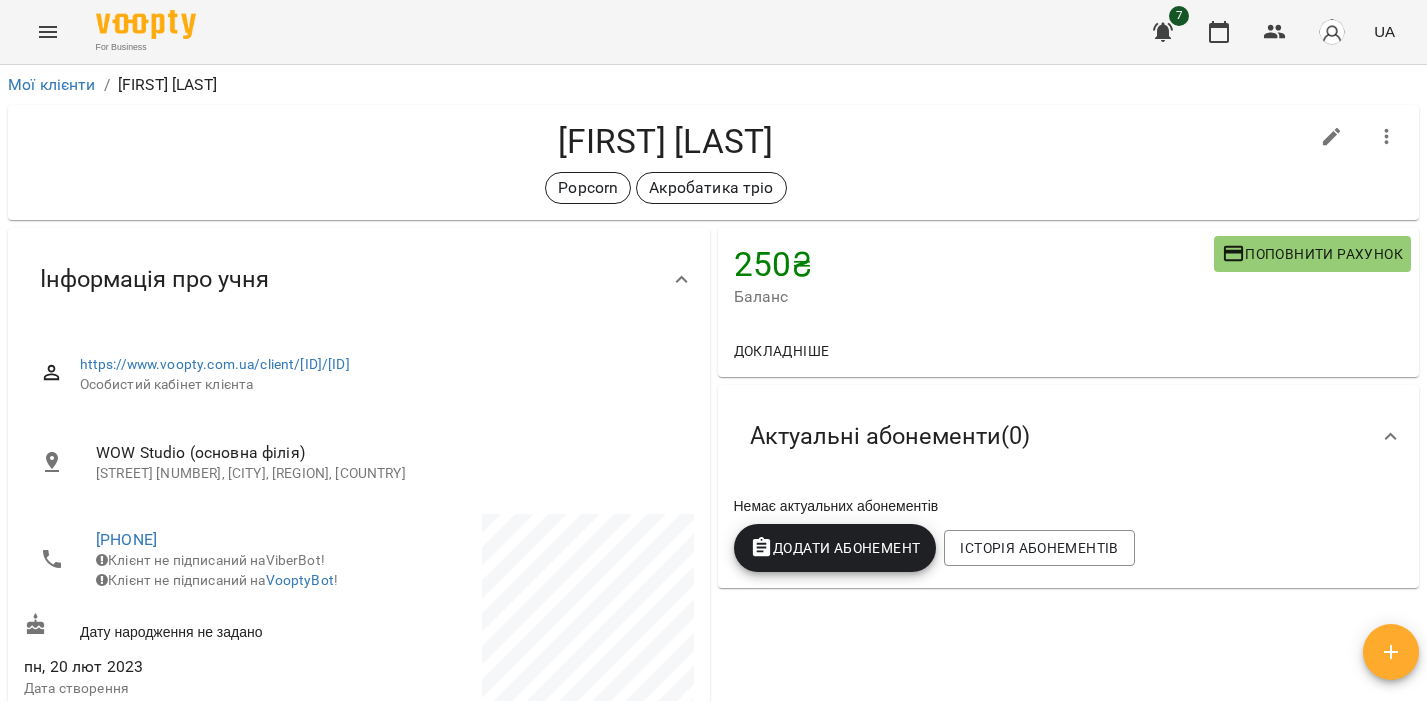 scroll, scrollTop: 0, scrollLeft: 0, axis: both 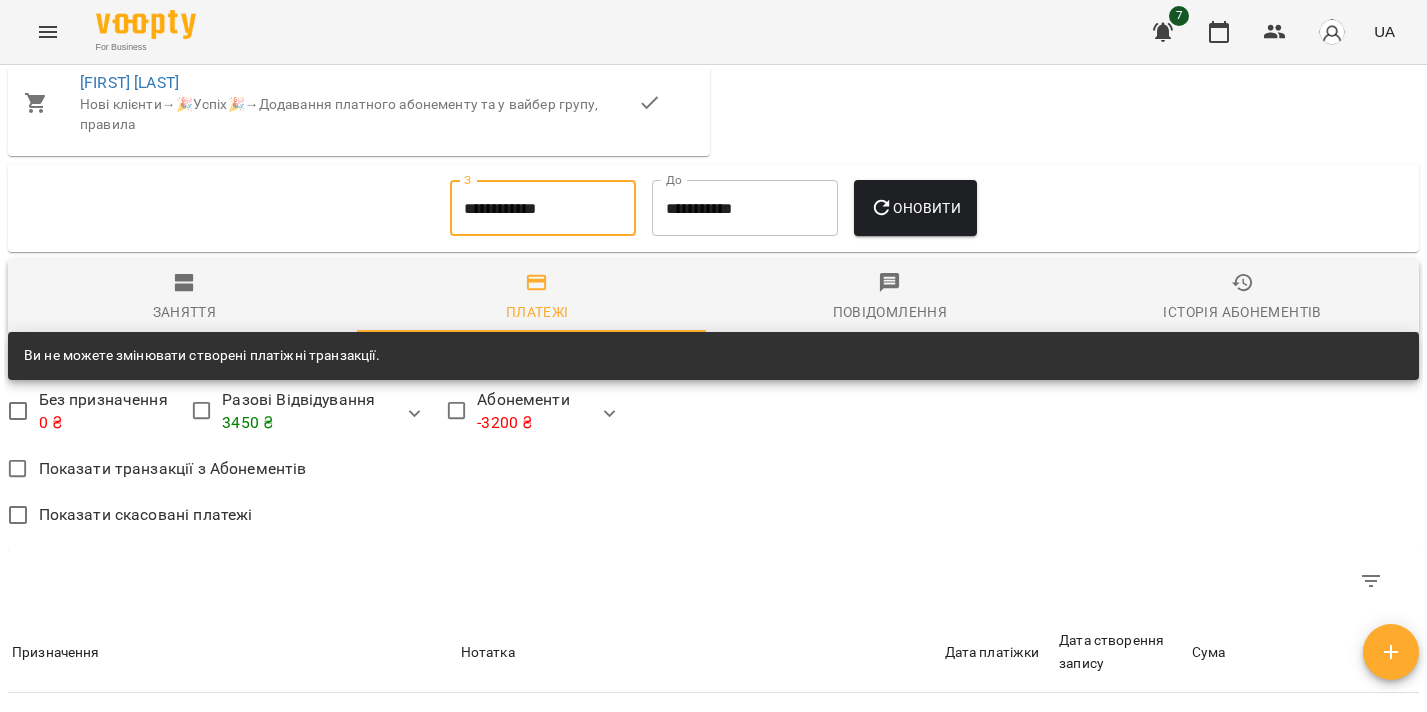 click on "**********" at bounding box center (543, 208) 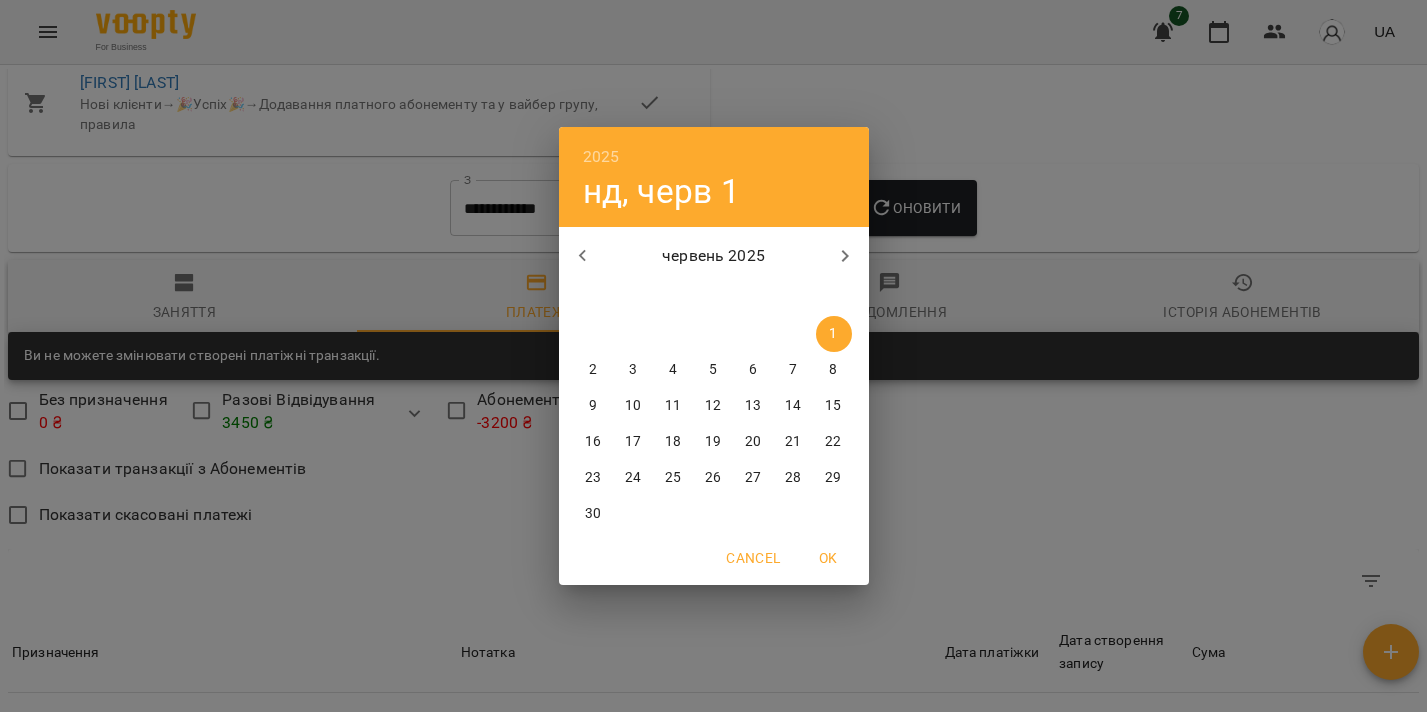 click 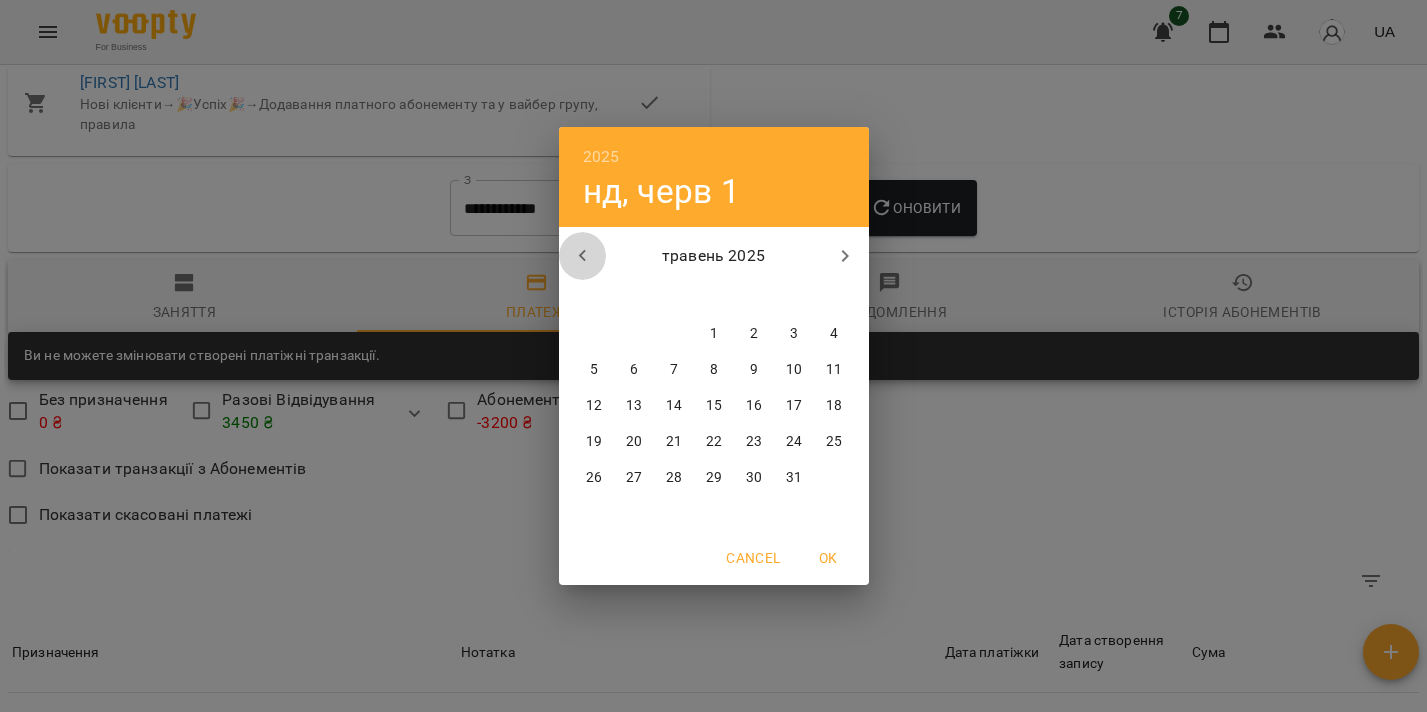 click 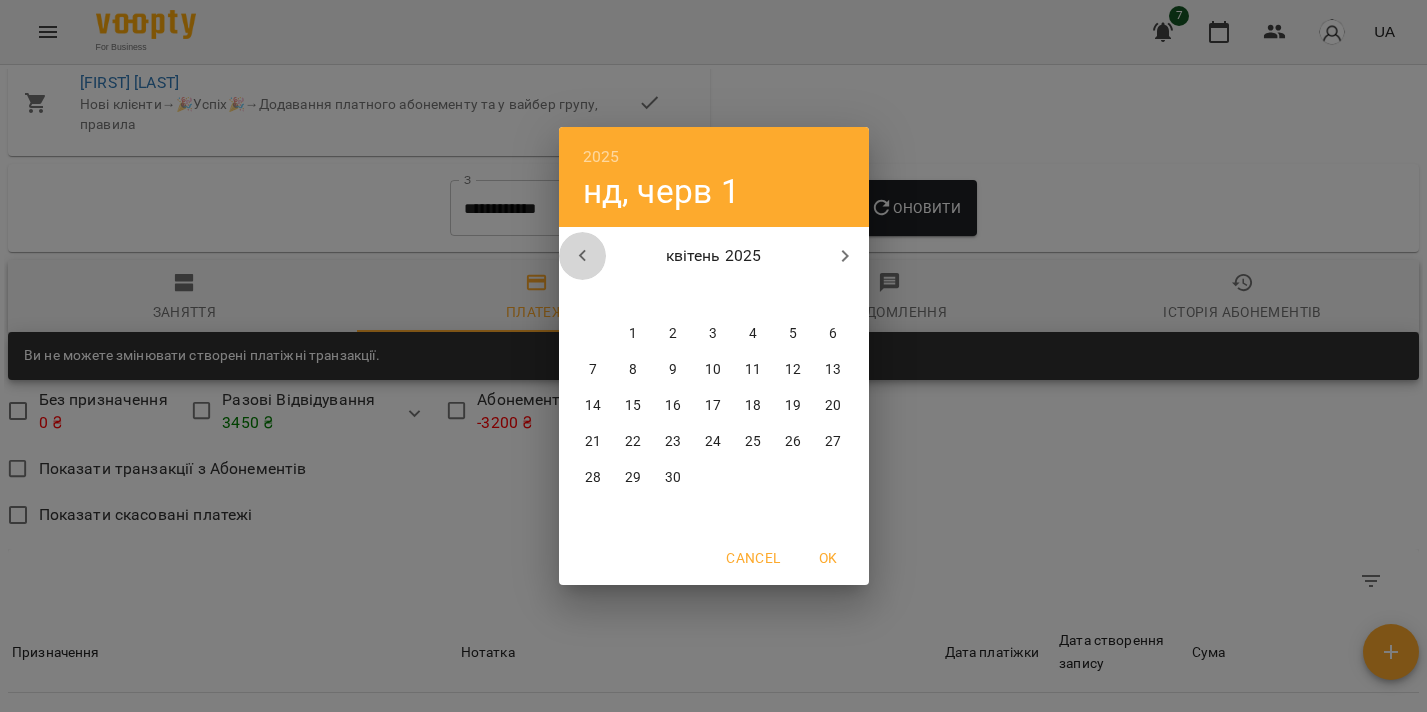 click 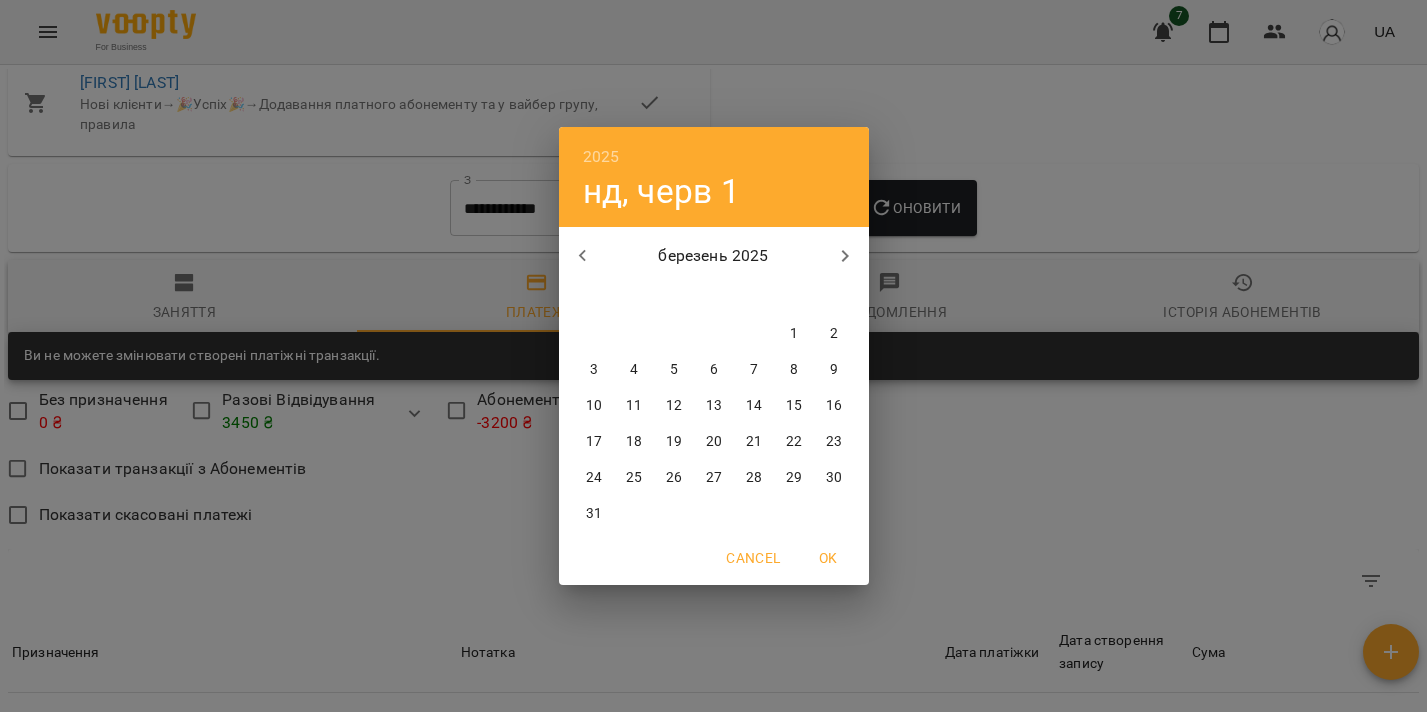 click 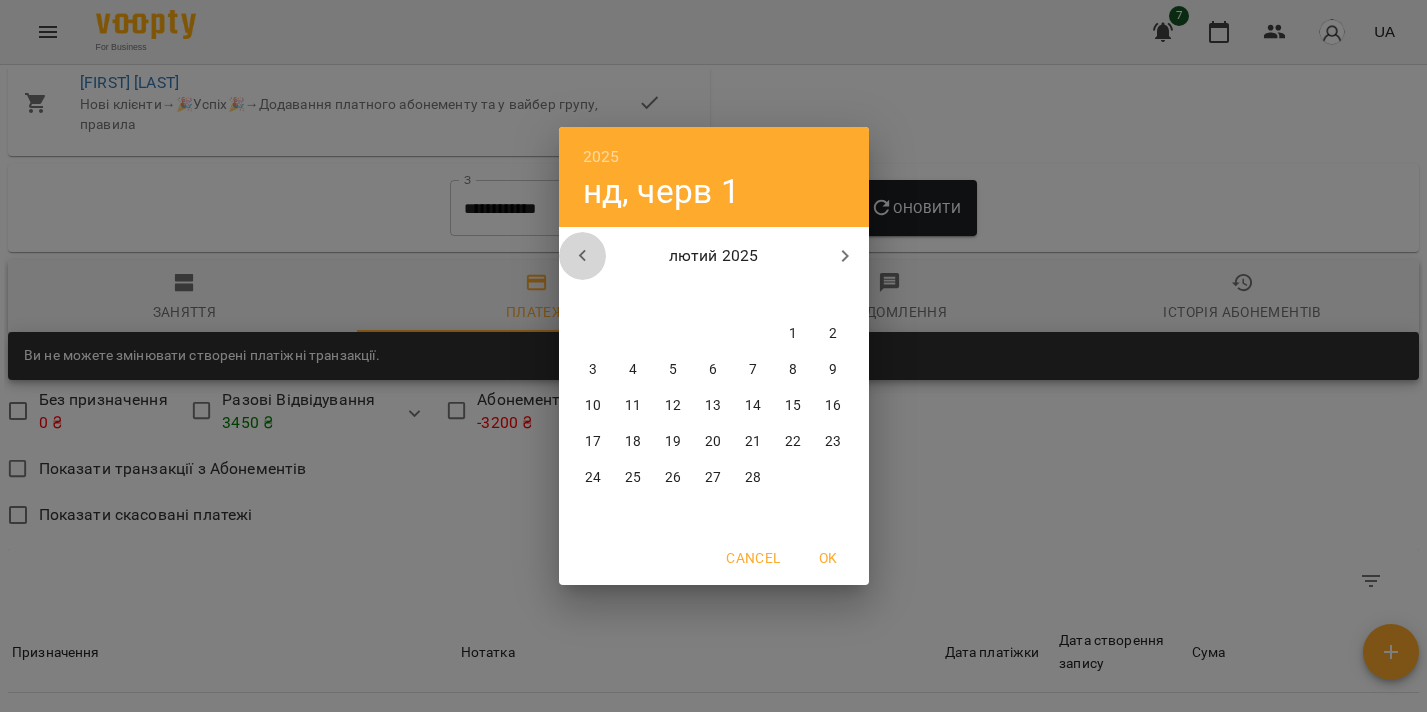 click 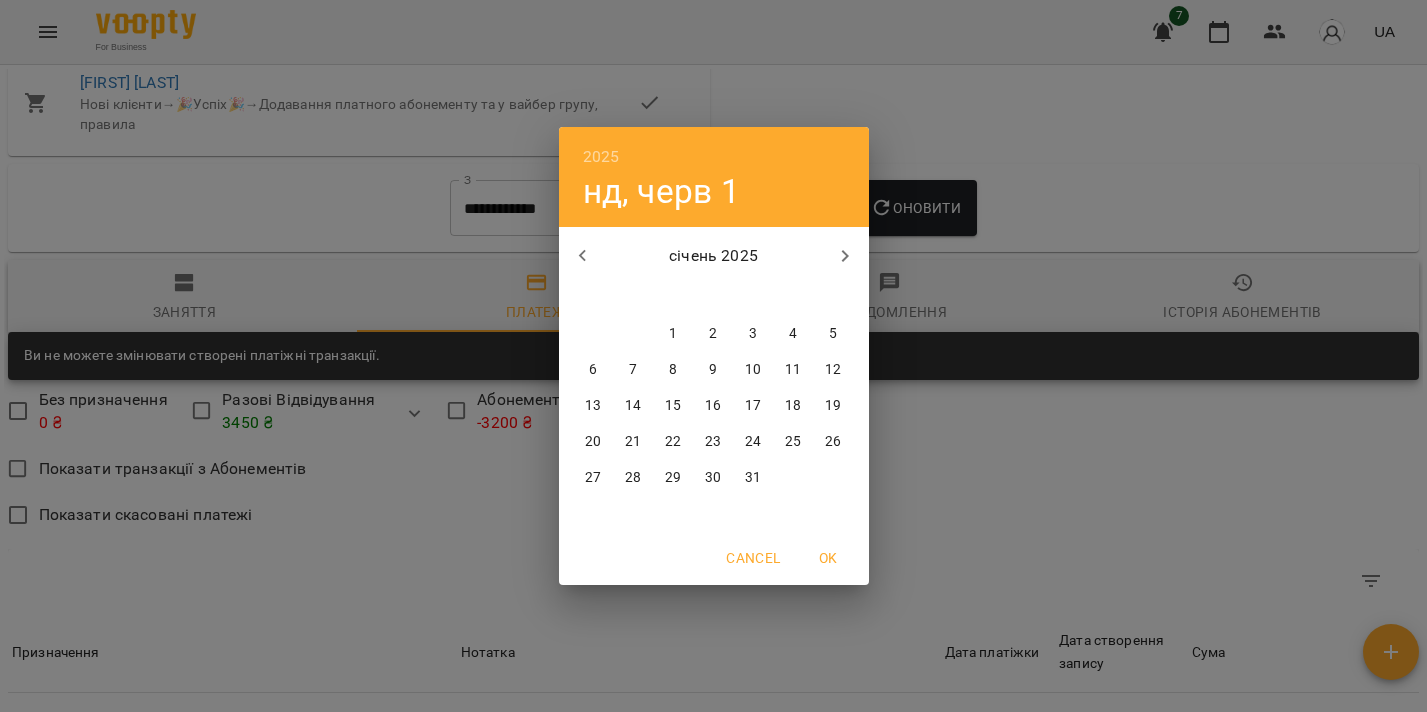 click on "1" at bounding box center (673, 334) 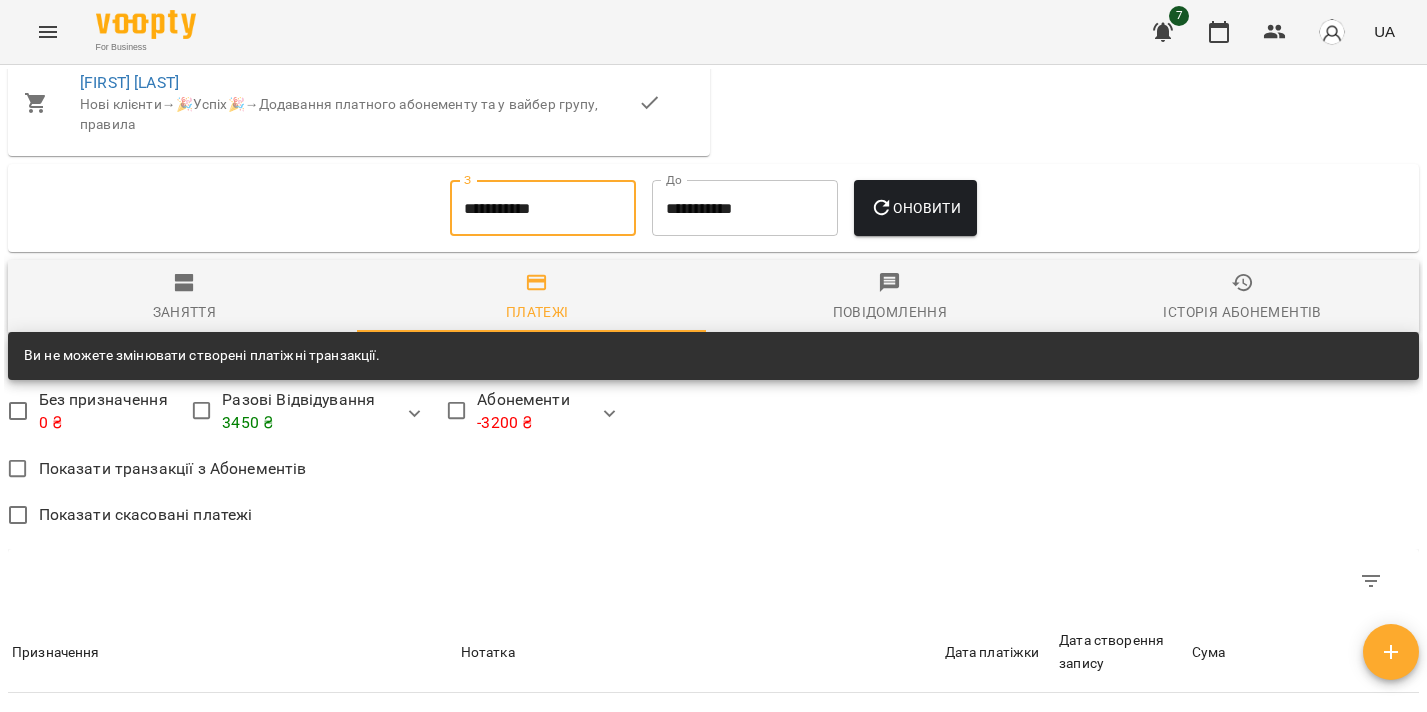 click on "Оновити" at bounding box center (915, 208) 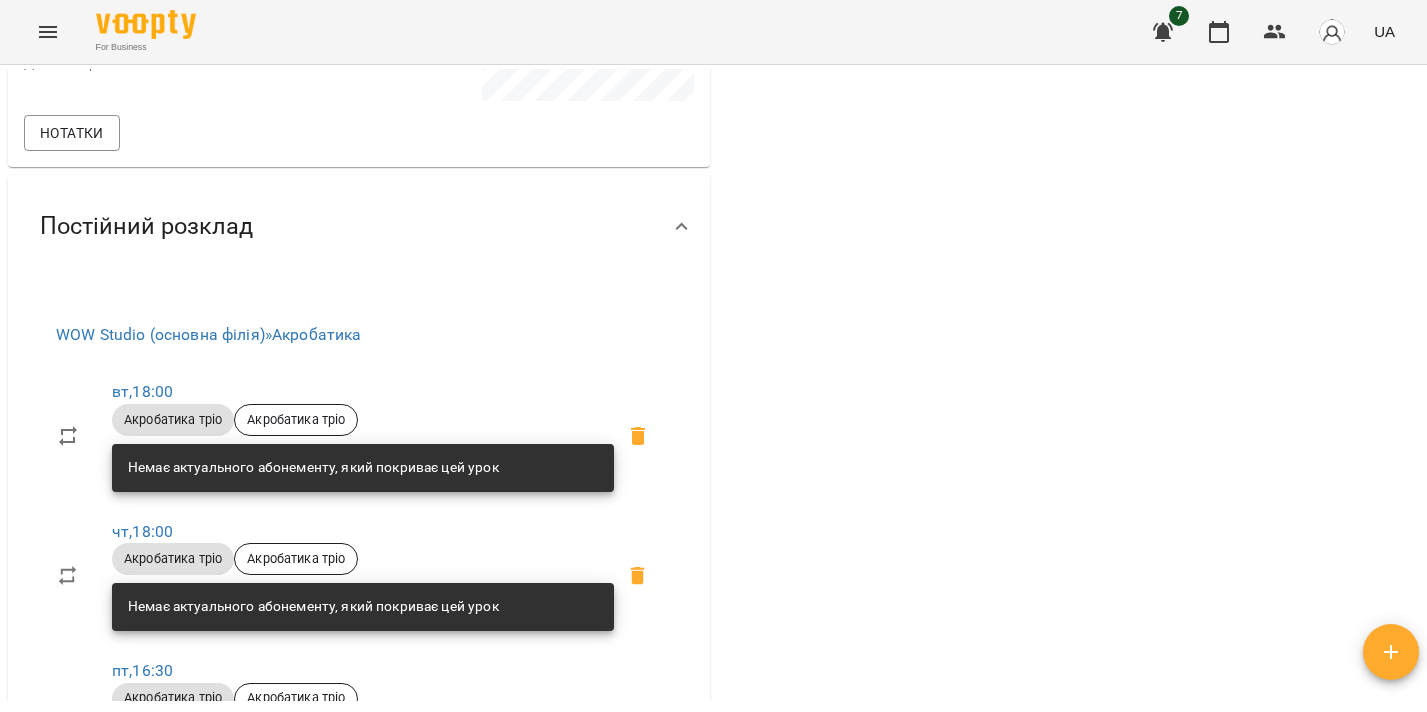 scroll, scrollTop: 0, scrollLeft: 0, axis: both 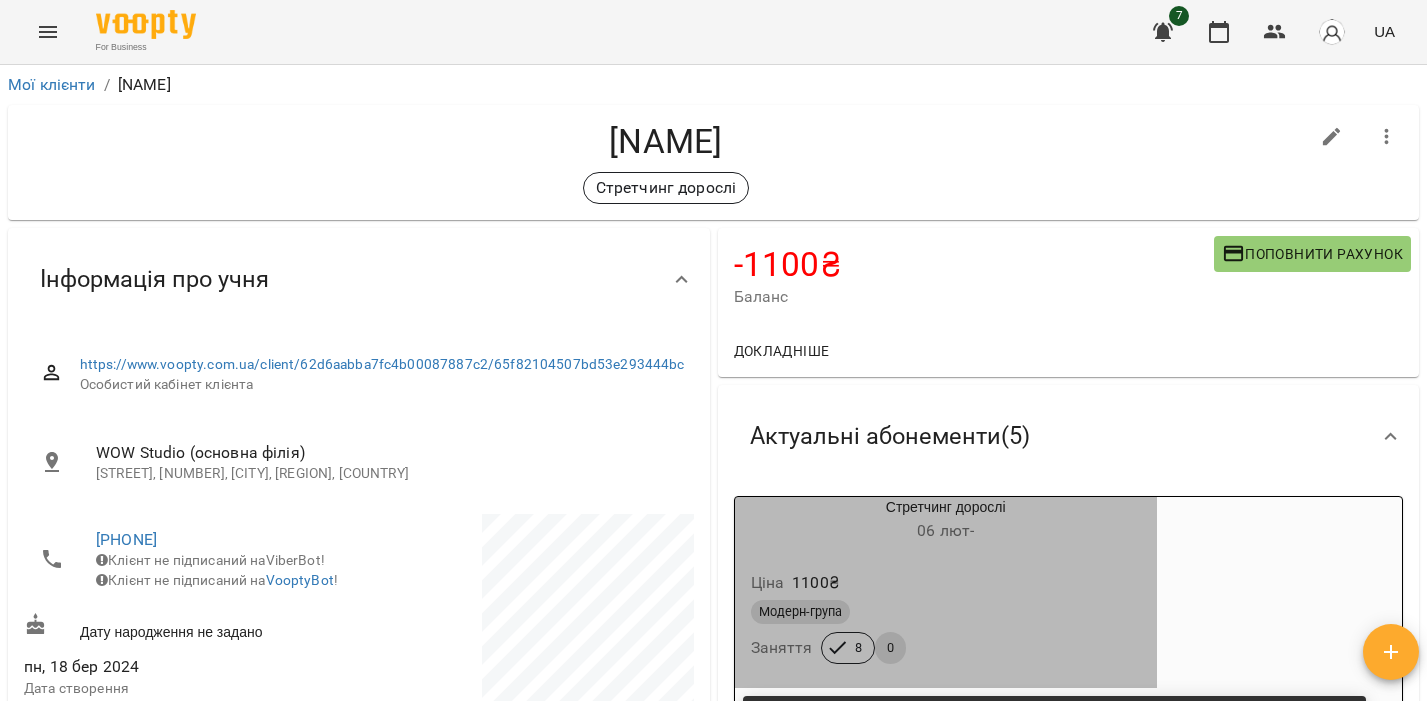 click on "Модерн-група" at bounding box center [946, 612] 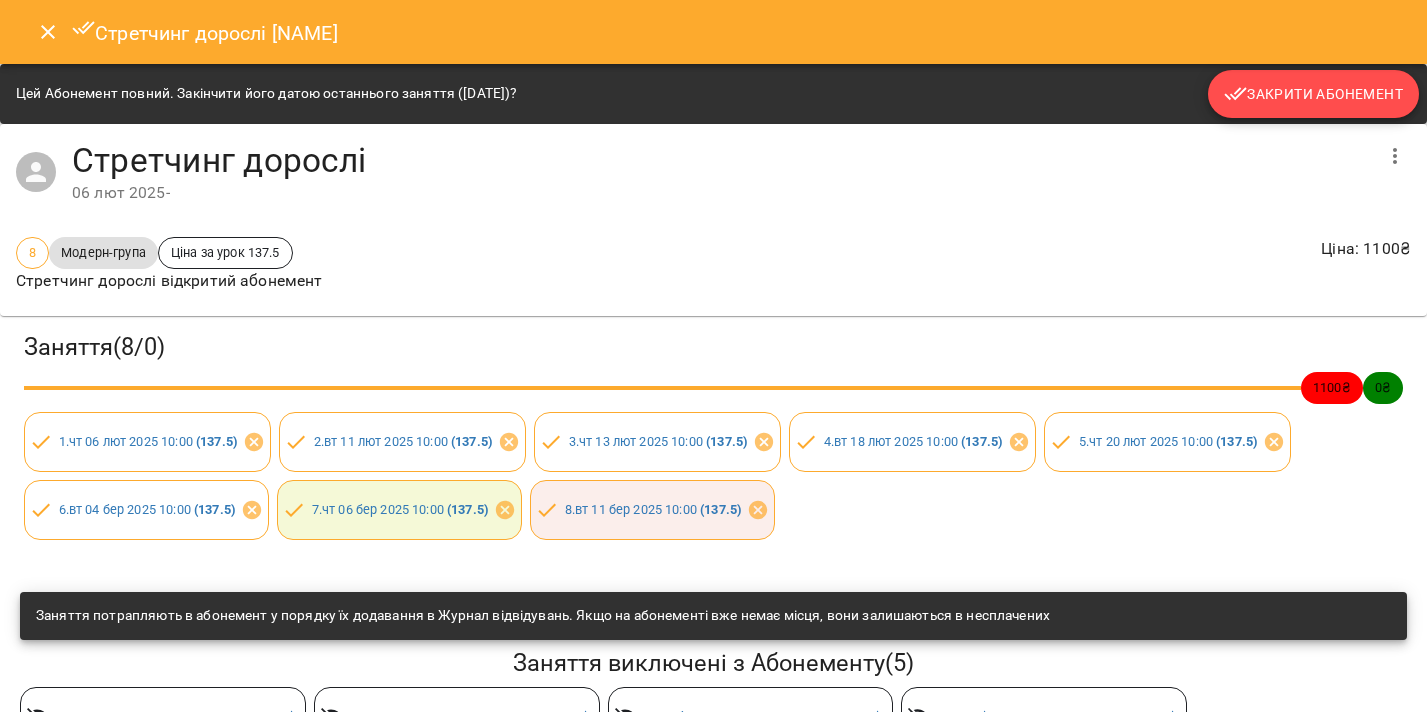 click on "Закрити Абонемент" at bounding box center [1313, 94] 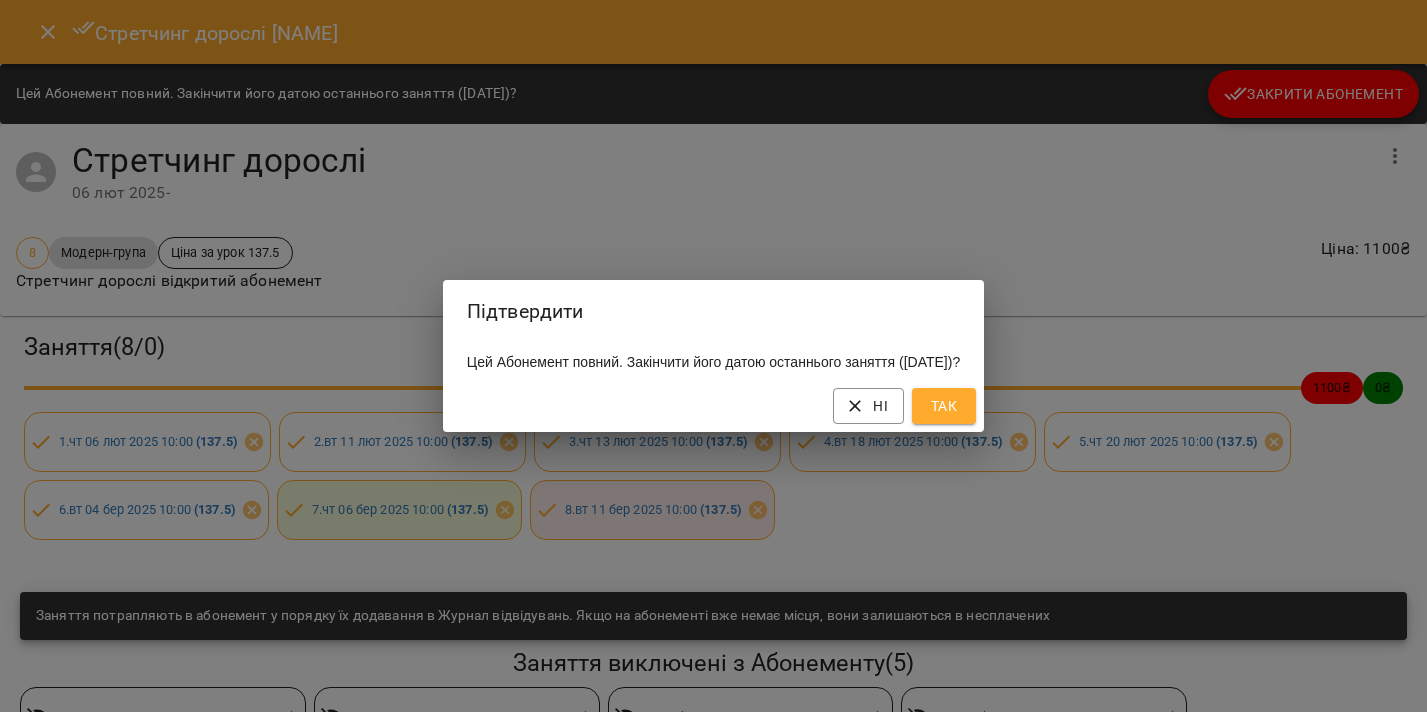 click on "Так" at bounding box center [944, 406] 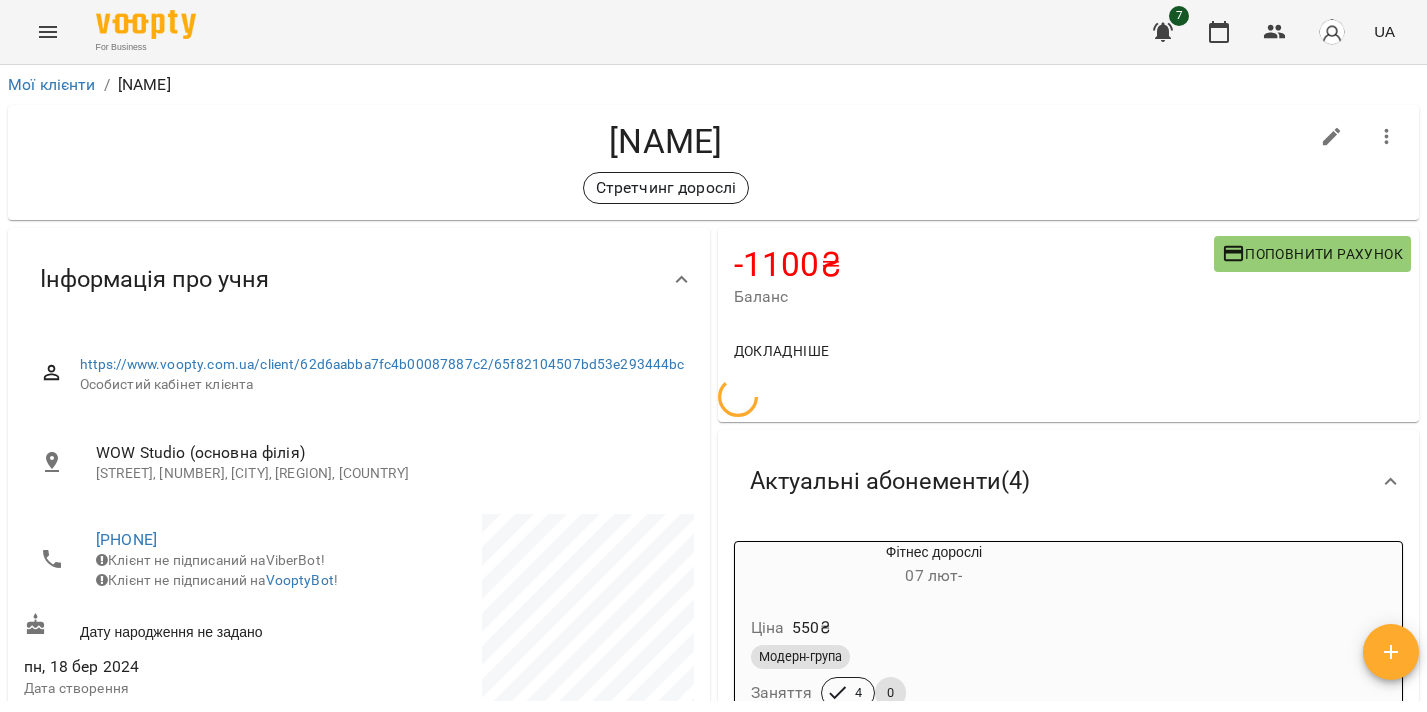 scroll, scrollTop: 163, scrollLeft: 0, axis: vertical 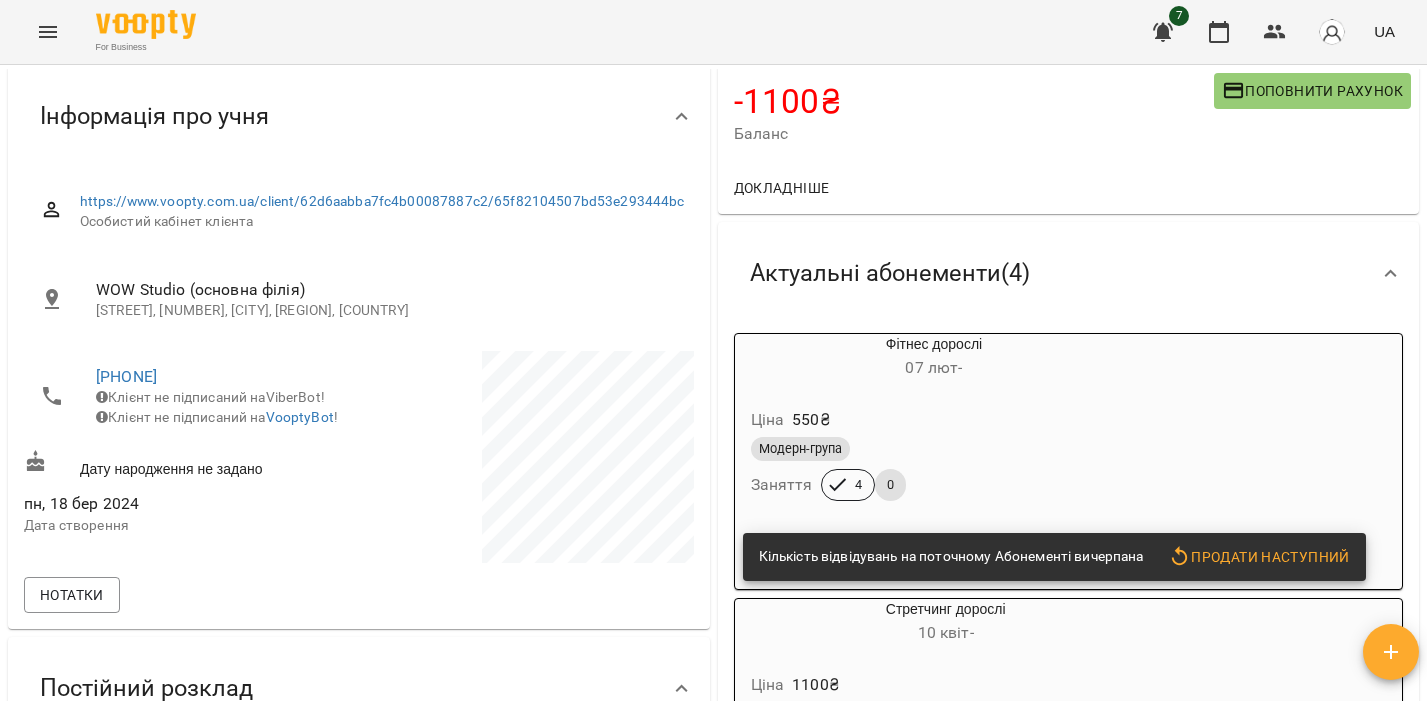click on "Ціна 550 ₴" at bounding box center (934, 420) 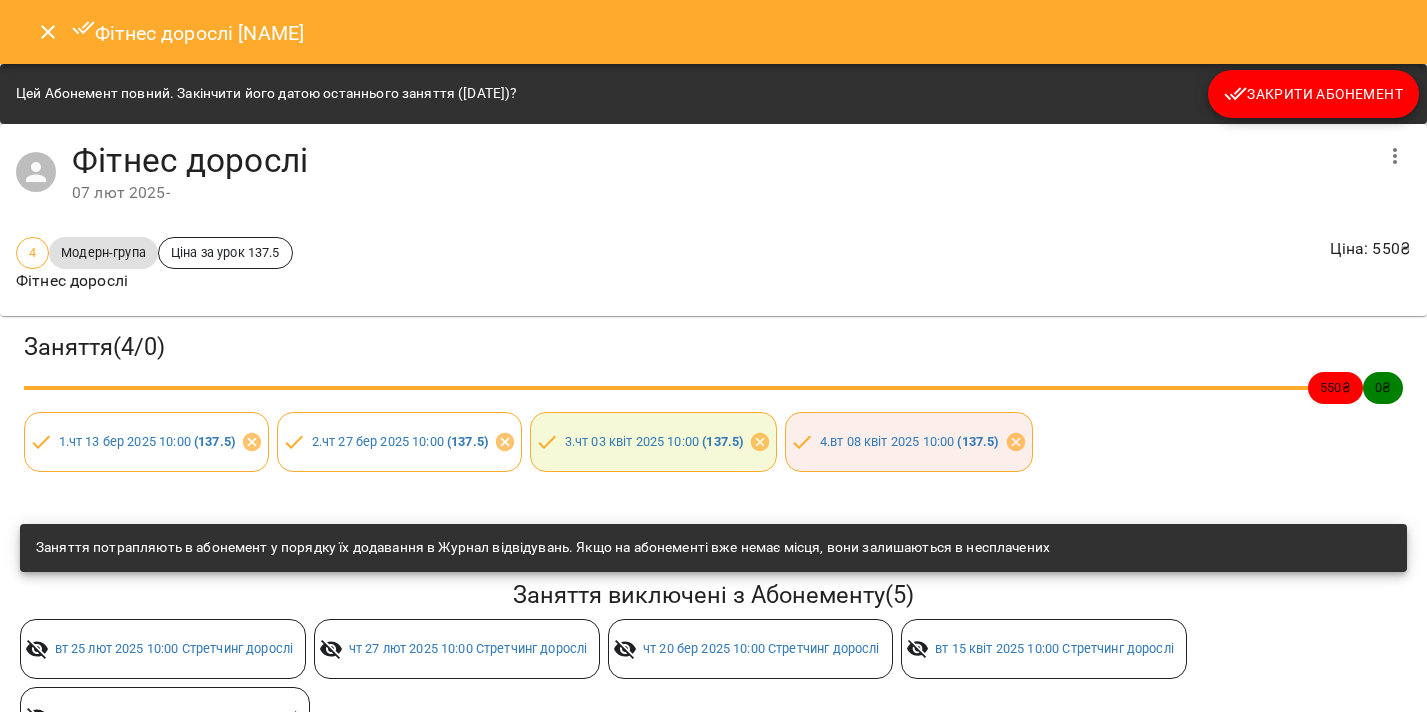 click on "Закрити Абонемент" at bounding box center (1313, 94) 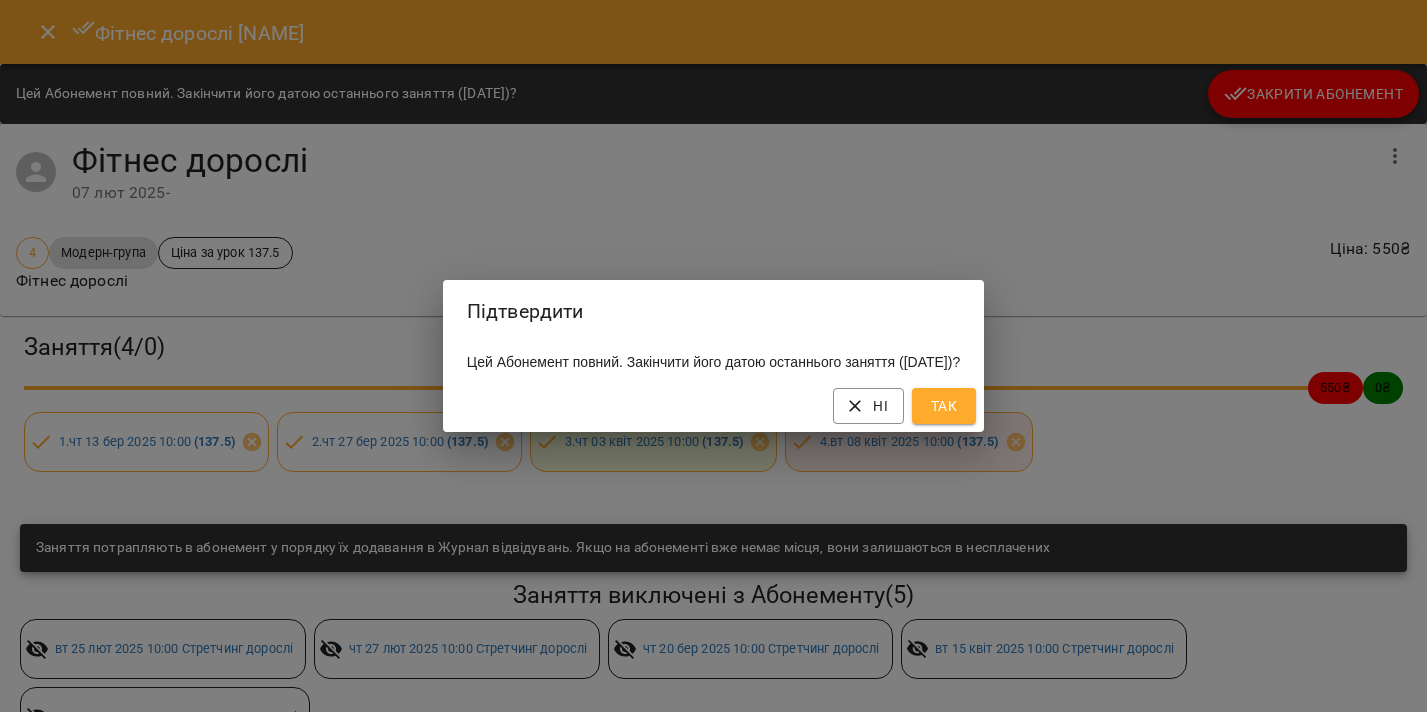 click on "Так" at bounding box center [944, 406] 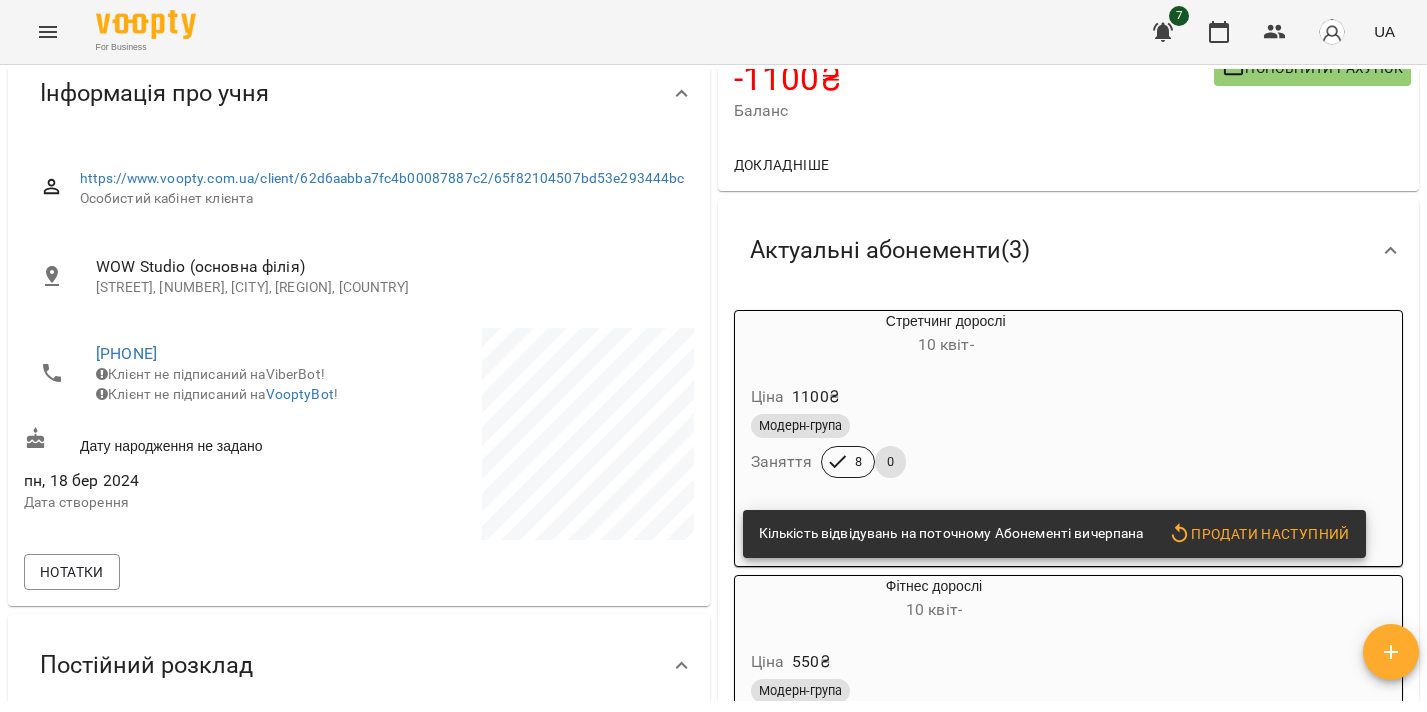 scroll, scrollTop: 231, scrollLeft: 0, axis: vertical 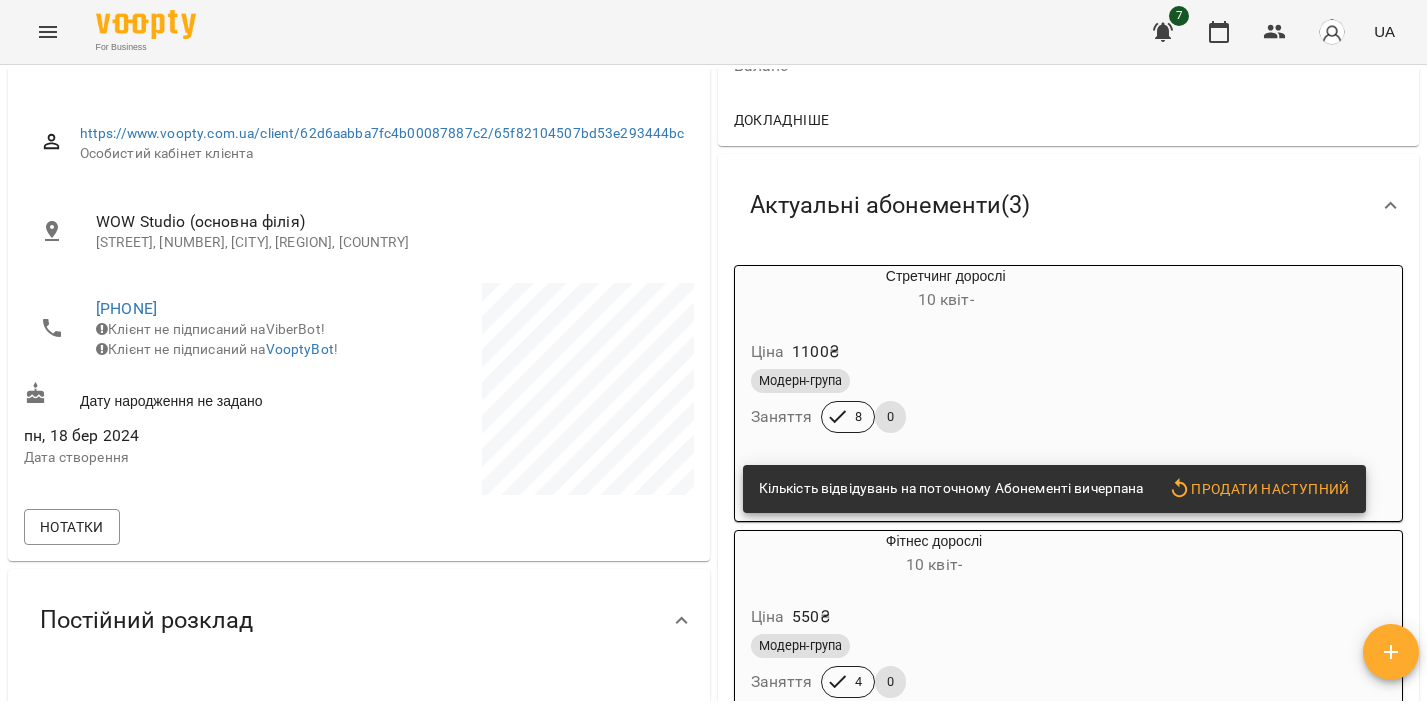 click on "Ціна 1100 ₴" at bounding box center [946, 352] 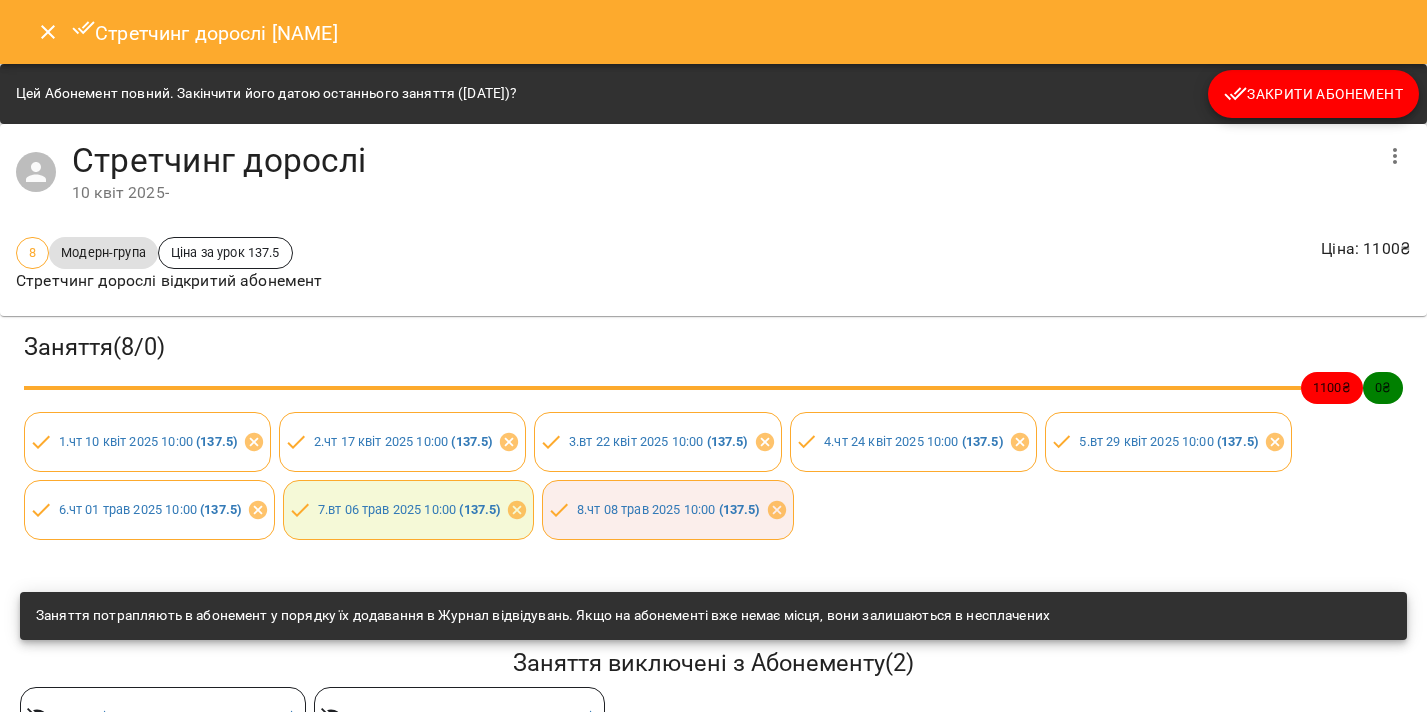 click on "Закрити Абонемент" at bounding box center (1313, 94) 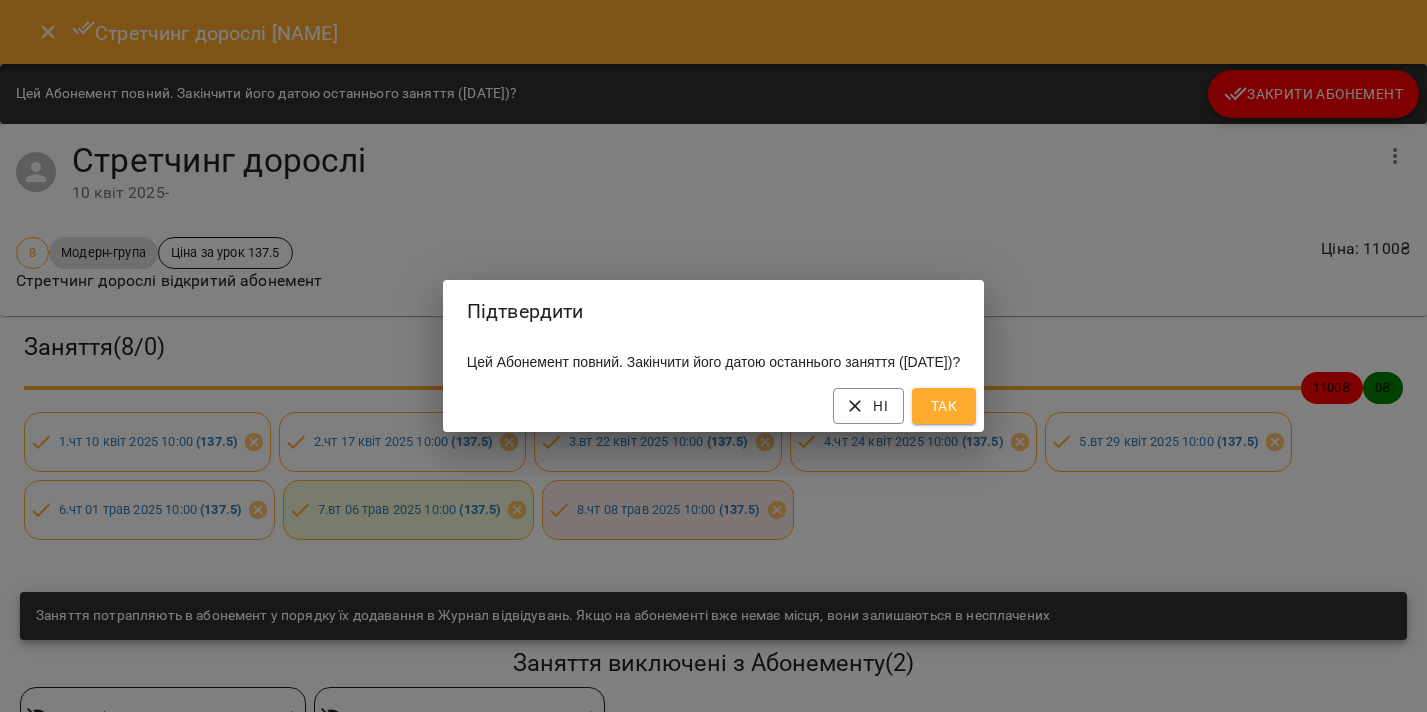 click on "Так" at bounding box center (944, 406) 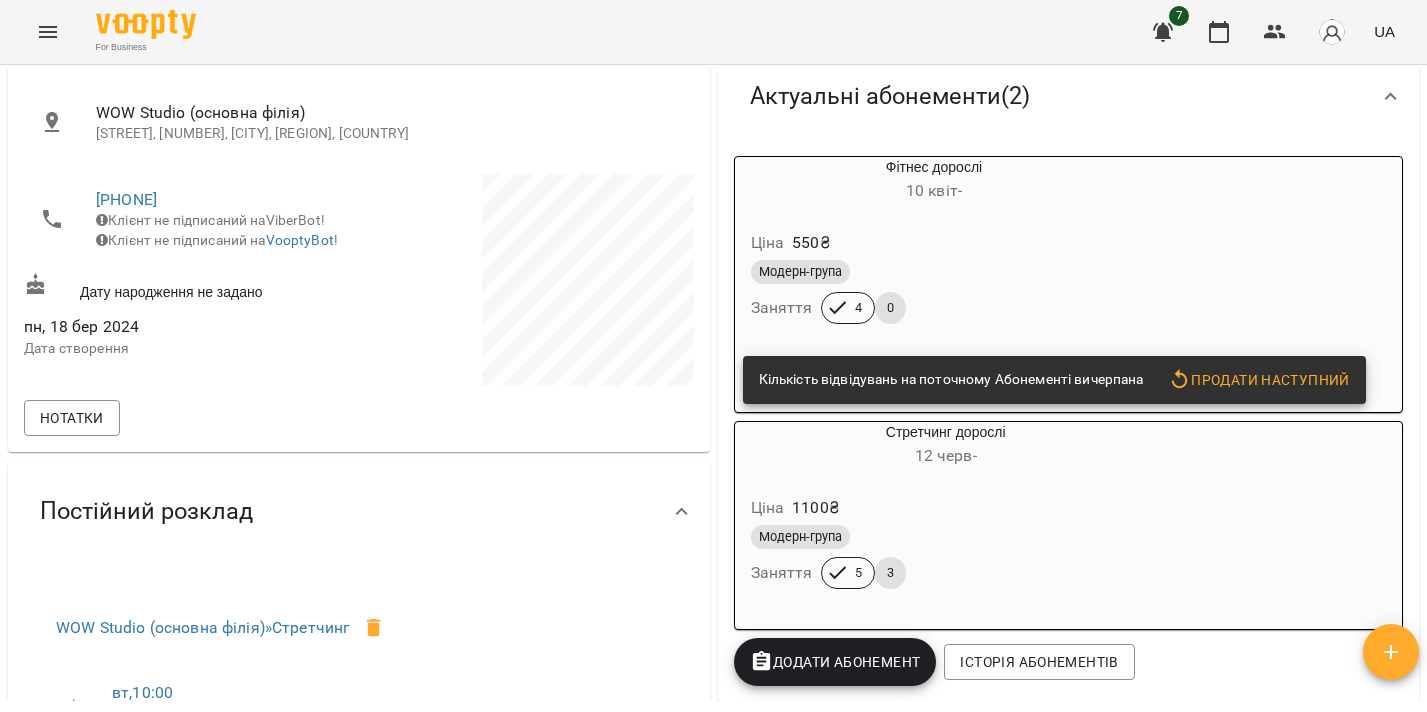 scroll, scrollTop: 0, scrollLeft: 0, axis: both 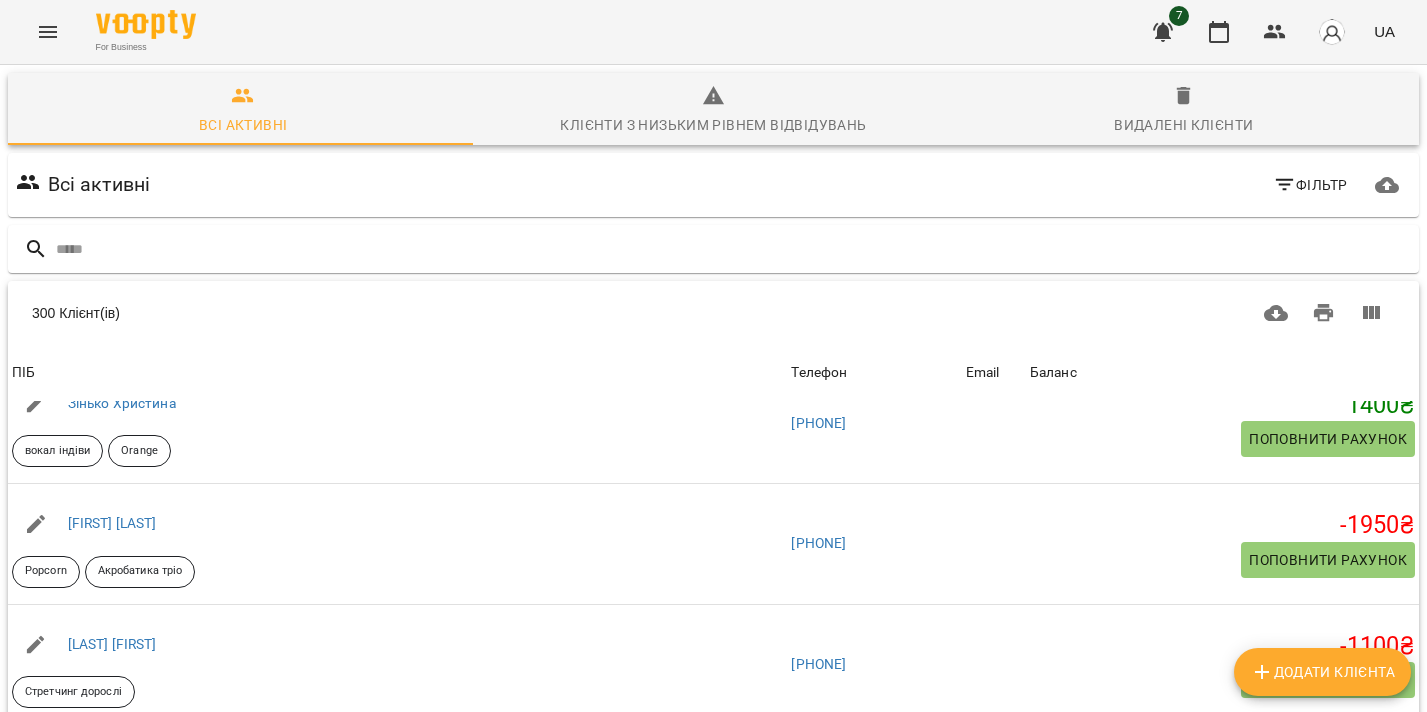 click 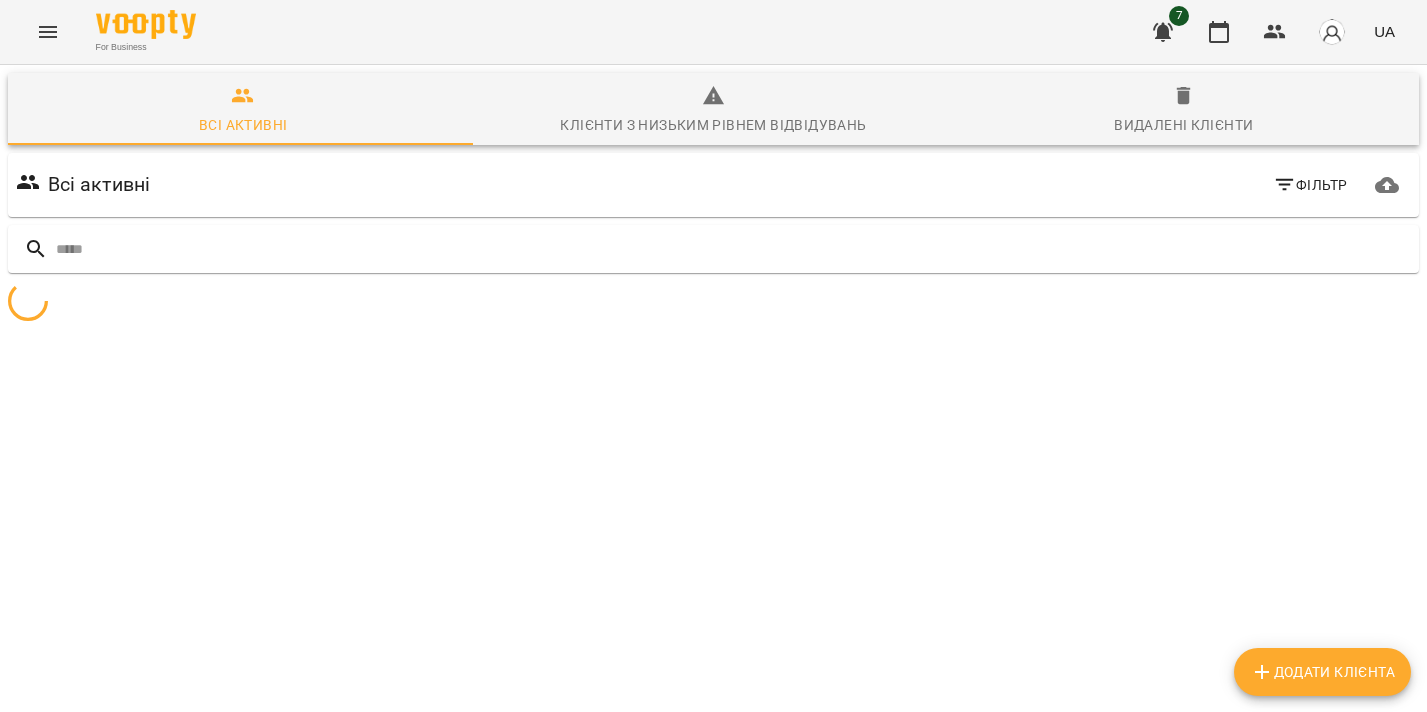 scroll, scrollTop: 88, scrollLeft: 0, axis: vertical 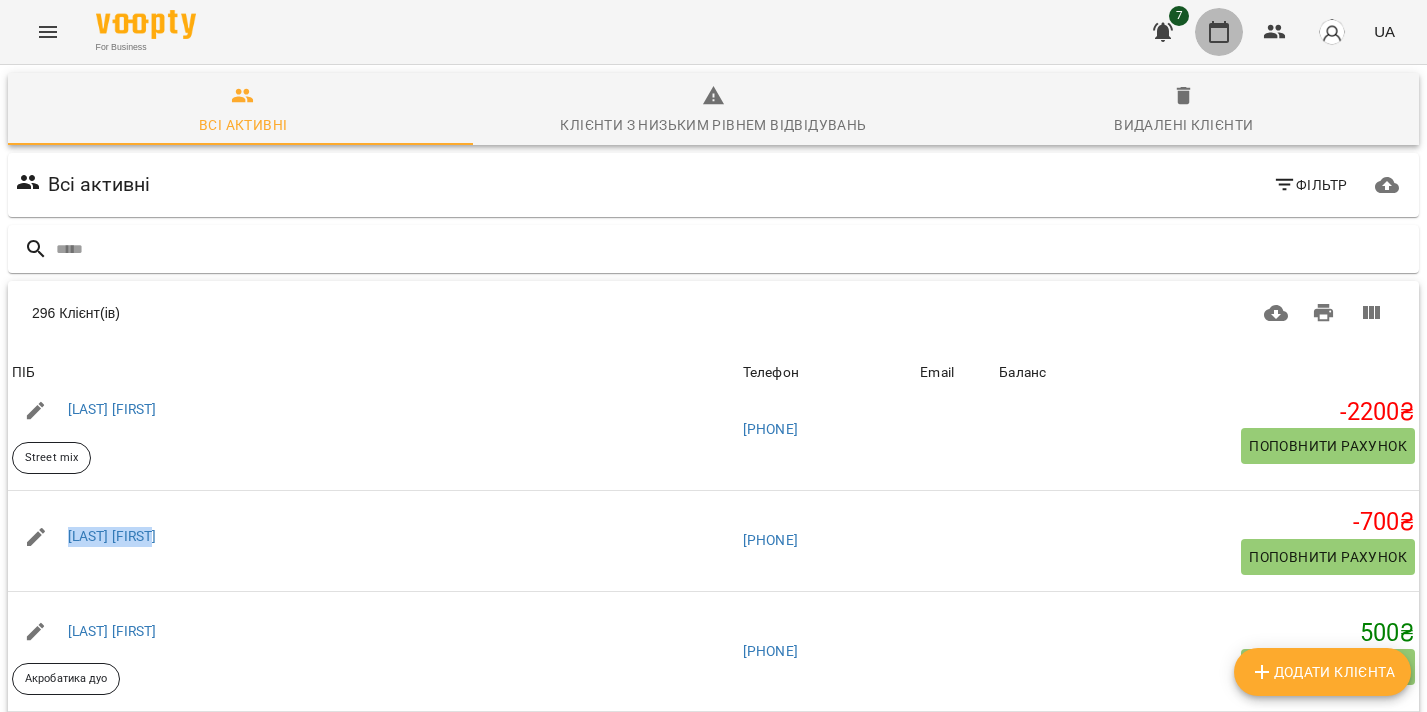 click 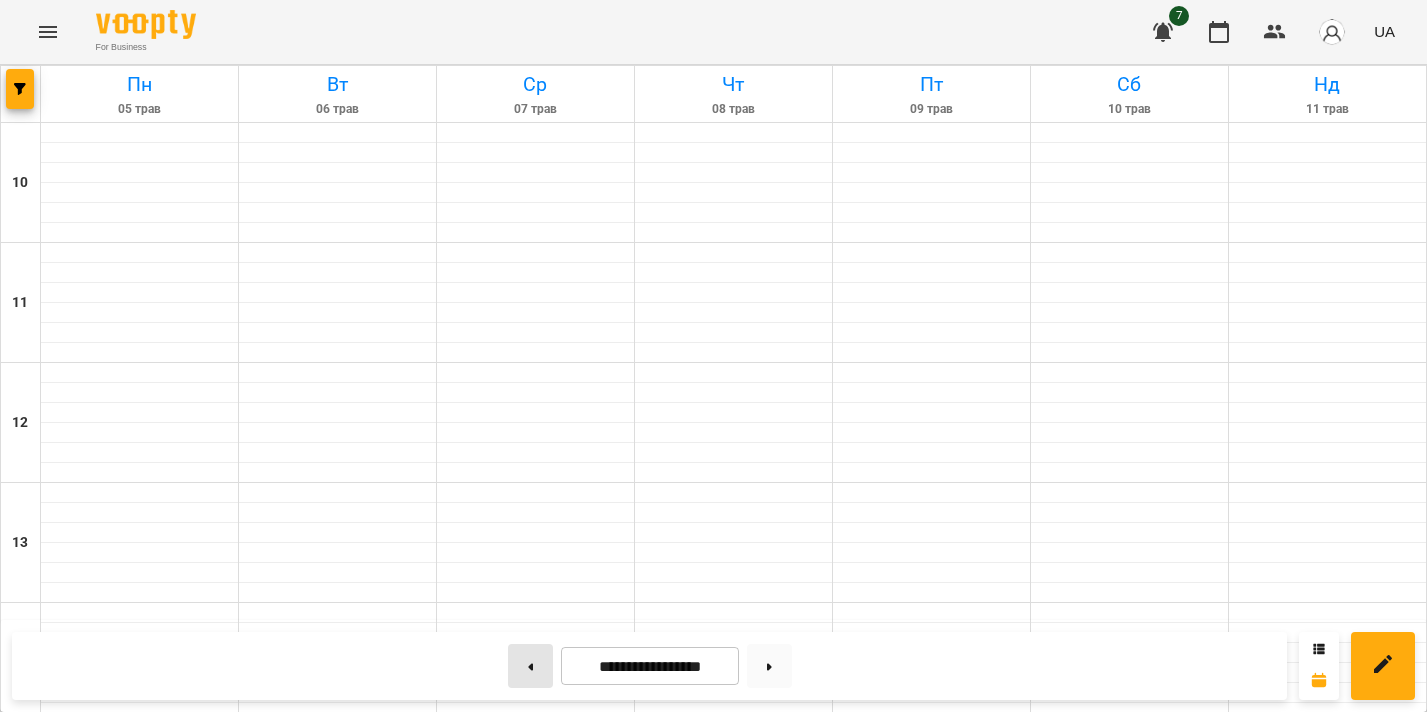 click at bounding box center [530, 666] 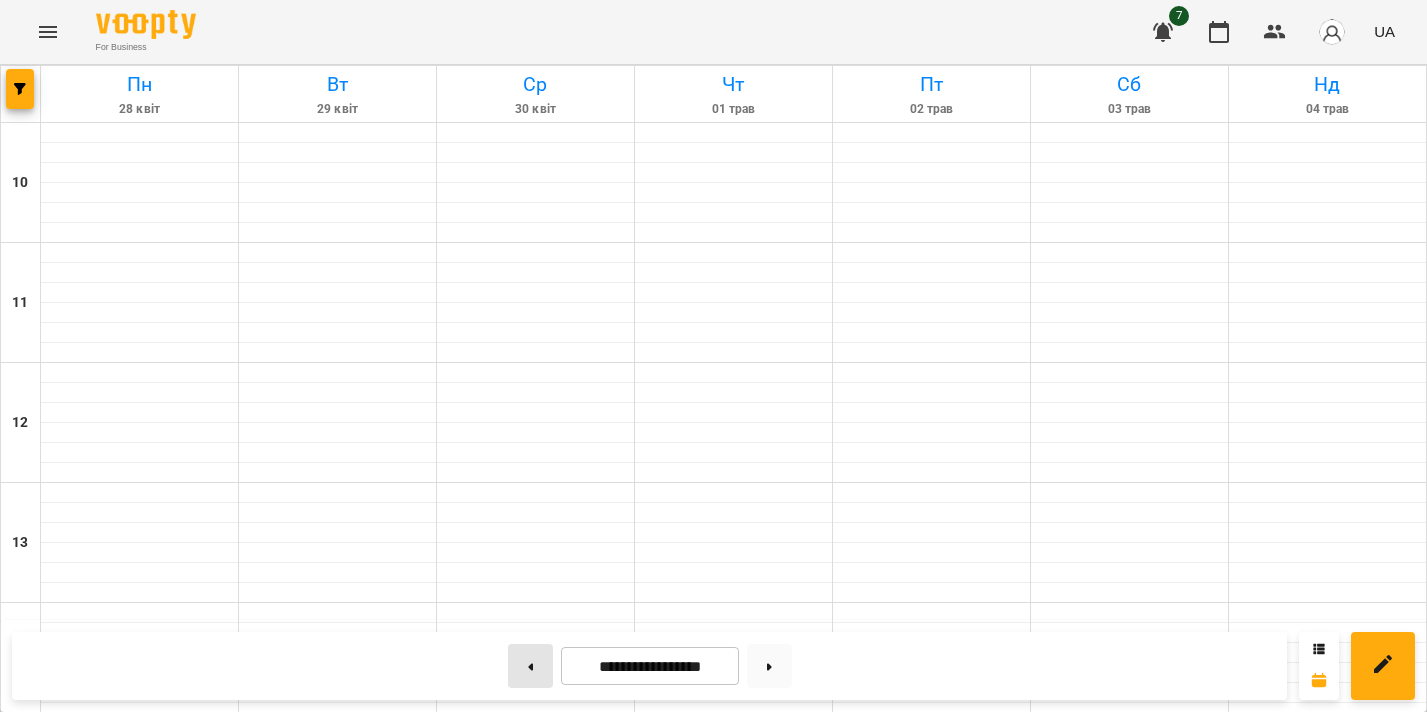 click at bounding box center [530, 666] 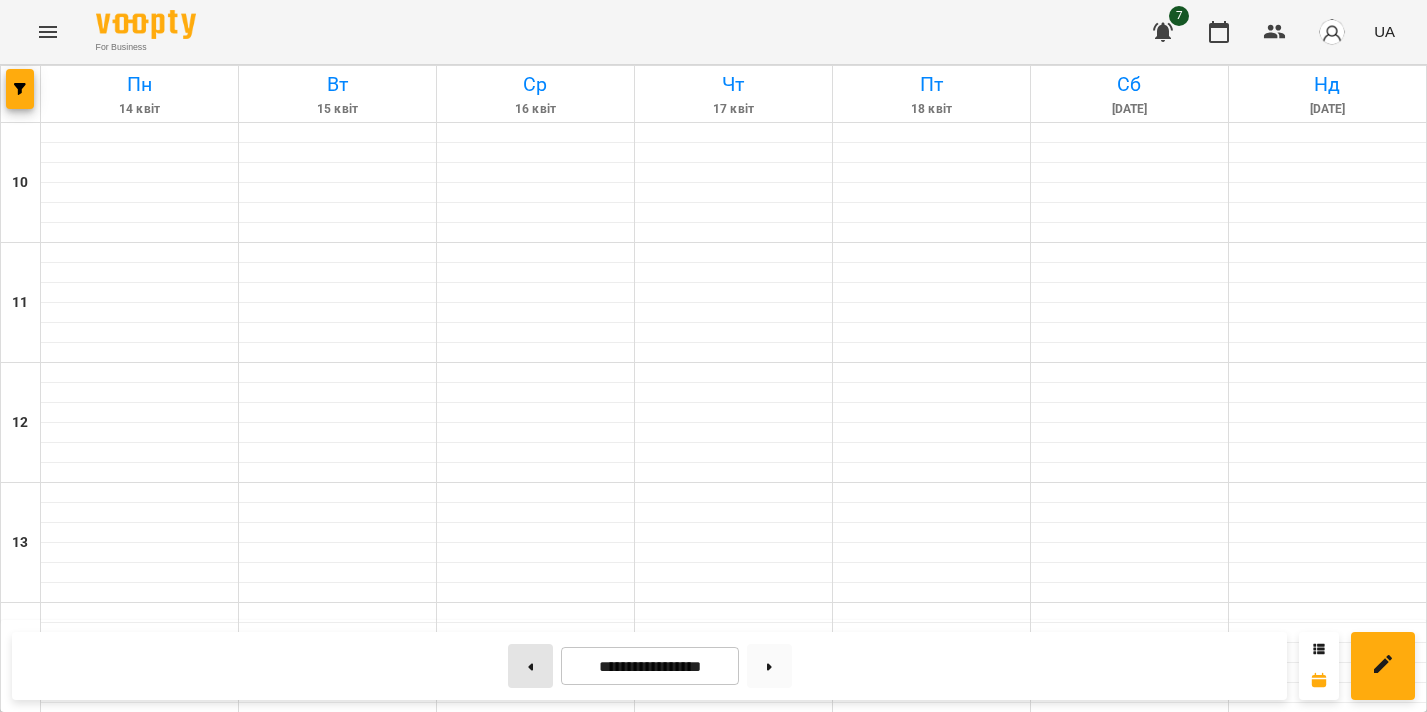 click at bounding box center [530, 666] 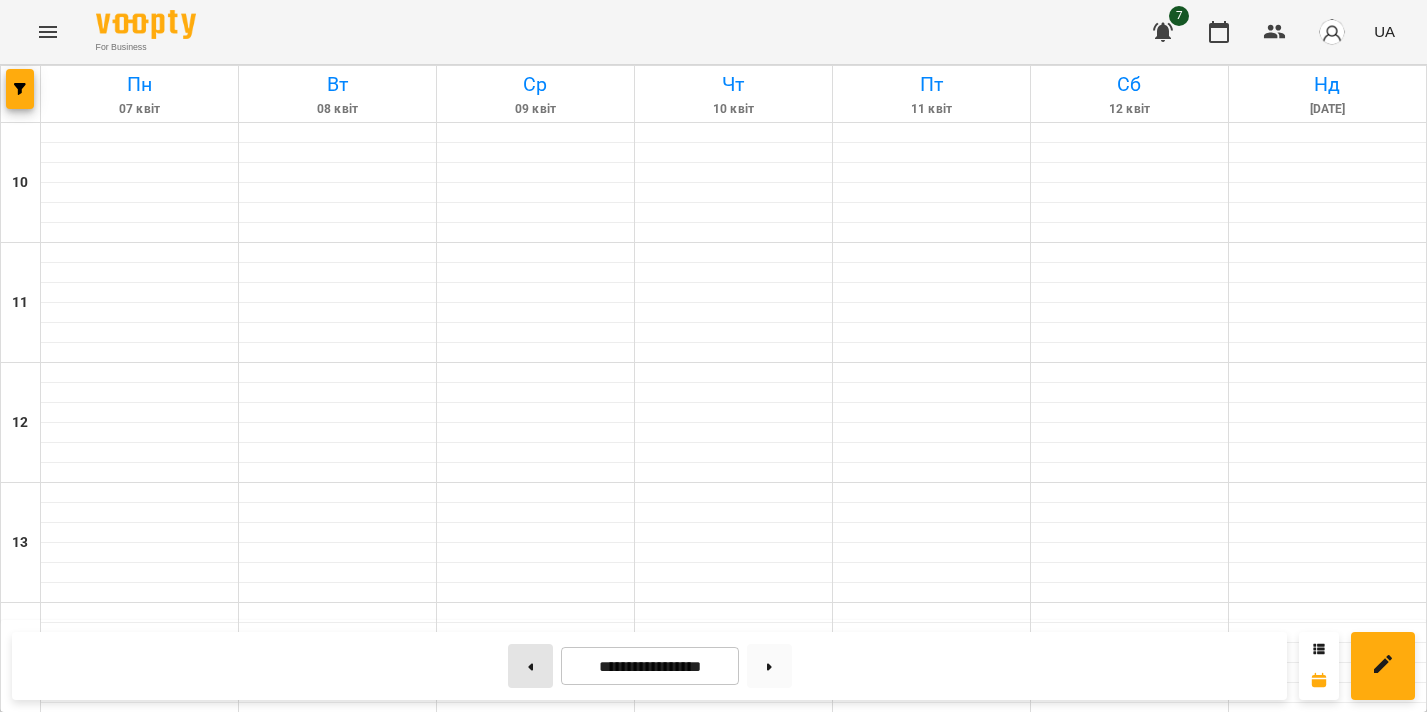 click at bounding box center [530, 666] 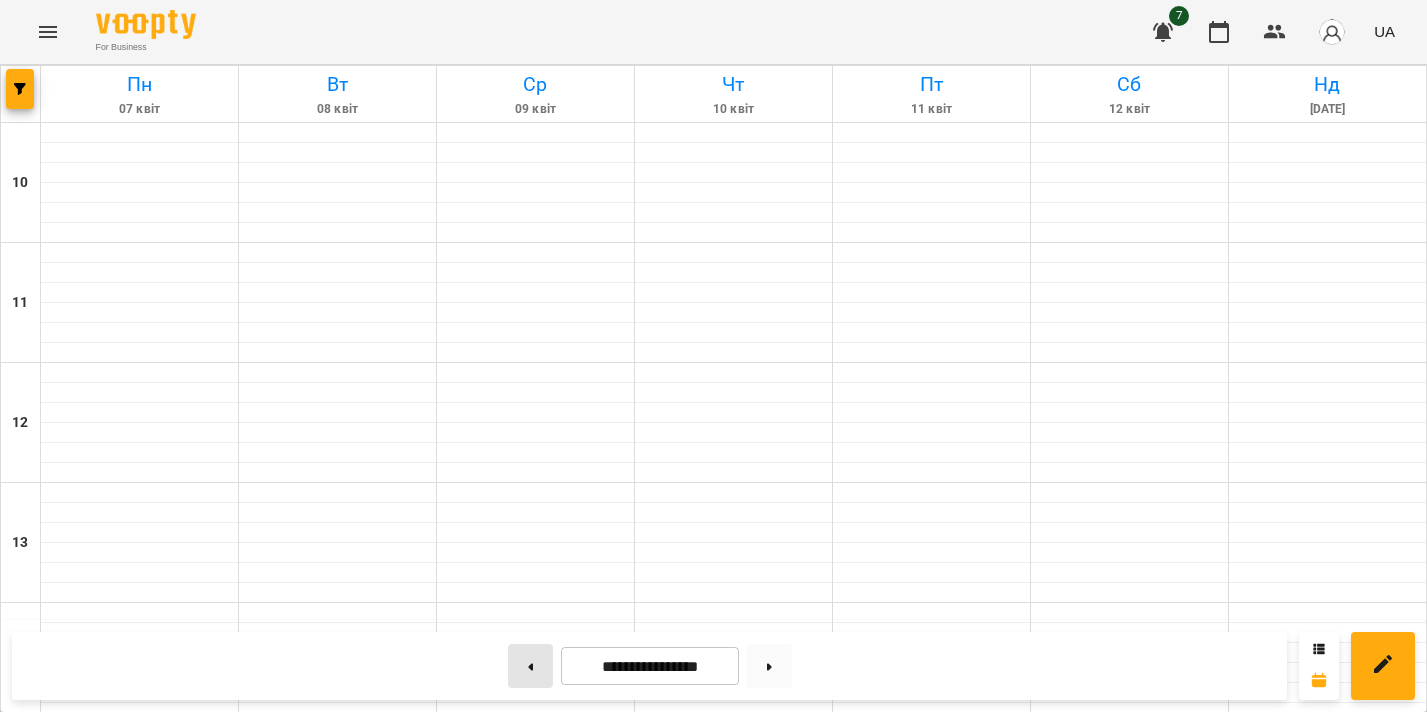 click at bounding box center [530, 666] 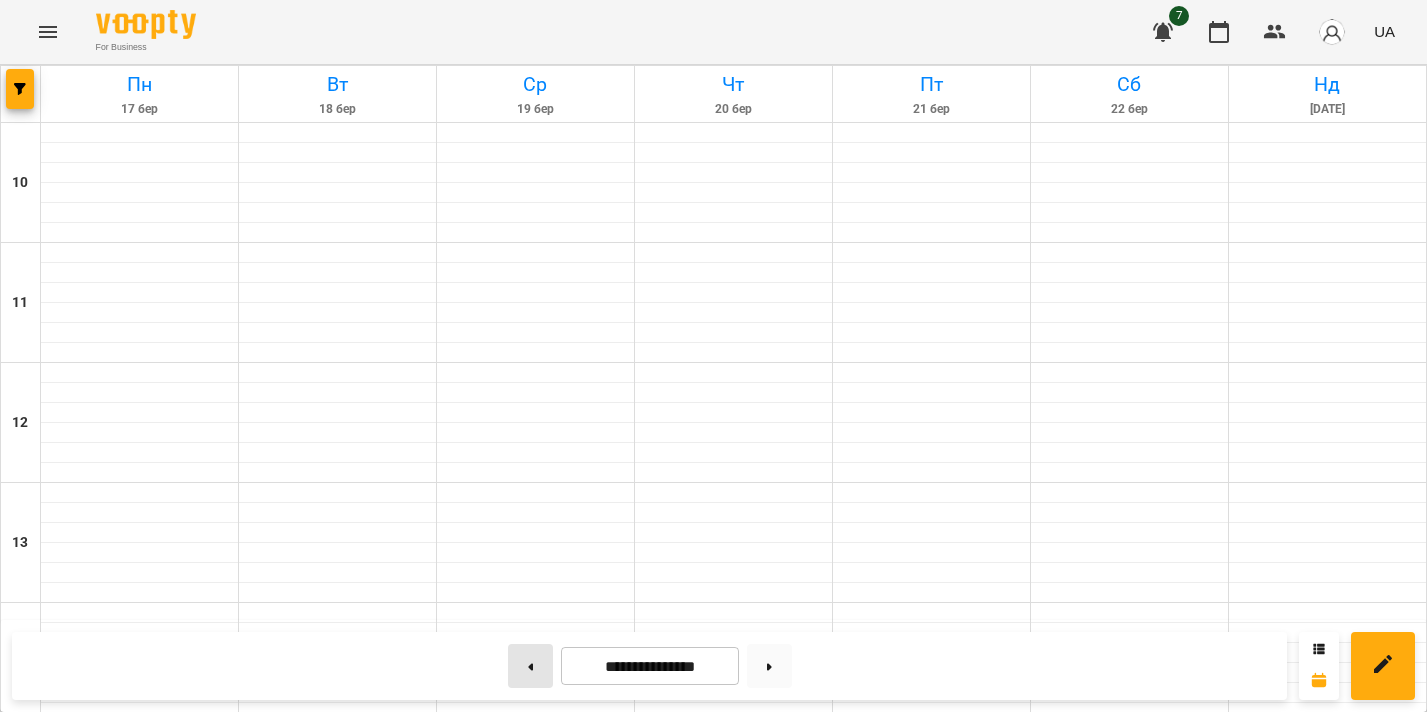 click at bounding box center (530, 666) 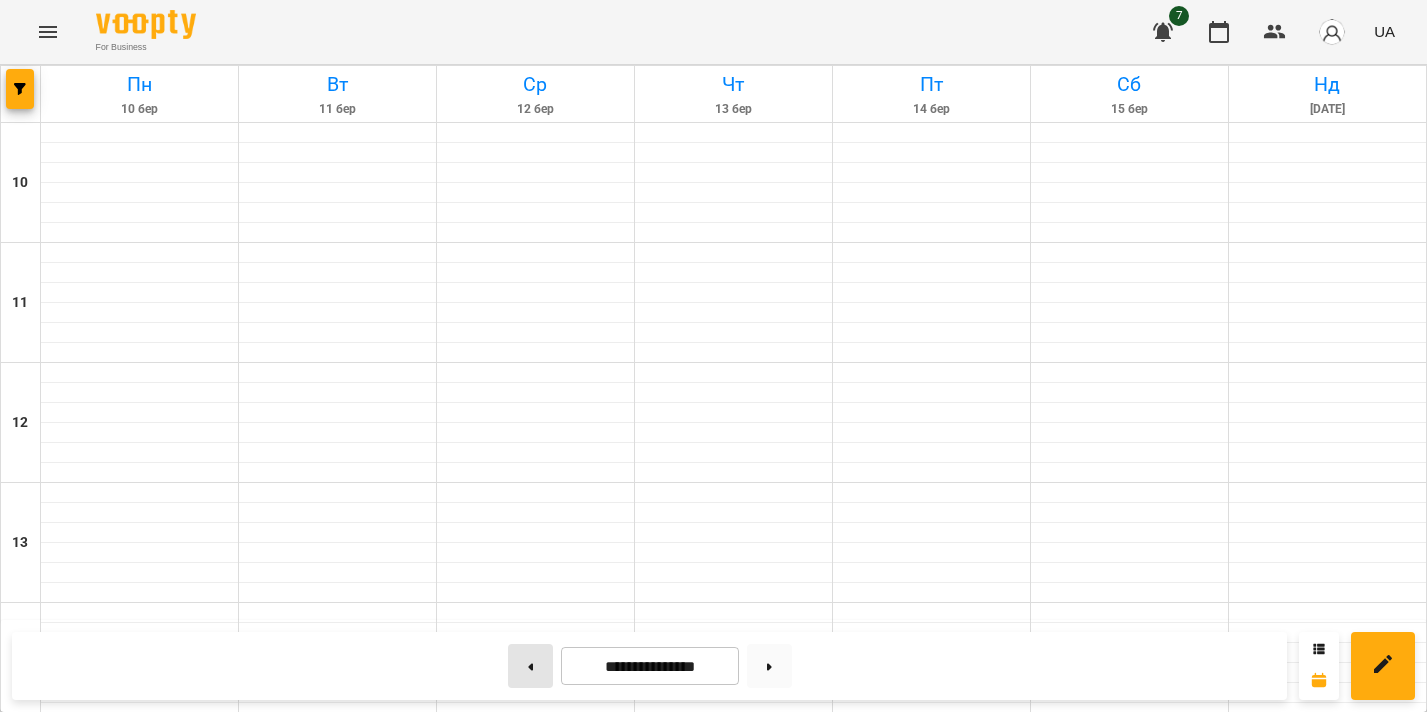 click at bounding box center [530, 666] 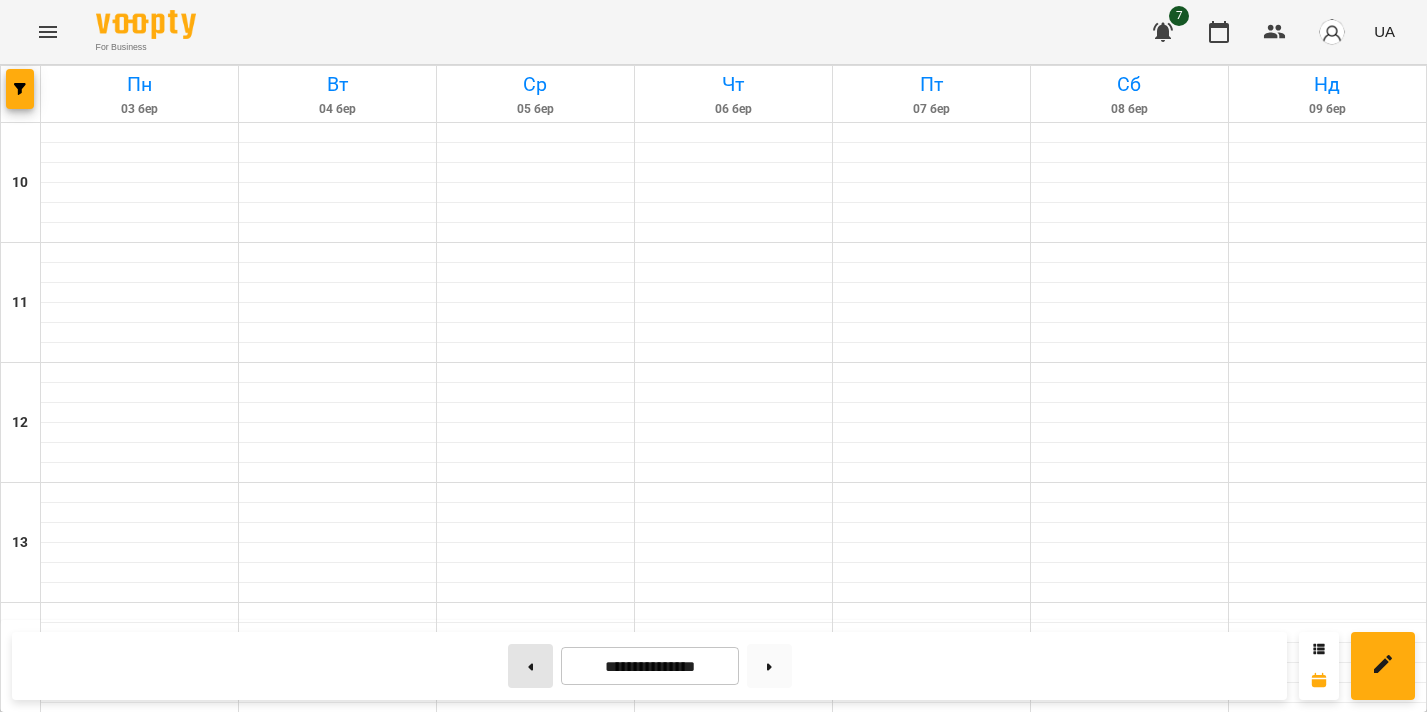 click at bounding box center (530, 666) 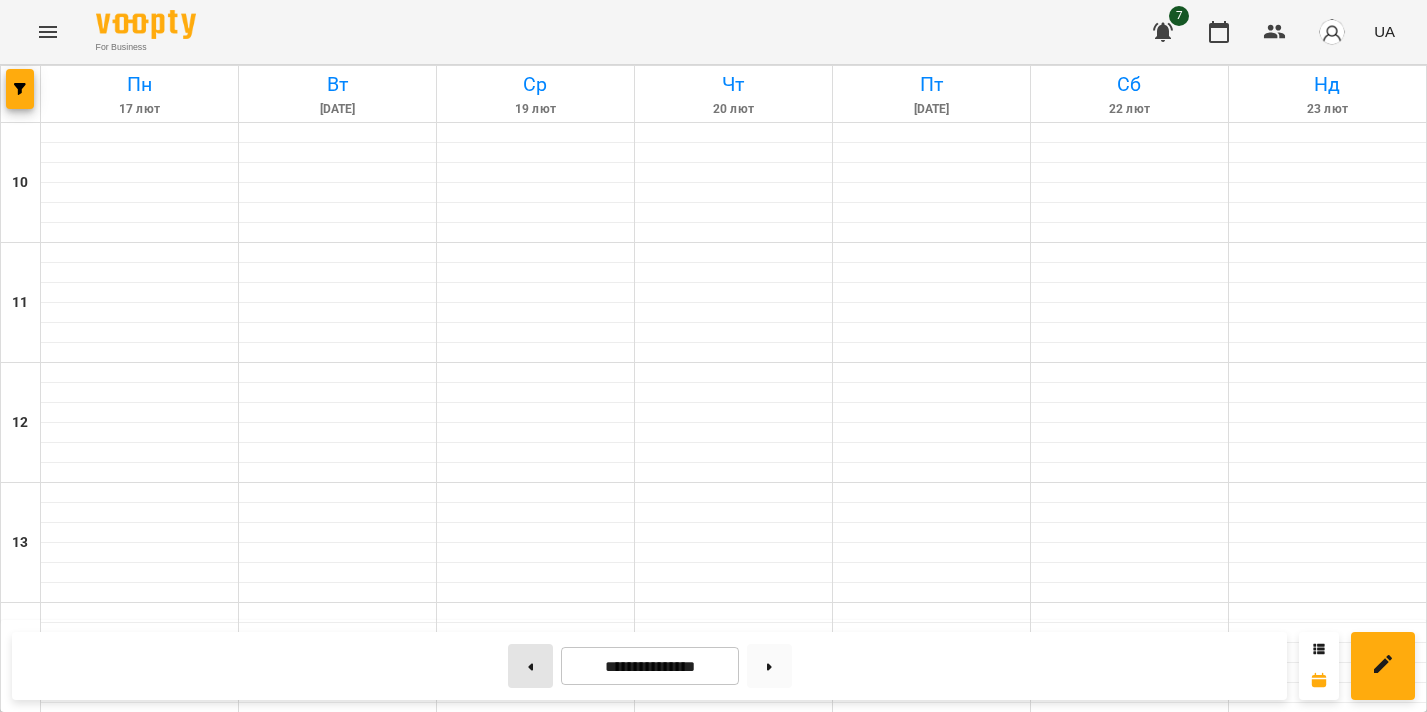 click at bounding box center (530, 666) 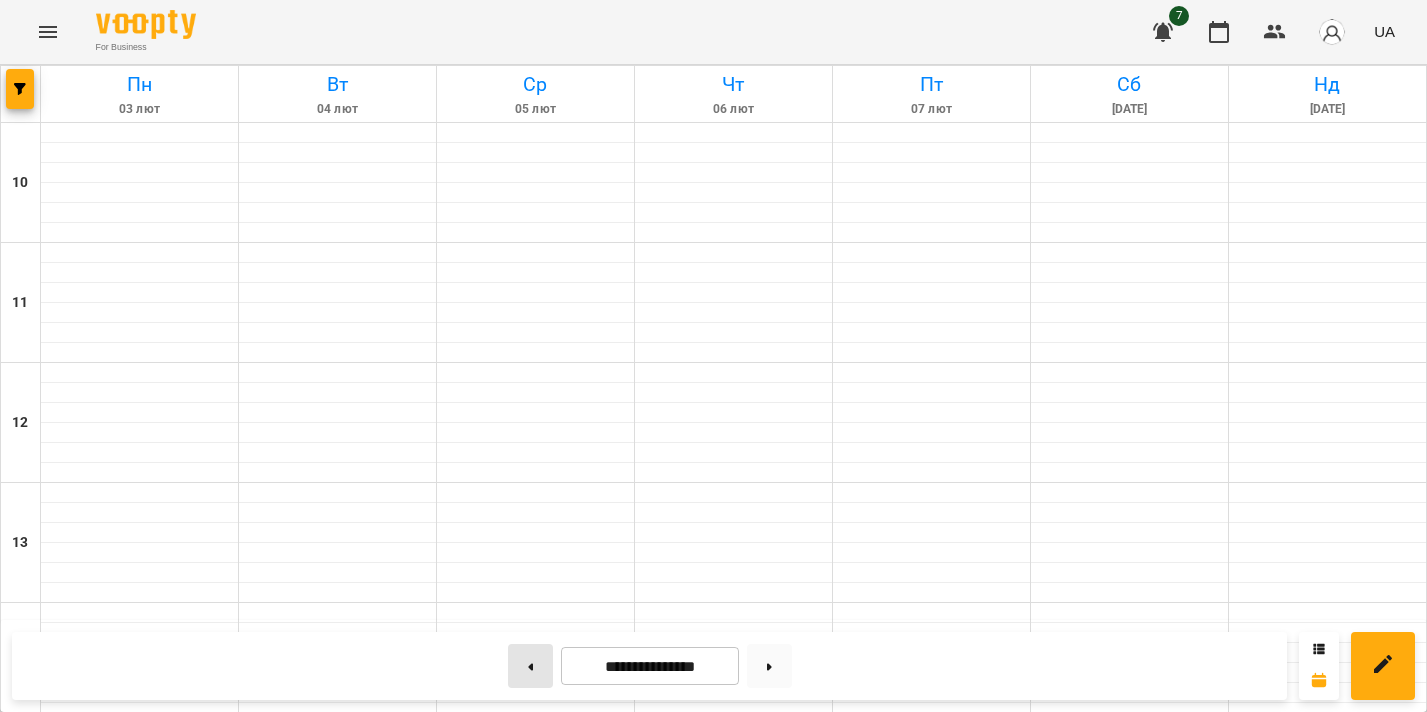 click at bounding box center [530, 666] 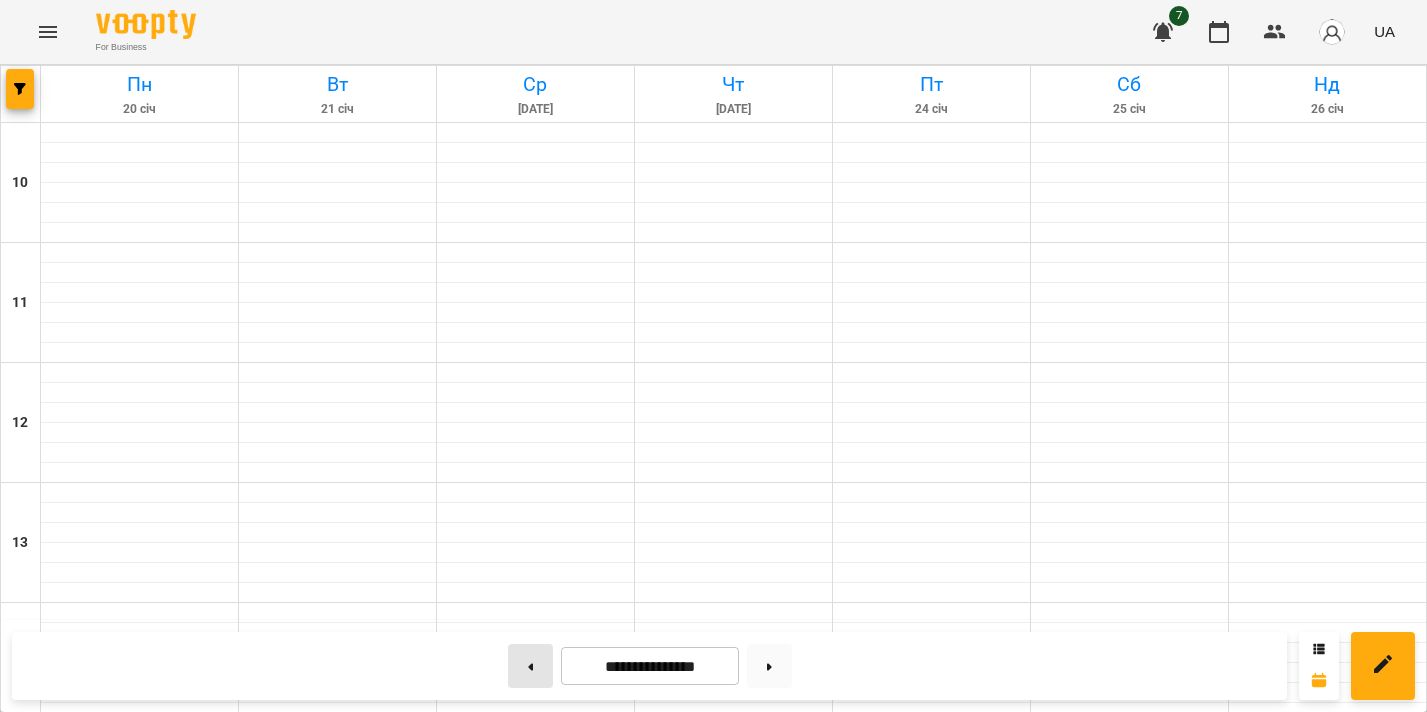 click at bounding box center [530, 666] 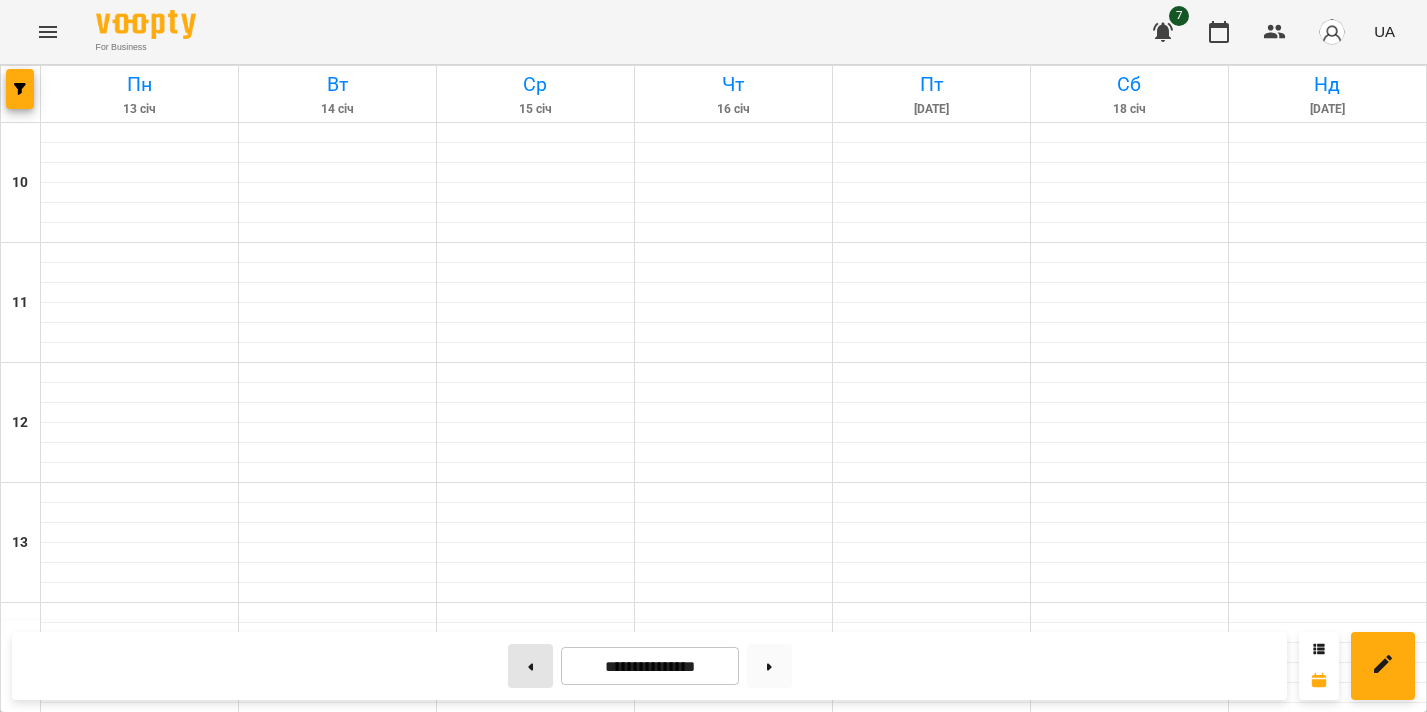 click at bounding box center (530, 666) 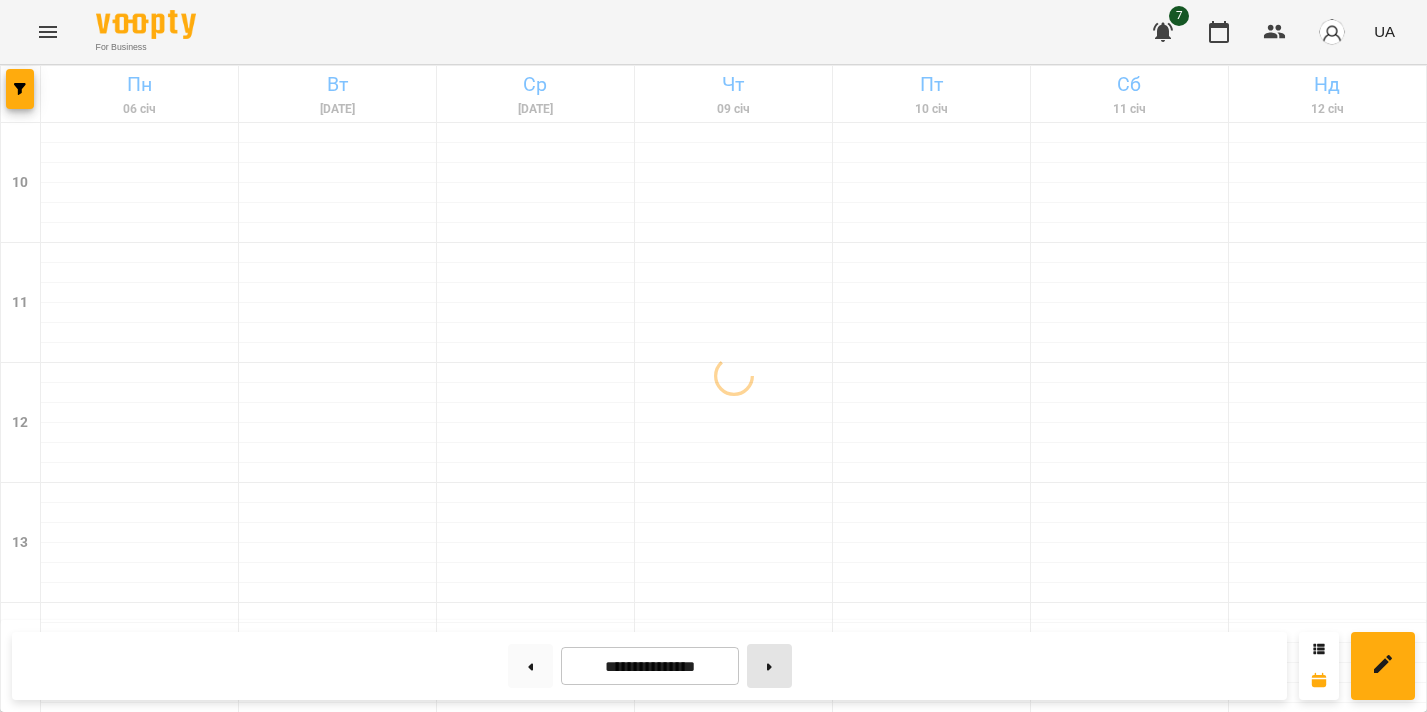 click at bounding box center (769, 666) 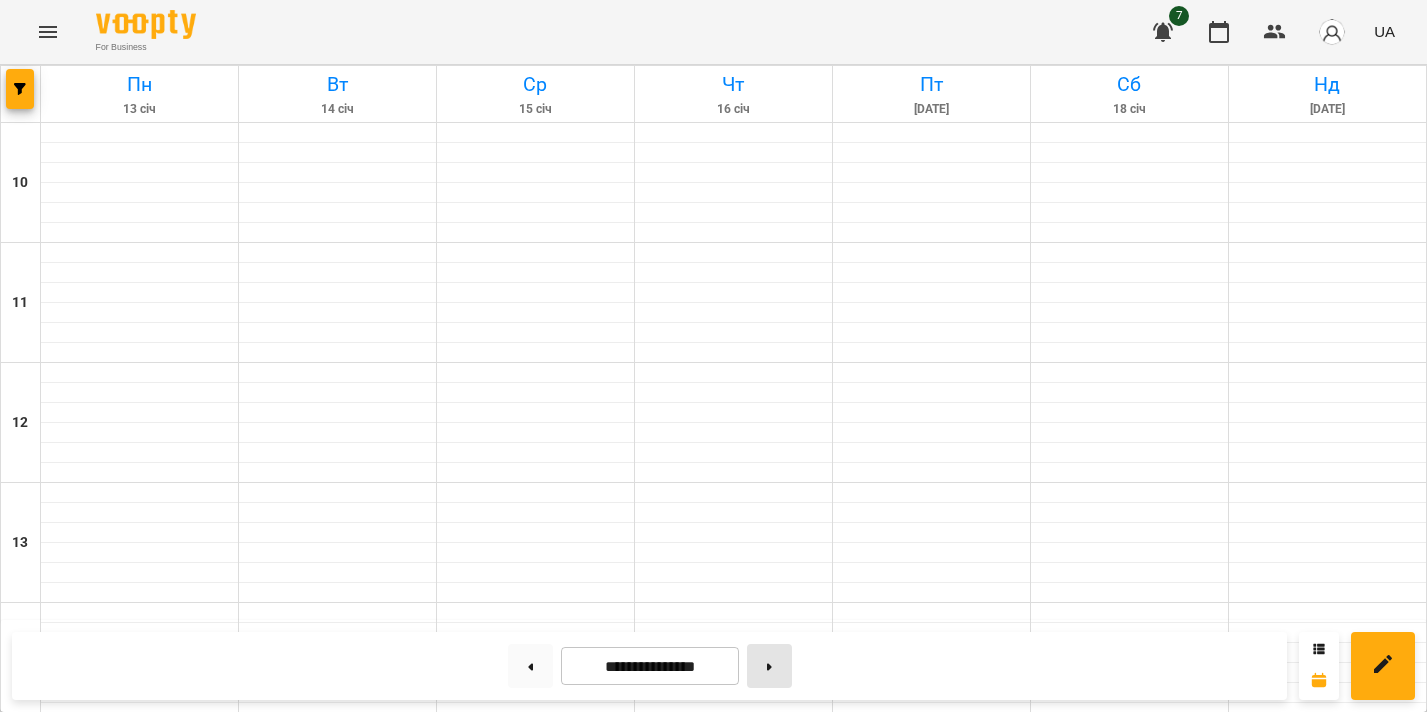 click 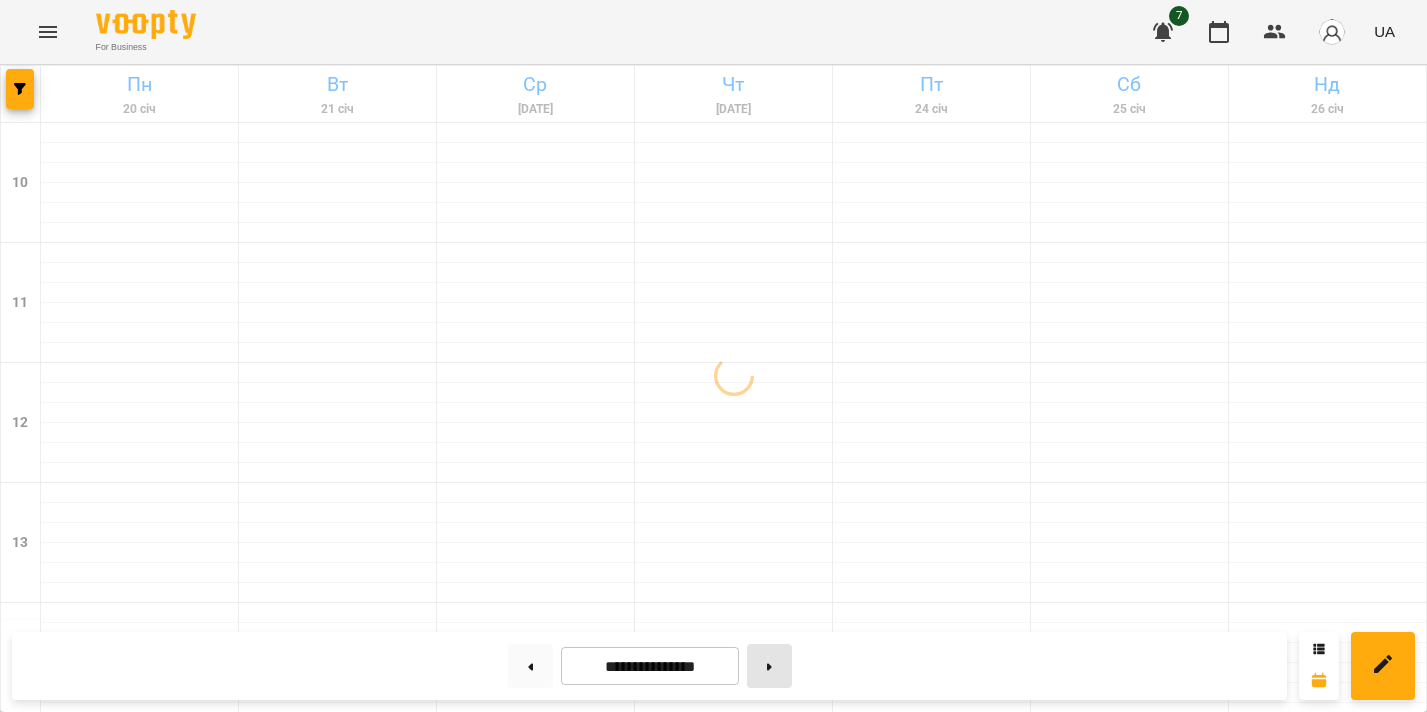 click 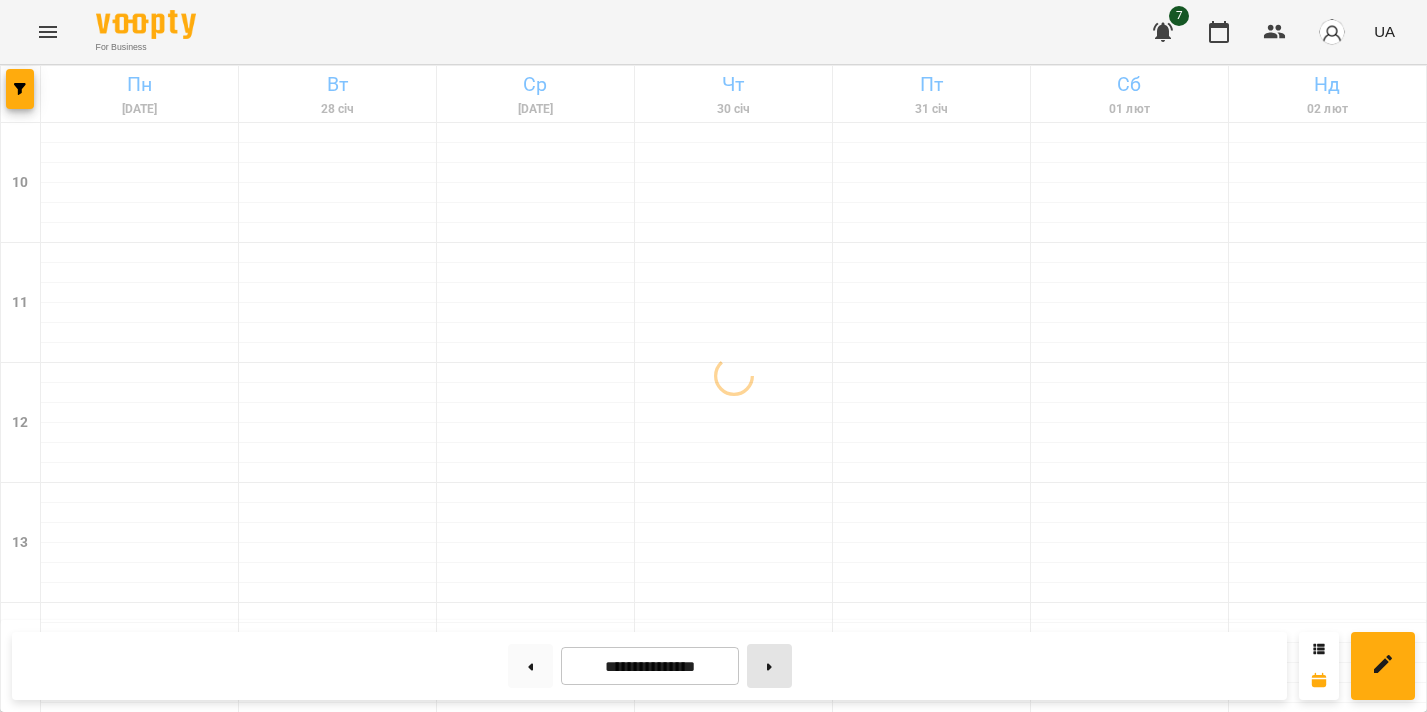 type on "**********" 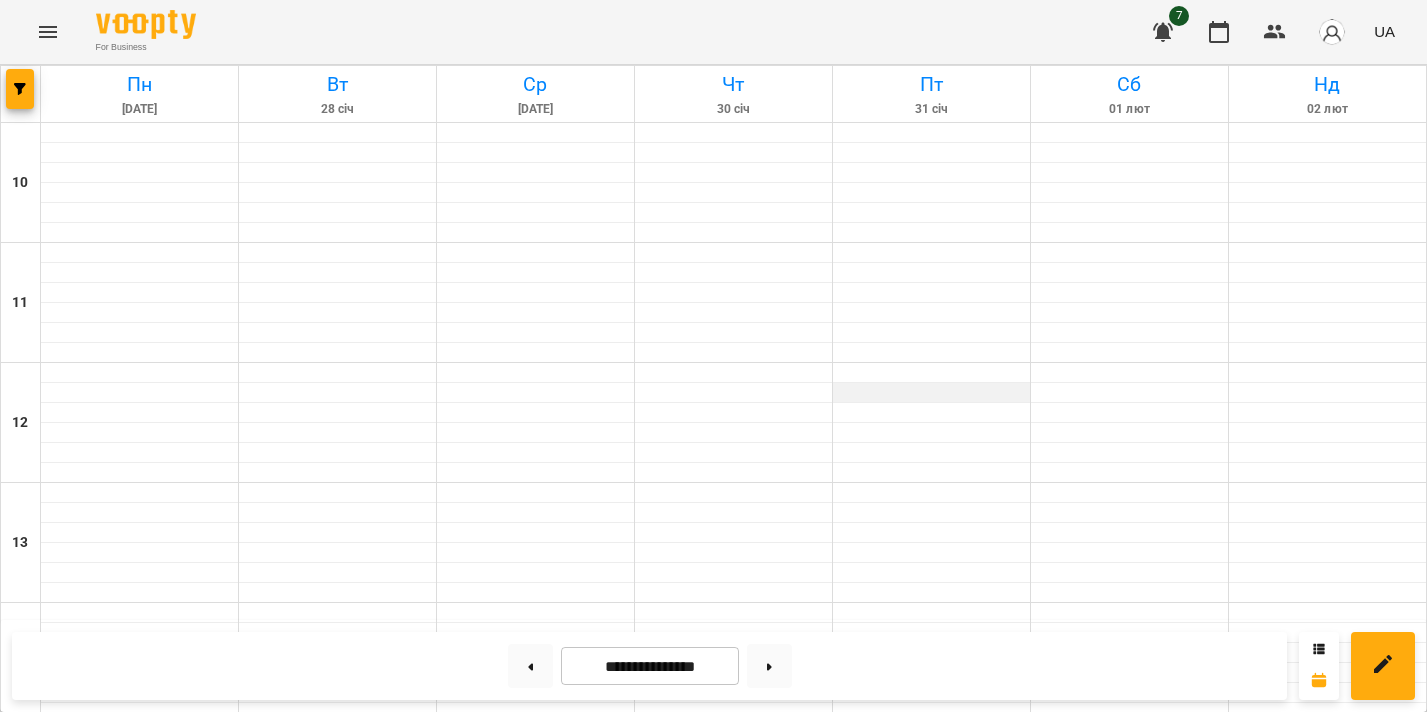 scroll, scrollTop: 419, scrollLeft: 0, axis: vertical 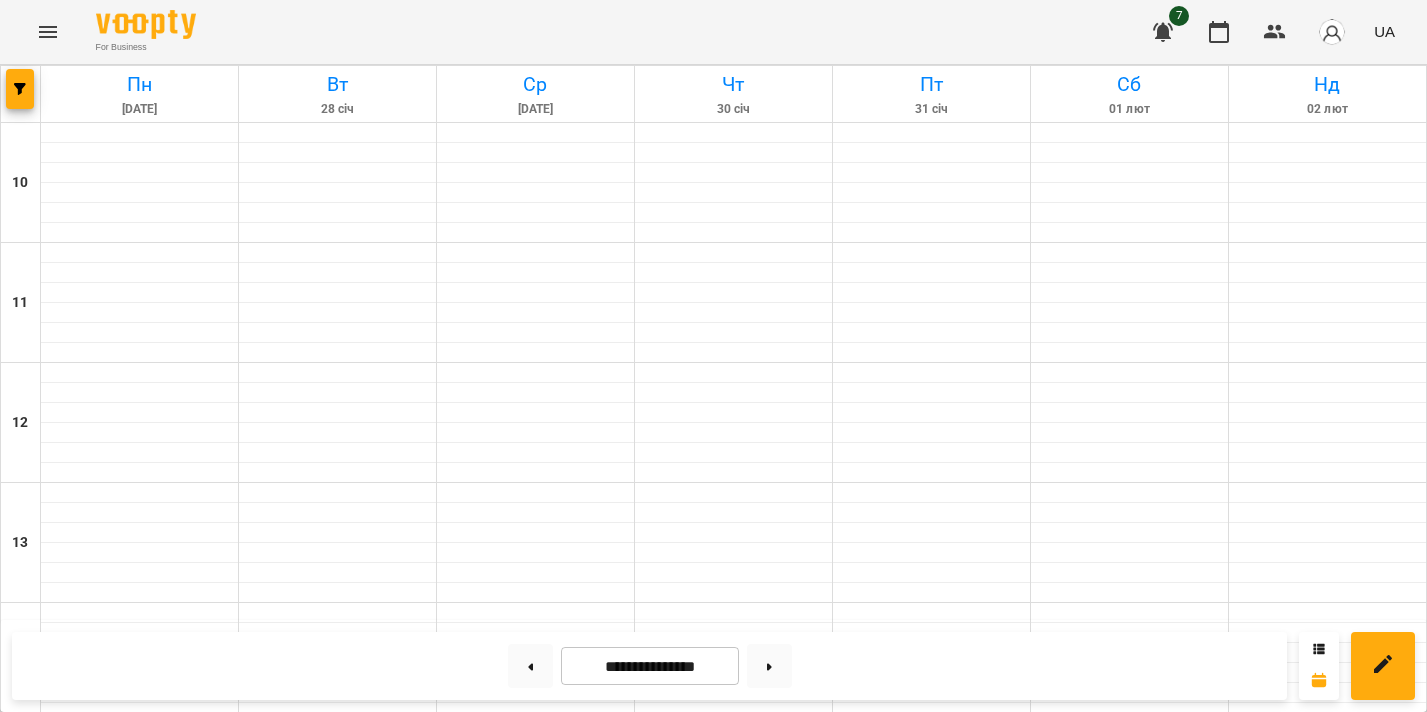 click at bounding box center (146, 24) 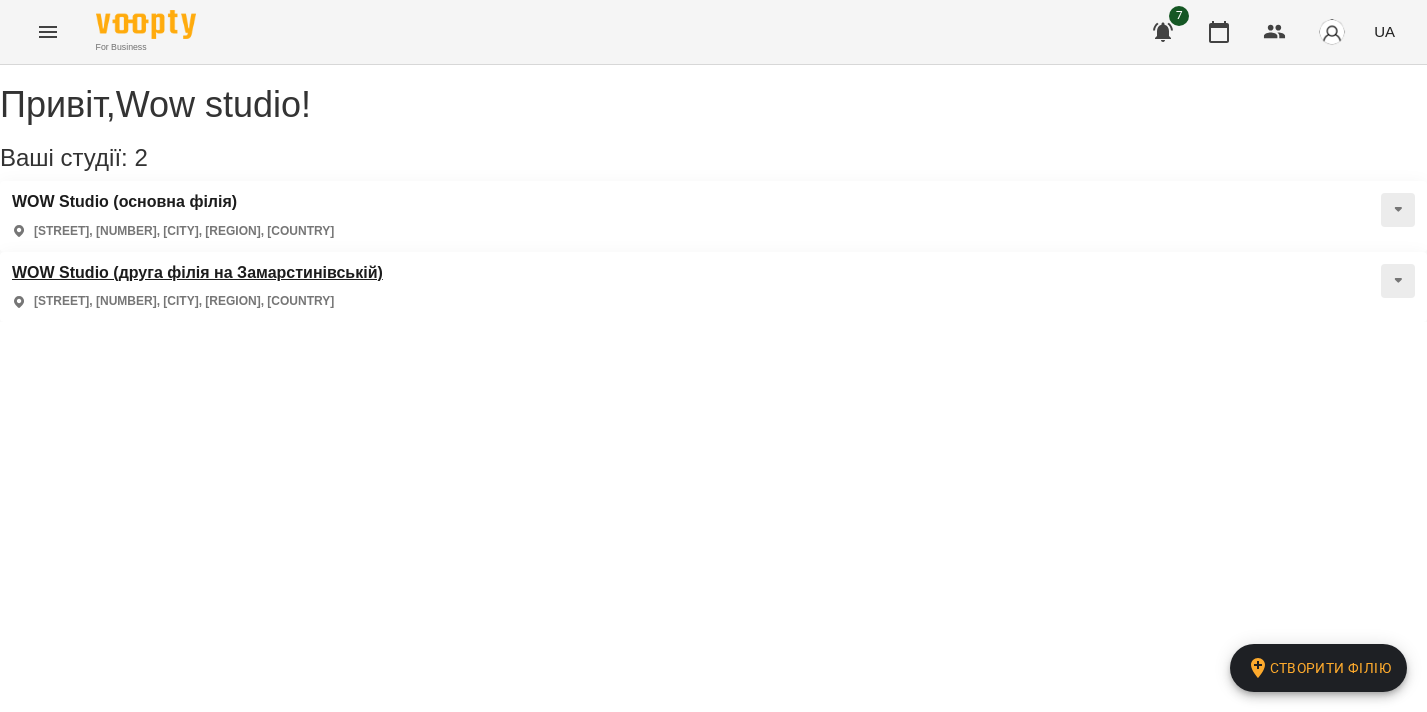click on "WOW Studio (друга філія на Замарстинівській)" at bounding box center [197, 273] 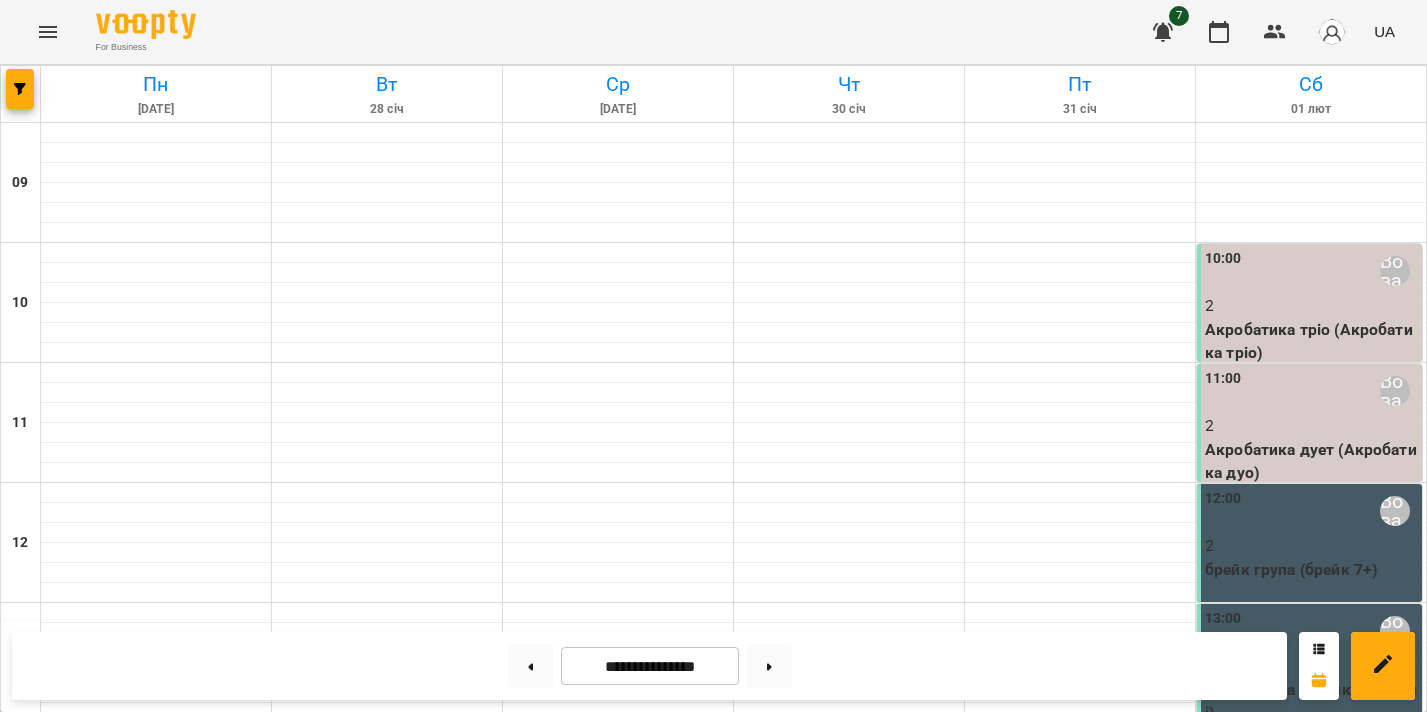scroll, scrollTop: 528, scrollLeft: 0, axis: vertical 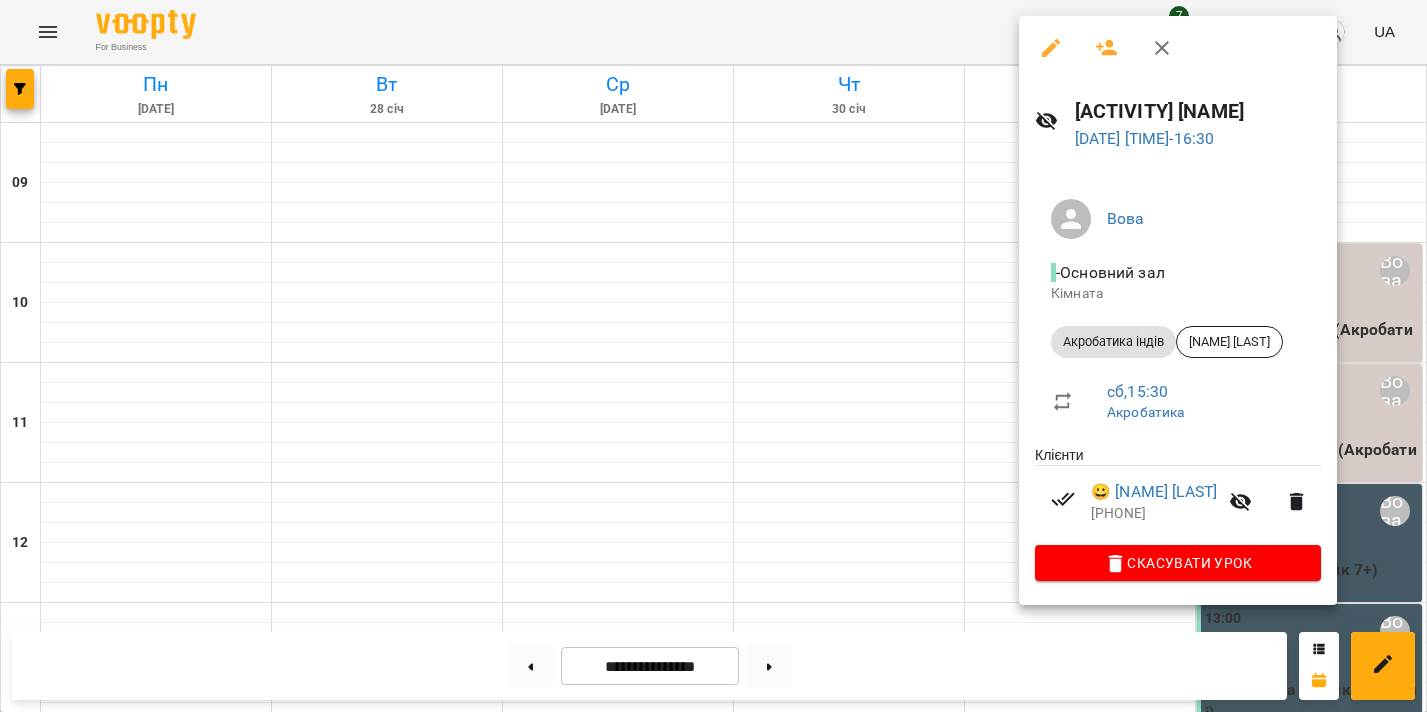 click 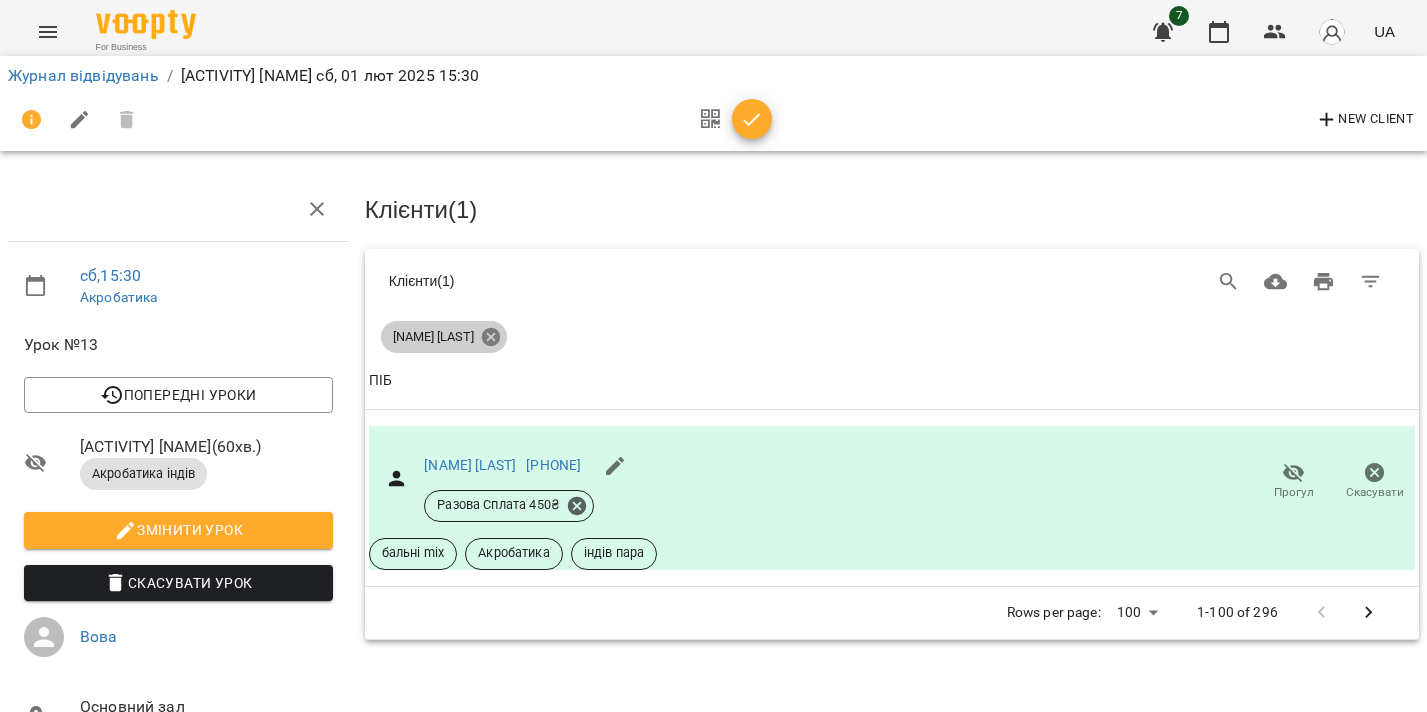 click 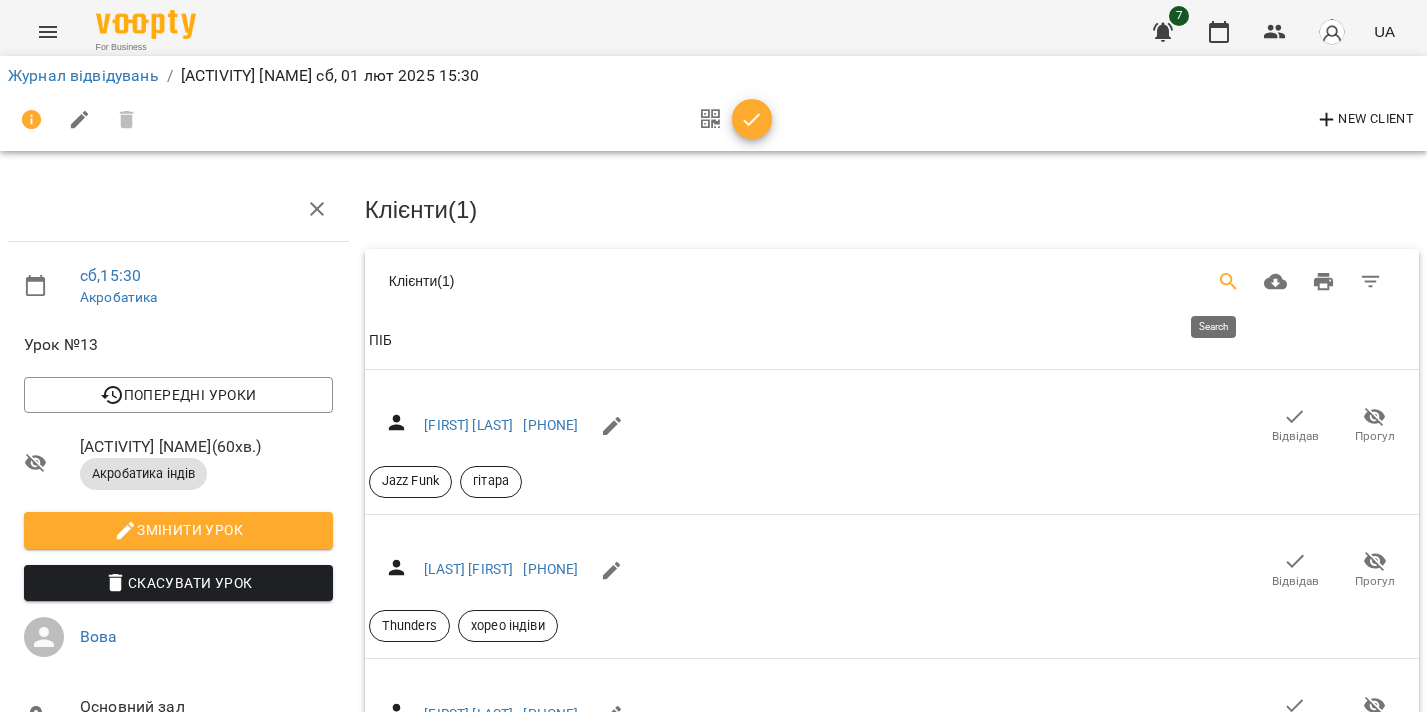 click 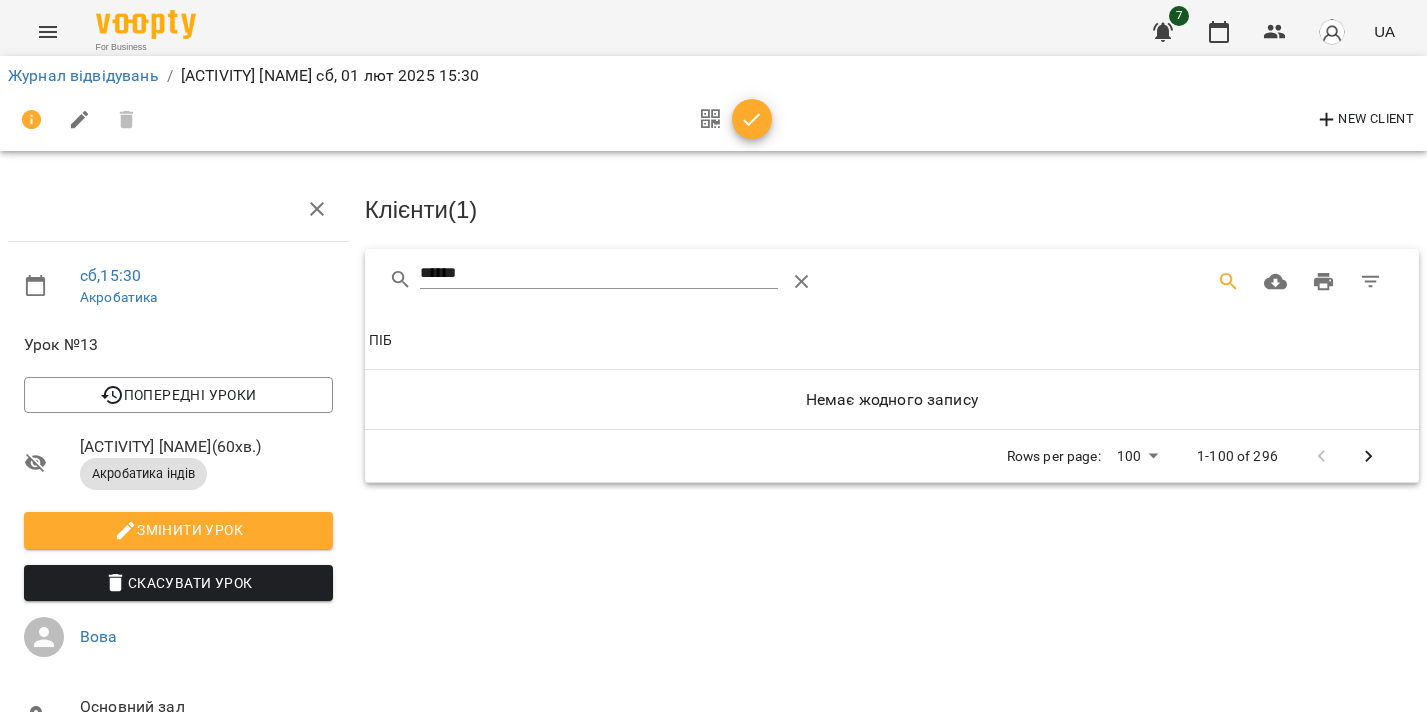 click on "******" at bounding box center [599, 274] 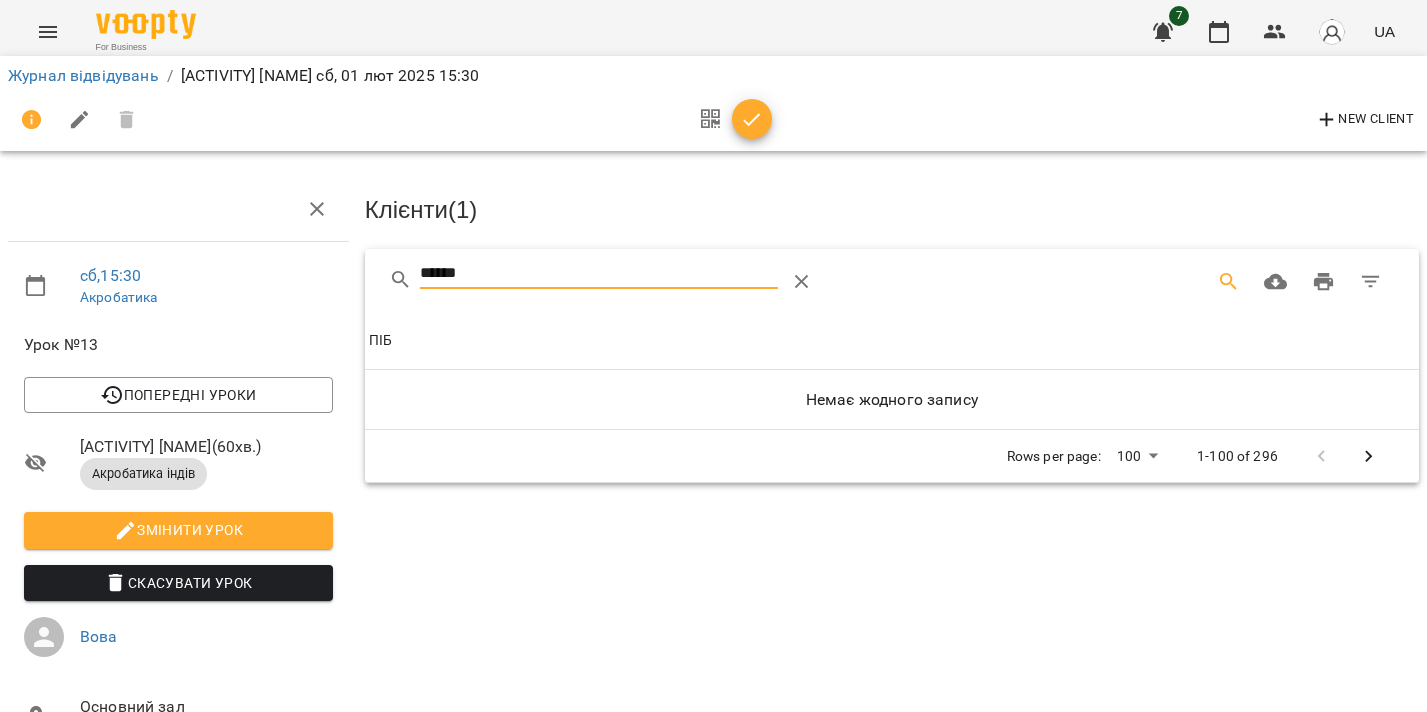 click on "******" at bounding box center (599, 274) 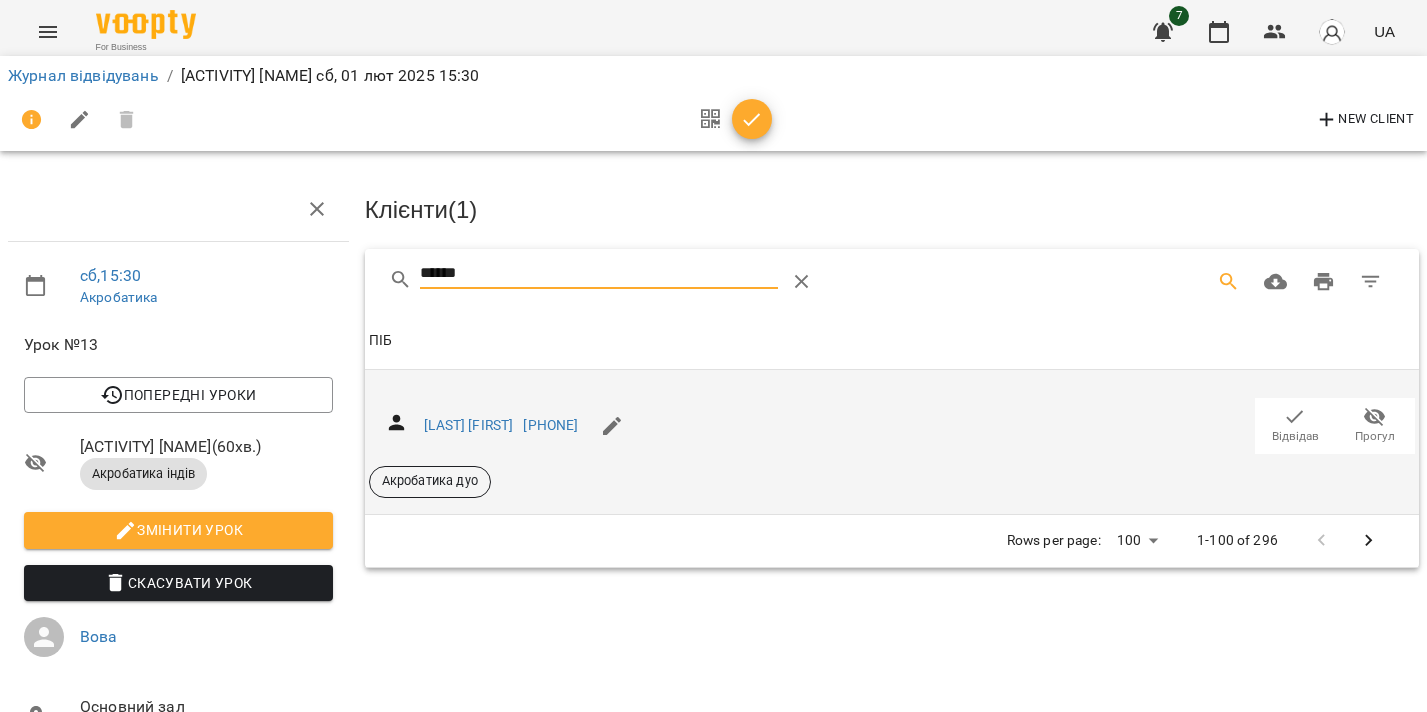 type on "******" 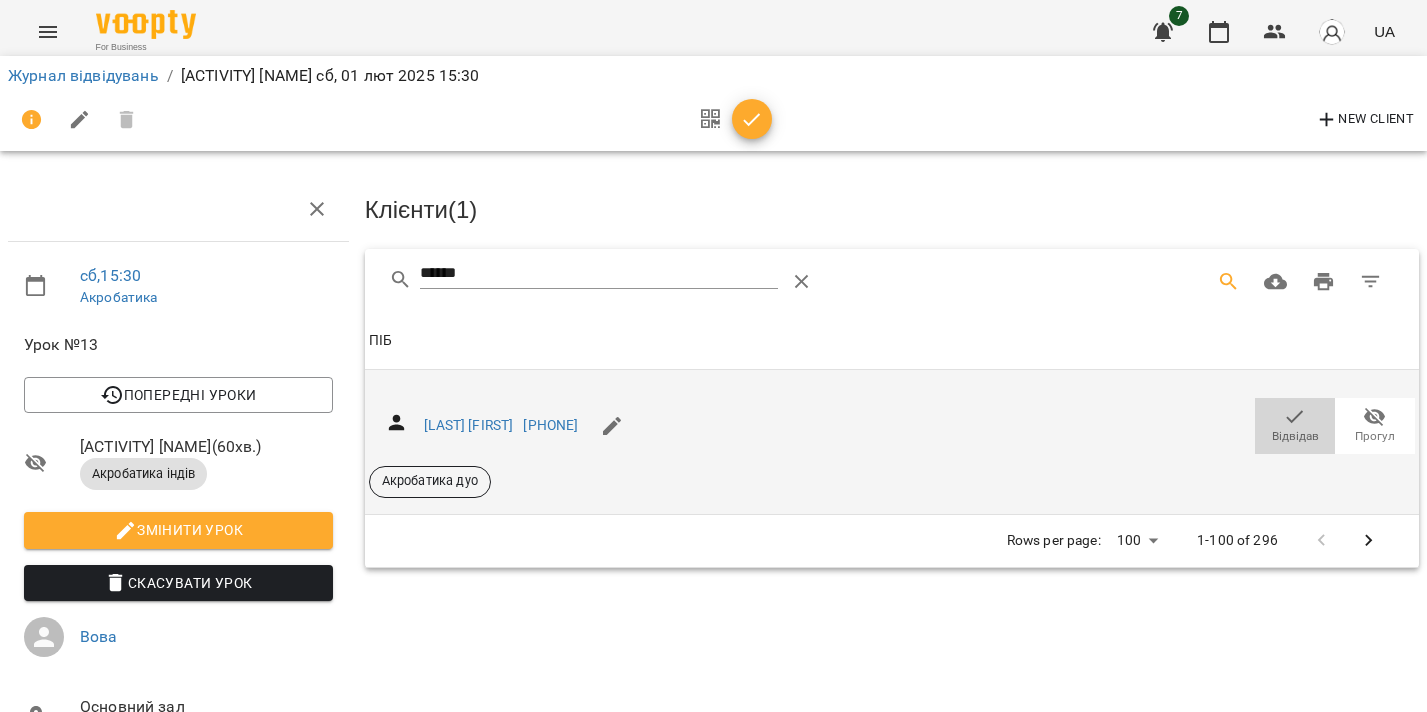 click 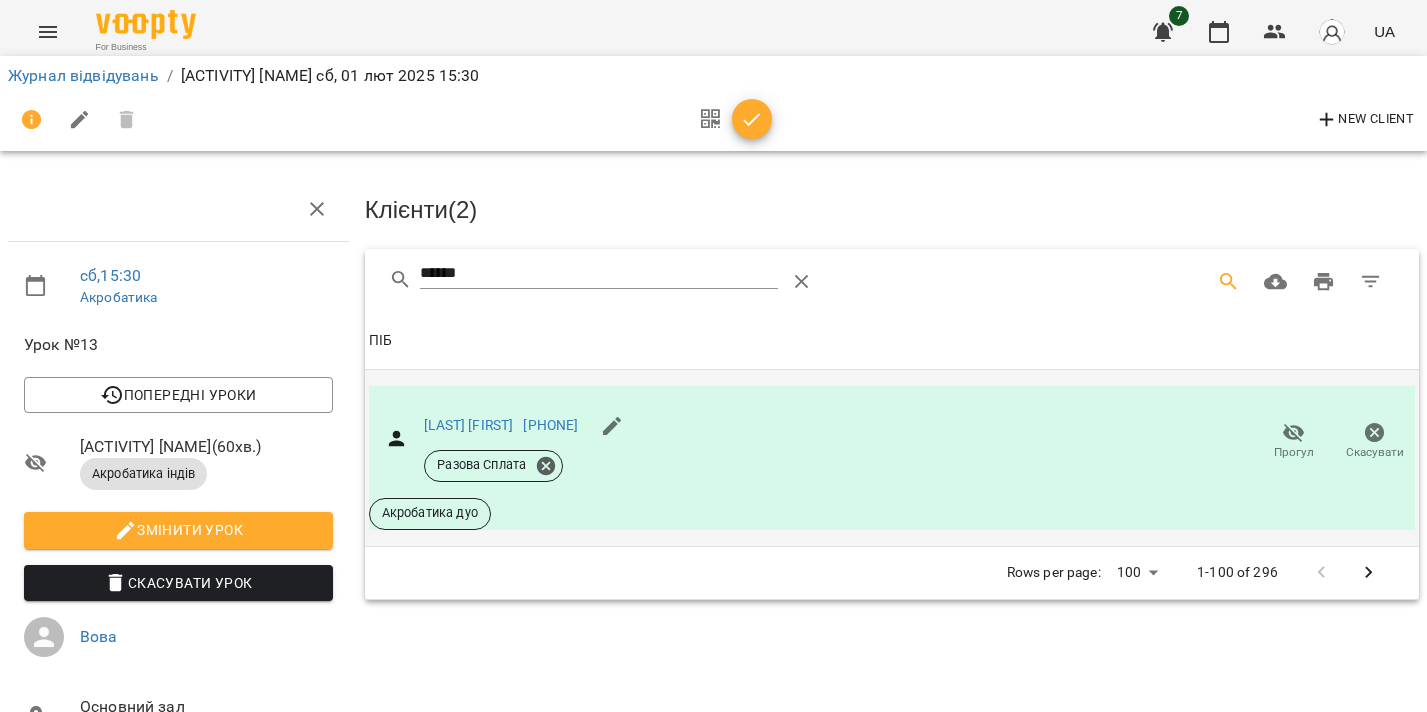 click 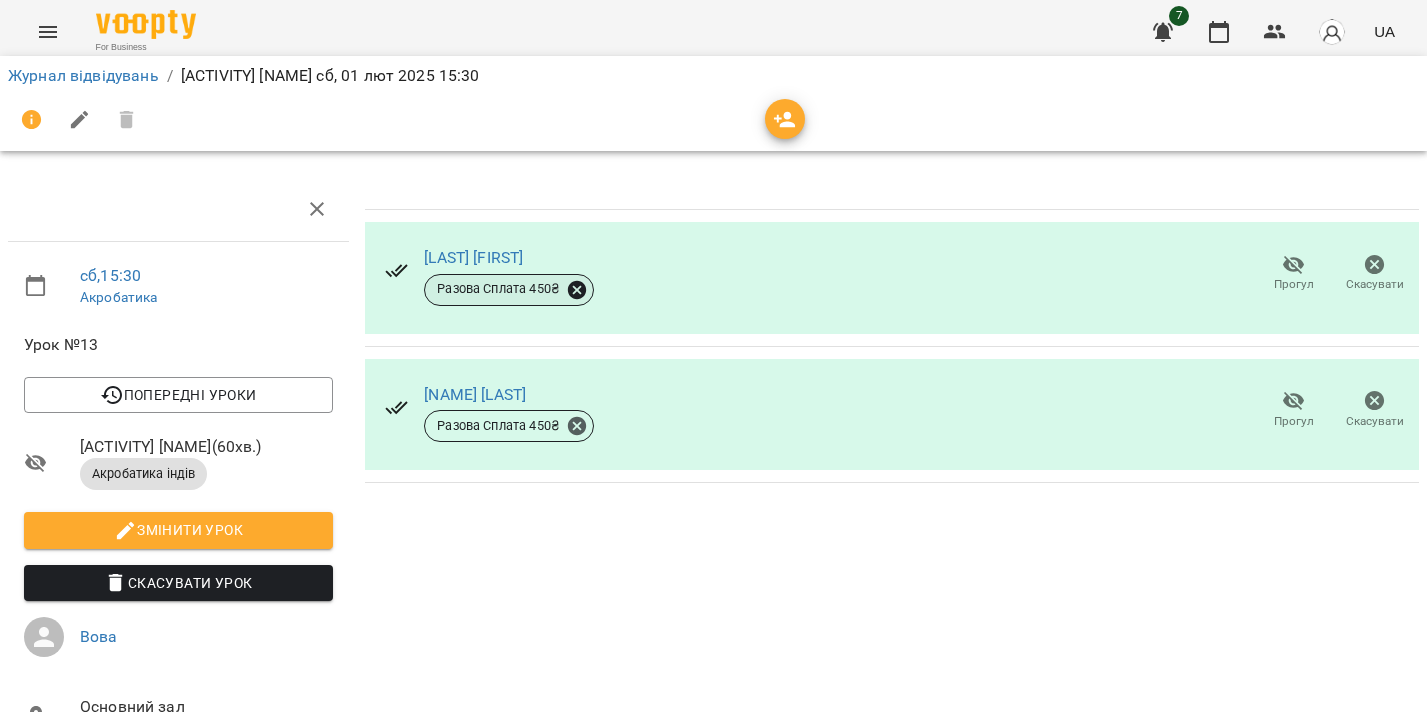 click 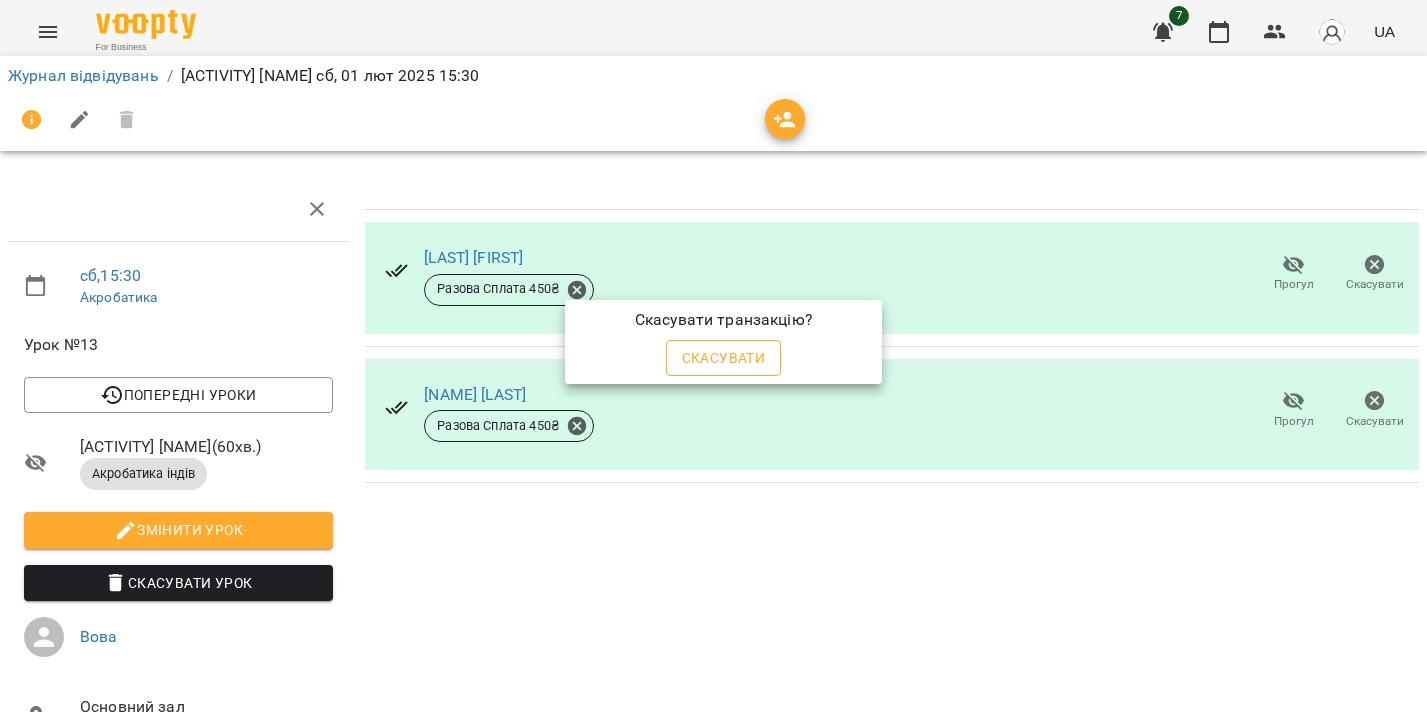 click on "Скасувати" at bounding box center (724, 358) 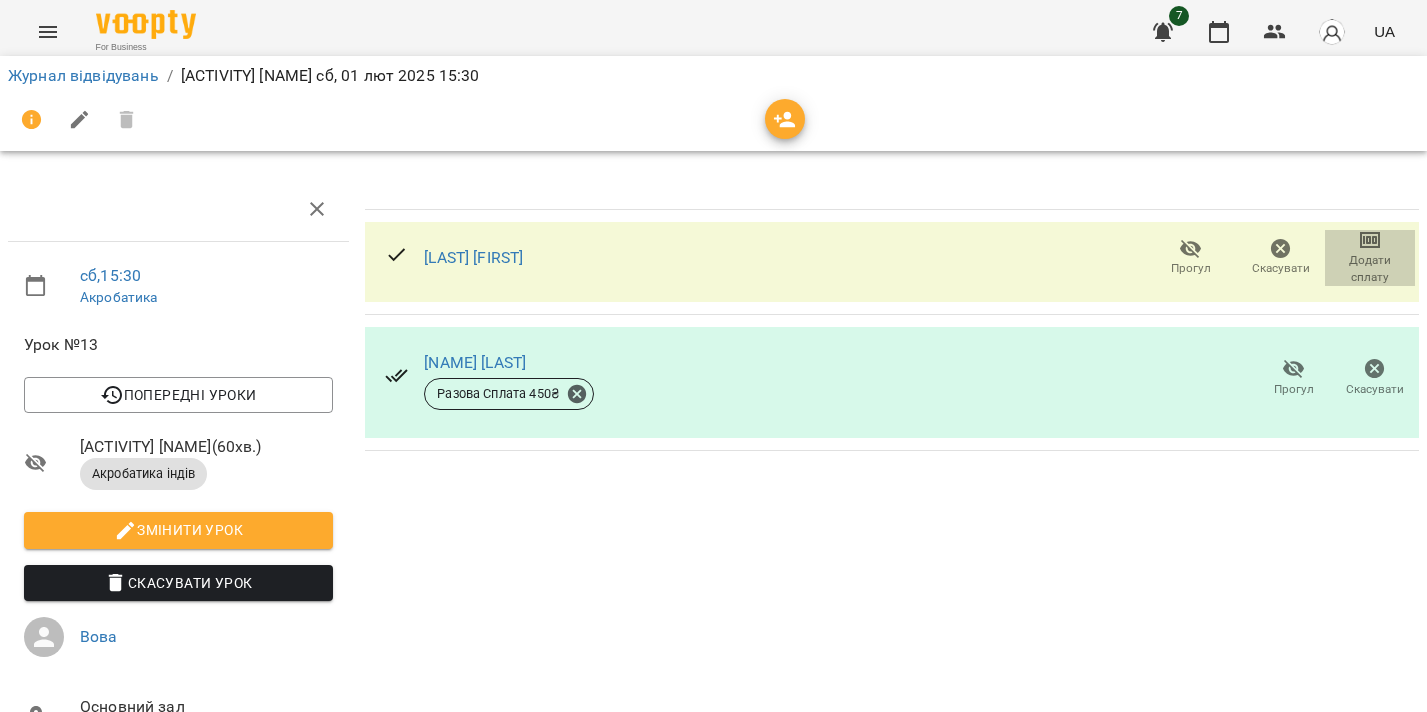 click on "Додати сплату" at bounding box center [1370, 269] 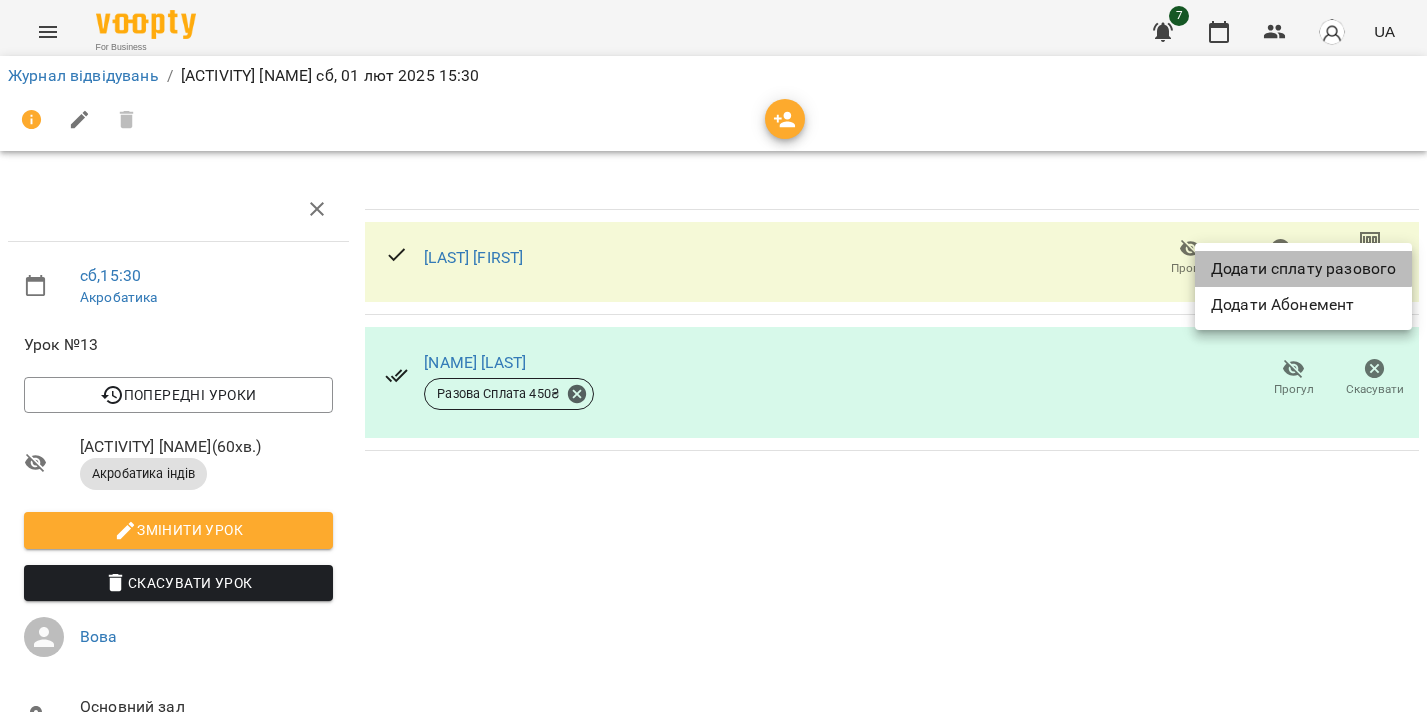 click on "Додати сплату разового" at bounding box center (1303, 269) 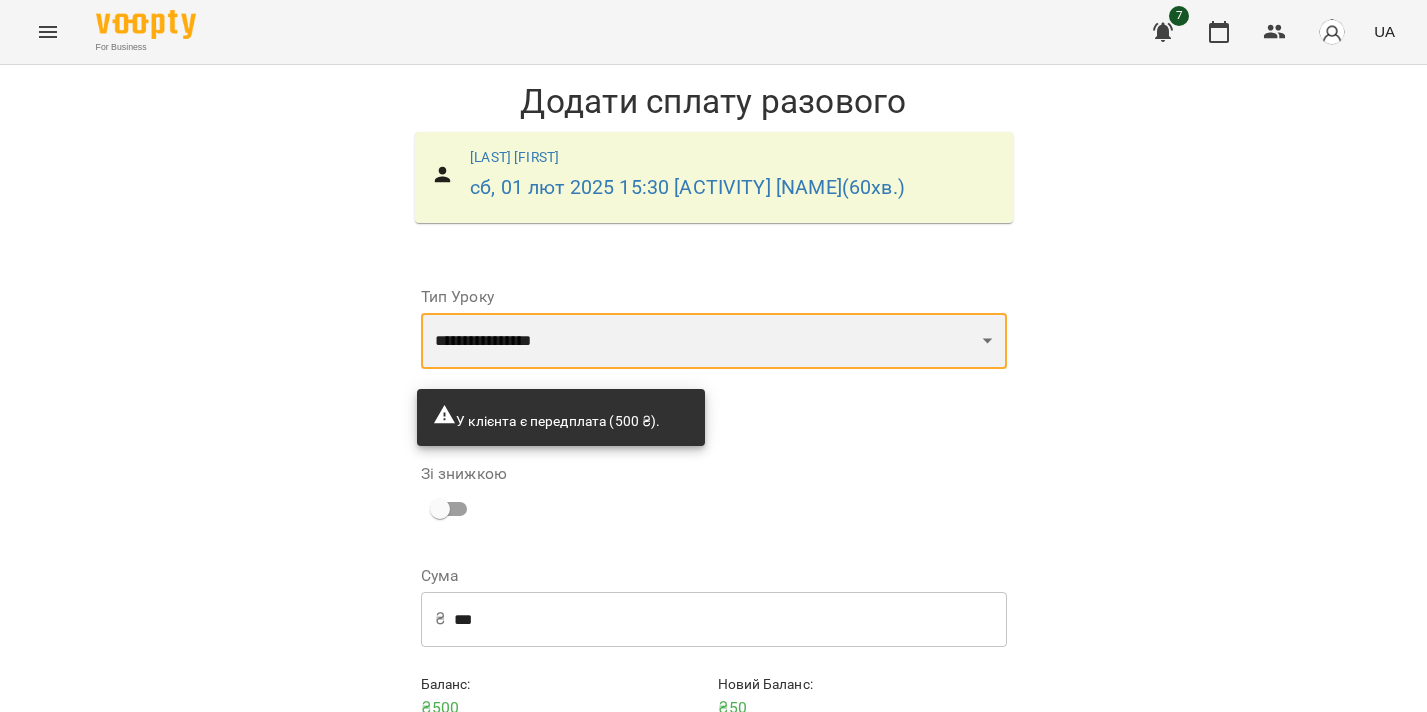 select on "**********" 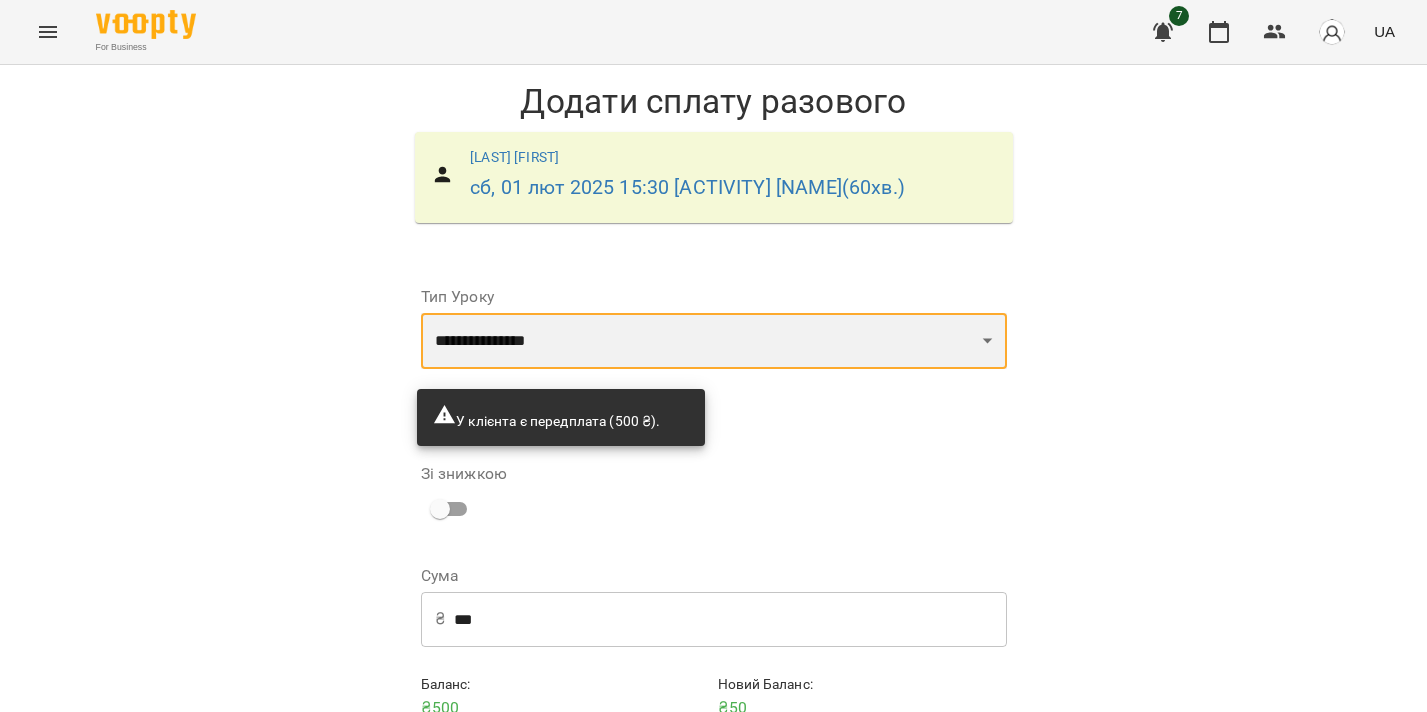 type on "***" 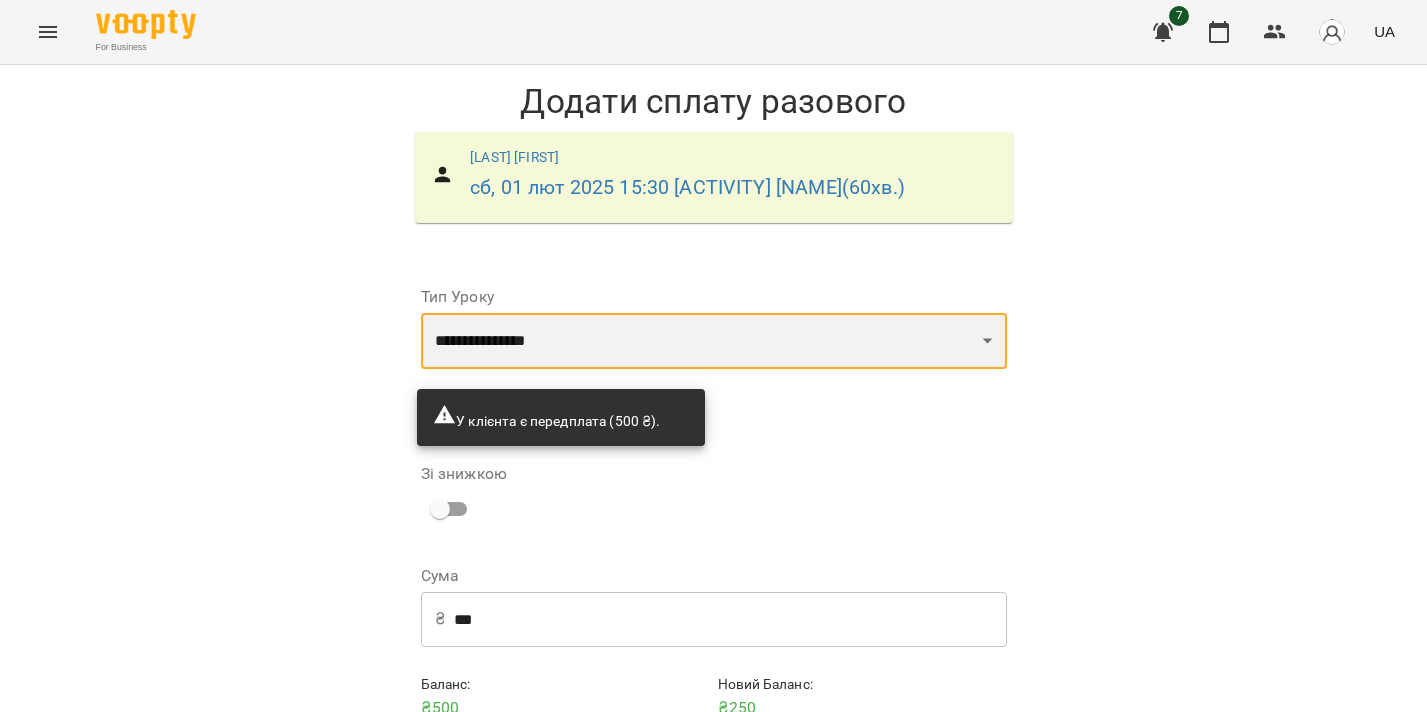 scroll, scrollTop: 83, scrollLeft: 0, axis: vertical 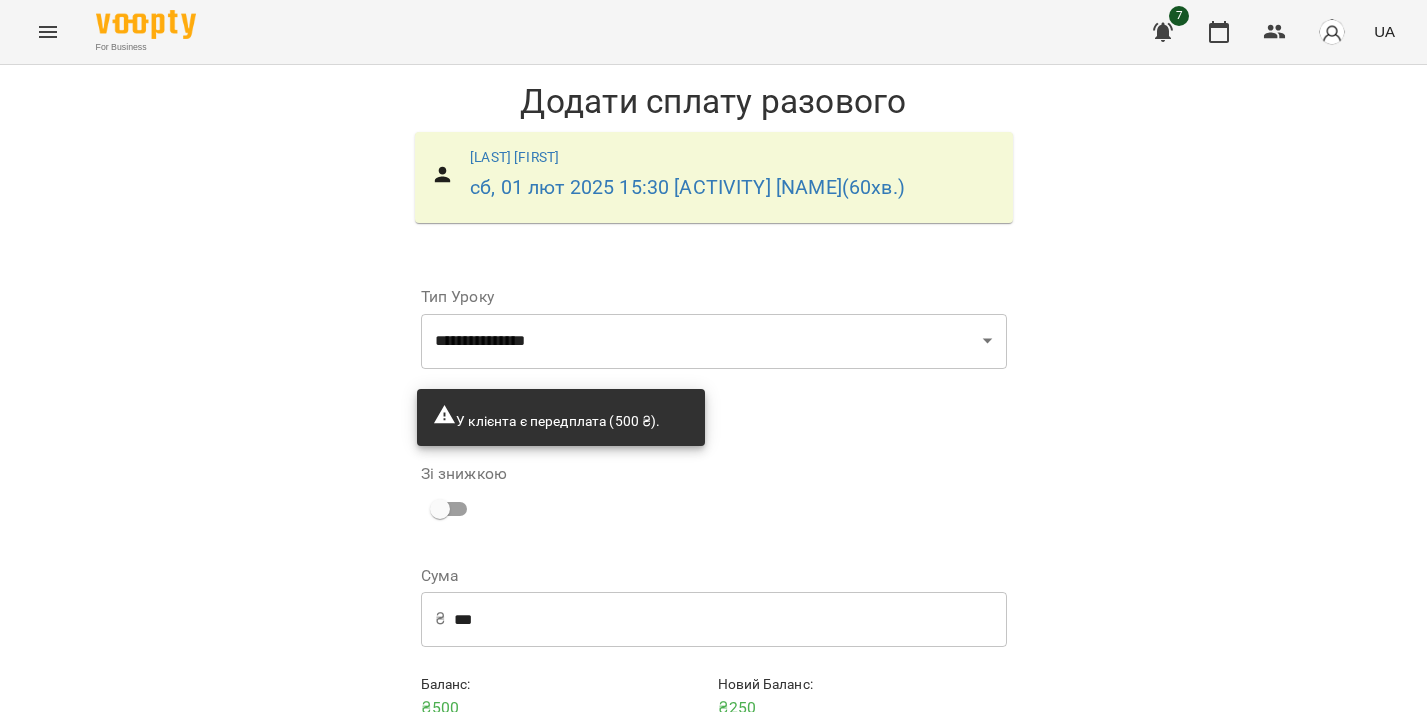 click on "Додати сплату разового" at bounding box center [879, 748] 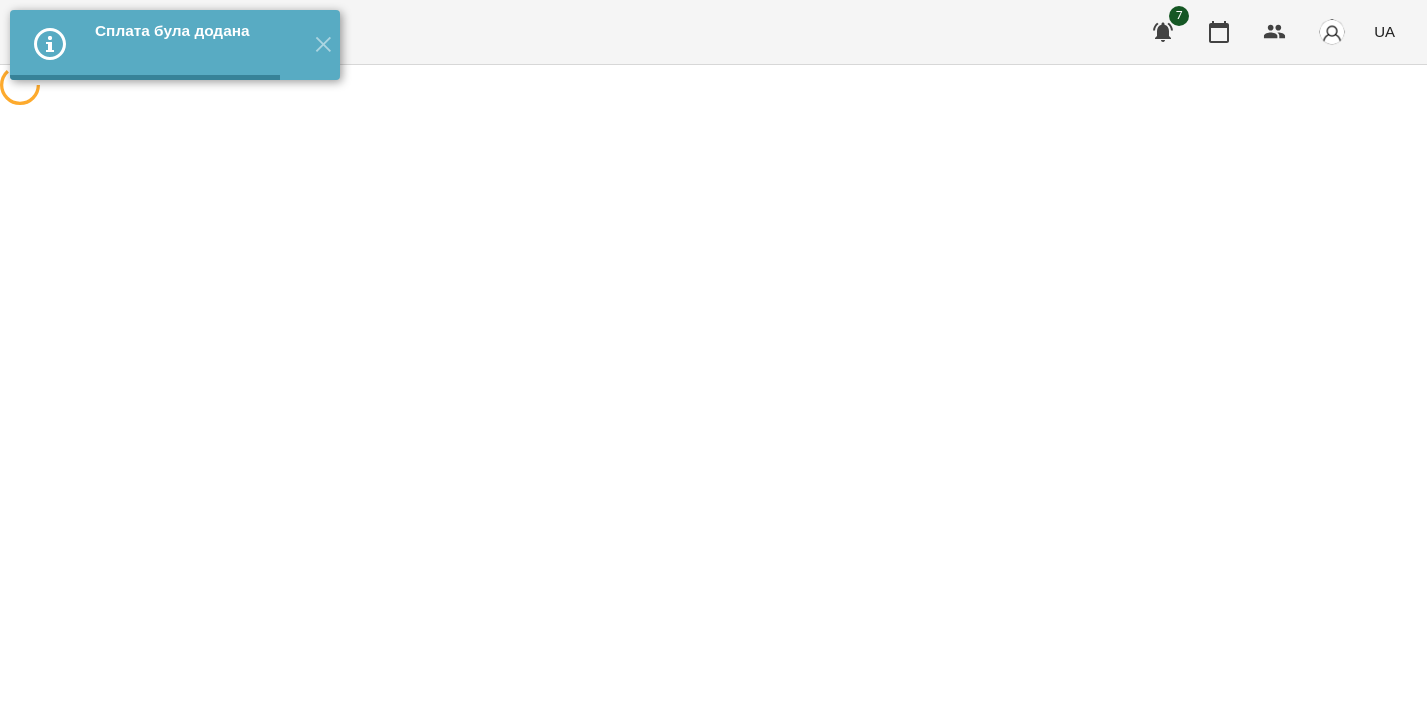 scroll, scrollTop: 0, scrollLeft: 0, axis: both 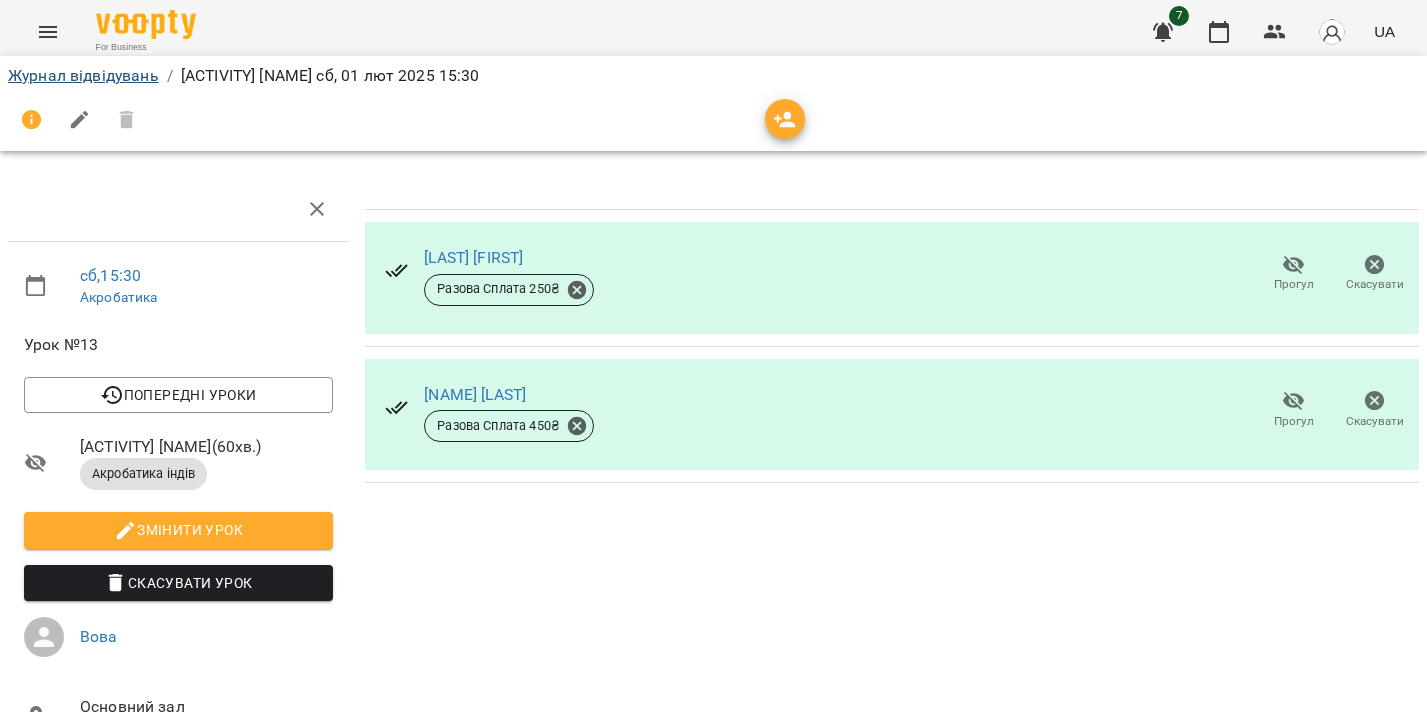 click on "Журнал відвідувань" at bounding box center (83, 75) 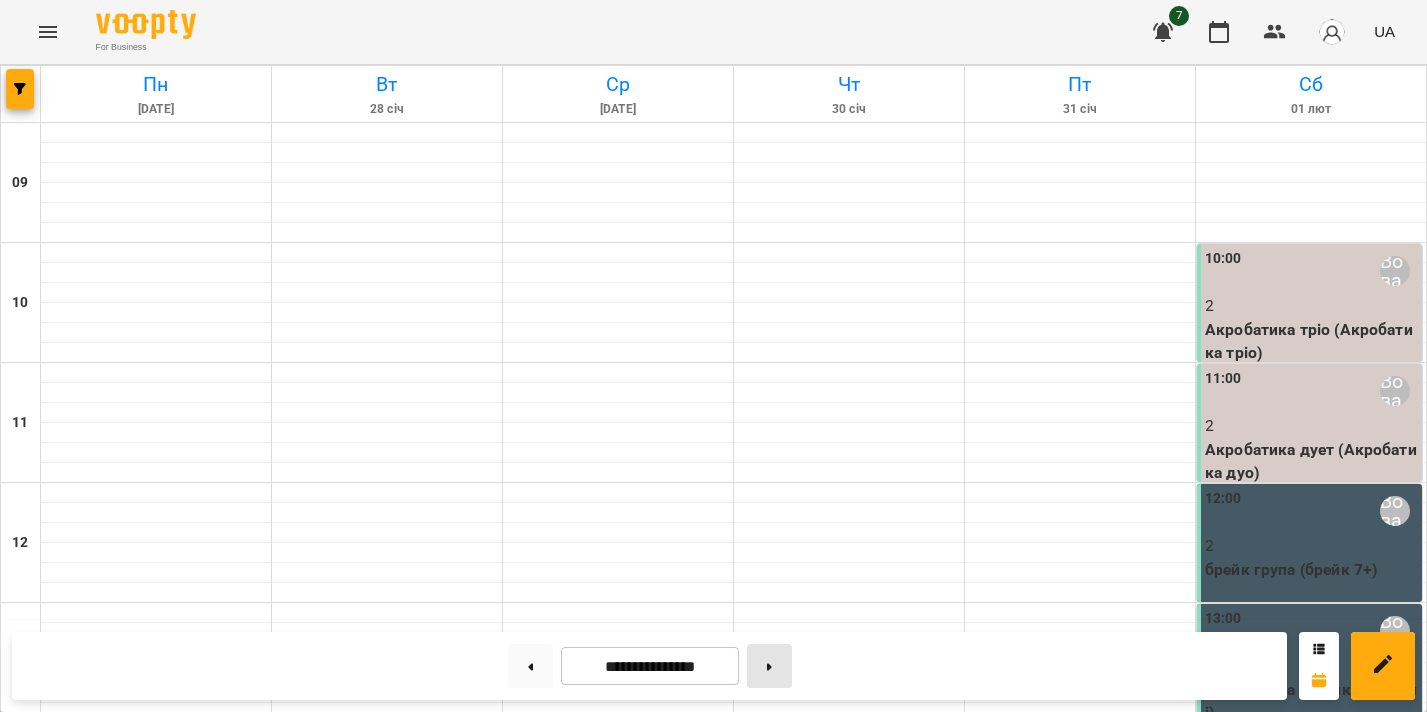 click at bounding box center [769, 666] 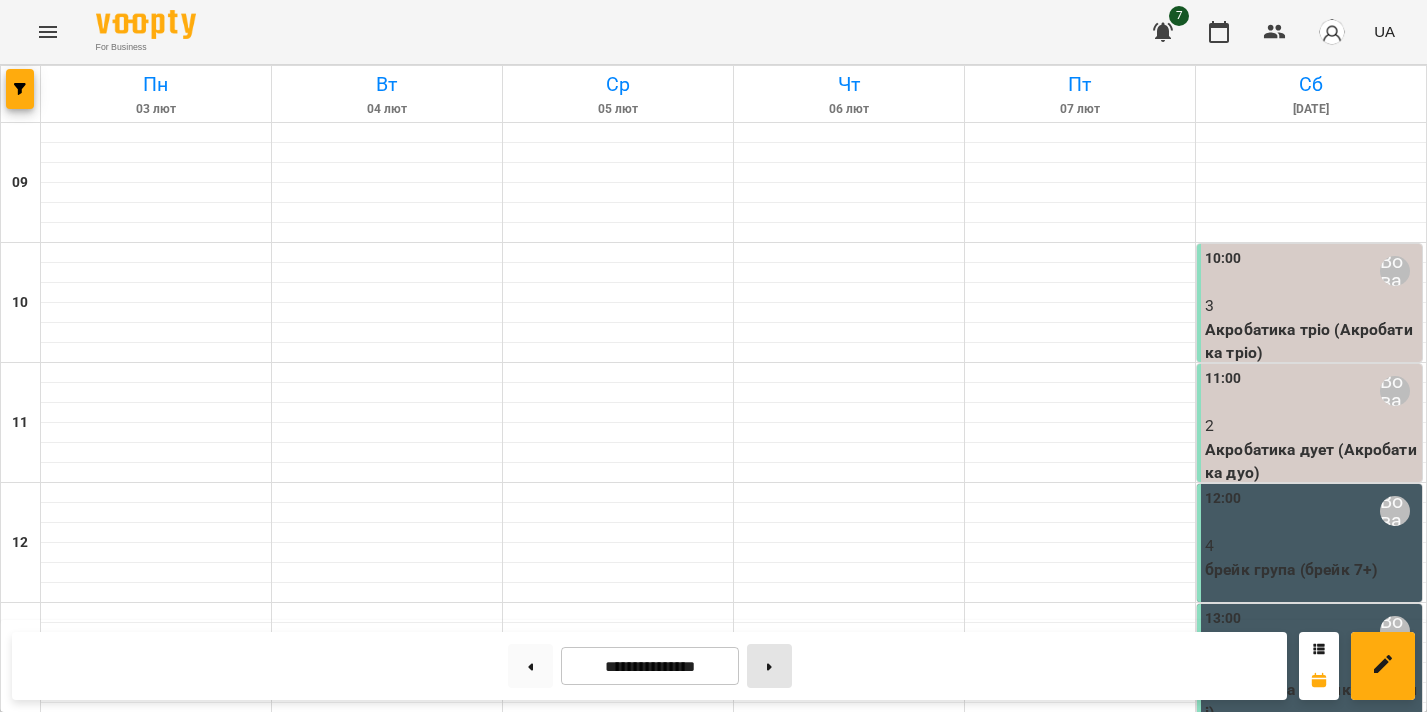 click at bounding box center (769, 666) 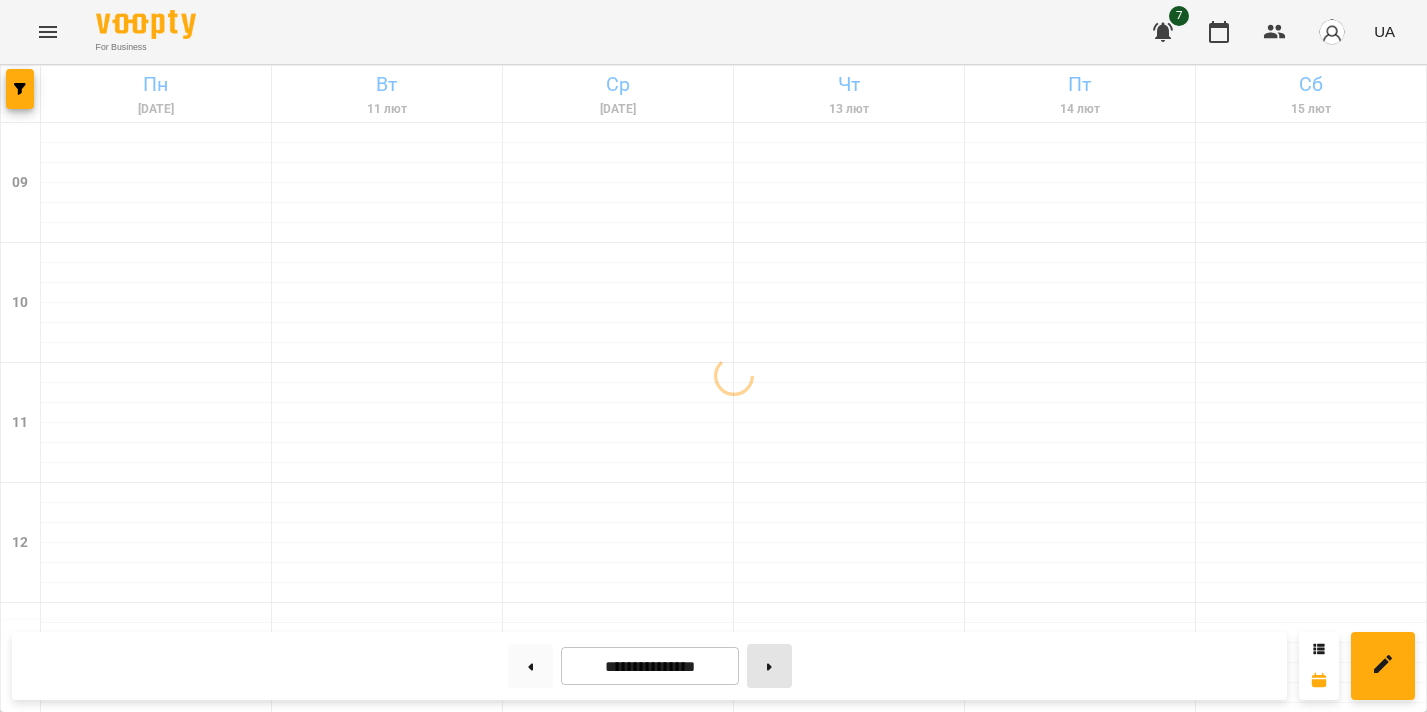 click at bounding box center (769, 666) 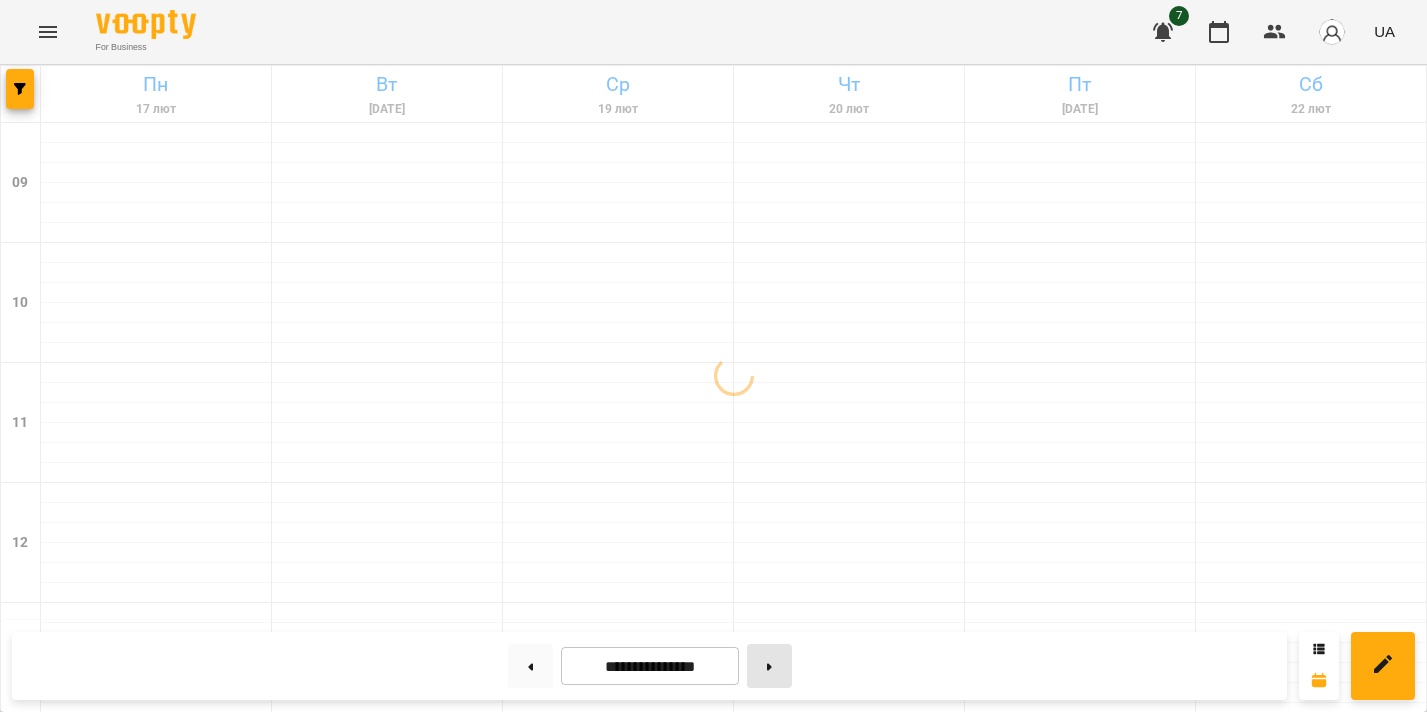 click at bounding box center [769, 666] 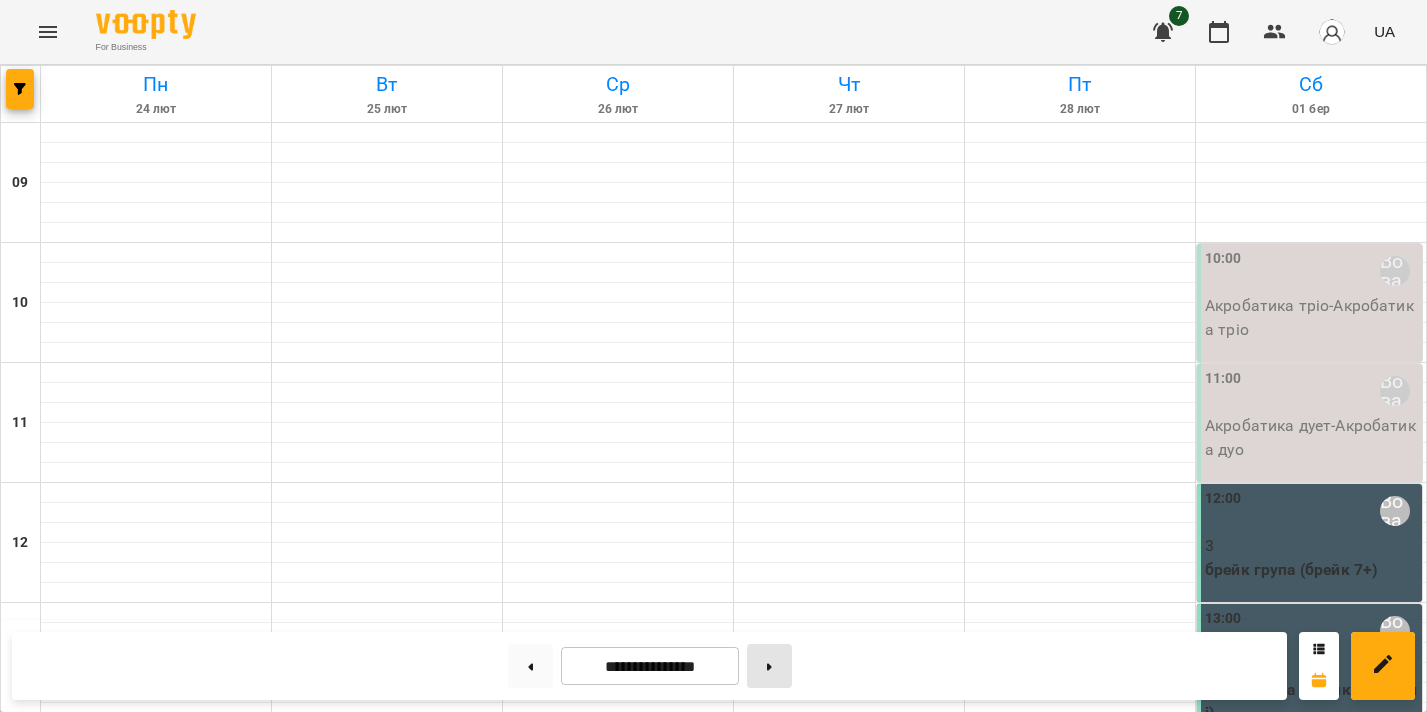 click at bounding box center (769, 666) 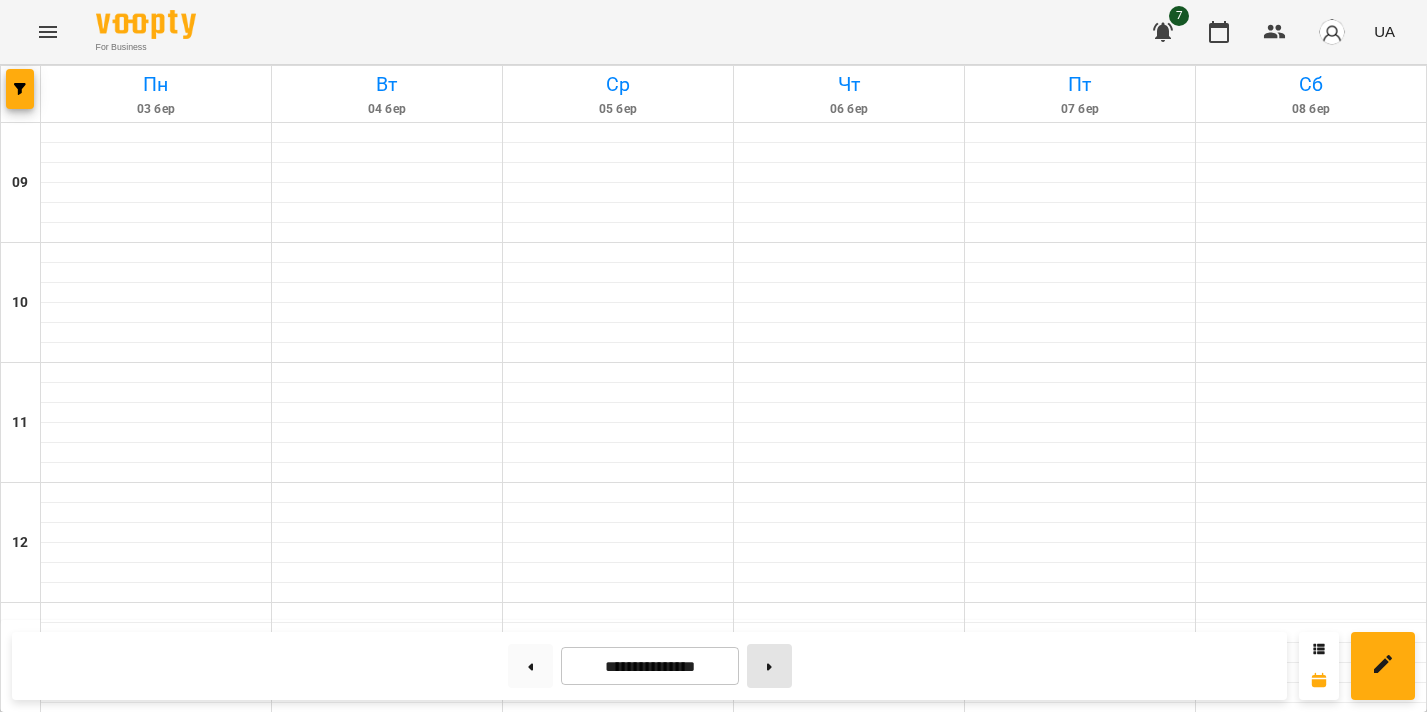 click at bounding box center [769, 666] 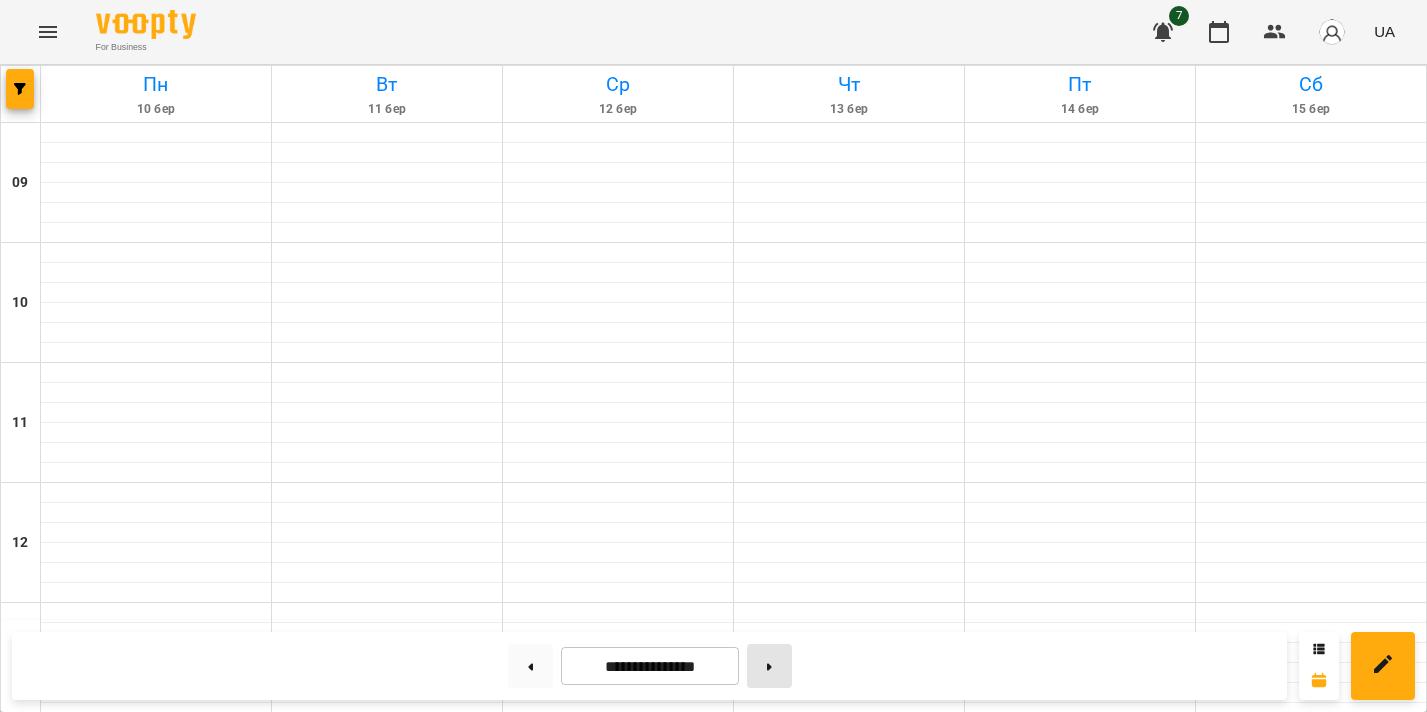 click at bounding box center [769, 666] 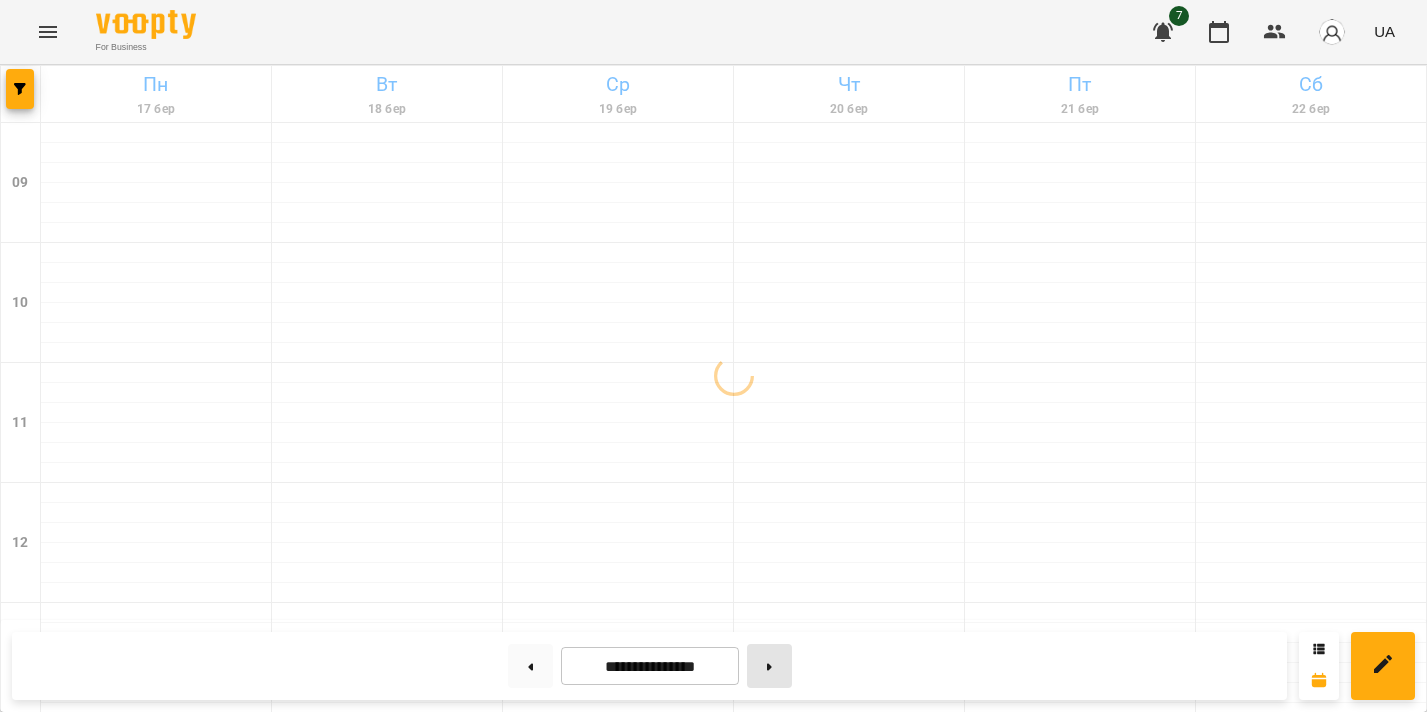 click at bounding box center [769, 666] 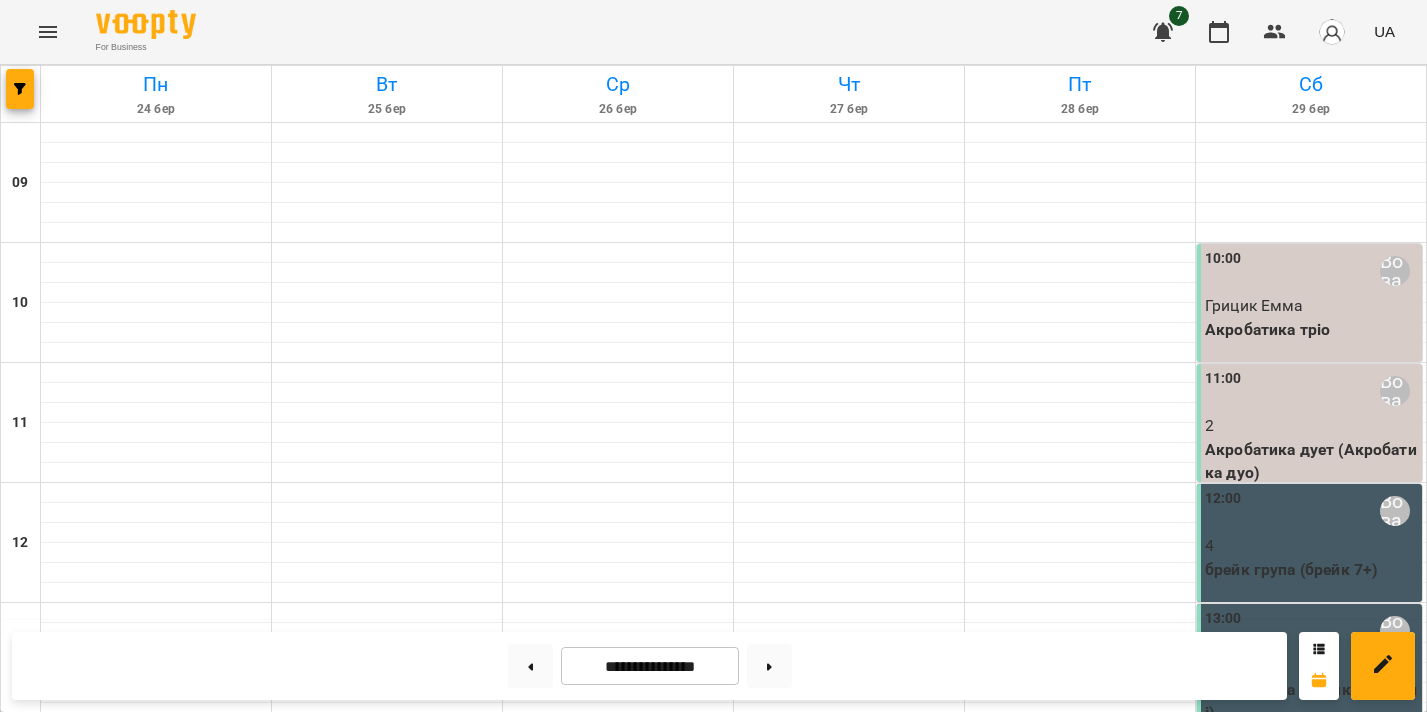 scroll, scrollTop: 601, scrollLeft: 0, axis: vertical 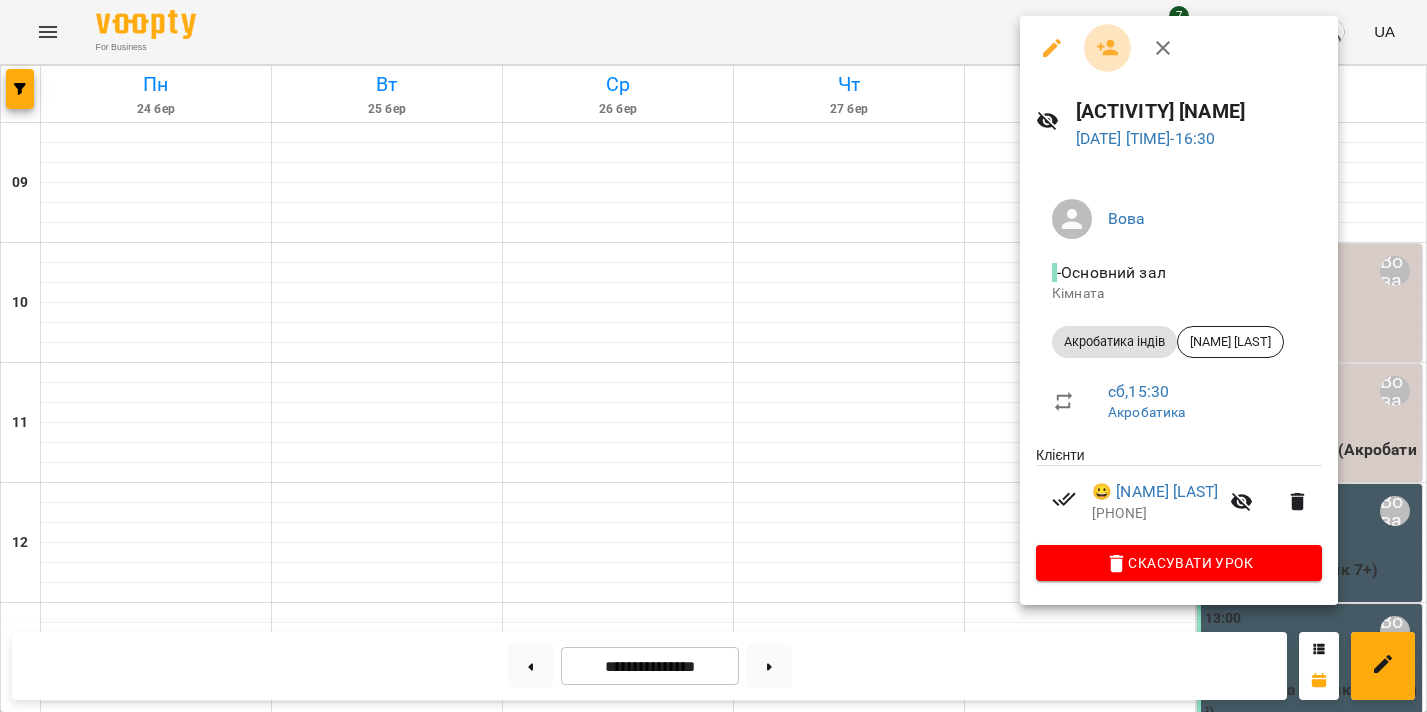 click 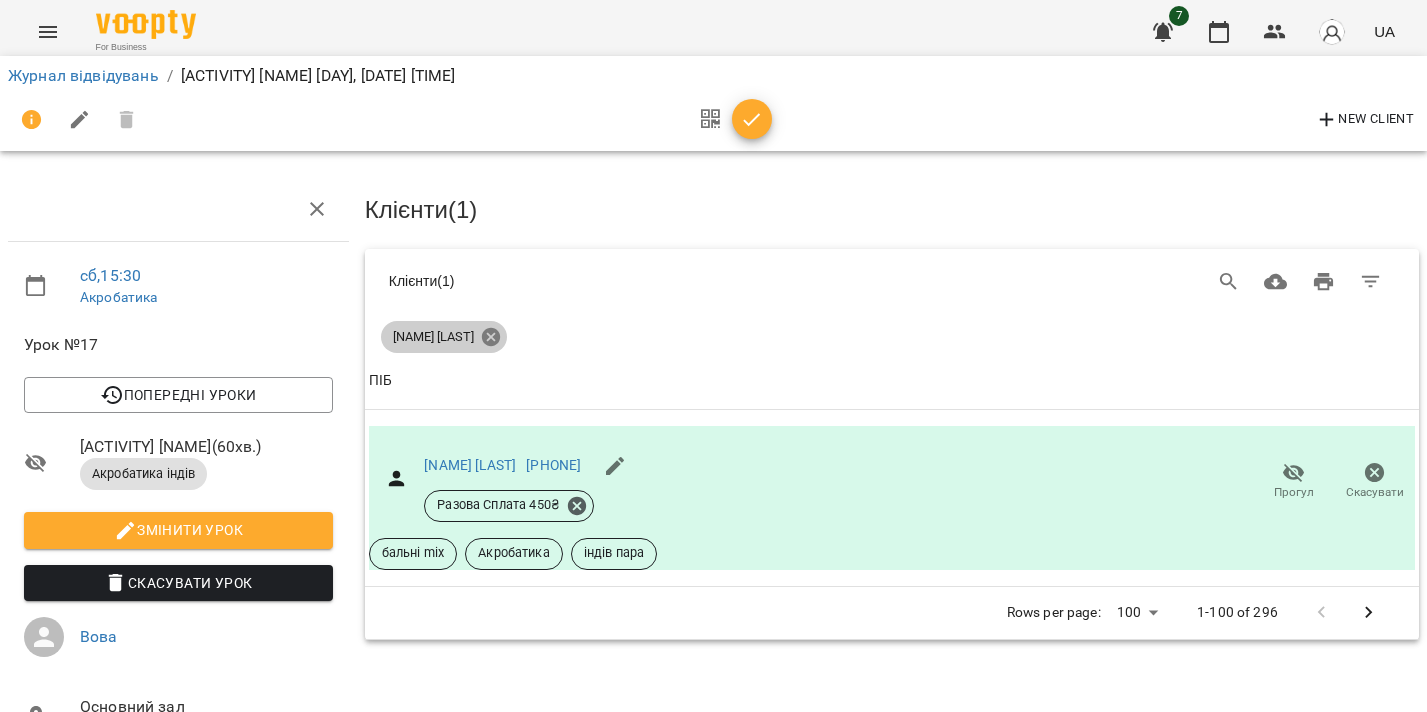 click 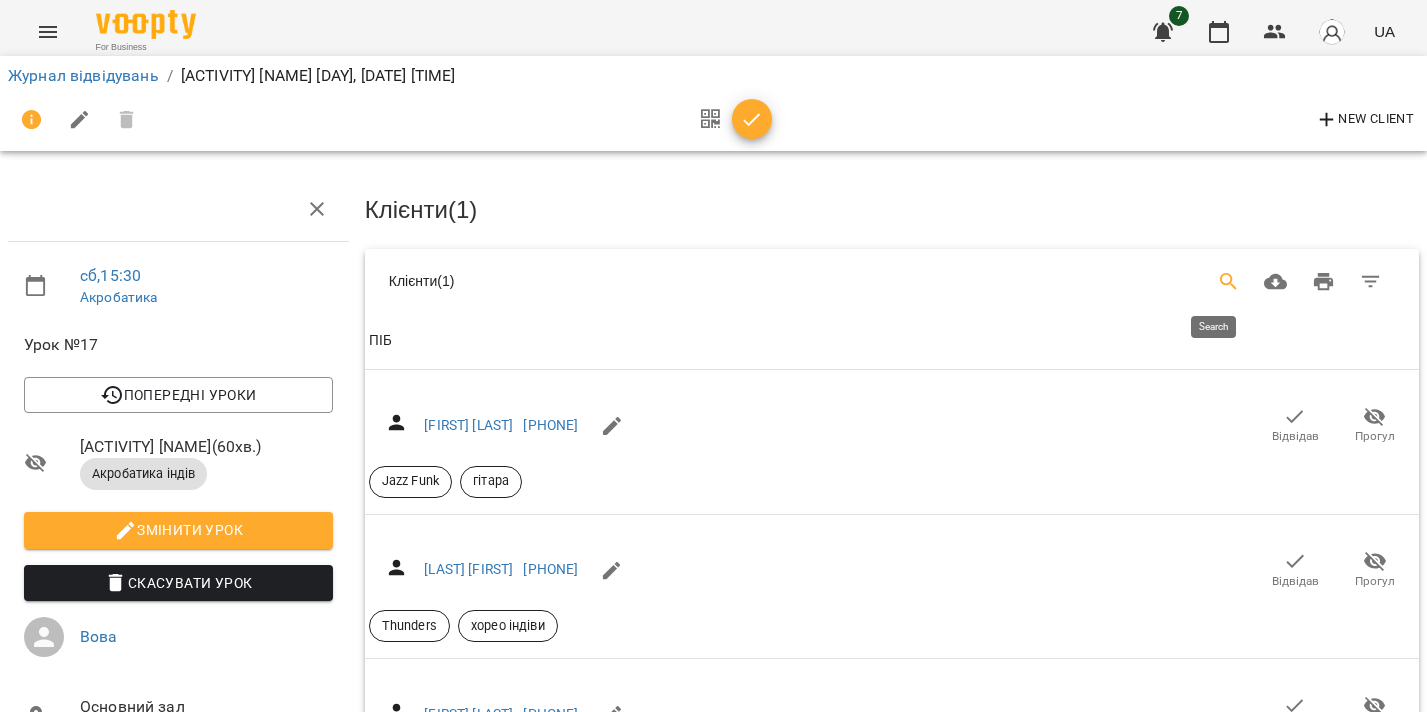 click 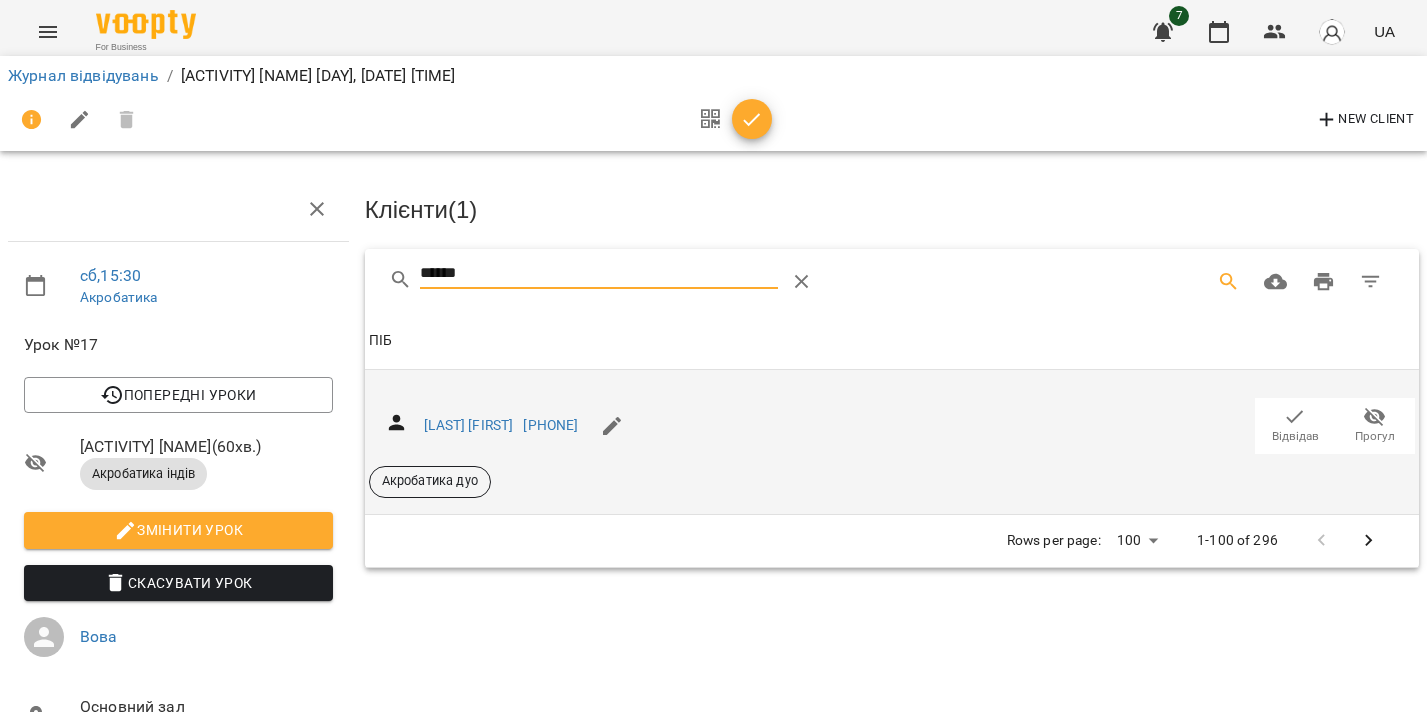 type on "******" 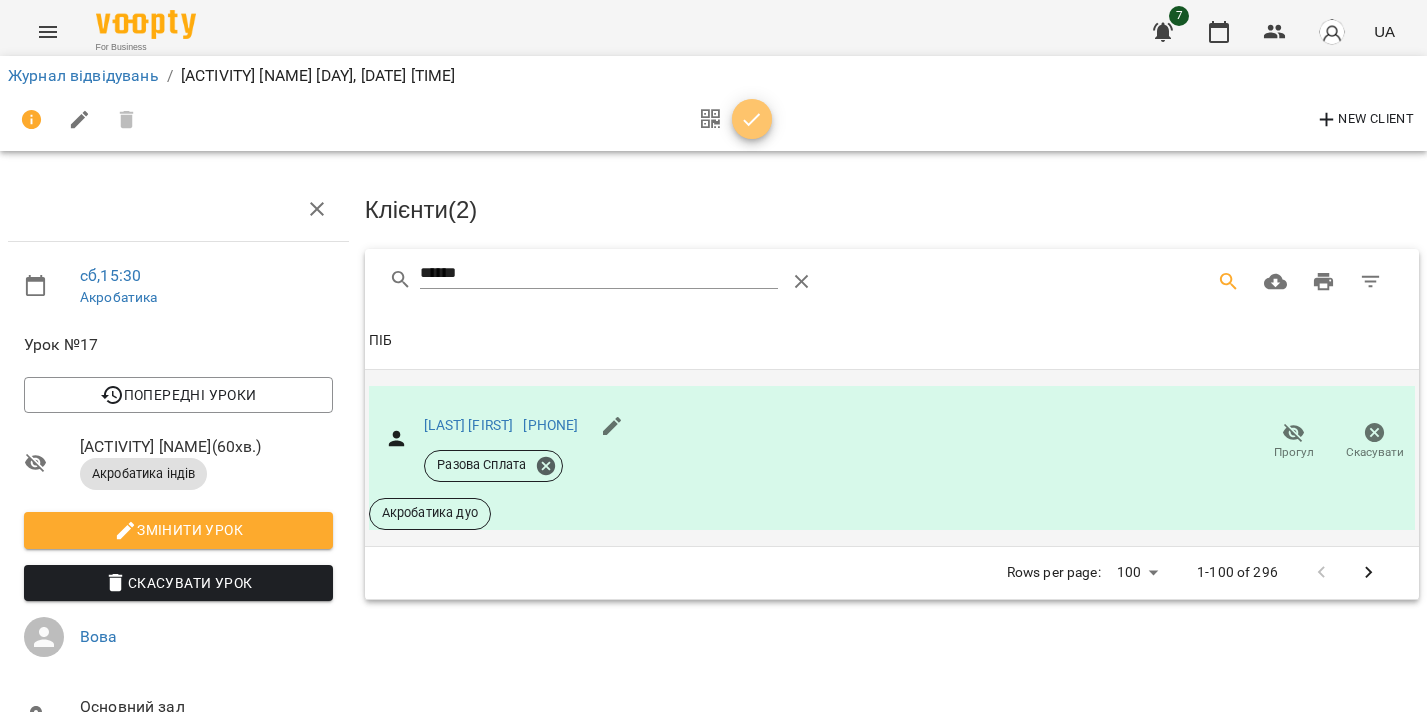 click 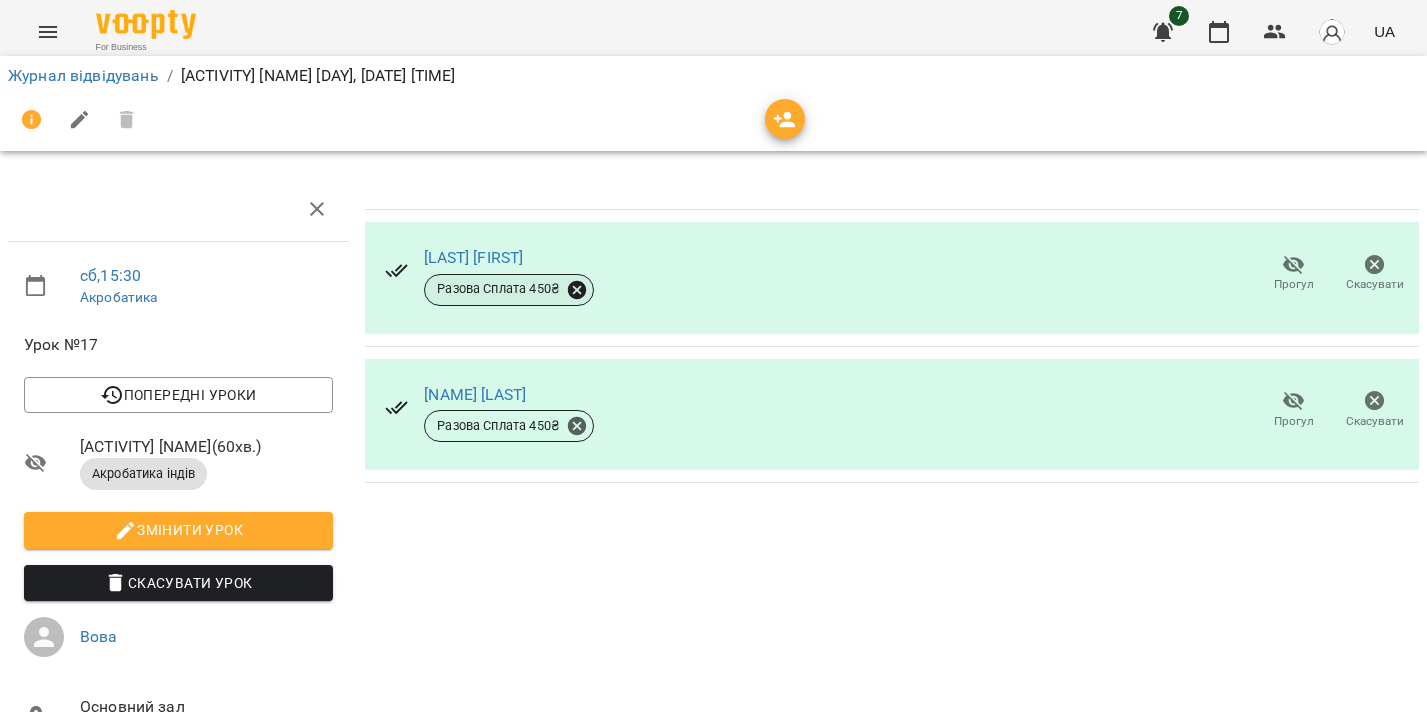 click 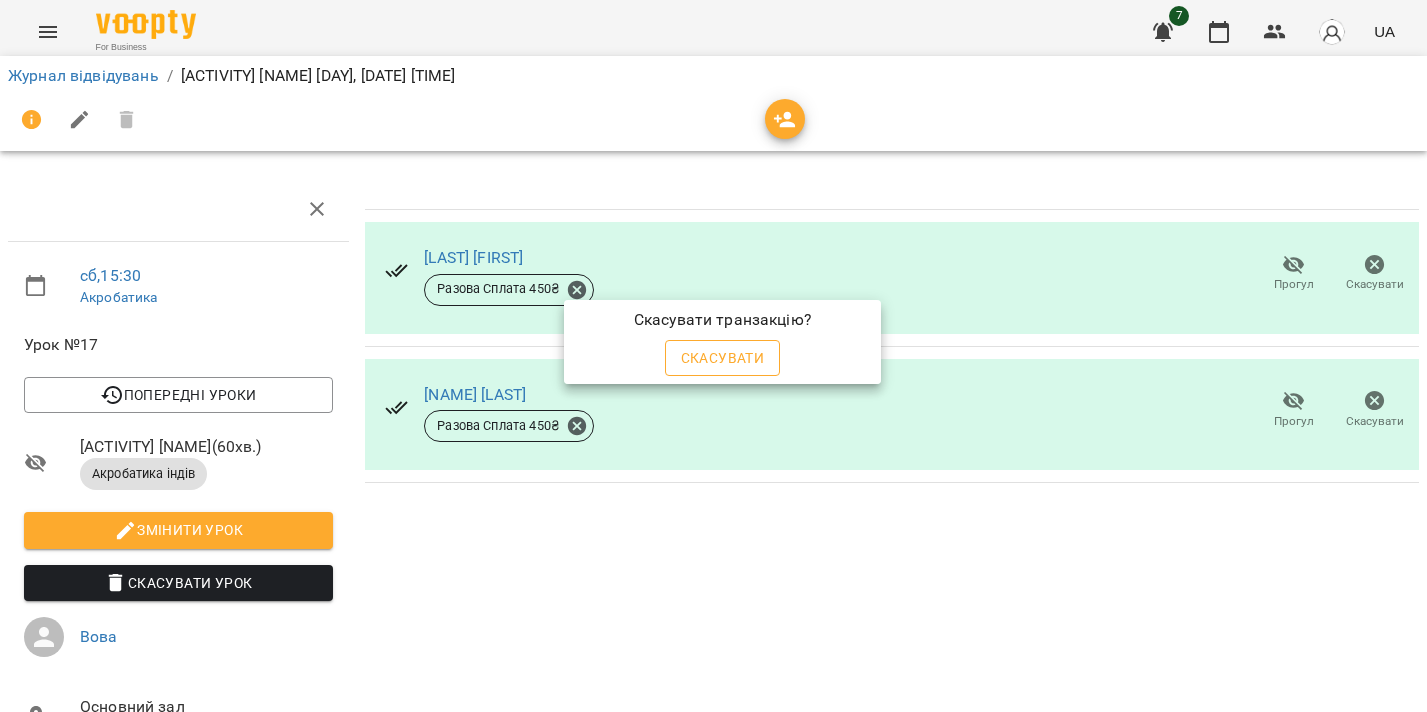click on "Скасувати" at bounding box center [723, 358] 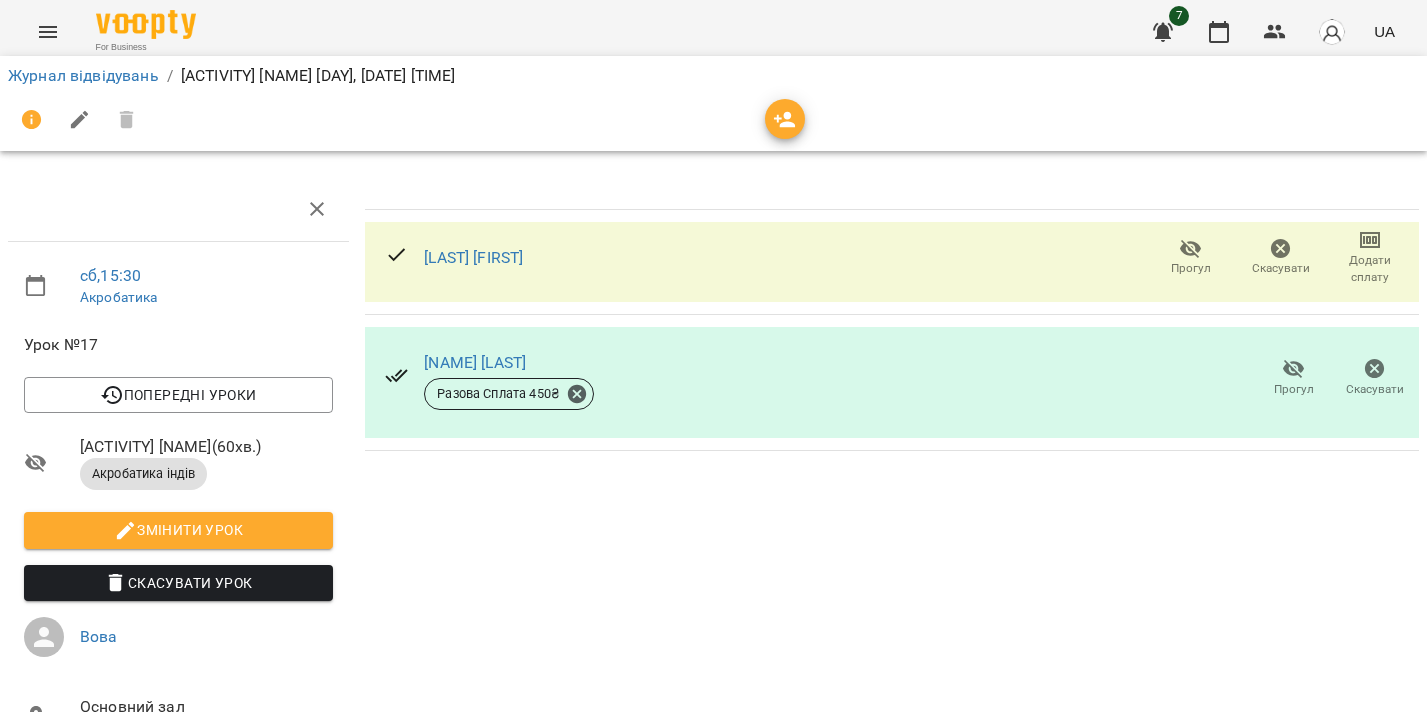 click on "Додати сплату" at bounding box center (1370, 269) 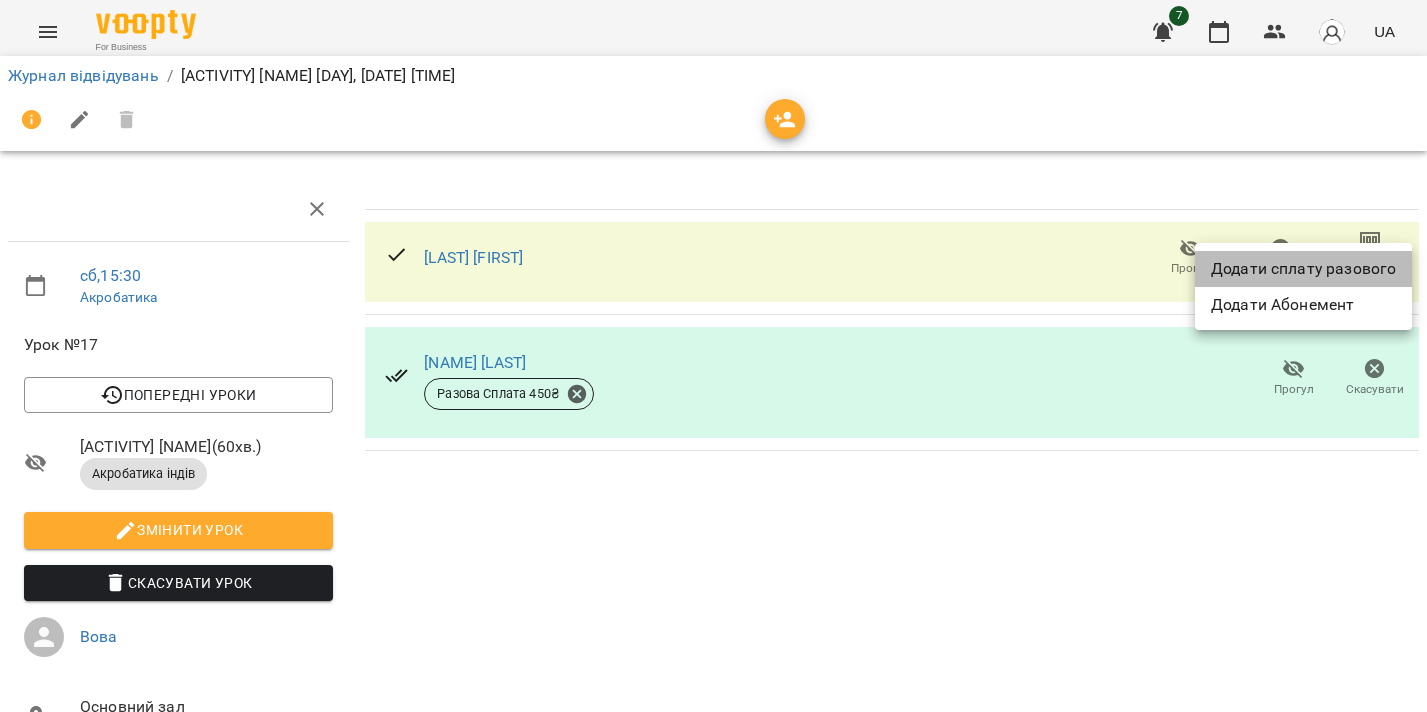 click on "Додати сплату разового" at bounding box center [1303, 269] 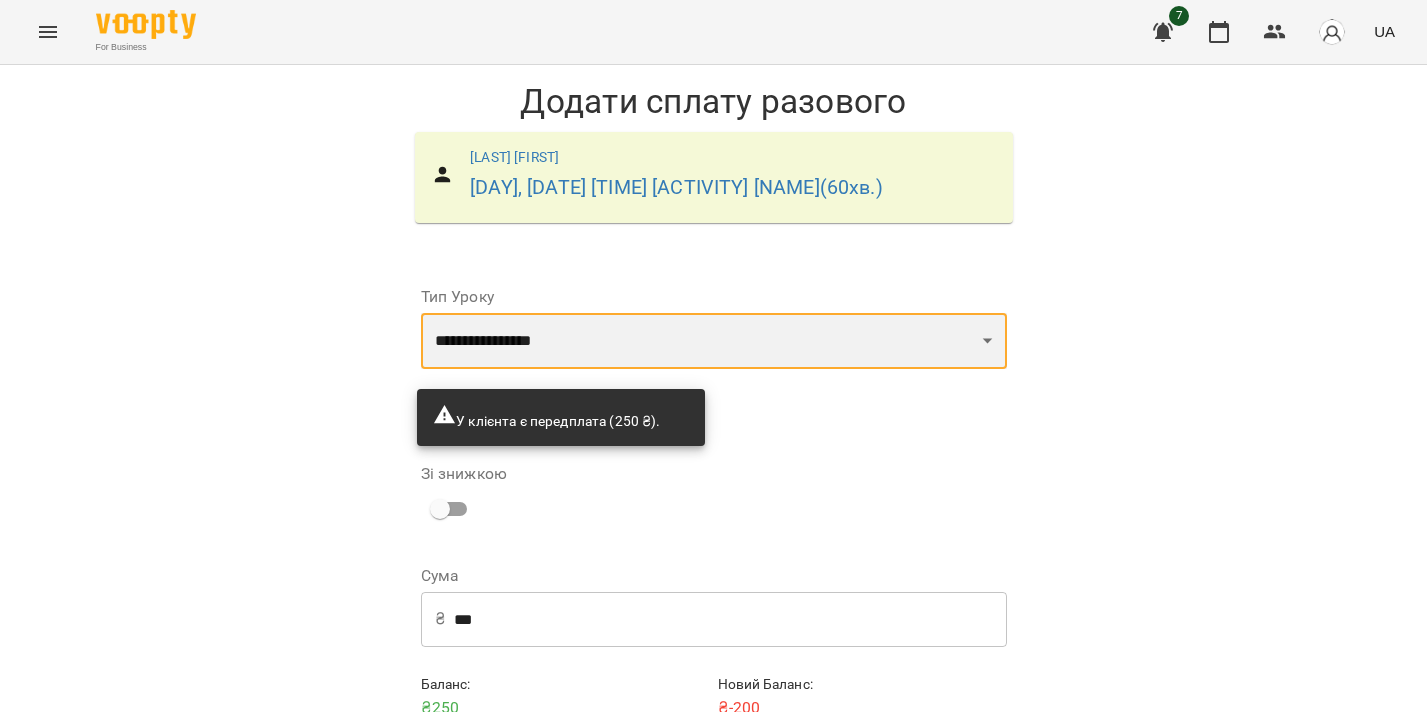 select on "**********" 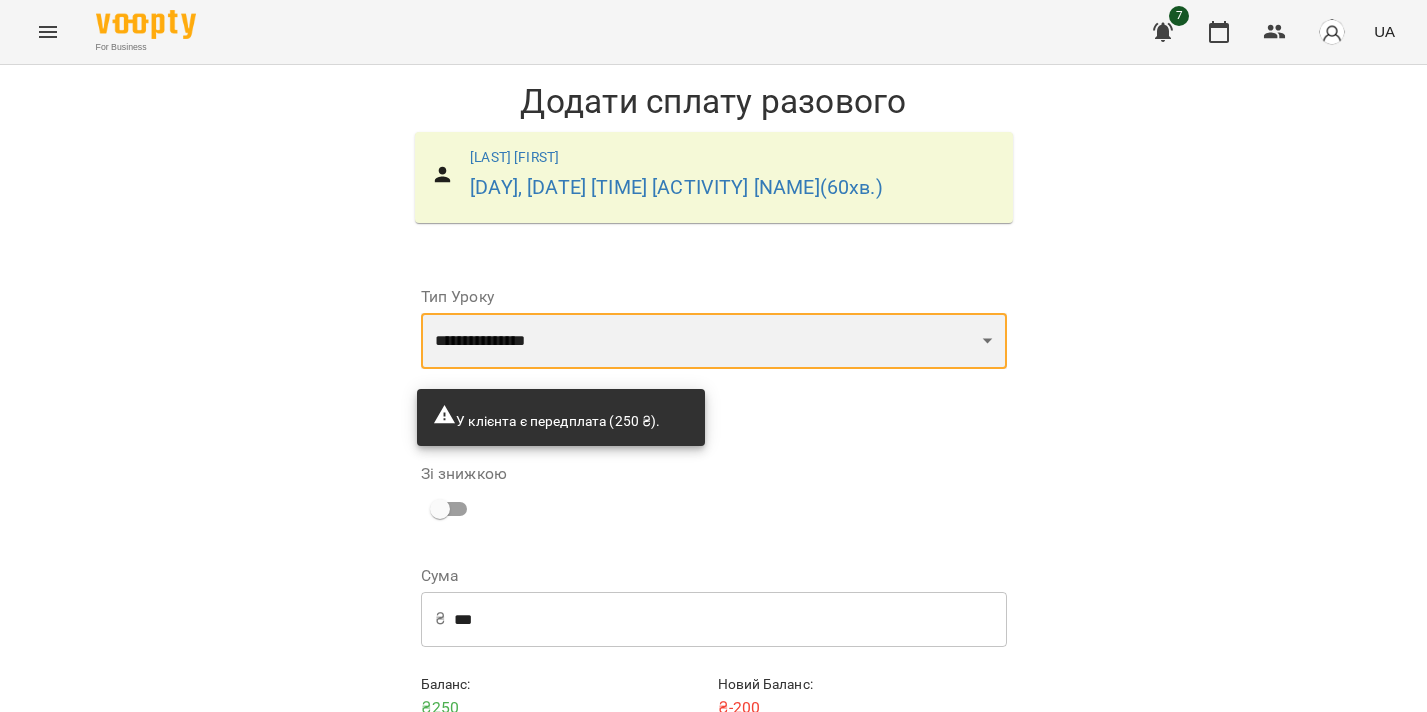 type on "***" 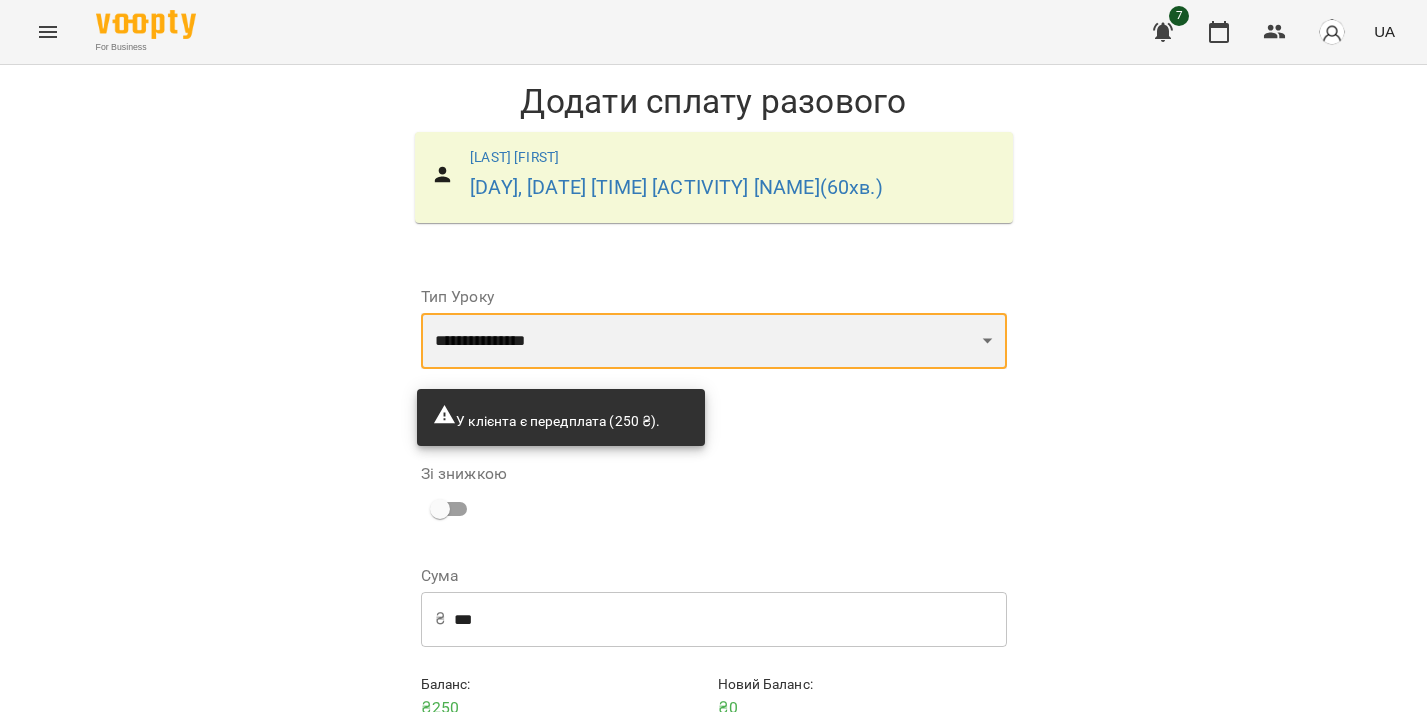 scroll, scrollTop: 83, scrollLeft: 0, axis: vertical 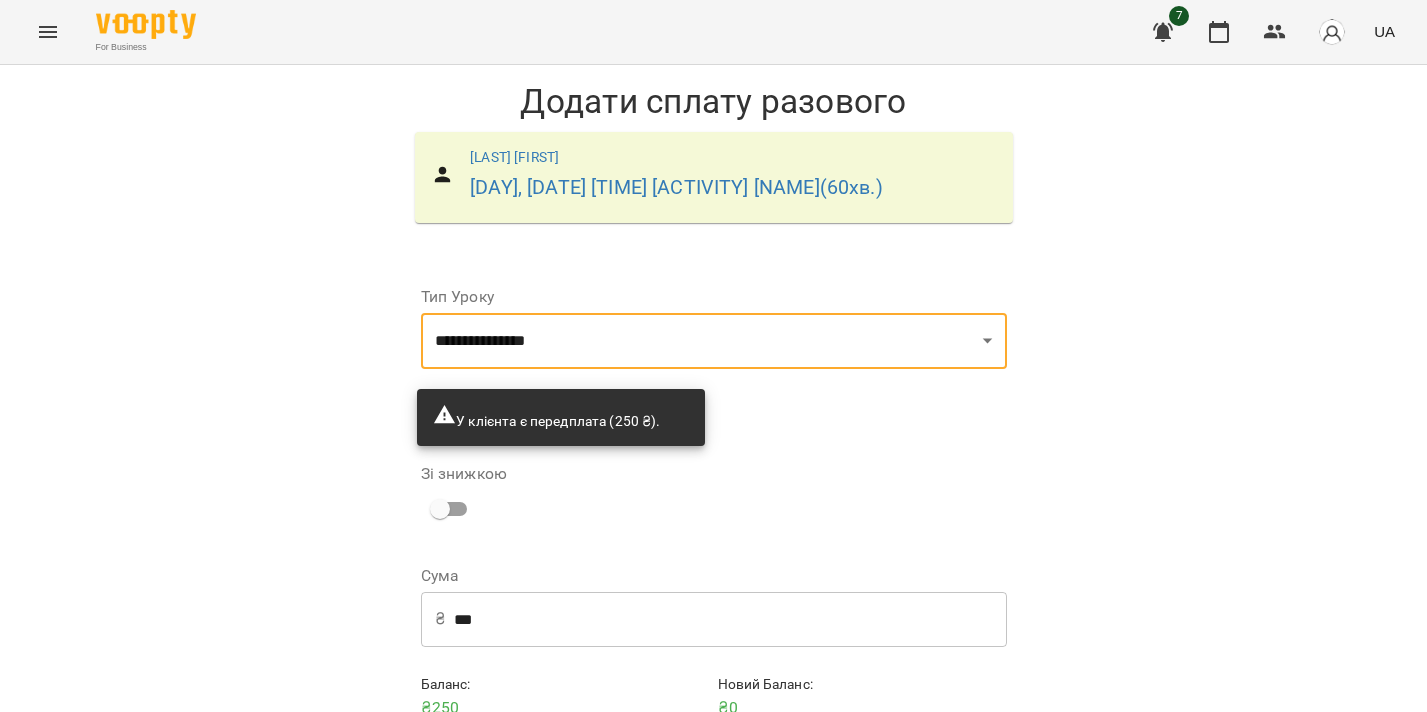 click on "Додати сплату разового" at bounding box center [879, 748] 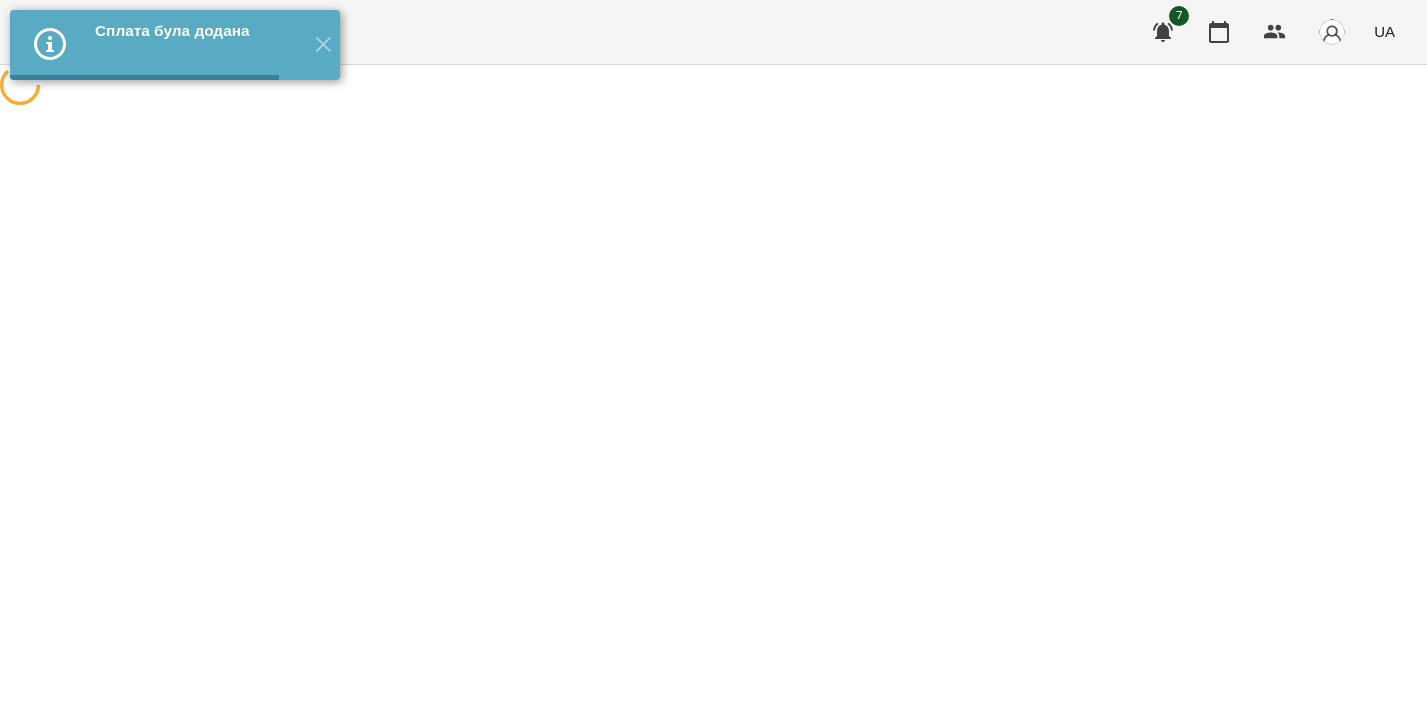 scroll, scrollTop: 0, scrollLeft: 0, axis: both 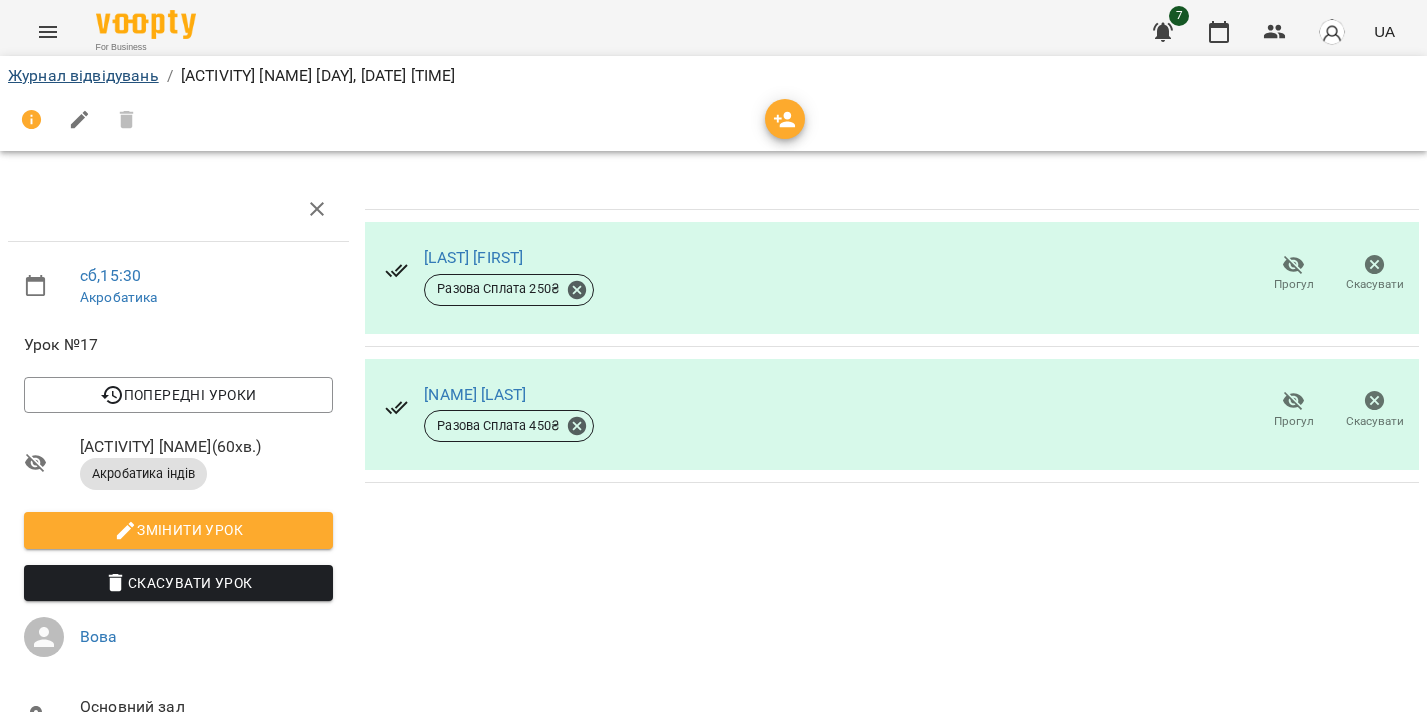 click on "Журнал відвідувань" at bounding box center [83, 75] 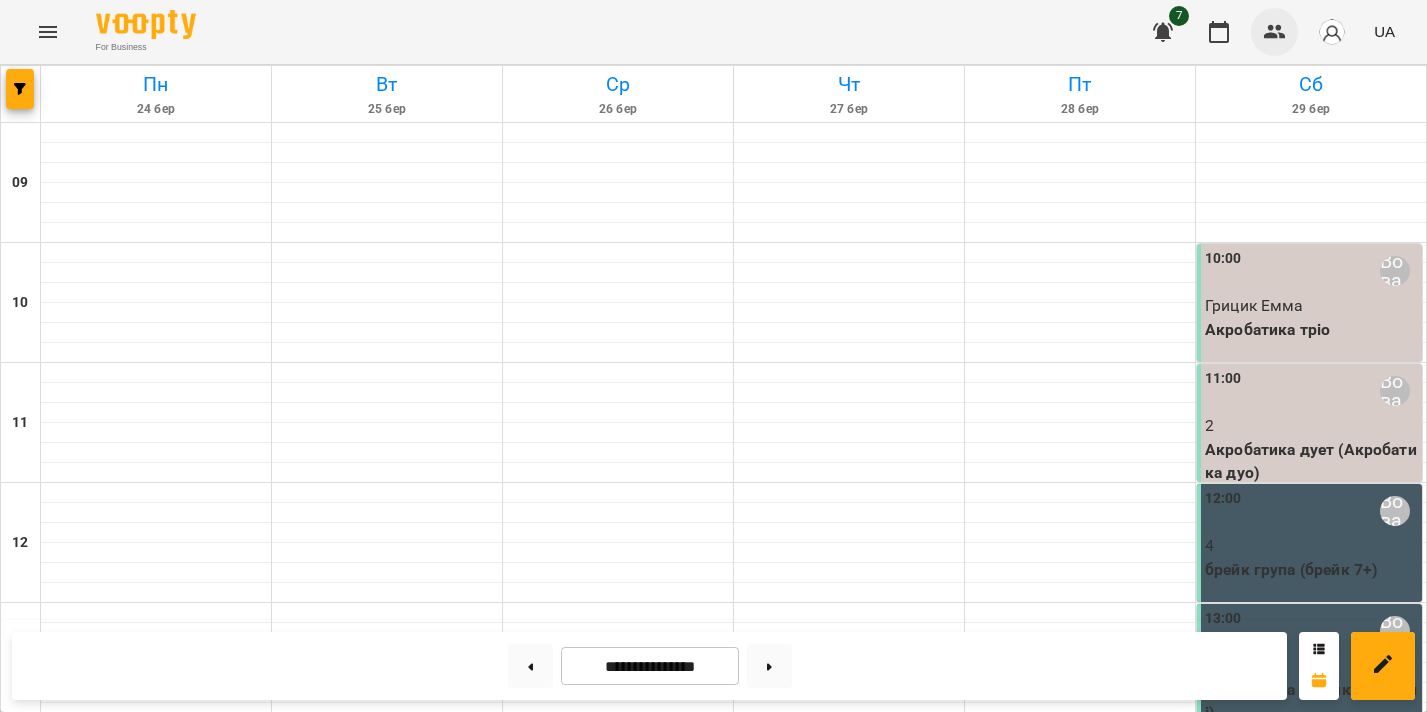 click at bounding box center (1275, 32) 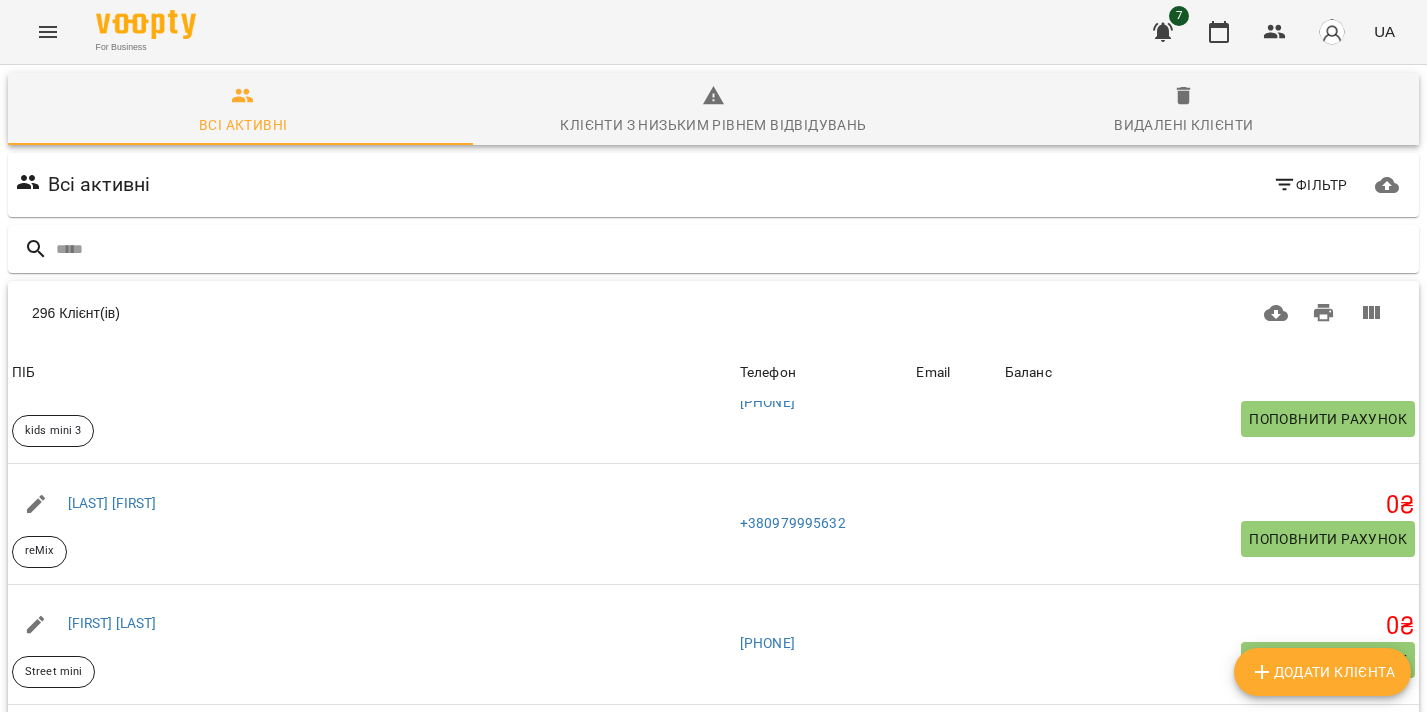 scroll, scrollTop: 3885, scrollLeft: 0, axis: vertical 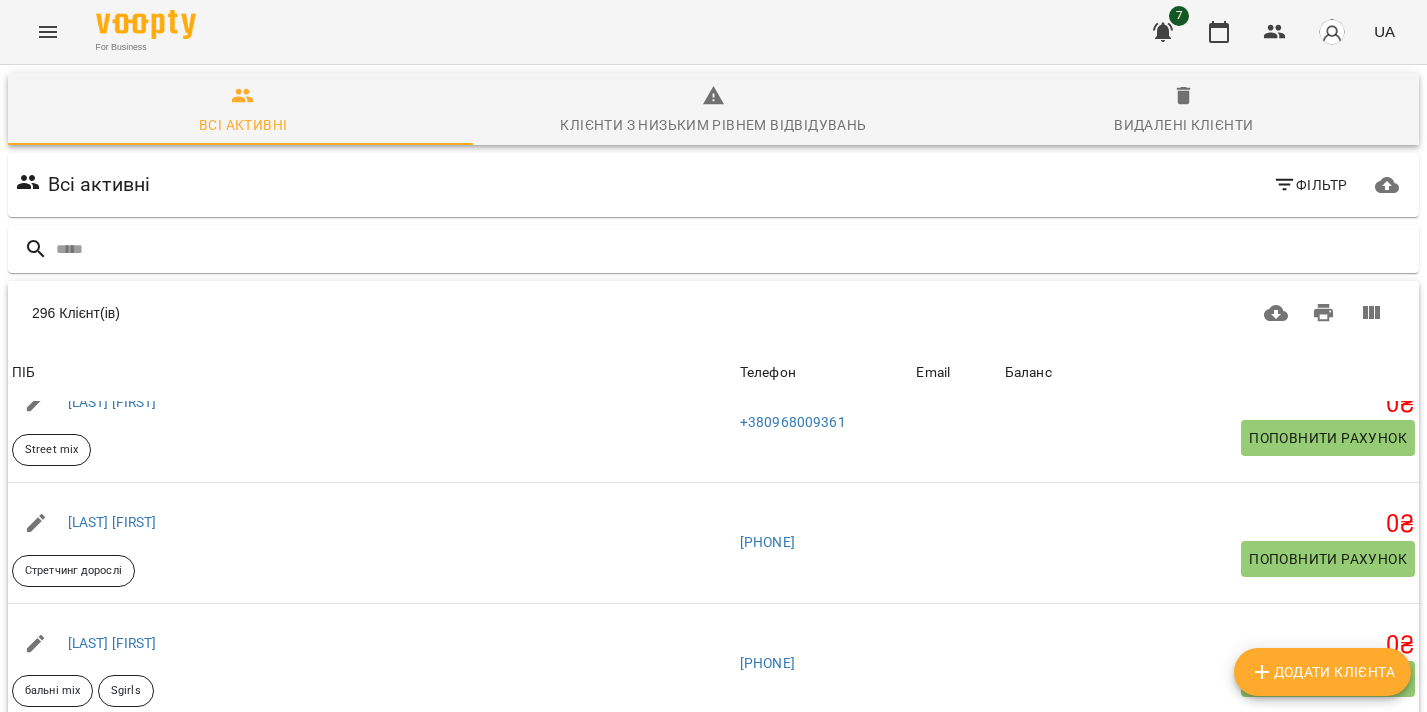 click 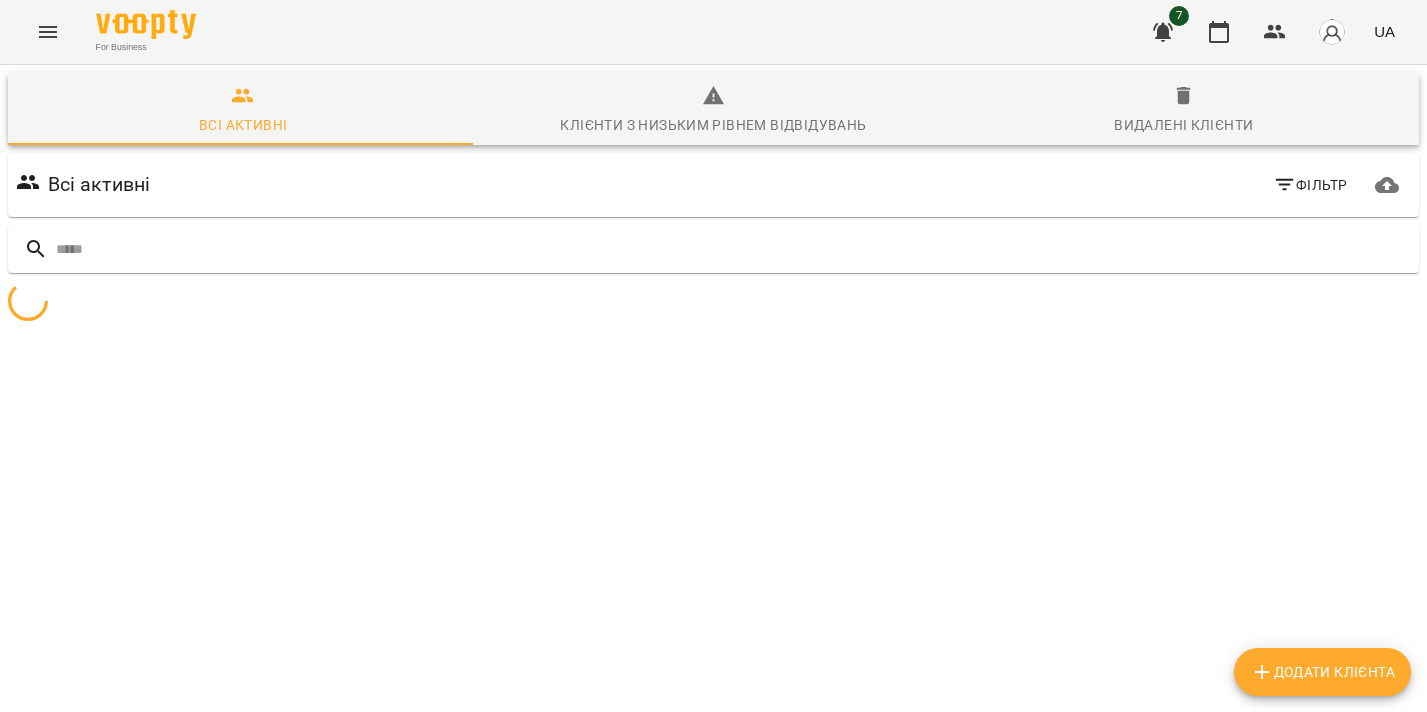 scroll, scrollTop: 88, scrollLeft: 0, axis: vertical 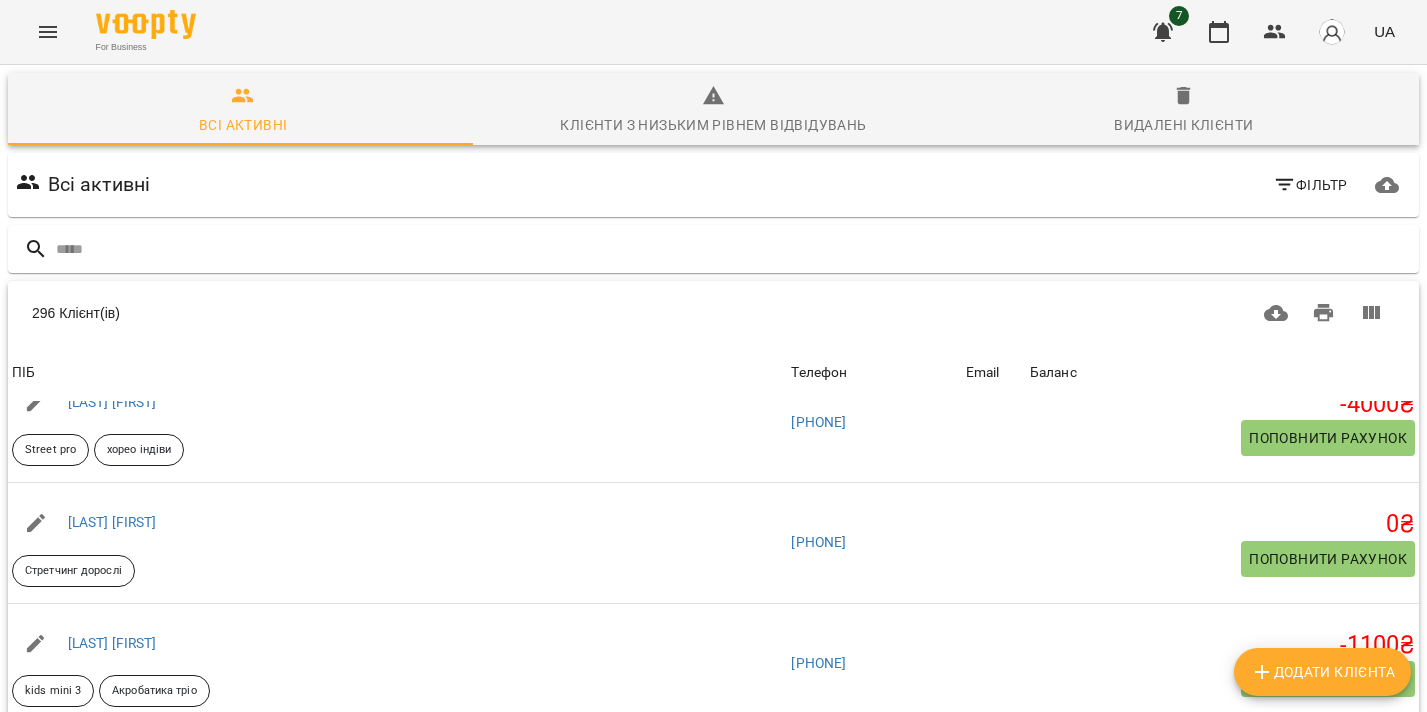 click 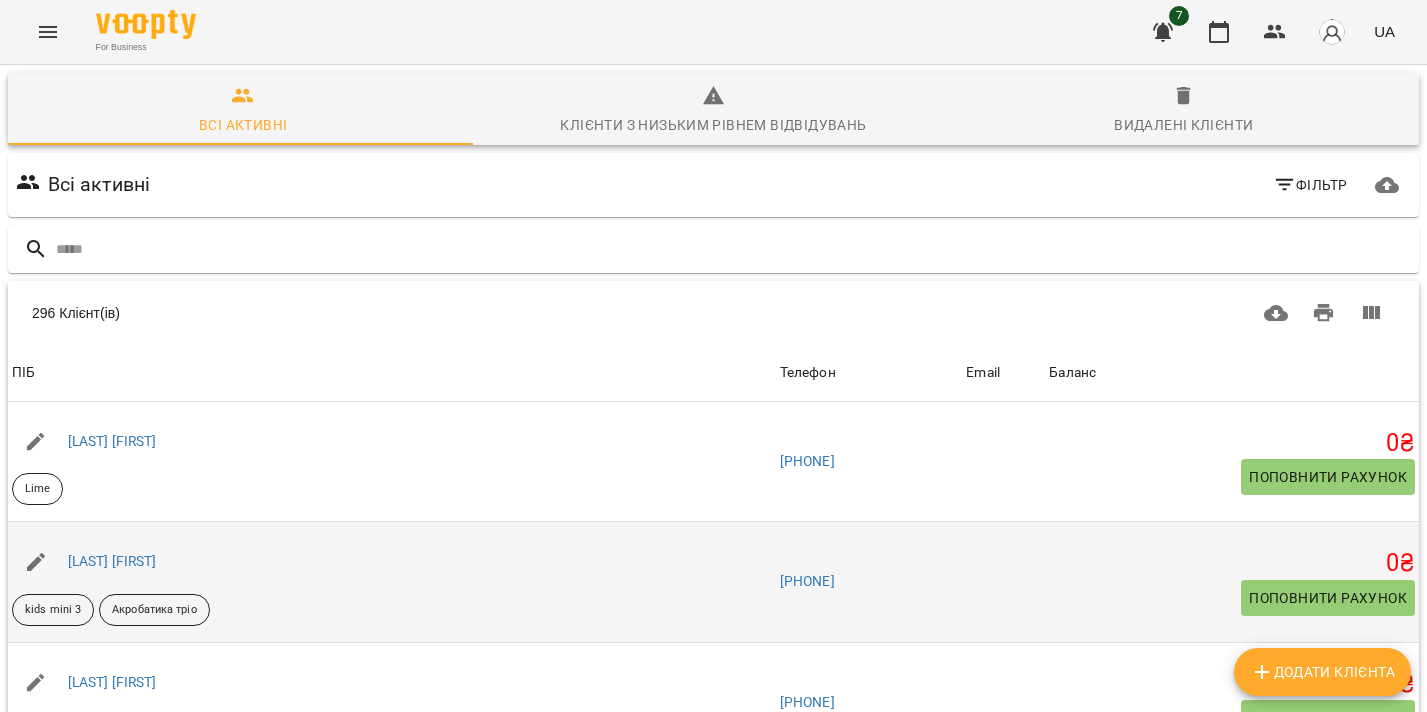 scroll, scrollTop: 326, scrollLeft: 0, axis: vertical 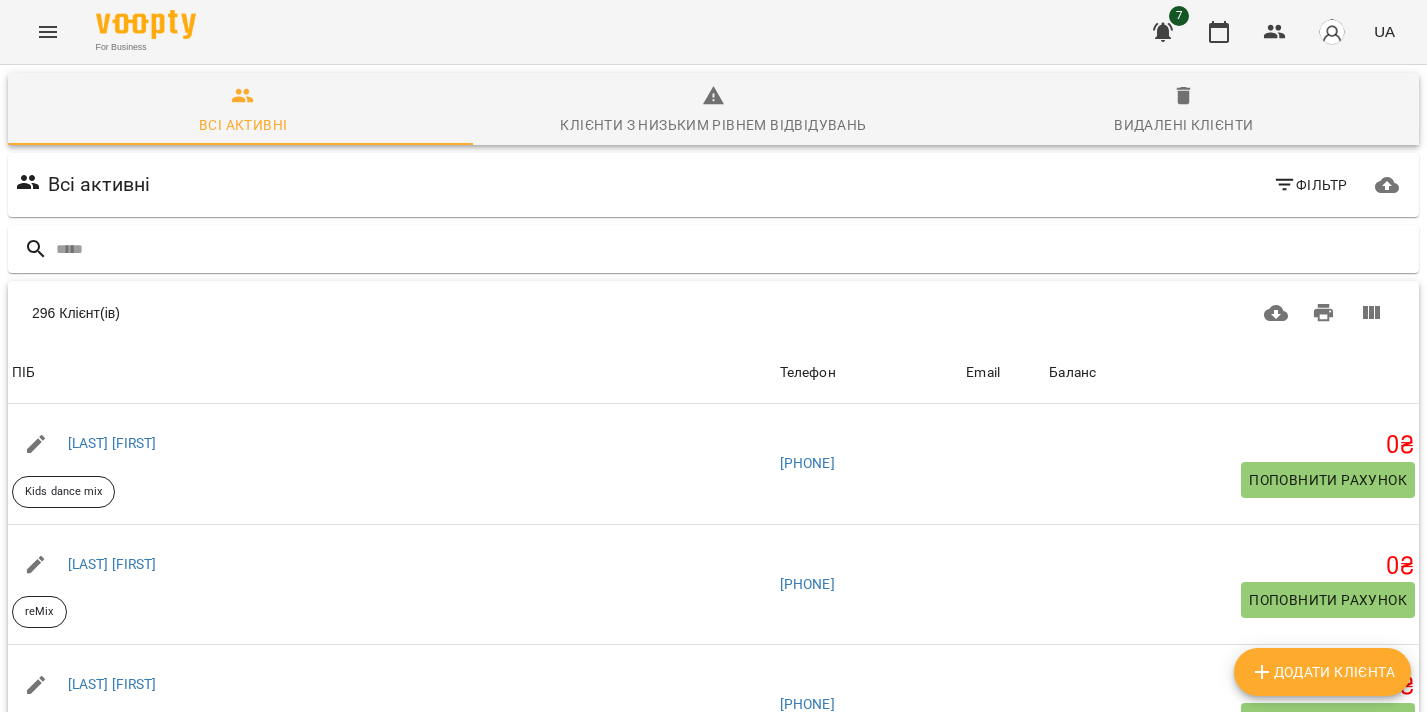 click 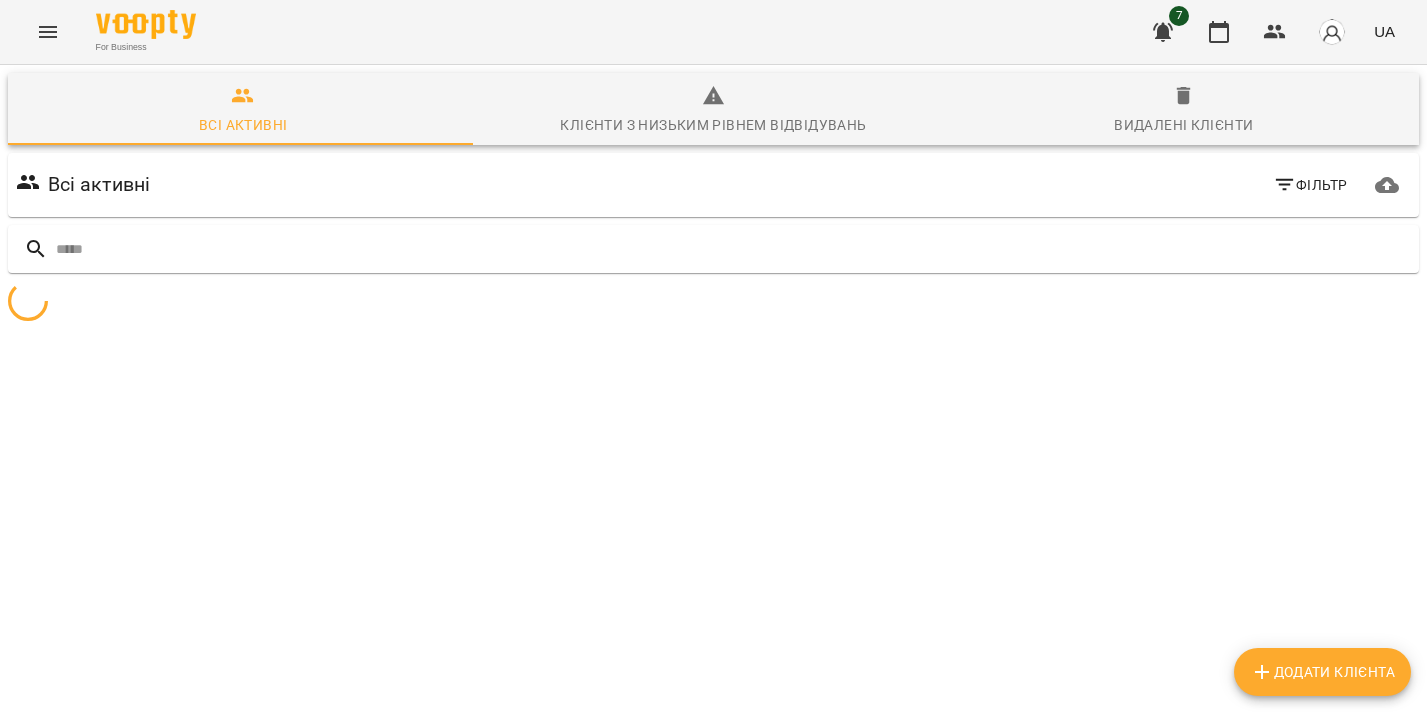 scroll, scrollTop: 88, scrollLeft: 0, axis: vertical 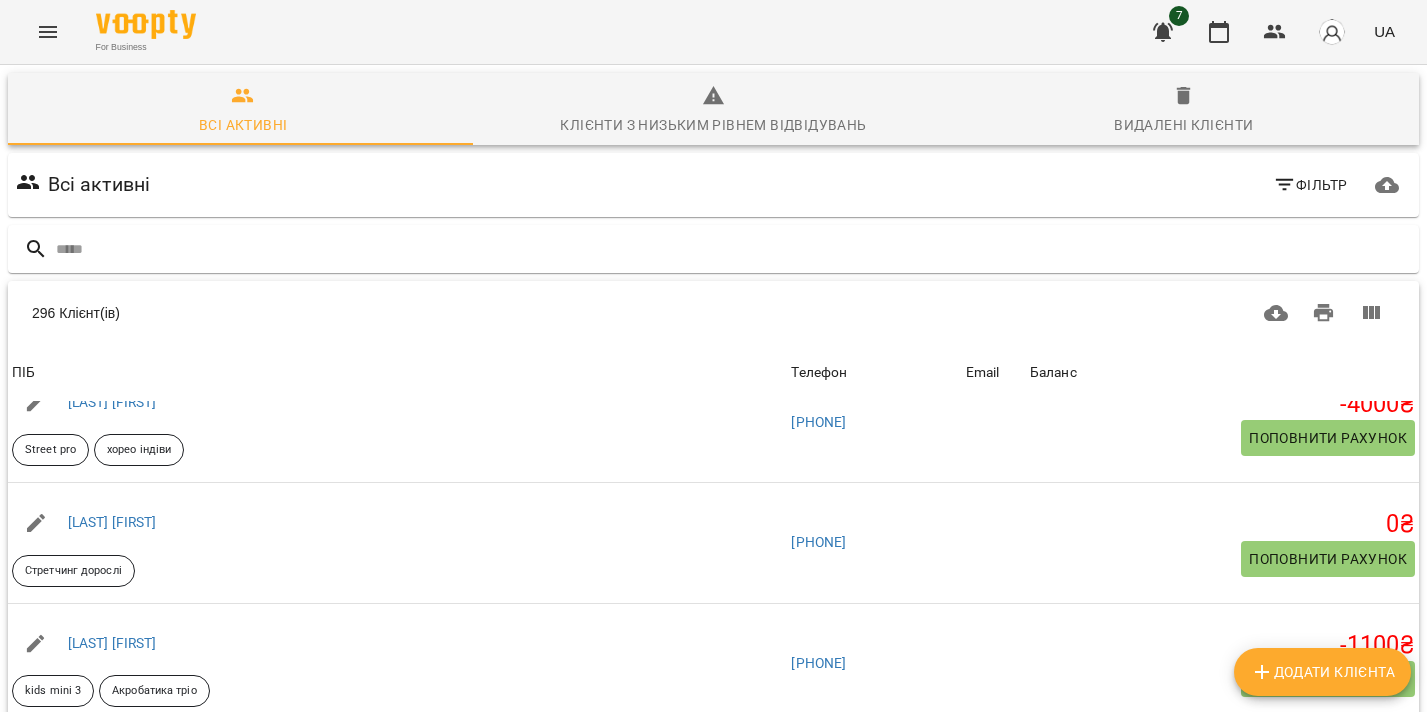 click 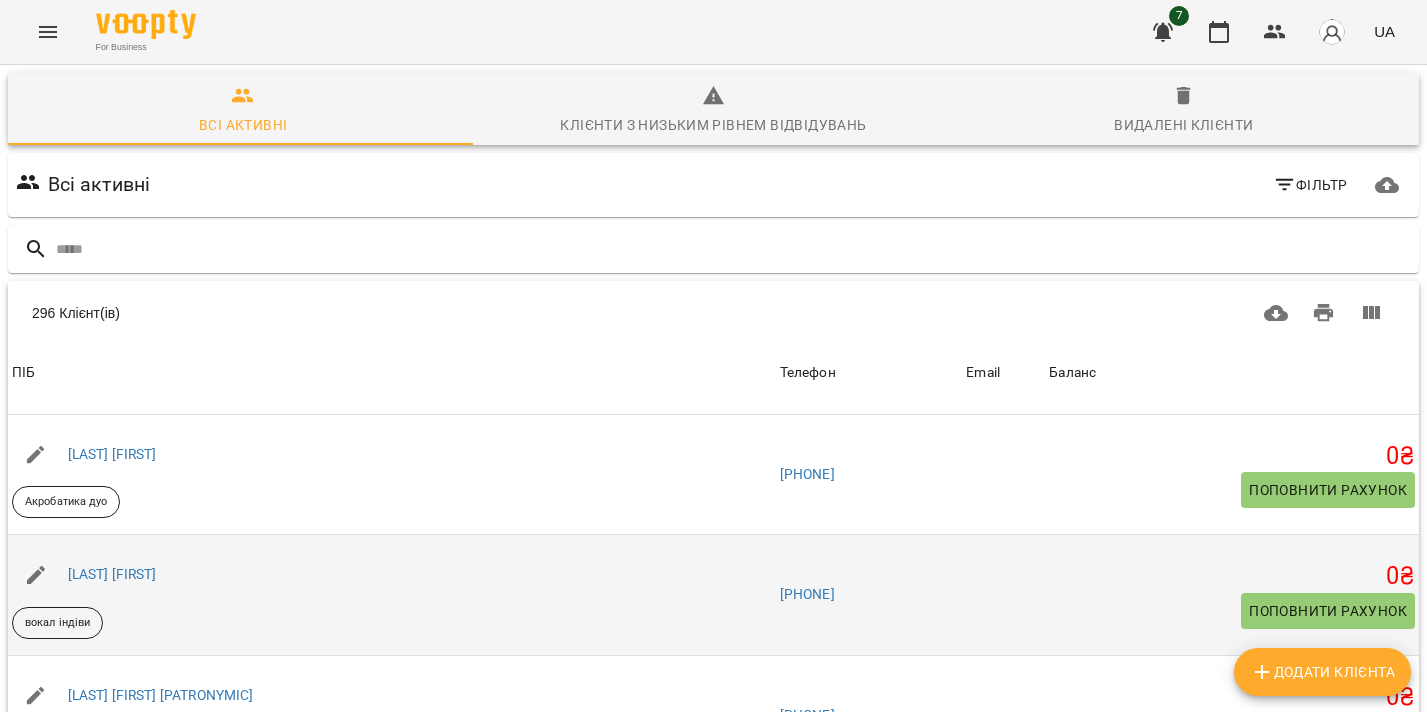 scroll, scrollTop: 3699, scrollLeft: 0, axis: vertical 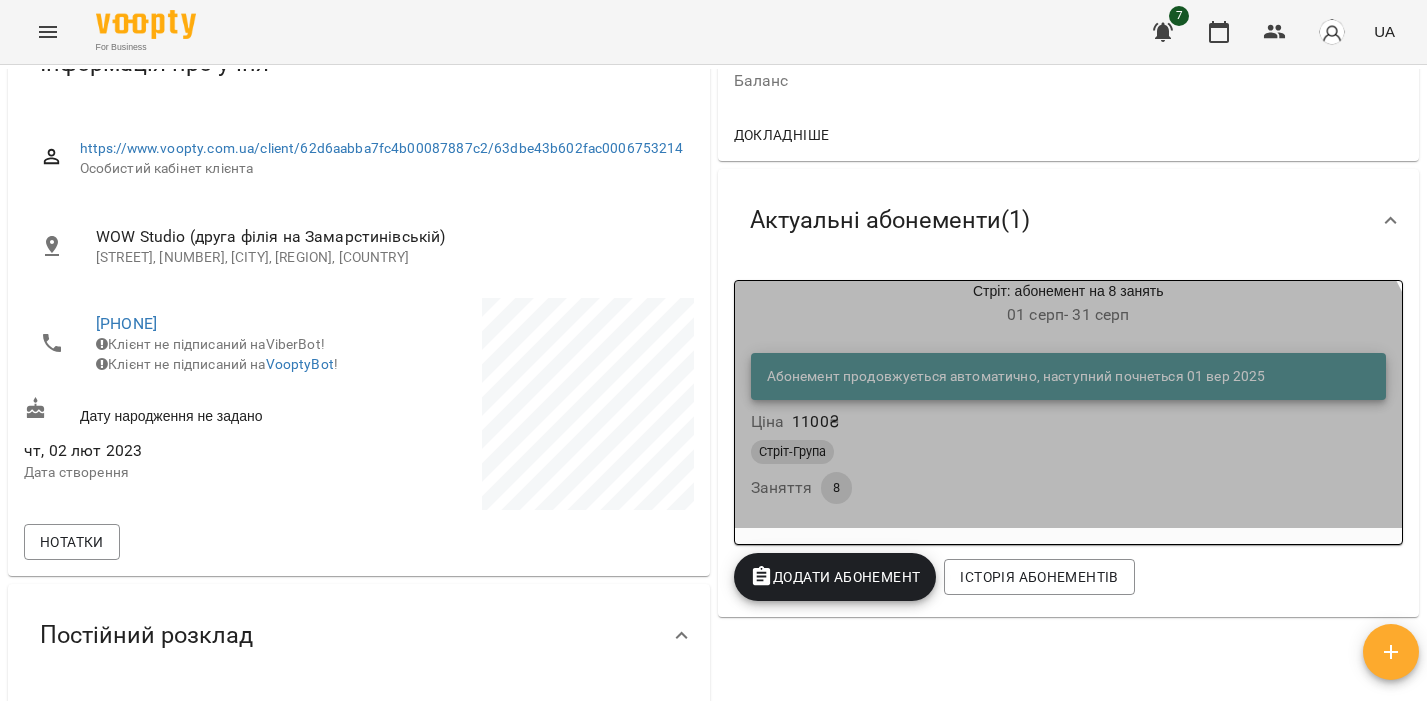 click on "Стріт-Група Заняття 8" at bounding box center [1069, 472] 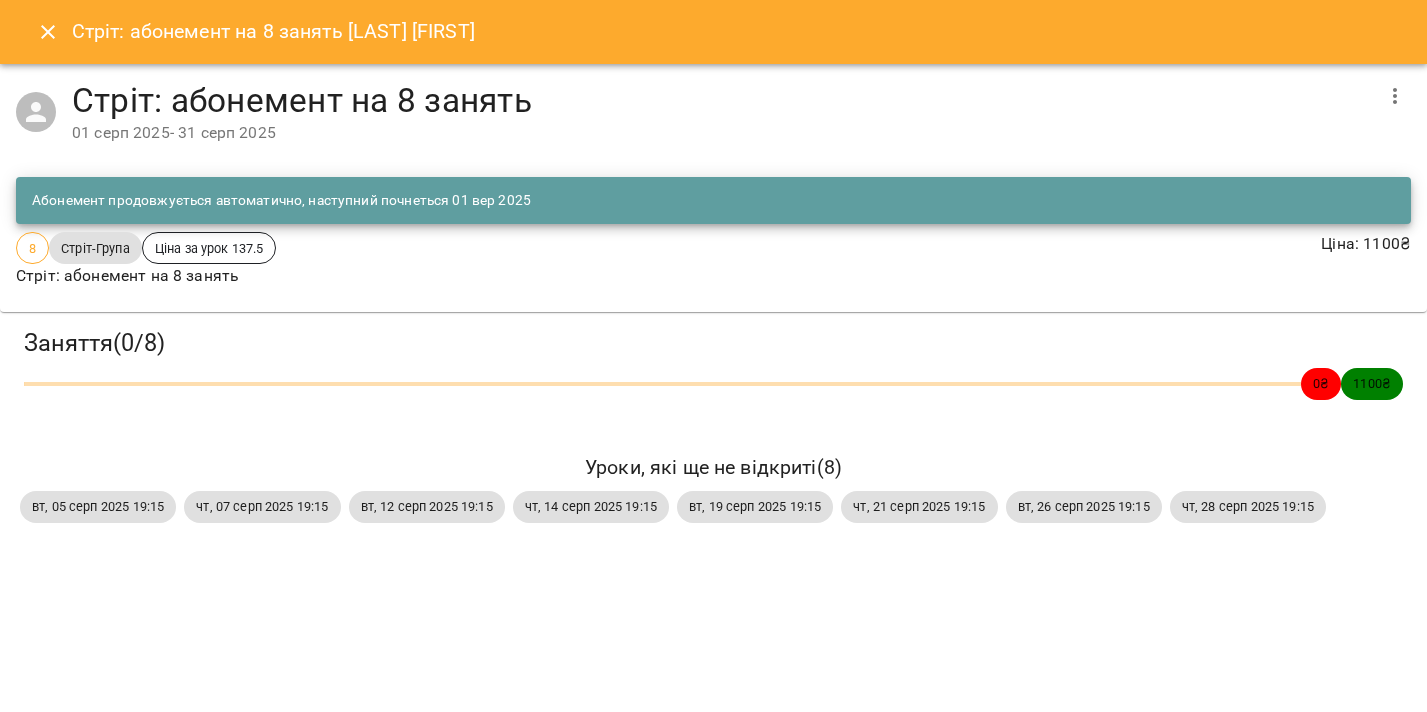 click at bounding box center [1395, 96] 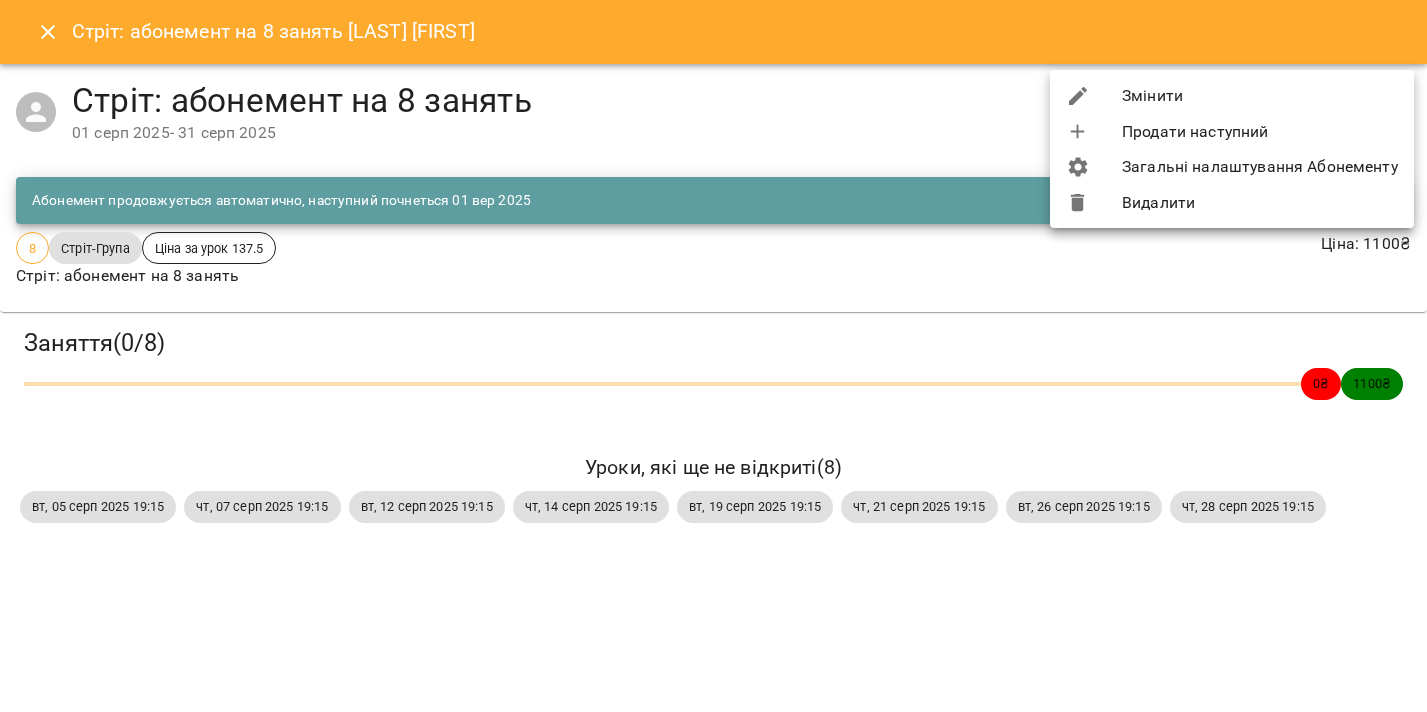 click at bounding box center [1094, 203] 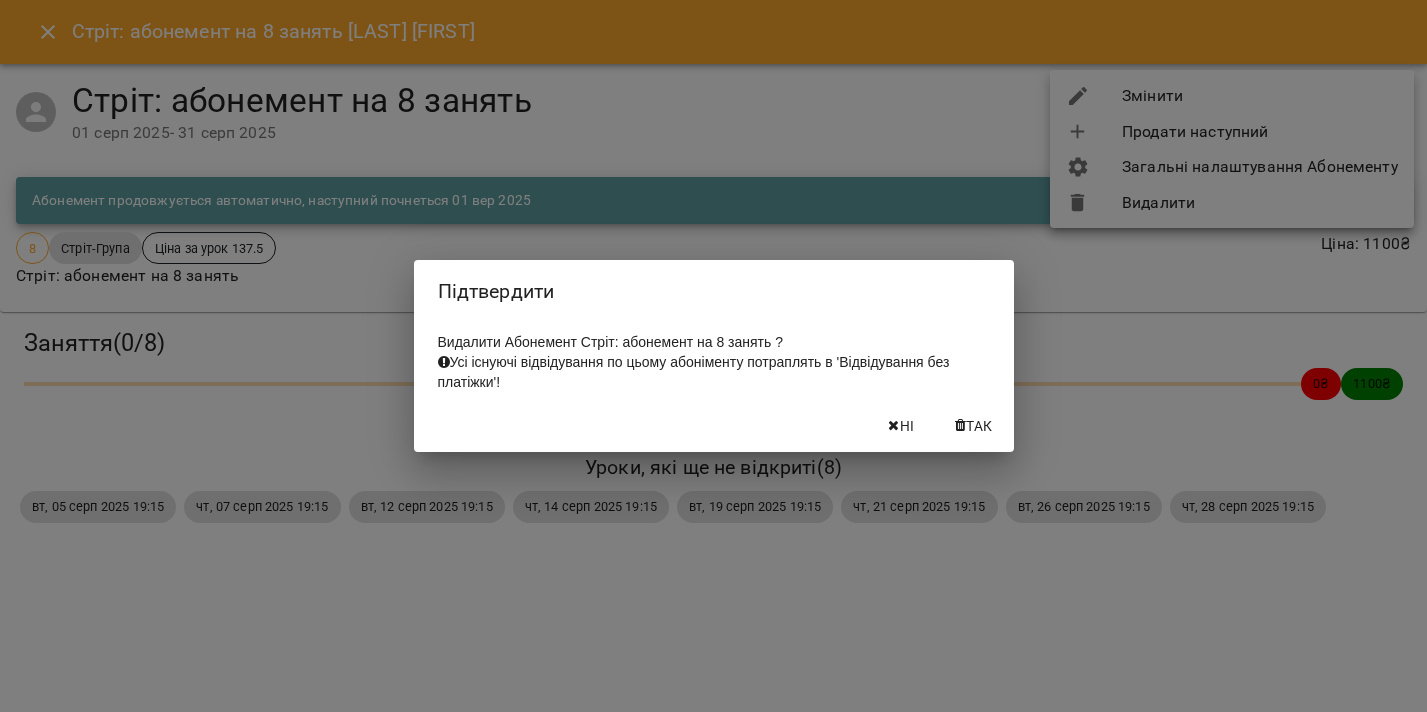 click at bounding box center (960, 426) 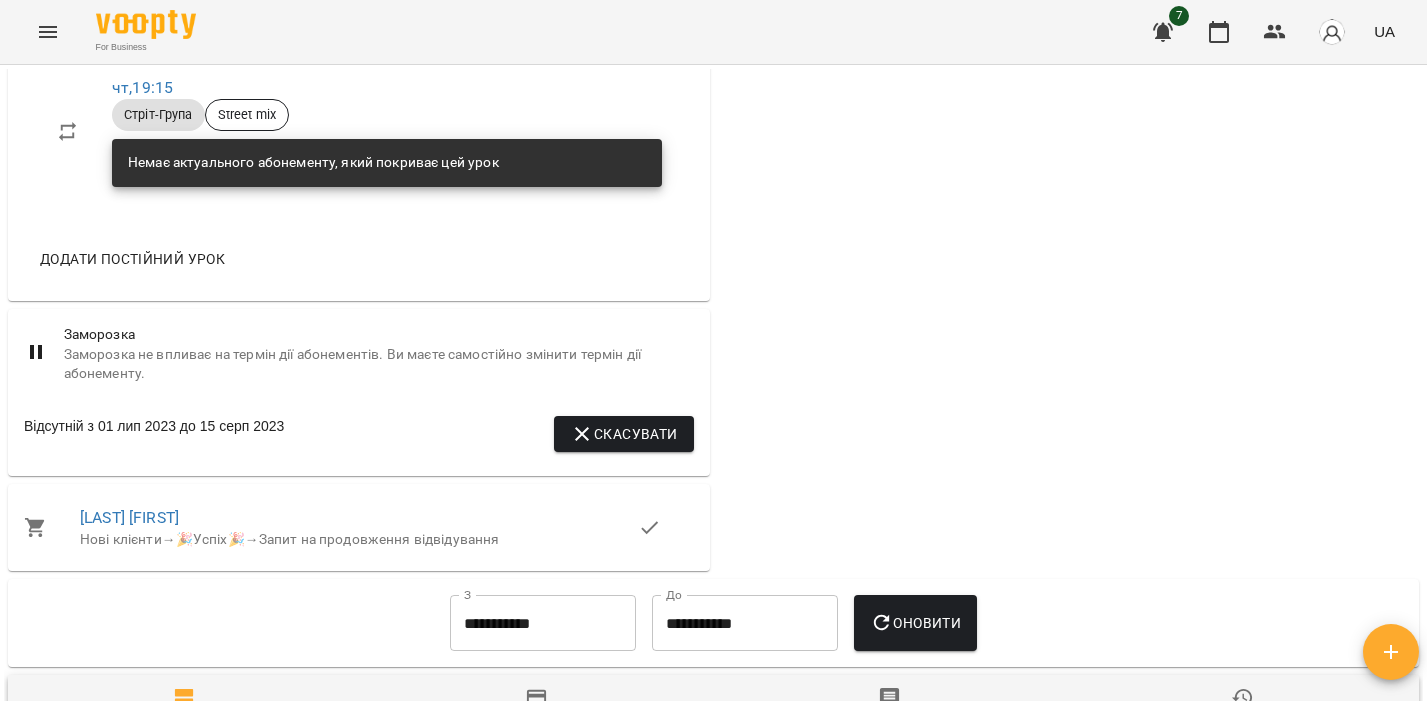 scroll, scrollTop: 1270, scrollLeft: 0, axis: vertical 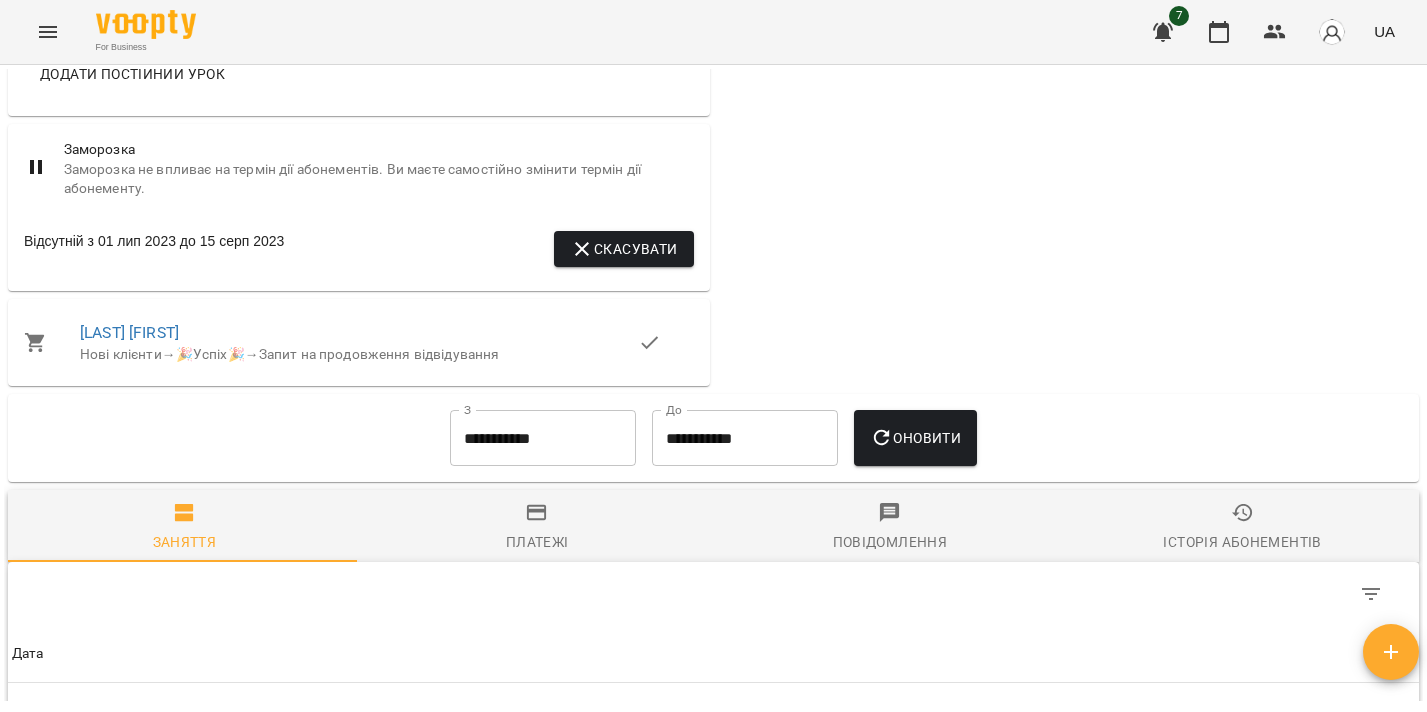 click on "Платежі" at bounding box center (537, 542) 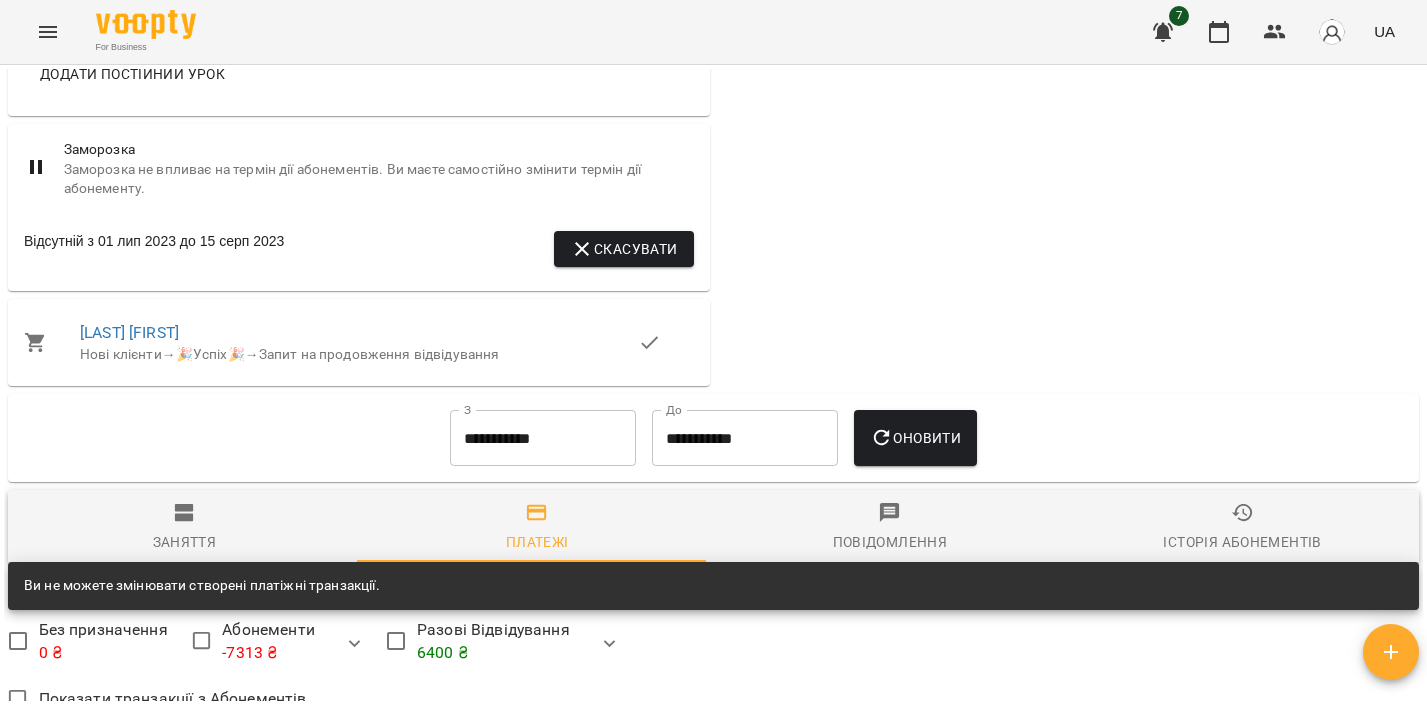 click on "**********" at bounding box center [543, 438] 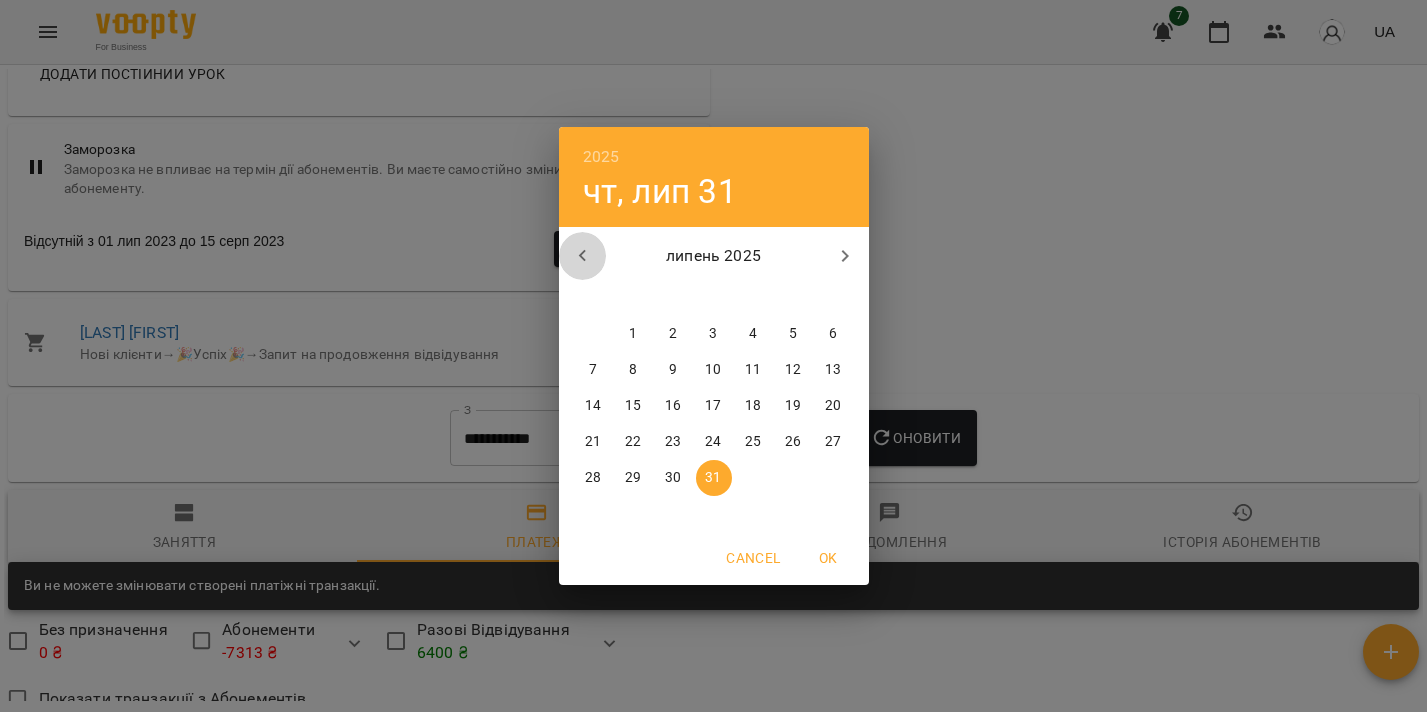 click 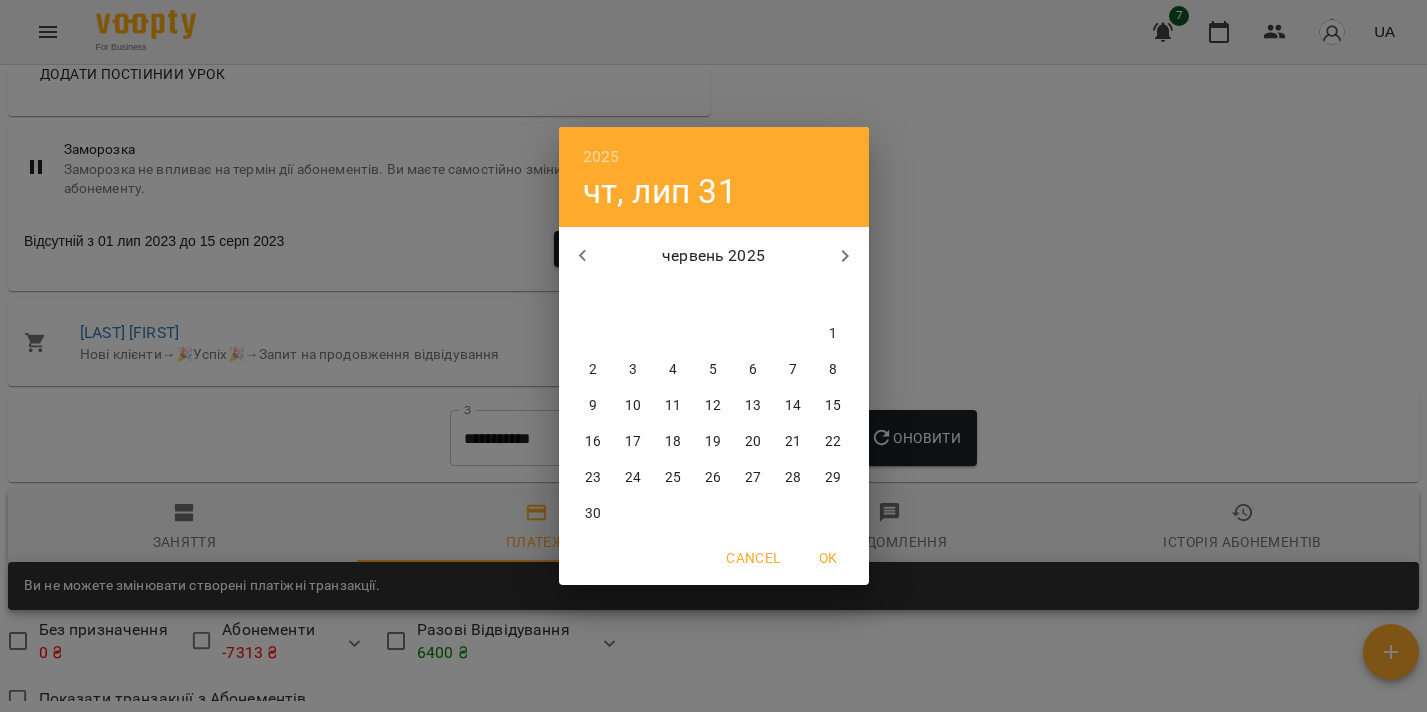 click on "1" at bounding box center (834, 334) 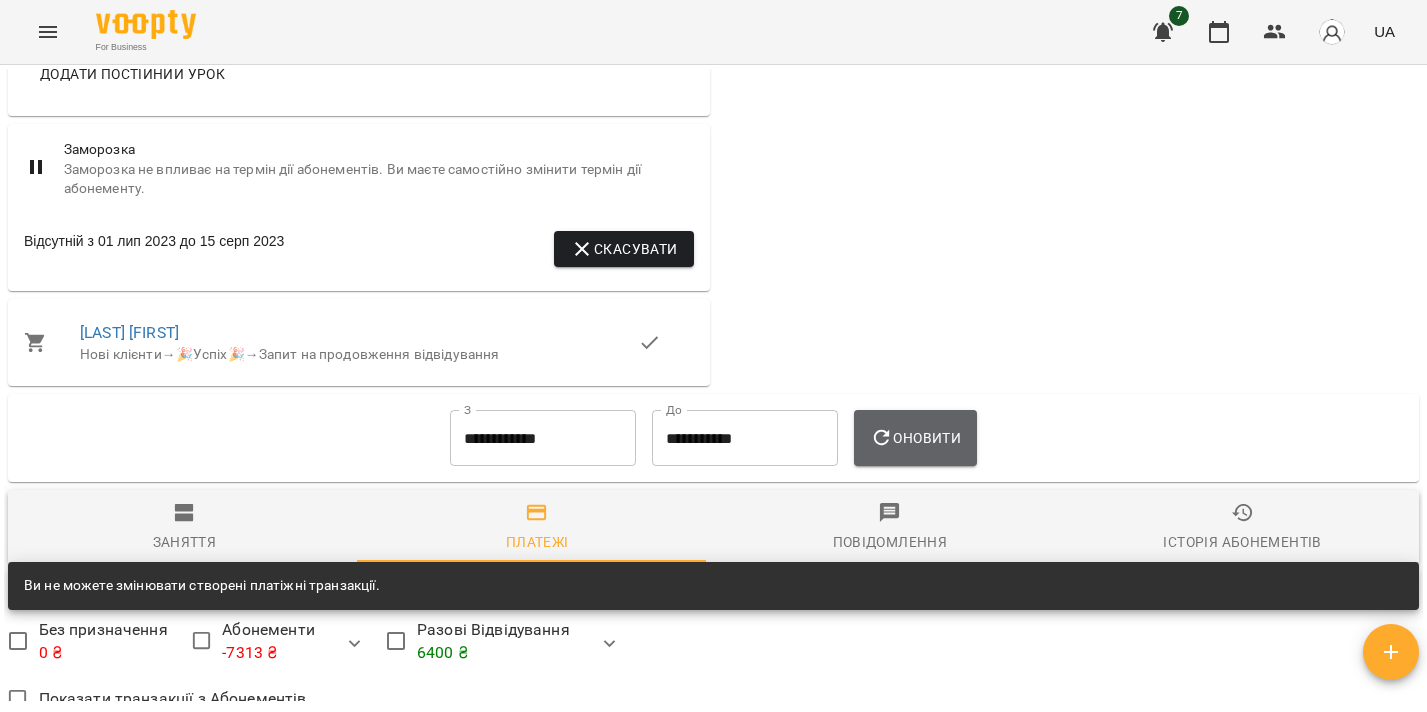 click on "Оновити" at bounding box center (915, 438) 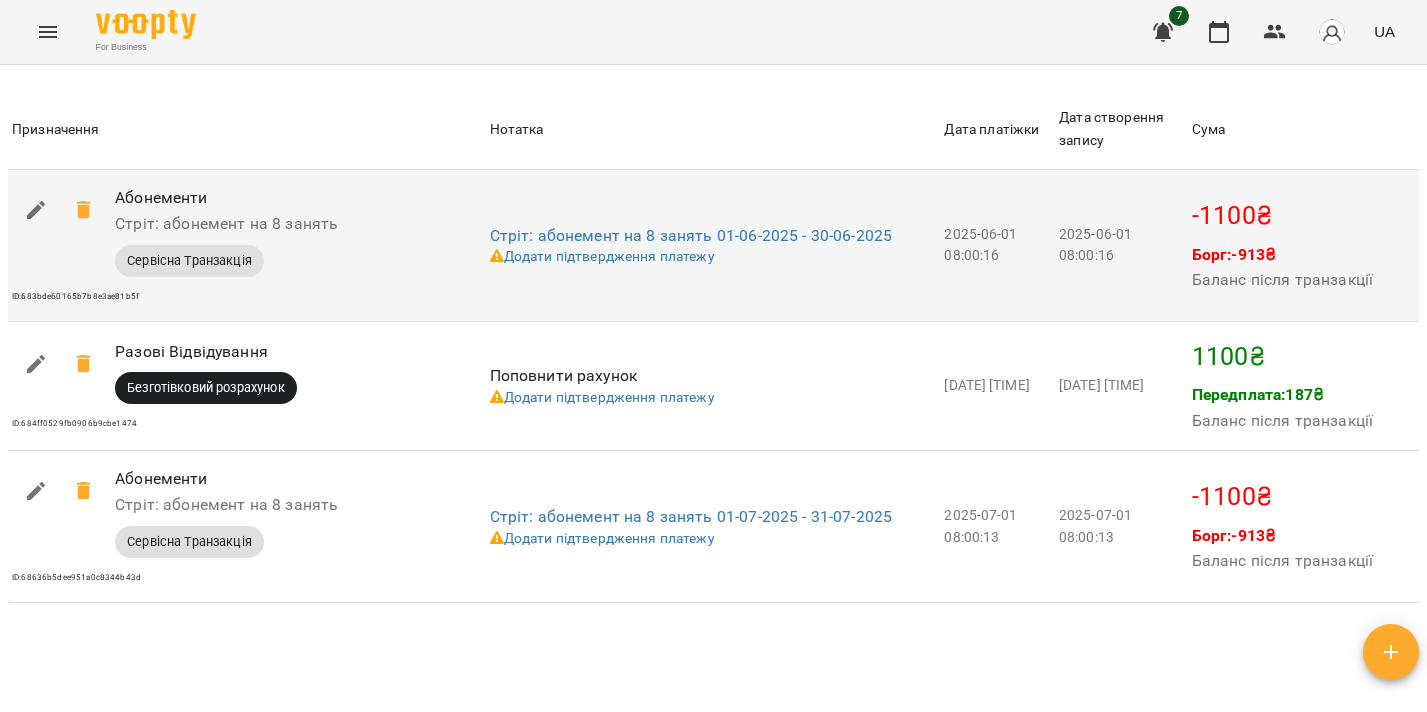 scroll, scrollTop: 2051, scrollLeft: 0, axis: vertical 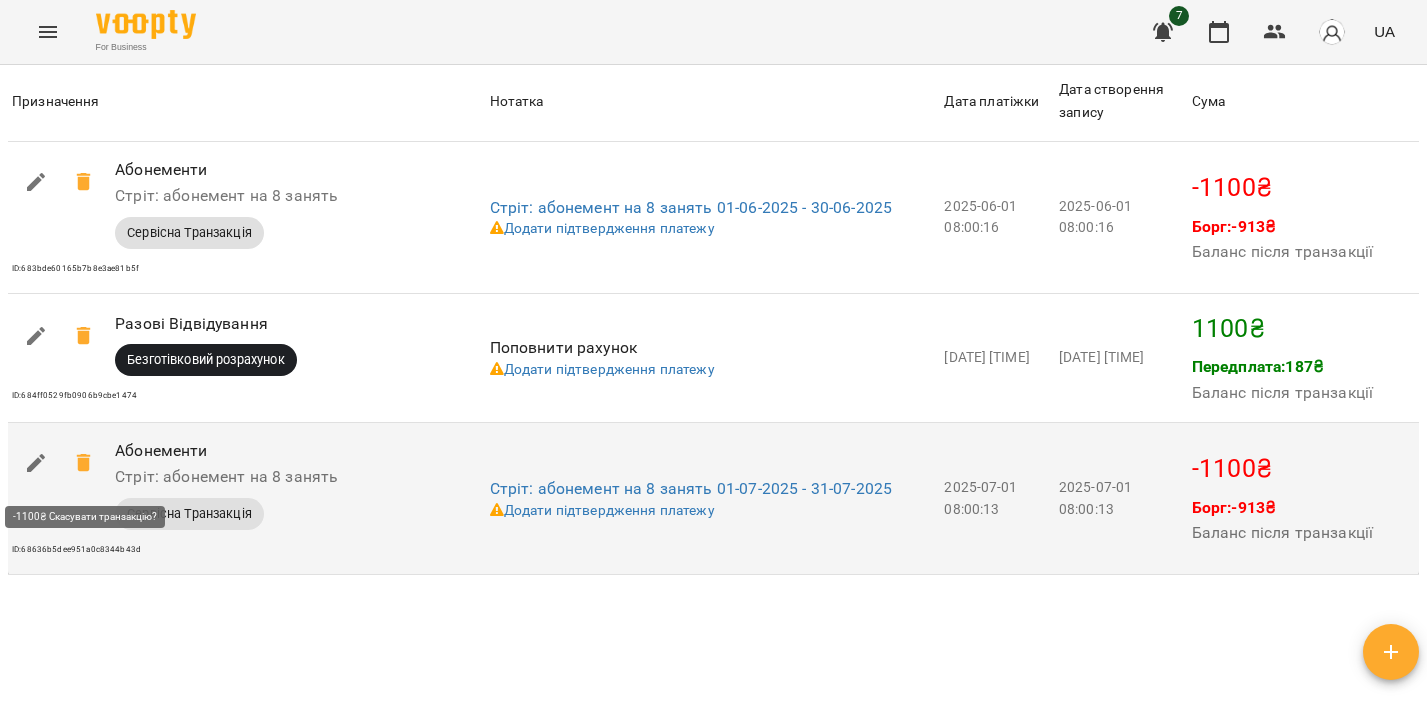click 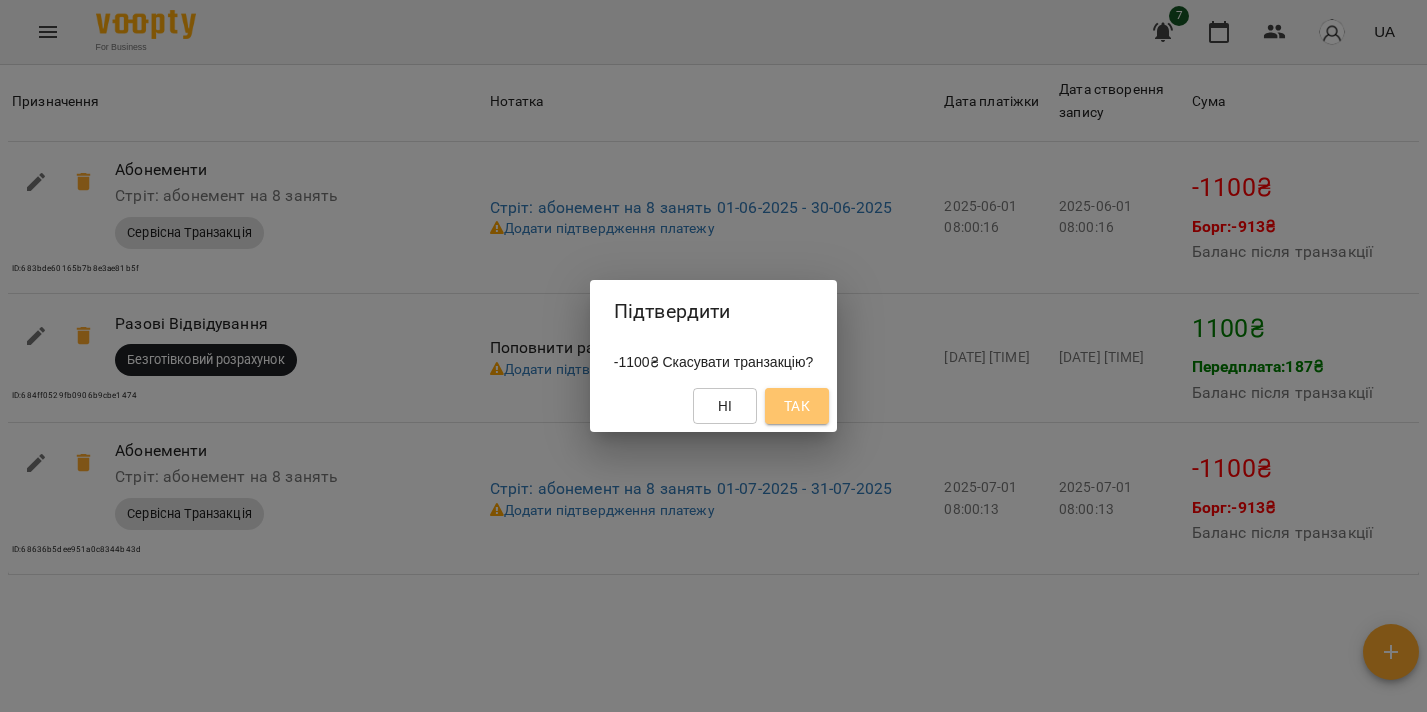 click on "Так" at bounding box center [797, 406] 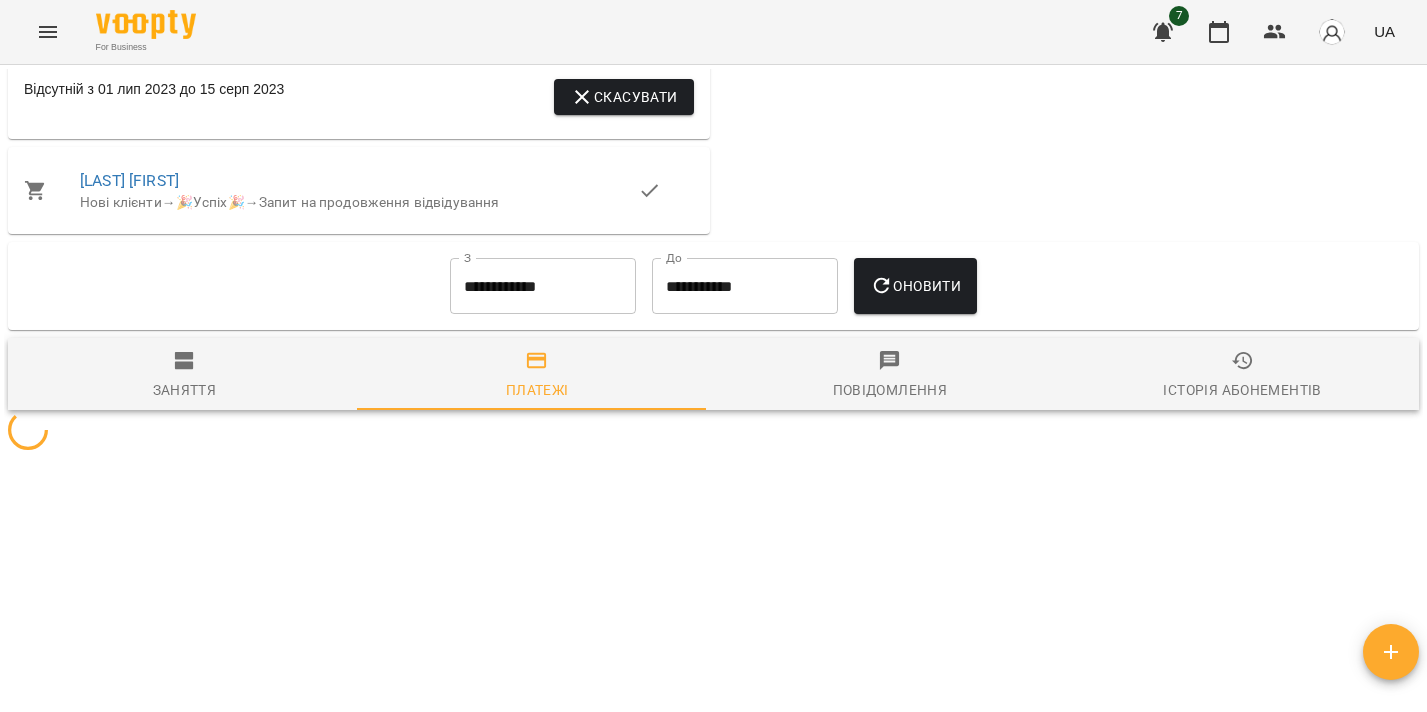 scroll, scrollTop: 1433, scrollLeft: 0, axis: vertical 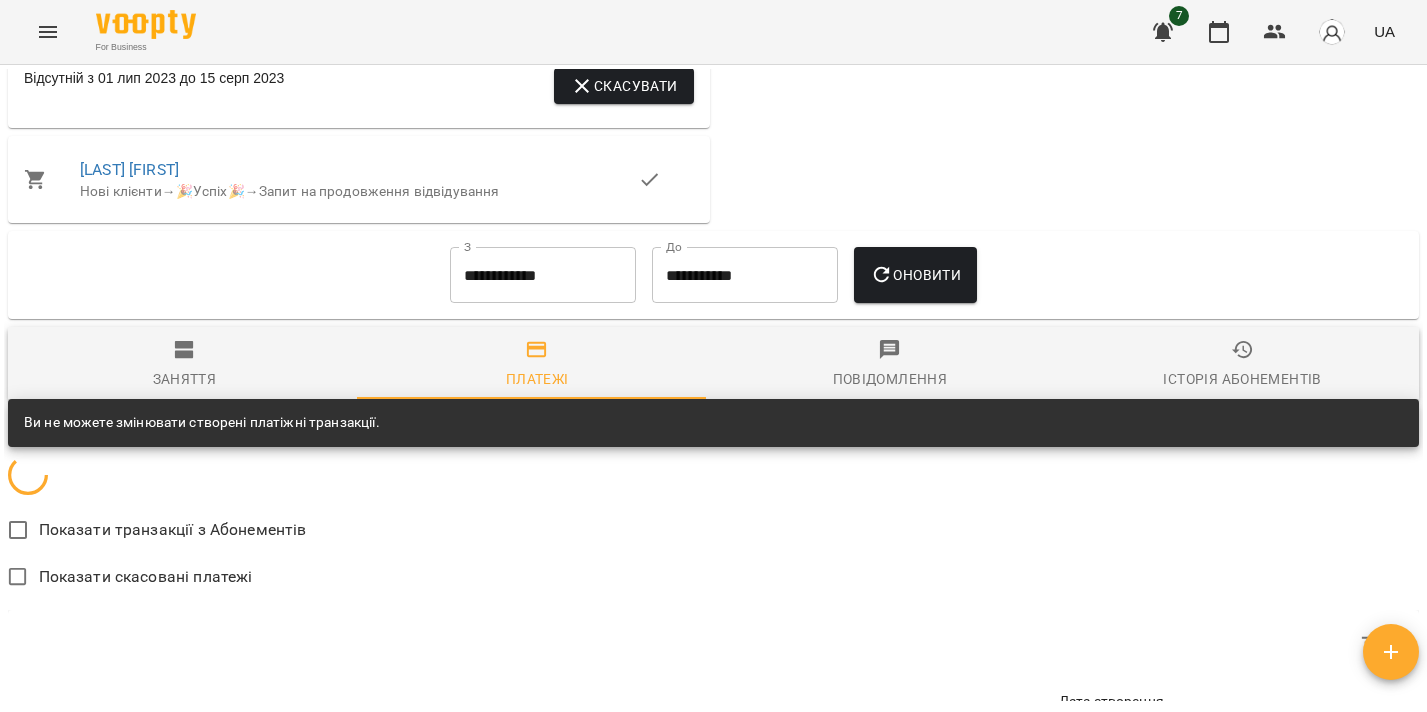 click on "**********" at bounding box center (543, 275) 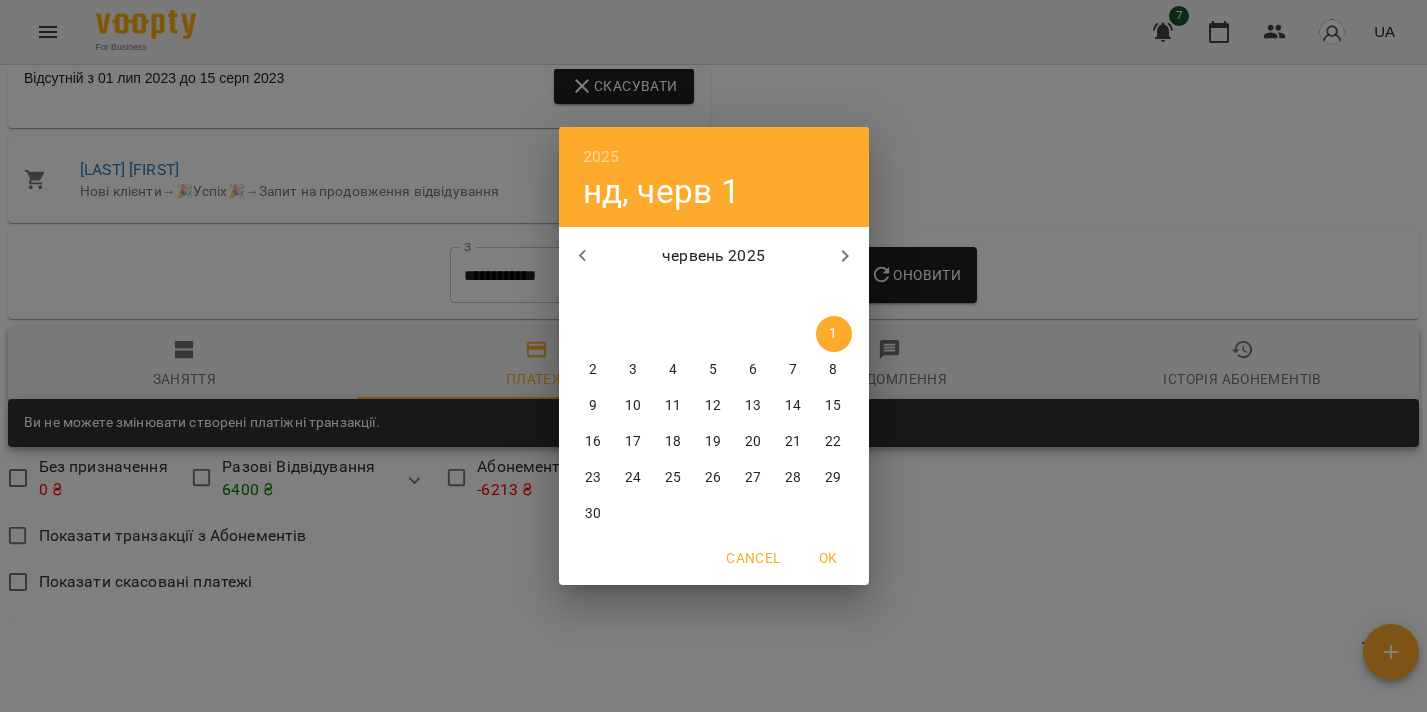 click 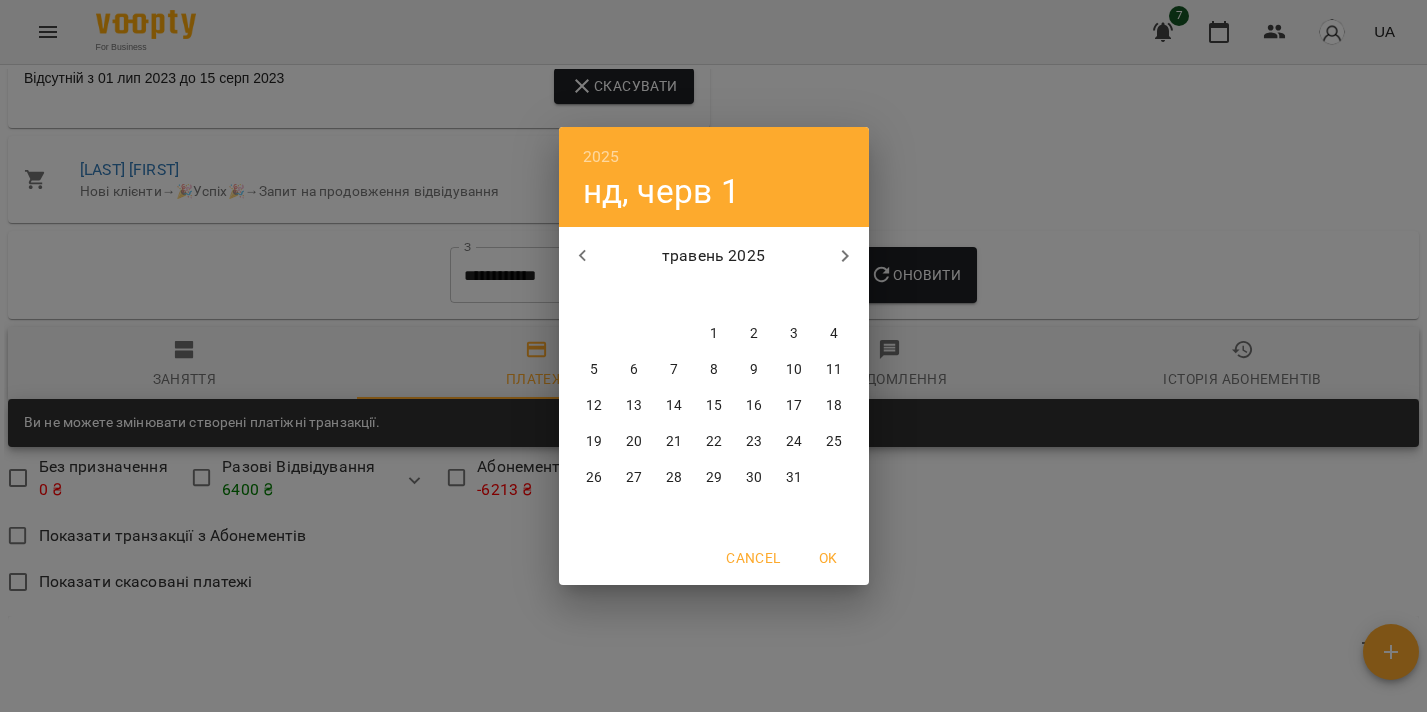 click 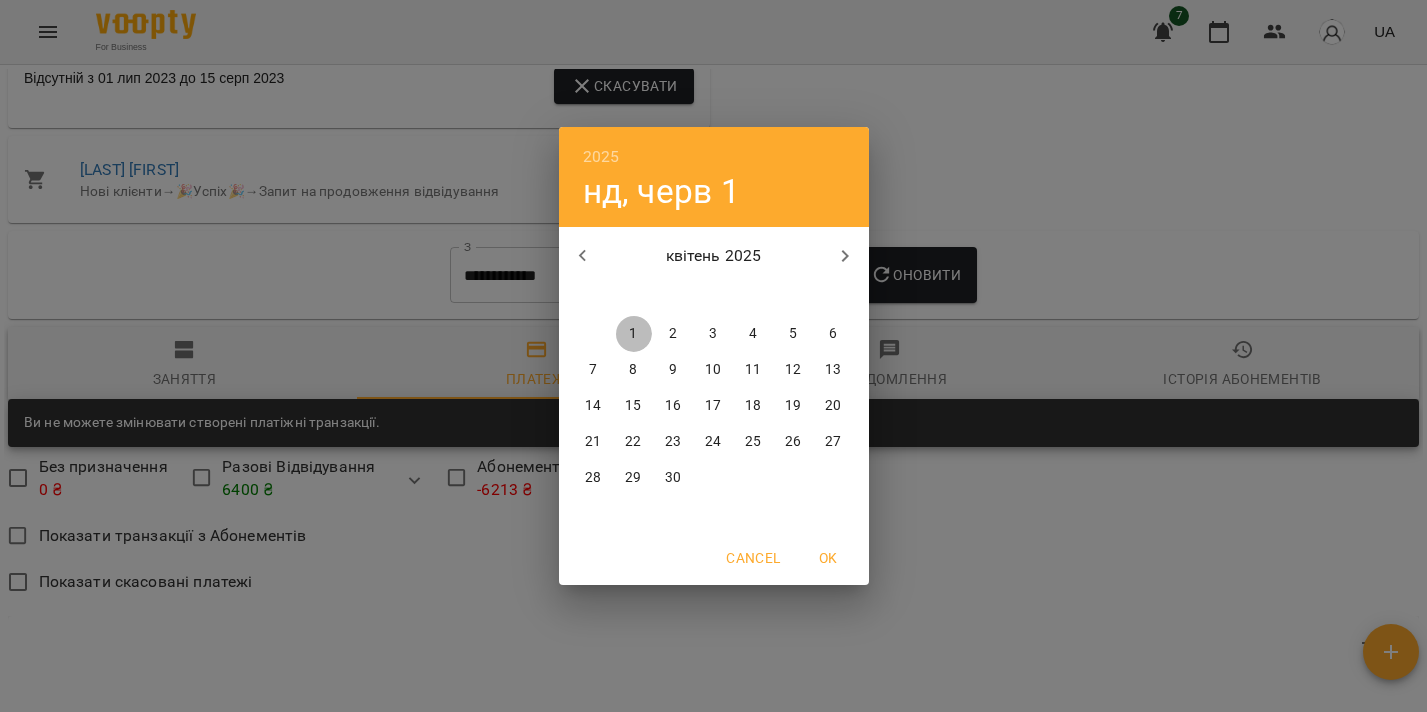 click on "1" at bounding box center [634, 334] 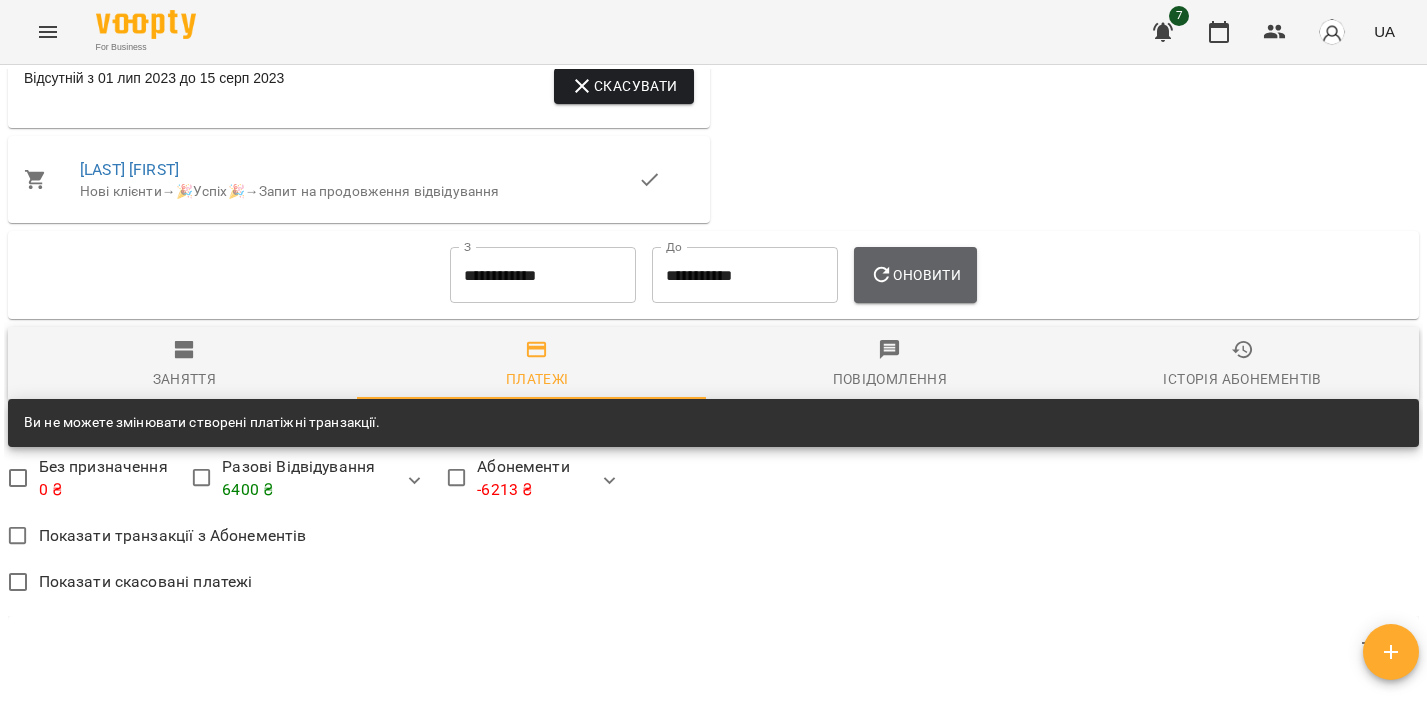 drag, startPoint x: 967, startPoint y: 282, endPoint x: 823, endPoint y: 389, distance: 179.40178 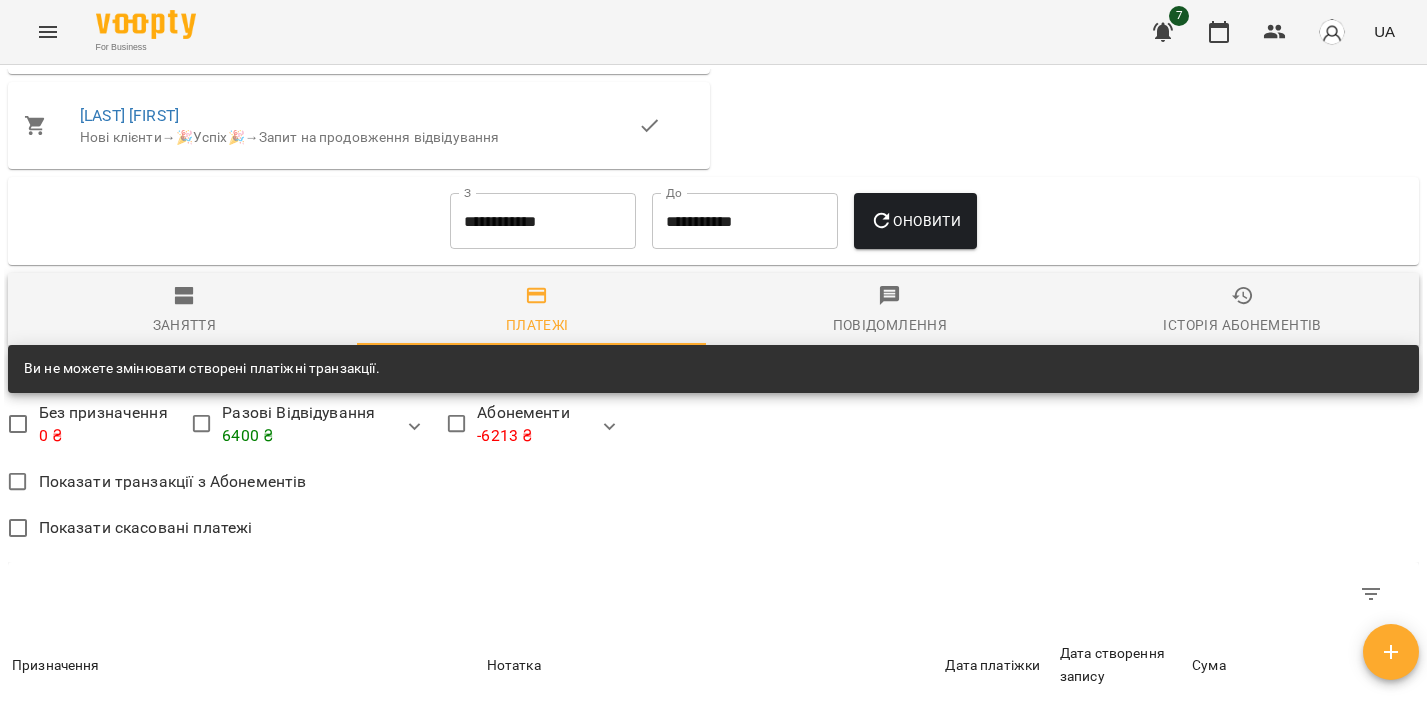 scroll, scrollTop: 1294, scrollLeft: 0, axis: vertical 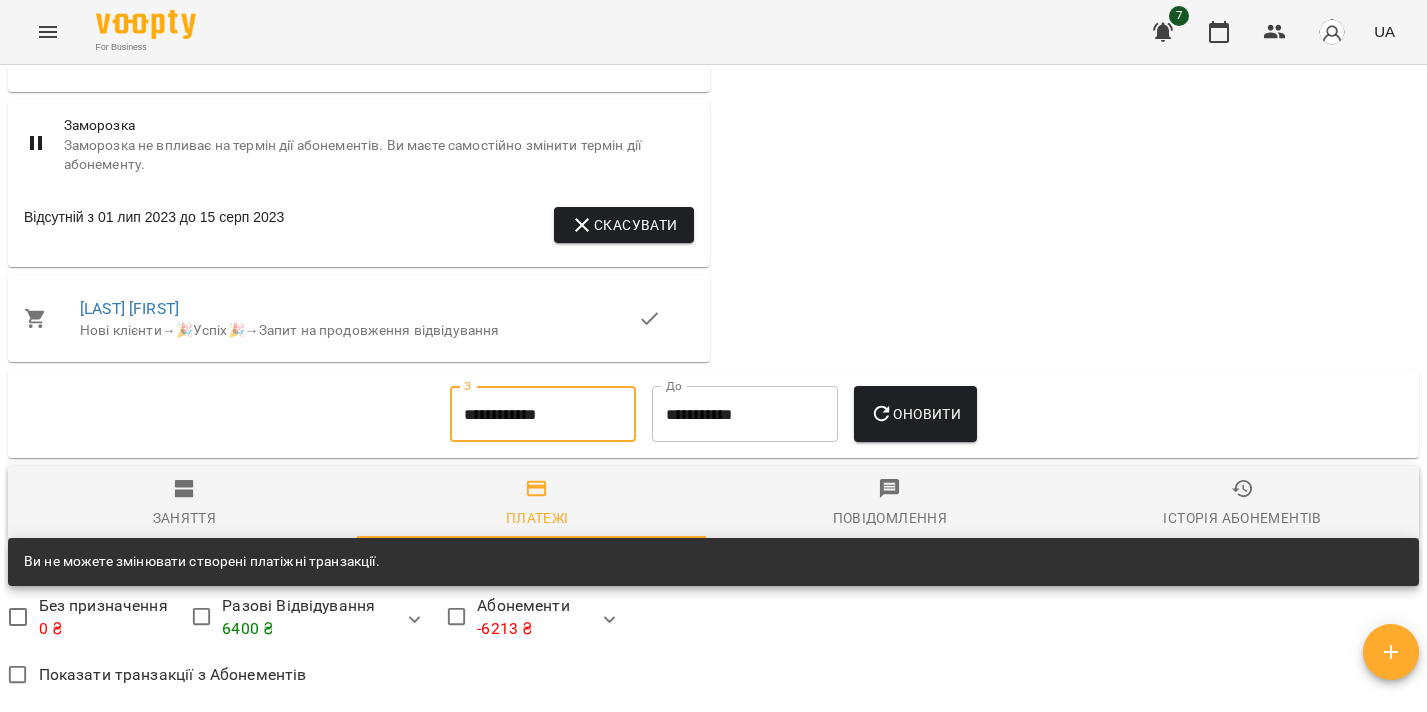 click on "**********" at bounding box center [543, 414] 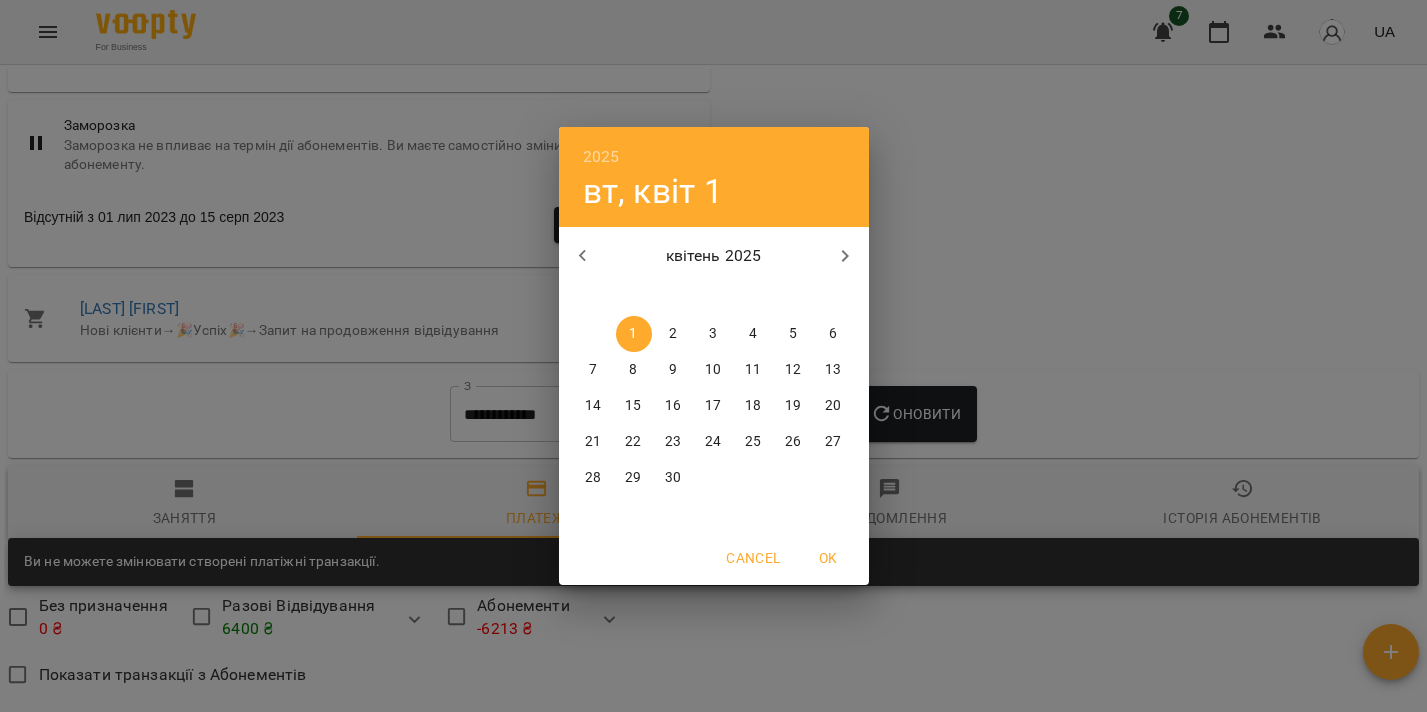 click on "квітень 2025" at bounding box center (713, 256) 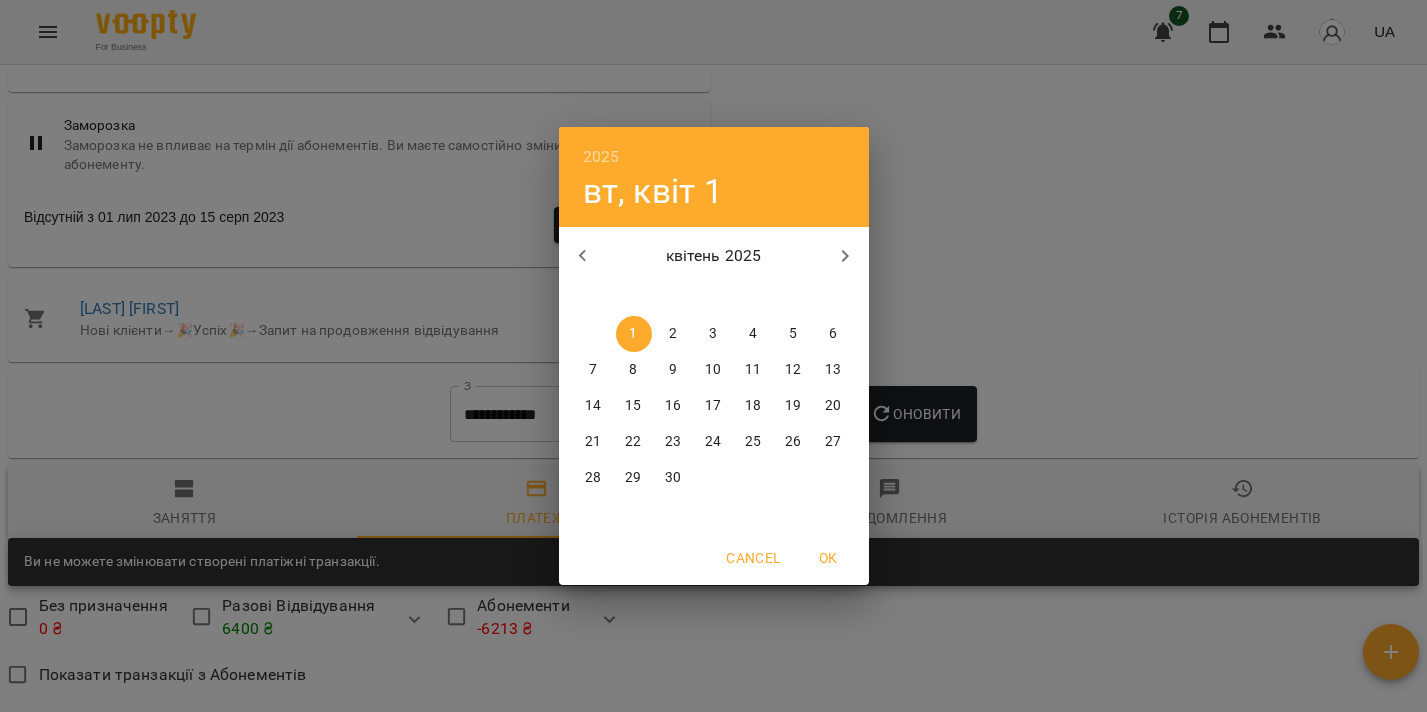 click at bounding box center [583, 256] 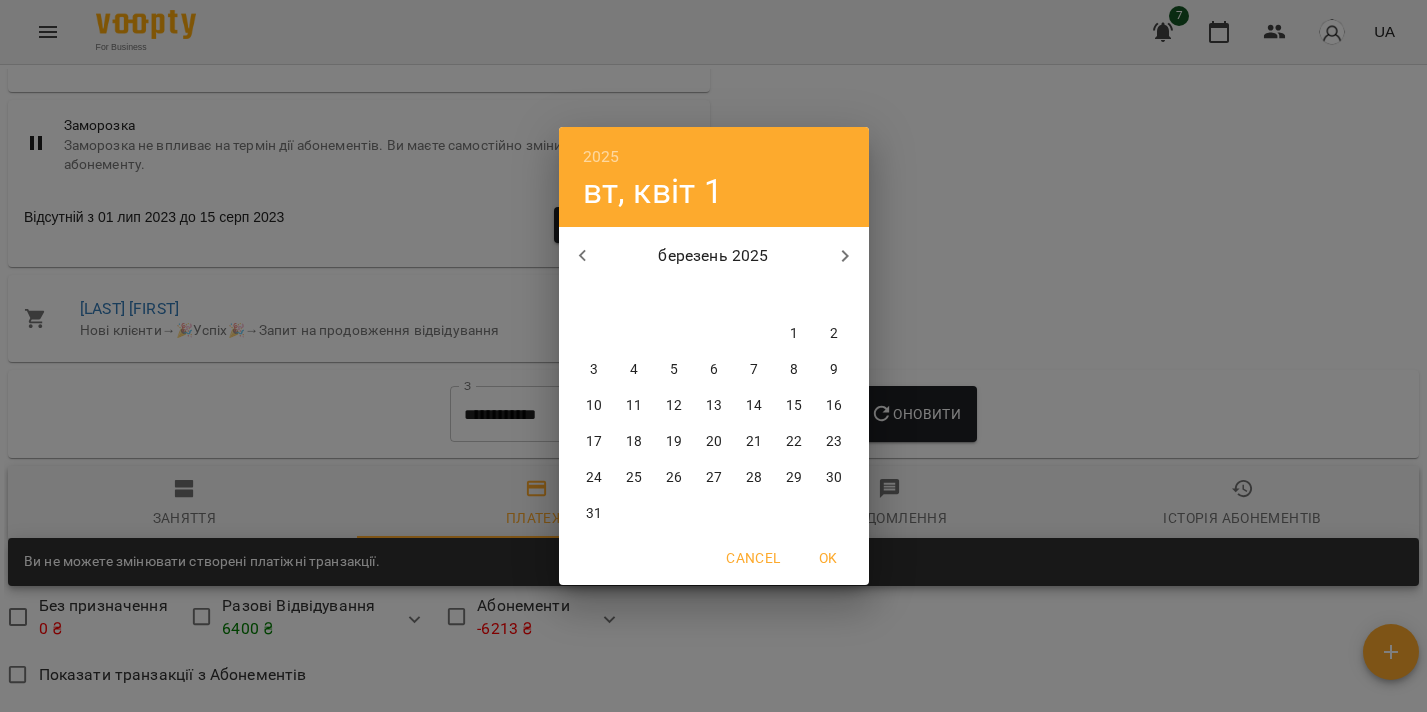 click at bounding box center (583, 256) 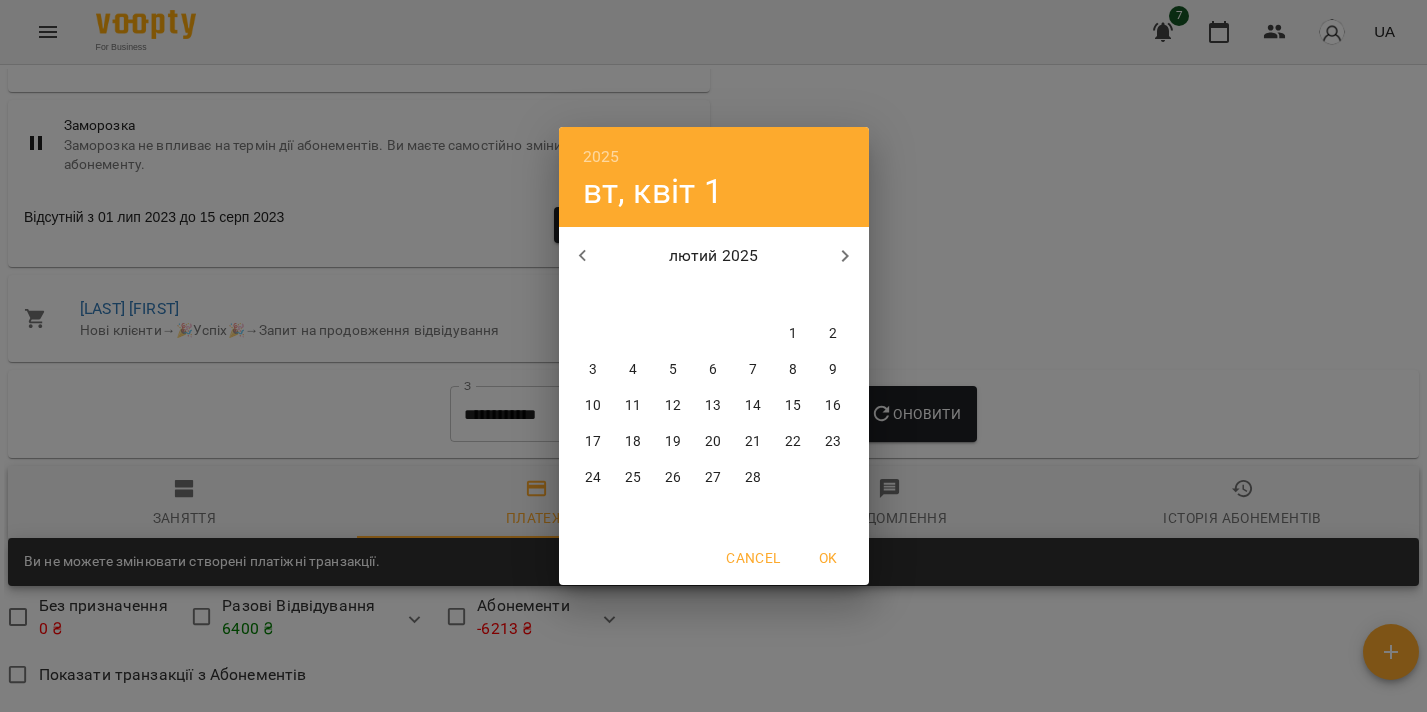 click at bounding box center [583, 256] 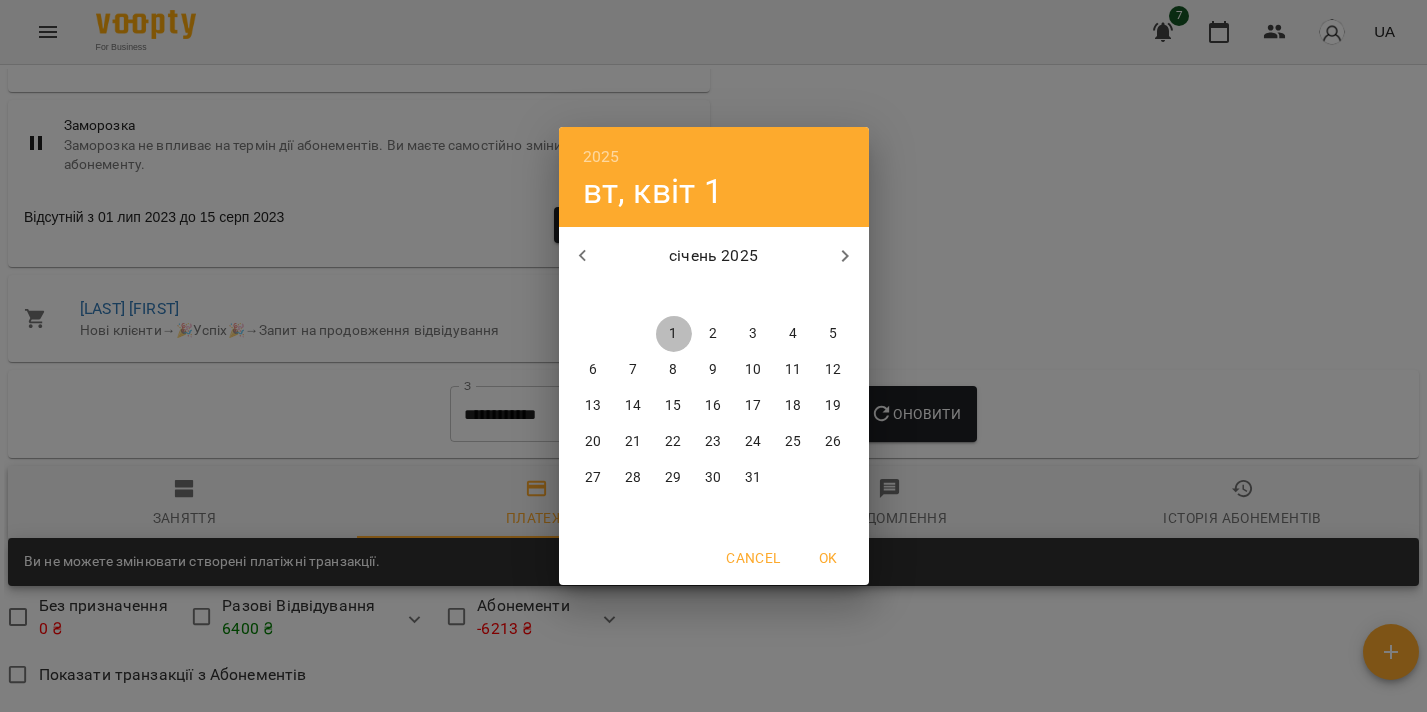 click on "1" at bounding box center [674, 334] 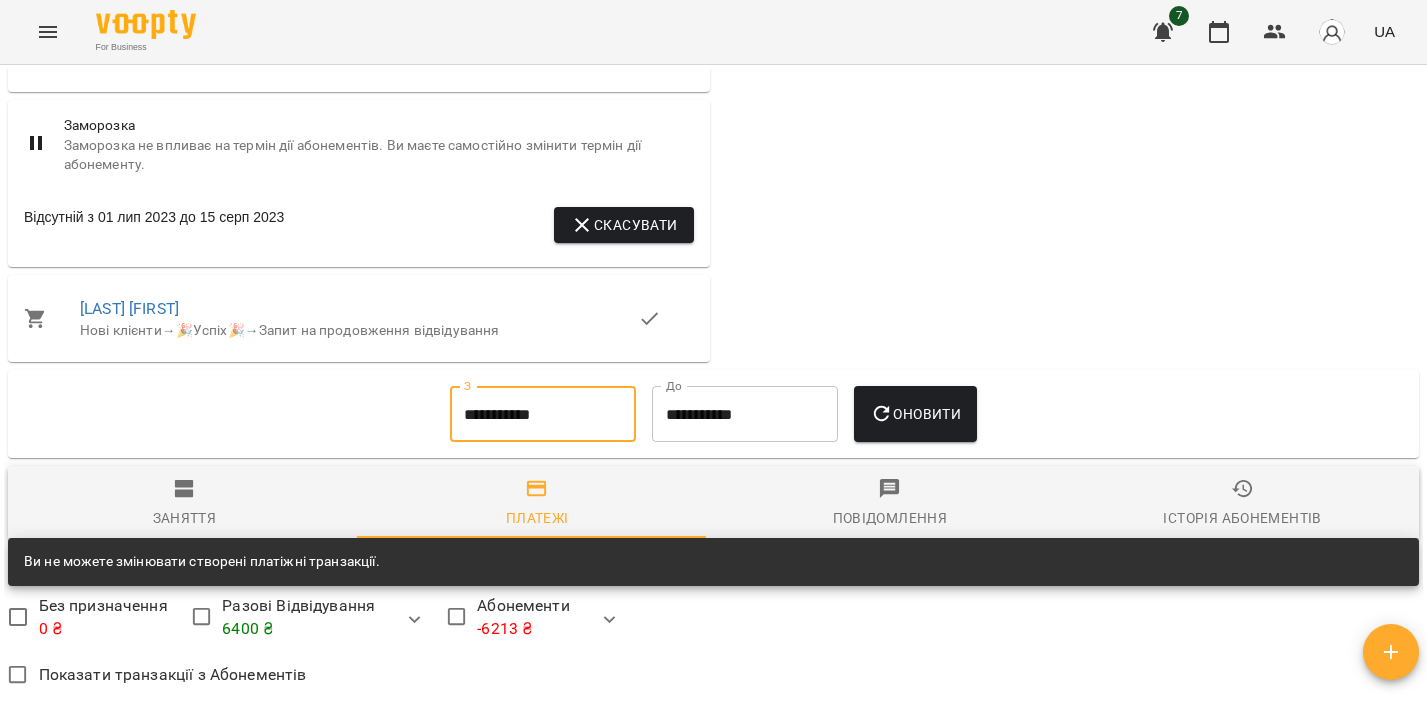 click on "Оновити" at bounding box center (915, 414) 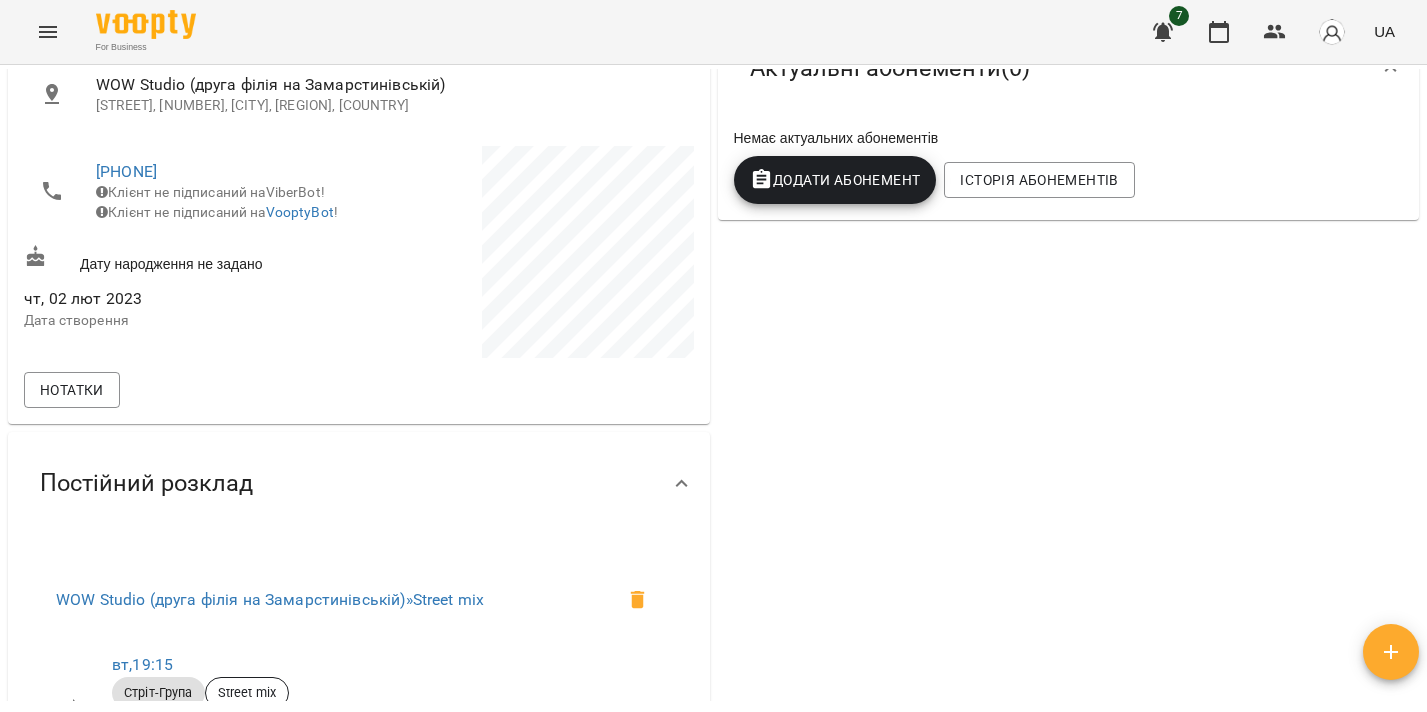scroll, scrollTop: 0, scrollLeft: 0, axis: both 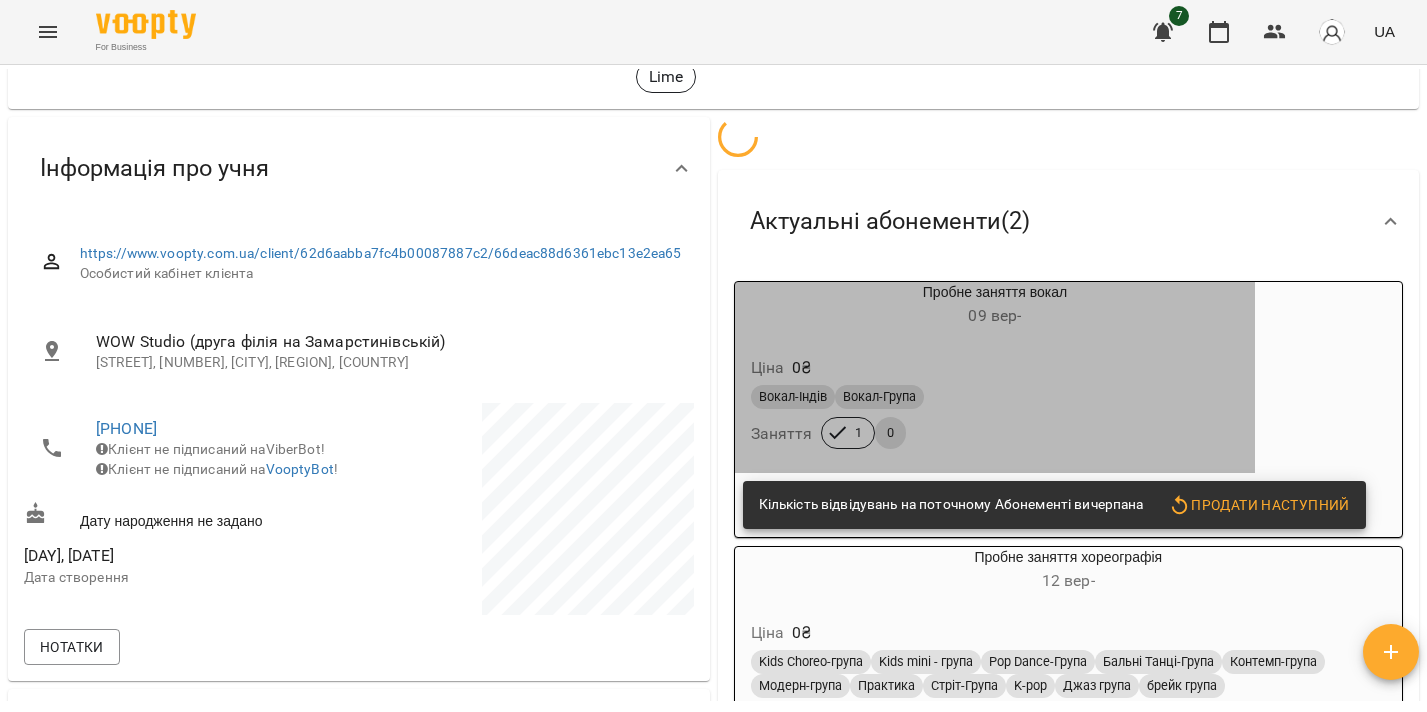 click on "Вокал-Індів Вокал-Група" at bounding box center (995, 397) 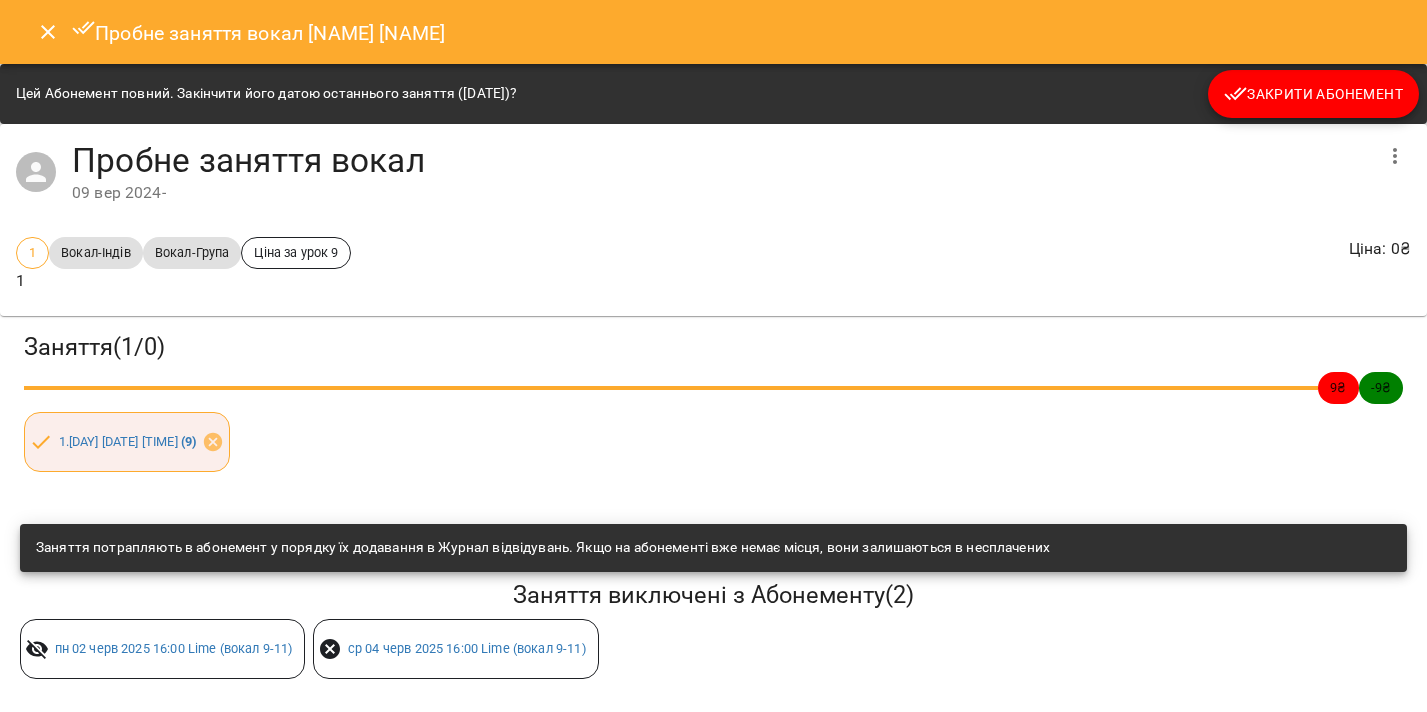click on "Закрити Абонемент" at bounding box center (1313, 94) 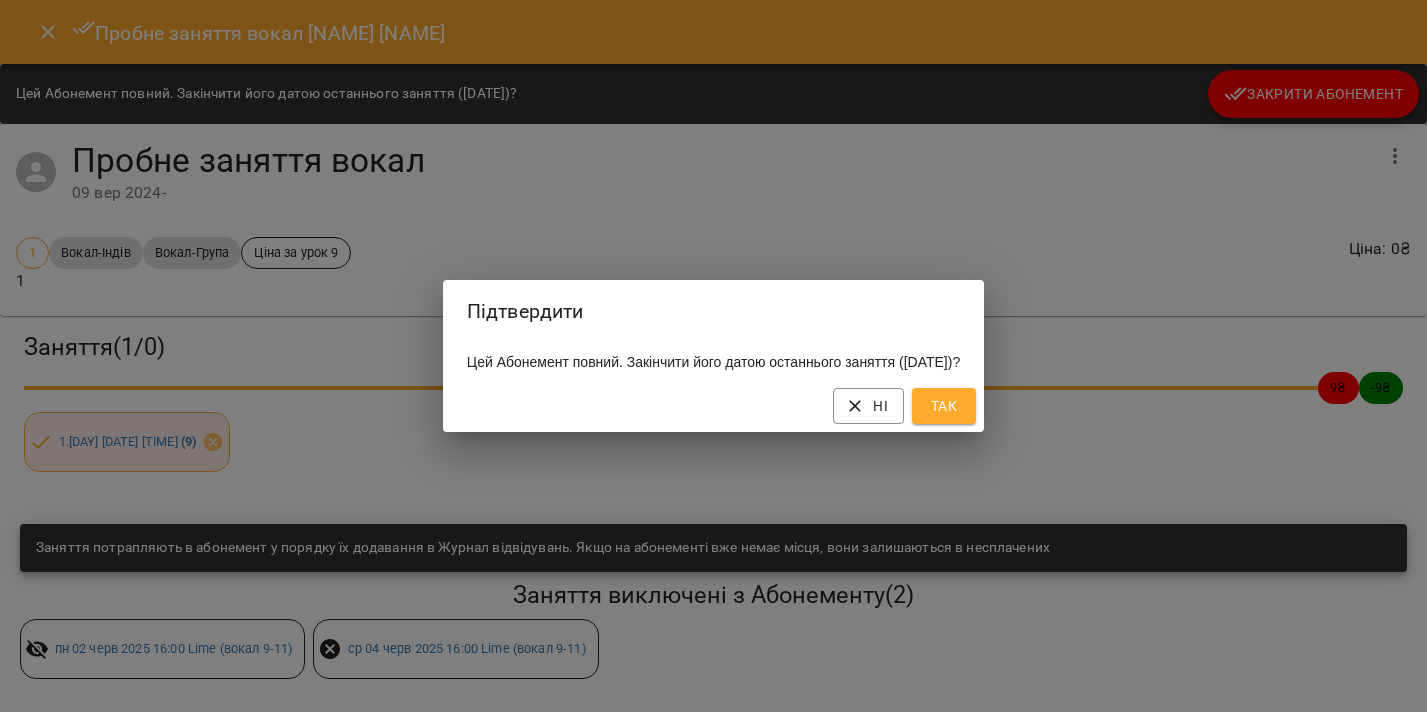 click on "Так" at bounding box center (944, 406) 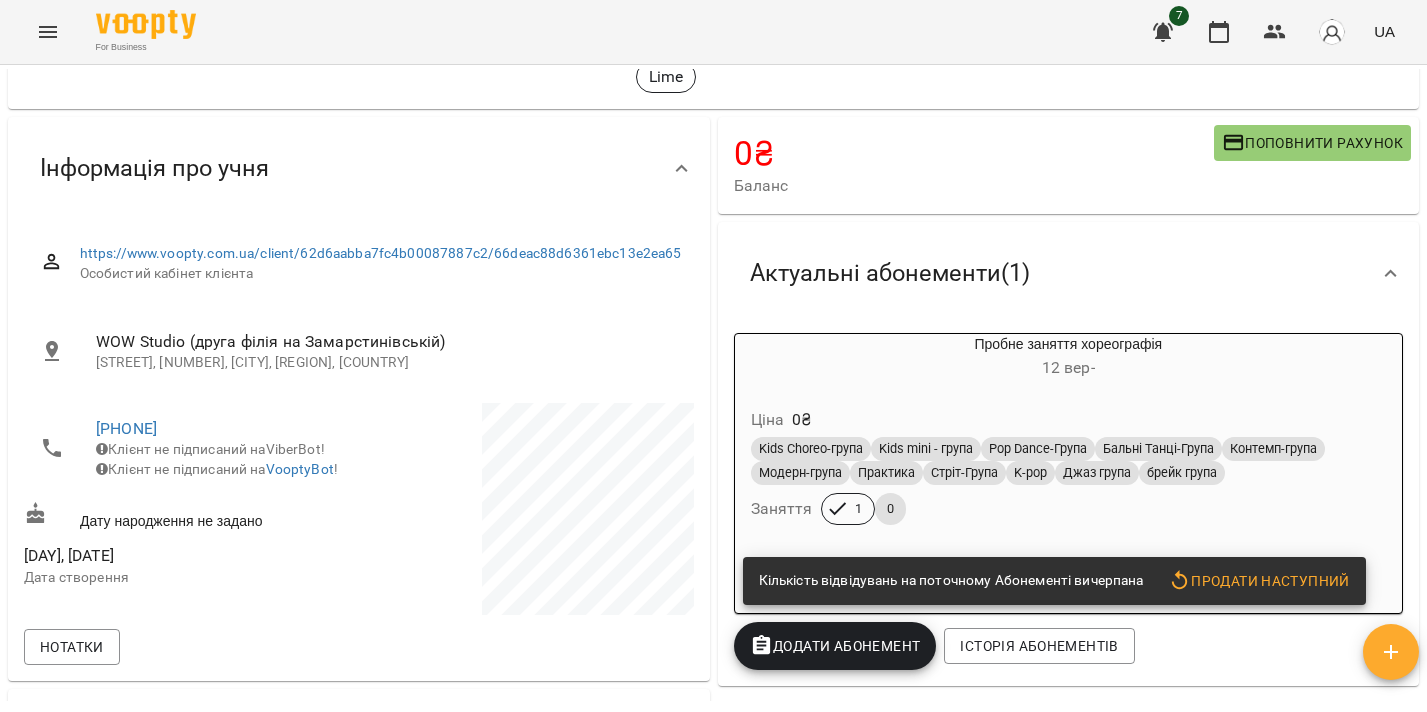 click on "Kids Choreo-група Kids mini - група Pop Dance-Група Бальні Танці-Група Контемп-група Модерн-група Практика Стріт-Група K-pop Джаз група брейк група" at bounding box center [1069, 461] 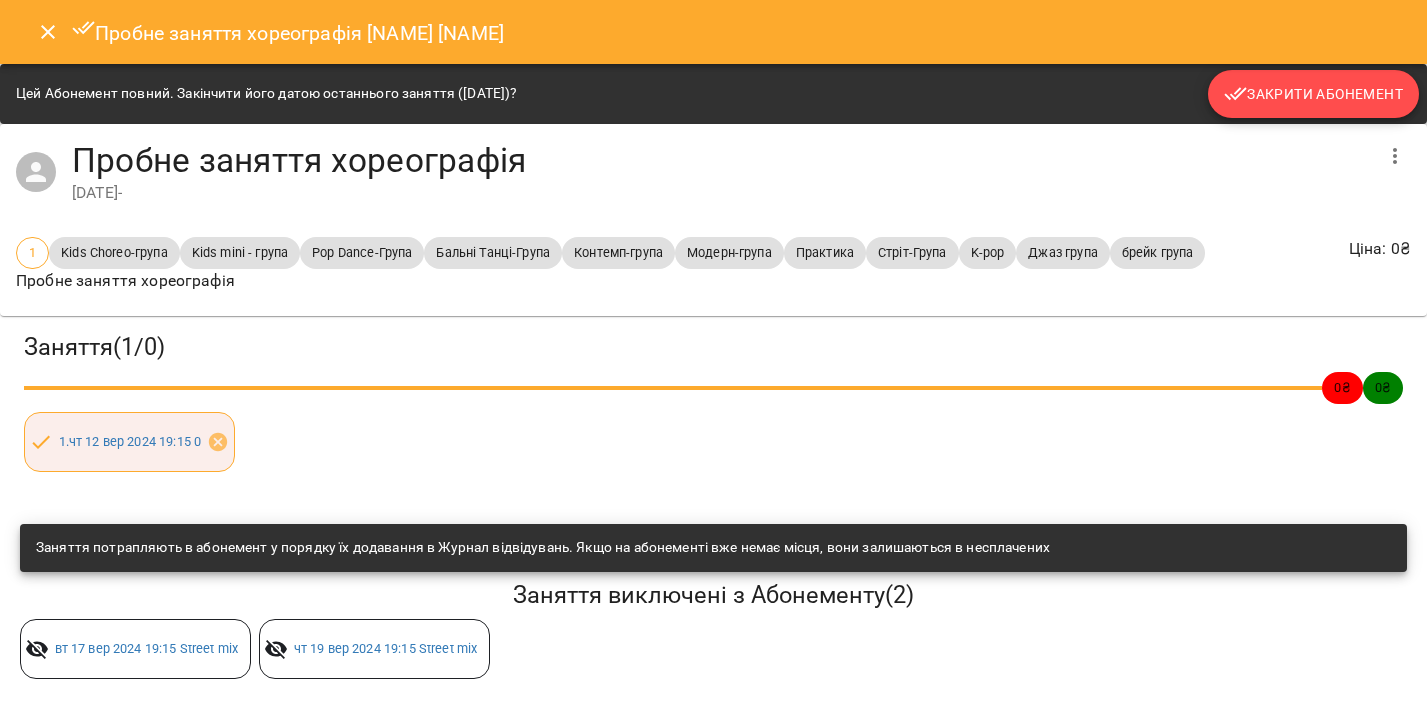 click on "Закрити Абонемент" at bounding box center [1313, 94] 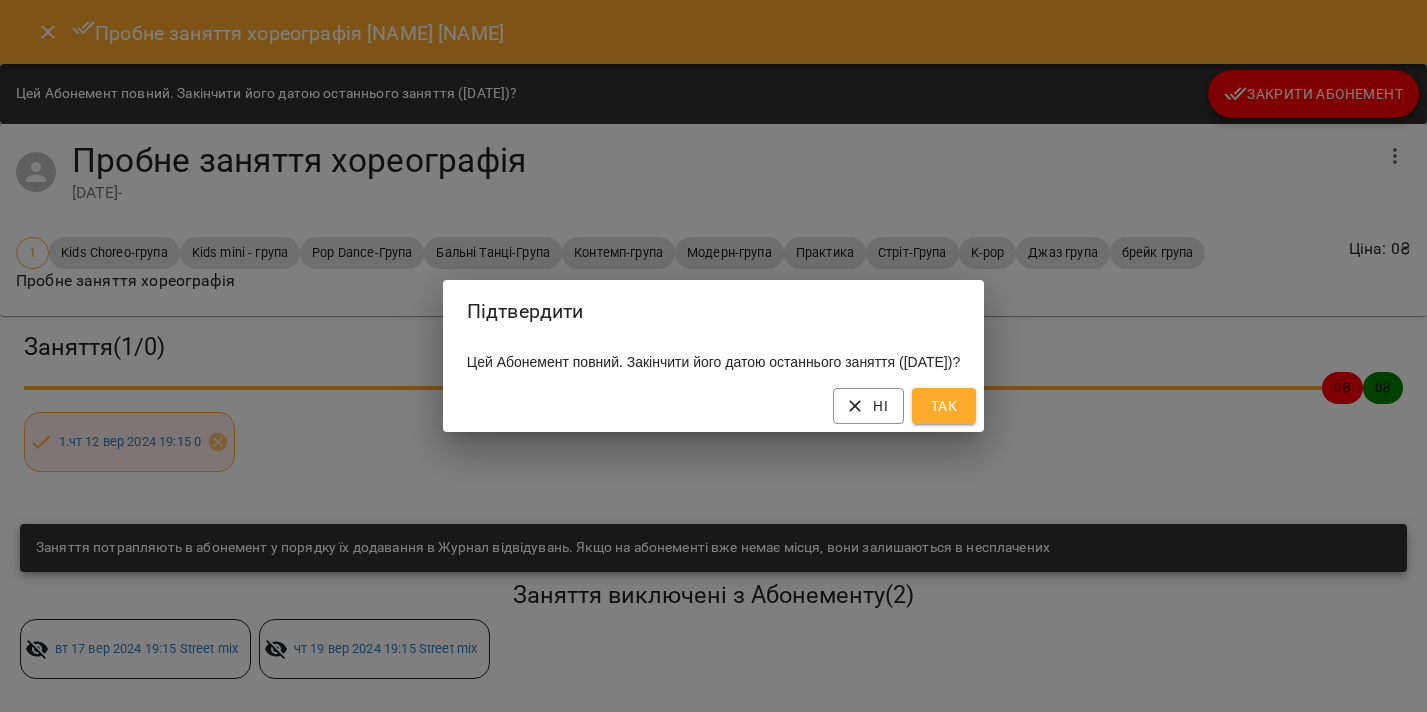 click on "Так" at bounding box center (944, 406) 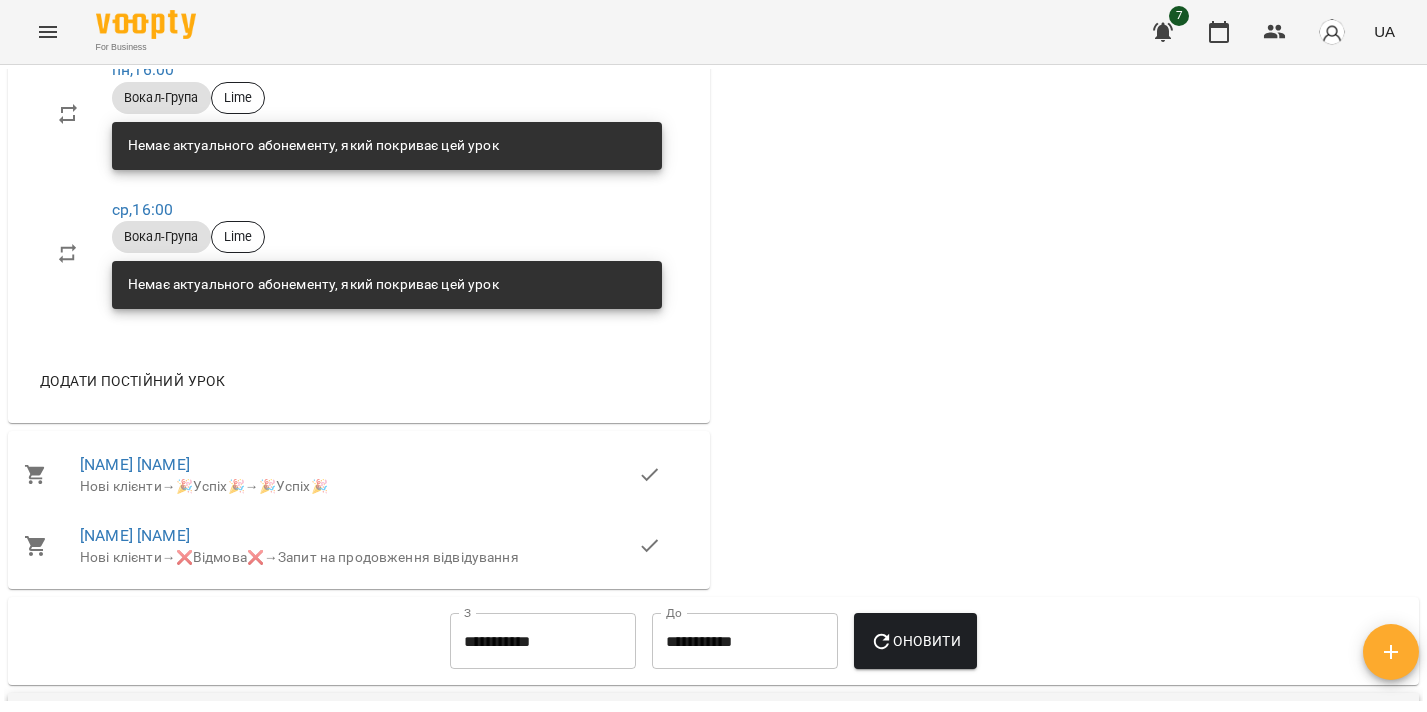 scroll, scrollTop: 1371, scrollLeft: 0, axis: vertical 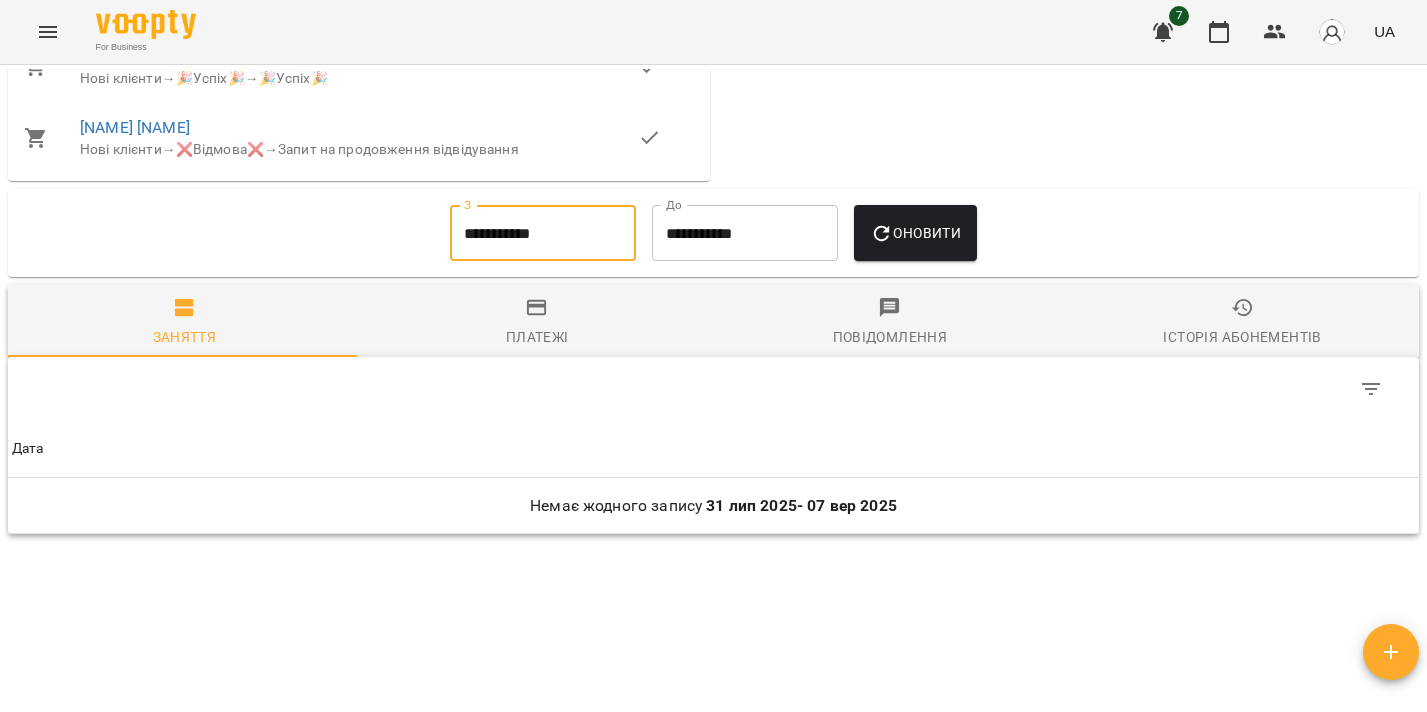 click on "**********" at bounding box center [543, 233] 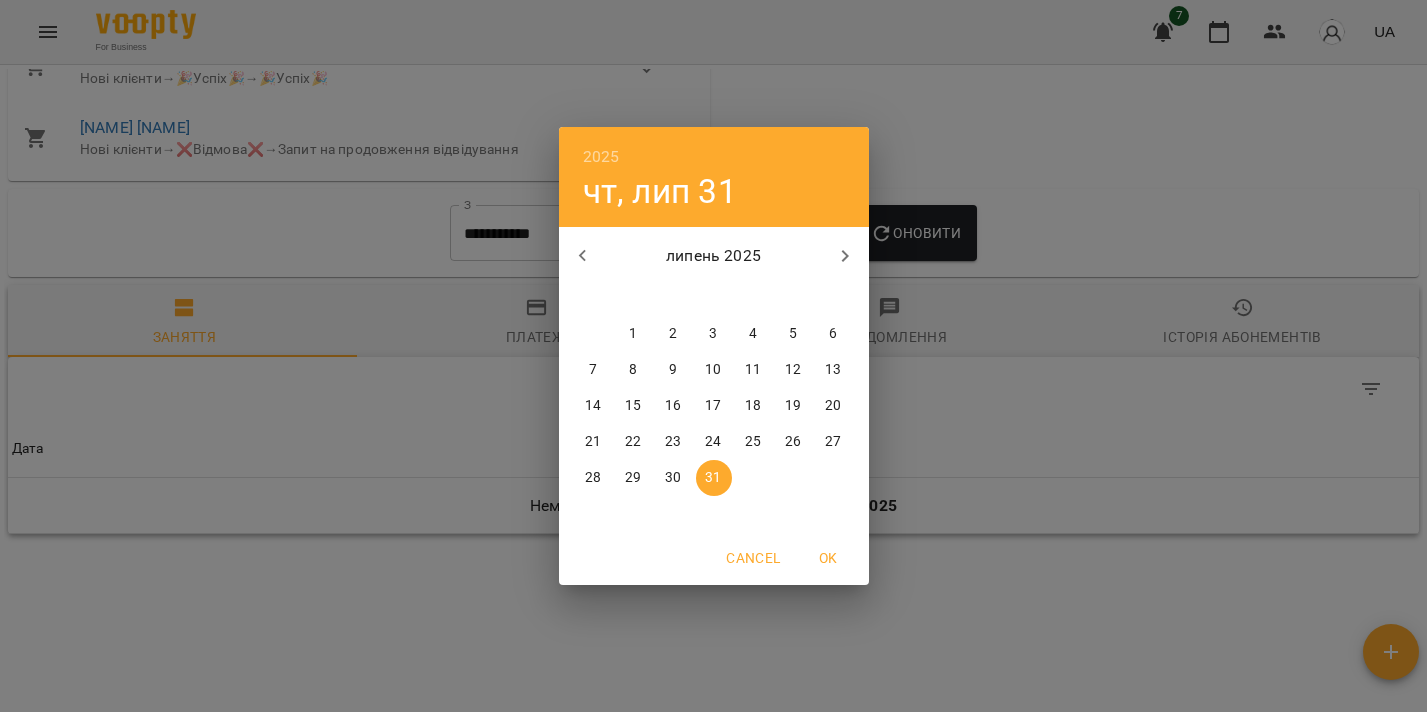 click 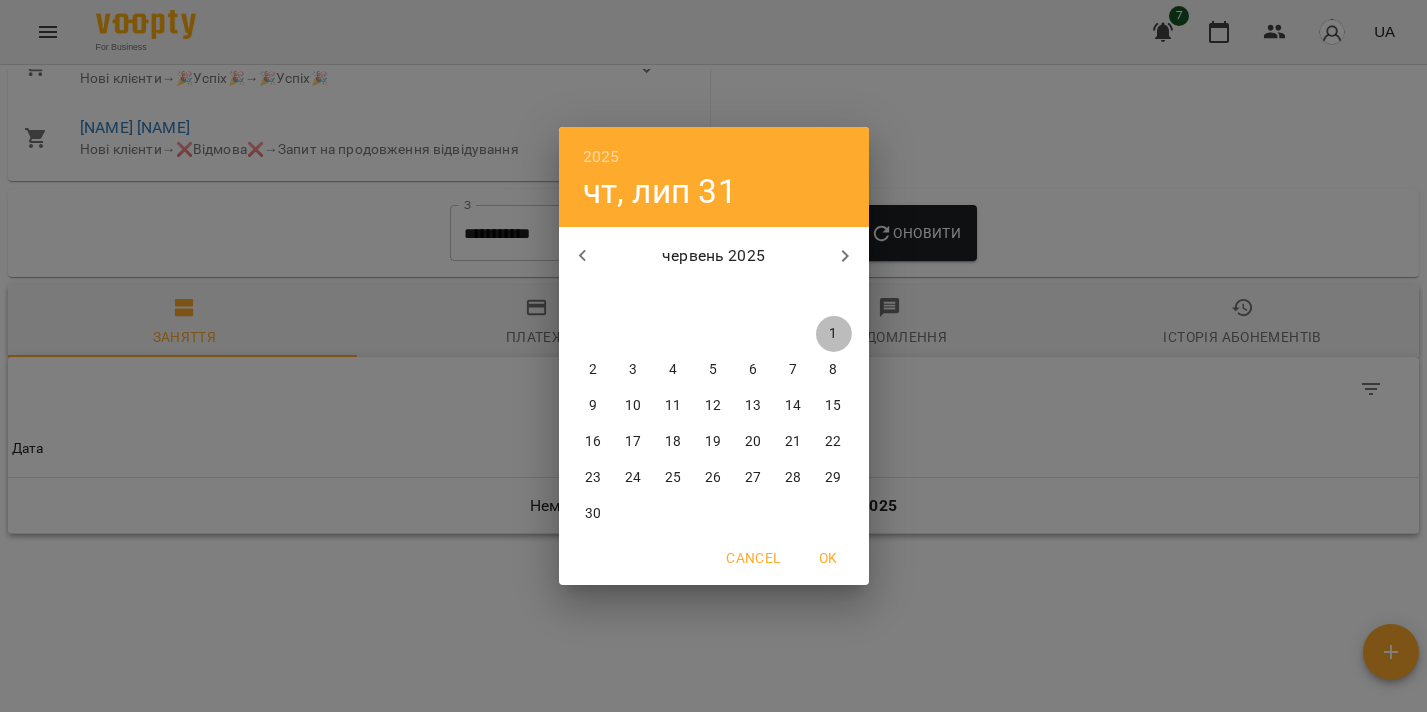 click on "1" at bounding box center [834, 334] 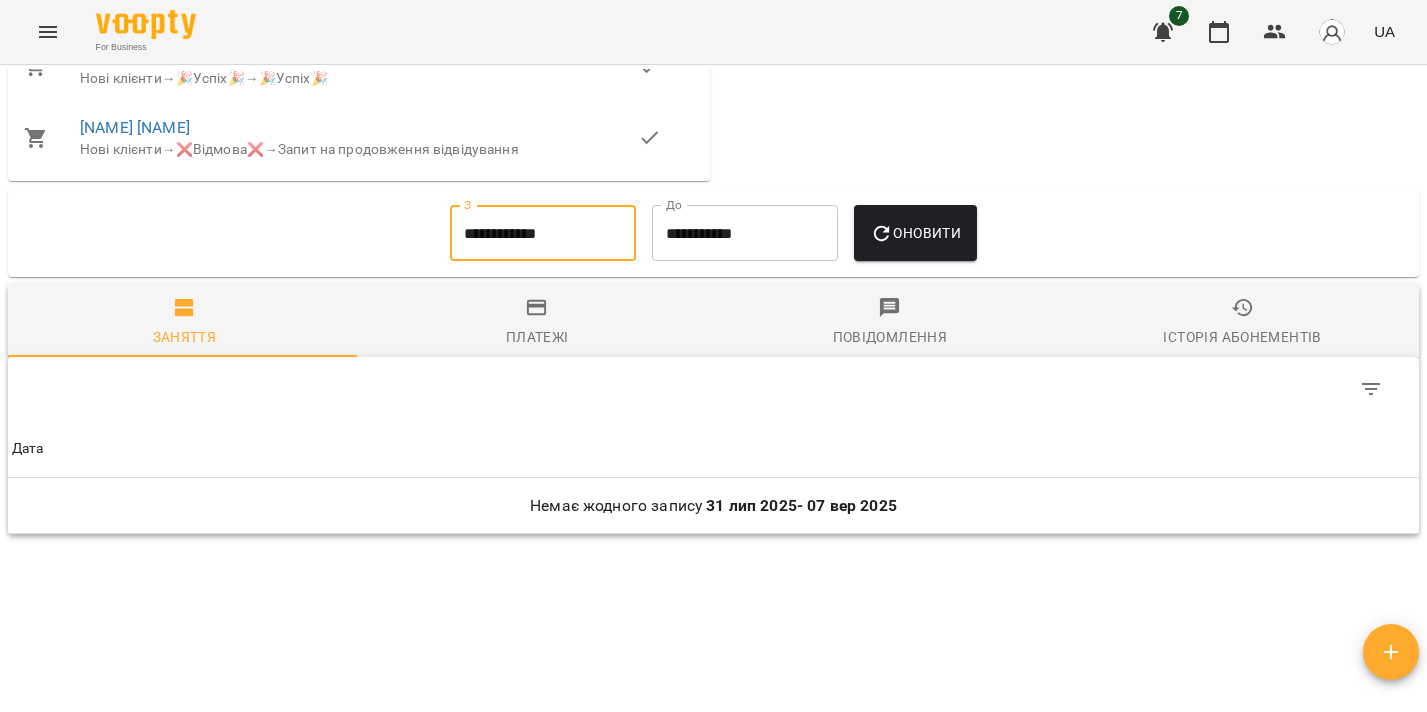 click 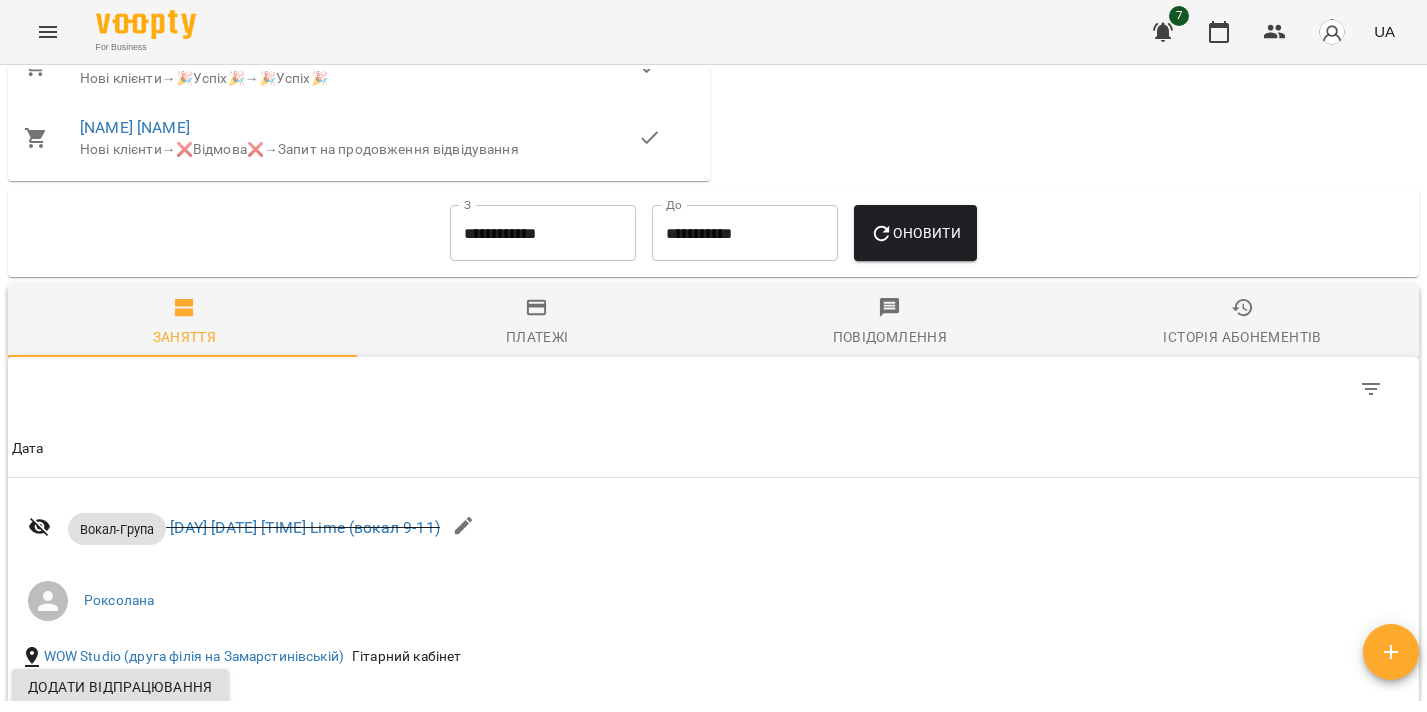 scroll, scrollTop: 1330, scrollLeft: 0, axis: vertical 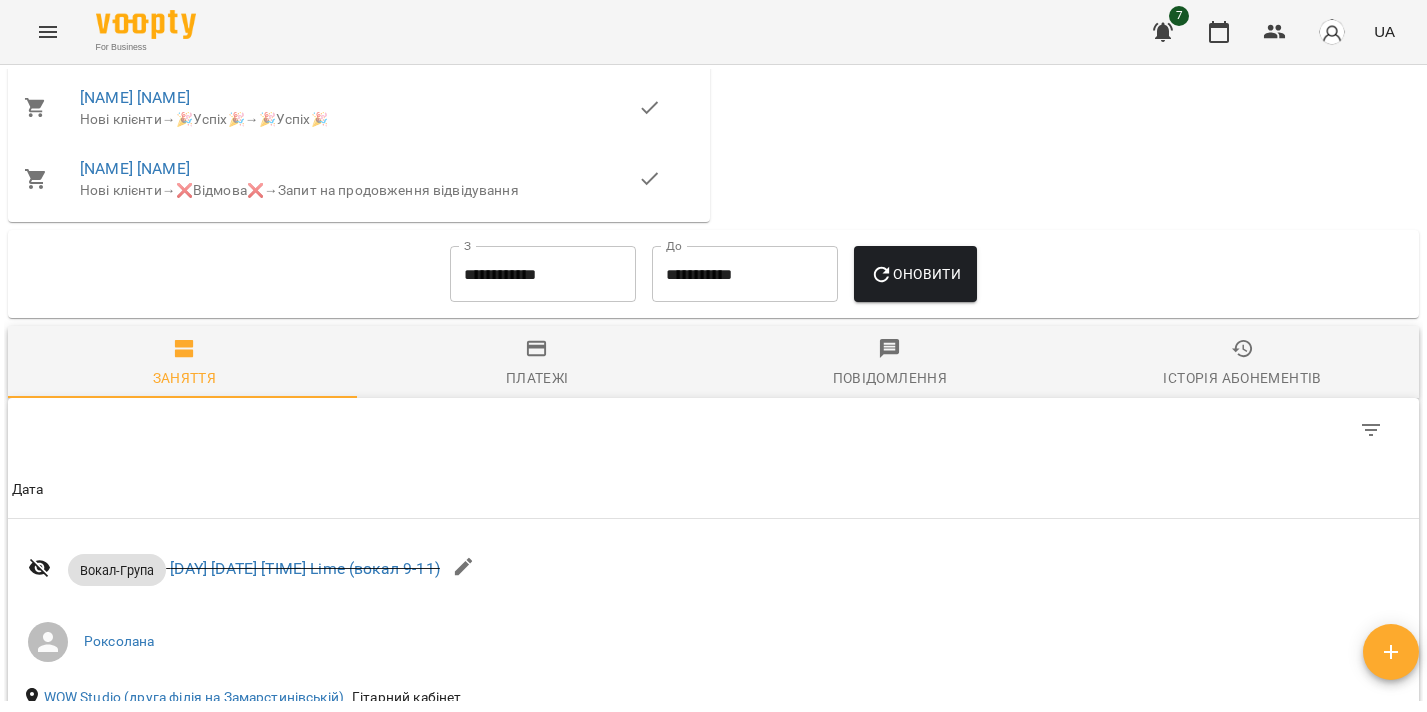 click on "Платежі" at bounding box center (537, 378) 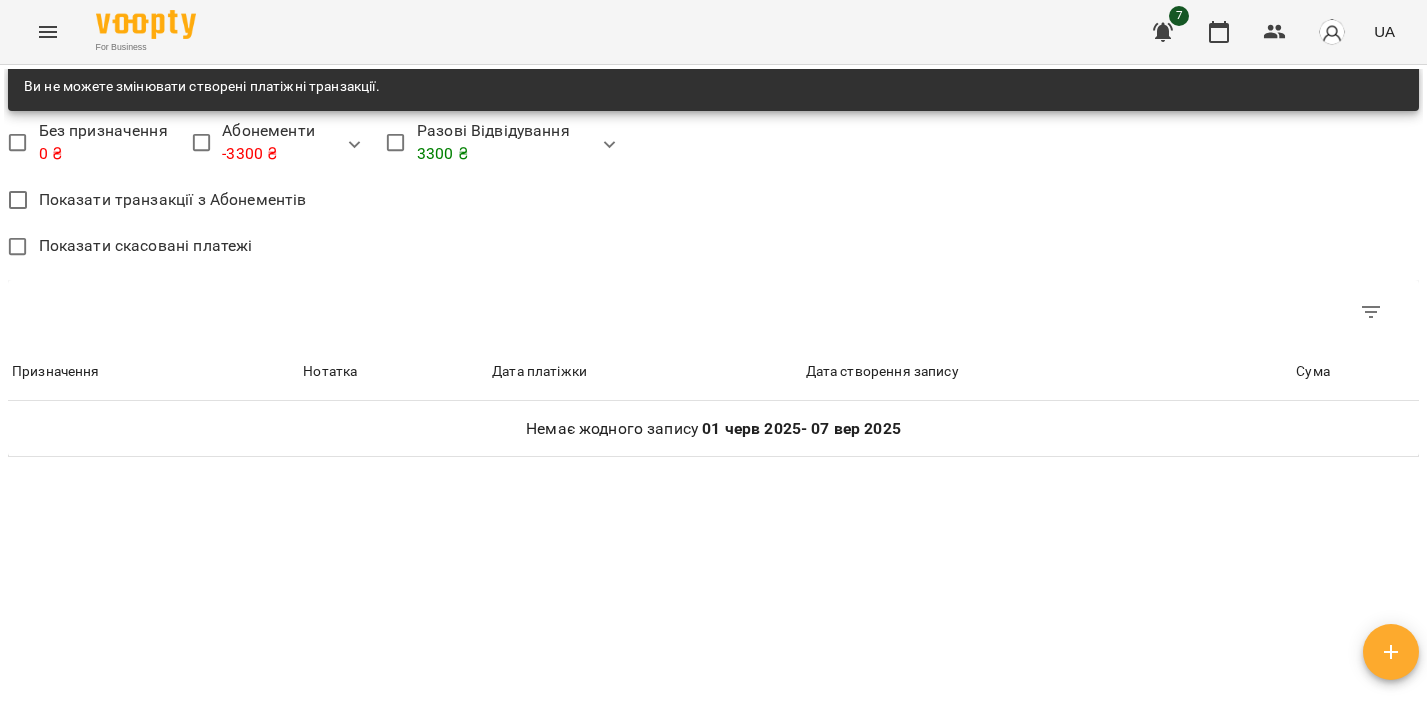 scroll, scrollTop: 1671, scrollLeft: 0, axis: vertical 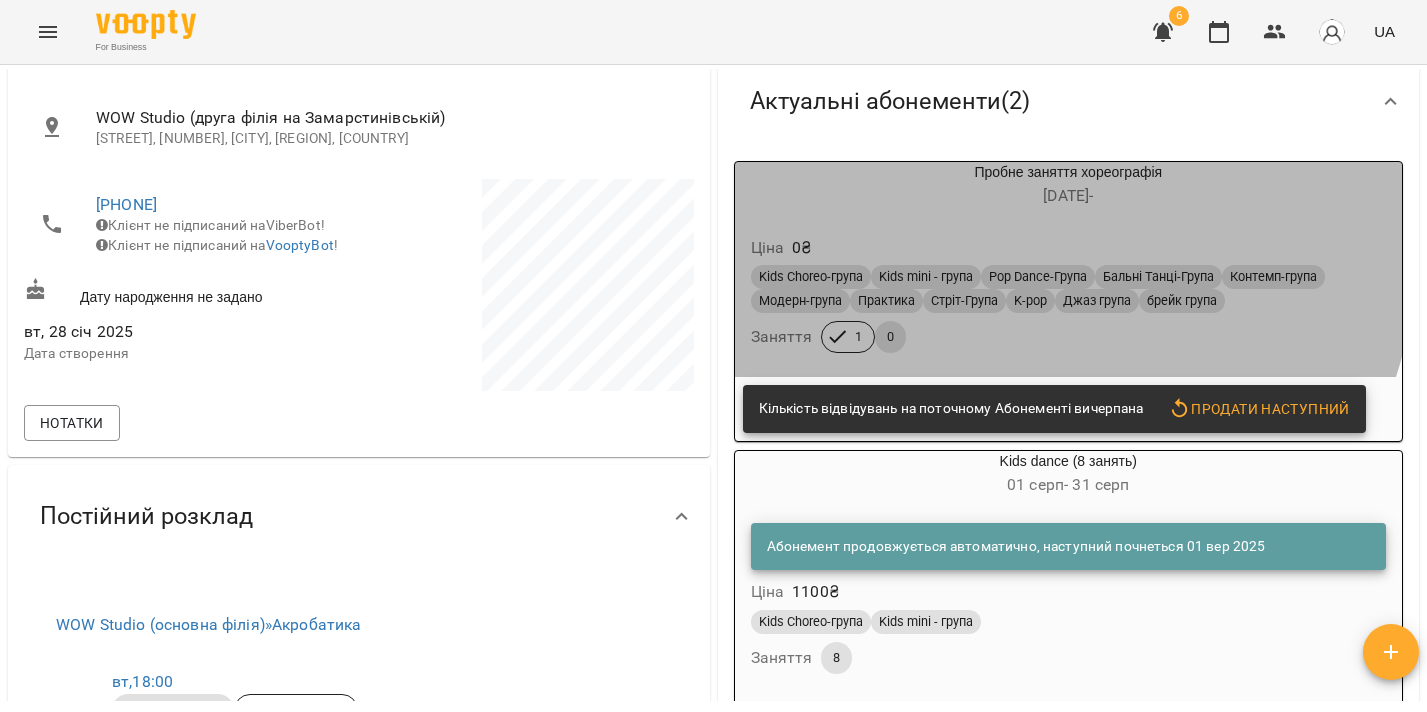 click on "Ціна 0 ₴" at bounding box center [1069, 248] 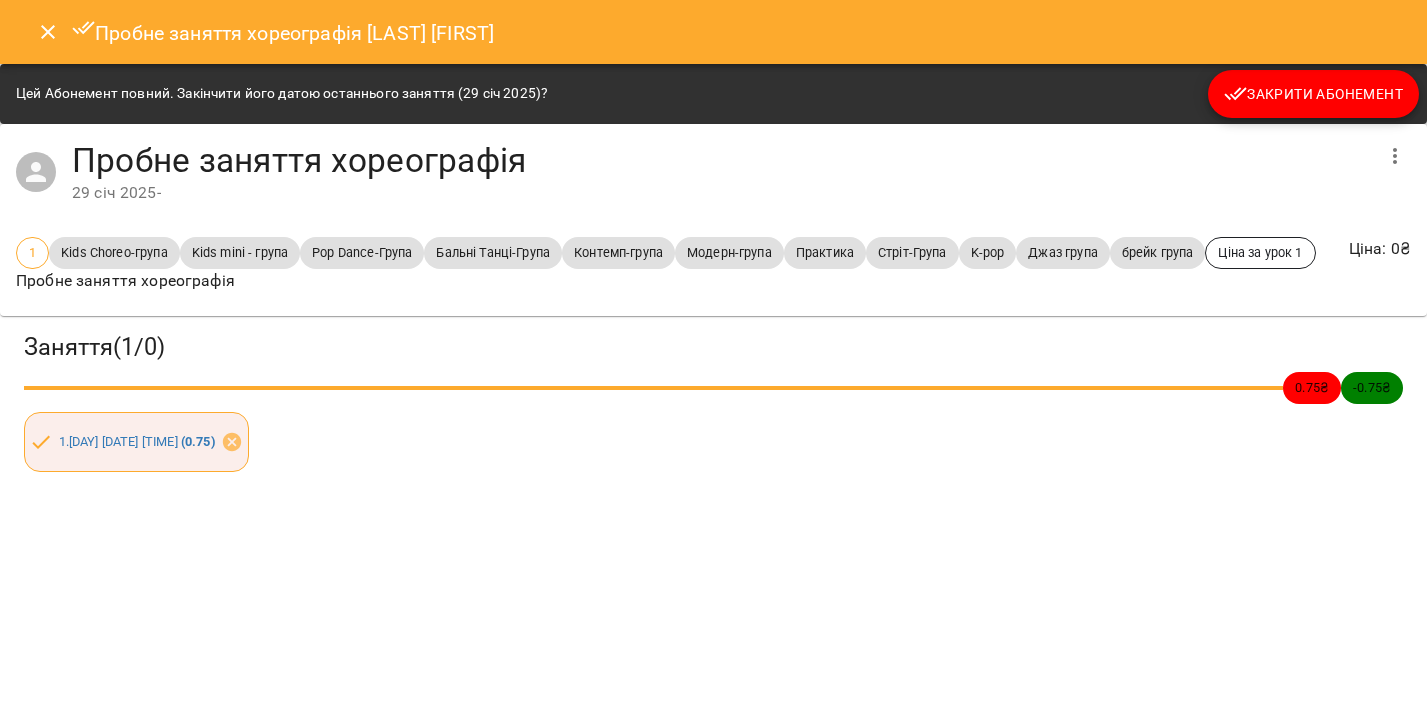 click on "Закрити Абонемент" at bounding box center [1313, 94] 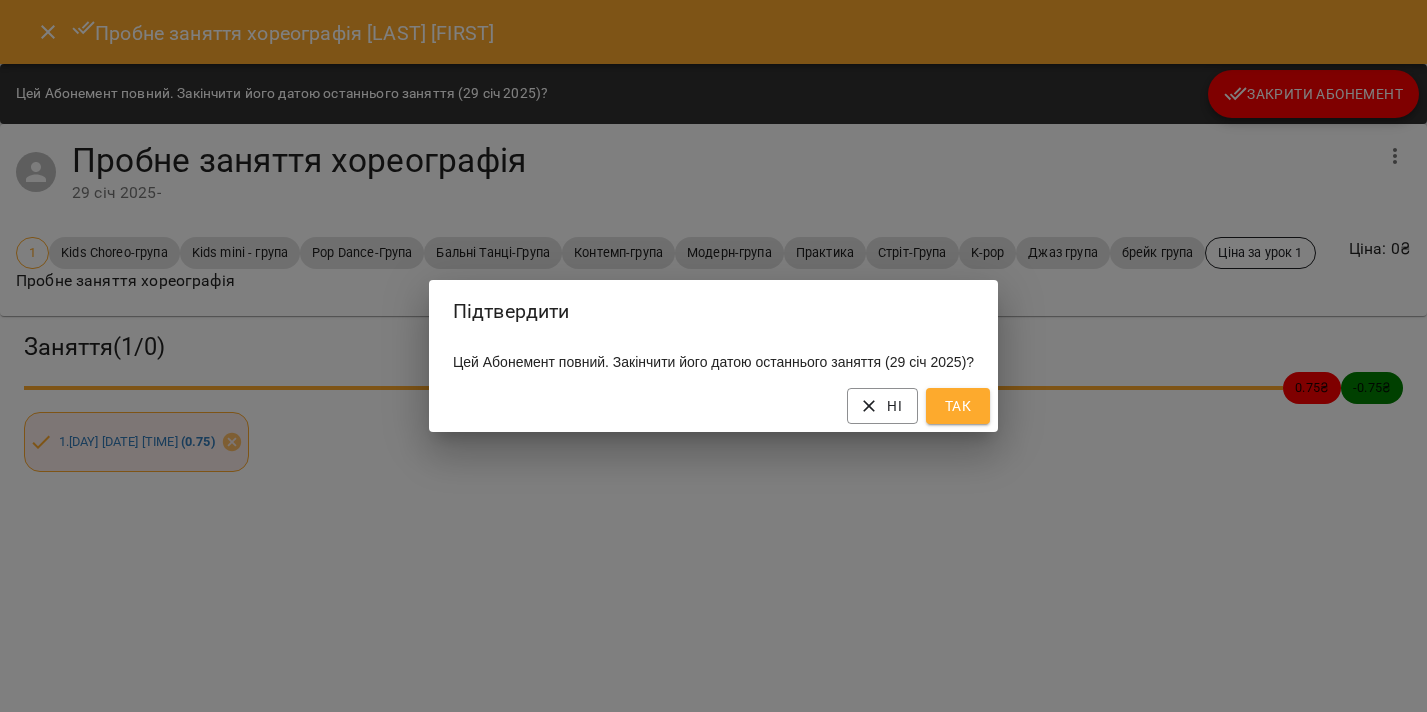 click on "Так" at bounding box center (958, 406) 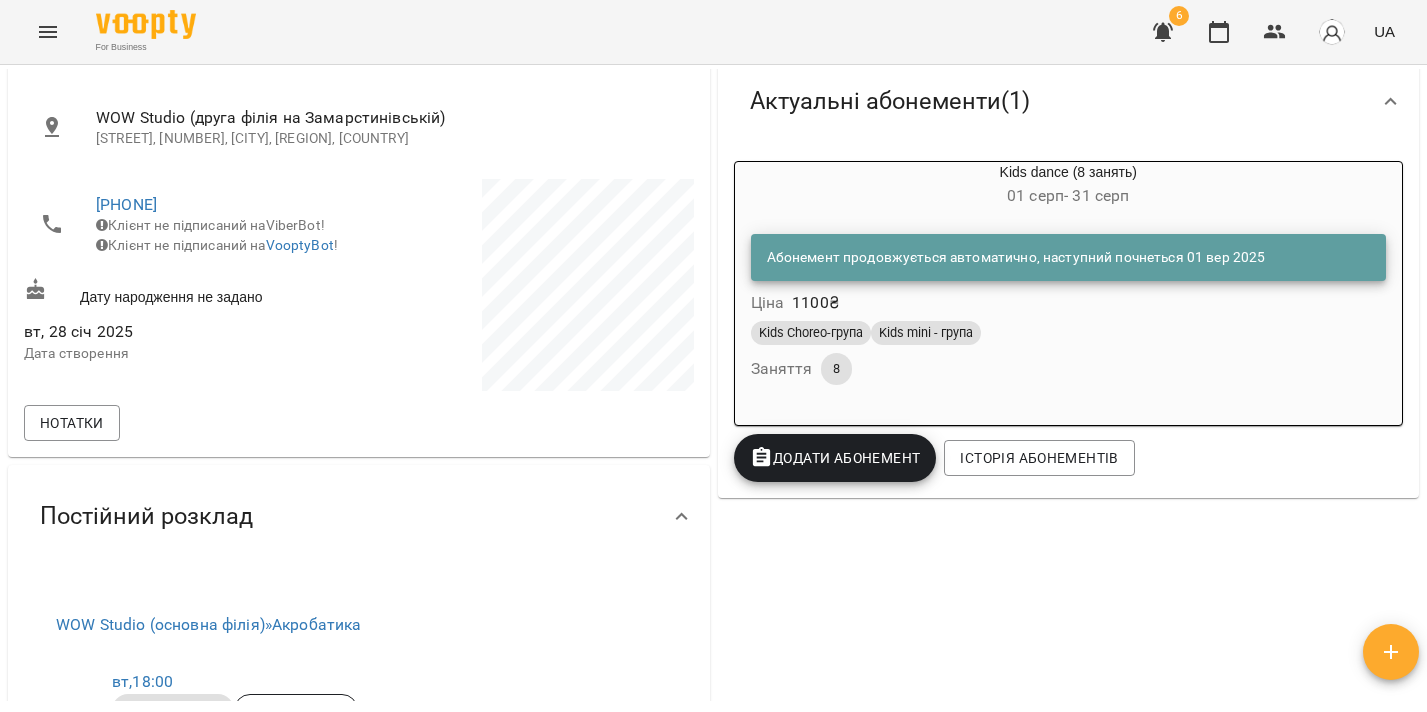 click on "Kids Choreo-група Kids mini - група Заняття 8" at bounding box center (1069, 353) 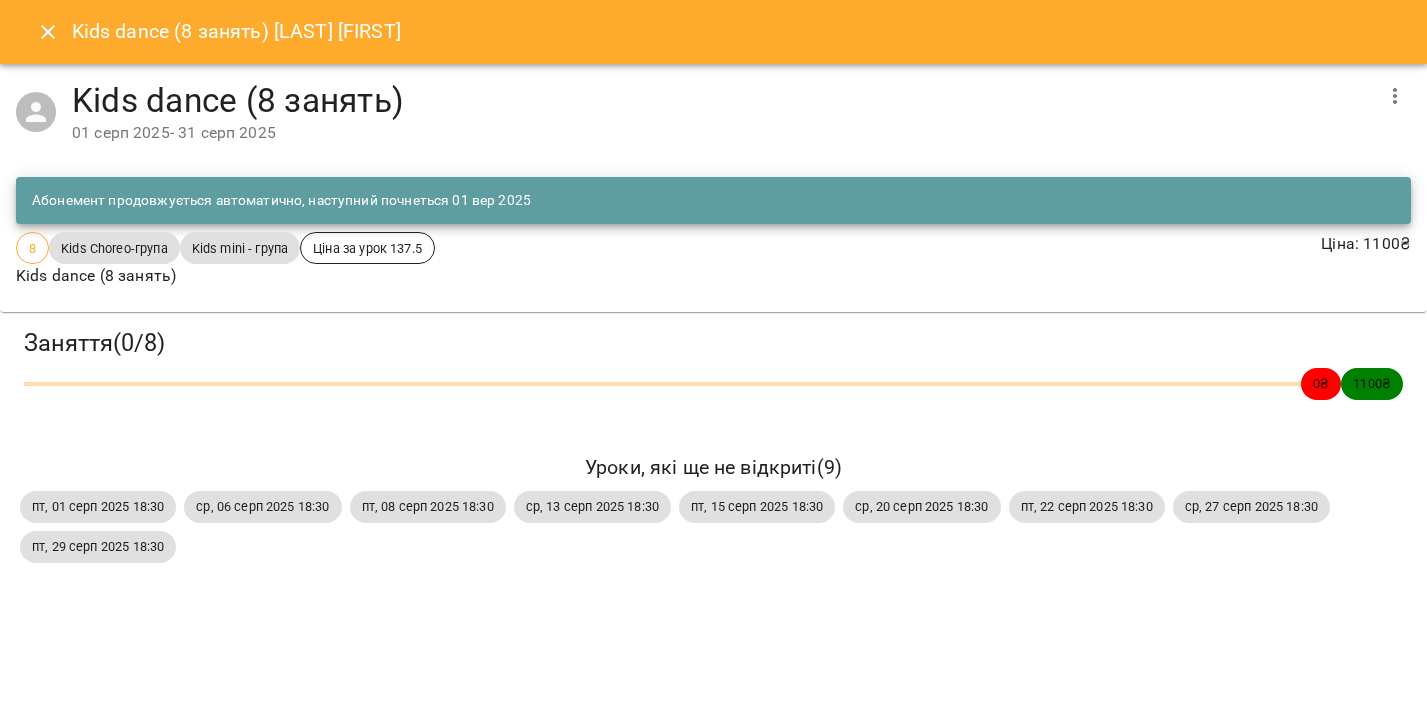 click 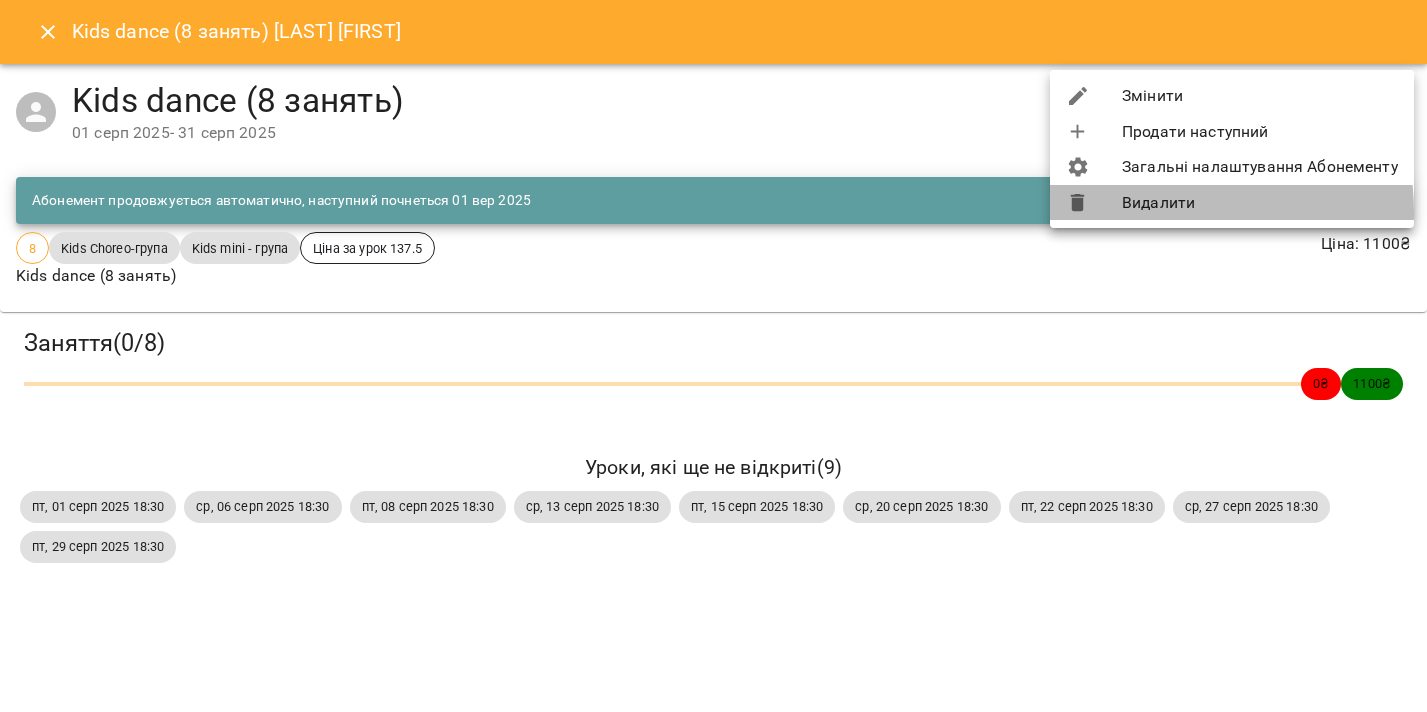 click on "Видалити" at bounding box center (1232, 203) 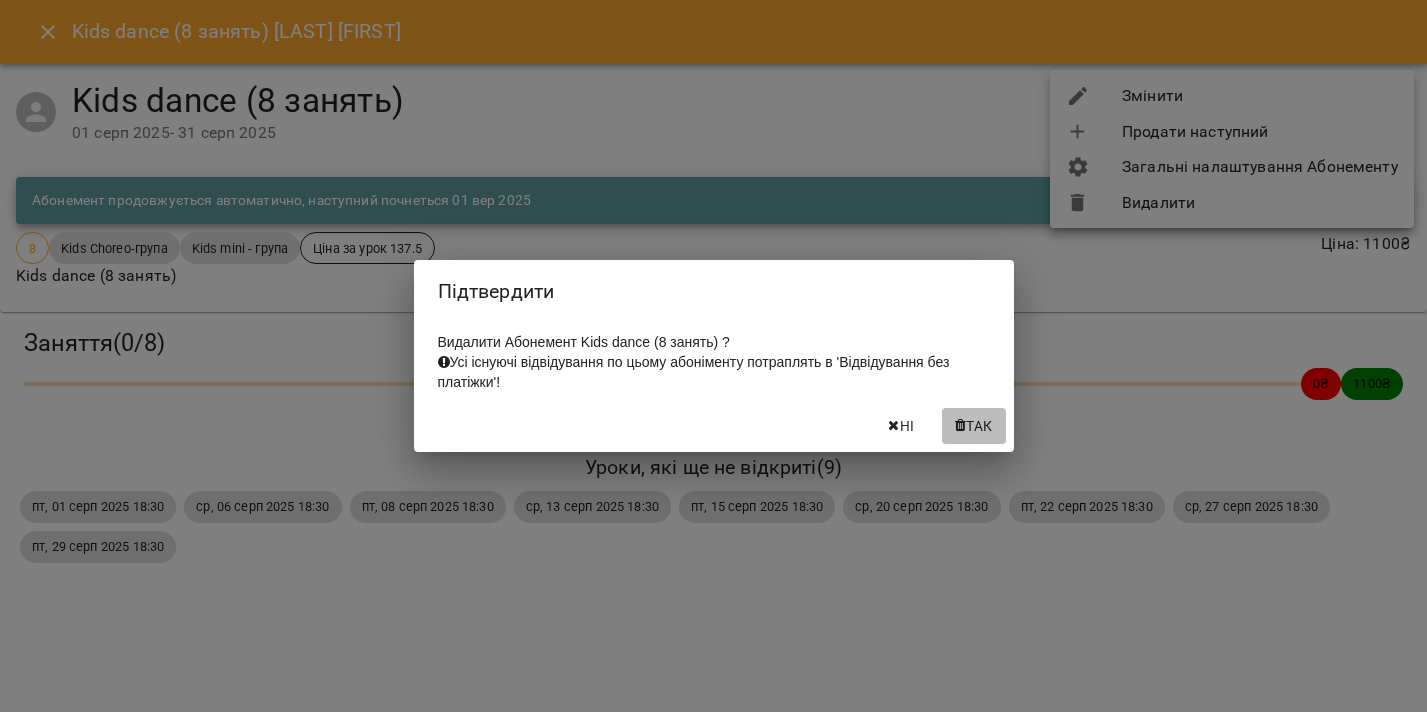 click on "Так" at bounding box center (979, 426) 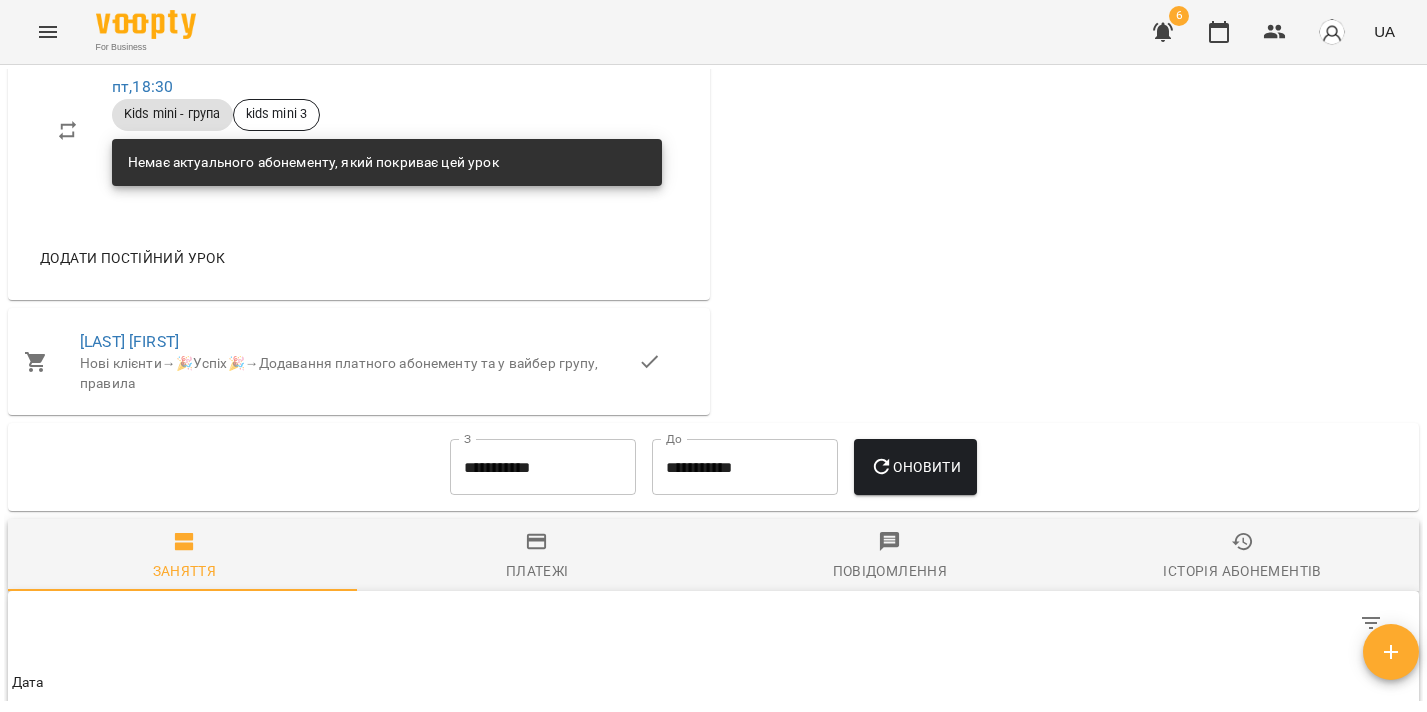 scroll, scrollTop: 1947, scrollLeft: 0, axis: vertical 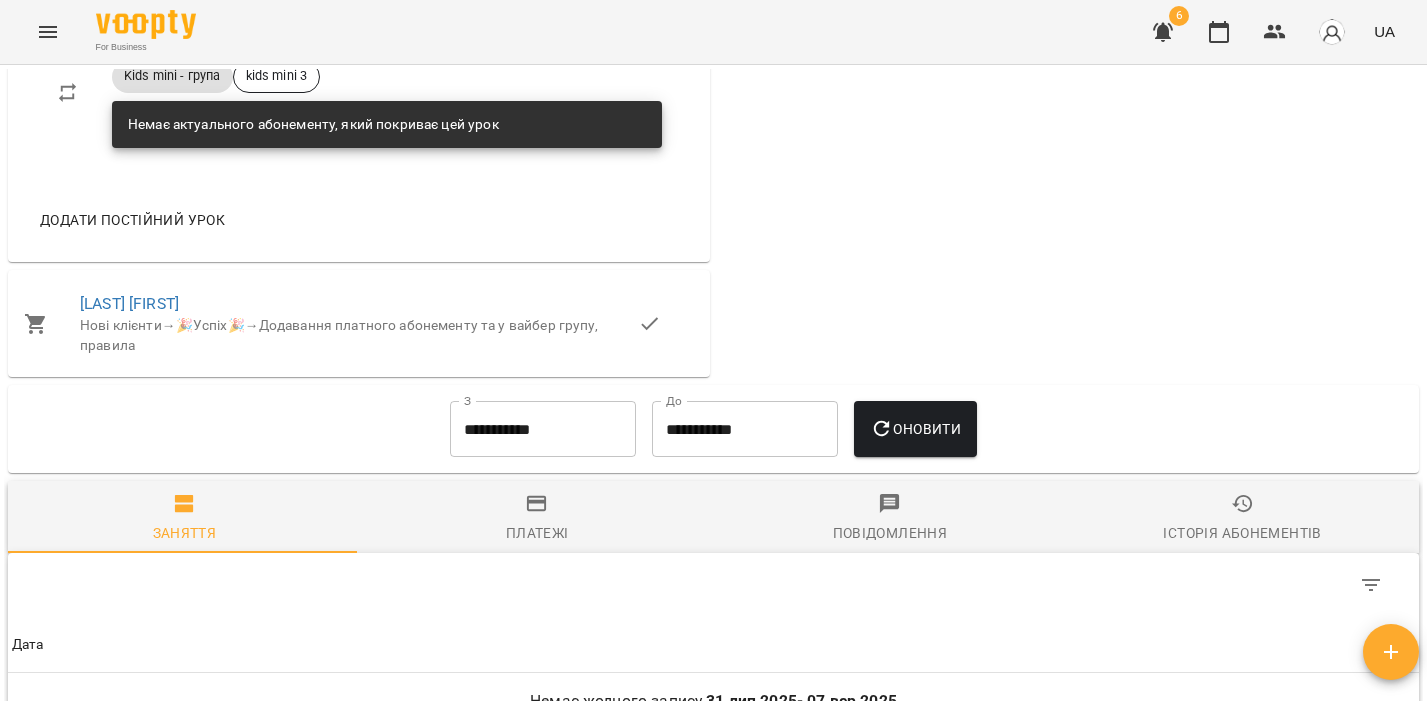 click 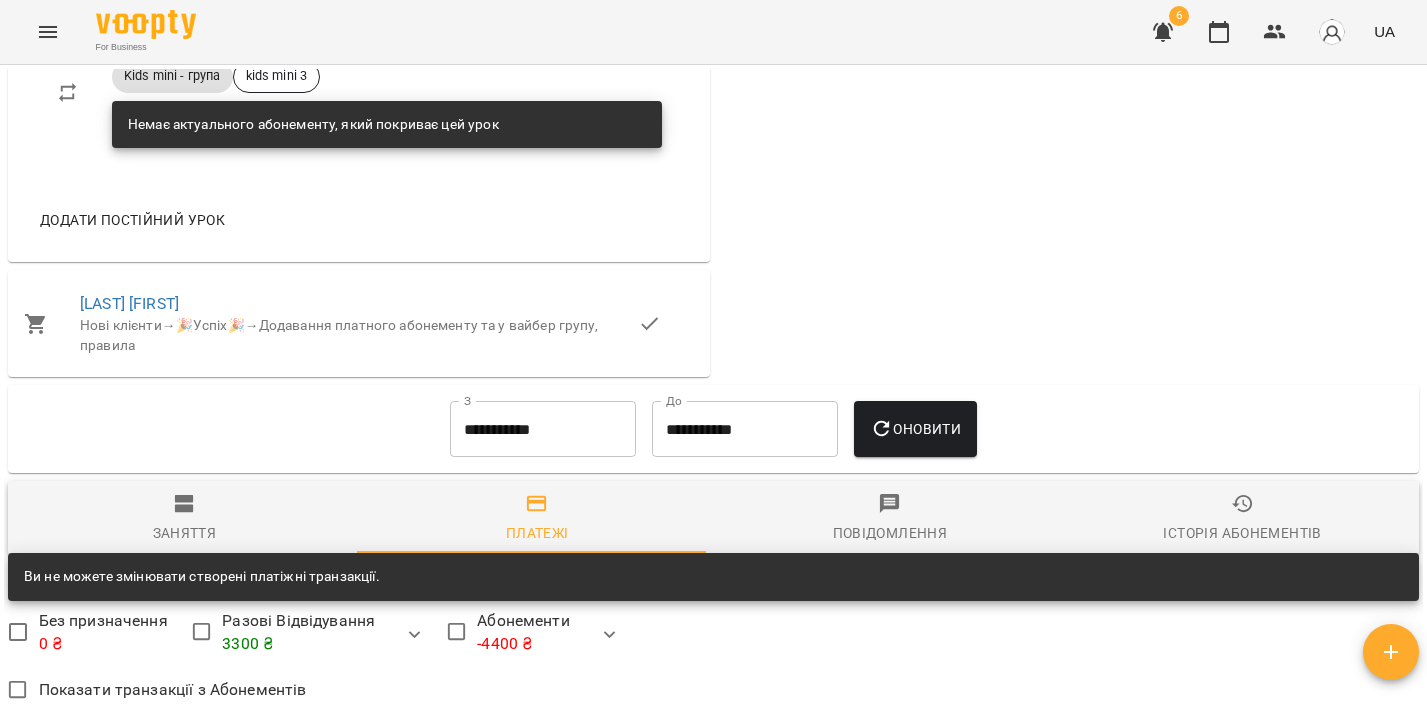click on "**********" at bounding box center (543, 429) 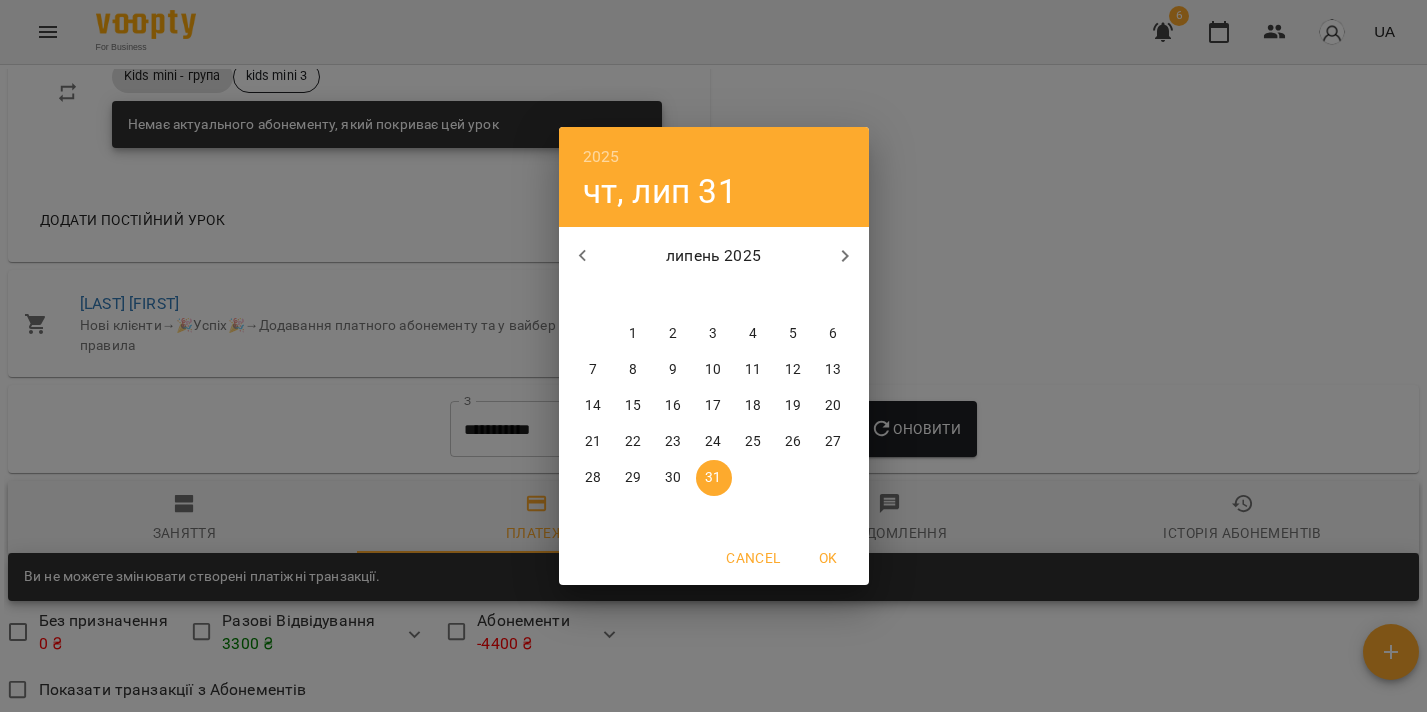 click on "липень 2025" at bounding box center [714, 256] 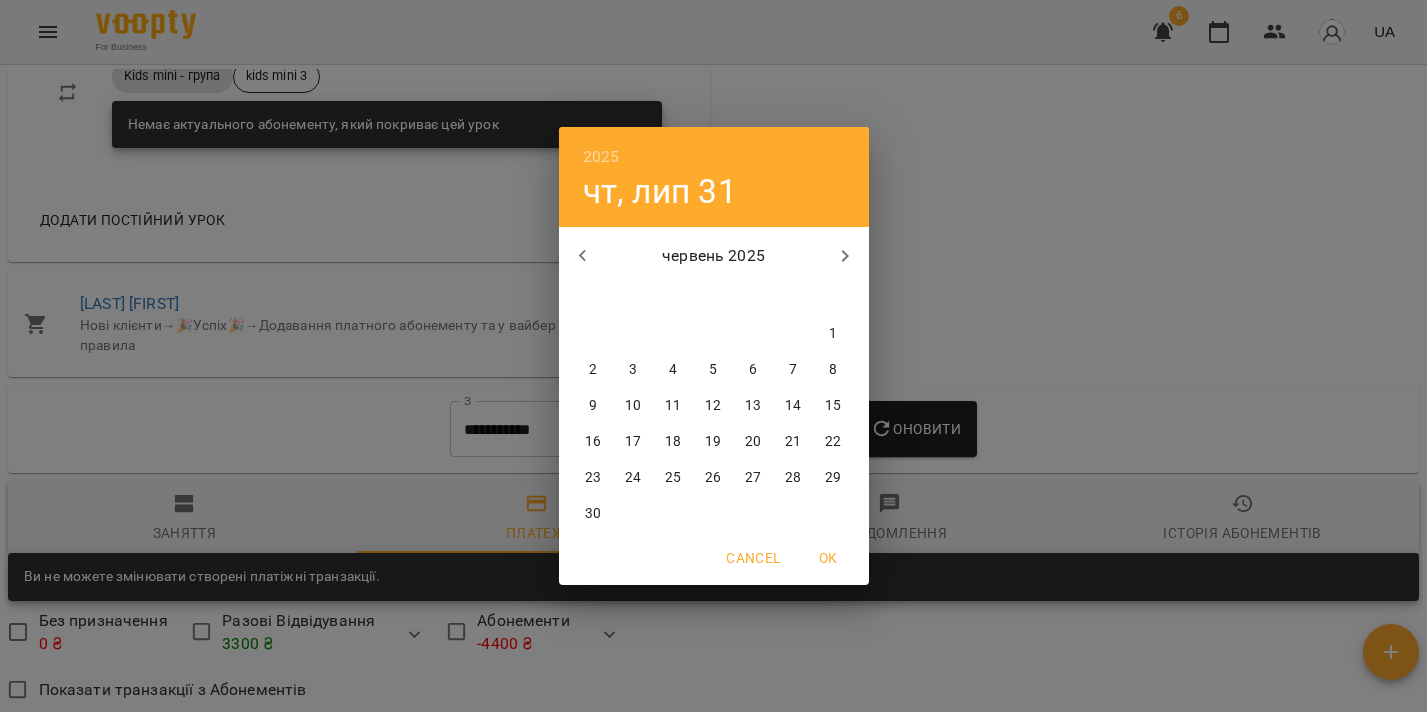 click on "1" at bounding box center (834, 334) 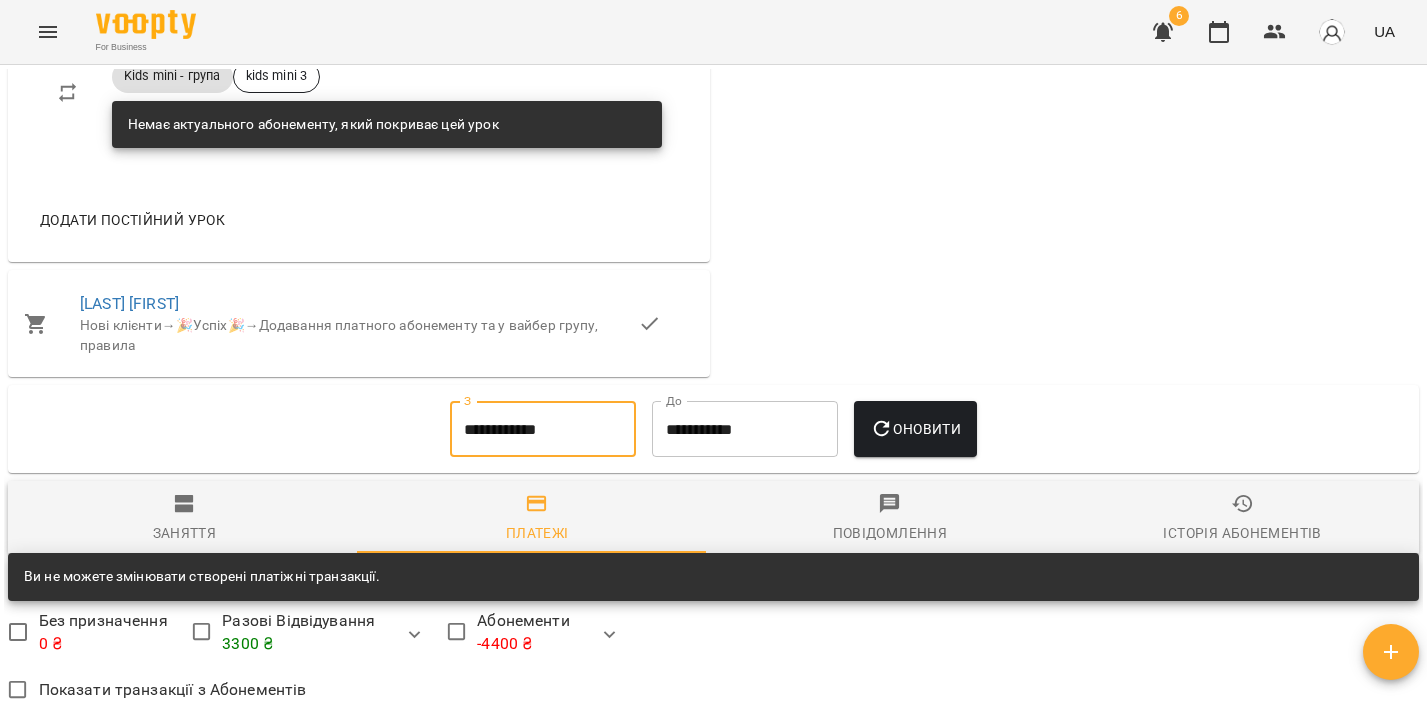 click on "Оновити" at bounding box center [915, 429] 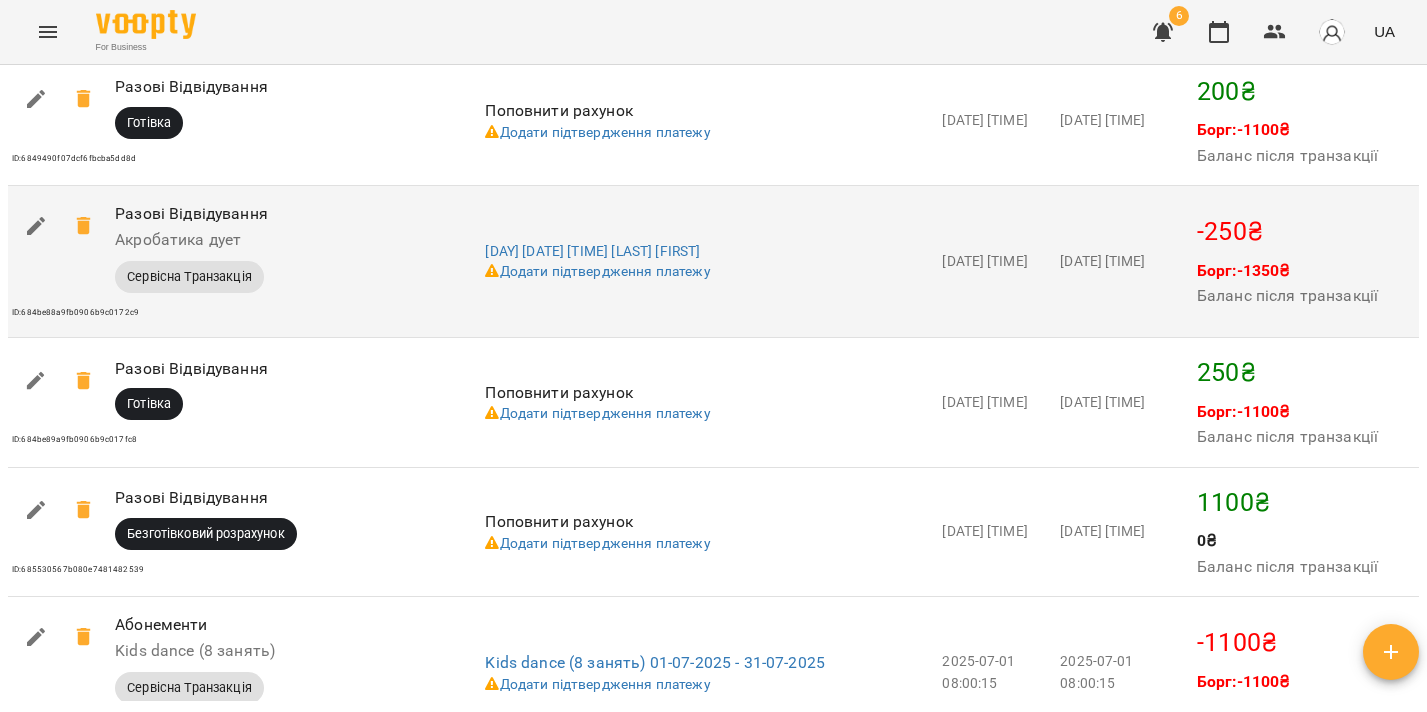 scroll, scrollTop: 3496, scrollLeft: 0, axis: vertical 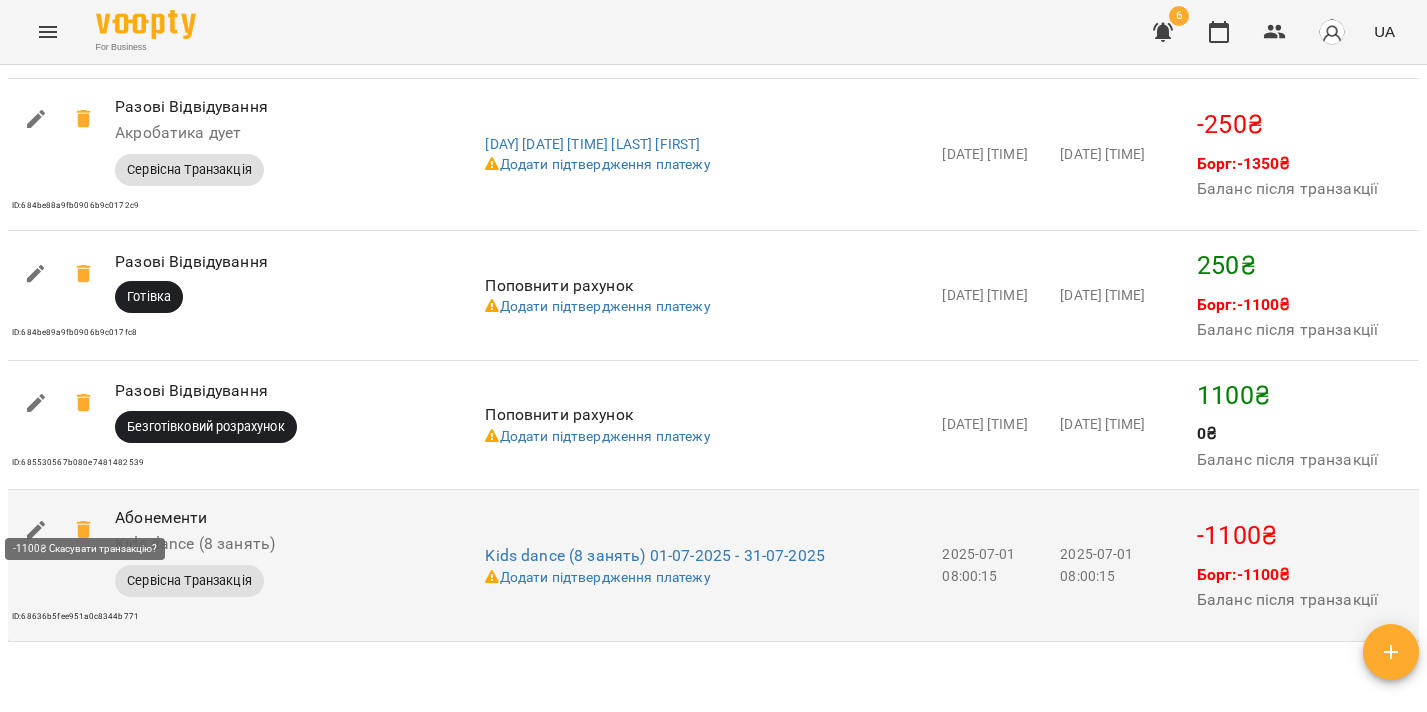 click 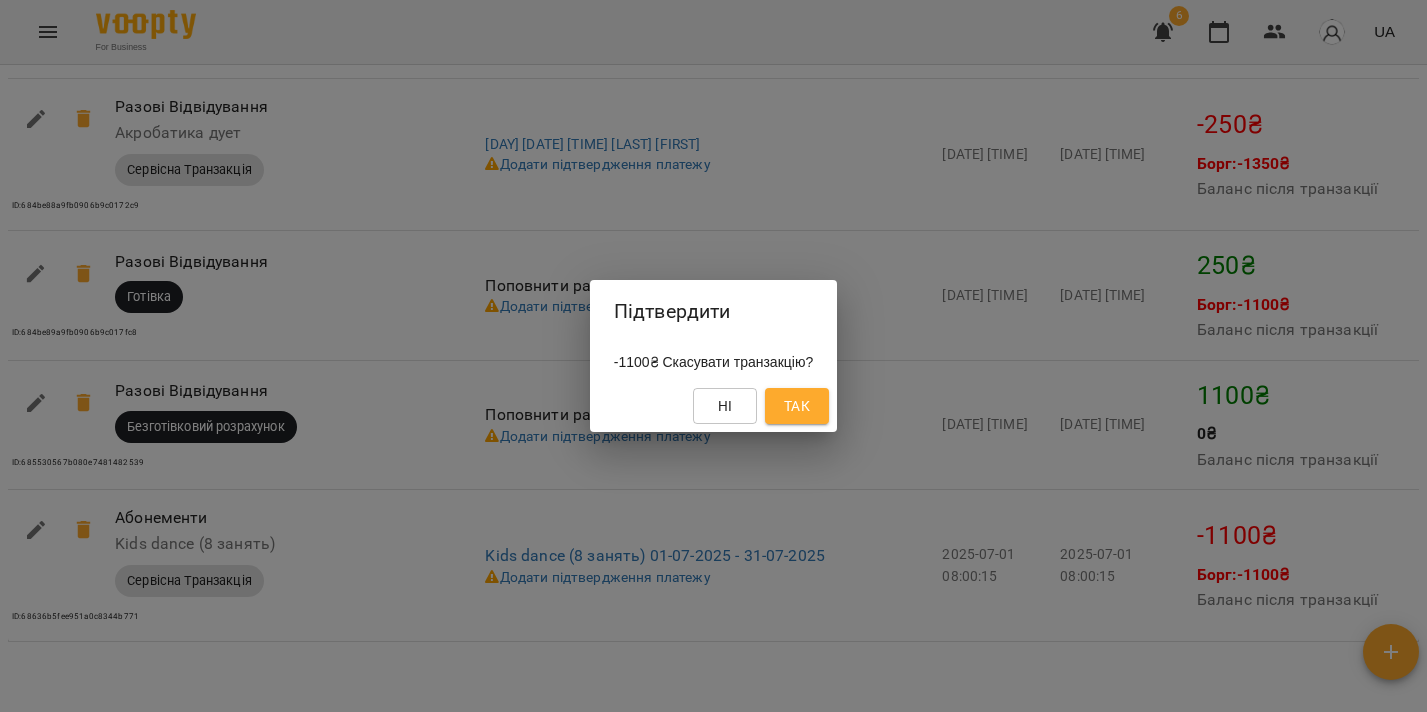 click on "Так" at bounding box center (797, 406) 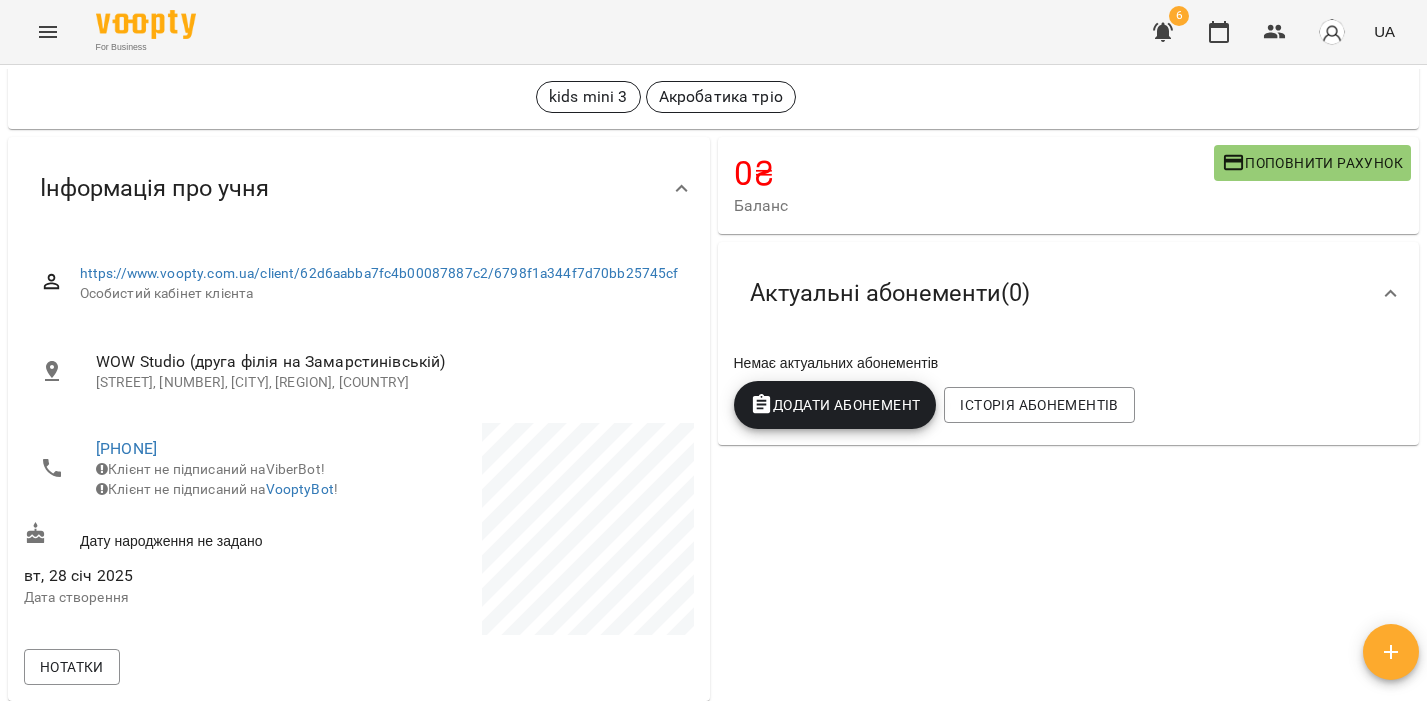 scroll, scrollTop: 0, scrollLeft: 0, axis: both 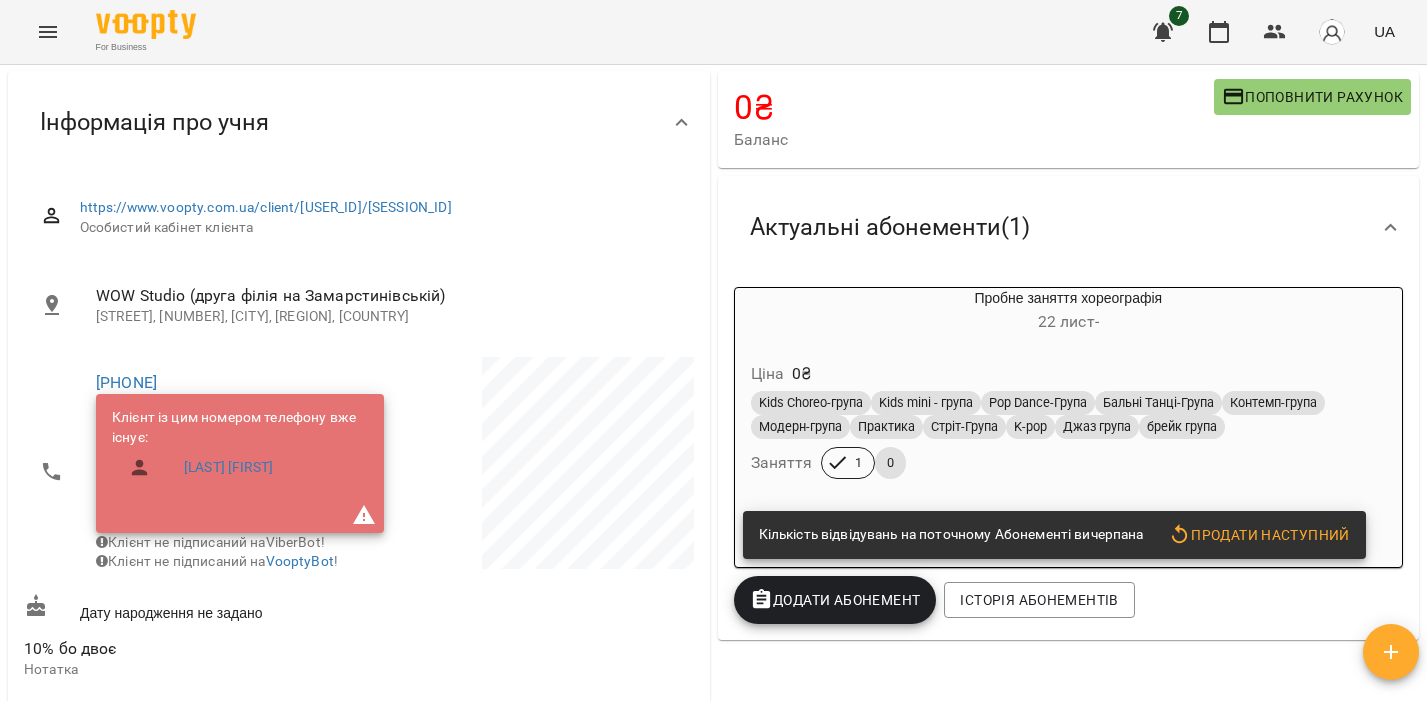 click on "[DAY] [MONTH] -" at bounding box center (1069, 322) 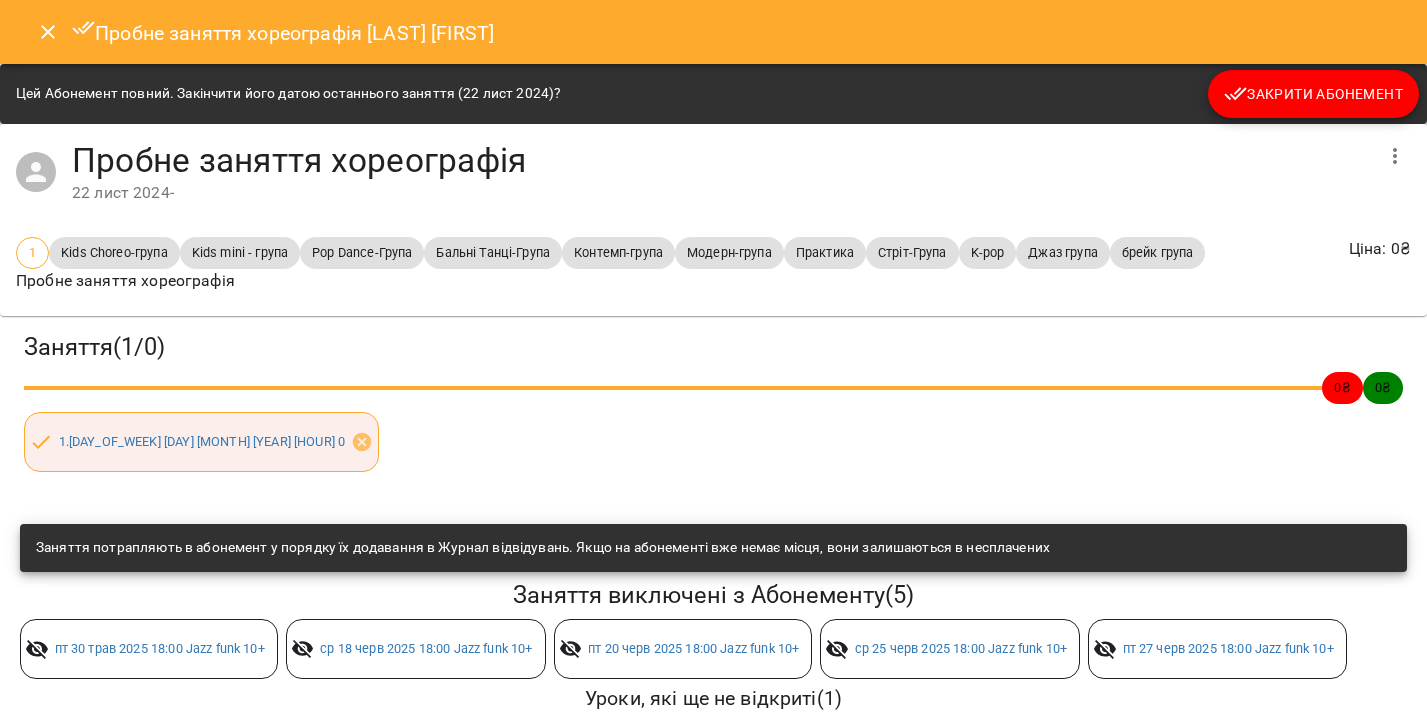 click on "Закрити Абонемент" at bounding box center [1313, 94] 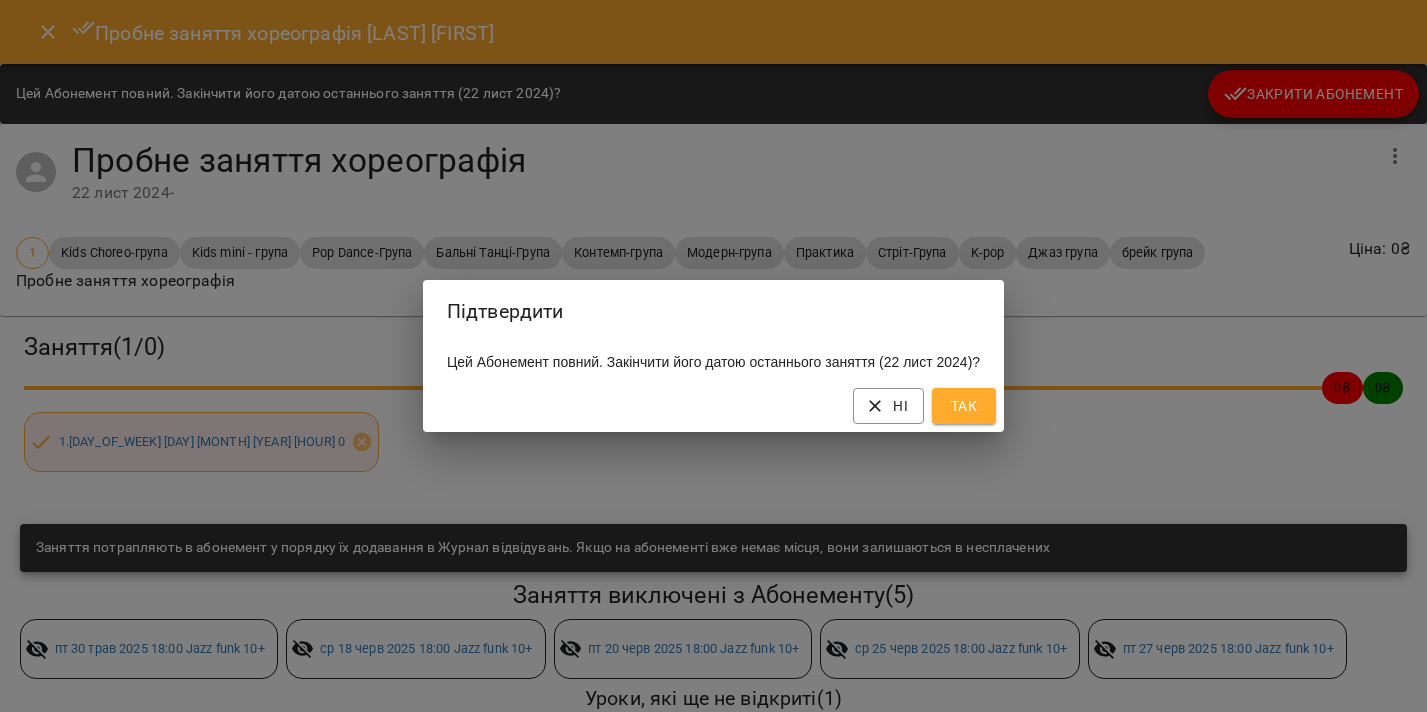 click on "Так" at bounding box center (964, 406) 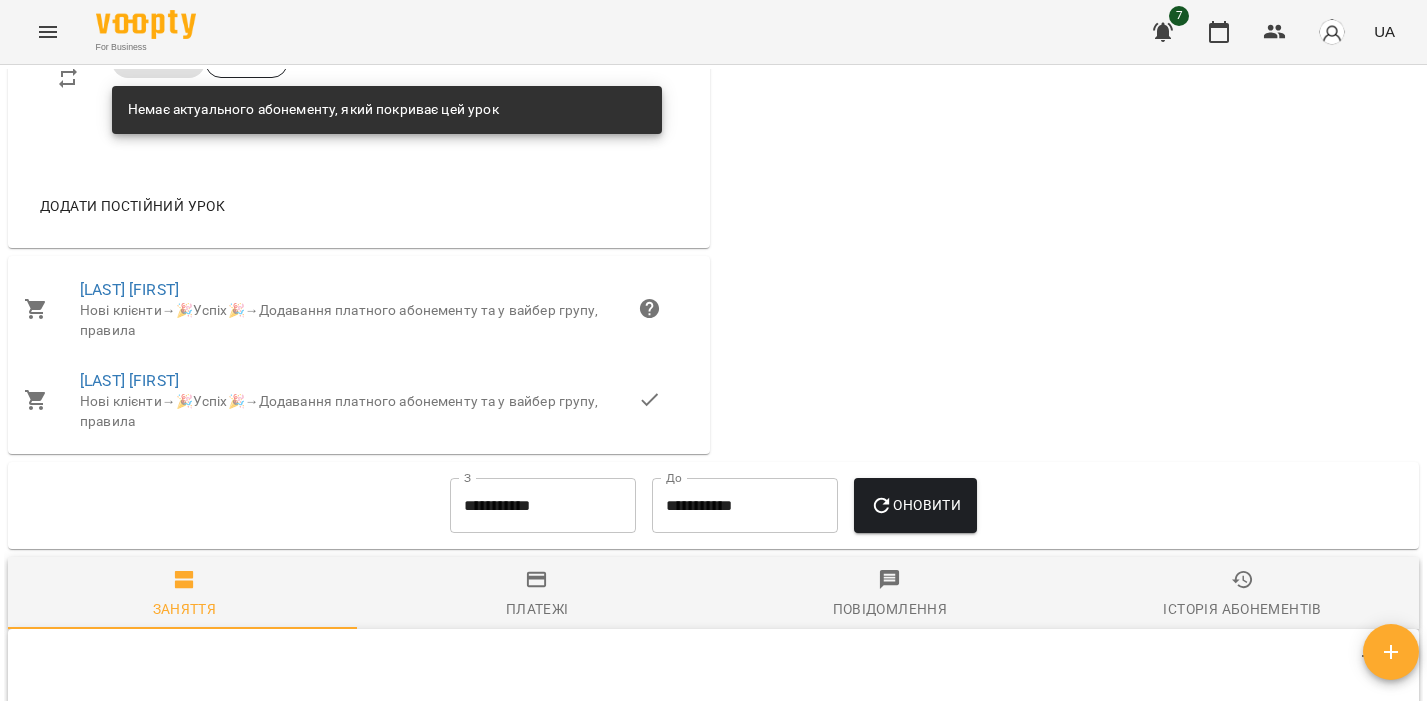 scroll, scrollTop: 1516, scrollLeft: 0, axis: vertical 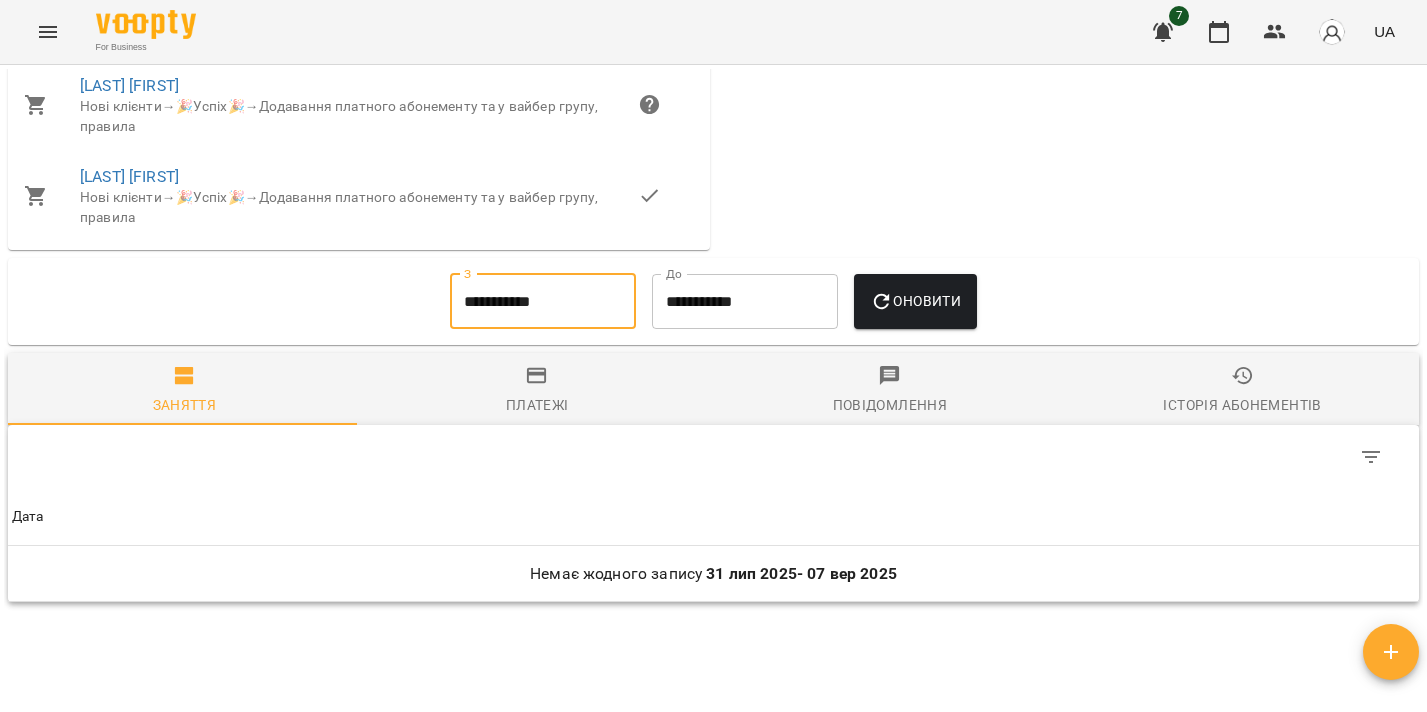 click on "**********" at bounding box center [543, 302] 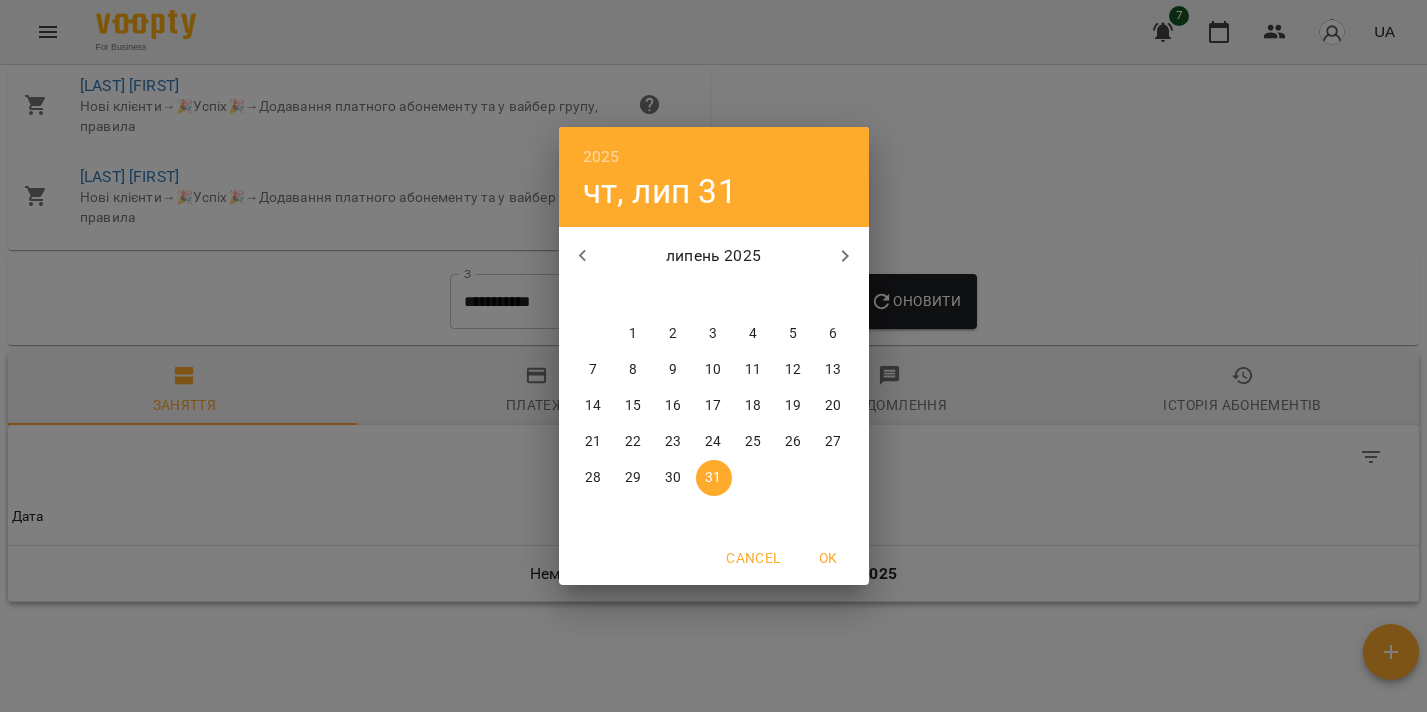 click 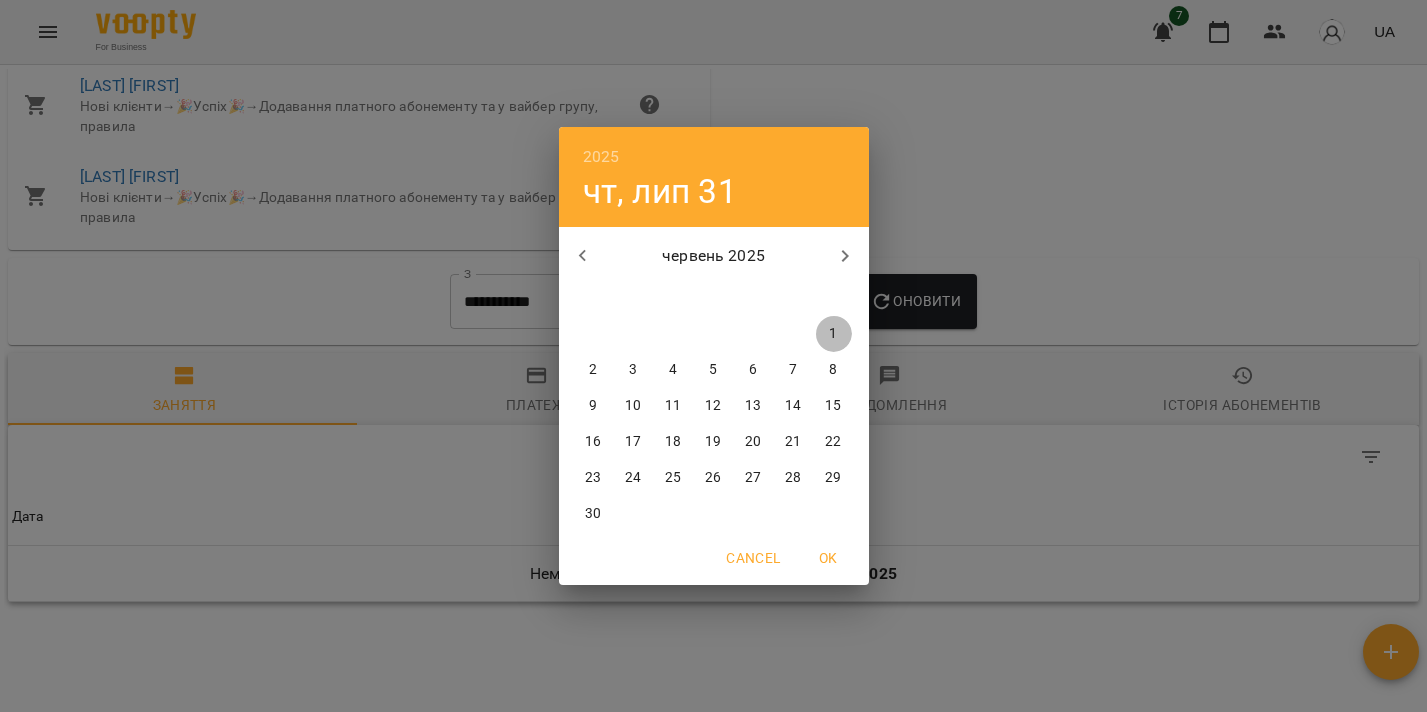 click on "1" at bounding box center (834, 334) 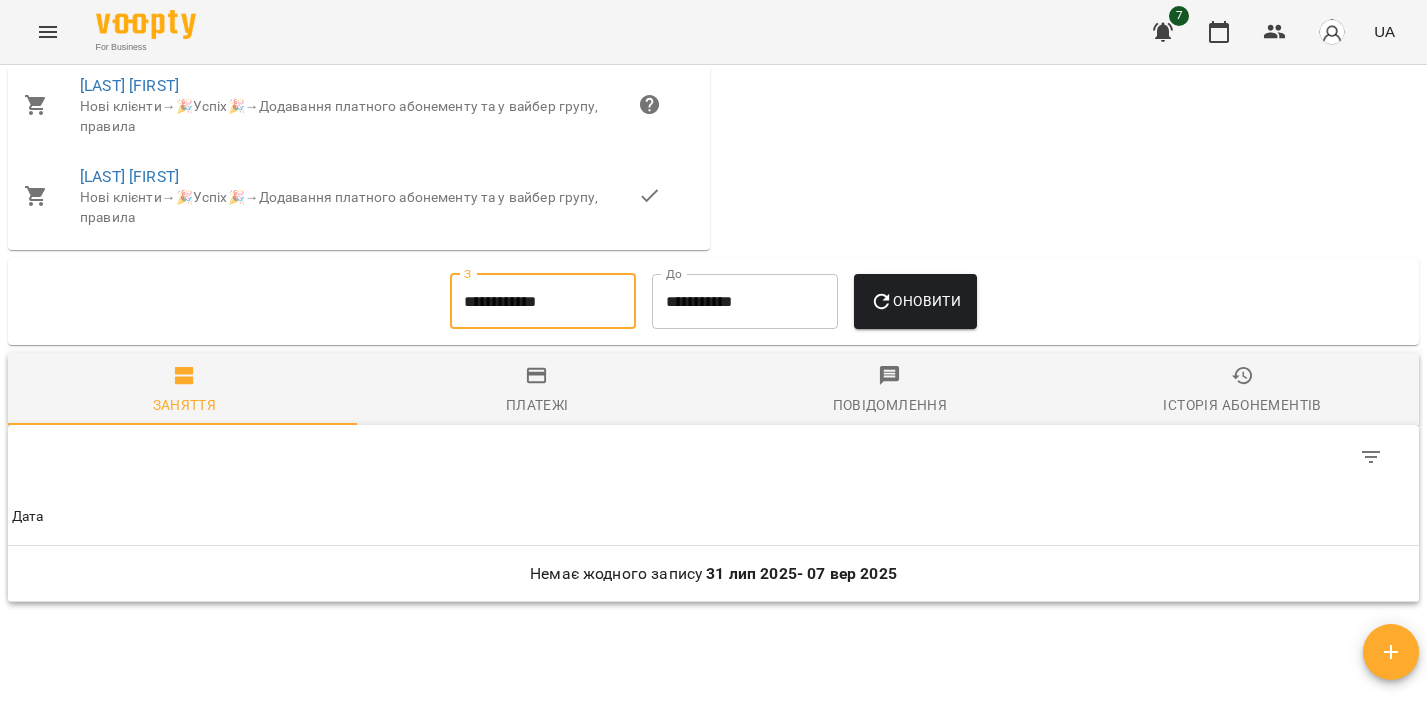 click on "Оновити" at bounding box center [915, 301] 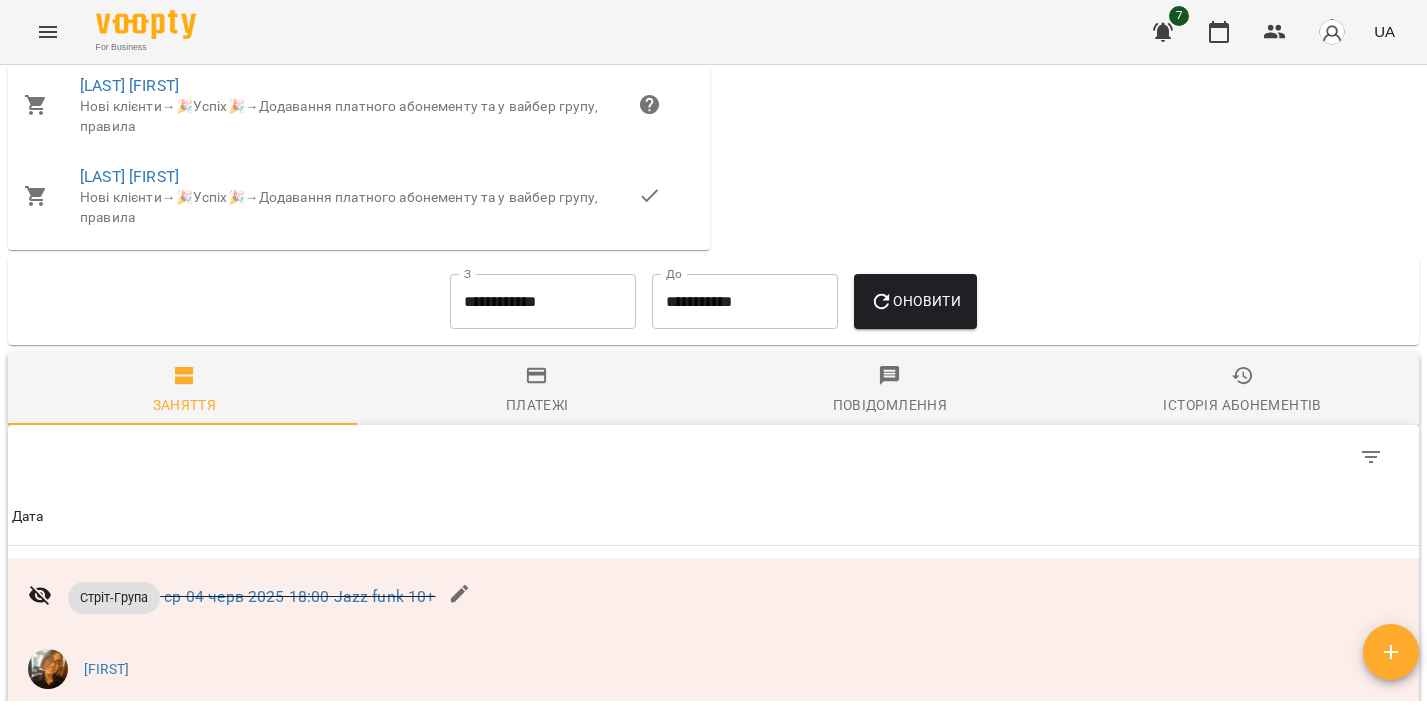 click on "Платежі" at bounding box center [537, 405] 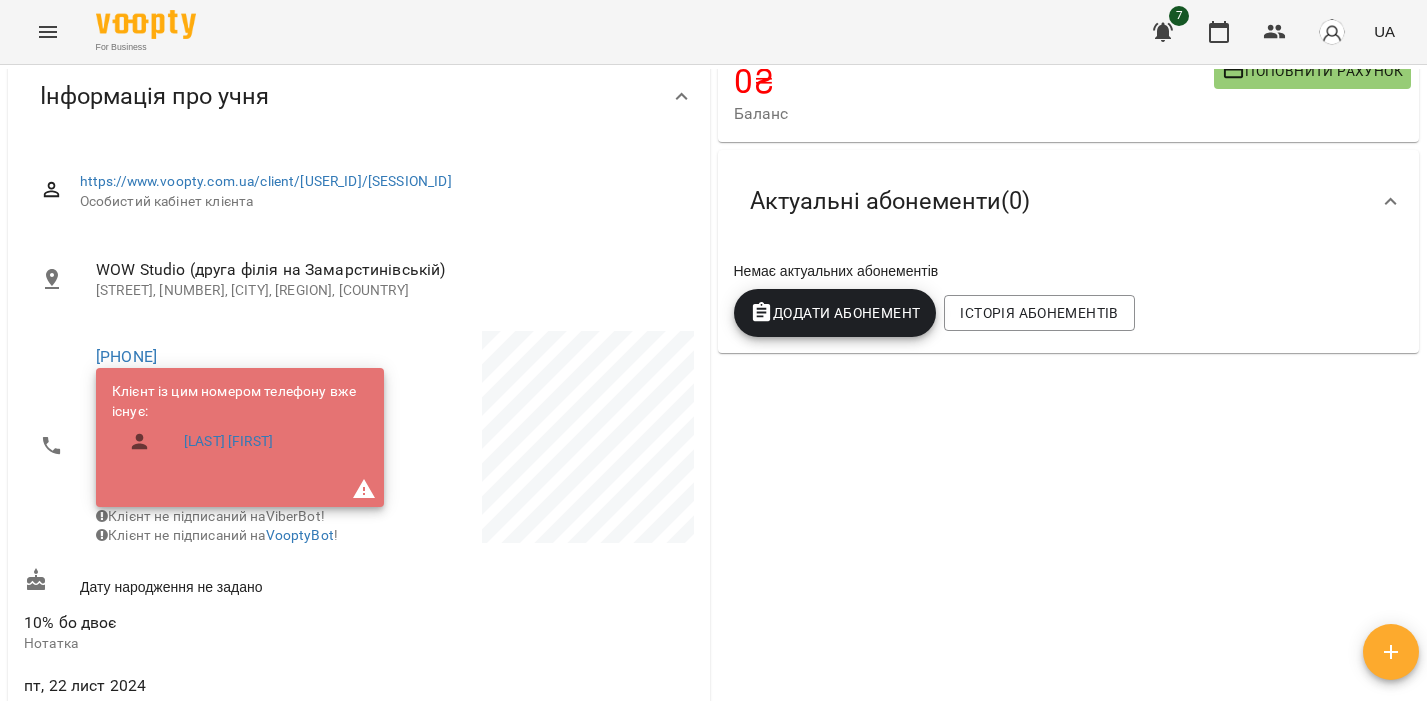 scroll, scrollTop: 0, scrollLeft: 0, axis: both 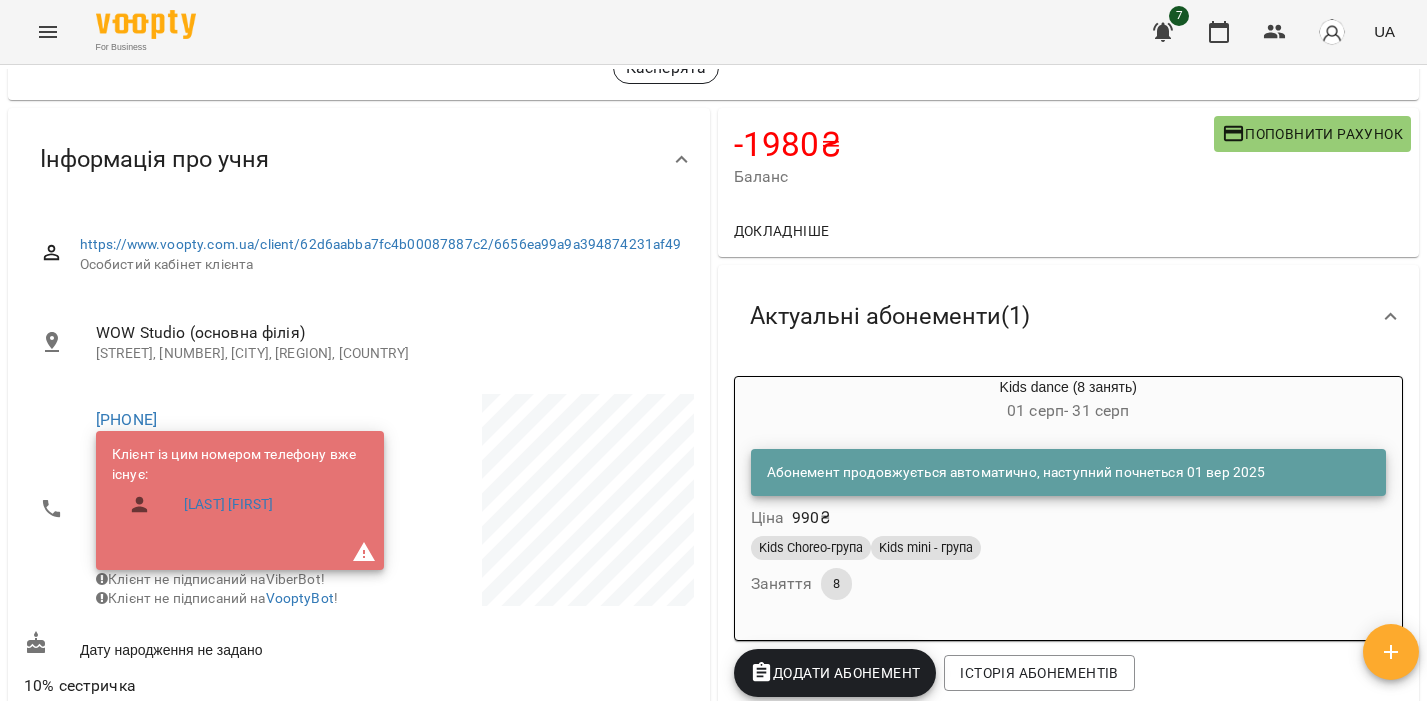 click on "Абонемент продовжується автоматично, наступний почнеться 01 вер 2025" at bounding box center (1016, 473) 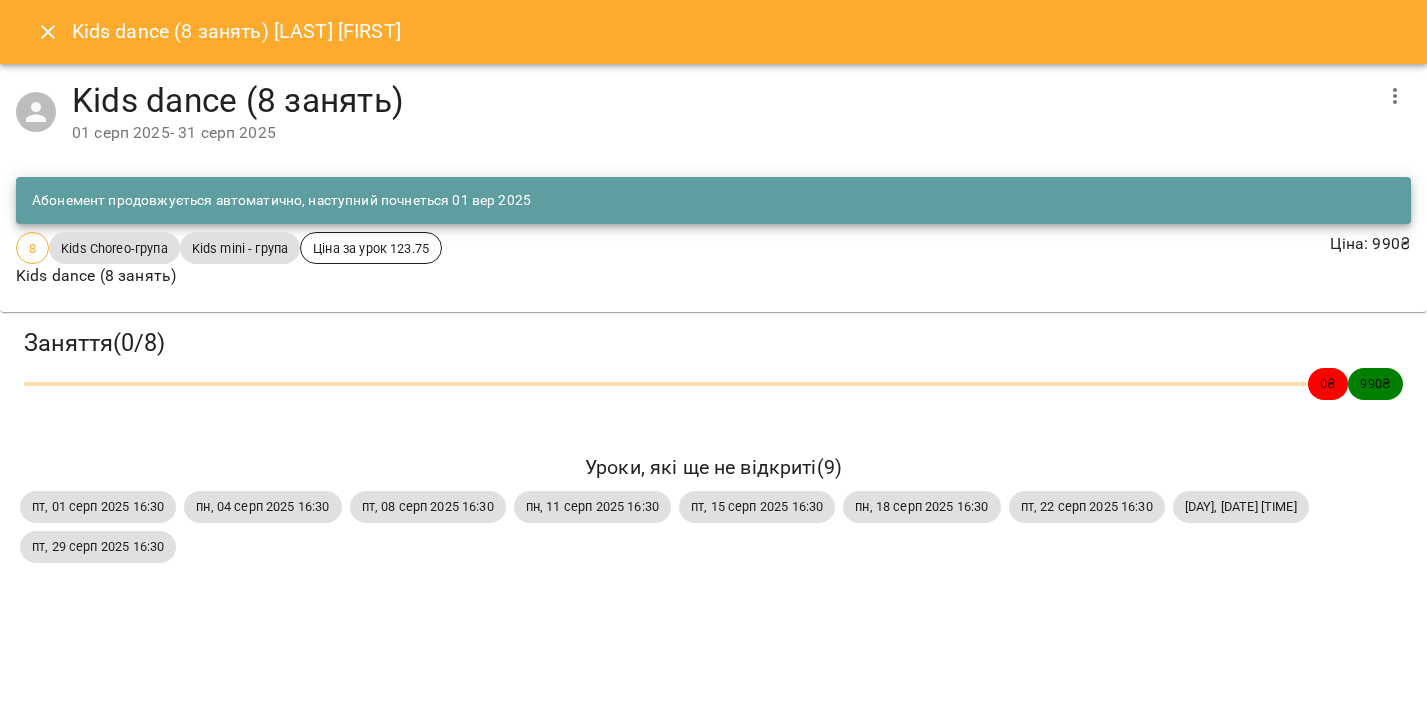 click at bounding box center [1395, 96] 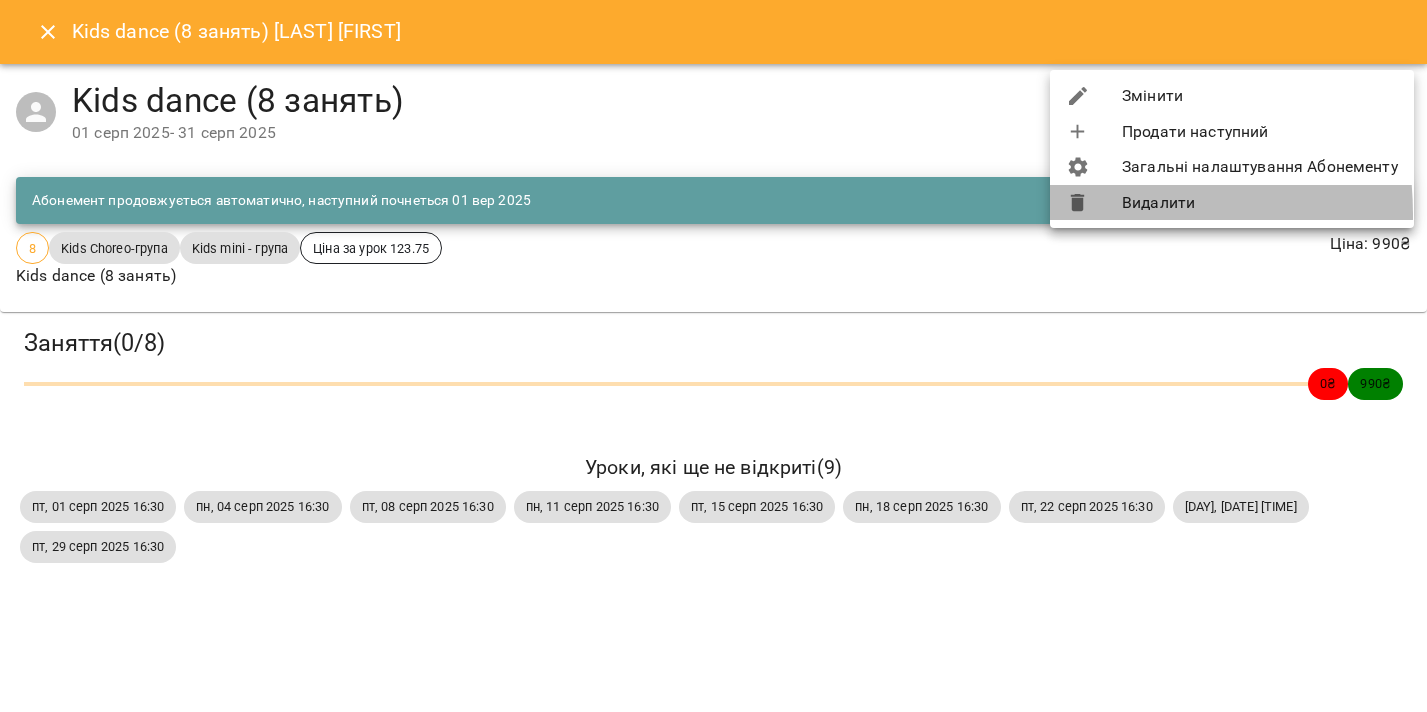 click on "Видалити" at bounding box center (1232, 203) 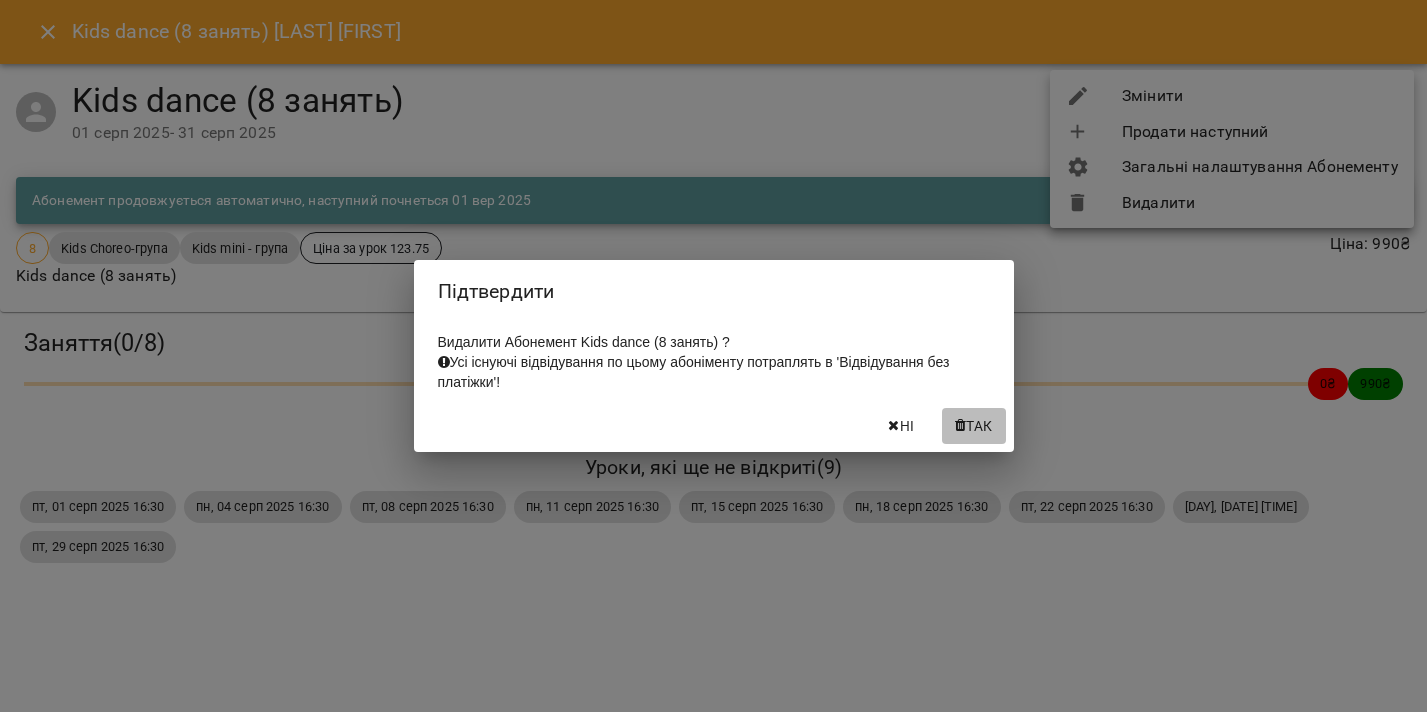 click at bounding box center (960, 426) 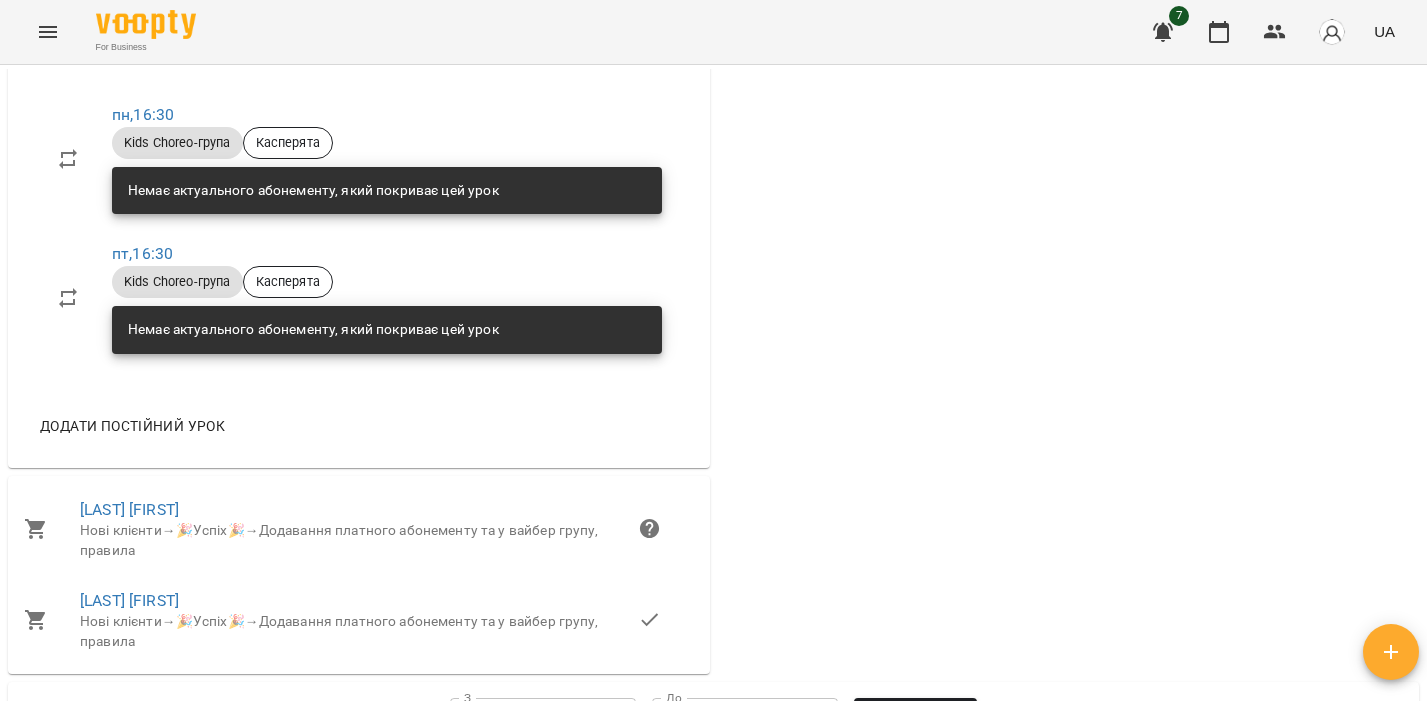 scroll, scrollTop: 1525, scrollLeft: 0, axis: vertical 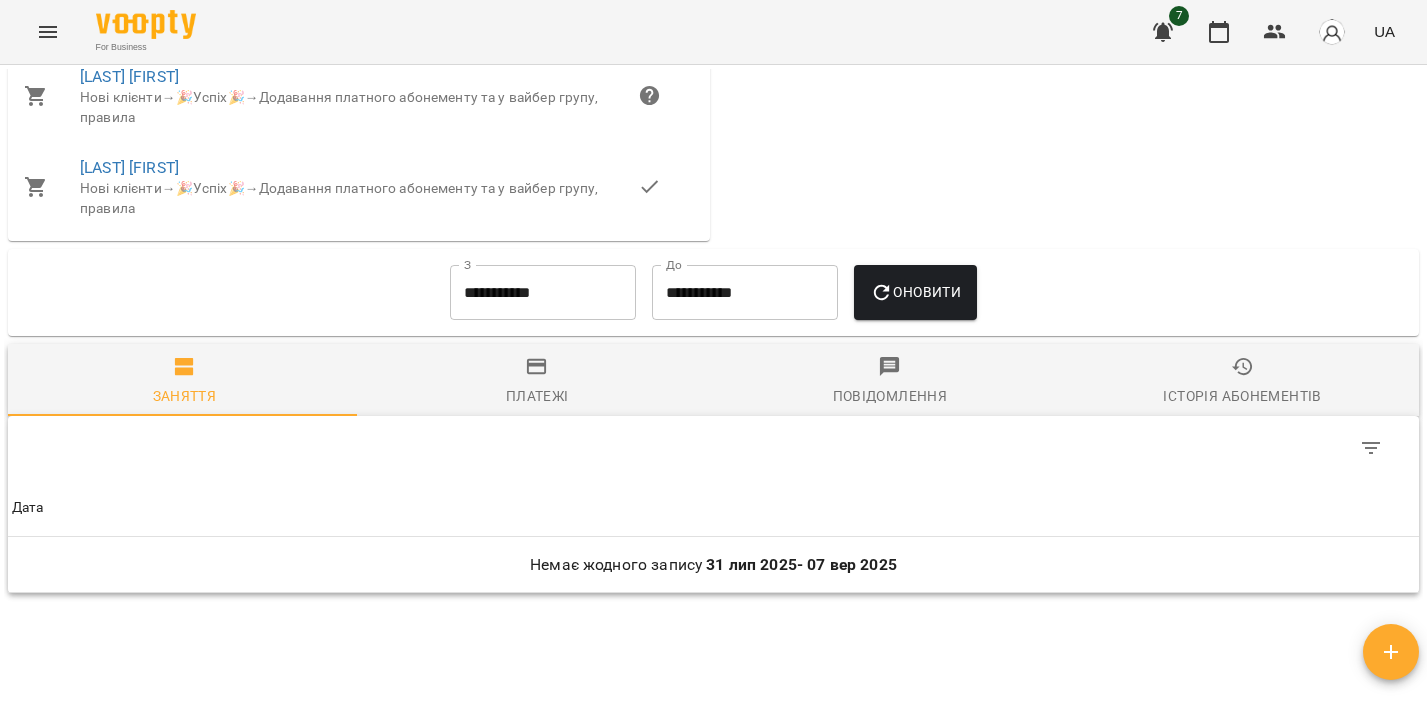 click on "Платежі" at bounding box center (537, 396) 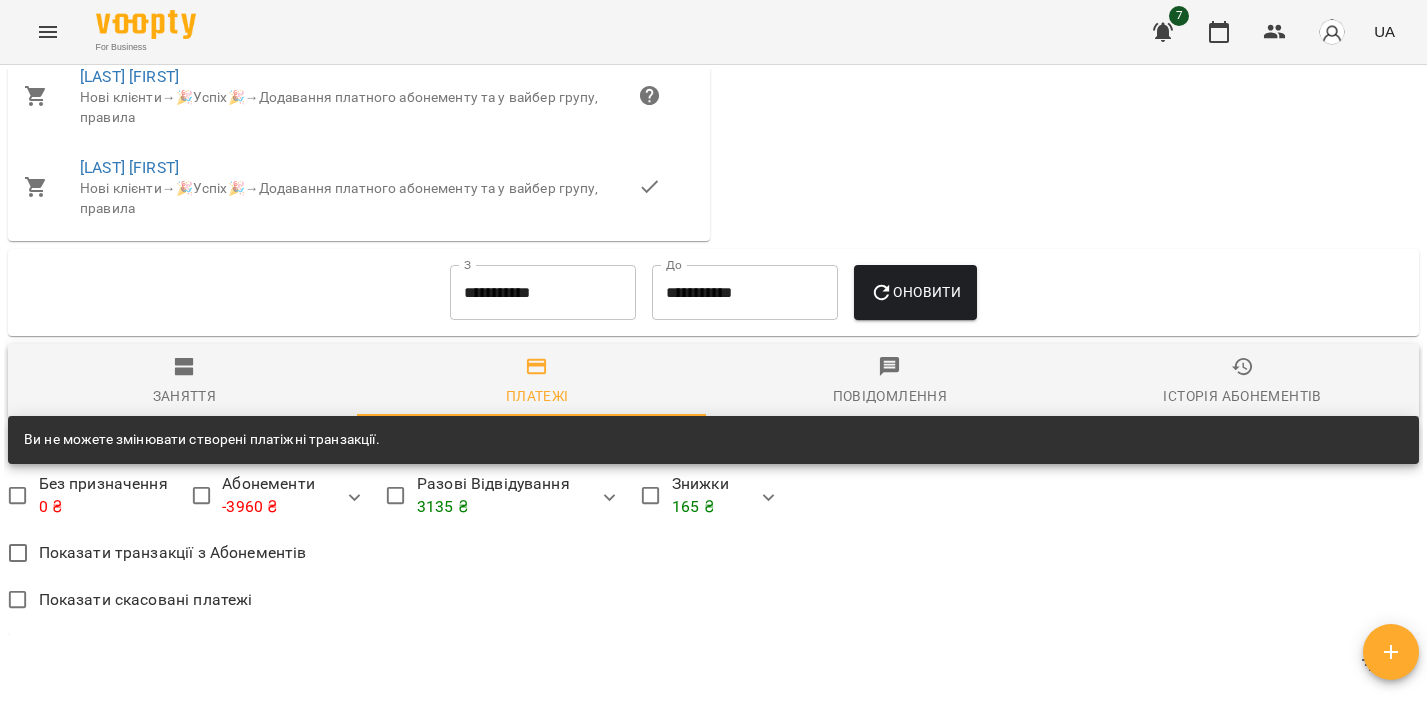 click on "**********" at bounding box center [543, 293] 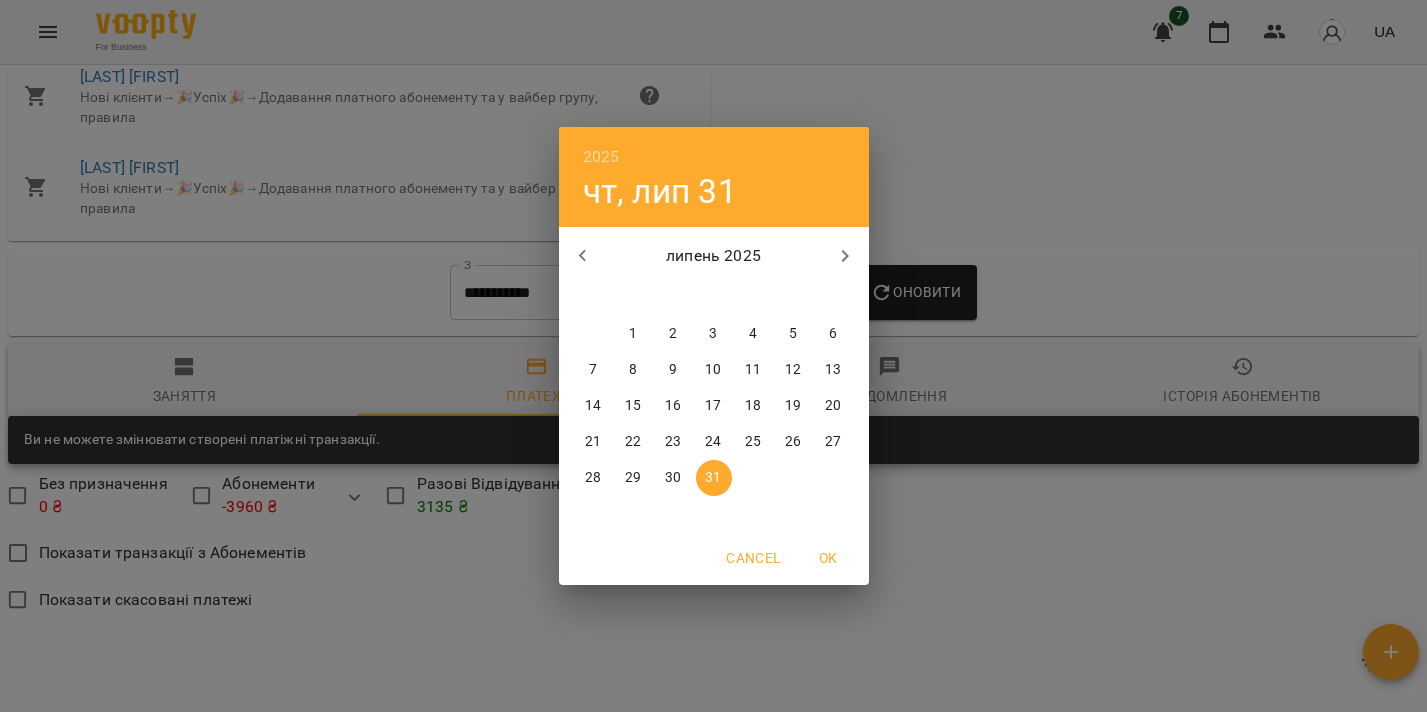 click 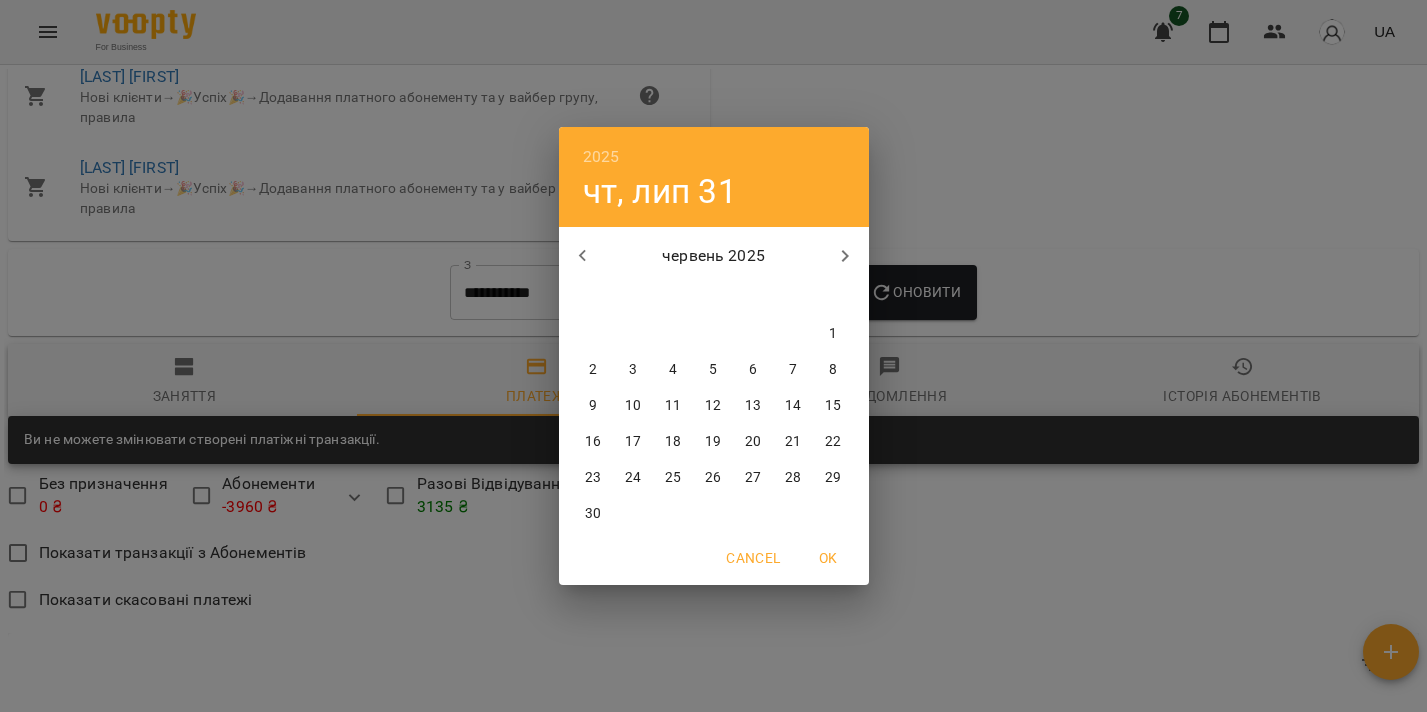 click on "1" at bounding box center [834, 334] 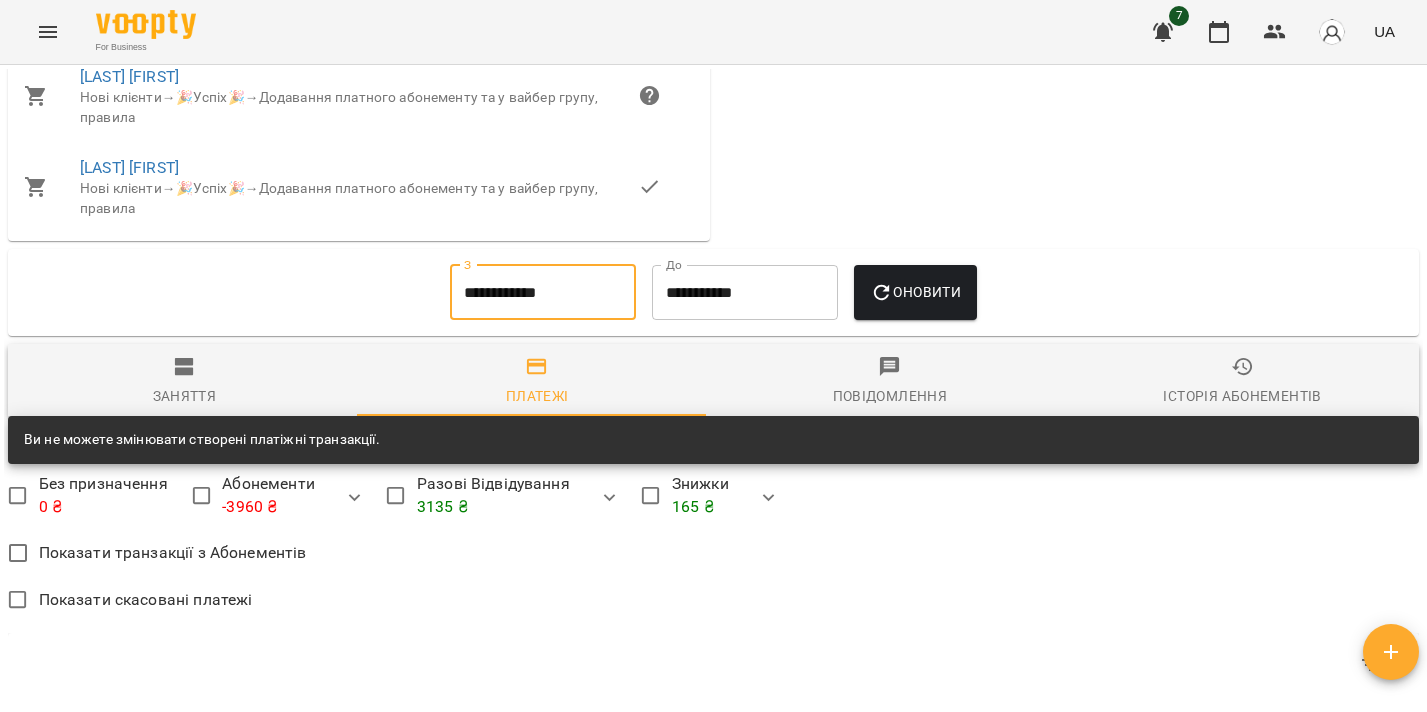 type on "**********" 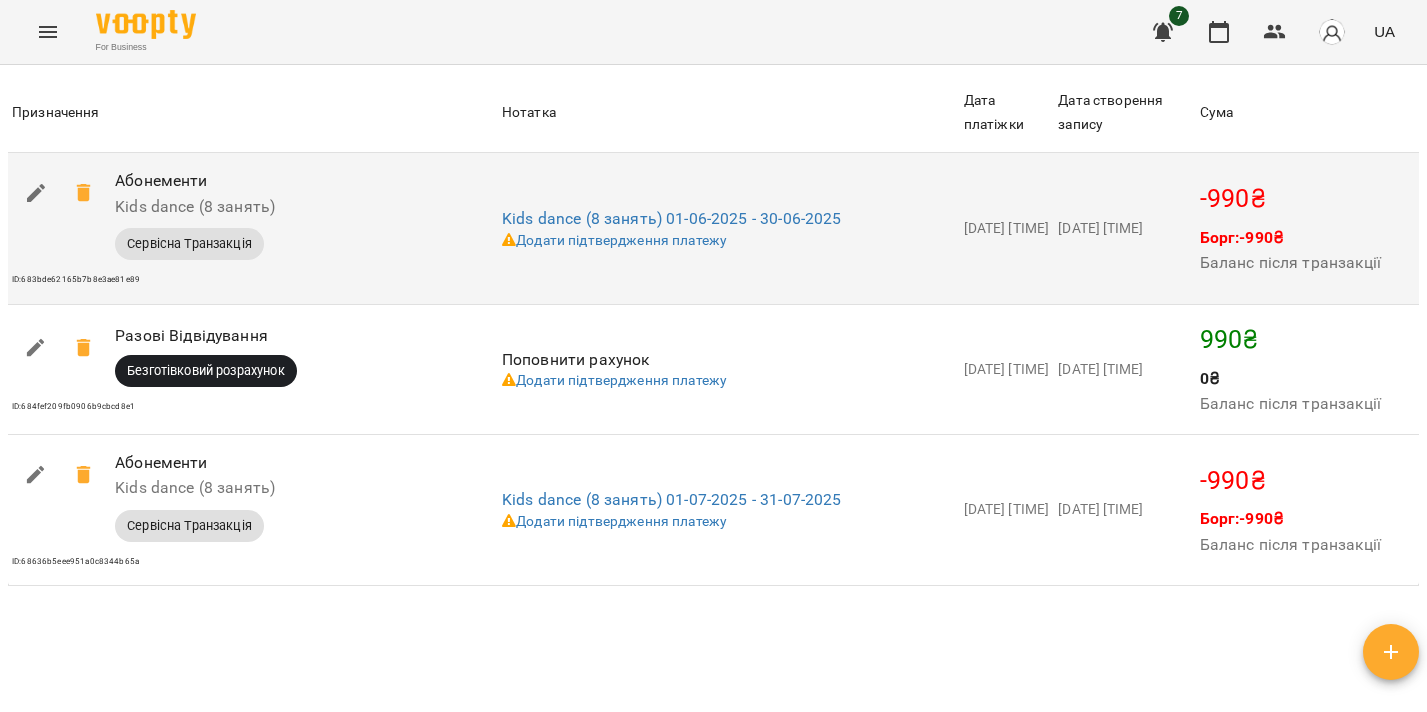scroll, scrollTop: 2153, scrollLeft: 0, axis: vertical 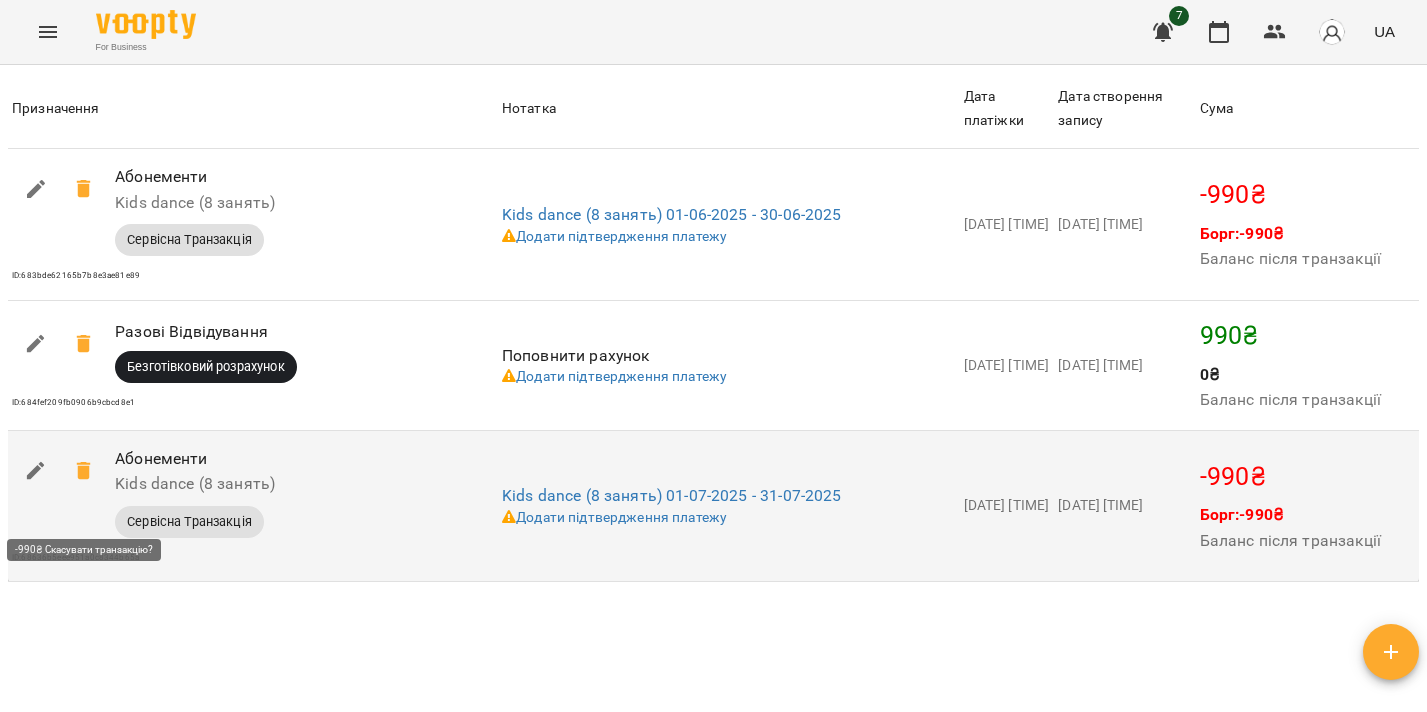 click 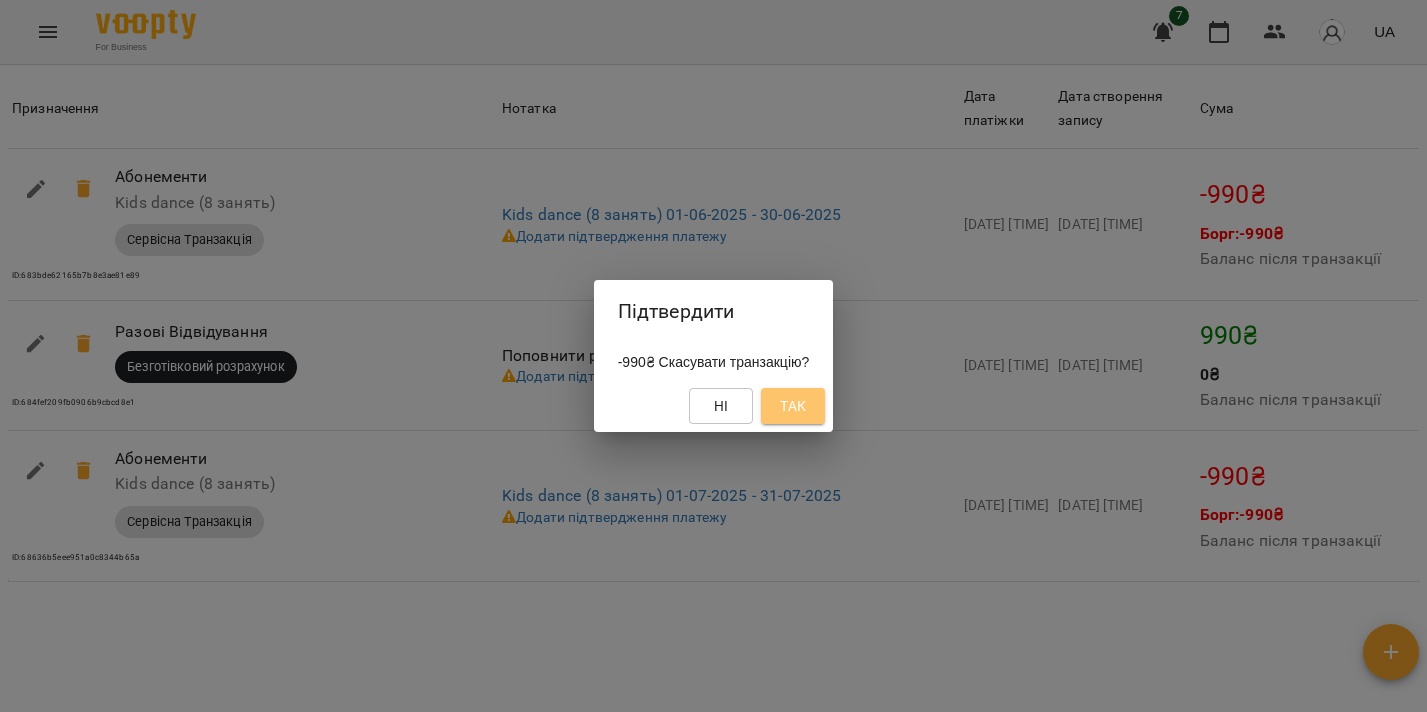 click on "Так" at bounding box center (793, 406) 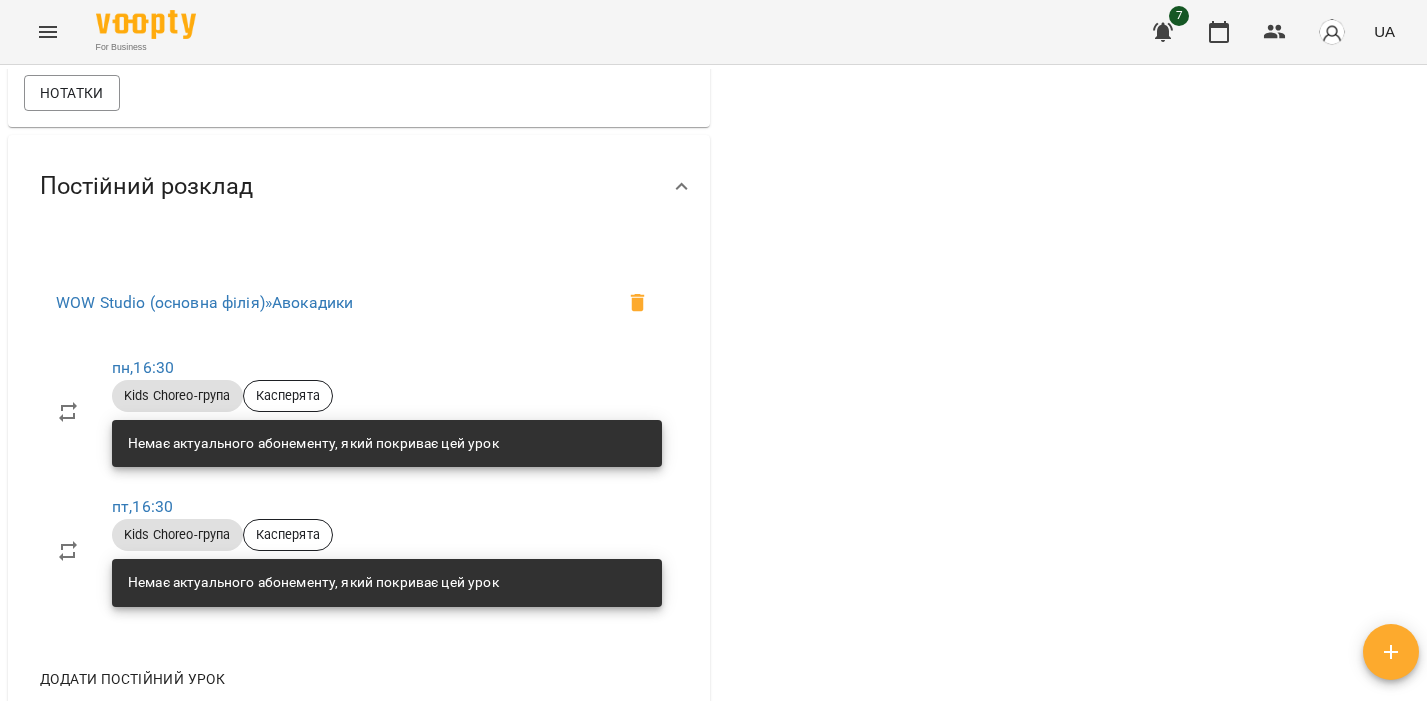 scroll, scrollTop: 0, scrollLeft: 0, axis: both 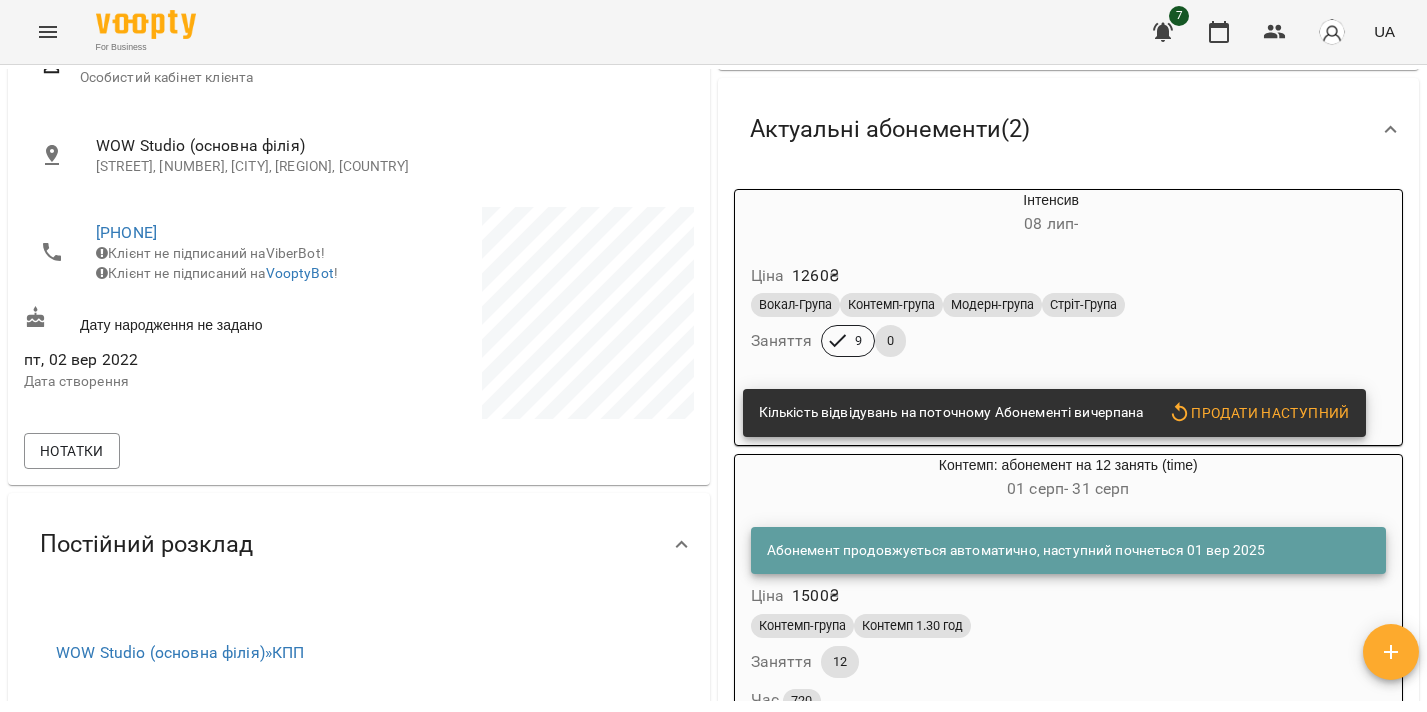 click on "Вокал-Група Контемп-група Модерн-група Стріт-Група Заняття 9 0" at bounding box center [1051, 325] 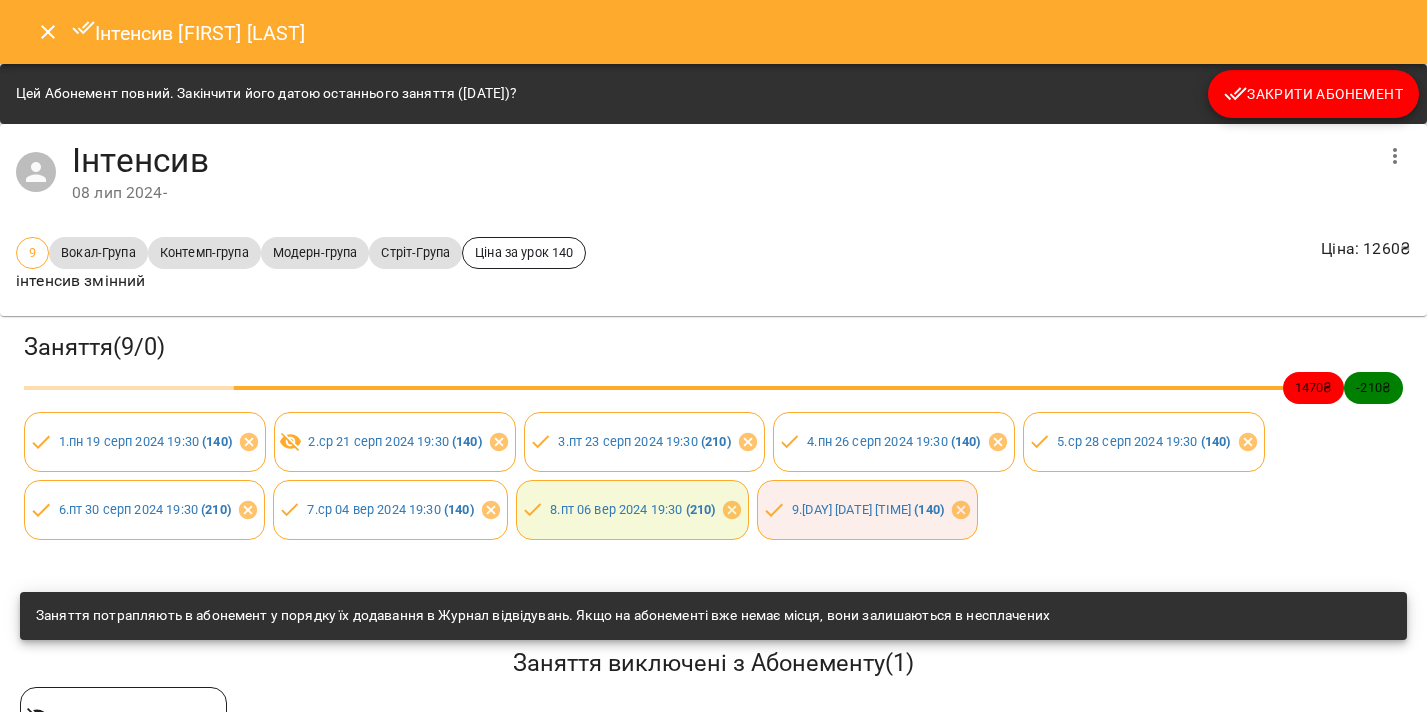 click on "Закрити Абонемент" at bounding box center (1313, 94) 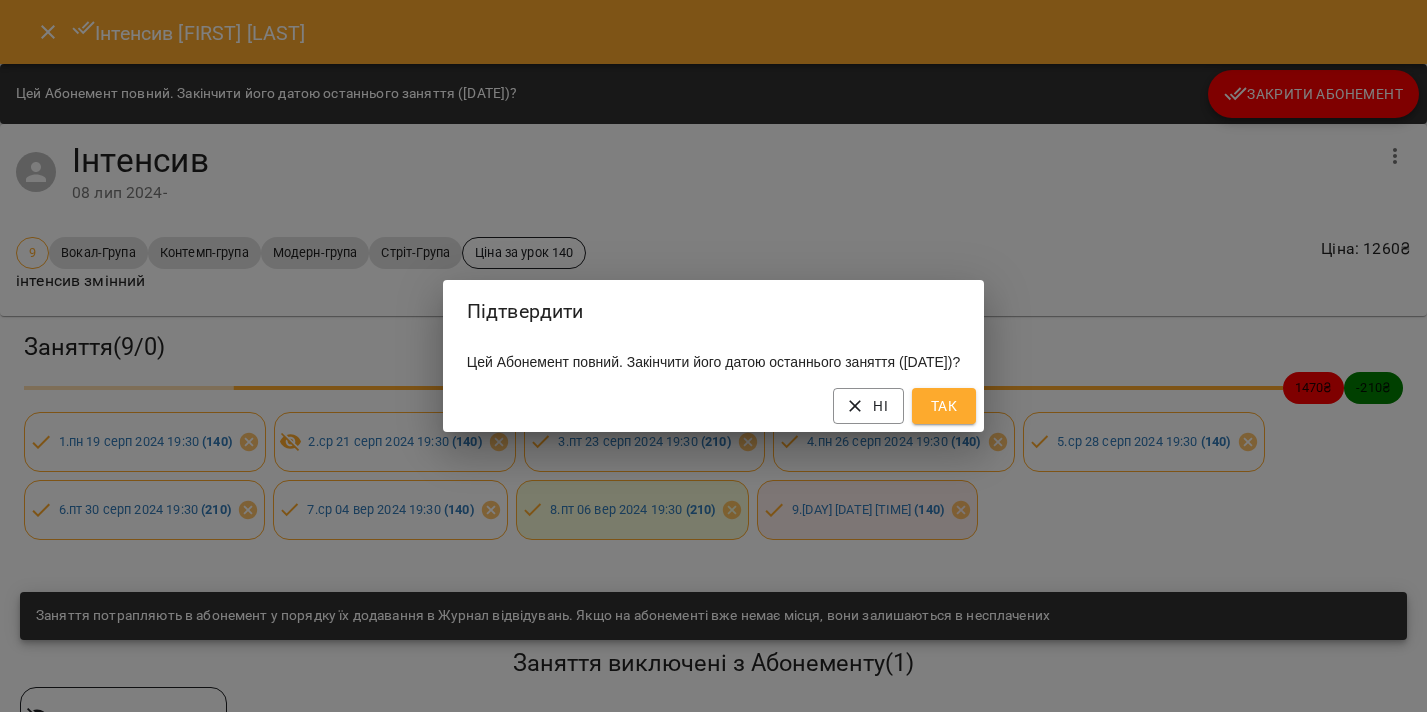 click on "Так" at bounding box center [944, 406] 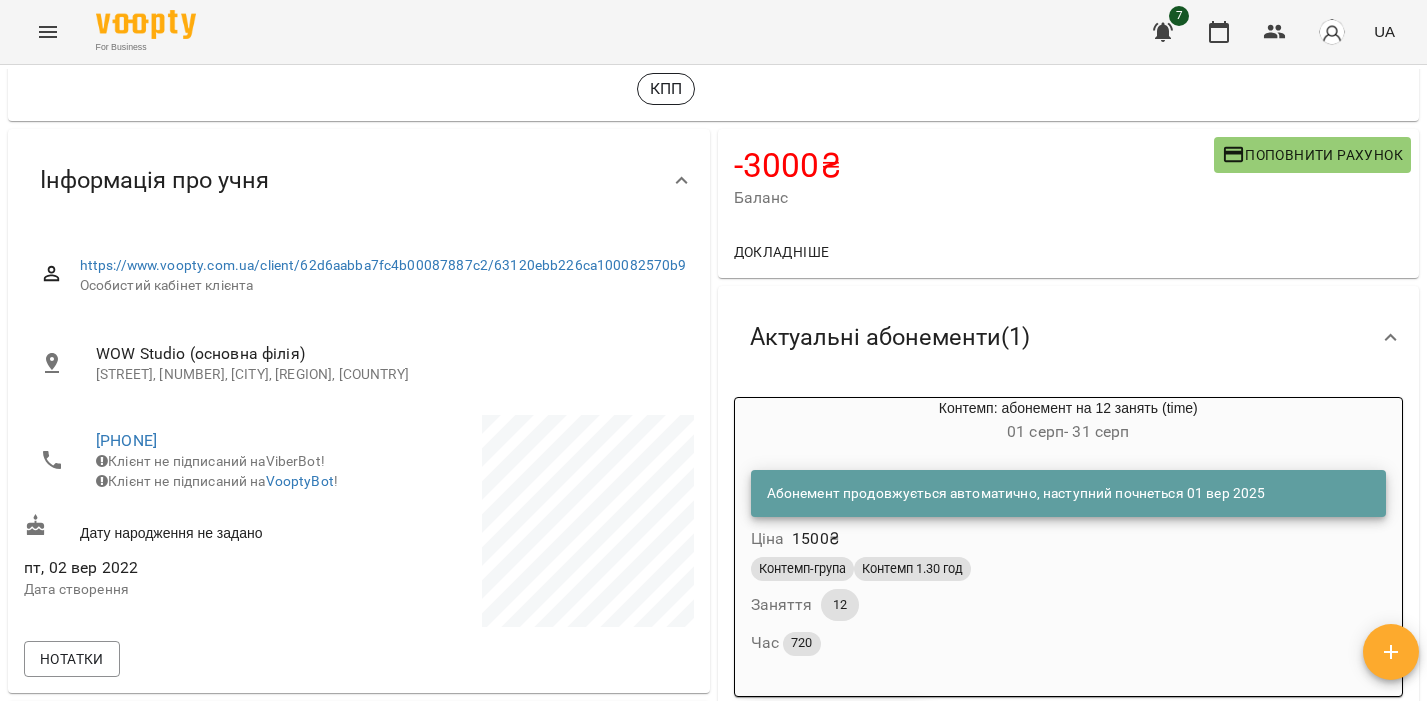 scroll, scrollTop: 132, scrollLeft: 0, axis: vertical 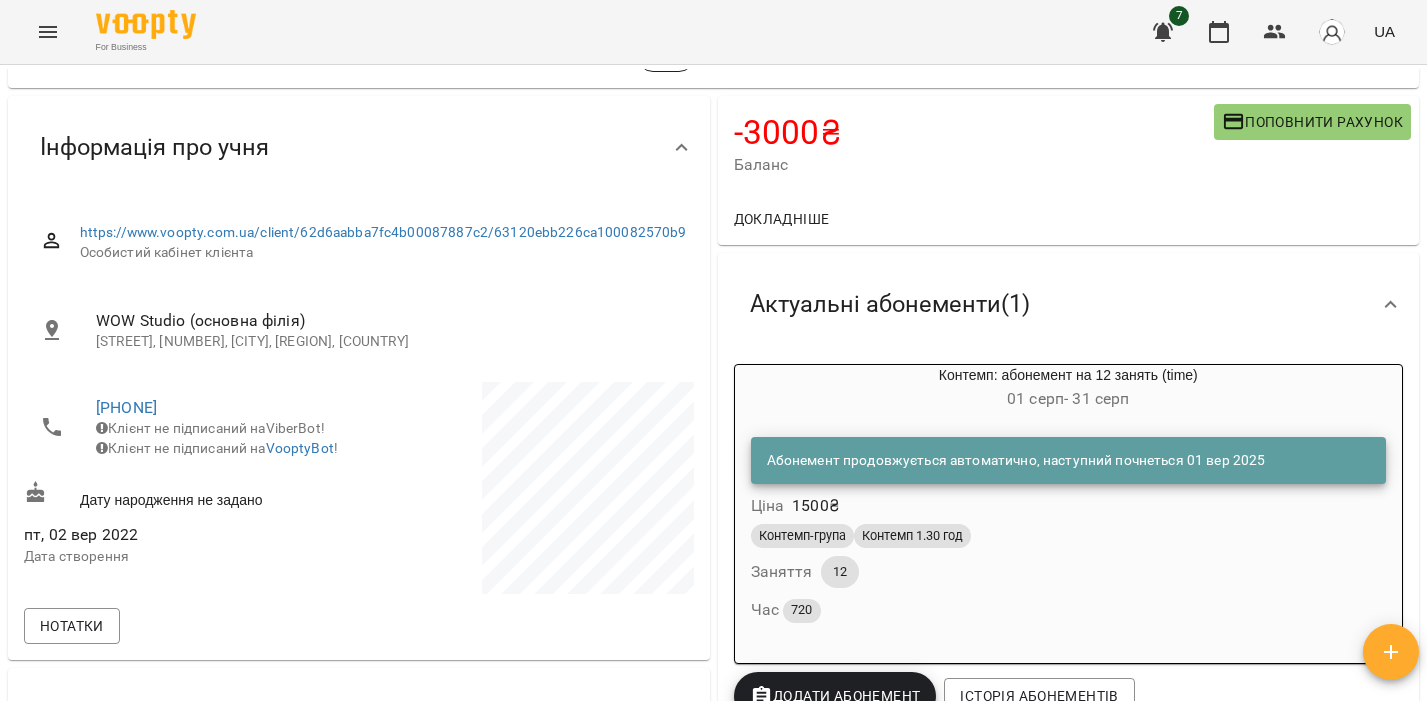 click on "Абонемент продовжується автоматично, наступний почнеться 01 вер 2025 Ціна 1500 ₴" at bounding box center [1069, 478] 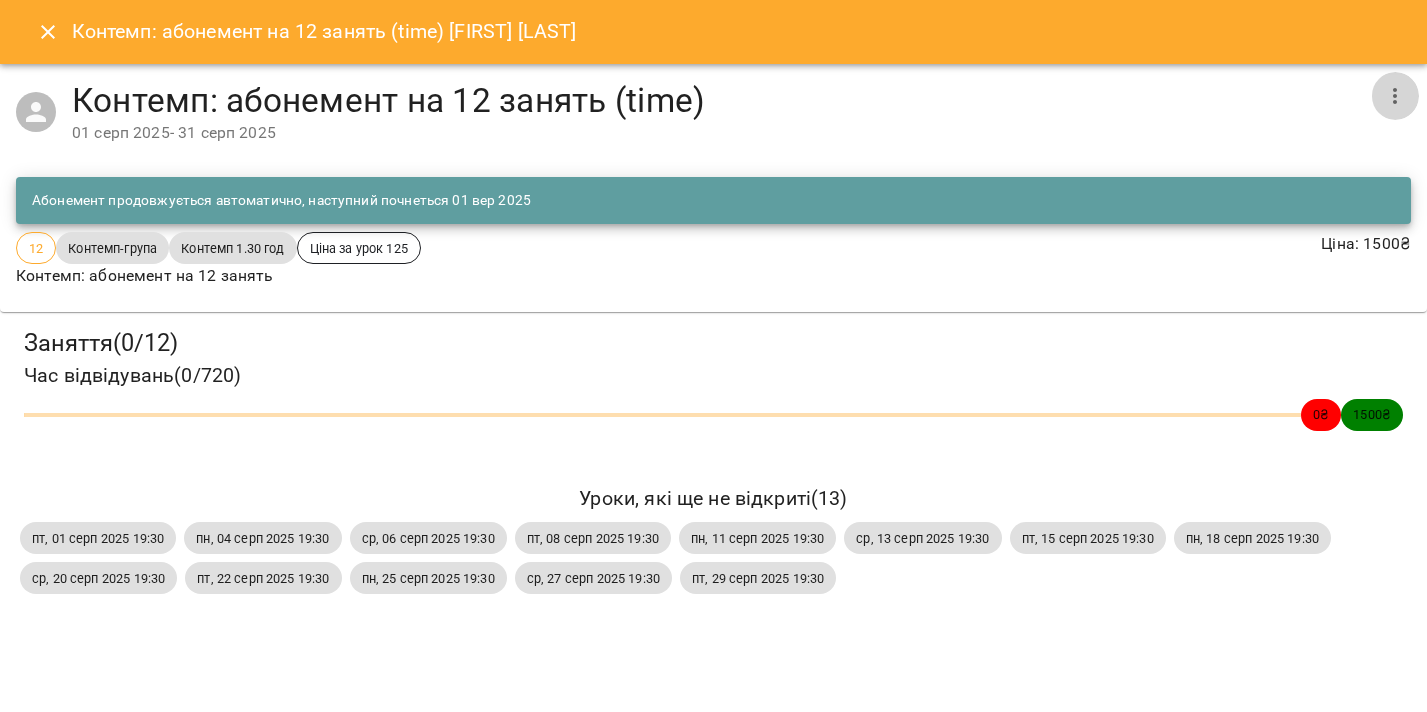 click 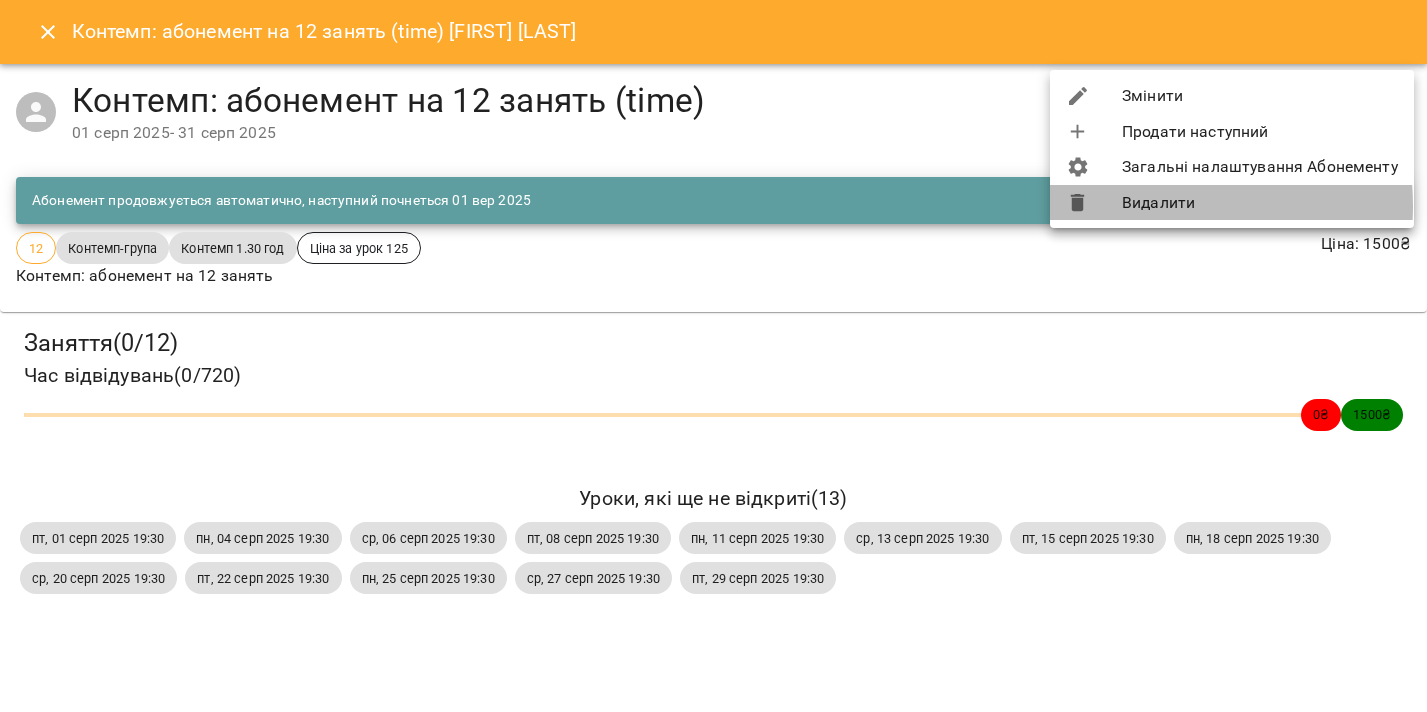 click on "Видалити" at bounding box center [1232, 203] 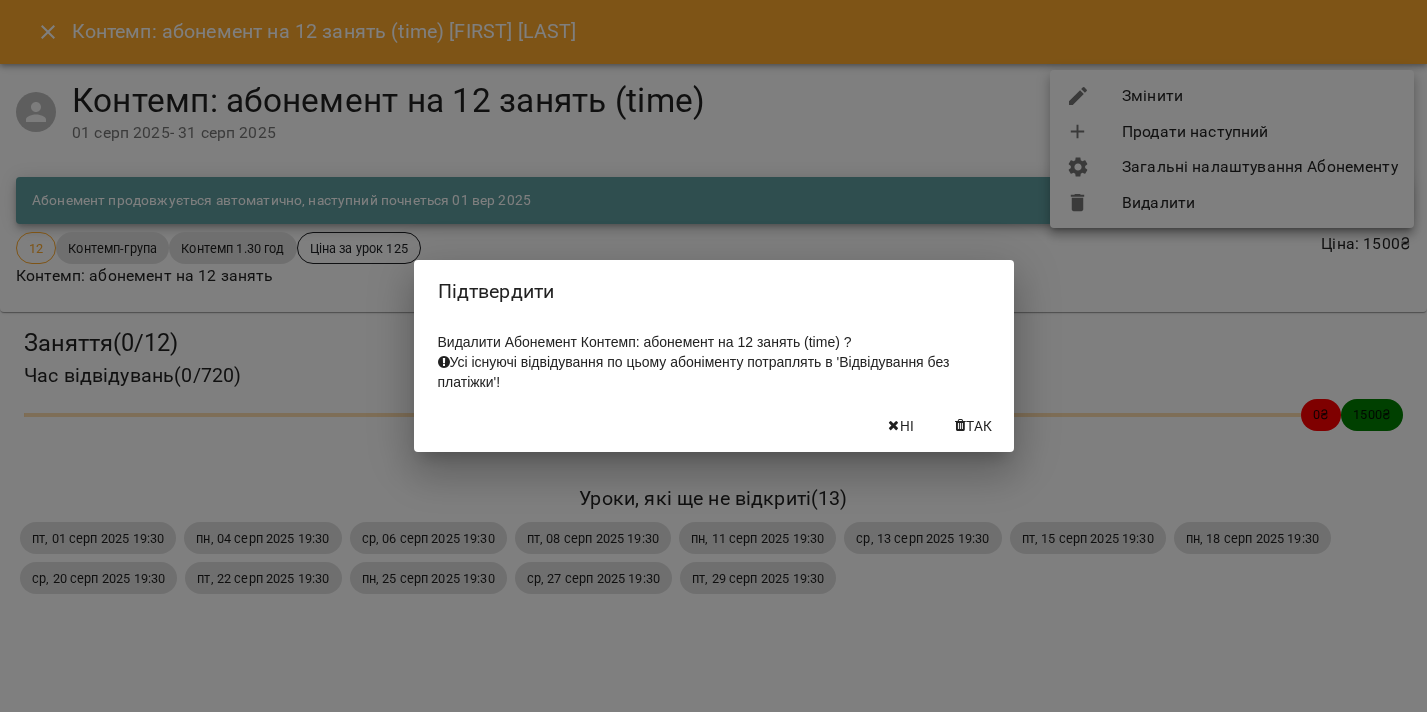 click on "Так" at bounding box center (979, 426) 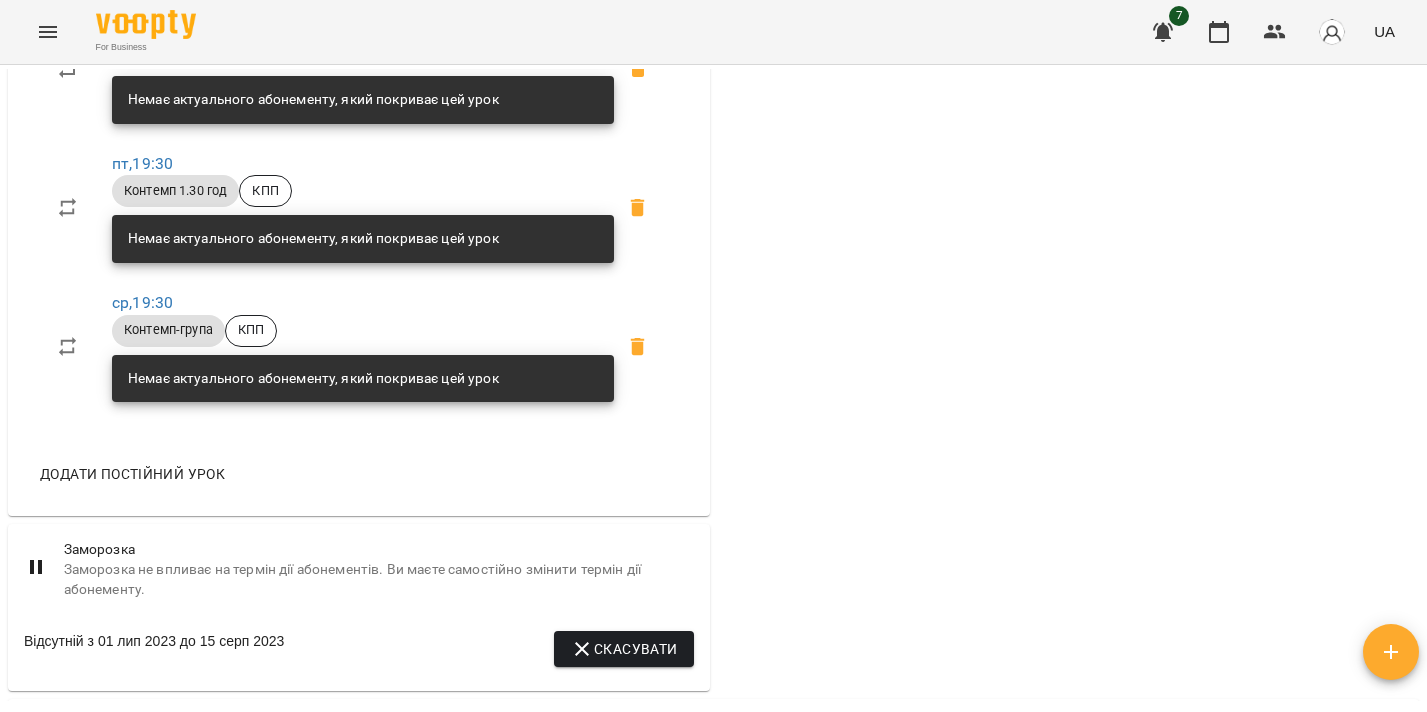 scroll, scrollTop: 1590, scrollLeft: 0, axis: vertical 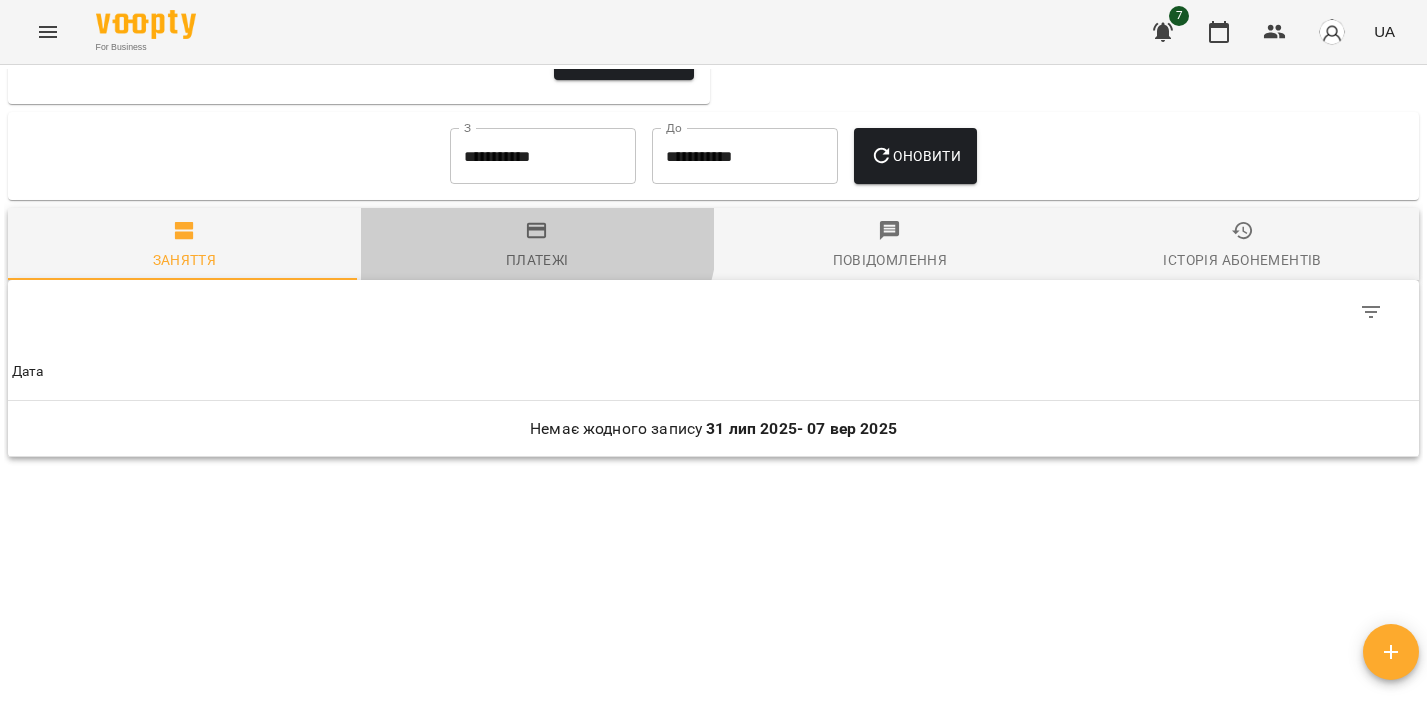 click on "Платежі" at bounding box center [537, 246] 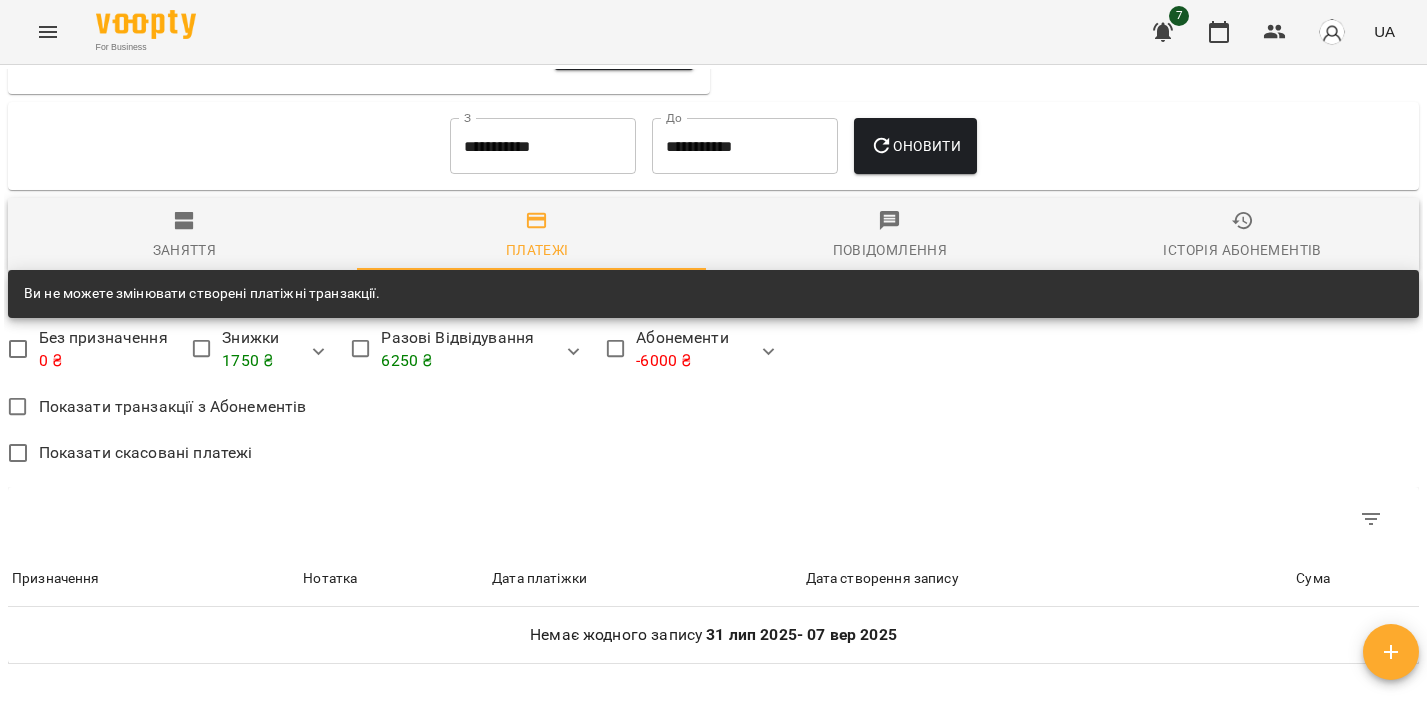scroll, scrollTop: 1460, scrollLeft: 0, axis: vertical 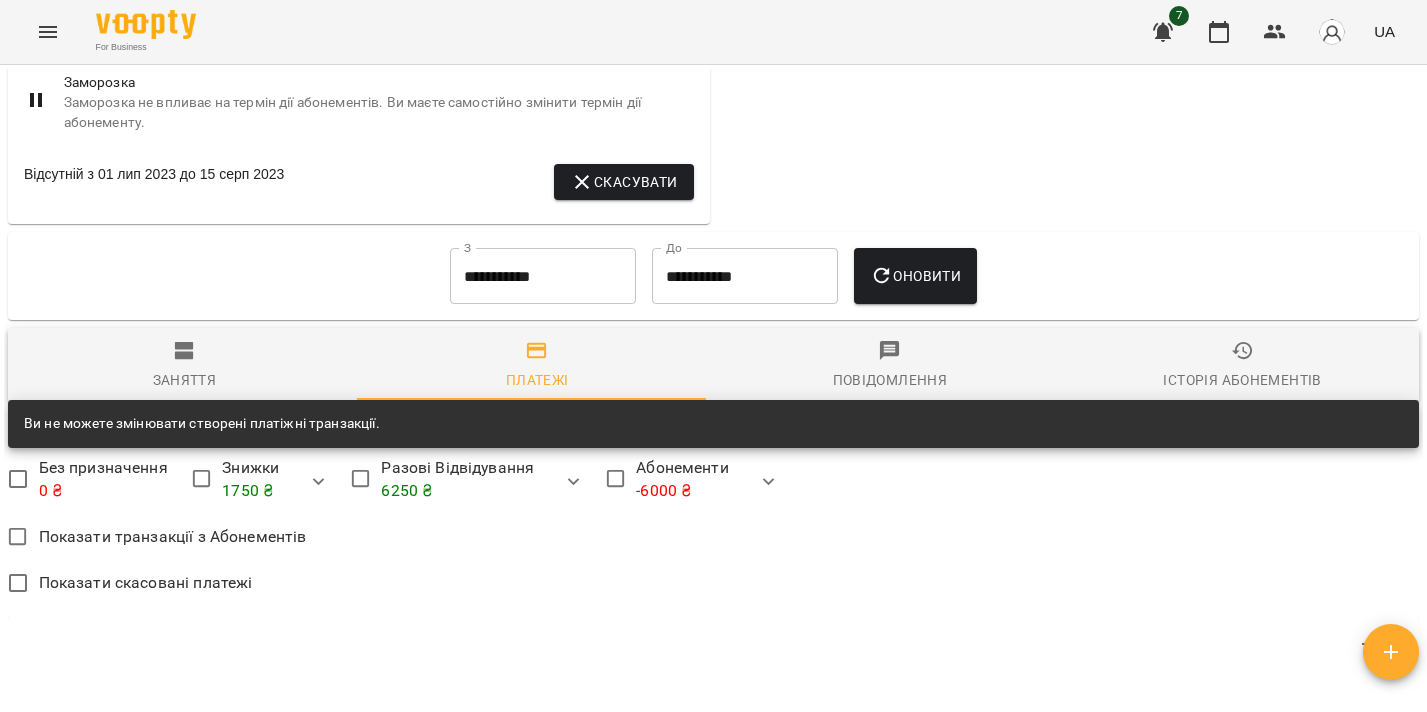 click on "**********" at bounding box center [543, 276] 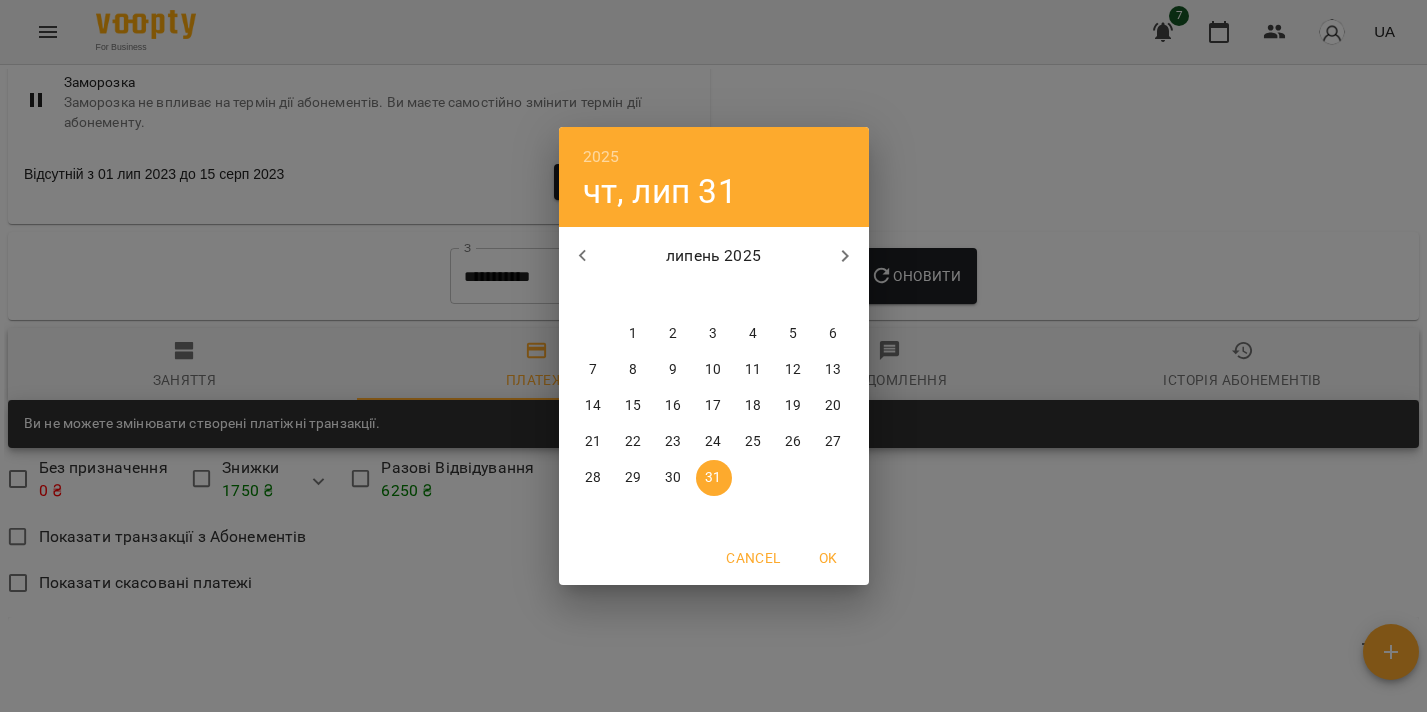 click 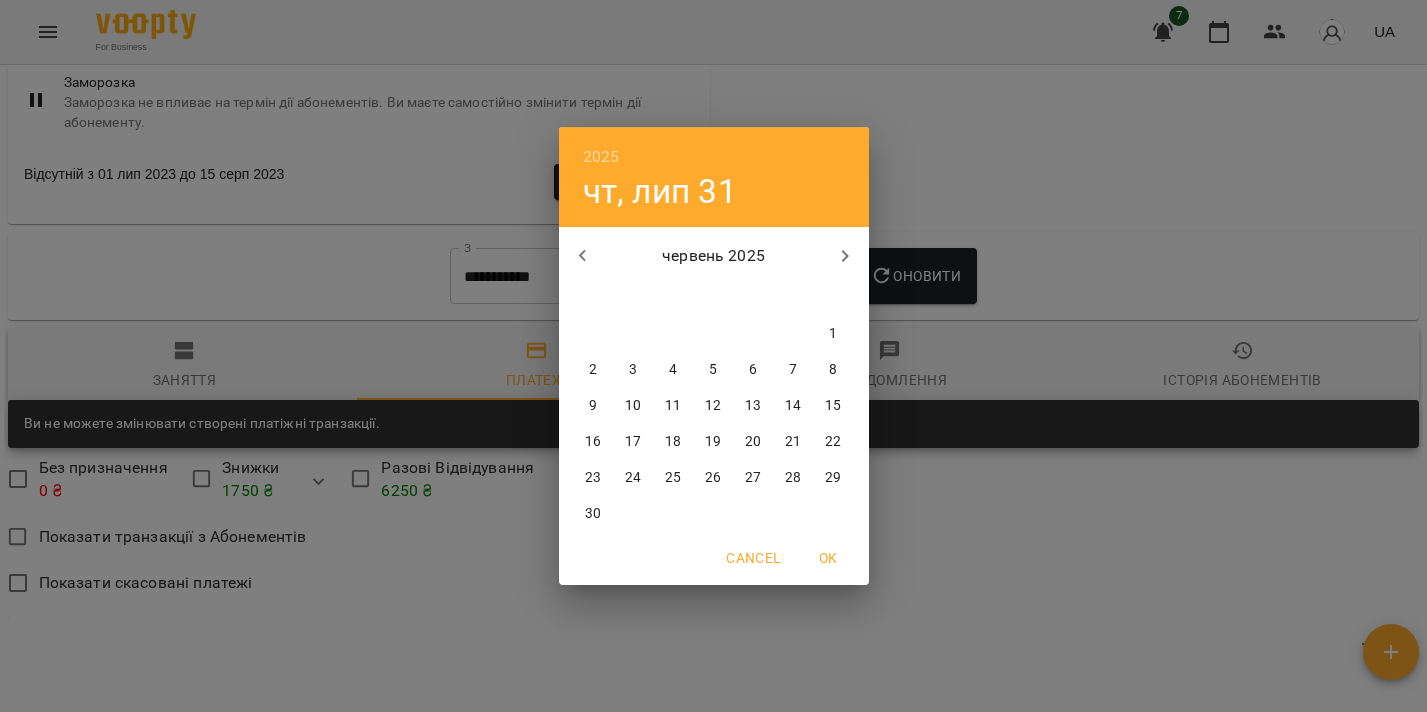 click on "1" at bounding box center [834, 334] 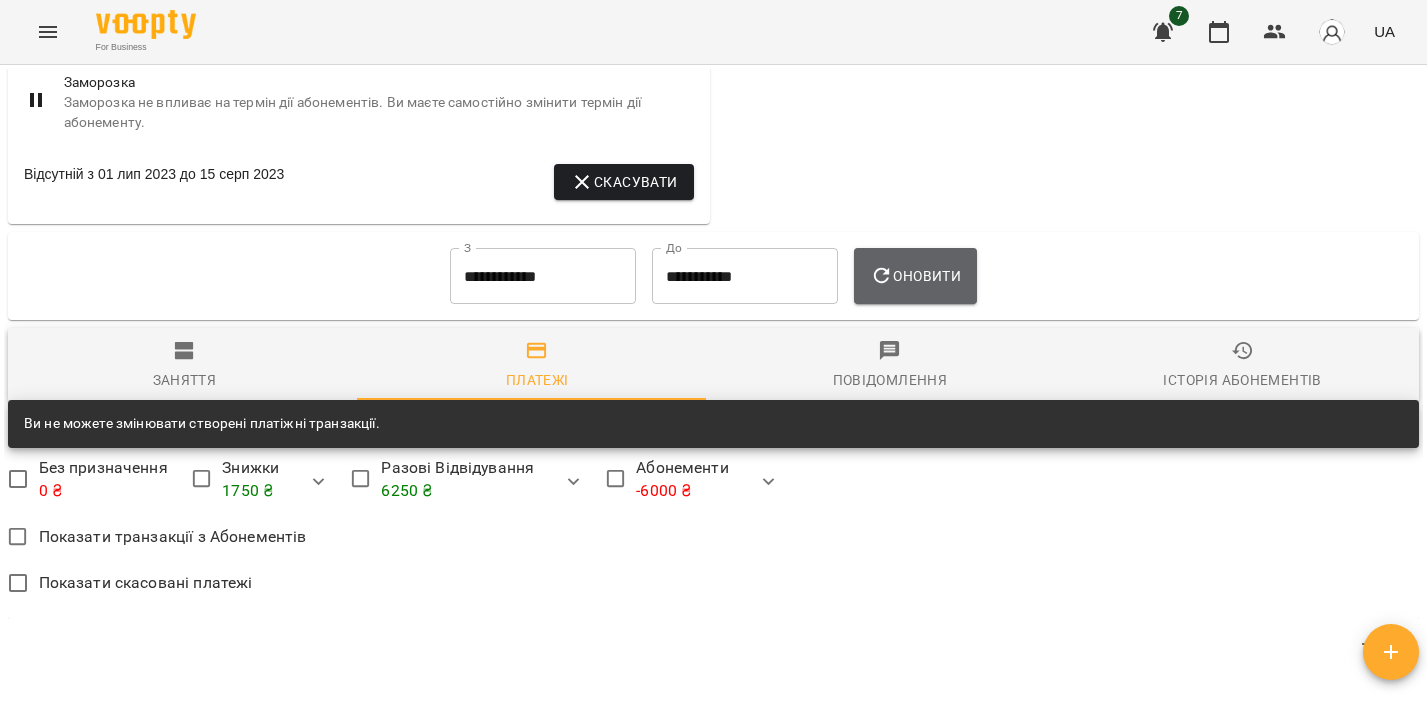 click on "Оновити" at bounding box center (915, 276) 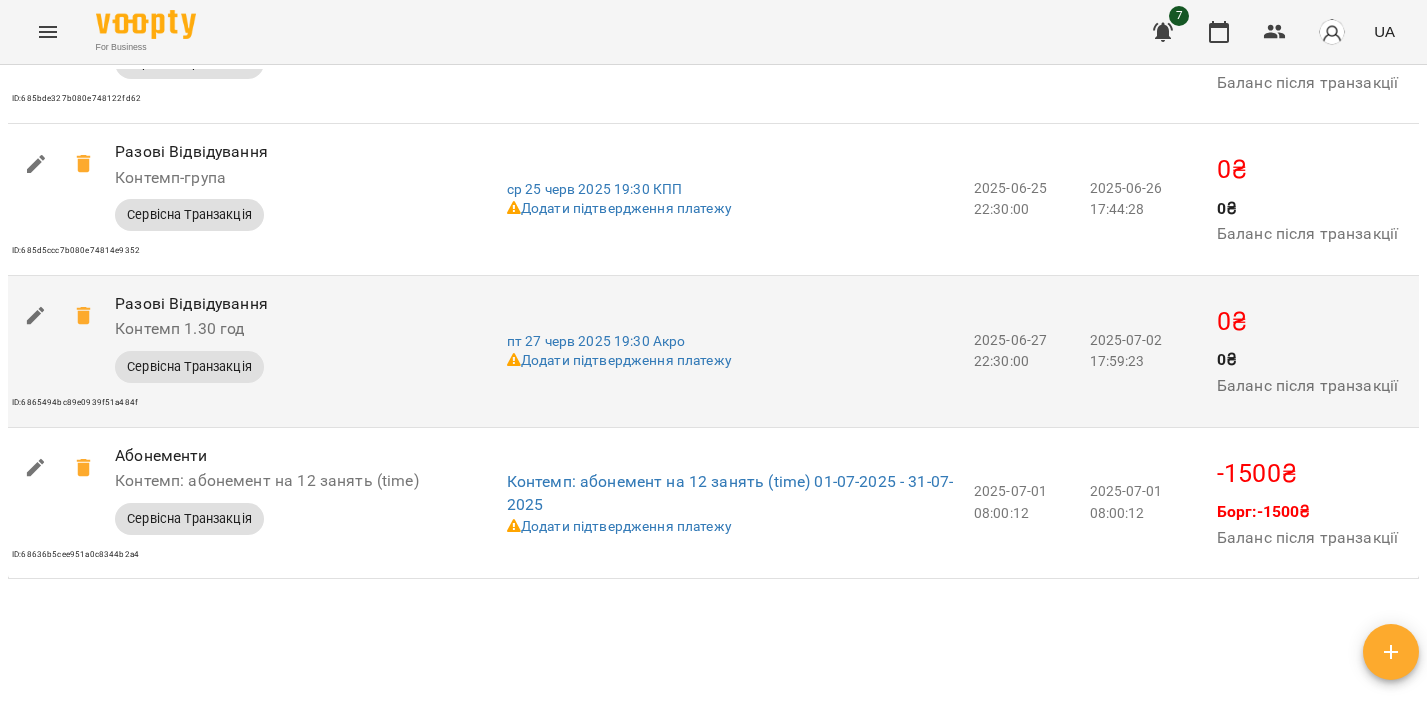 scroll, scrollTop: 2534, scrollLeft: 0, axis: vertical 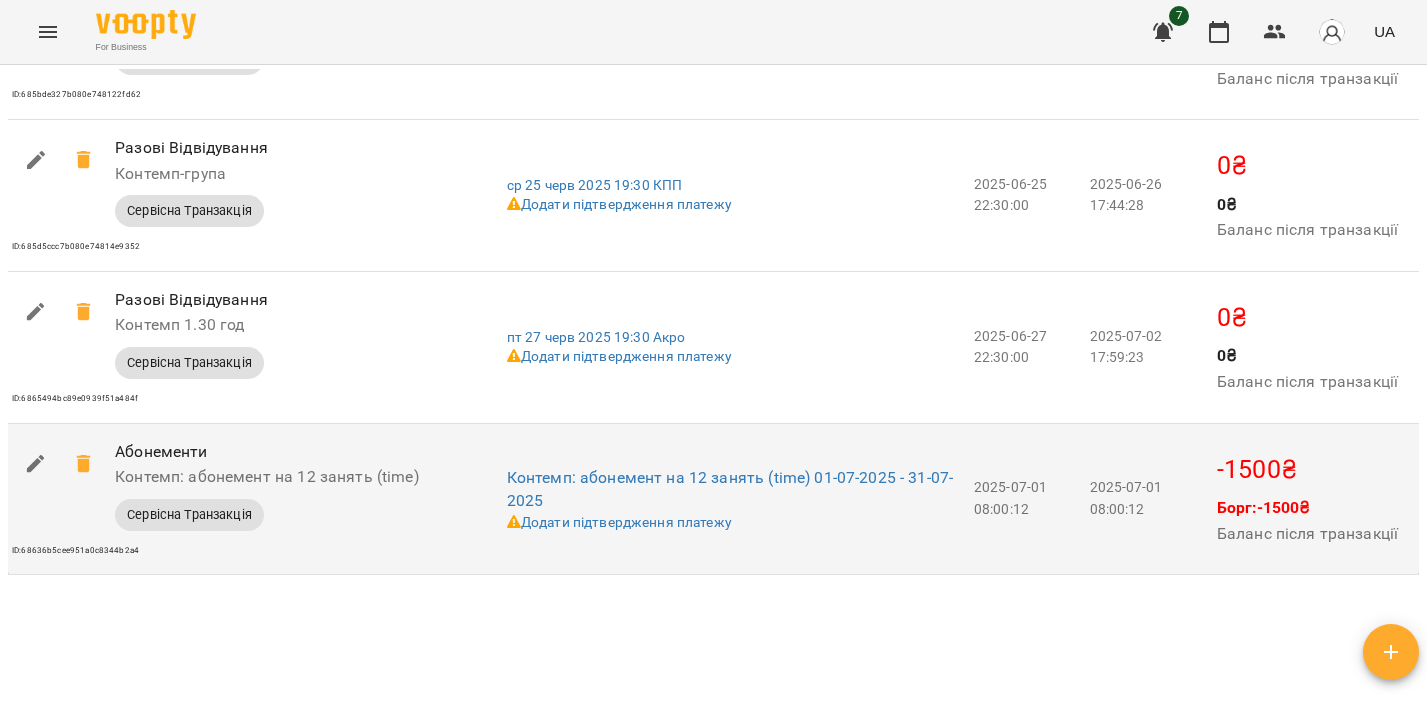 click 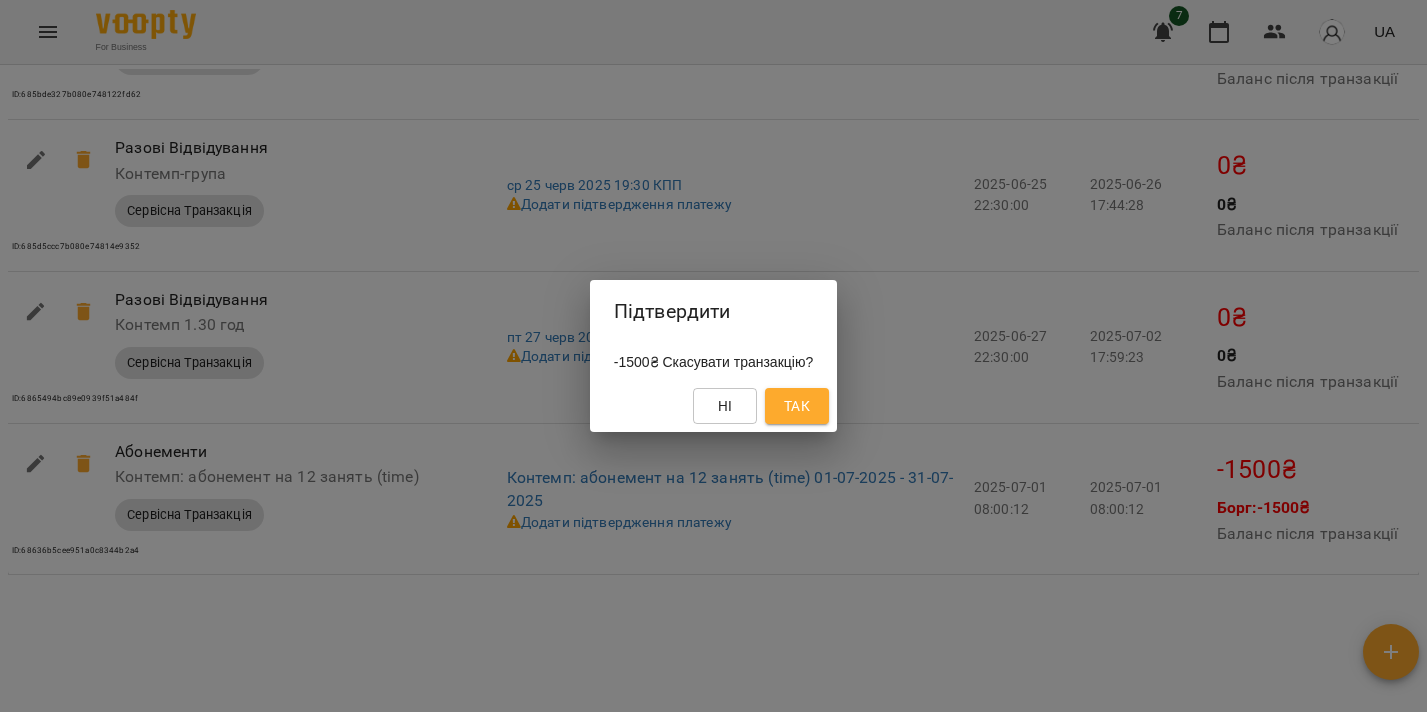 click on "Так" at bounding box center [797, 406] 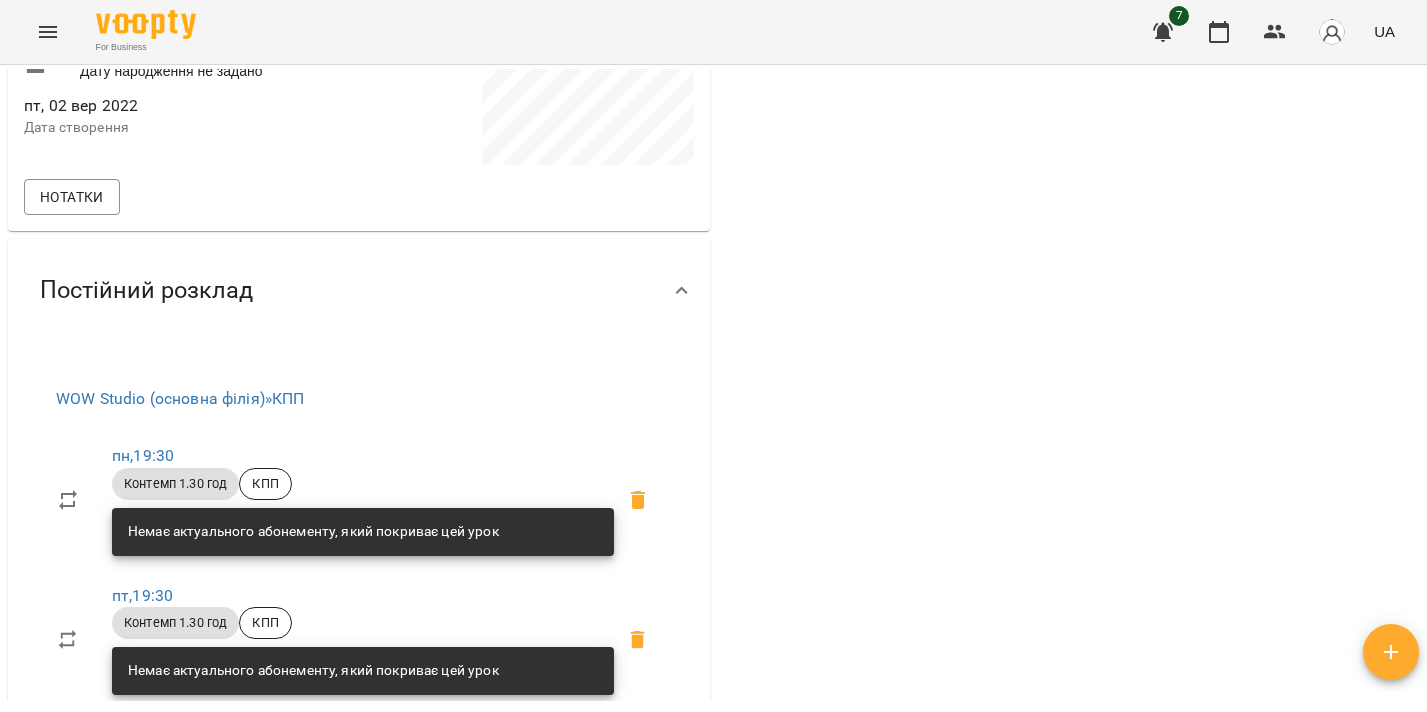 scroll, scrollTop: 0, scrollLeft: 0, axis: both 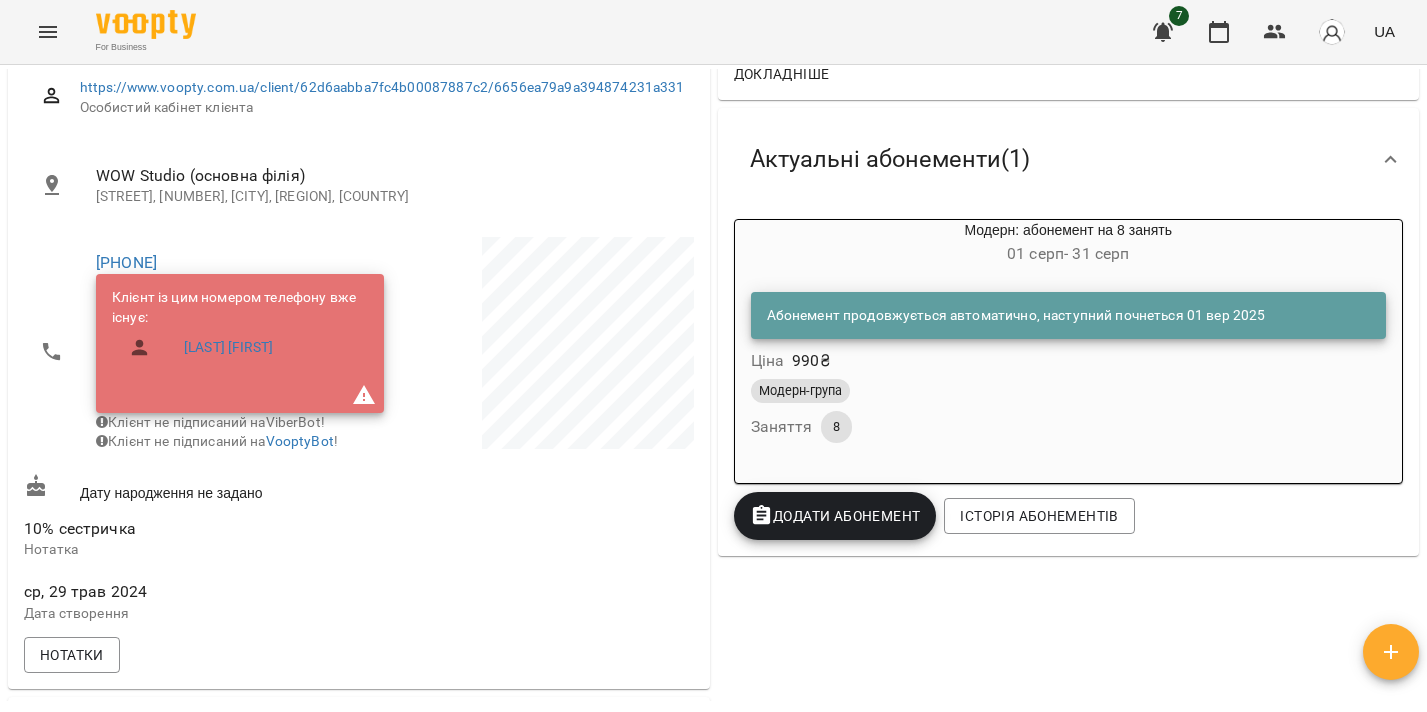 click on "Абонемент продовжується автоматично, наступний почнеться 01 вер 2025 Ціна 990 ₴" at bounding box center (1069, 333) 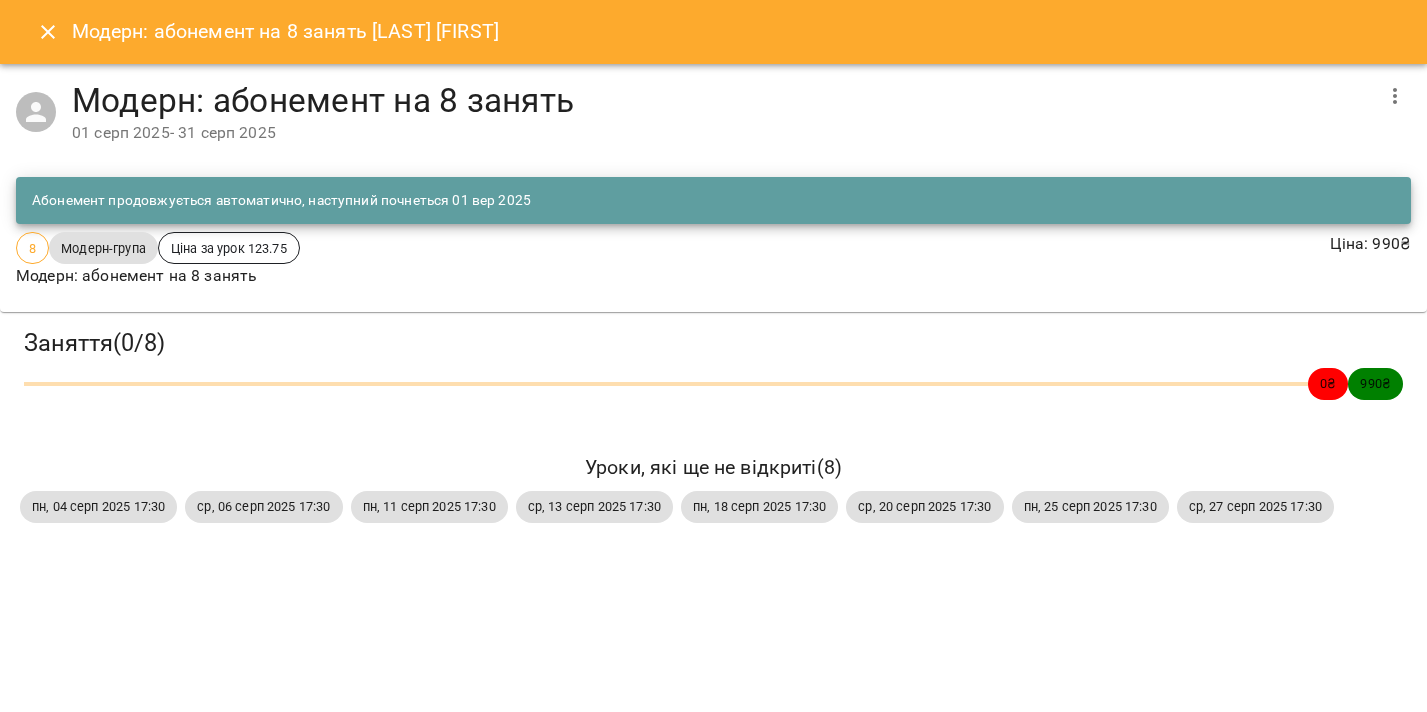 click 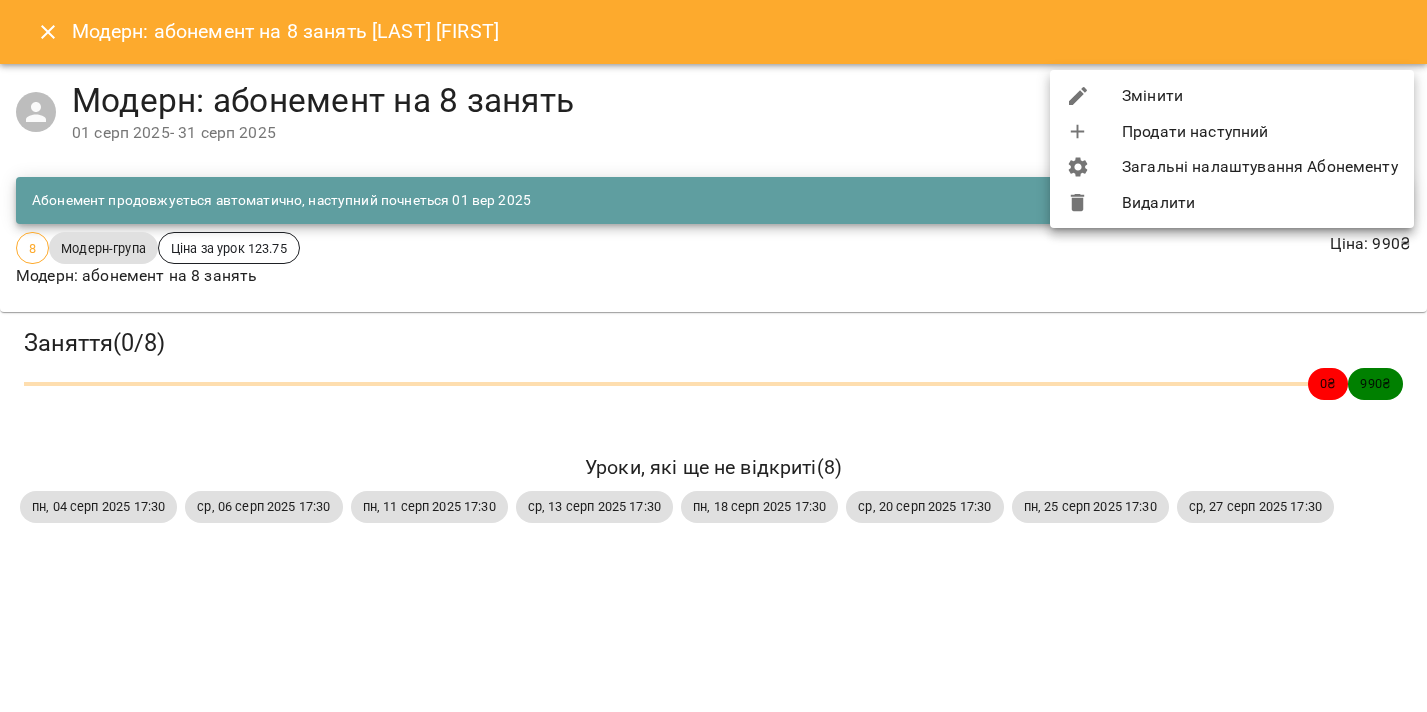 click on "Видалити" at bounding box center (1232, 203) 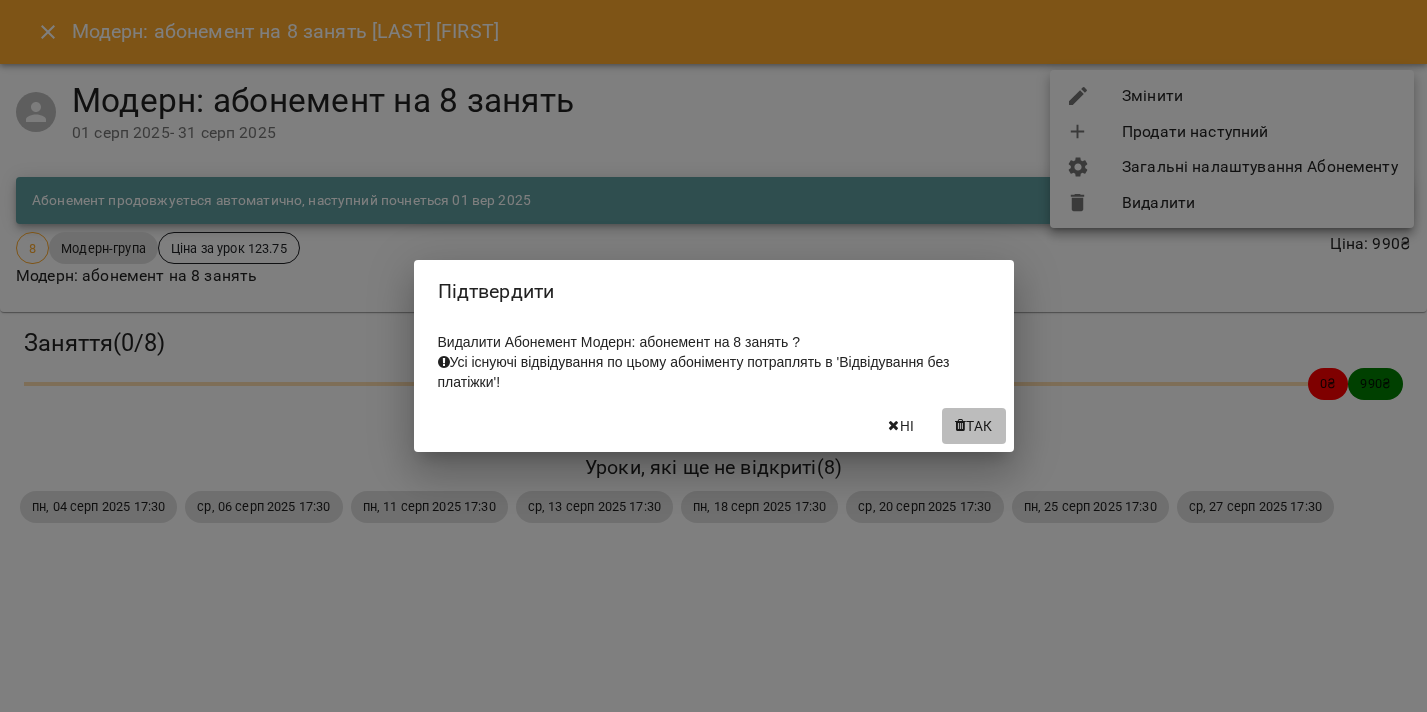 click on "Так" at bounding box center [979, 426] 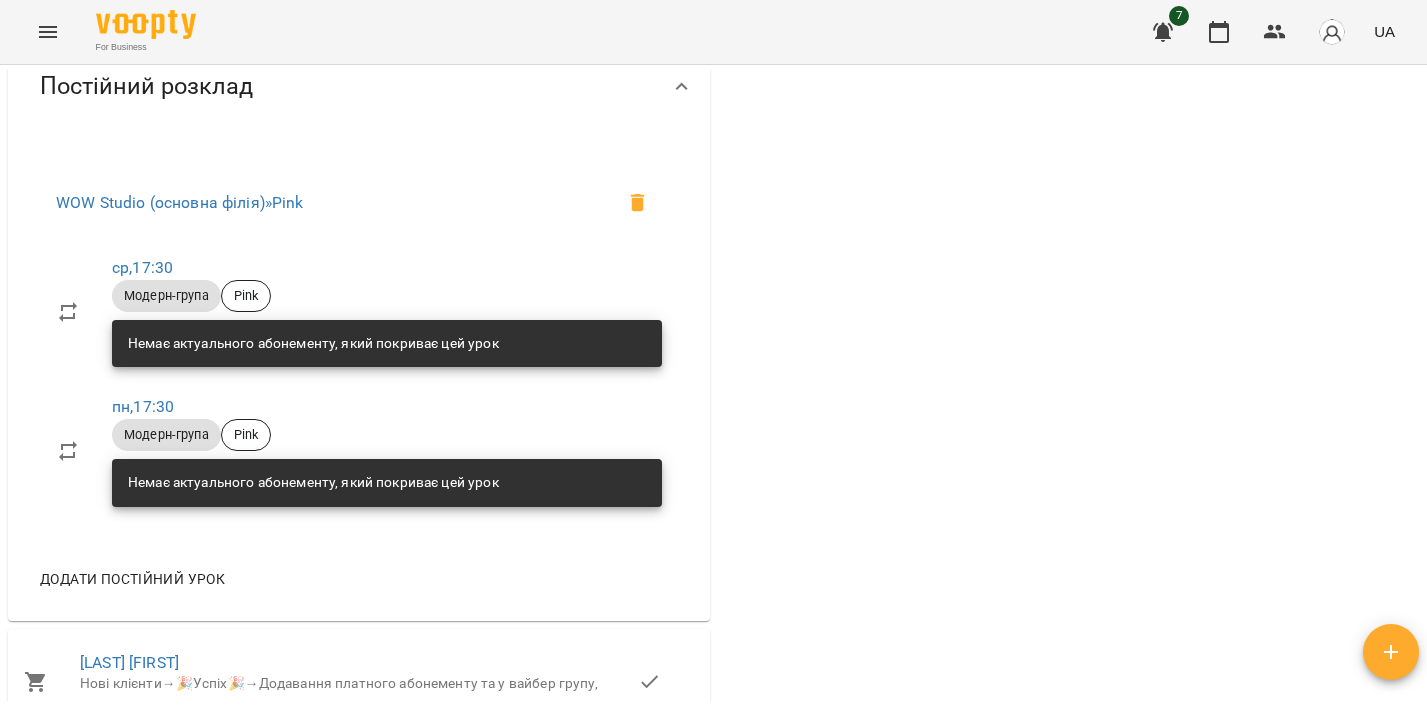 scroll, scrollTop: 1600, scrollLeft: 0, axis: vertical 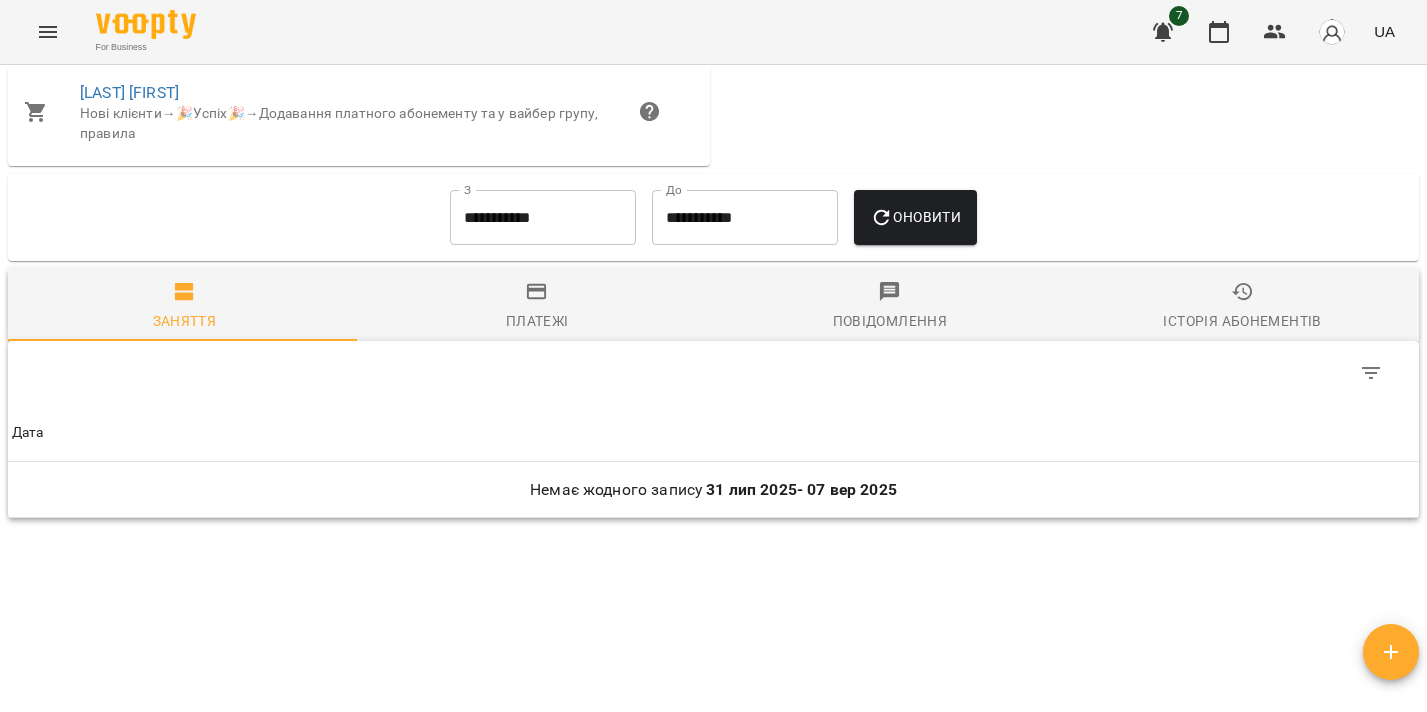 click 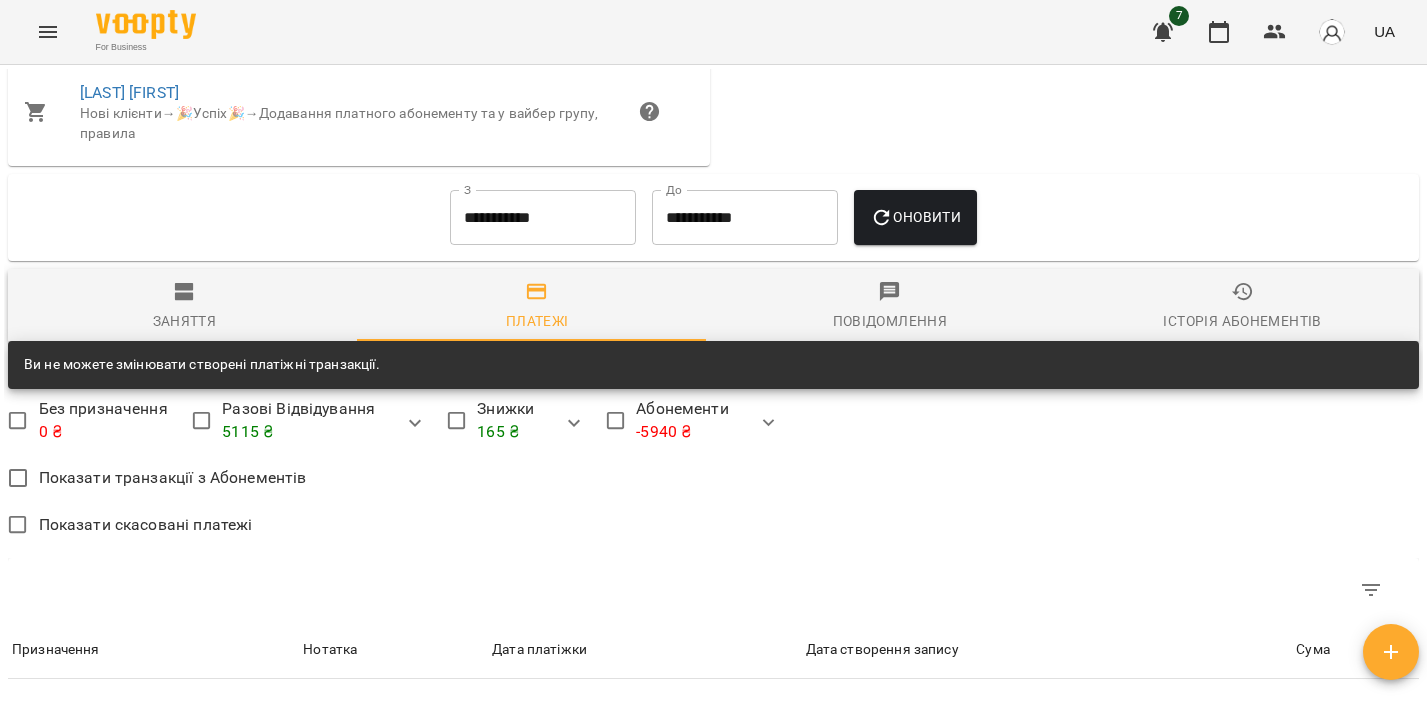 scroll, scrollTop: 1567, scrollLeft: 0, axis: vertical 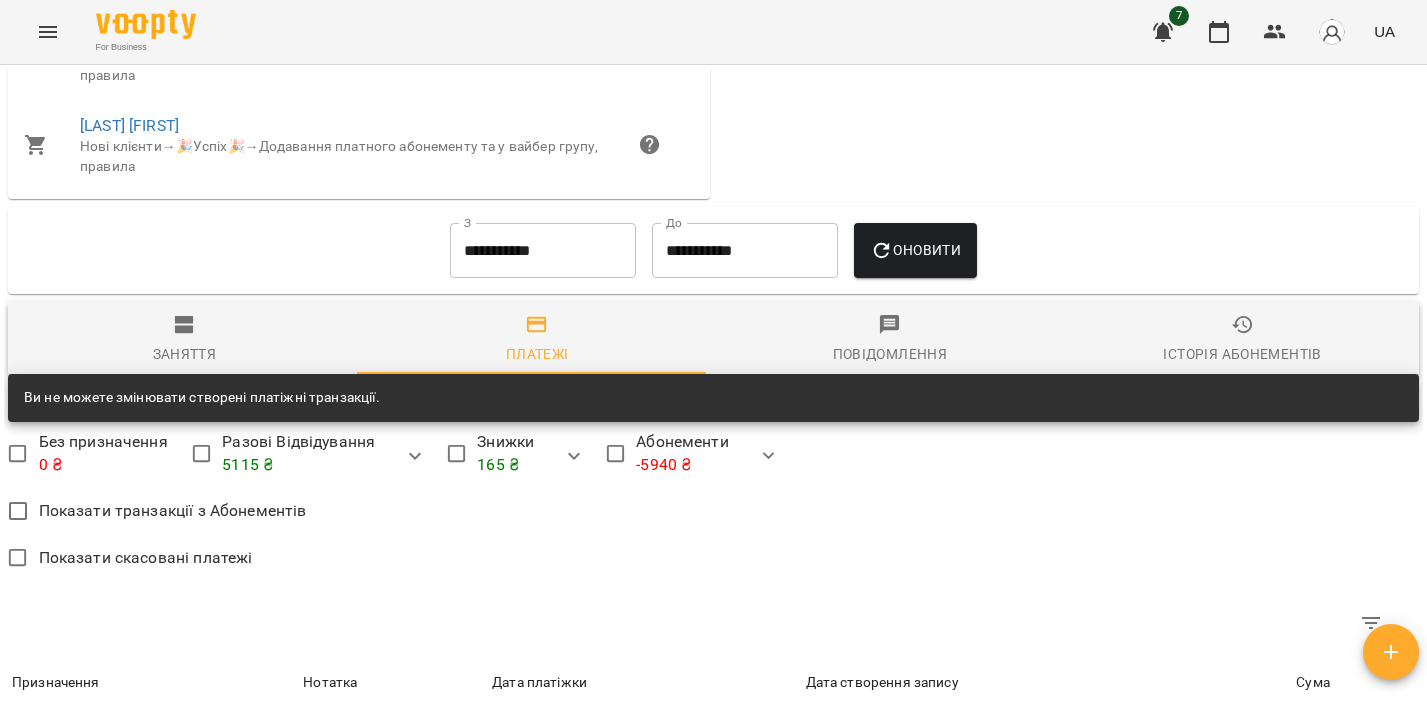 click on "**********" at bounding box center (543, 251) 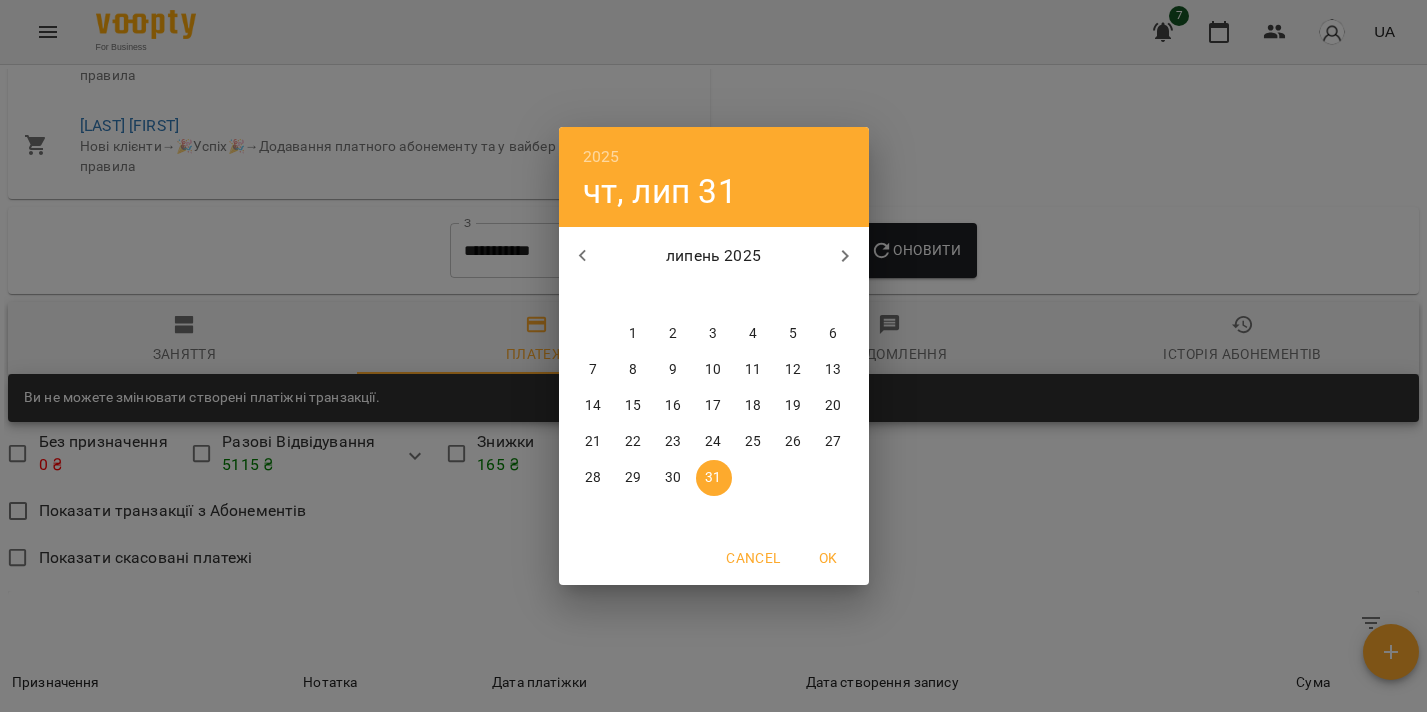 click at bounding box center (583, 256) 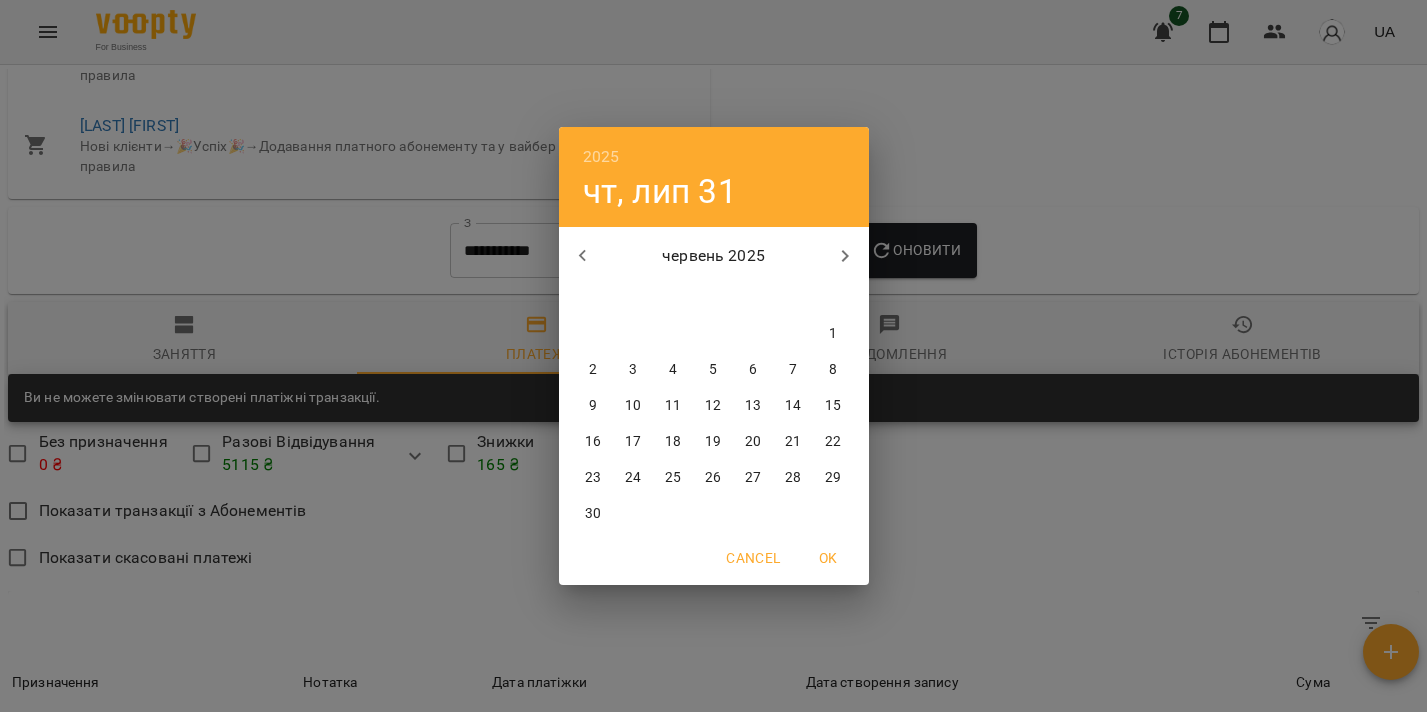 click on "1" at bounding box center (834, 334) 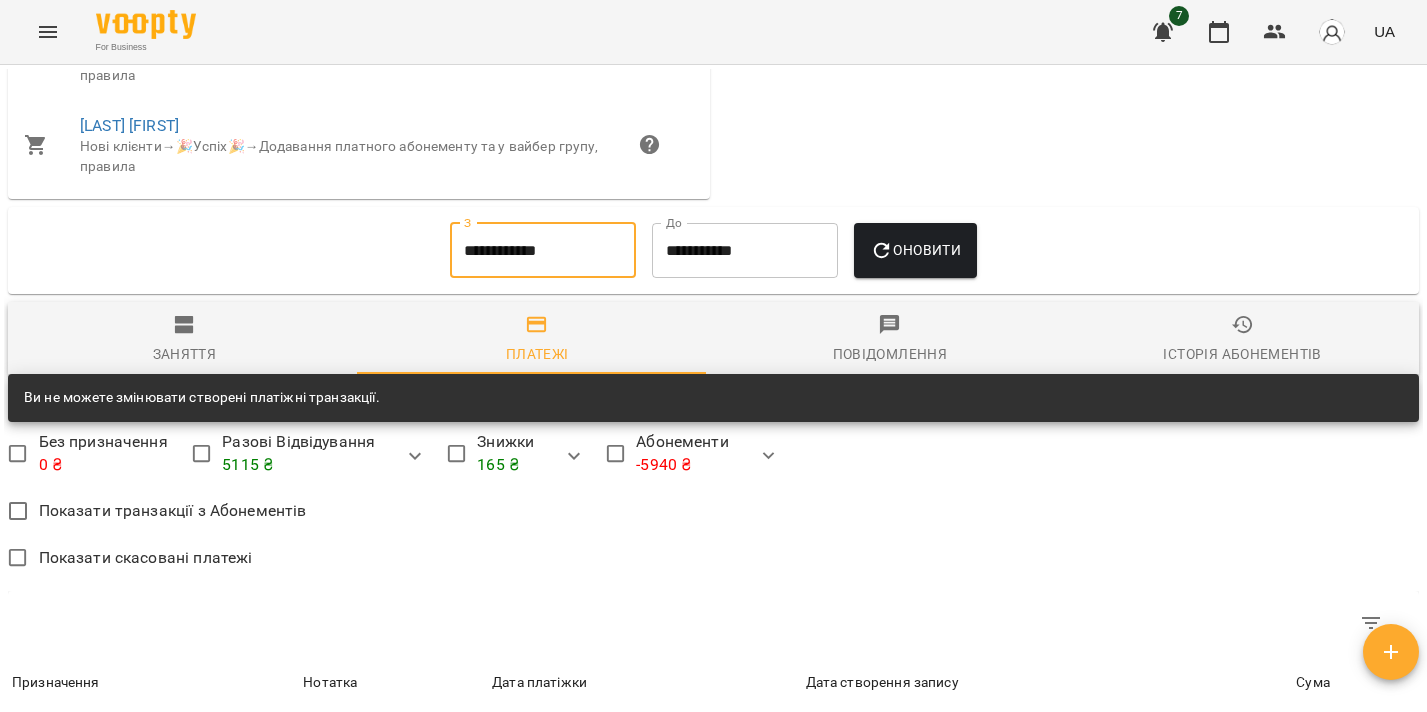 click on "Оновити" at bounding box center (915, 250) 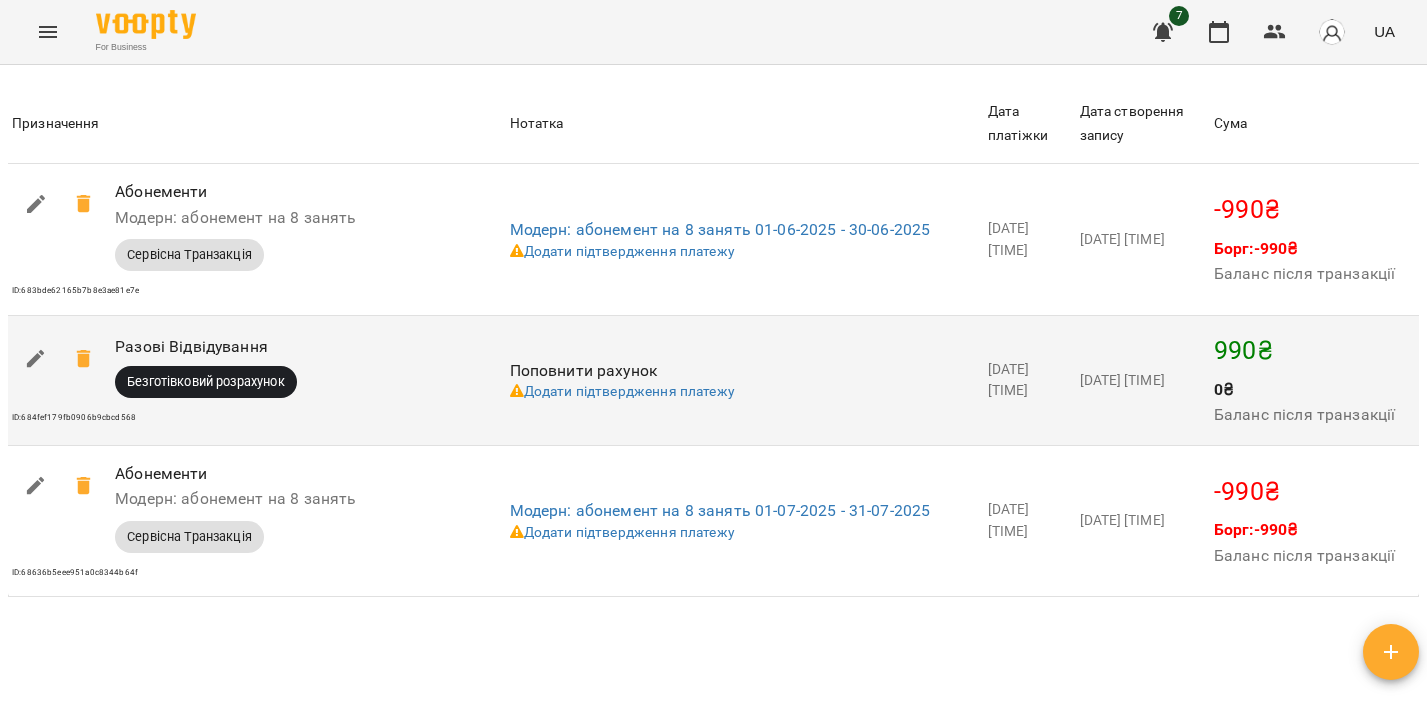 scroll, scrollTop: 2183, scrollLeft: 0, axis: vertical 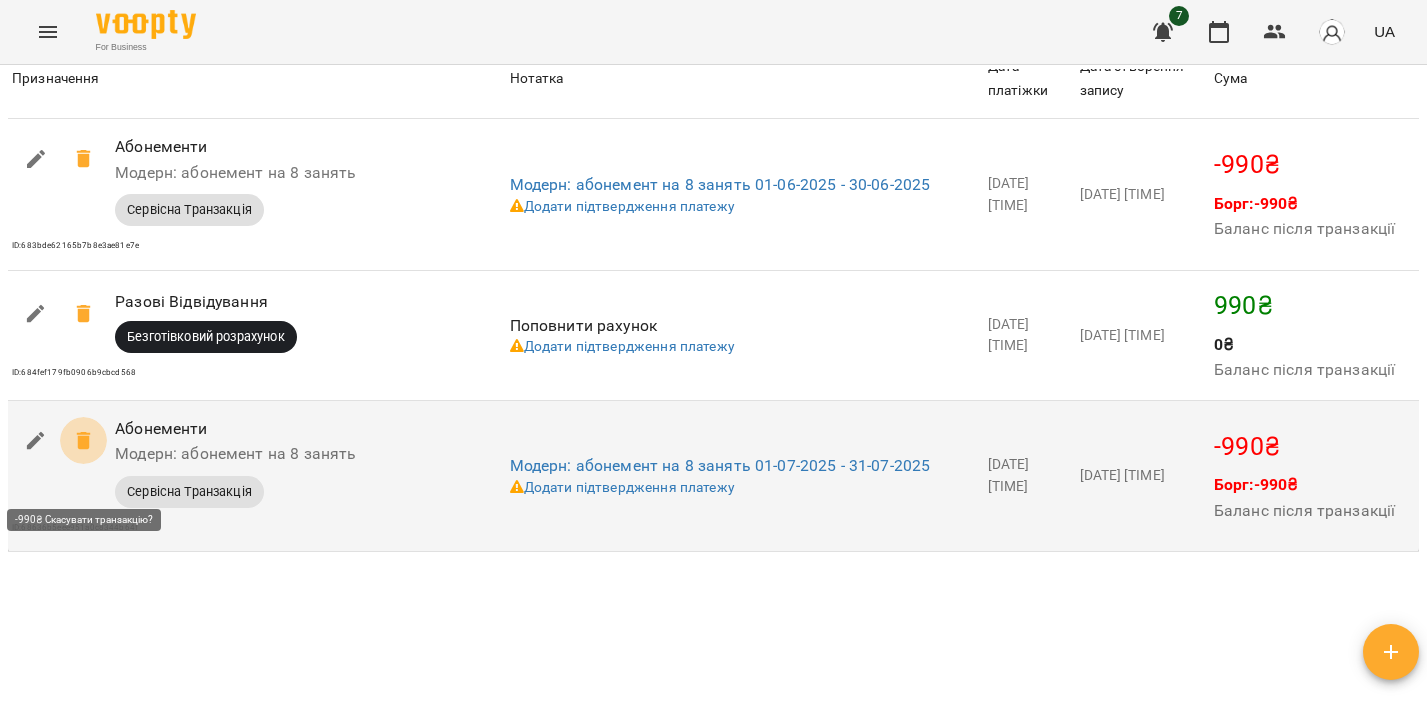 click 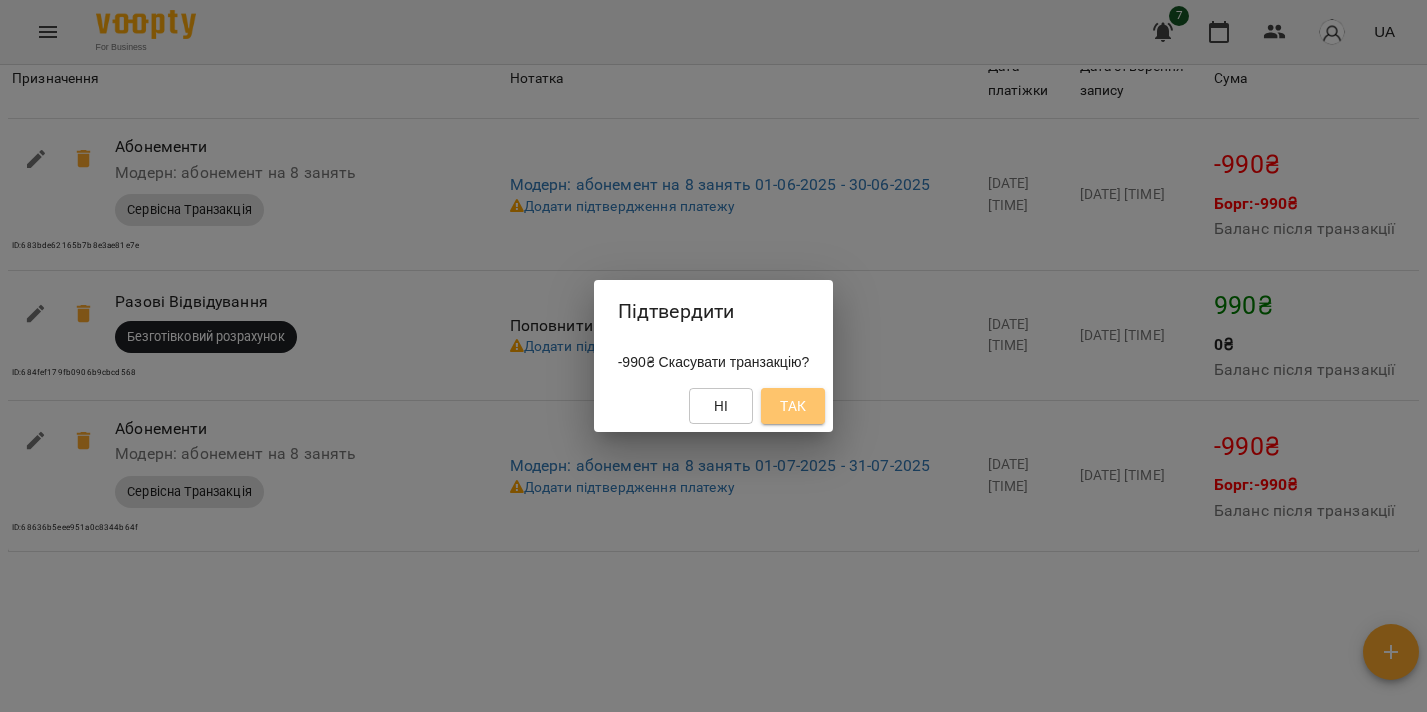 click on "Так" at bounding box center (793, 406) 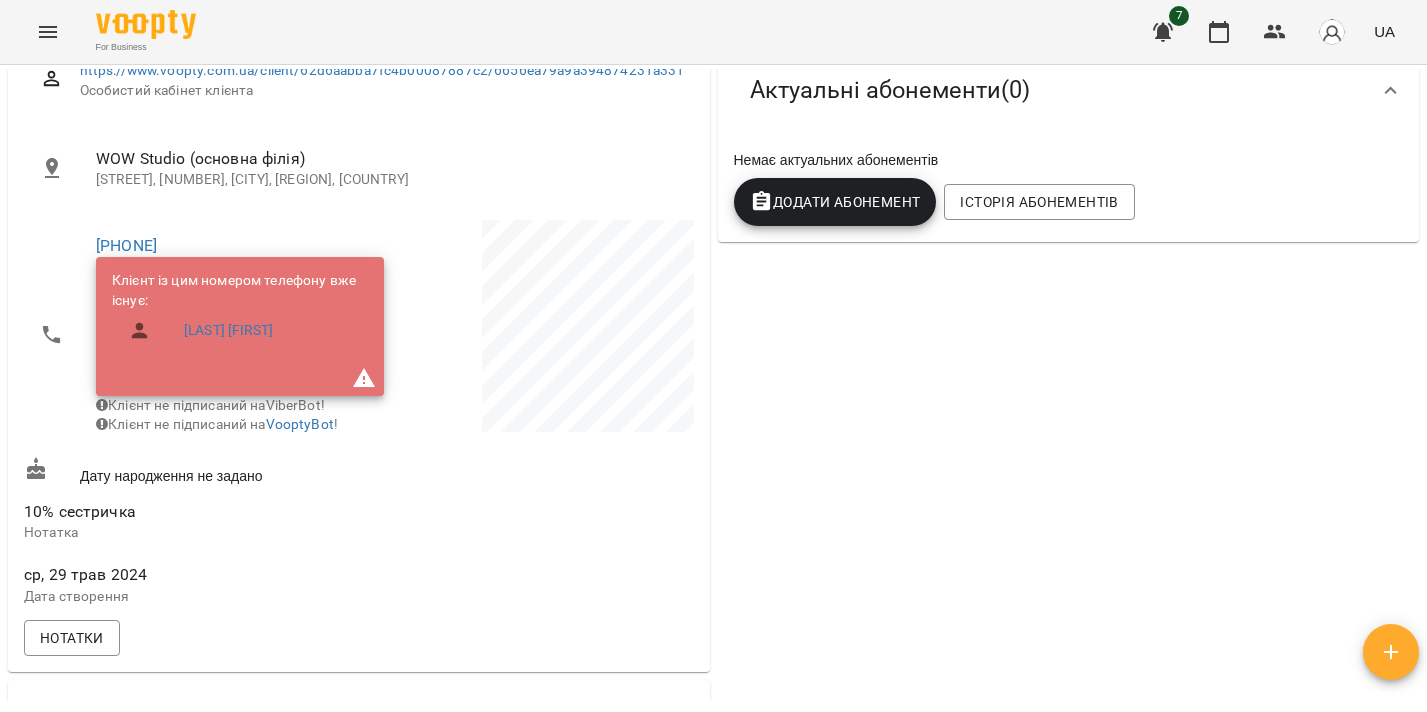 scroll, scrollTop: 0, scrollLeft: 0, axis: both 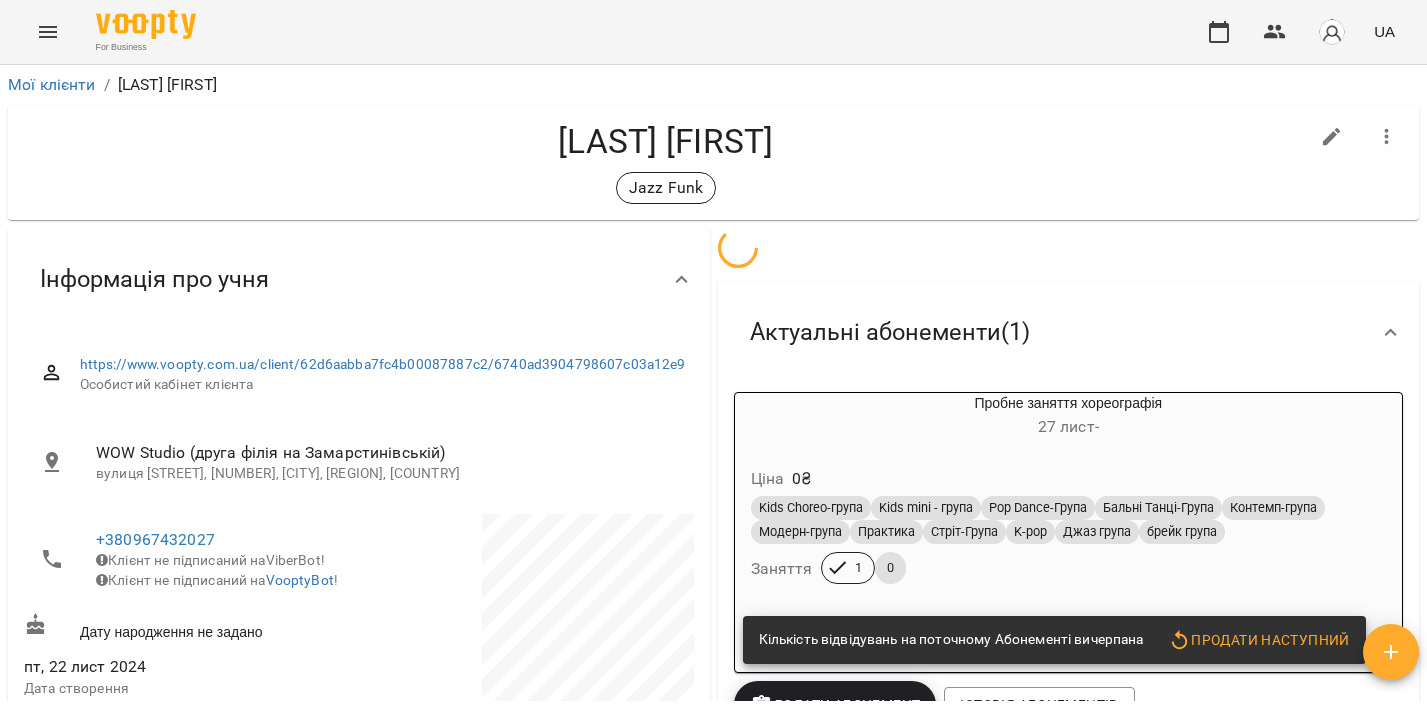 click on "Пробне заняття хореографія [DATE] -" at bounding box center (1069, 417) 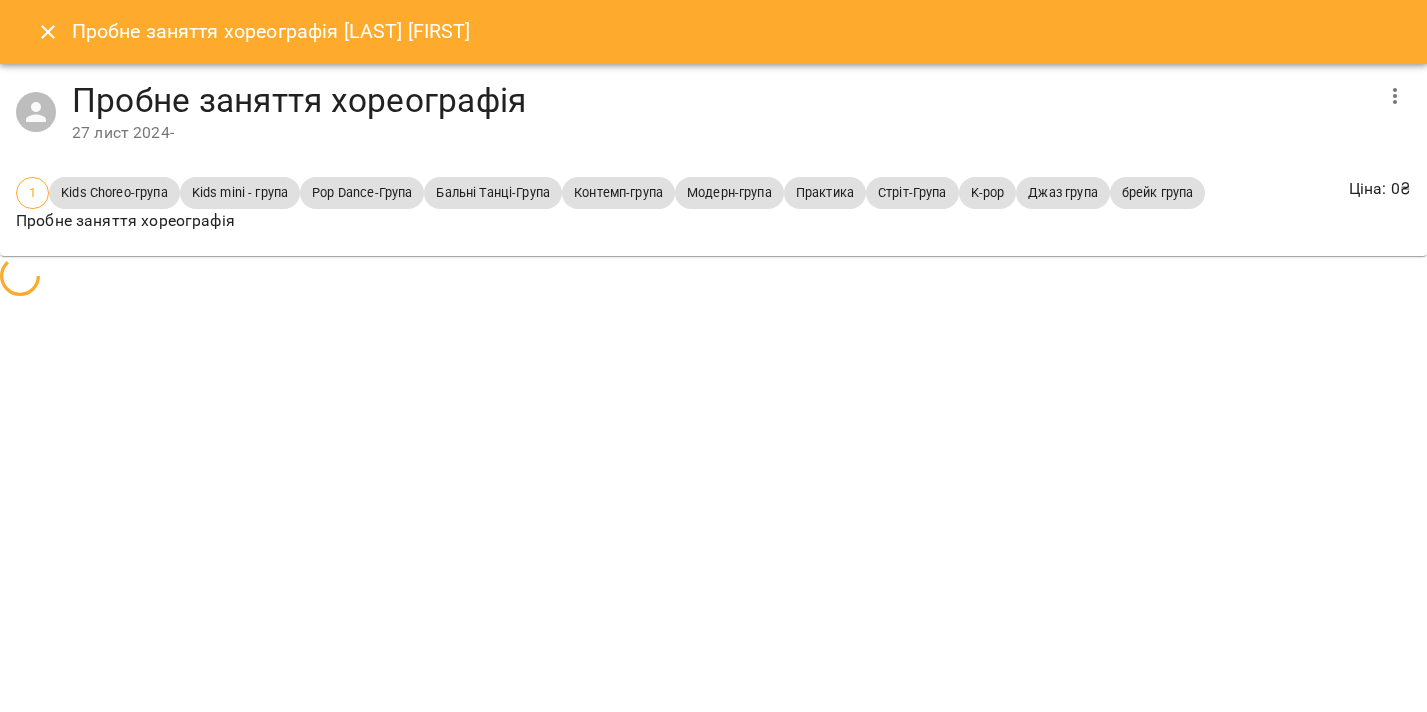 scroll, scrollTop: 0, scrollLeft: 0, axis: both 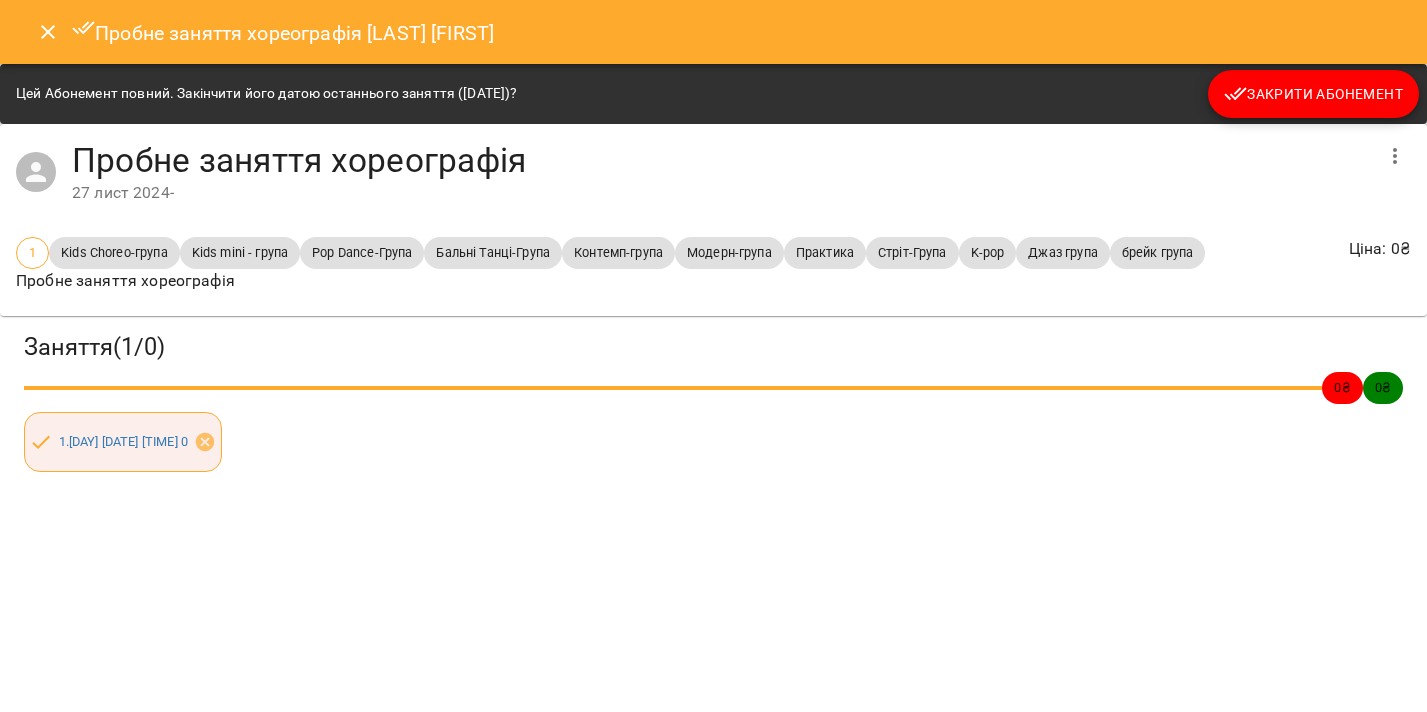 drag, startPoint x: 1278, startPoint y: 146, endPoint x: 1388, endPoint y: 104, distance: 117.74549 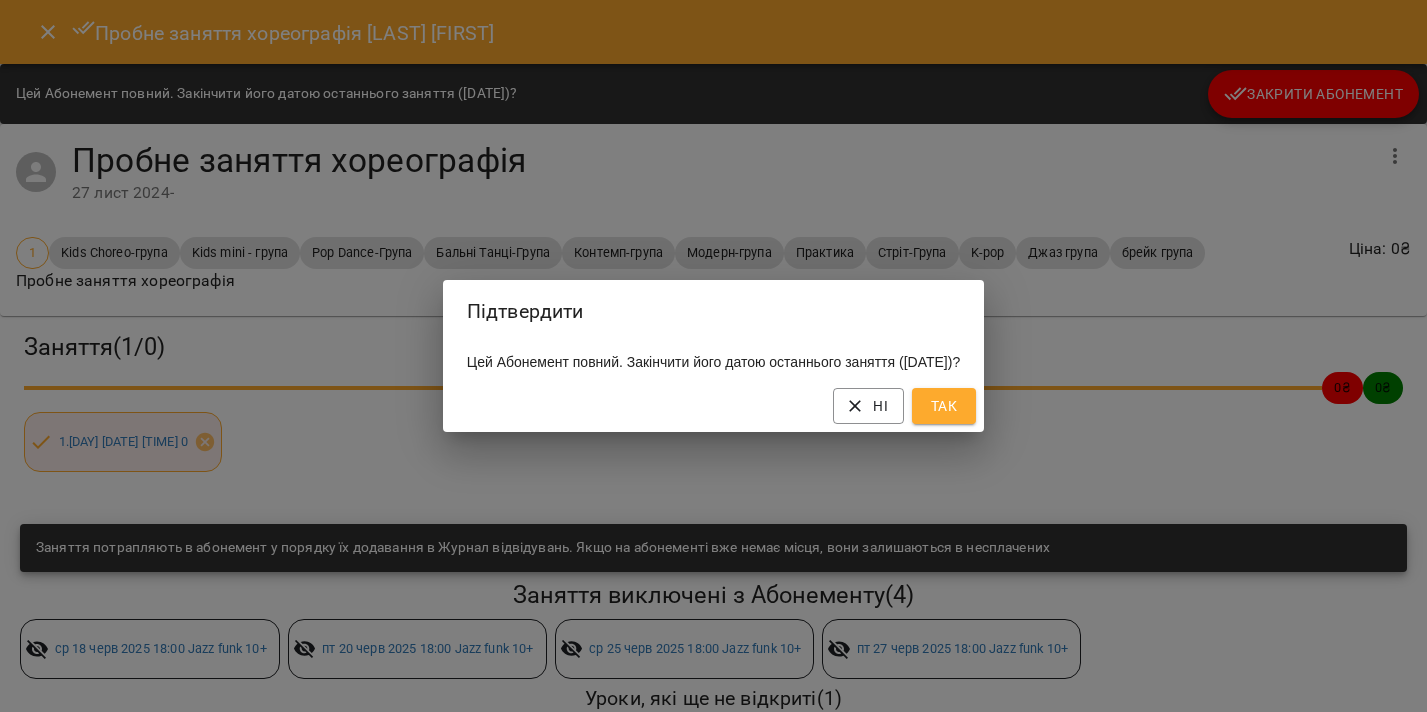 scroll, scrollTop: 150, scrollLeft: 0, axis: vertical 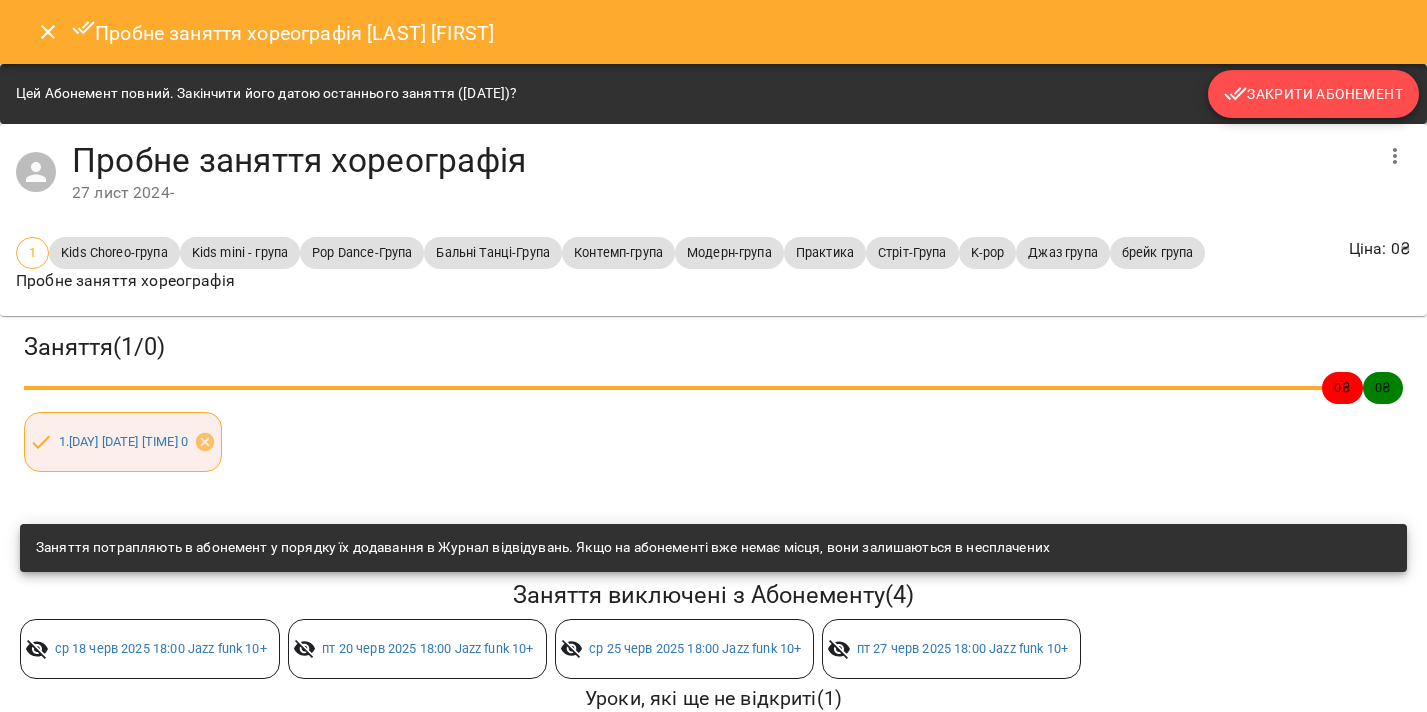 click on "Закрити Абонемент" at bounding box center (1313, 94) 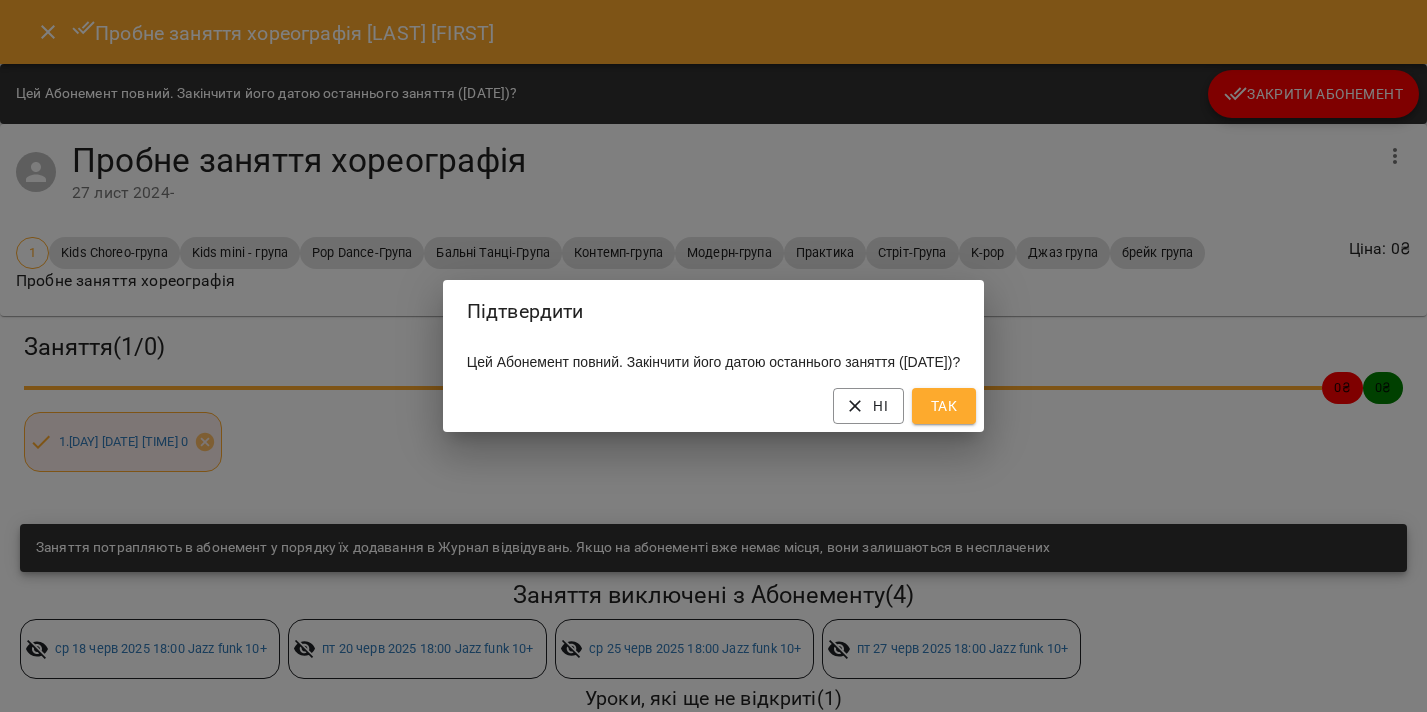 click on "Так" at bounding box center [944, 406] 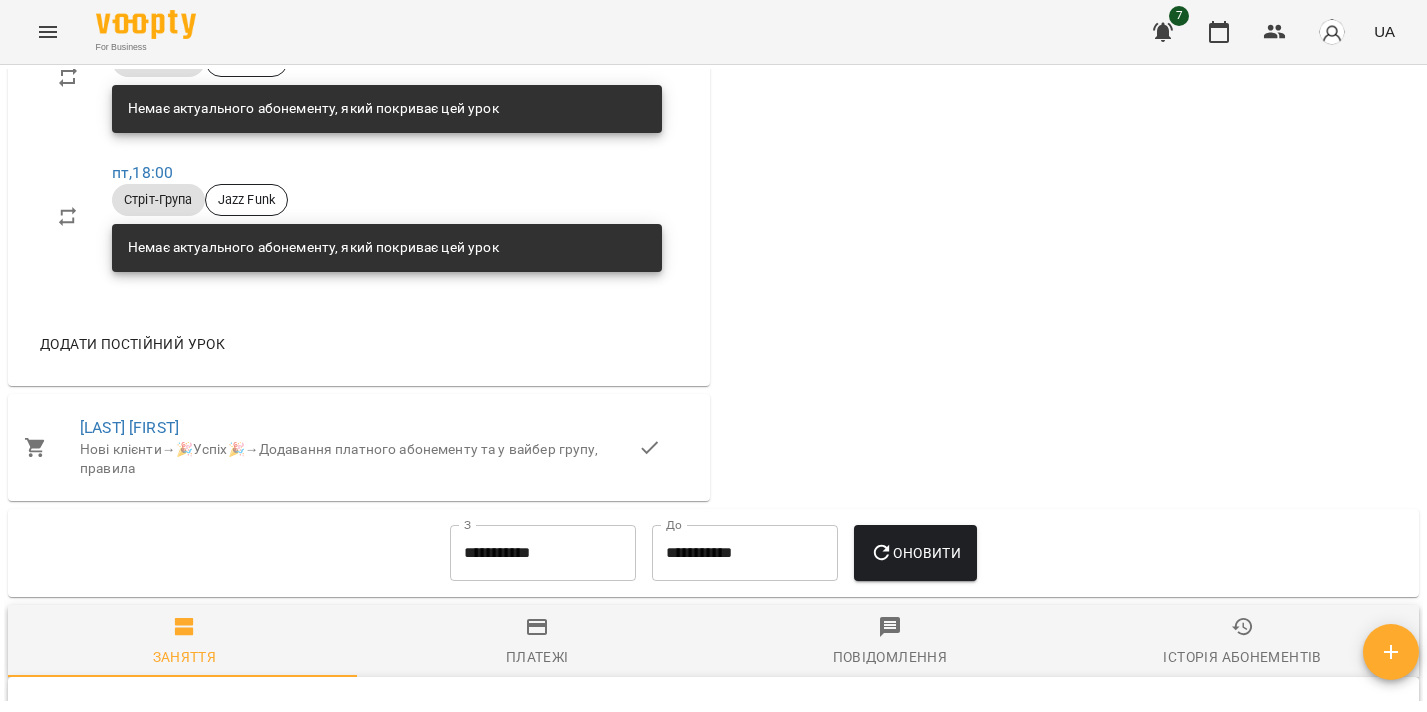 scroll, scrollTop: 1409, scrollLeft: 0, axis: vertical 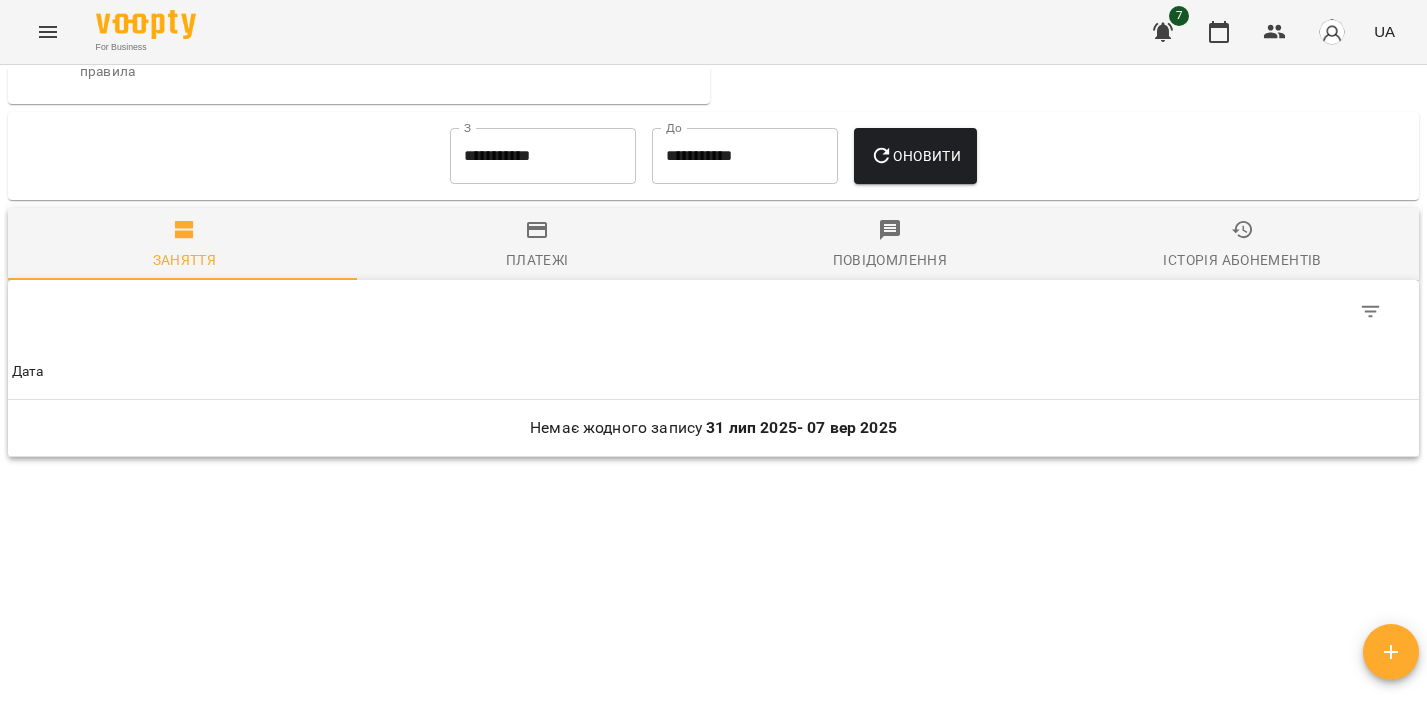 click on "**********" at bounding box center [543, 156] 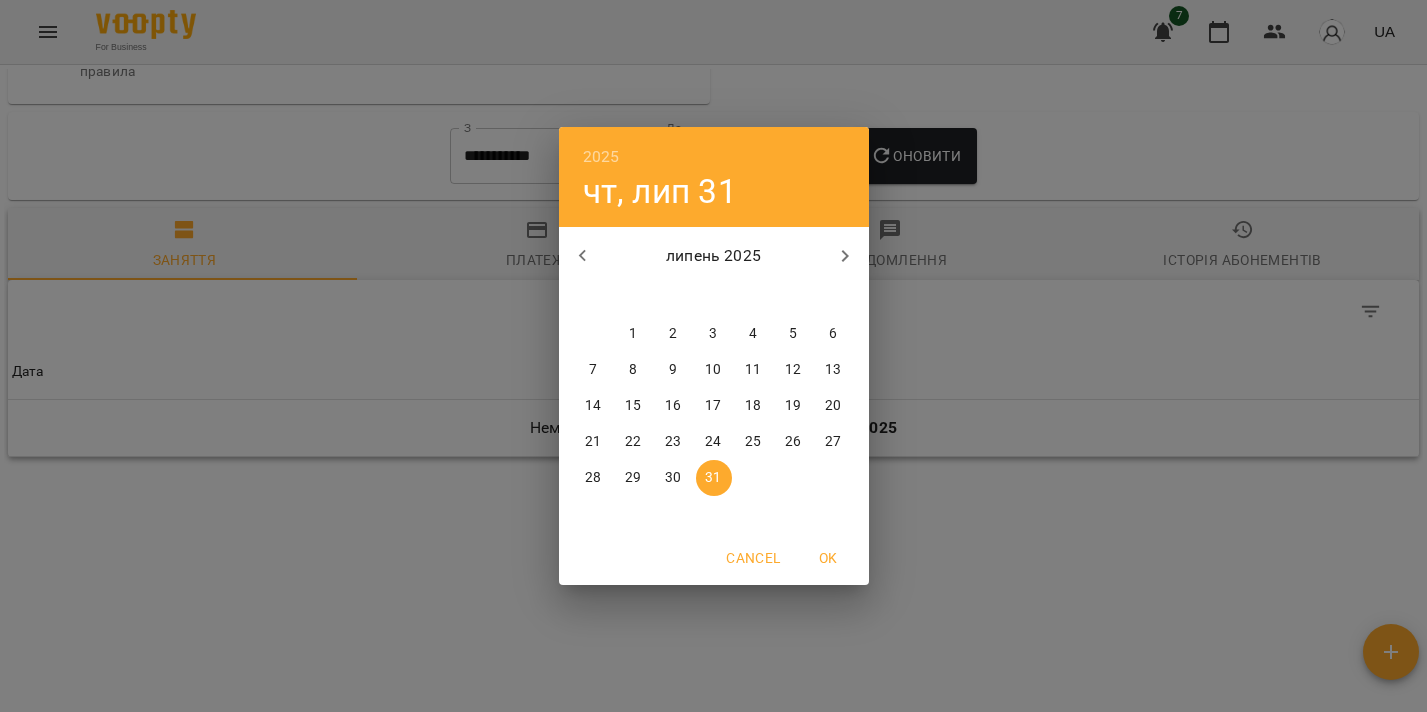 click 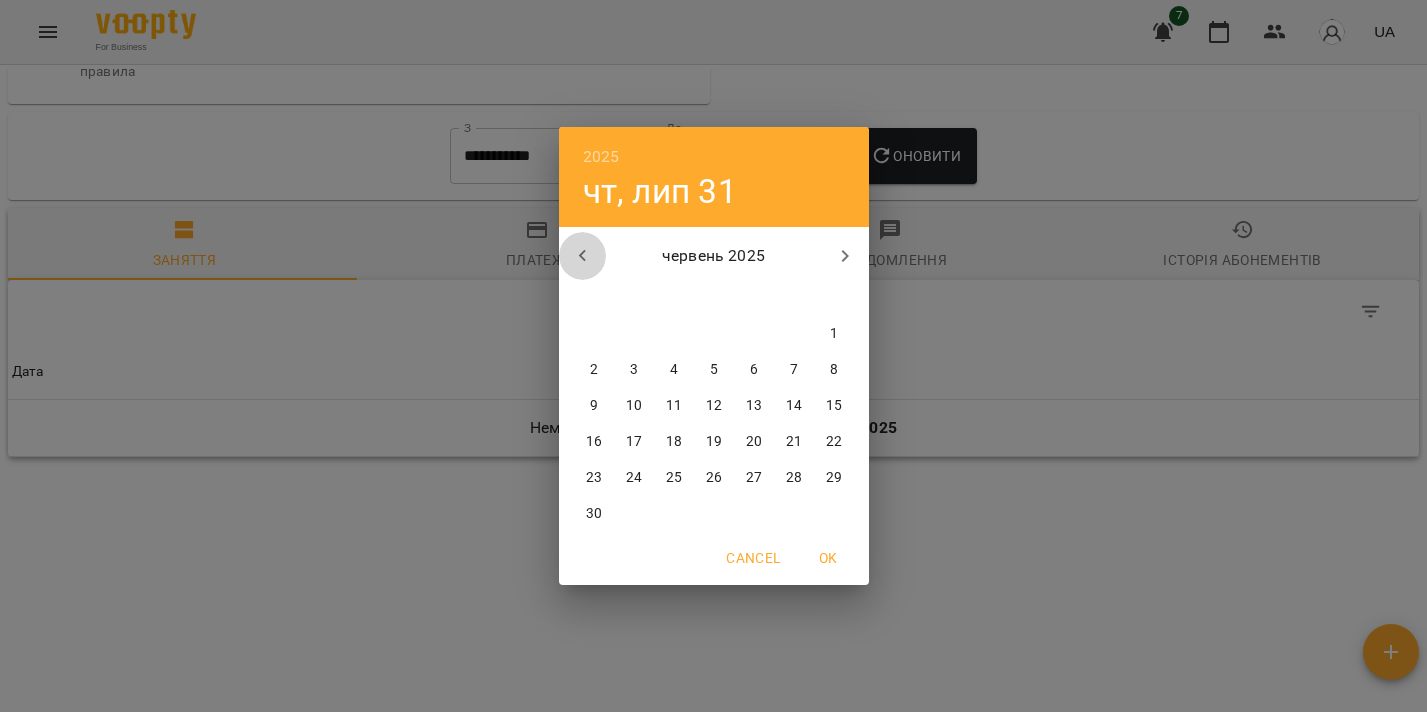 click 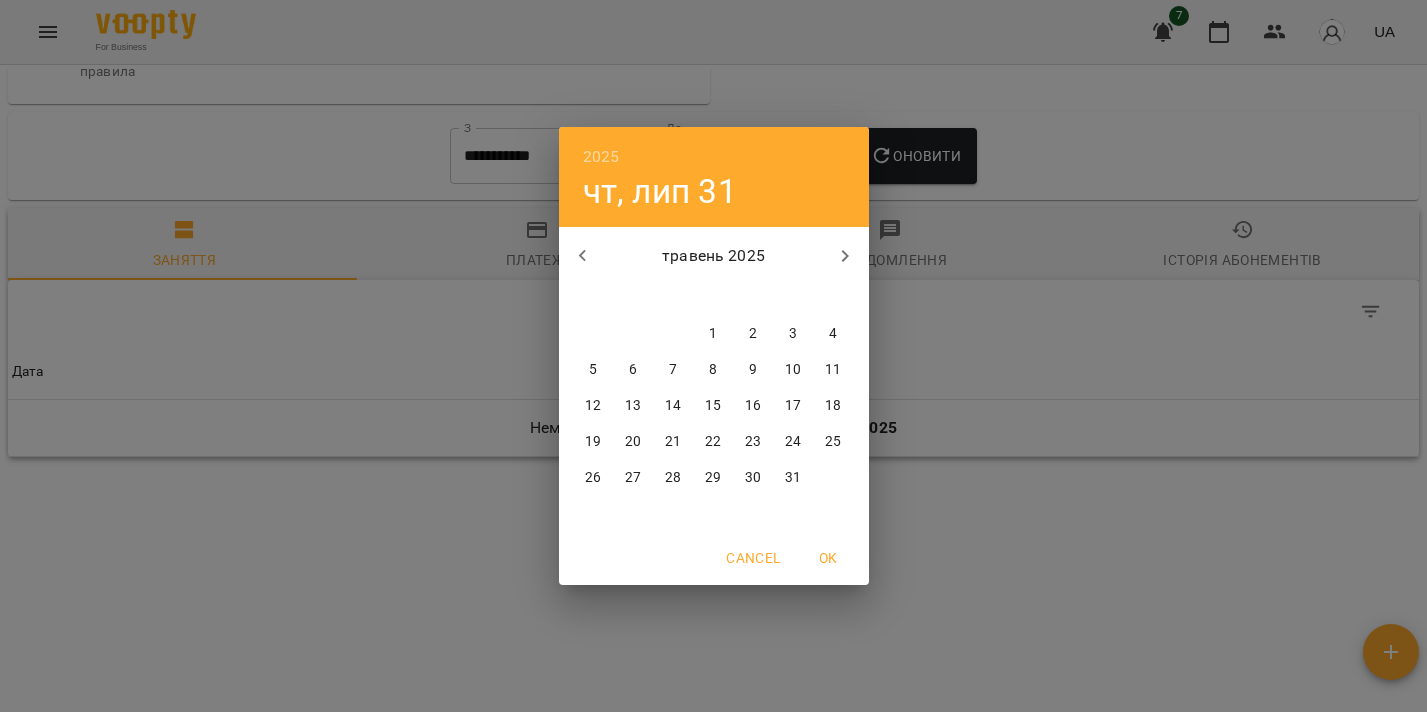 click on "1" at bounding box center (714, 334) 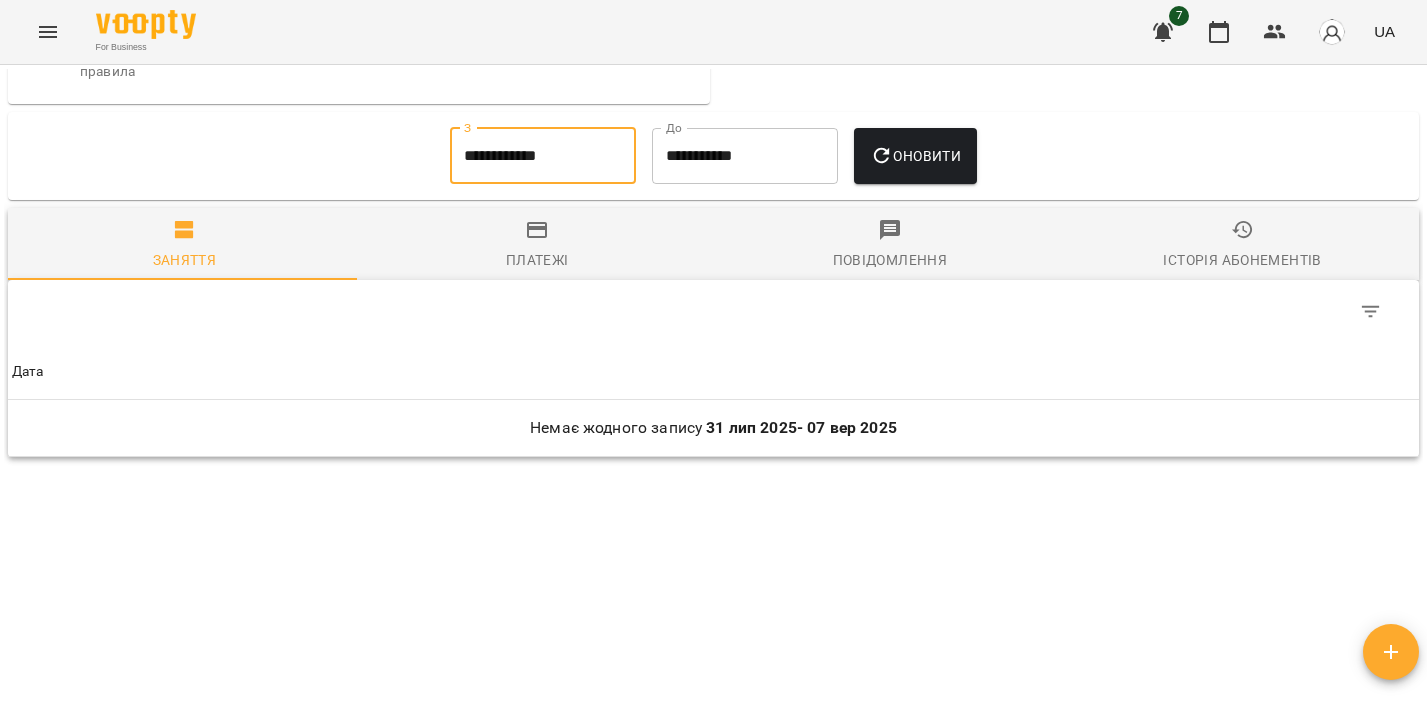 type on "**********" 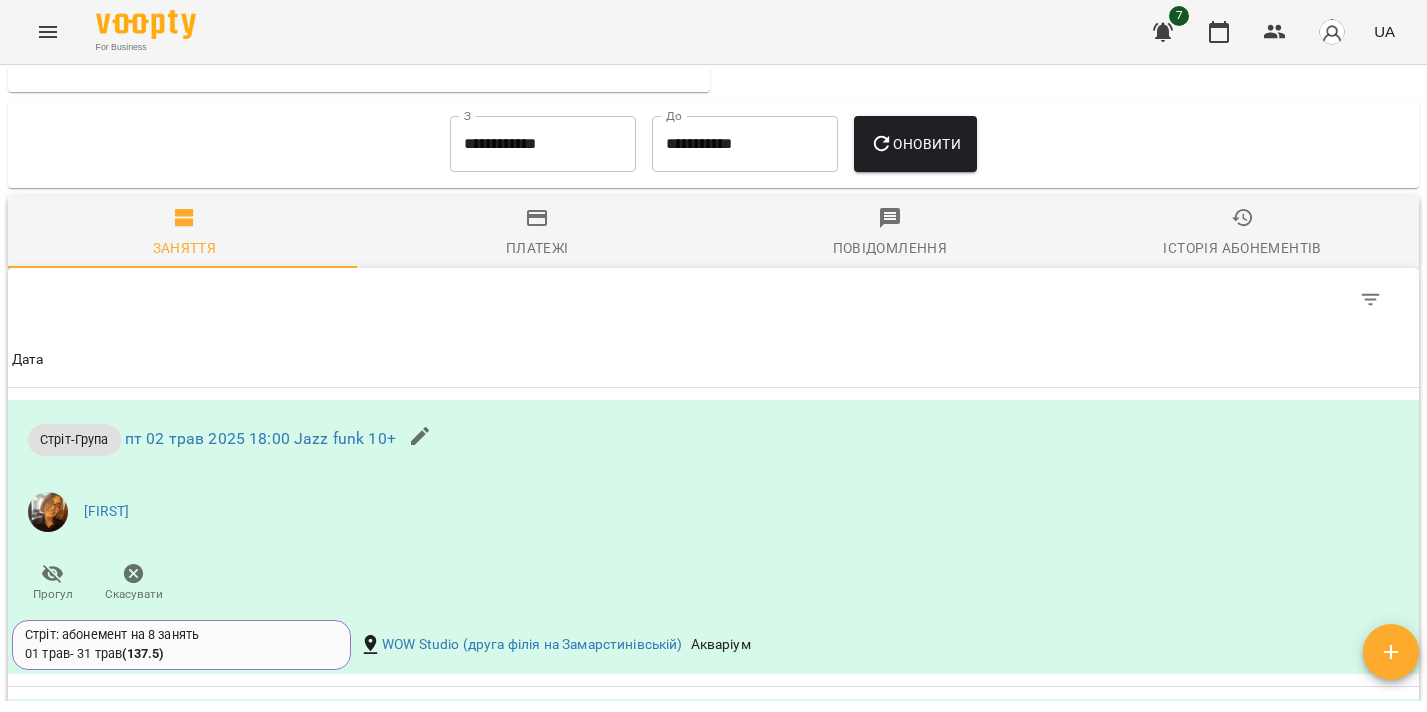 scroll, scrollTop: 1279, scrollLeft: 0, axis: vertical 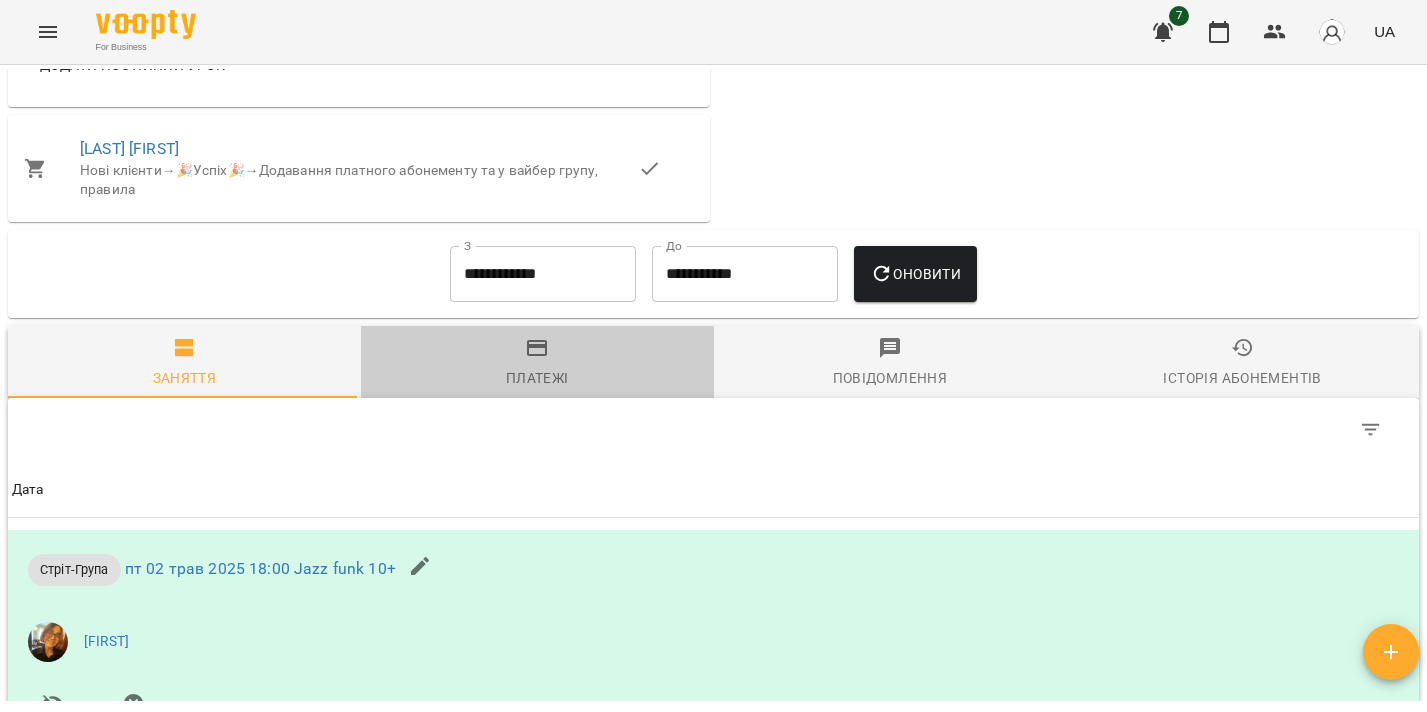click 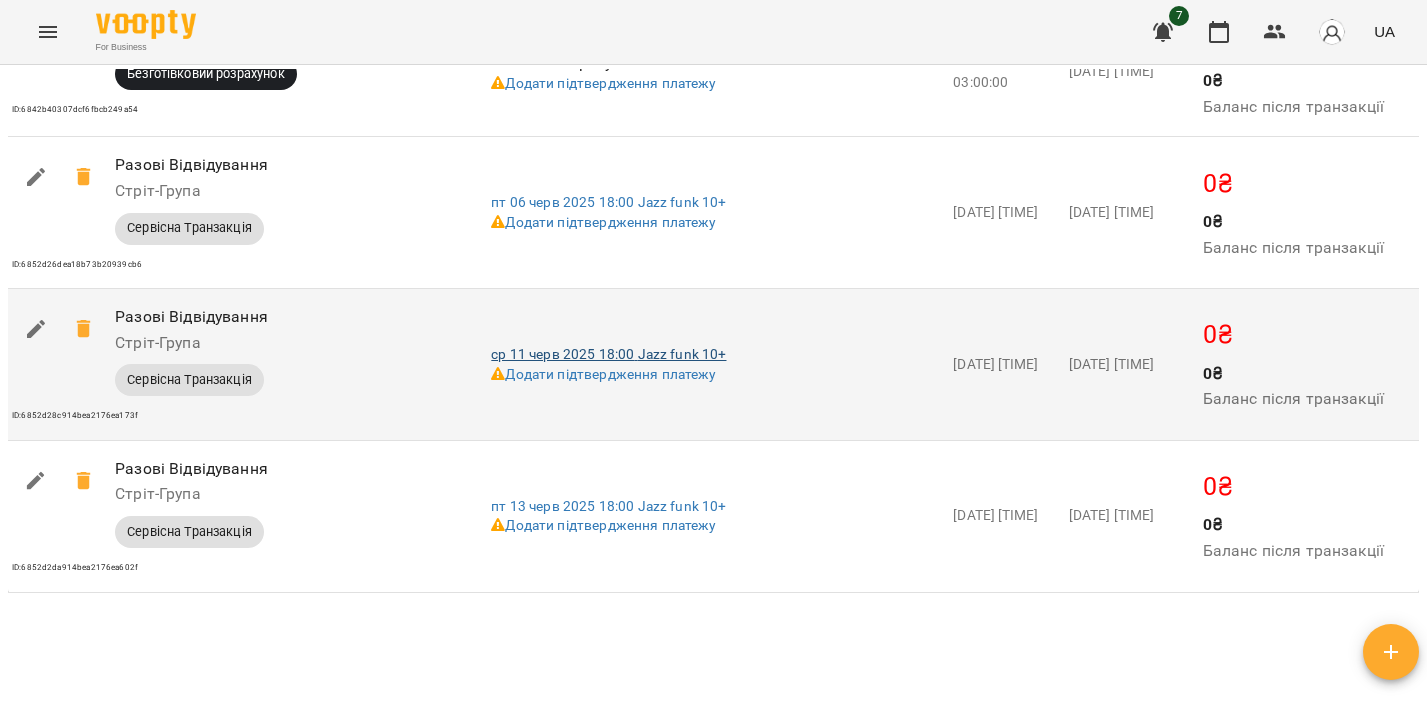 scroll, scrollTop: 2619, scrollLeft: 0, axis: vertical 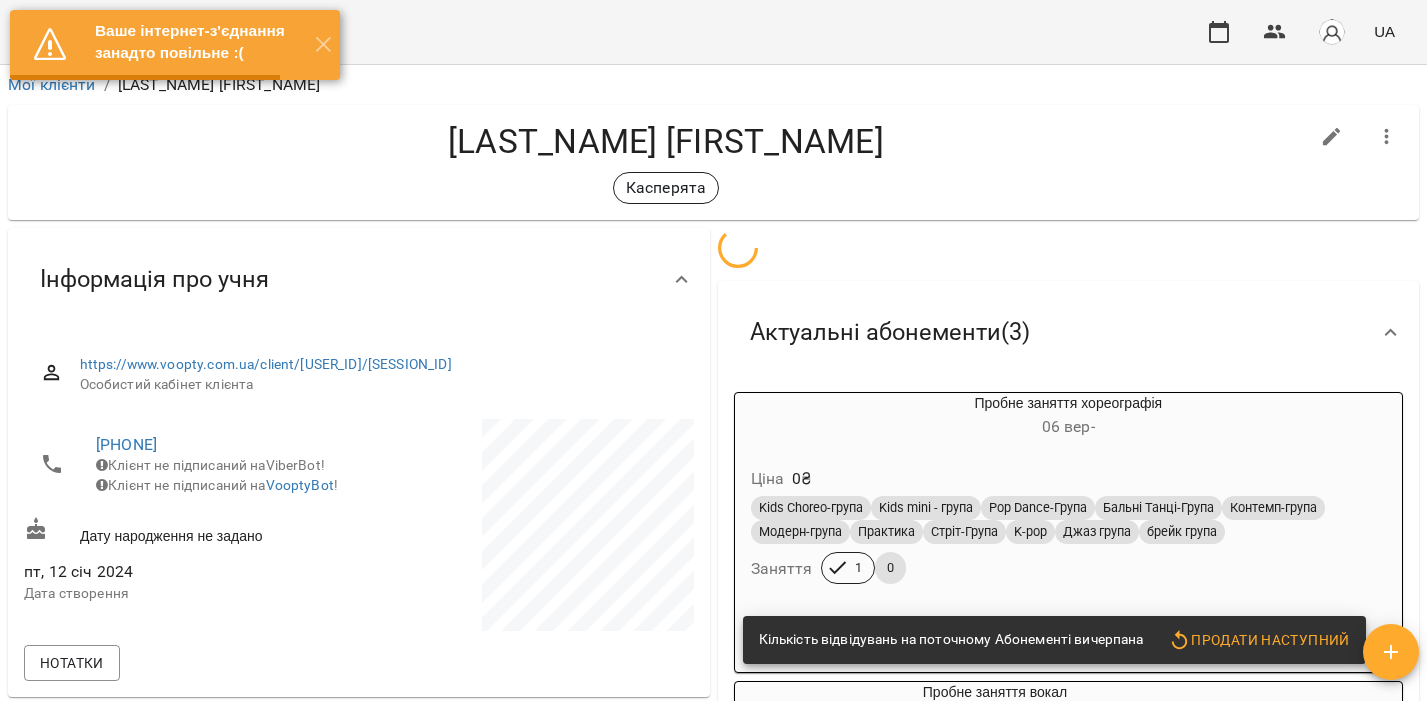 click on "Ціна 0 ₴ Kids Choreo-група Kids mini - група Pop Dance-Група Бальні Танці-Група Контемп-група Модерн-група Практика Стріт-Група K-pop Джаз група брейк група Заняття 1 0" at bounding box center (1069, 529) 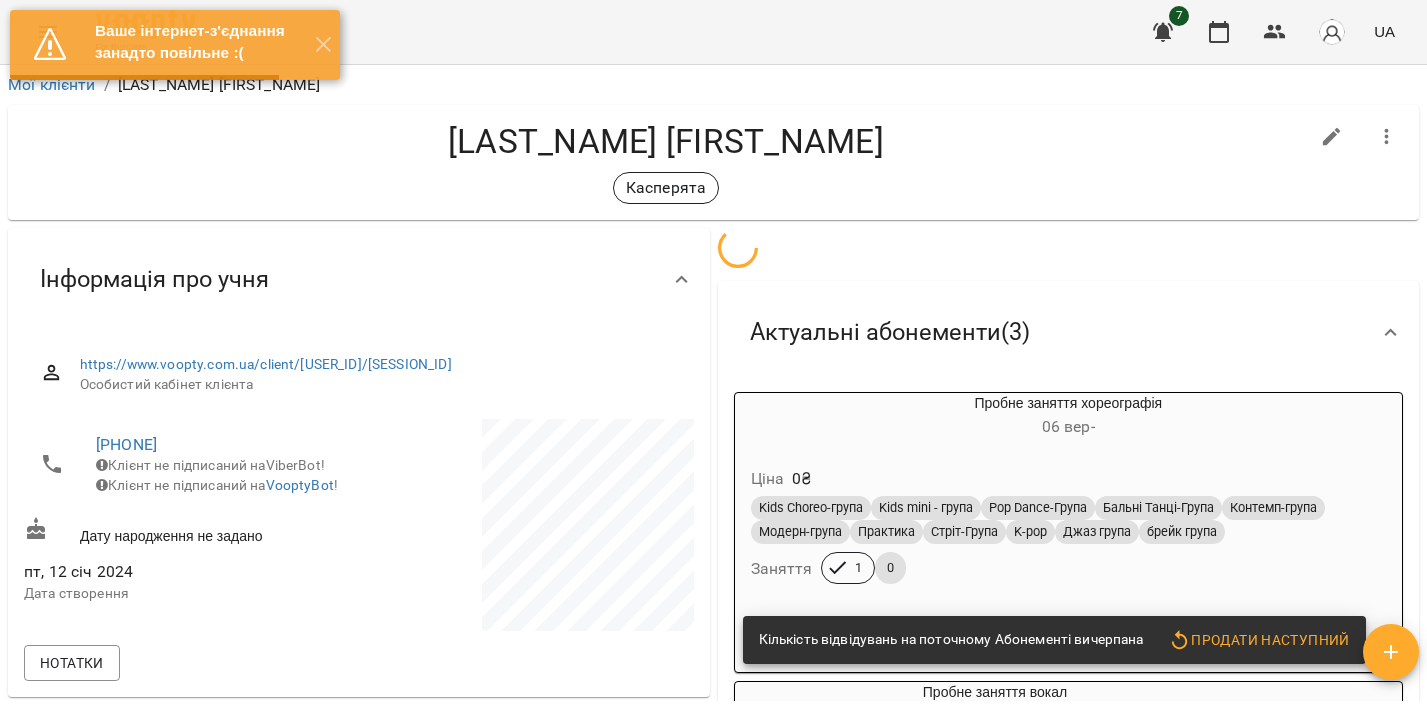 scroll, scrollTop: 0, scrollLeft: 0, axis: both 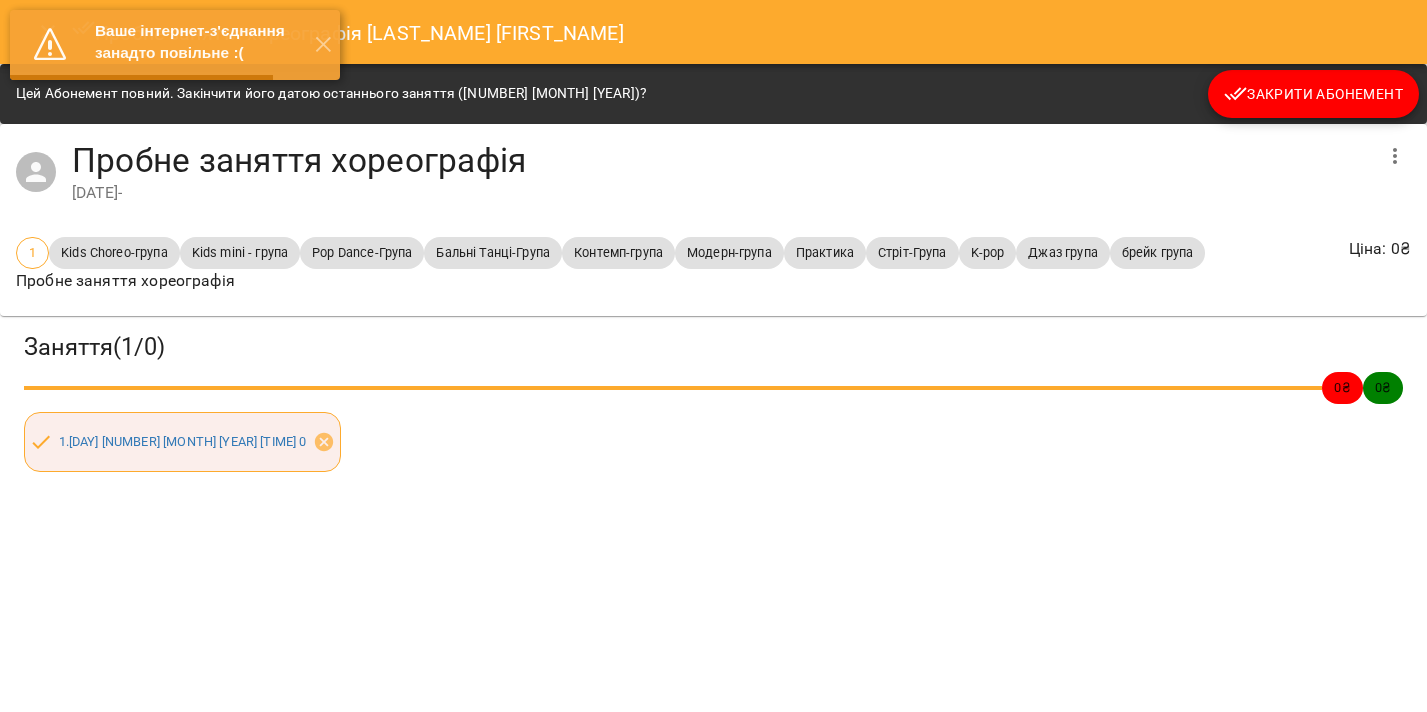 click on "Закрити Абонемент" at bounding box center (1313, 94) 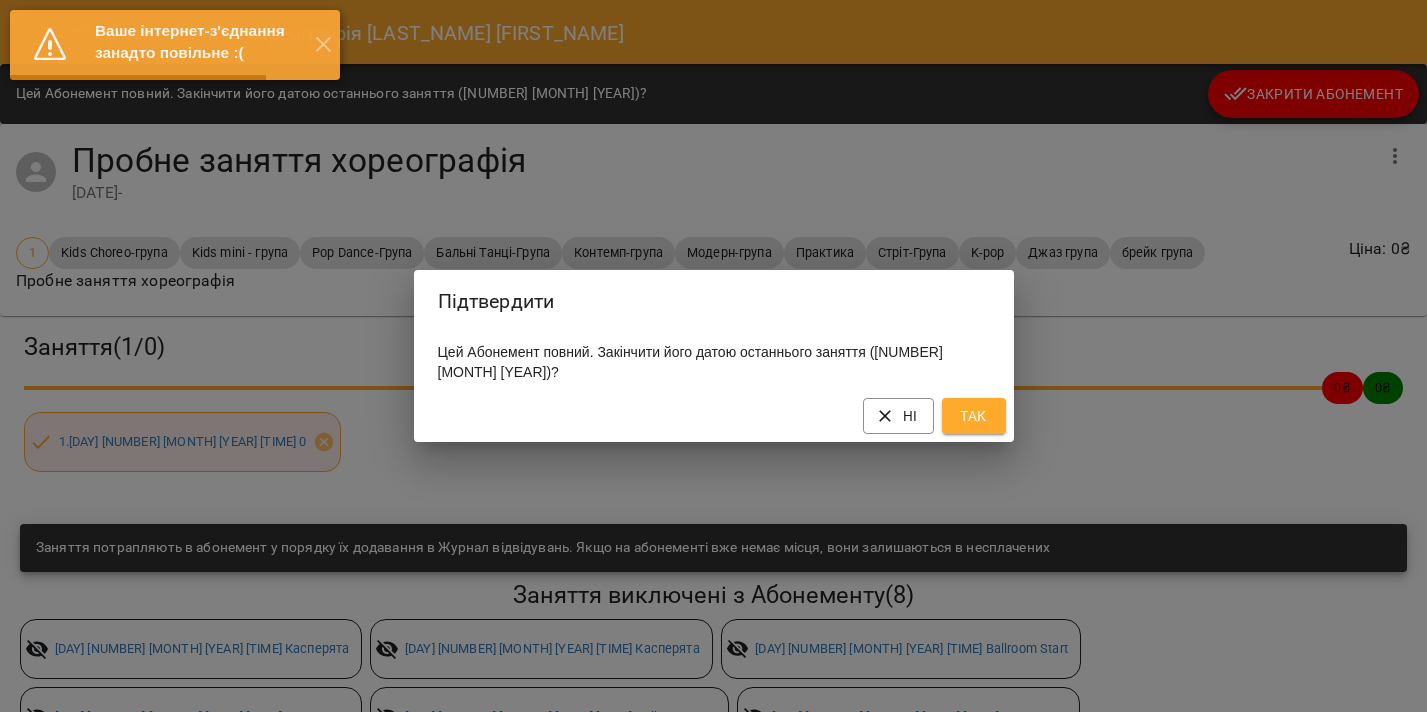 click on "Так" at bounding box center [974, 416] 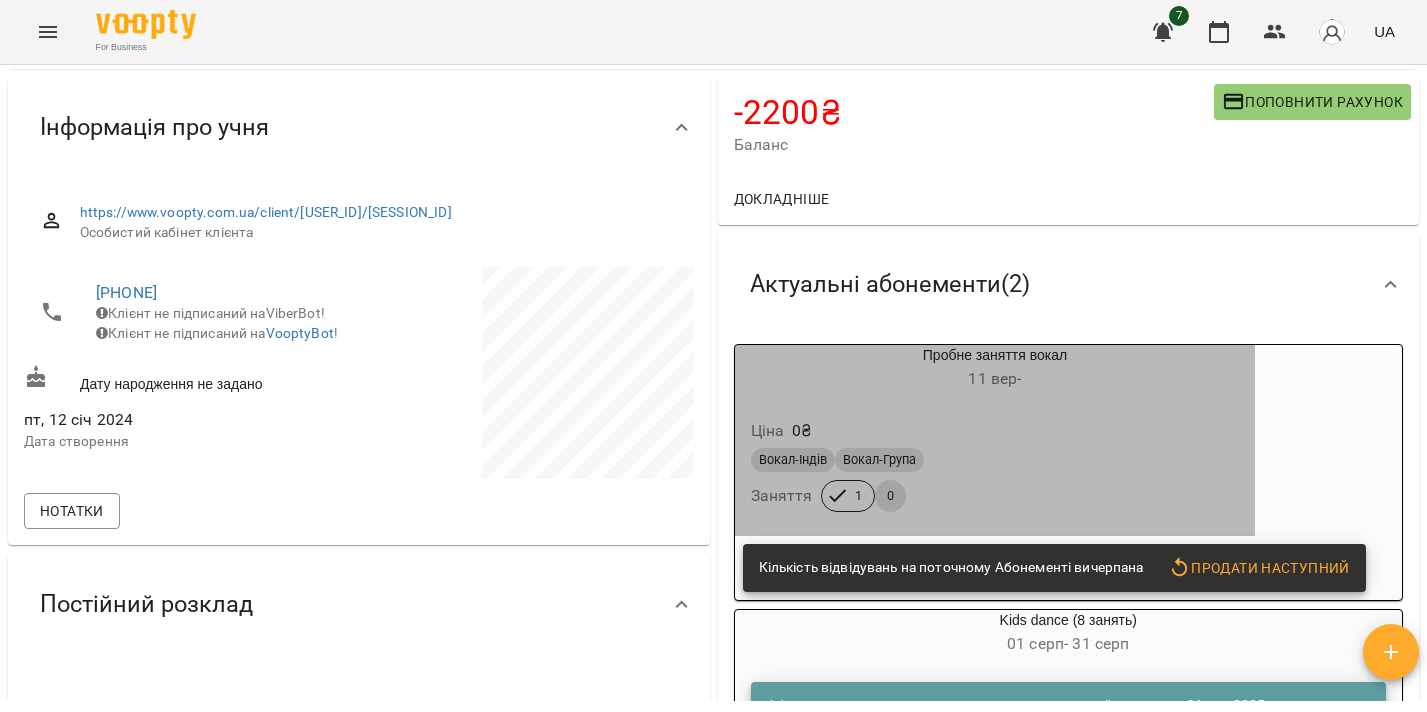click on "Ціна 0 ₴" at bounding box center (995, 431) 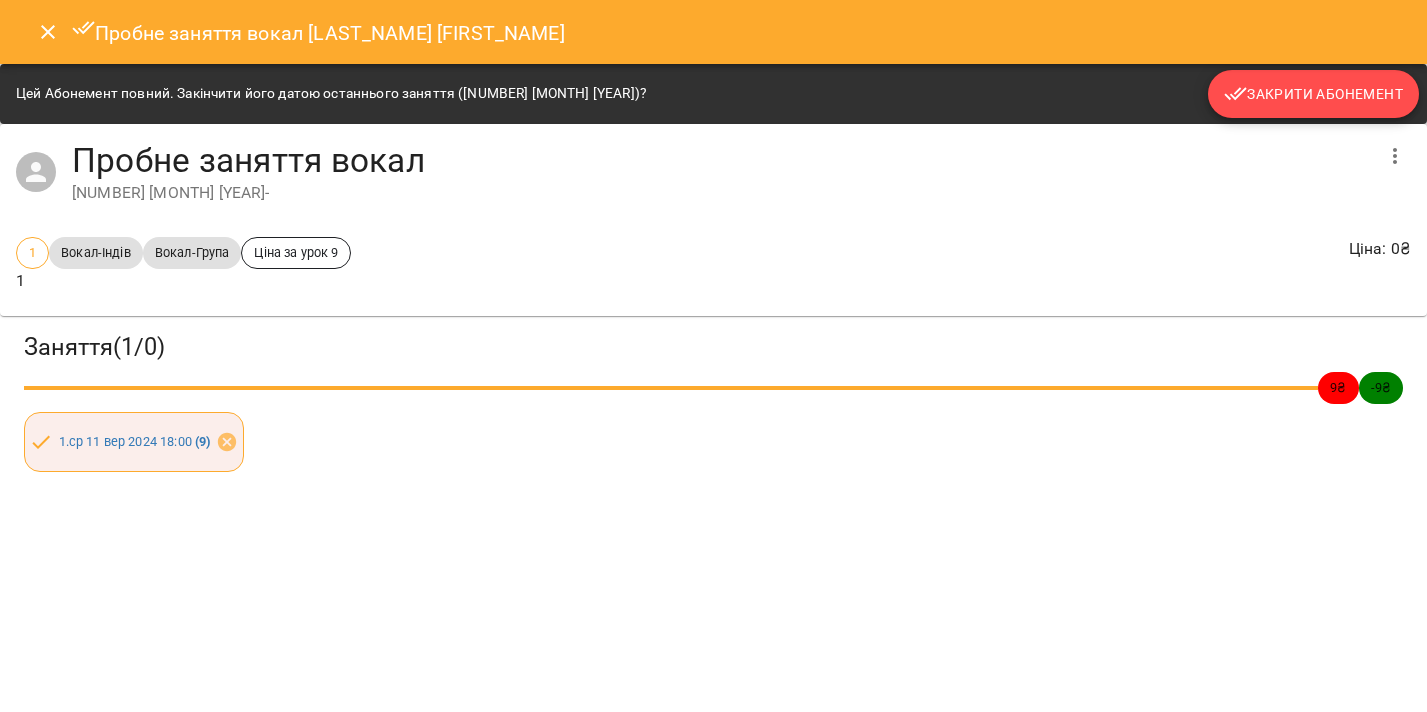 click on "Закрити Абонемент" at bounding box center [1313, 94] 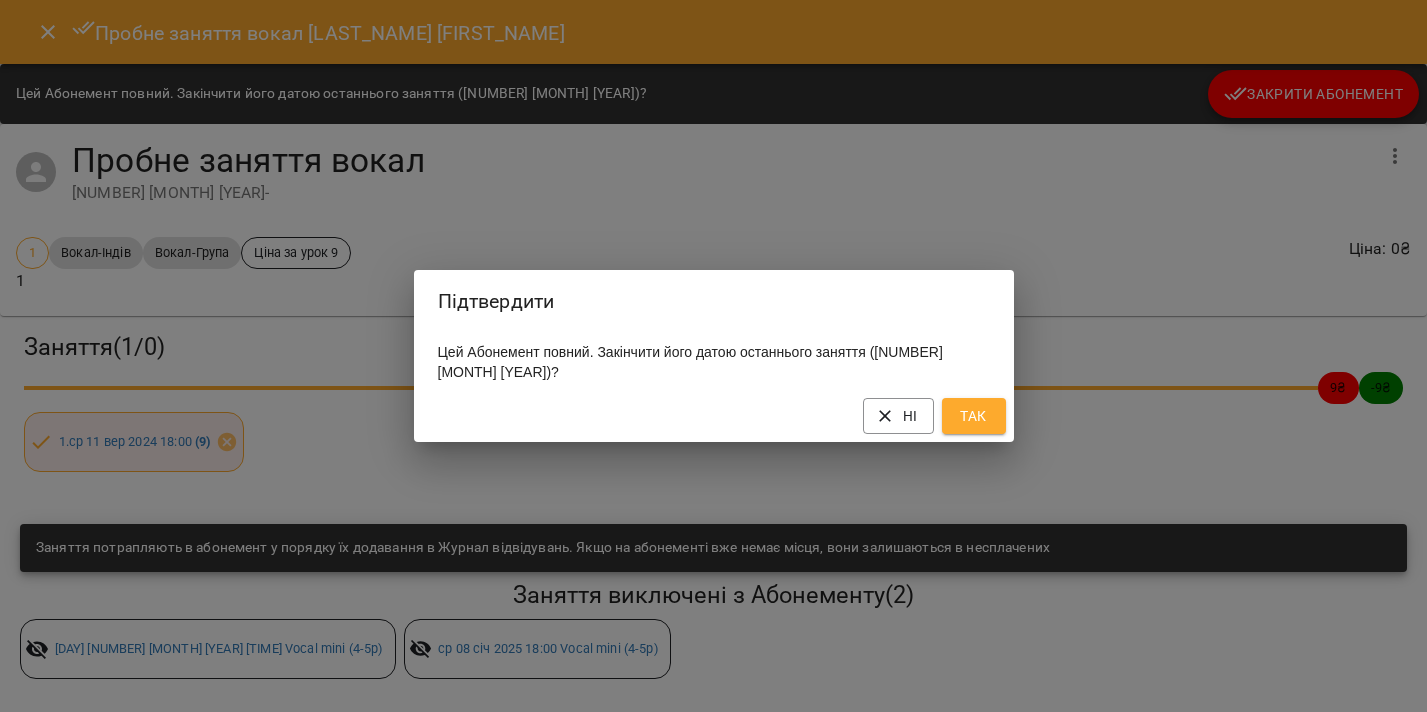 click on "Так" at bounding box center (974, 416) 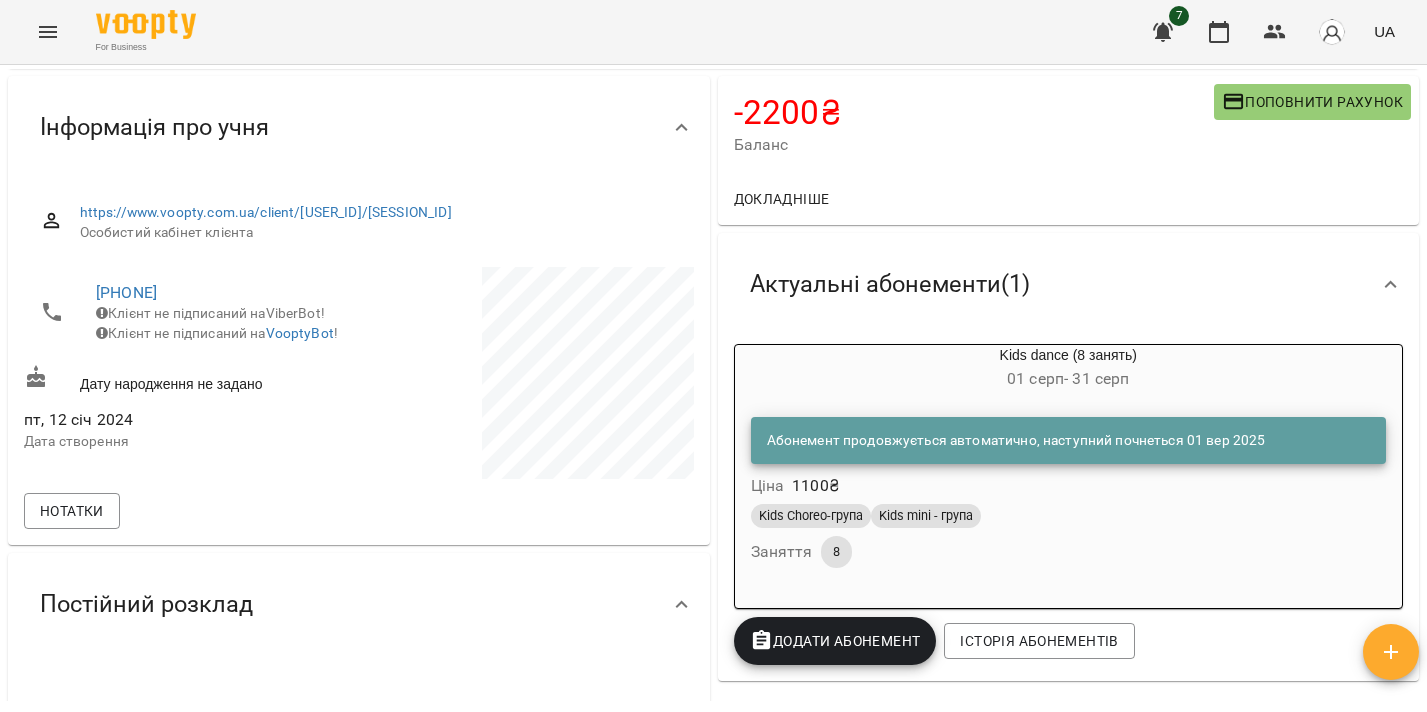 scroll, scrollTop: 224, scrollLeft: 0, axis: vertical 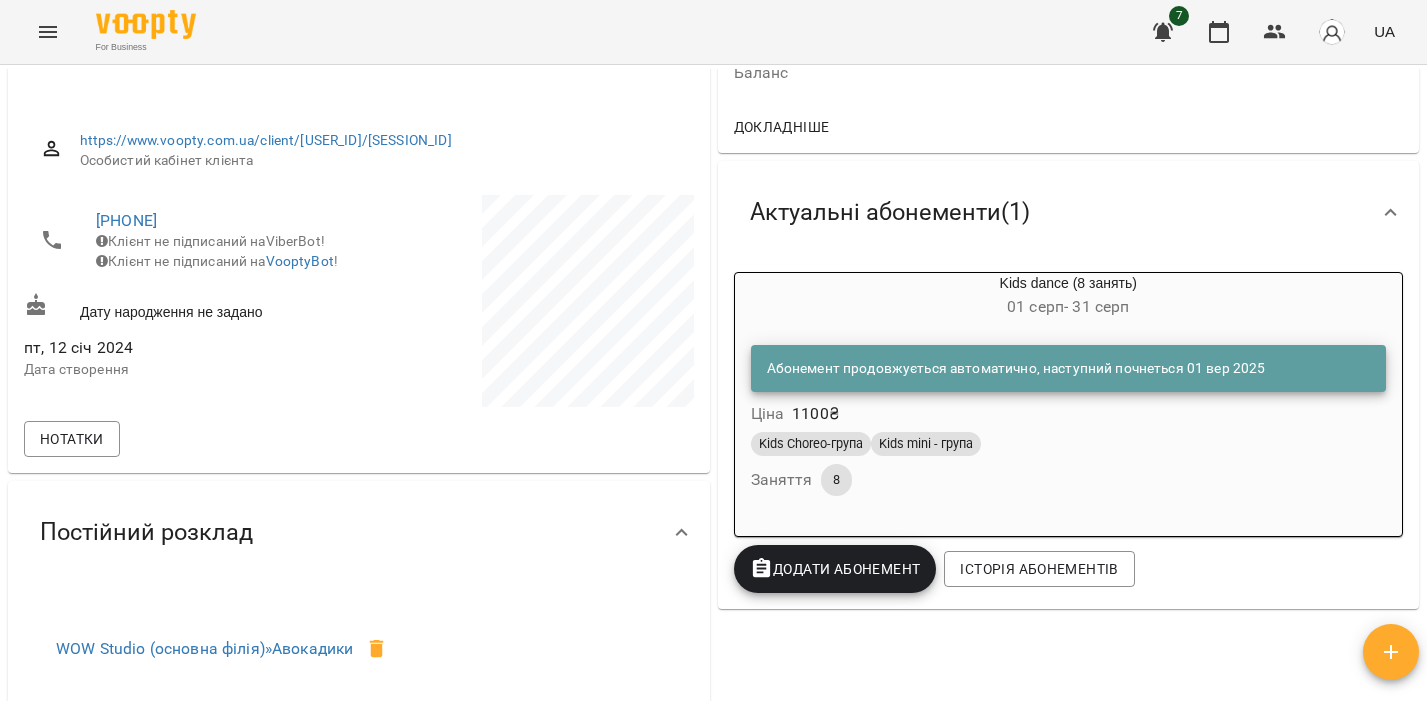 click on "Kids Choreo-група Kids mini - група" at bounding box center [1069, 444] 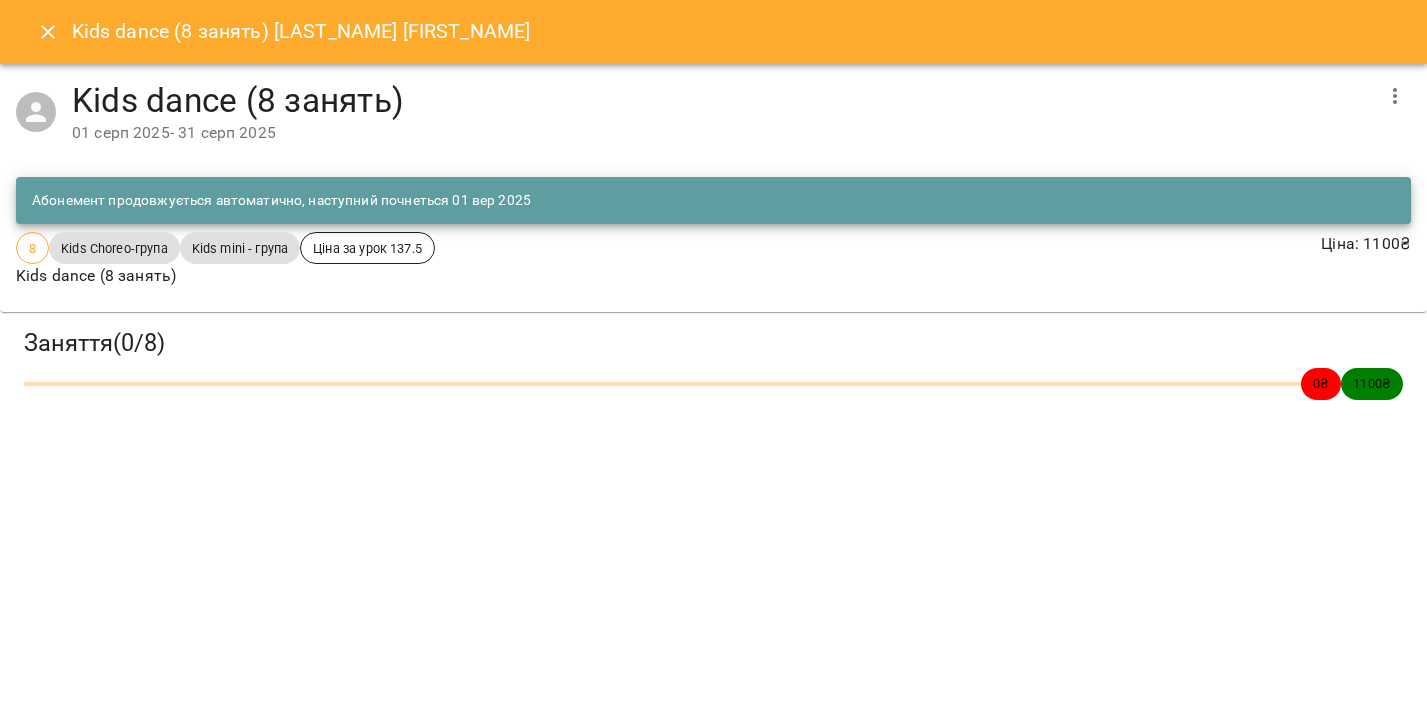 click 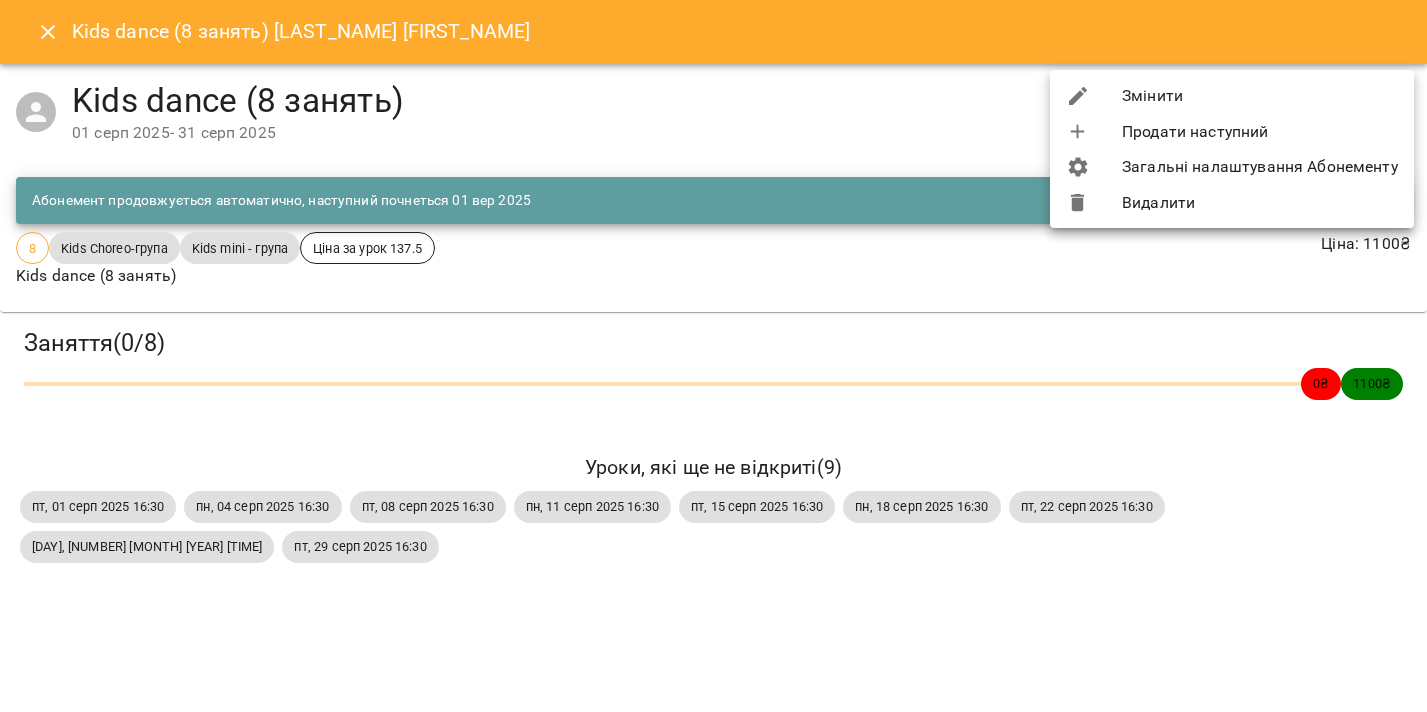 click on "Видалити" at bounding box center (1232, 203) 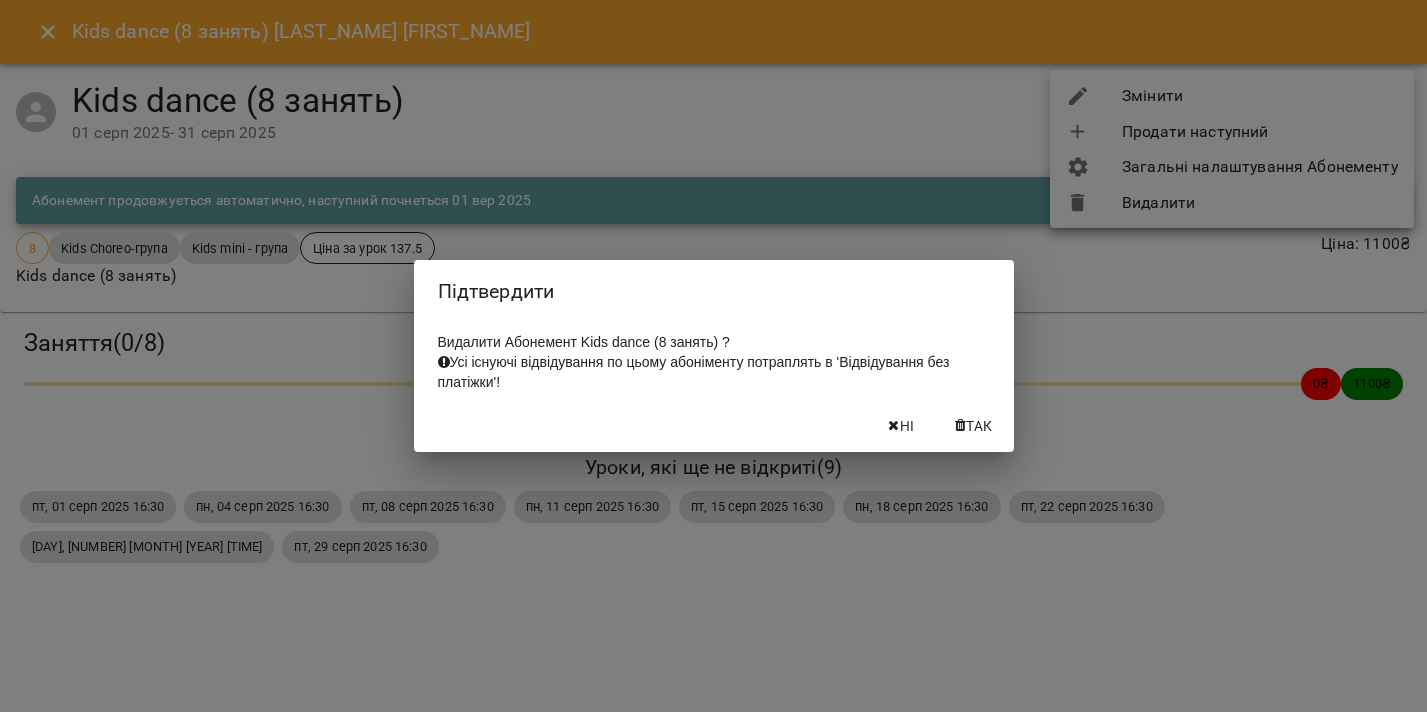 click on "Так" at bounding box center (979, 426) 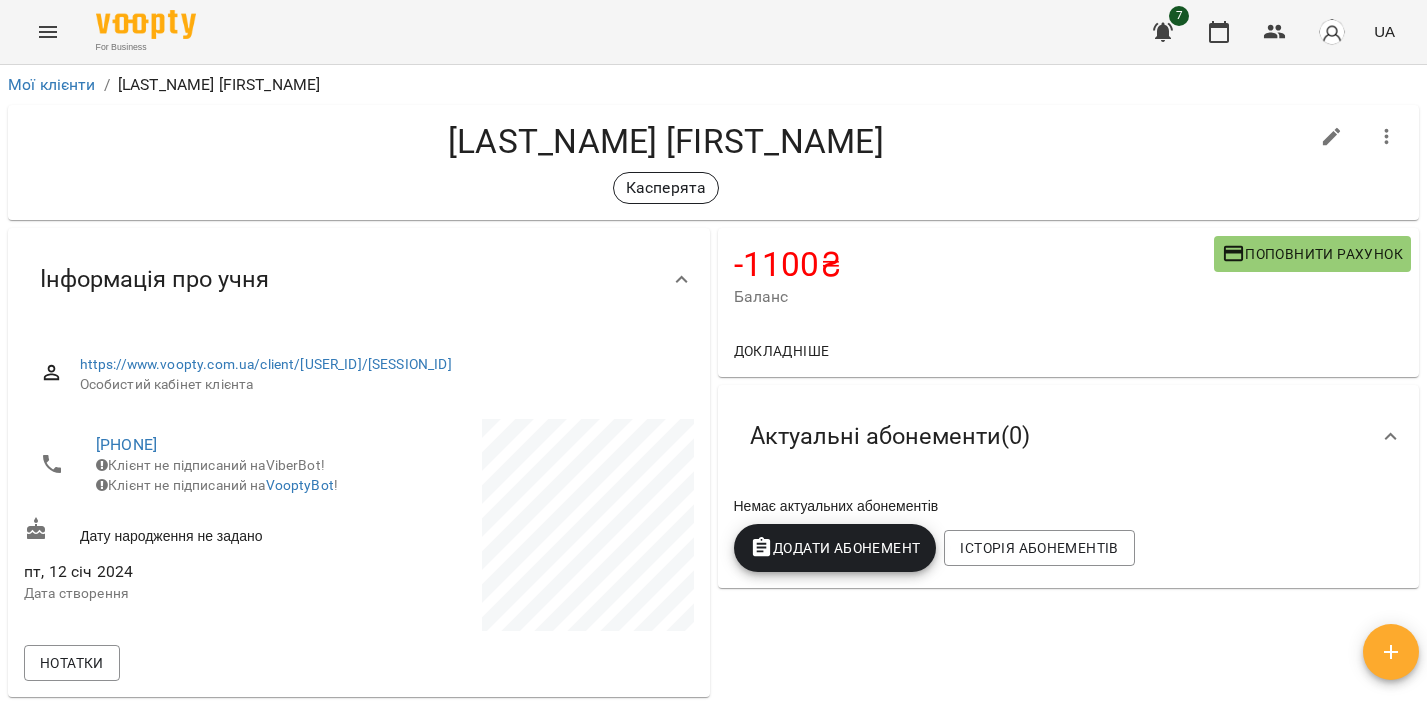 scroll, scrollTop: 1455, scrollLeft: 0, axis: vertical 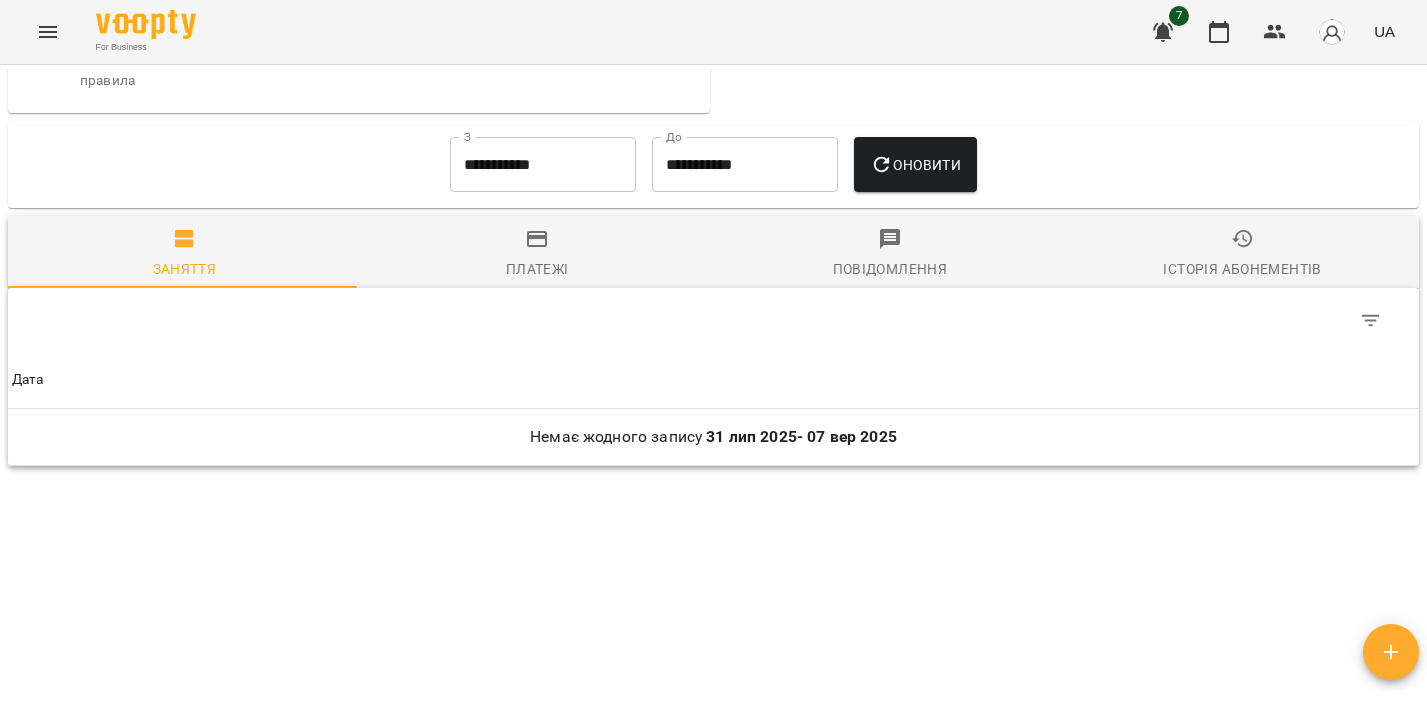 click on "Платежі" at bounding box center (537, 269) 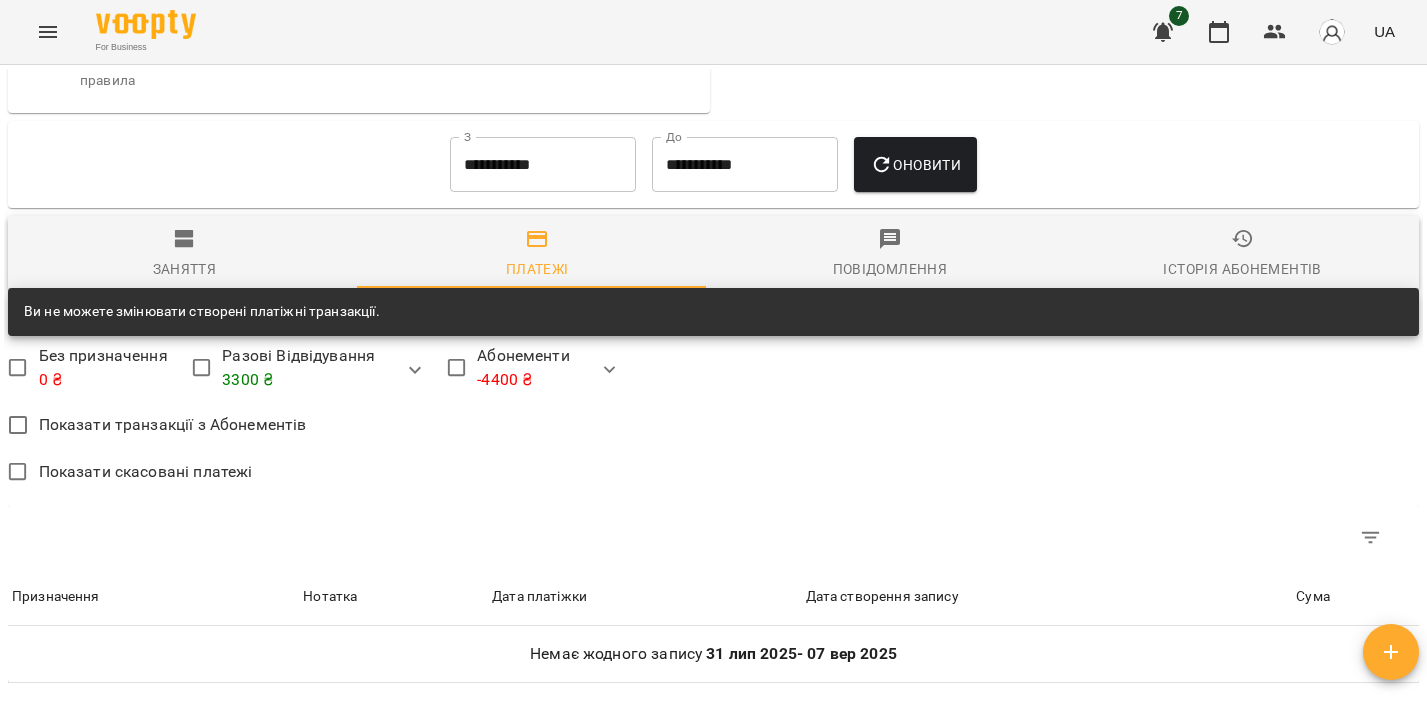 scroll, scrollTop: 1325, scrollLeft: 0, axis: vertical 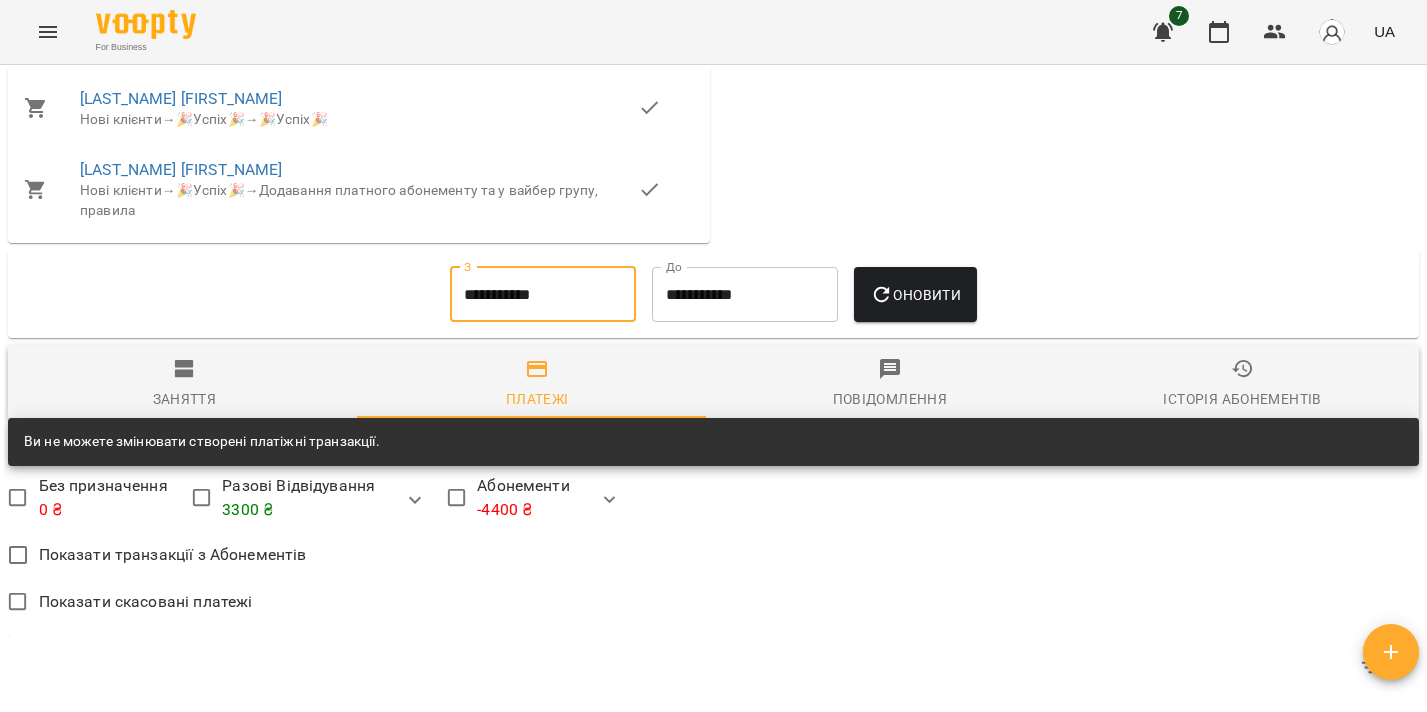 click on "**********" at bounding box center [543, 295] 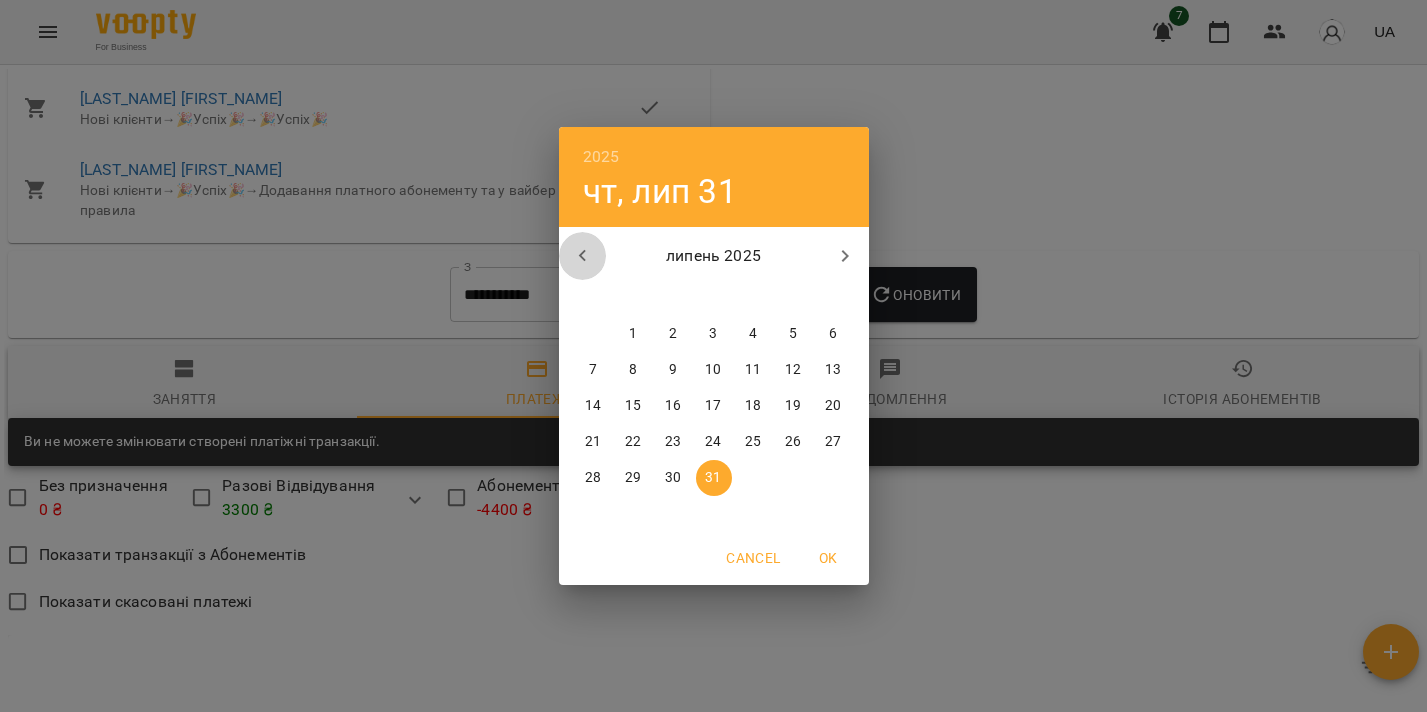 click at bounding box center [583, 256] 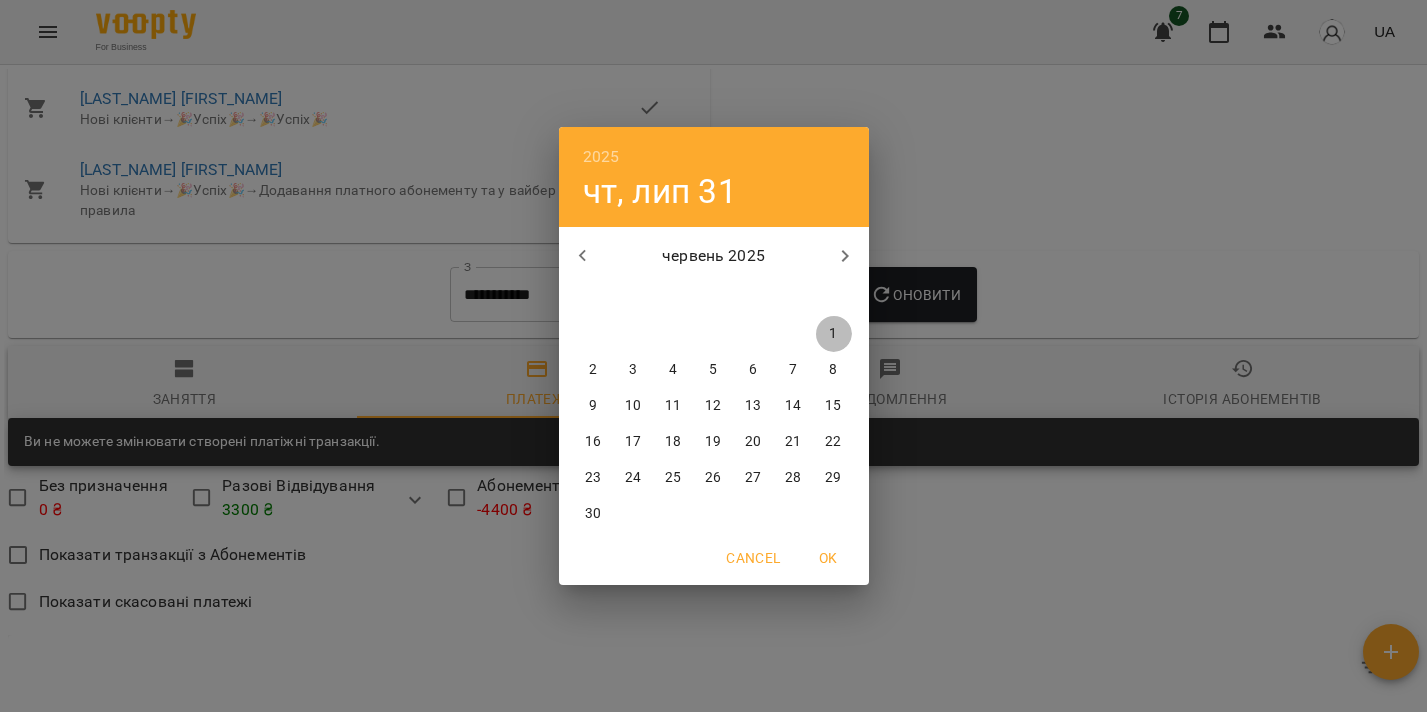 click on "1" at bounding box center (834, 334) 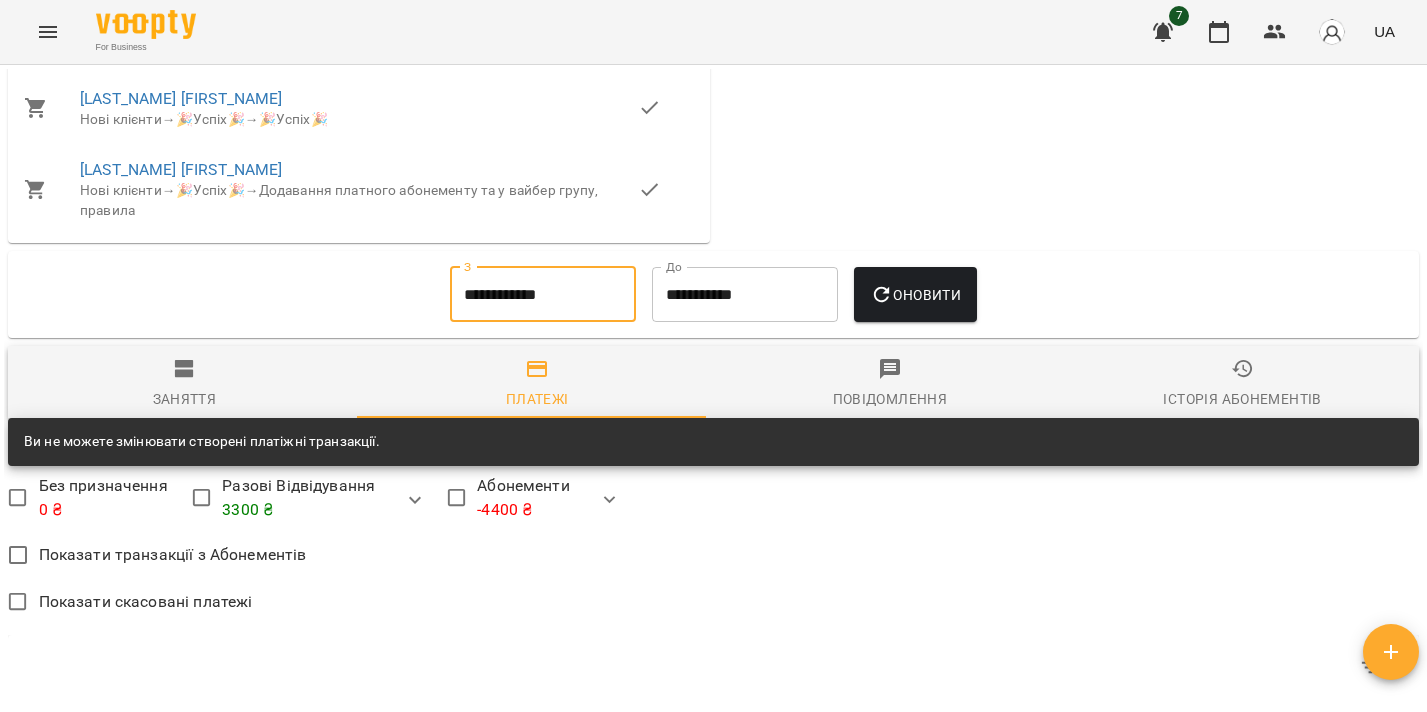 click on "Оновити" at bounding box center [915, 295] 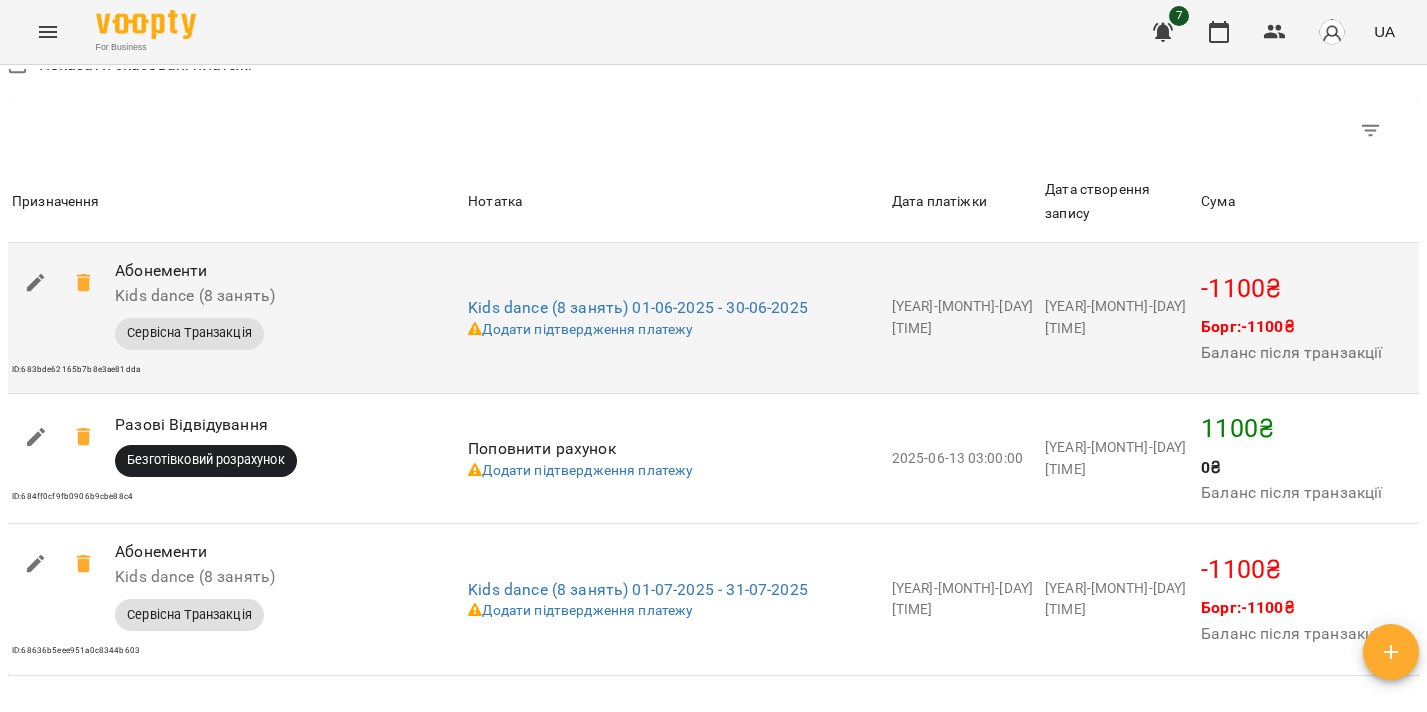 scroll, scrollTop: 1891, scrollLeft: 0, axis: vertical 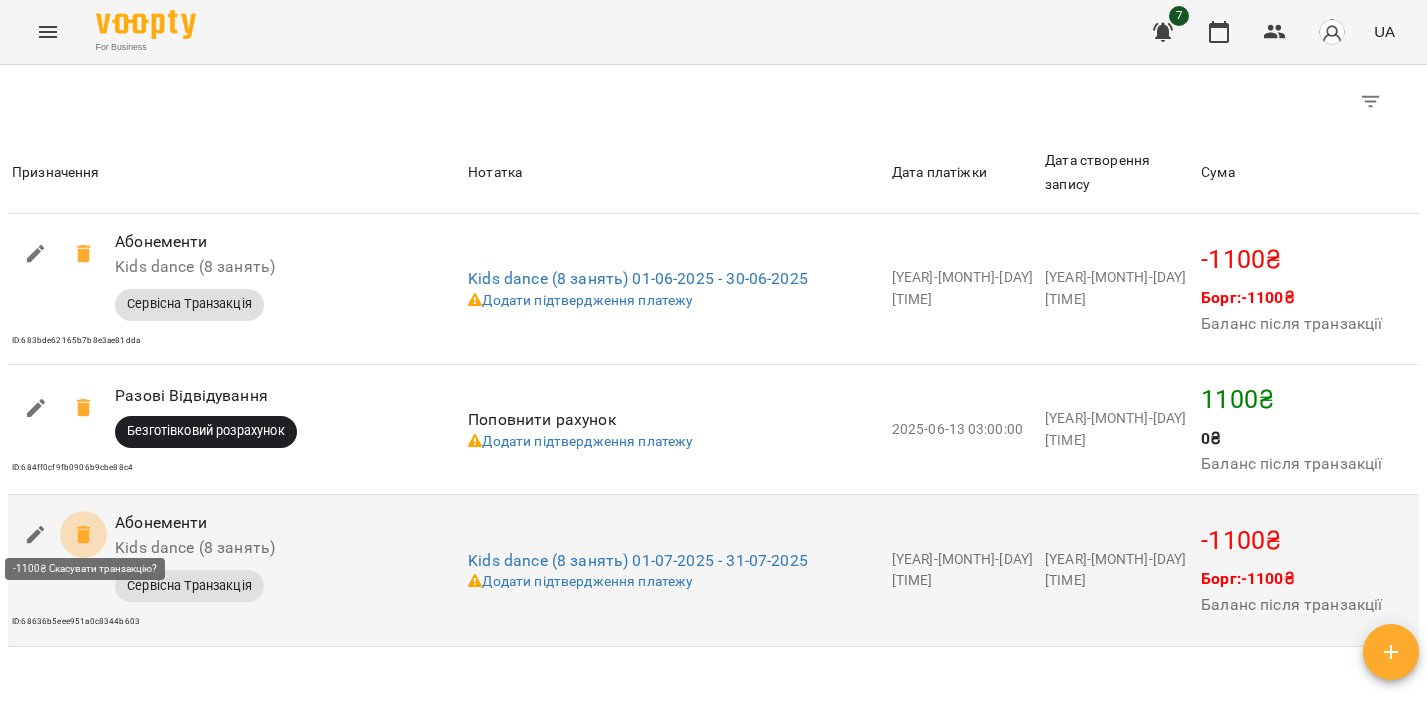 click at bounding box center (84, 535) 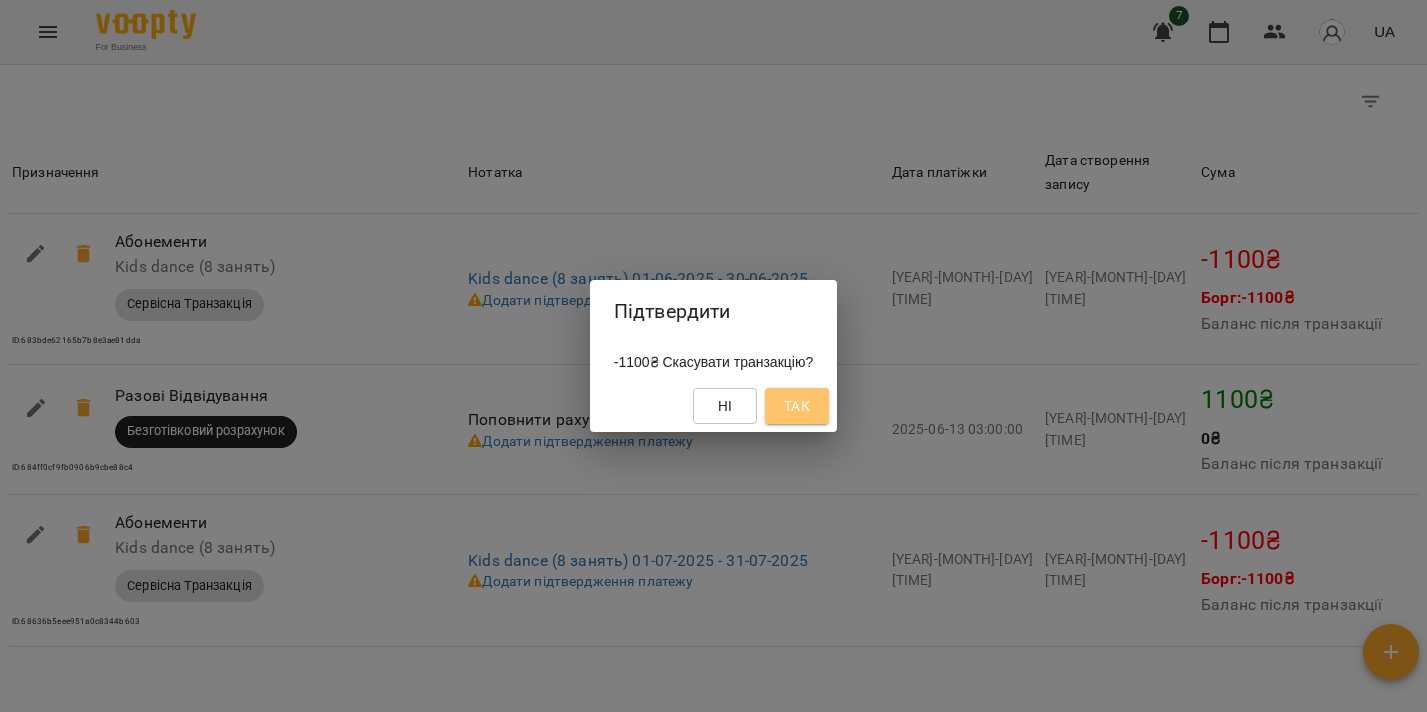 click on "Так" at bounding box center (797, 406) 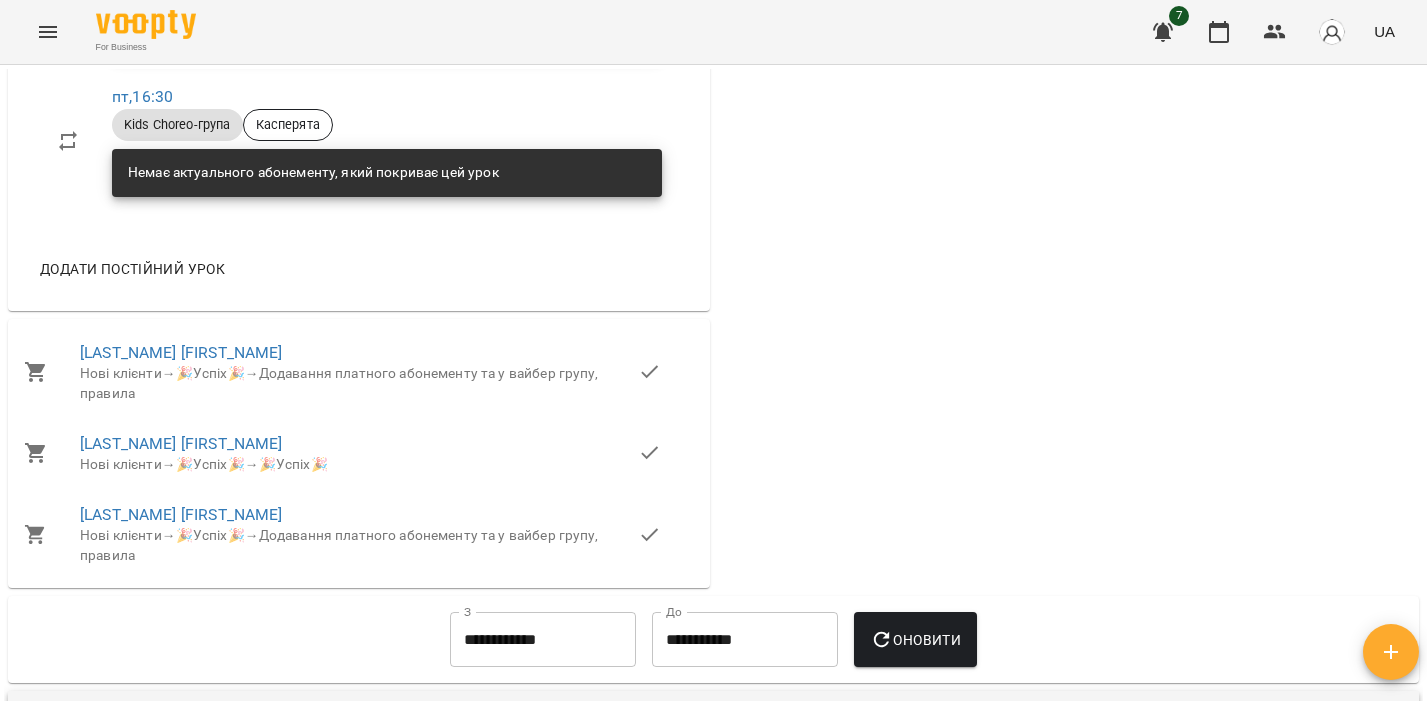 scroll, scrollTop: 0, scrollLeft: 0, axis: both 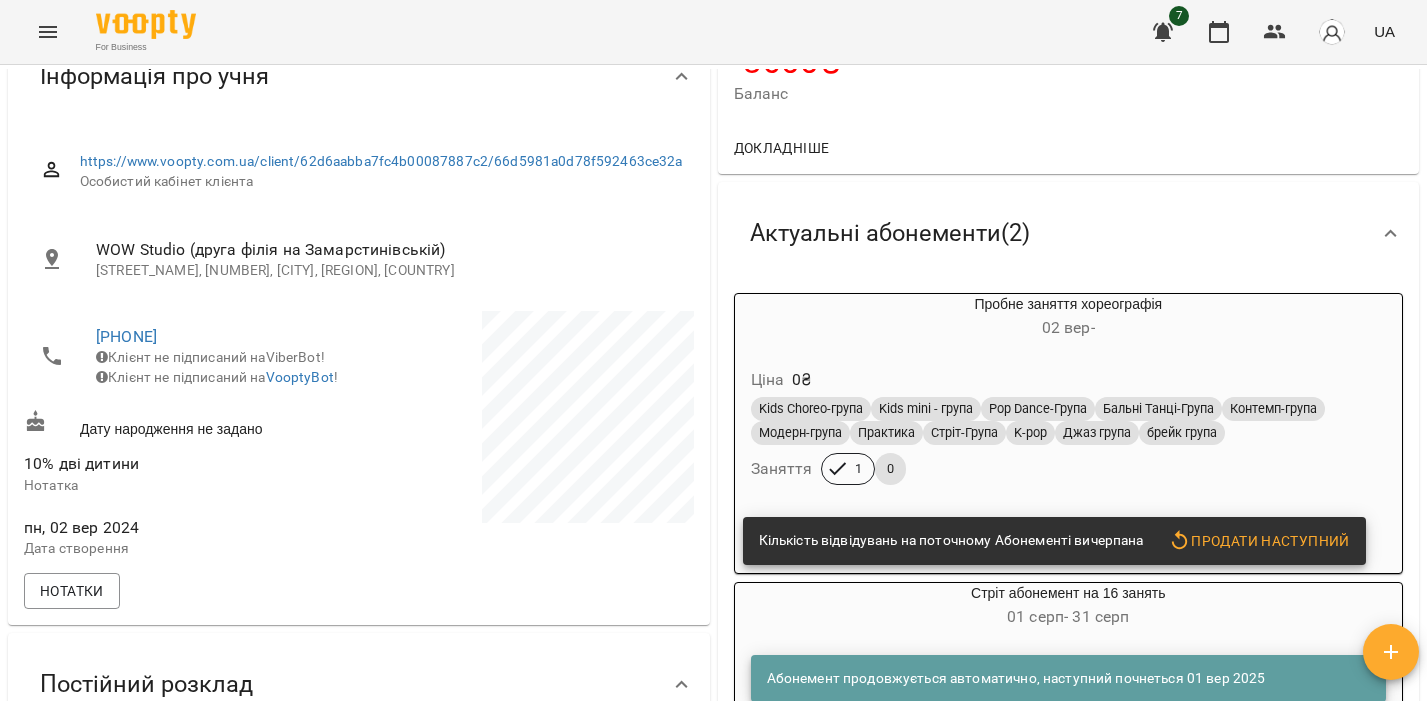 click on "Ціна 0 ₴" at bounding box center (1069, 380) 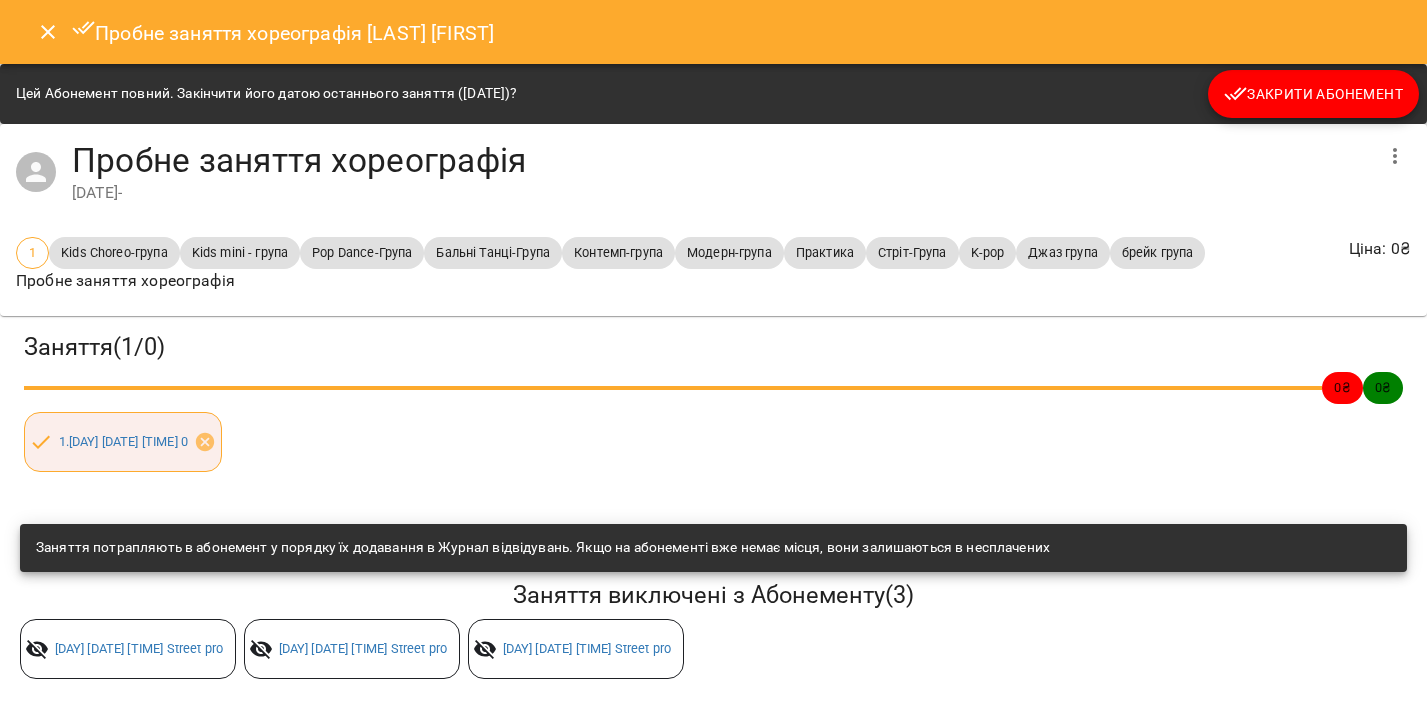click on "Закрити Абонемент" at bounding box center [1313, 94] 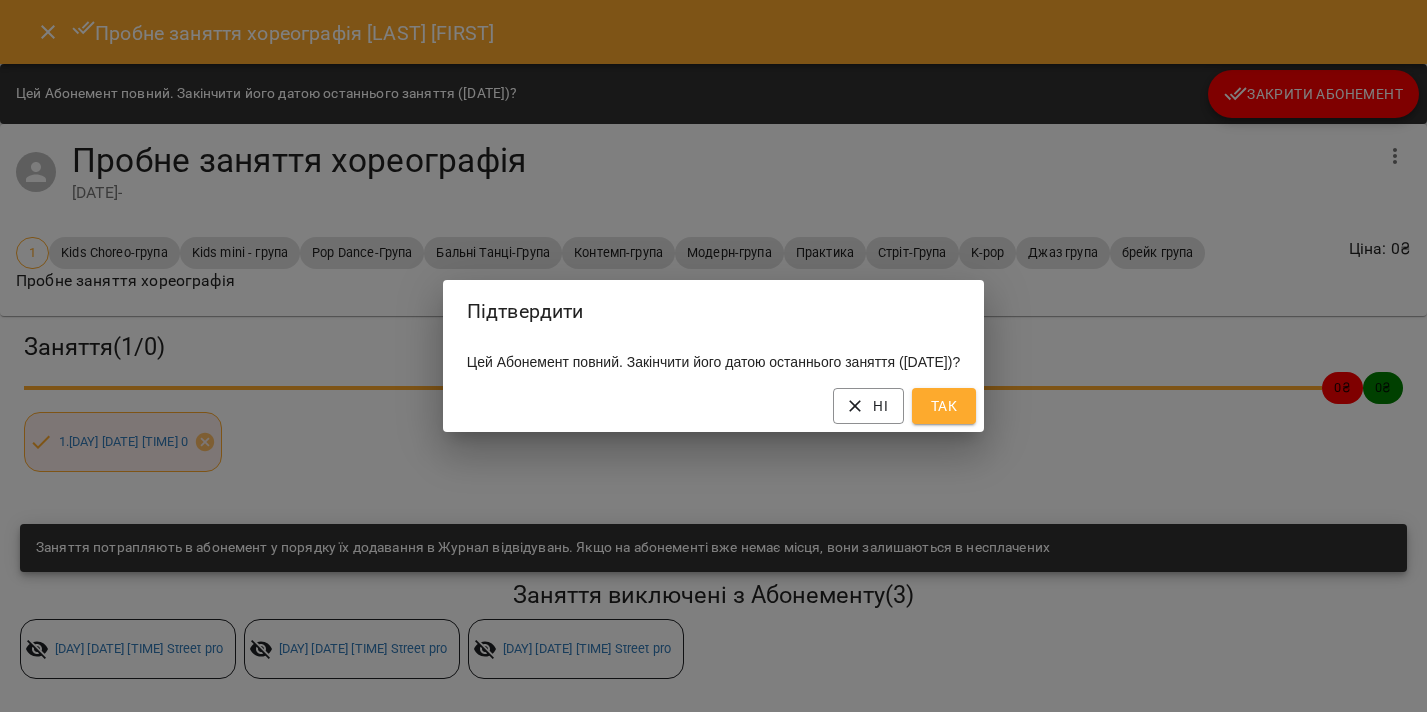 click on "Так" at bounding box center (944, 406) 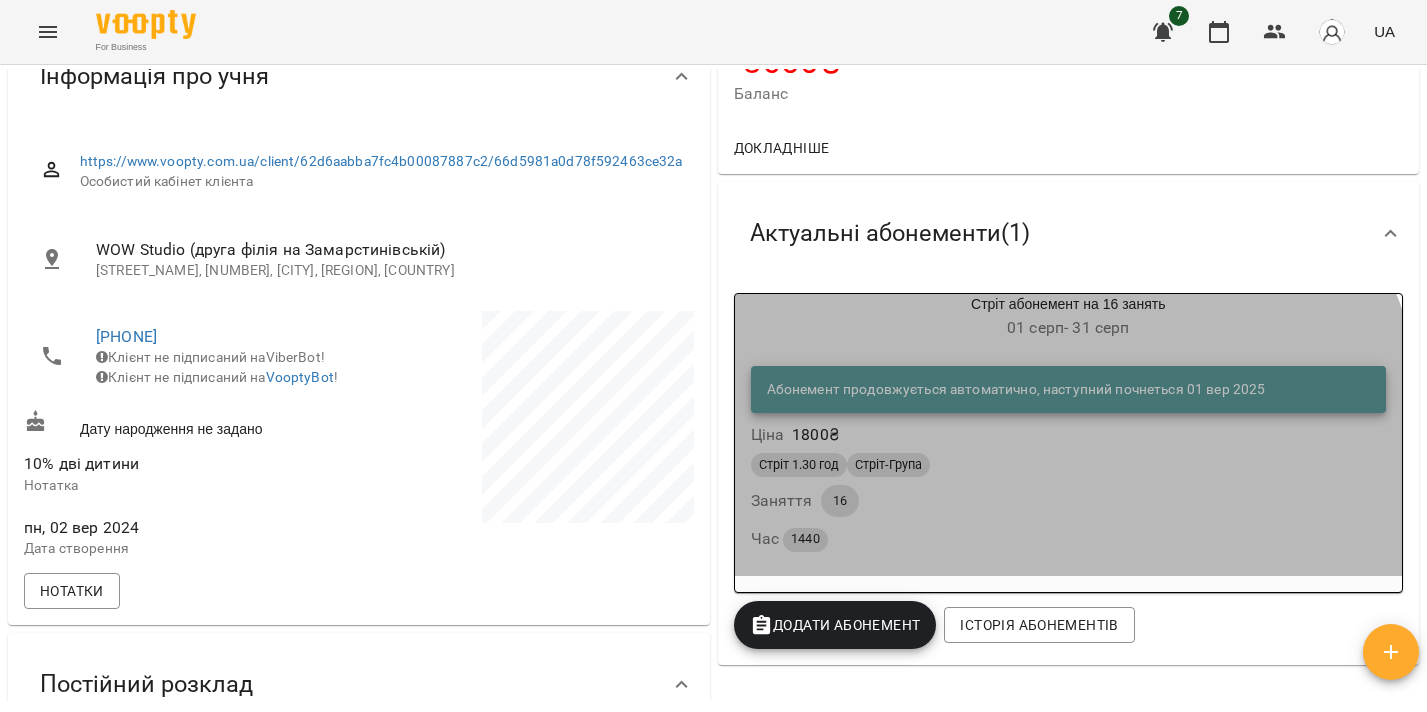 click on "Стріт 1.30 год Стріт-Група" at bounding box center (1069, 465) 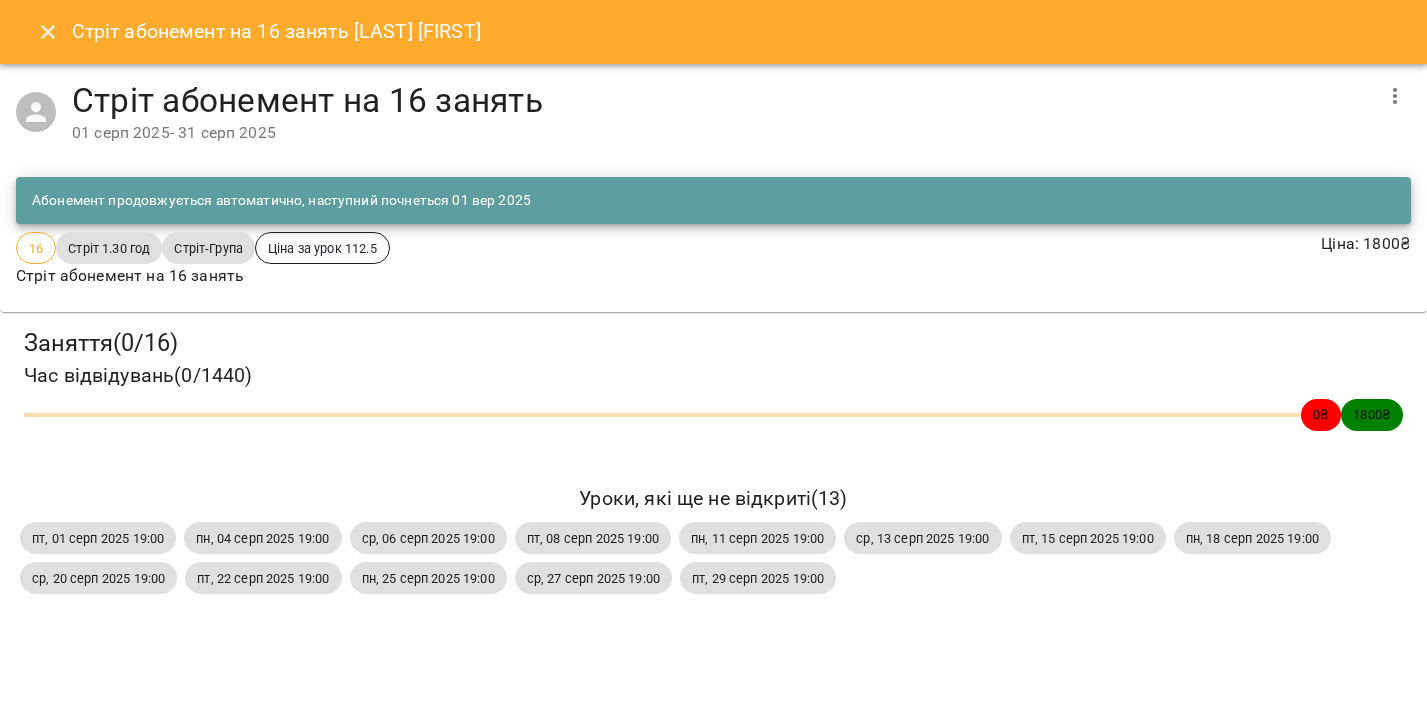 click 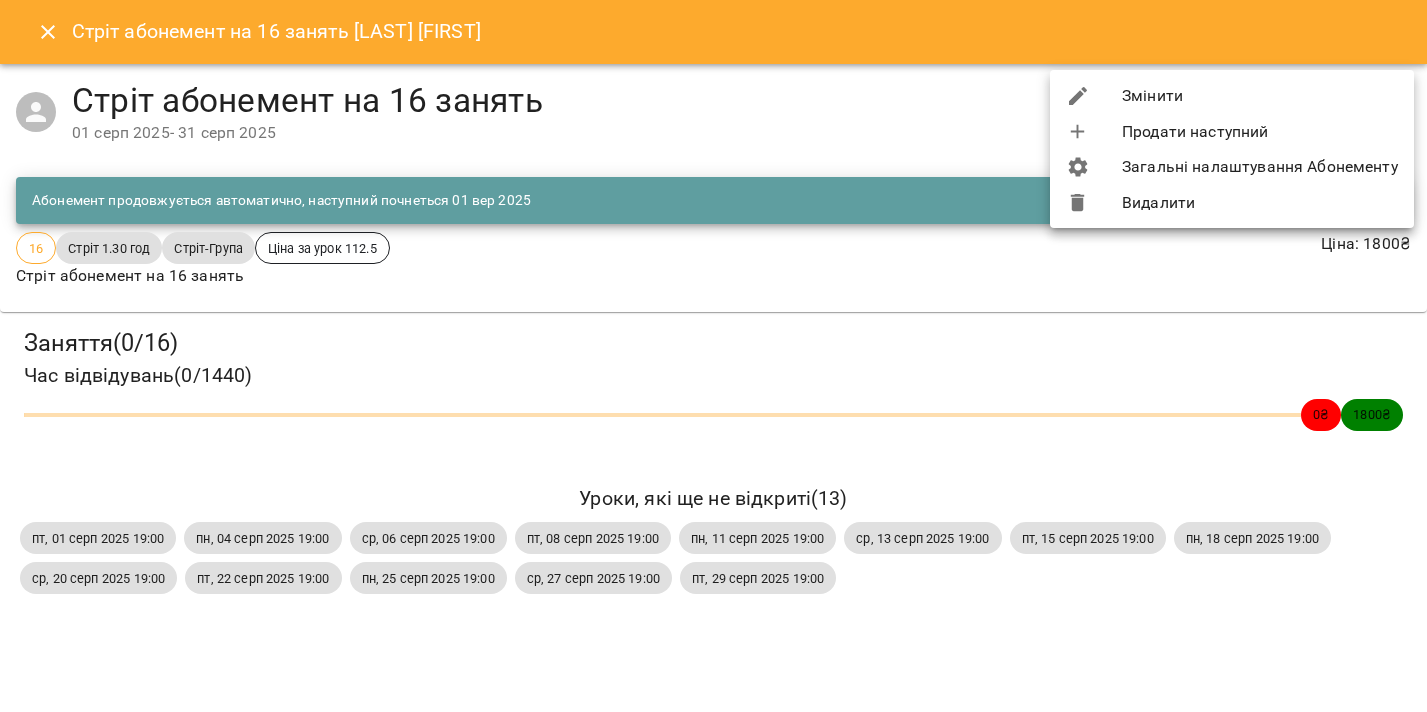click on "Видалити" at bounding box center [1232, 203] 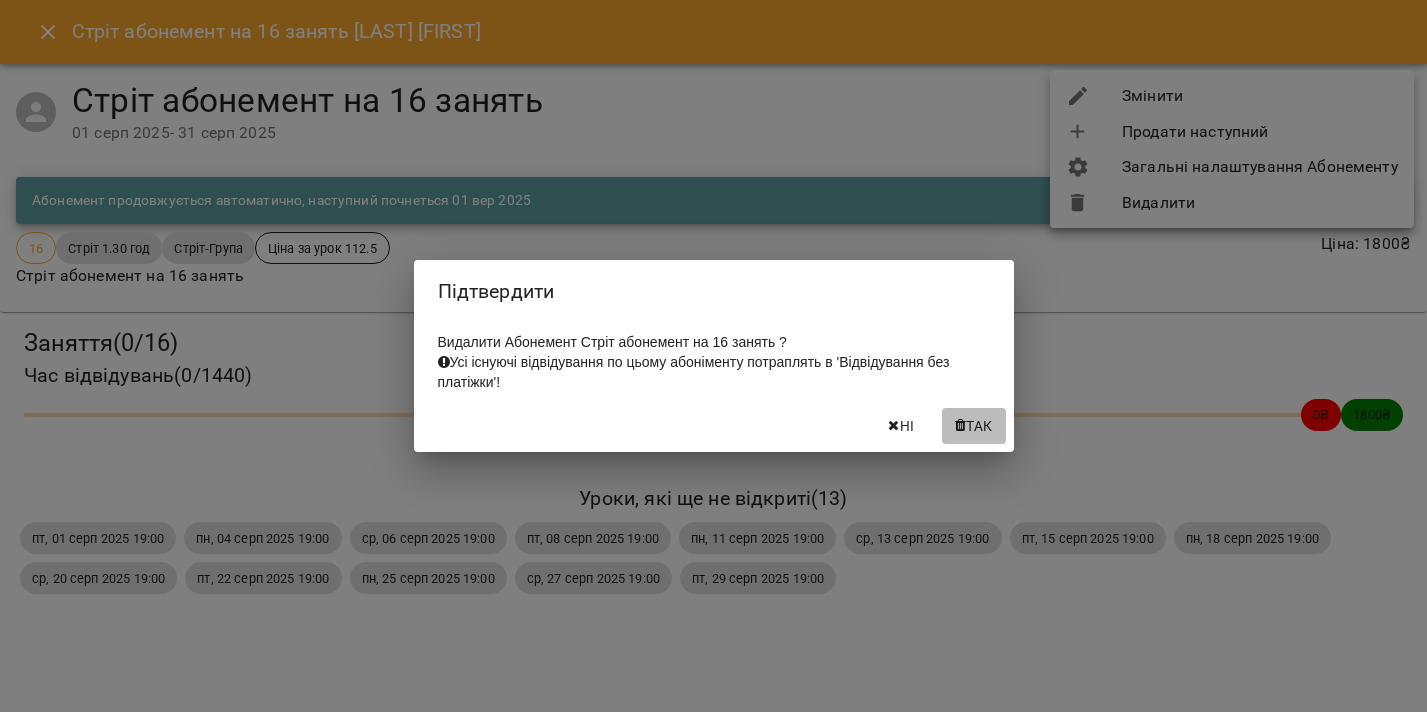 click on "Так" at bounding box center (979, 426) 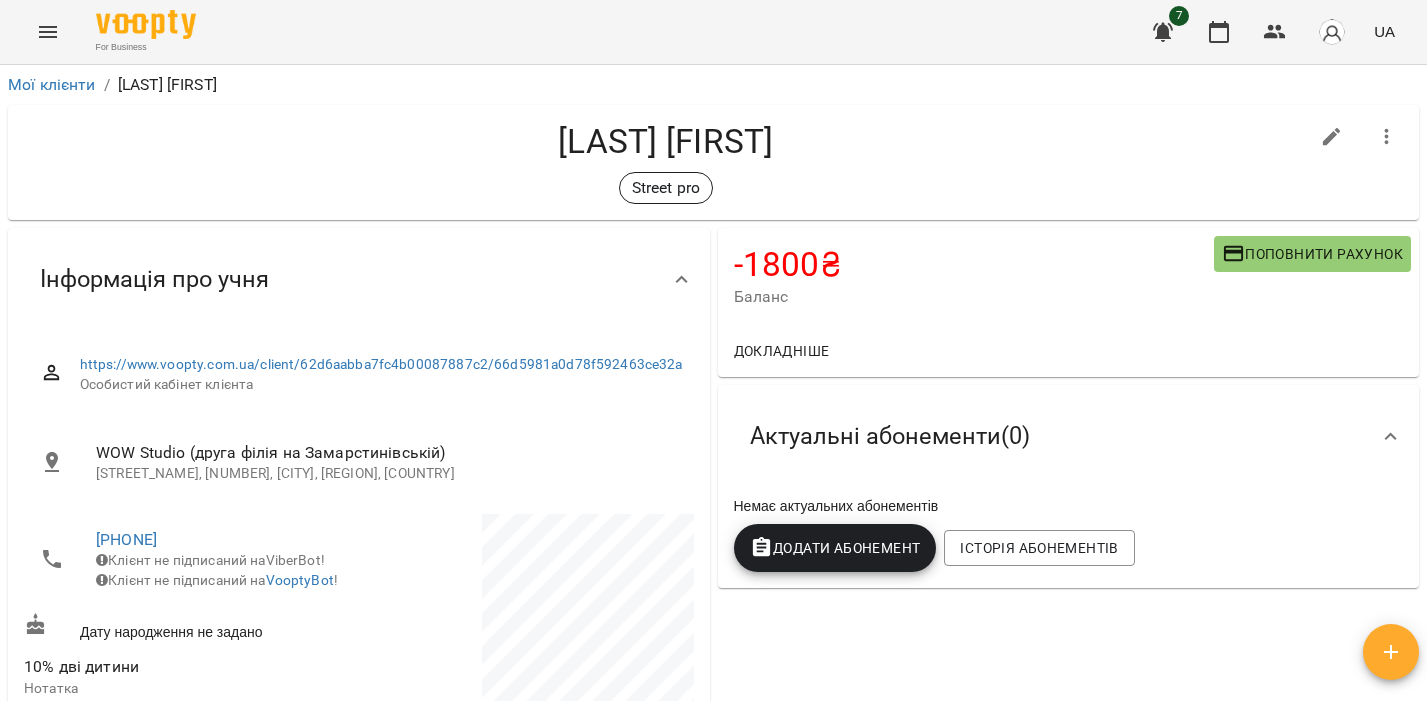 scroll, scrollTop: 1620, scrollLeft: 0, axis: vertical 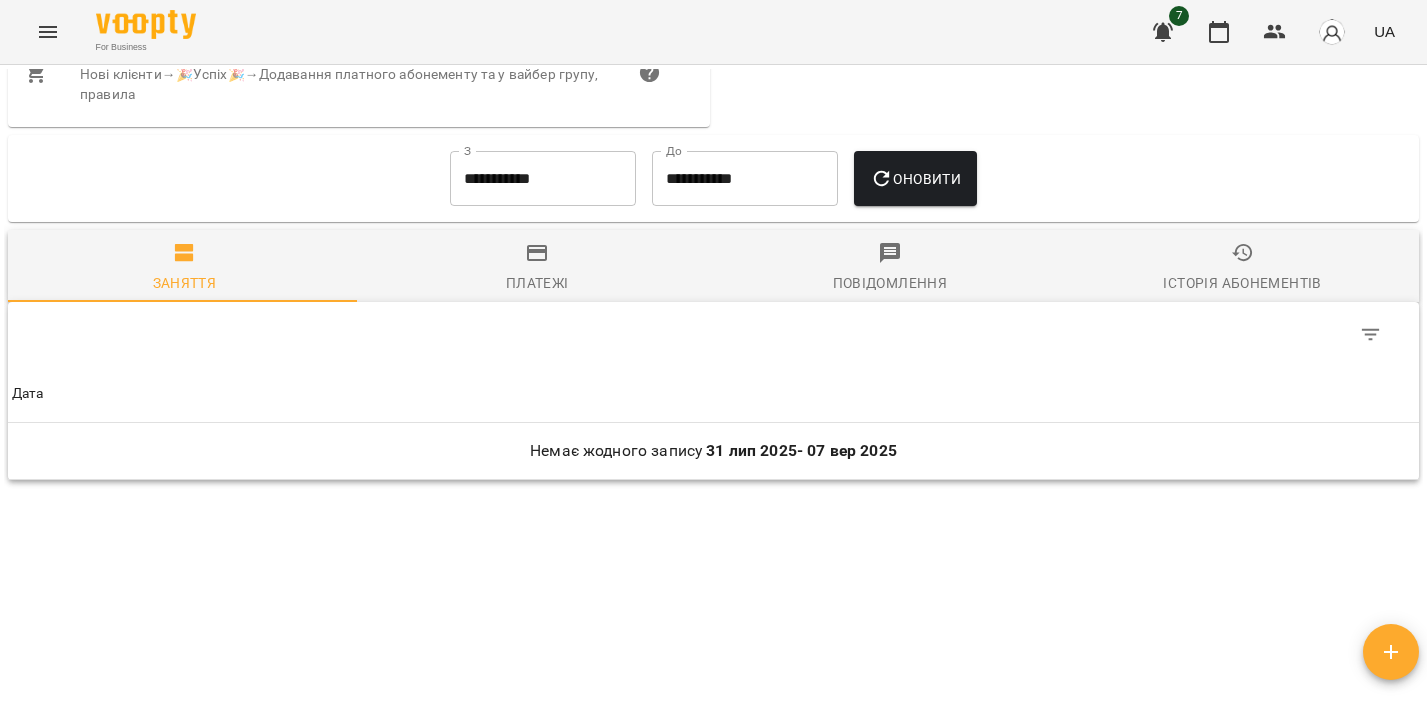 click on "Платежі" at bounding box center [537, 268] 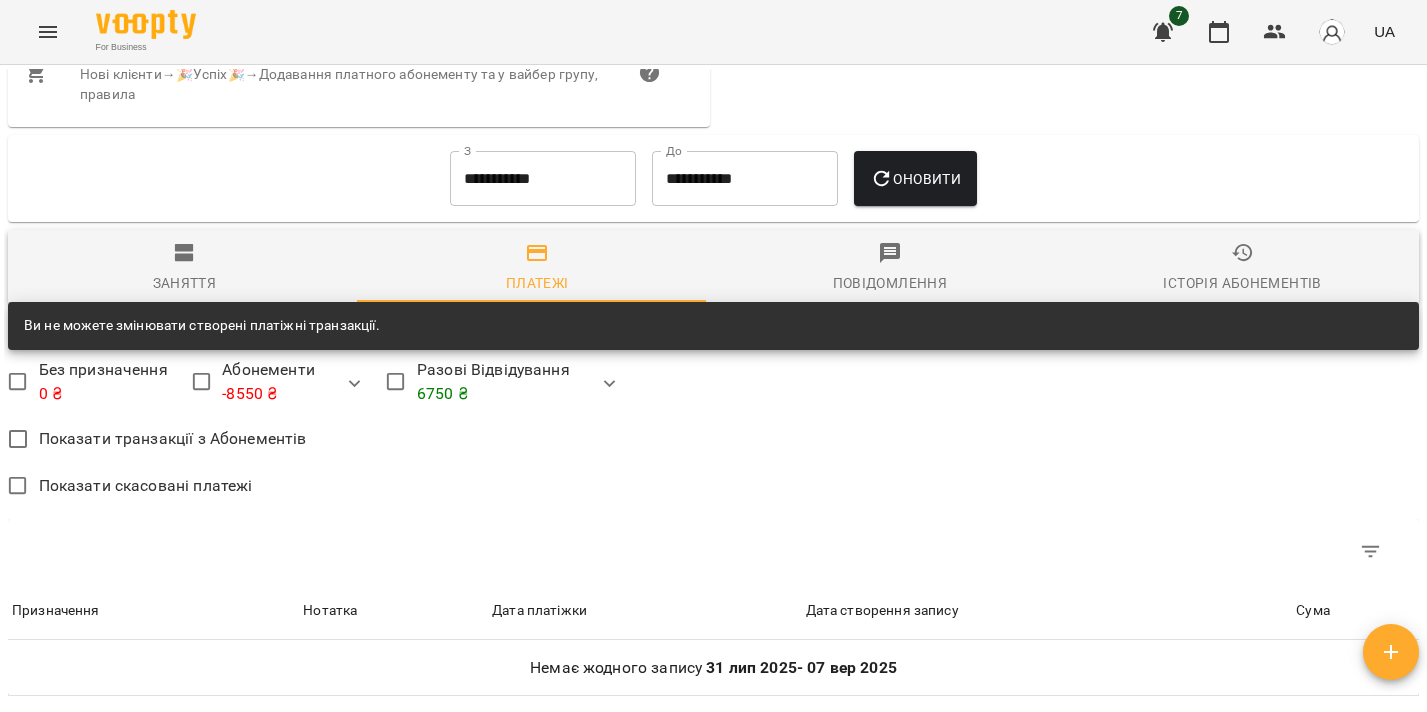 scroll, scrollTop: 1549, scrollLeft: 0, axis: vertical 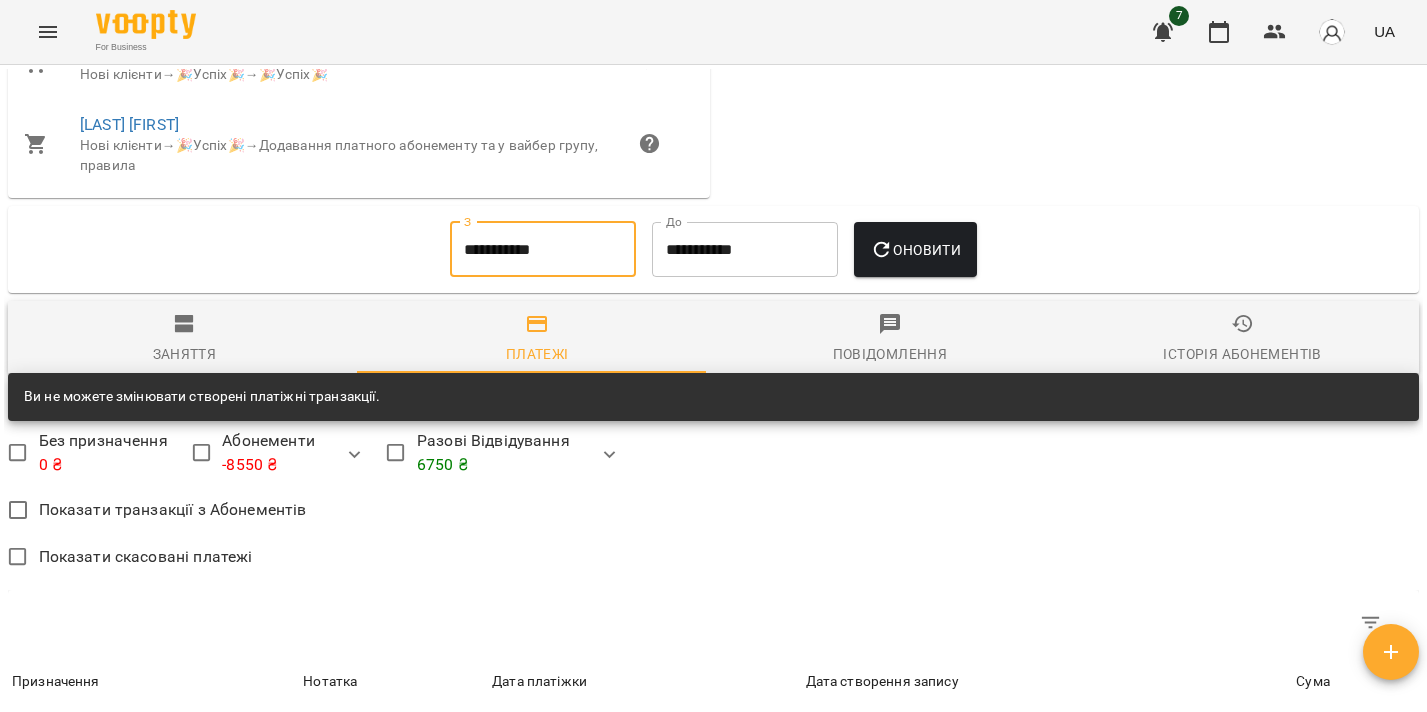 click on "**********" at bounding box center [543, 250] 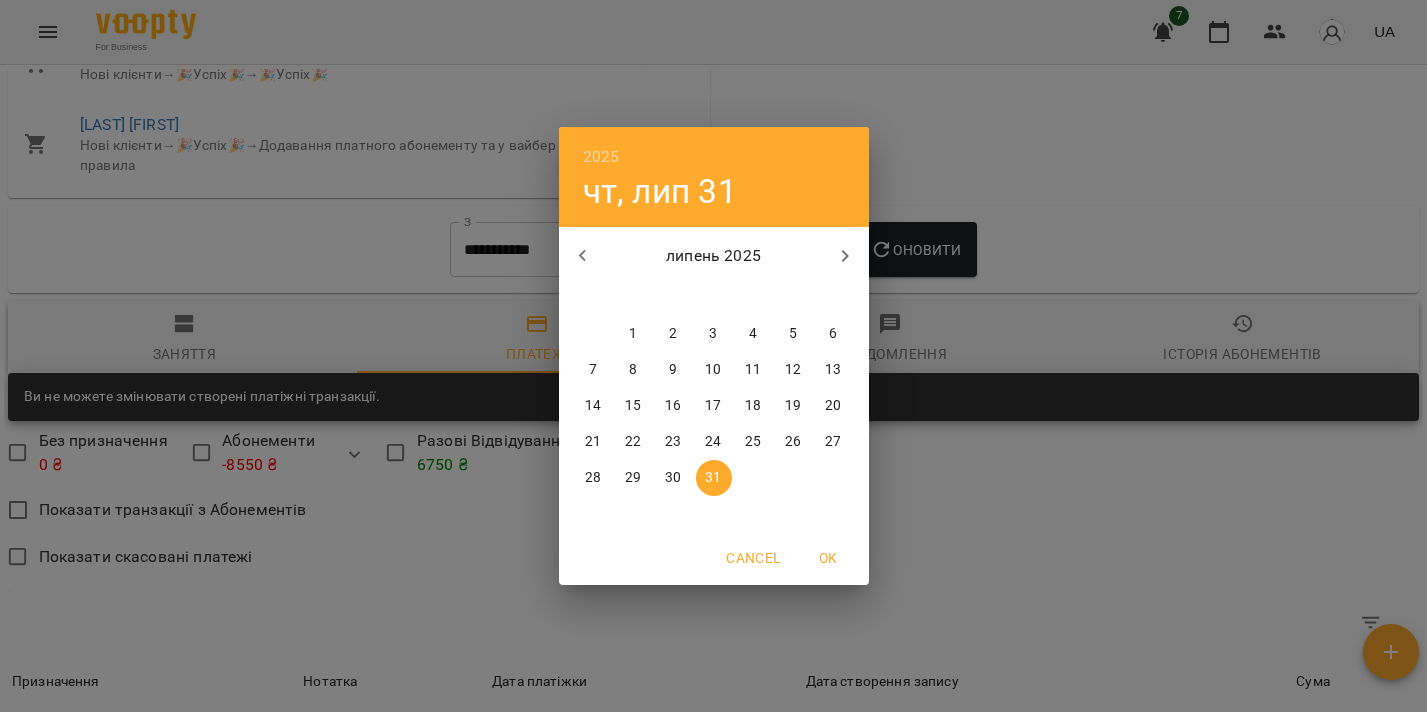 click at bounding box center (583, 256) 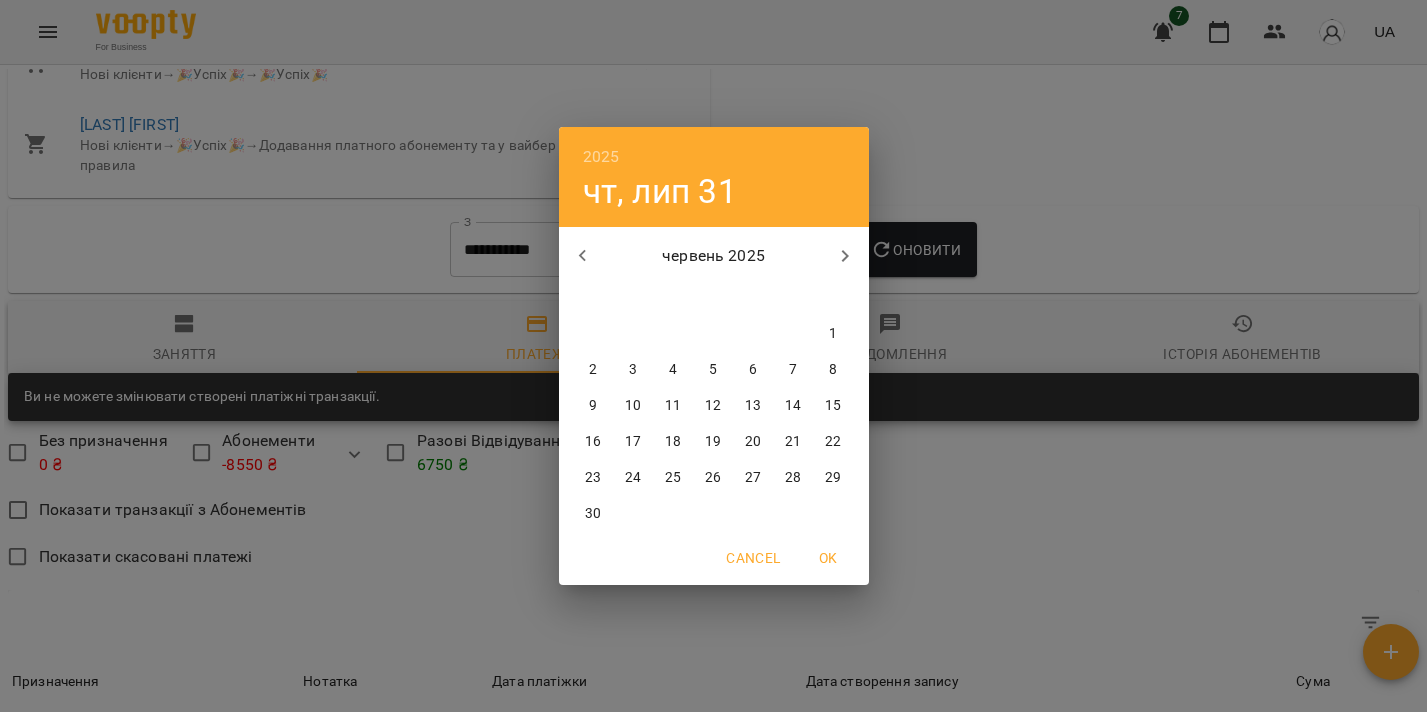 click on "1" at bounding box center [834, 334] 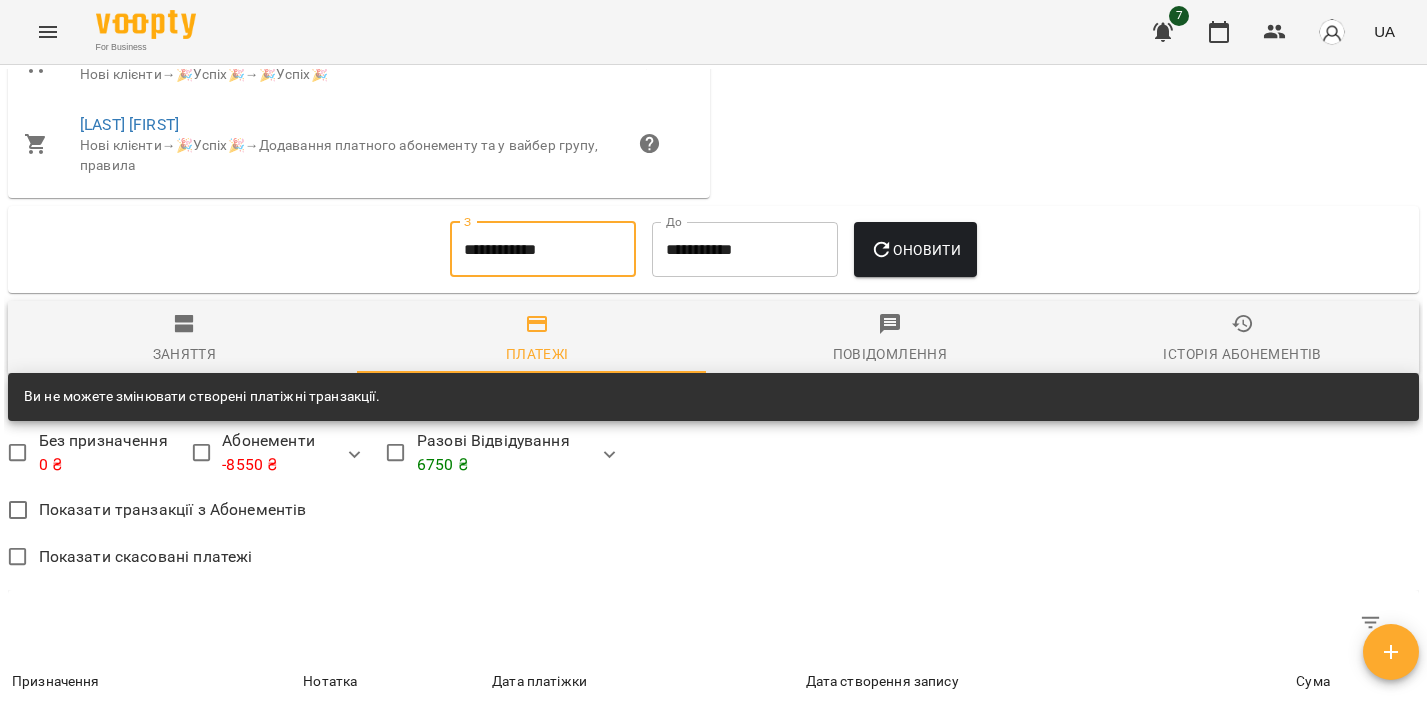 click 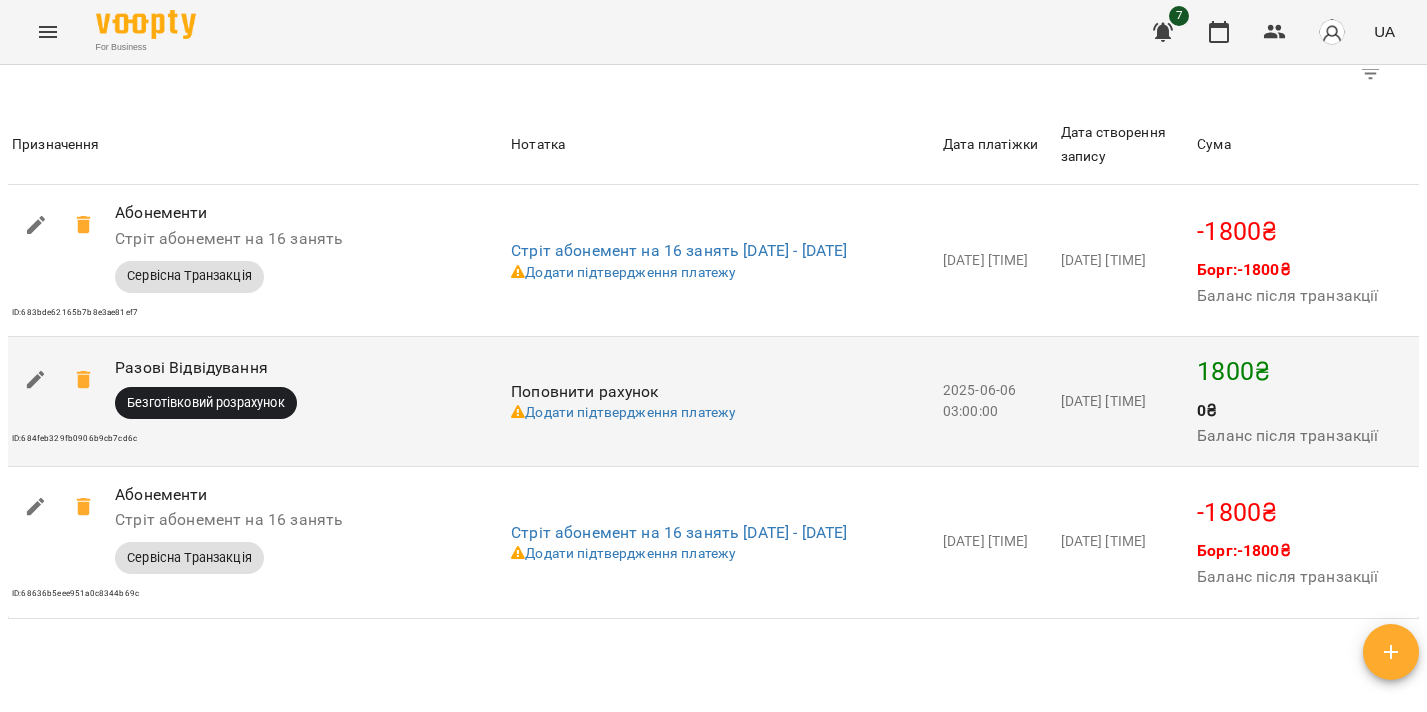 scroll, scrollTop: 2186, scrollLeft: 0, axis: vertical 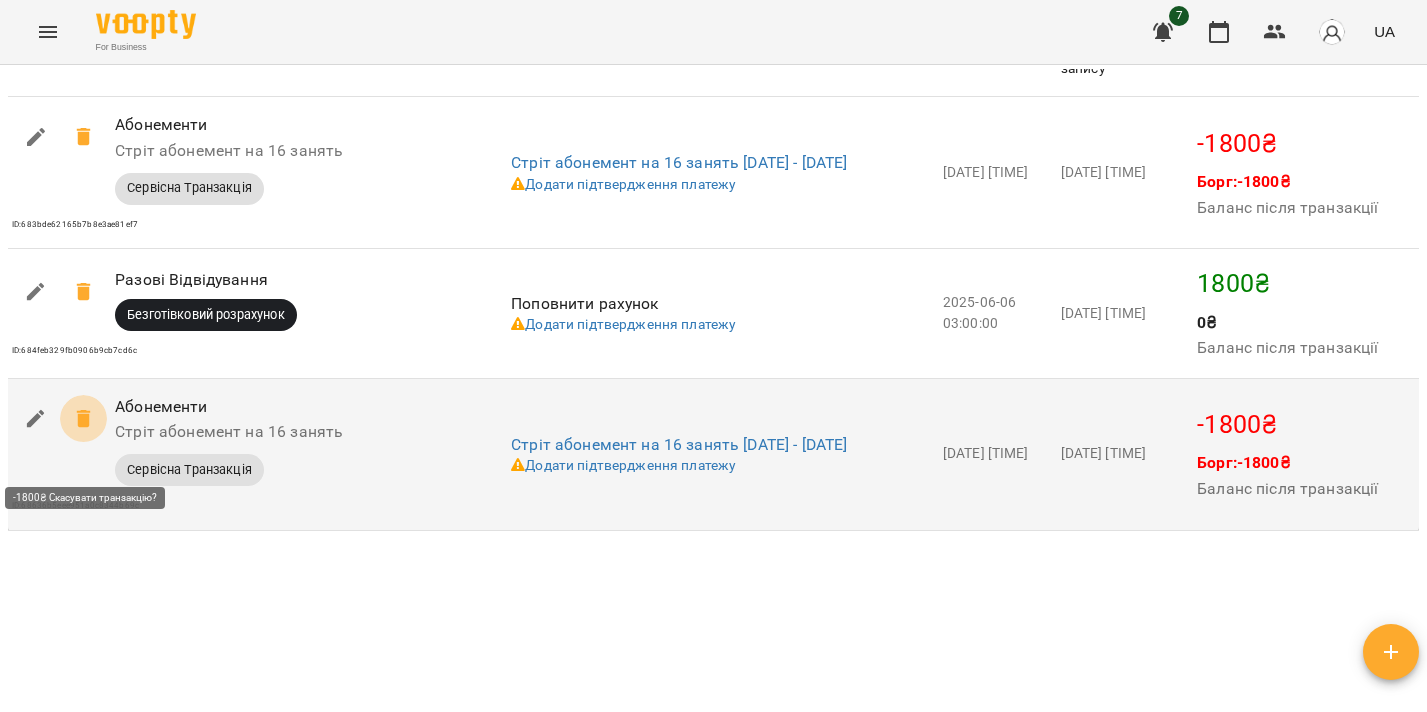 click 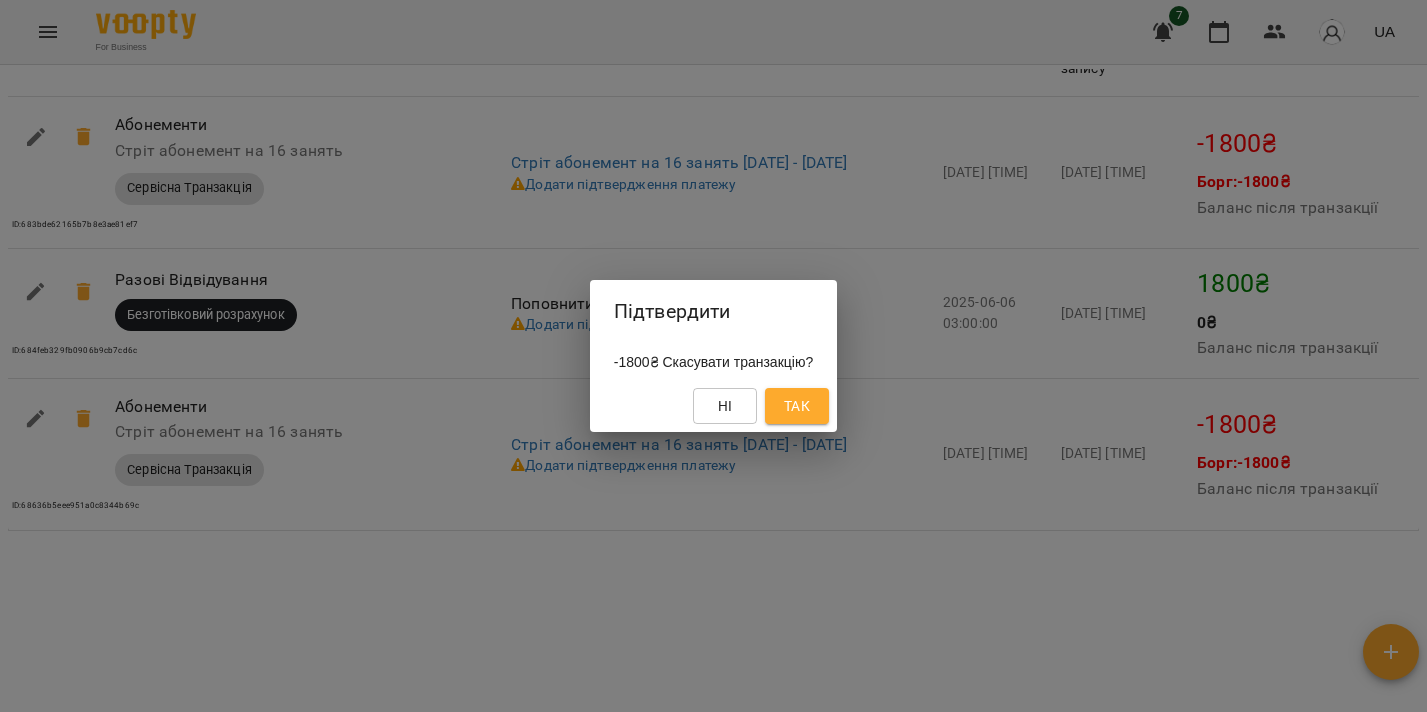 click on "Так" at bounding box center (797, 406) 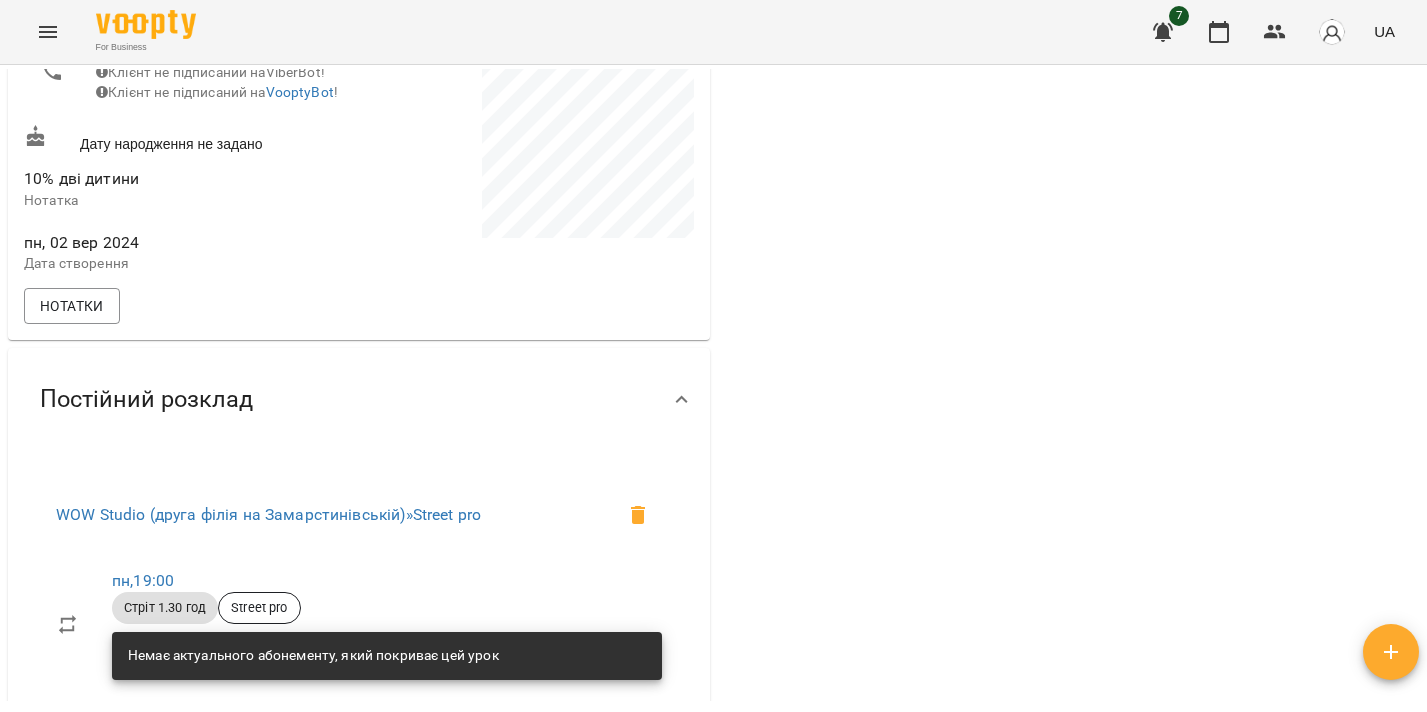 scroll, scrollTop: 0, scrollLeft: 0, axis: both 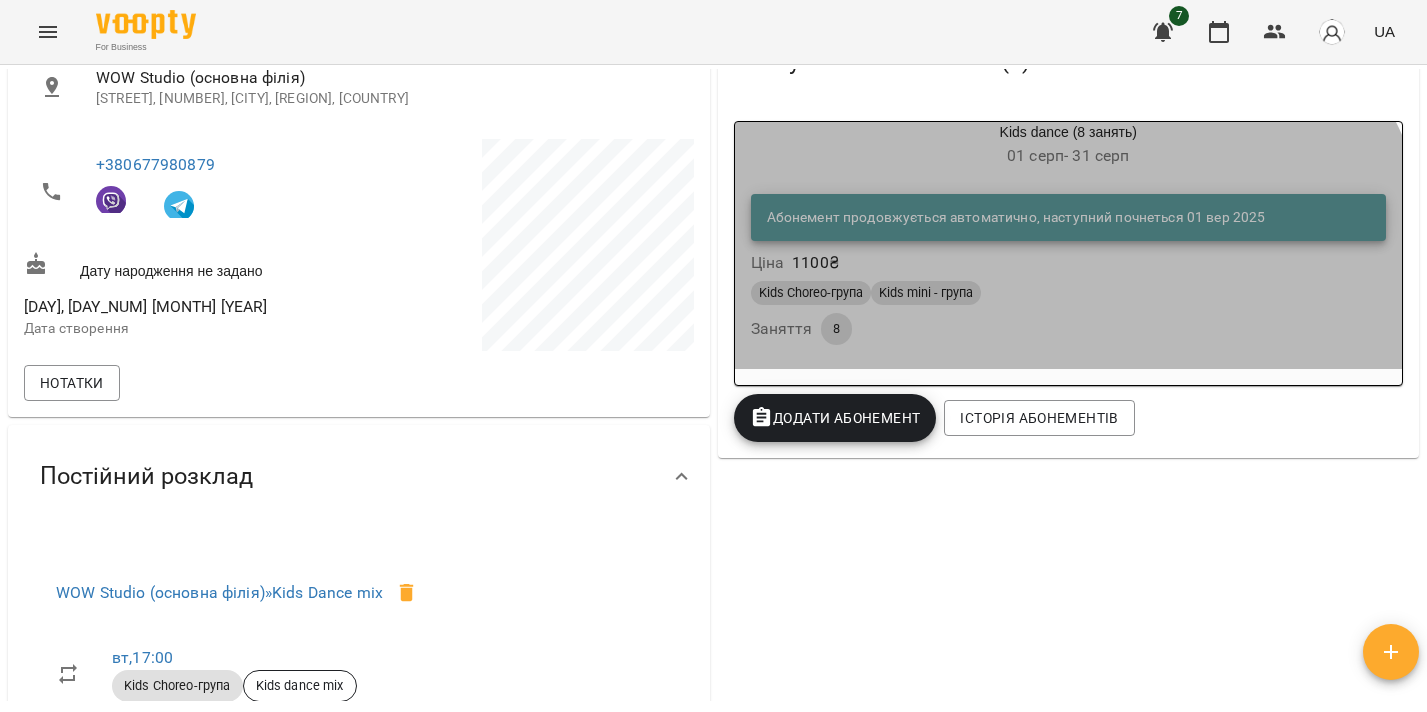 click on "Kids Choreo-група Kids mini - група" at bounding box center (1069, 293) 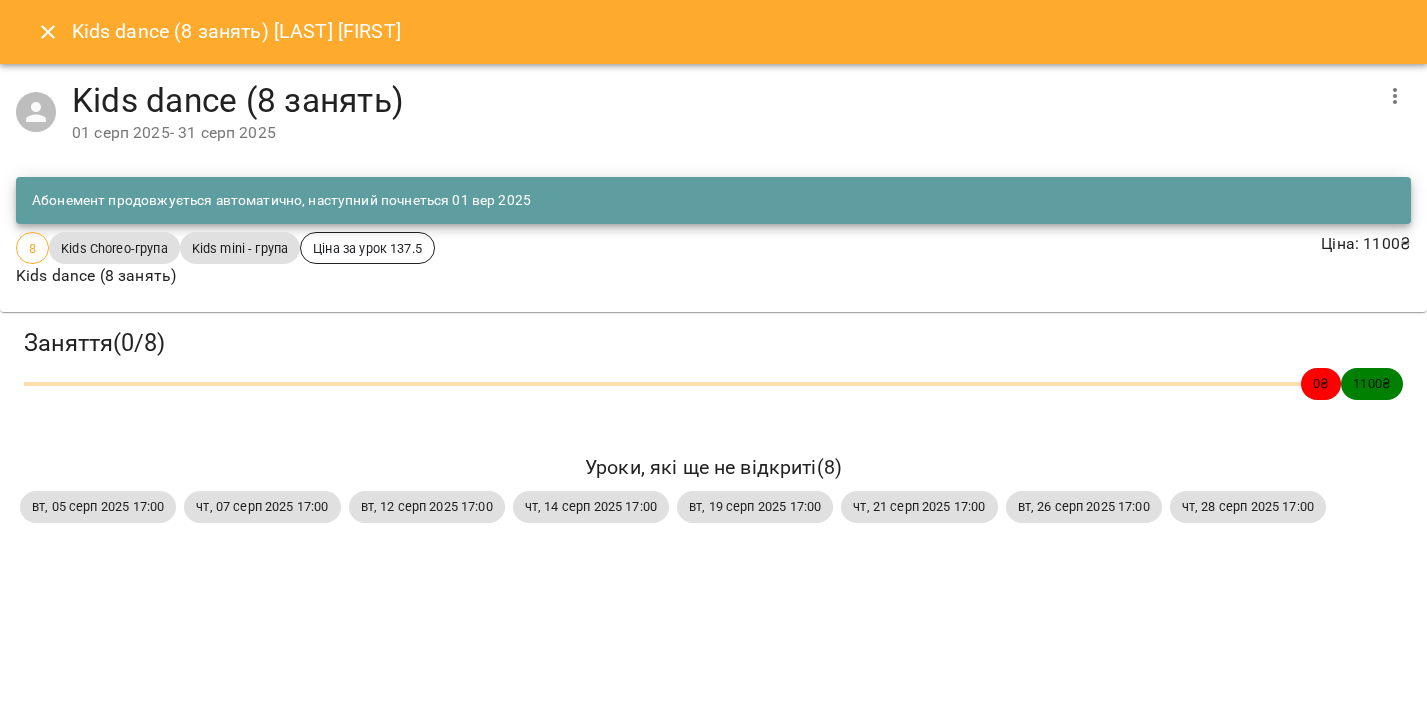 click 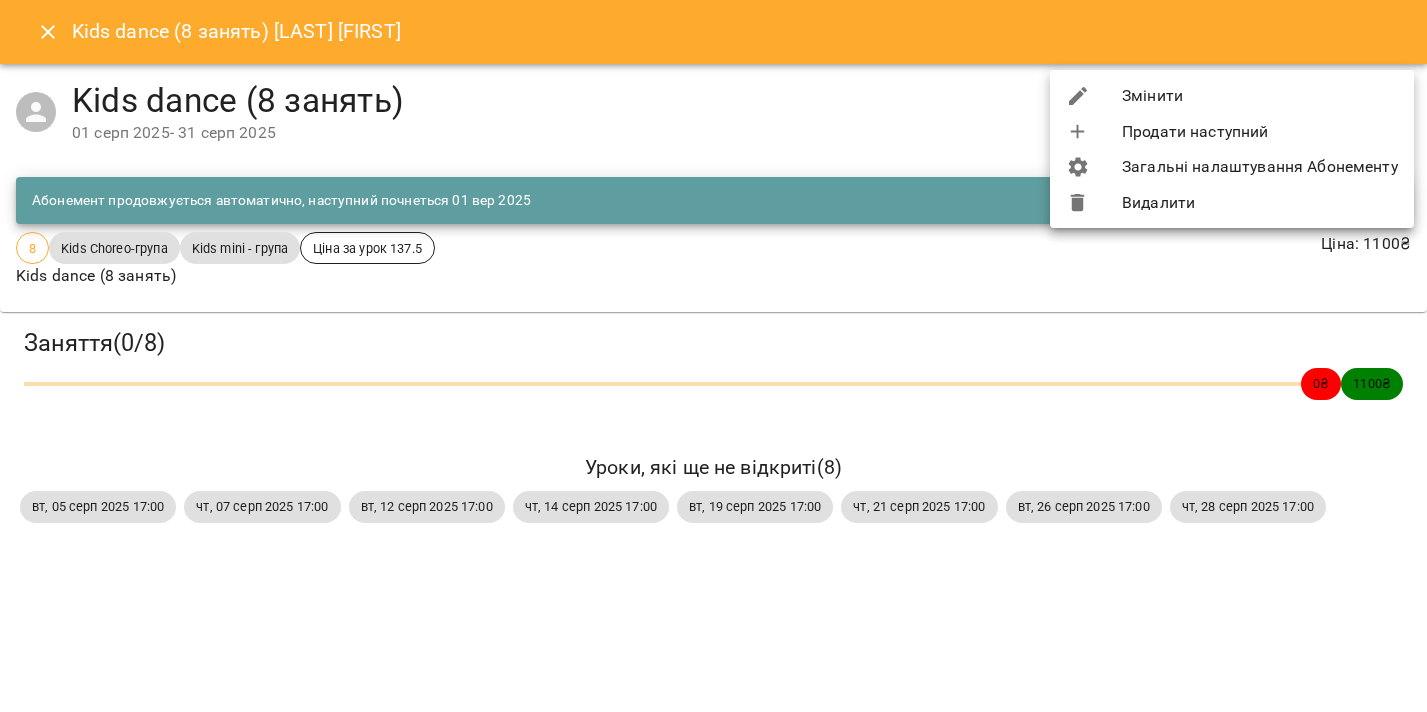 click on "Змінити Продати наступний Загальні налаштування Абонементу Видалити" at bounding box center [1232, 149] 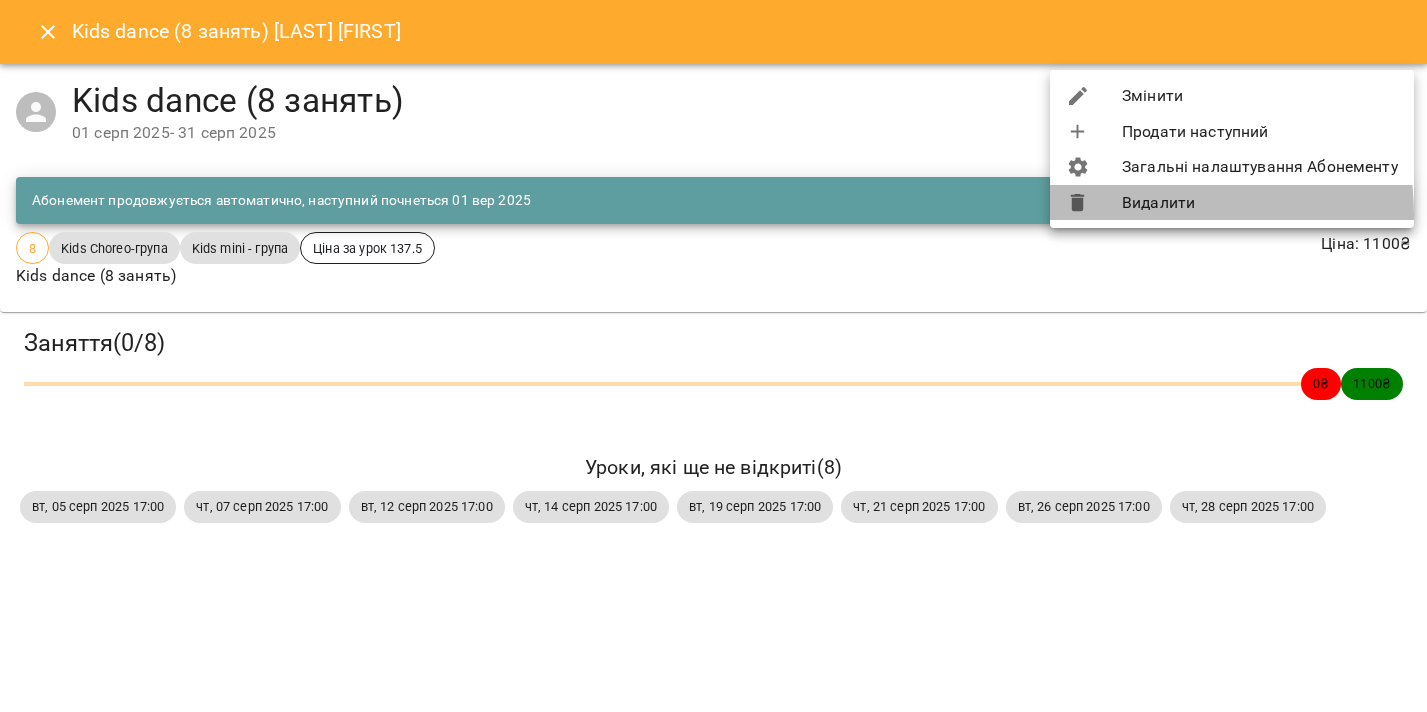 click on "Видалити" at bounding box center [1232, 203] 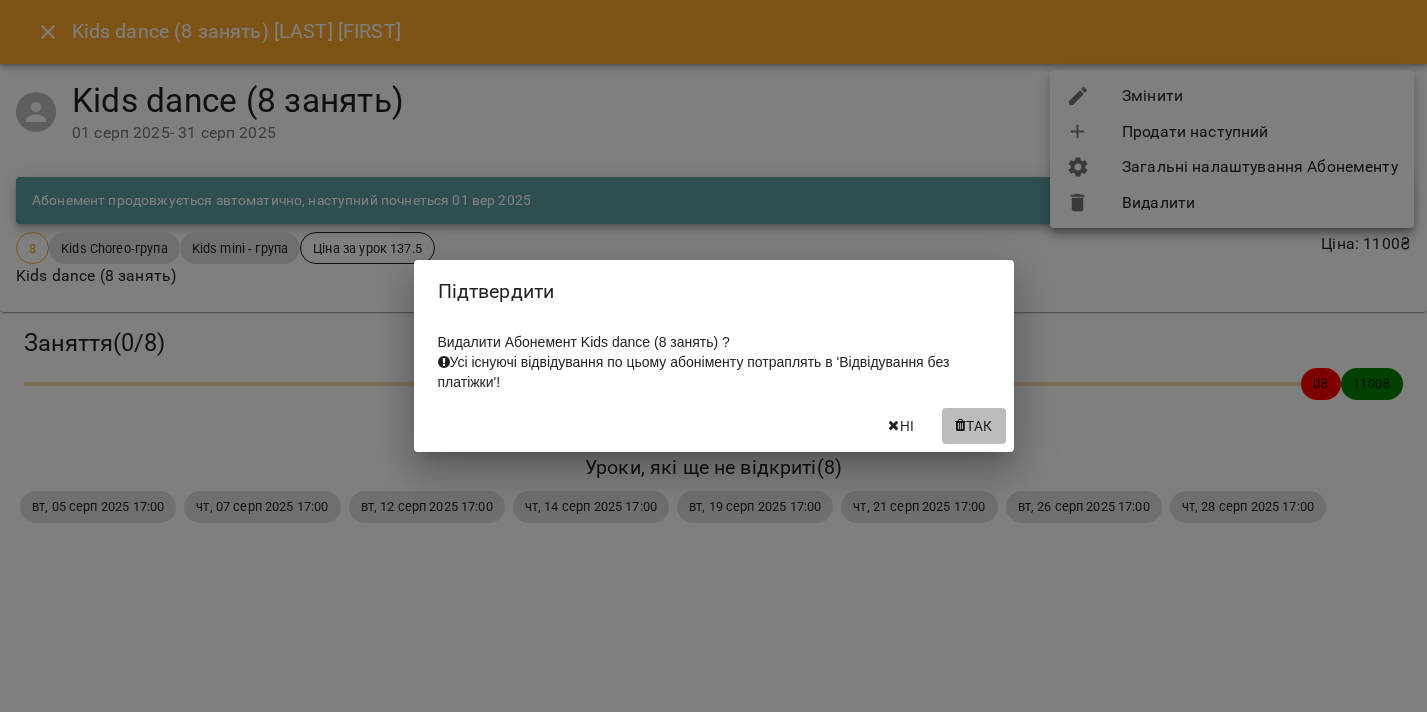 click on "Так" at bounding box center [979, 426] 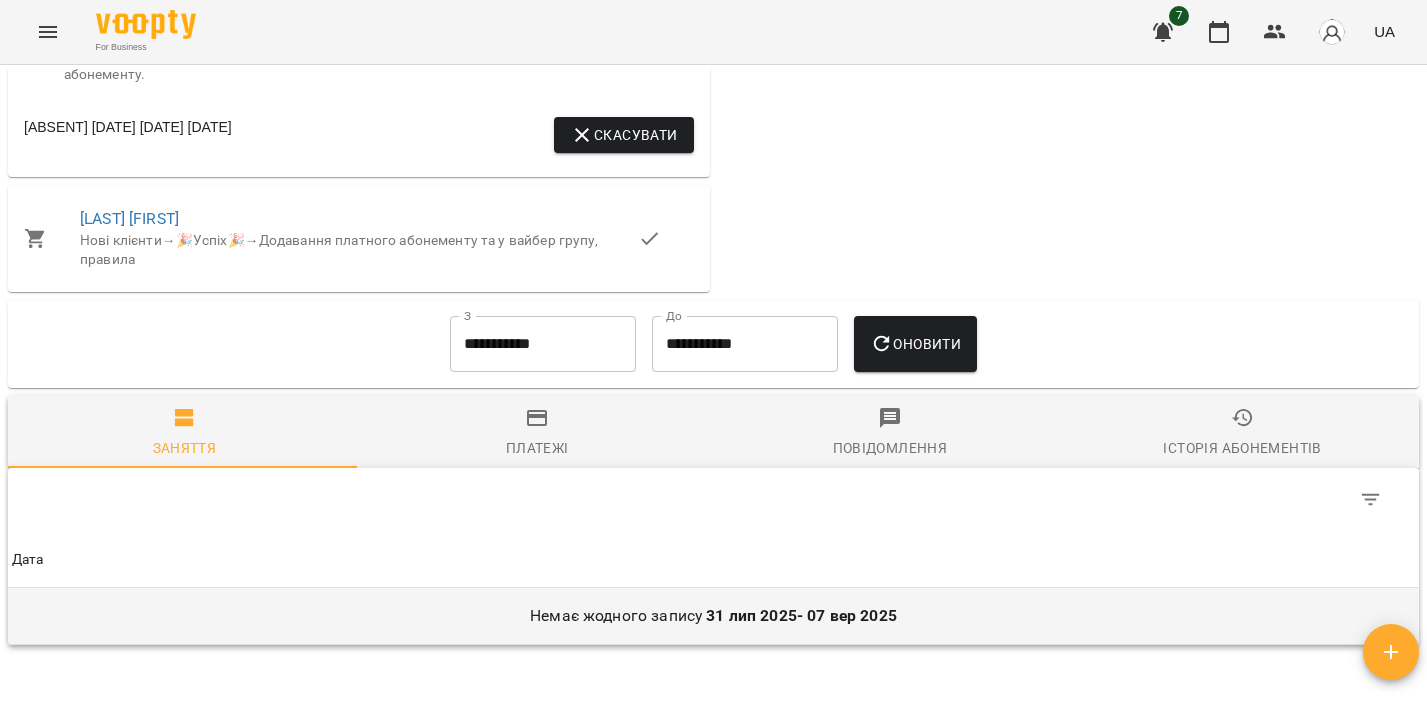 scroll, scrollTop: 1559, scrollLeft: 0, axis: vertical 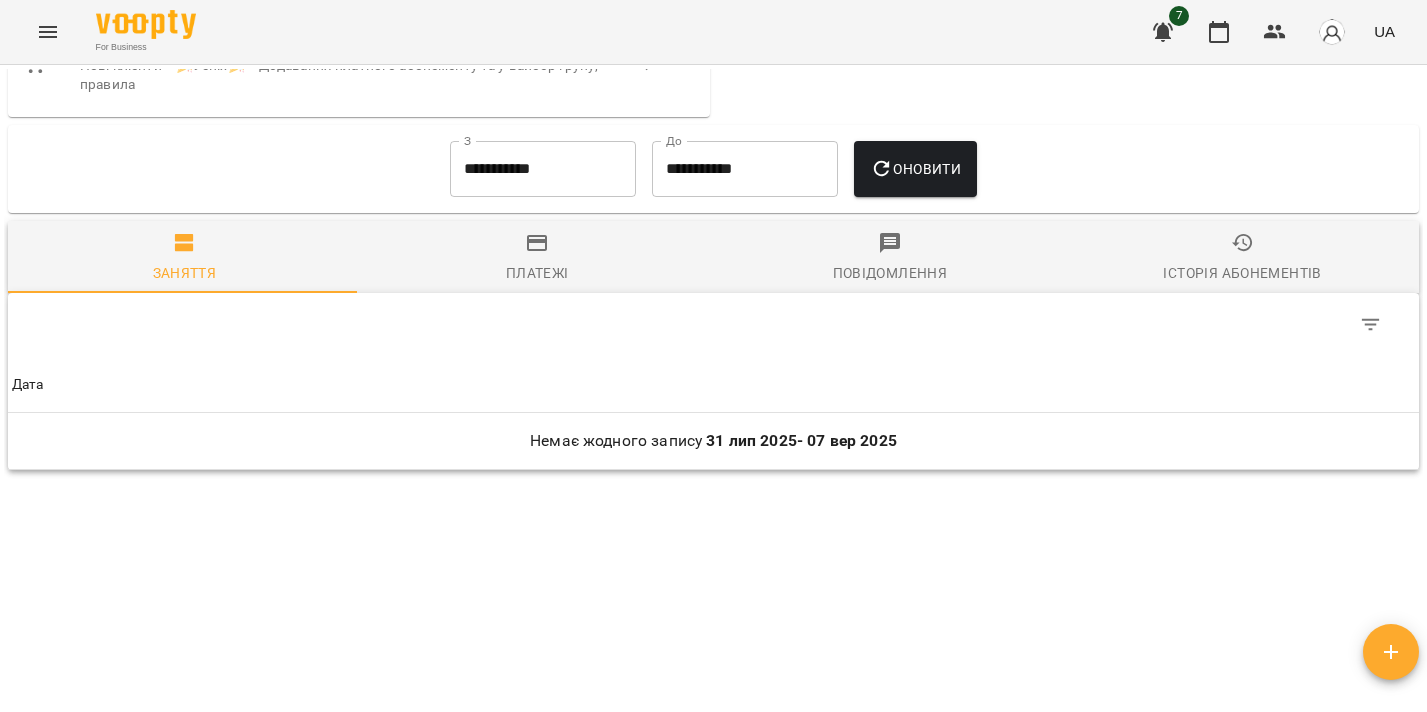 click at bounding box center (713, 325) 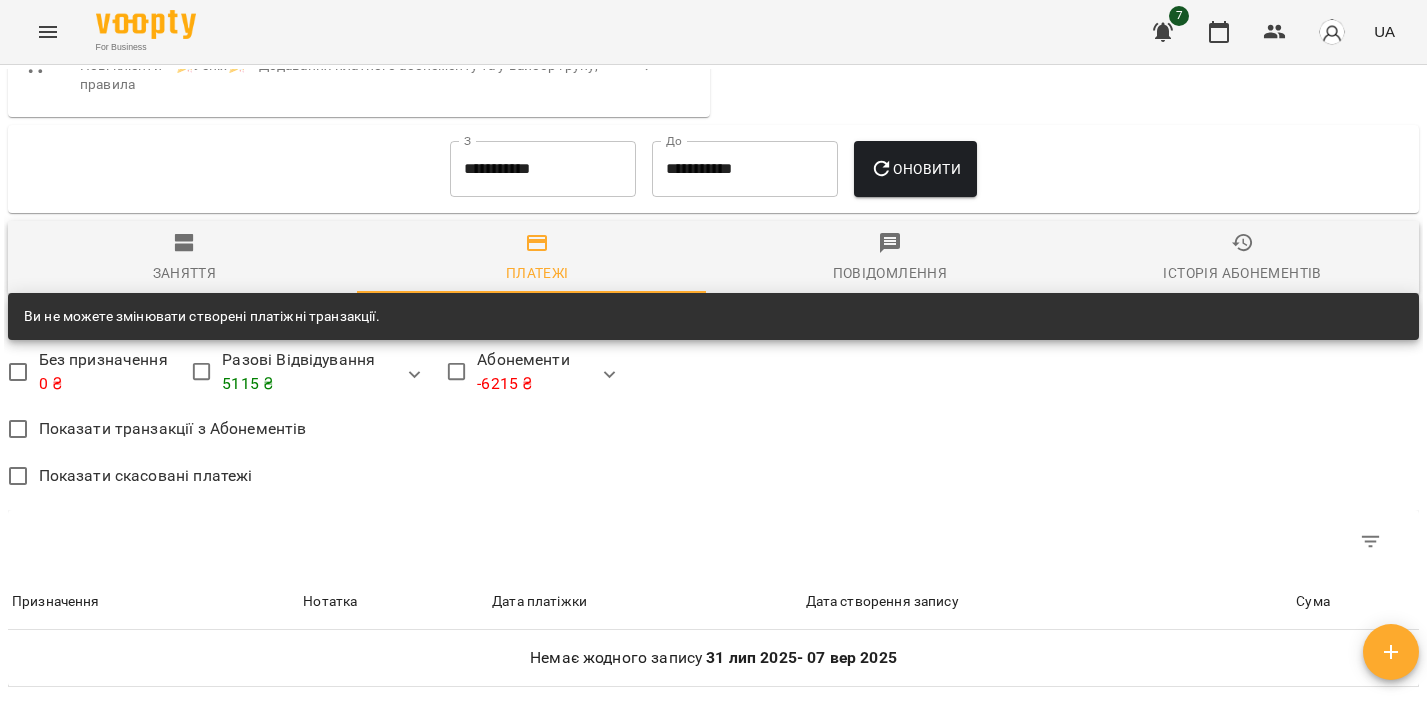 scroll, scrollTop: 1429, scrollLeft: 0, axis: vertical 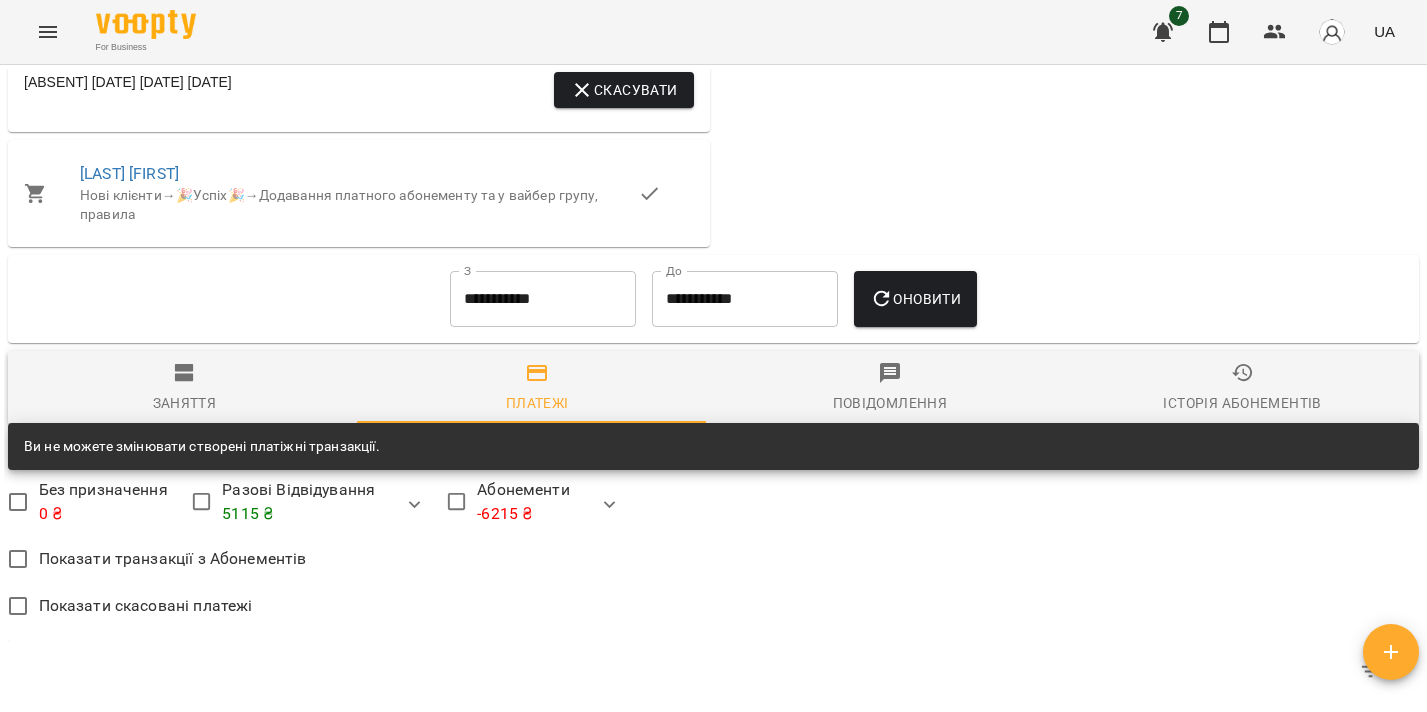 click on "**********" at bounding box center (543, 299) 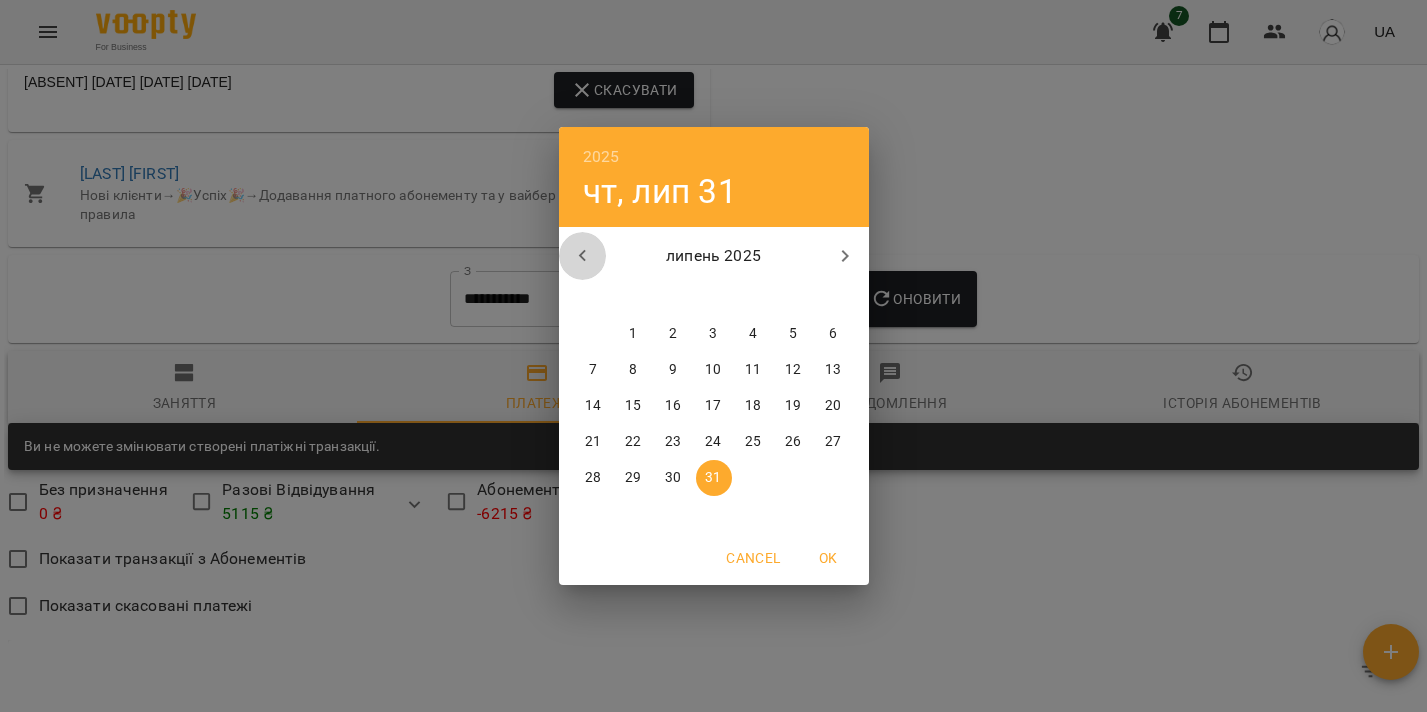 click at bounding box center (583, 256) 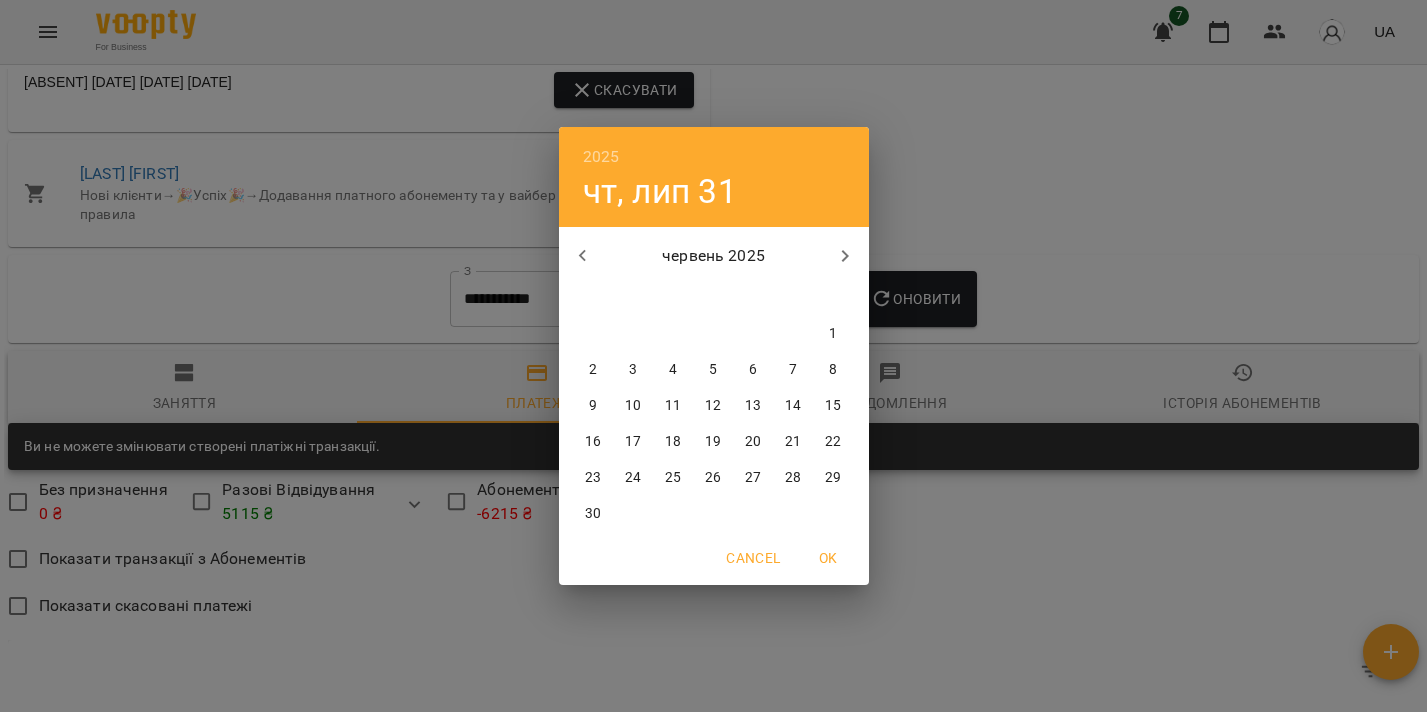 click on "1" at bounding box center (833, 334) 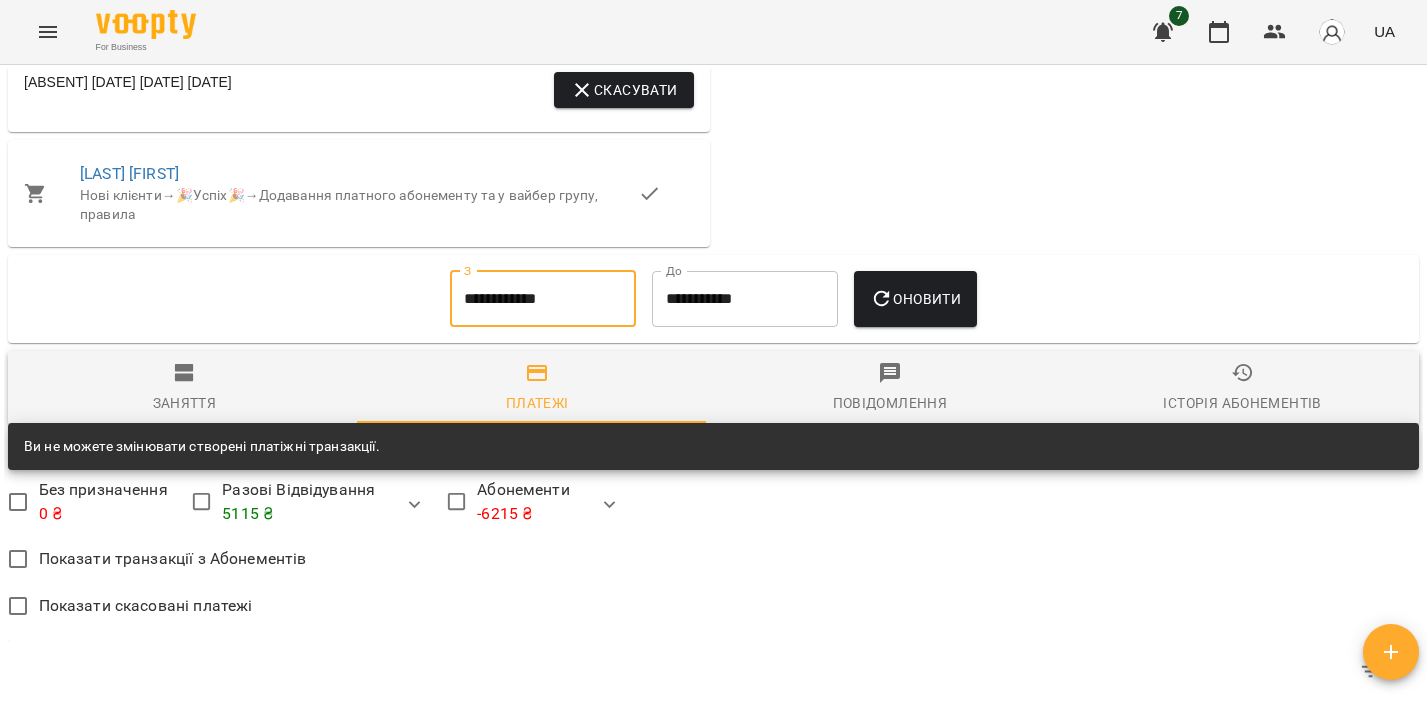 type on "**********" 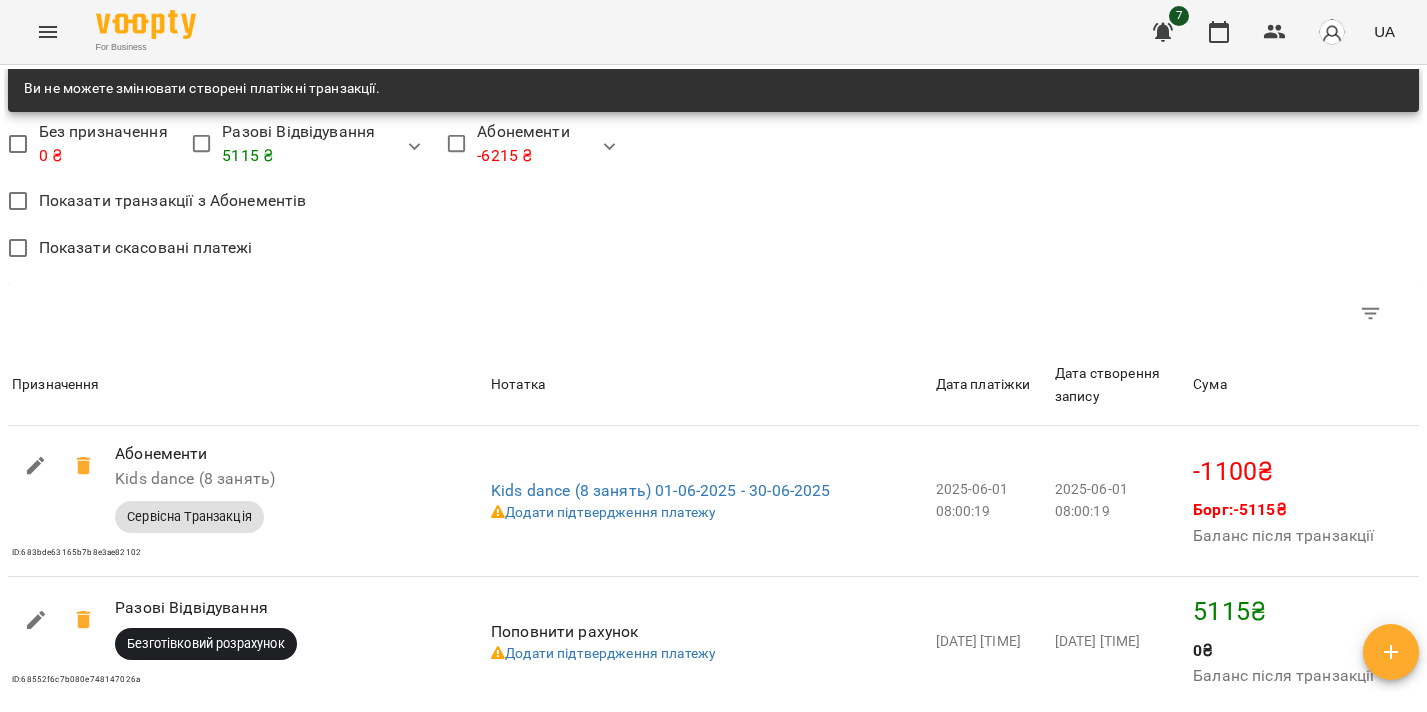 scroll, scrollTop: 2011, scrollLeft: 0, axis: vertical 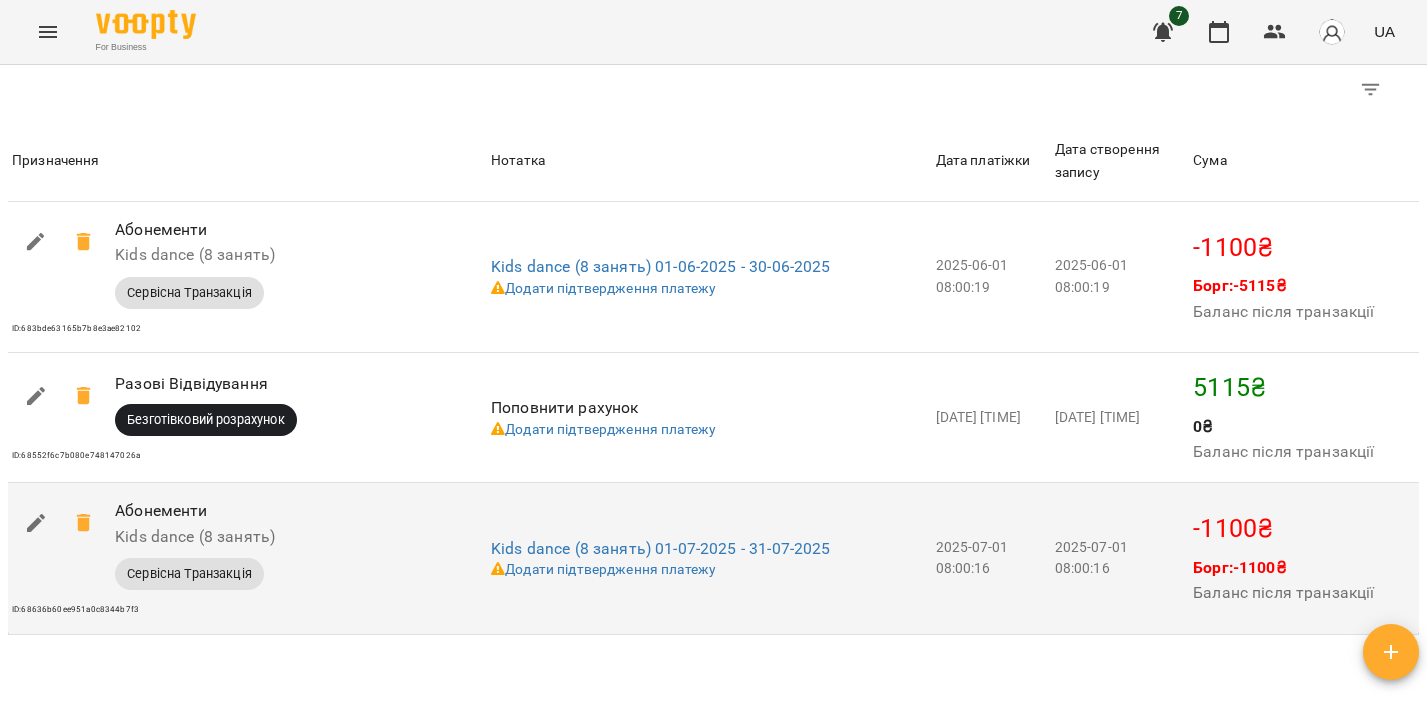 click at bounding box center [84, 523] 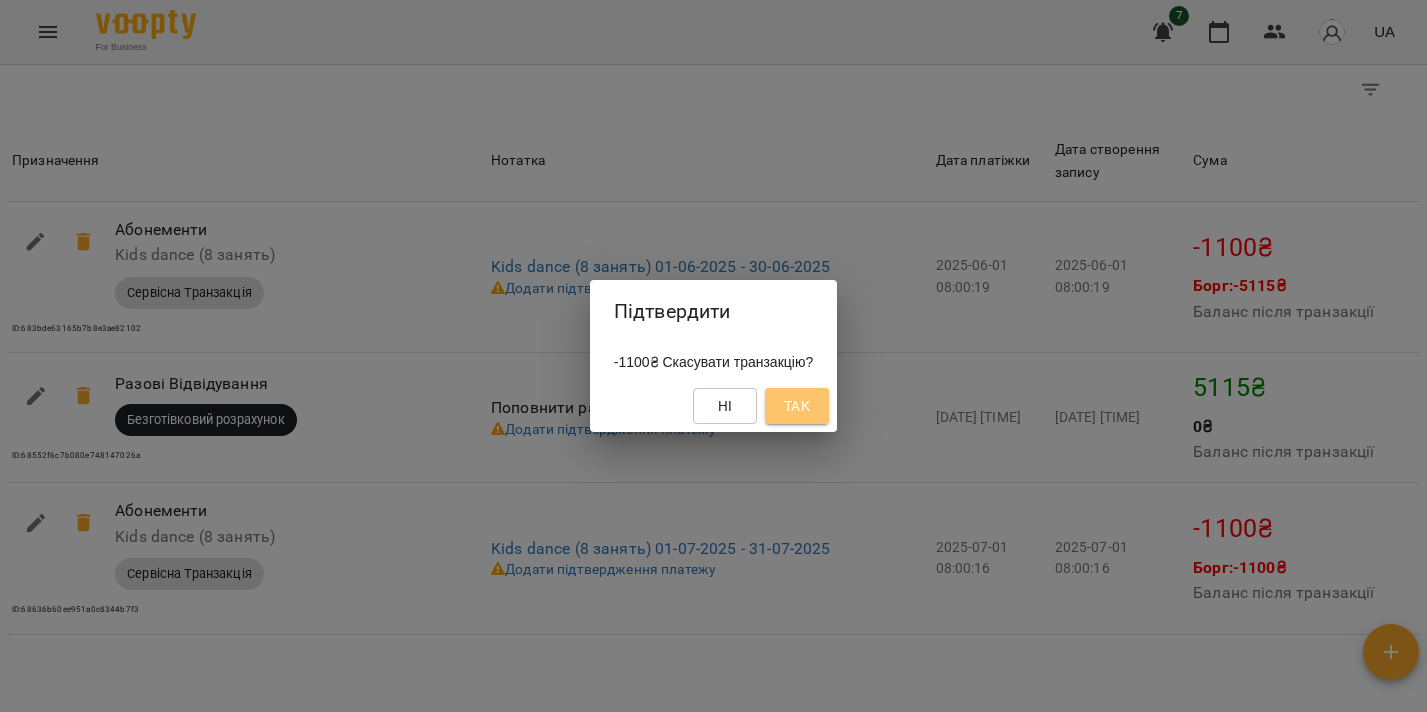 click on "Так" at bounding box center [797, 406] 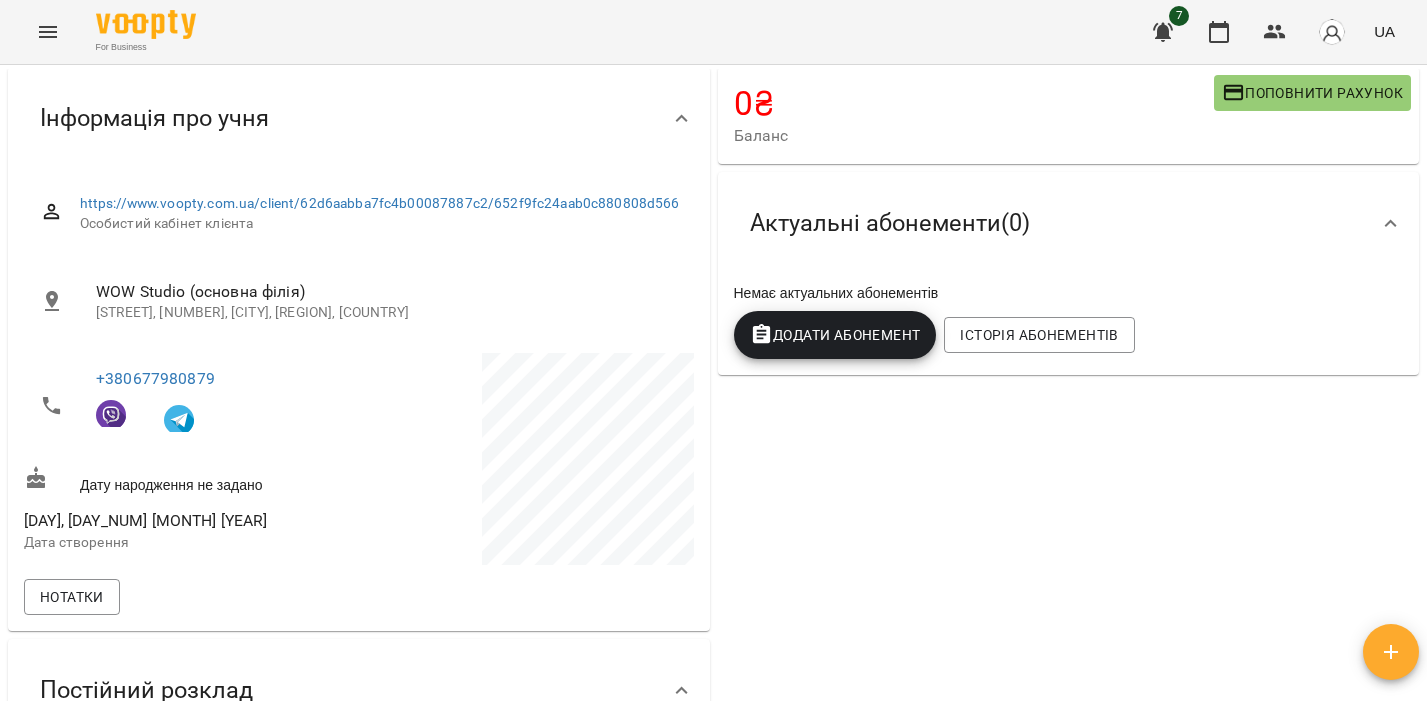 scroll, scrollTop: 0, scrollLeft: 0, axis: both 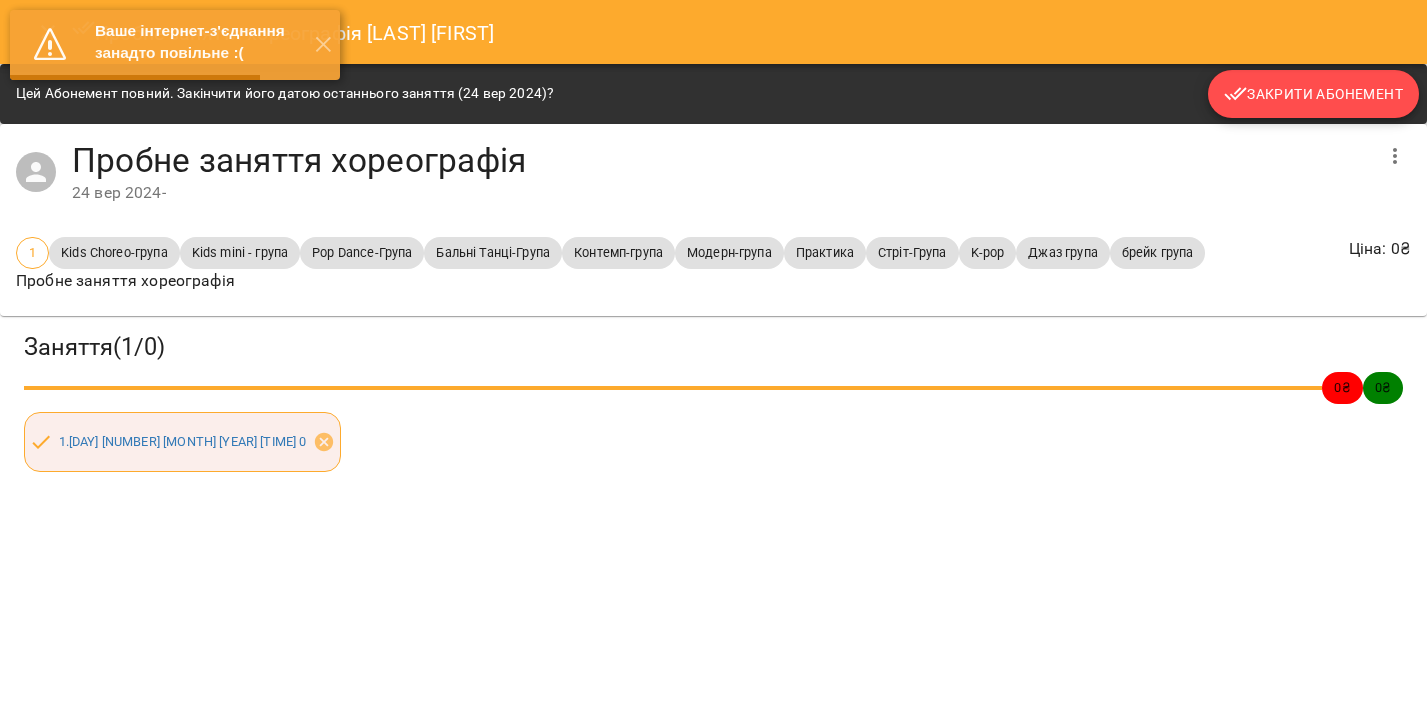 click on "Закрити Абонемент" at bounding box center (1313, 94) 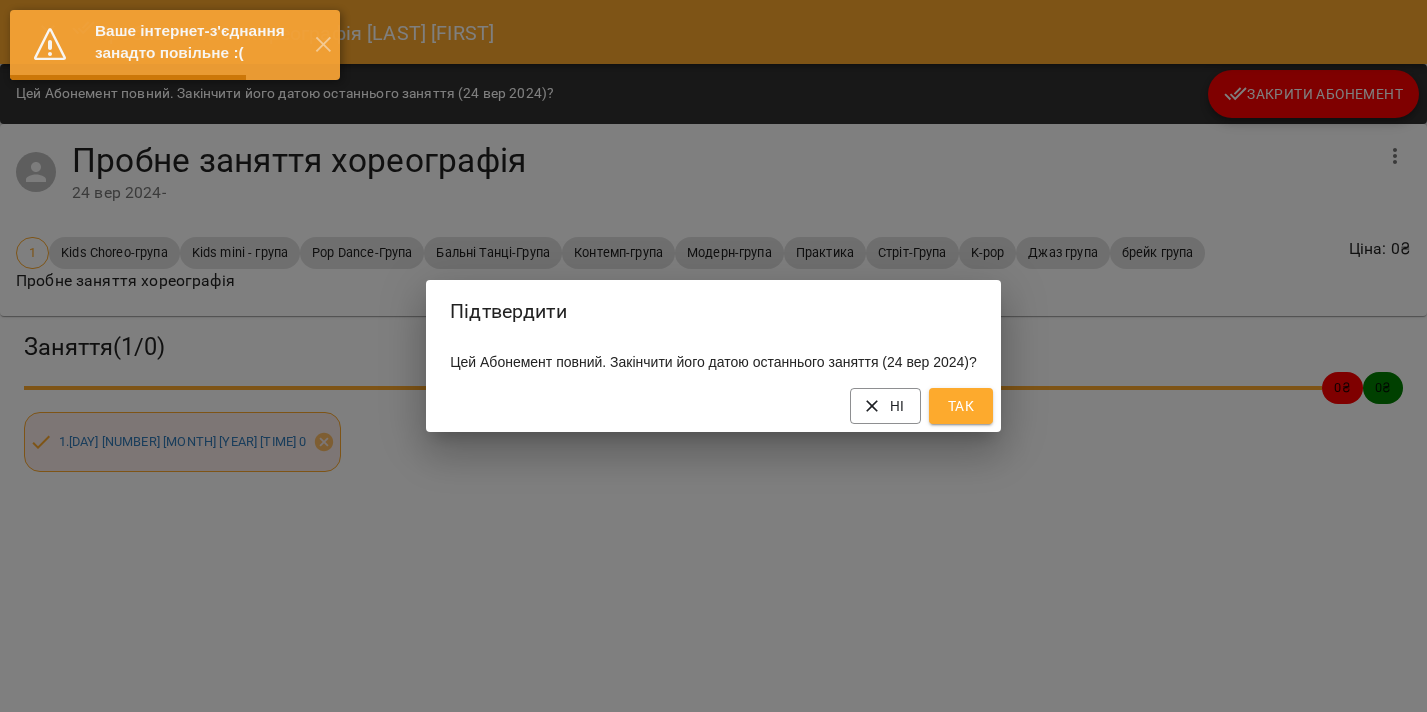 click on "Так" at bounding box center [961, 406] 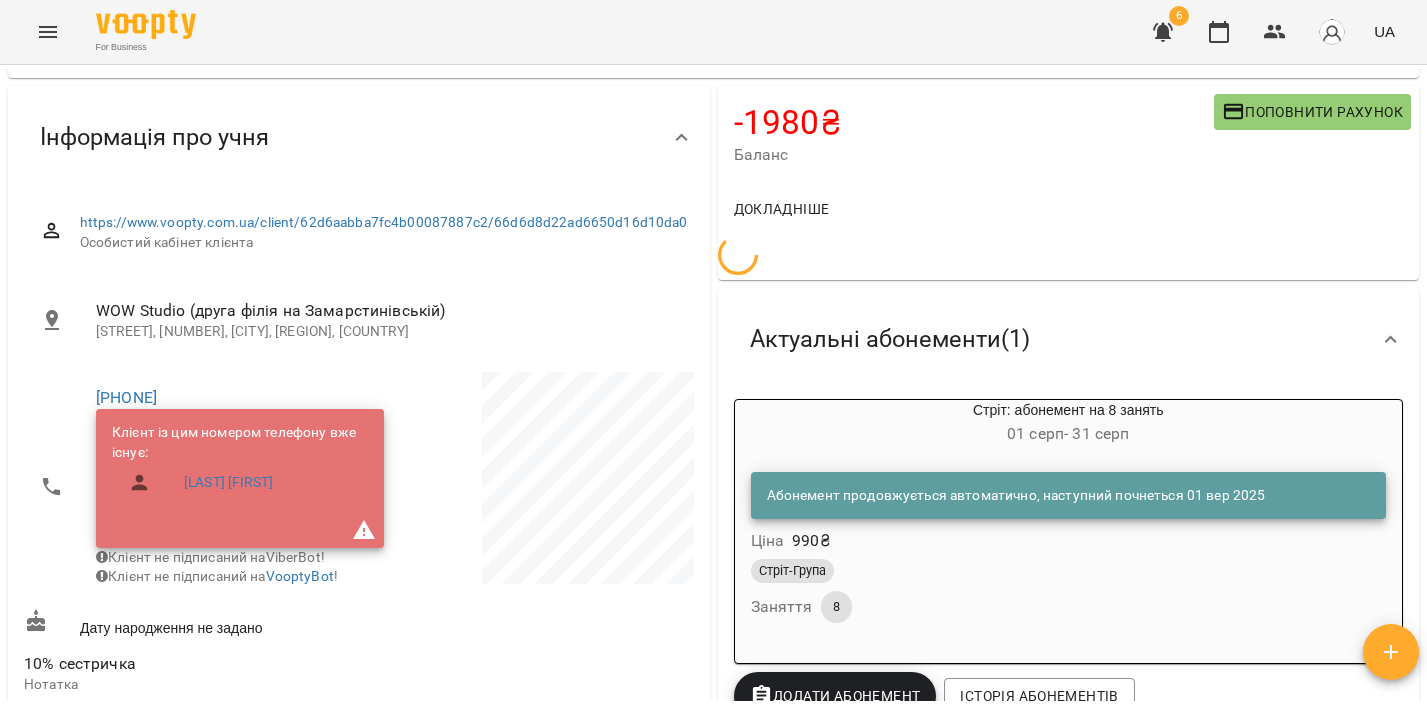 scroll, scrollTop: 146, scrollLeft: 0, axis: vertical 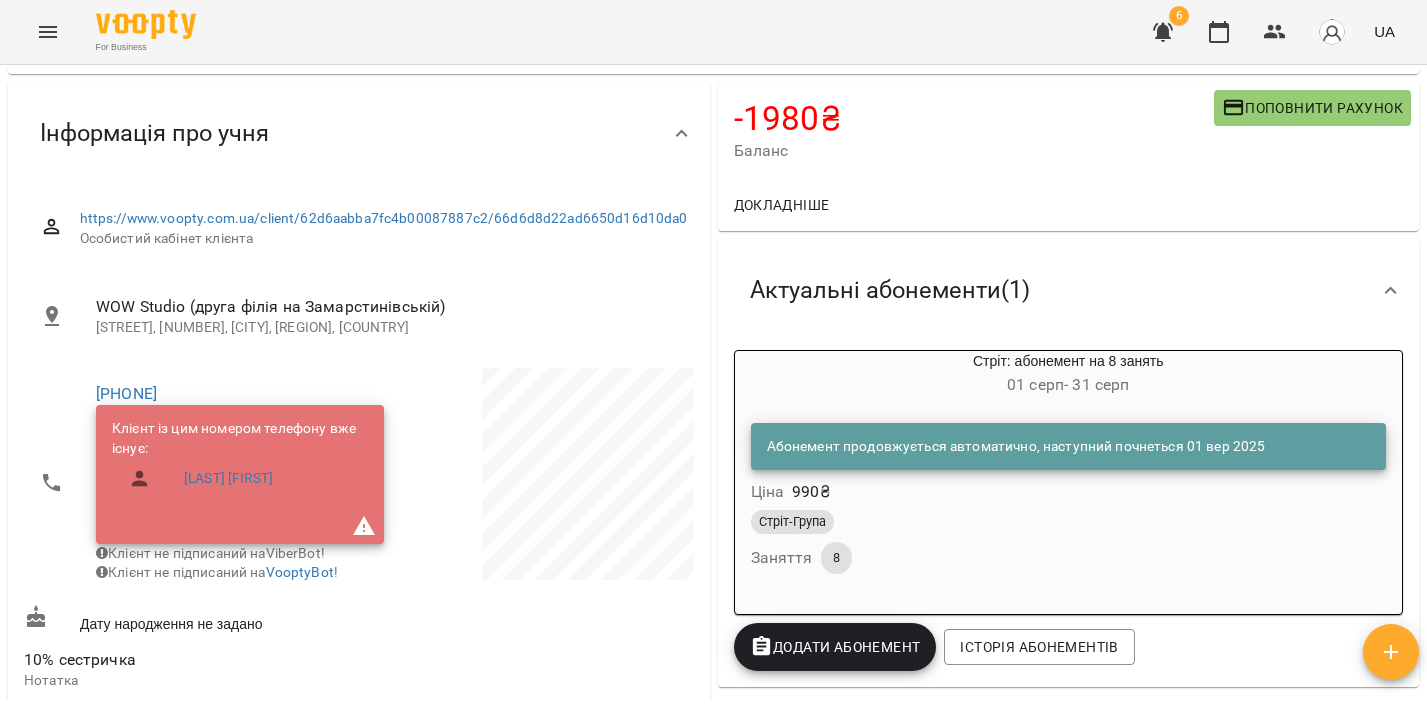 click on "Абонемент продовжується автоматично, наступний почнеться 01 вер 2025 Ціна 990 ₴" at bounding box center [1069, 464] 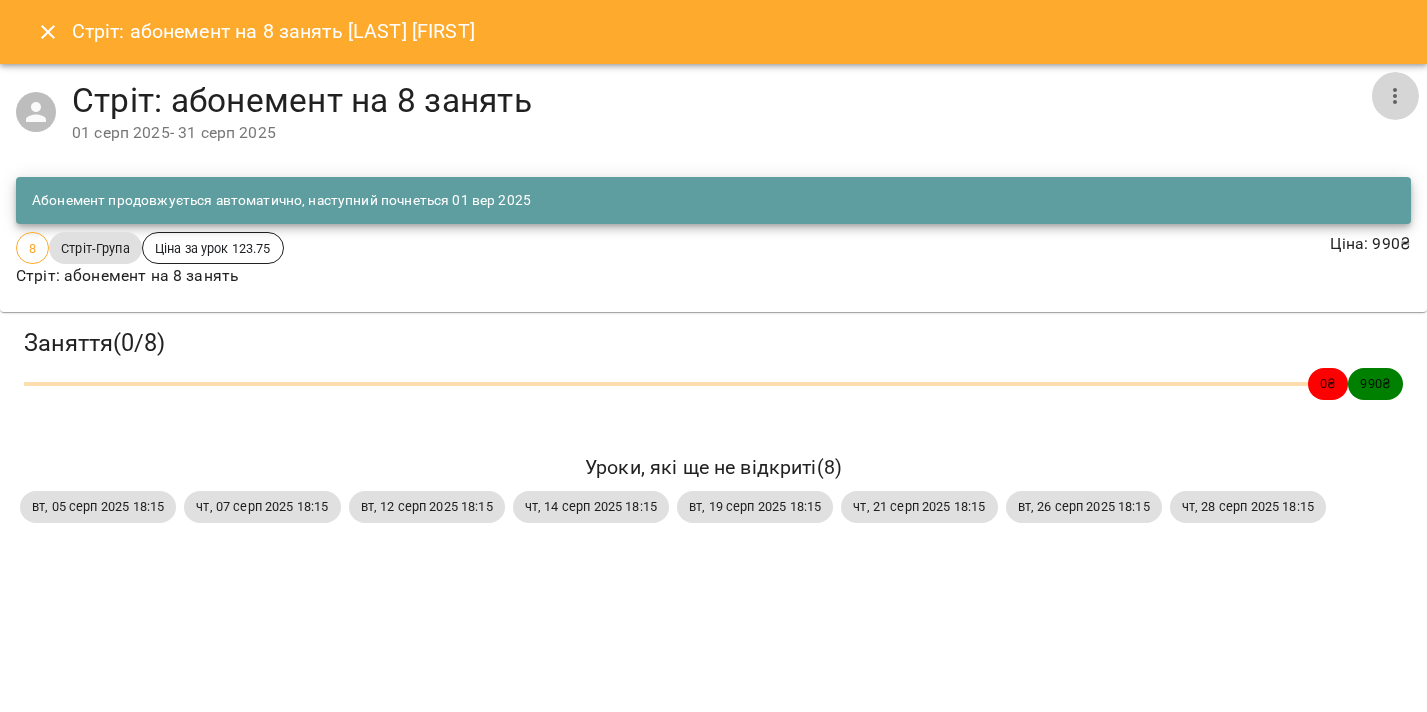 click 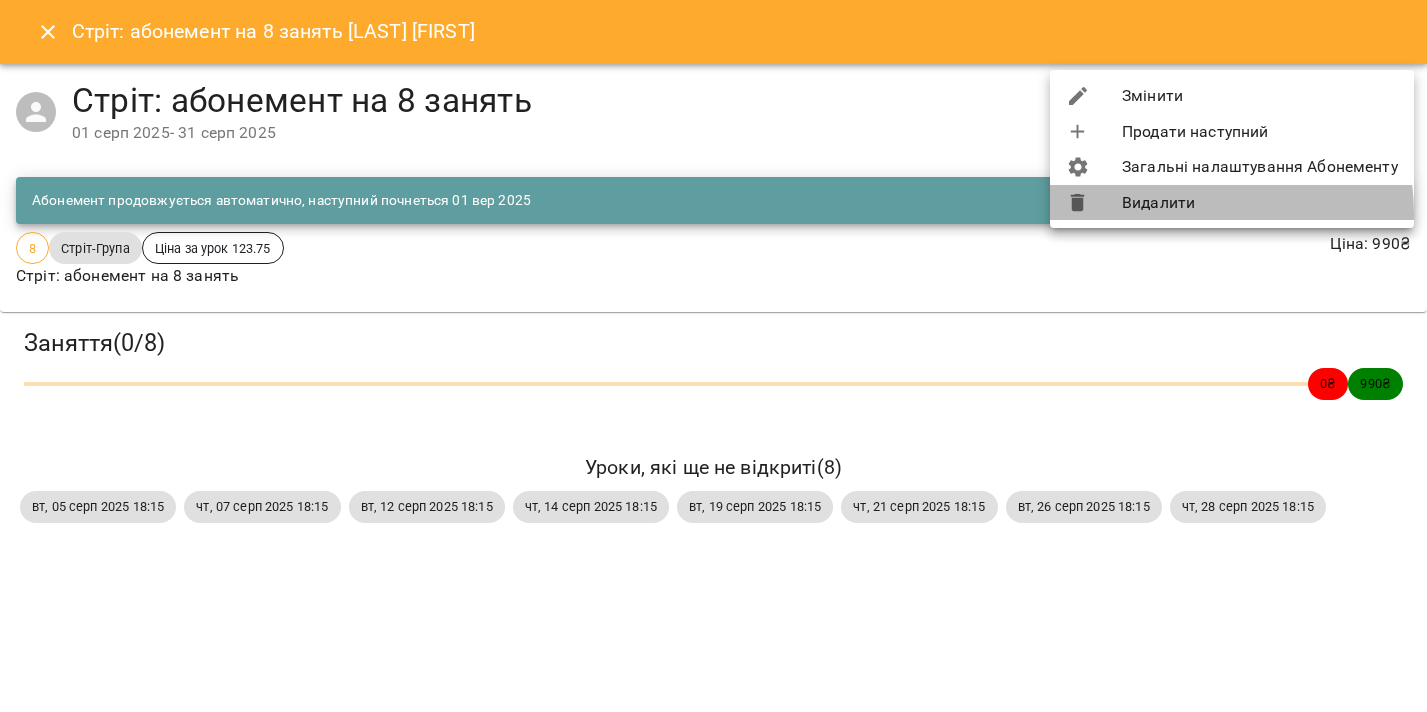 click on "Видалити" at bounding box center [1232, 203] 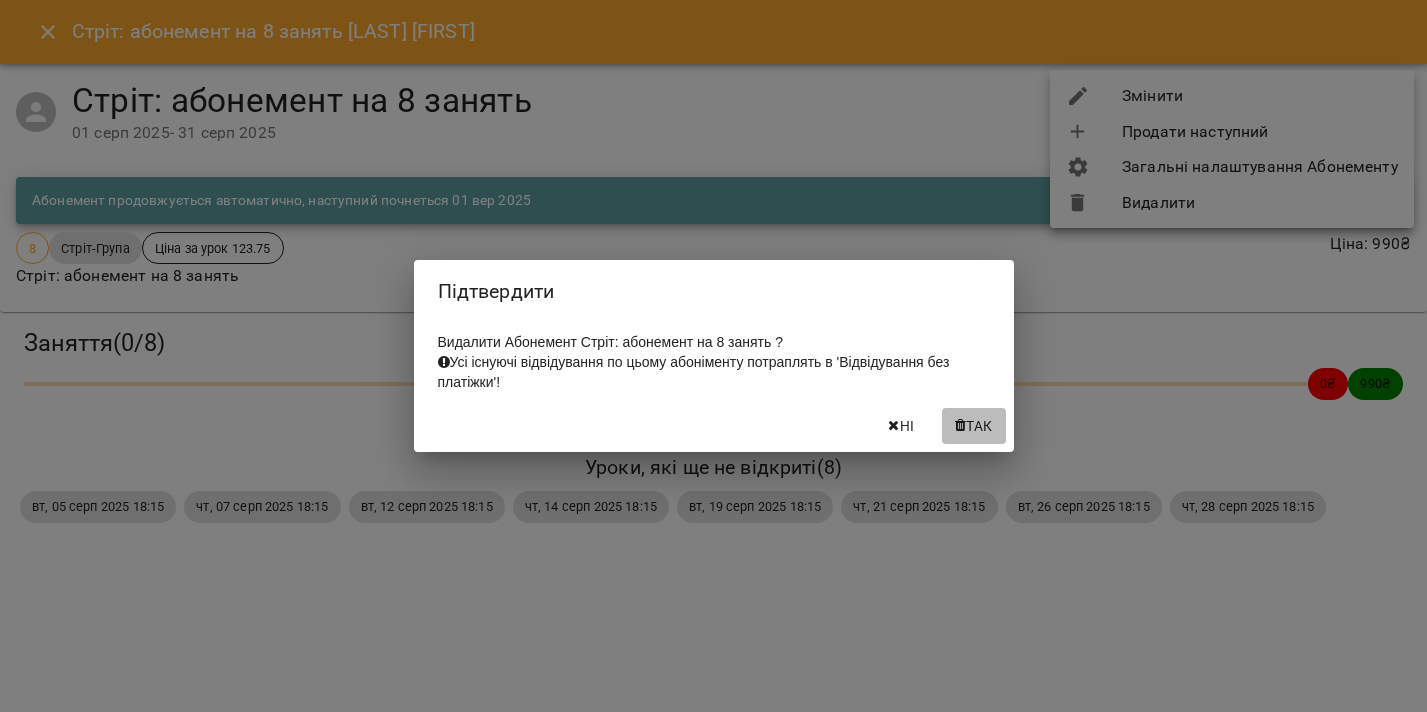 click on "Так" at bounding box center (979, 426) 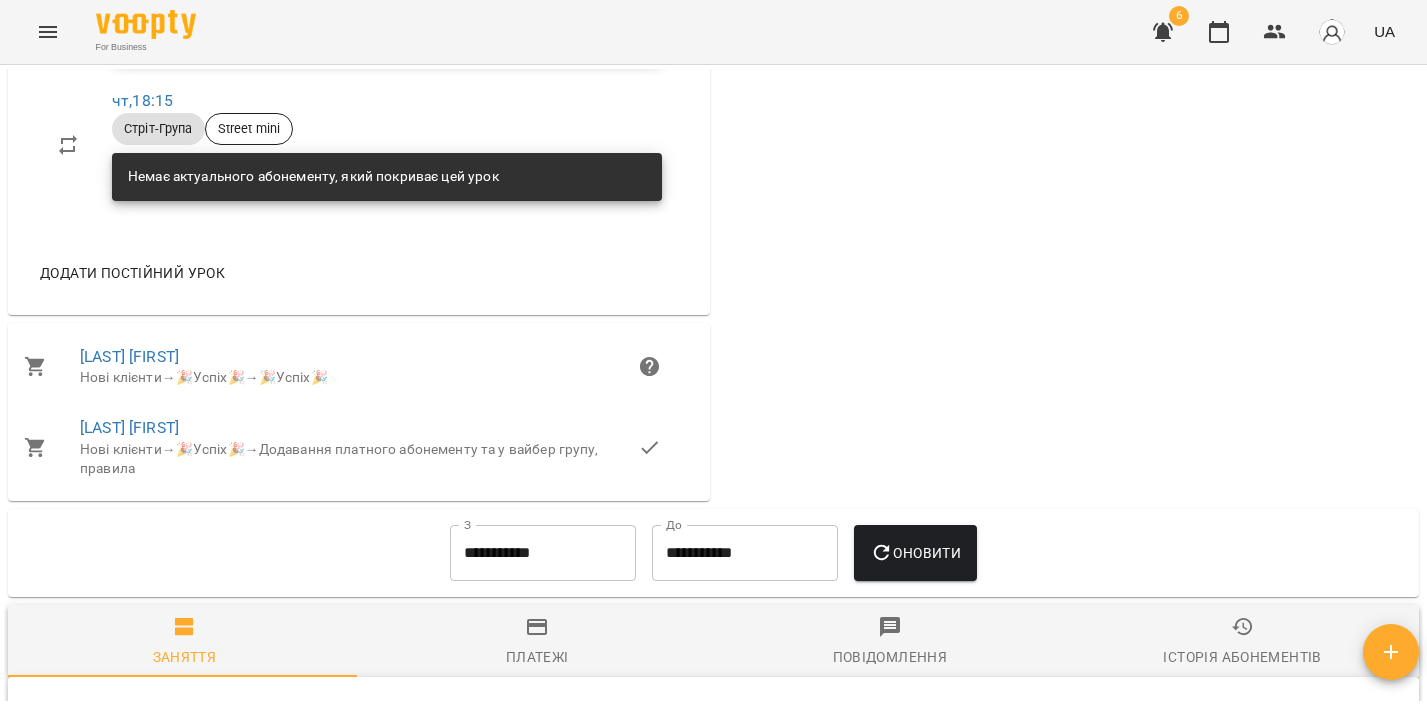scroll, scrollTop: 1623, scrollLeft: 0, axis: vertical 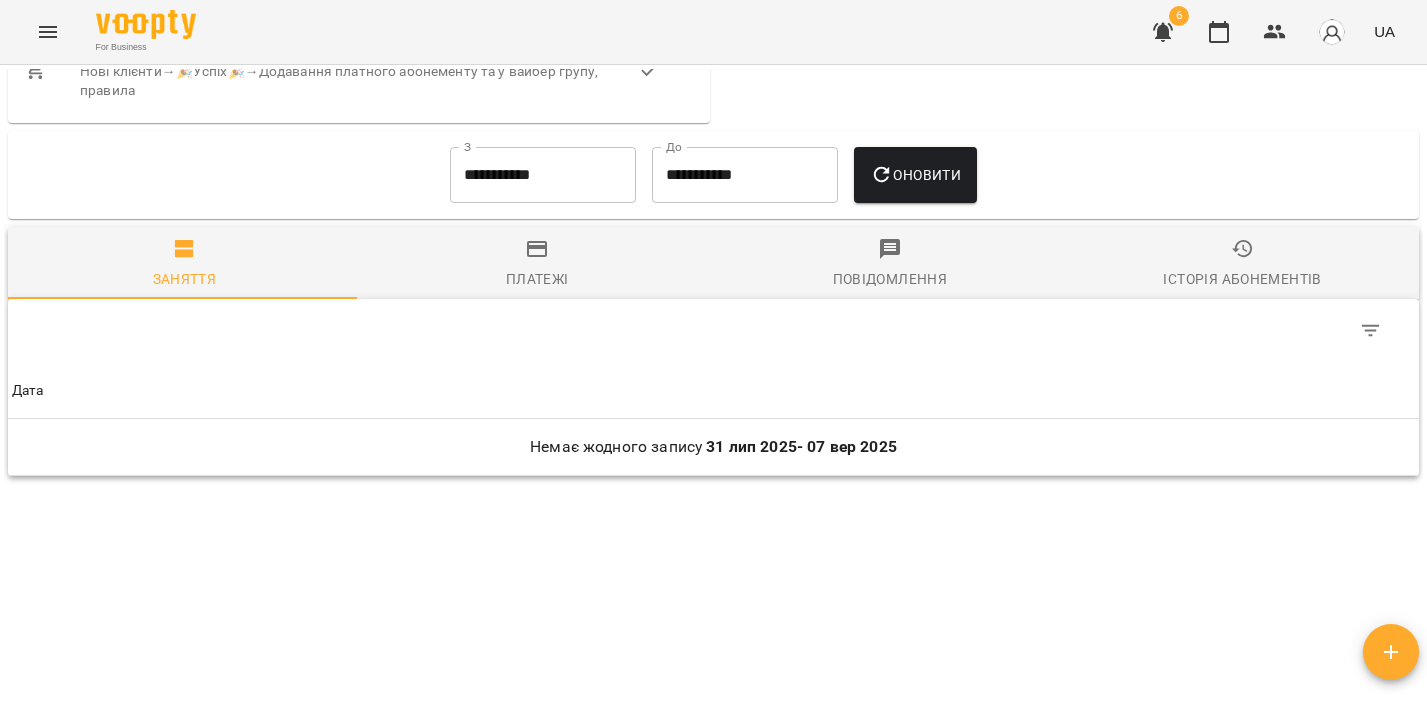 click on "Платежі" at bounding box center [537, 279] 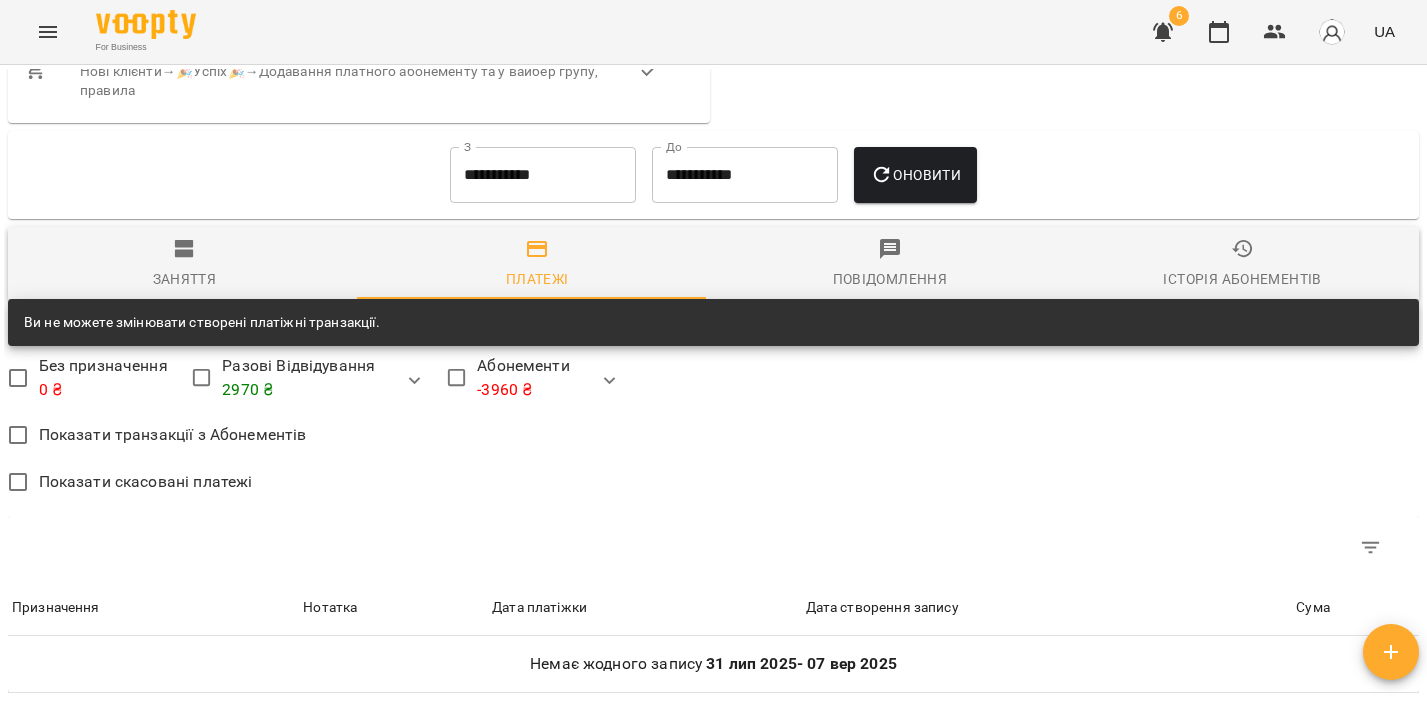 scroll, scrollTop: 1548, scrollLeft: 0, axis: vertical 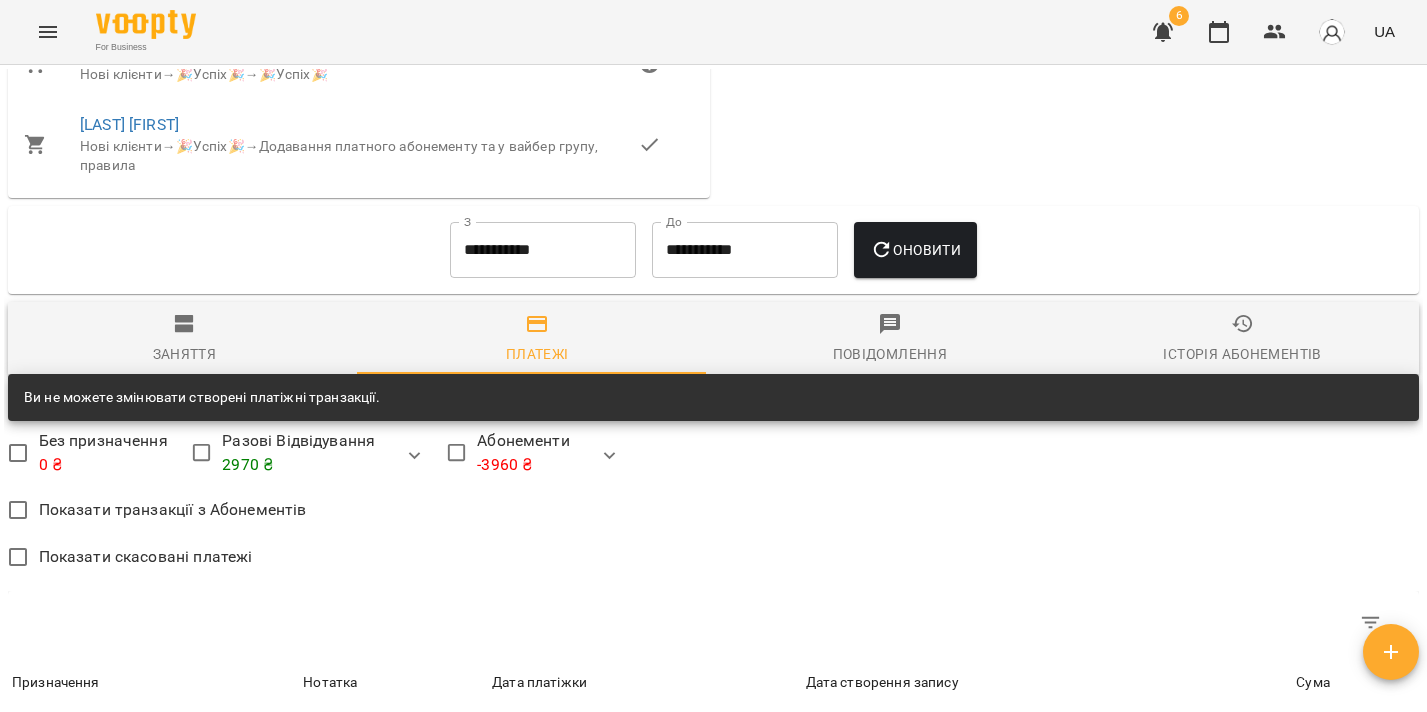 click on "**********" at bounding box center [543, 250] 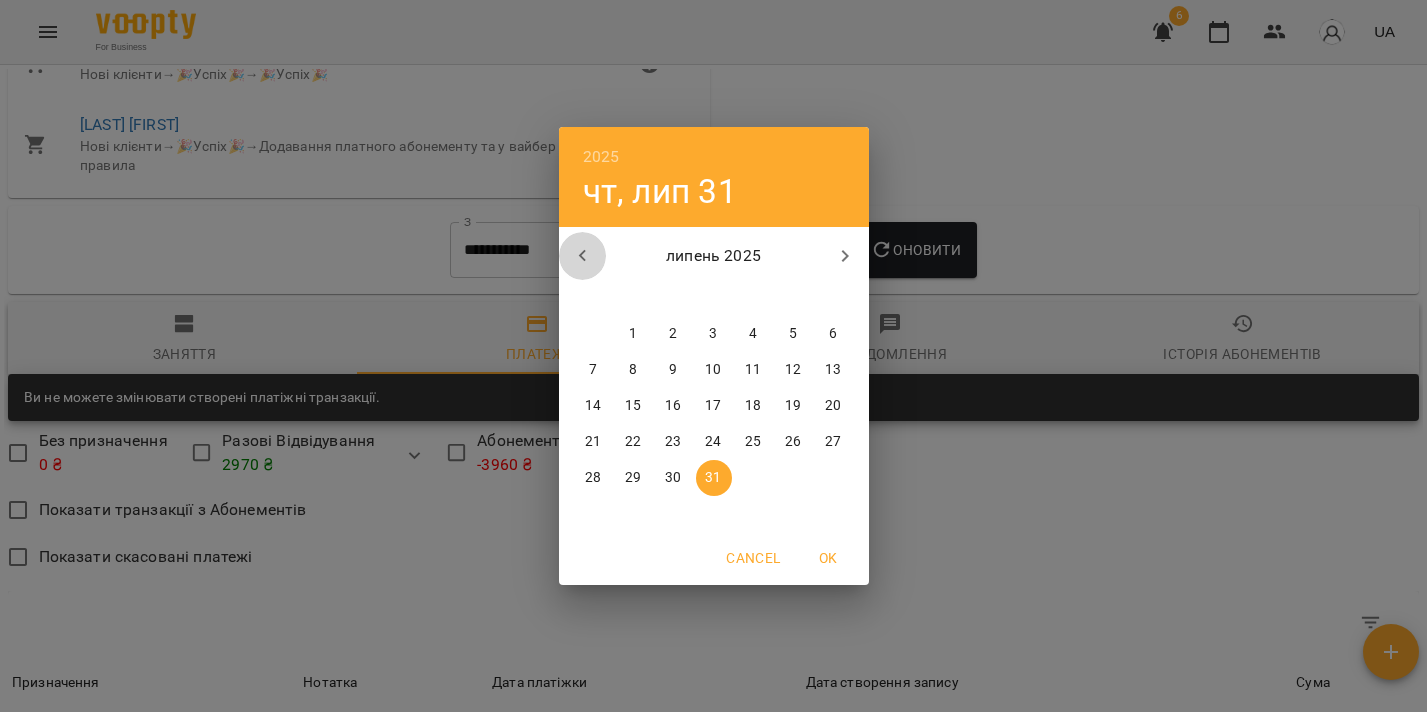 click 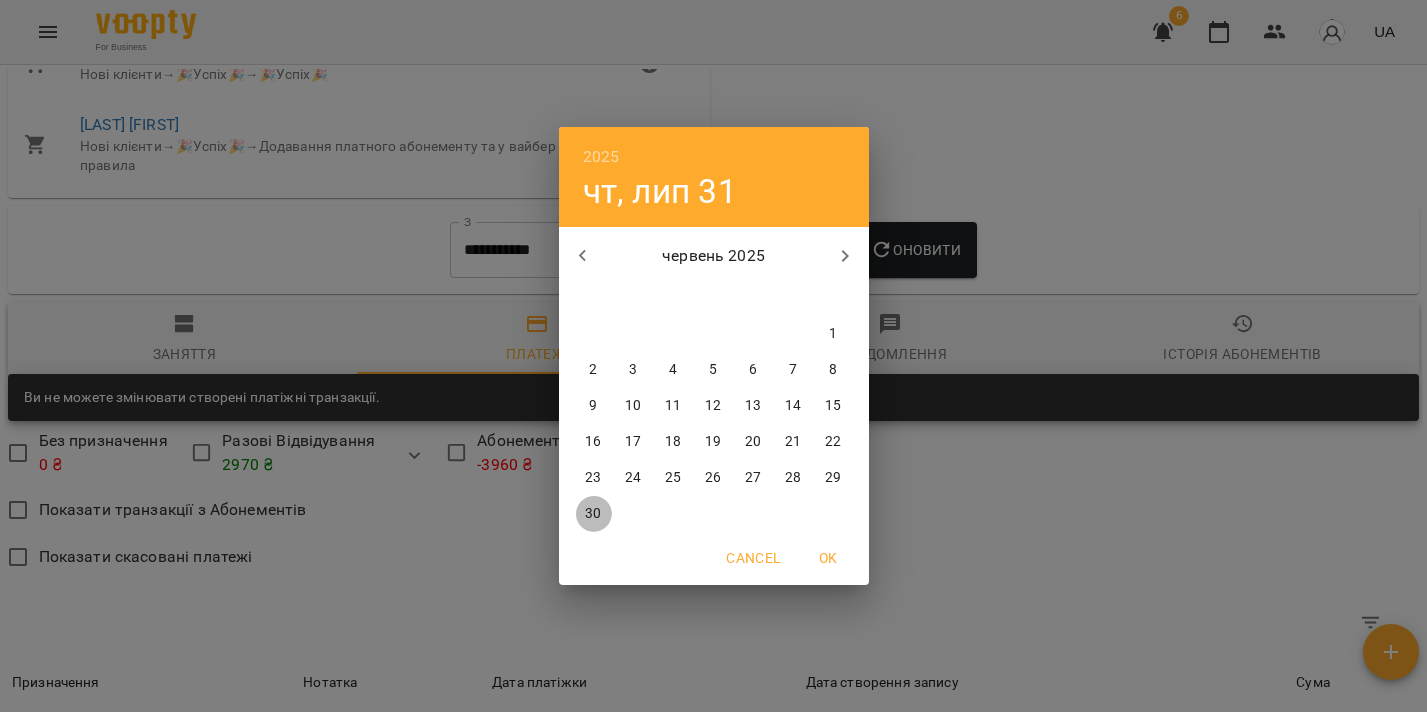 drag, startPoint x: 603, startPoint y: 523, endPoint x: 620, endPoint y: 493, distance: 34.48188 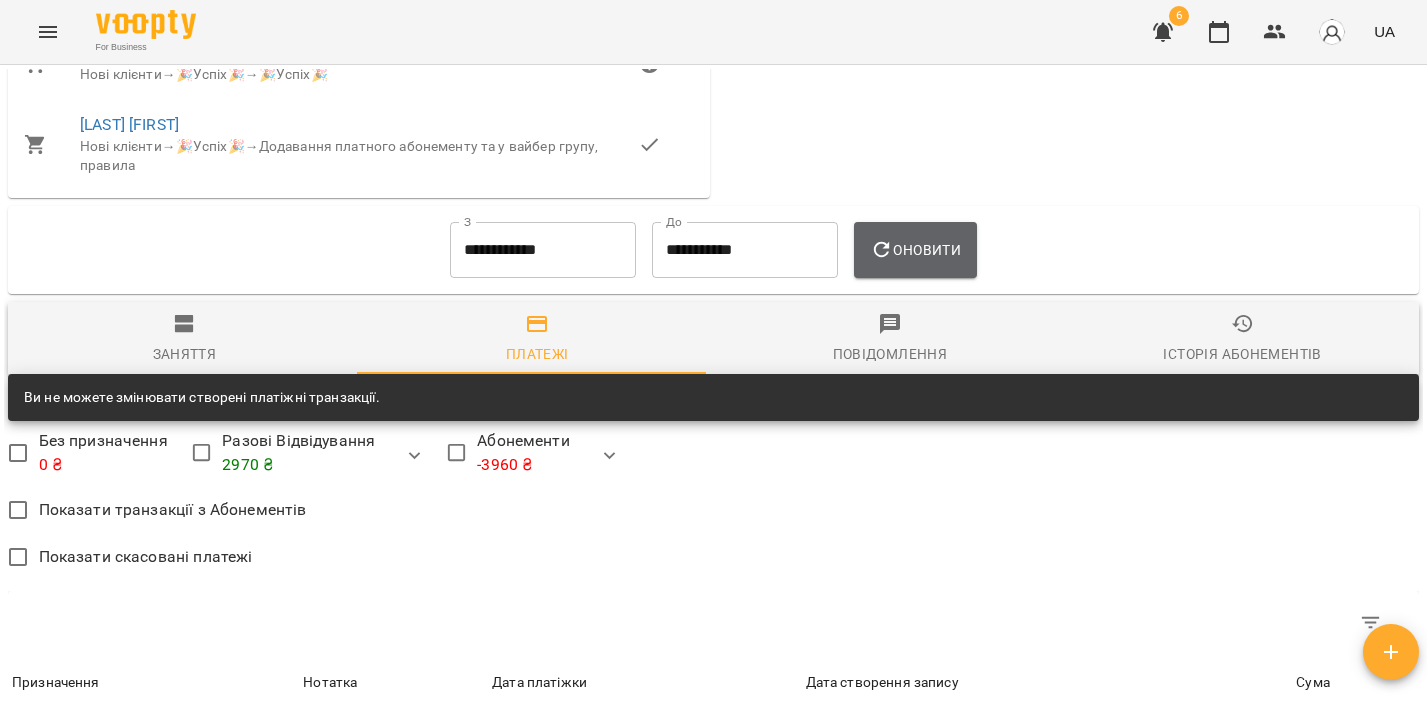 click 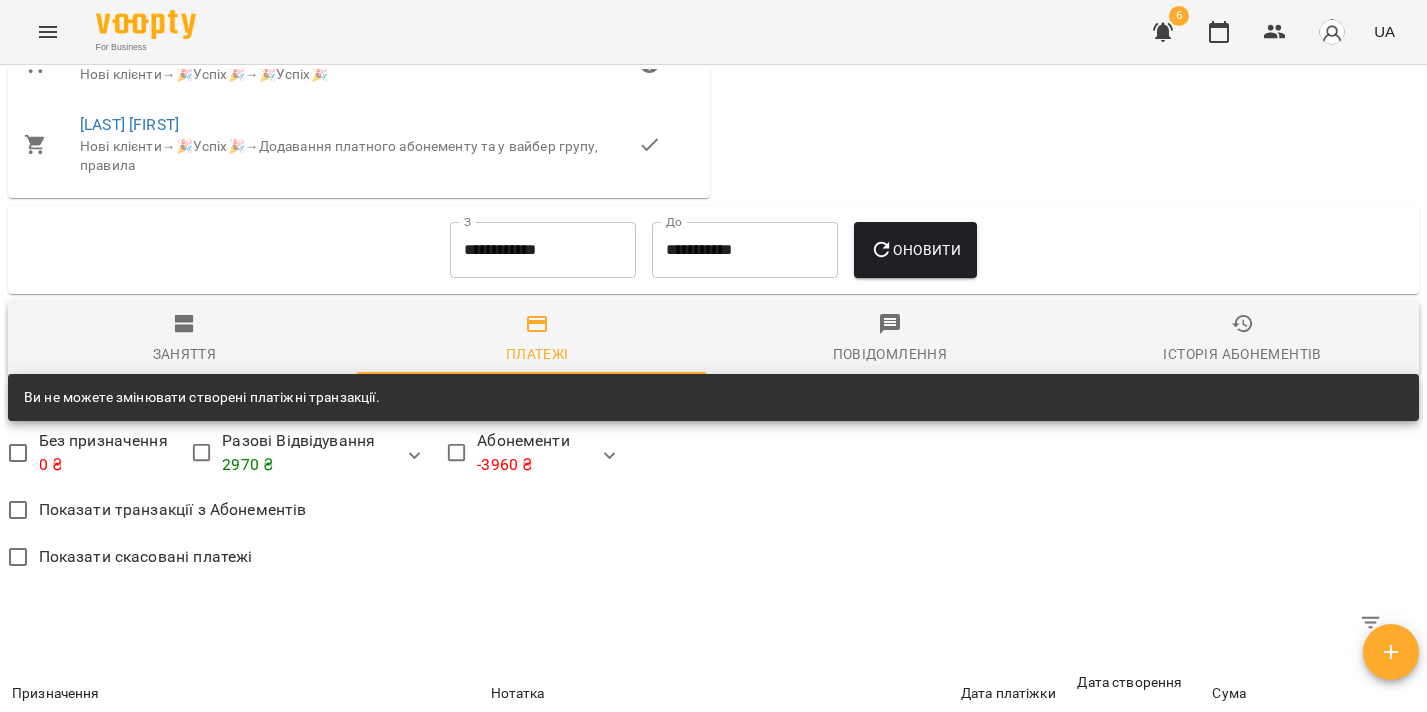 scroll, scrollTop: 1963, scrollLeft: 0, axis: vertical 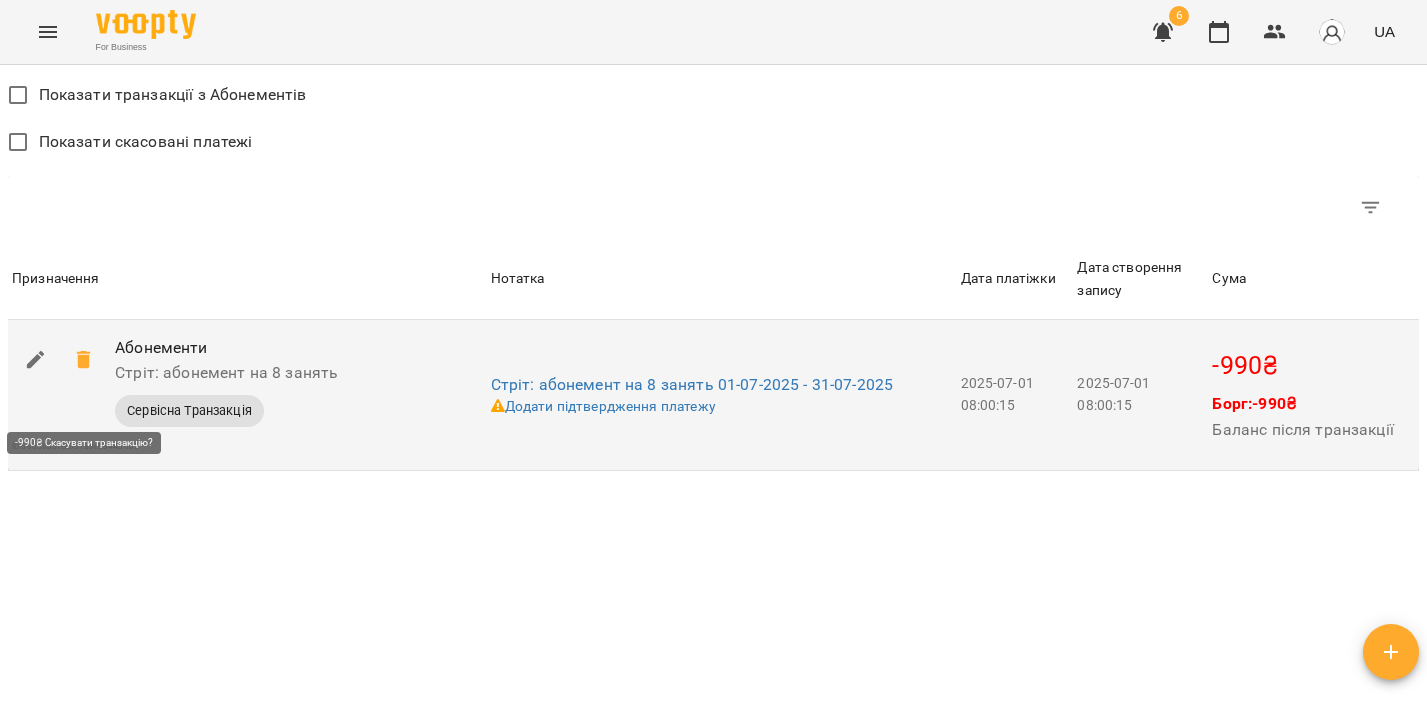 click at bounding box center (84, 360) 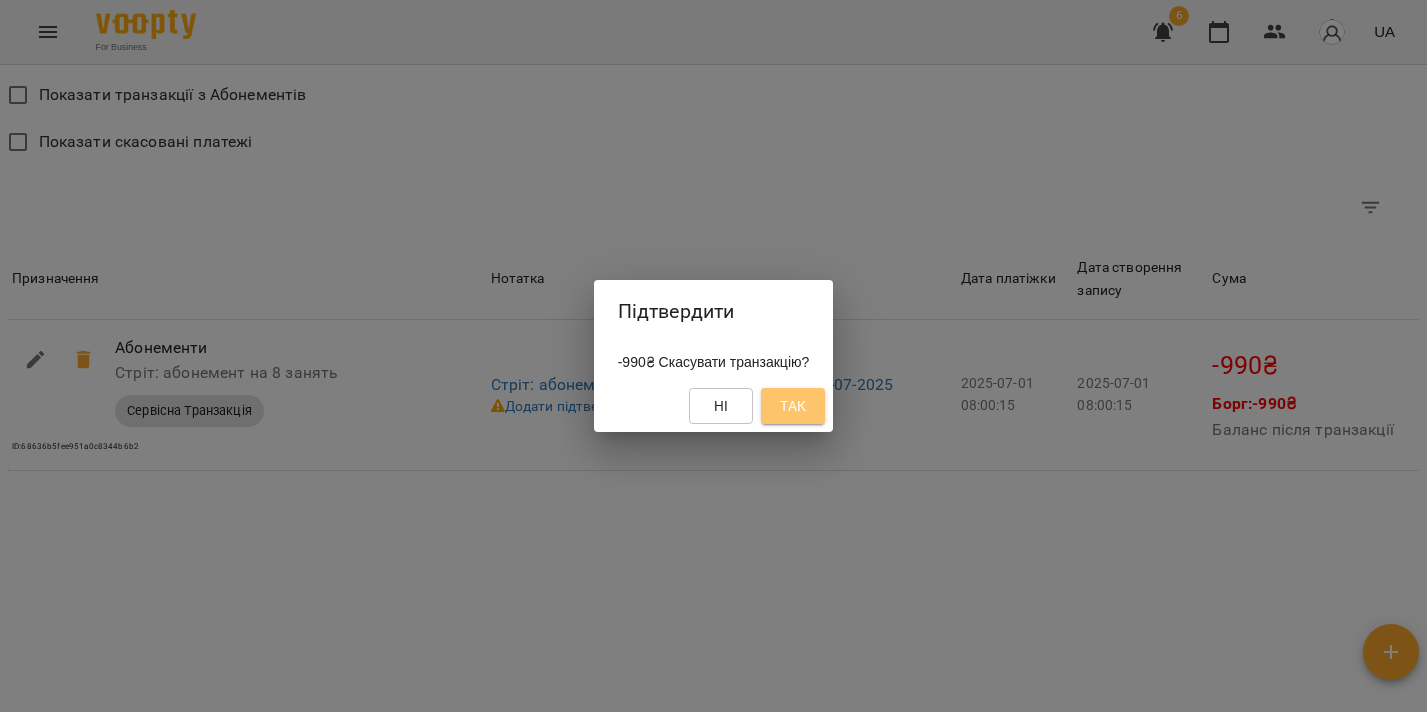 click on "Так" at bounding box center (793, 406) 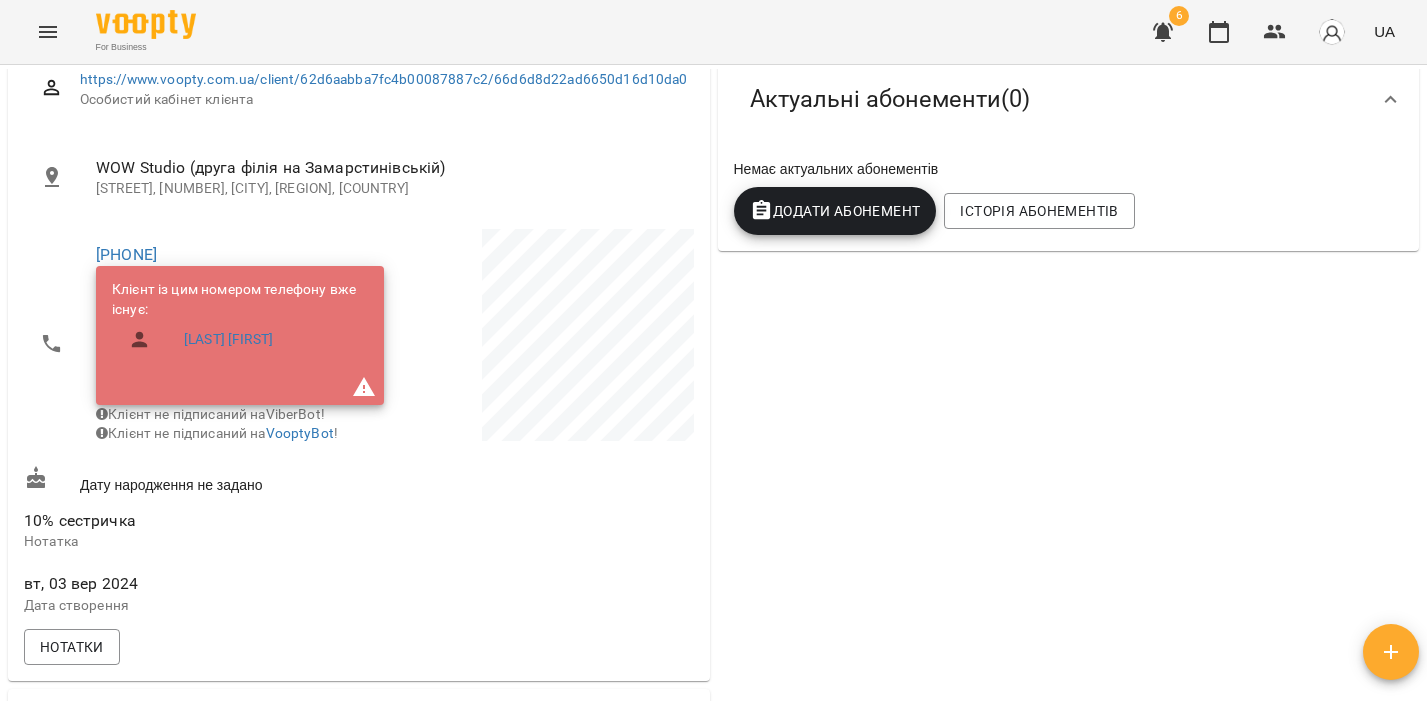 scroll, scrollTop: 0, scrollLeft: 0, axis: both 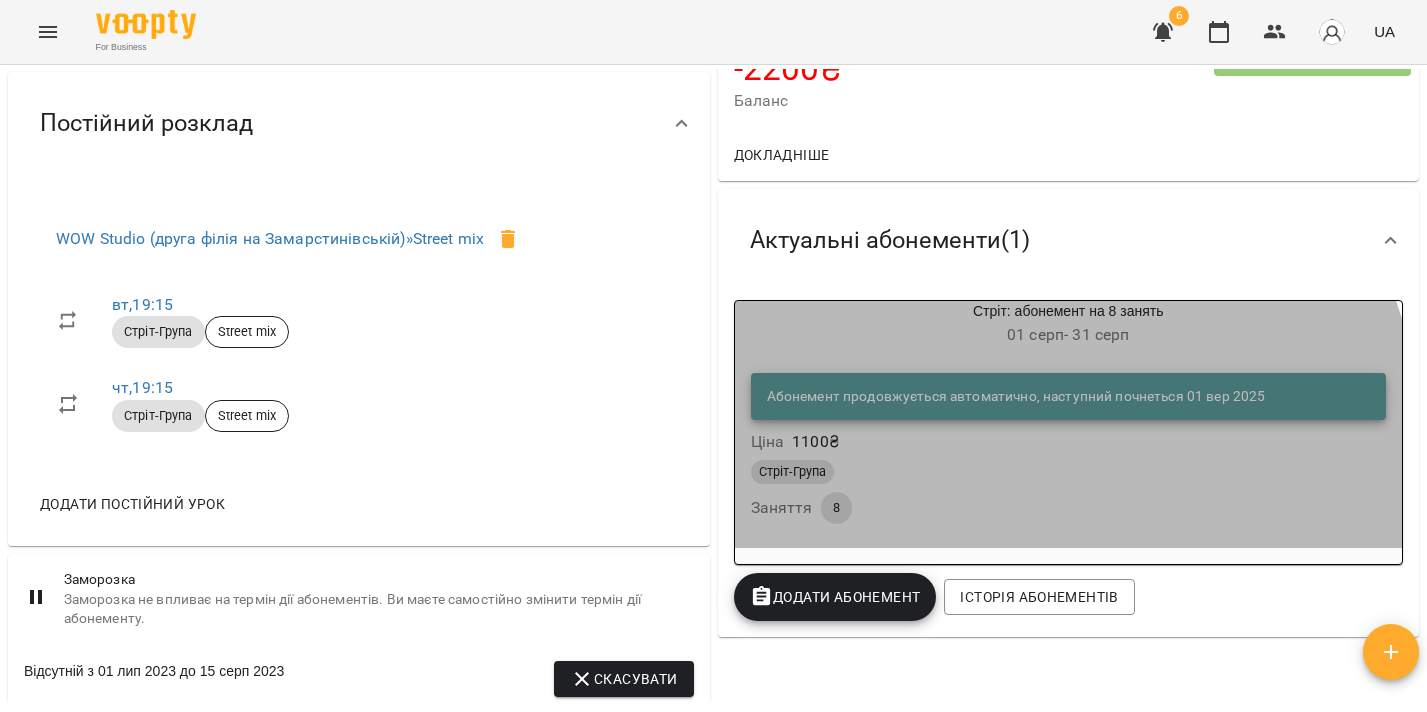 click on "Абонемент продовжується автоматично, наступний почнеться 01 вер 2025 Ціна 1100 ₴" at bounding box center (1069, 414) 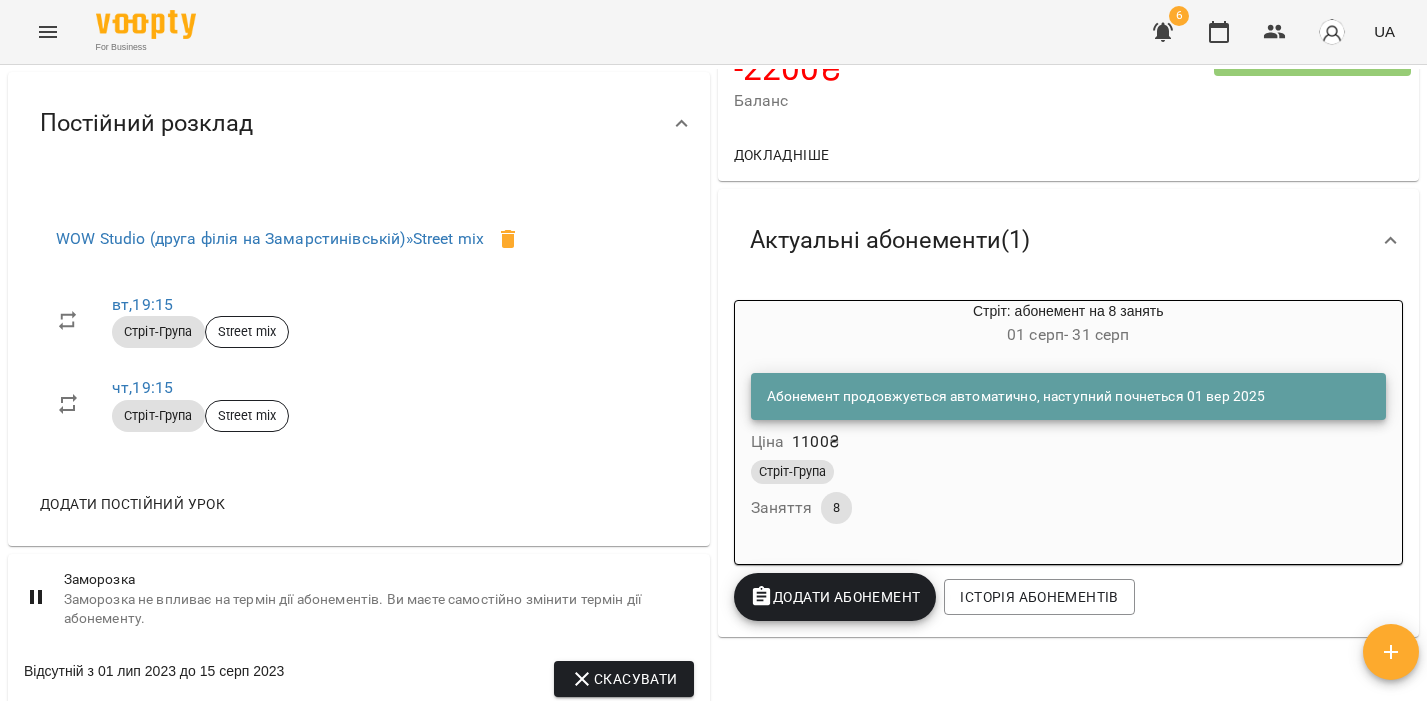 click on "Абонемент продовжується автоматично, наступний почнеться 01 вер 2025 Ціна 1100 ₴" at bounding box center (1069, 414) 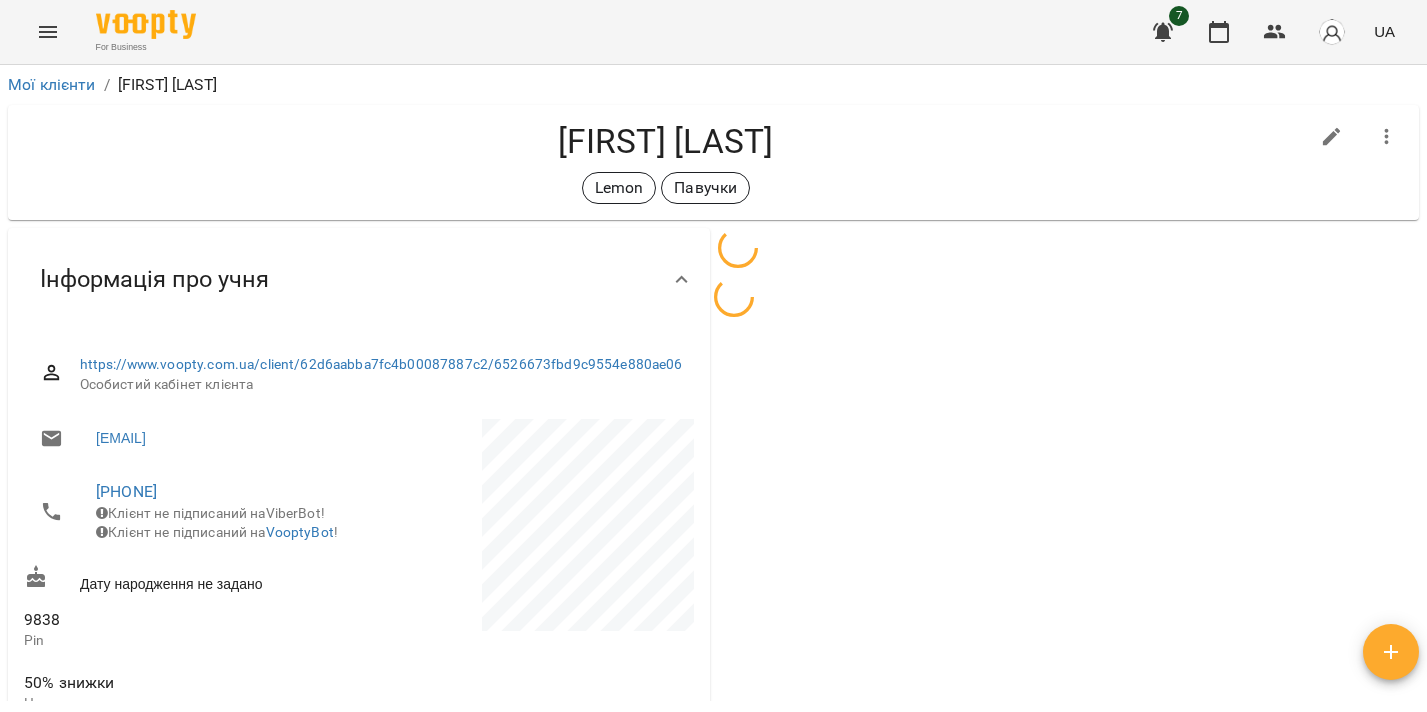 scroll, scrollTop: 0, scrollLeft: 0, axis: both 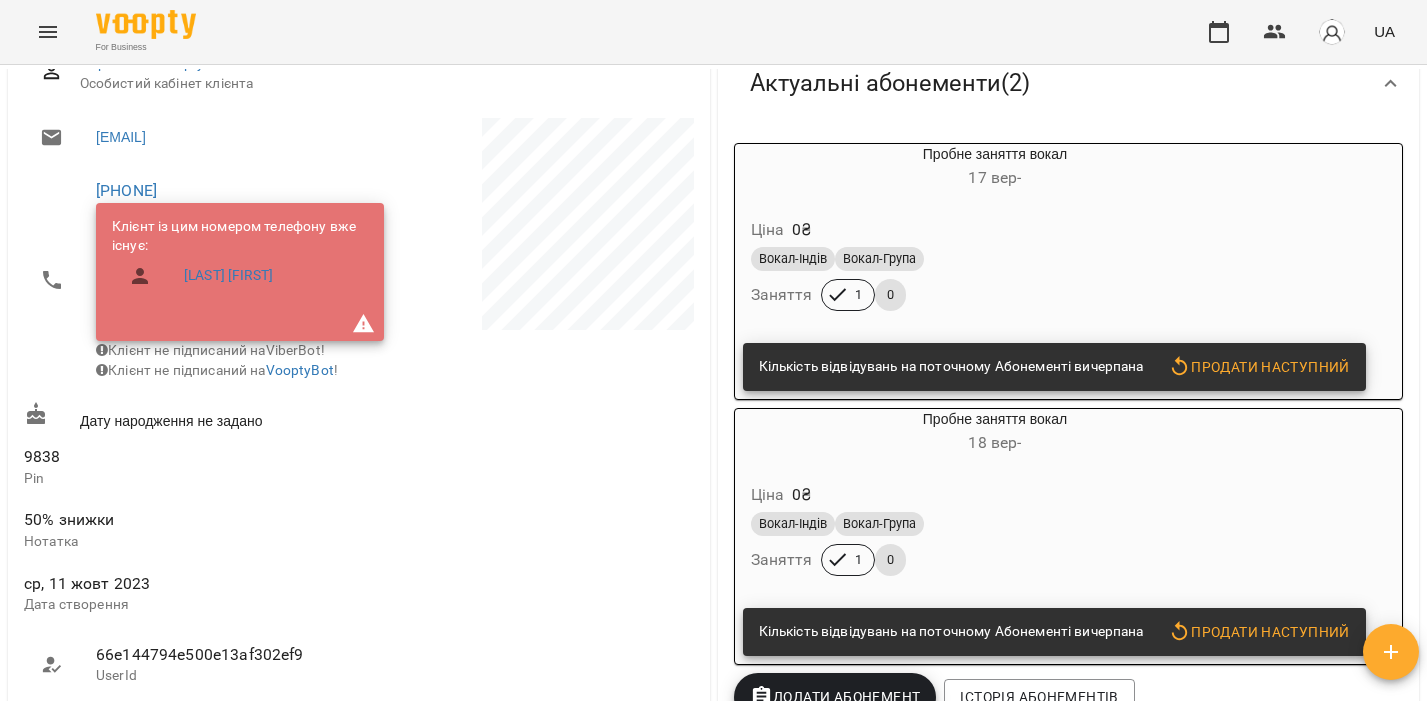 click on "Ціна 0 ₴" at bounding box center (995, 230) 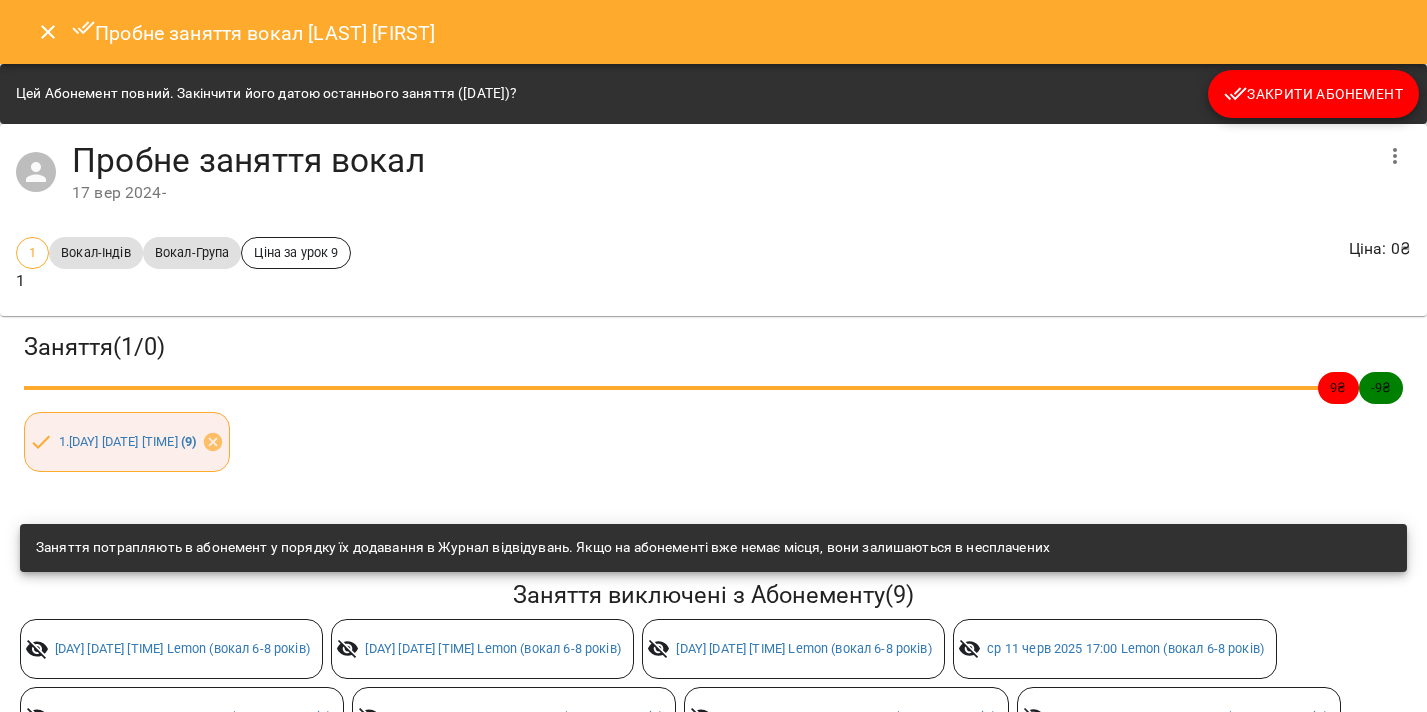 click on "Закрити Абонемент" at bounding box center (1313, 94) 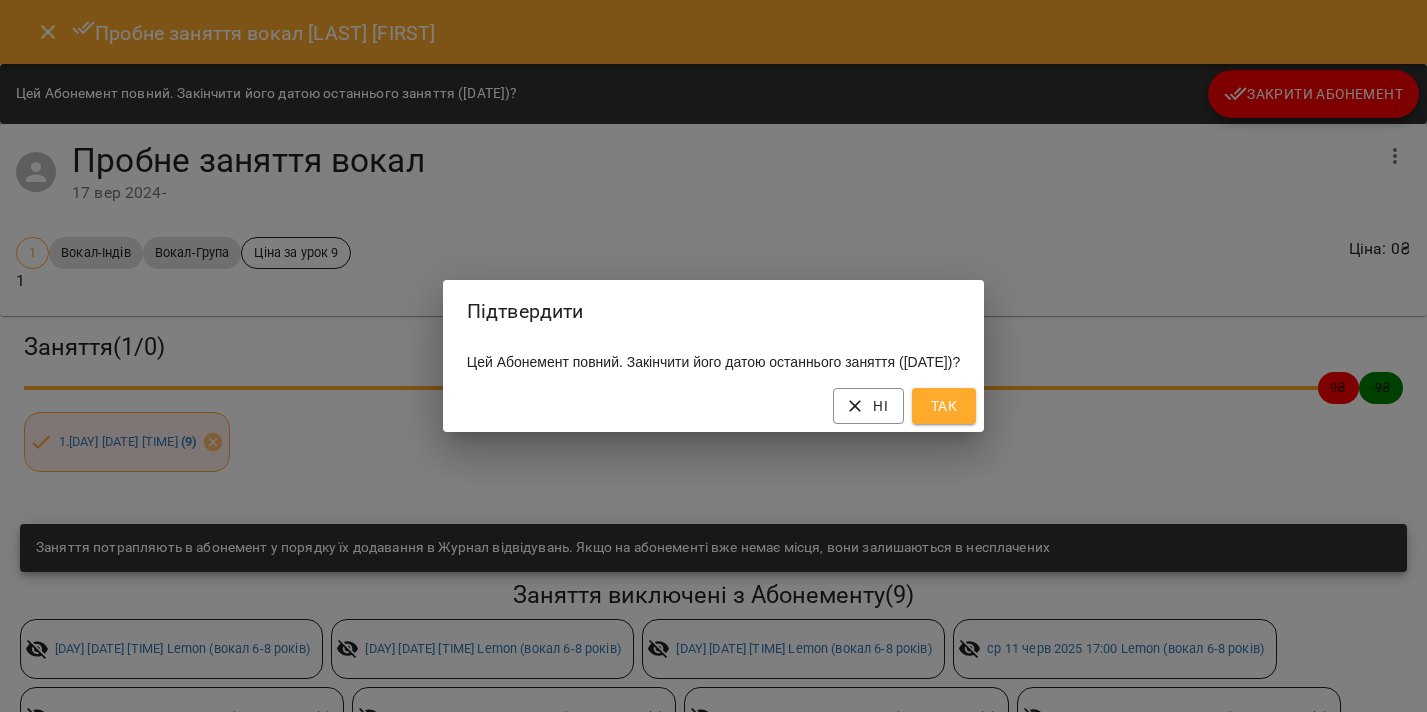 click on "Так" at bounding box center [944, 406] 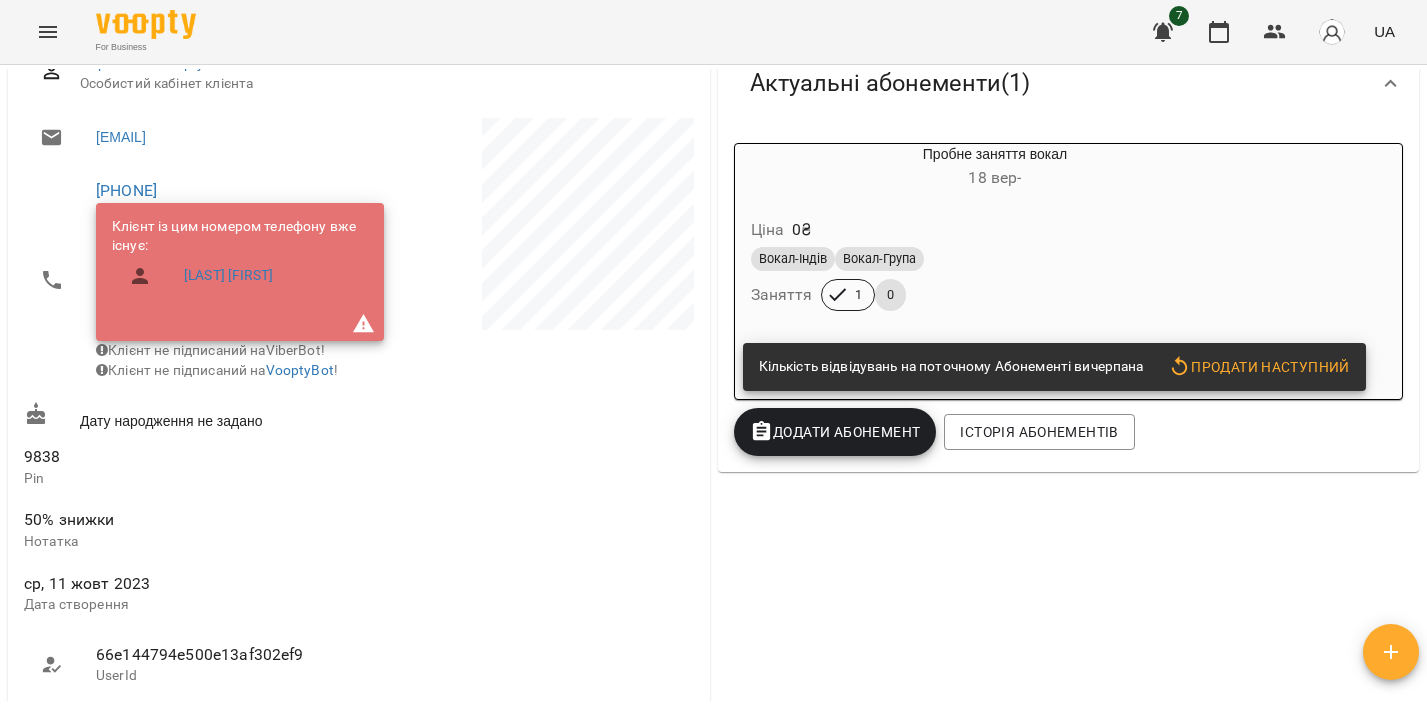click on "Вокал-Індів Вокал-Група" at bounding box center (995, 259) 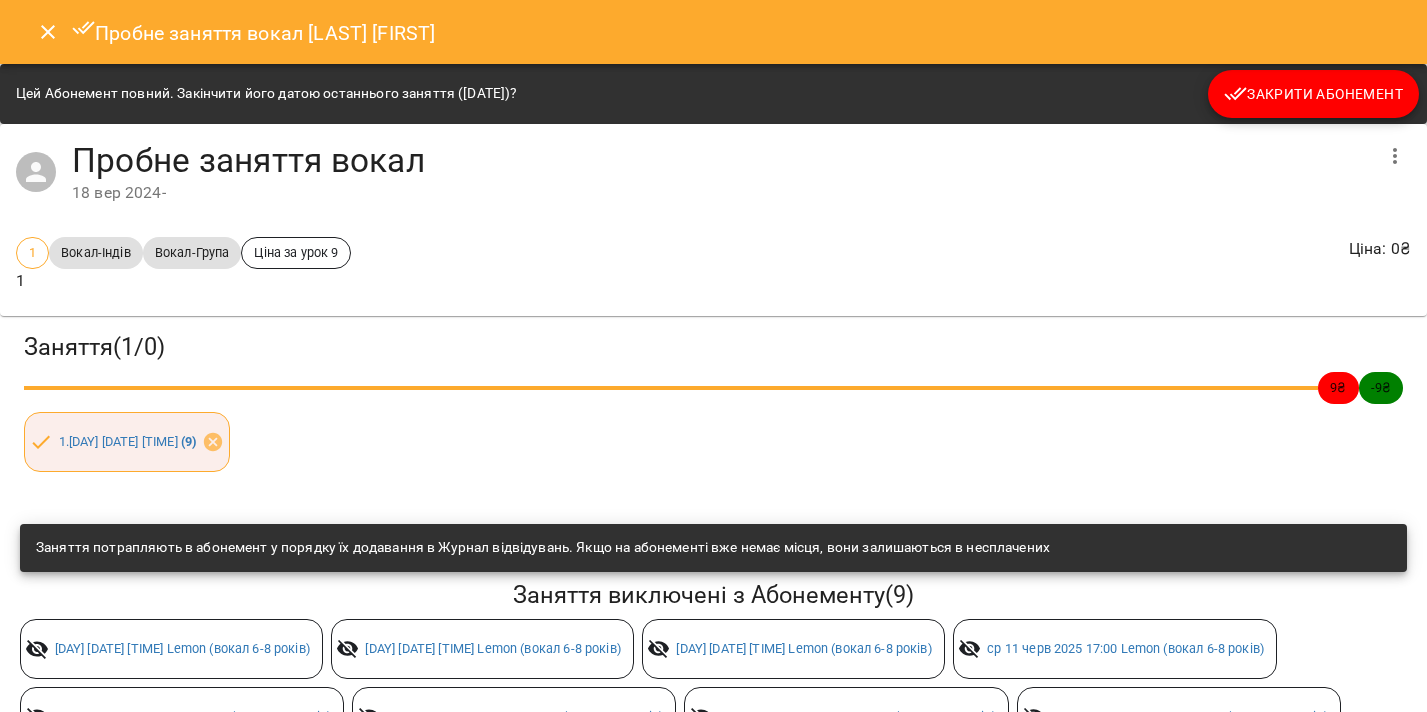 click on "Закрити Абонемент" at bounding box center (1313, 94) 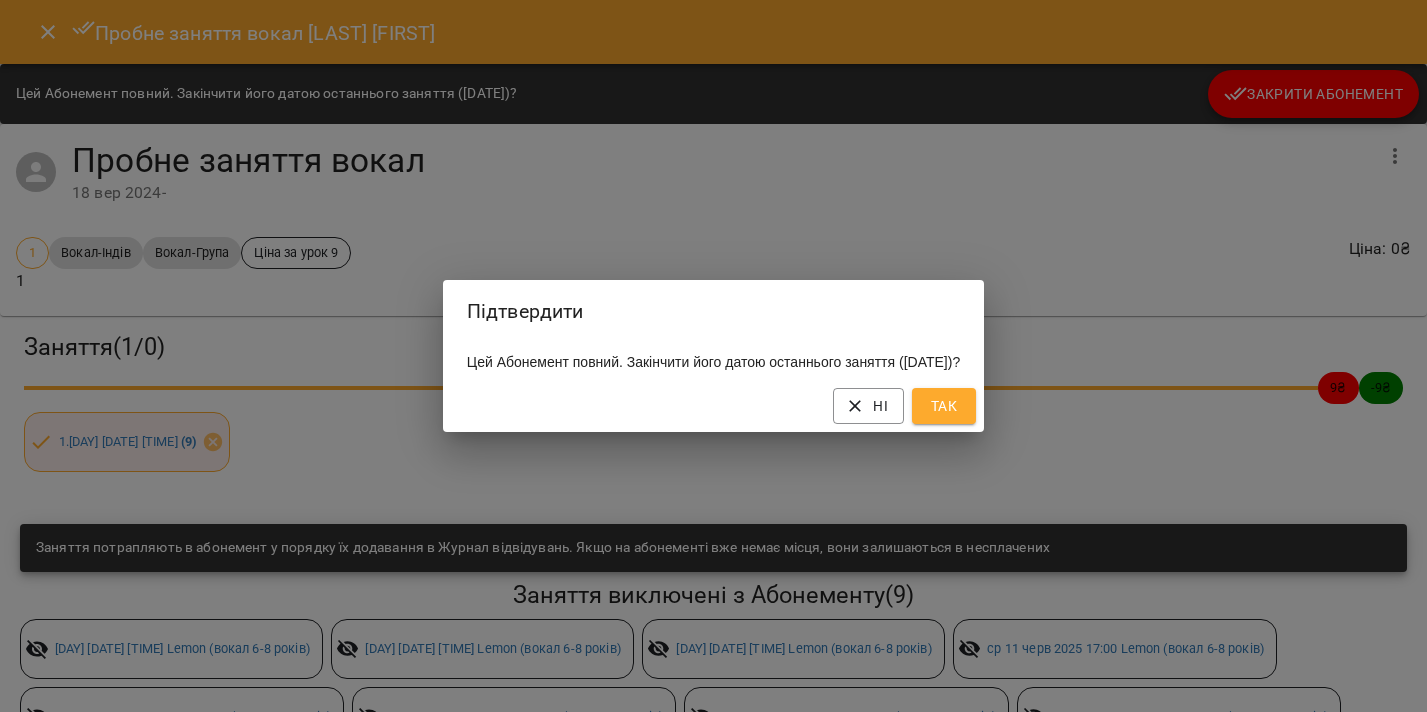 click on "Так" at bounding box center (944, 406) 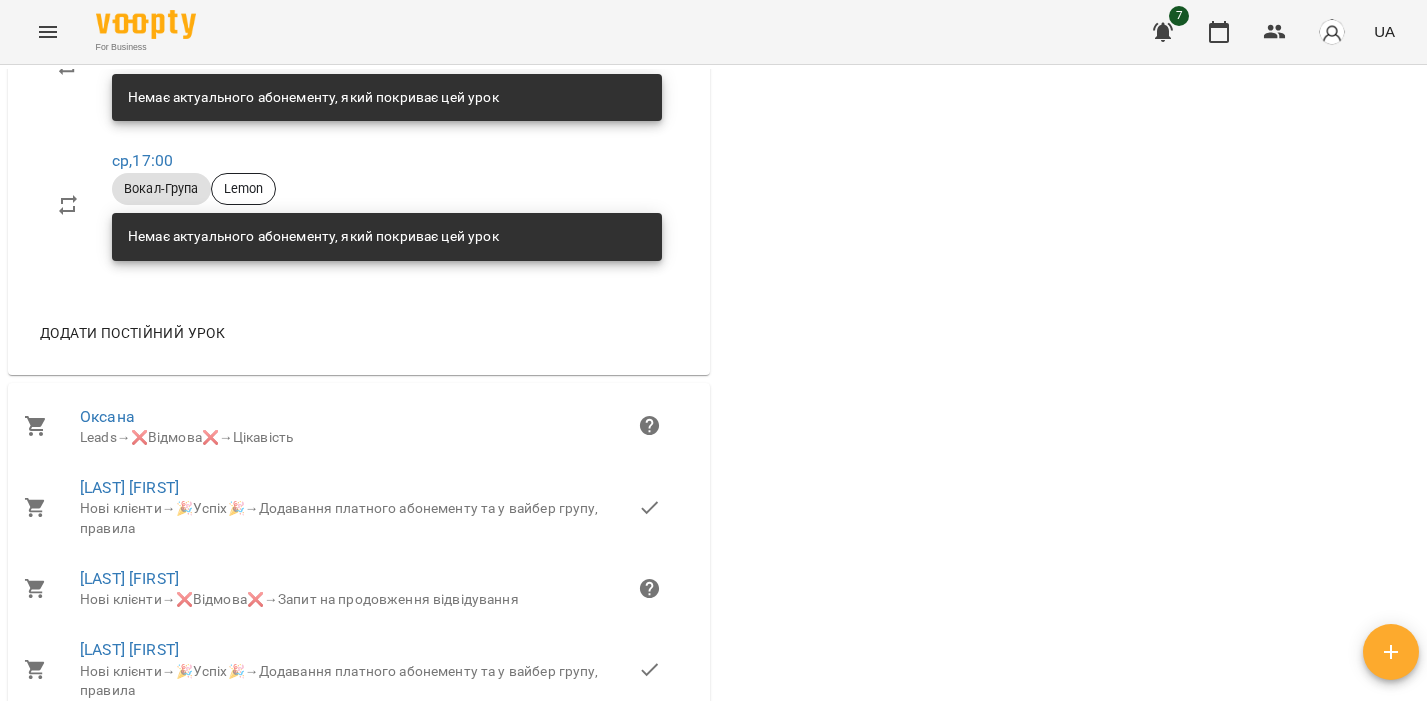 scroll, scrollTop: 2286, scrollLeft: 0, axis: vertical 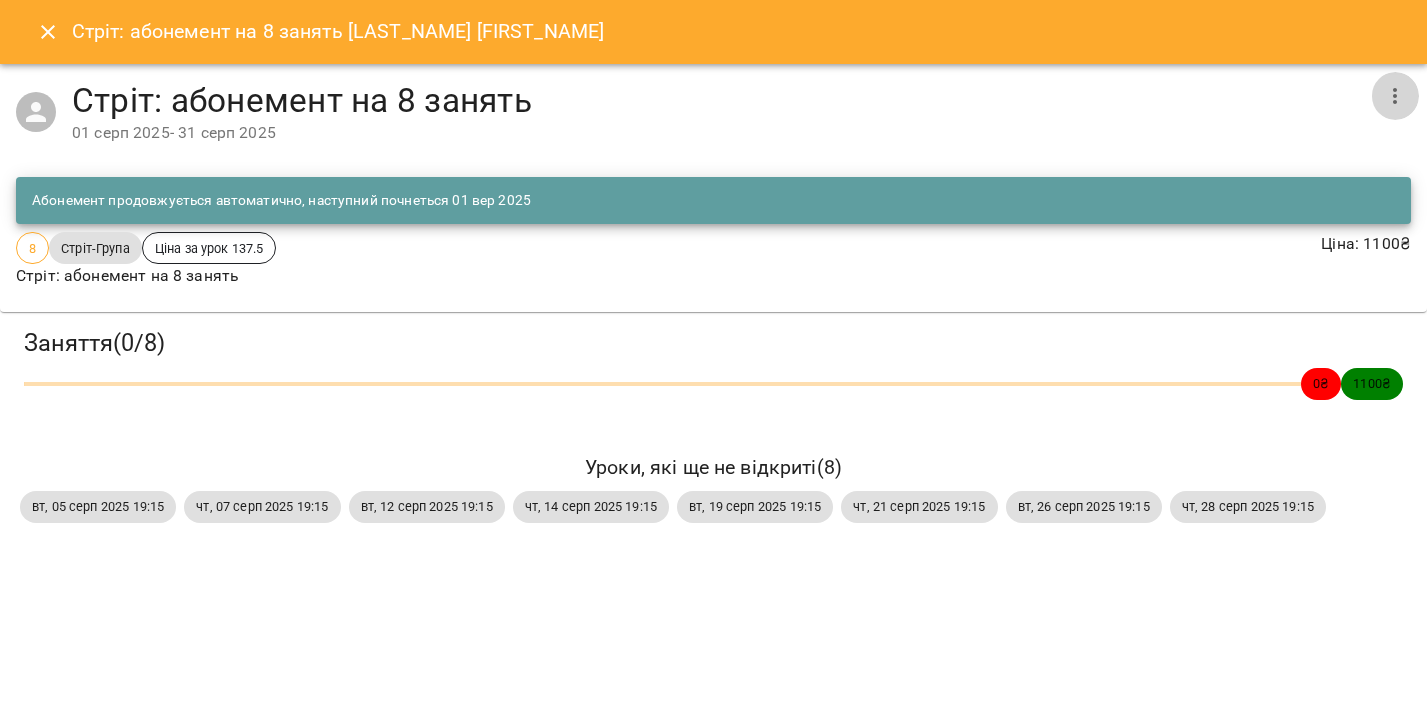 click 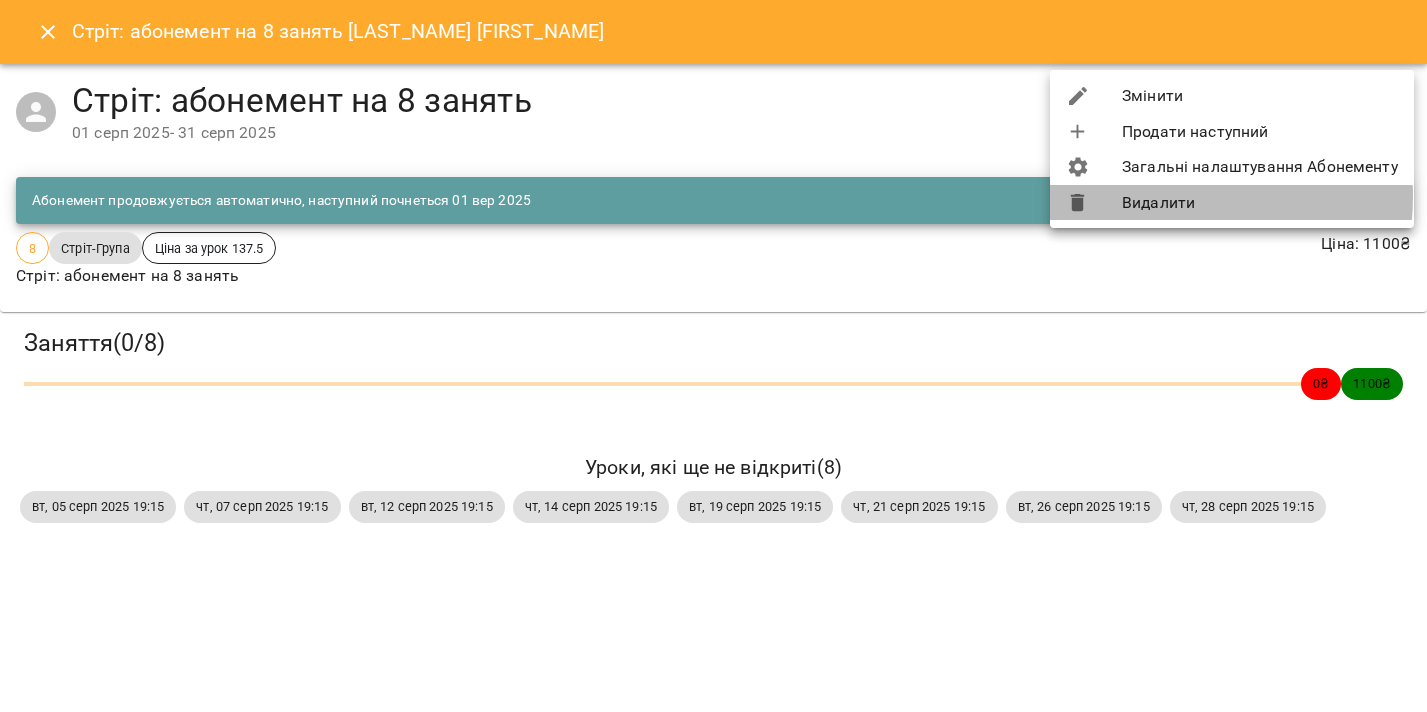 click on "Видалити" at bounding box center [1232, 203] 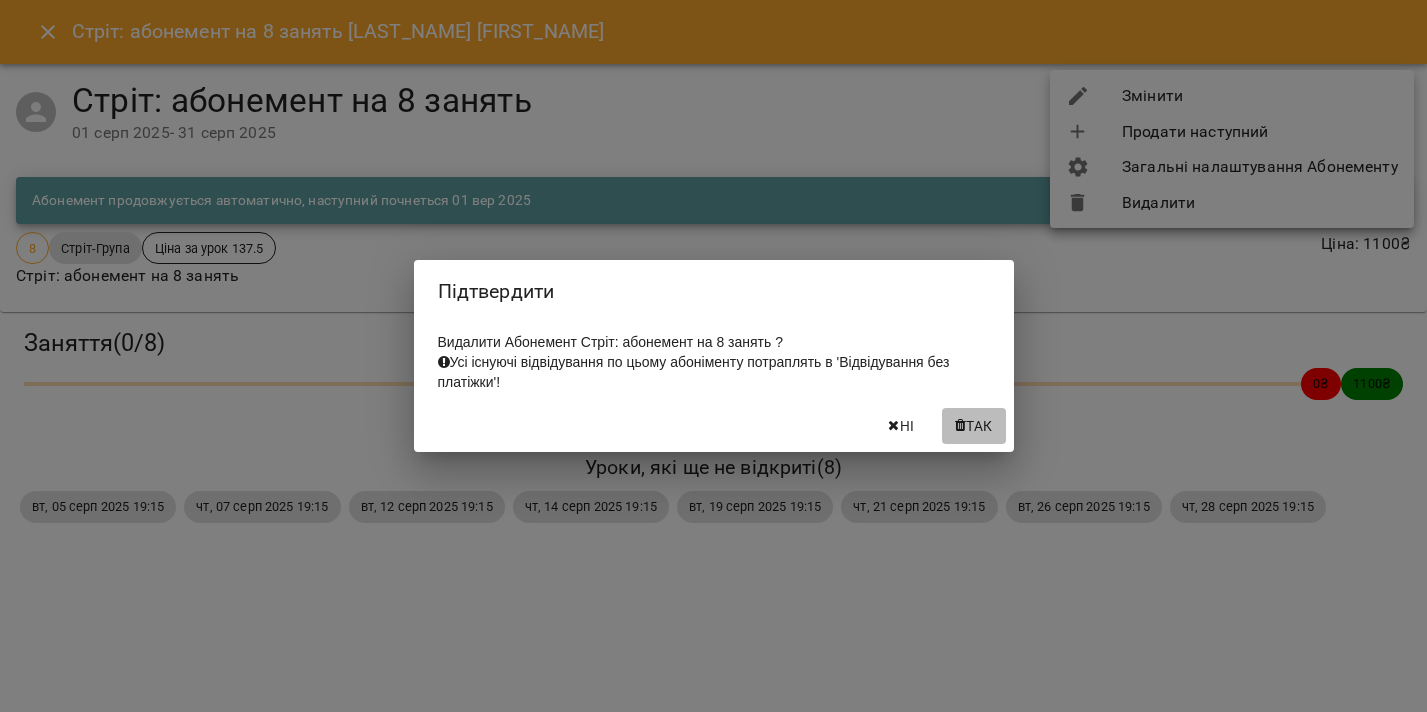click on "Так" at bounding box center (974, 426) 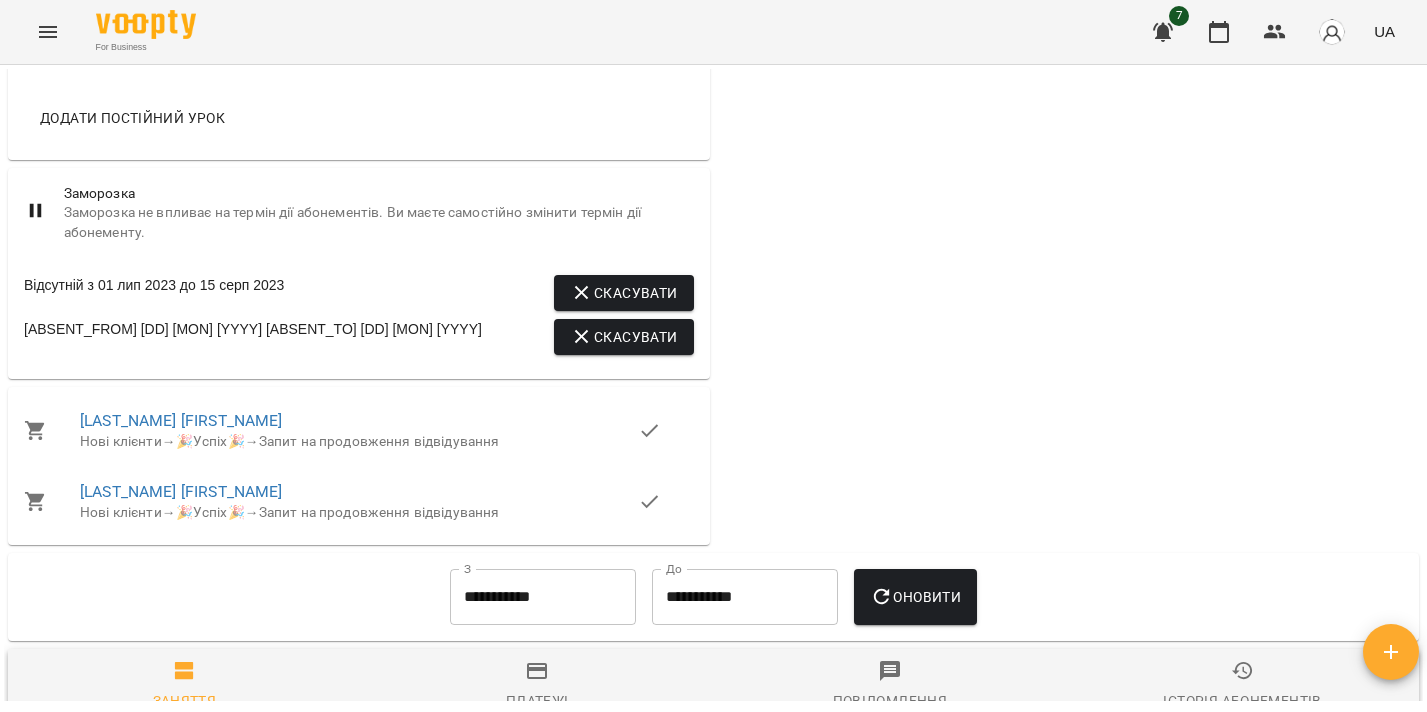 scroll, scrollTop: 1459, scrollLeft: 0, axis: vertical 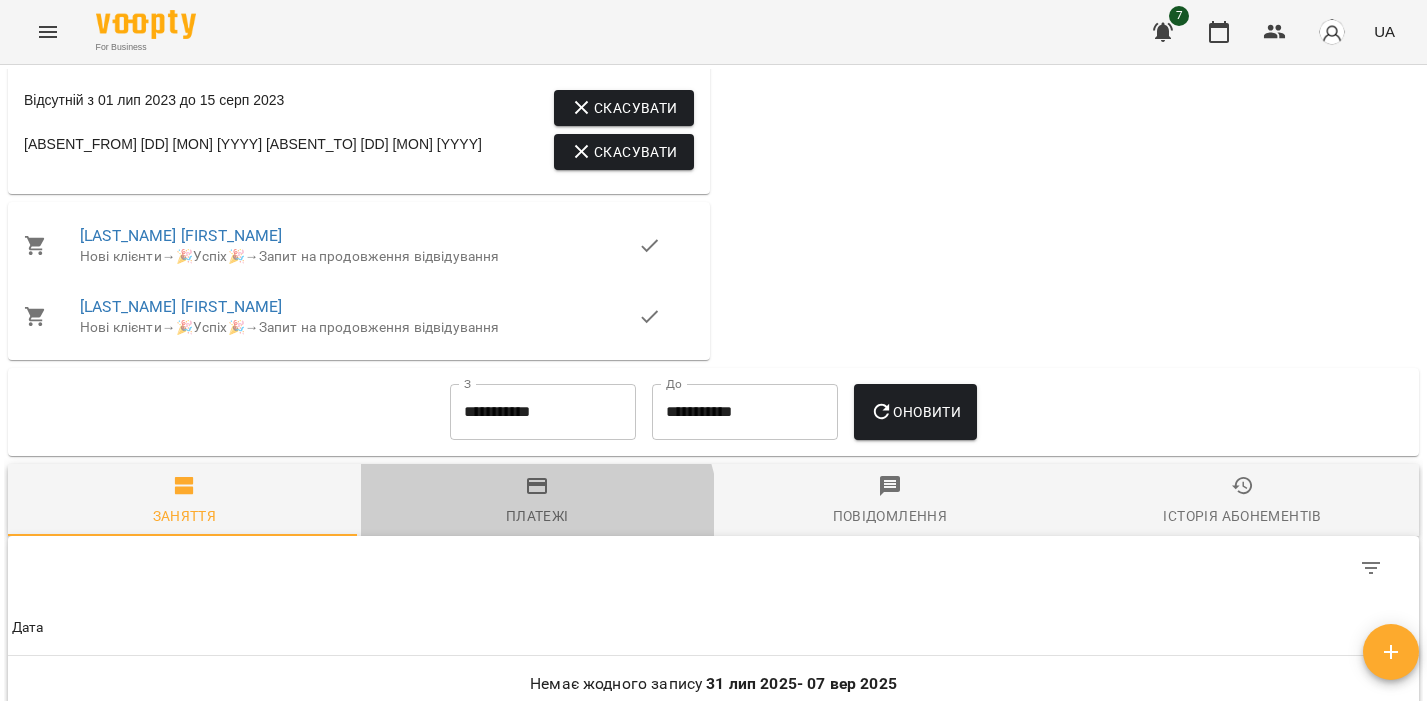 click on "Платежі" at bounding box center [537, 516] 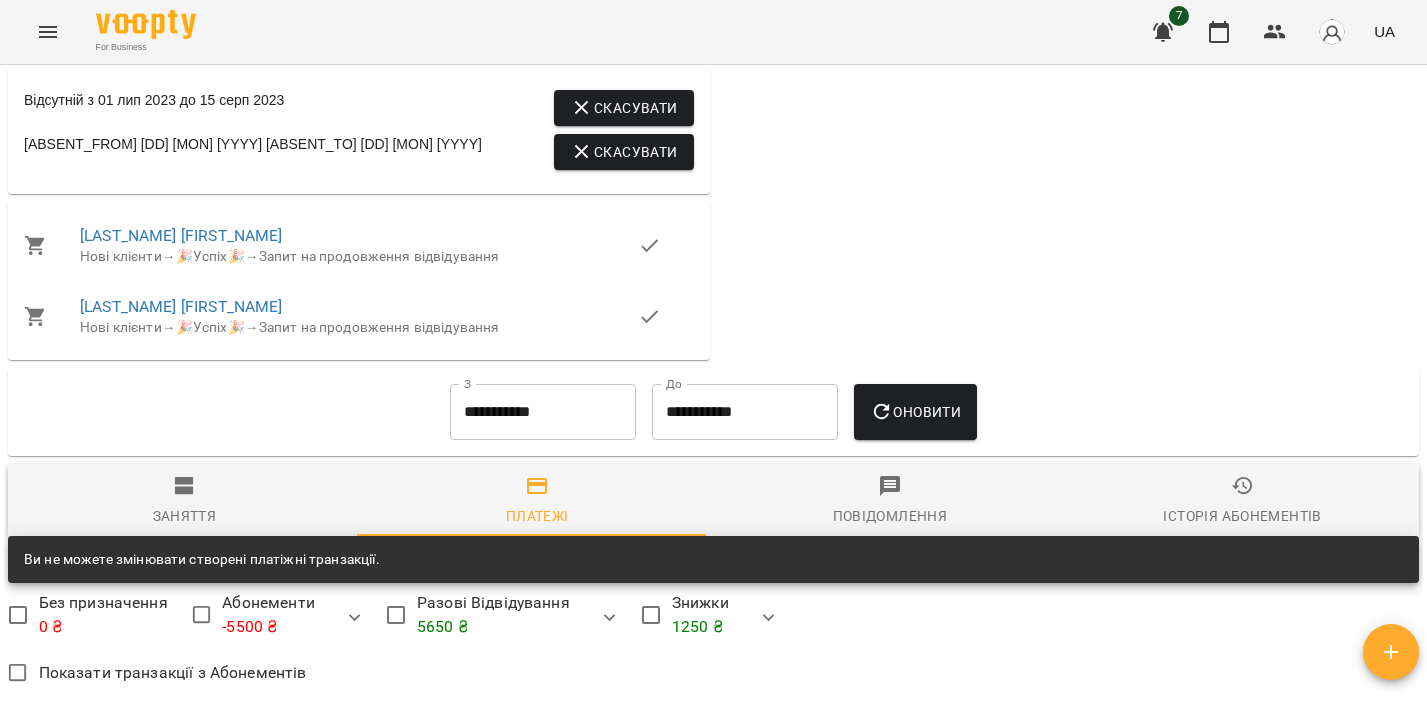 click on "**********" at bounding box center (543, 412) 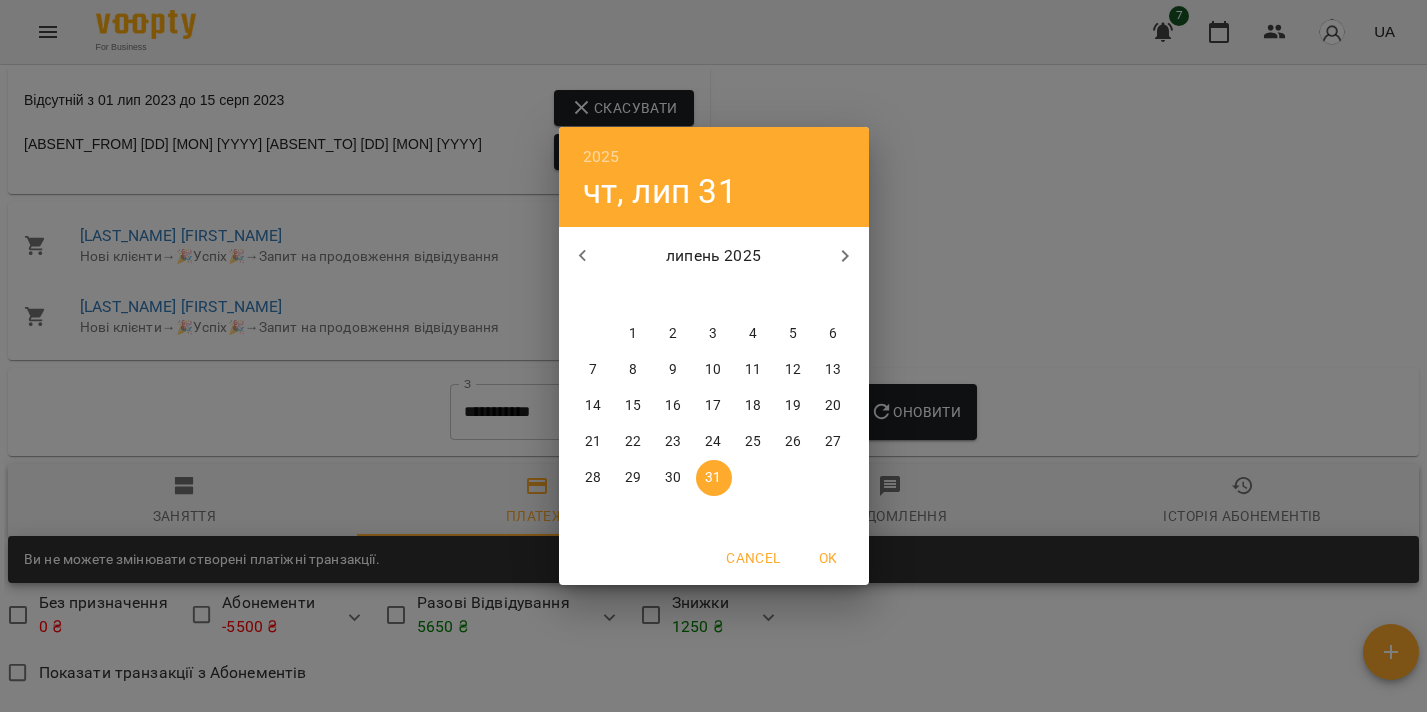 click 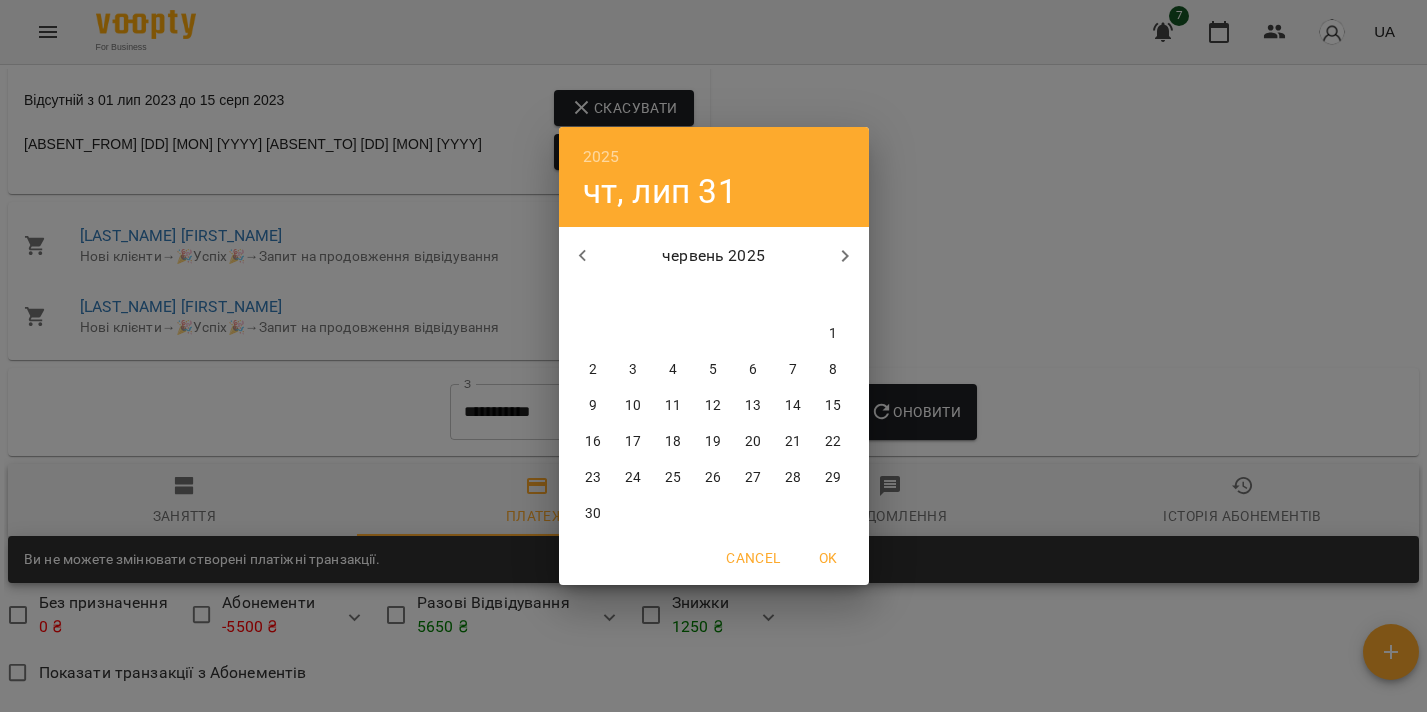 click on "1" at bounding box center [834, 334] 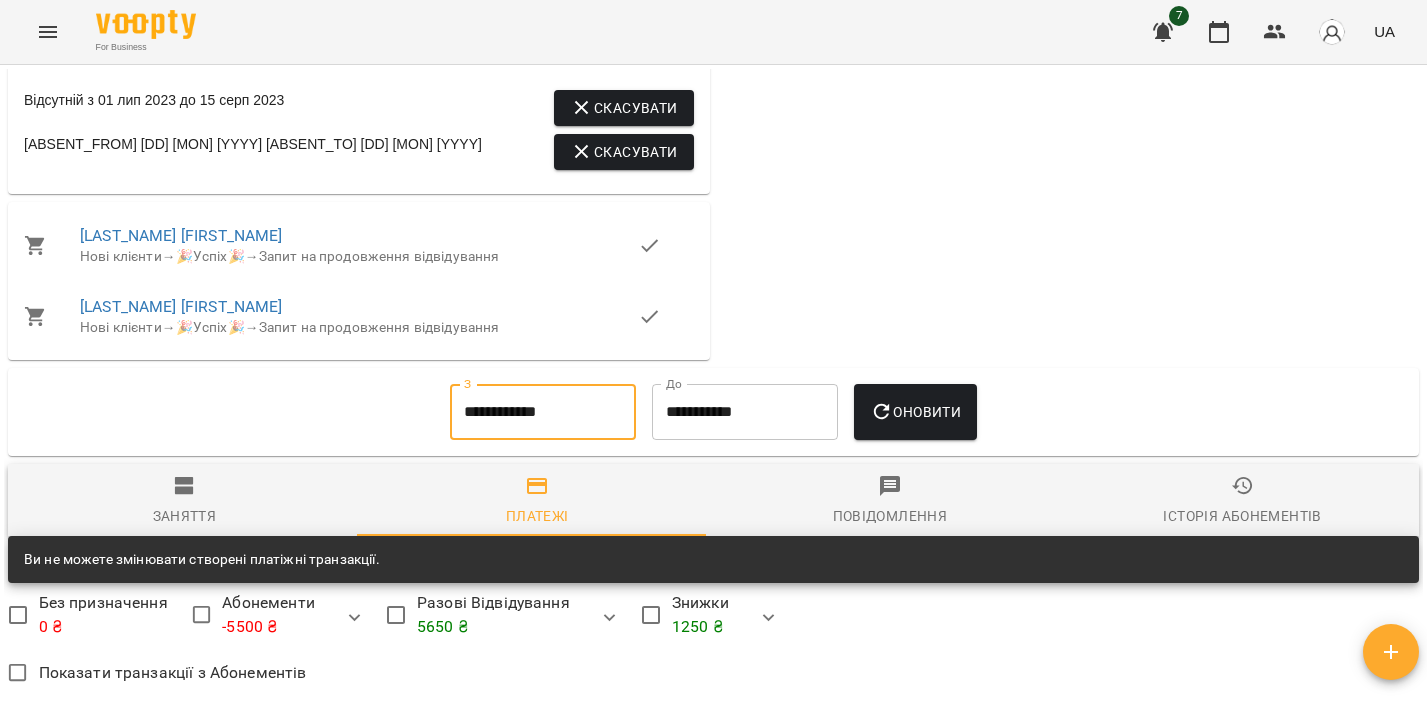 type on "**********" 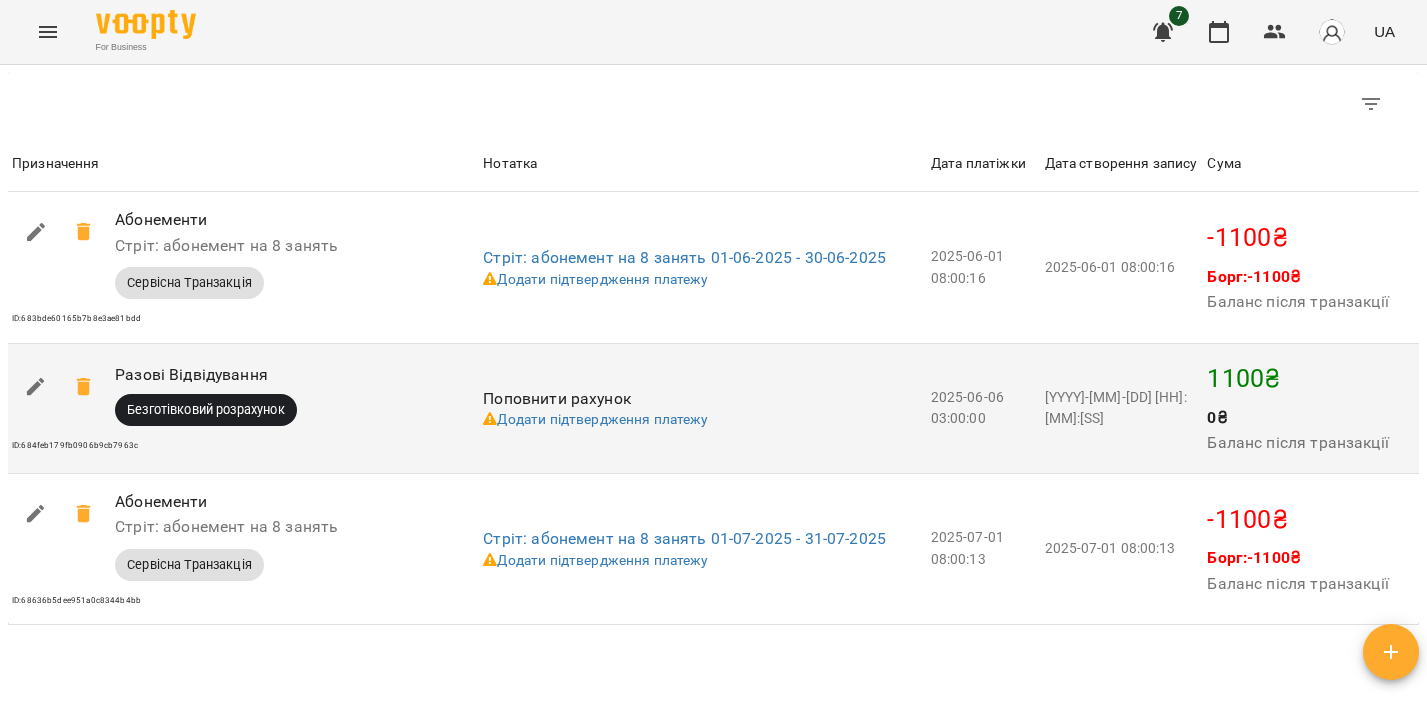 scroll, scrollTop: 2144, scrollLeft: 0, axis: vertical 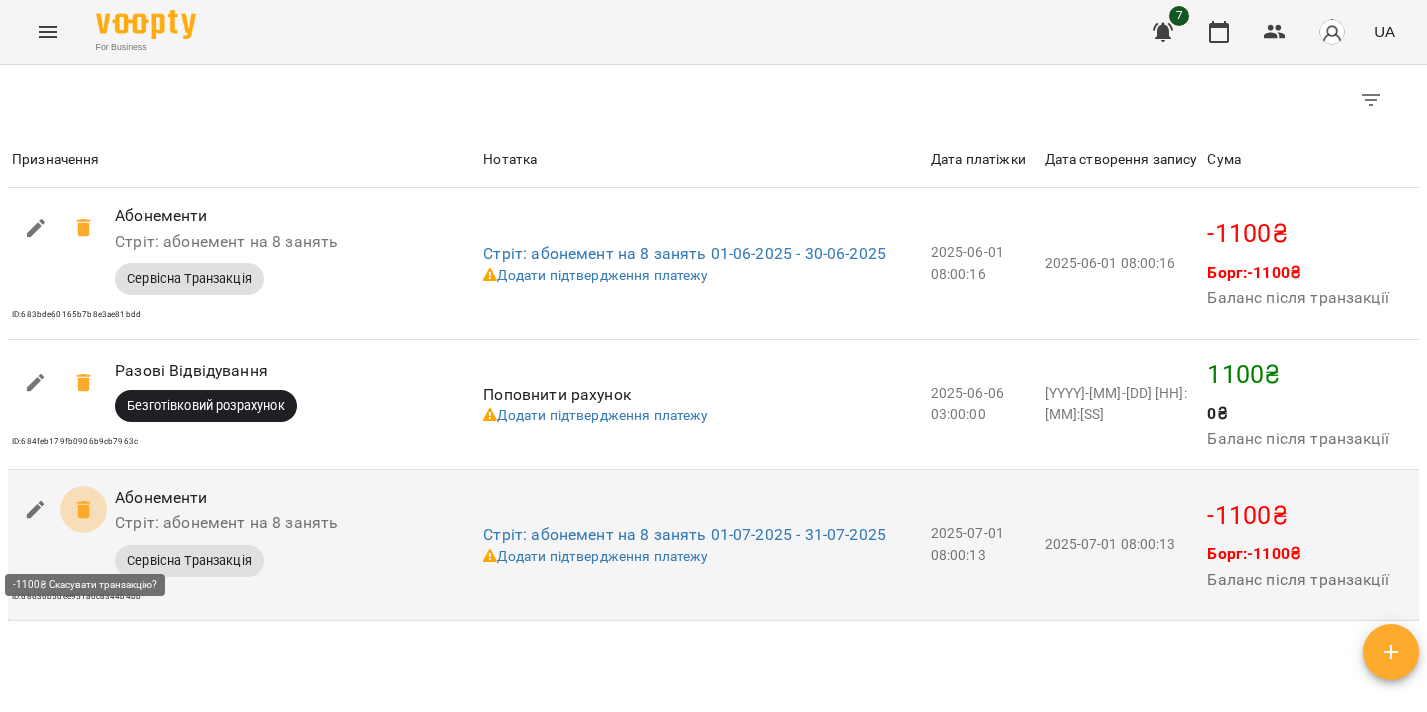 click 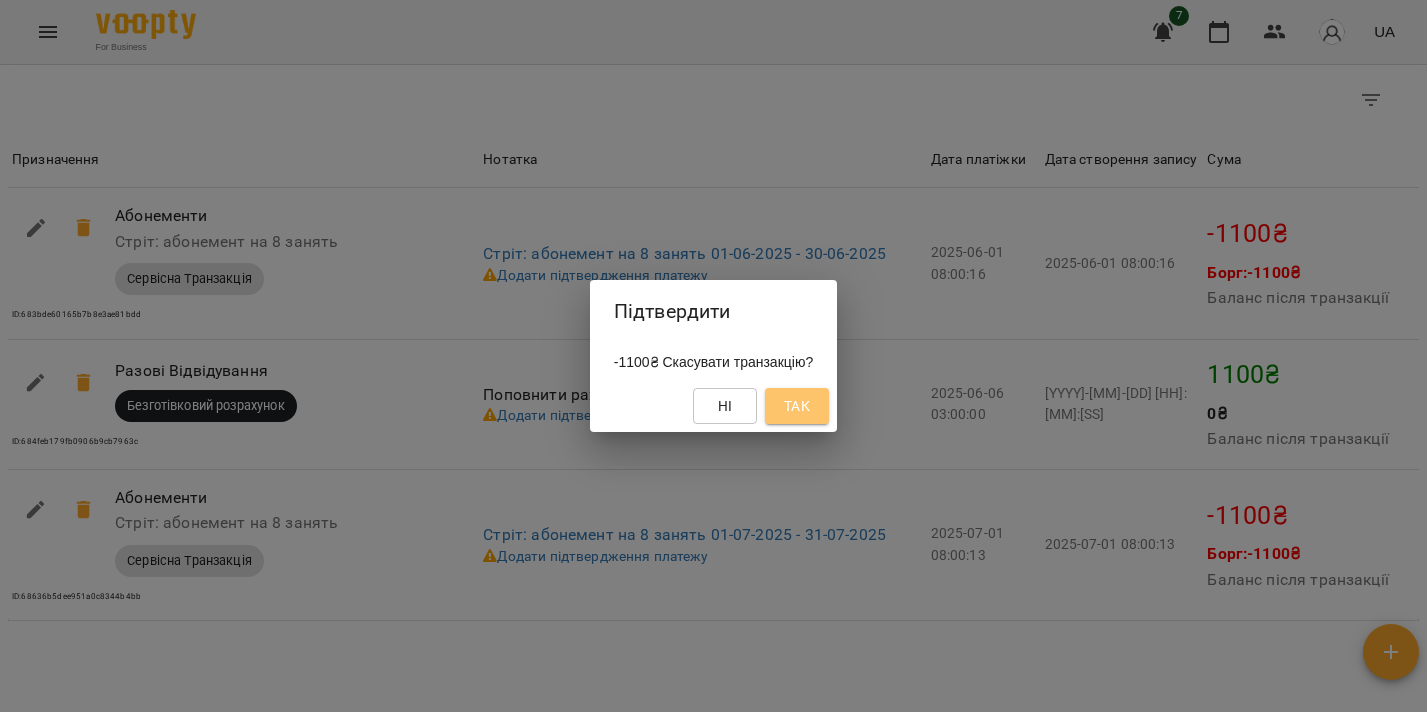 click on "Так" at bounding box center [797, 406] 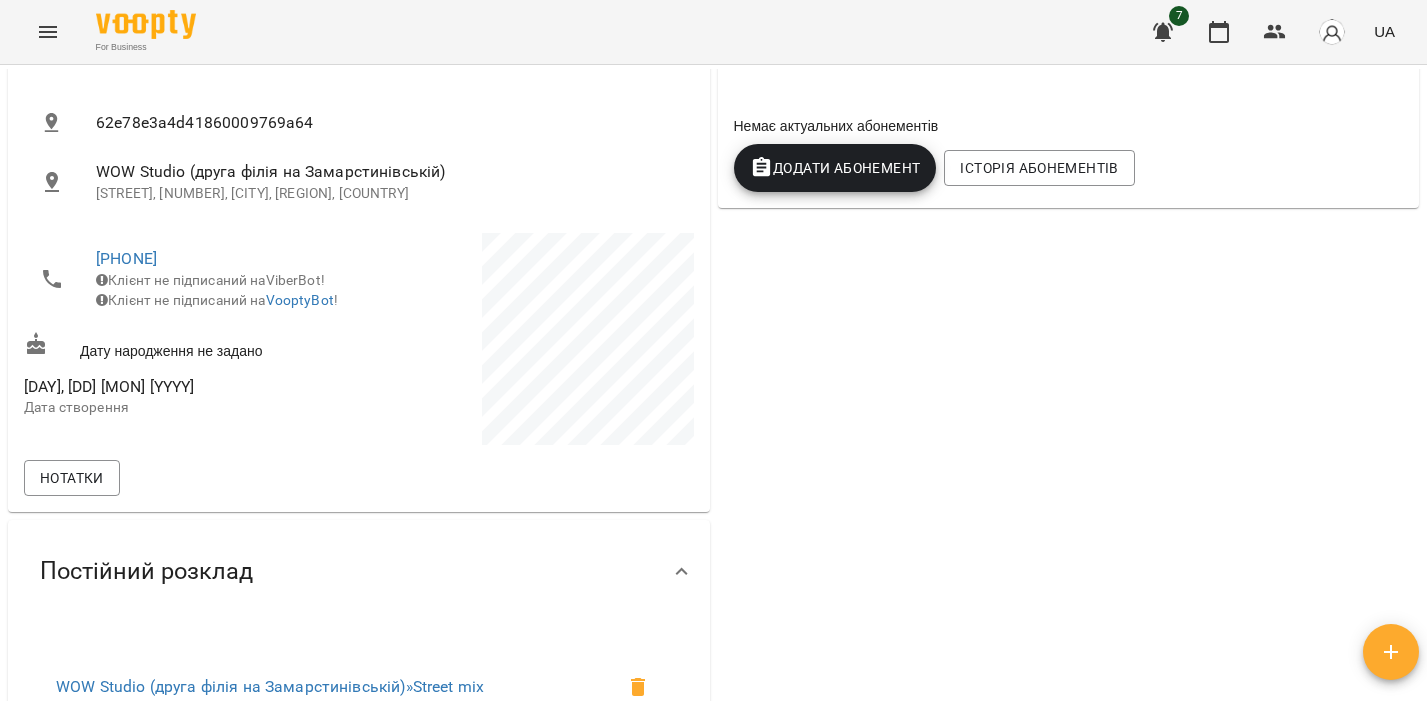 scroll, scrollTop: 0, scrollLeft: 0, axis: both 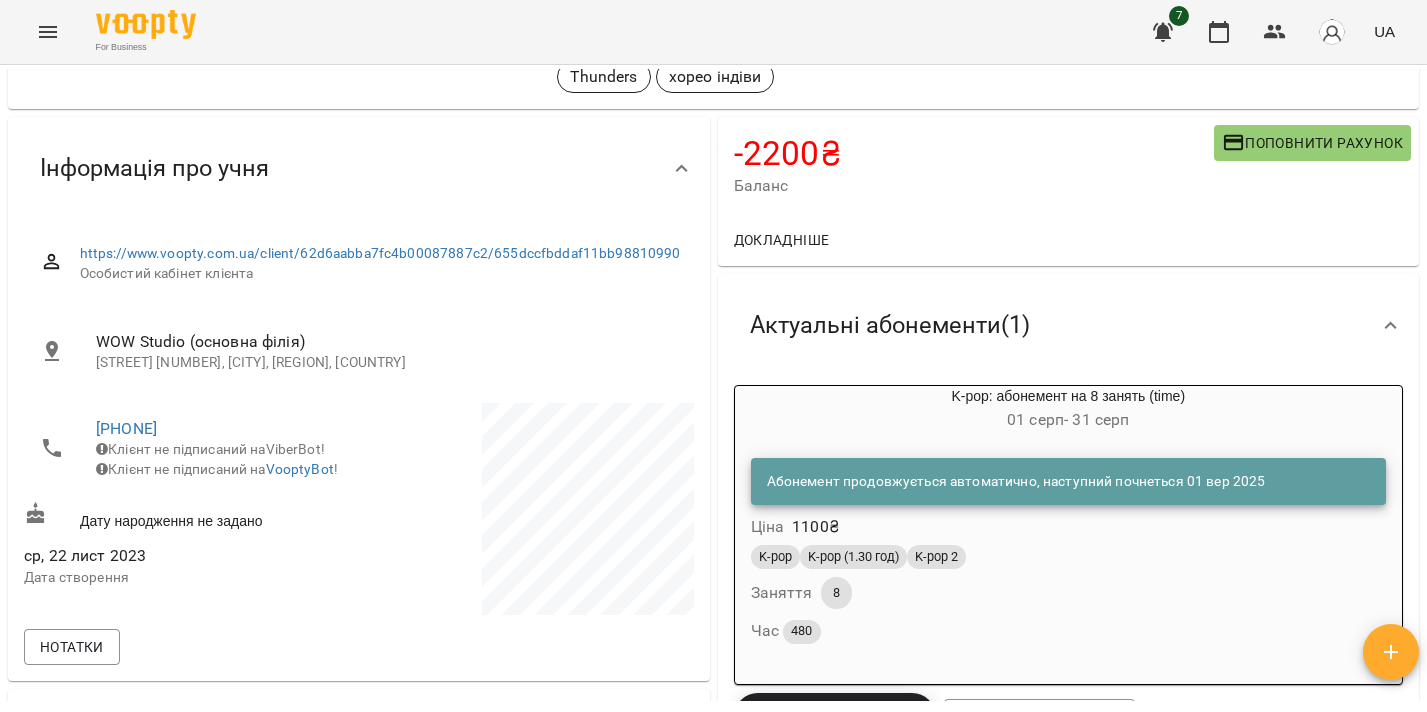 click on "Абонемент продовжується автоматично, наступний почнеться 01 вер 2025 Ціна 1100 ₴" at bounding box center (1069, 499) 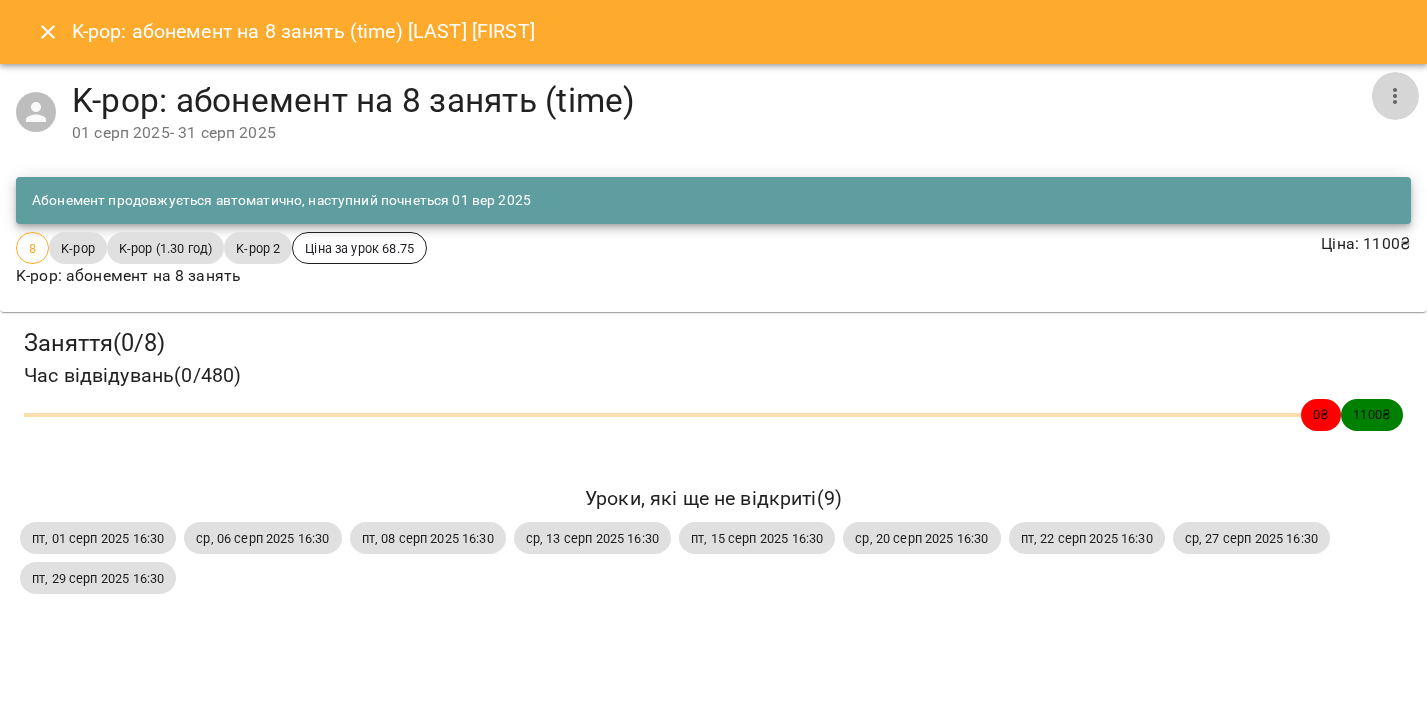 click 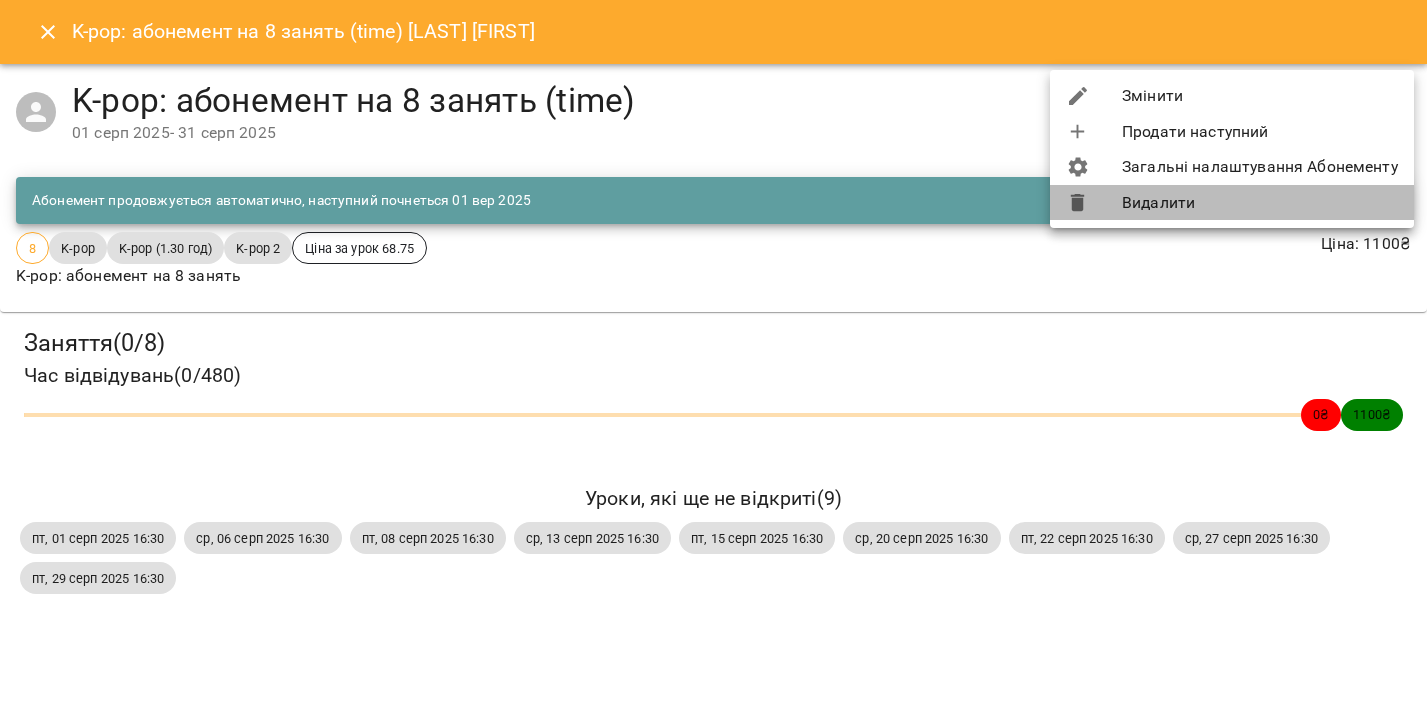 click on "Видалити" at bounding box center [1232, 203] 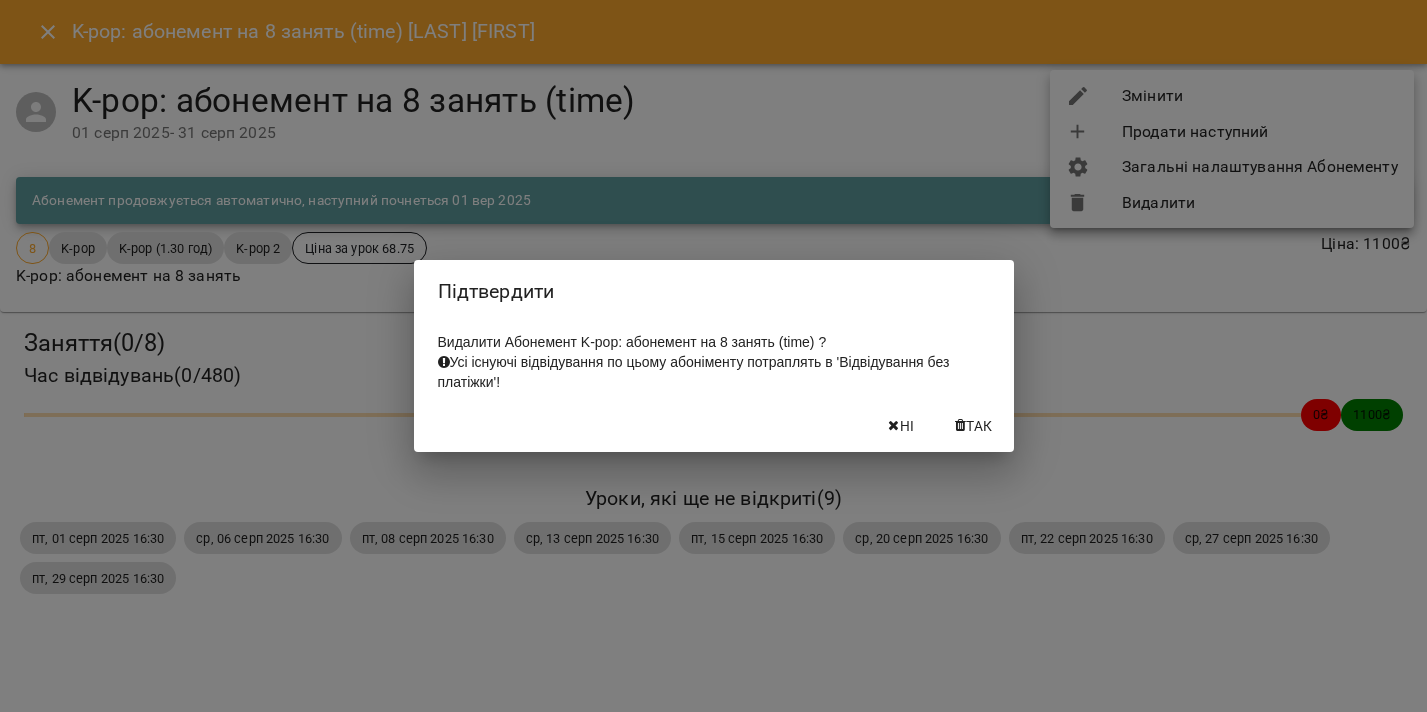 click on "Так" at bounding box center [979, 426] 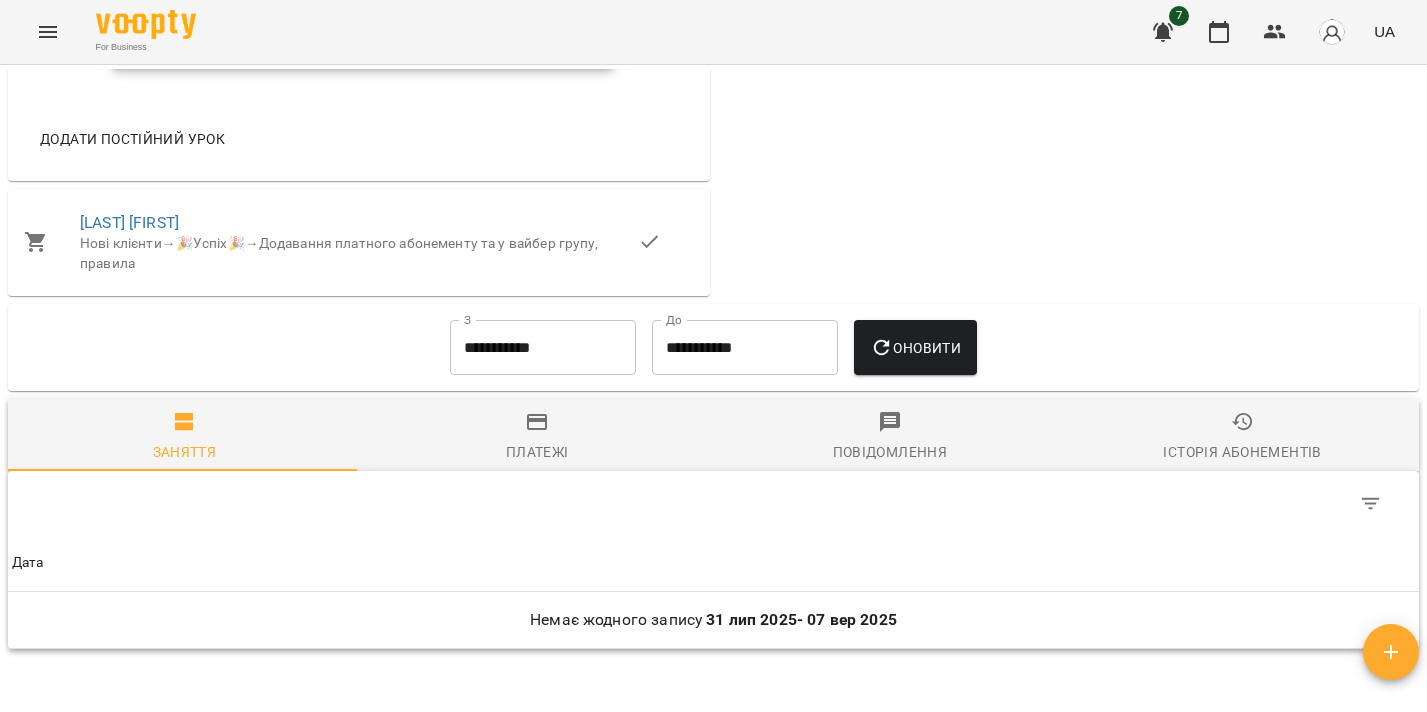 scroll, scrollTop: 1449, scrollLeft: 0, axis: vertical 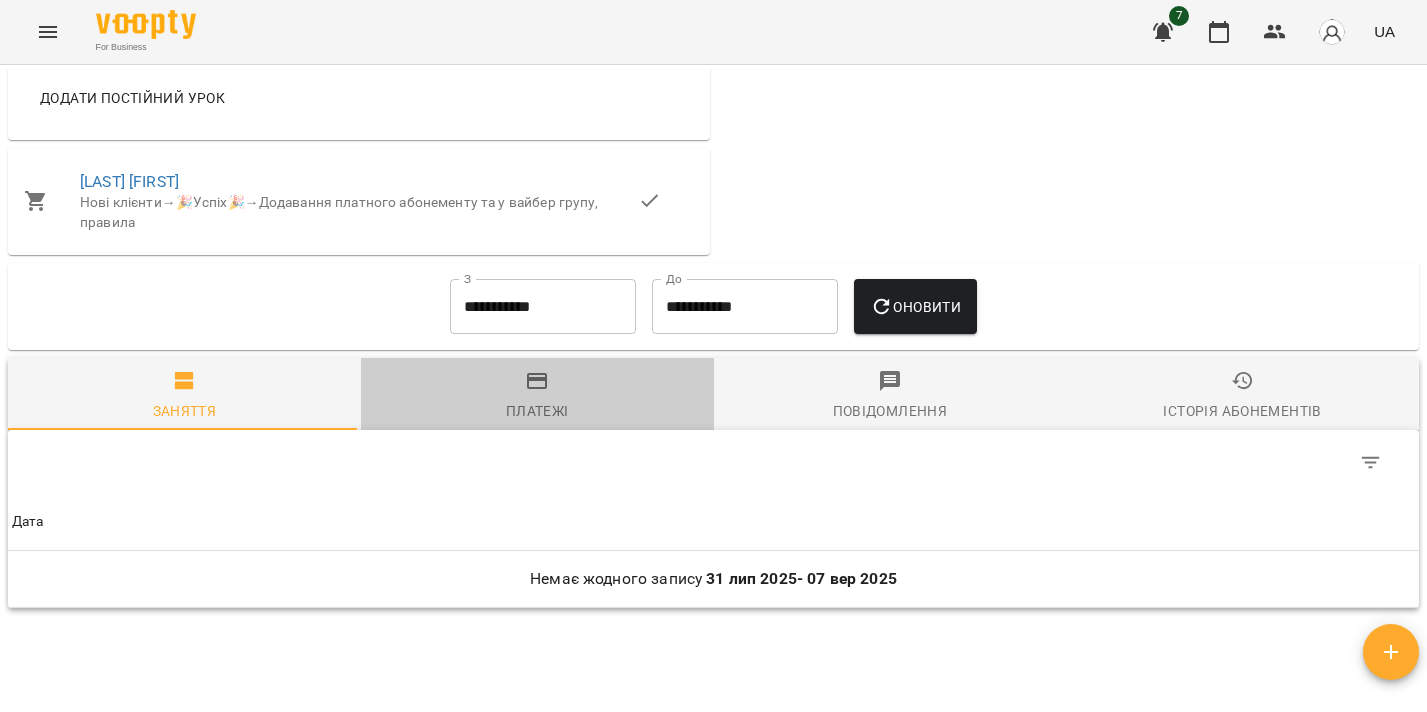 click on "Платежі" at bounding box center (537, 411) 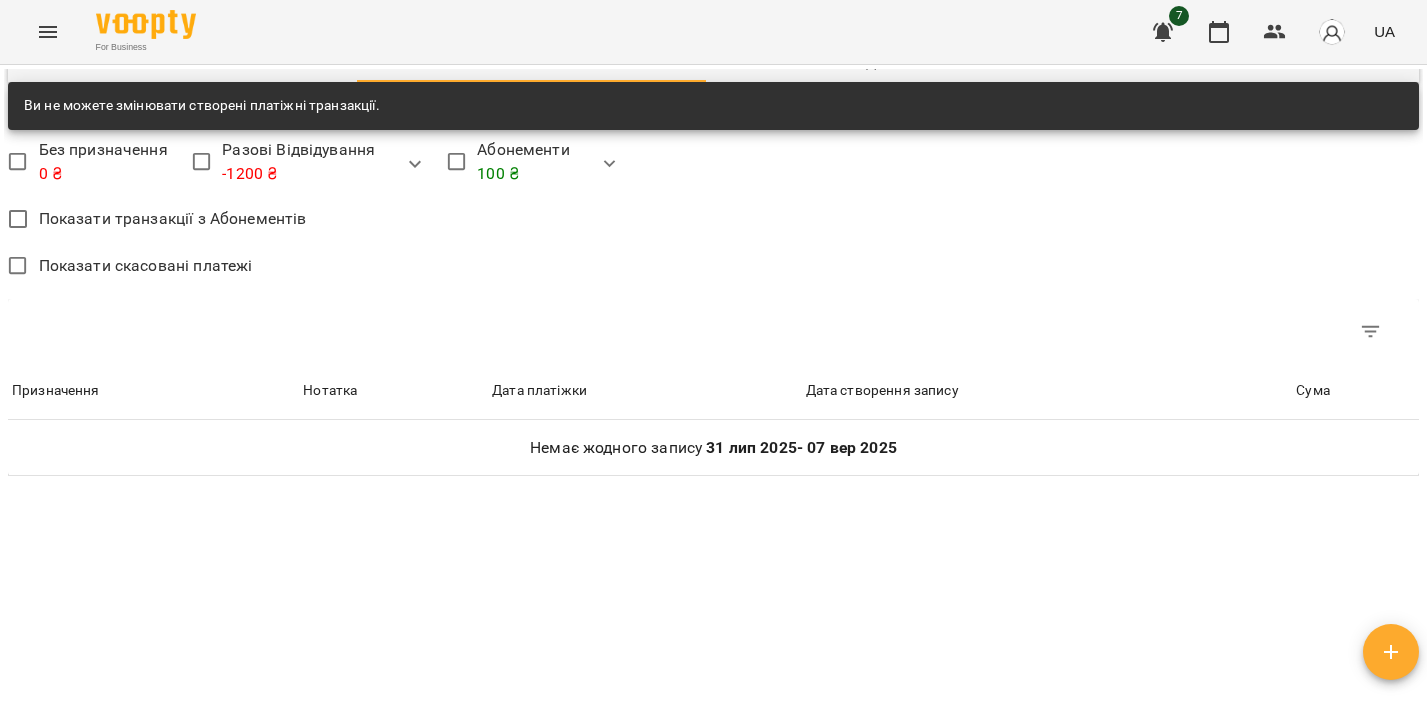 scroll, scrollTop: 1624, scrollLeft: 0, axis: vertical 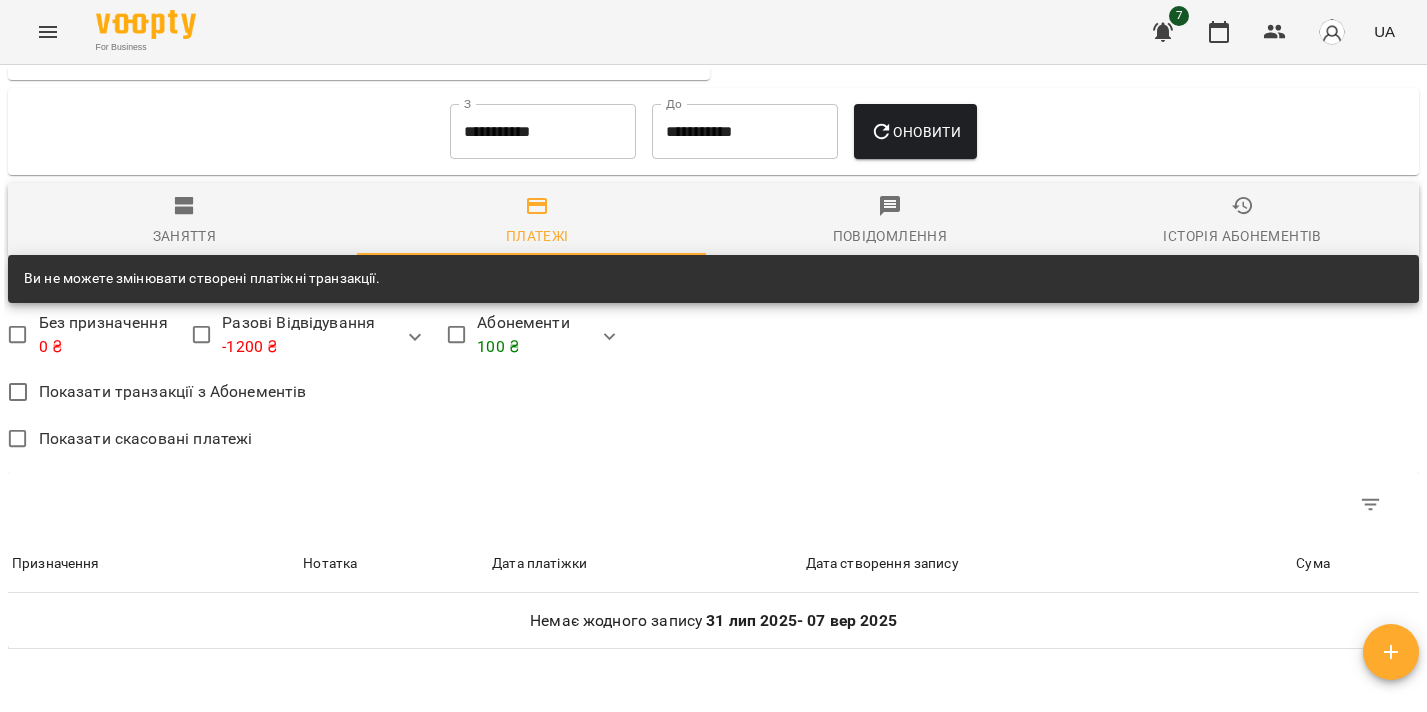 click on "**********" at bounding box center (543, 132) 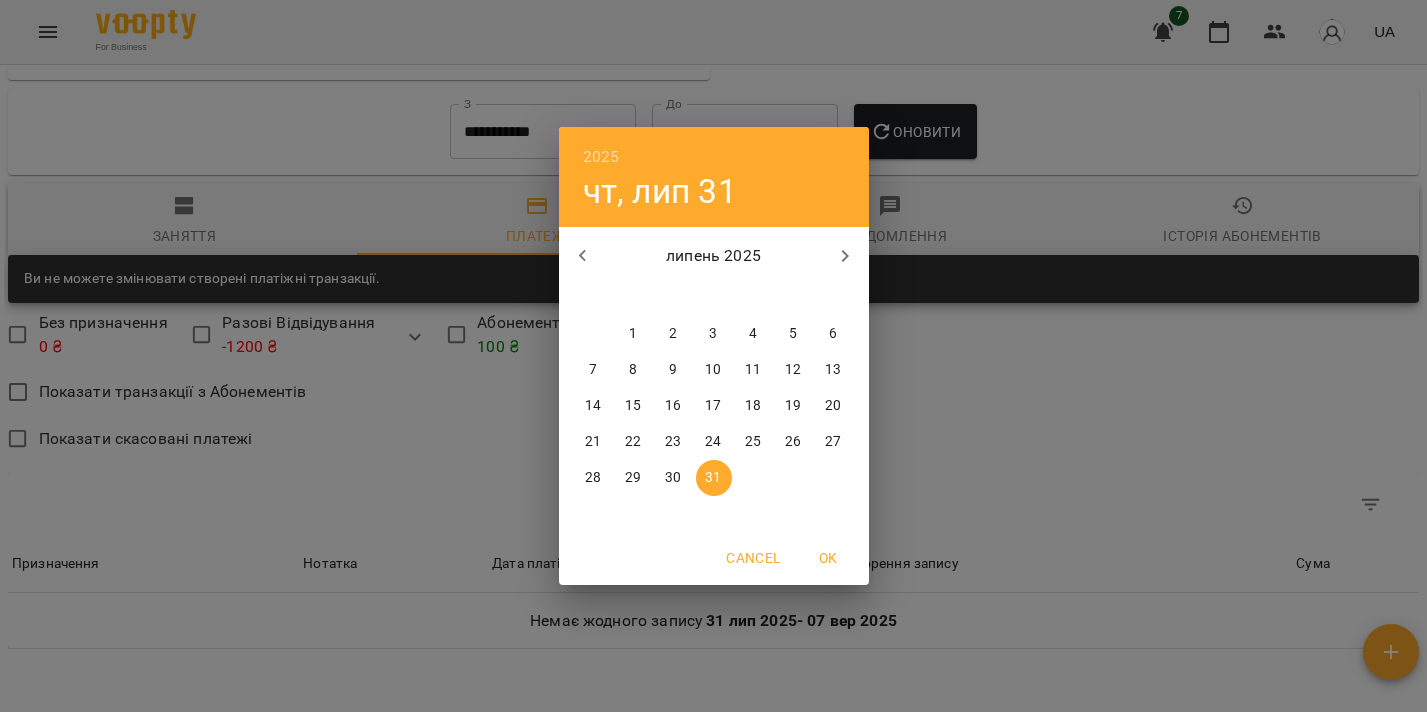 click on "1" at bounding box center (634, 334) 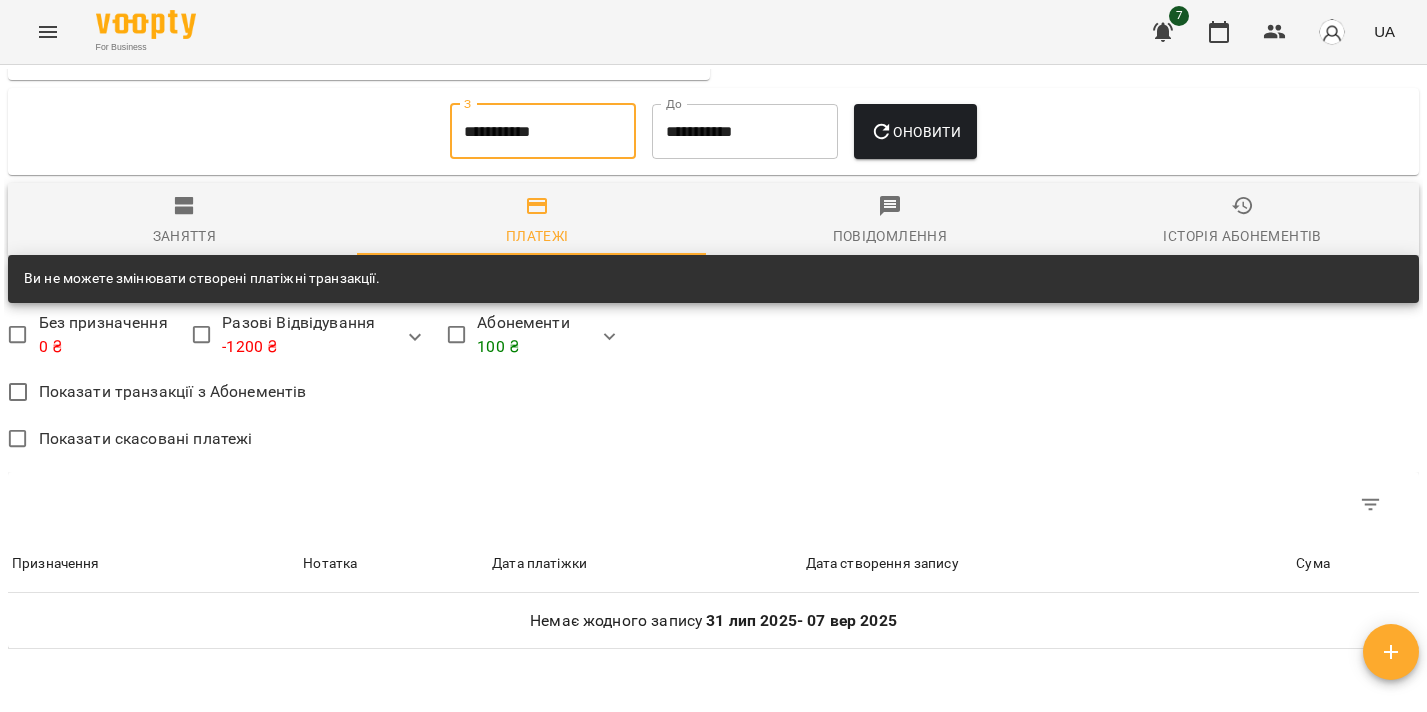 click on "Оновити" at bounding box center (915, 132) 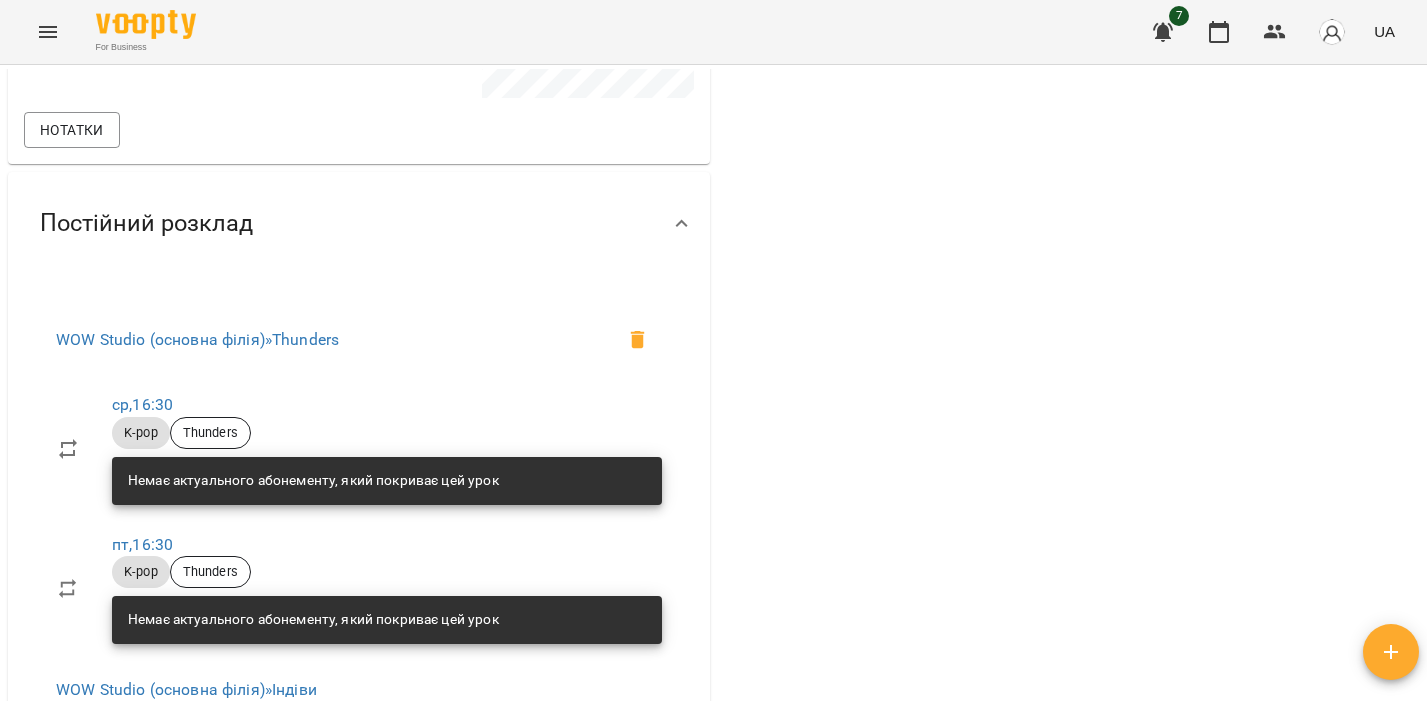 scroll, scrollTop: 0, scrollLeft: 0, axis: both 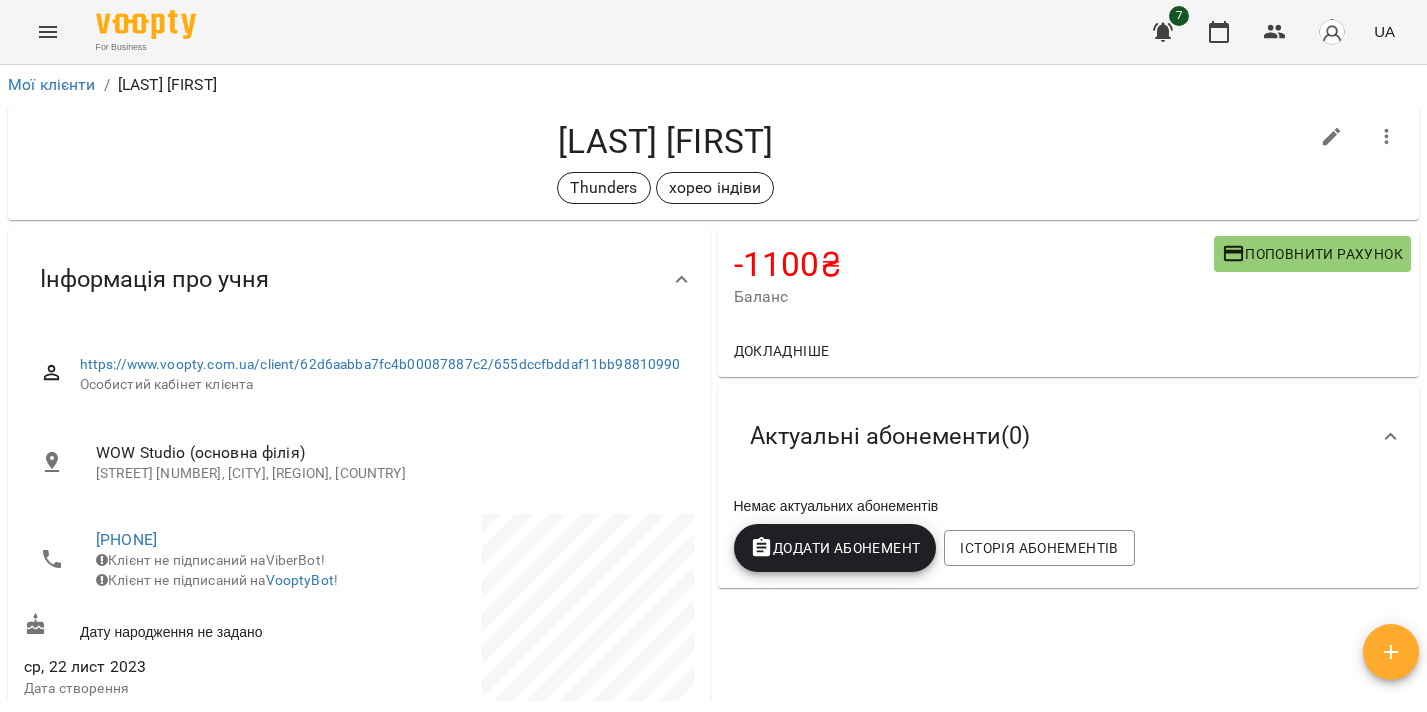 click 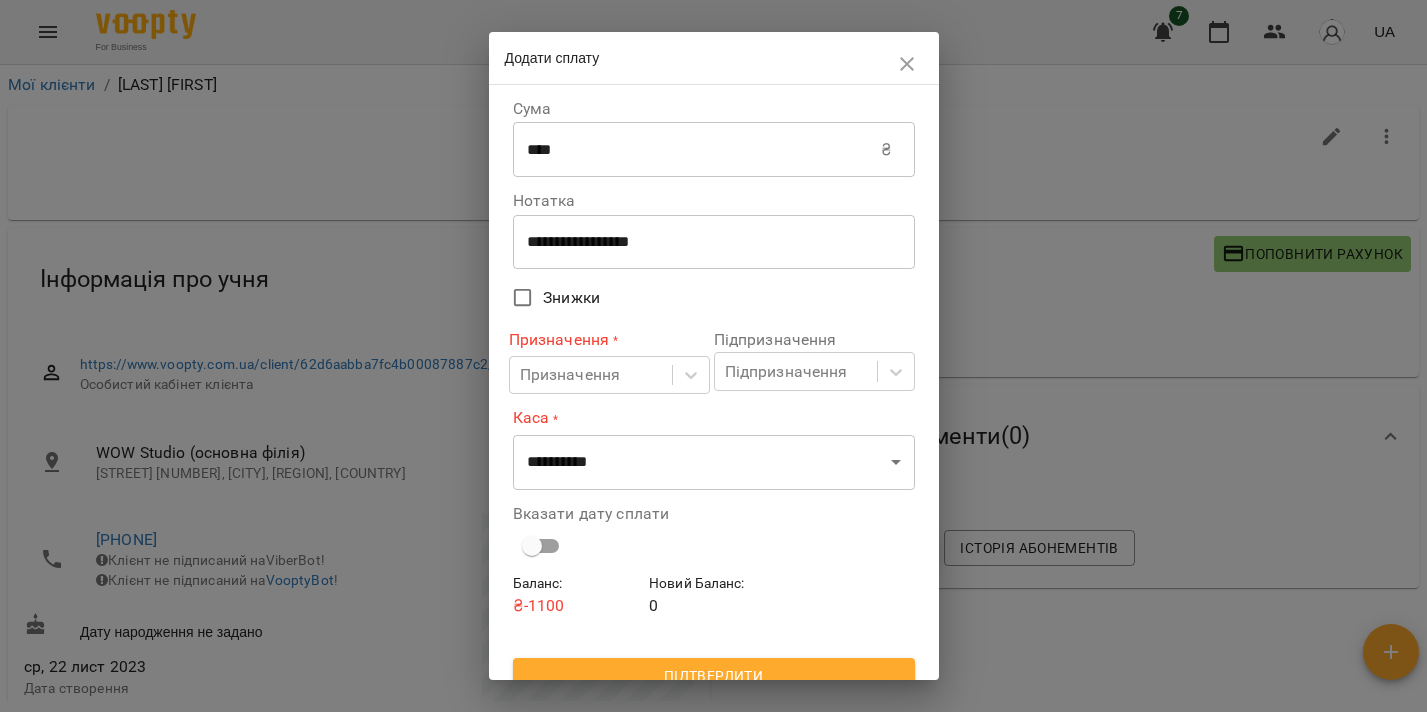click on "****" at bounding box center [697, 150] 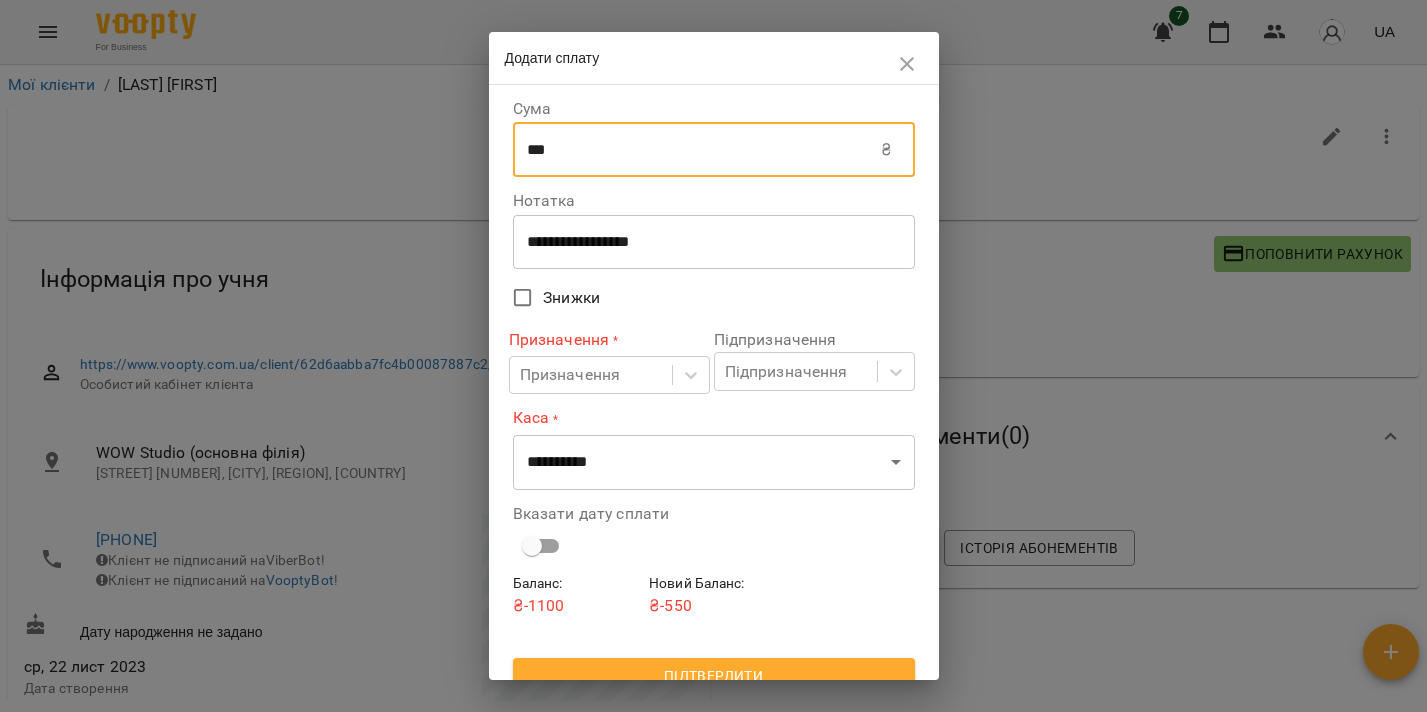 type on "***" 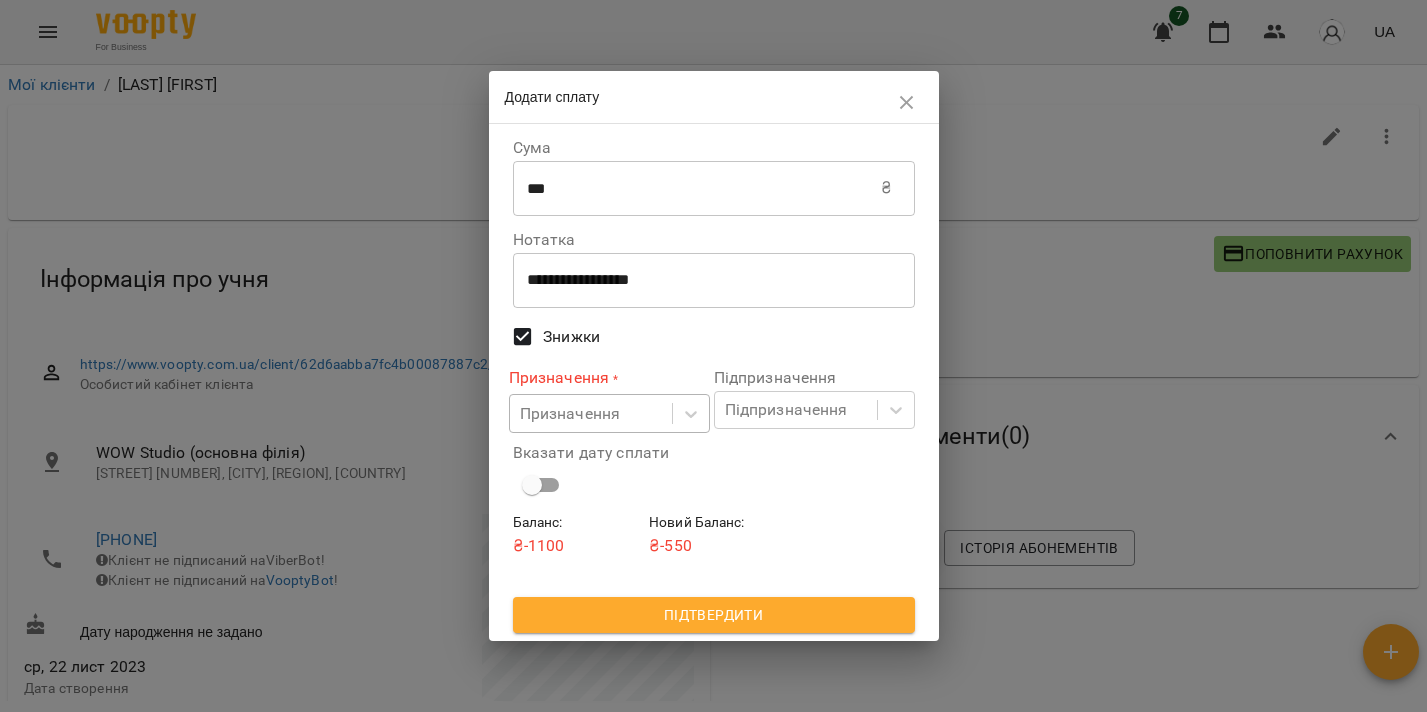 click on "Призначення" at bounding box center (570, 414) 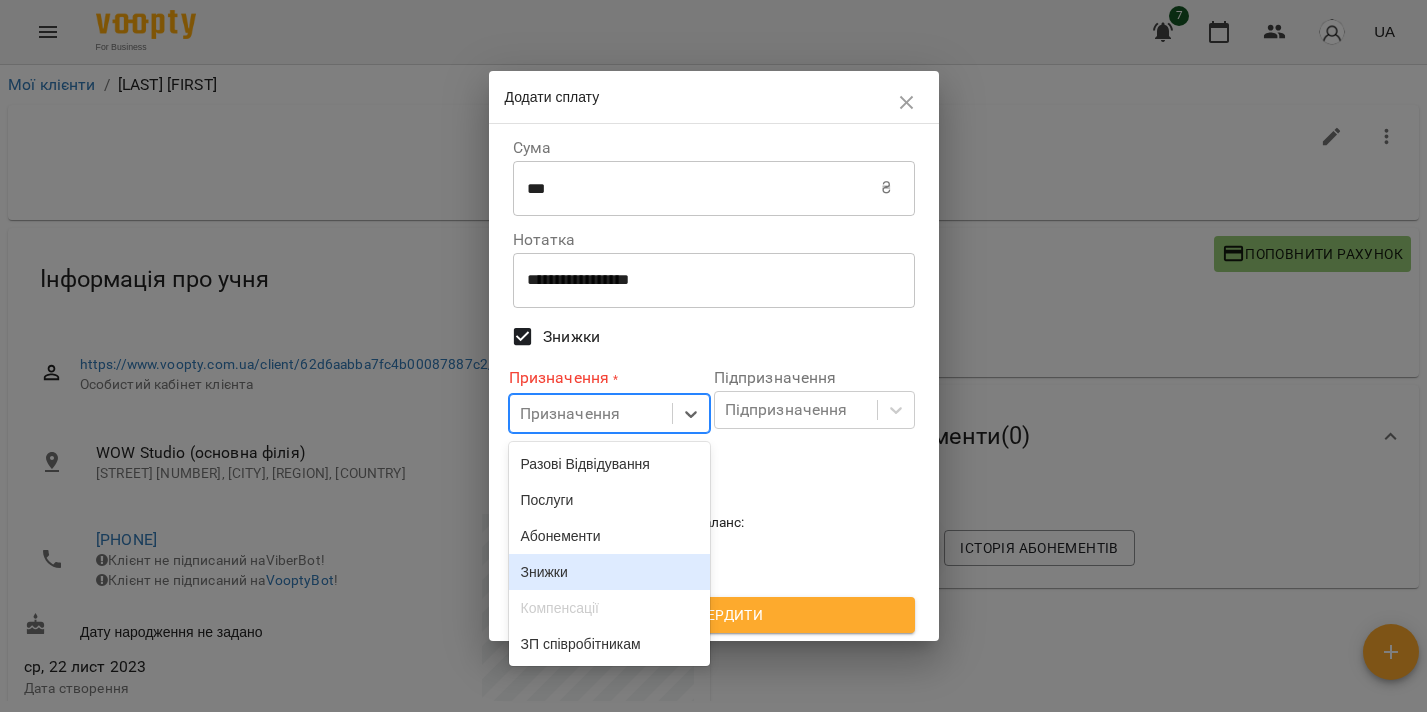 click on "Знижки" at bounding box center (609, 572) 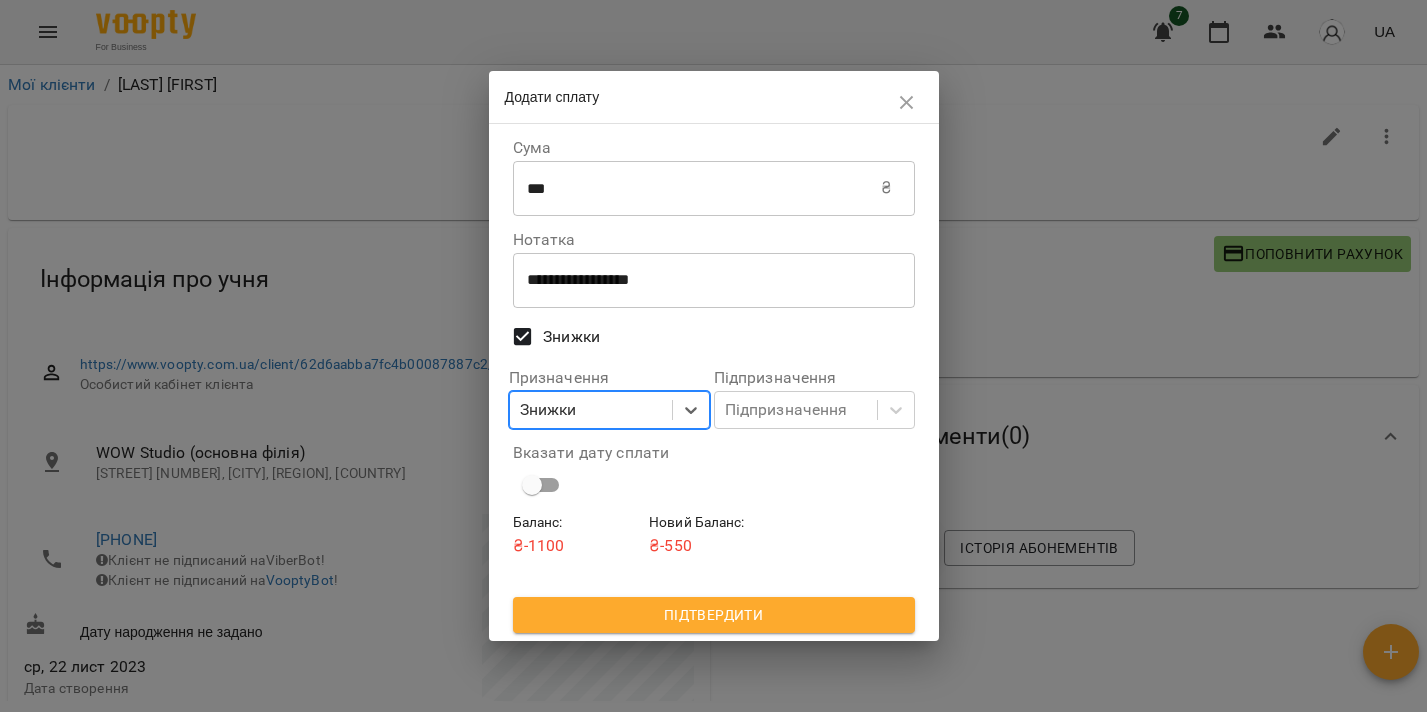 click on "Підтвердити" at bounding box center (714, 615) 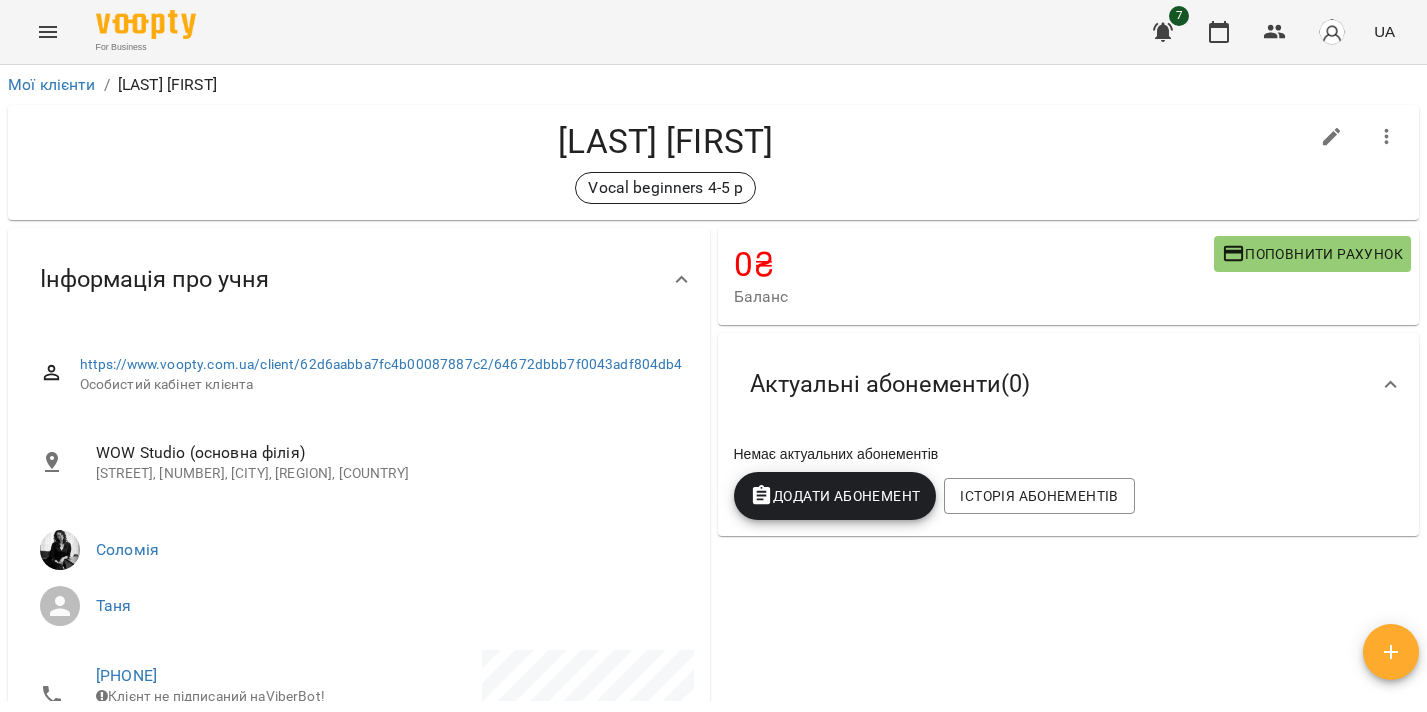 scroll, scrollTop: 0, scrollLeft: 0, axis: both 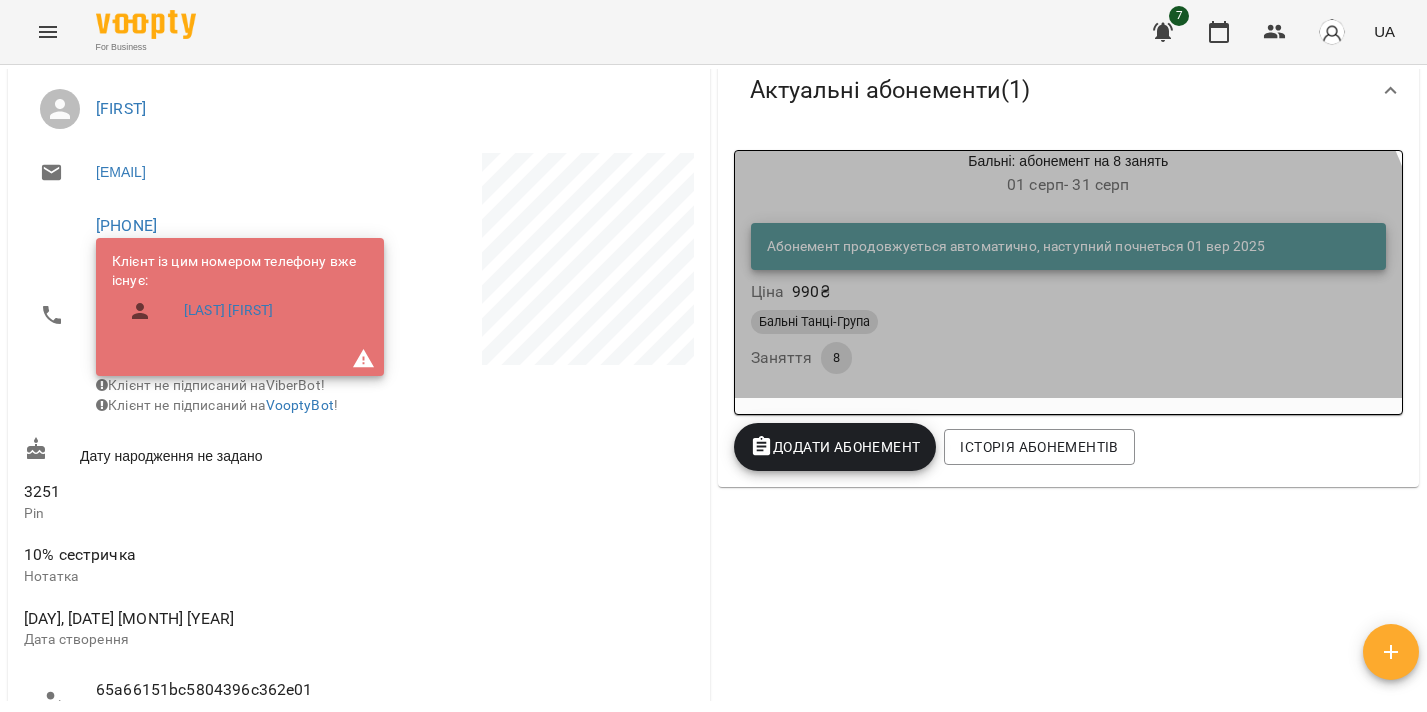 click on "Абонемент продовжується автоматично, наступний почнеться 01 вер 2025 Ціна 990 ₴" at bounding box center (1069, 264) 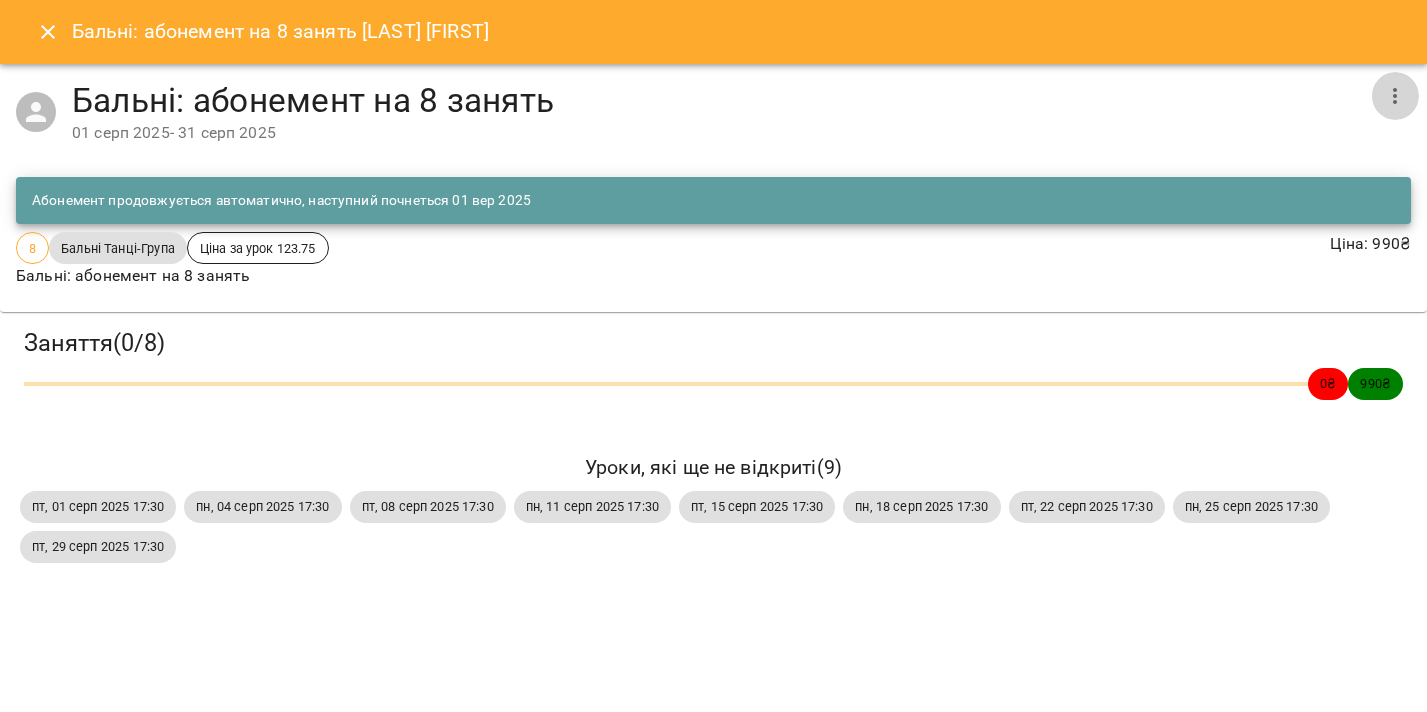 click 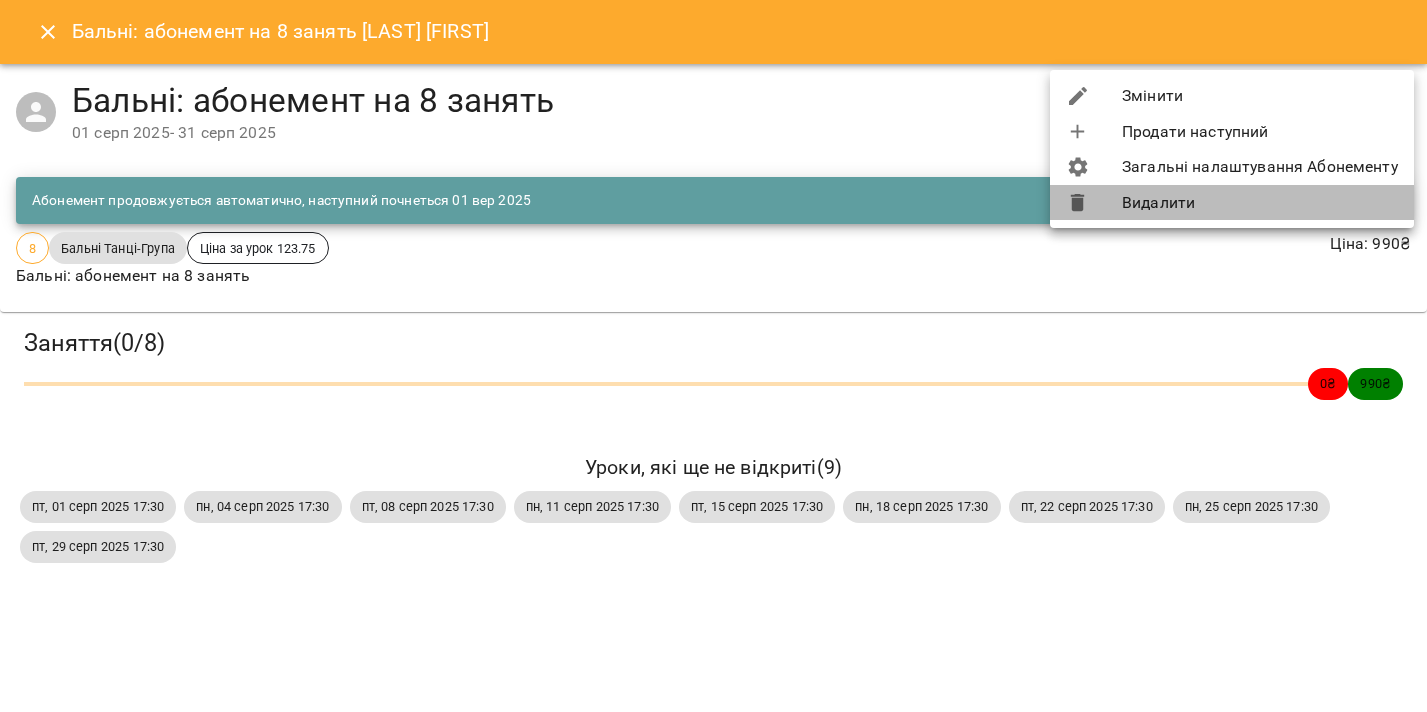 click on "Видалити" at bounding box center (1232, 203) 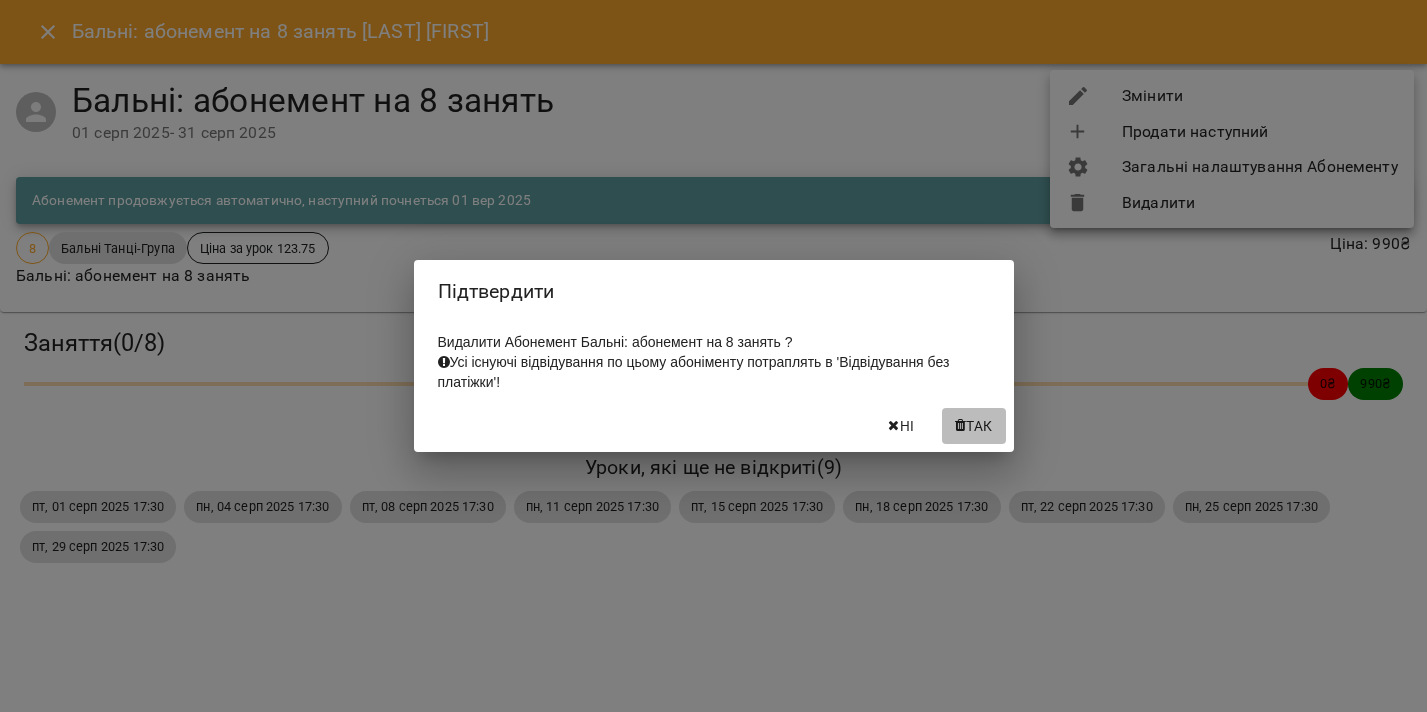click on "Так" at bounding box center [974, 426] 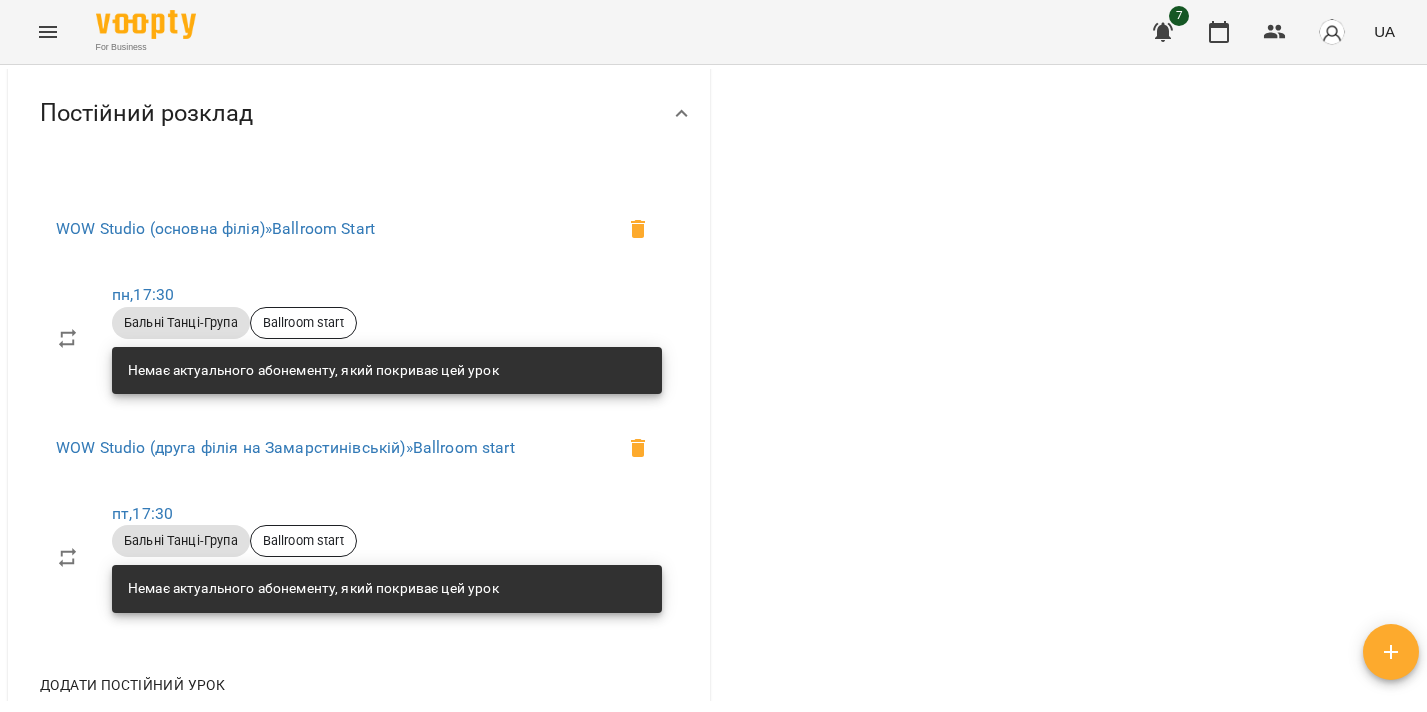 scroll, scrollTop: 1792, scrollLeft: 0, axis: vertical 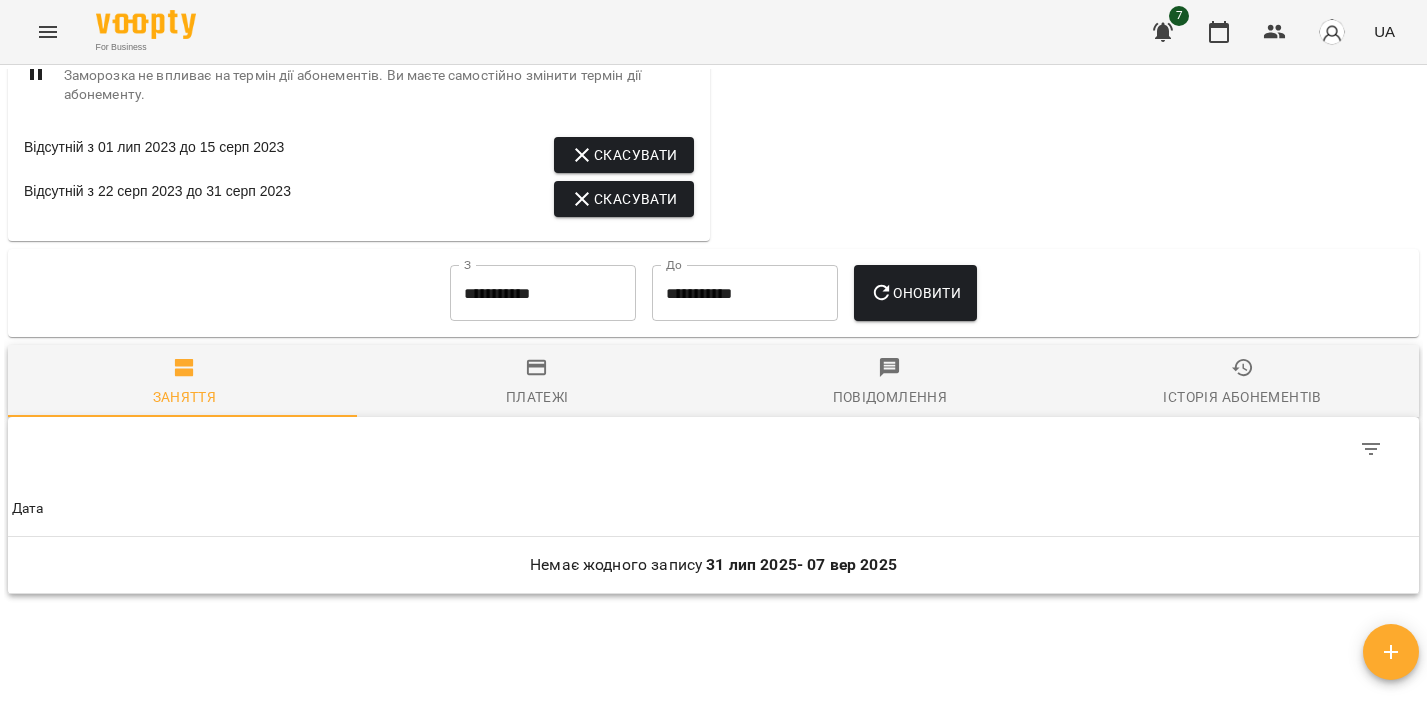 click on "Платежі" at bounding box center (537, 383) 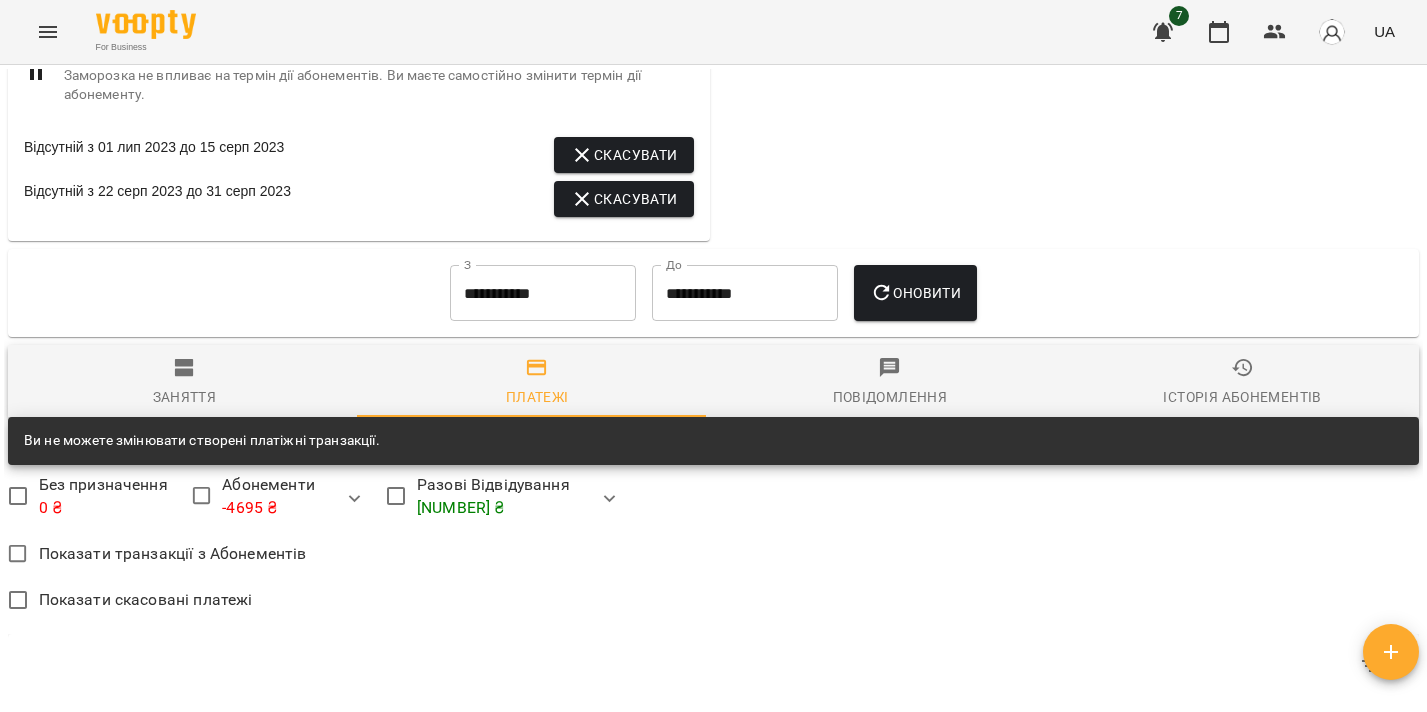 click on "**********" at bounding box center [543, 293] 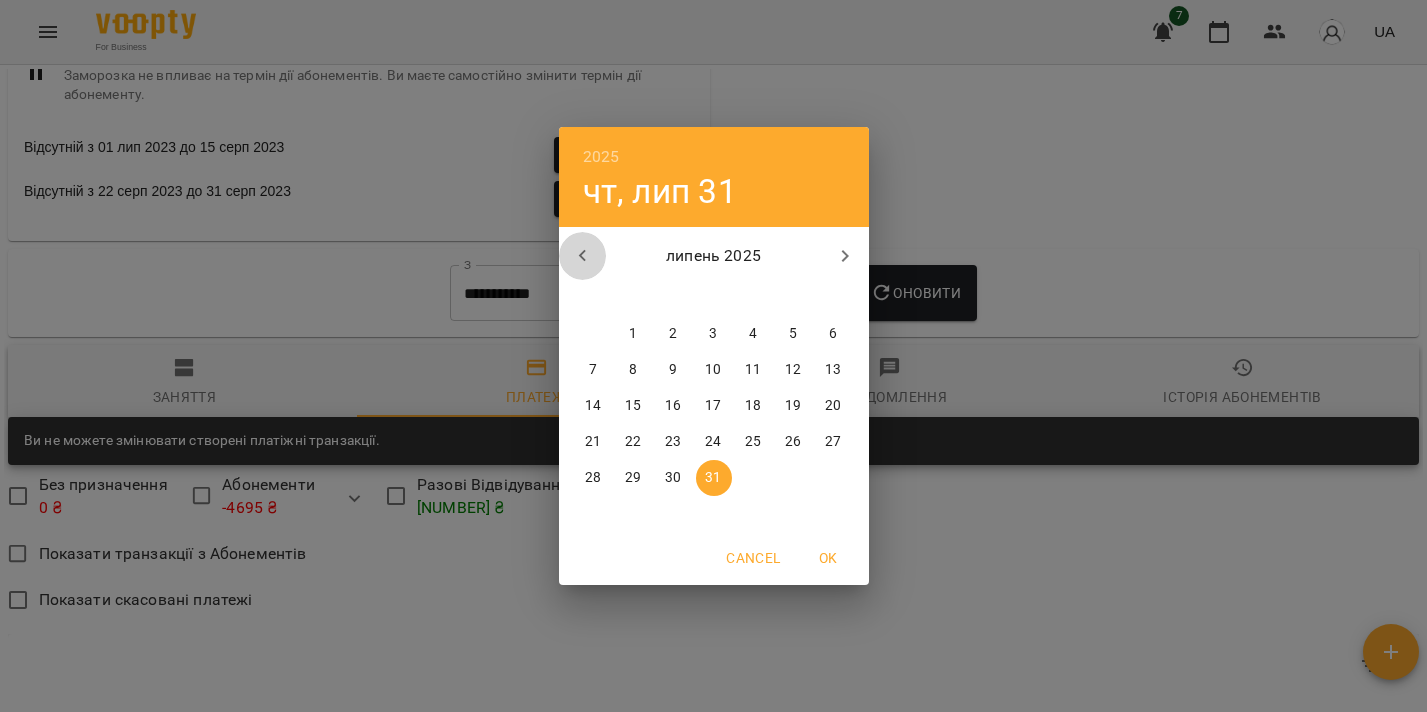 click at bounding box center [583, 256] 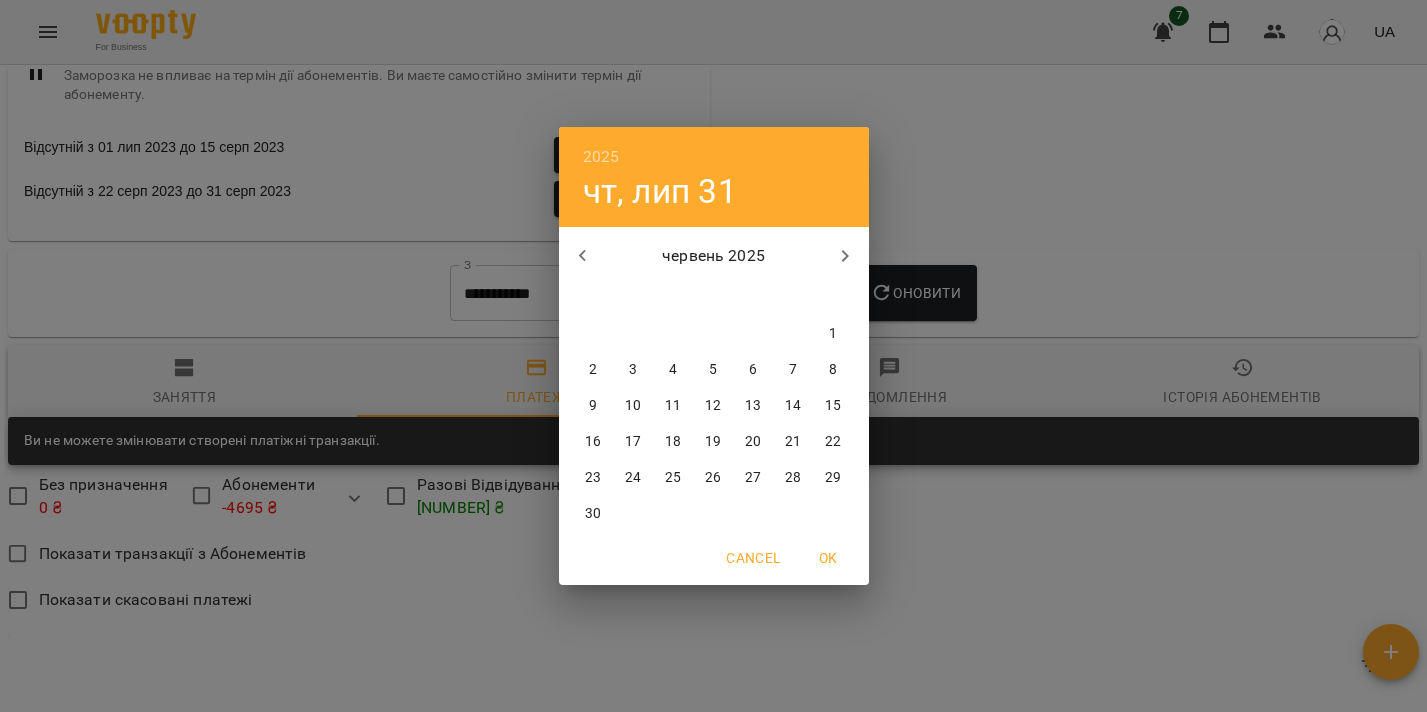 click on "1" at bounding box center [834, 334] 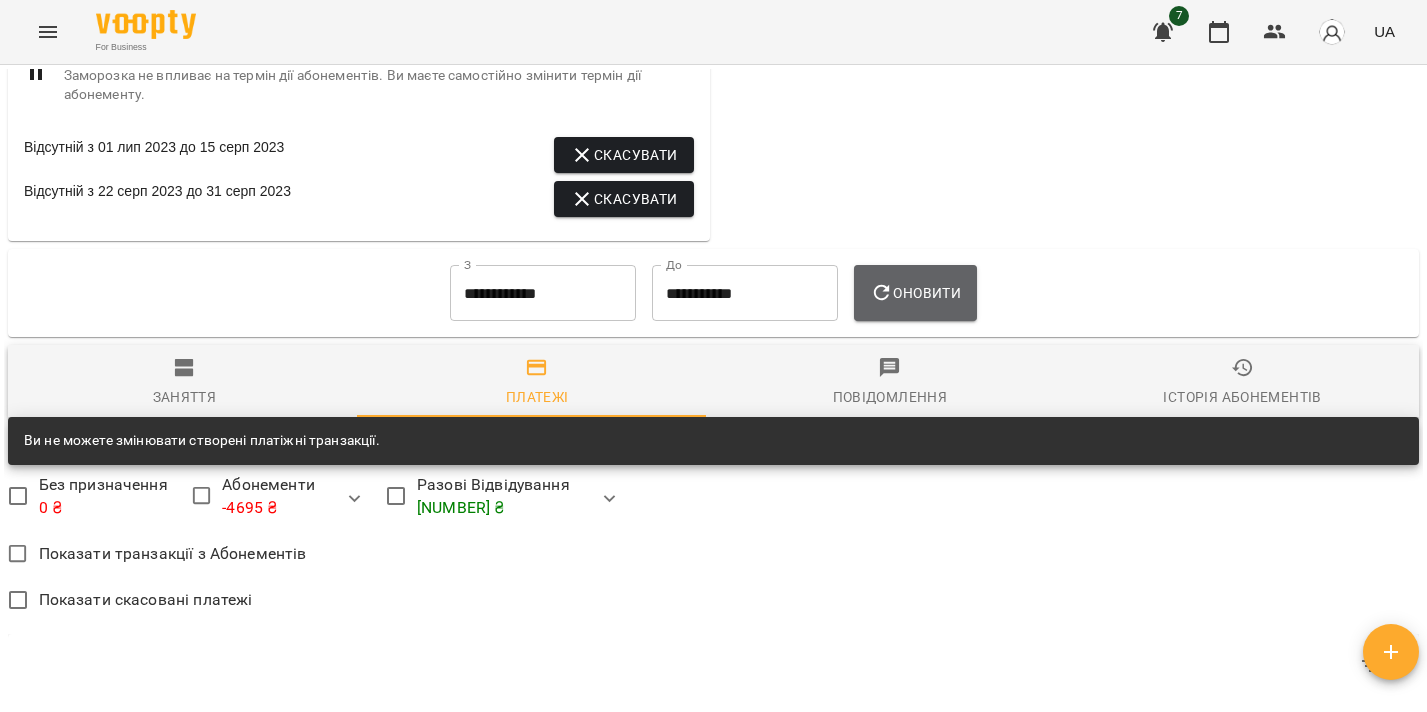 click on "Оновити" at bounding box center [915, 293] 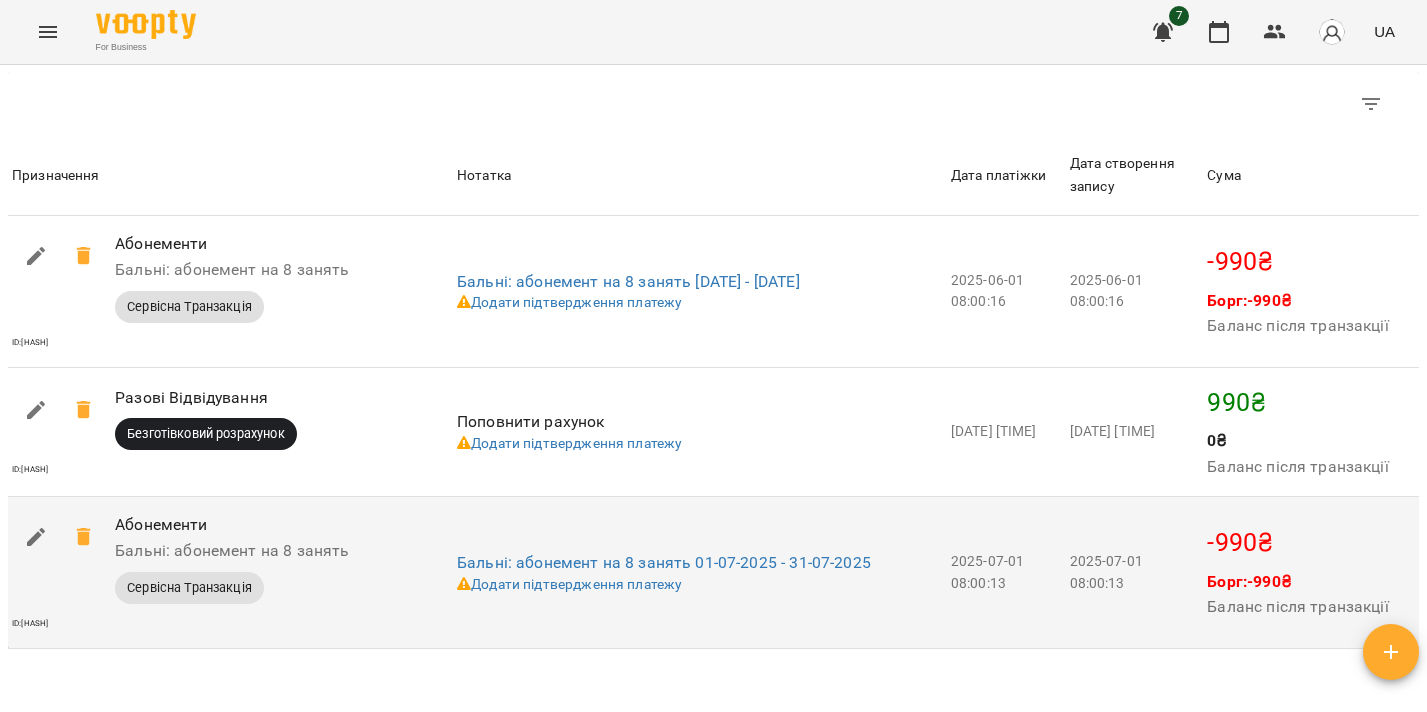 scroll, scrollTop: 2575, scrollLeft: 0, axis: vertical 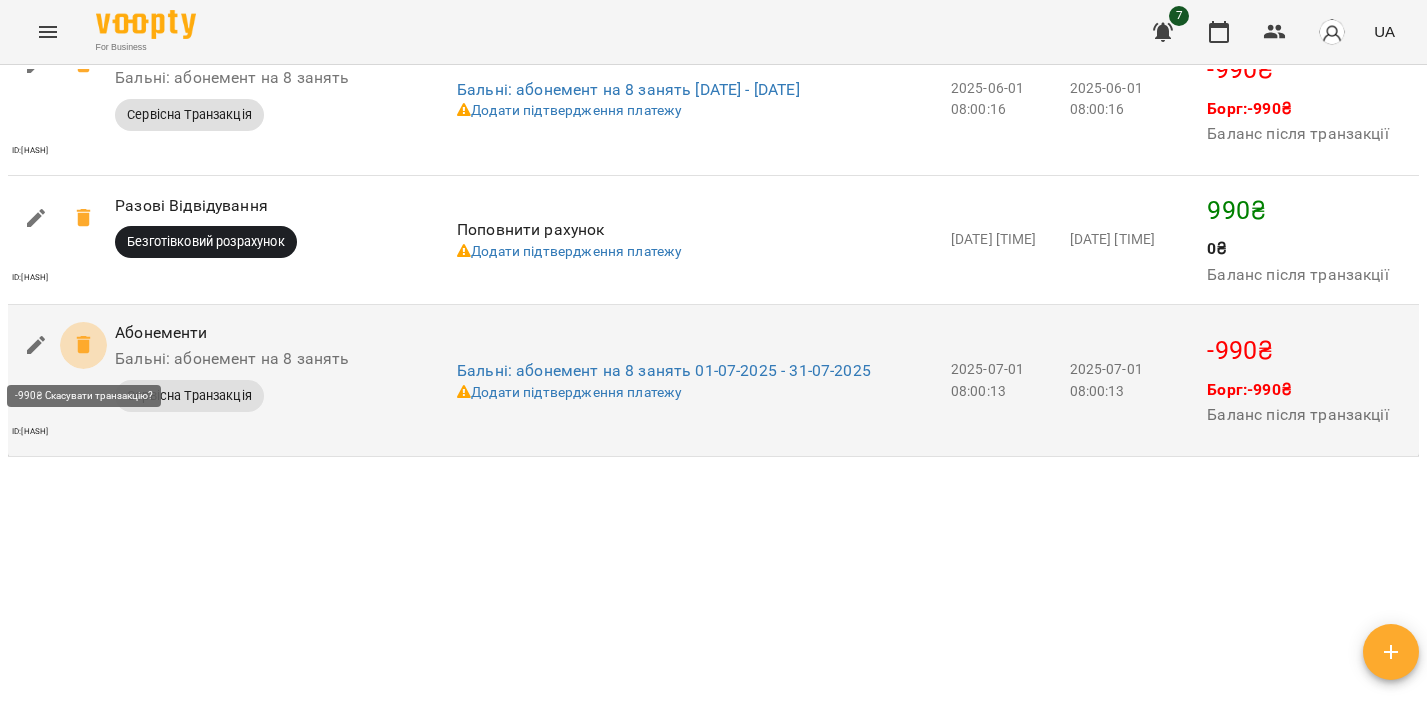 click 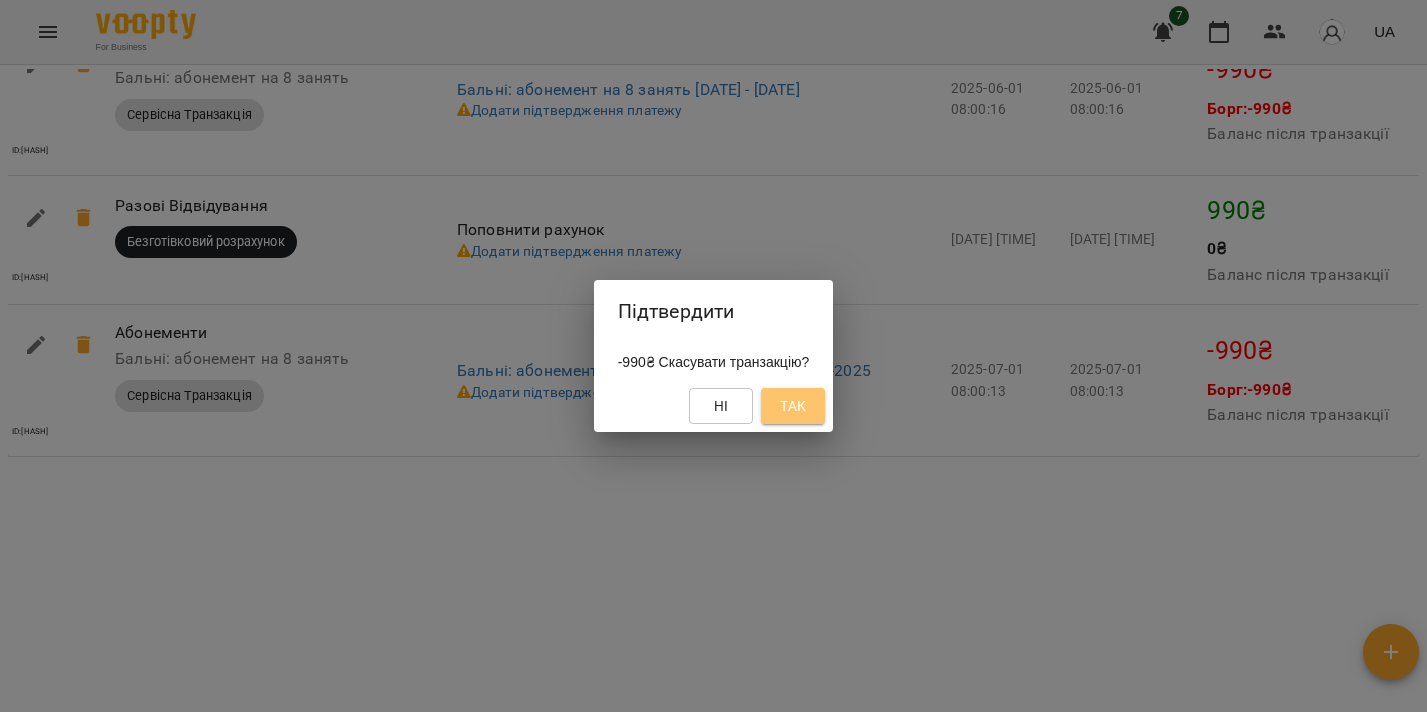 click on "Так" at bounding box center [793, 406] 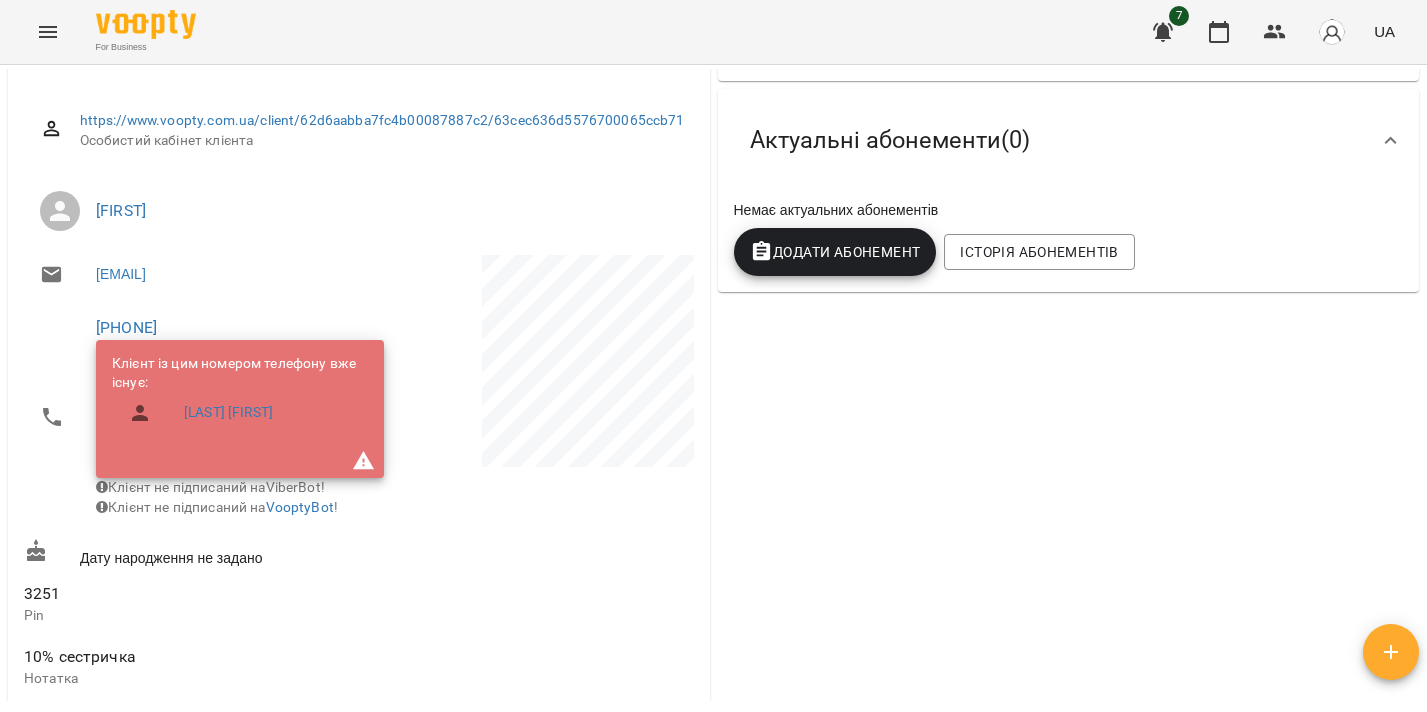 scroll, scrollTop: 0, scrollLeft: 0, axis: both 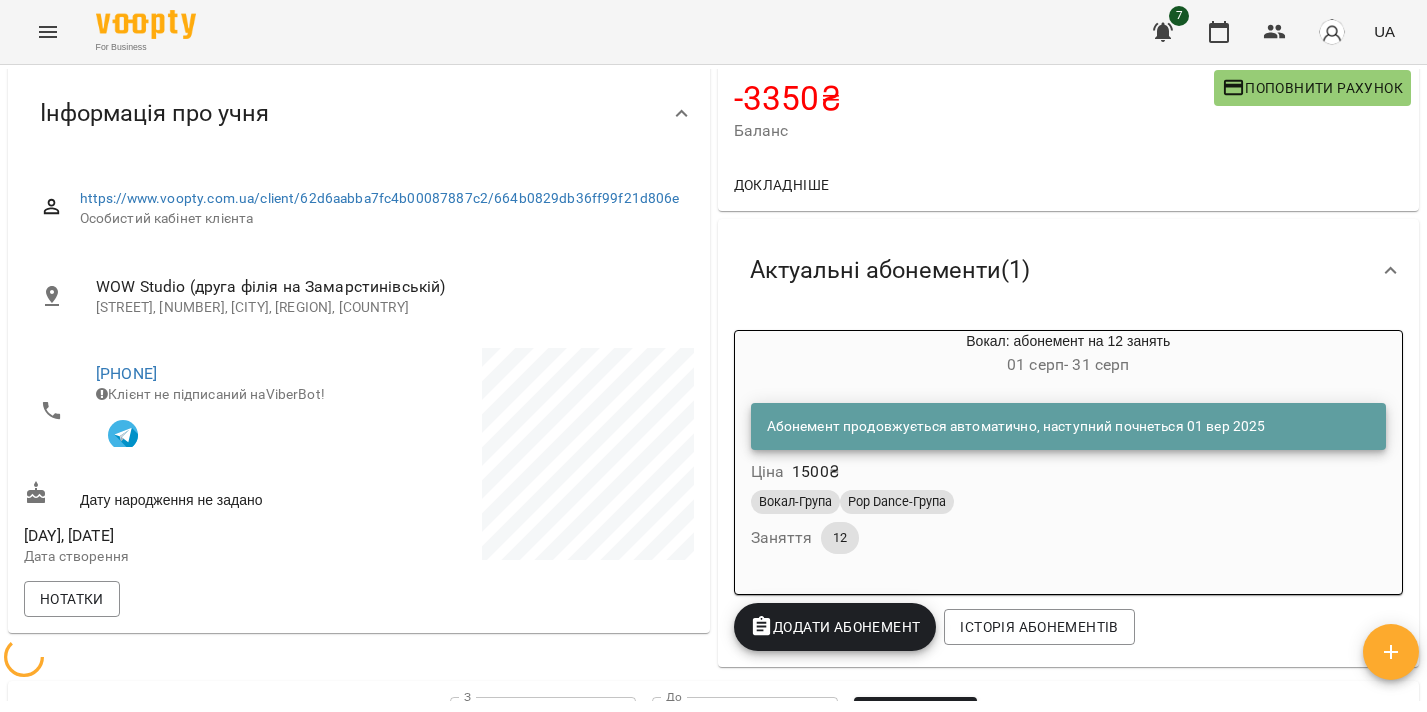 click on "Абонемент продовжується автоматично, наступний почнеться 01 вер 2025" at bounding box center [1016, 427] 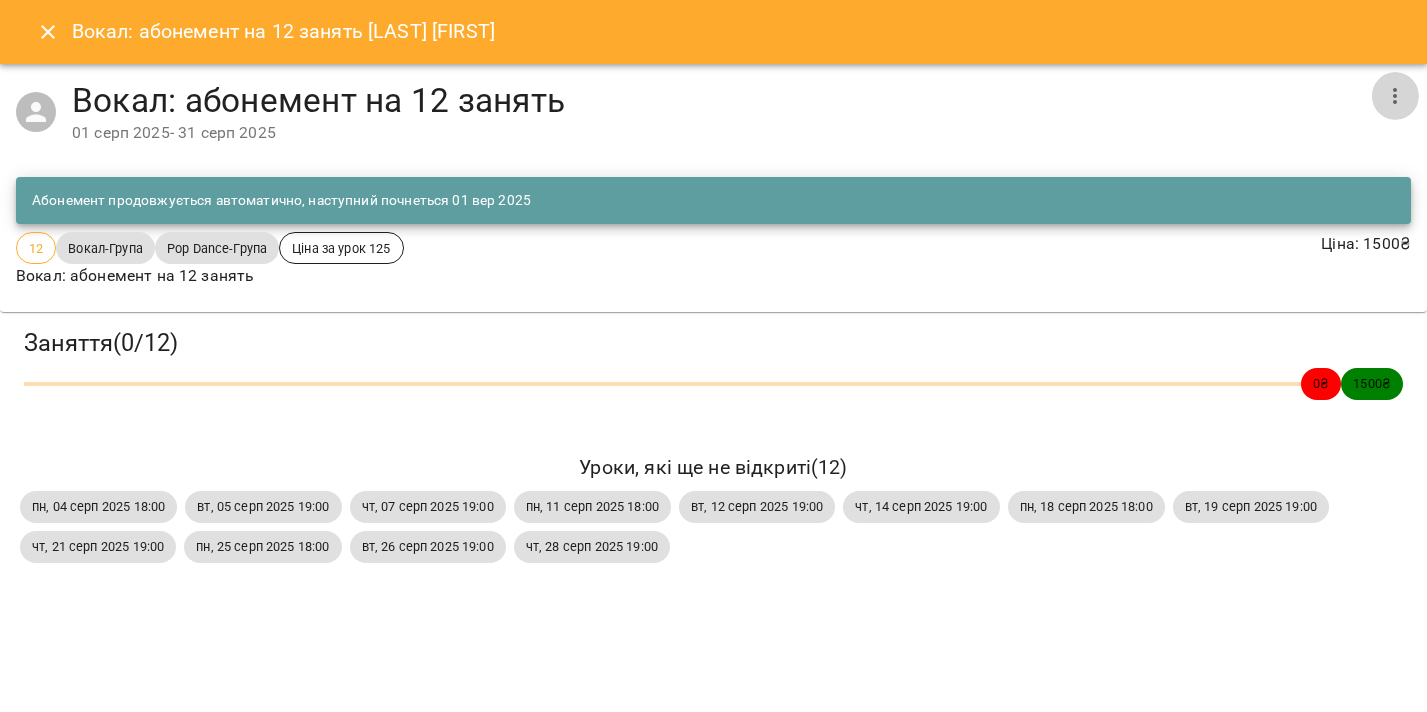 click 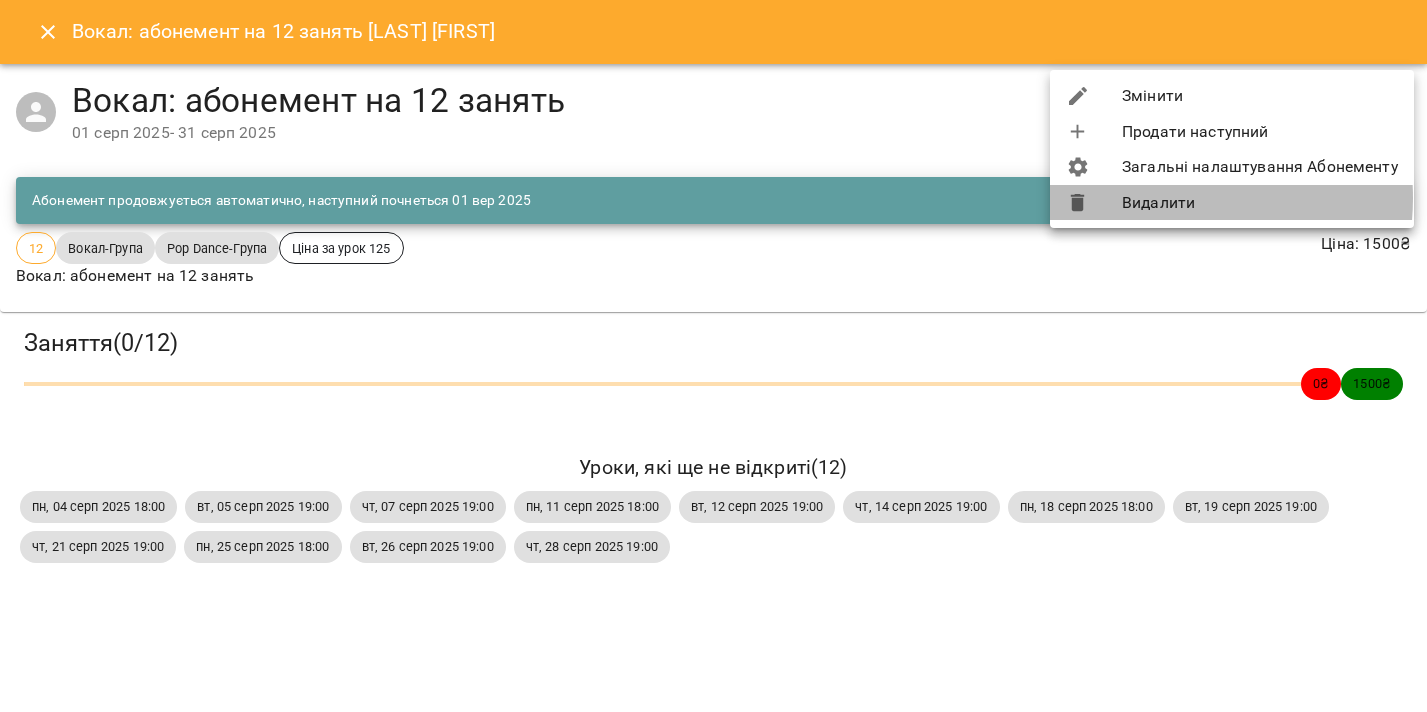 click on "Видалити" at bounding box center (1232, 203) 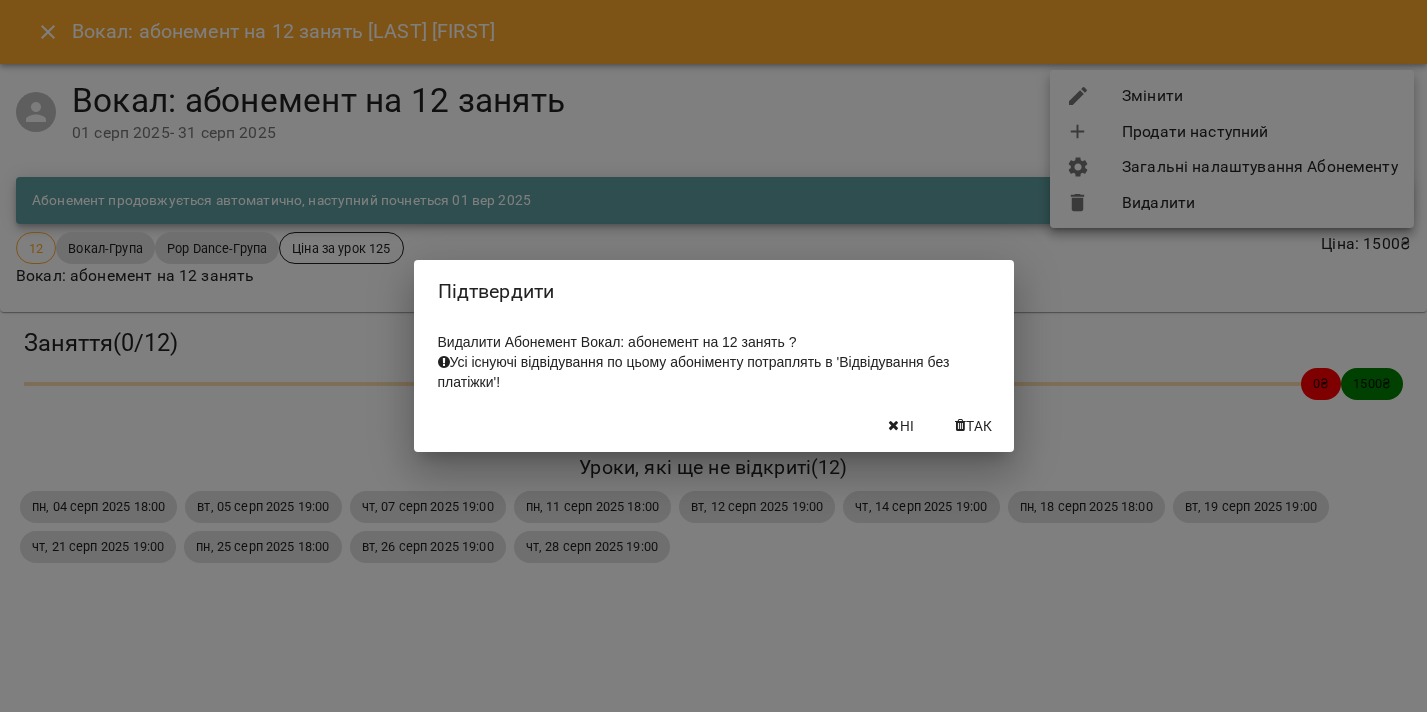click on "Так" at bounding box center [979, 426] 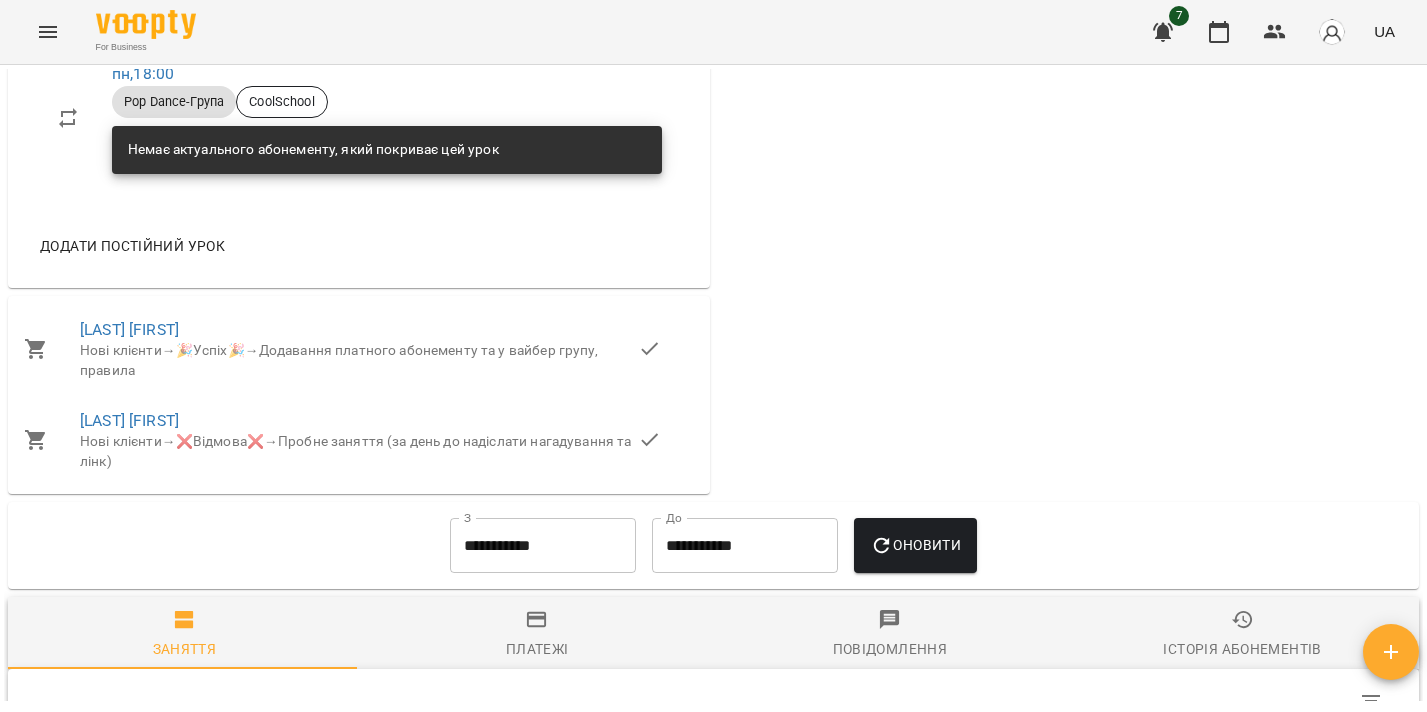scroll, scrollTop: 1951, scrollLeft: 0, axis: vertical 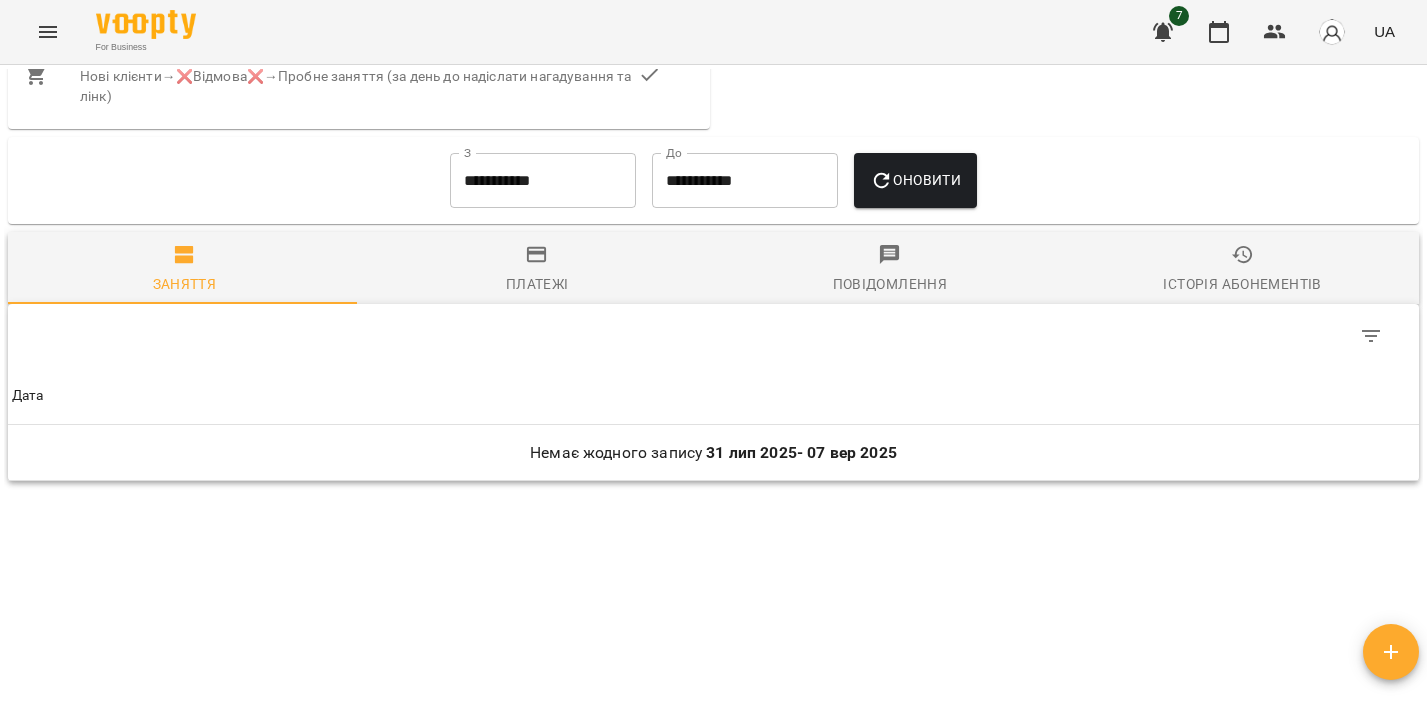 click on "Платежі" at bounding box center [537, 268] 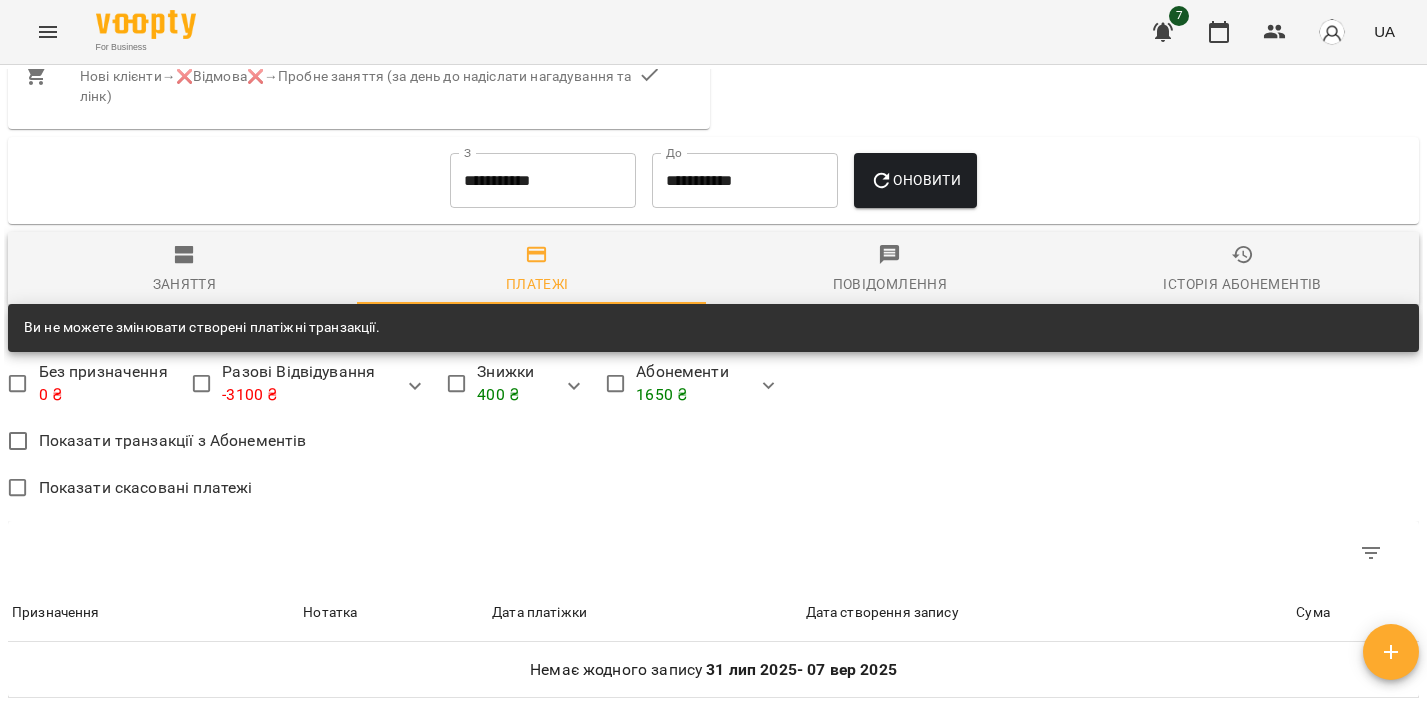 scroll, scrollTop: 1835, scrollLeft: 0, axis: vertical 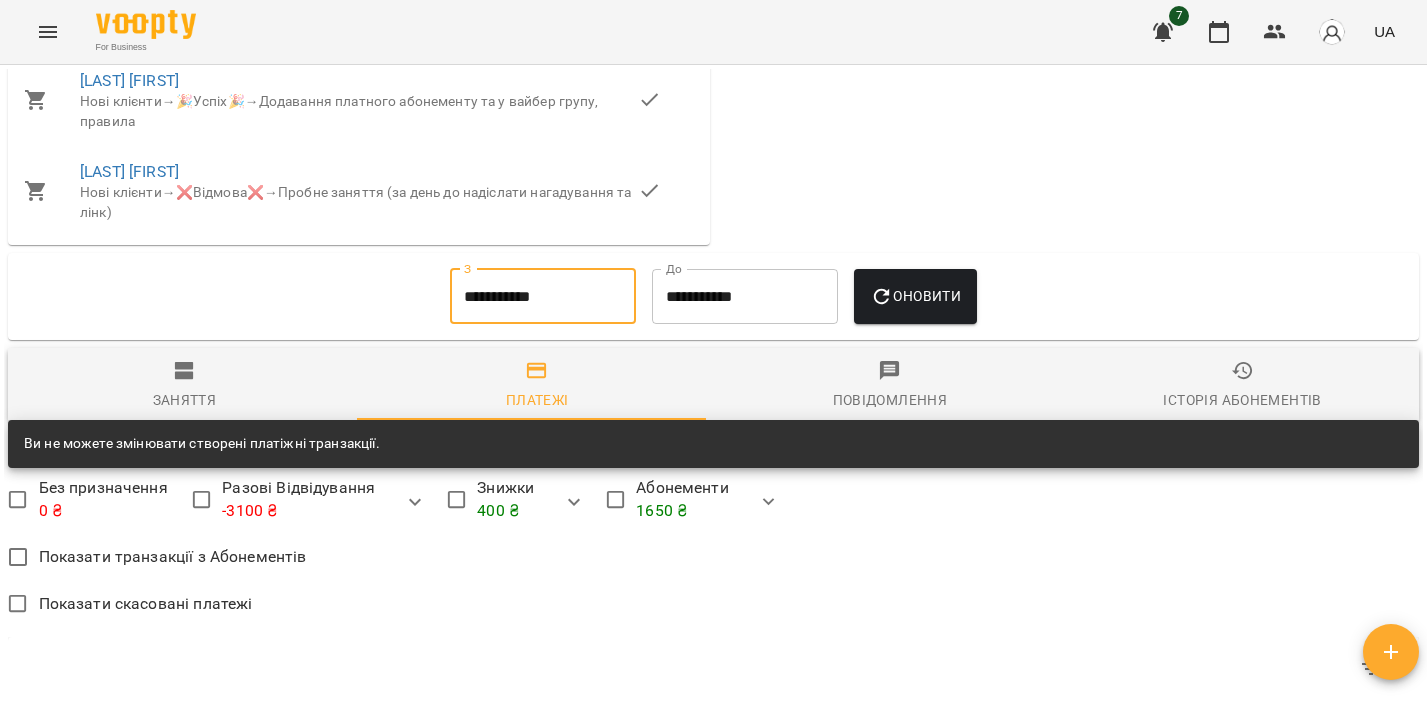 click on "**********" at bounding box center (543, 297) 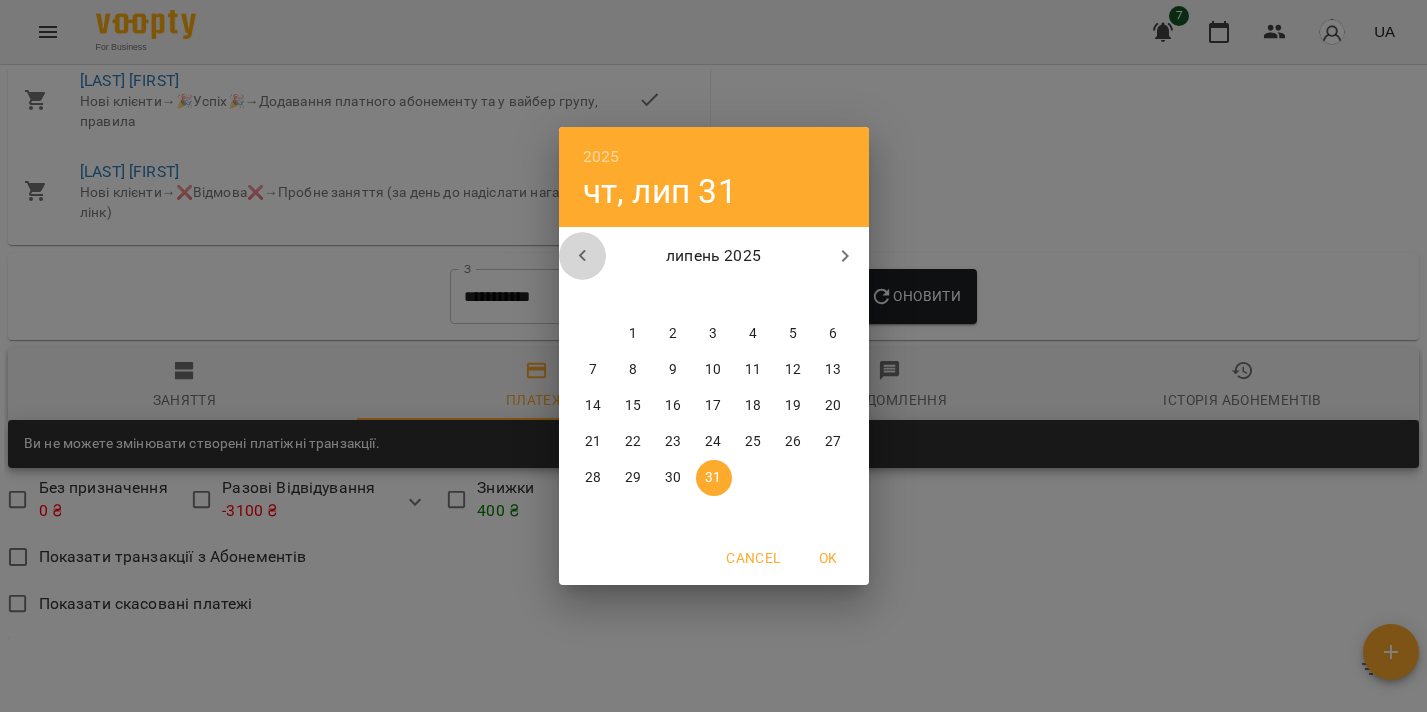 click 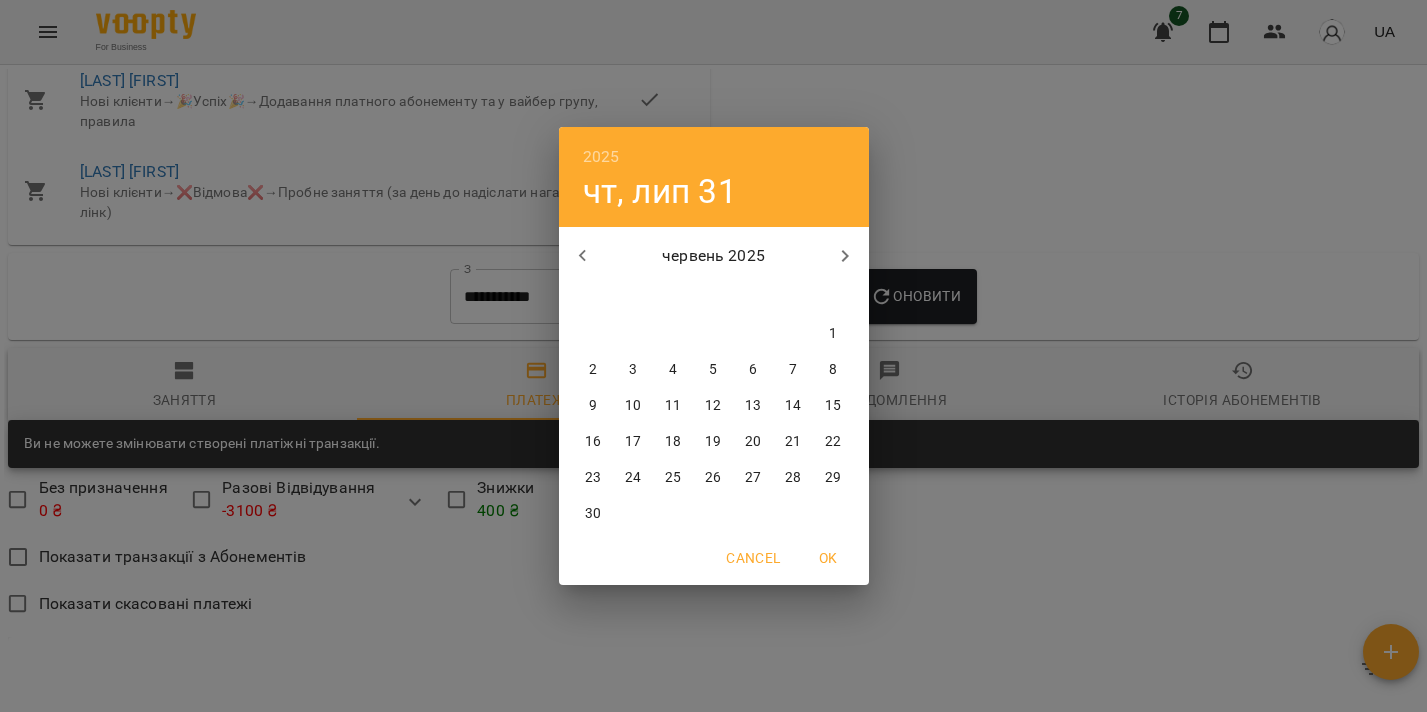 click on "1" at bounding box center (834, 334) 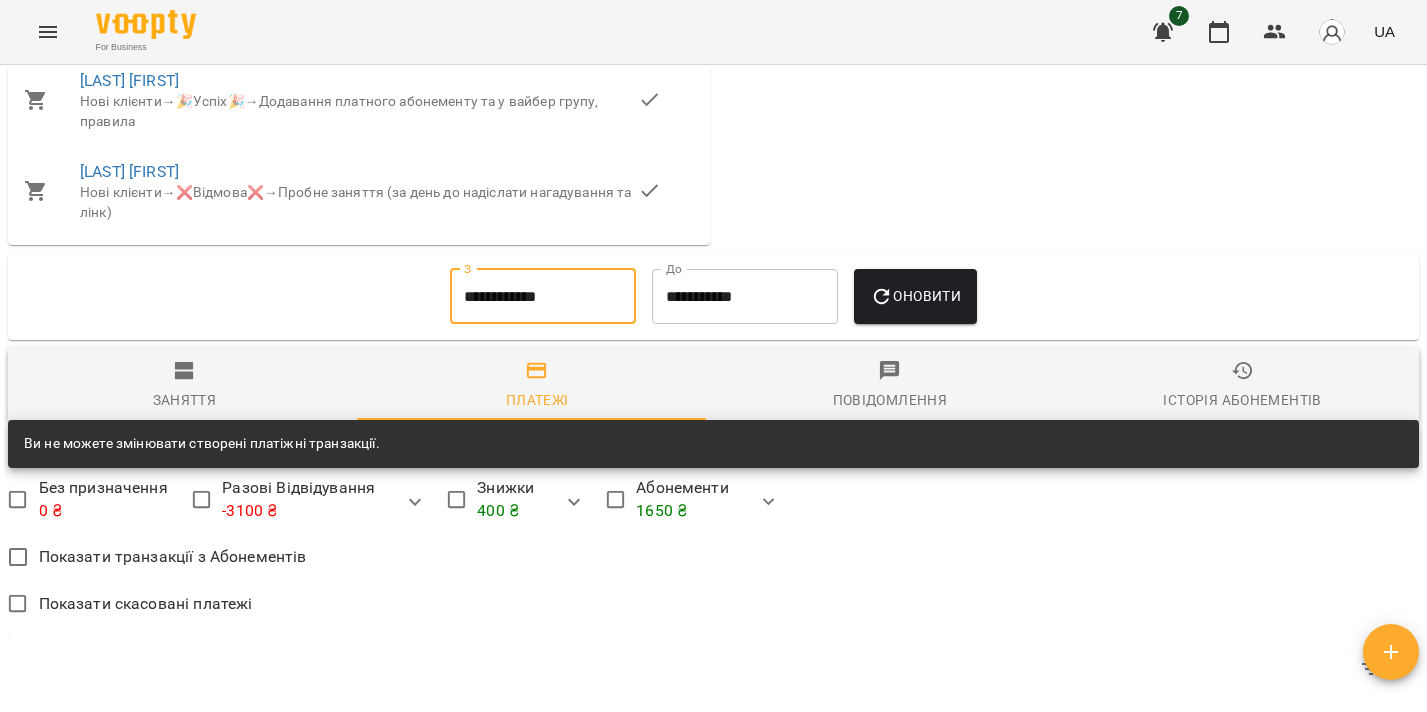 type on "**********" 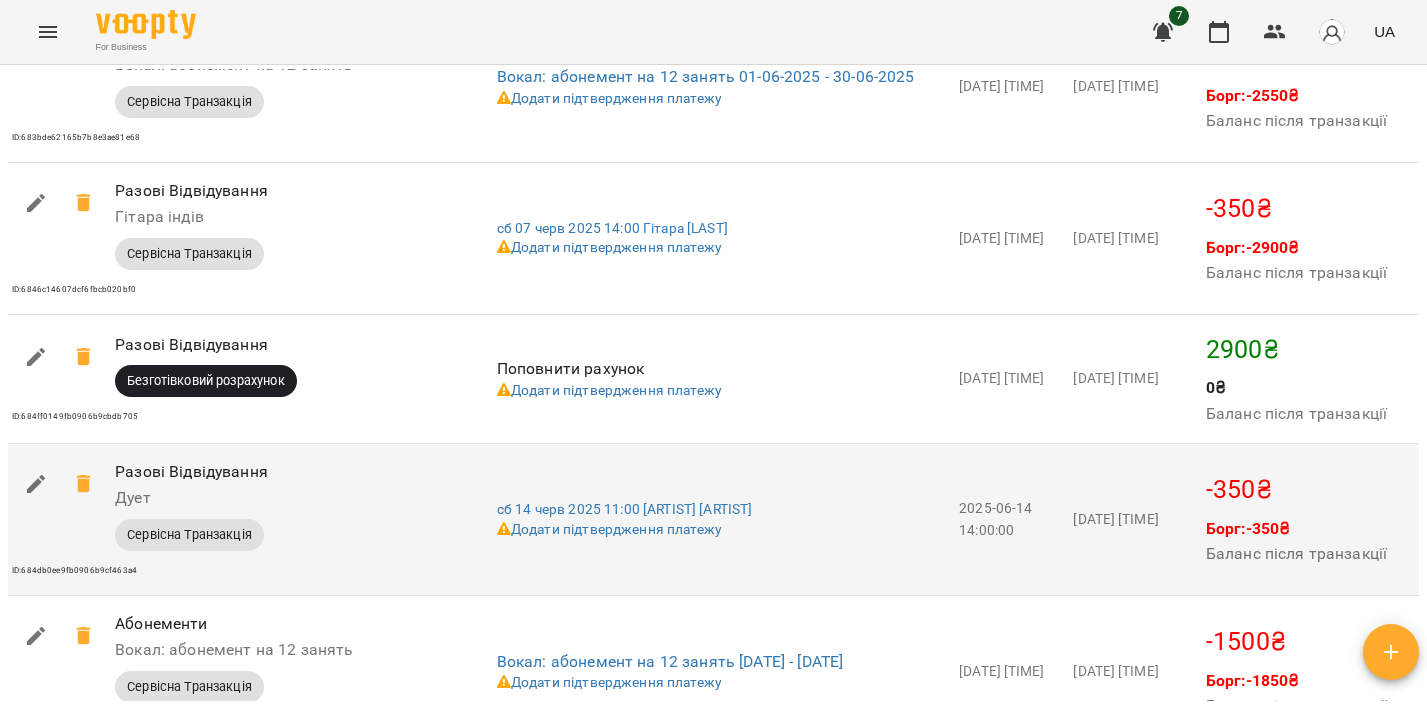 scroll, scrollTop: 2691, scrollLeft: 0, axis: vertical 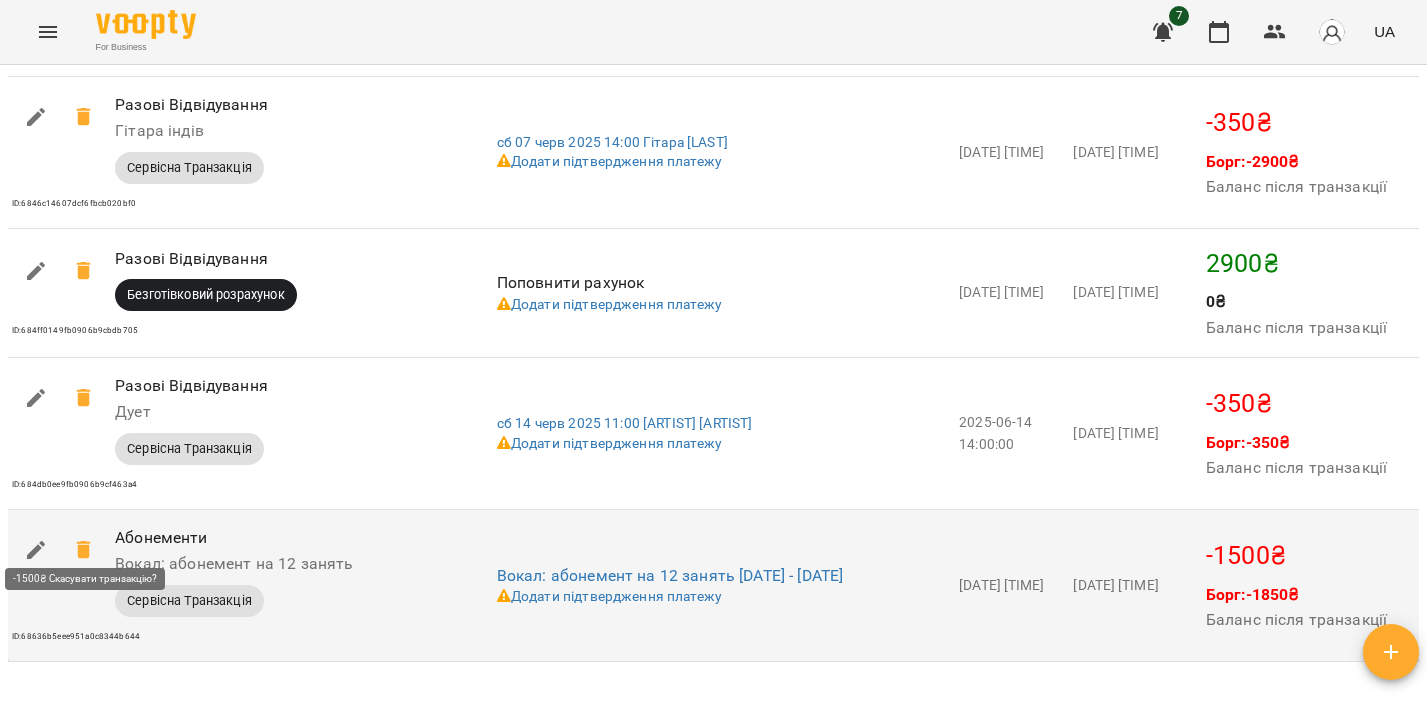 click 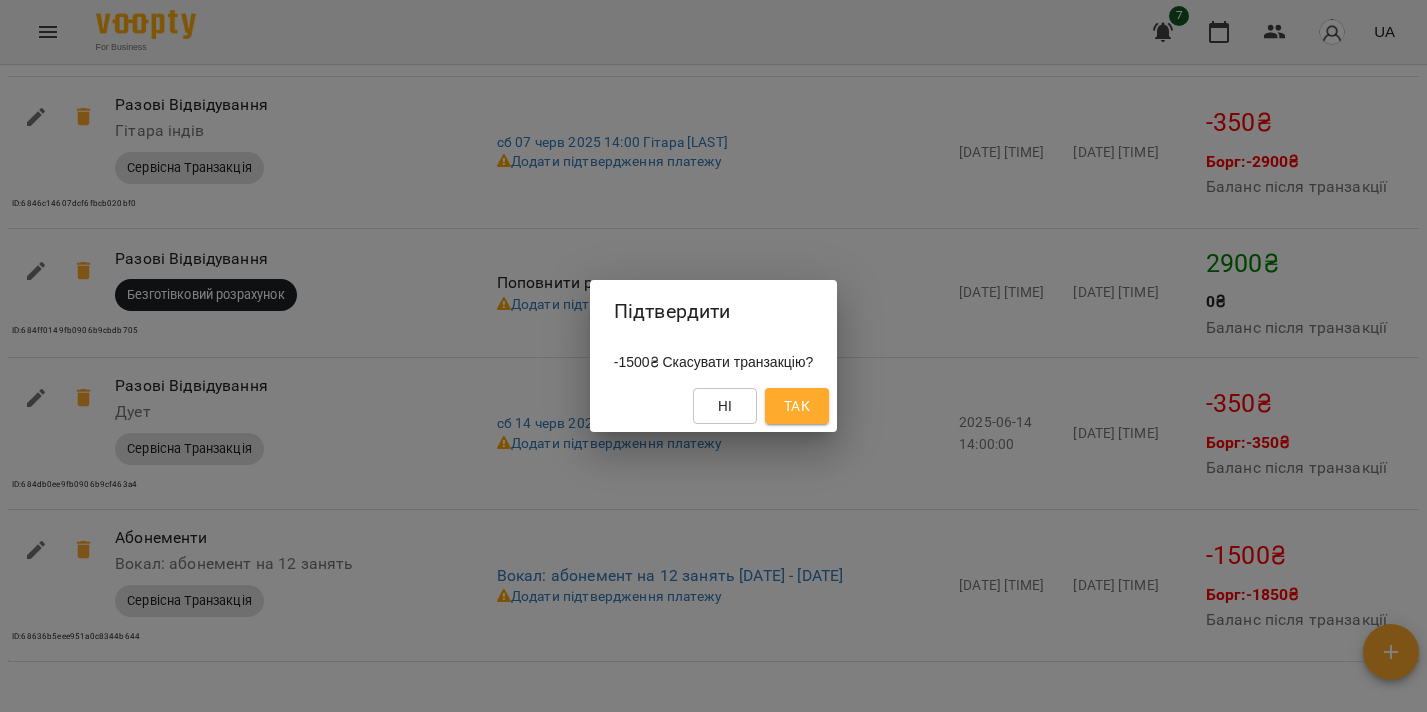 click on "Так" at bounding box center (797, 406) 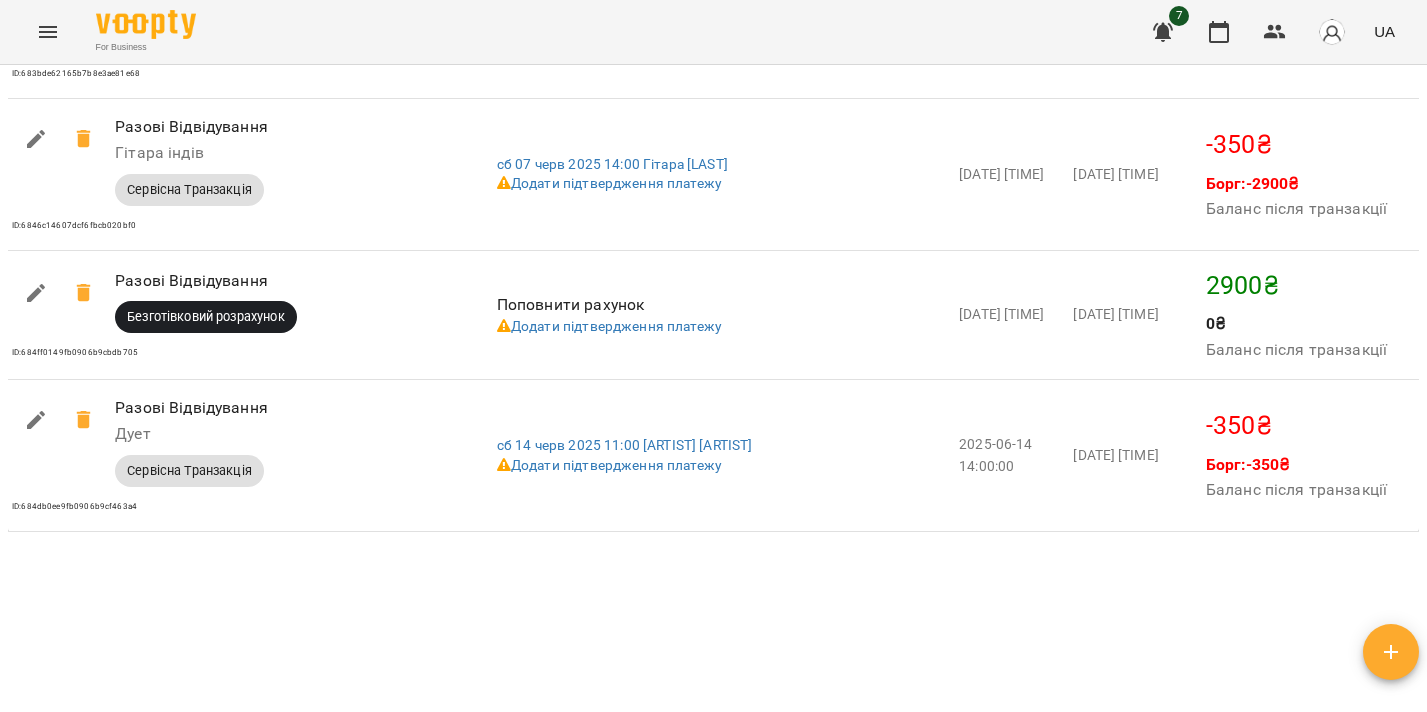 scroll, scrollTop: 2074, scrollLeft: 0, axis: vertical 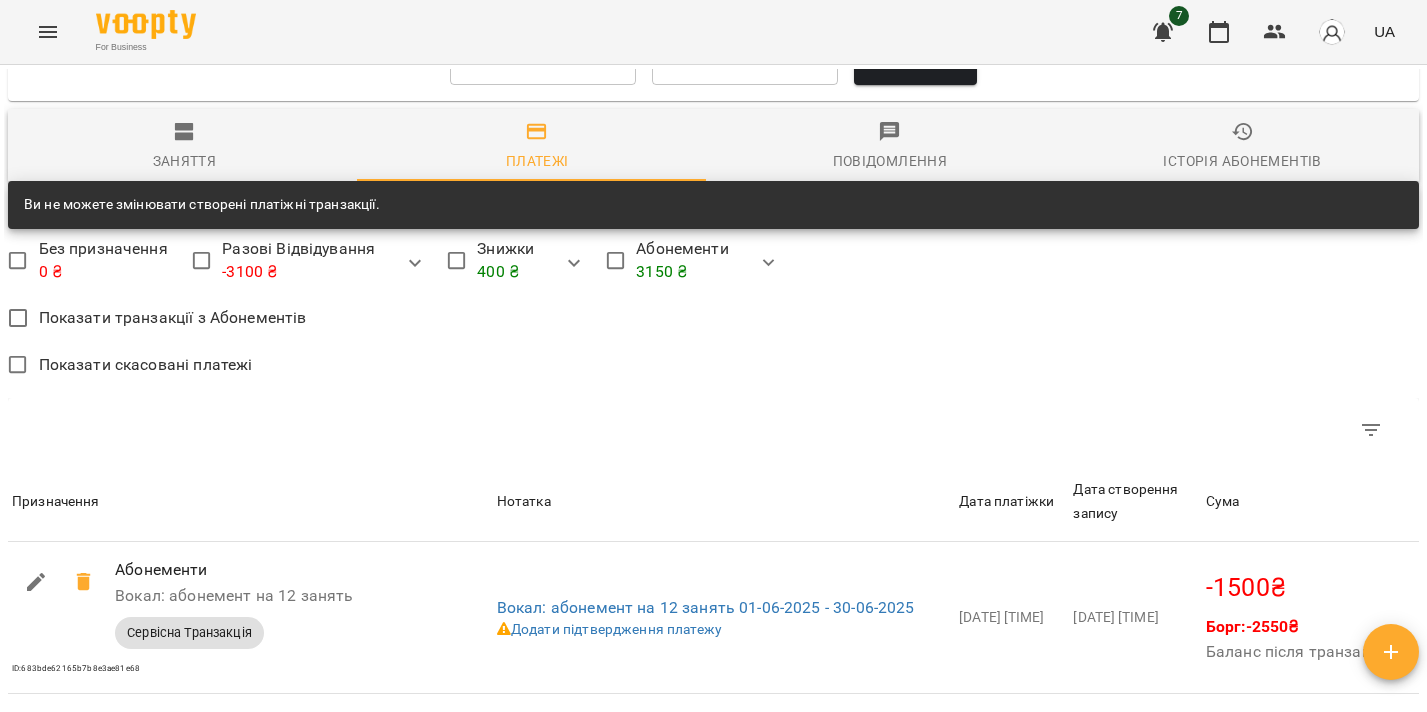 click on "Заняття" at bounding box center (184, 145) 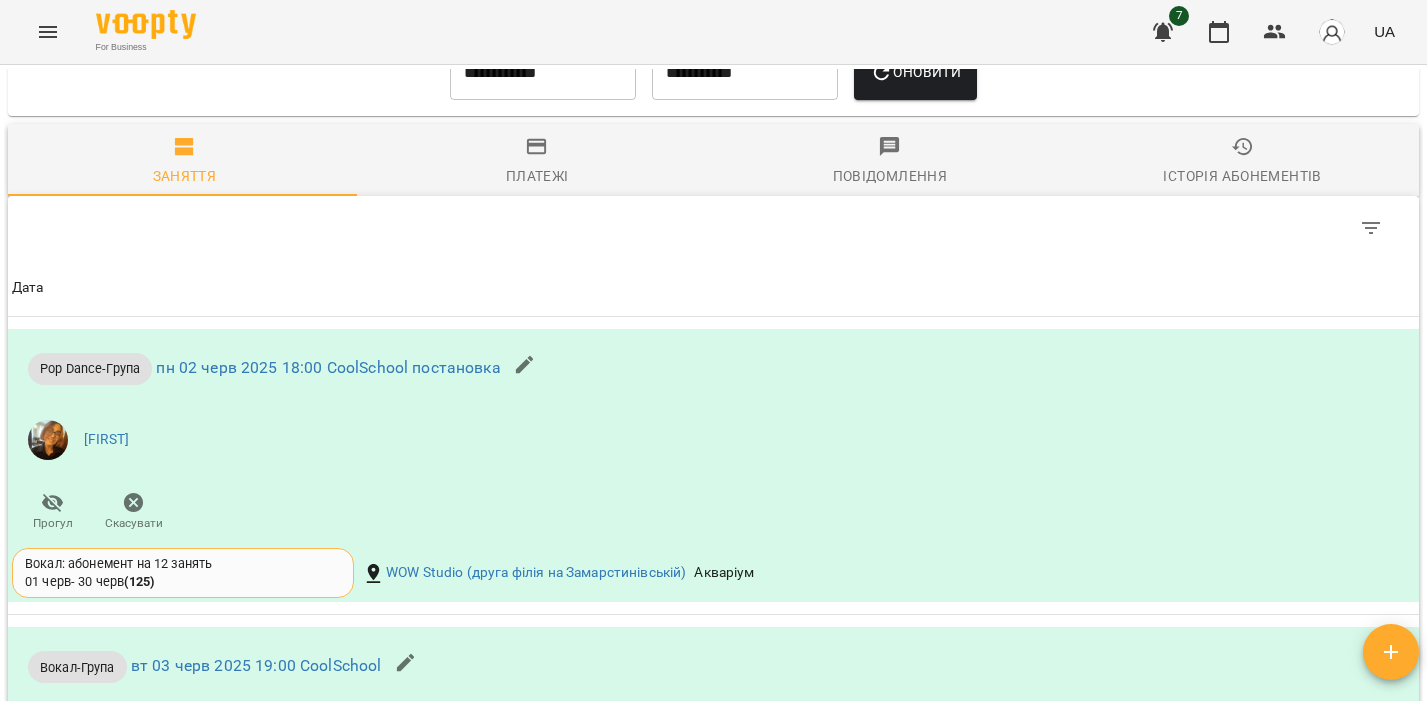 scroll, scrollTop: 1863, scrollLeft: 0, axis: vertical 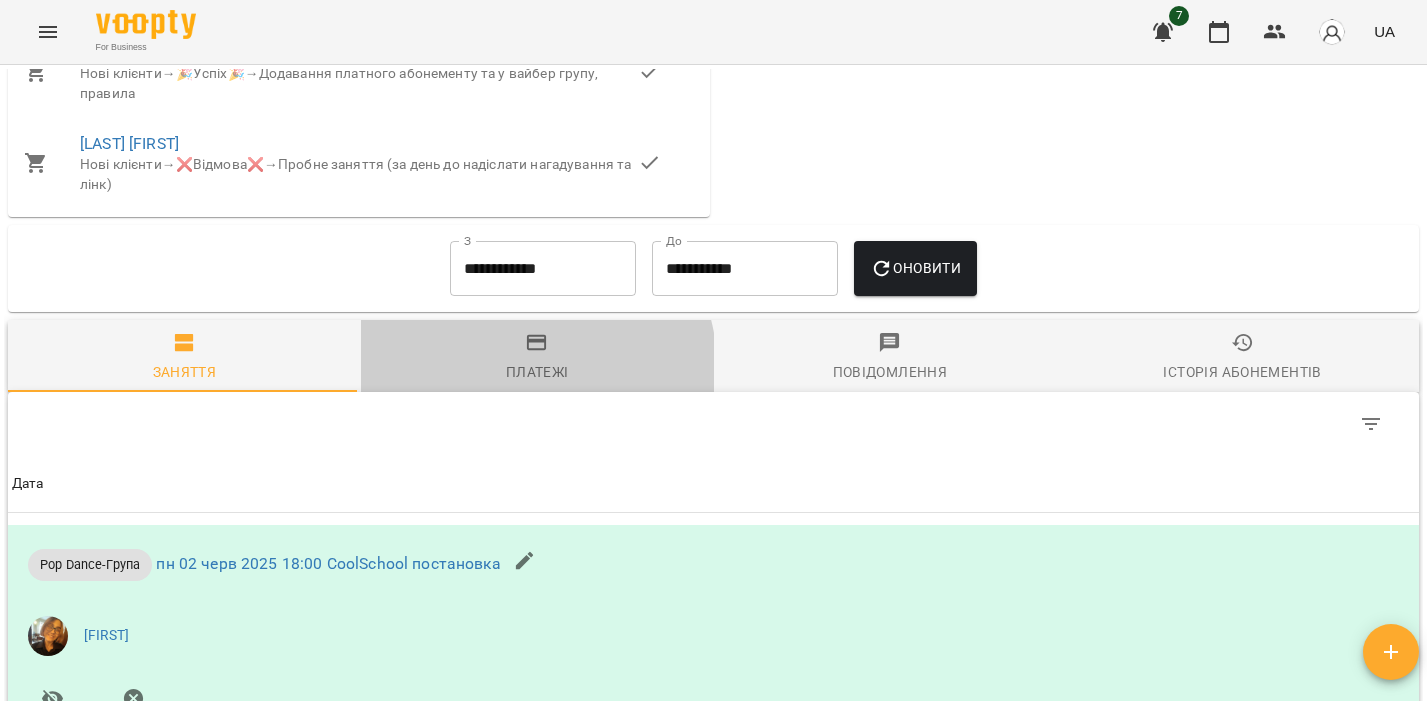 click on "Платежі" at bounding box center [537, 372] 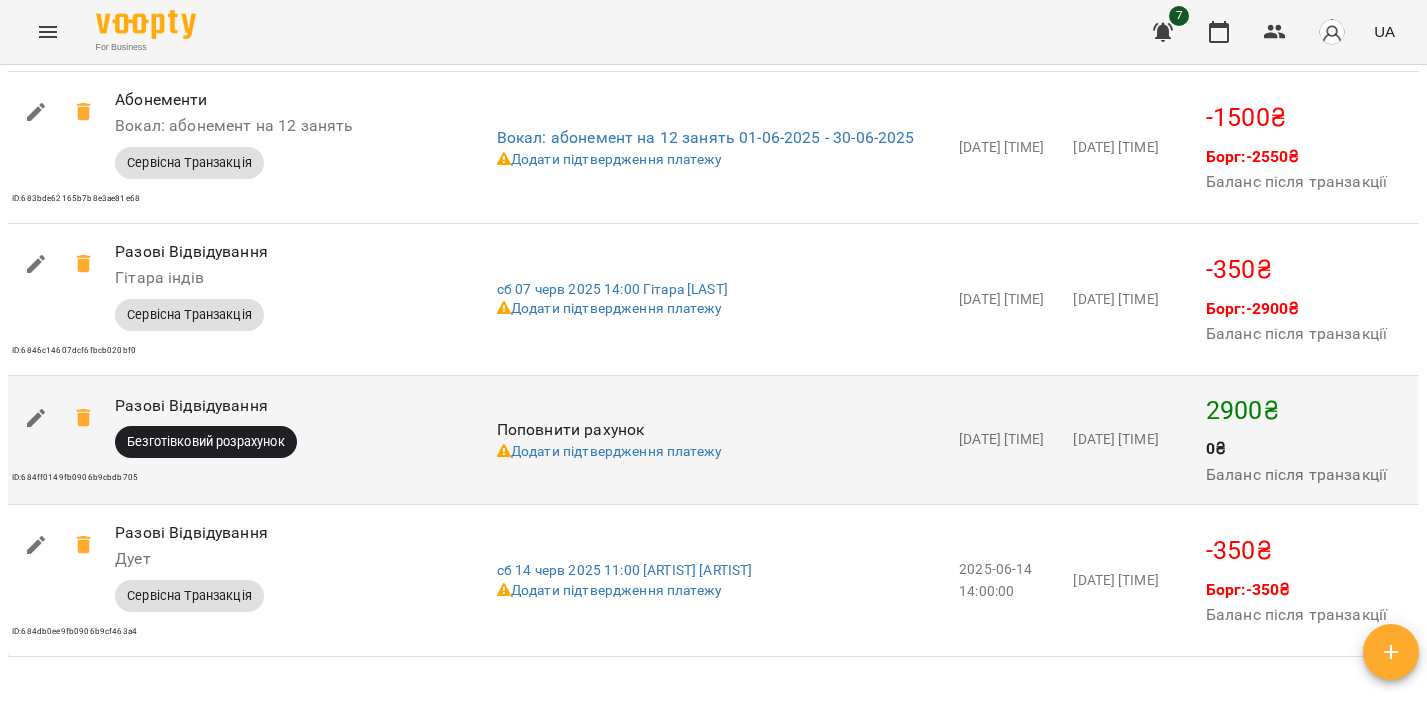 scroll, scrollTop: 2548, scrollLeft: 0, axis: vertical 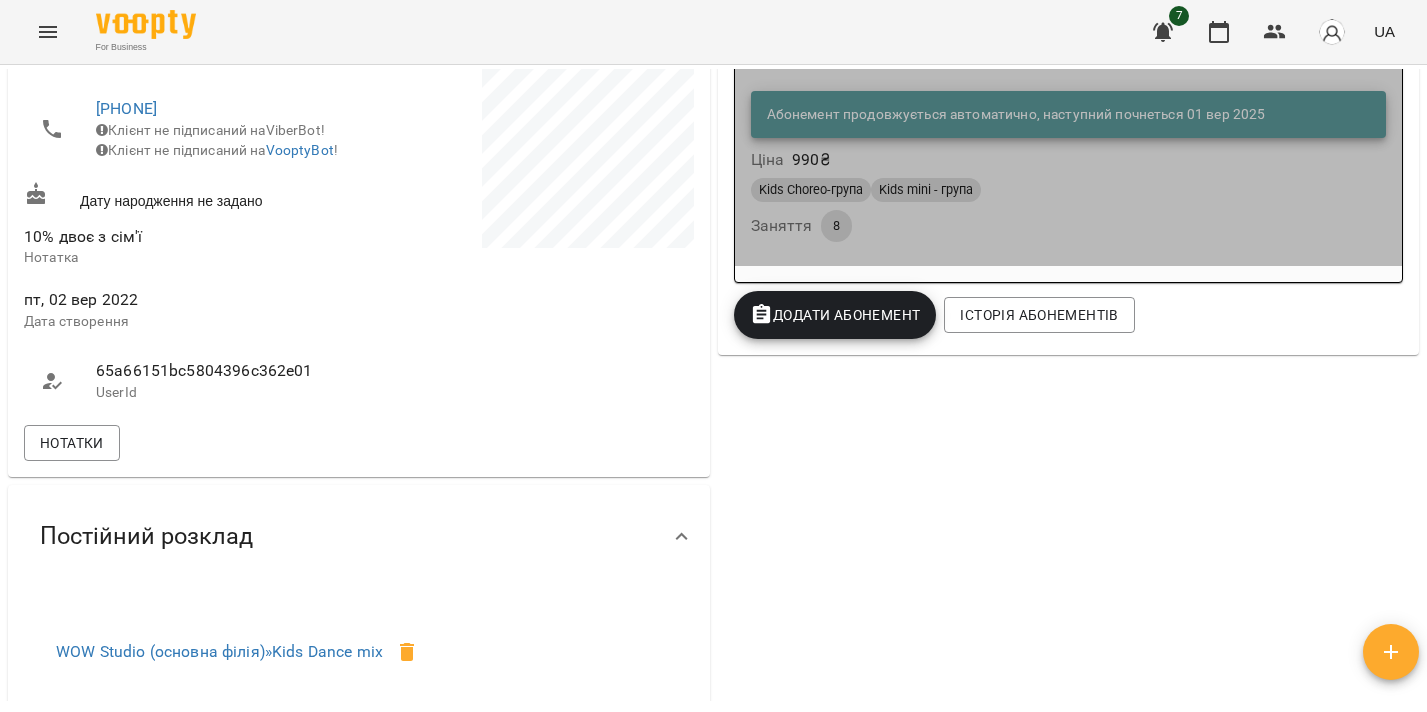 click on "Kids Choreo-група Kids mini - група Заняття 8" at bounding box center [1069, 210] 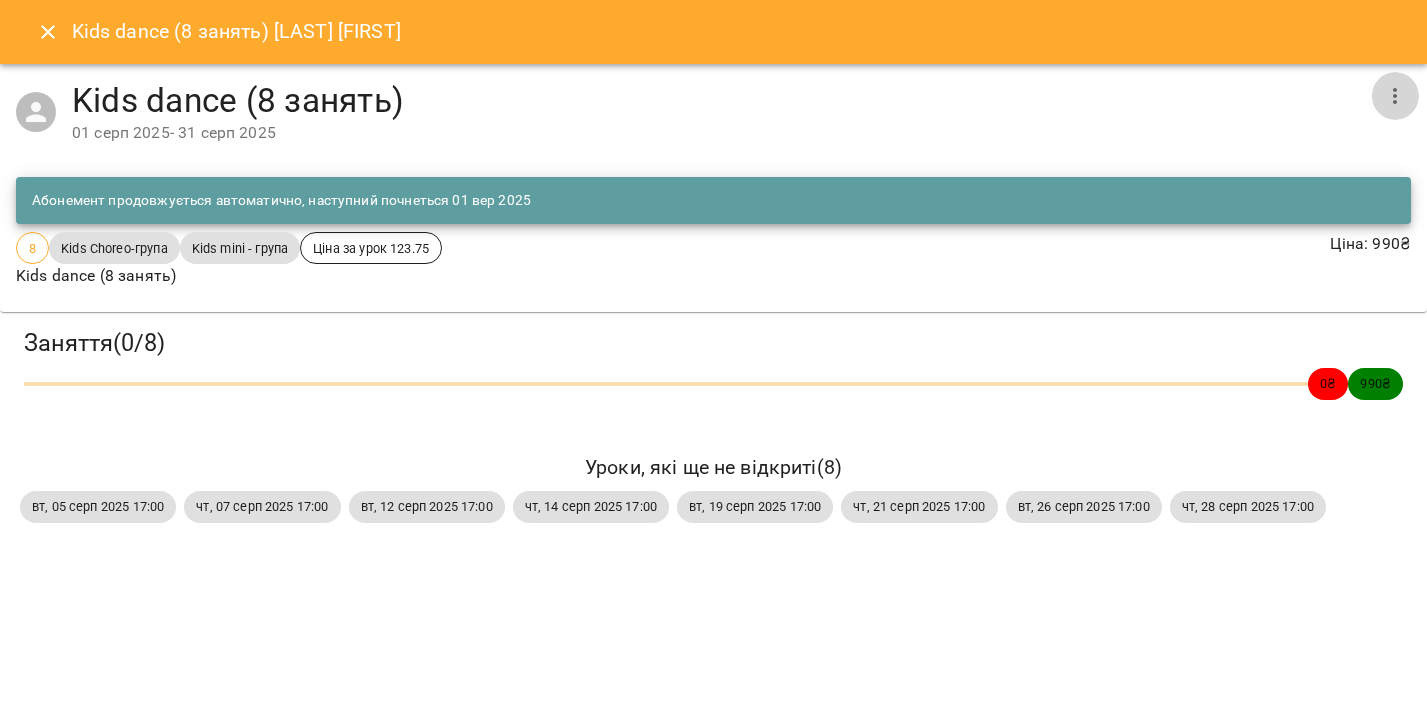click at bounding box center [1395, 96] 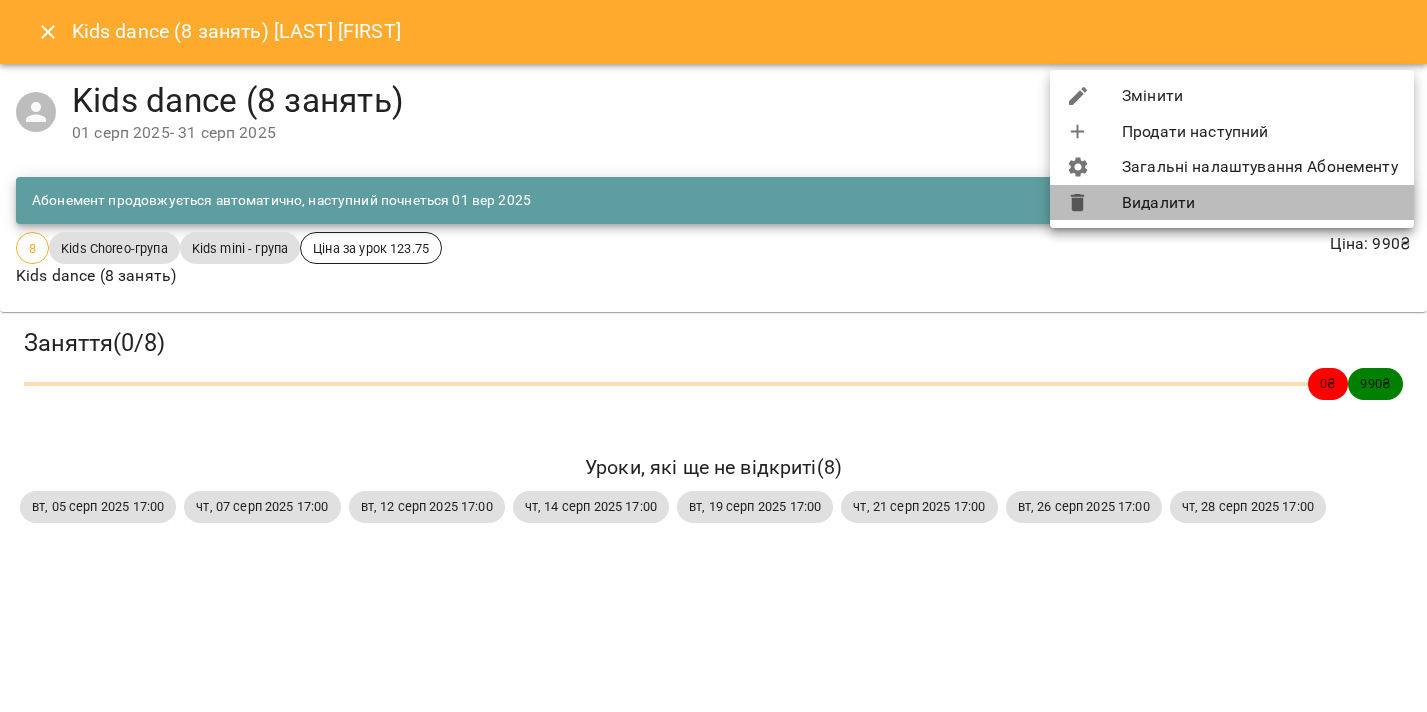 click on "Видалити" at bounding box center [1232, 203] 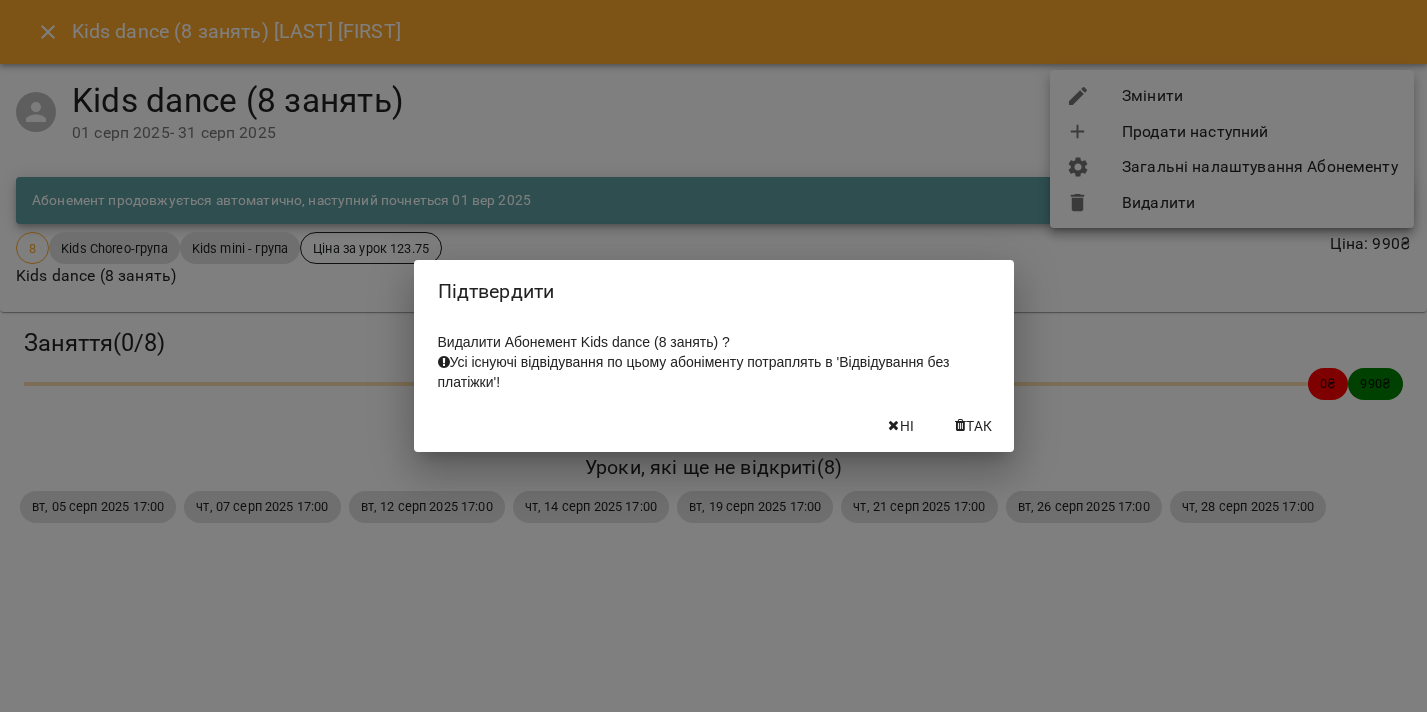 click on "Так" at bounding box center [974, 426] 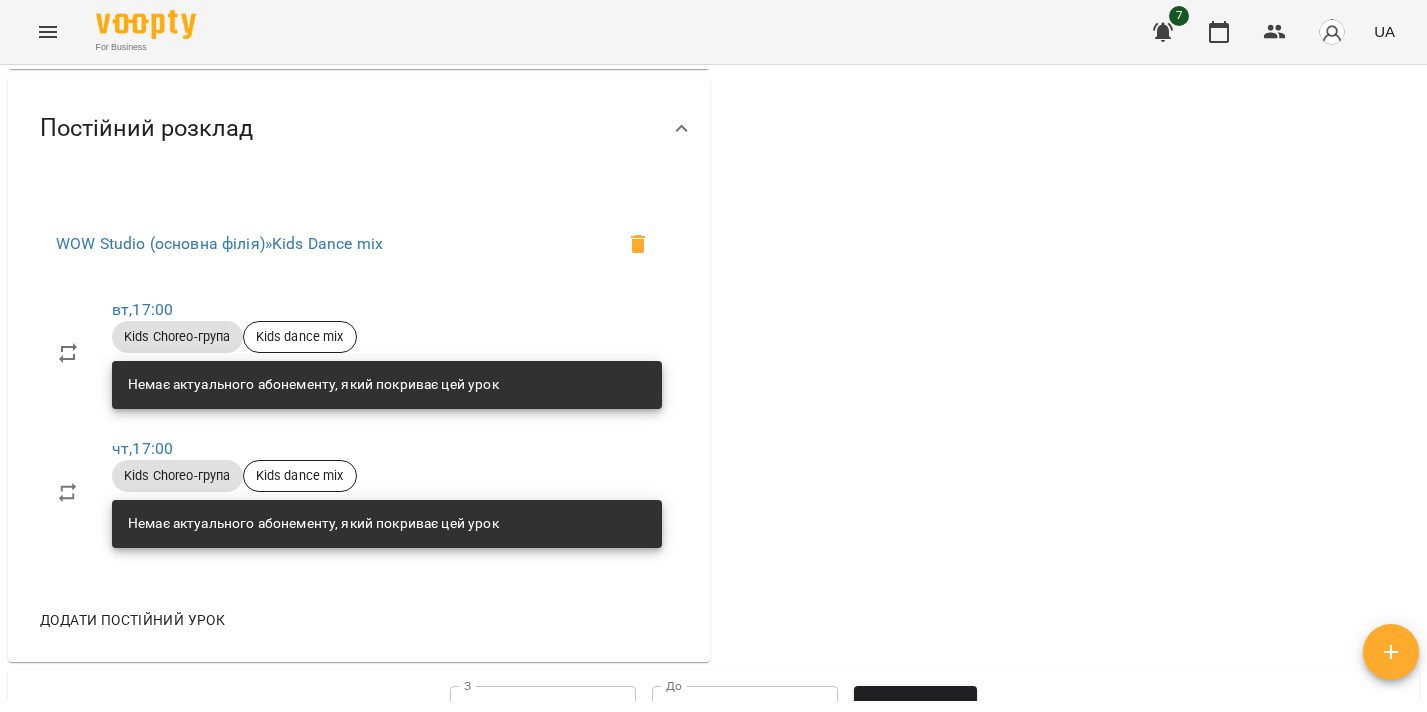 scroll, scrollTop: 1483, scrollLeft: 0, axis: vertical 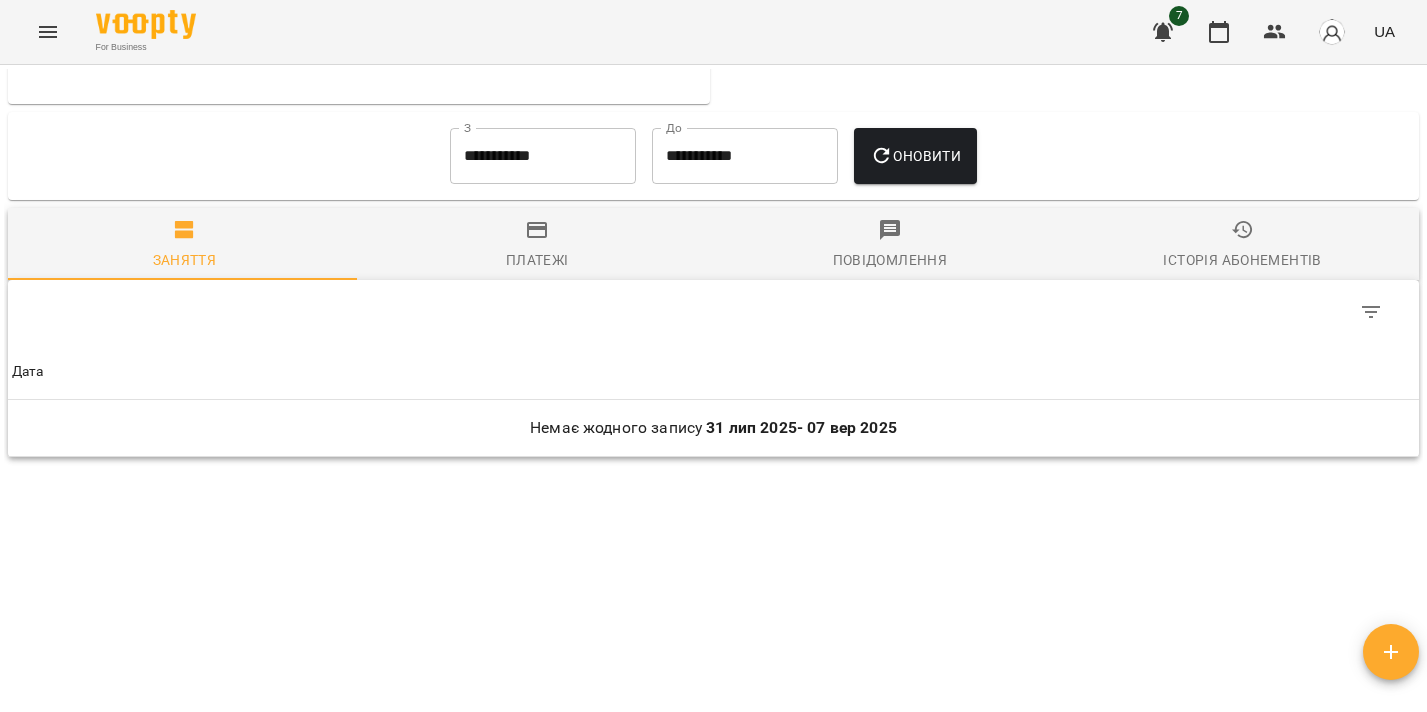 click on "Платежі" at bounding box center (537, 260) 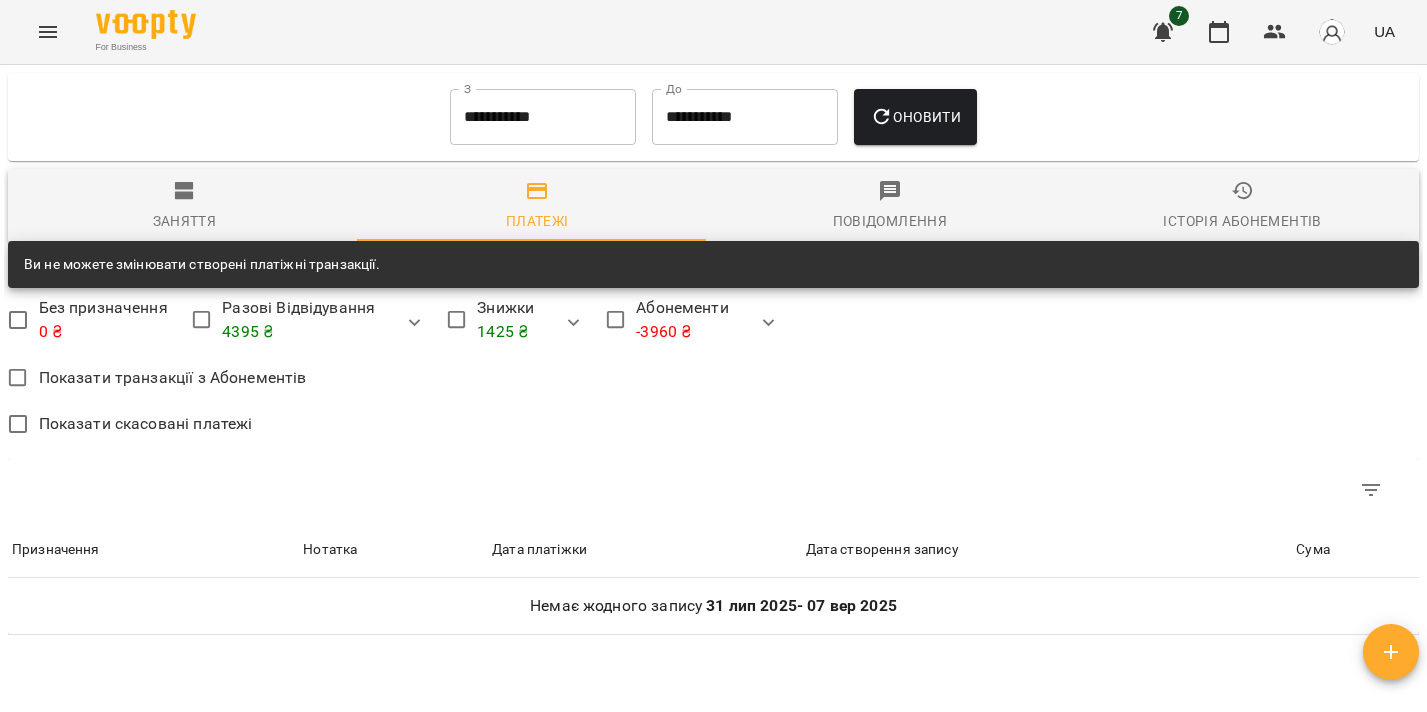 scroll, scrollTop: 1353, scrollLeft: 0, axis: vertical 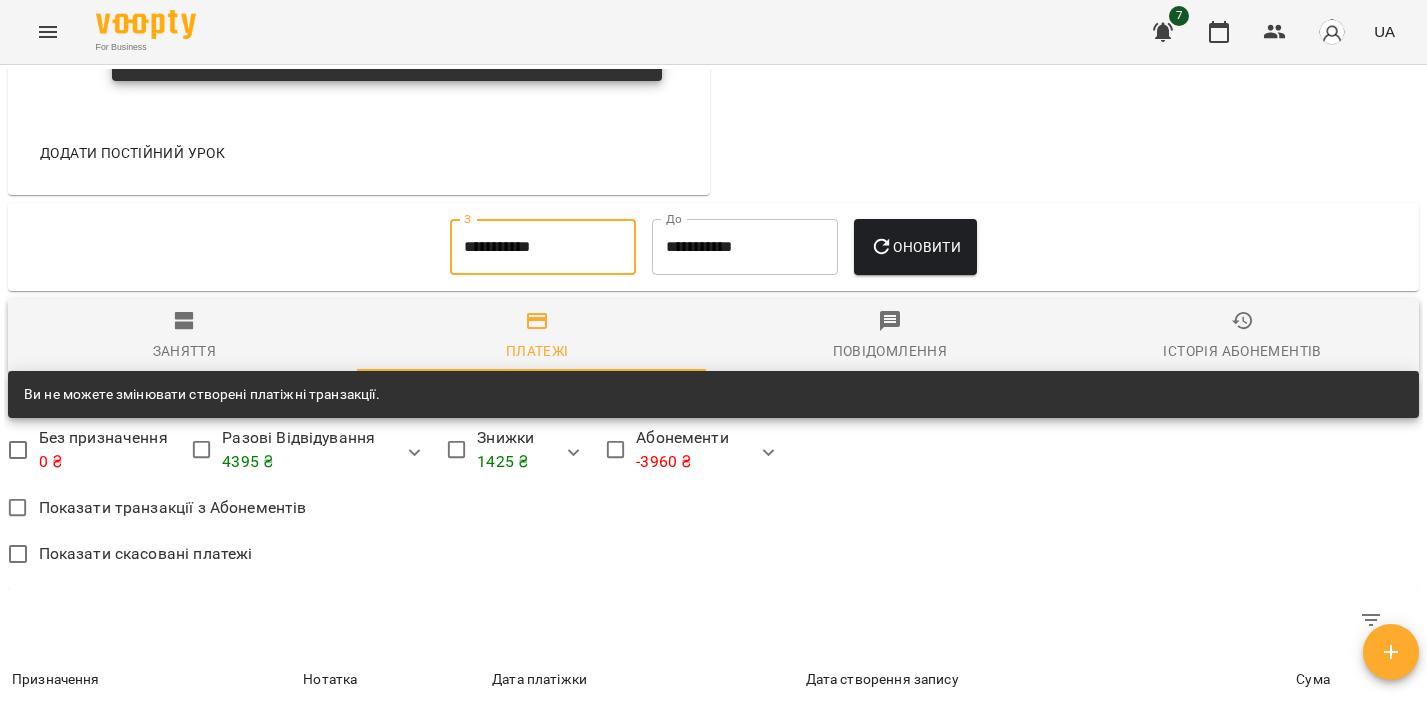click on "**********" at bounding box center (543, 247) 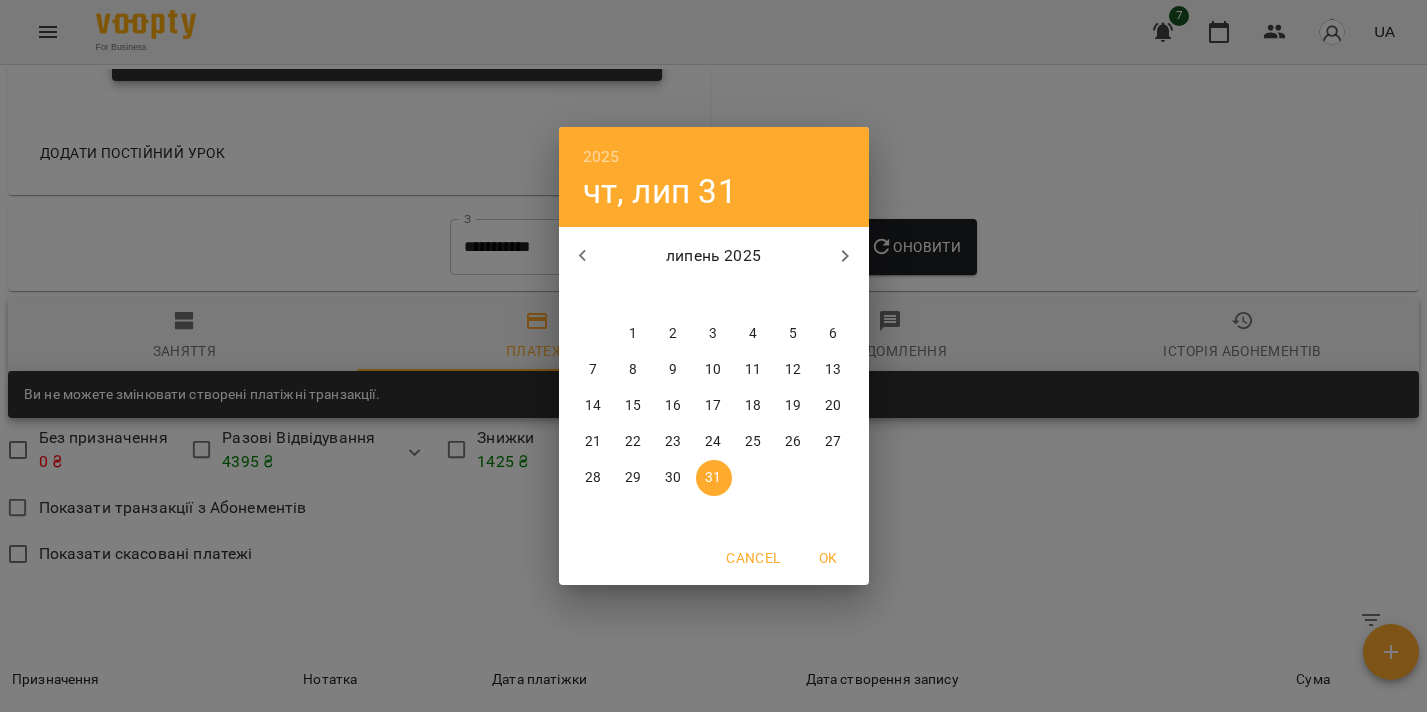 click on "липень 2025" at bounding box center (714, 256) 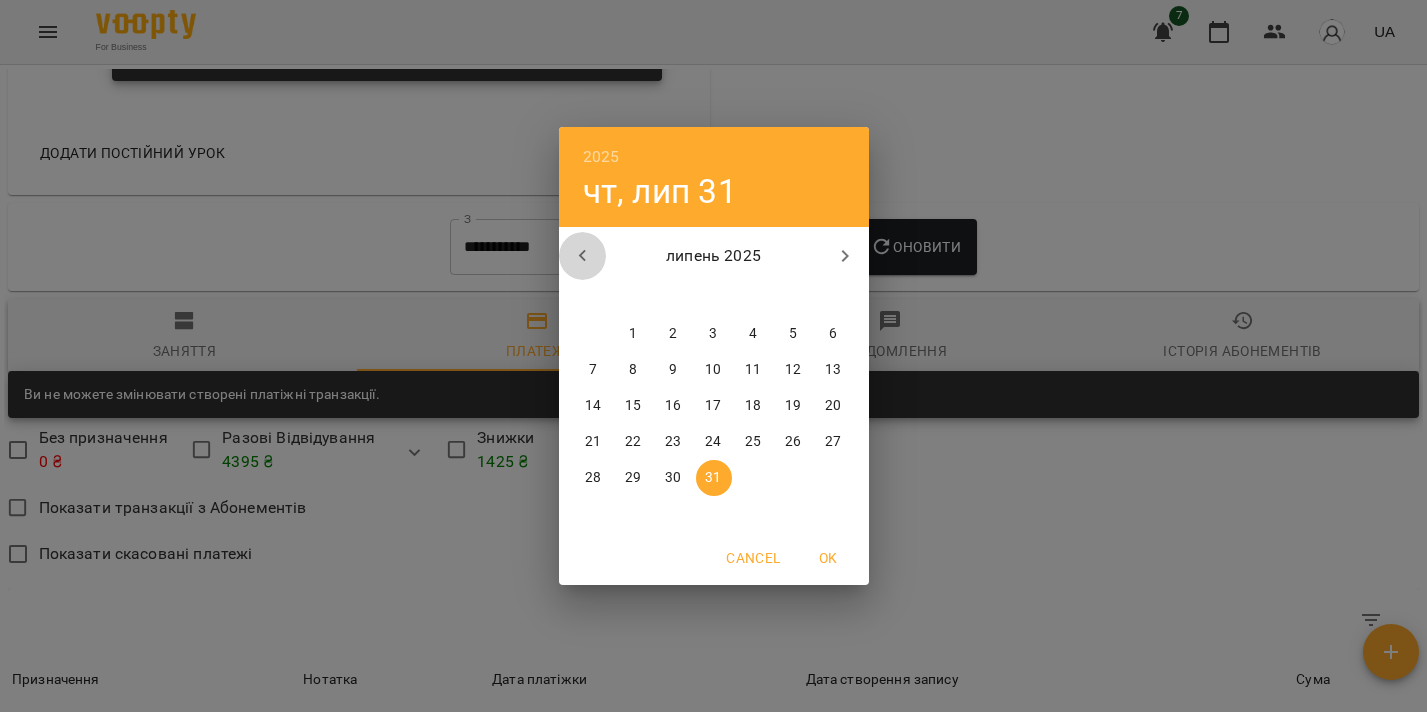 click 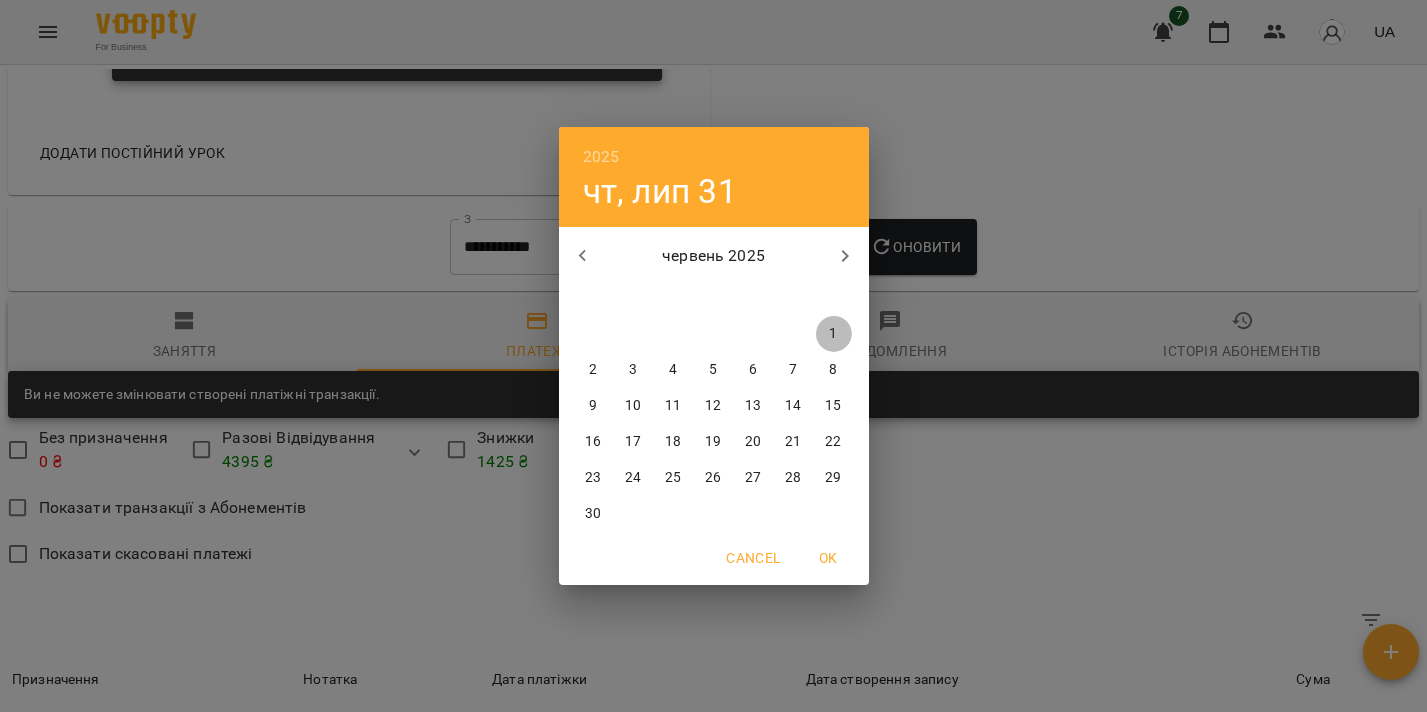 click on "1" at bounding box center [834, 334] 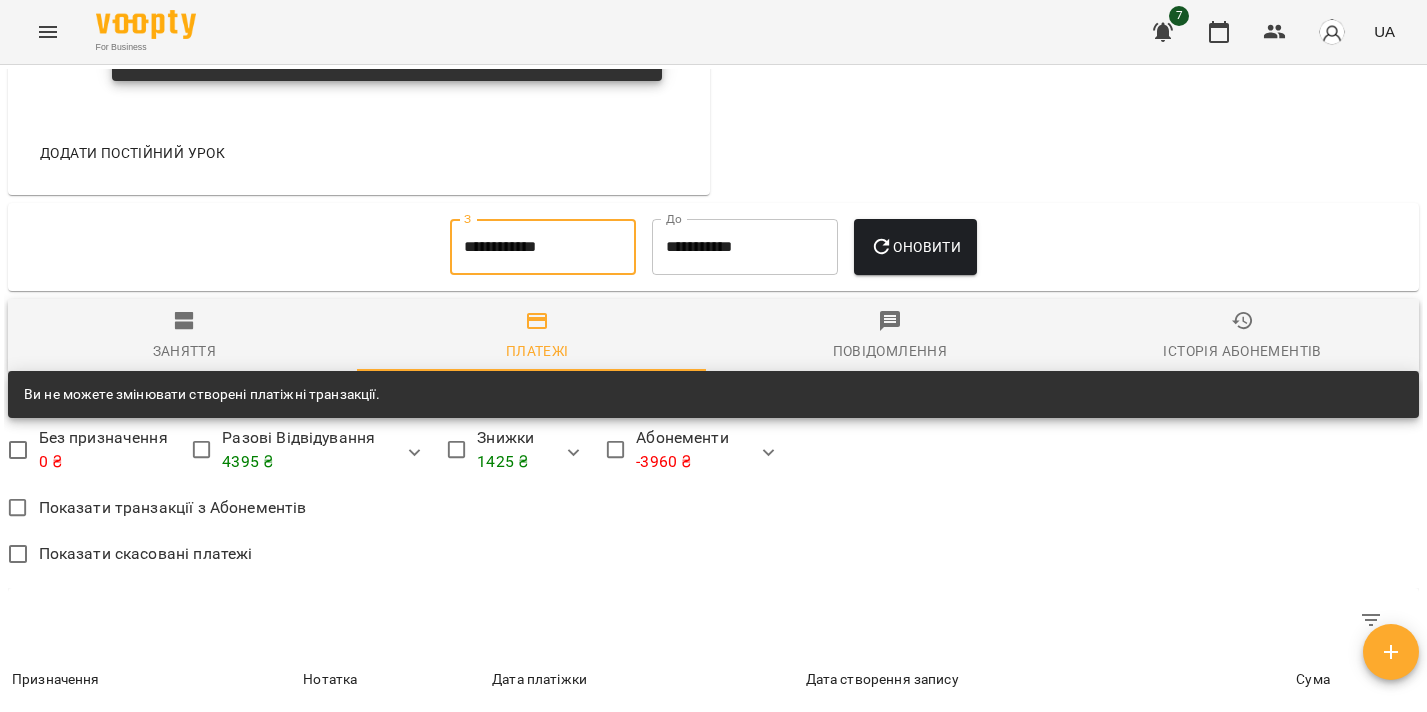 click 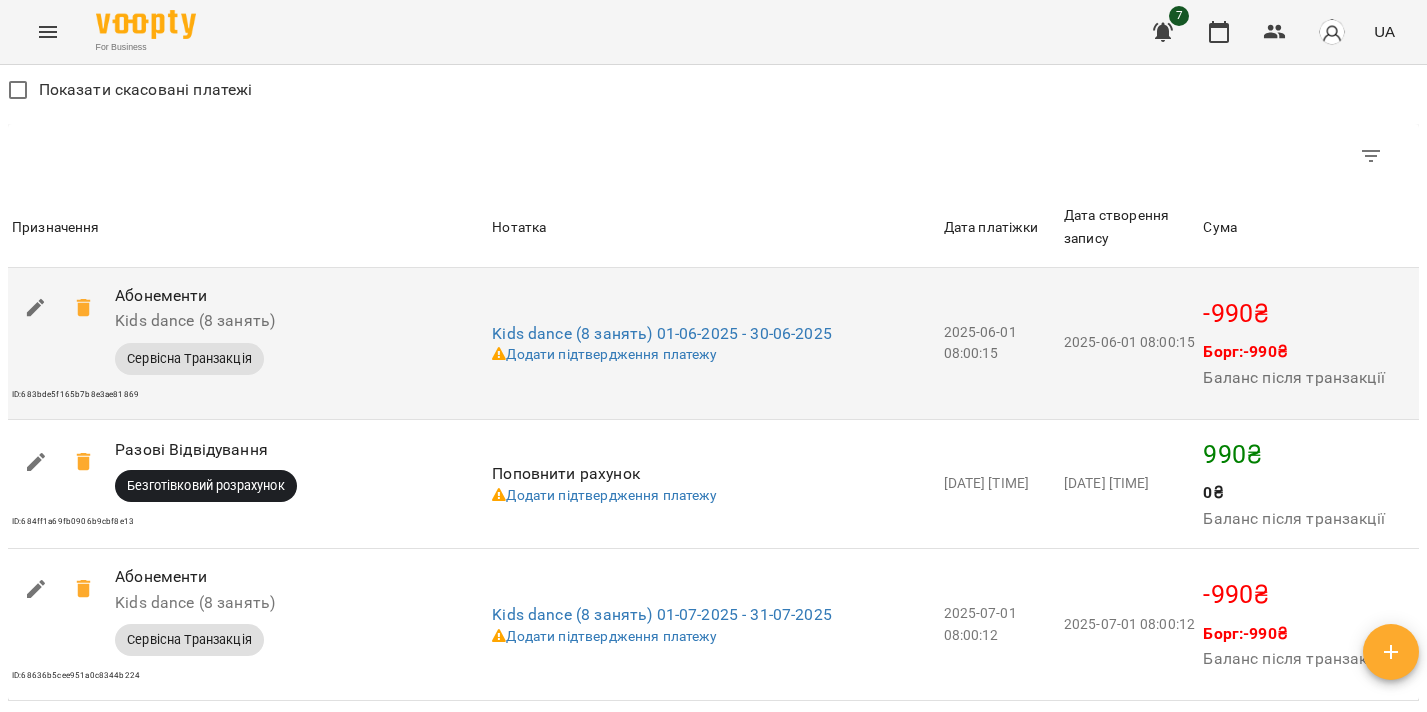 scroll, scrollTop: 1951, scrollLeft: 0, axis: vertical 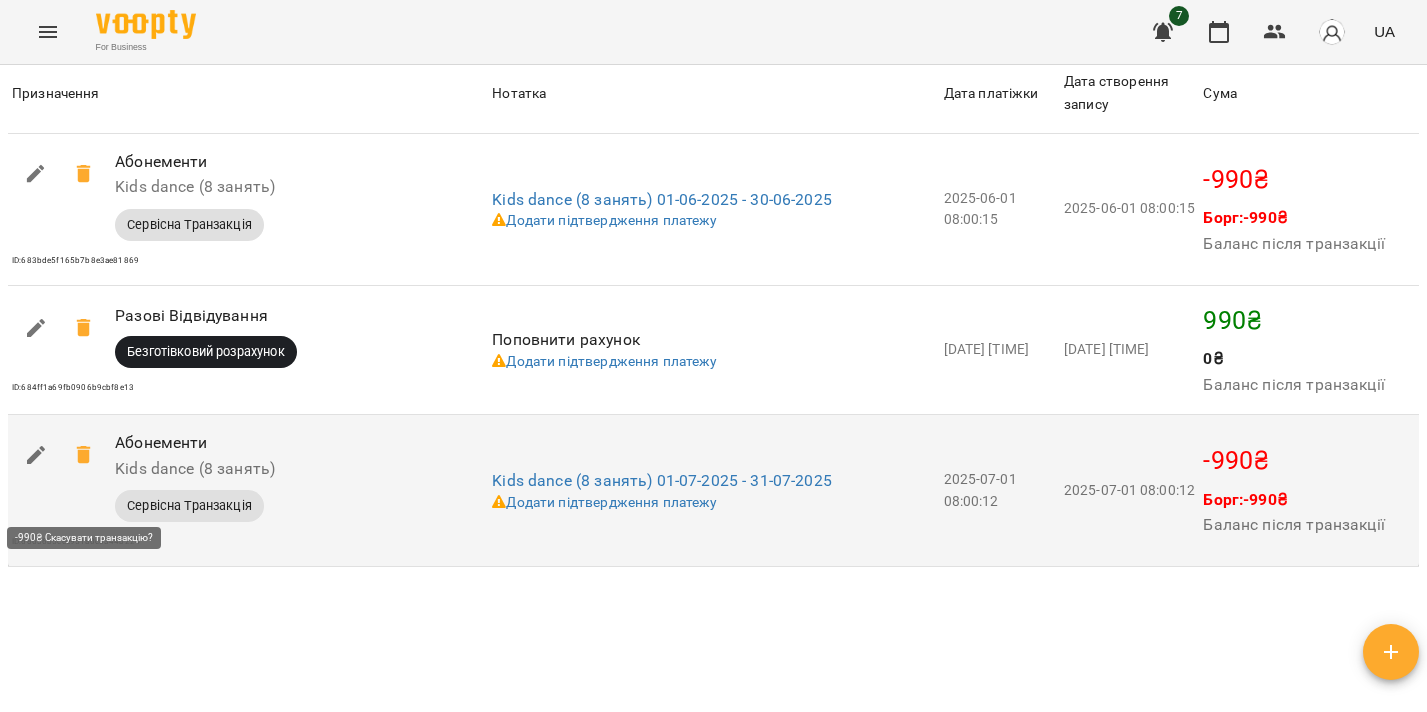 click 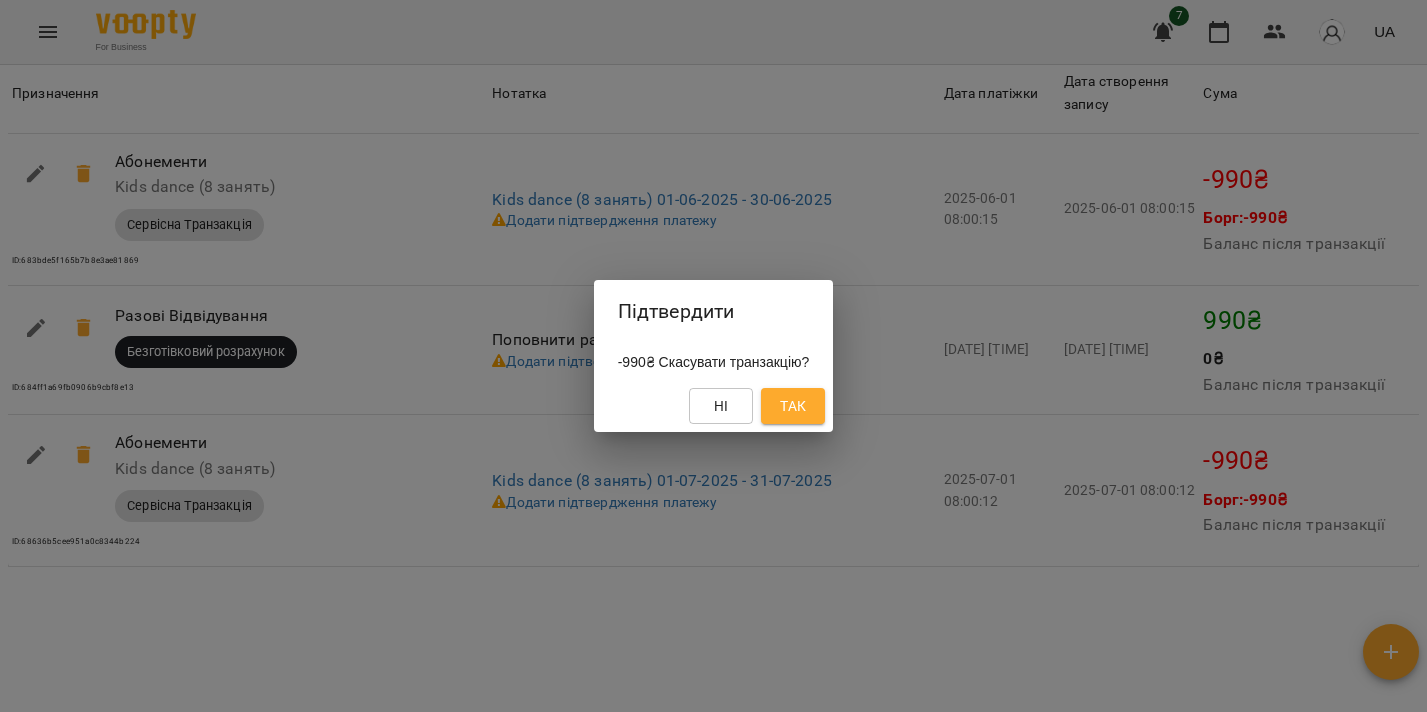 click on "Так" at bounding box center (793, 406) 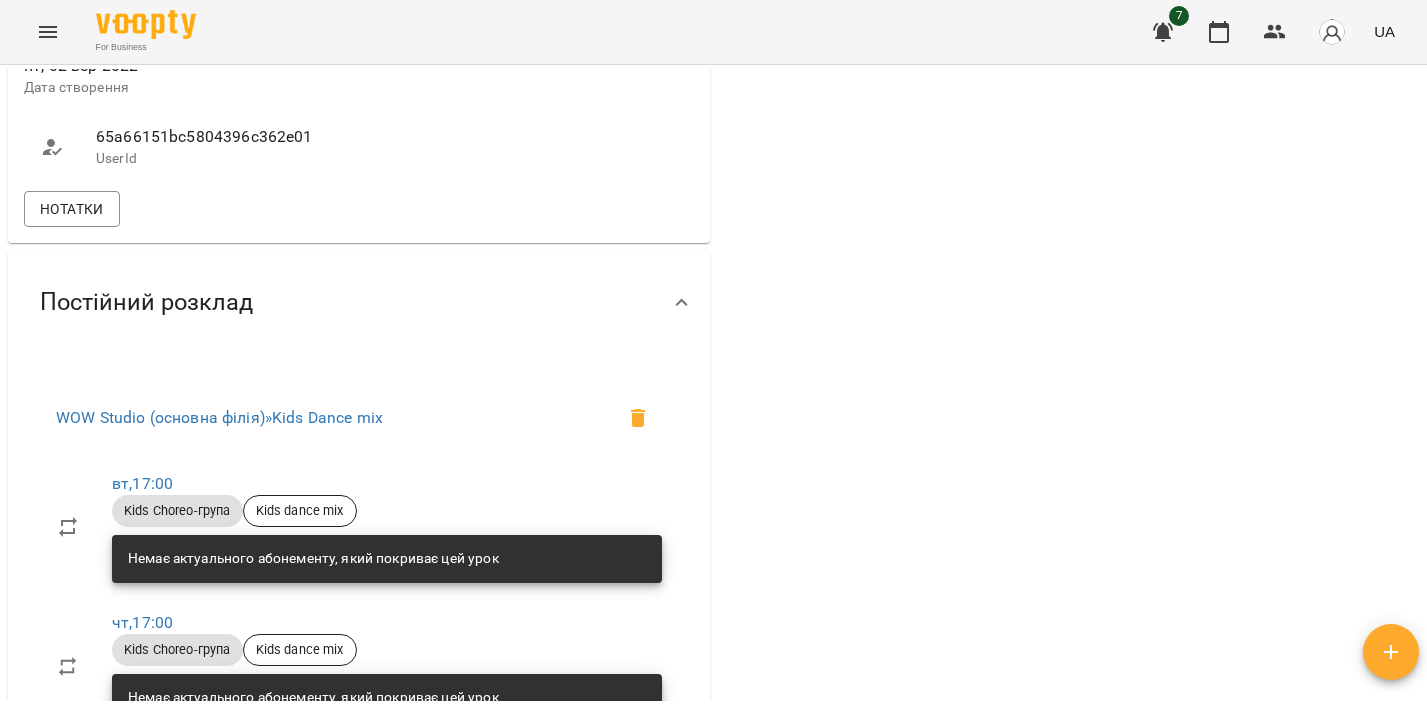 scroll, scrollTop: 0, scrollLeft: 0, axis: both 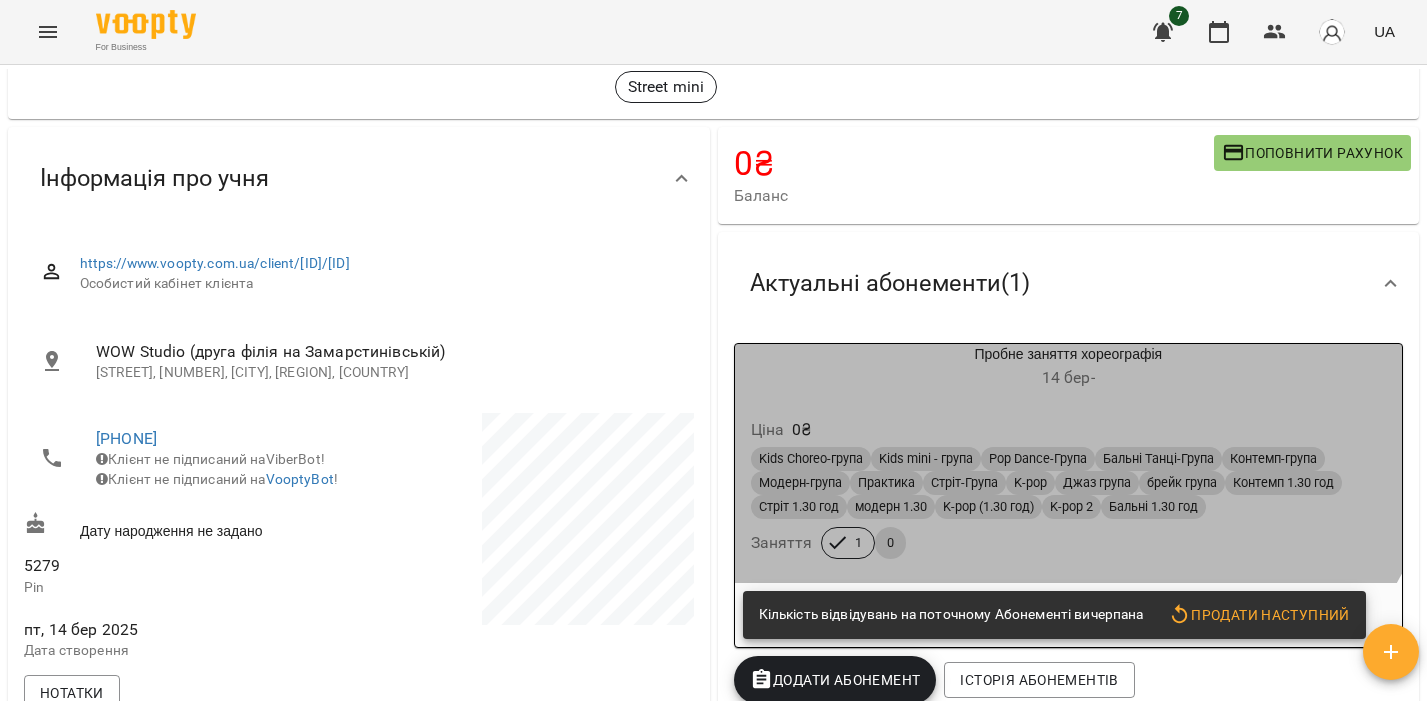 click on "[DATE]" at bounding box center [1069, 378] 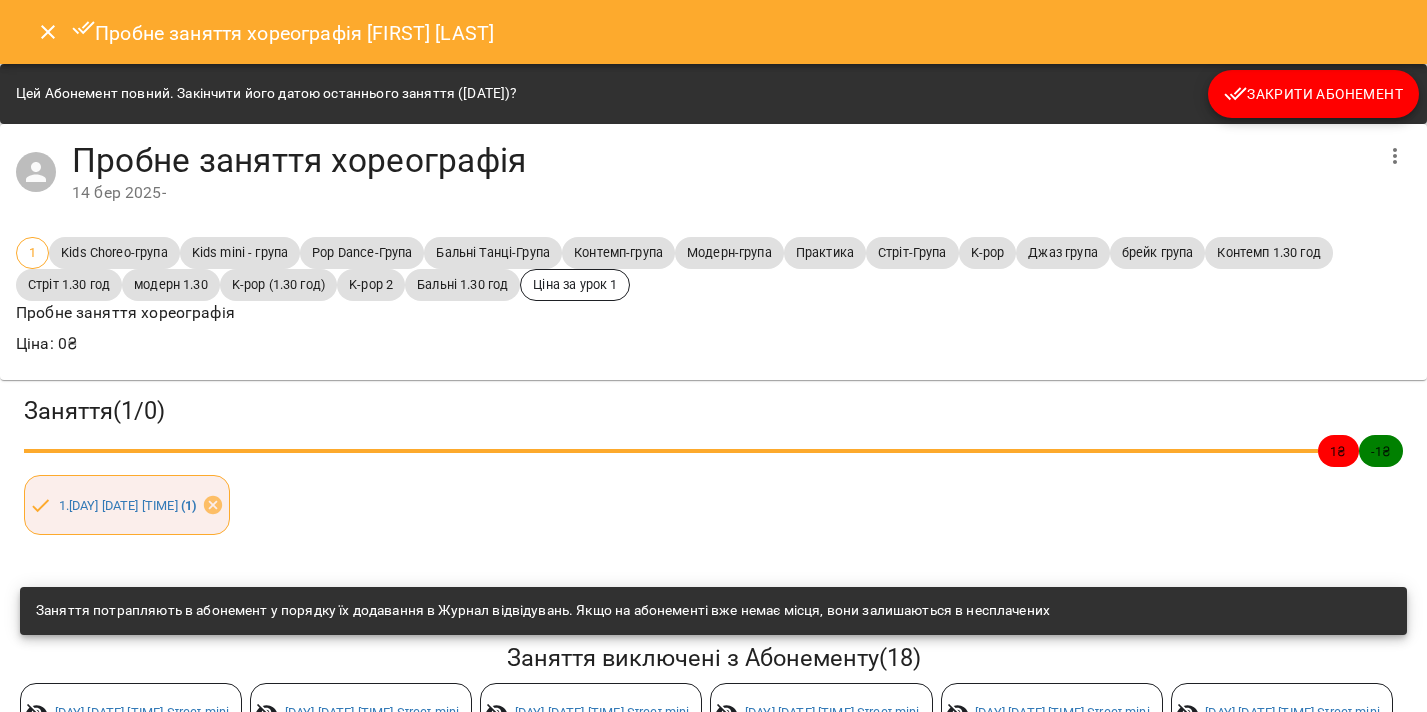 click on "Закрити Абонемент" at bounding box center [1313, 94] 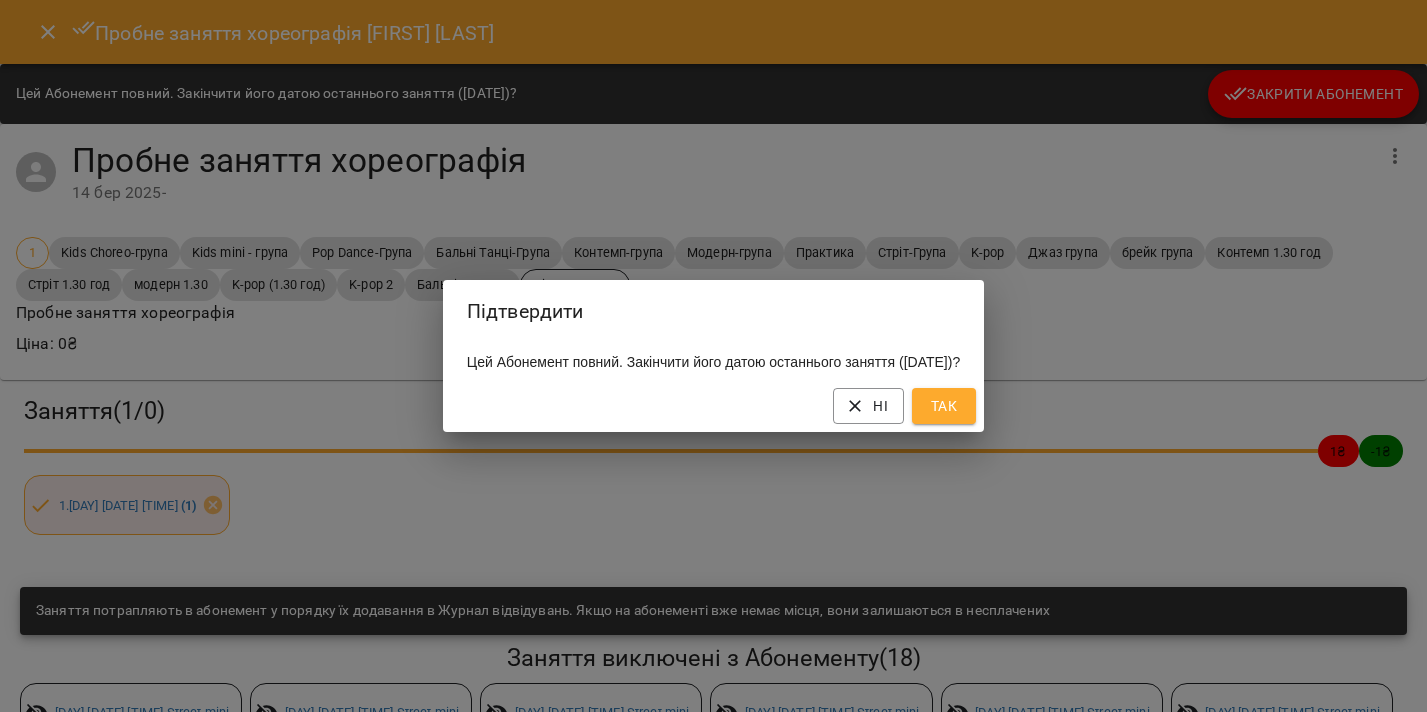 click on "Так" at bounding box center (944, 406) 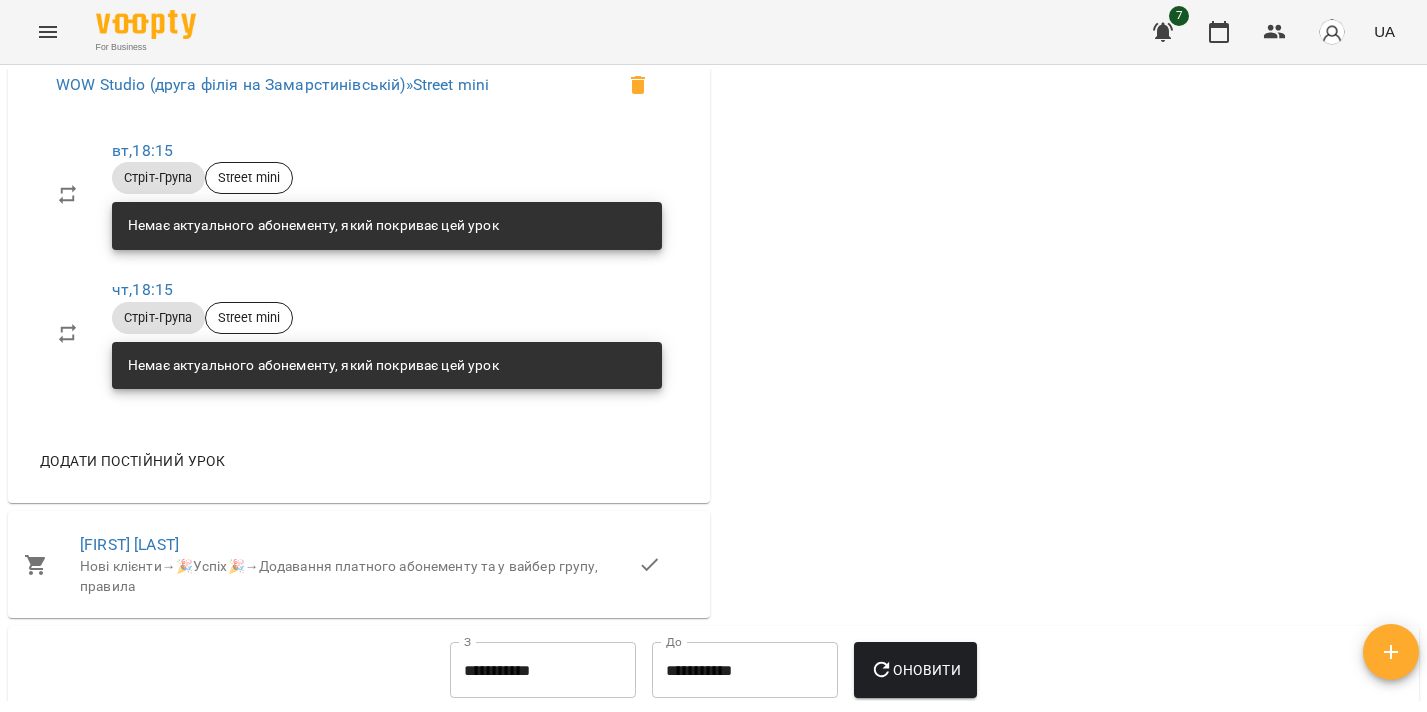 scroll, scrollTop: 1318, scrollLeft: 0, axis: vertical 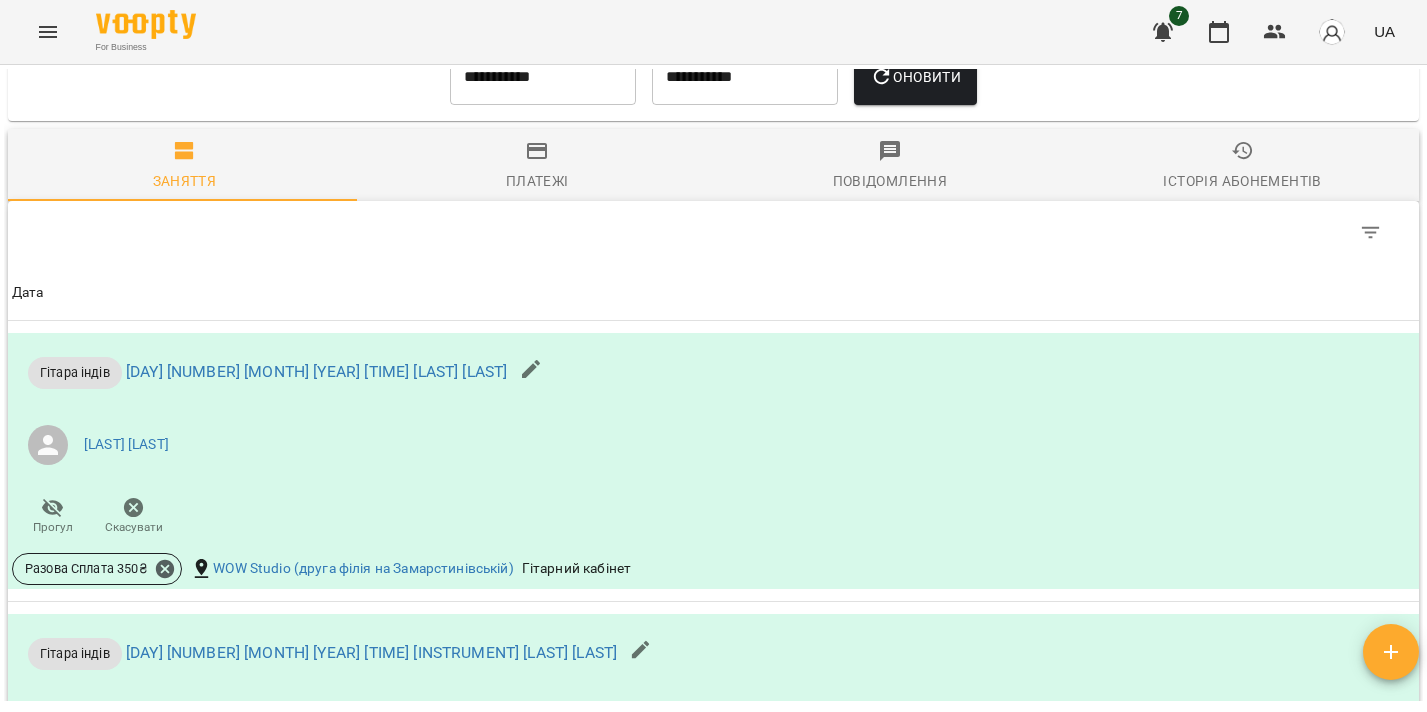 click on "Платежі" at bounding box center [537, 166] 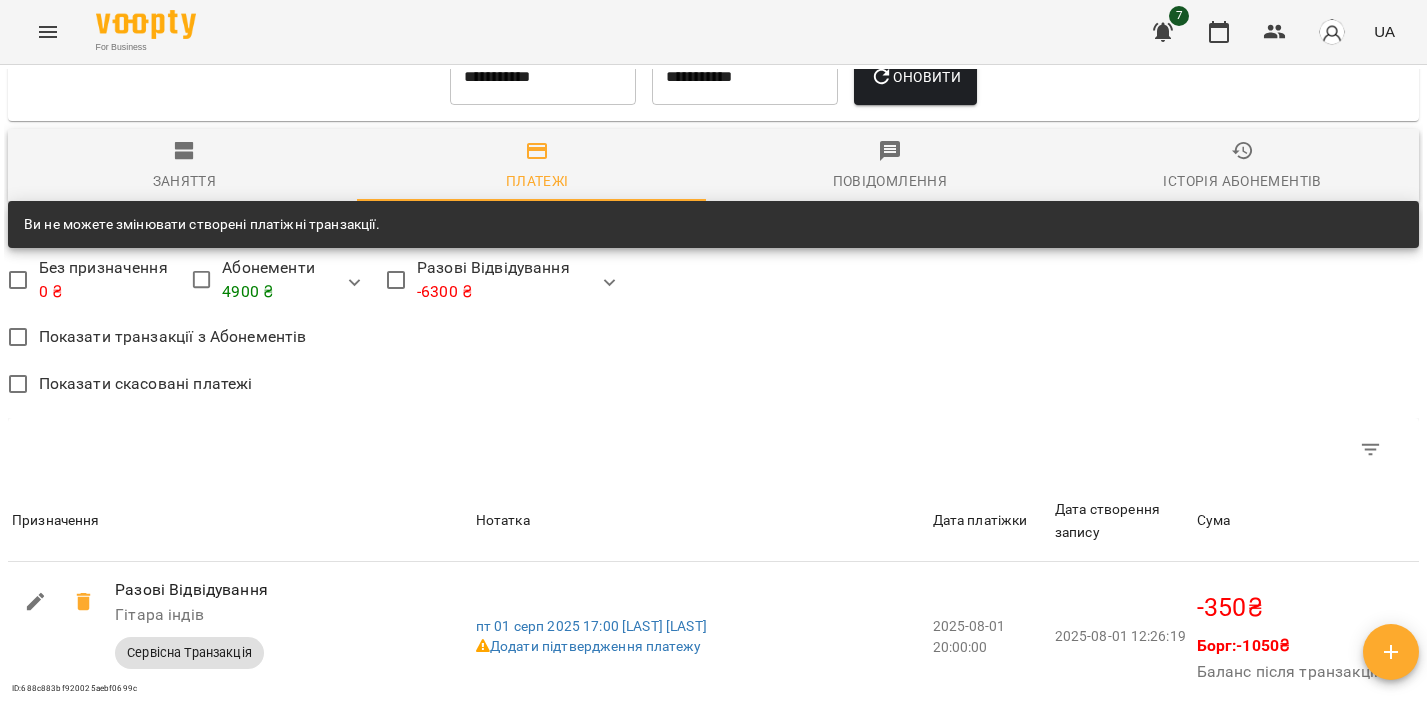 scroll, scrollTop: 1086, scrollLeft: 0, axis: vertical 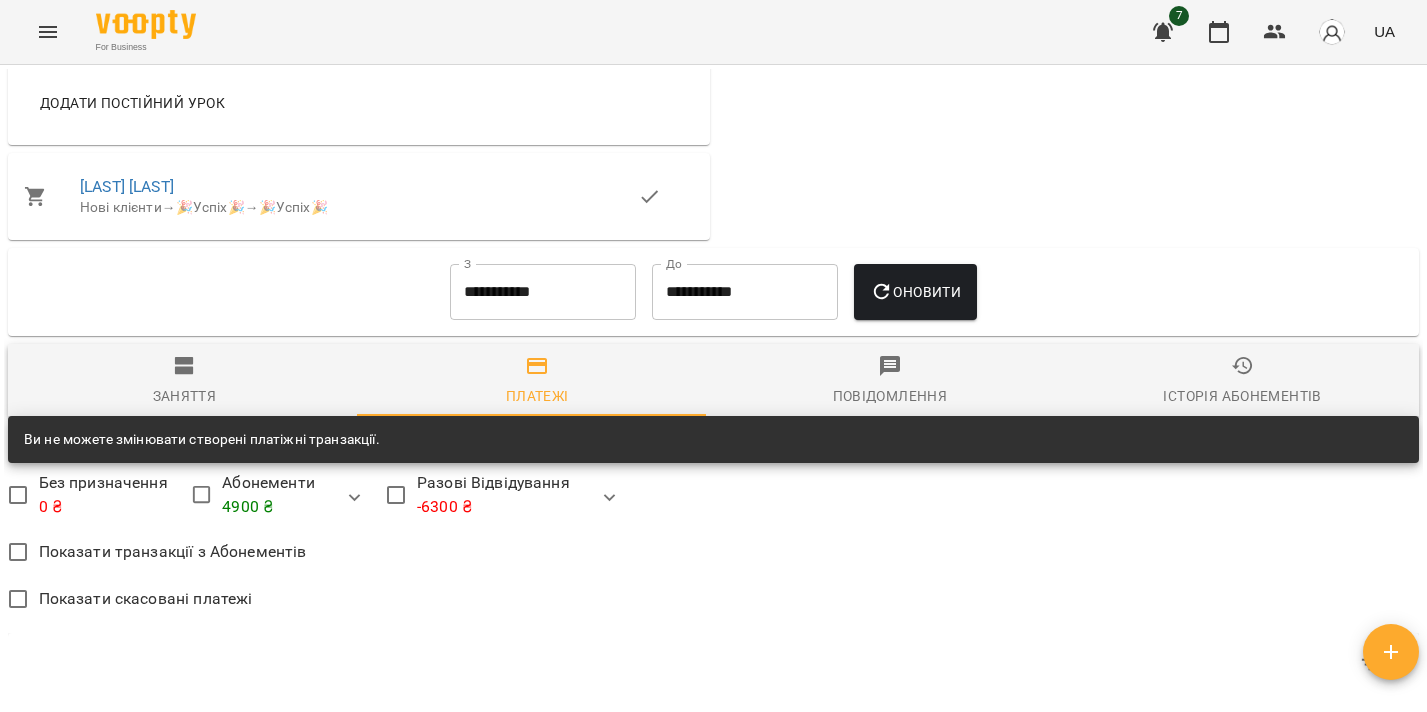 click on "**********" at bounding box center [543, 292] 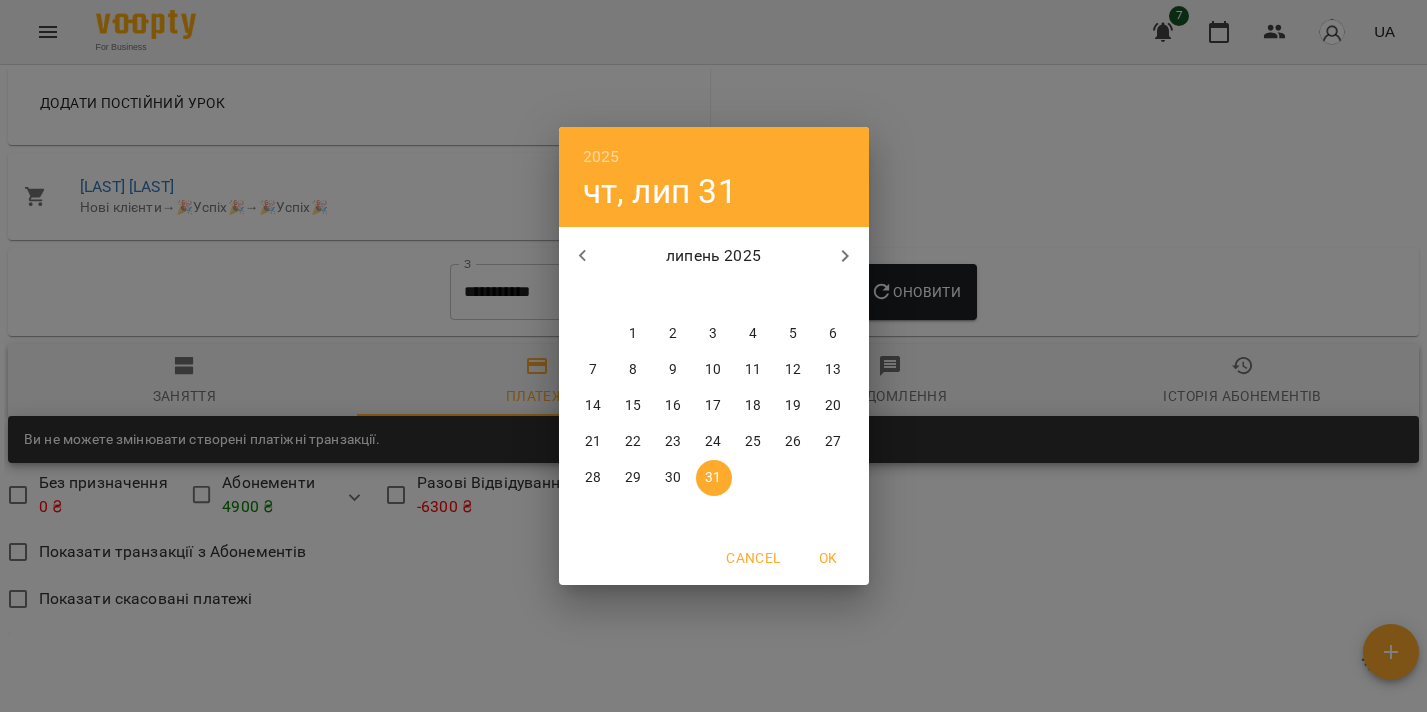 click on "липень 2025 пн вт ср чт пт сб нд" at bounding box center (714, 266) 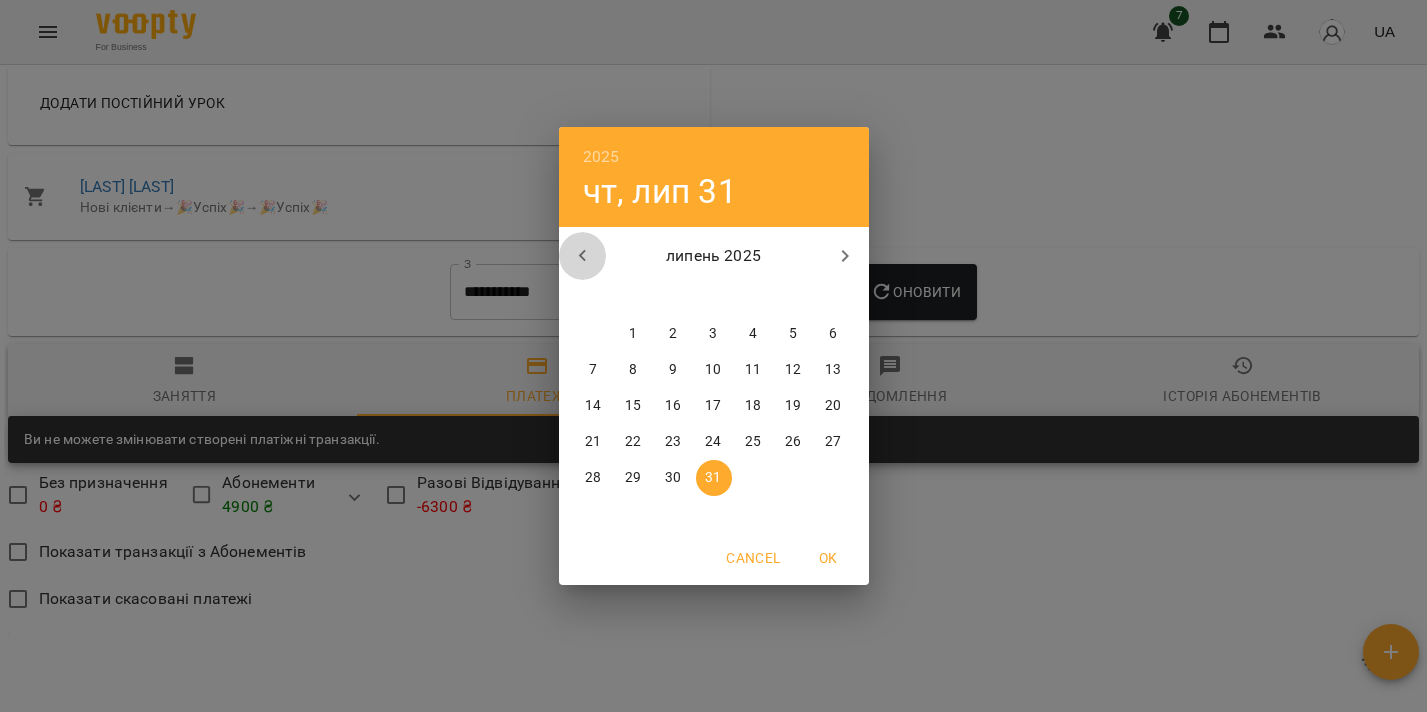 click at bounding box center (583, 256) 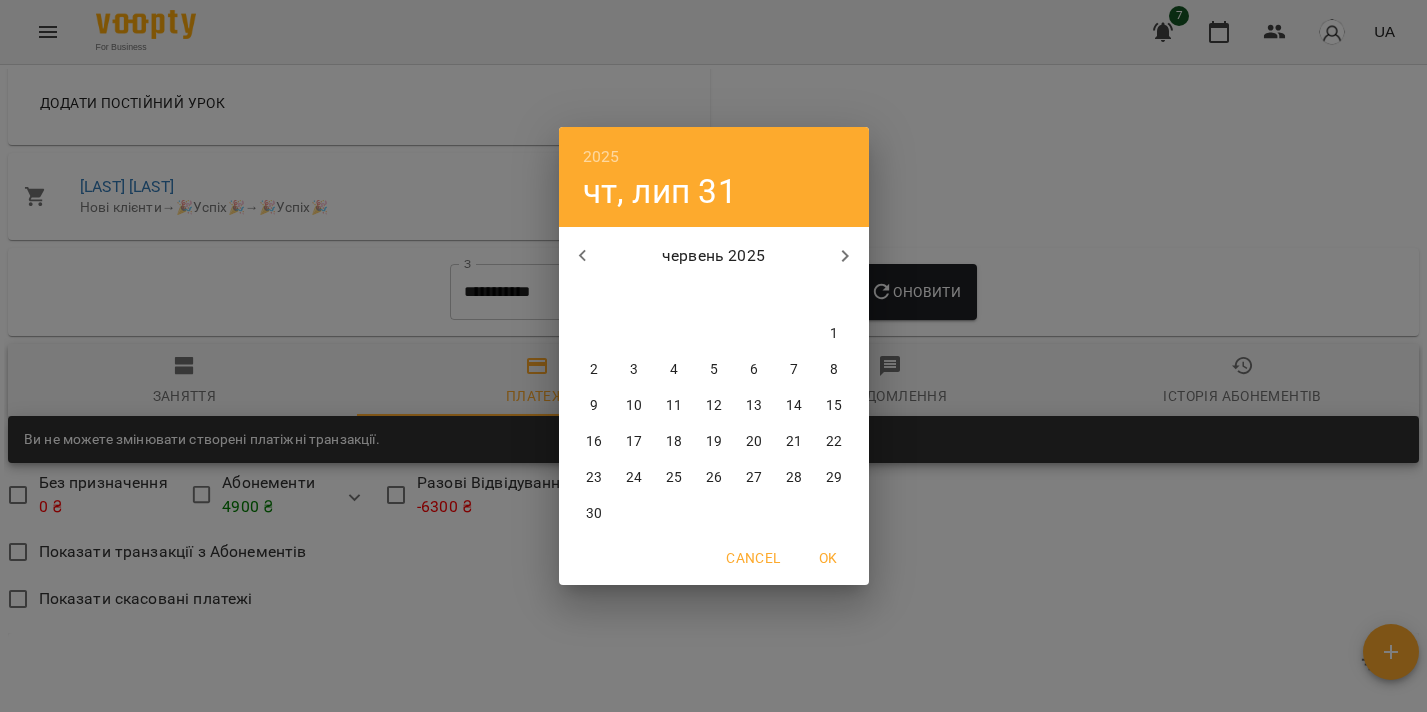 click at bounding box center [583, 256] 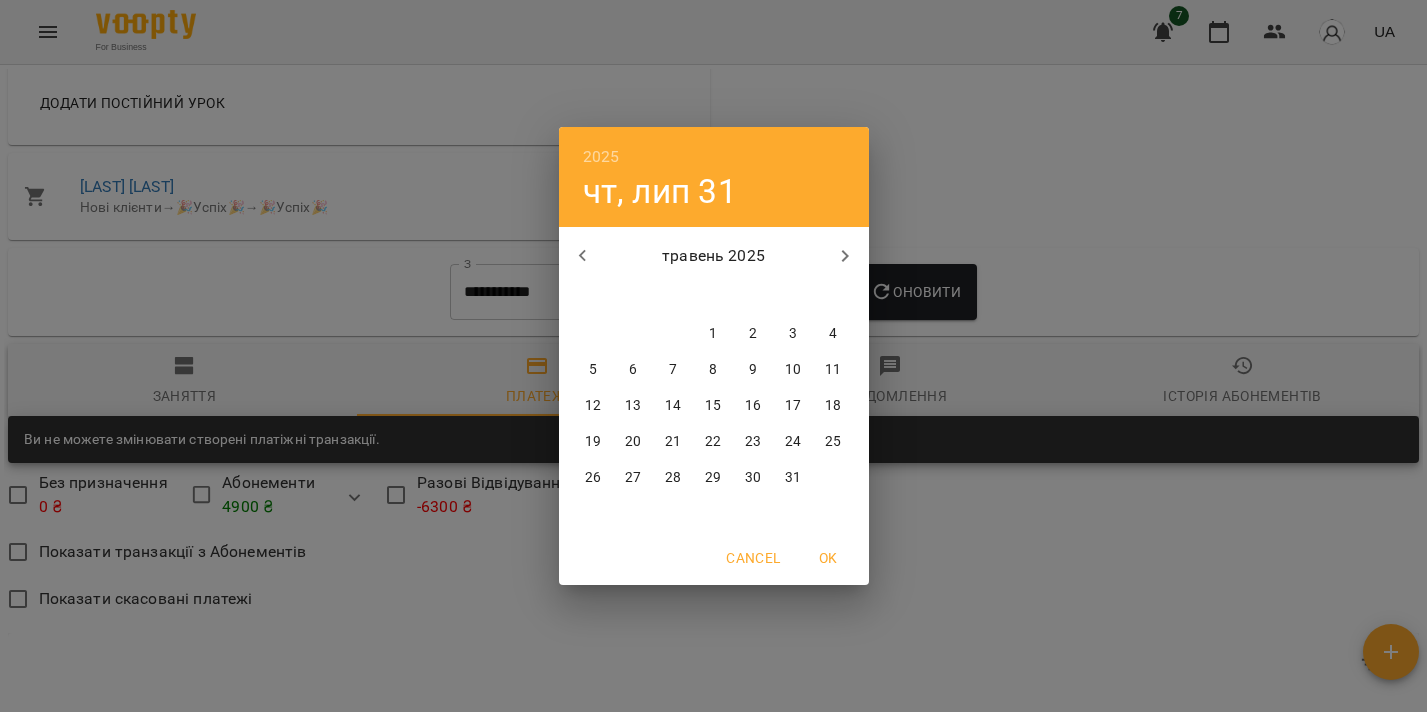 click on "1" at bounding box center [714, 334] 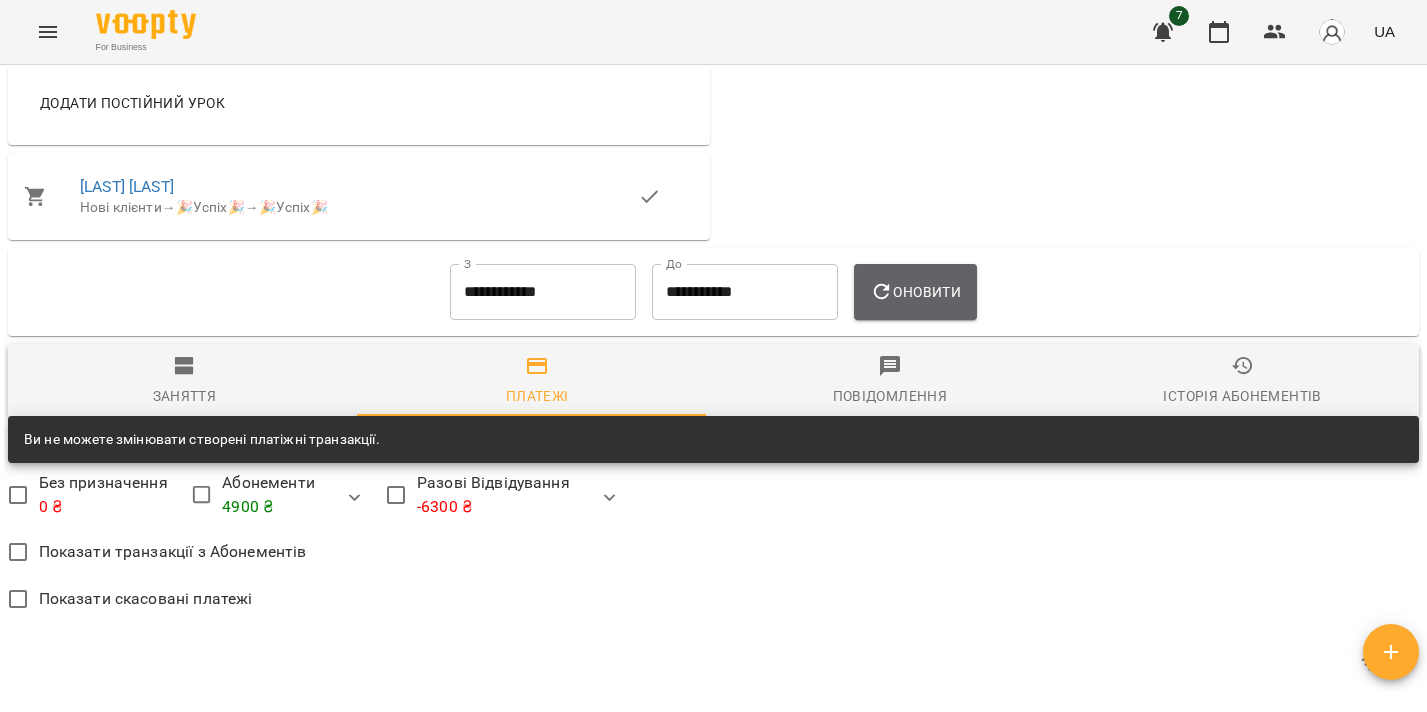 click on "Оновити" at bounding box center (915, 292) 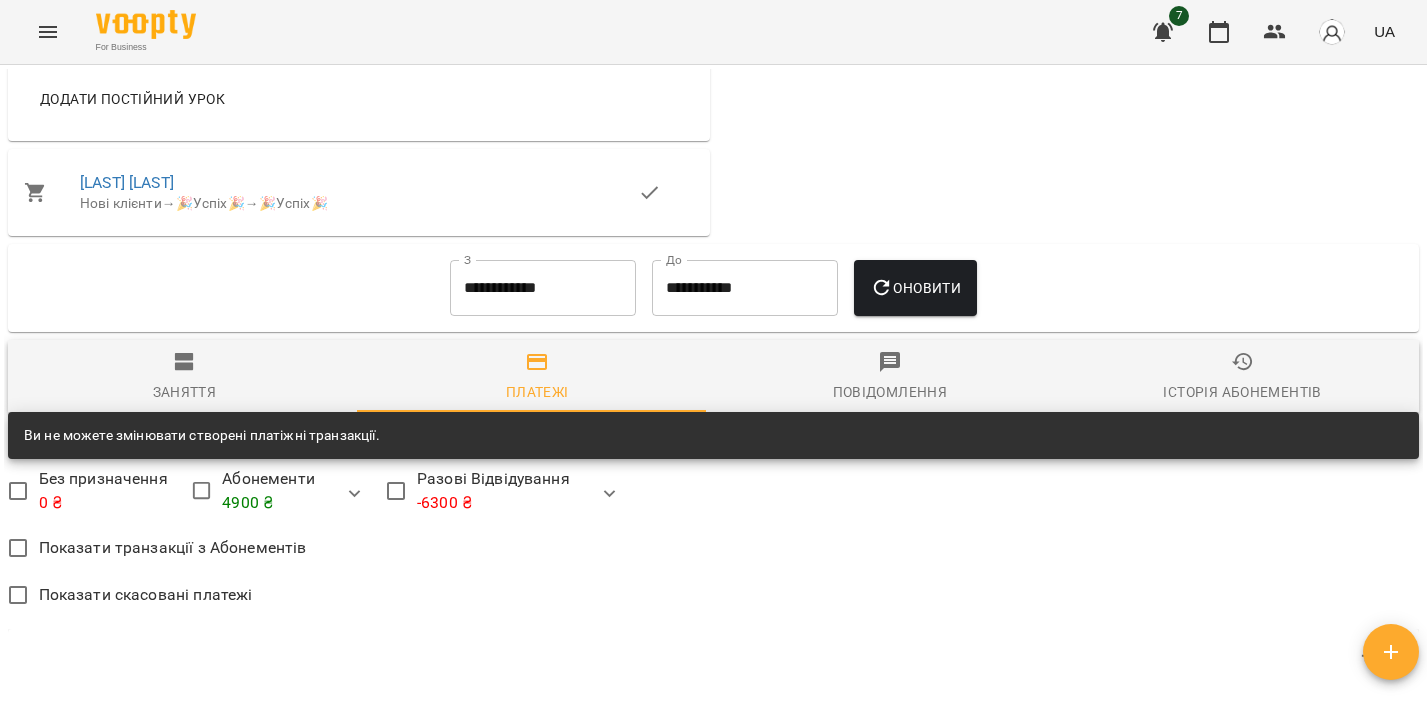 scroll, scrollTop: 1095, scrollLeft: 0, axis: vertical 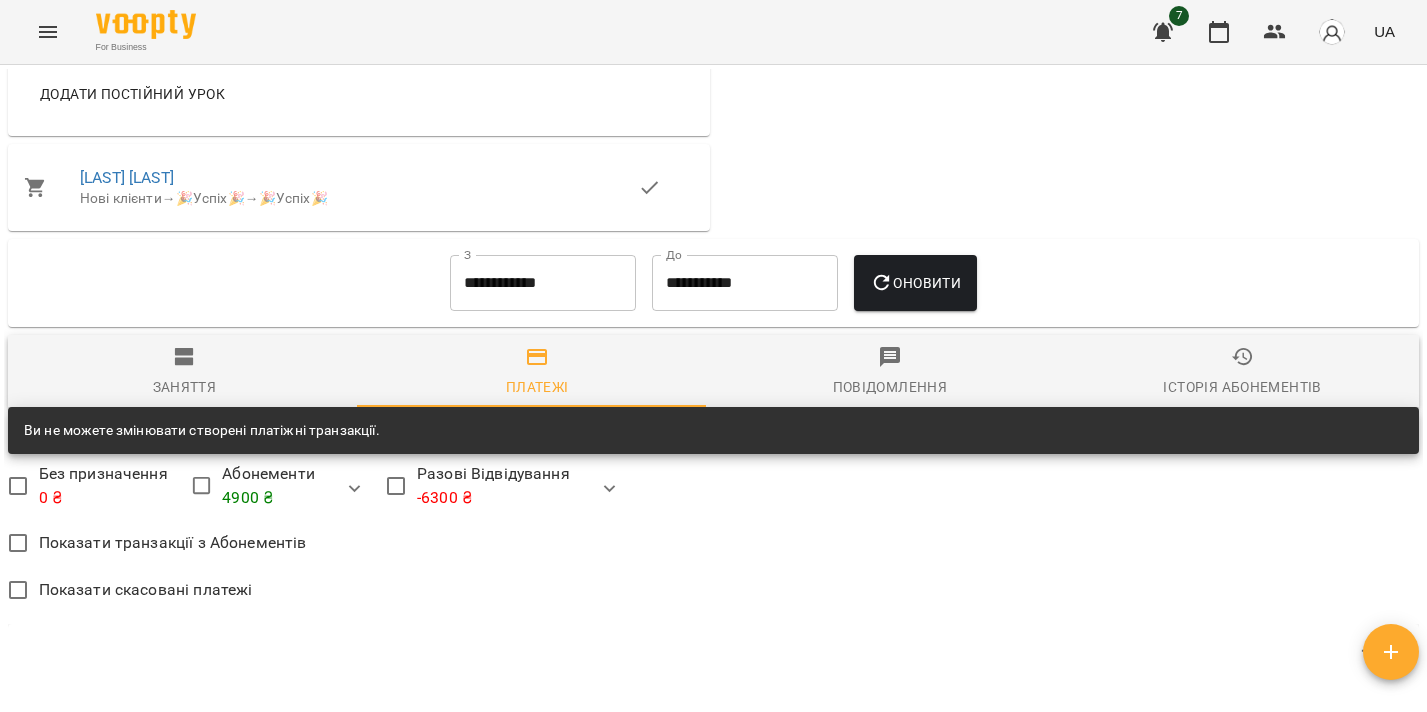 click on "Оновити" at bounding box center [915, 283] 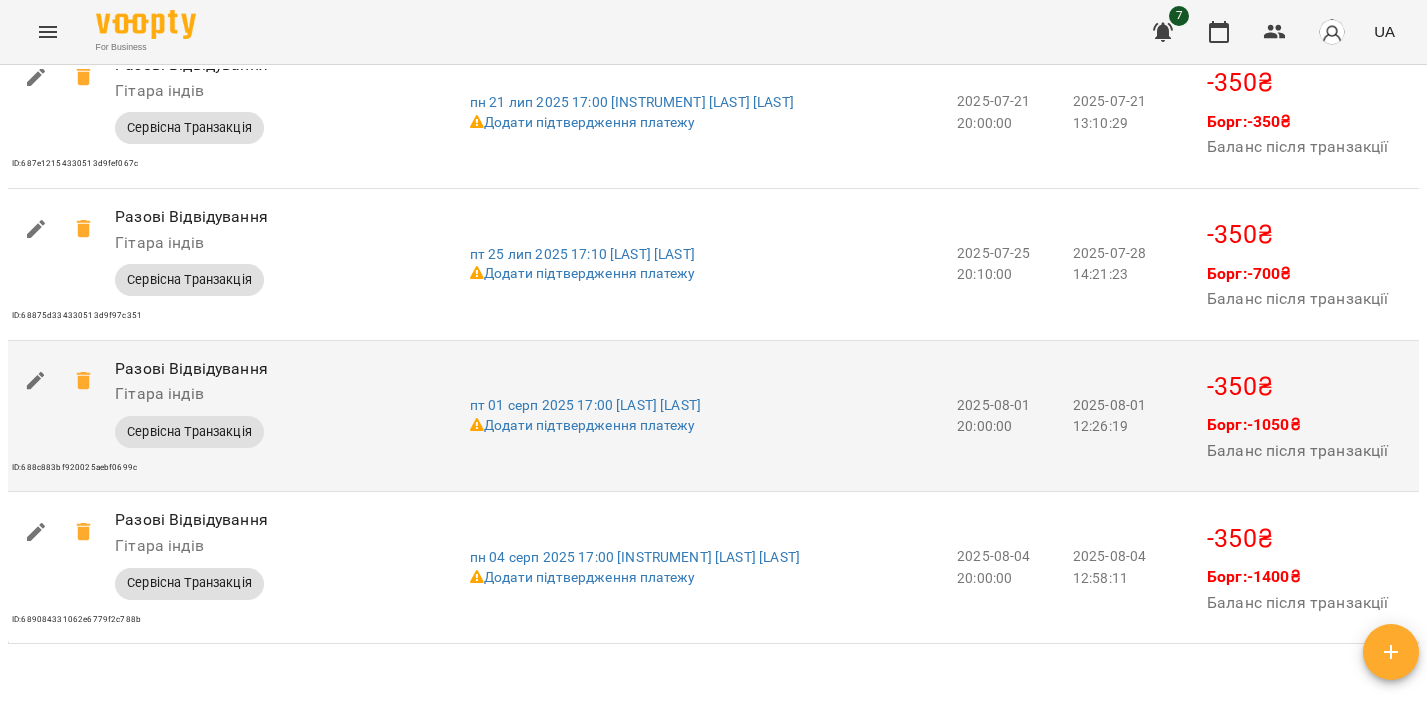 scroll, scrollTop: 2697, scrollLeft: 0, axis: vertical 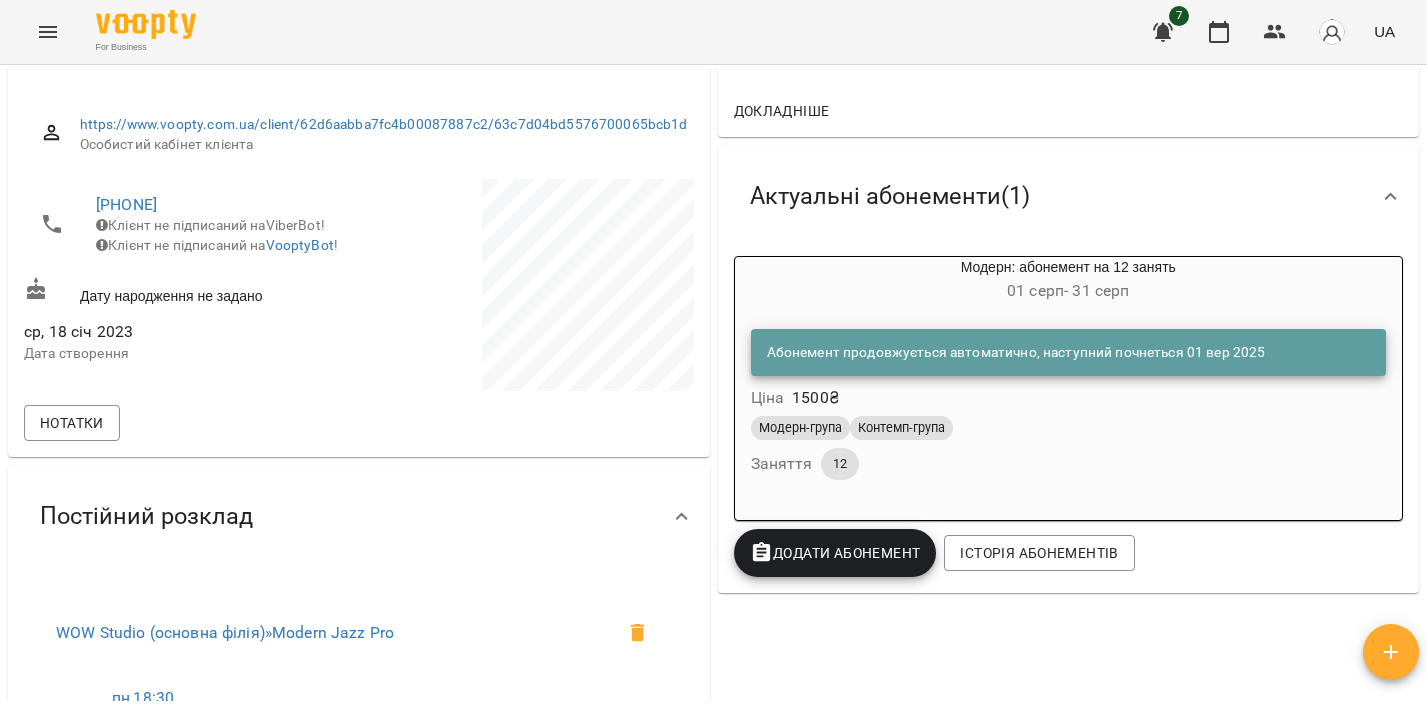click on "Абонемент продовжується автоматично, наступний почнеться [DATE] Ціна [PRICE]" at bounding box center (1069, 370) 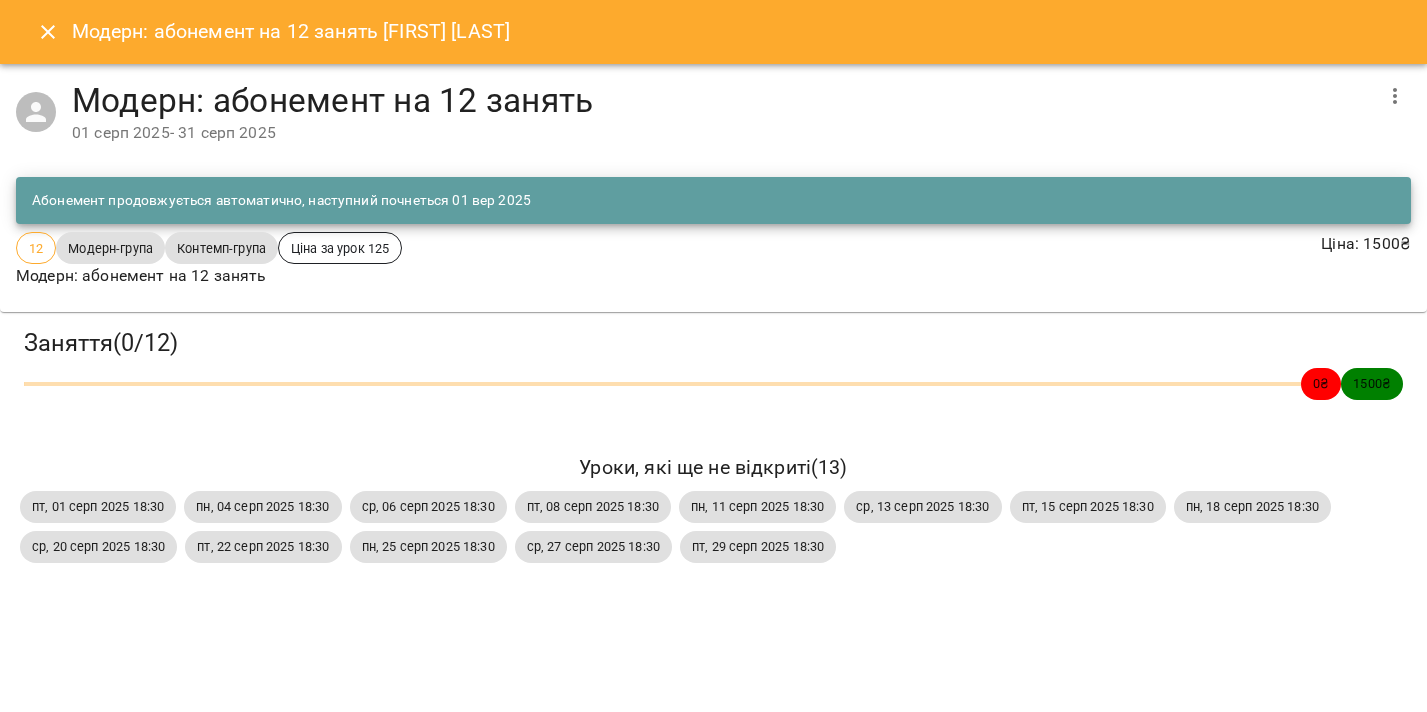 click 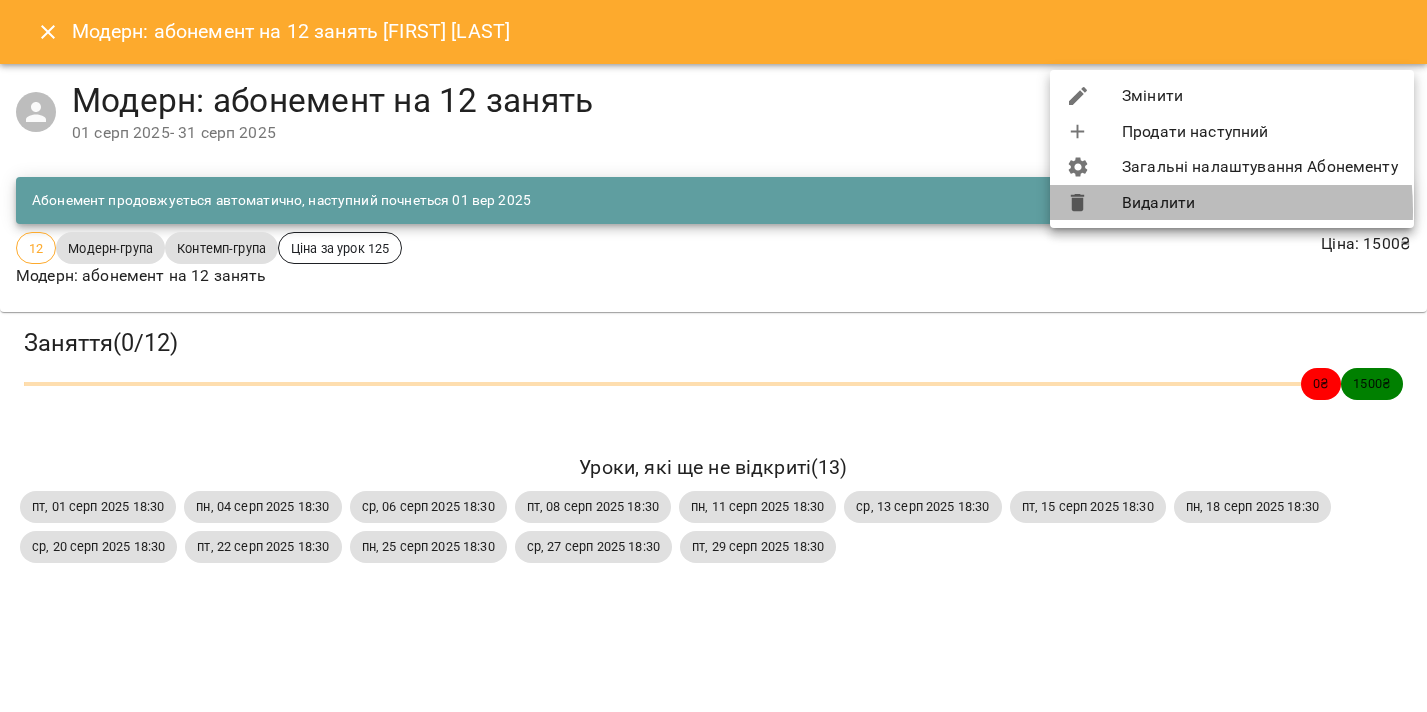 click on "Видалити" at bounding box center [1232, 203] 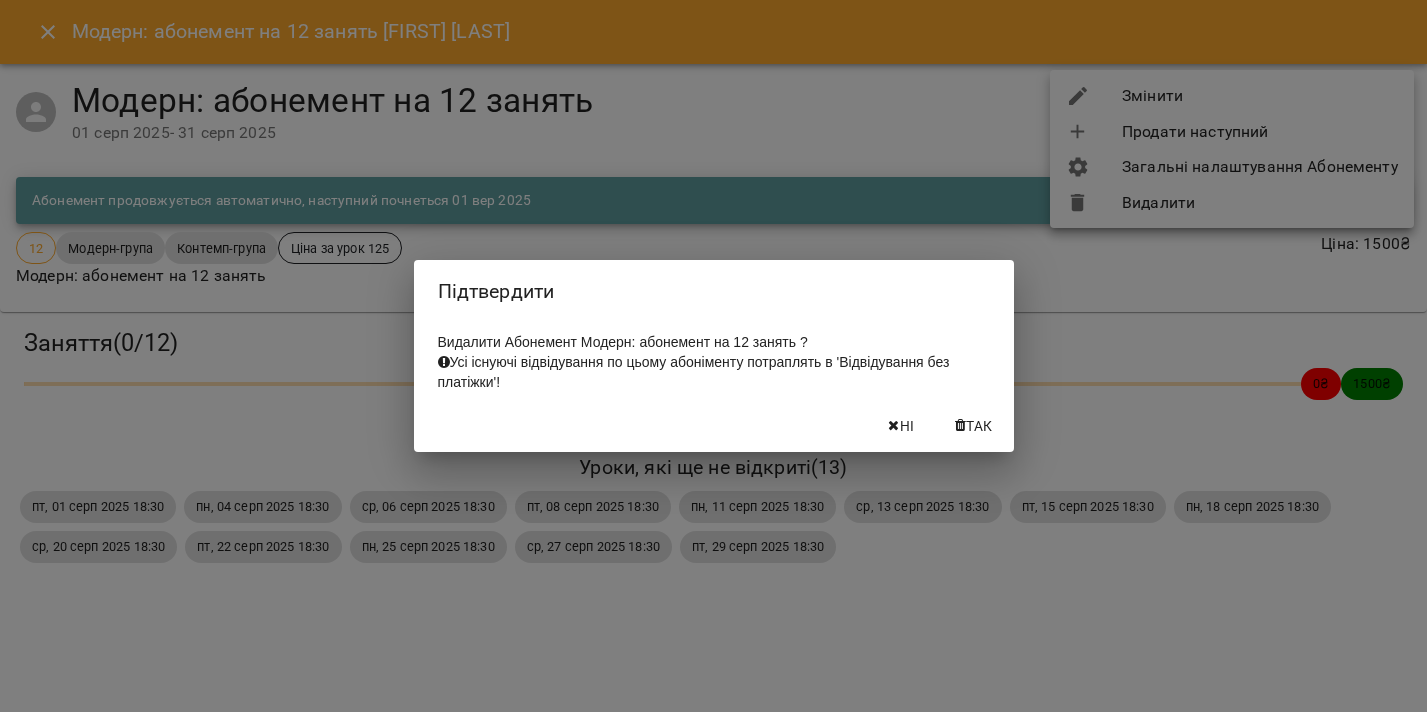 click on "Так" at bounding box center (974, 426) 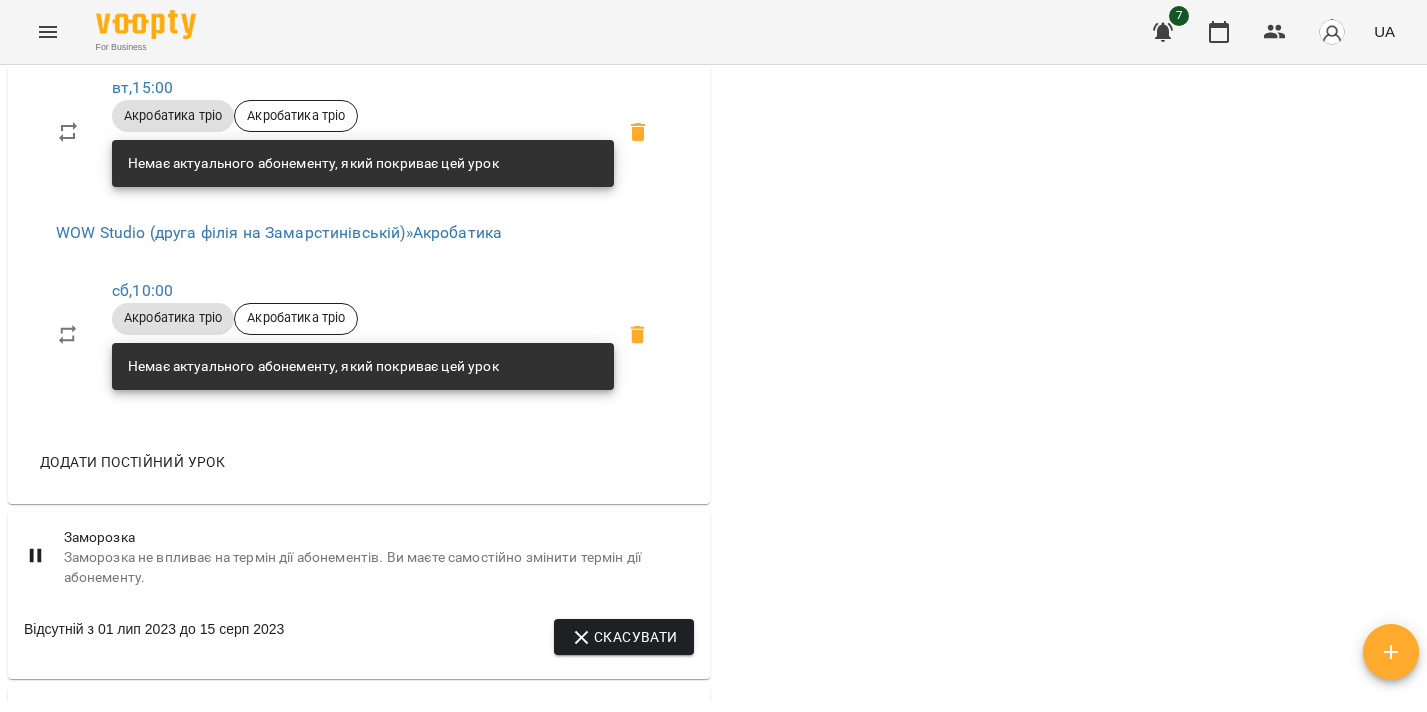 scroll, scrollTop: 2182, scrollLeft: 0, axis: vertical 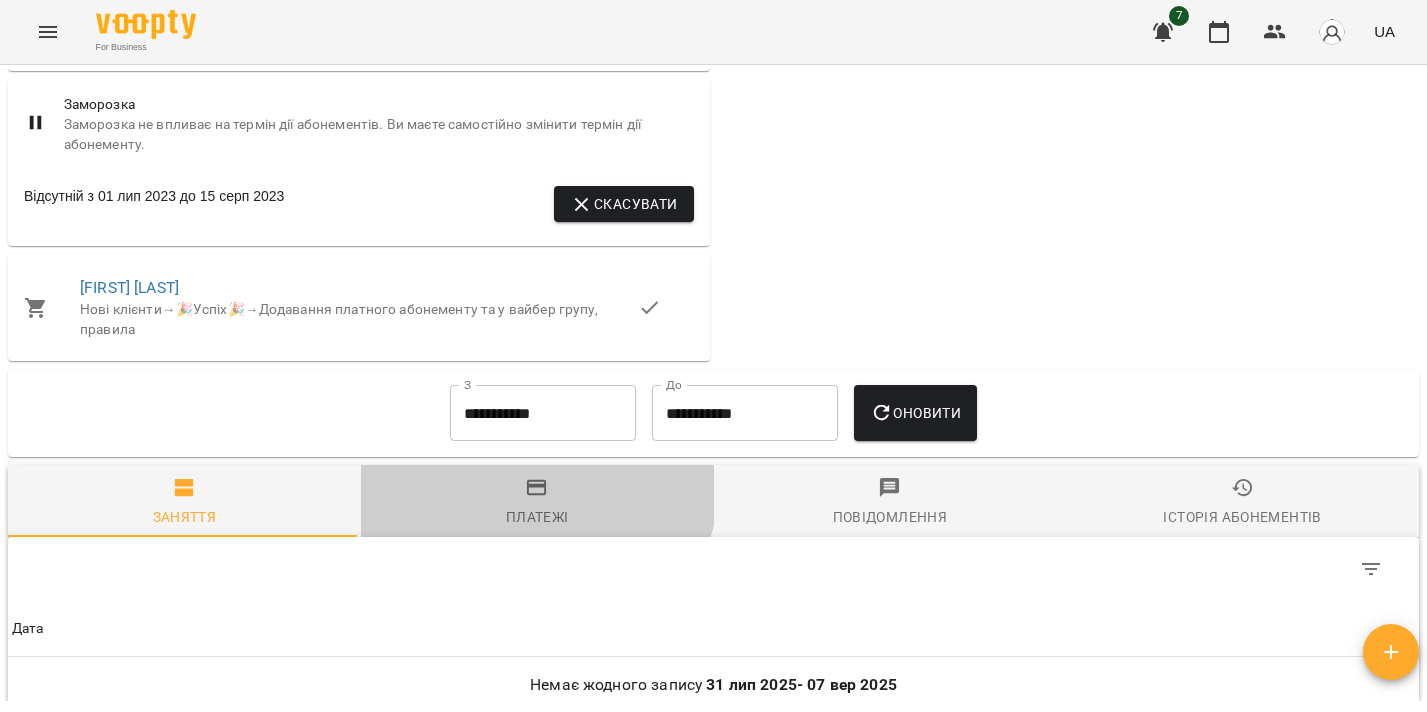 click 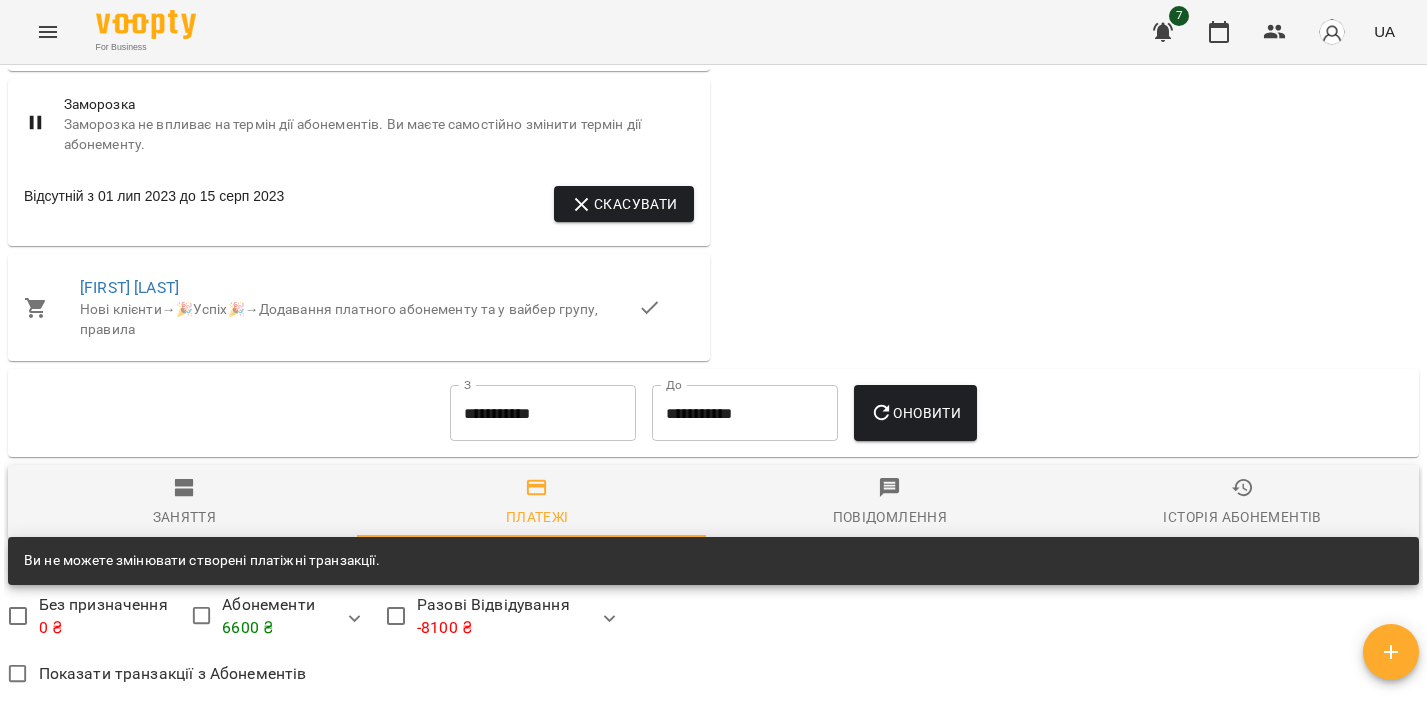 scroll, scrollTop: 2331, scrollLeft: 0, axis: vertical 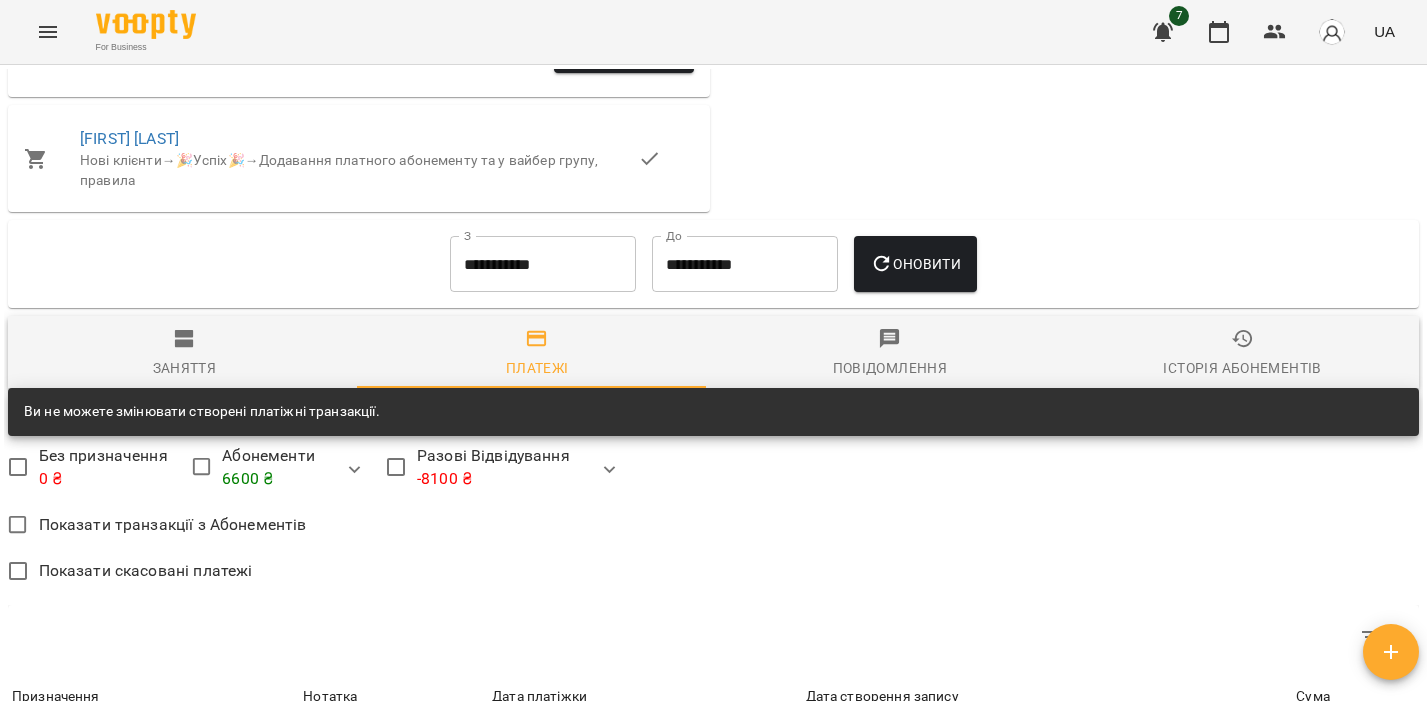 click on "**********" at bounding box center [543, 264] 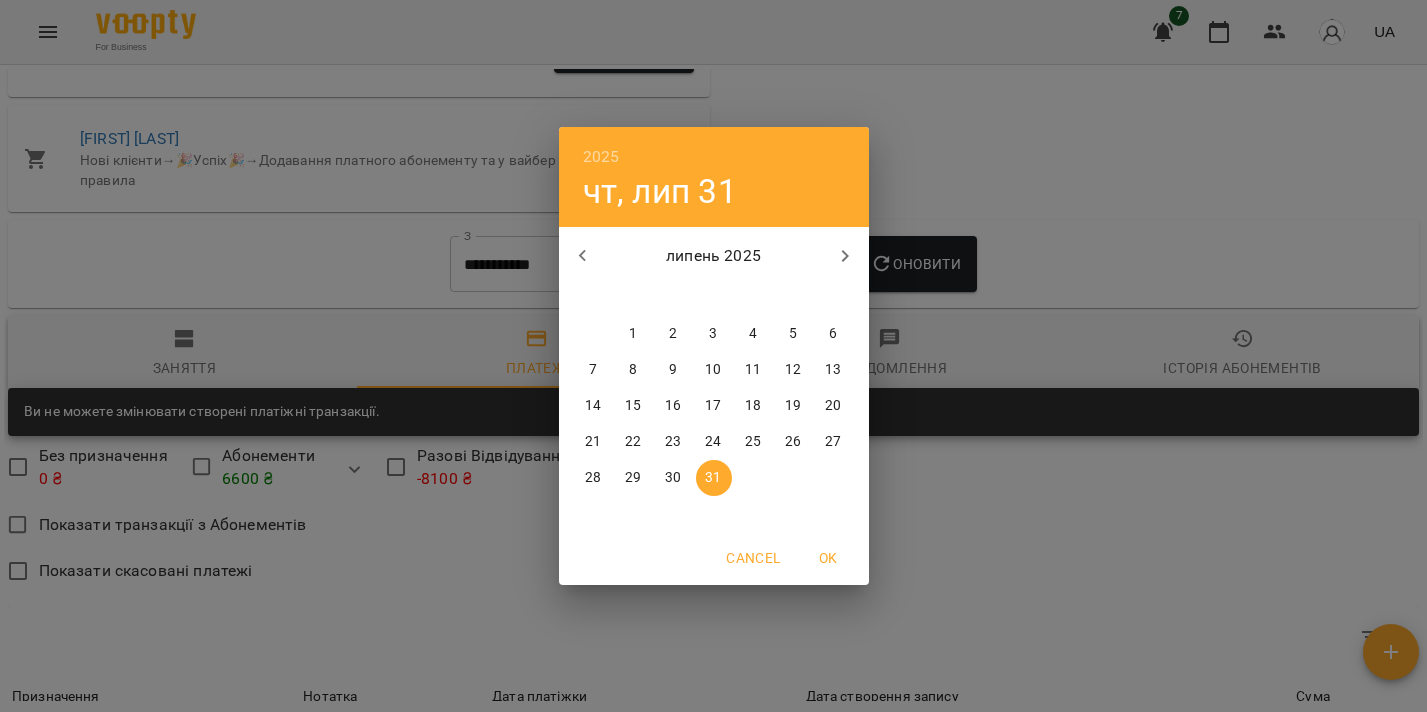 click on "липень 2025" at bounding box center (714, 256) 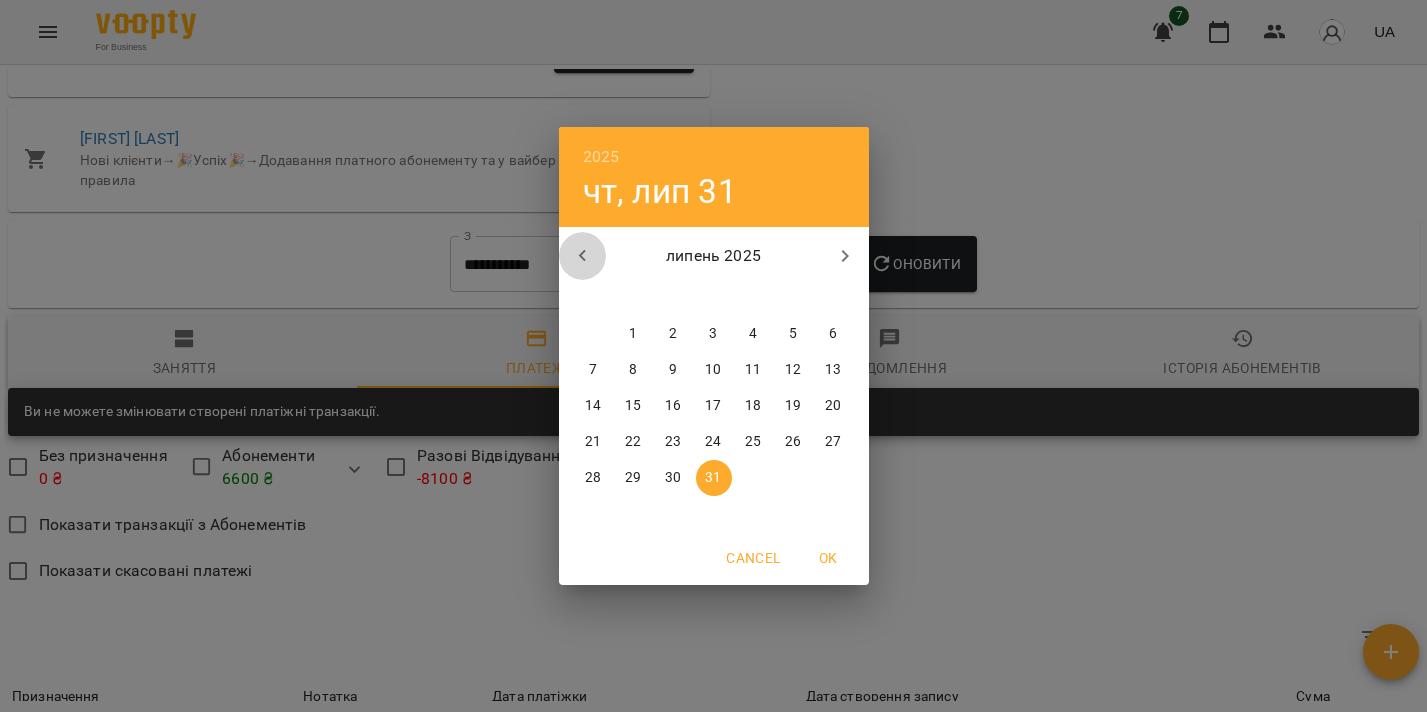 click 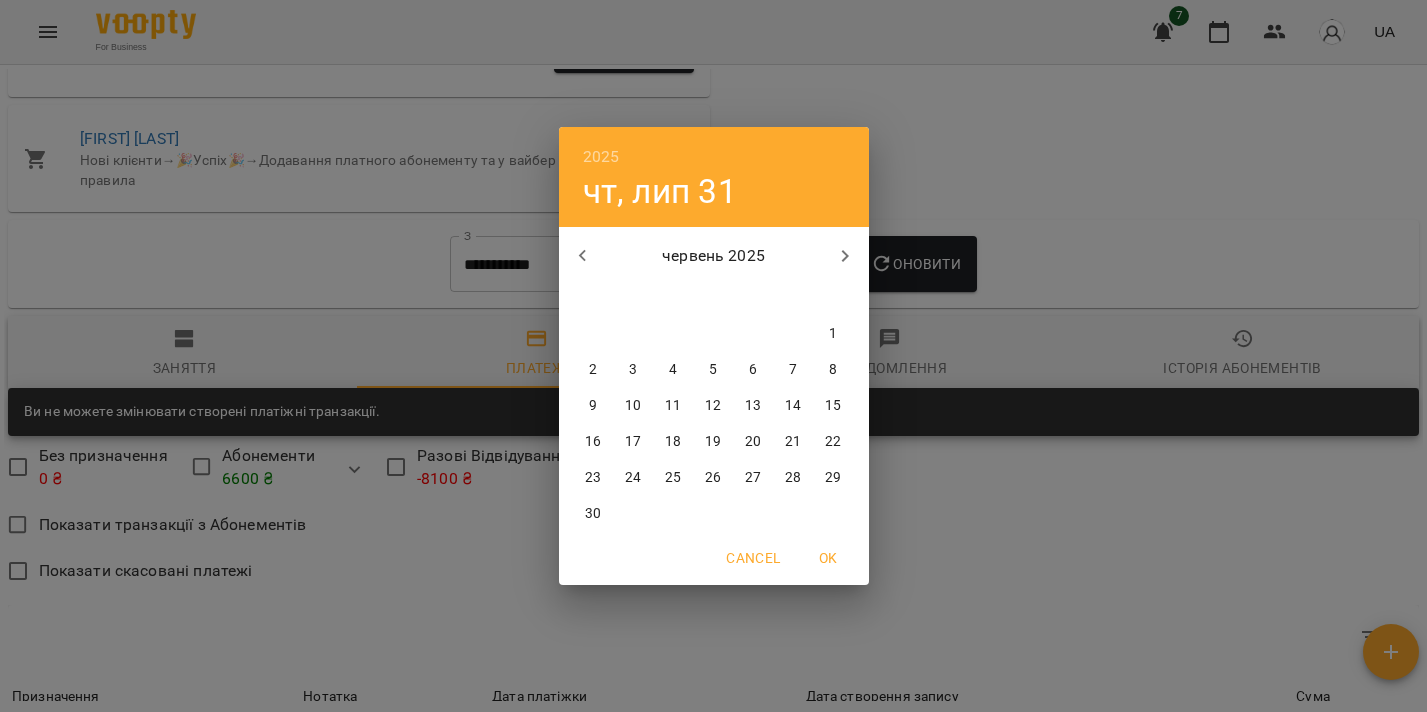 click on "1" at bounding box center (834, 334) 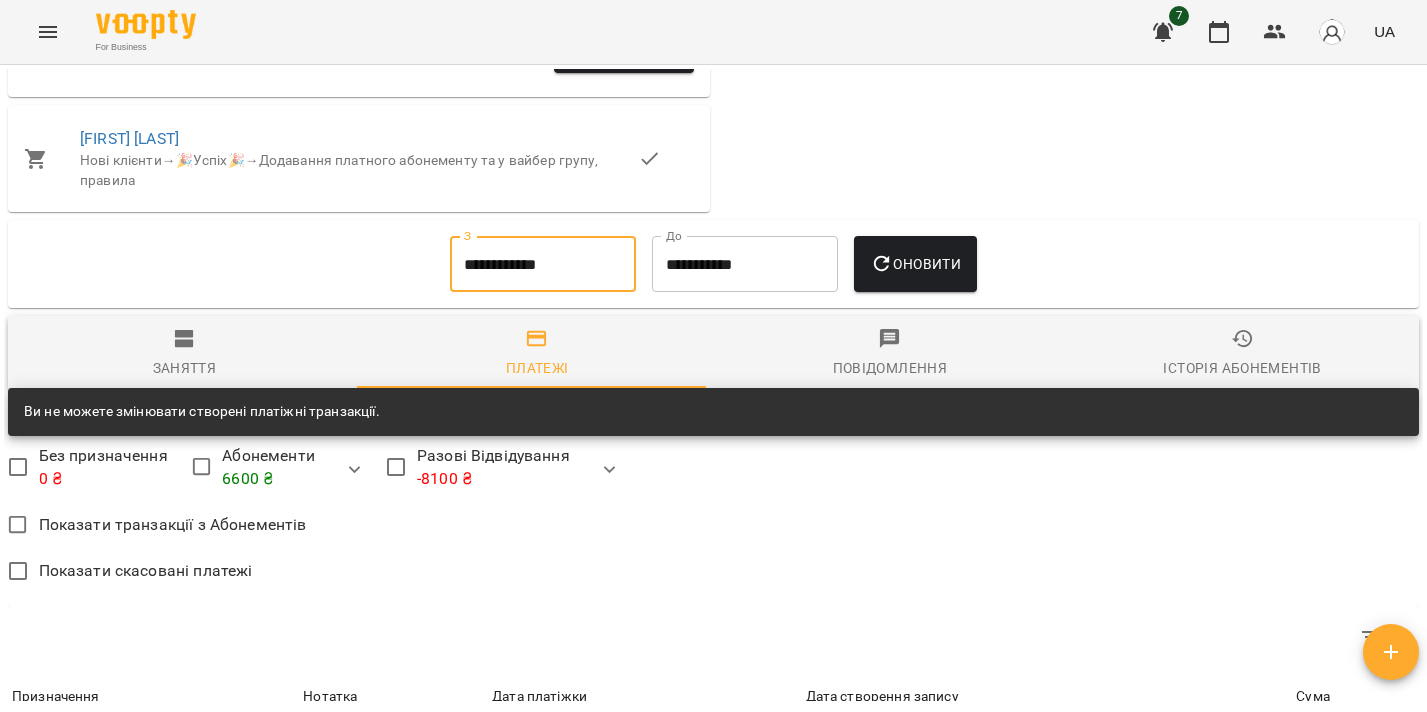 click on "Оновити" at bounding box center (915, 264) 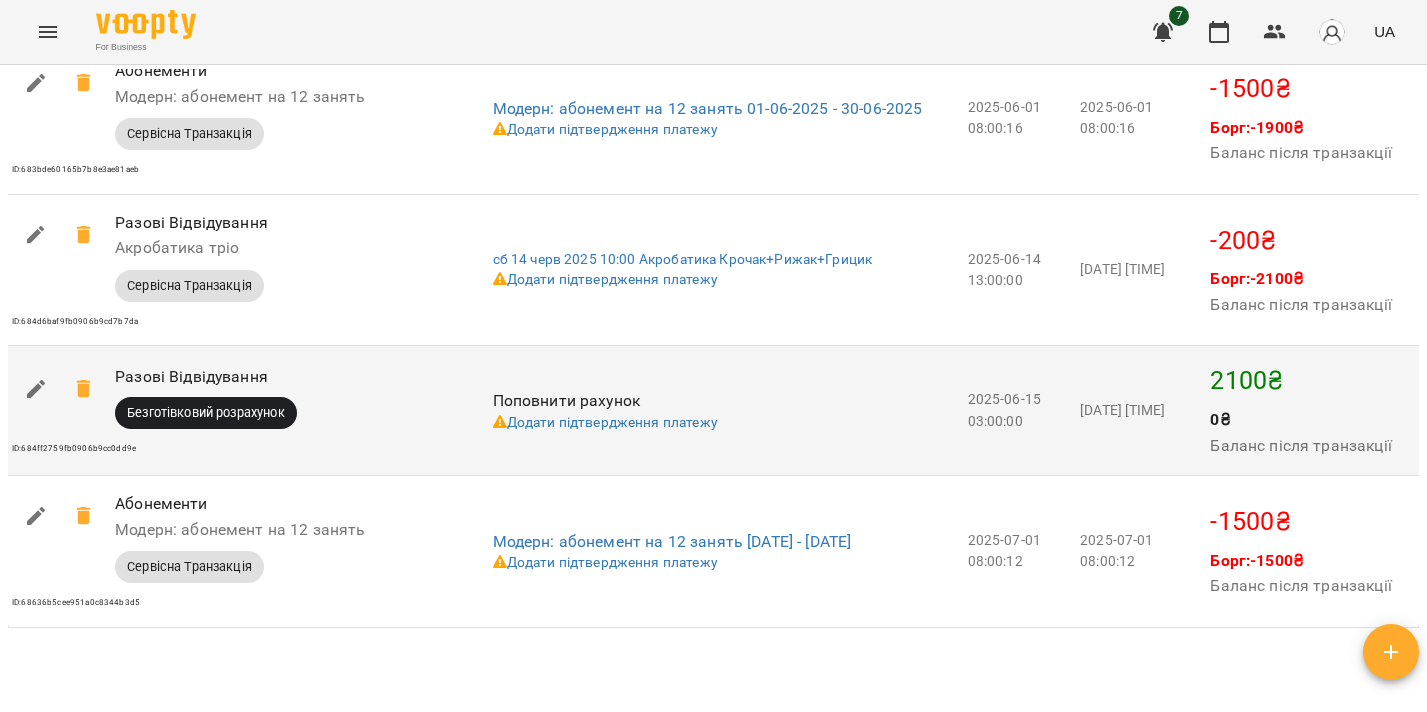 scroll, scrollTop: 3180, scrollLeft: 0, axis: vertical 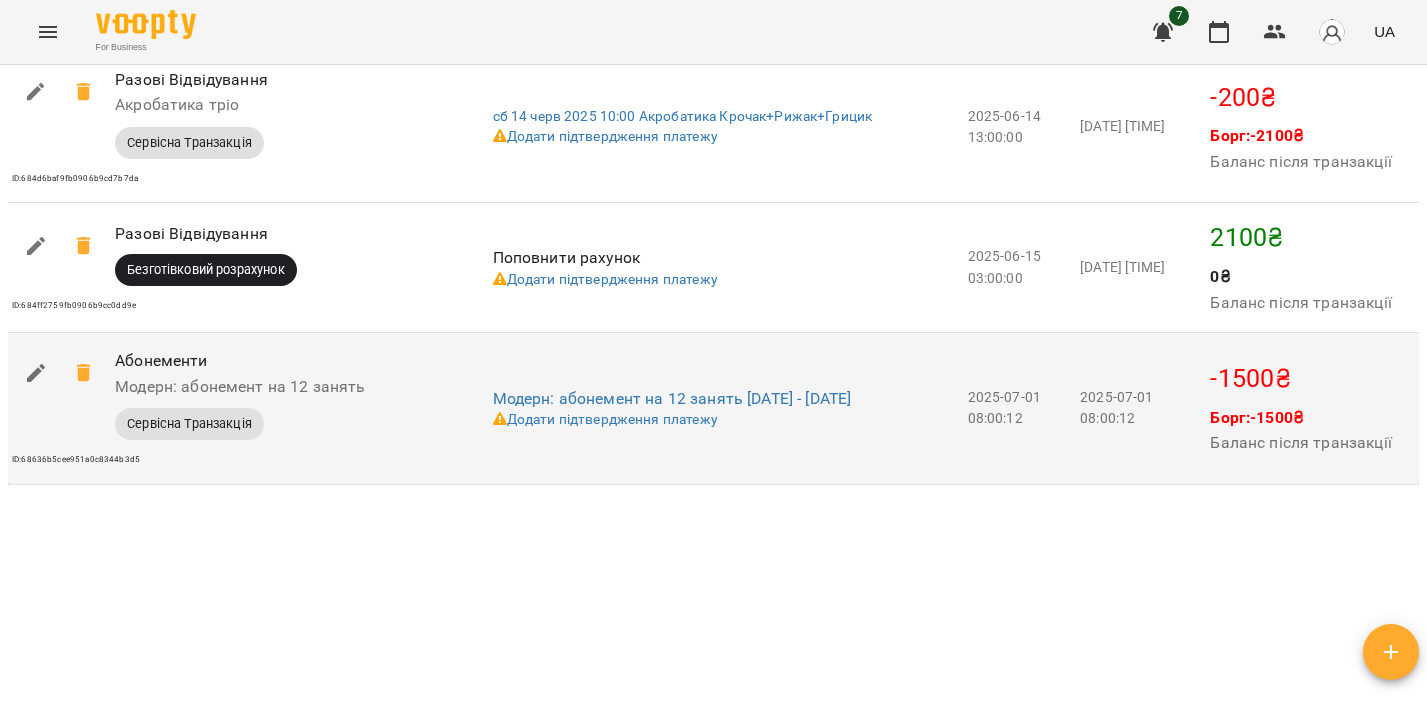 click 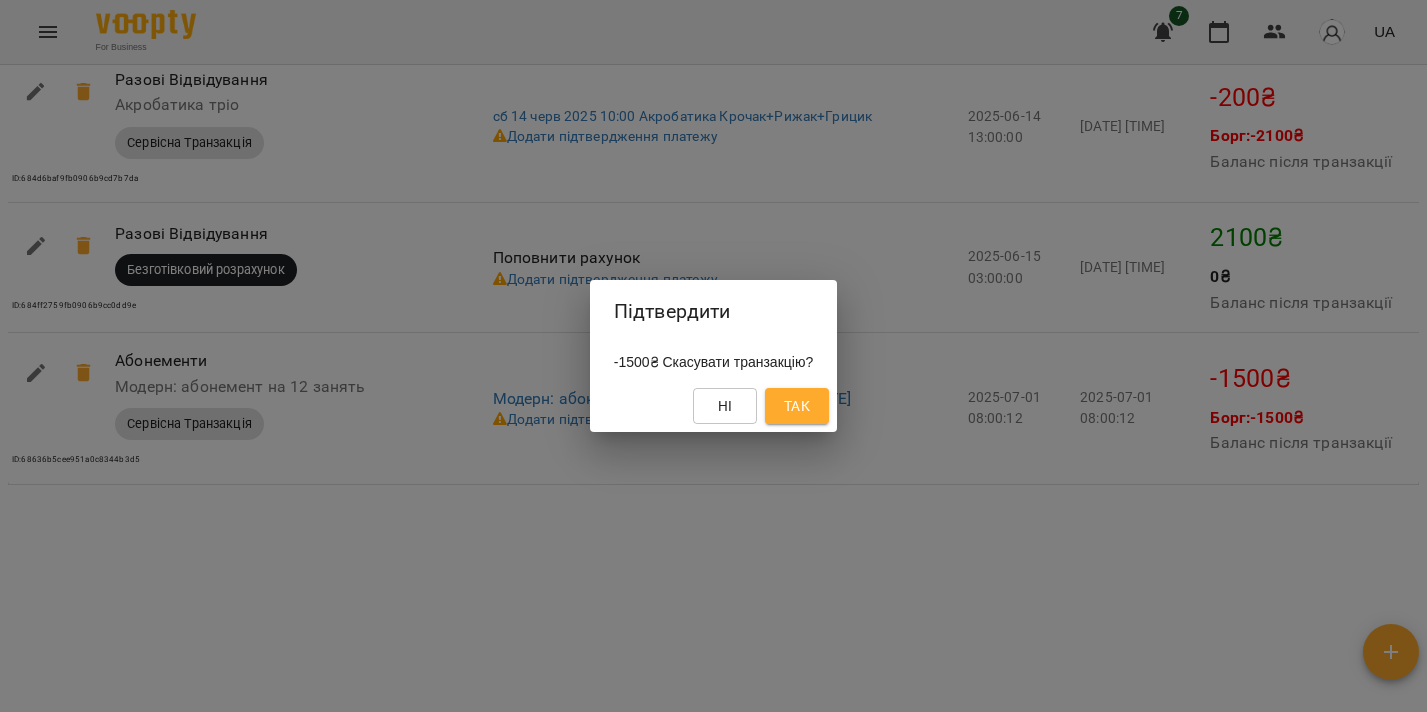click on "Так" at bounding box center [797, 406] 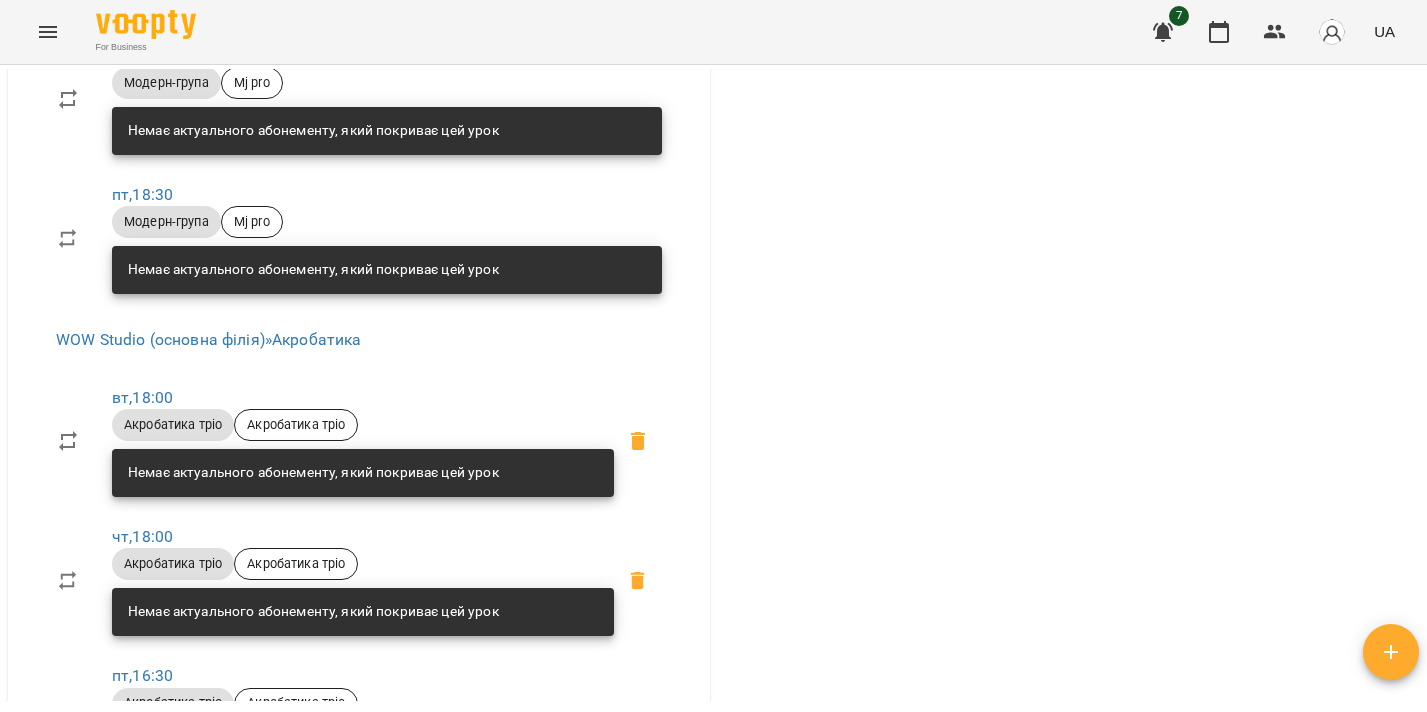 scroll, scrollTop: 40, scrollLeft: 0, axis: vertical 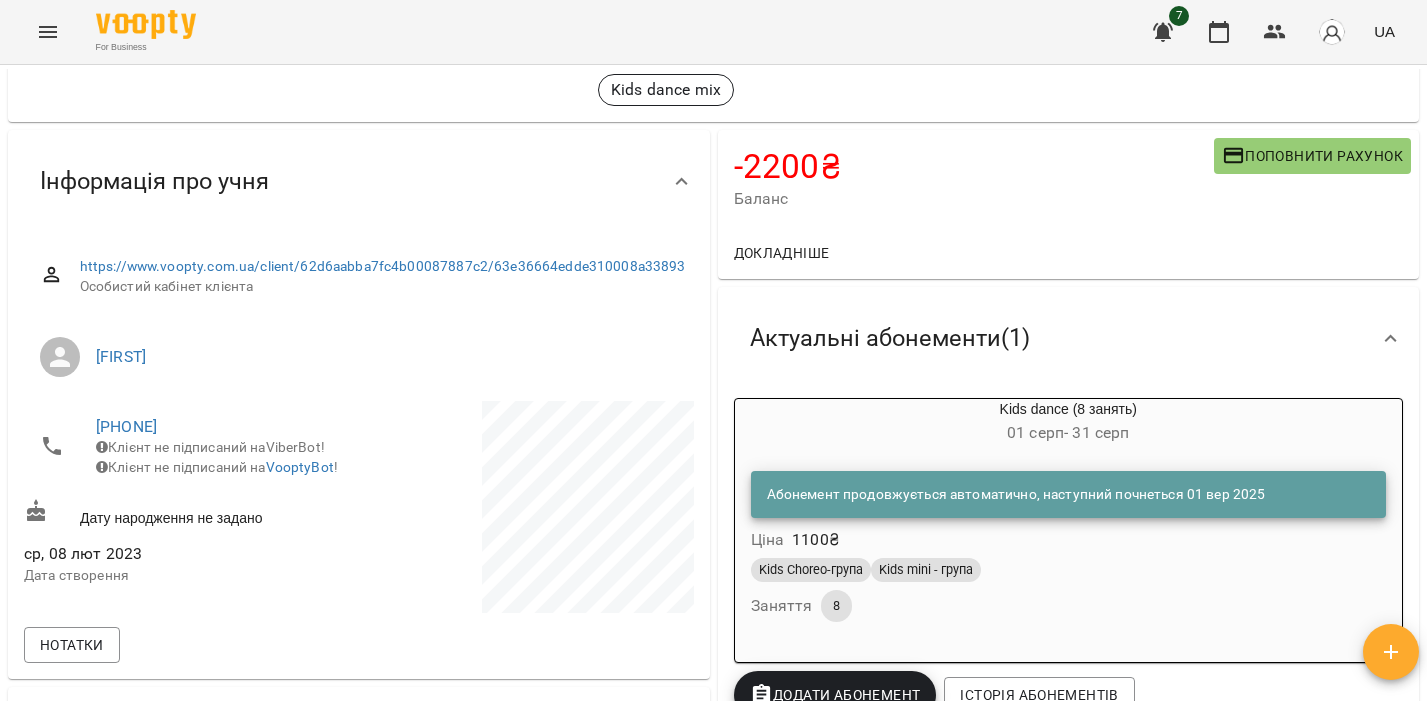 click on "Kids Choreo-група Kids mini - група" at bounding box center [1069, 570] 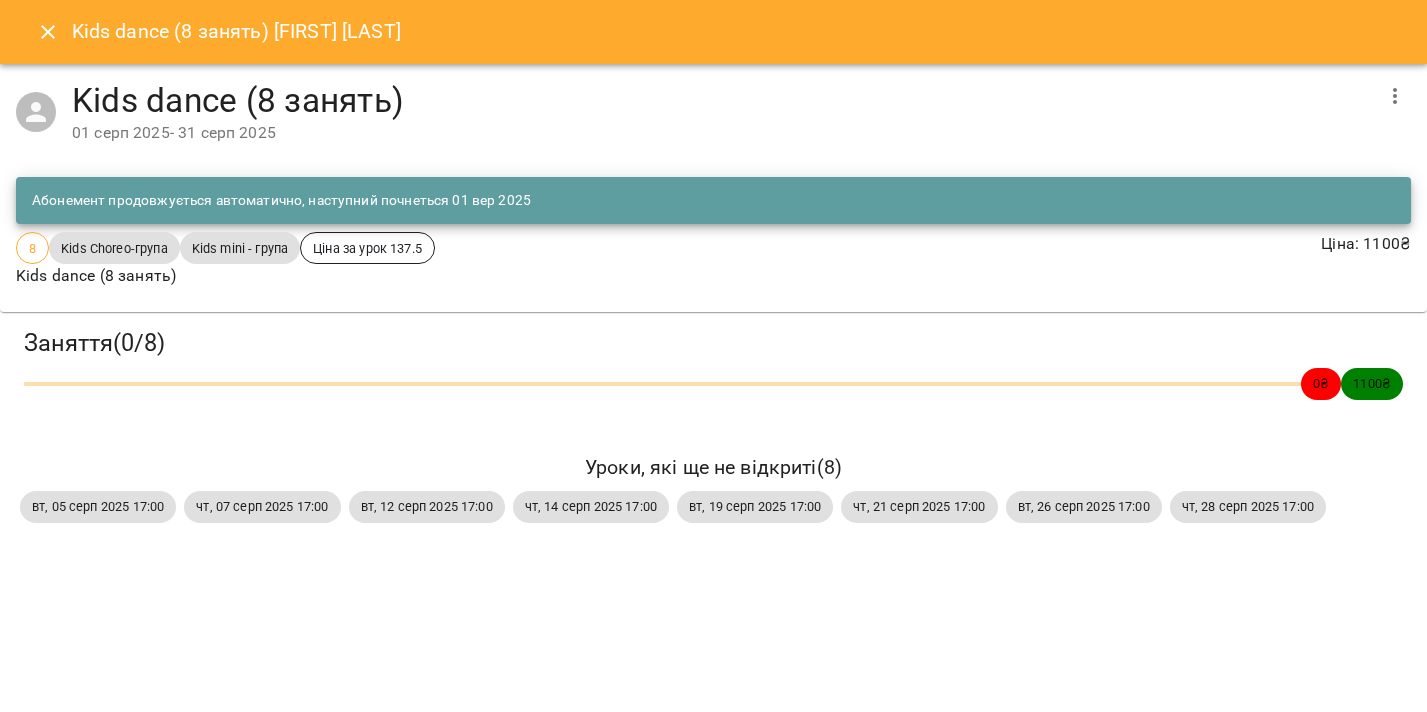 click at bounding box center (1395, 96) 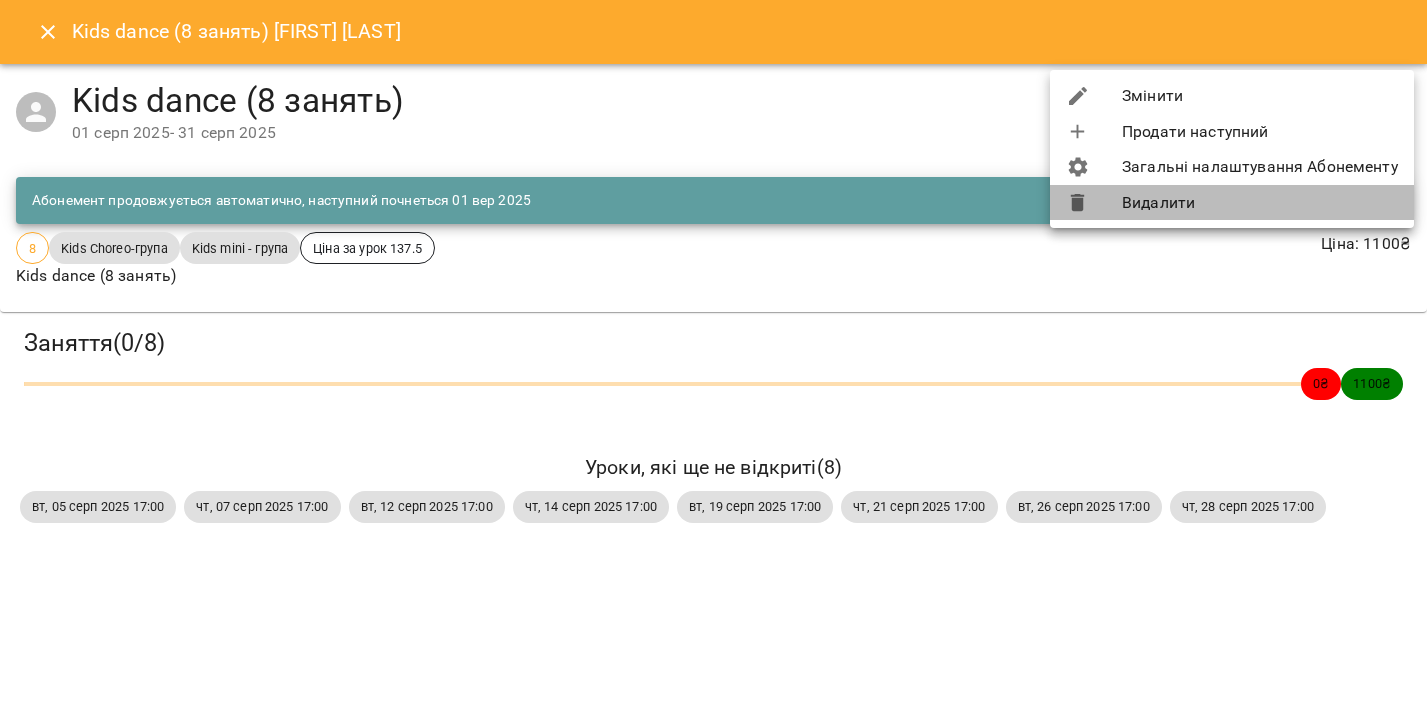 click on "Видалити" at bounding box center [1232, 203] 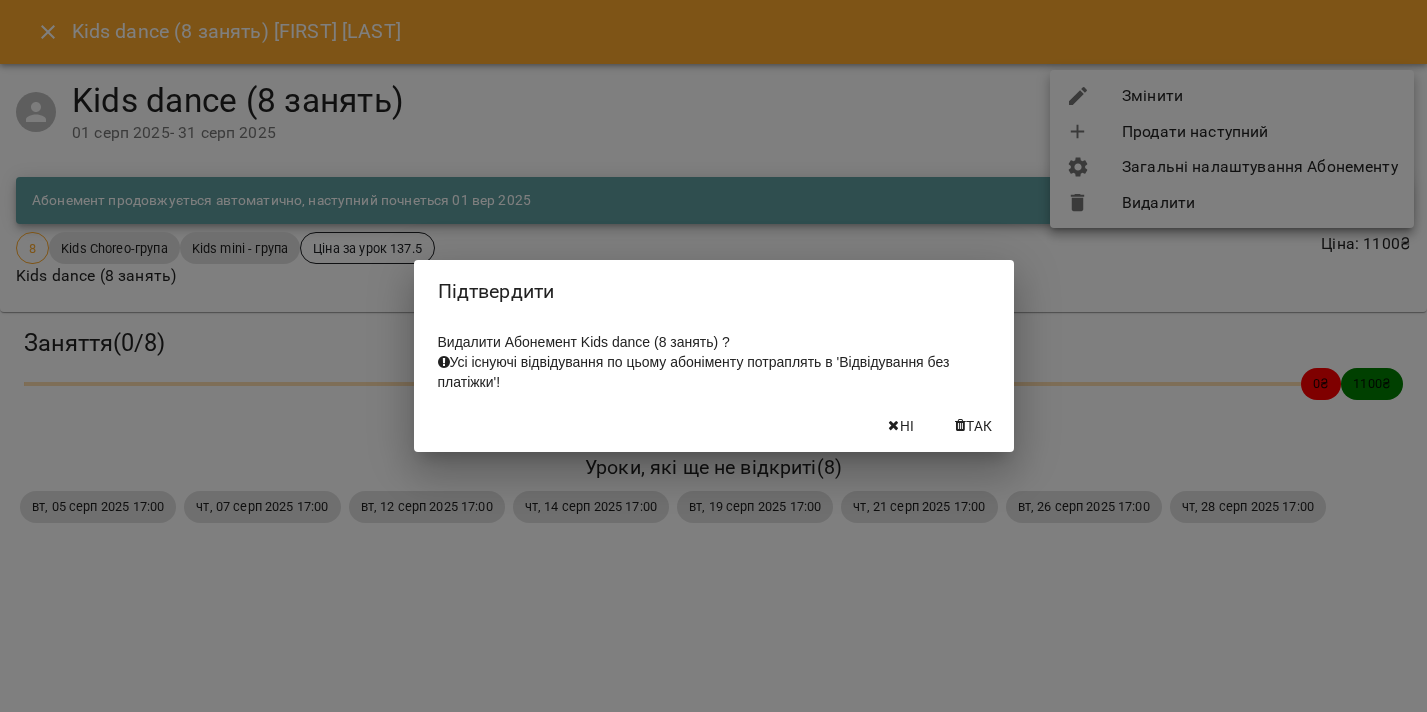 click on "Так" at bounding box center [974, 426] 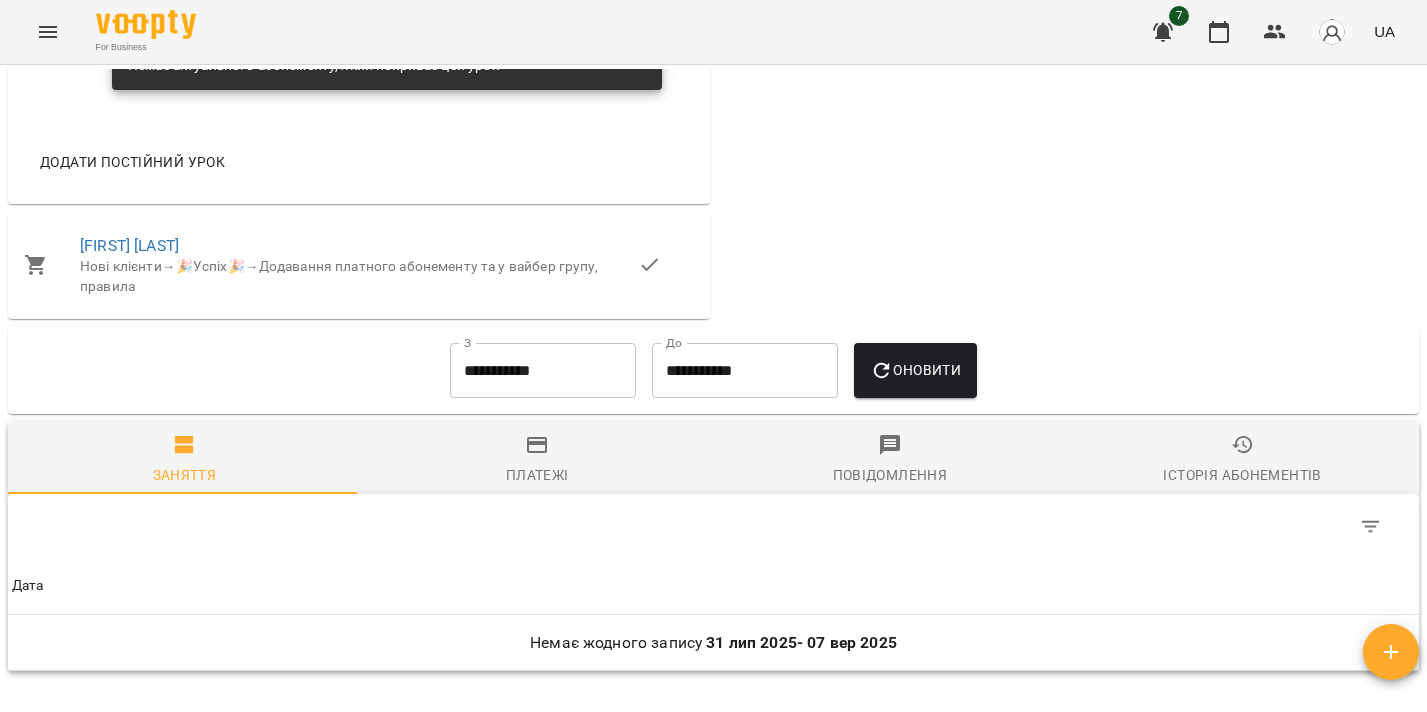 scroll, scrollTop: 1205, scrollLeft: 0, axis: vertical 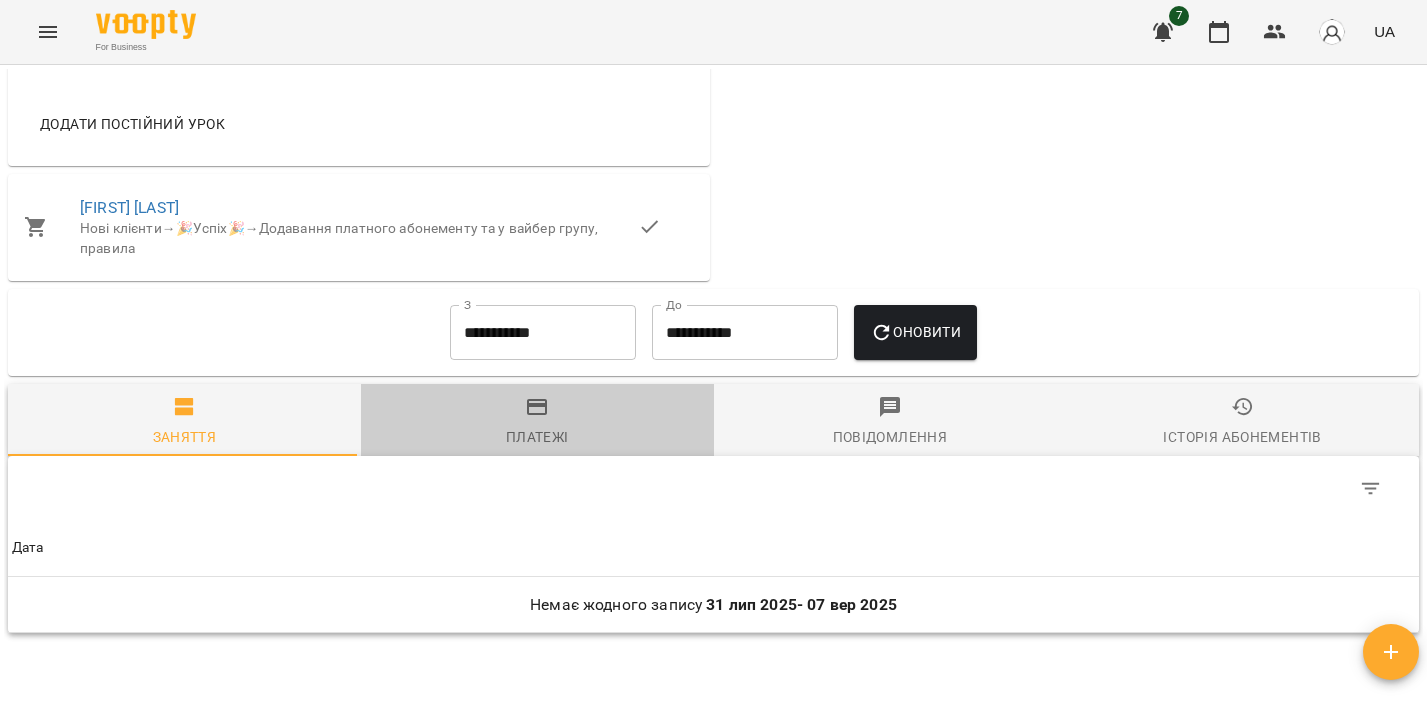 drag, startPoint x: 557, startPoint y: 448, endPoint x: 566, endPoint y: 361, distance: 87.46428 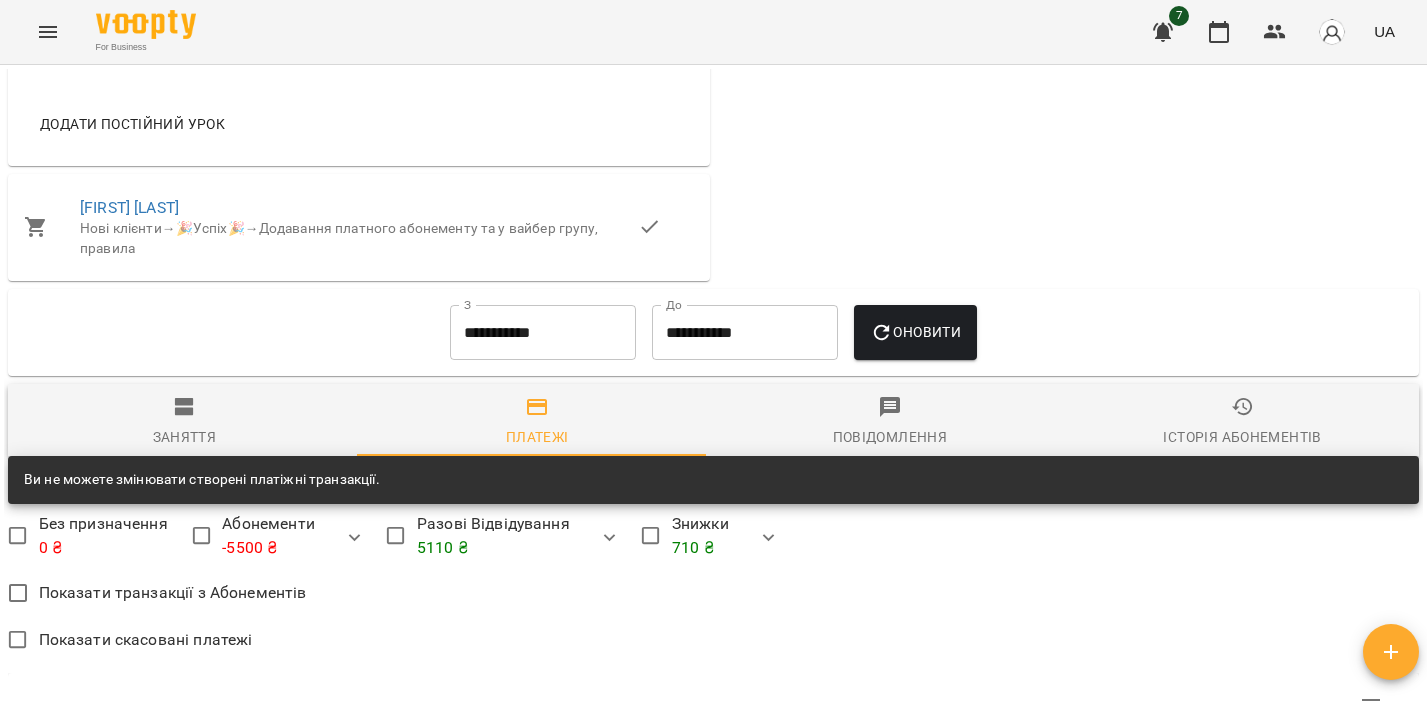 click on "**********" at bounding box center [543, 333] 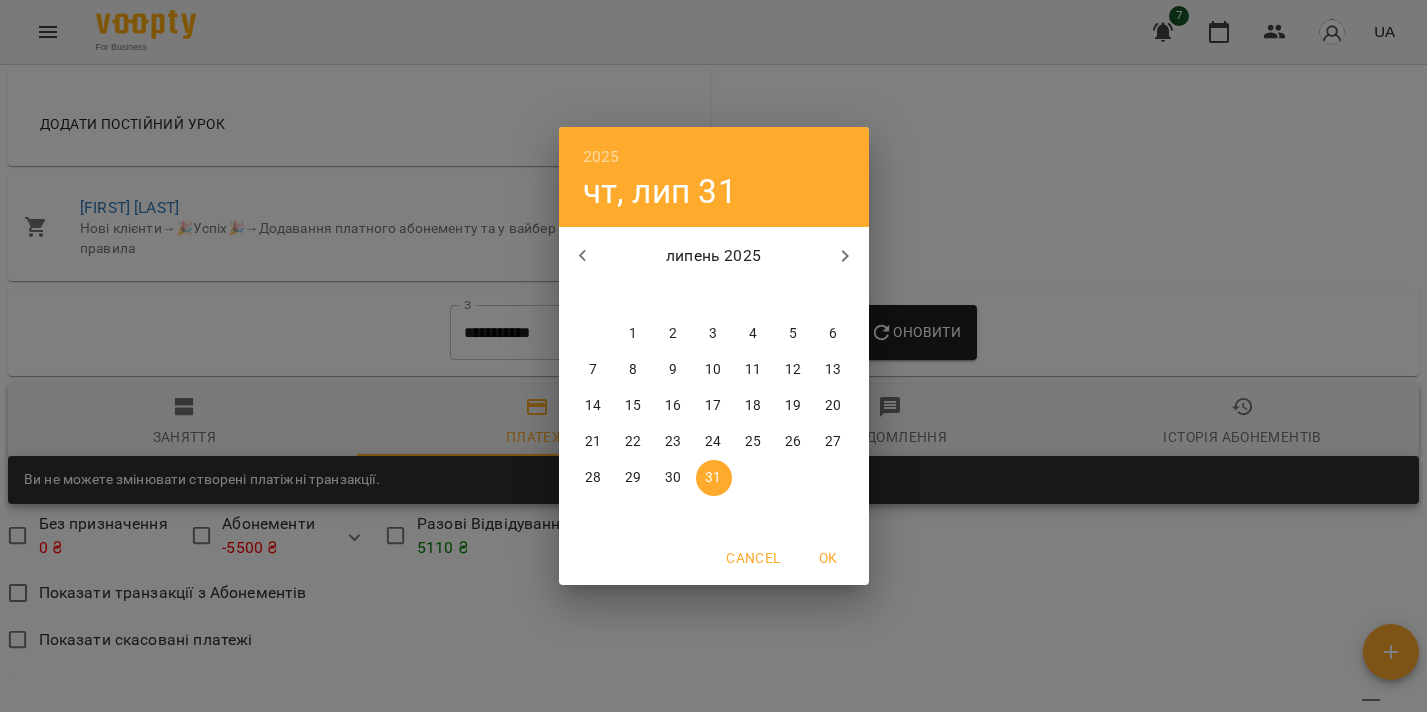 click on "1" at bounding box center (634, 334) 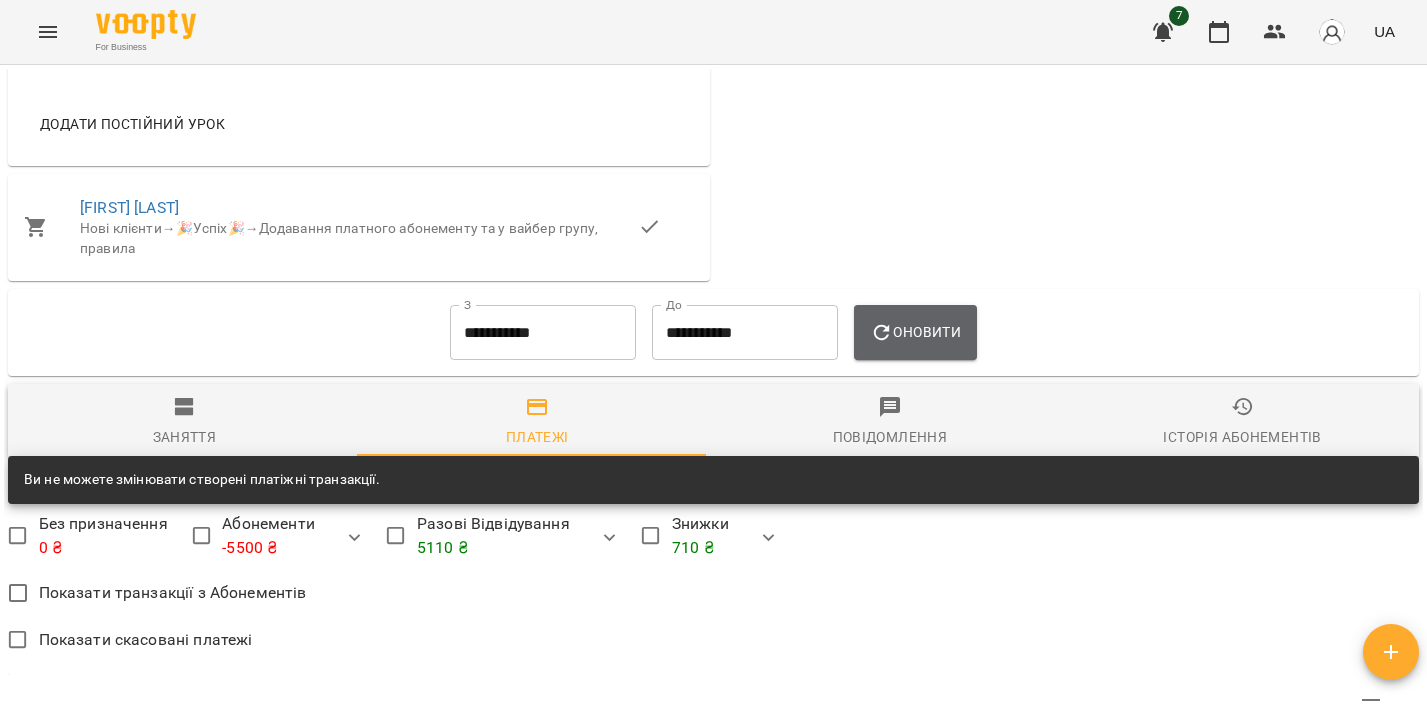 click on "Оновити" at bounding box center (915, 332) 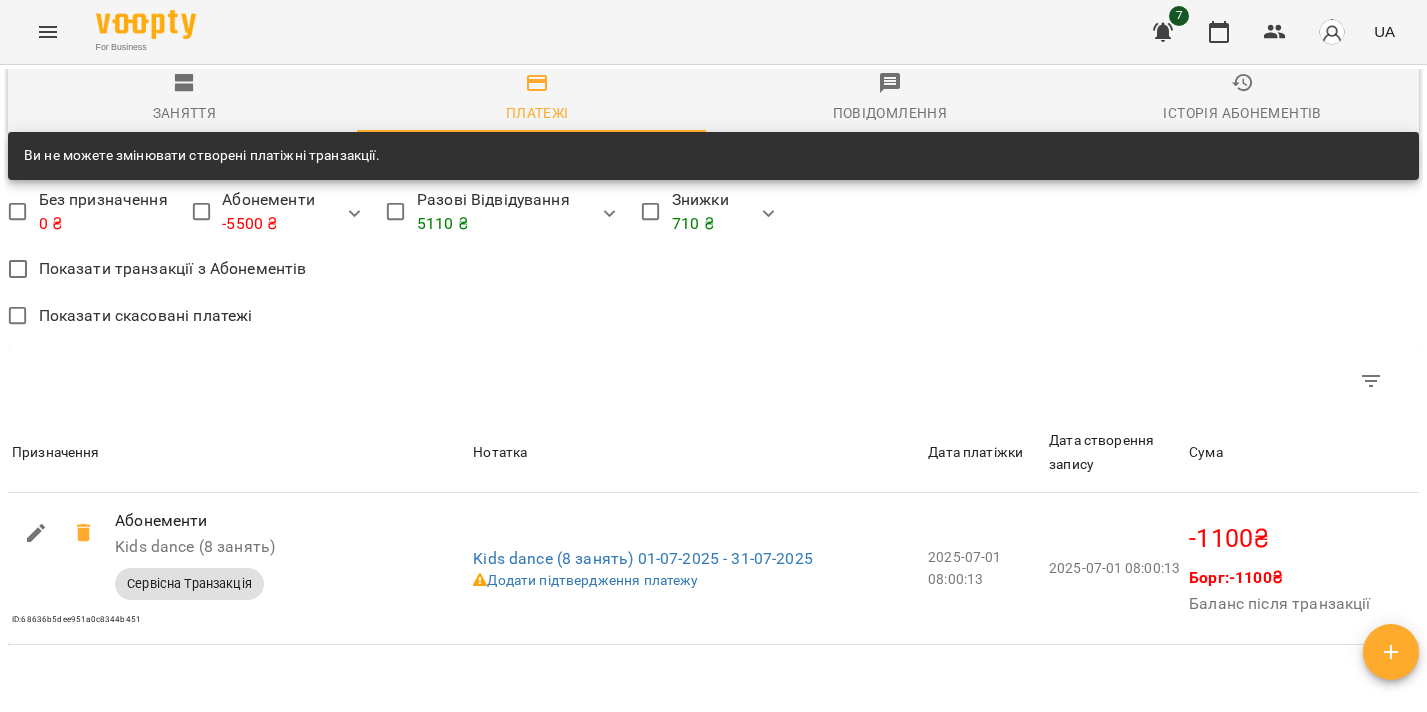scroll, scrollTop: 1566, scrollLeft: 0, axis: vertical 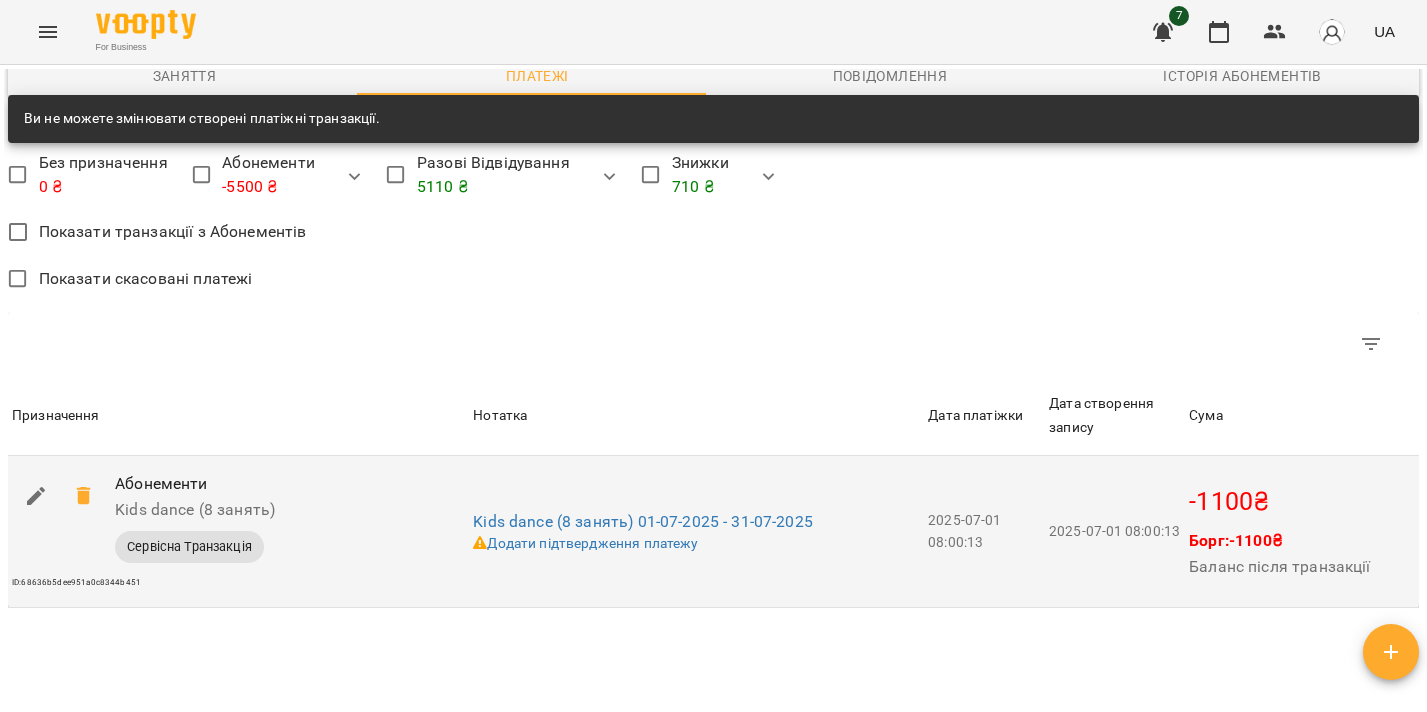 click 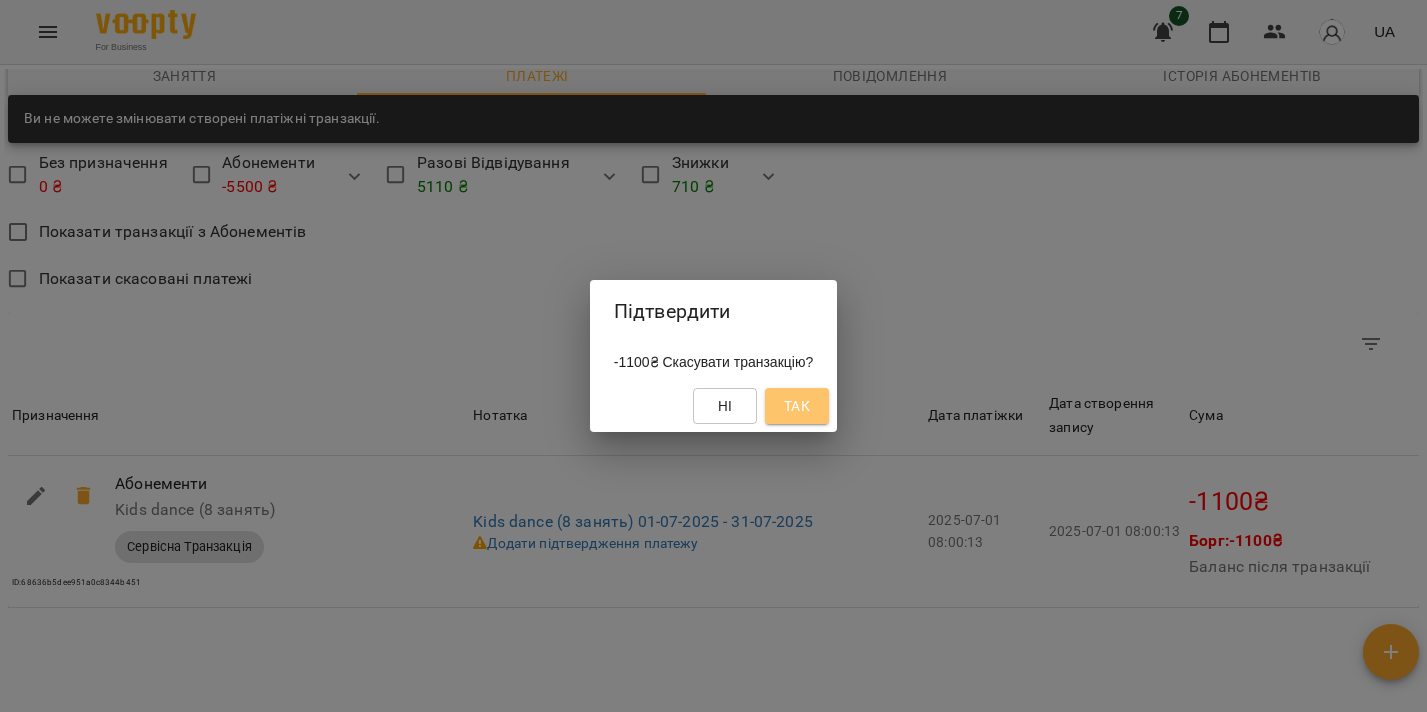 click on "Так" at bounding box center [797, 406] 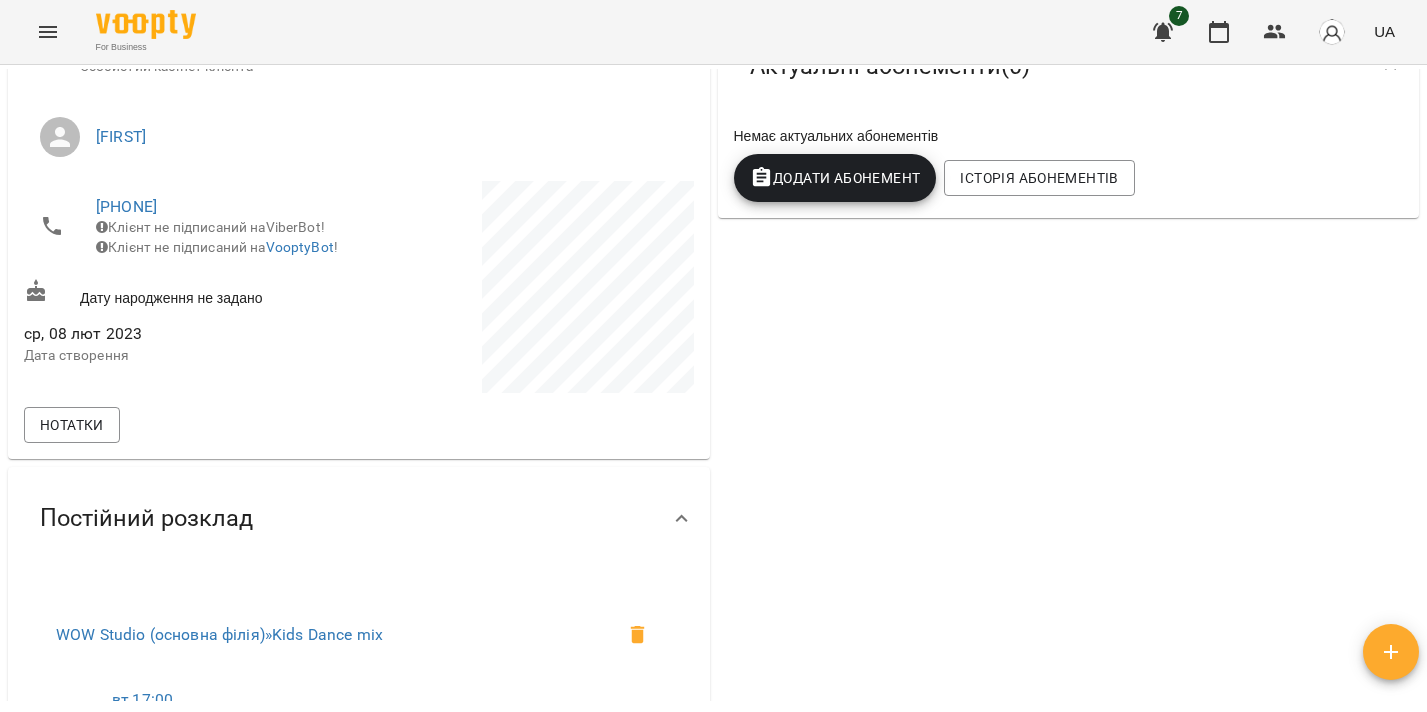 scroll, scrollTop: 0, scrollLeft: 0, axis: both 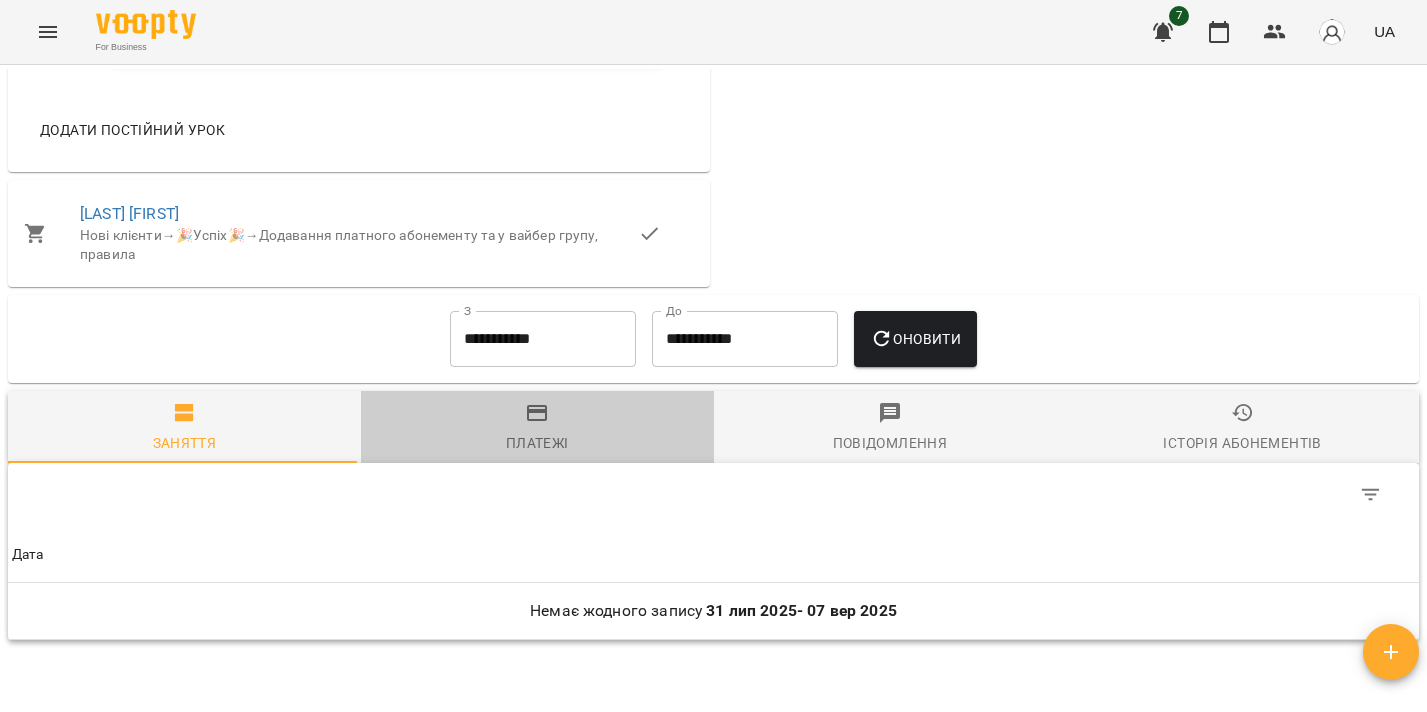 click on "Платежі" at bounding box center [537, 428] 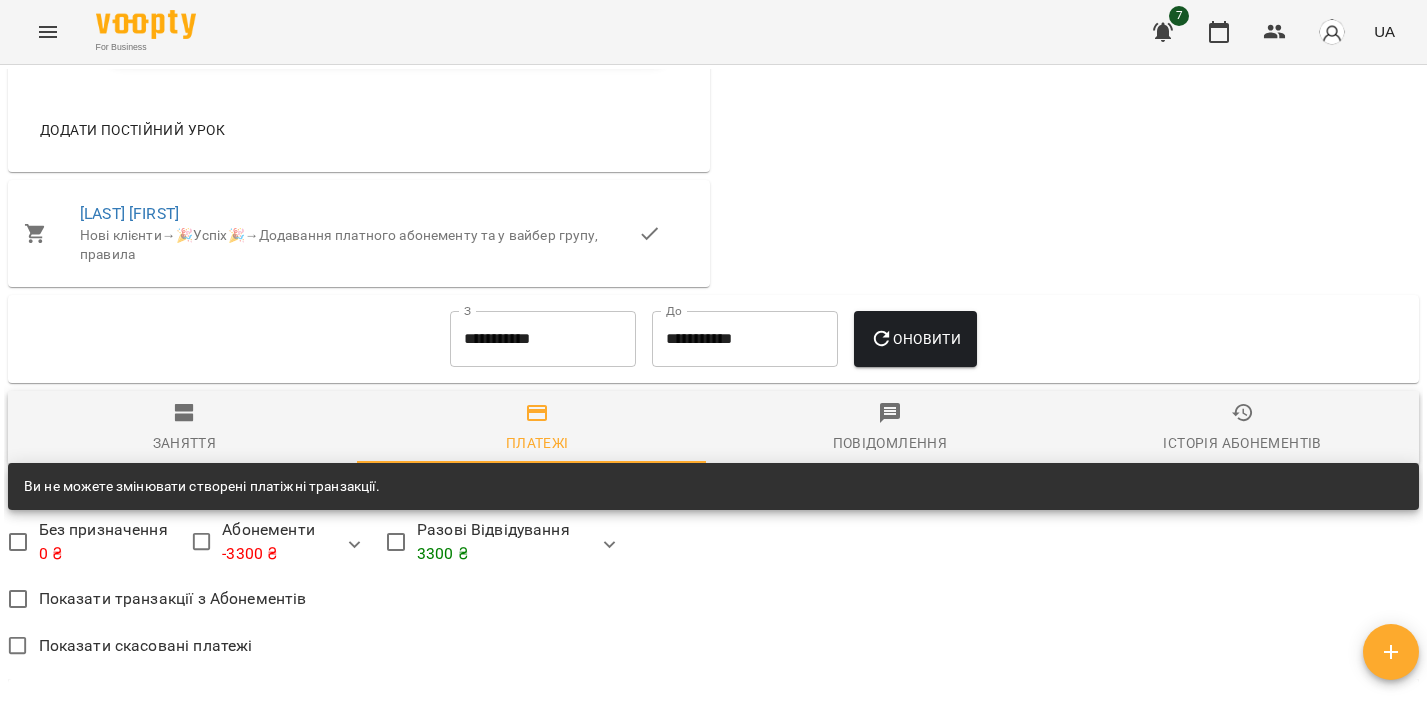 click on "**********" at bounding box center [543, 339] 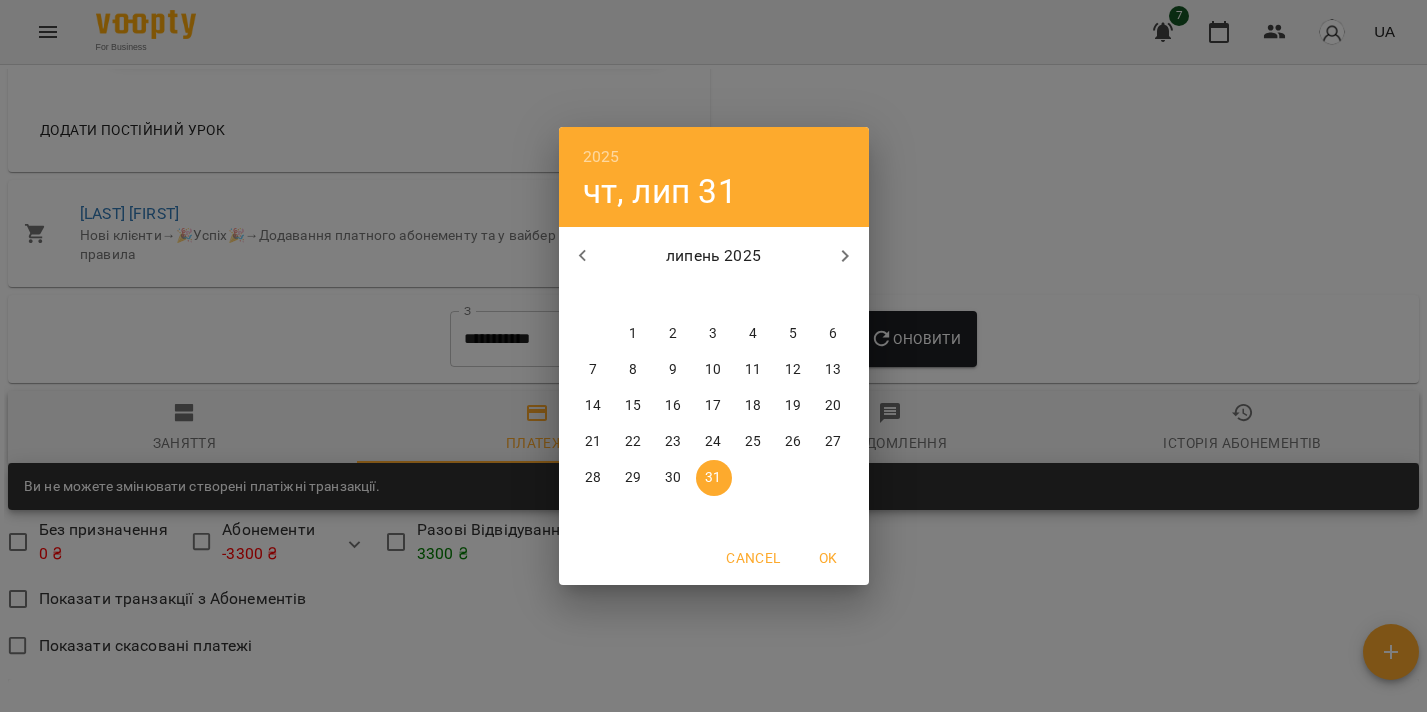 click on "липень 2025" at bounding box center [713, 256] 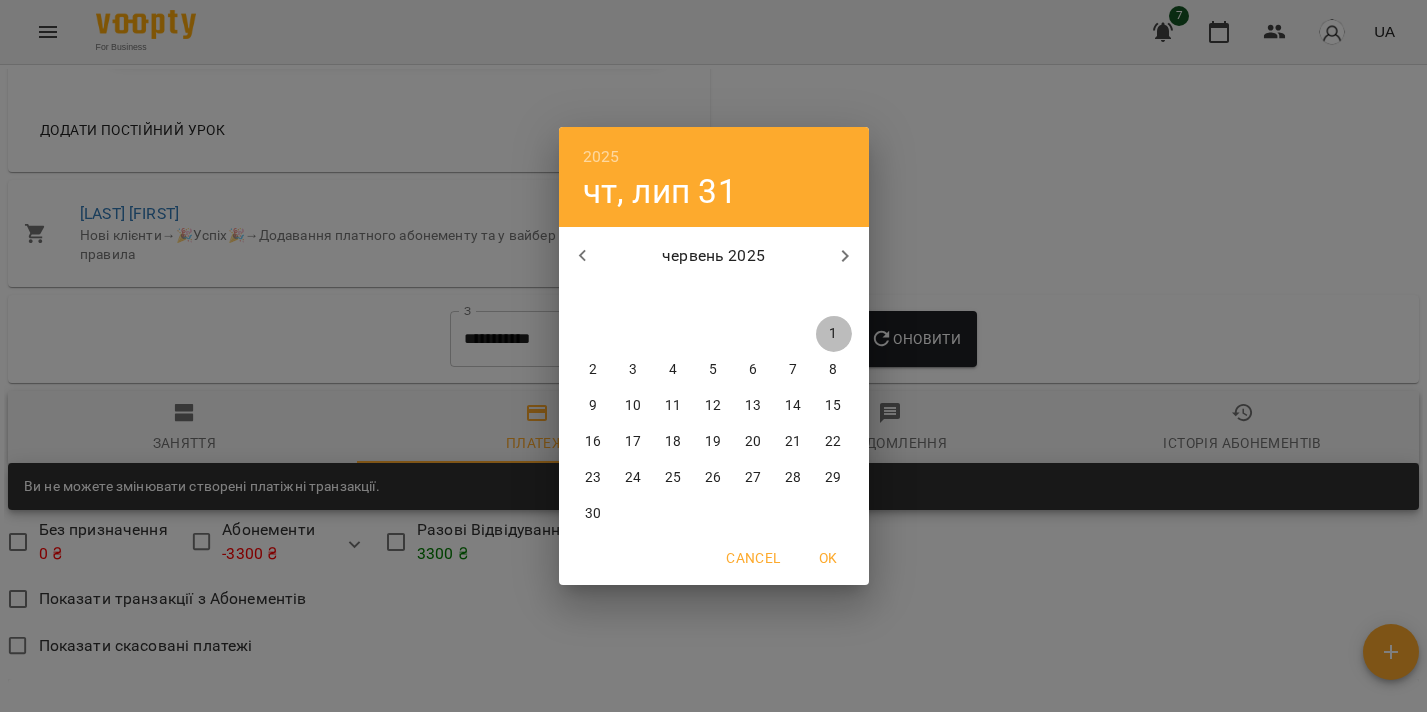 click on "1" at bounding box center (834, 334) 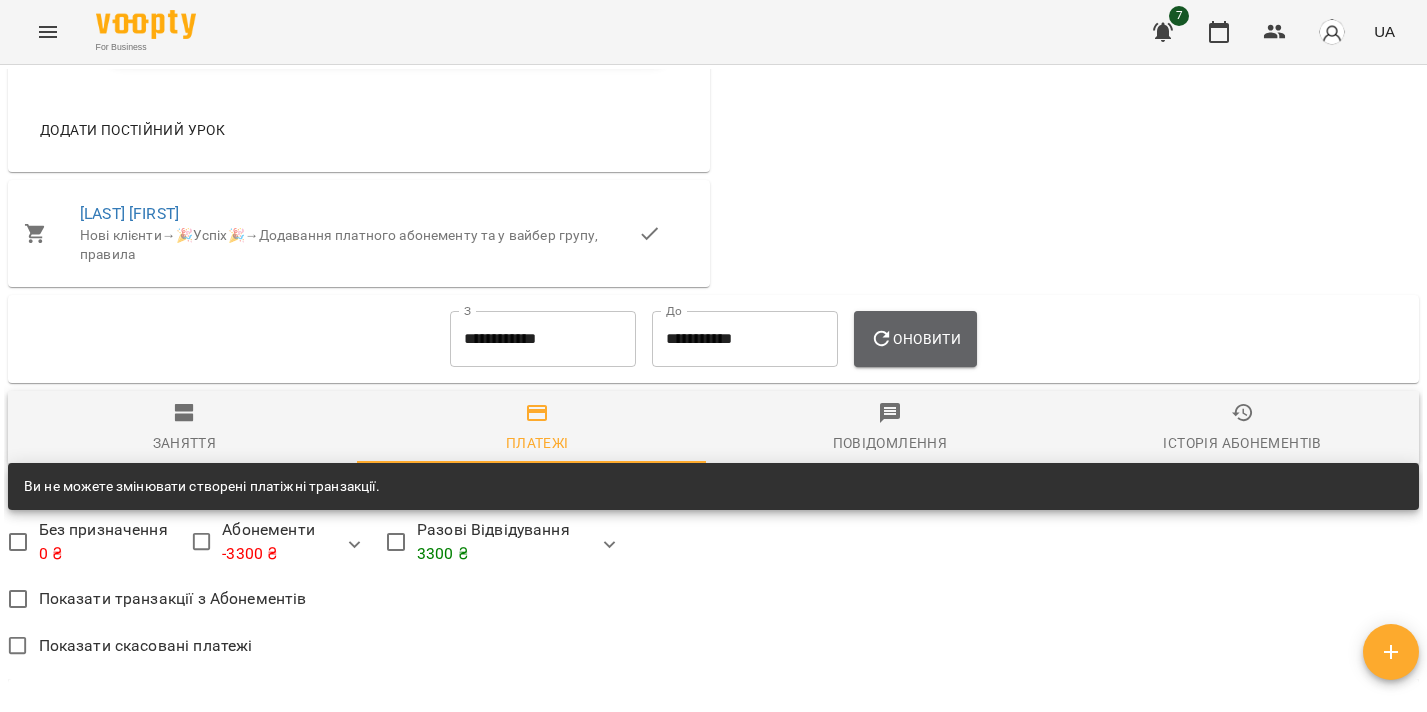 click on "Оновити" at bounding box center [915, 339] 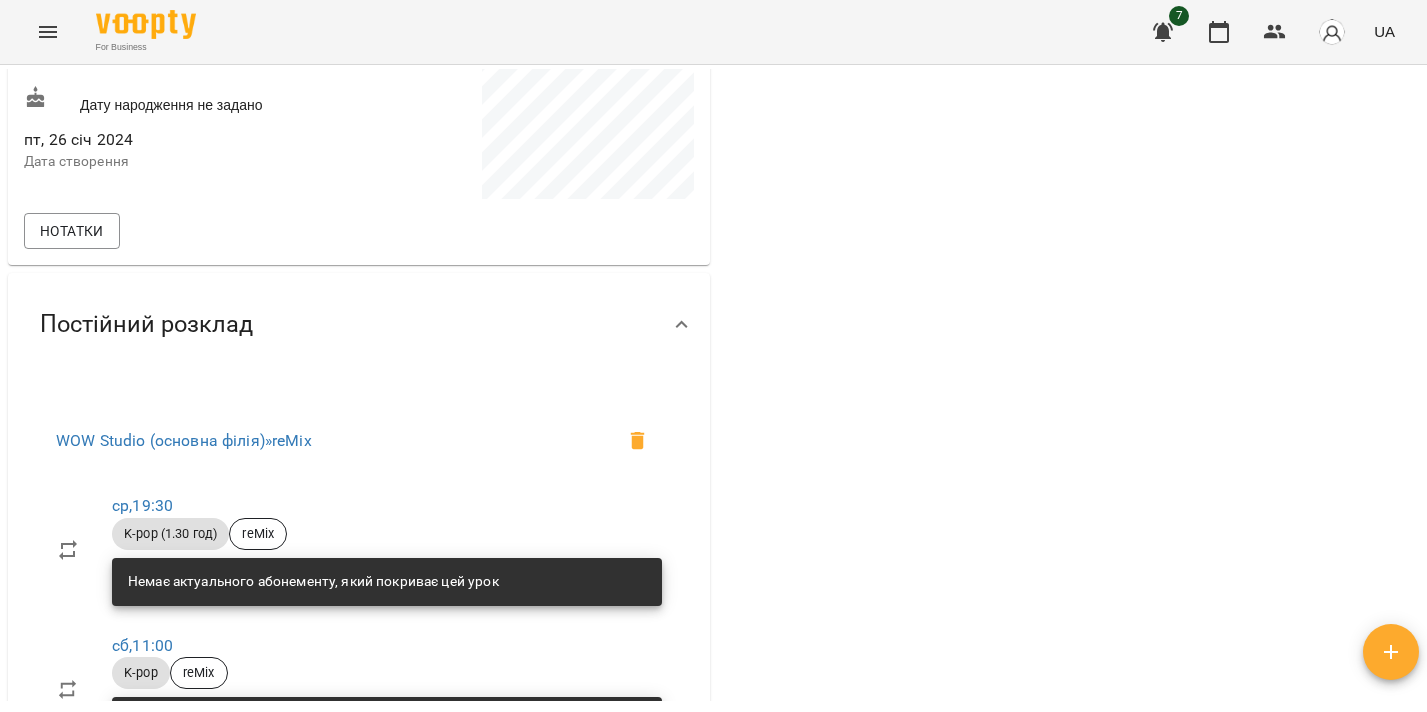 scroll, scrollTop: 0, scrollLeft: 0, axis: both 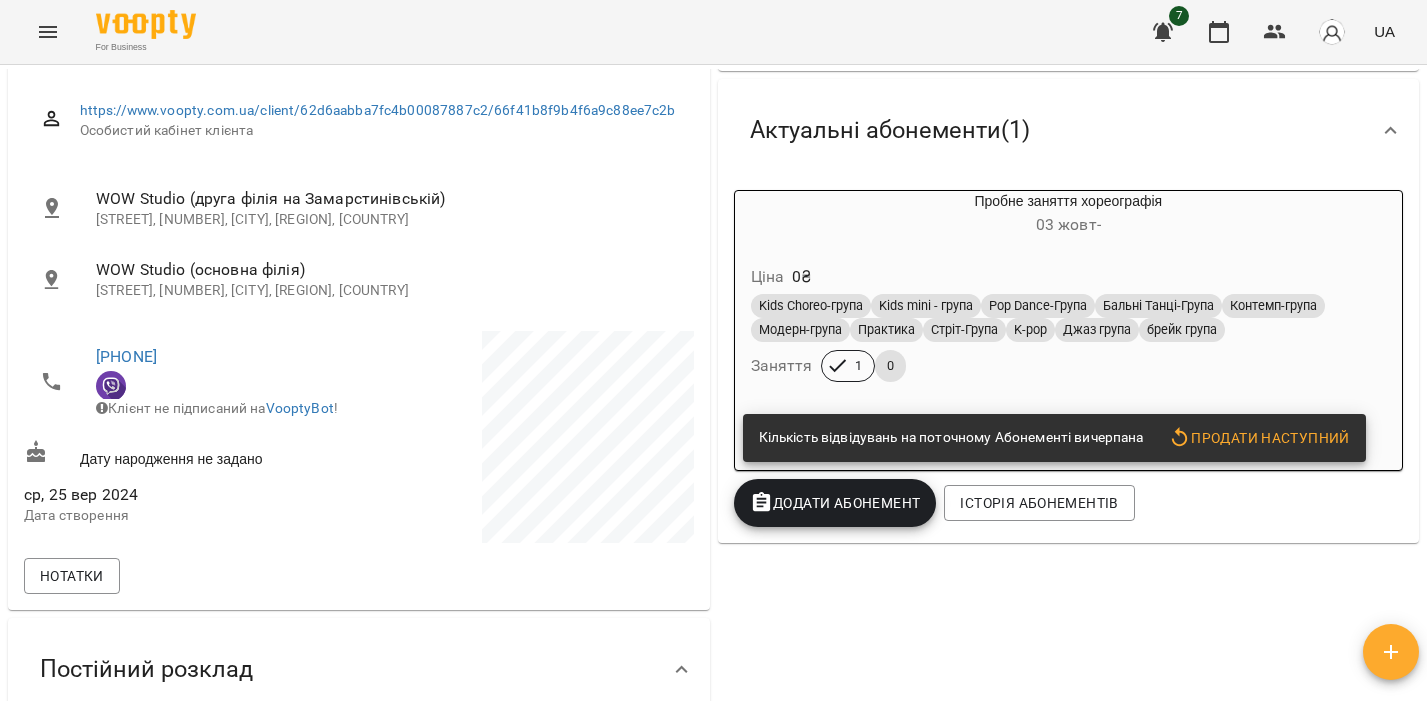 click on "Ціна 0 ₴ Kids Choreo-група Kids mini - група Pop Dance-Група Бальні Танці-Група Контемп-група Модерн-група Практика Стріт-Група K-pop Джаз група брейк група Заняття 1 0" at bounding box center (1069, 327) 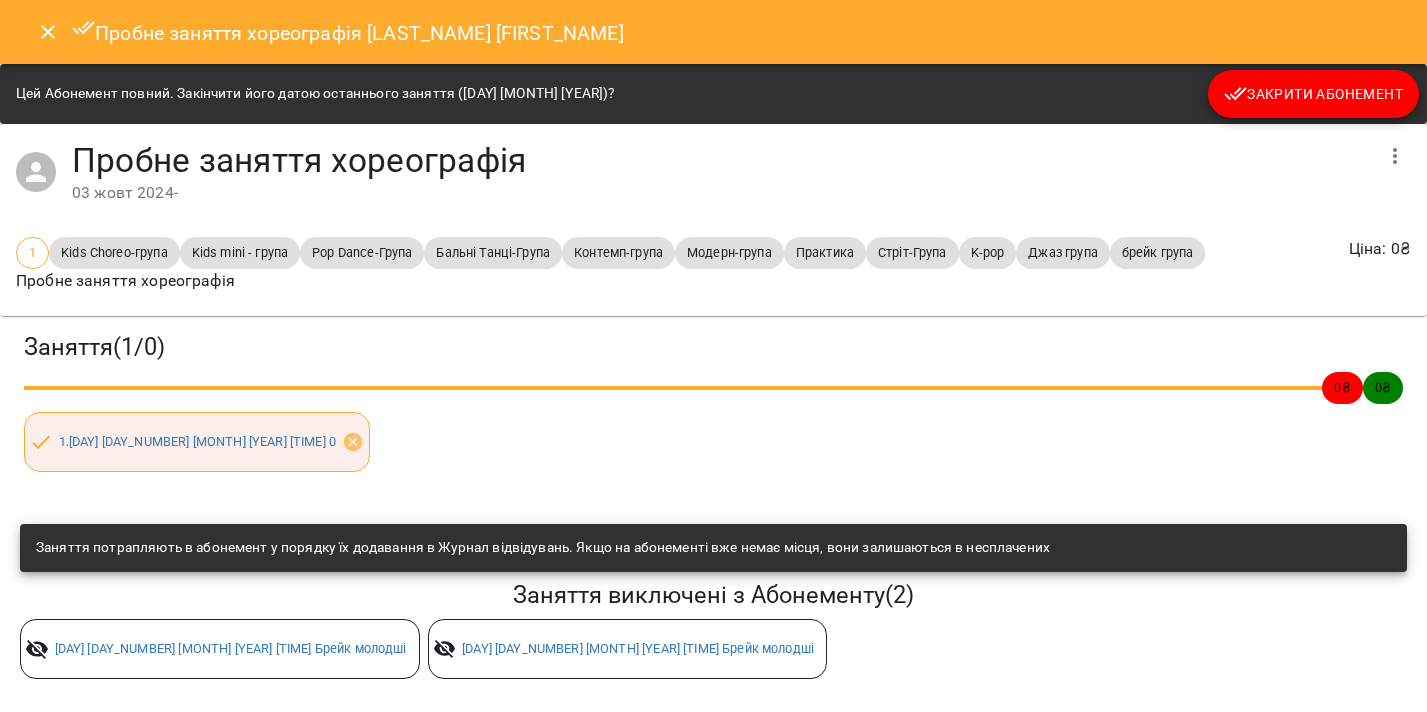 click on "Закрити Абонемент" at bounding box center [1313, 94] 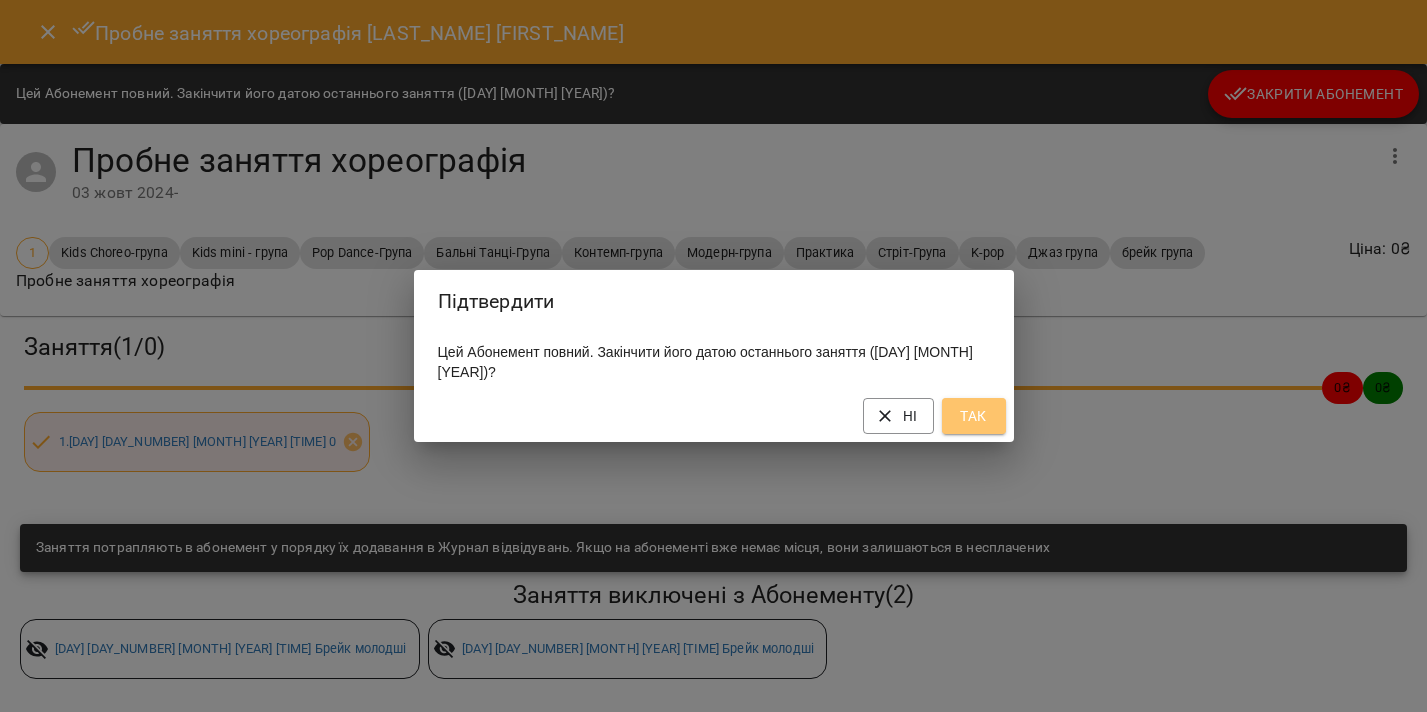 click on "Так" at bounding box center [974, 416] 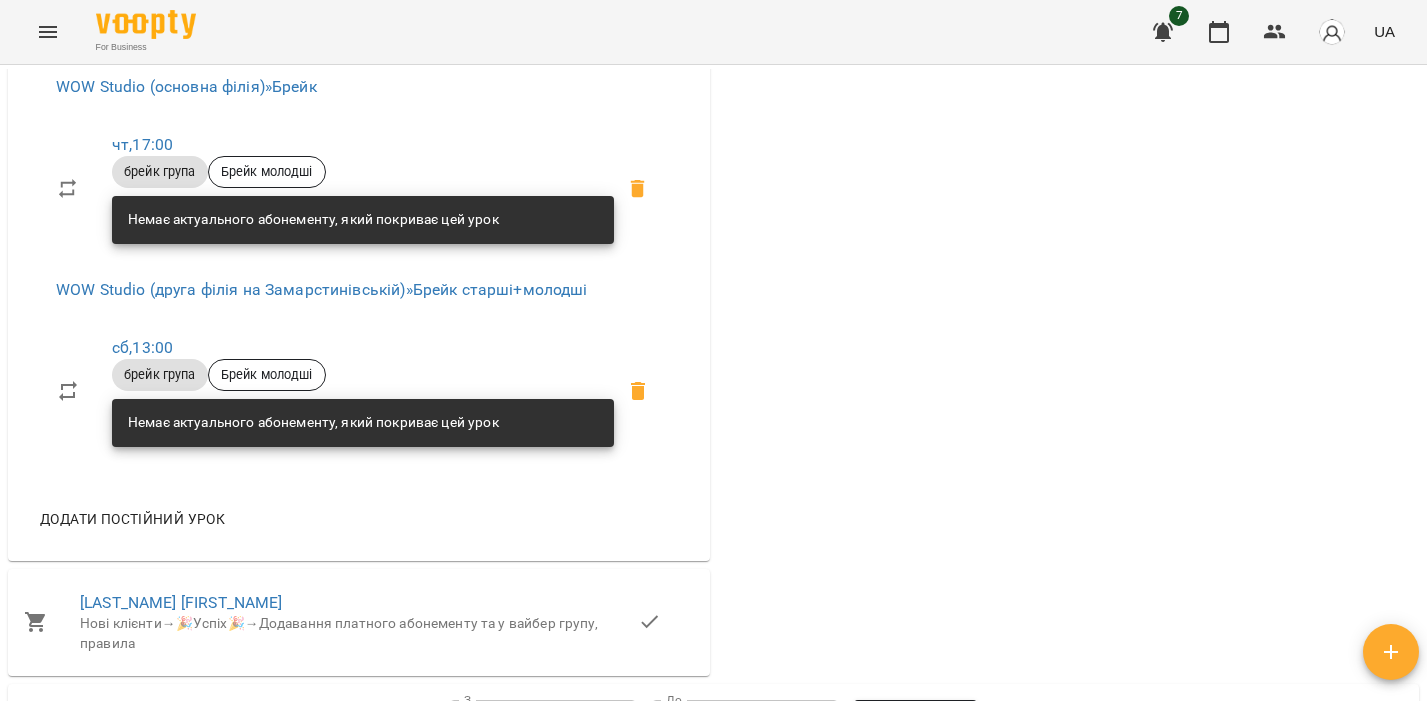 scroll, scrollTop: 1093, scrollLeft: 0, axis: vertical 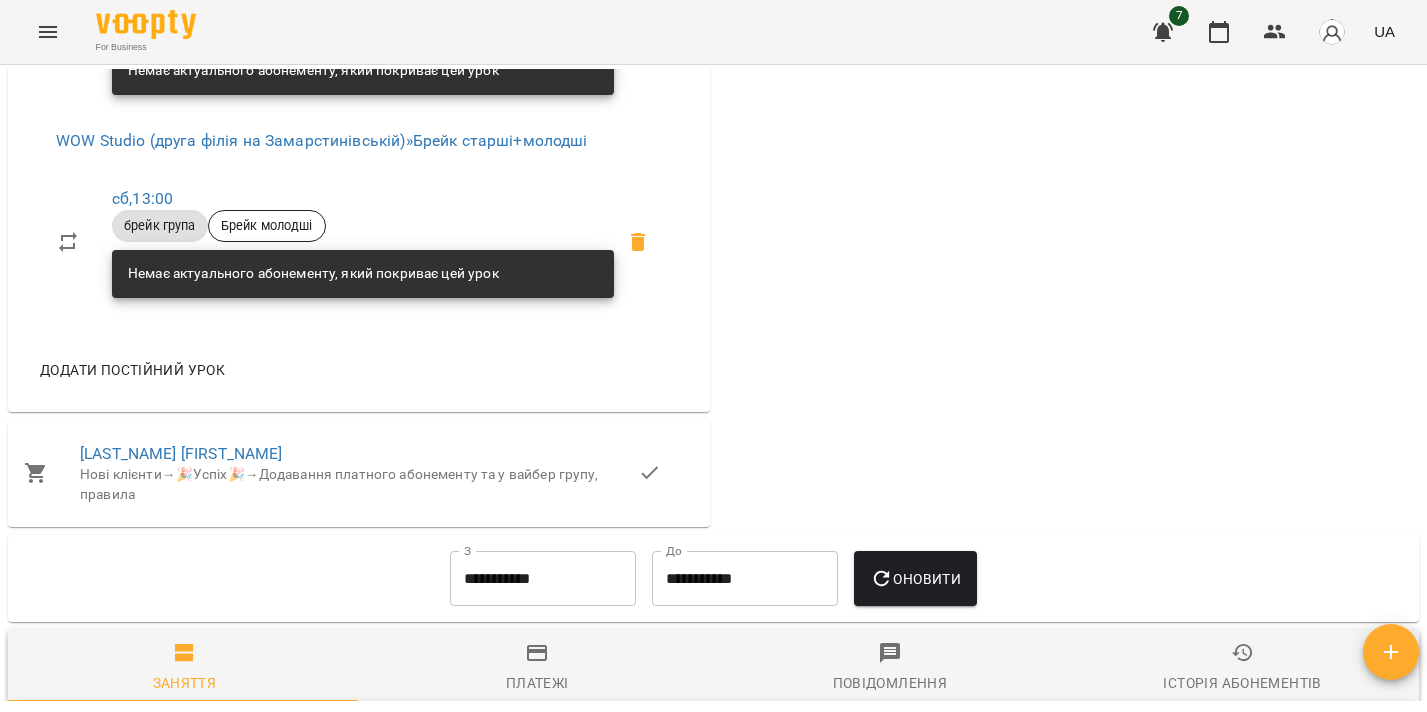 click 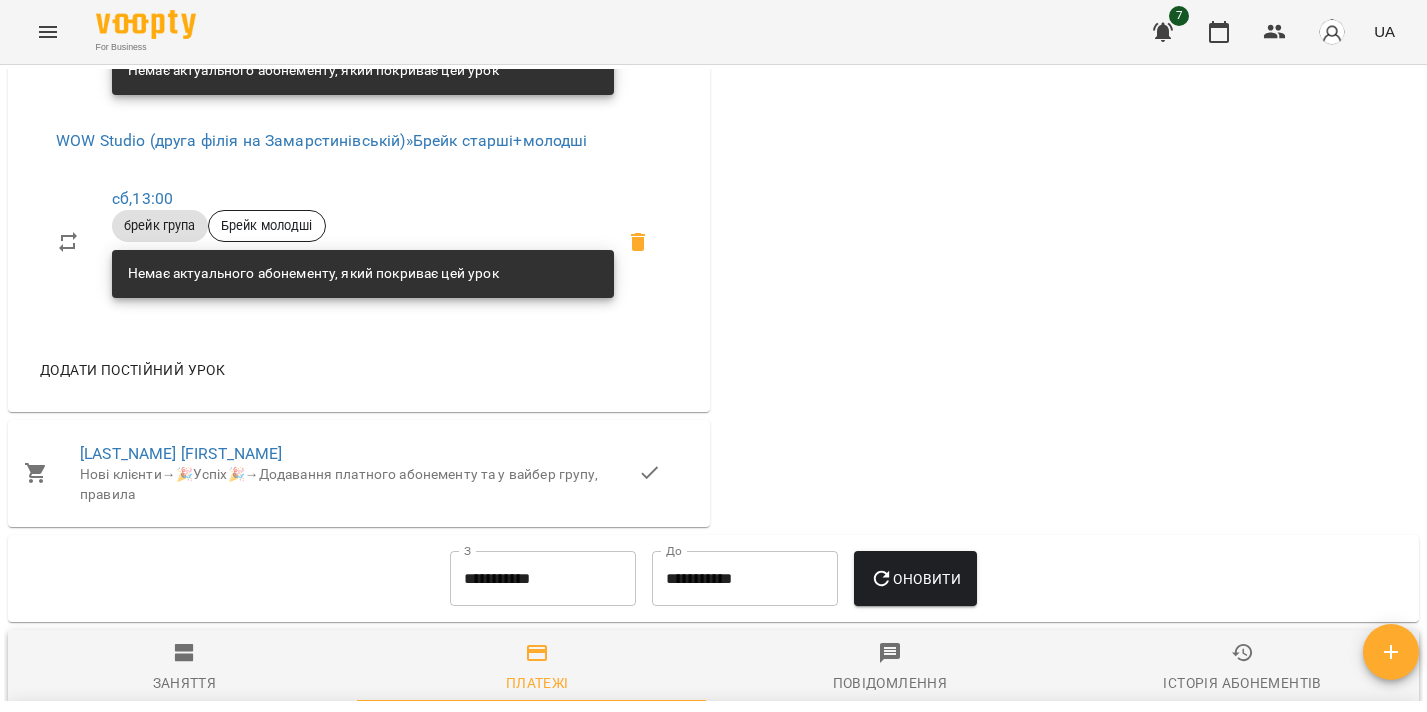 click on "**********" at bounding box center [543, 579] 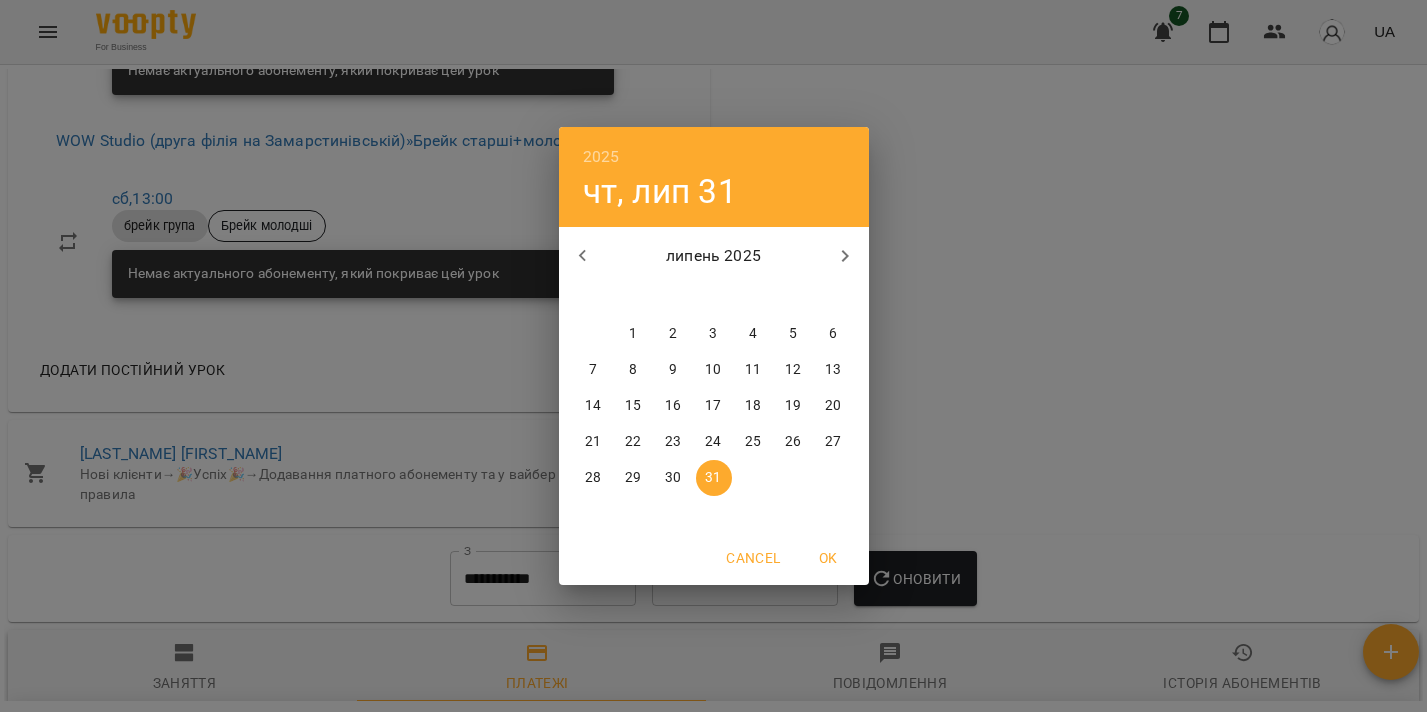 click 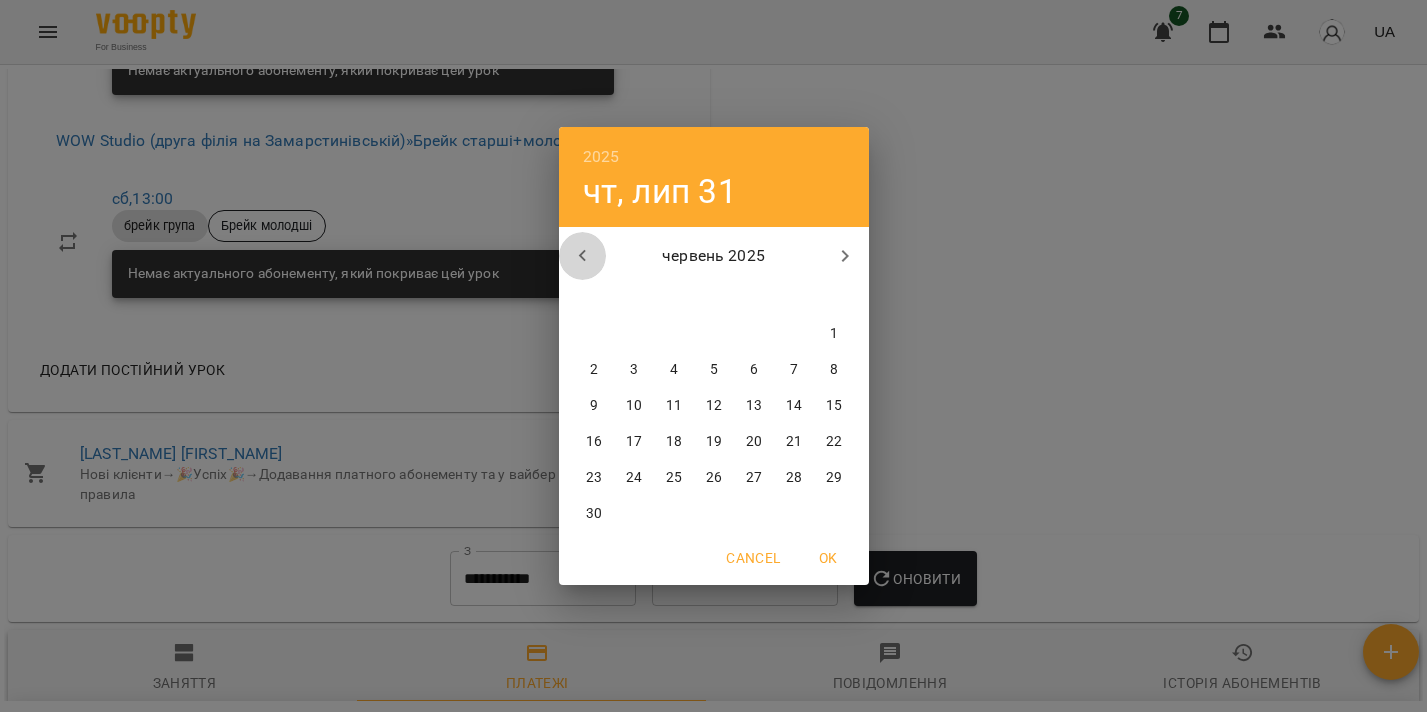 click 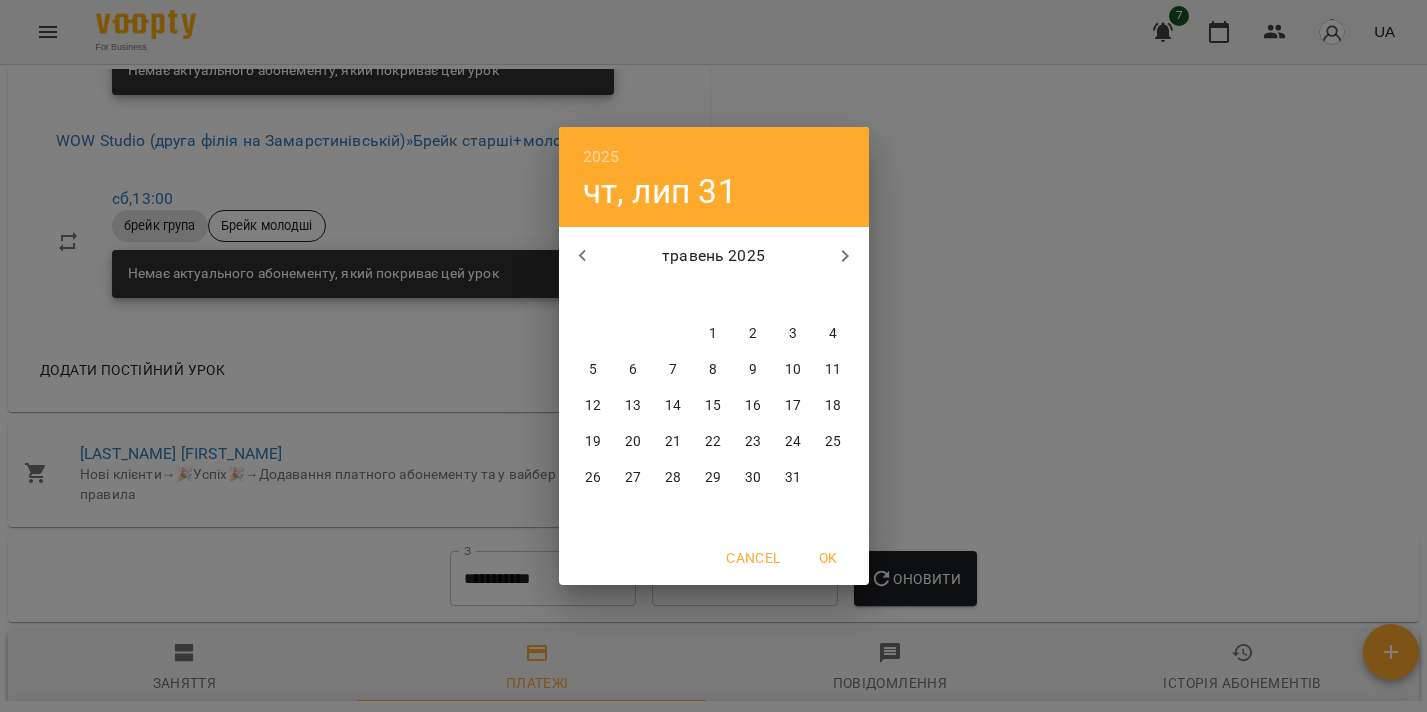 click 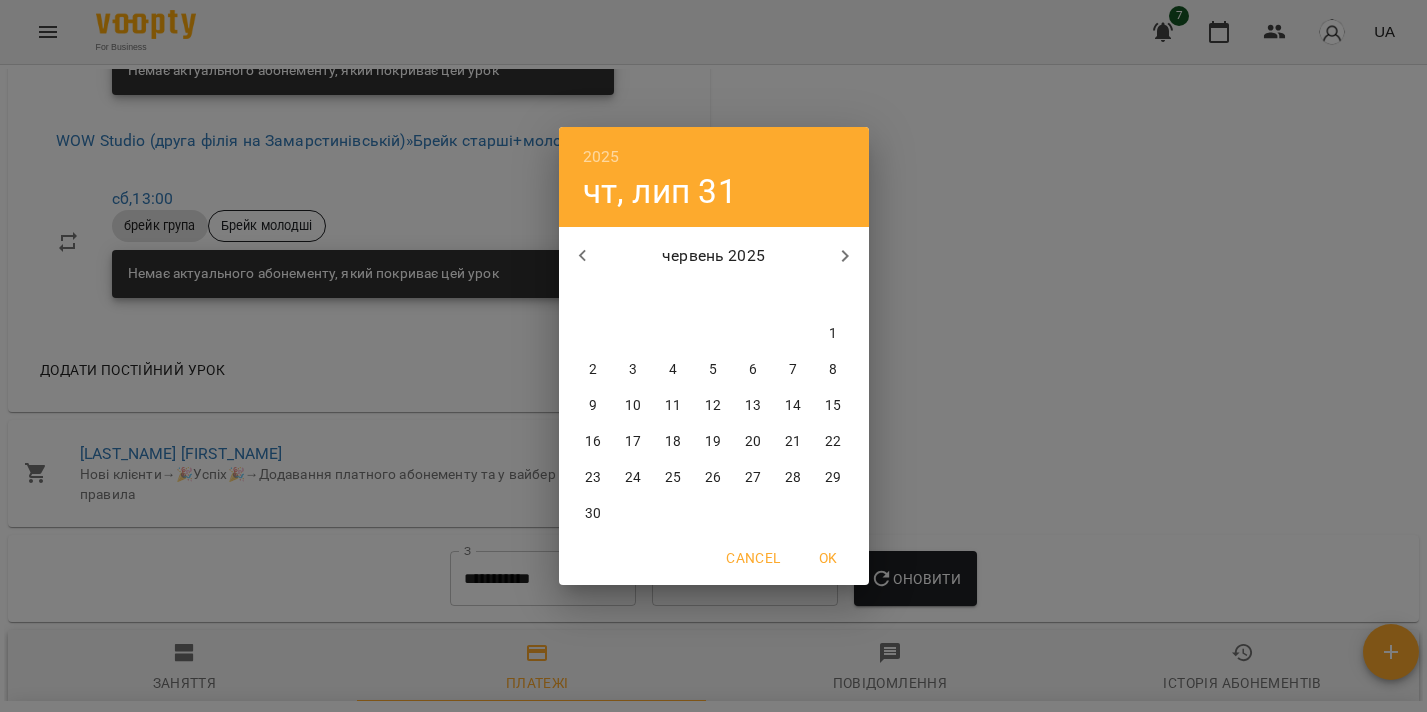 click on "31" at bounding box center [794, 334] 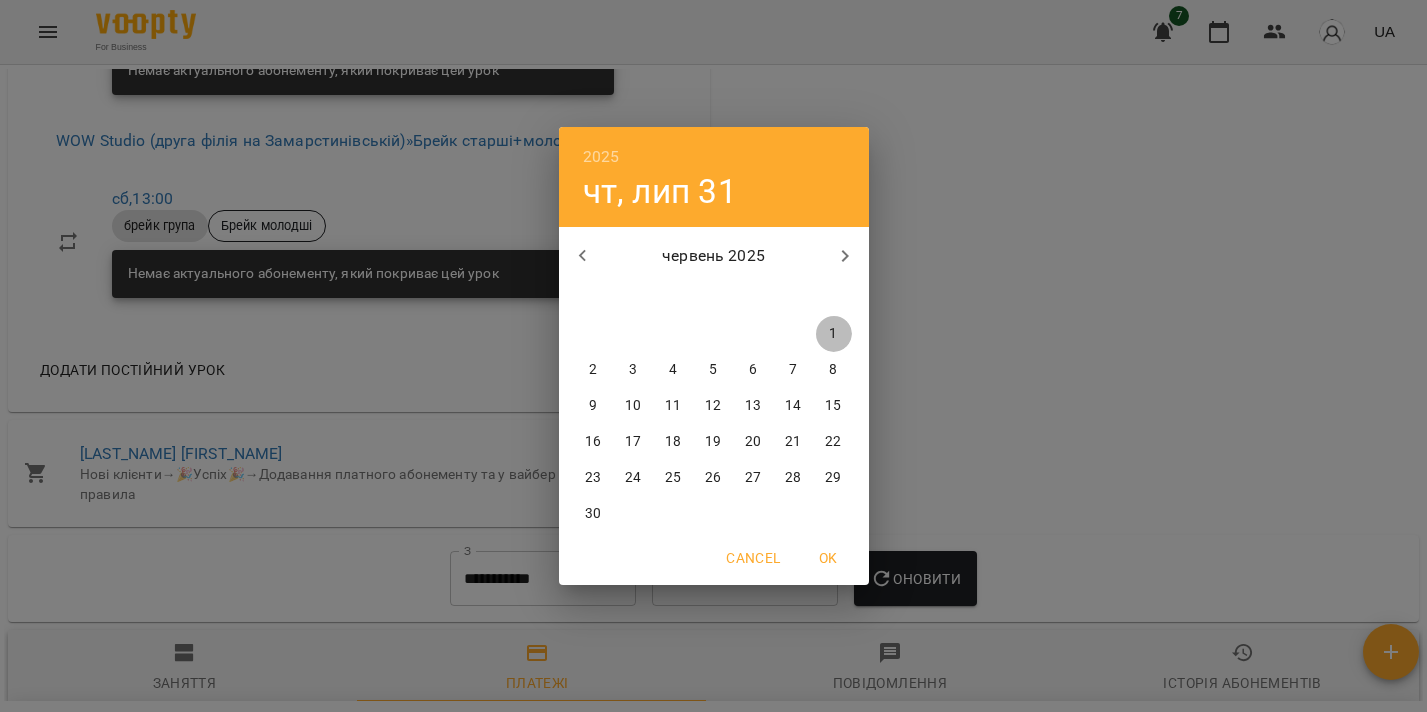 click on "1" at bounding box center (833, 334) 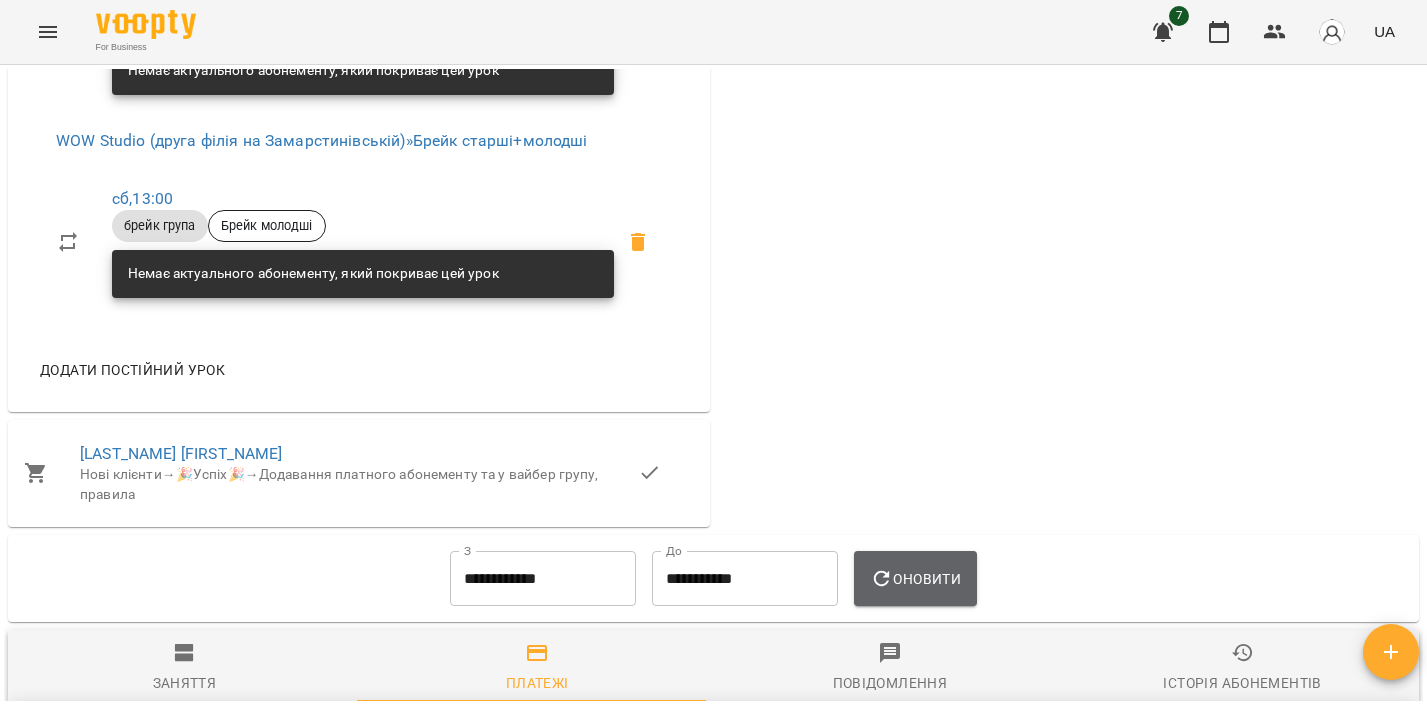 click on "Оновити" at bounding box center [915, 579] 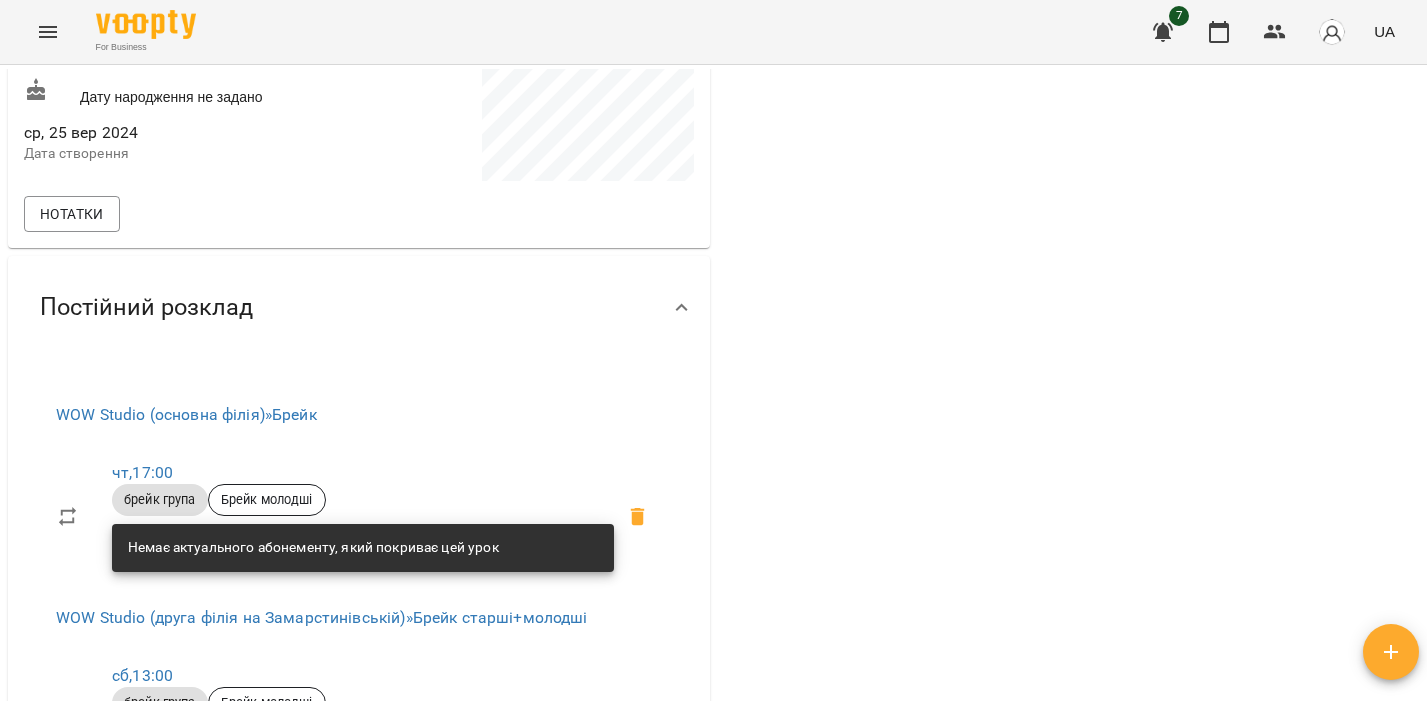 scroll, scrollTop: 0, scrollLeft: 0, axis: both 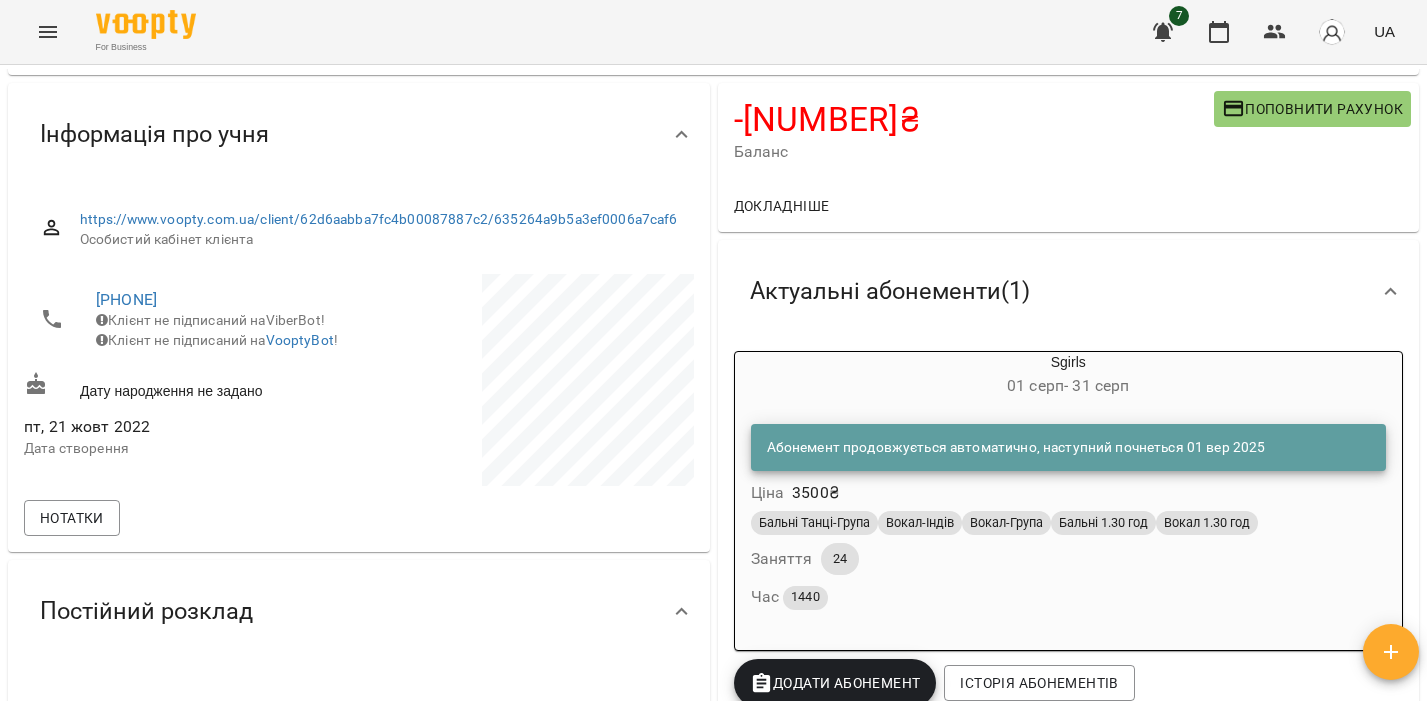 click on "01 серп  -   31 серп" at bounding box center [1069, 386] 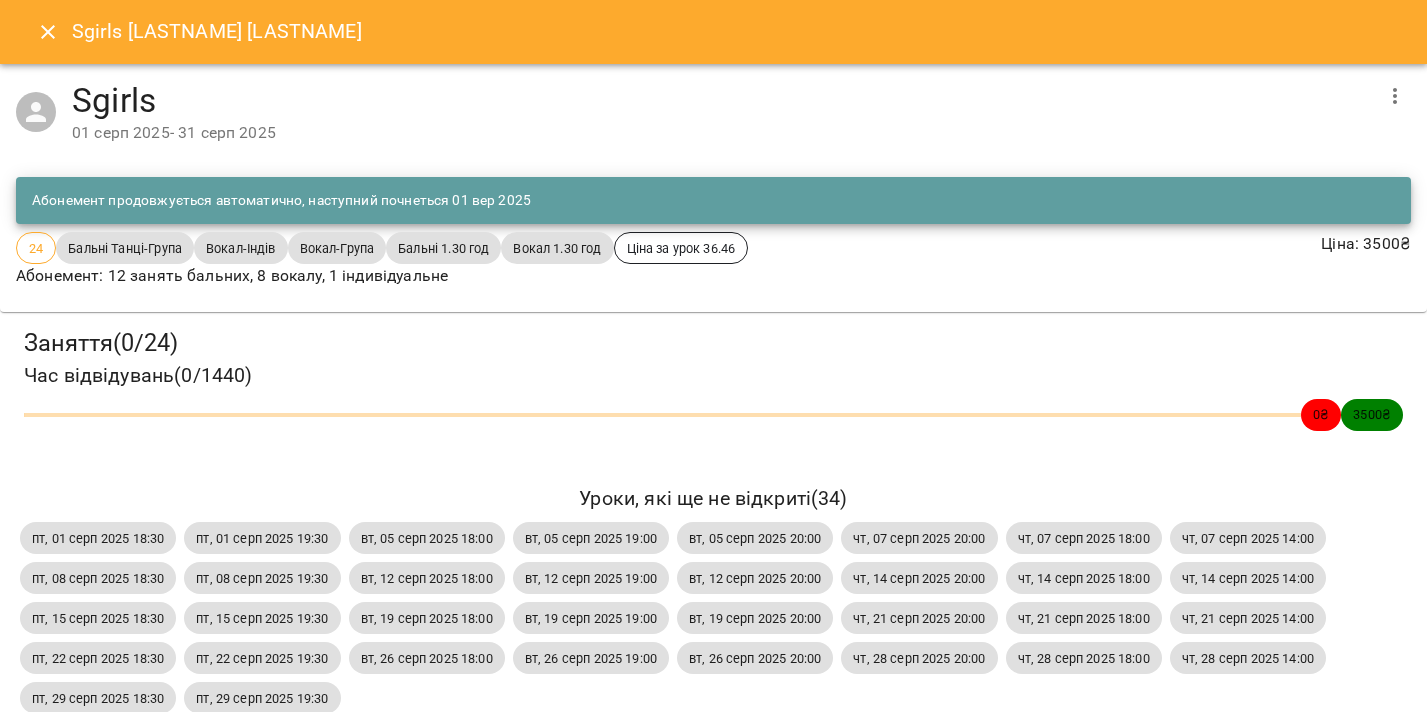 click at bounding box center (1395, 96) 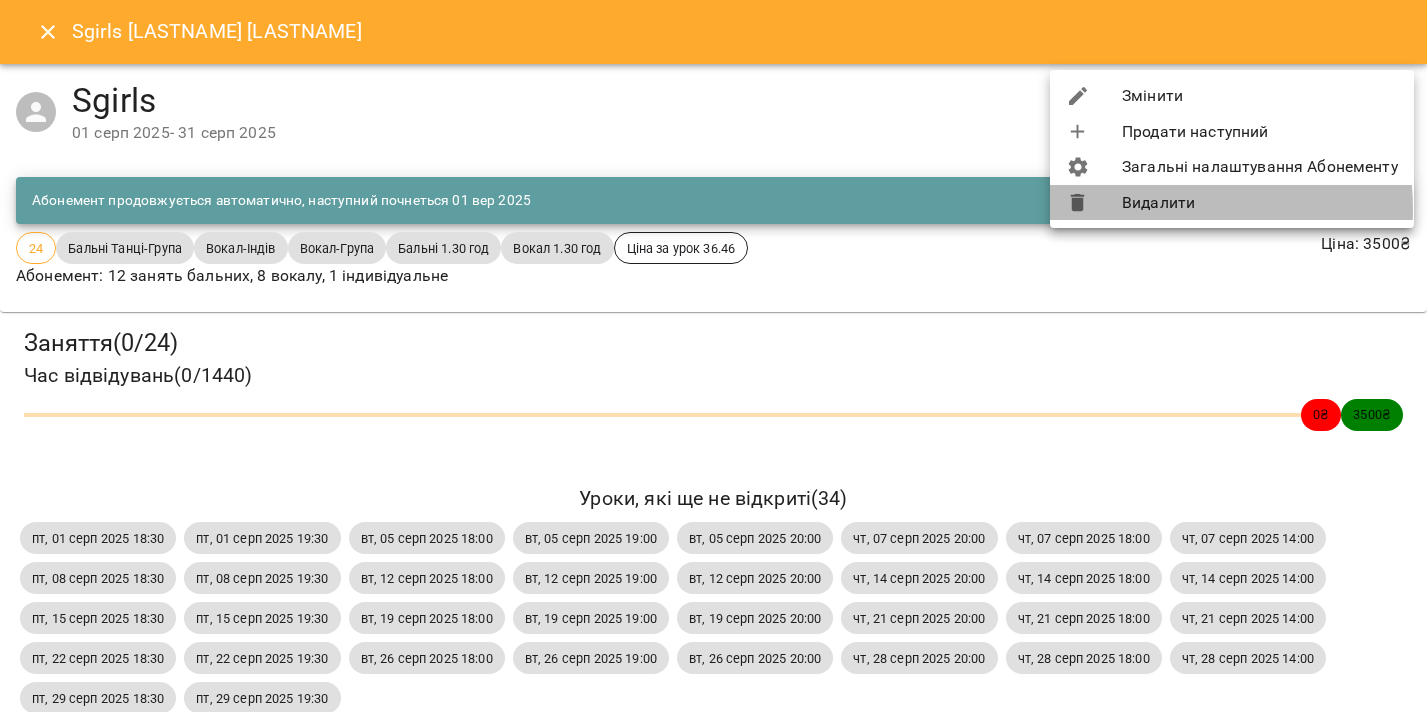 click on "Видалити" at bounding box center (1232, 203) 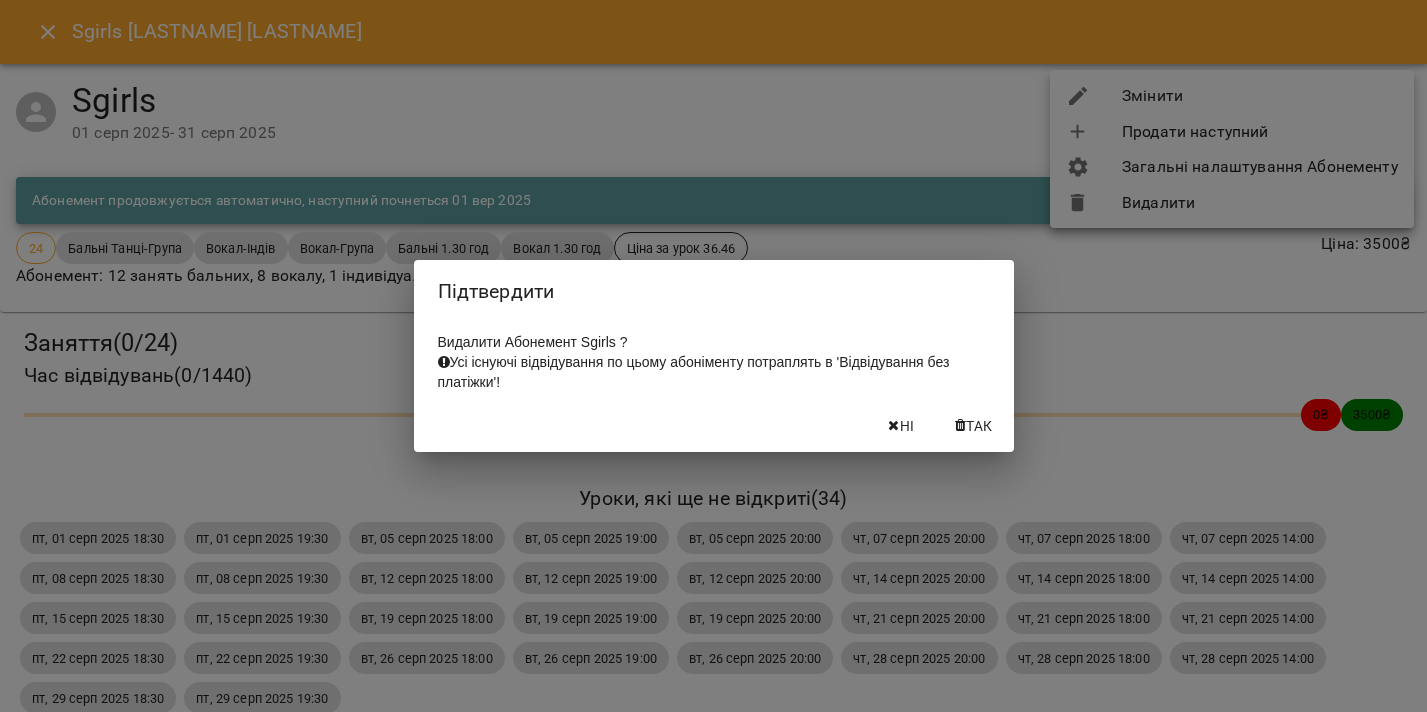 click on "Так" at bounding box center [979, 426] 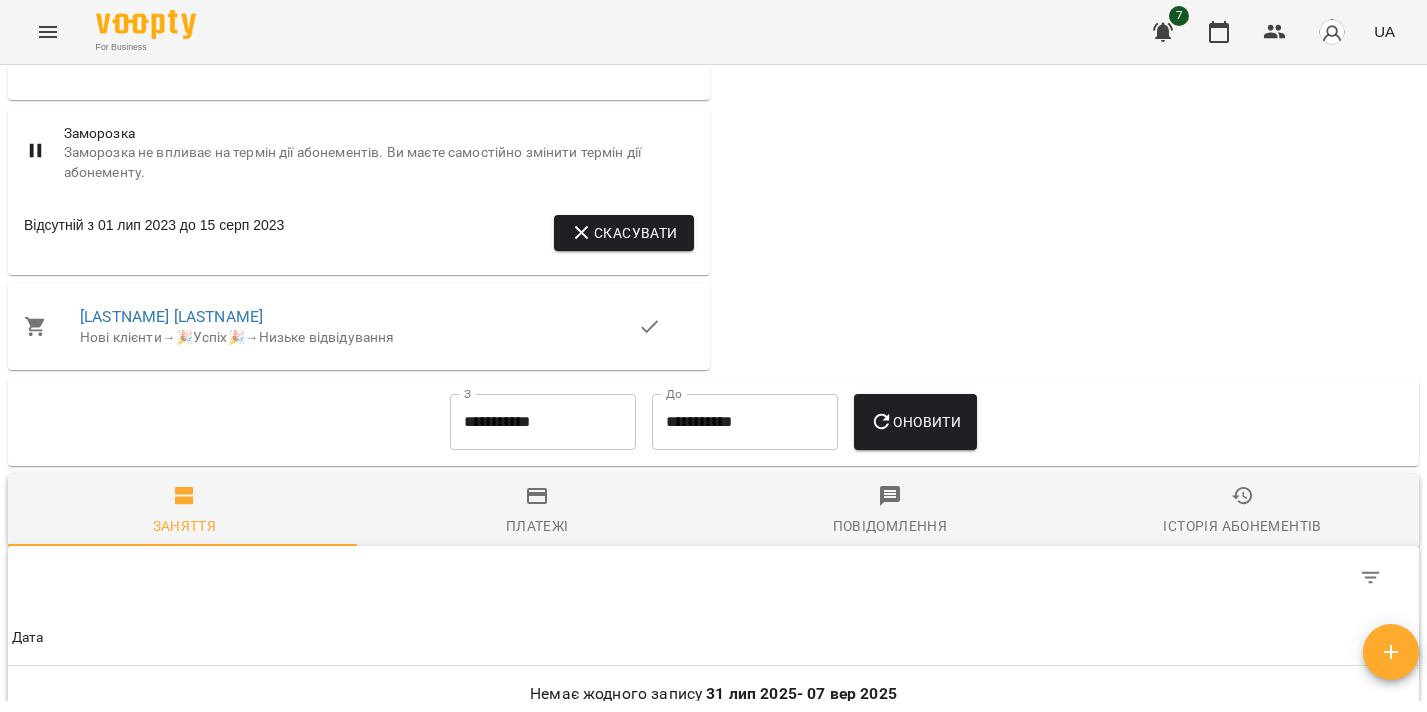 scroll, scrollTop: 2472, scrollLeft: 0, axis: vertical 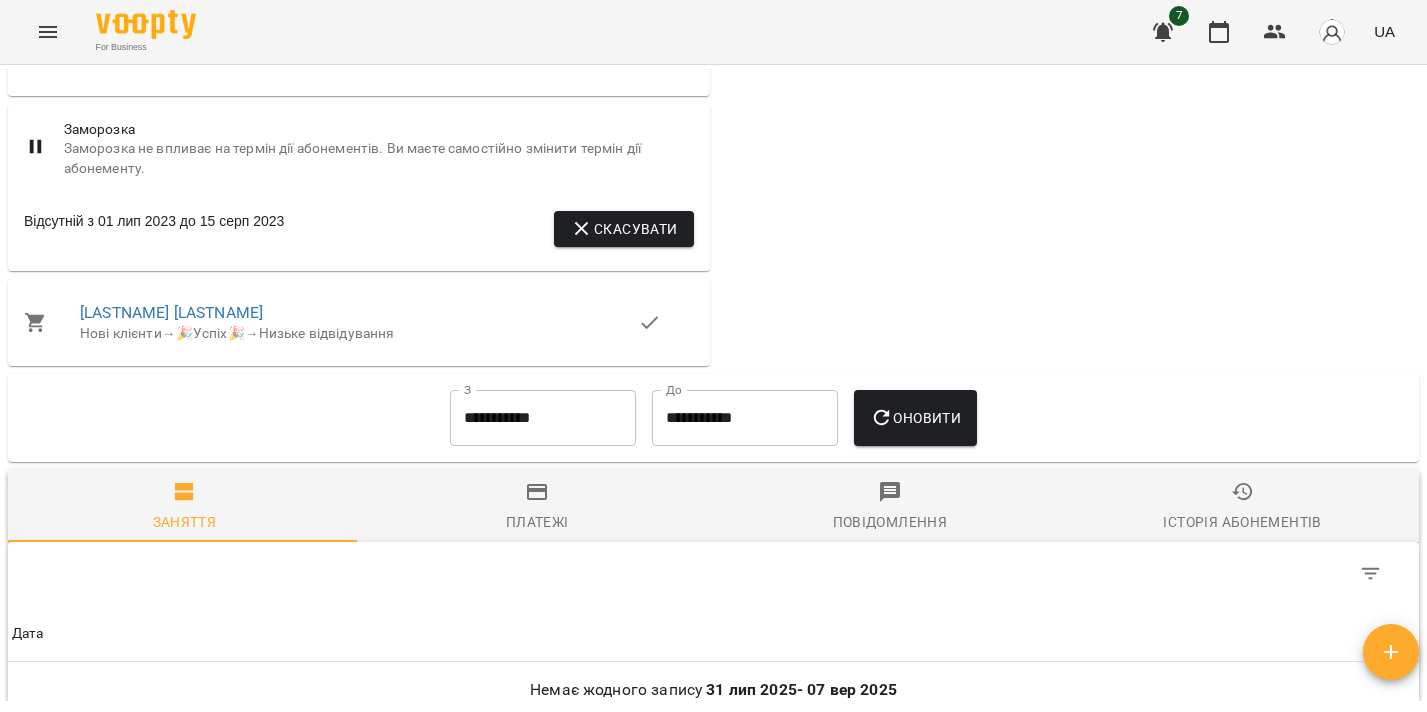 click on "Платежі" at bounding box center (537, 507) 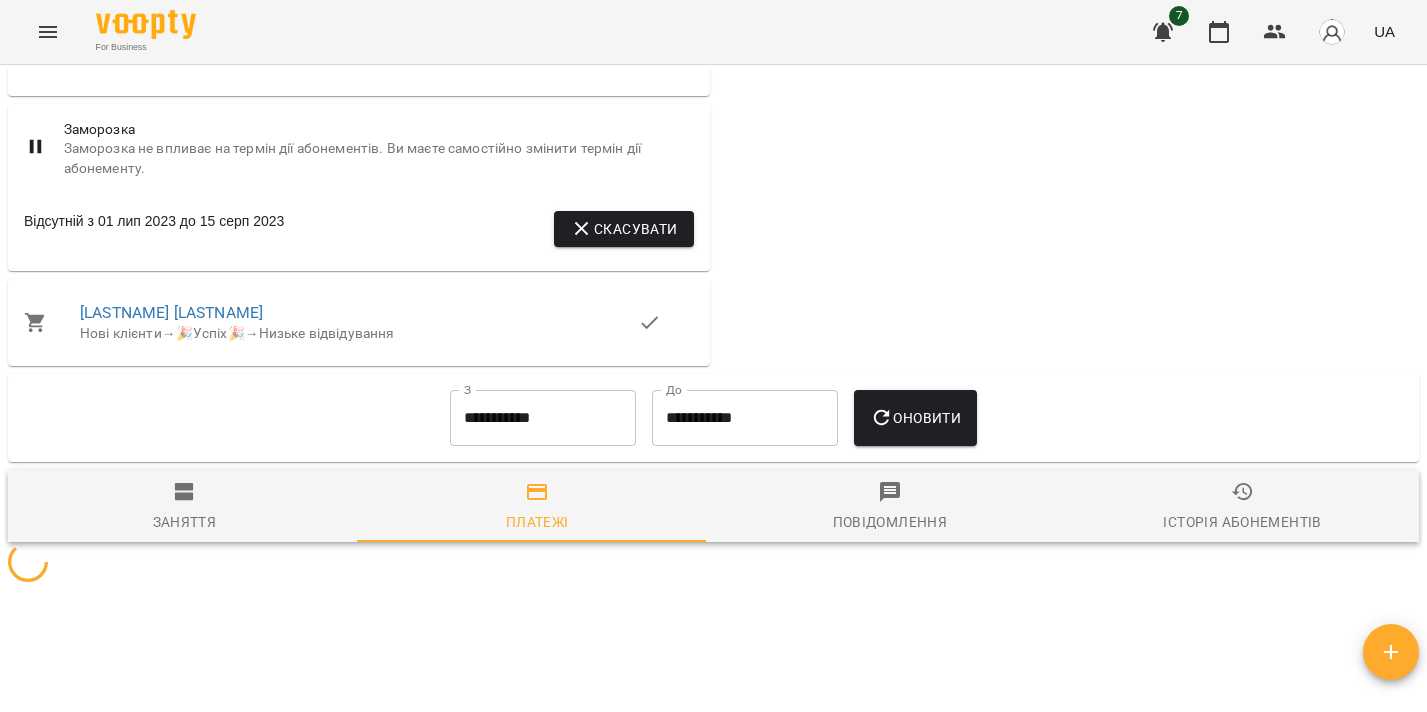 click on "**********" at bounding box center (543, 418) 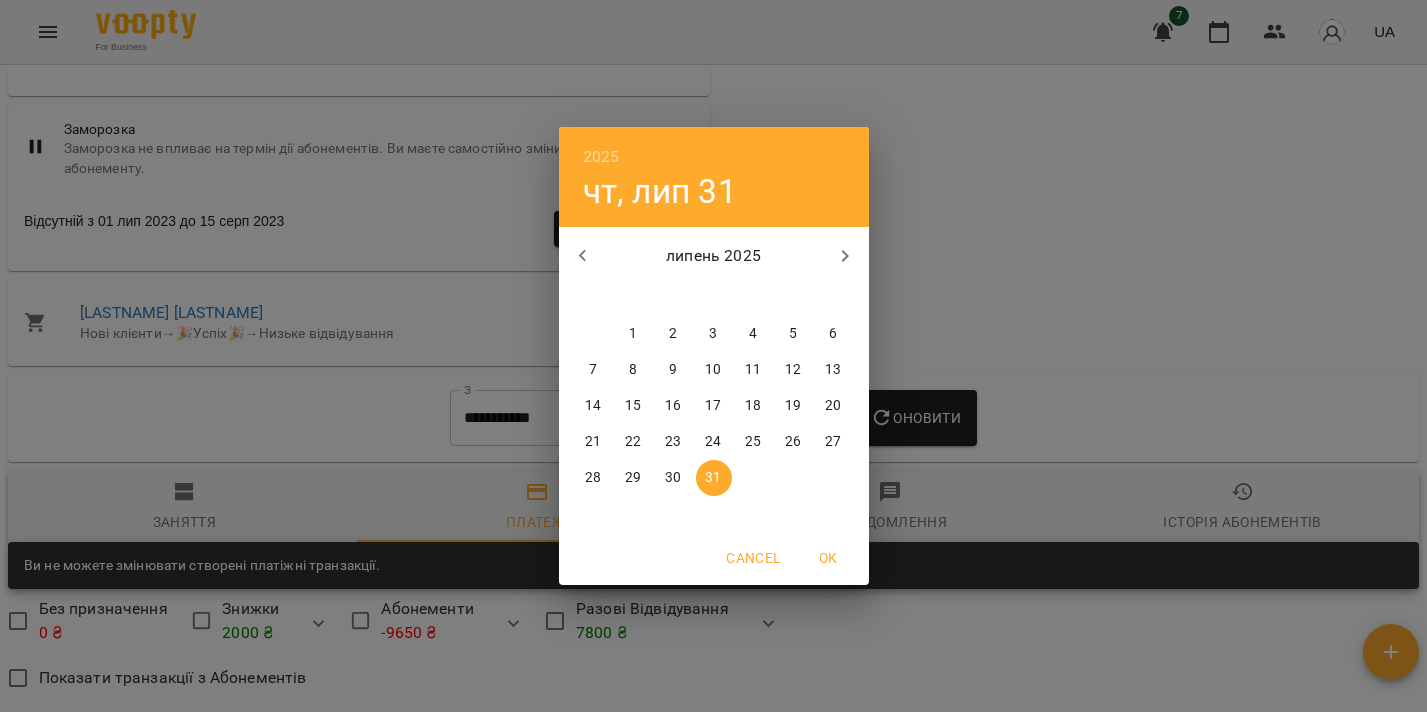 click at bounding box center (583, 256) 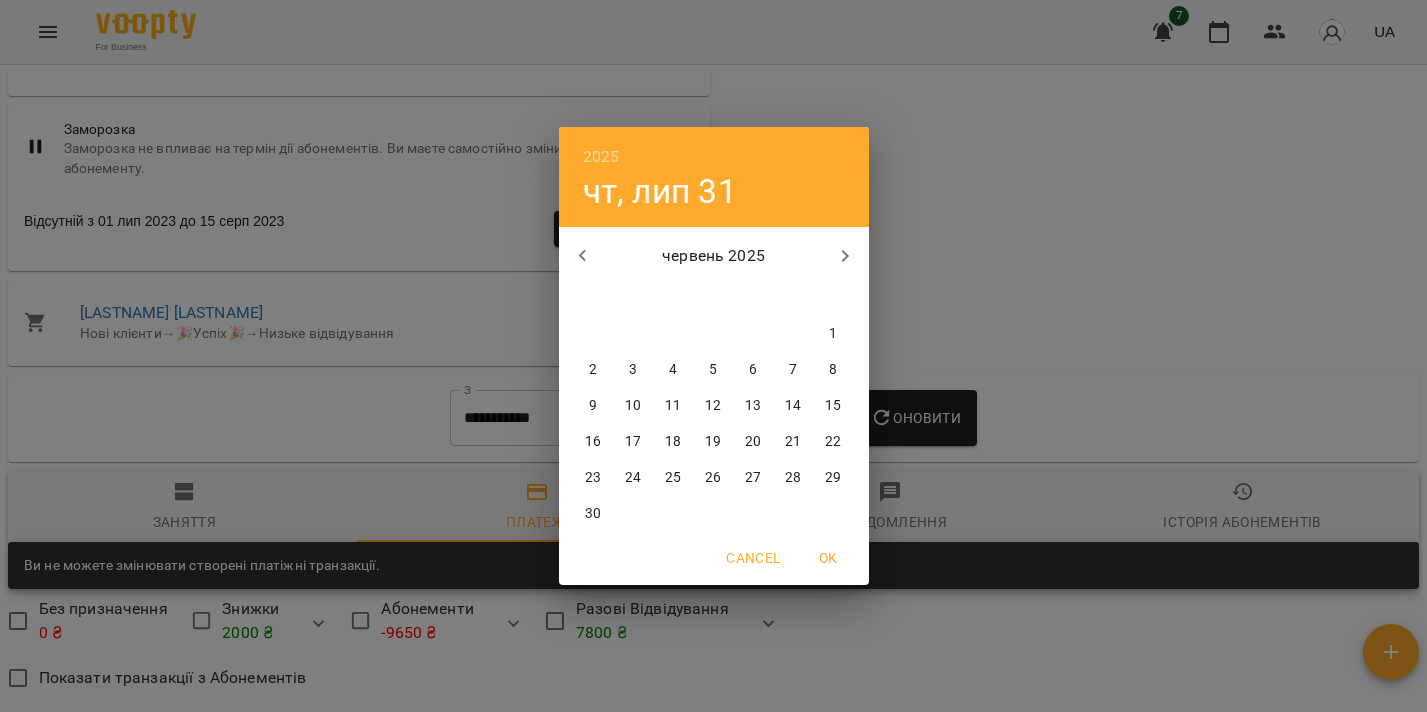 click on "31" at bounding box center [794, 334] 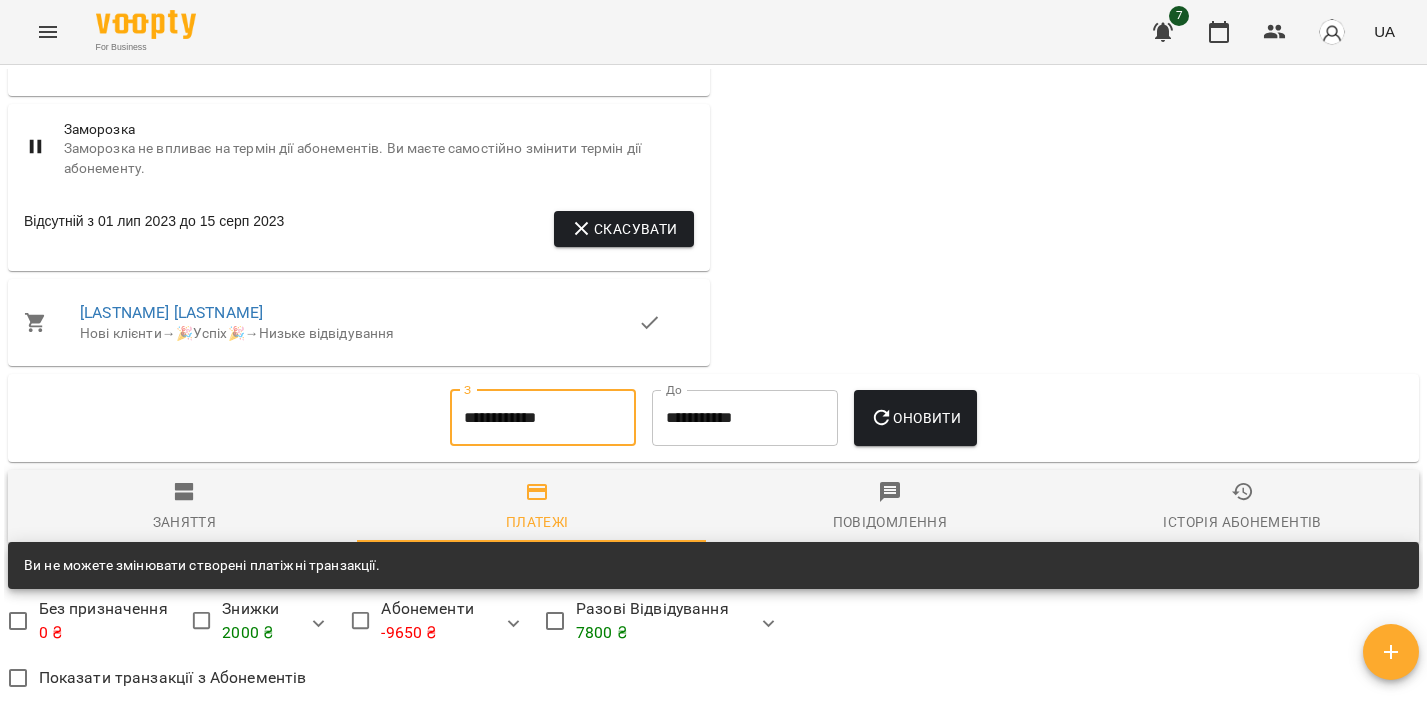 click on "Оновити" at bounding box center (915, 418) 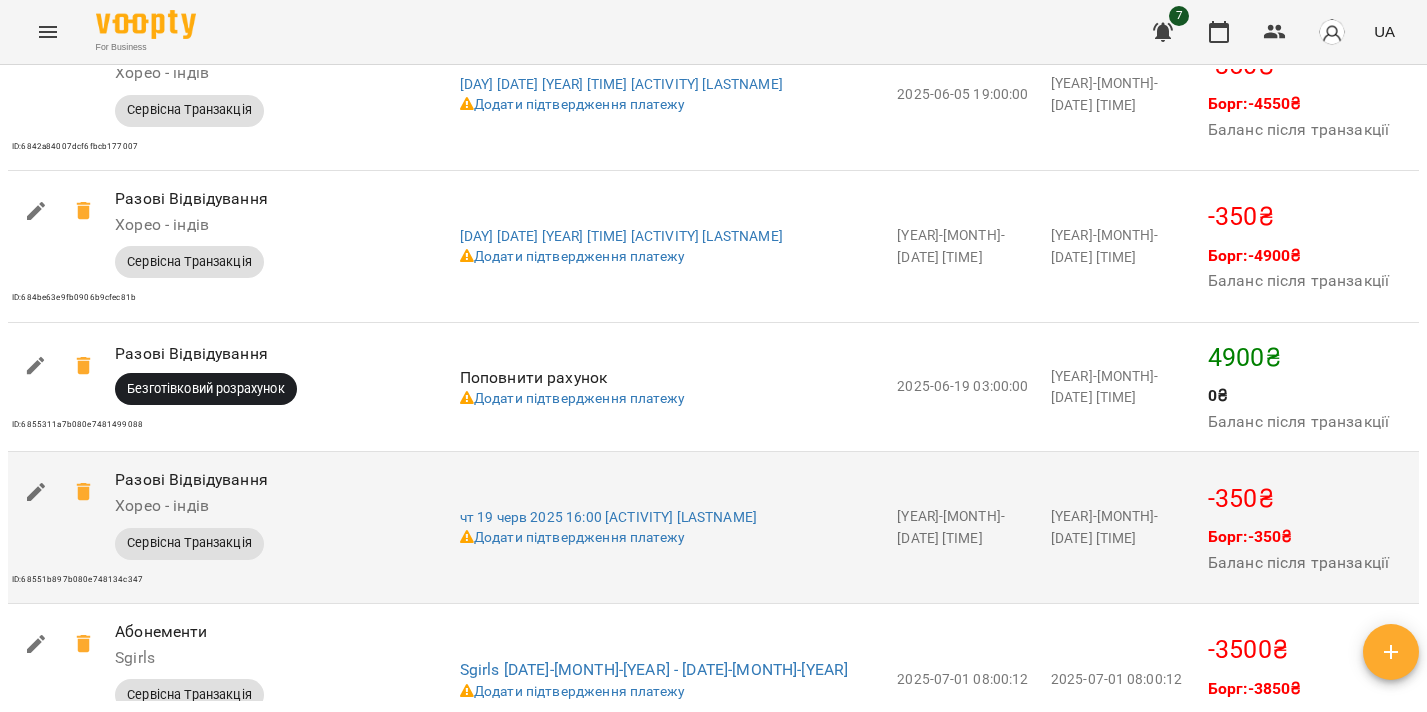 scroll, scrollTop: 3566, scrollLeft: 0, axis: vertical 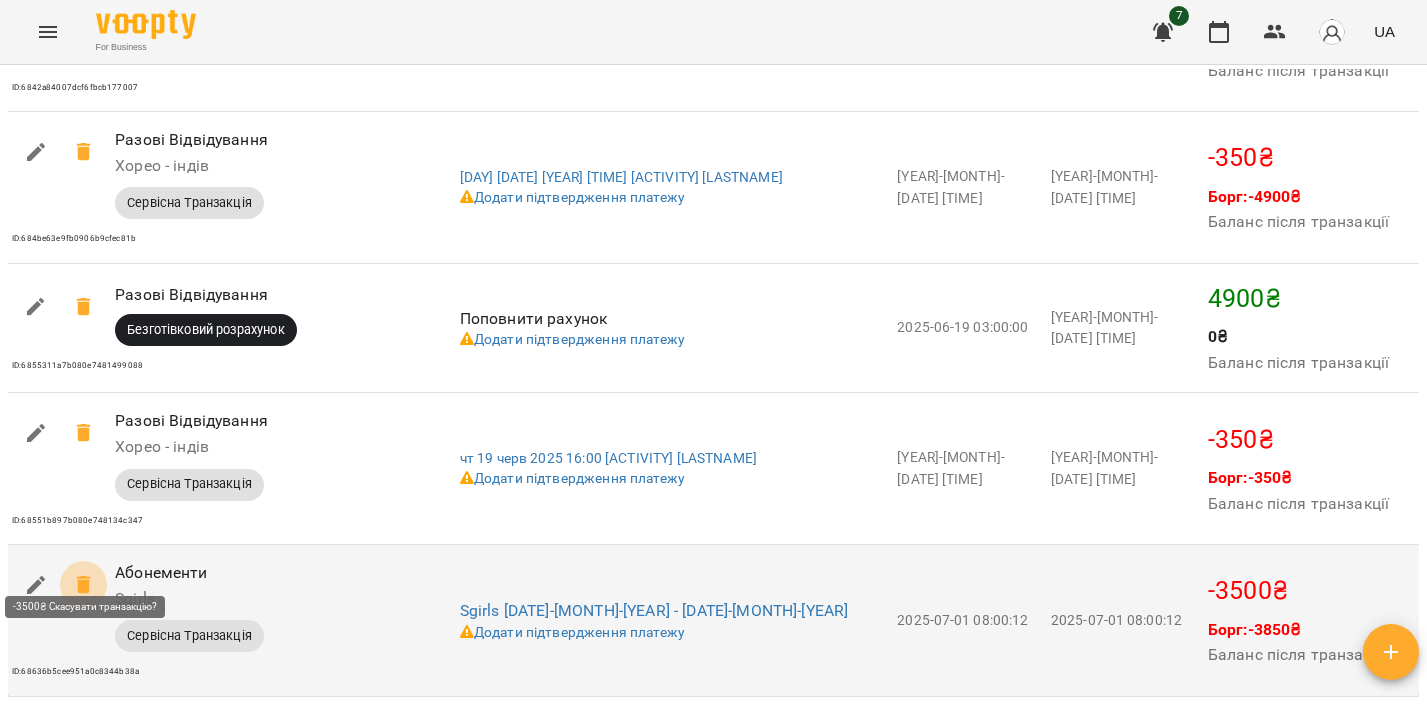 click 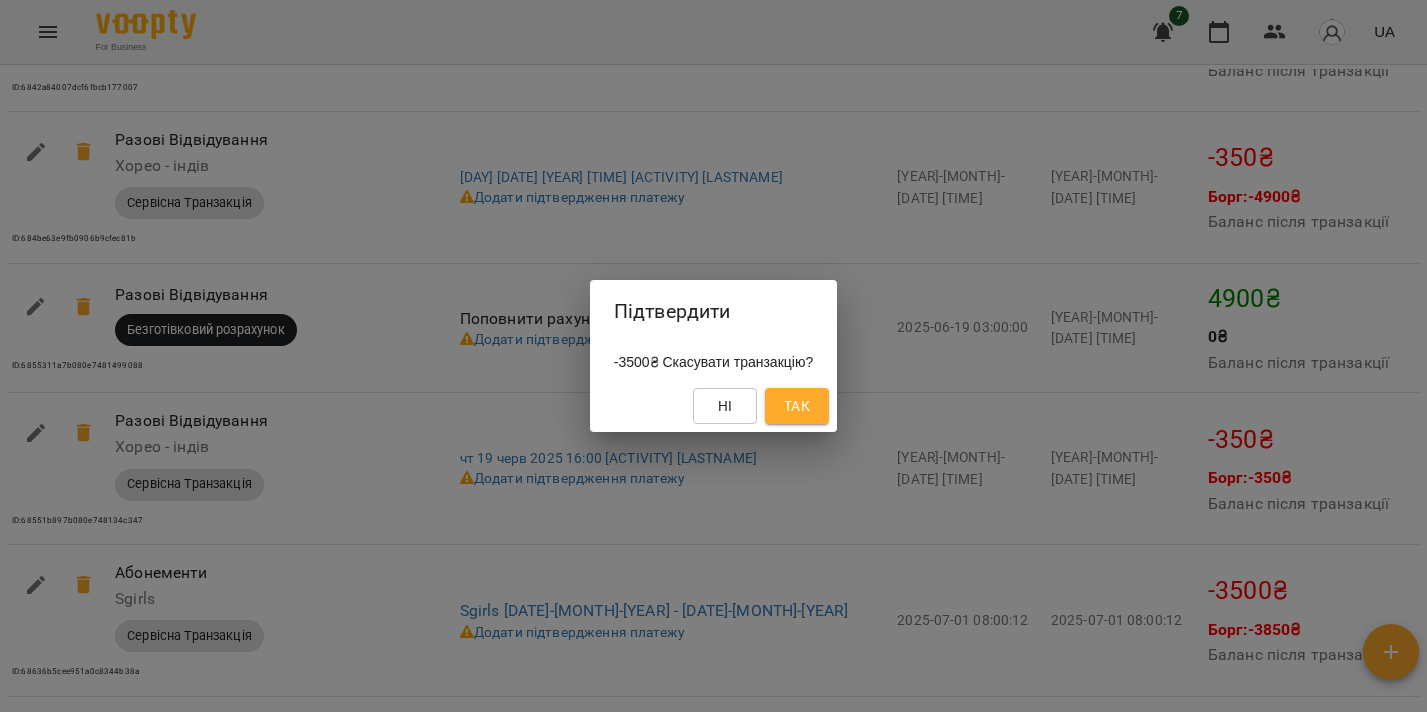 click on "Так" at bounding box center (797, 406) 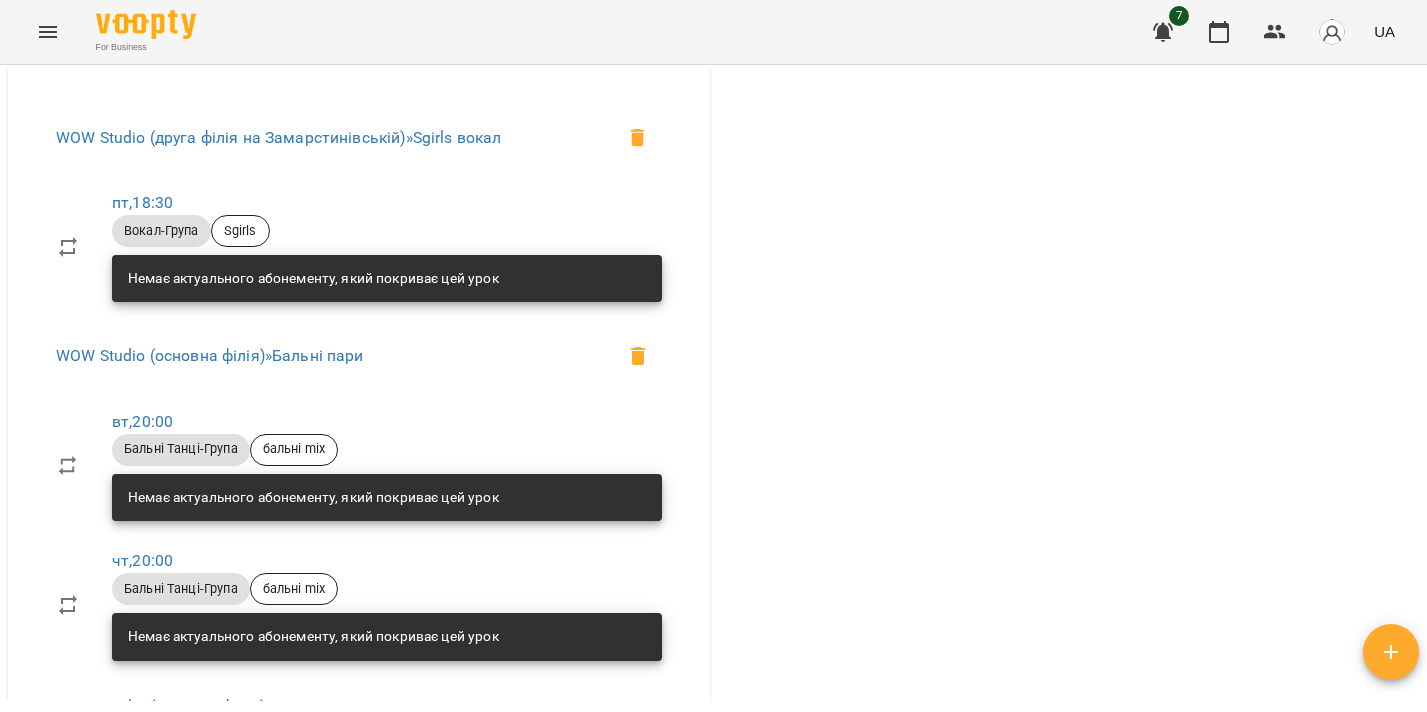 scroll, scrollTop: 0, scrollLeft: 0, axis: both 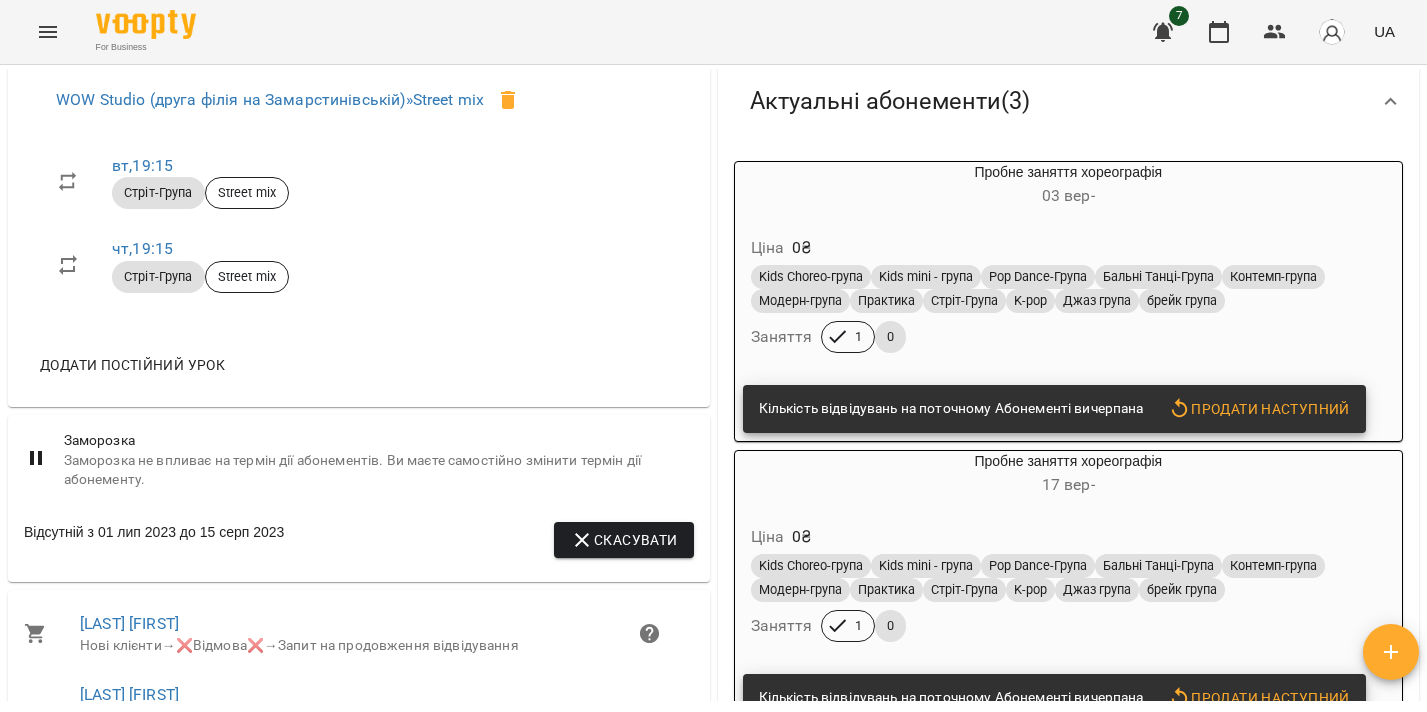 click on "Ціна 0 ₴" at bounding box center (1069, 248) 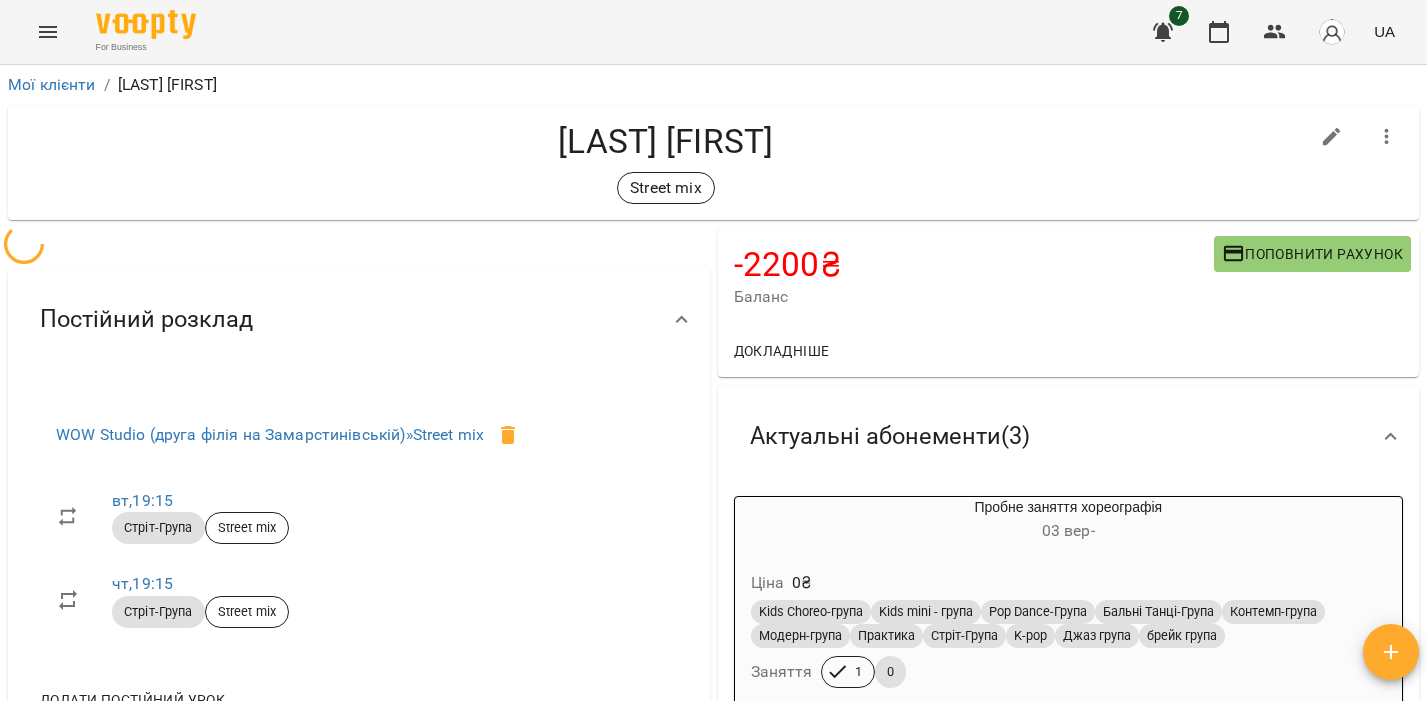 scroll, scrollTop: 365, scrollLeft: 0, axis: vertical 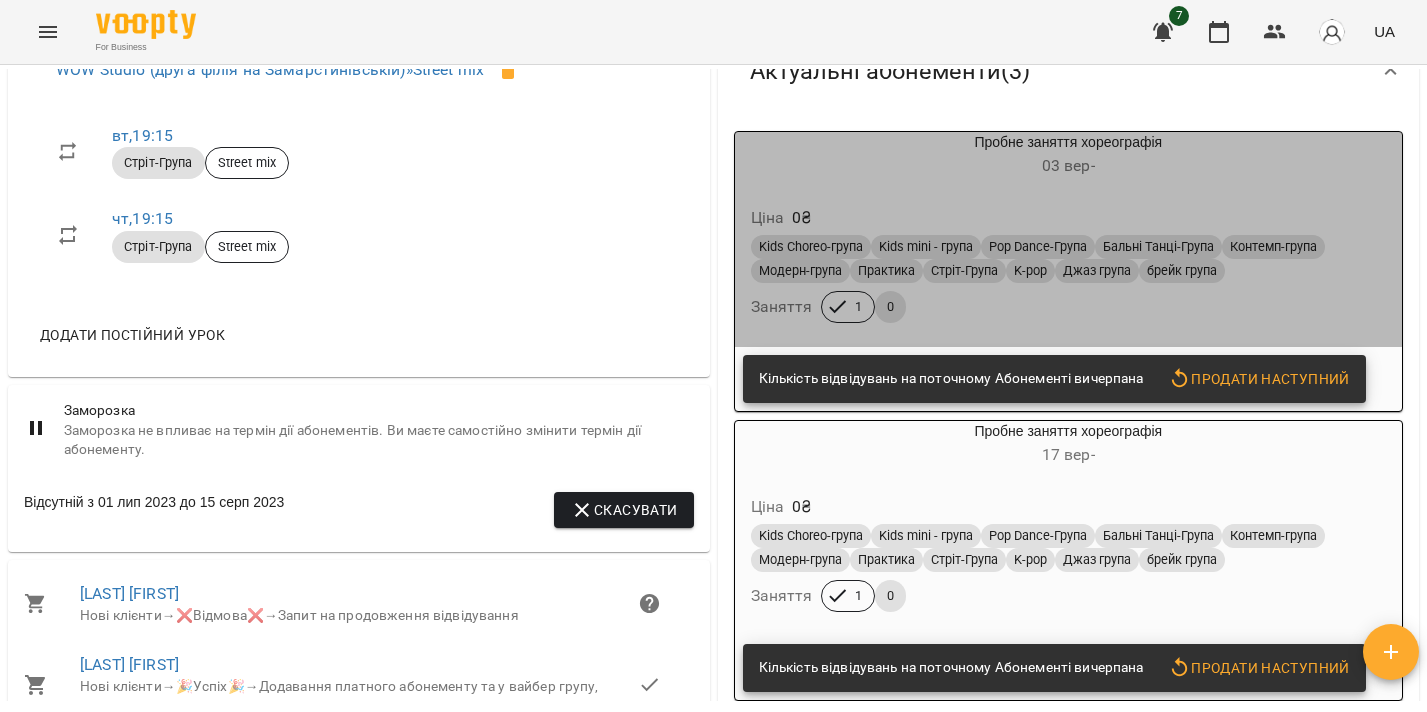 click on "Kids Choreo-група Kids mini - група Pop Dance-Група Бальні Танці-Група Контемп-група Модерн-група Практика Стріт-Група K-pop Джаз група брейк група Заняття 1 0" at bounding box center [1069, 279] 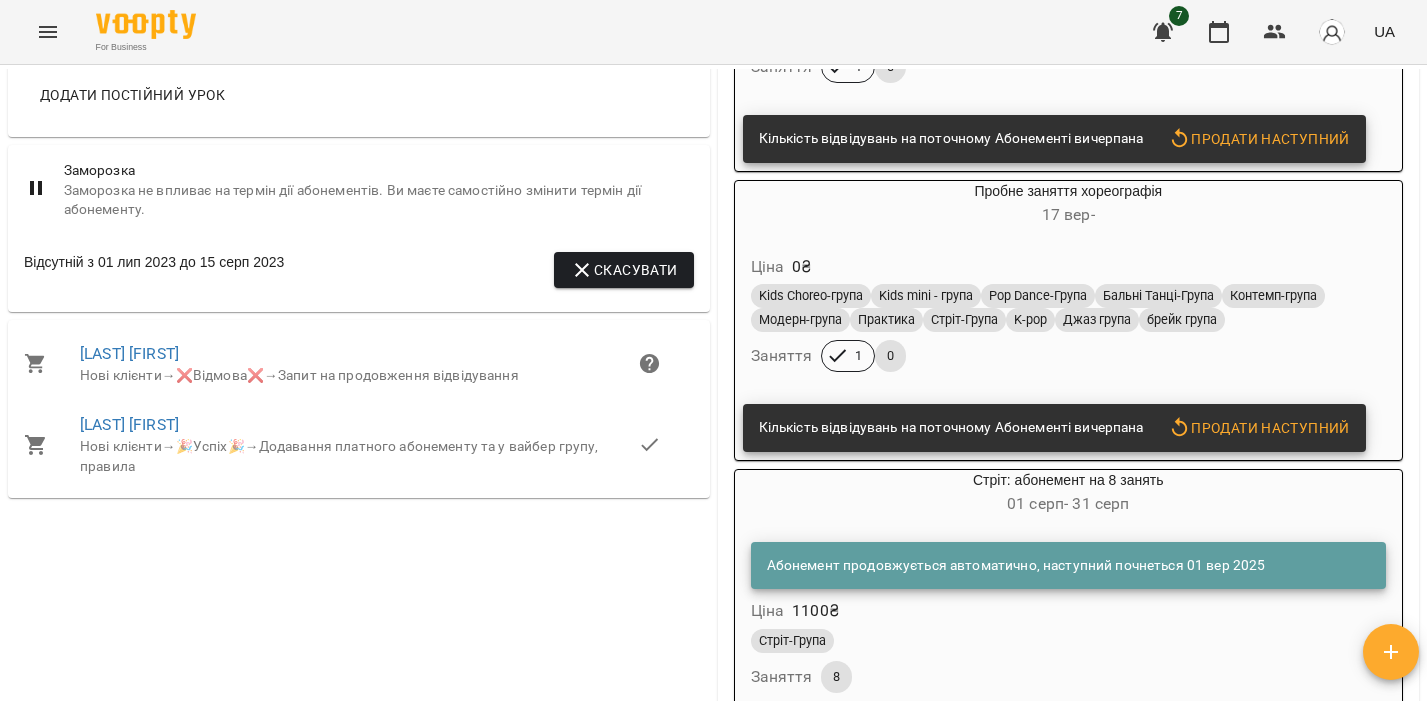 scroll, scrollTop: 725, scrollLeft: 0, axis: vertical 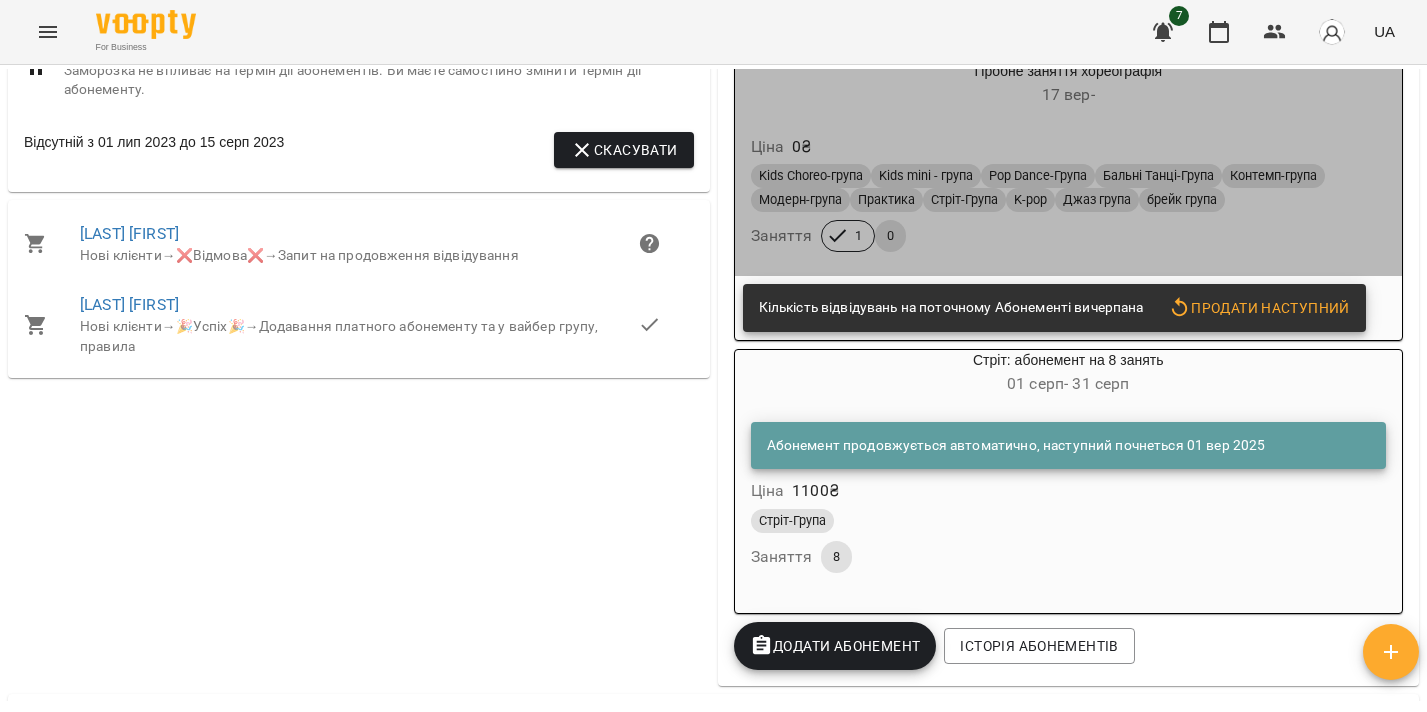click on "Бальні Танці-Група" at bounding box center [1158, 176] 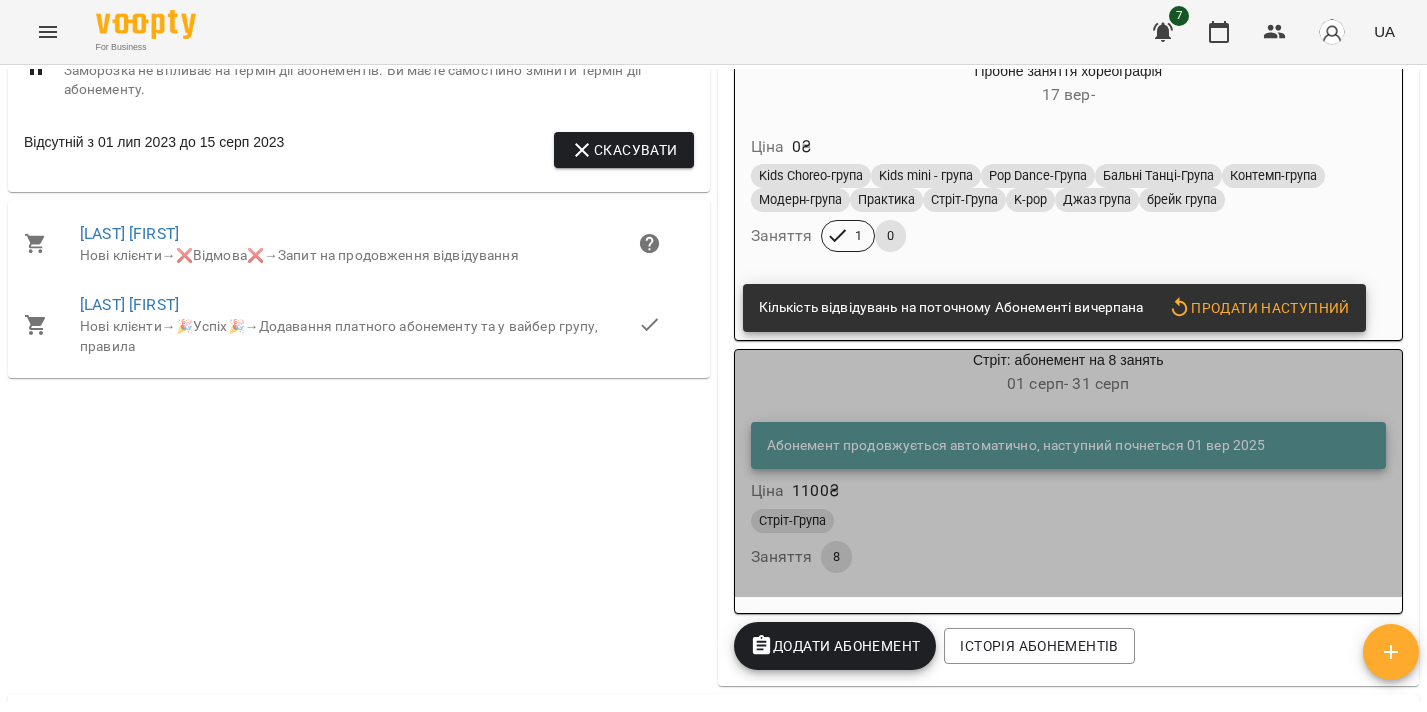 click on "Абонемент продовжується автоматично, наступний почнеться 01 вер 2025" at bounding box center (1016, 446) 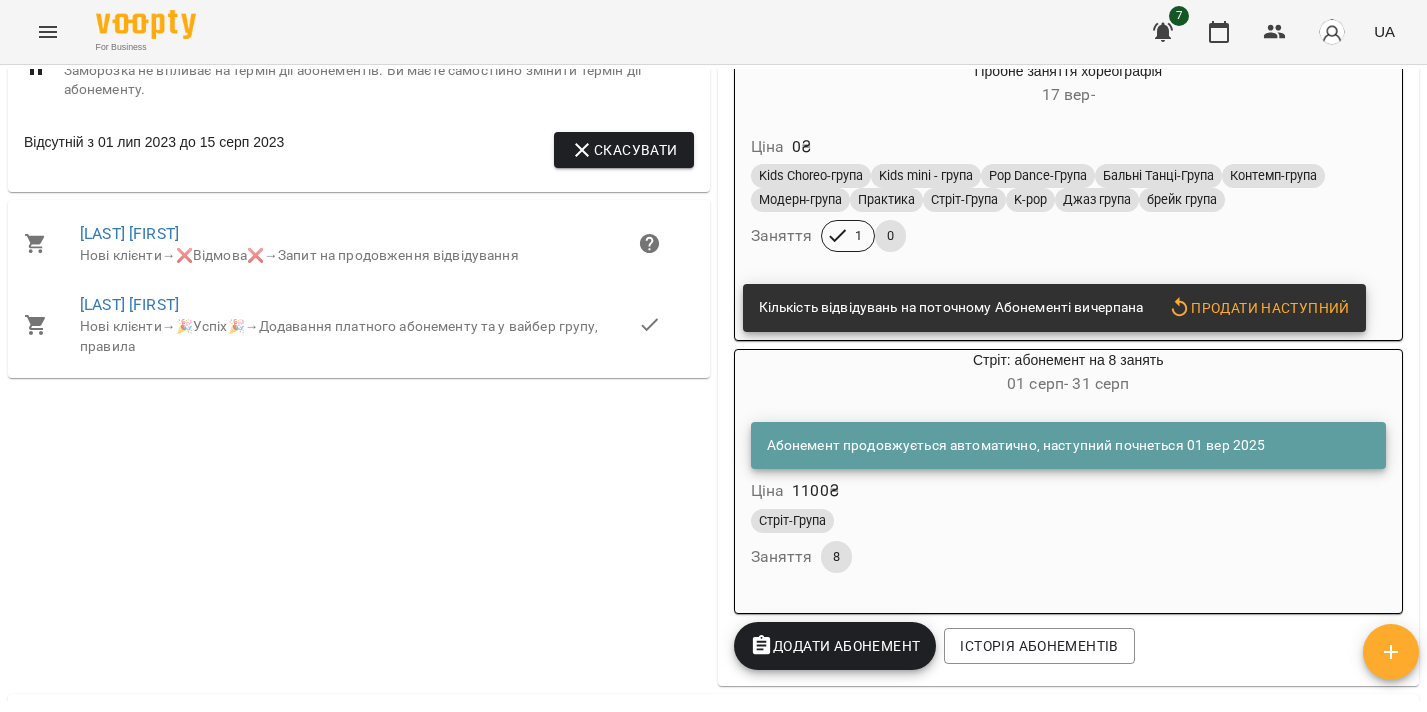 scroll, scrollTop: 0, scrollLeft: 0, axis: both 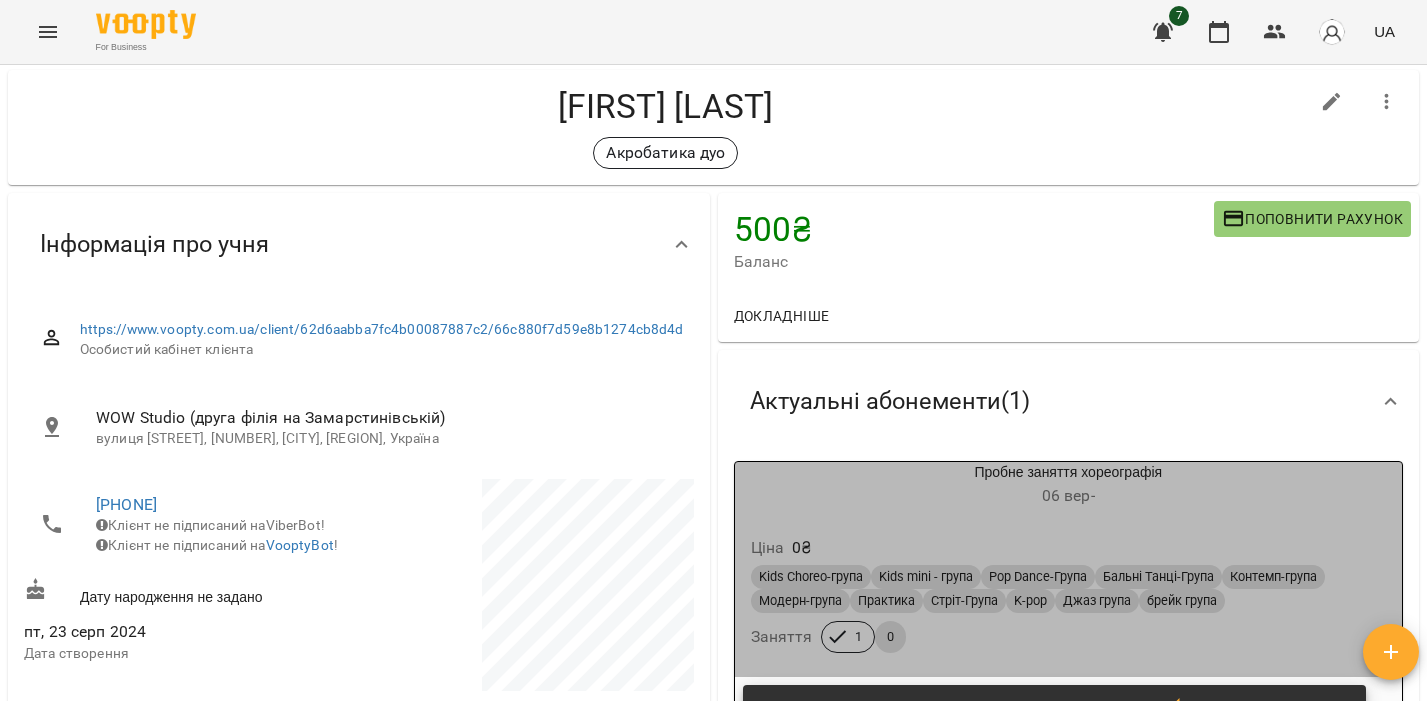 click on "Пробне заняття хореографія 06 вер  -" at bounding box center [1069, 486] 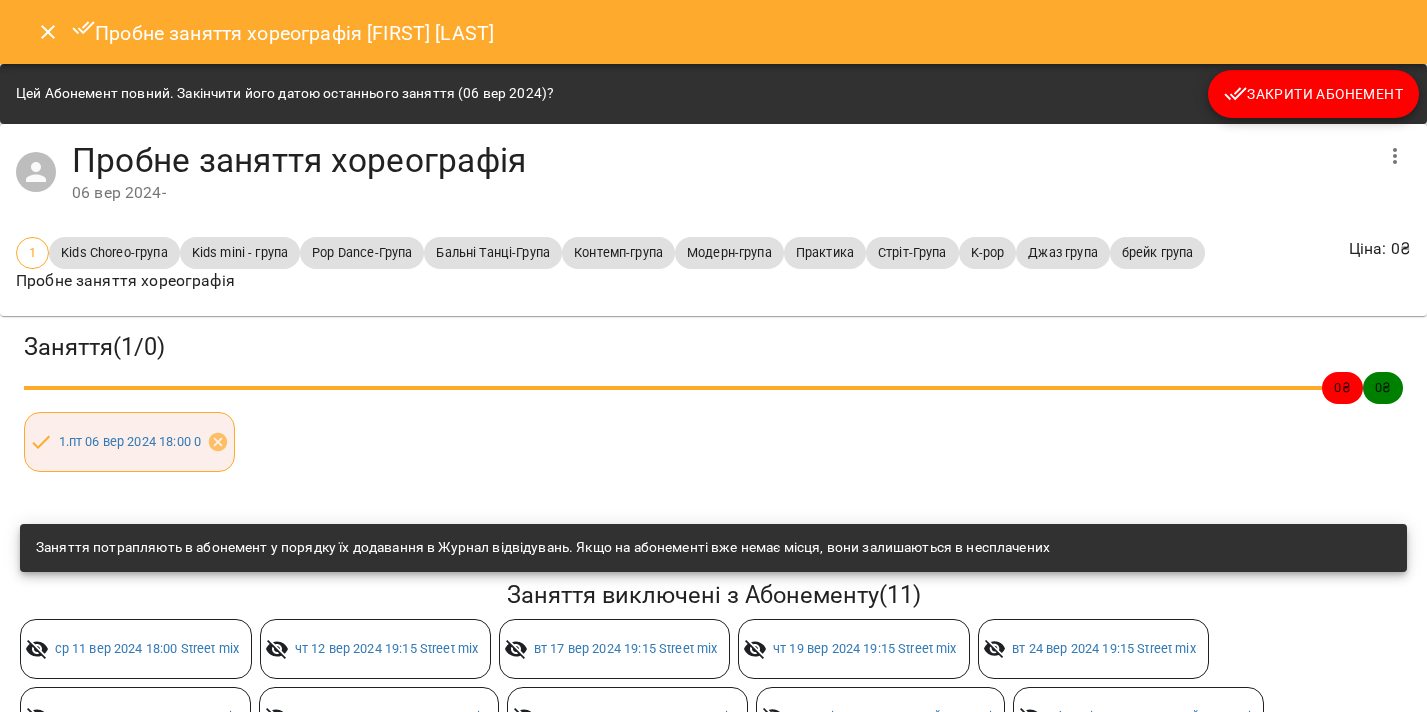 click on "Закрити Абонемент" at bounding box center (1313, 94) 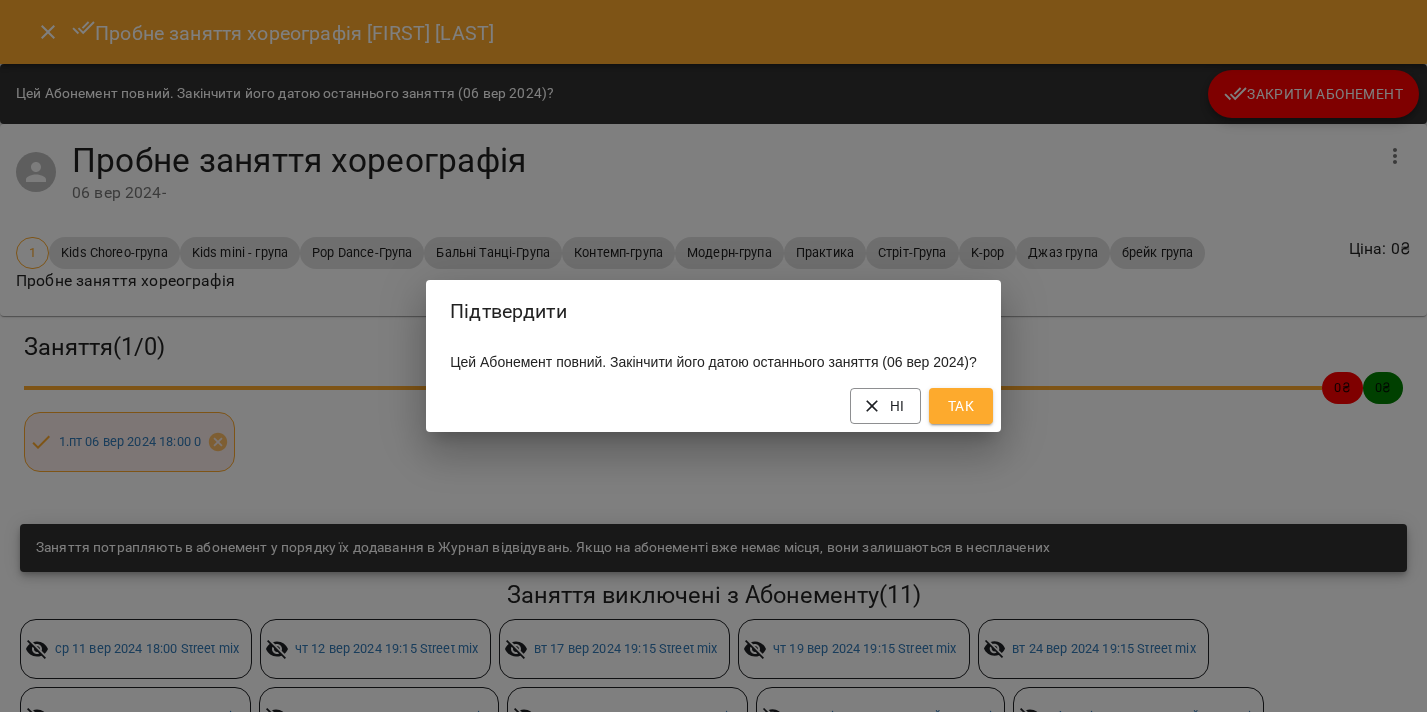 click on "Так" at bounding box center [961, 406] 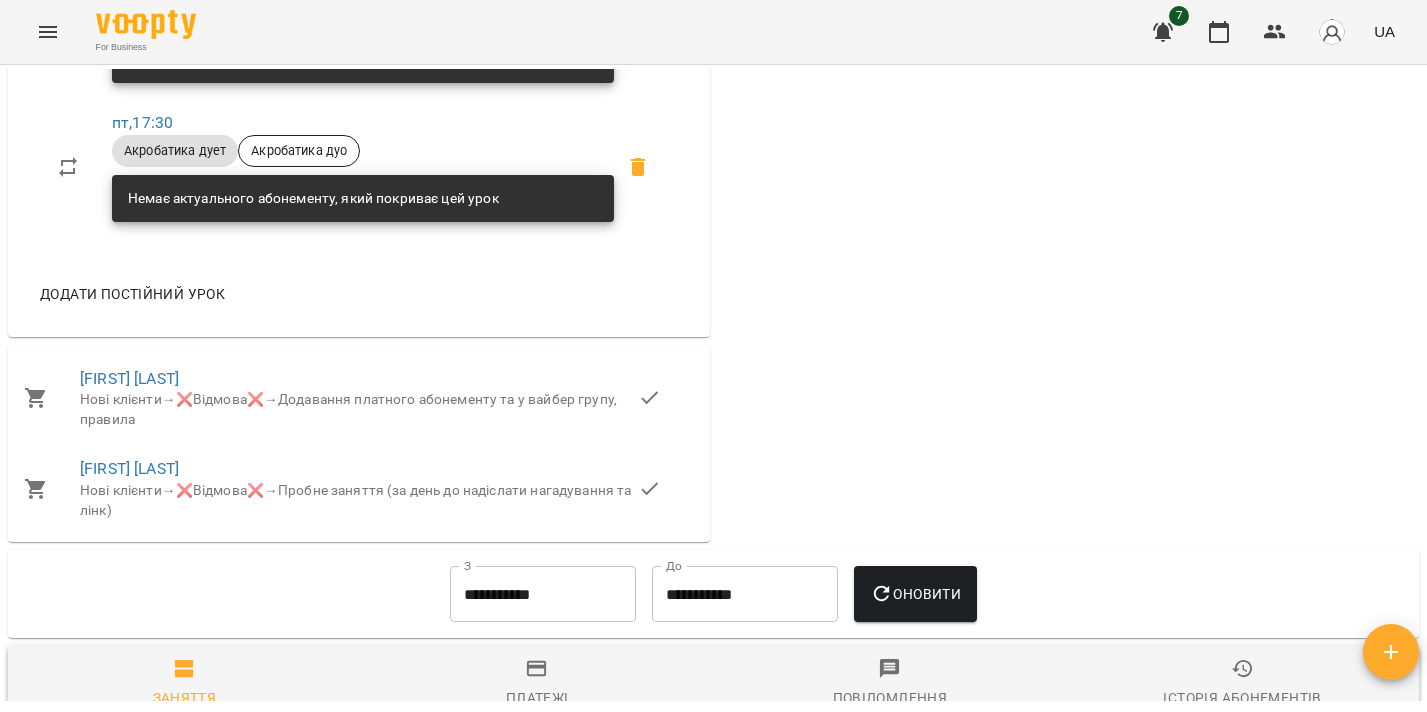 scroll, scrollTop: 2050, scrollLeft: 0, axis: vertical 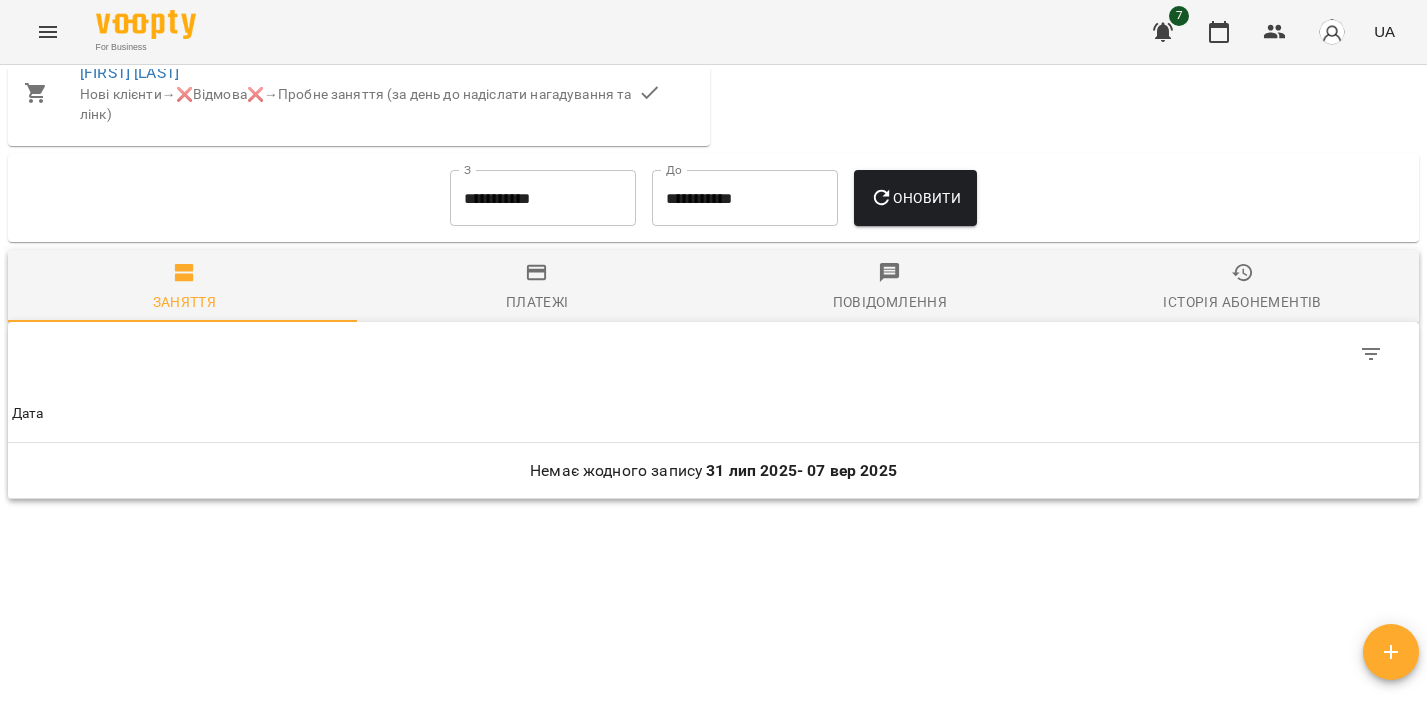click 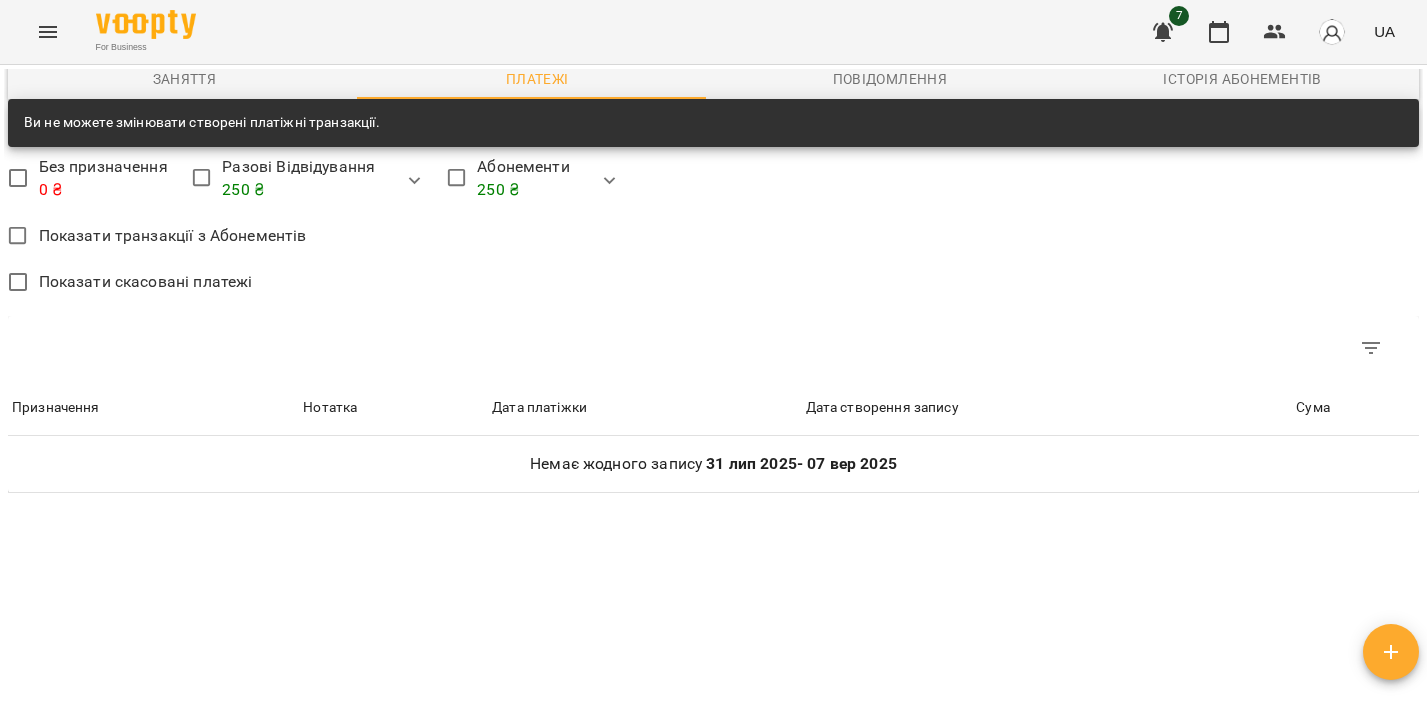 scroll, scrollTop: 1943, scrollLeft: 0, axis: vertical 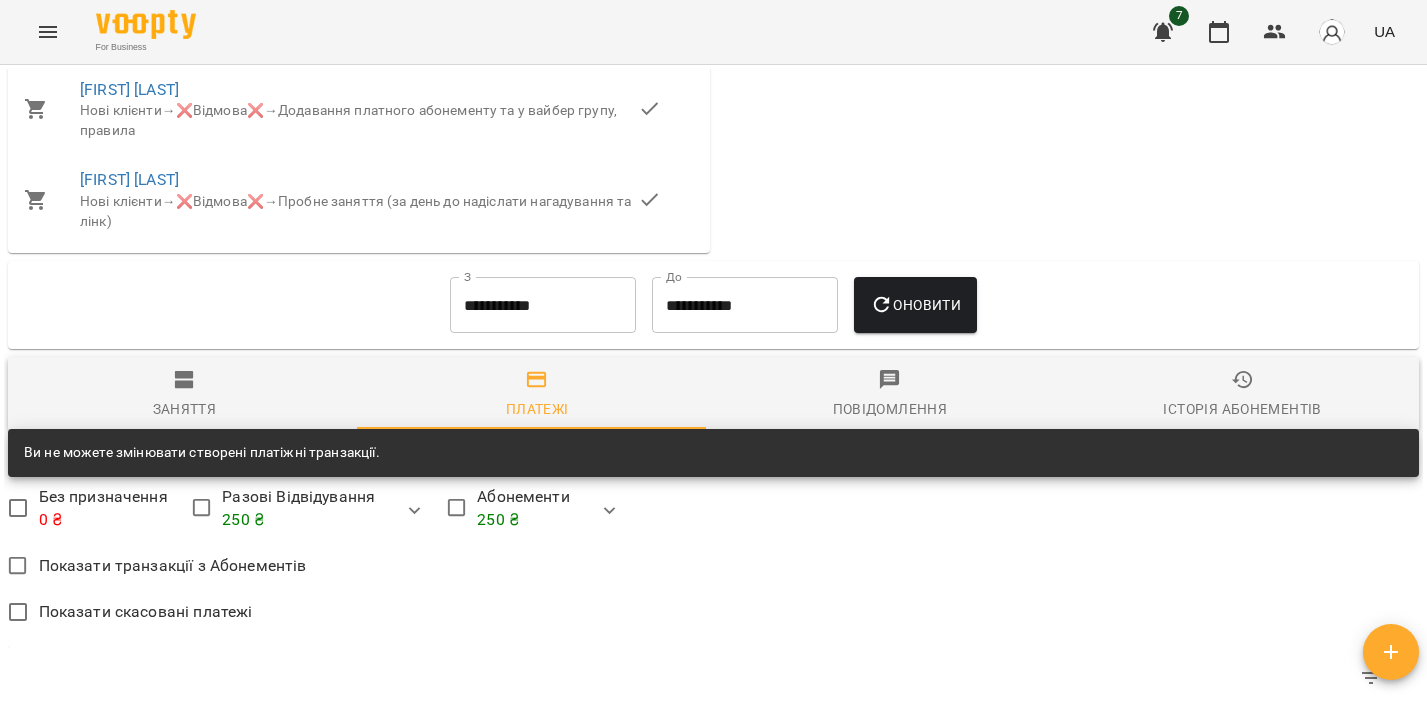 click on "**********" at bounding box center (543, 305) 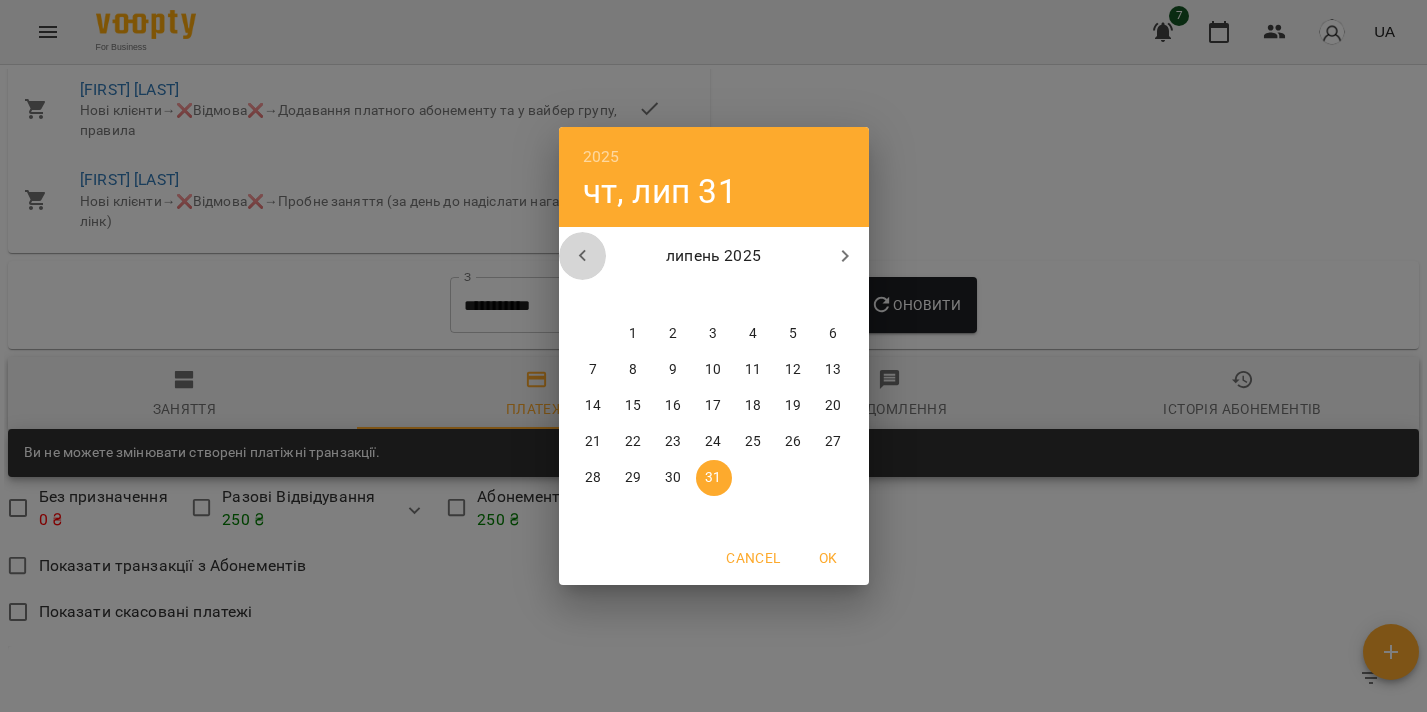 click 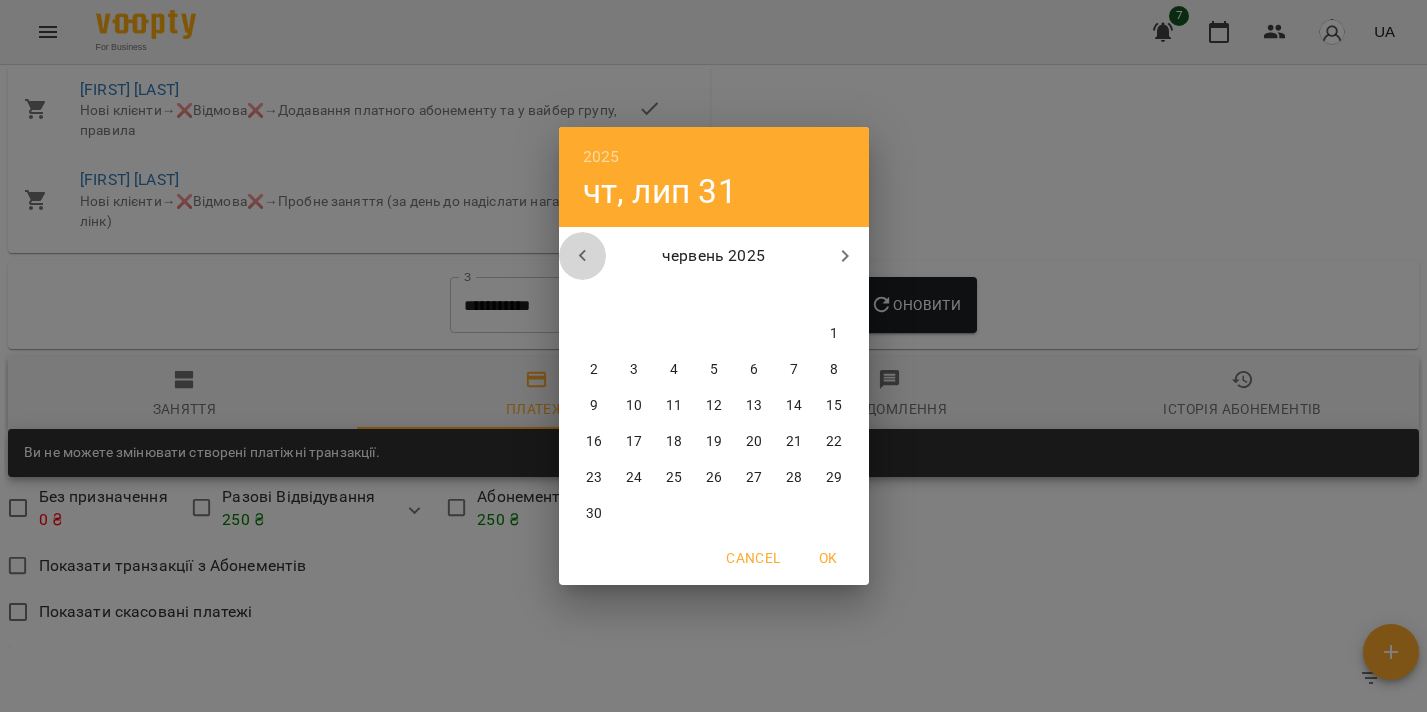 click 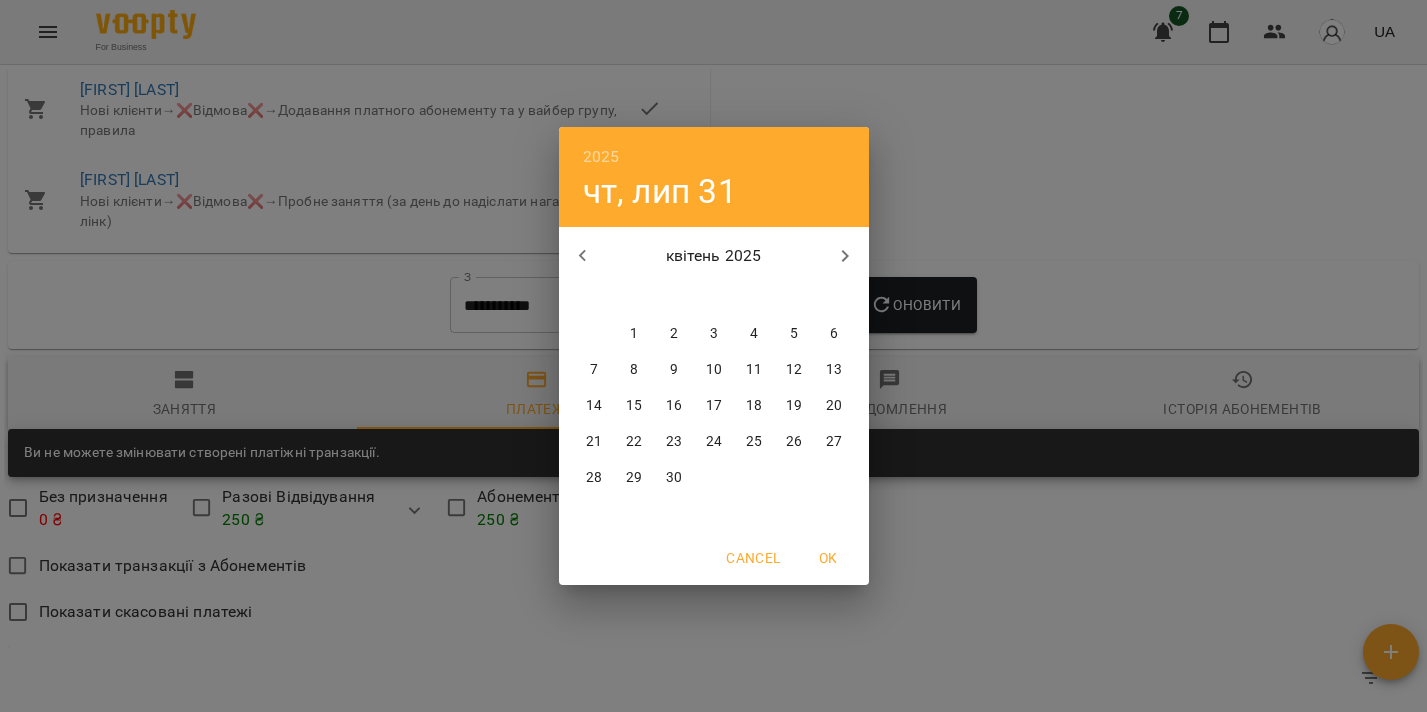 click 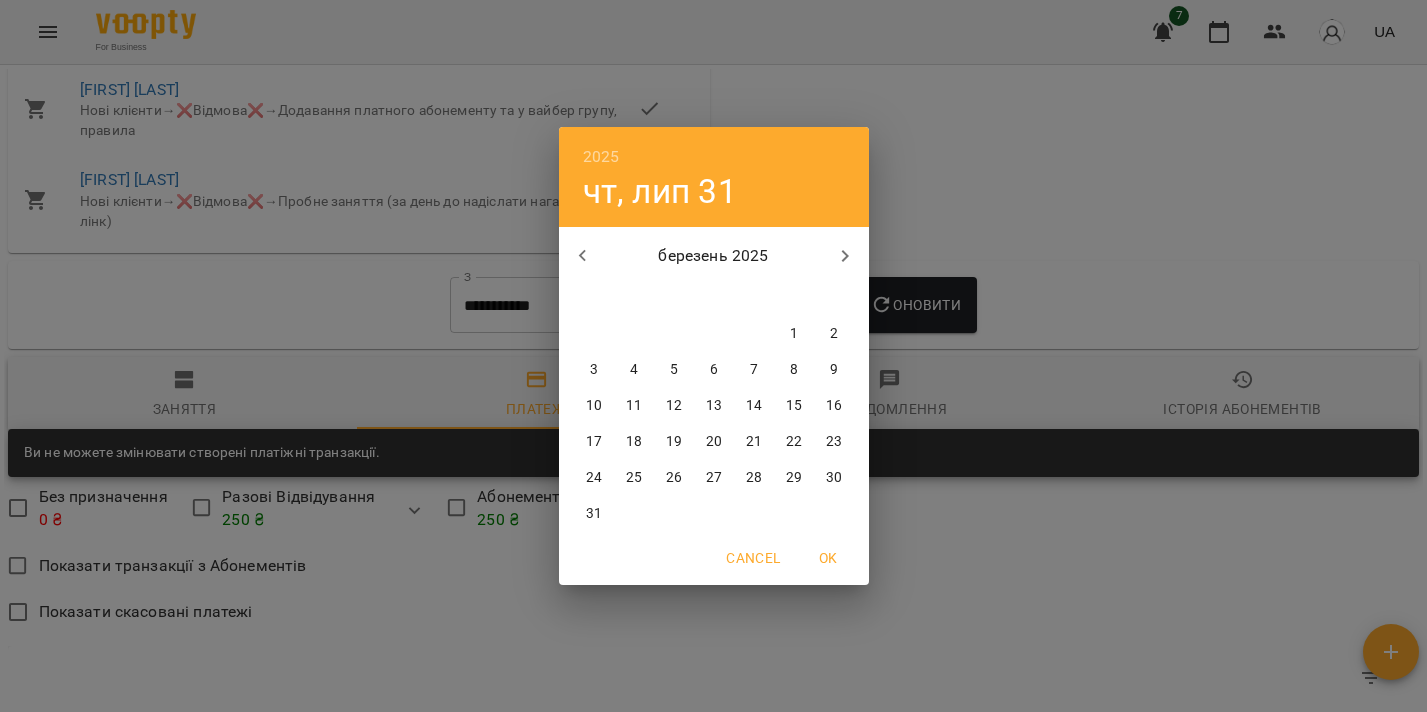click 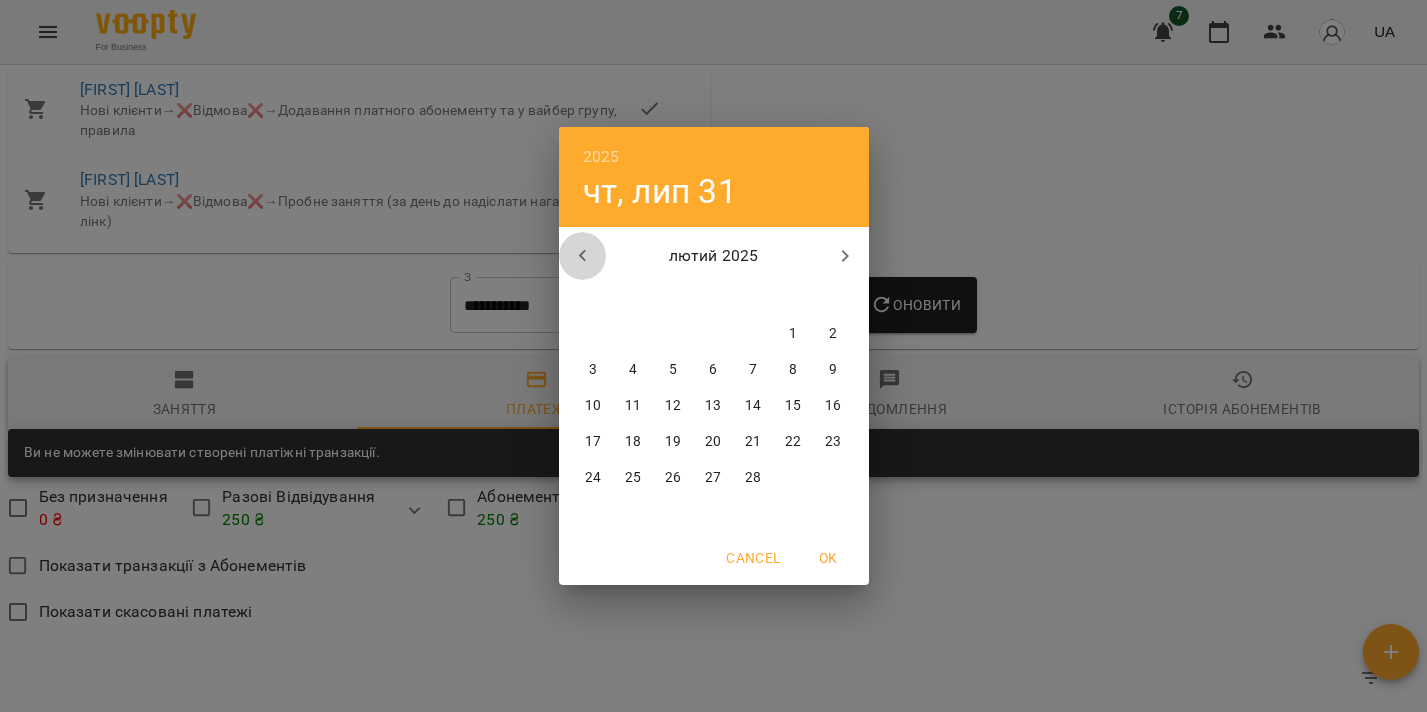 click 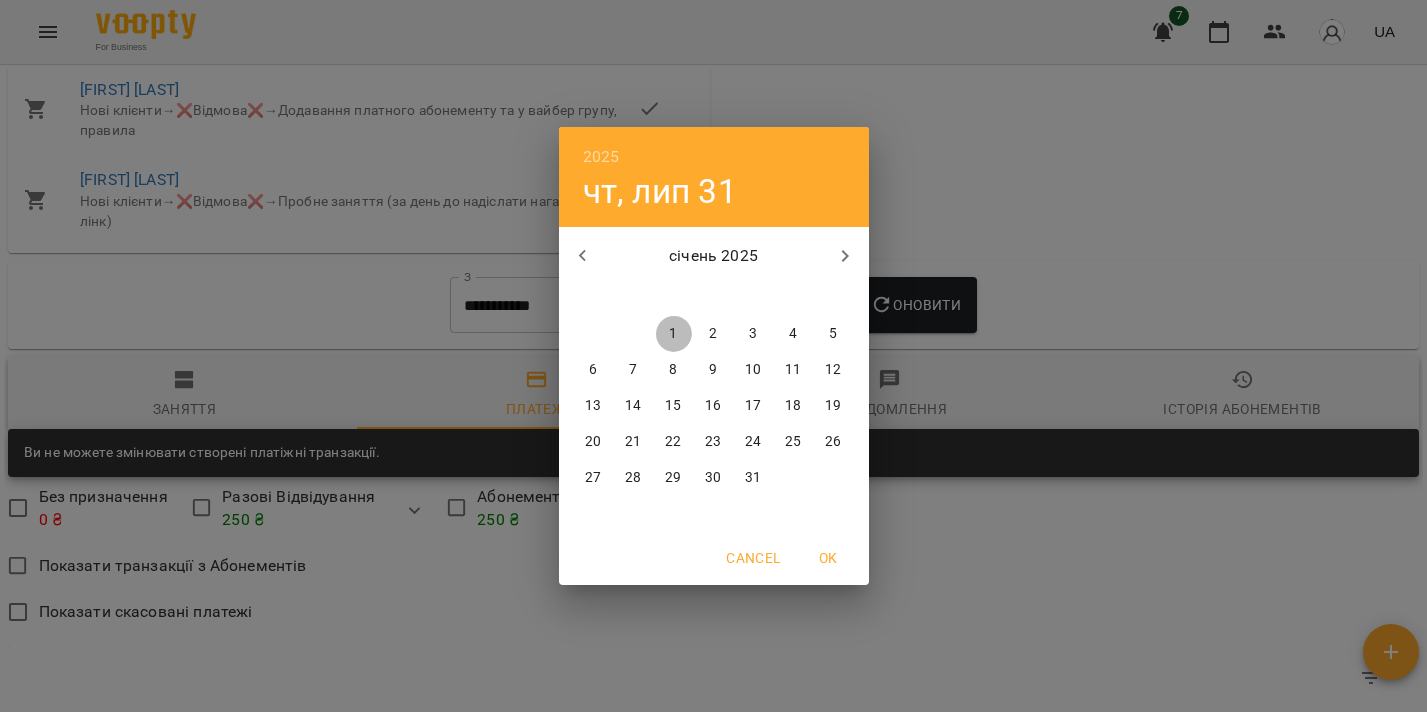 click on "1" at bounding box center (674, 334) 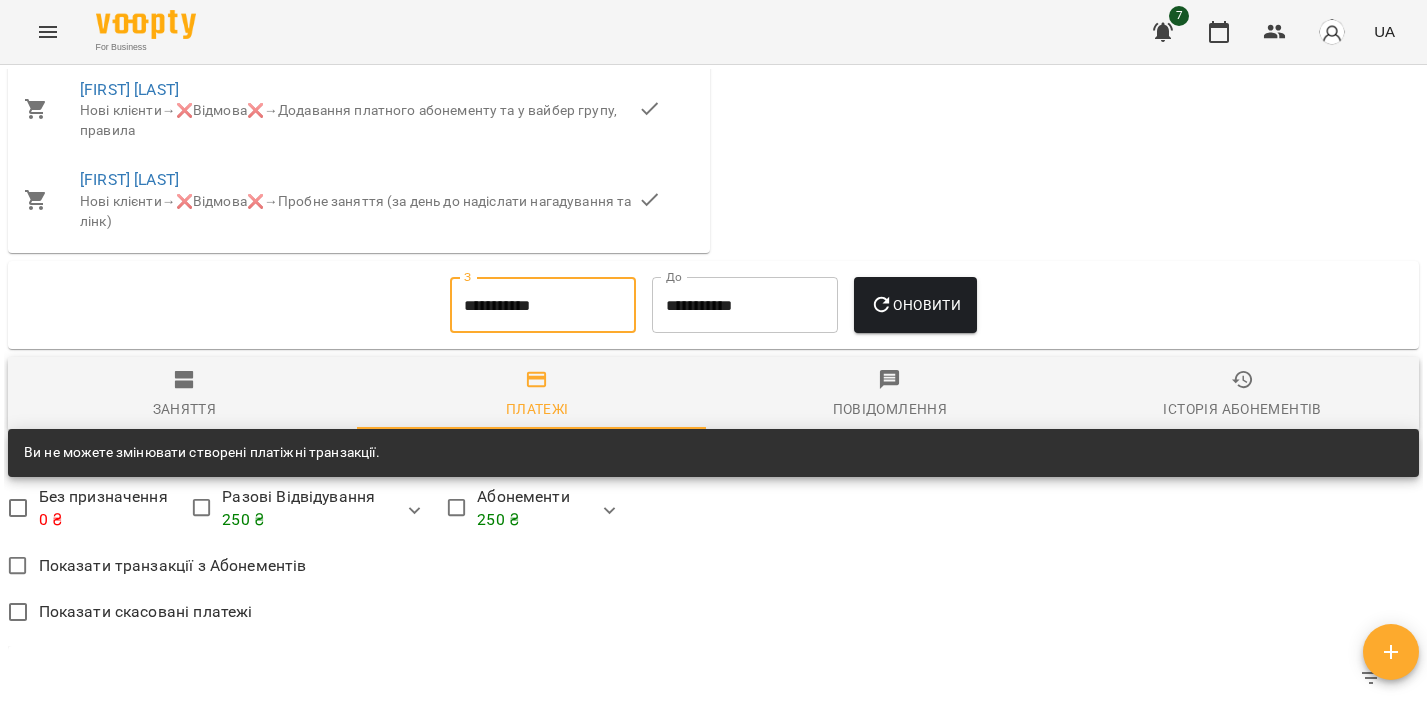 click on "**********" at bounding box center [745, 305] 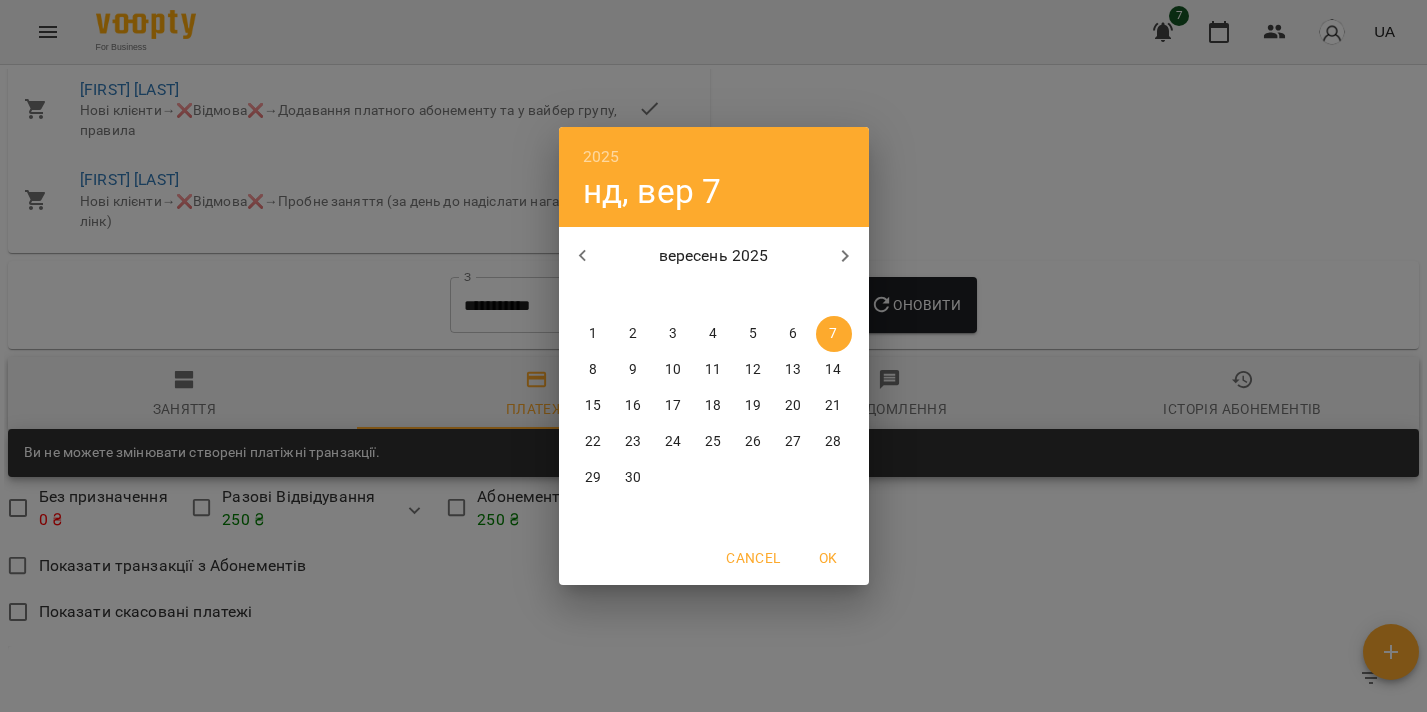 click 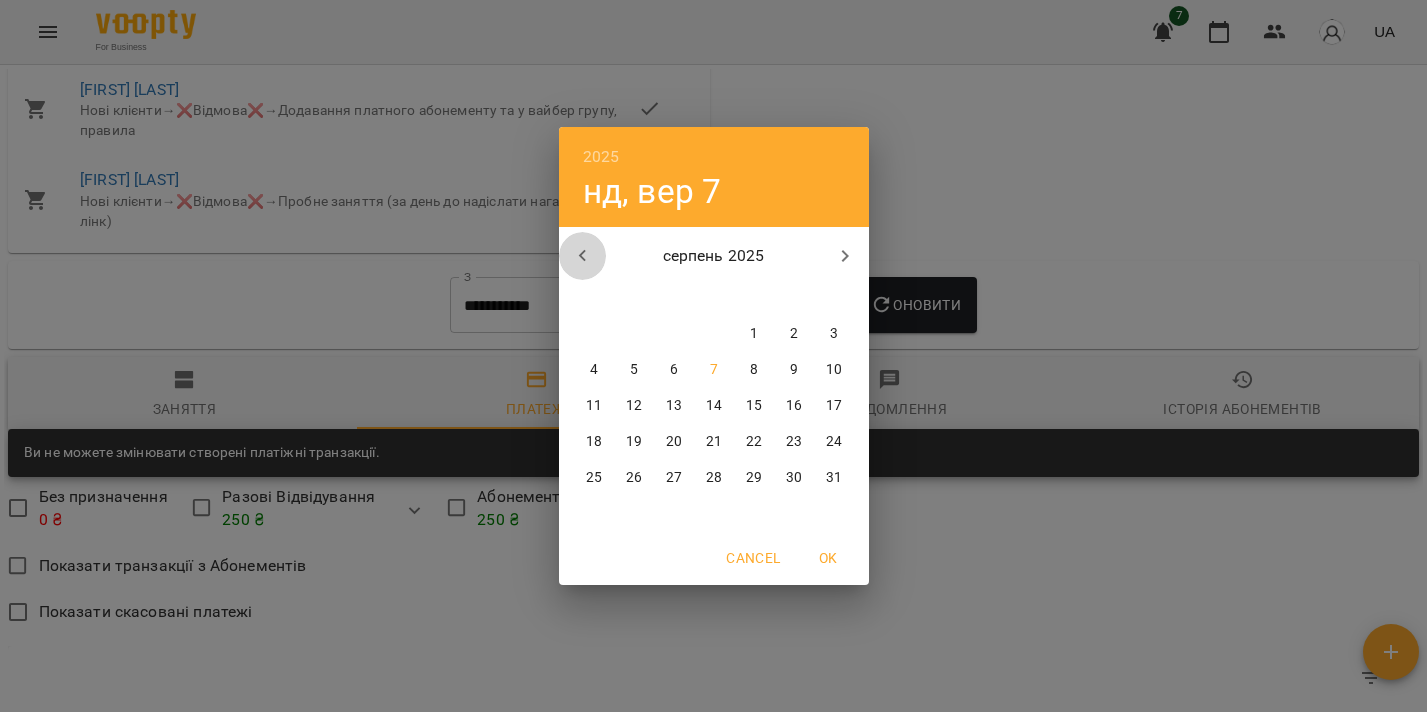 click 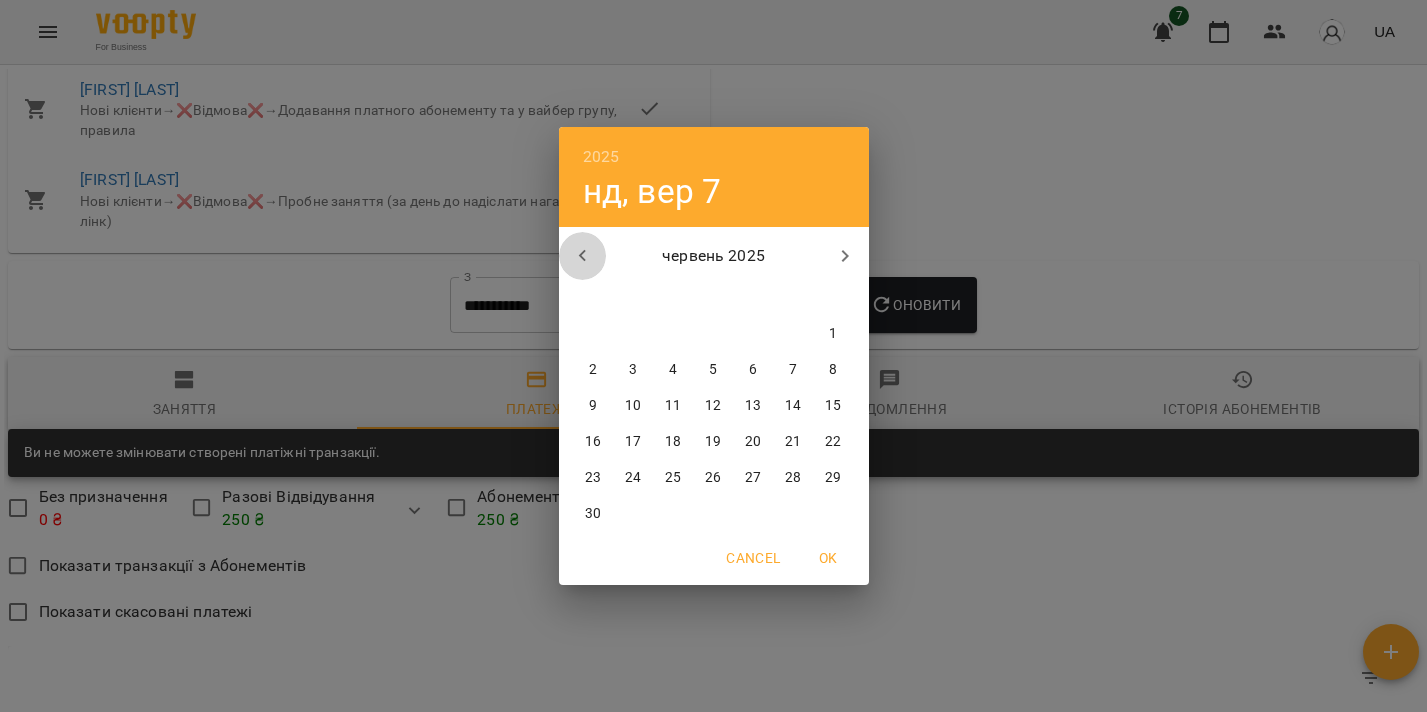 click 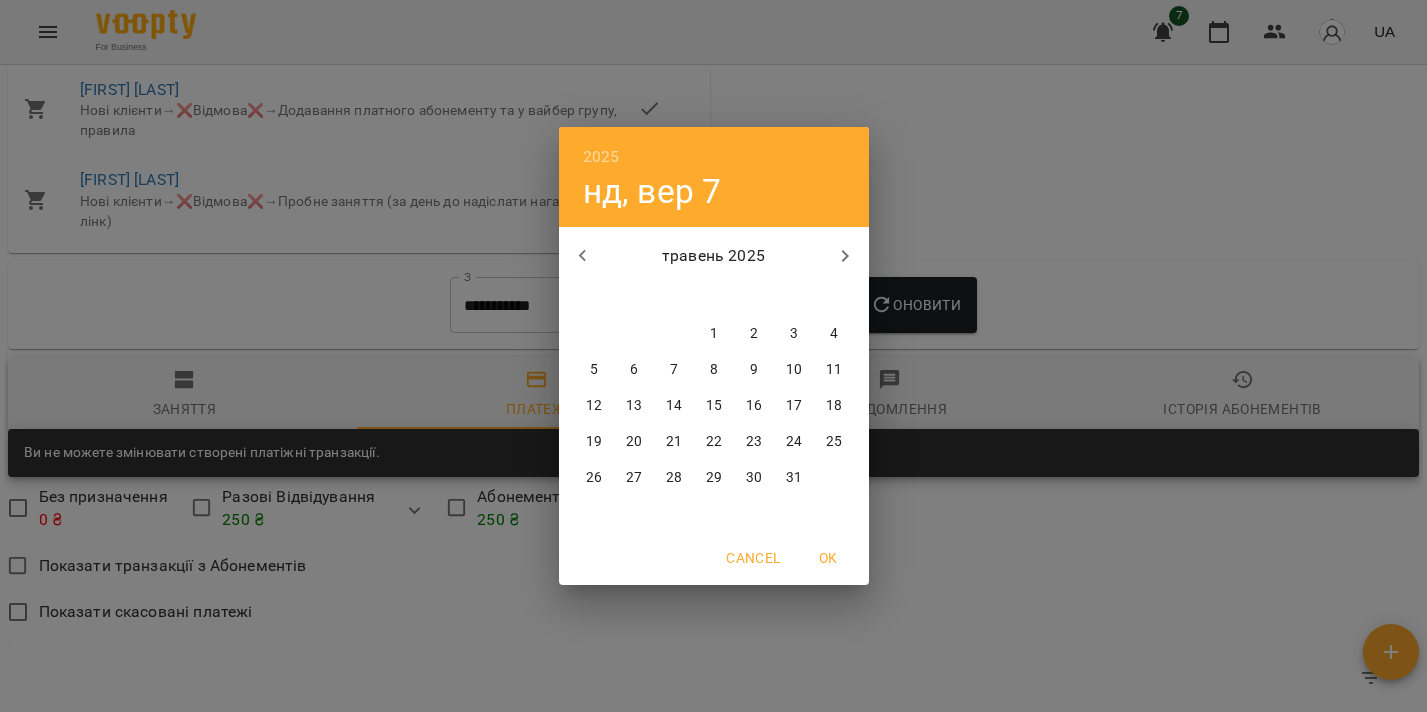 click 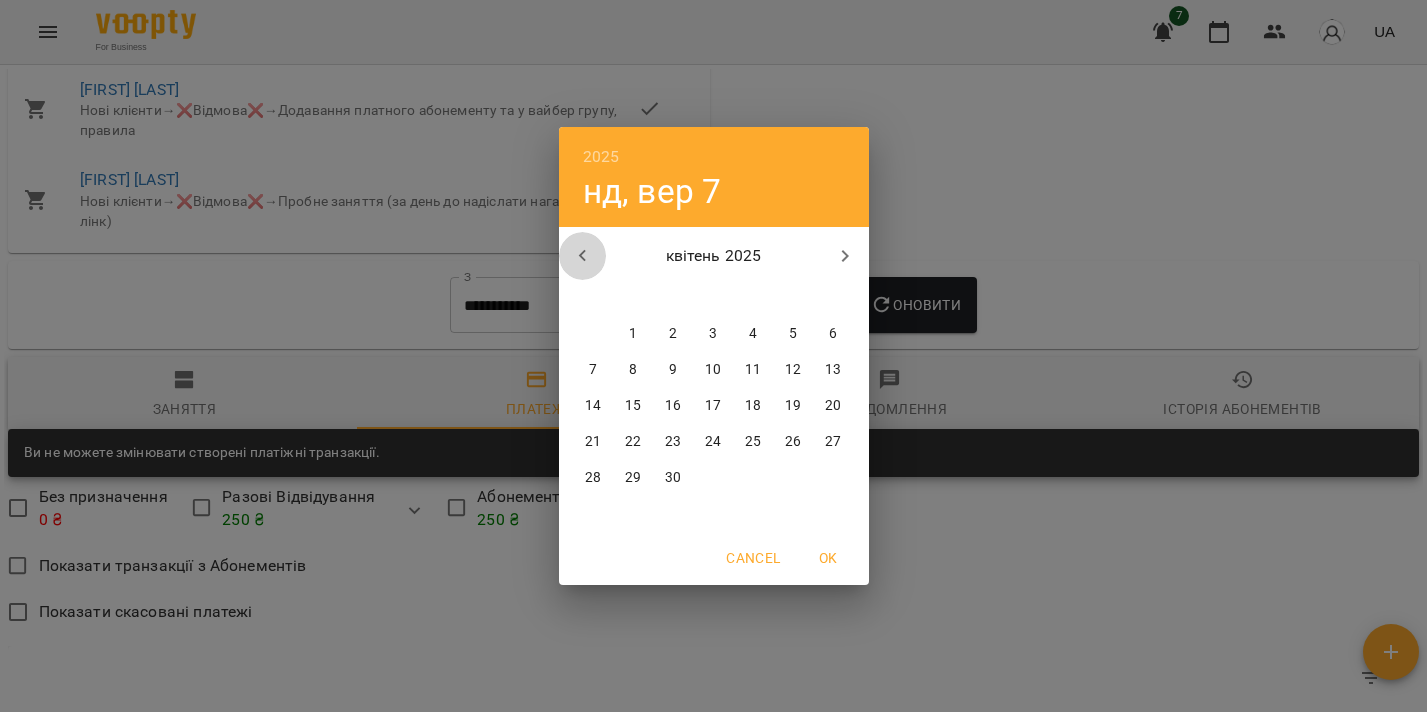 click 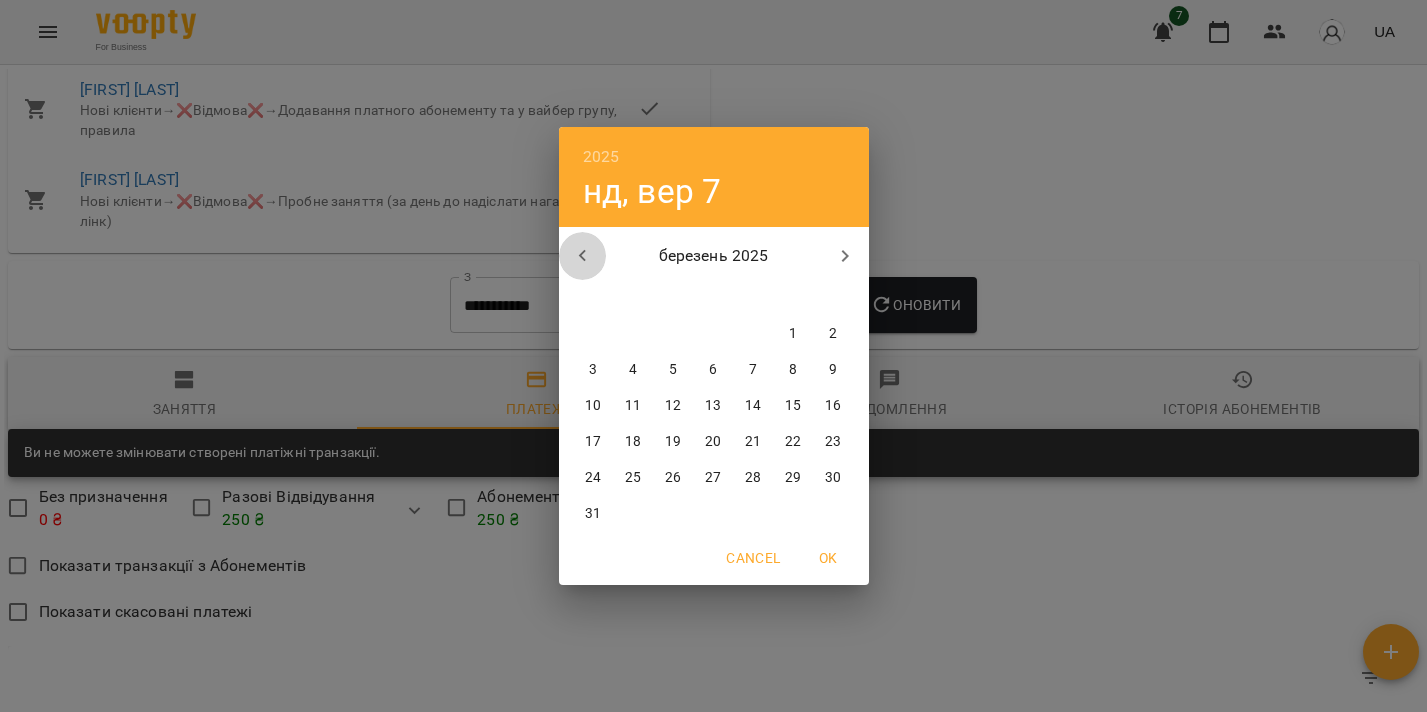 click 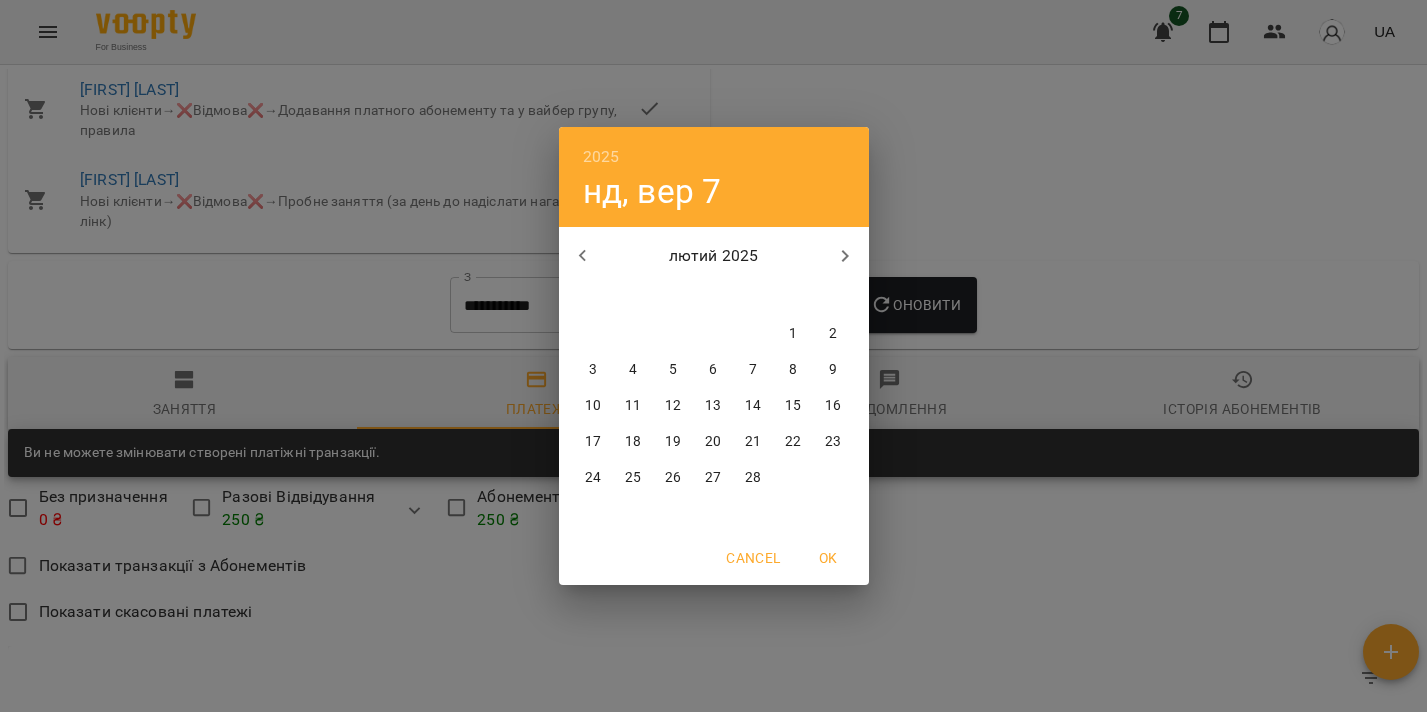 click on "28" at bounding box center [754, 478] 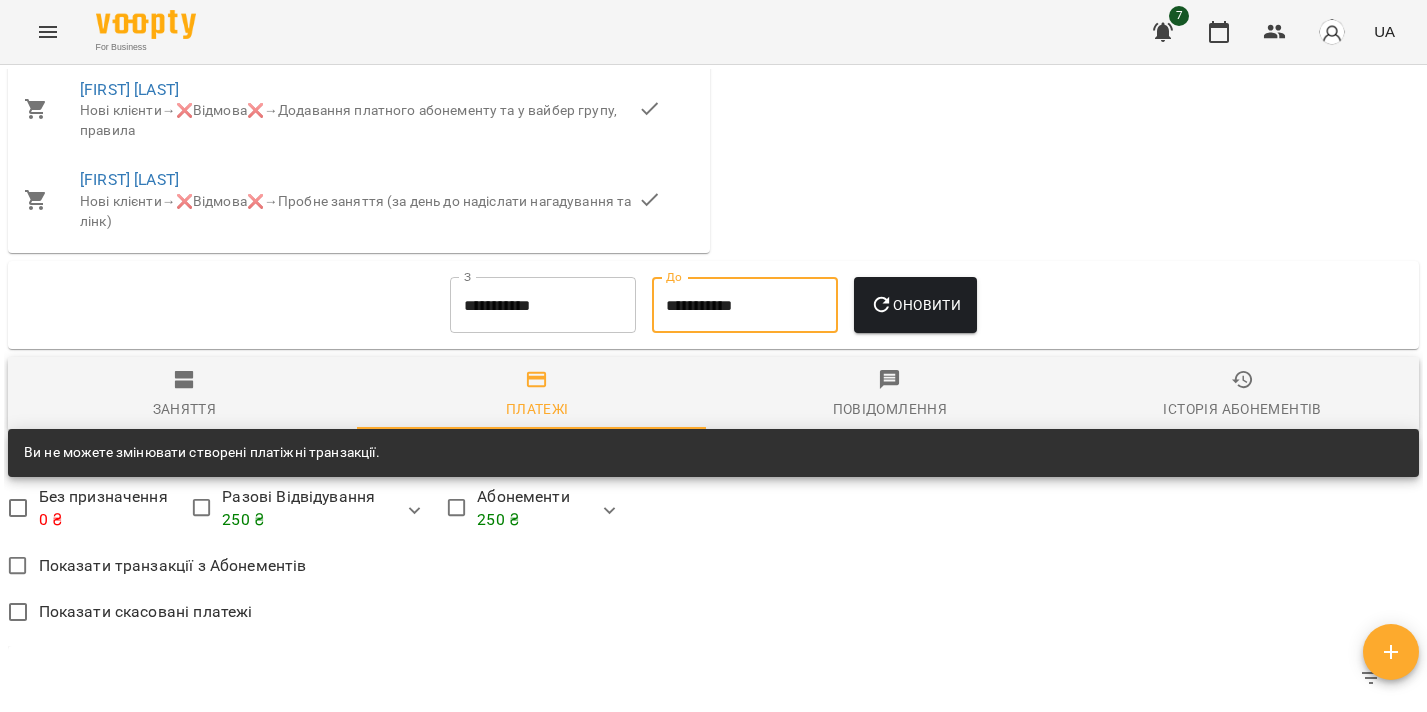 click on "Оновити" at bounding box center [915, 305] 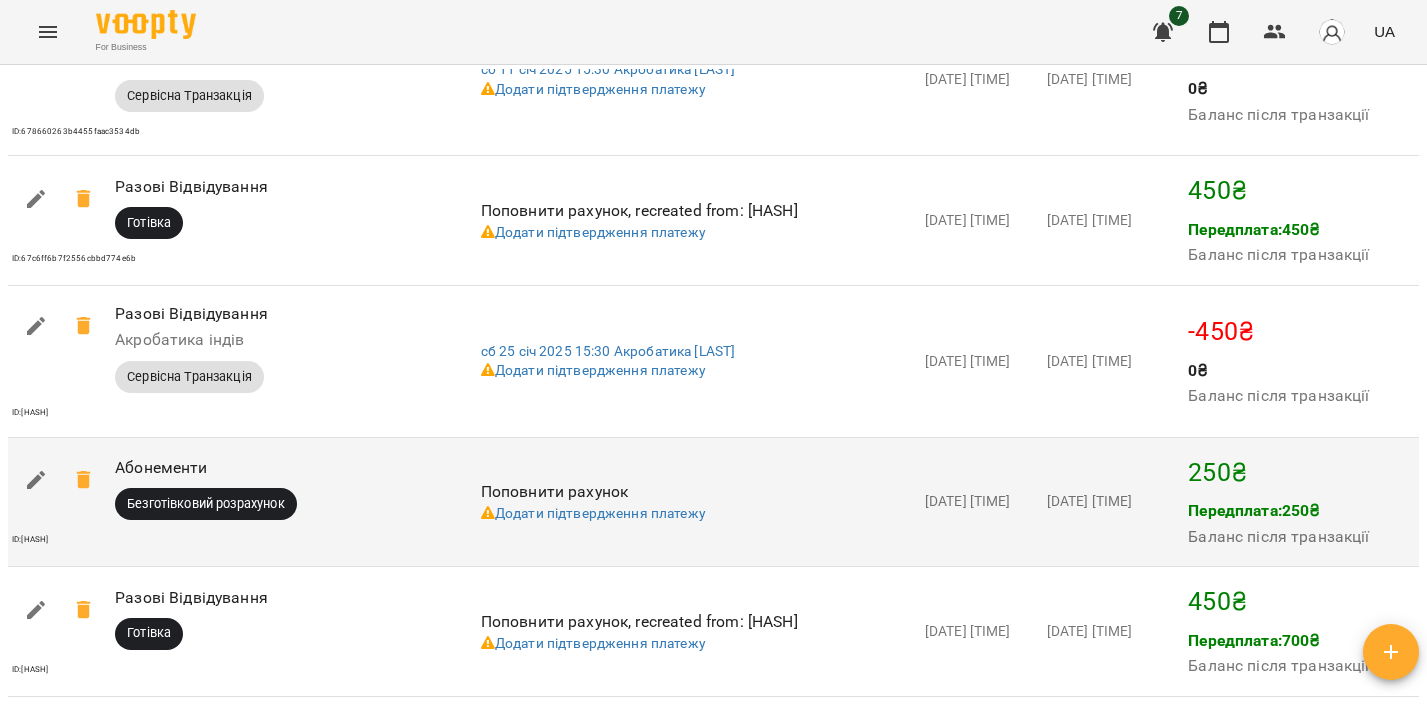 scroll, scrollTop: 2917, scrollLeft: 0, axis: vertical 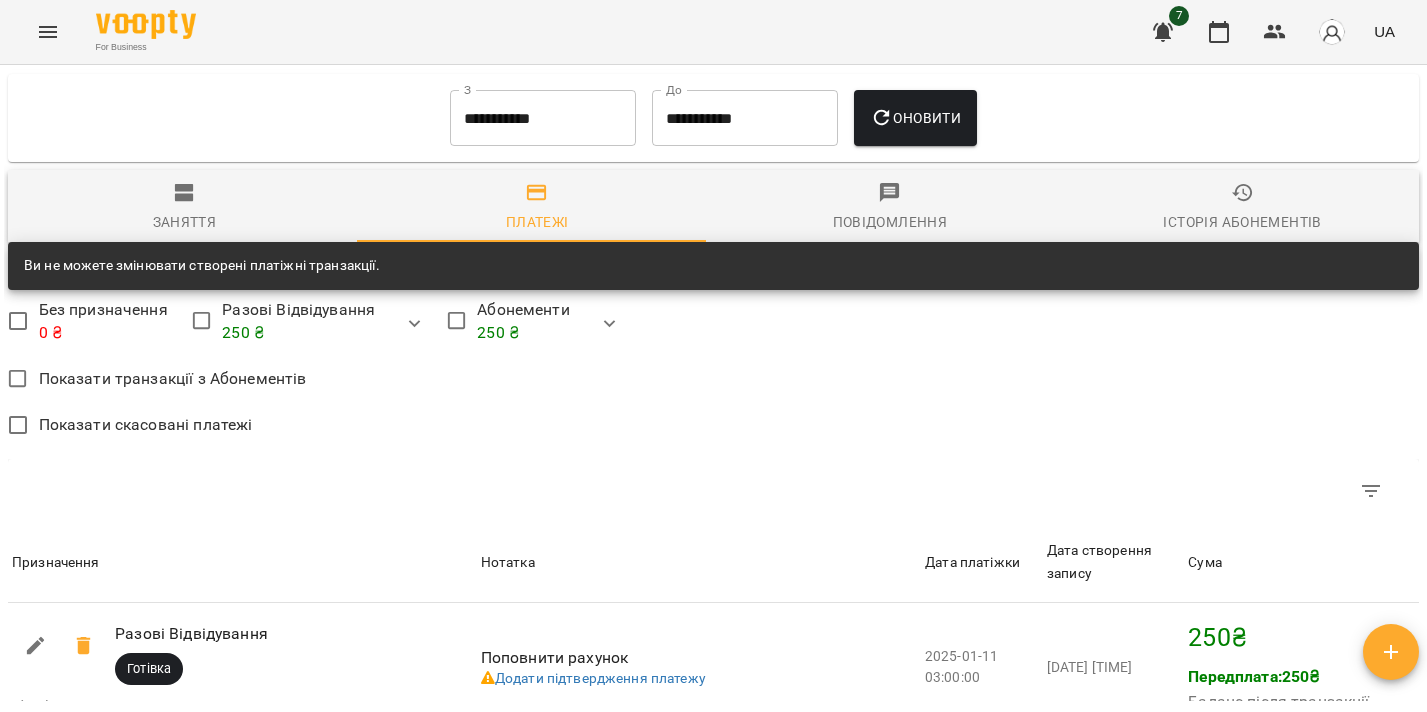 click on "Заняття" at bounding box center (184, 208) 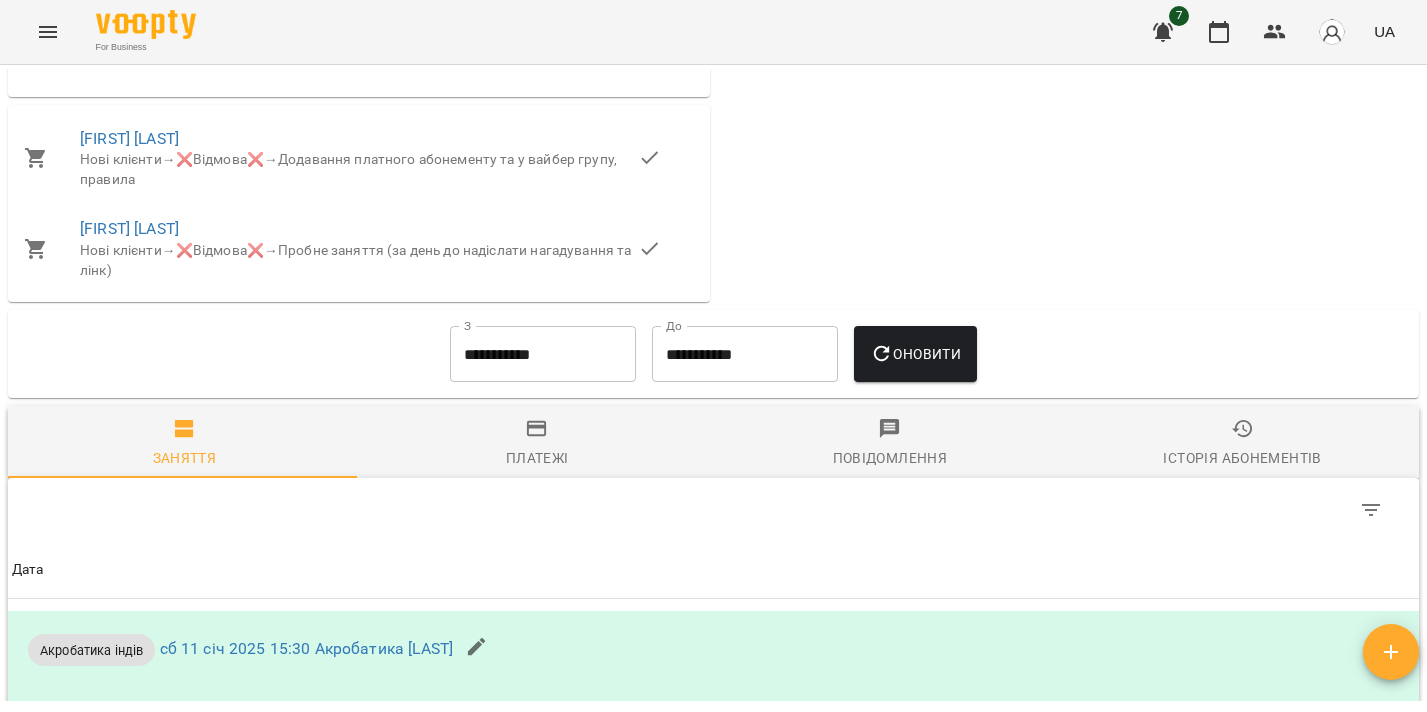 scroll, scrollTop: 1890, scrollLeft: 0, axis: vertical 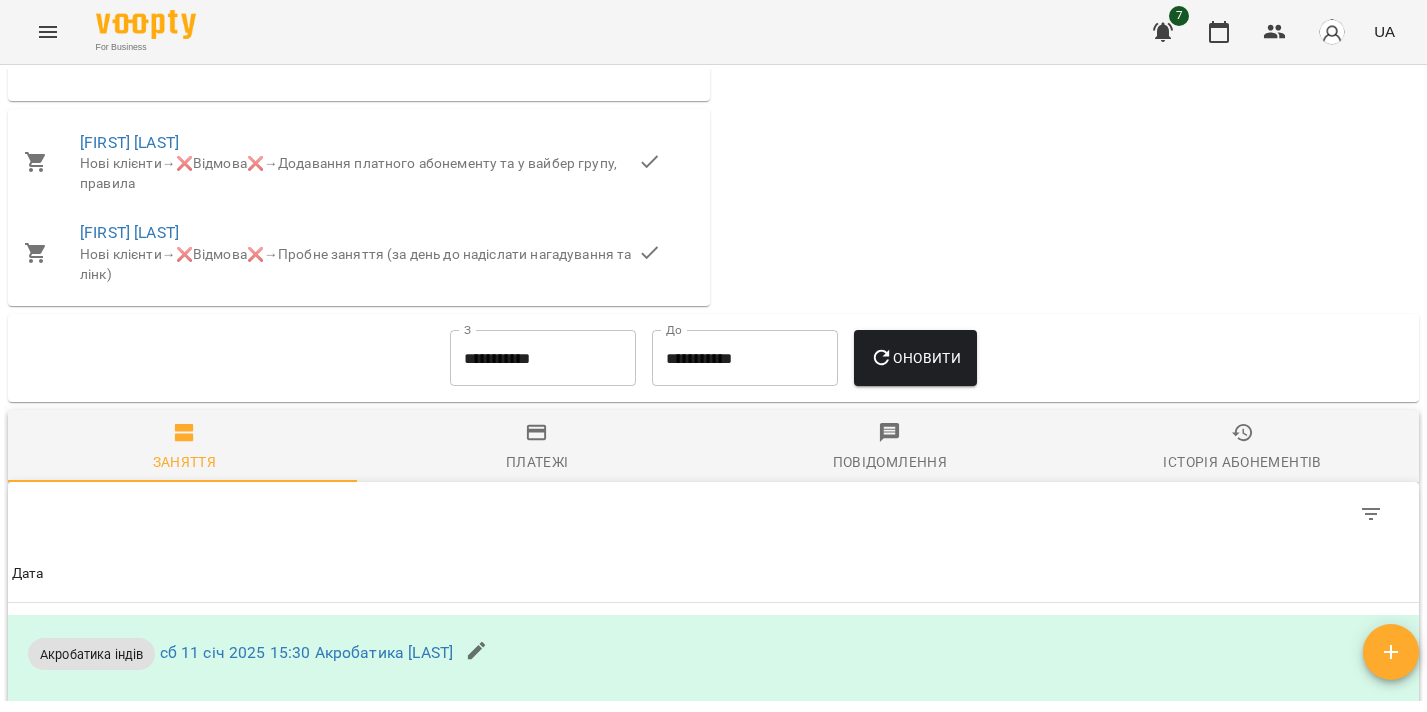 click 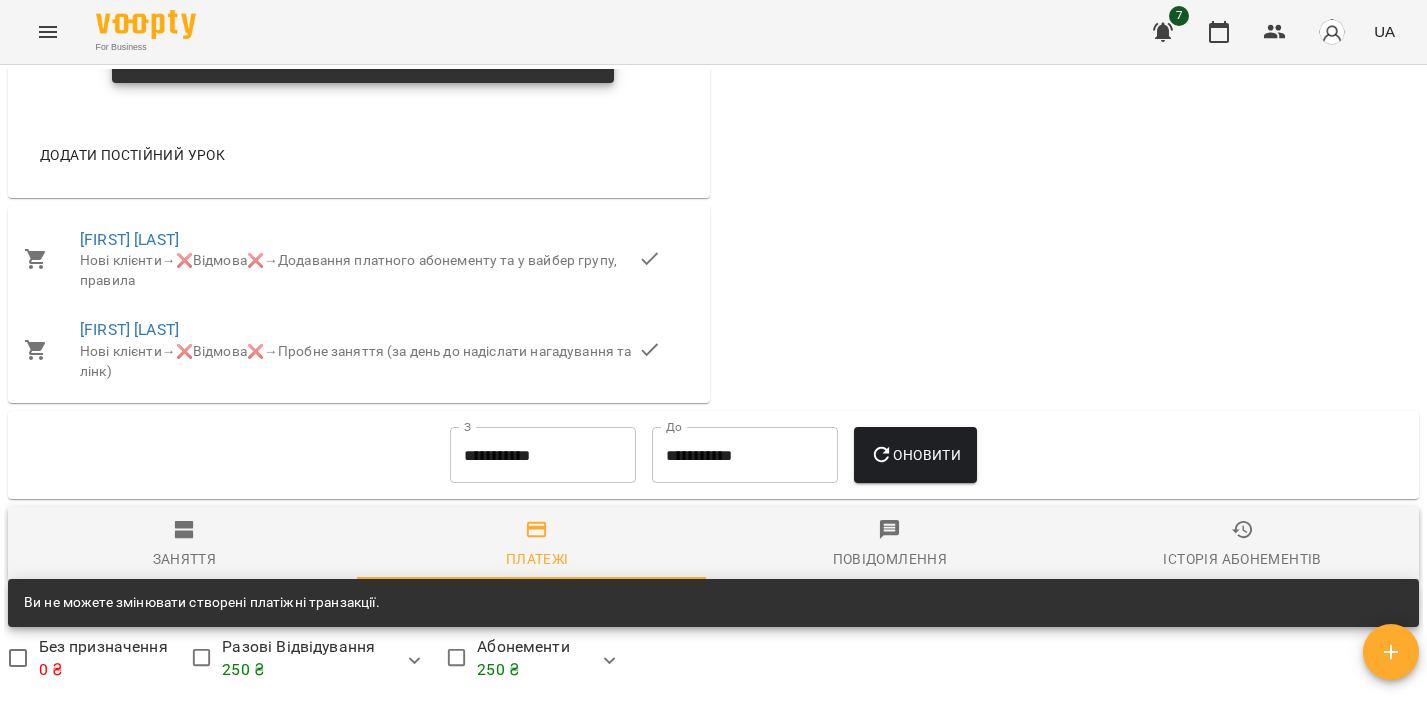 scroll, scrollTop: 1936, scrollLeft: 0, axis: vertical 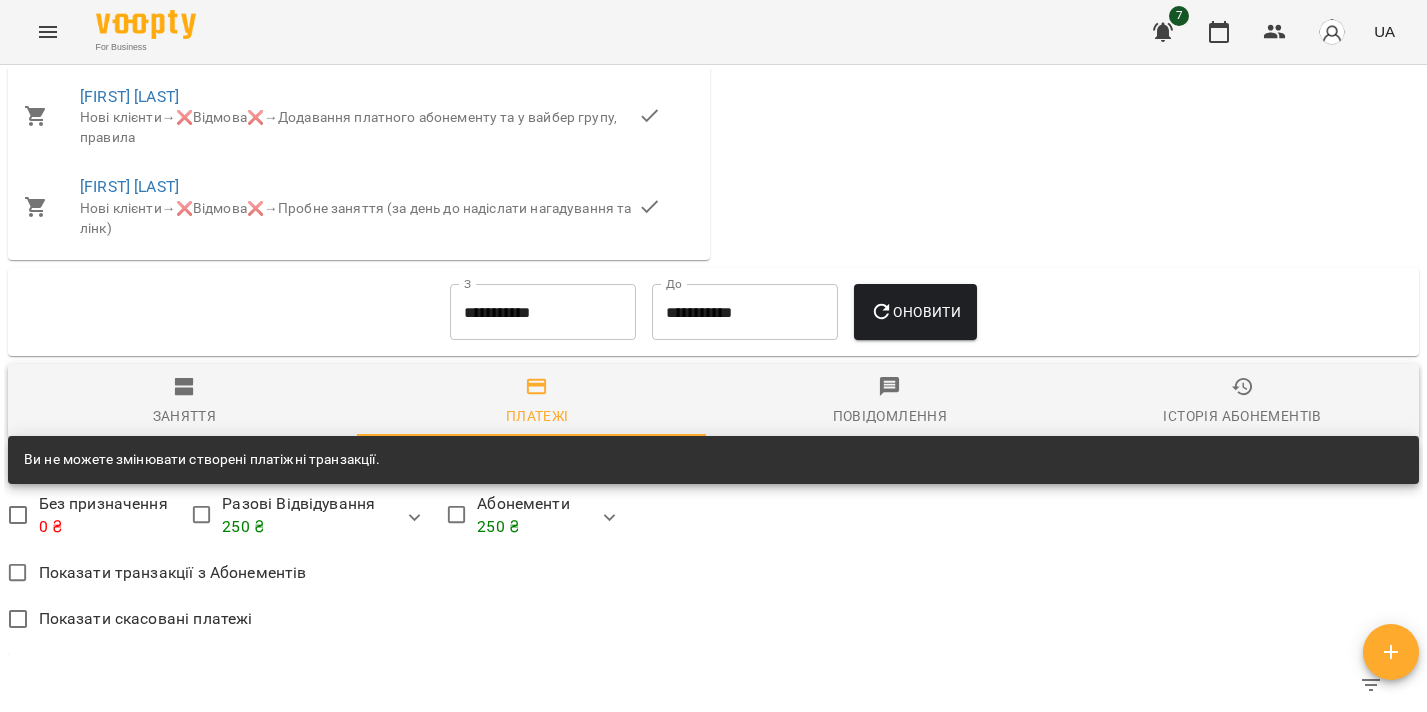 click on "Заняття" at bounding box center (184, 402) 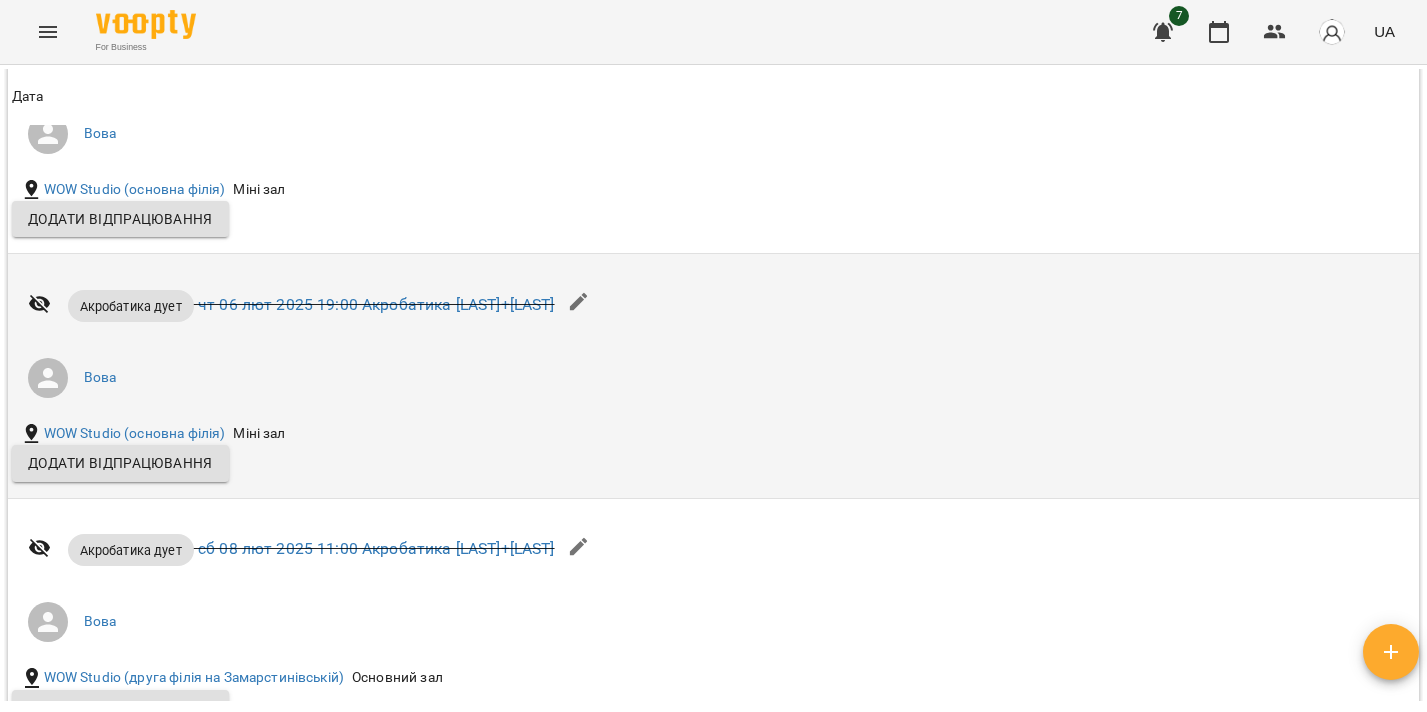 scroll, scrollTop: 5180, scrollLeft: 0, axis: vertical 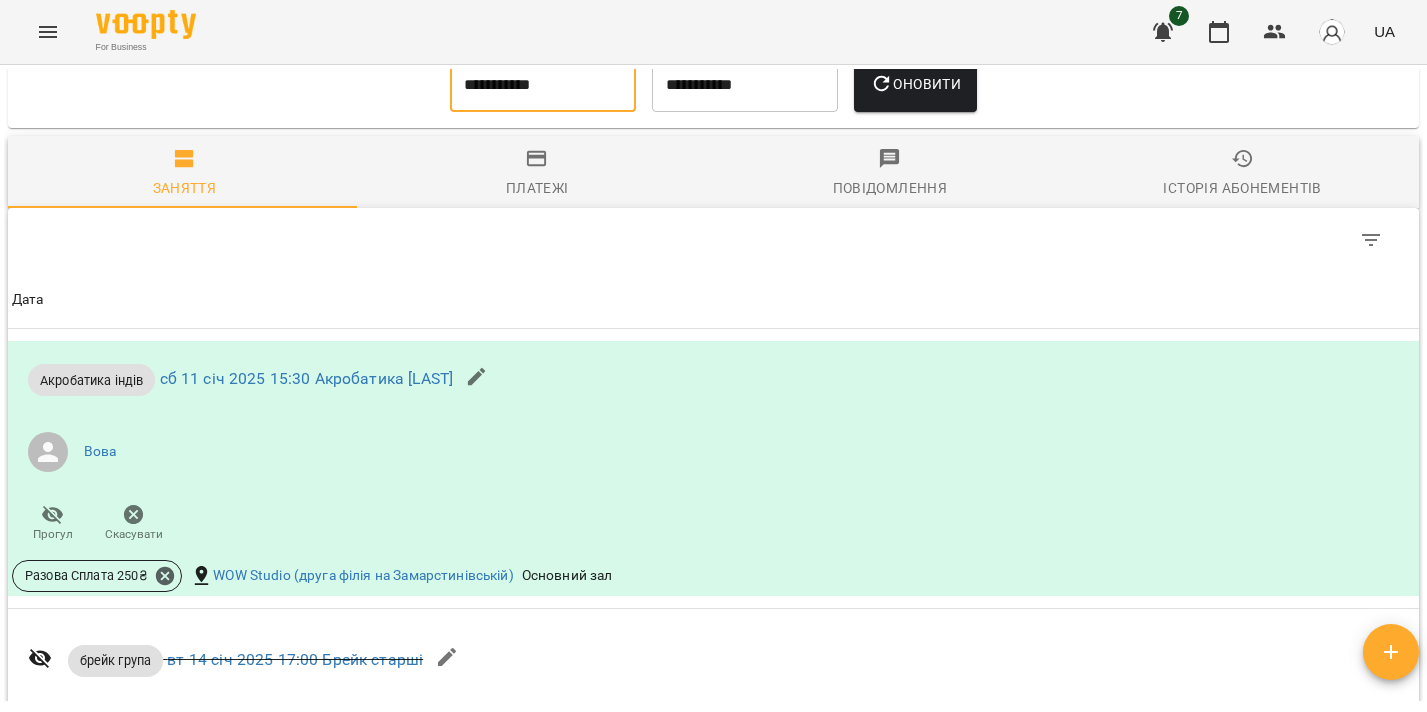 click on "**********" at bounding box center [543, 84] 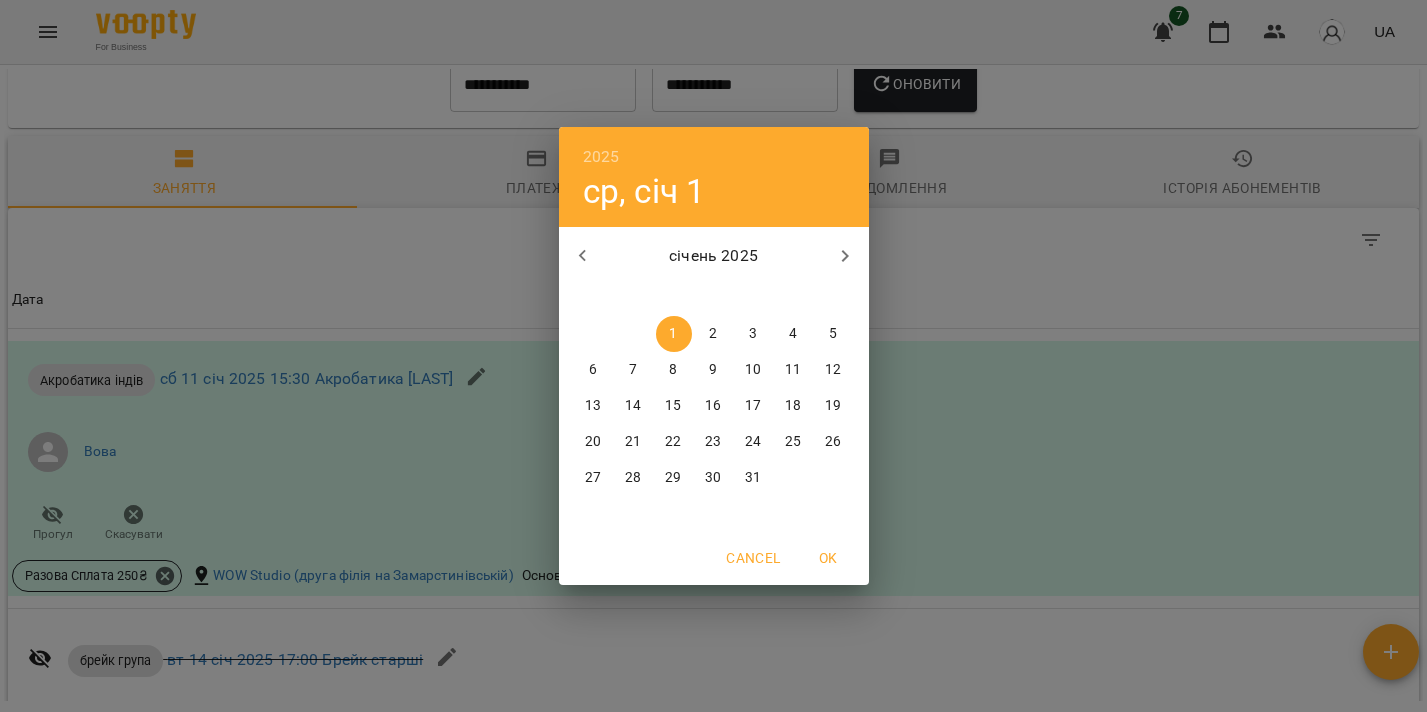 click at bounding box center (845, 256) 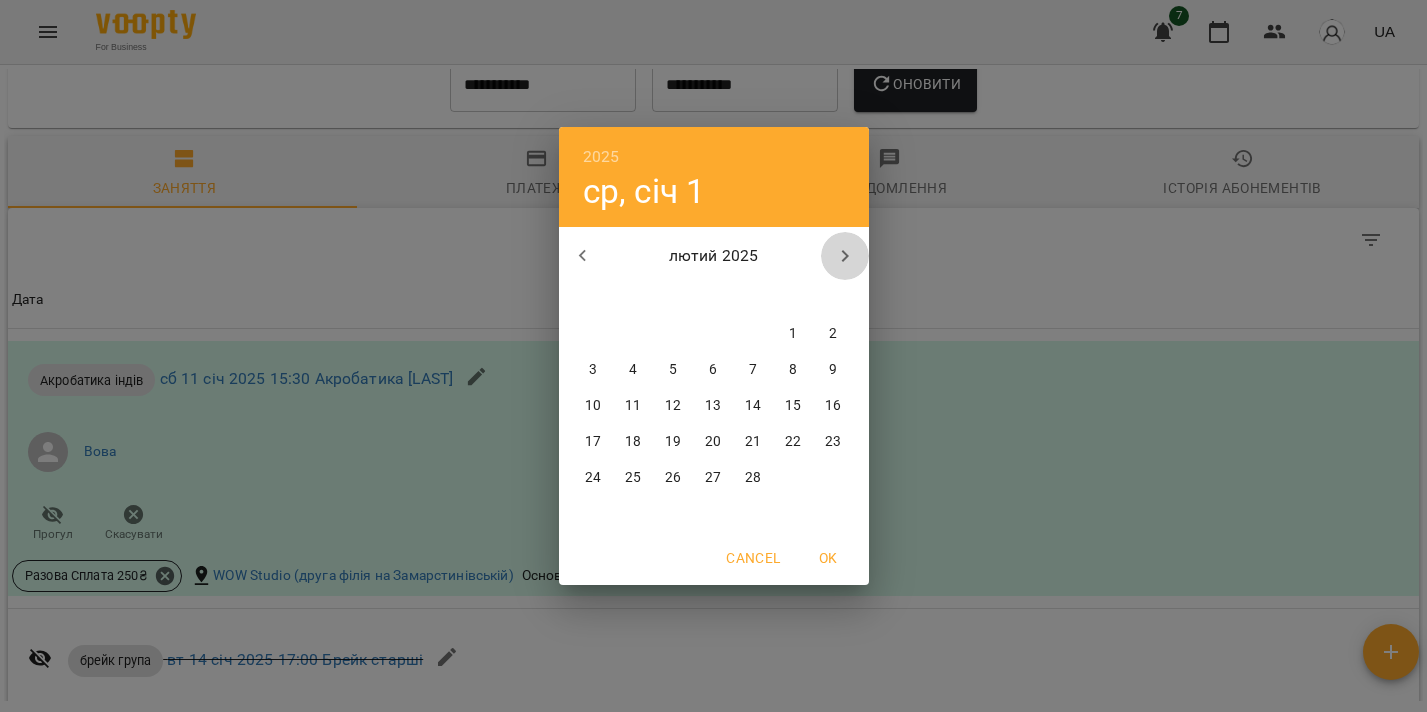 click at bounding box center (845, 256) 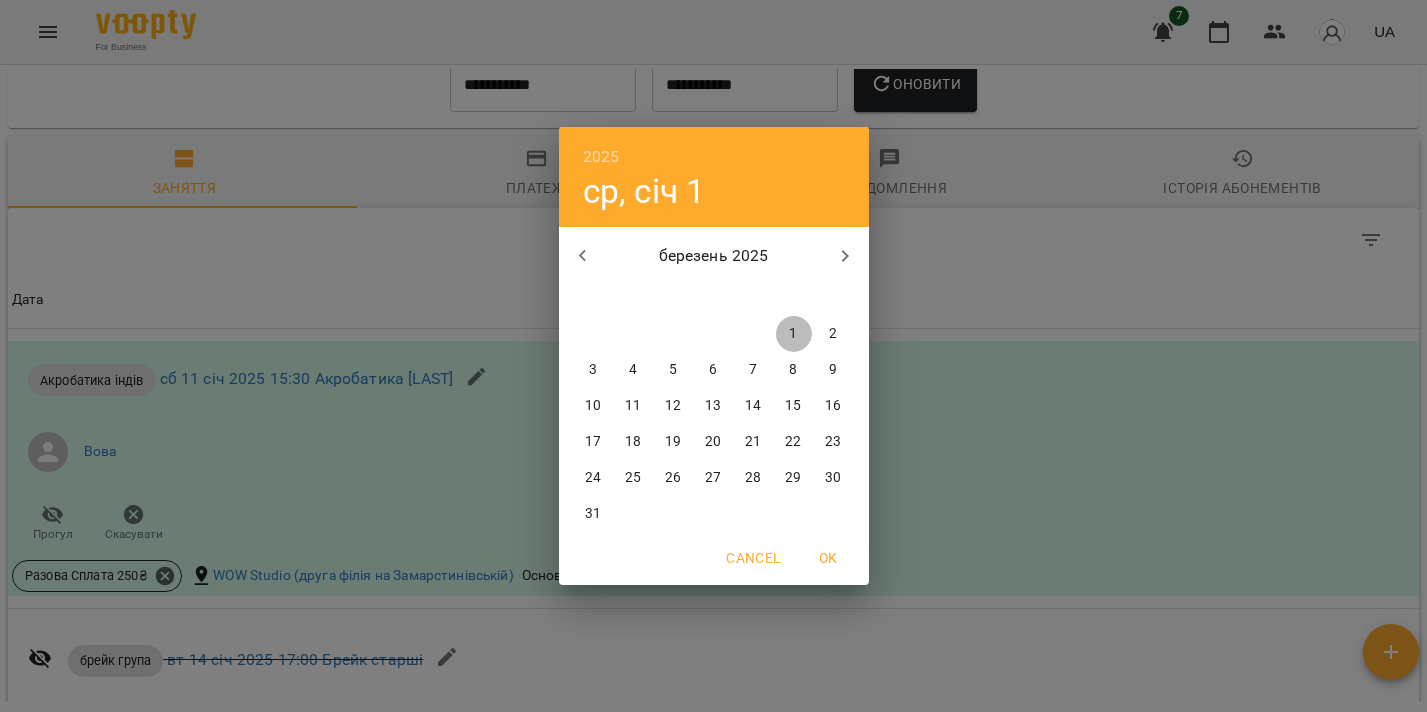 click on "1" at bounding box center (794, 334) 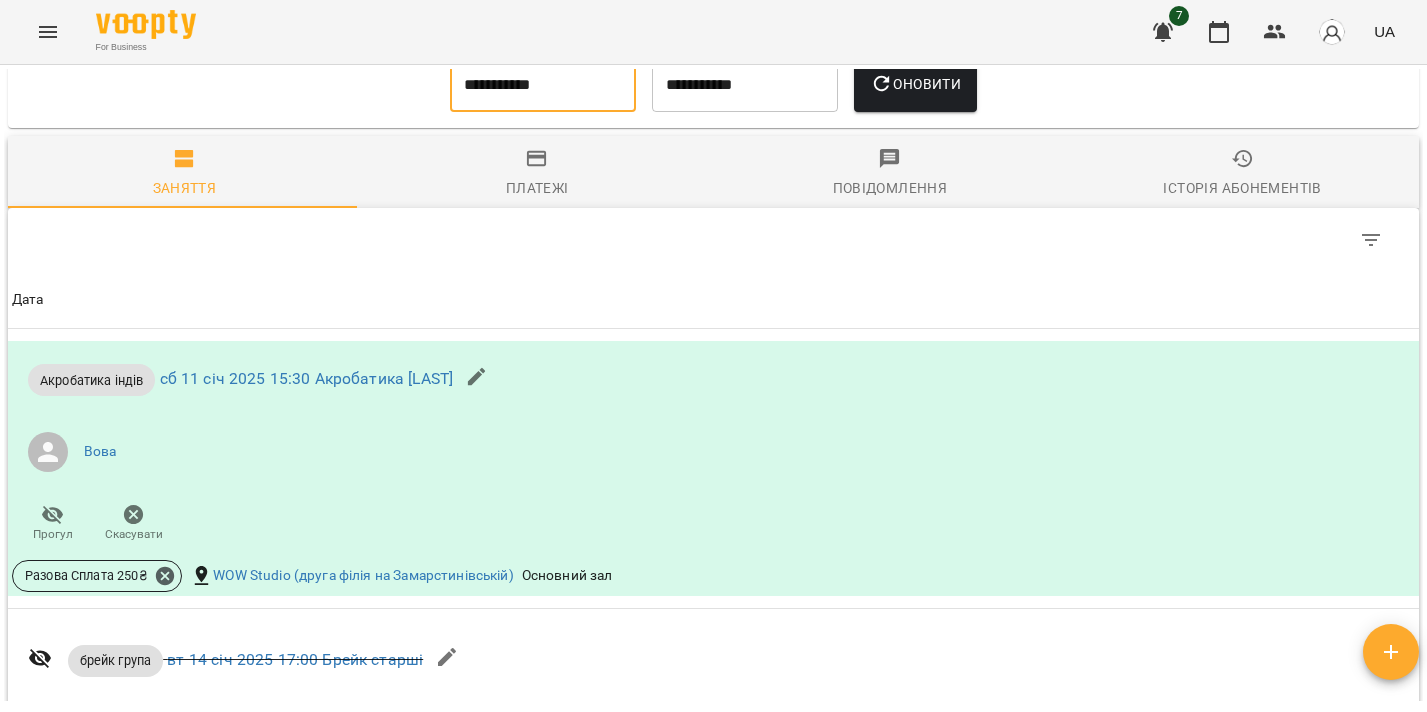 click on "**********" at bounding box center (745, 84) 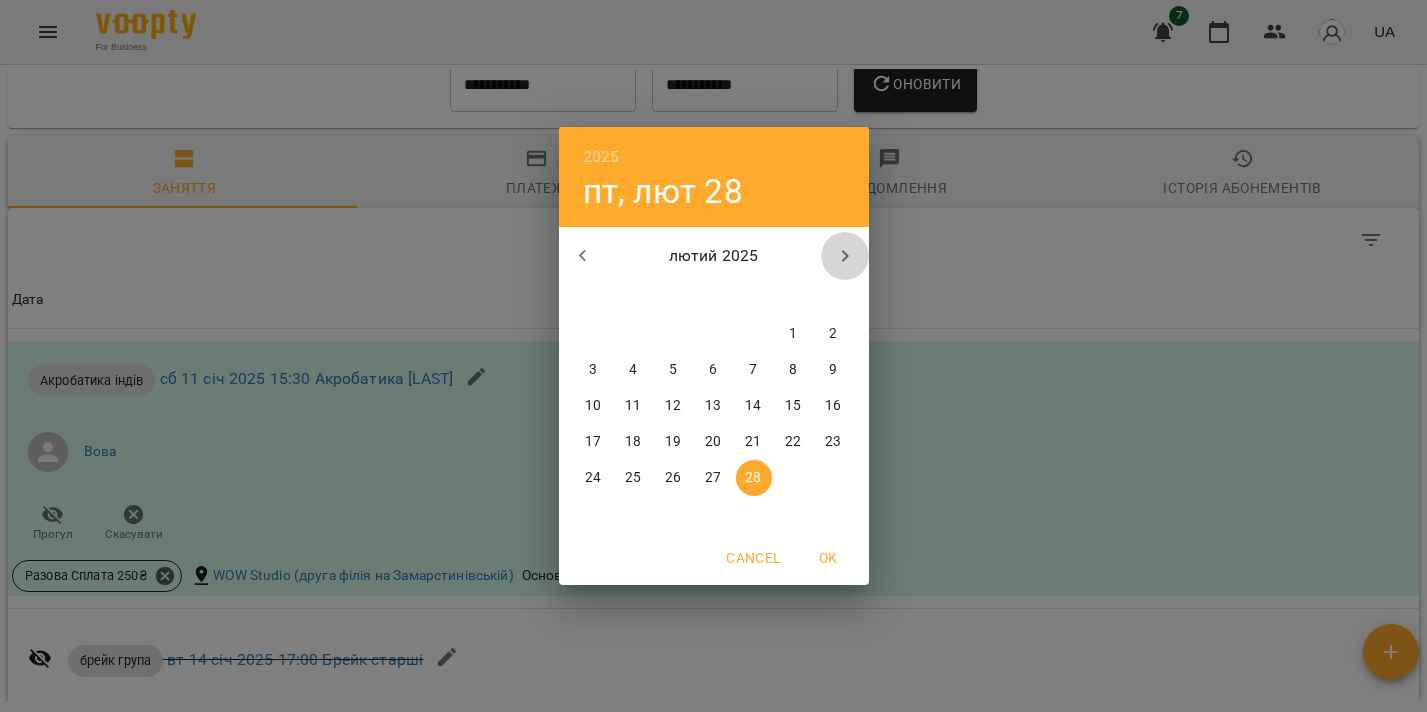 click 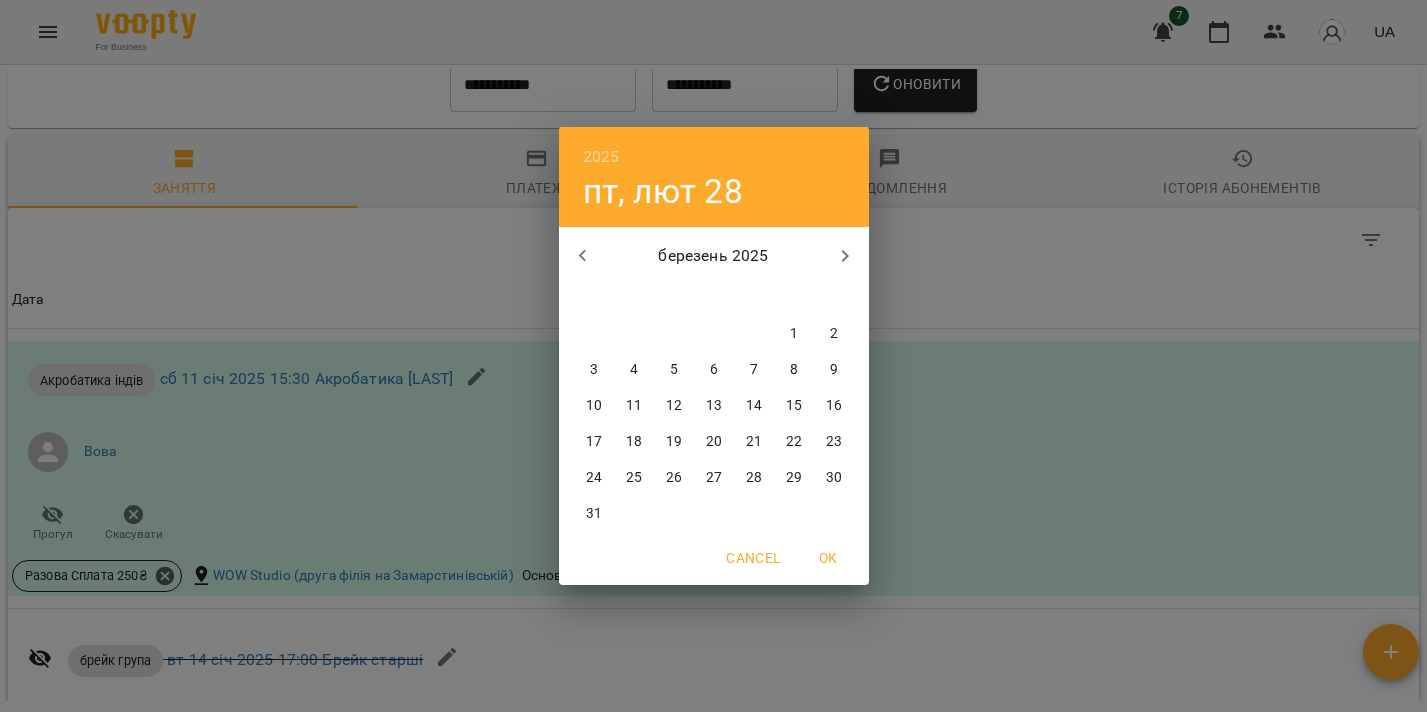 click 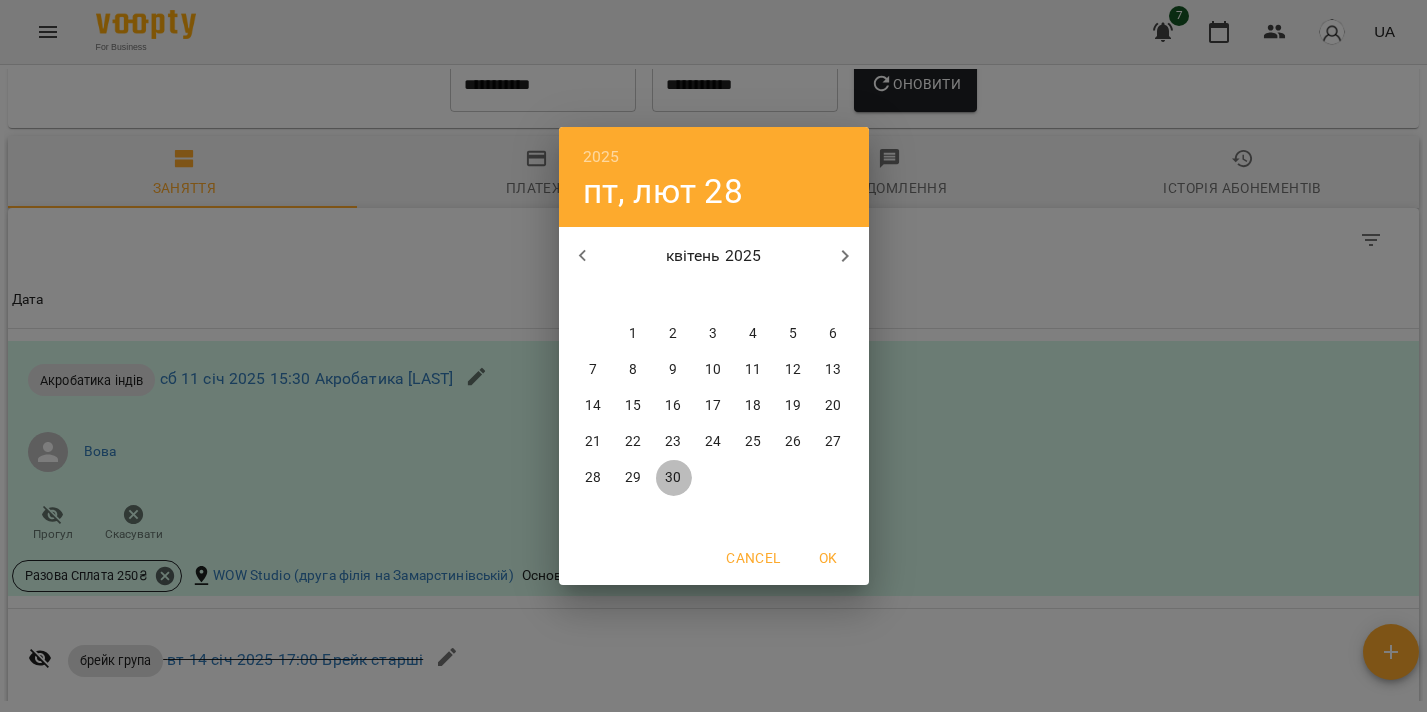 click on "30" at bounding box center (673, 478) 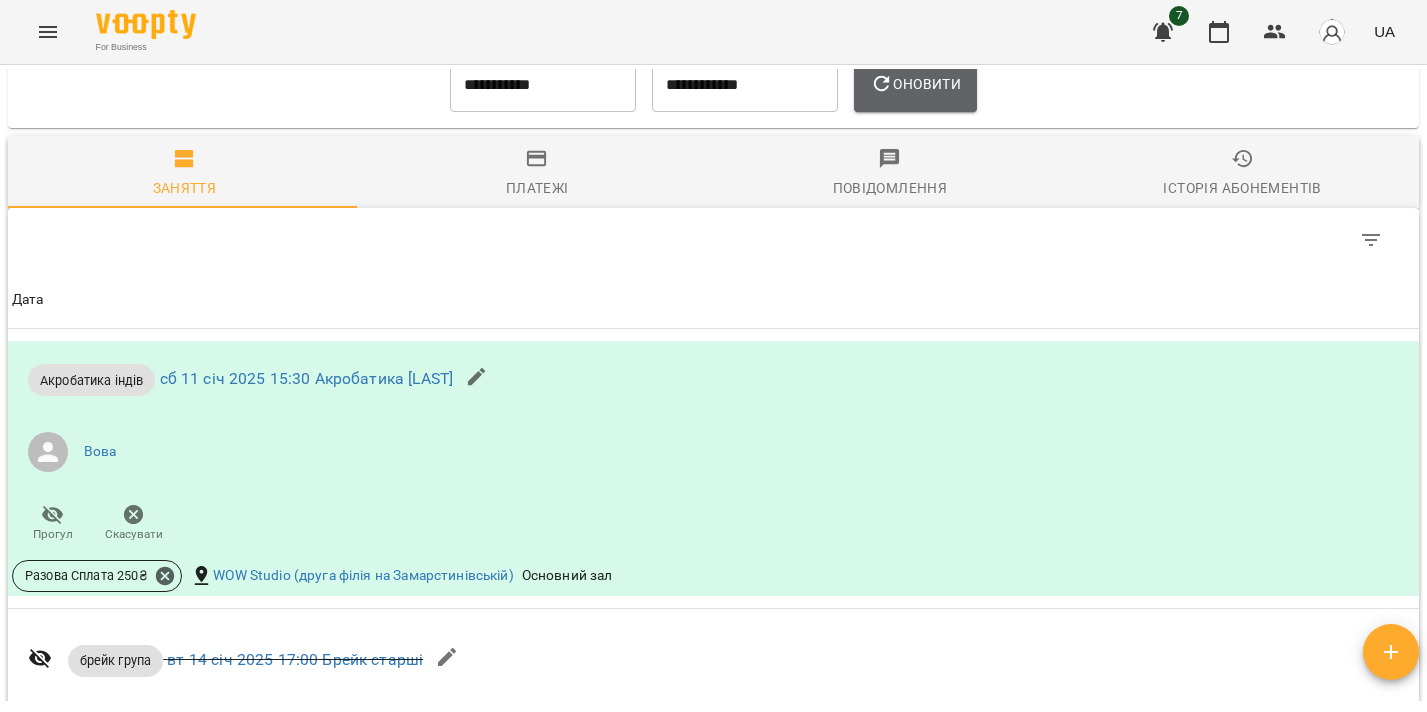 click on "Оновити" at bounding box center [915, 84] 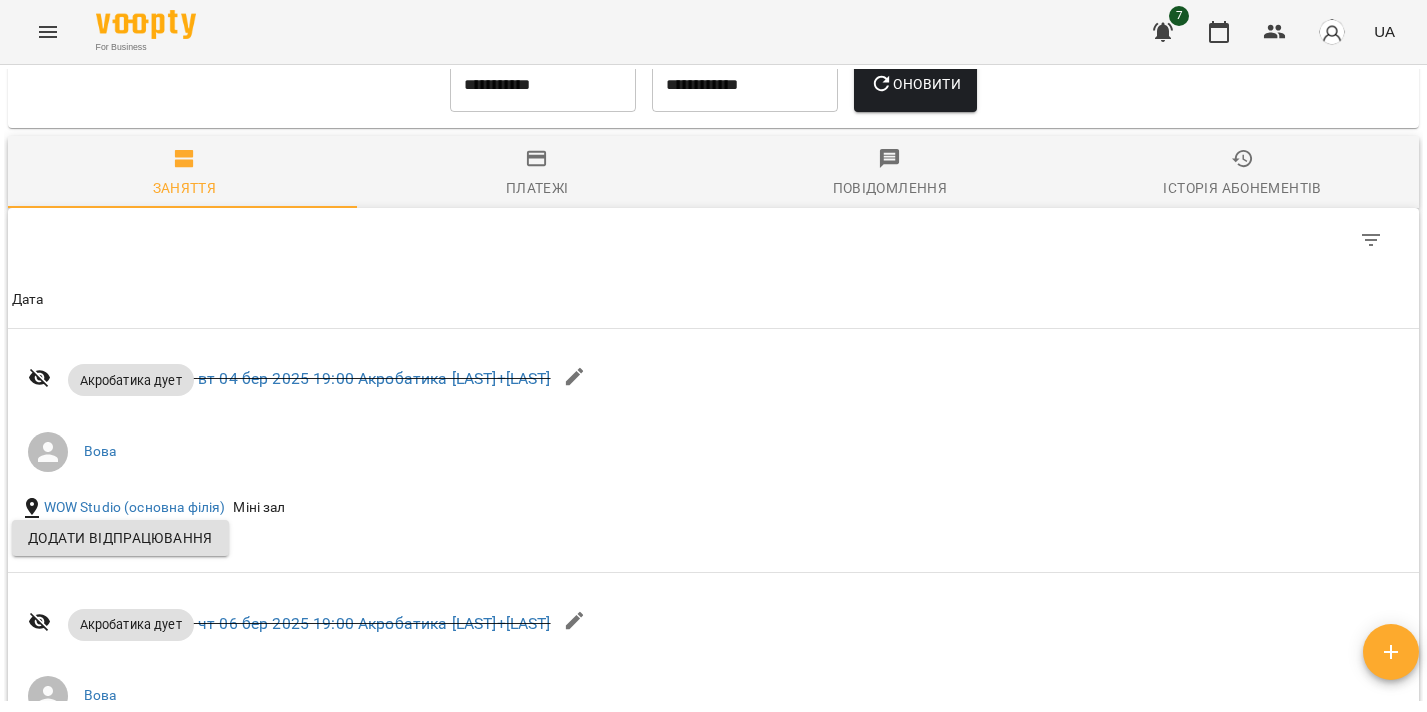 scroll, scrollTop: 1966, scrollLeft: 0, axis: vertical 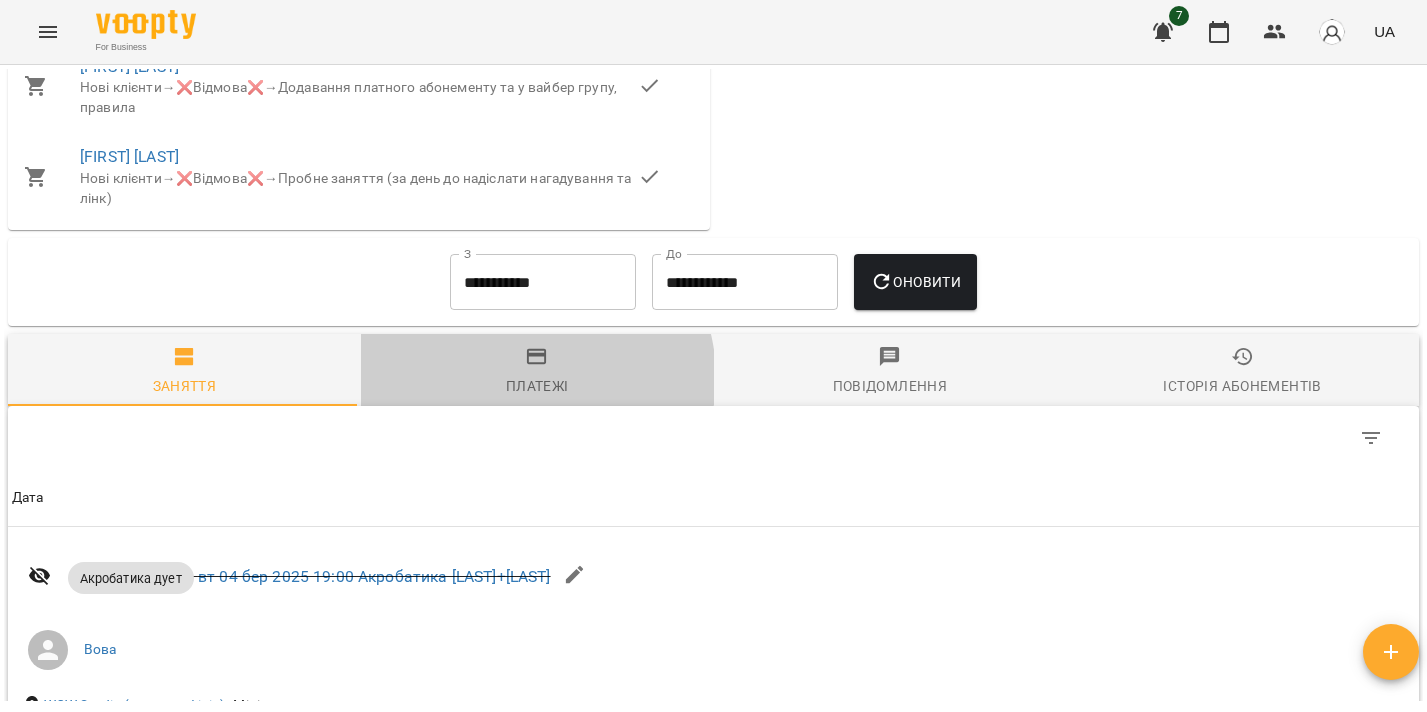 click on "Платежі" at bounding box center [537, 386] 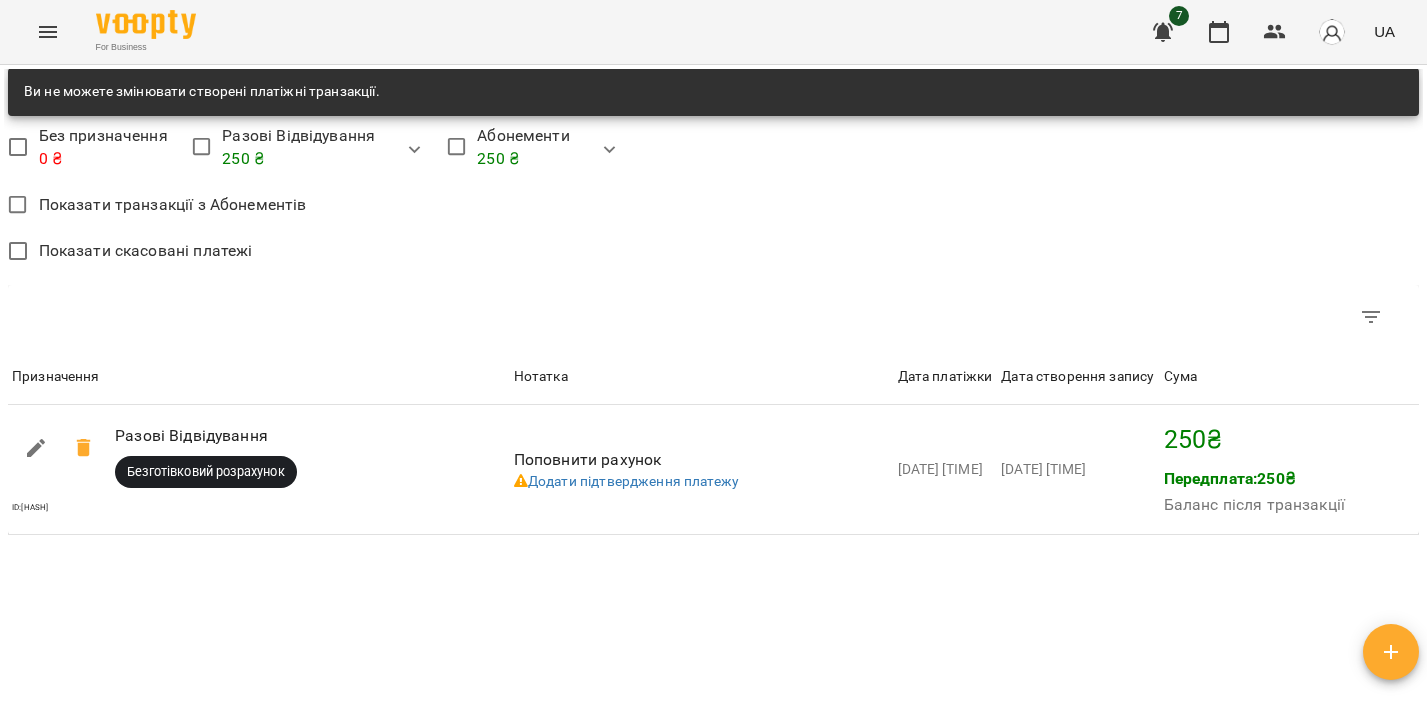 scroll, scrollTop: 2274, scrollLeft: 0, axis: vertical 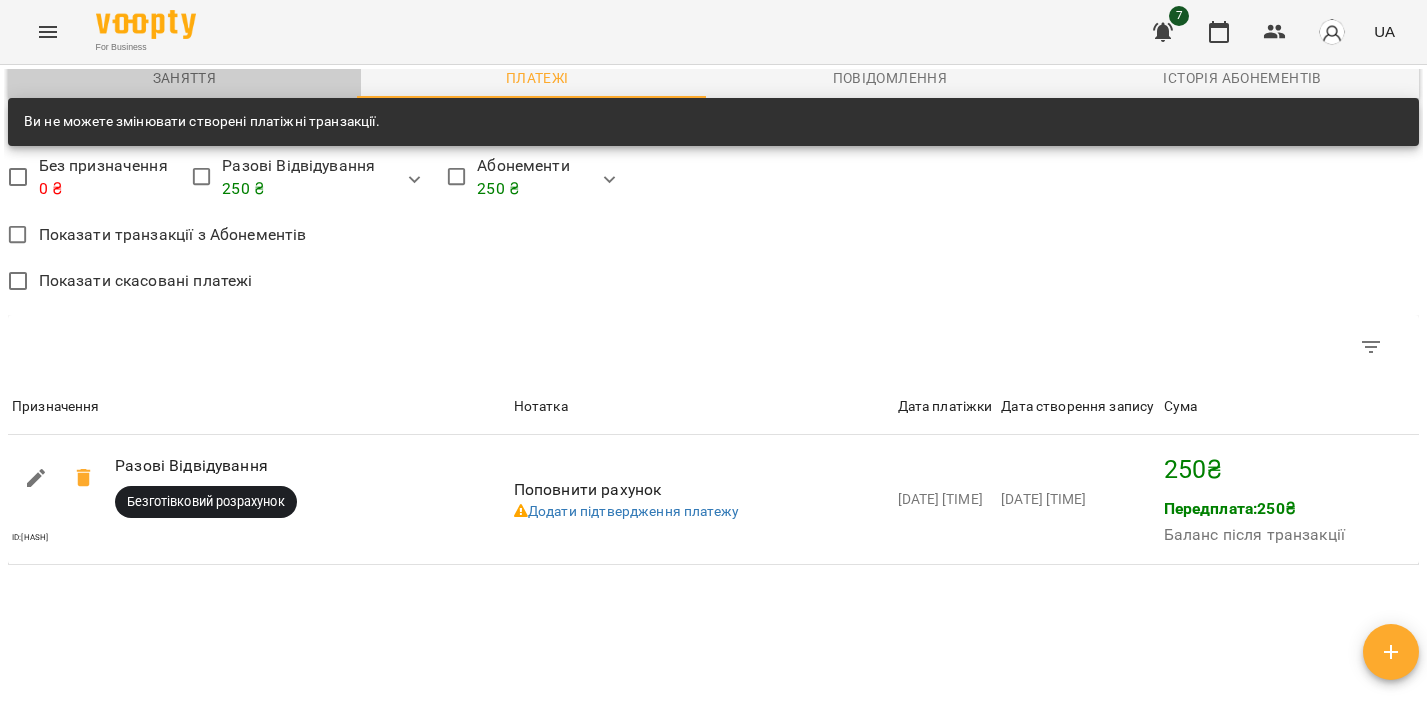 click on "Заняття" at bounding box center [185, 78] 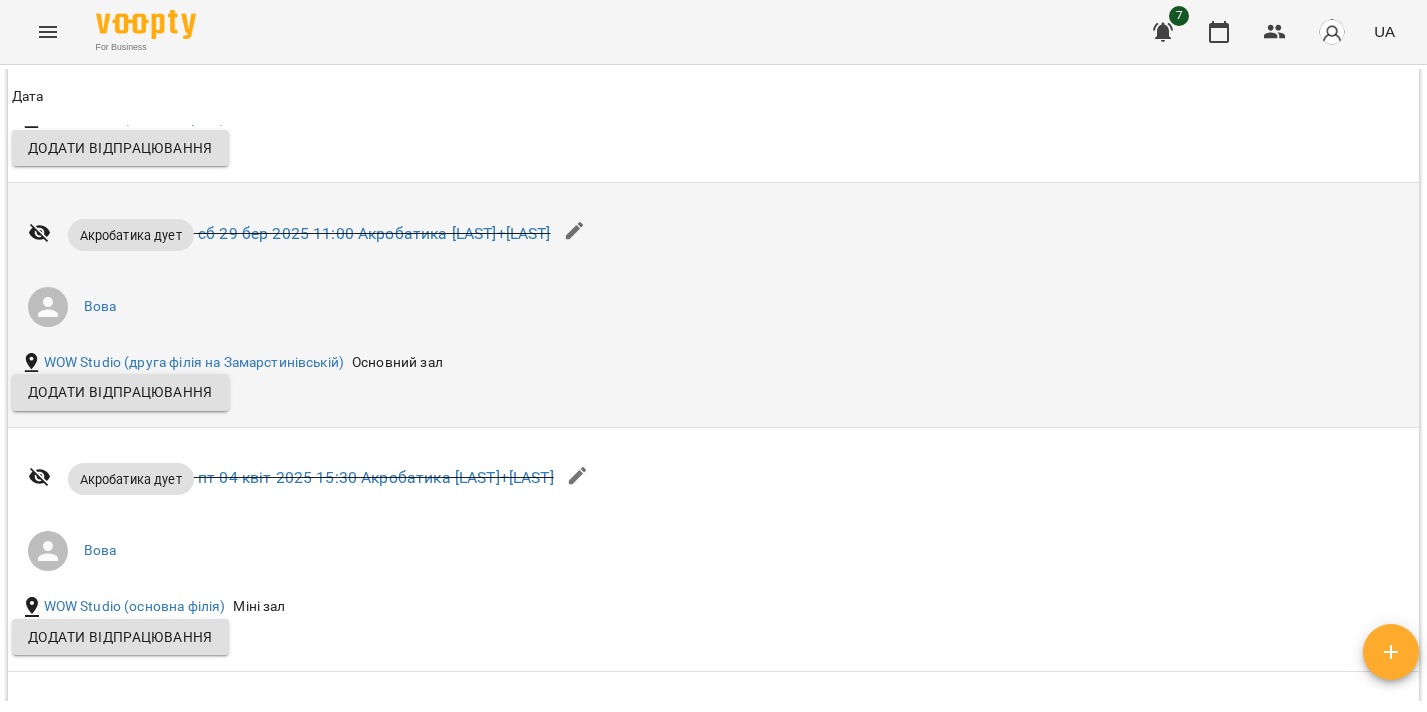scroll, scrollTop: 6086, scrollLeft: 0, axis: vertical 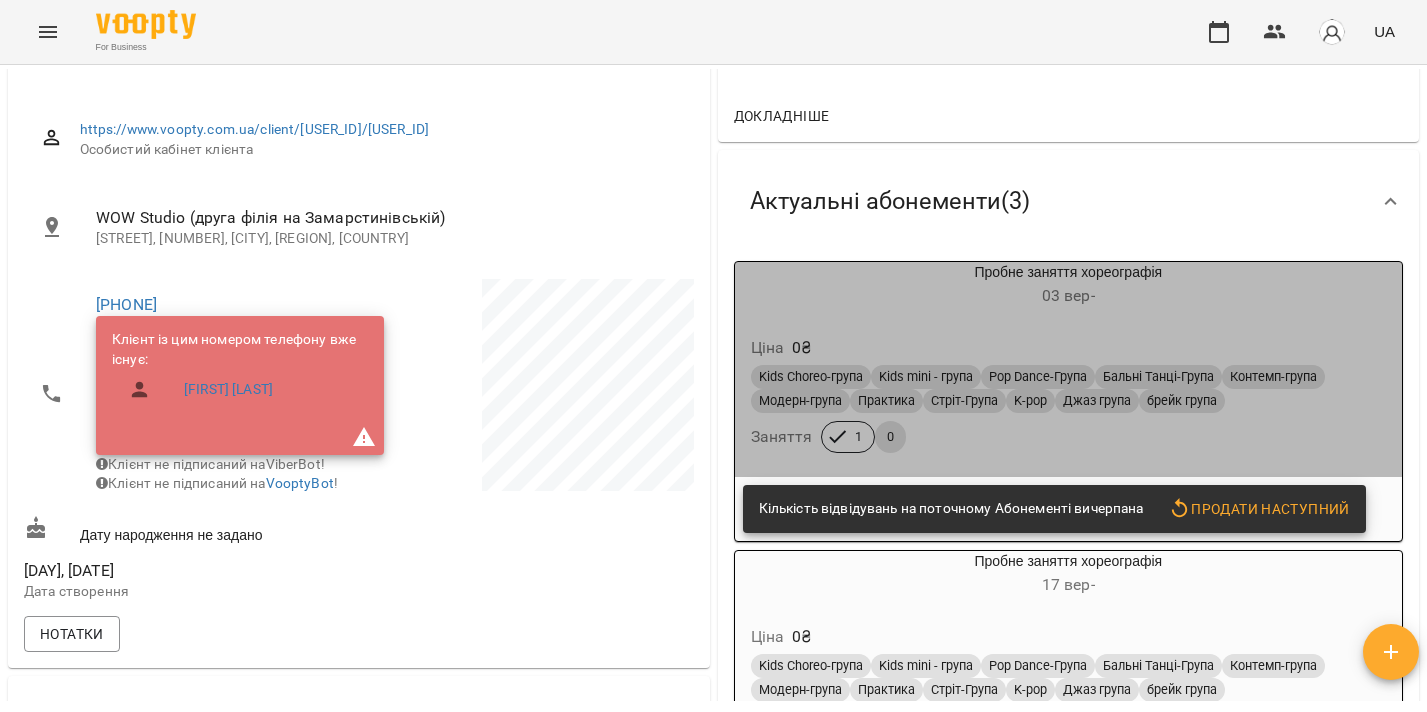 click on "Ціна 0 ₴ Kids Choreo-група Kids mini - група Pop Dance-Група Бальні Танці-Група Контемп-група Модерн-група Практика Стріт-Група K-pop Джаз група брейк група Заняття 1 0" at bounding box center [1069, 398] 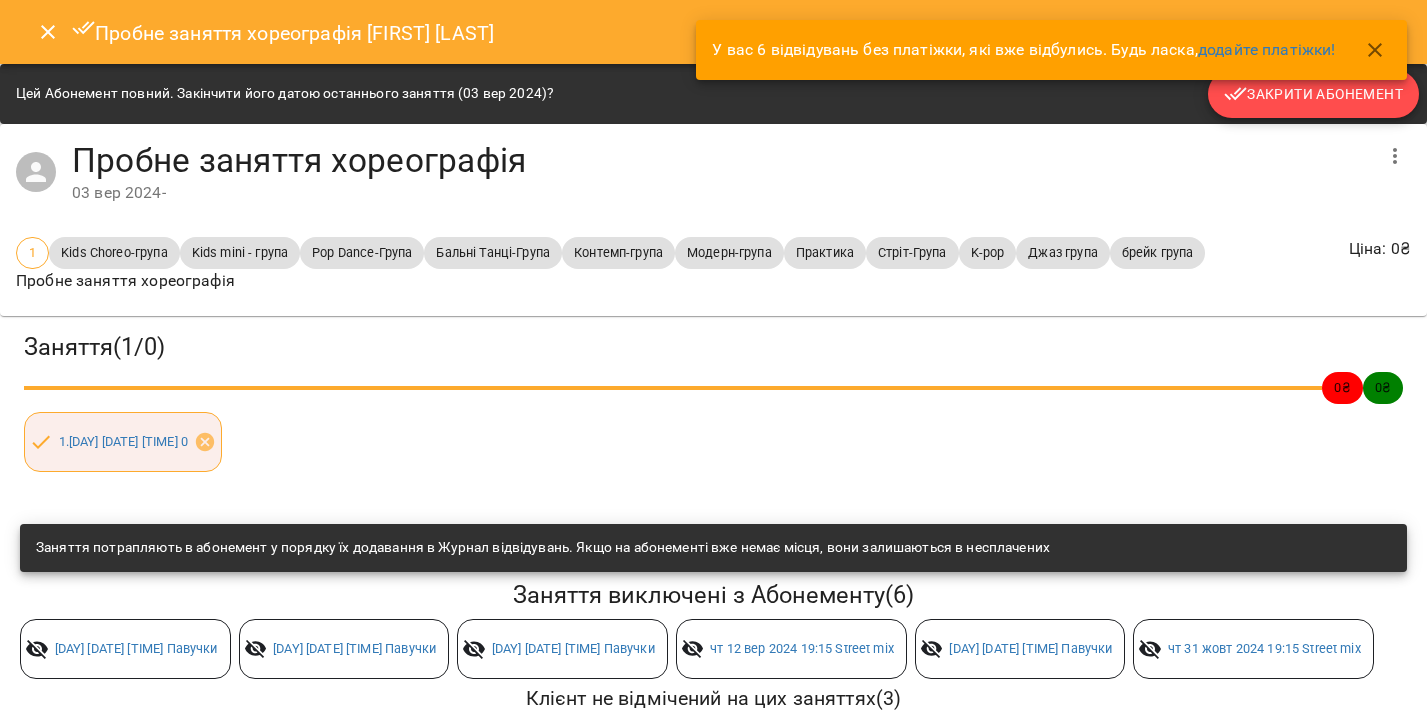 click on "Закрити Абонемент" at bounding box center (1313, 94) 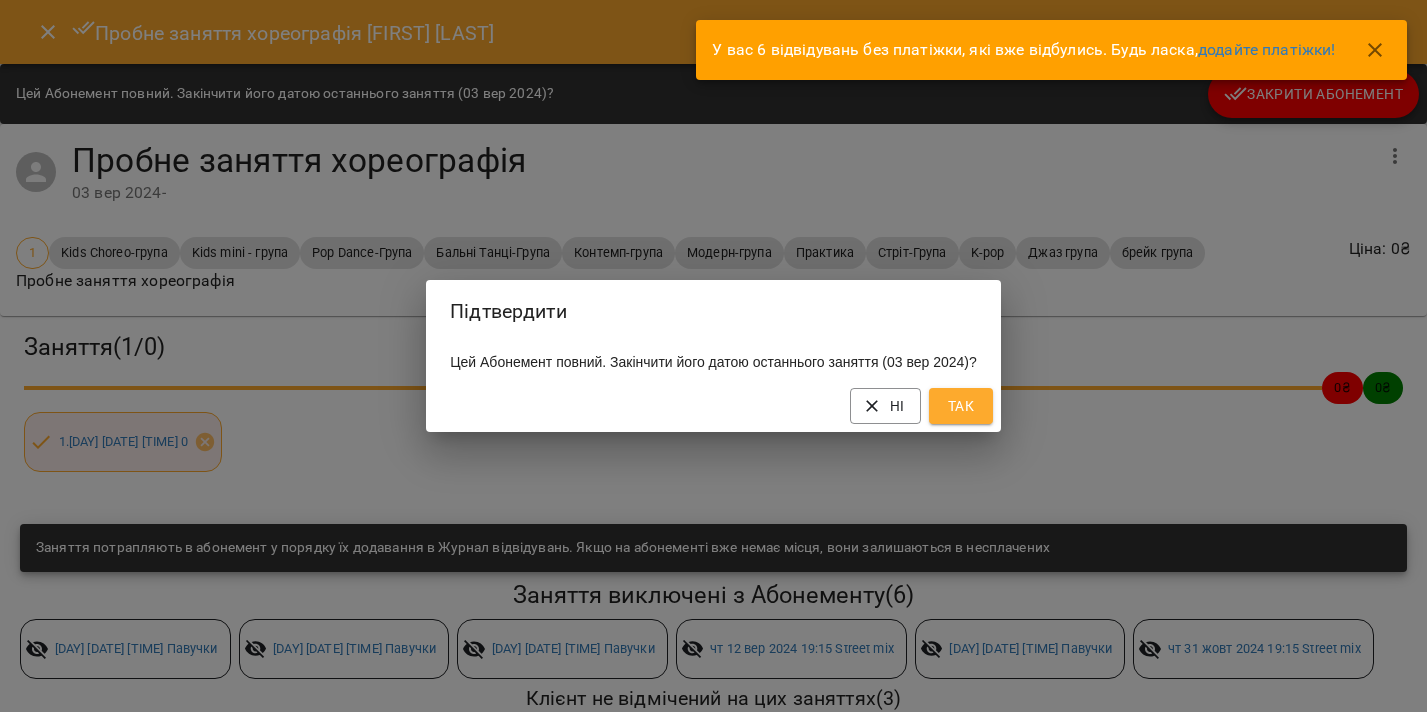 click on "Так" at bounding box center [961, 406] 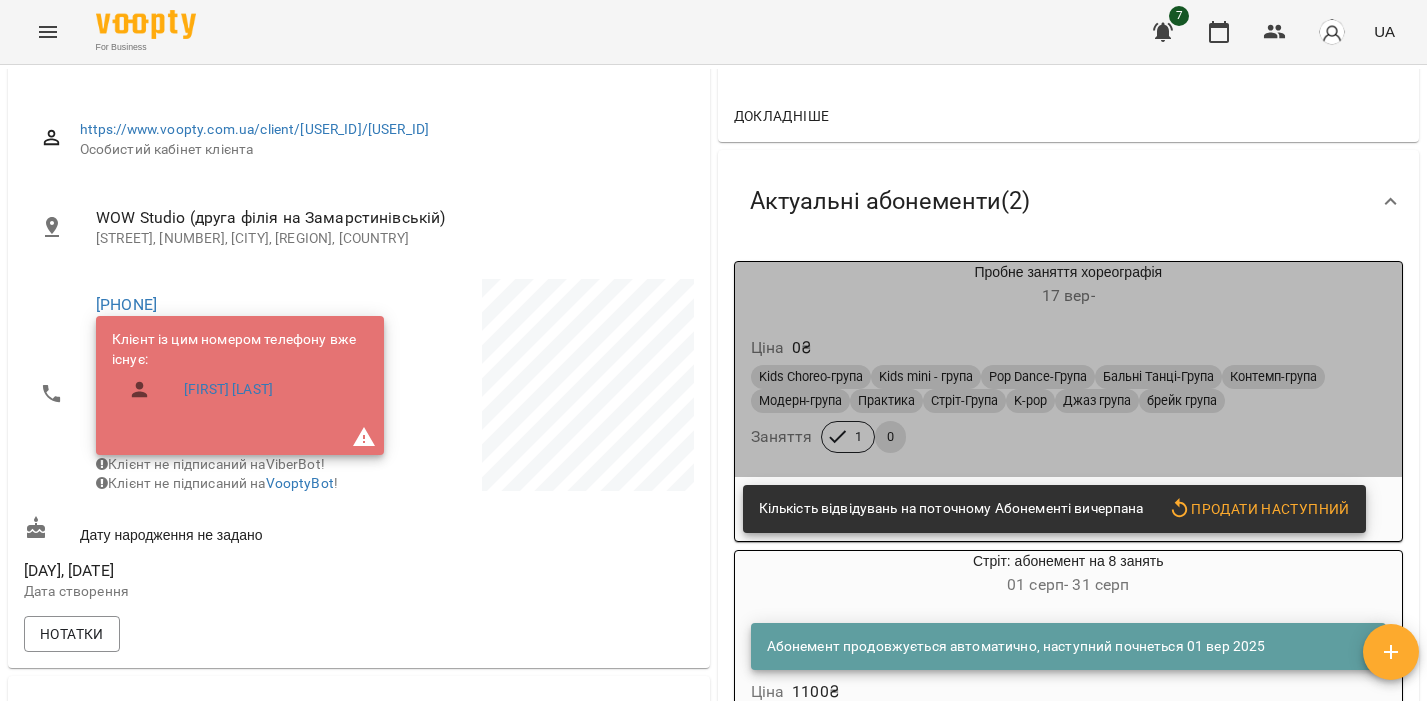 click on "[DATE]  -" at bounding box center [1069, 296] 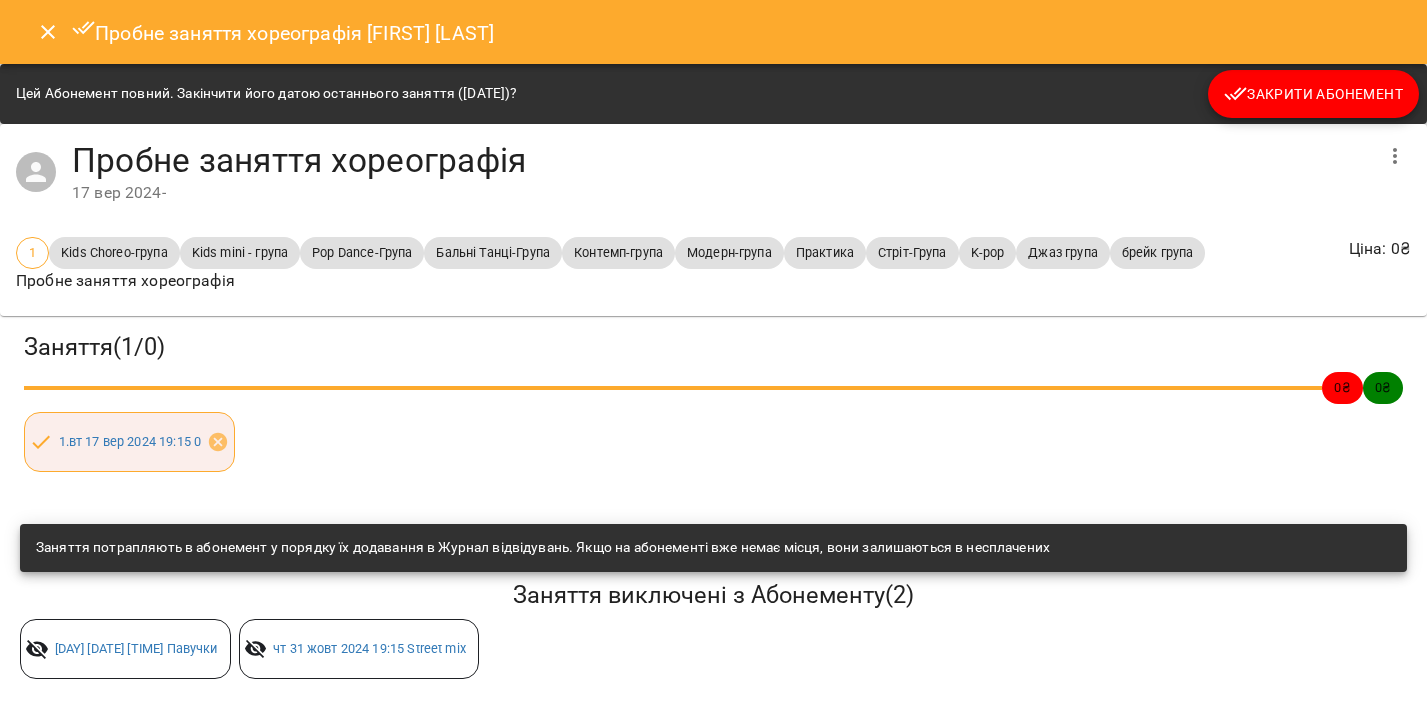 click on "Закрити Абонемент" at bounding box center [1313, 94] 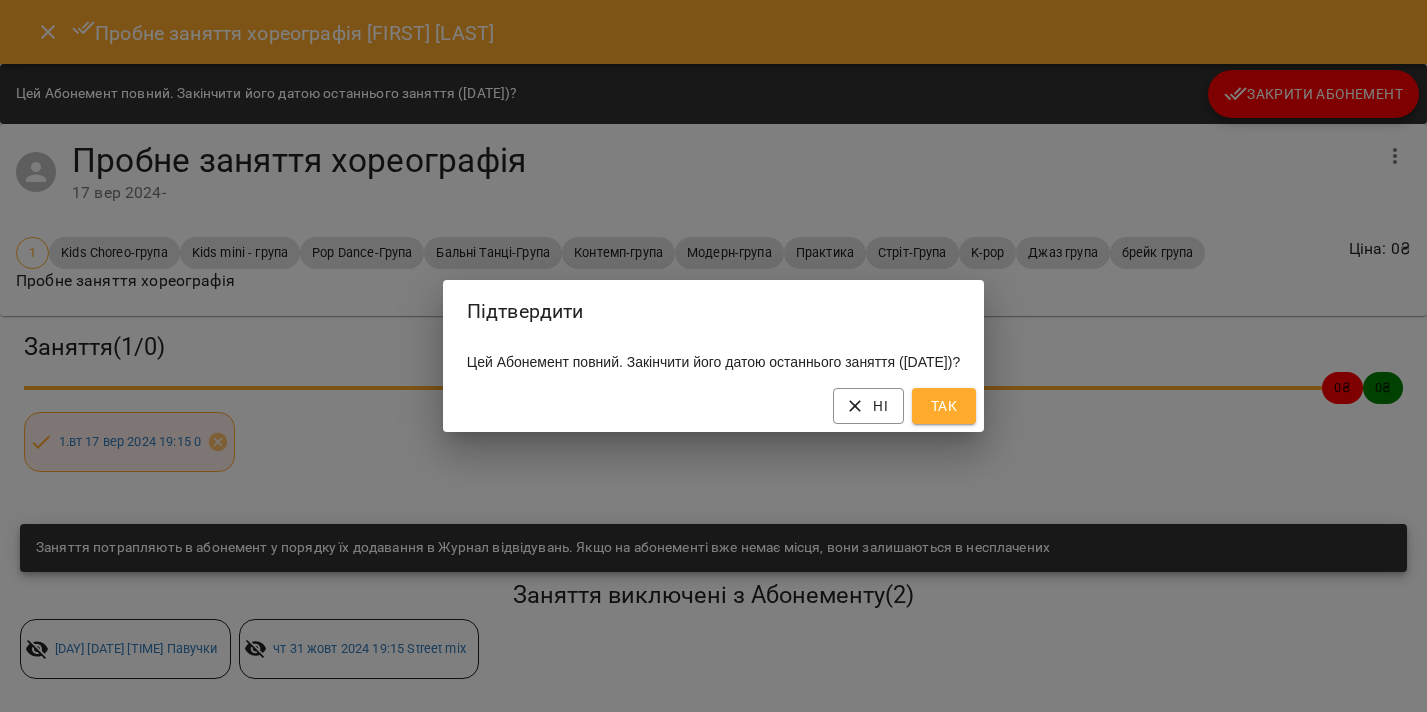 click on "Так" at bounding box center (944, 406) 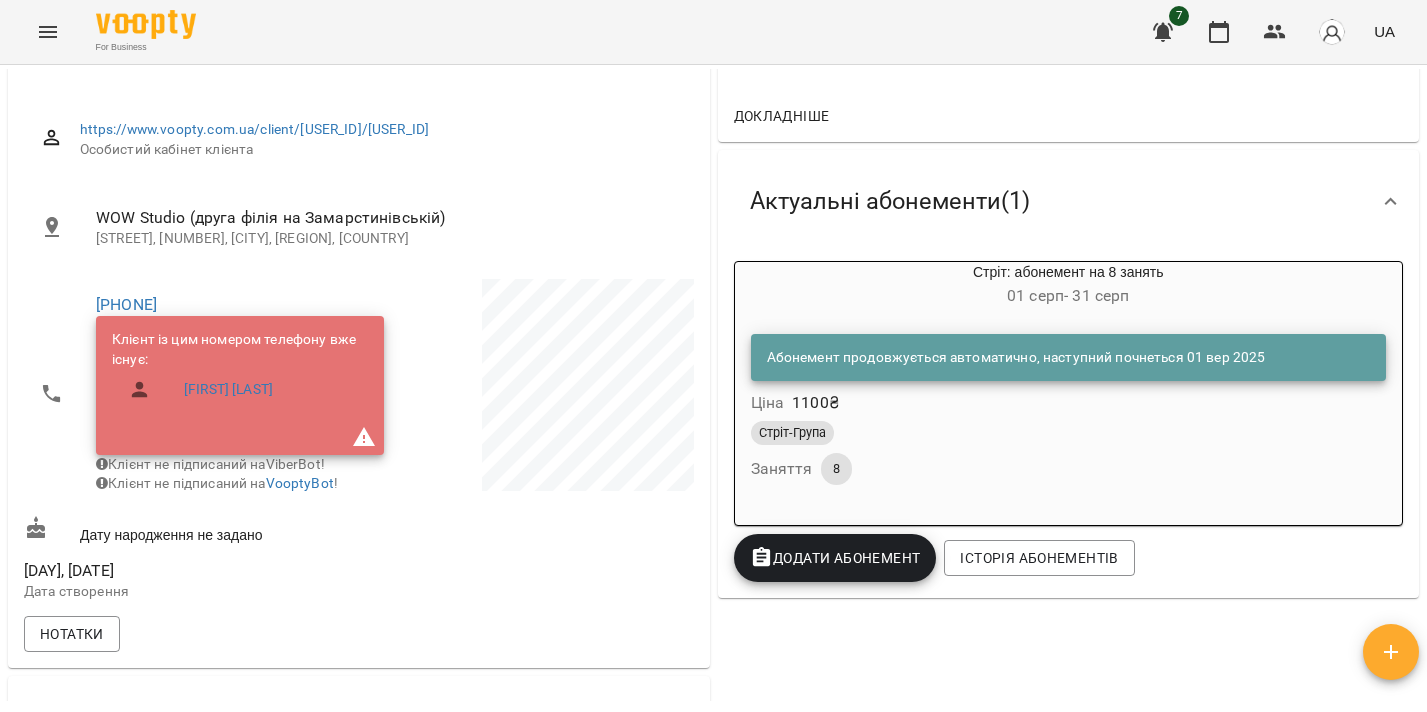 click on "Абонемент продовжується автоматично, наступний почнеться 01 вер 2025 Ціна 1100 ₴" at bounding box center [1069, 375] 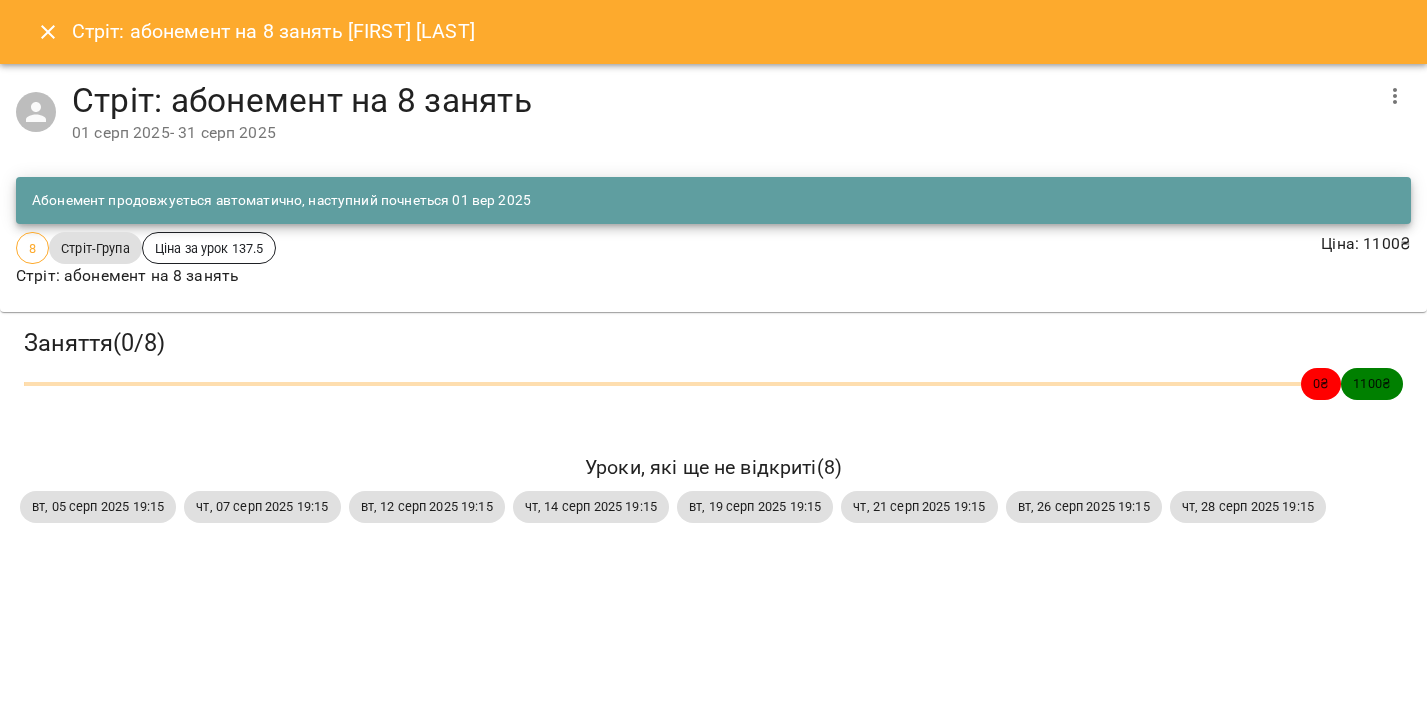click 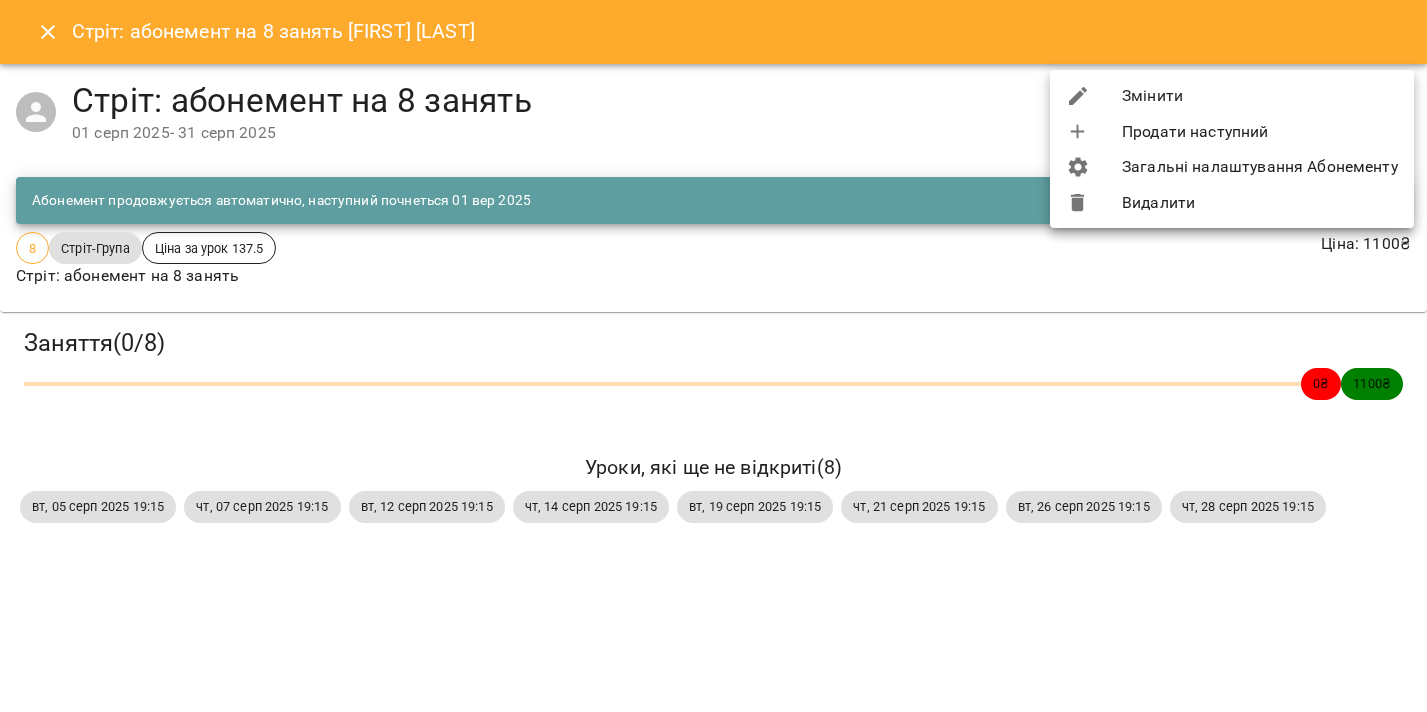click on "Видалити" at bounding box center (1232, 203) 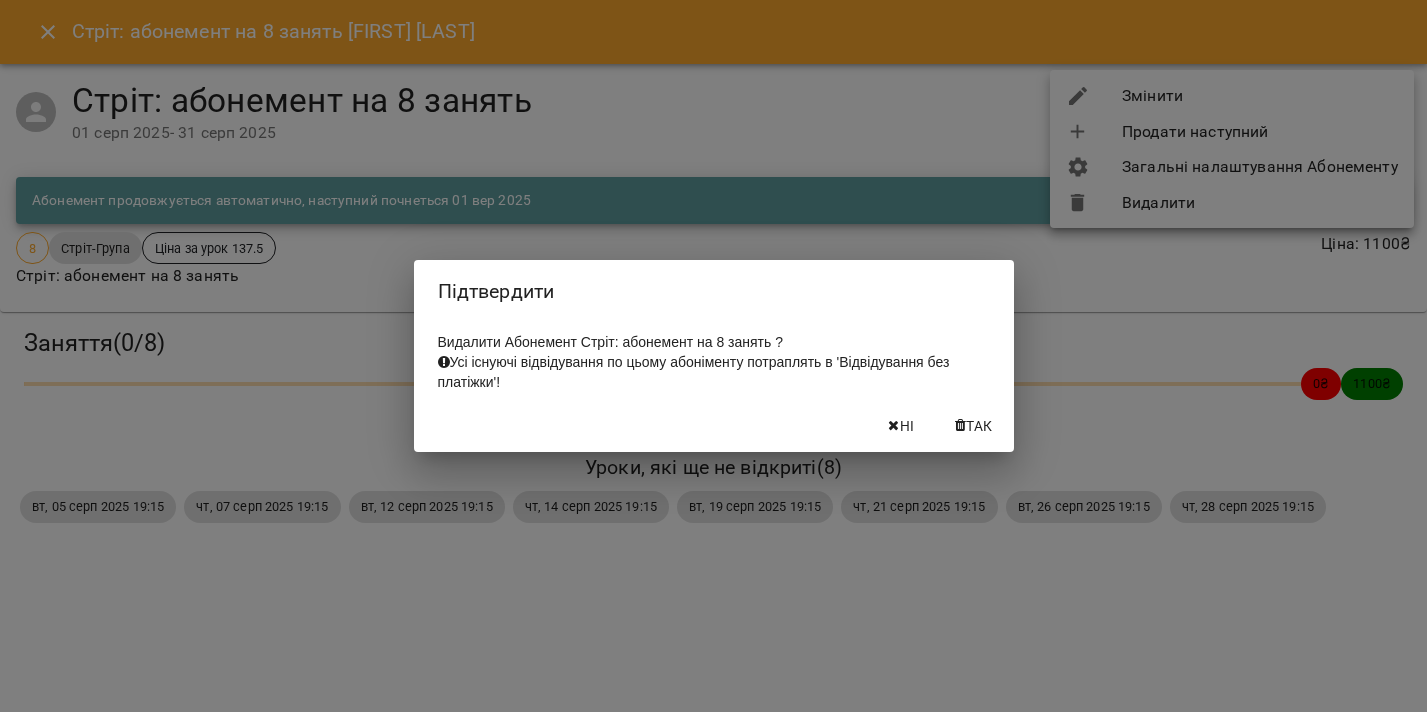 click on "Так" at bounding box center [979, 426] 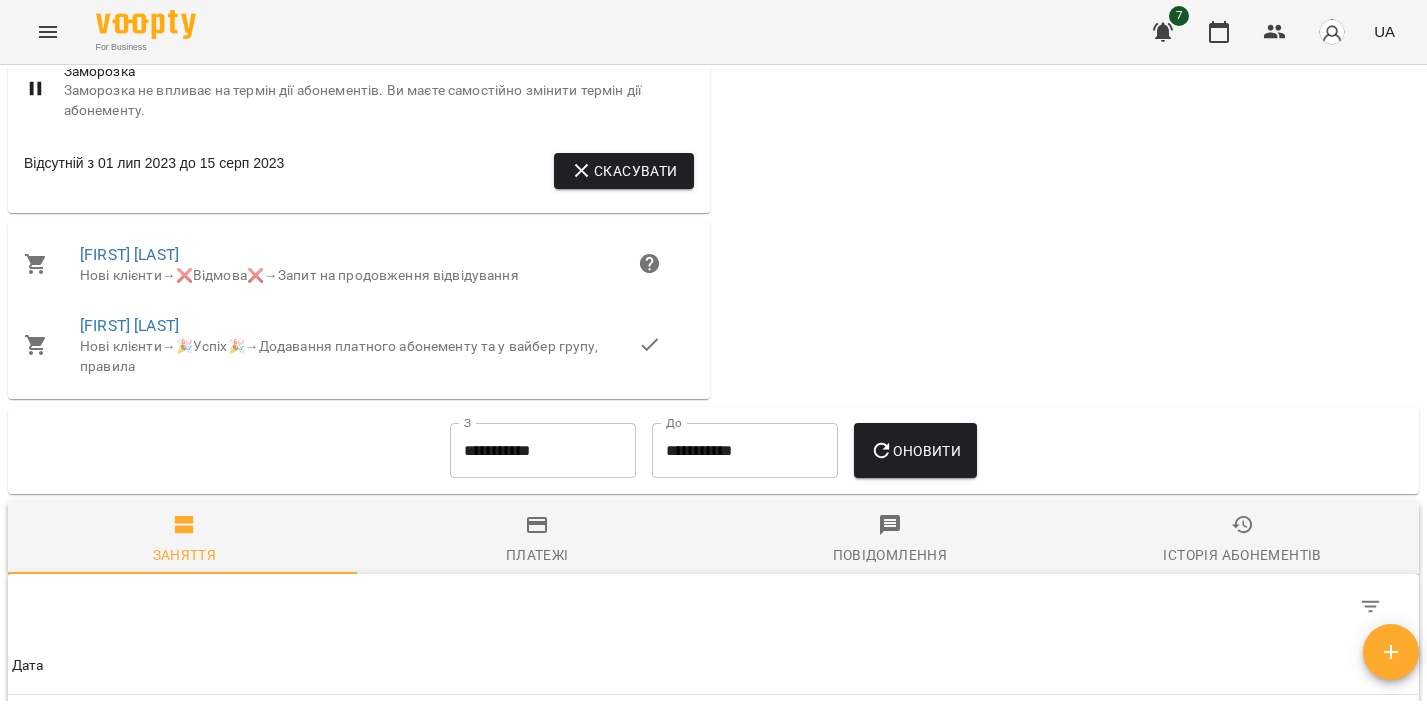 scroll, scrollTop: 1463, scrollLeft: 0, axis: vertical 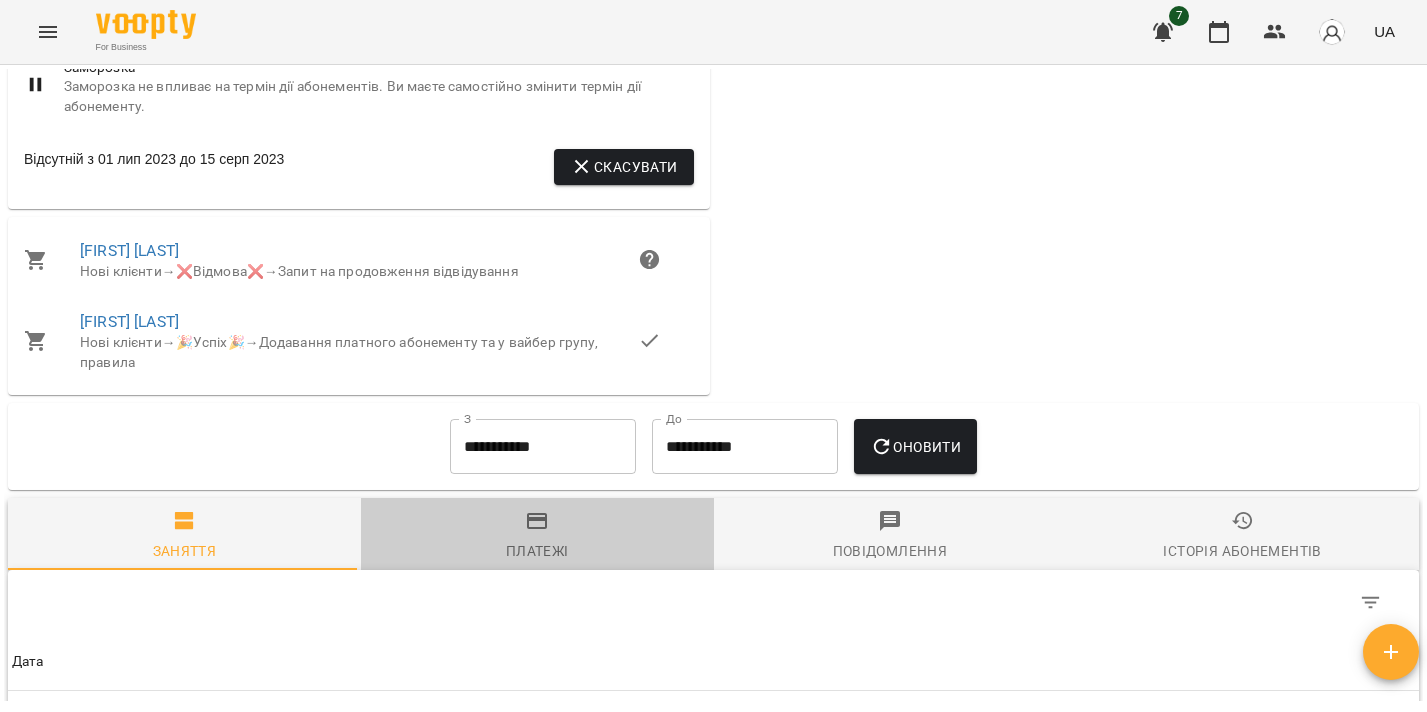 click on "Платежі" at bounding box center [537, 536] 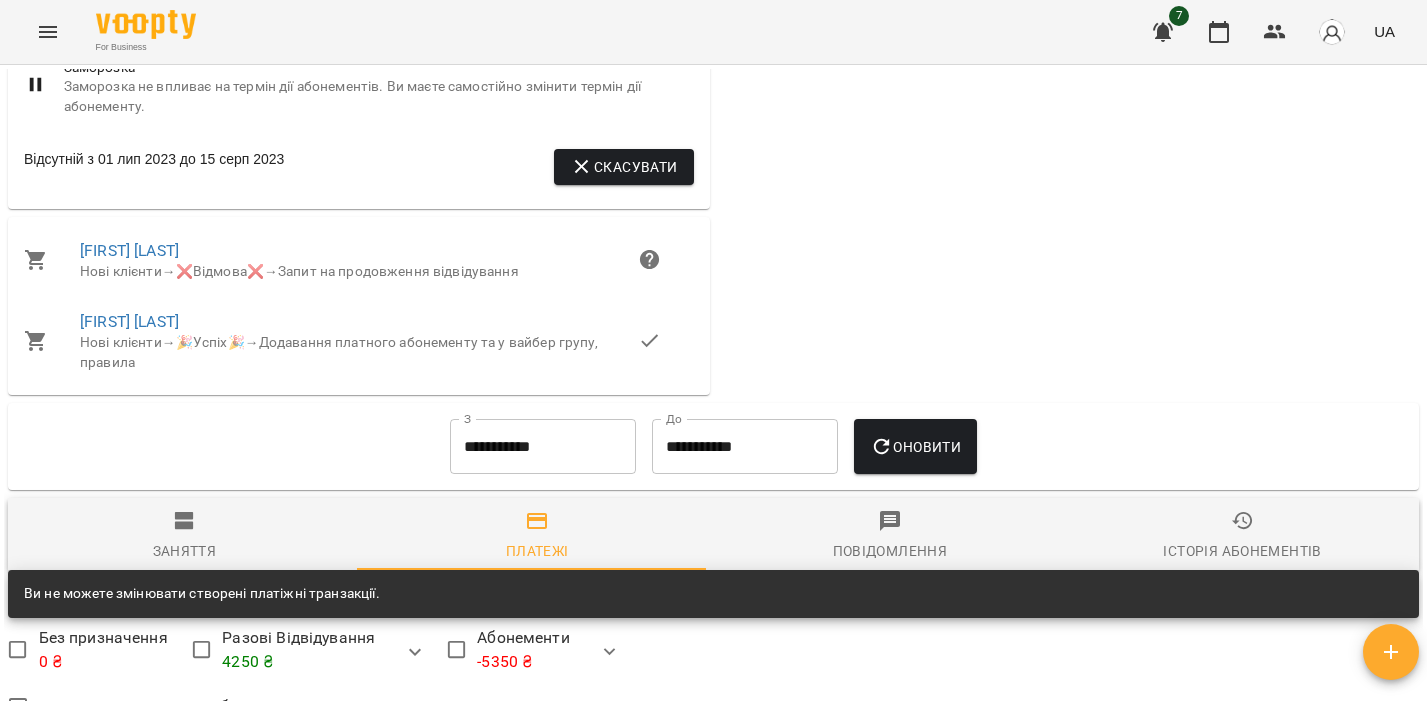 click on "**********" at bounding box center (543, 447) 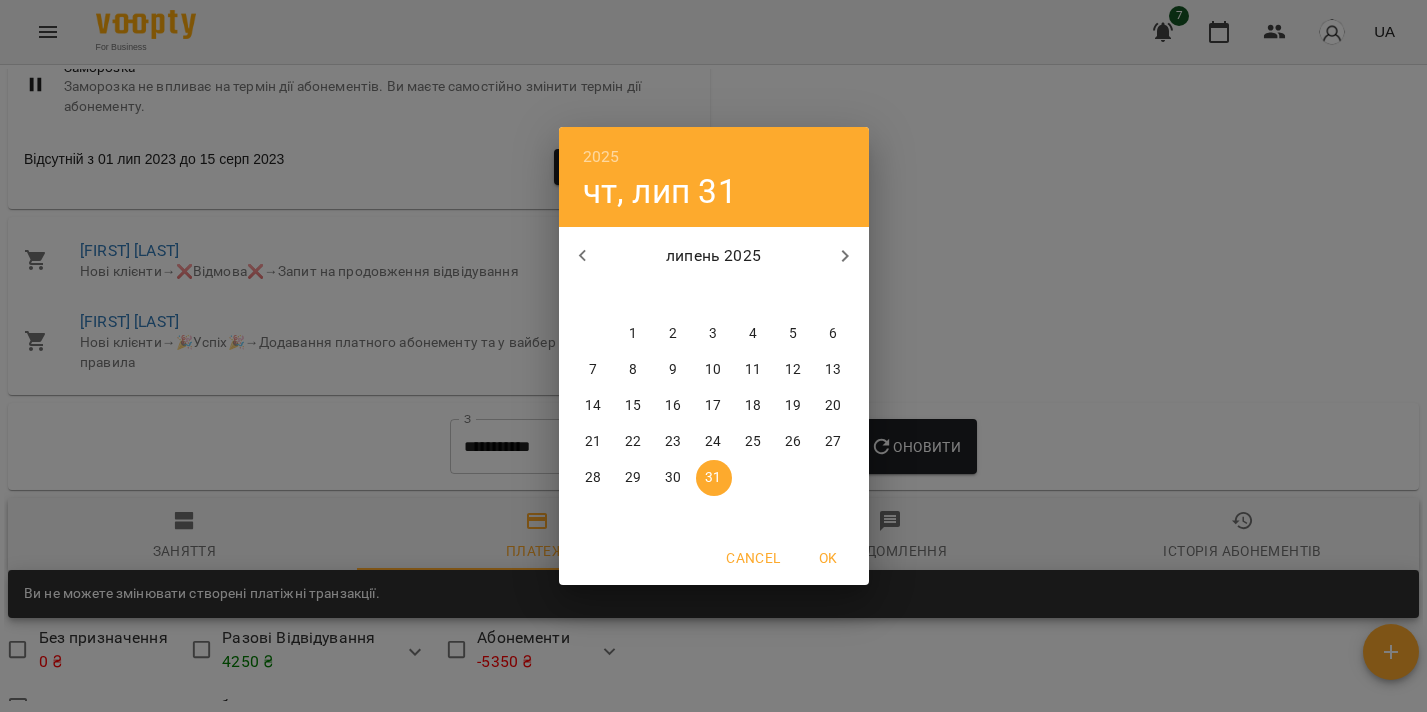 click 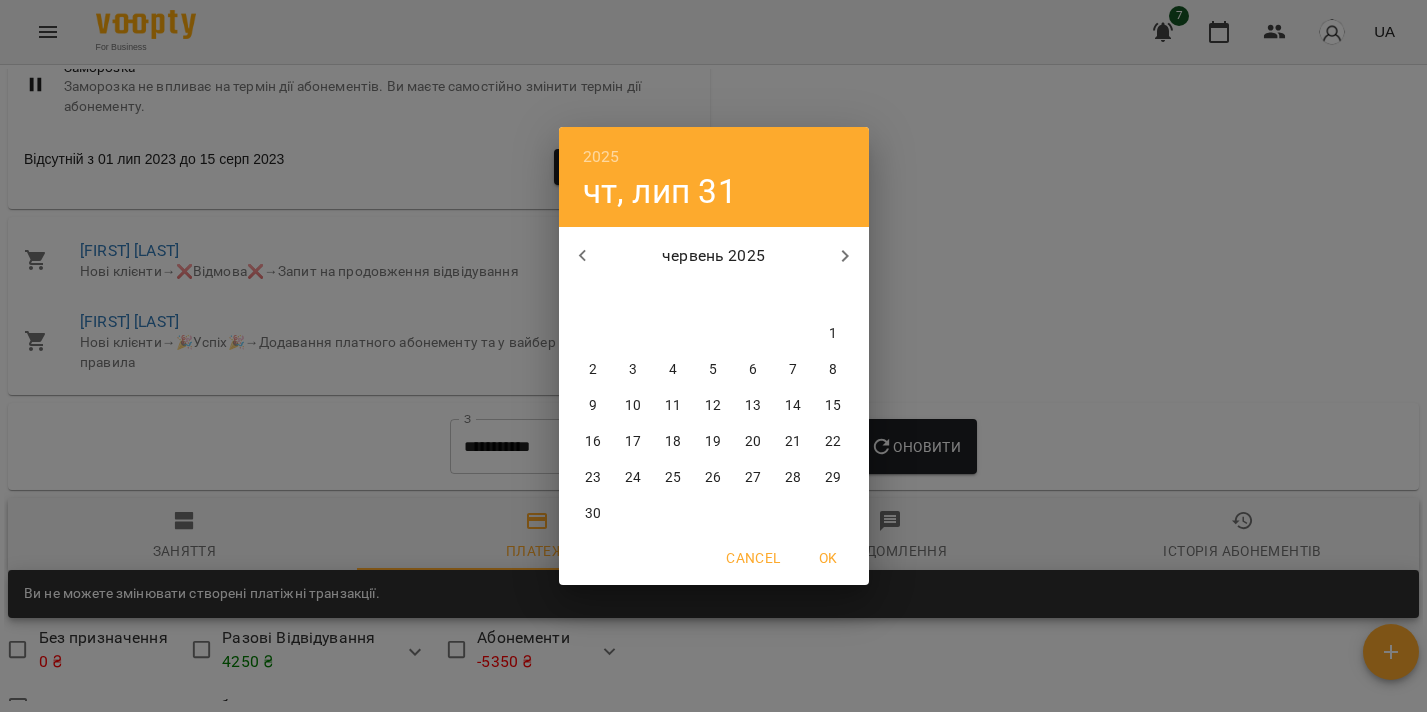 click on "1" at bounding box center [834, 334] 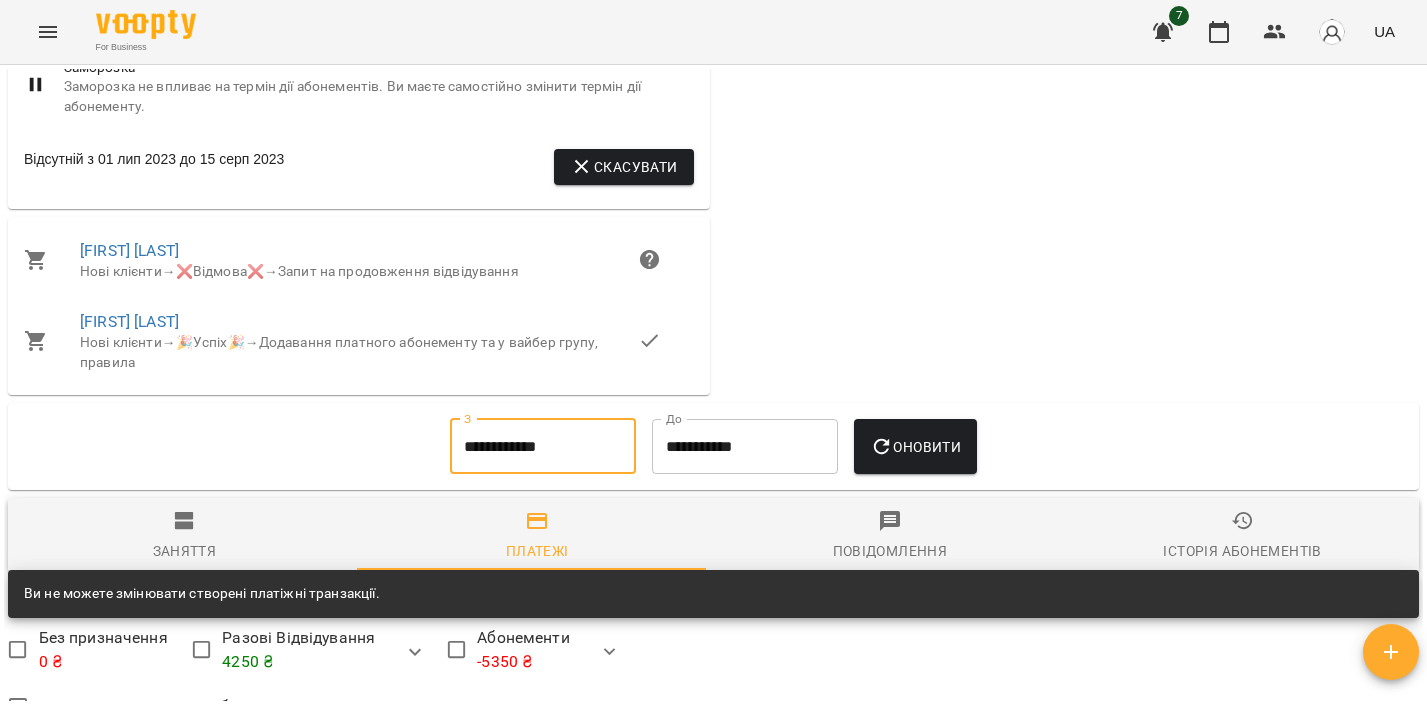 type on "**********" 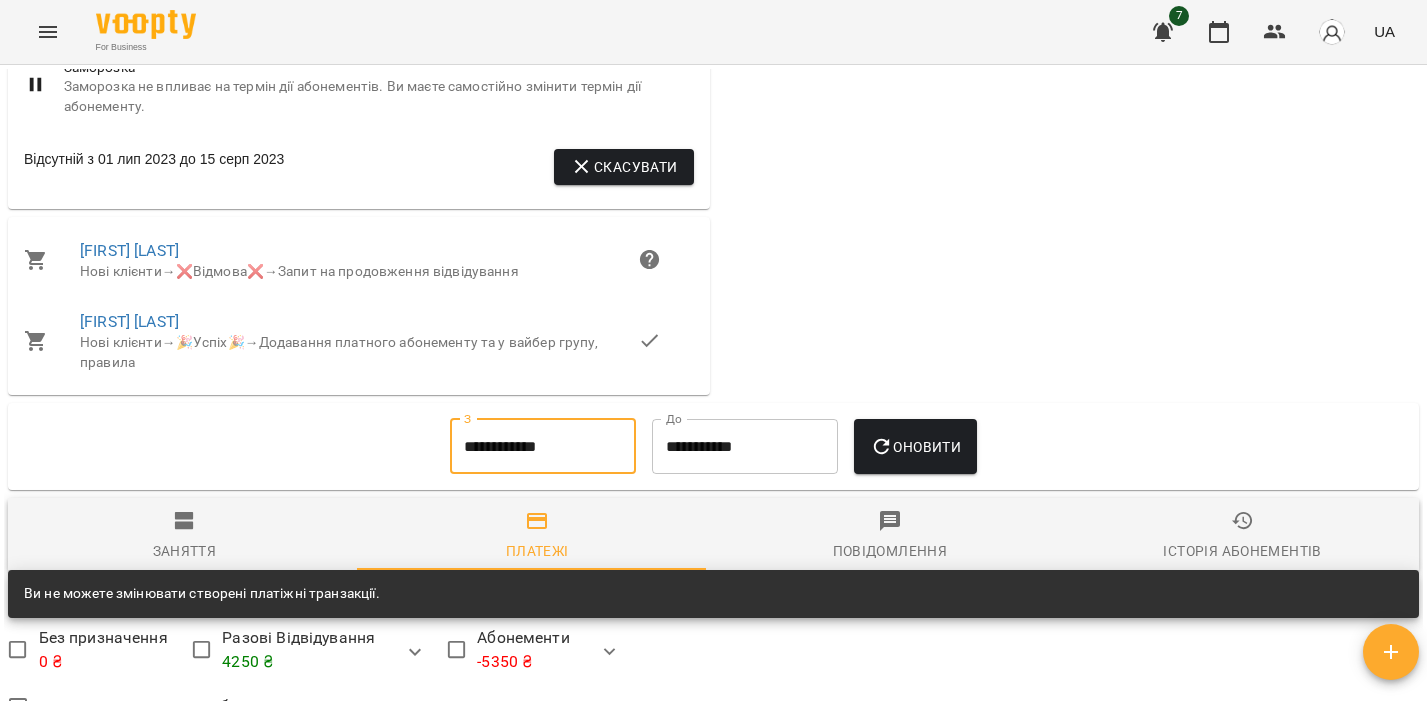 click on "Оновити" at bounding box center (915, 447) 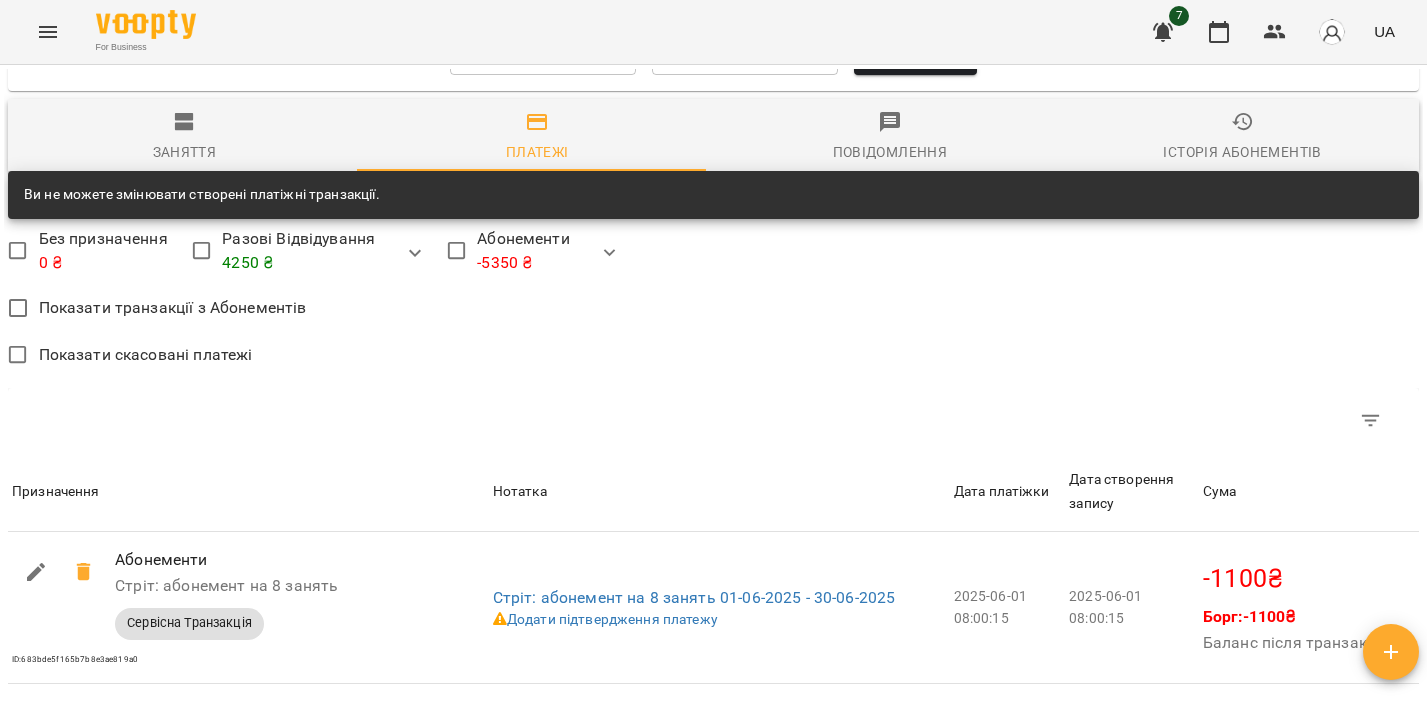 scroll, scrollTop: 2368, scrollLeft: 0, axis: vertical 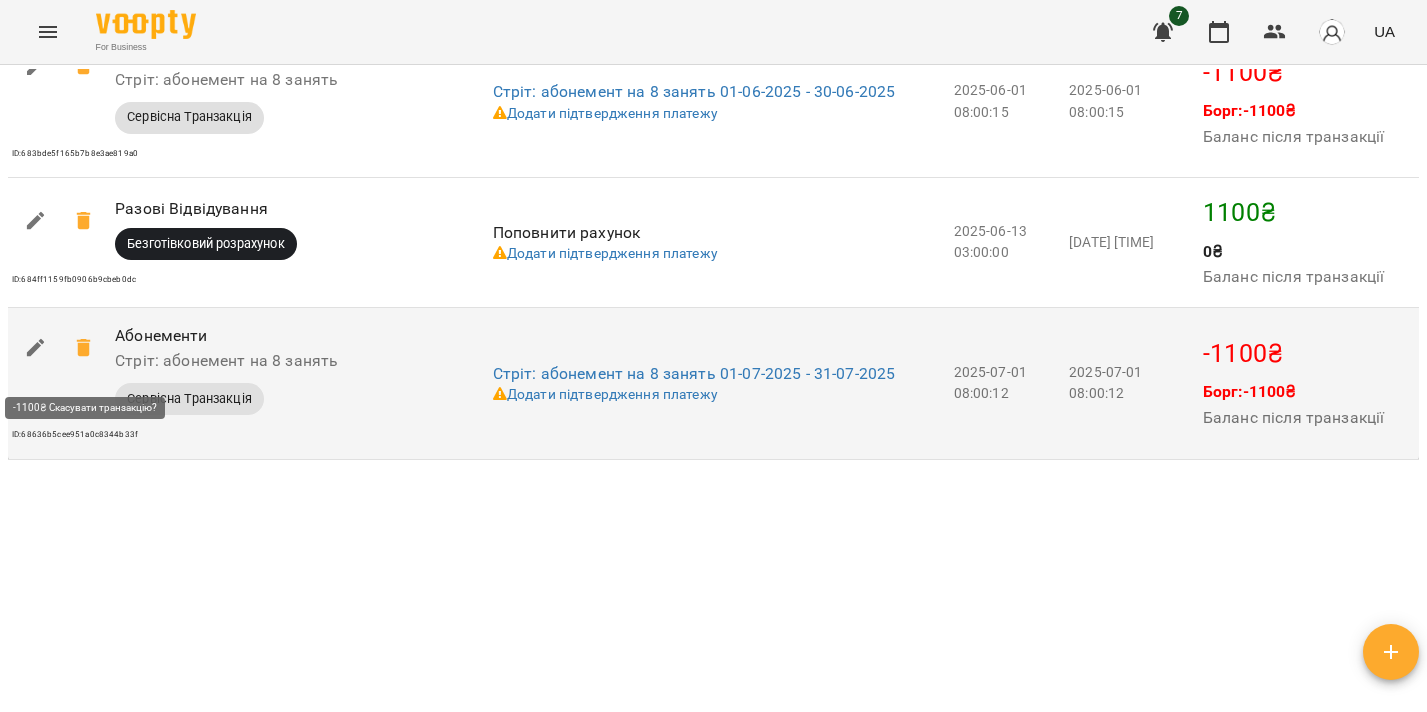 click 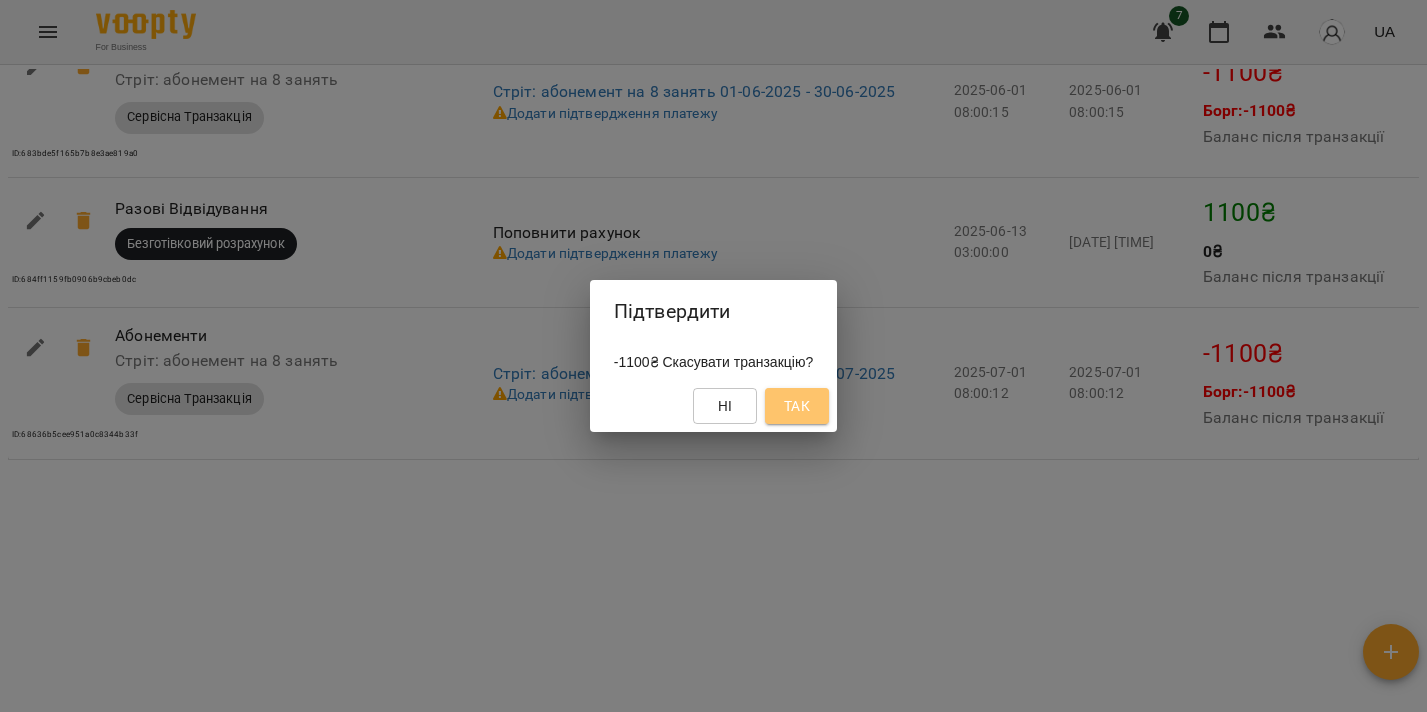 click on "Так" at bounding box center [797, 406] 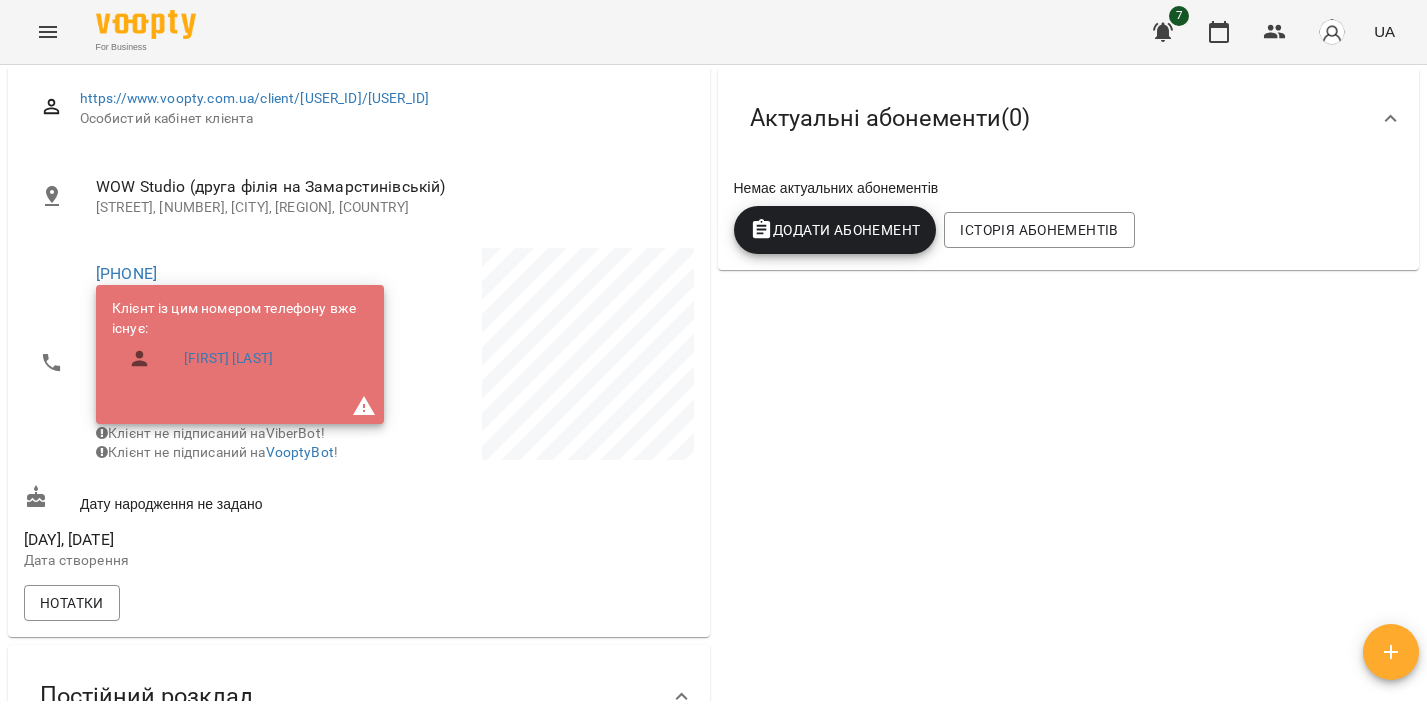scroll, scrollTop: 0, scrollLeft: 0, axis: both 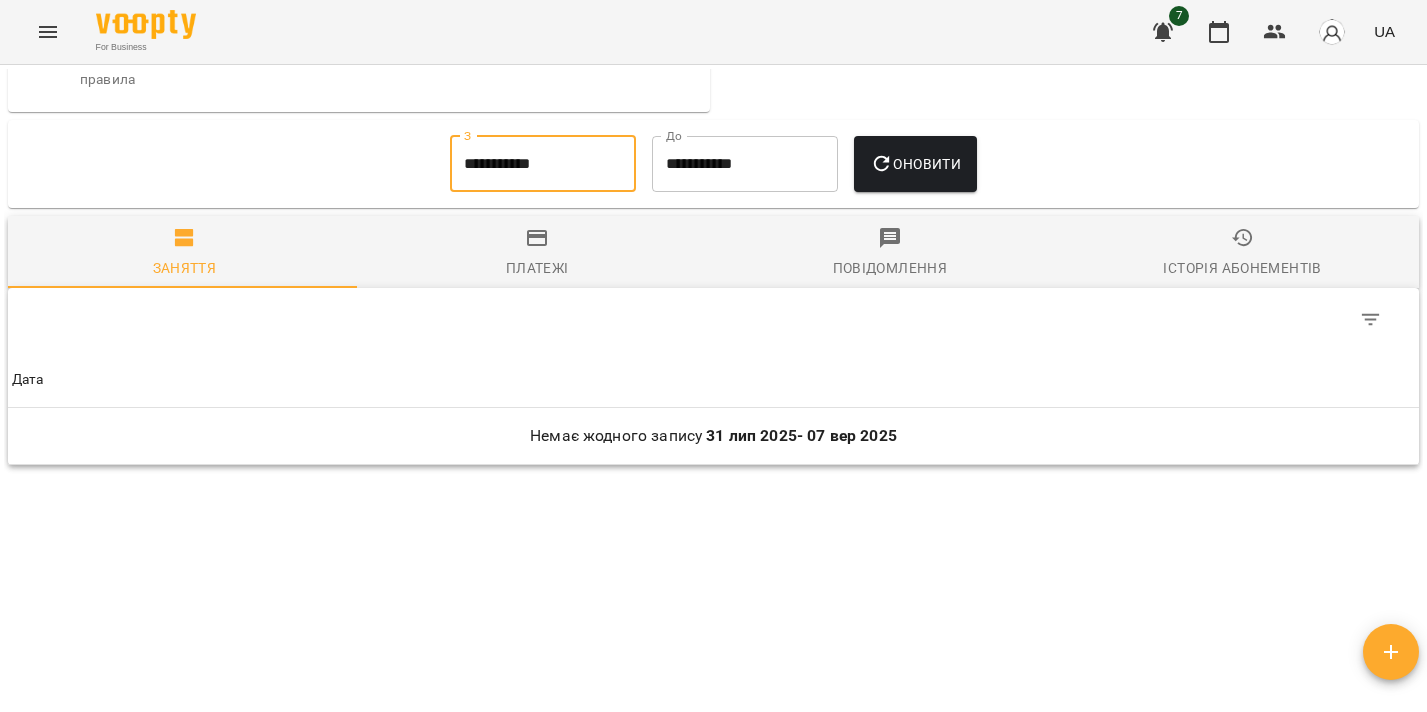 click on "**********" at bounding box center [543, 164] 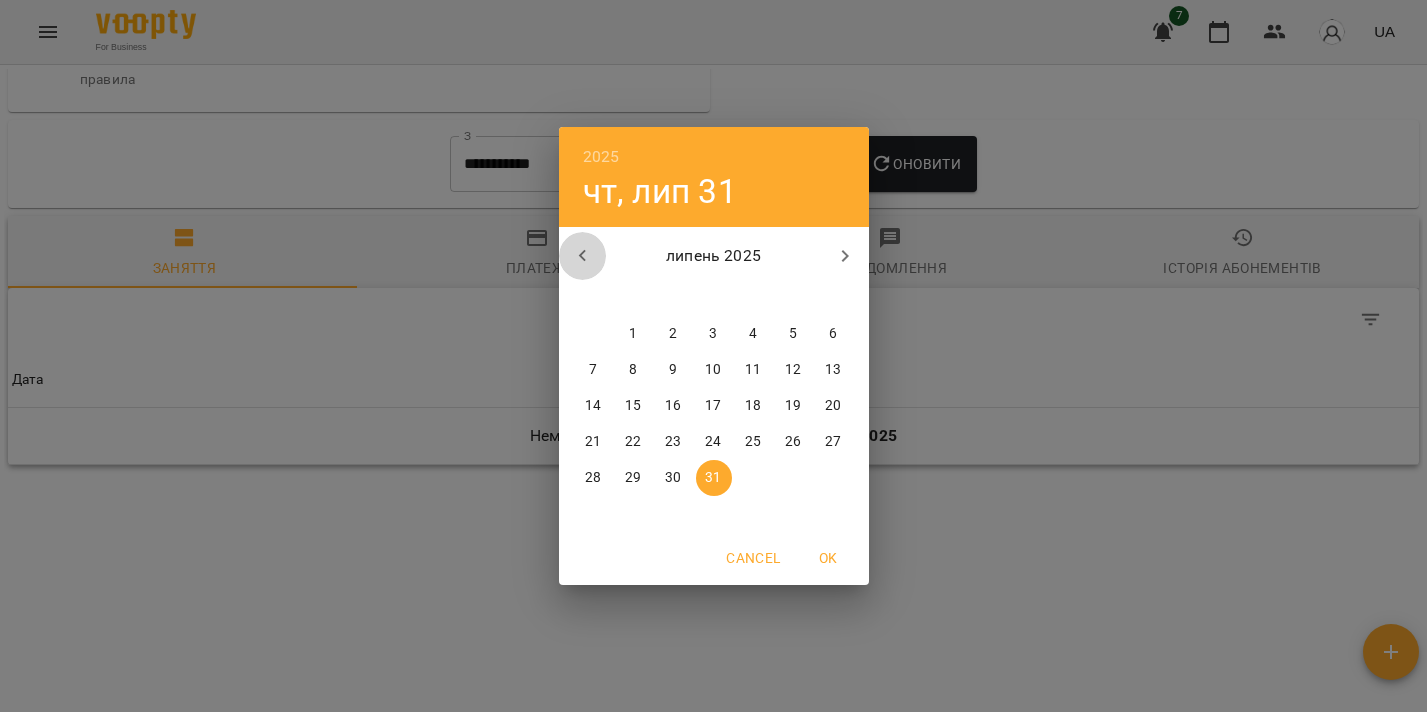 click at bounding box center [583, 256] 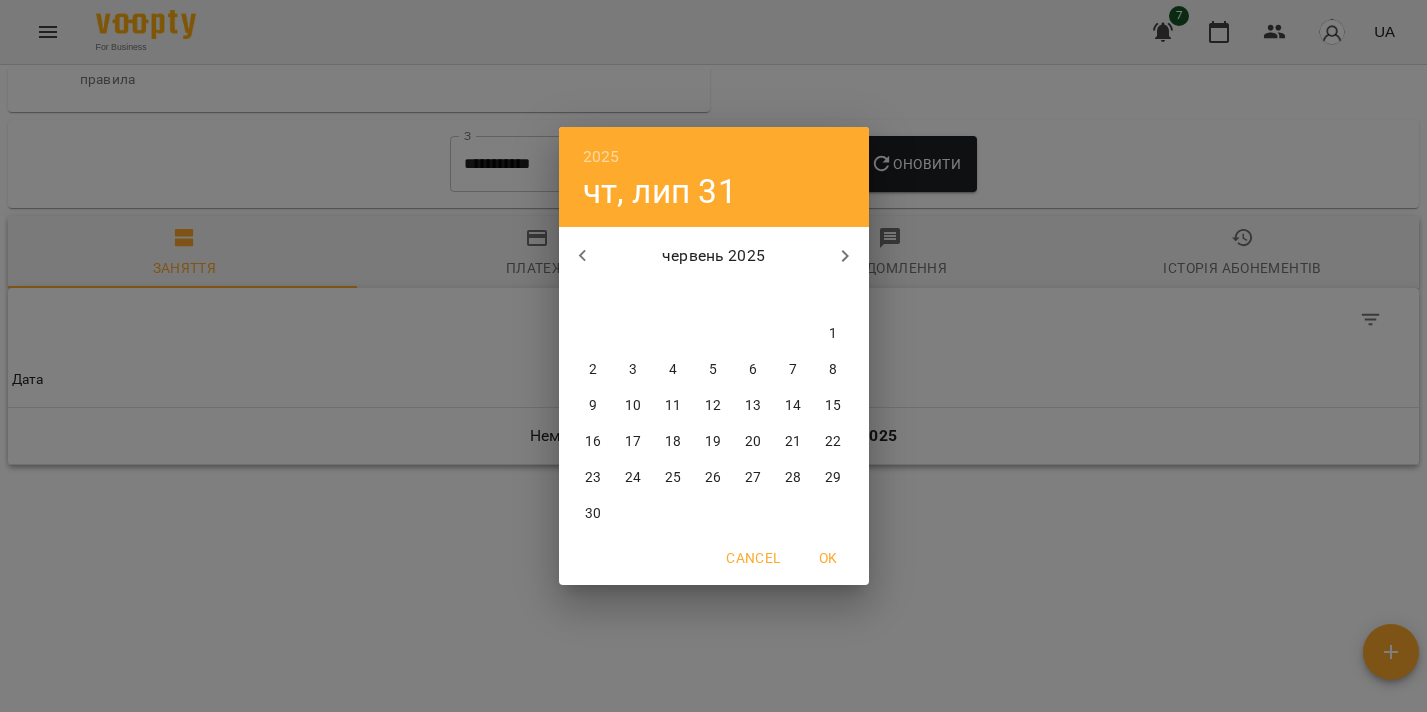 click on "1" at bounding box center (834, 334) 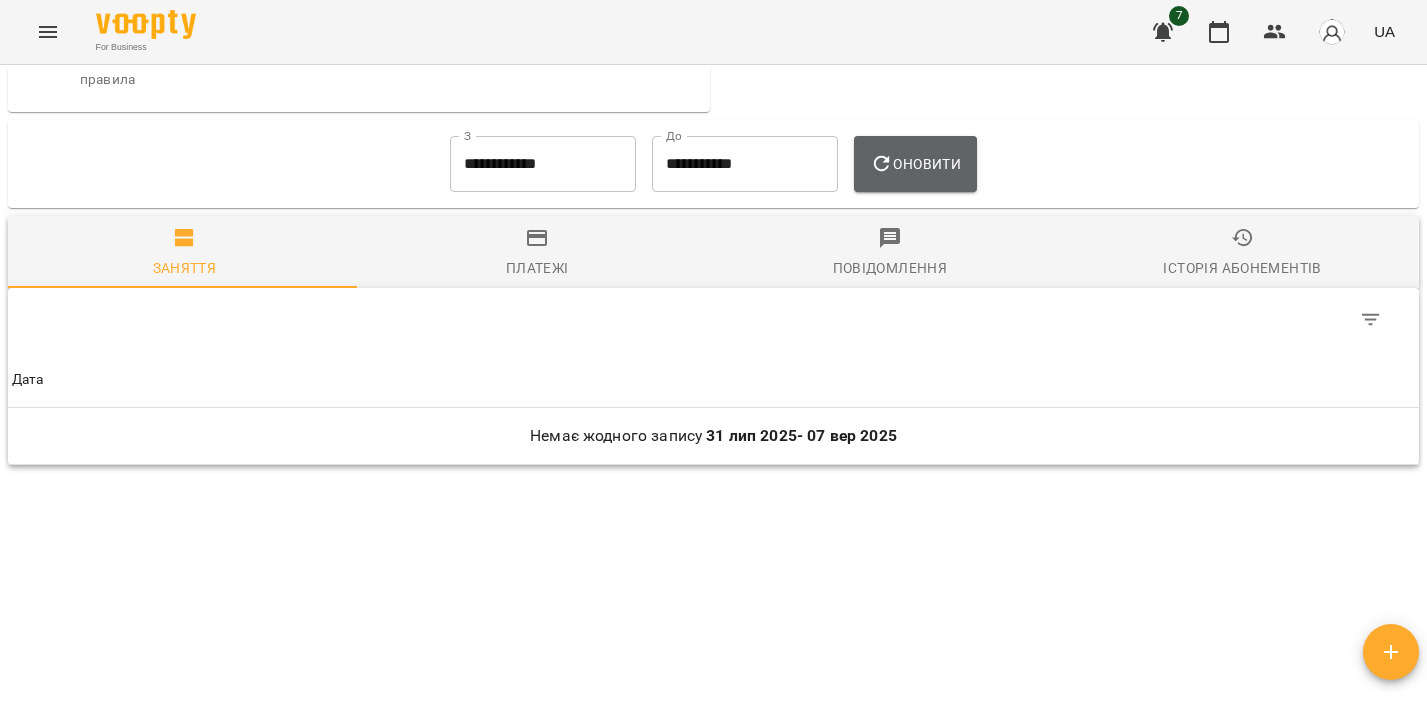click 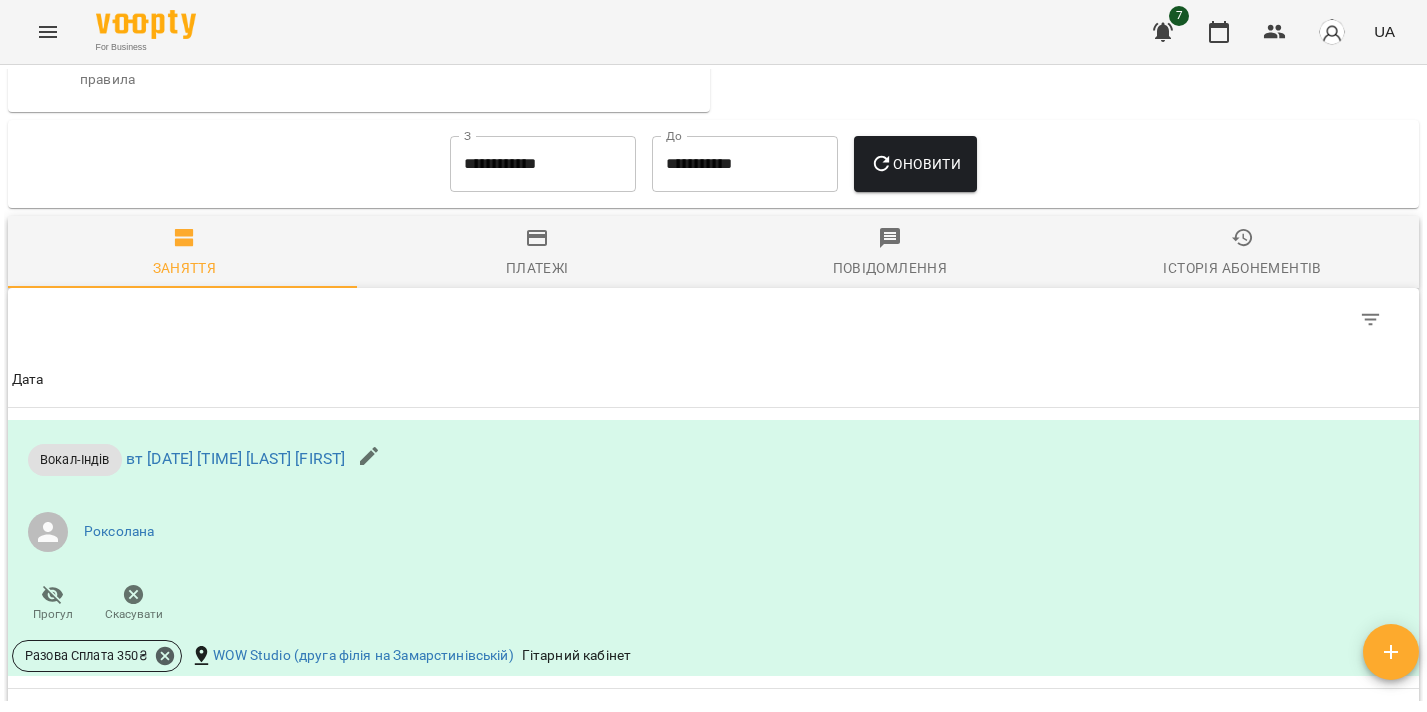 scroll, scrollTop: 1143, scrollLeft: 0, axis: vertical 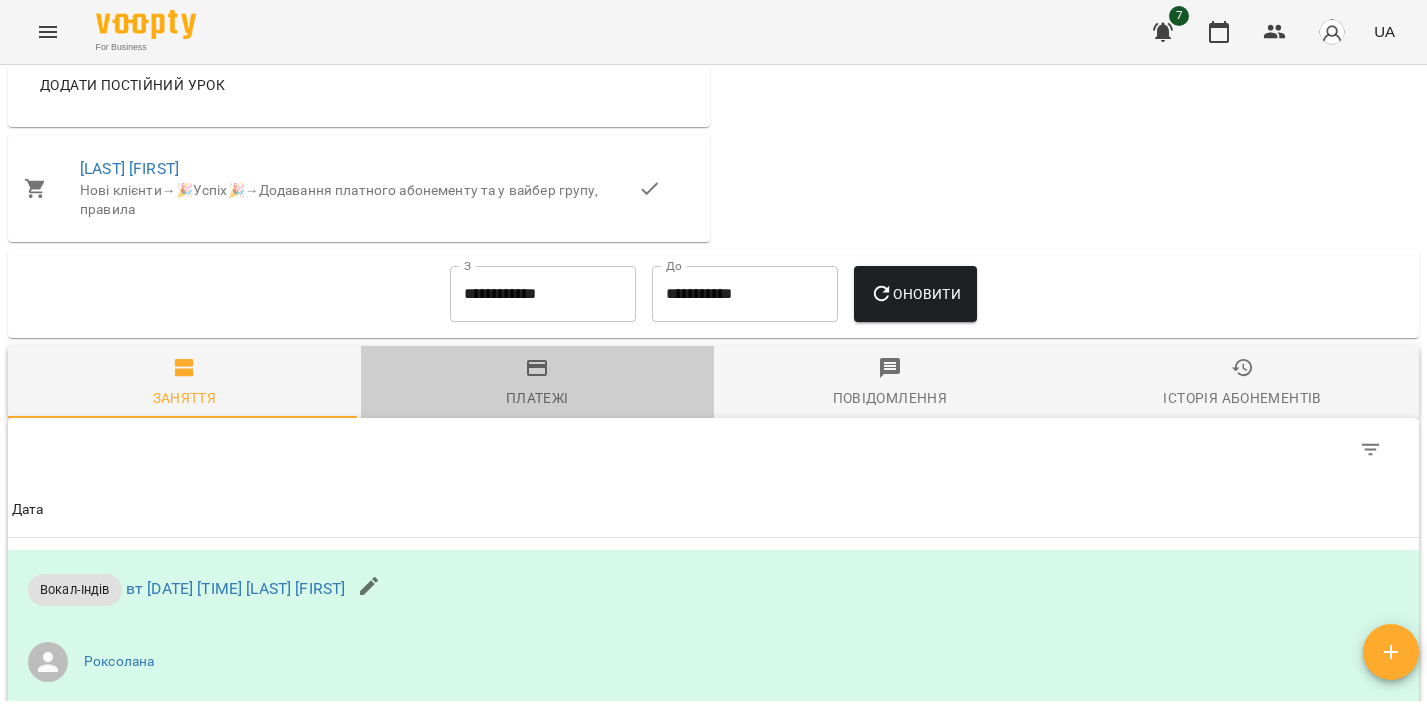 click on "Платежі" at bounding box center (537, 383) 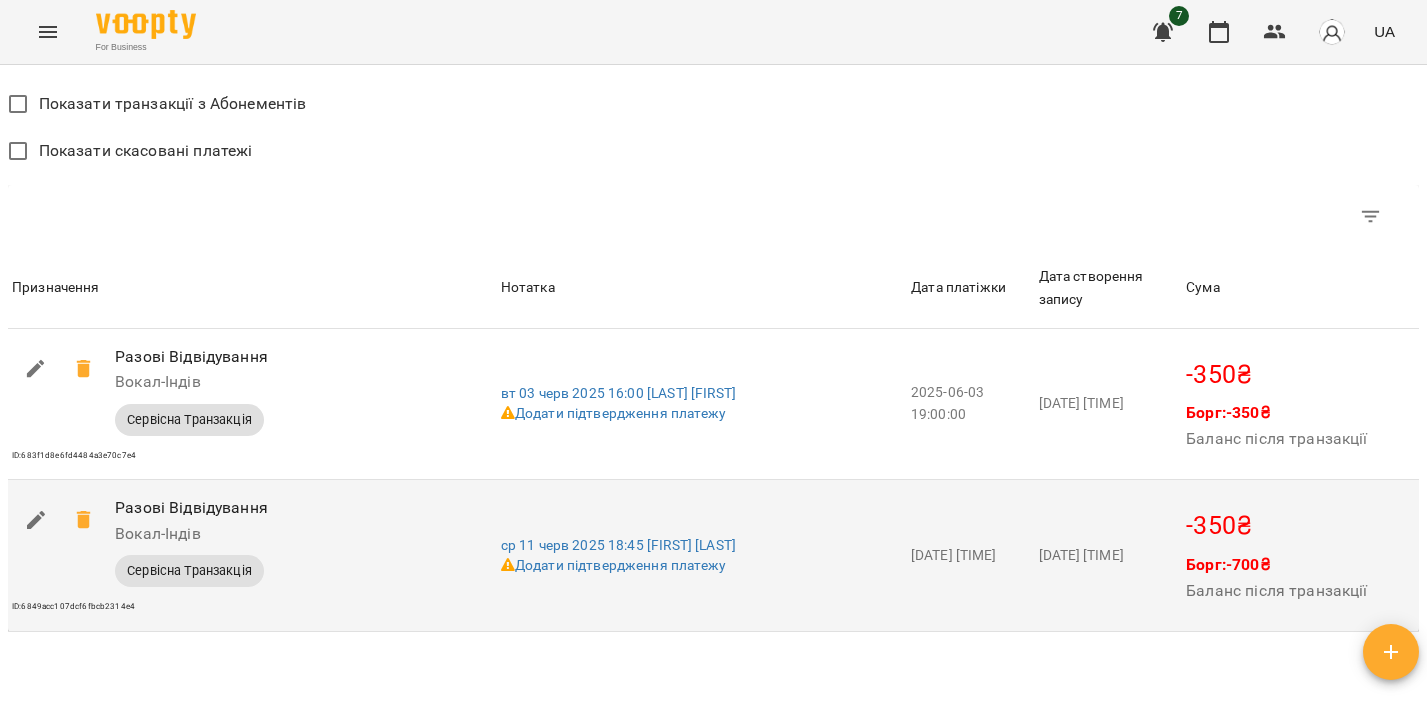 scroll, scrollTop: 1260, scrollLeft: 0, axis: vertical 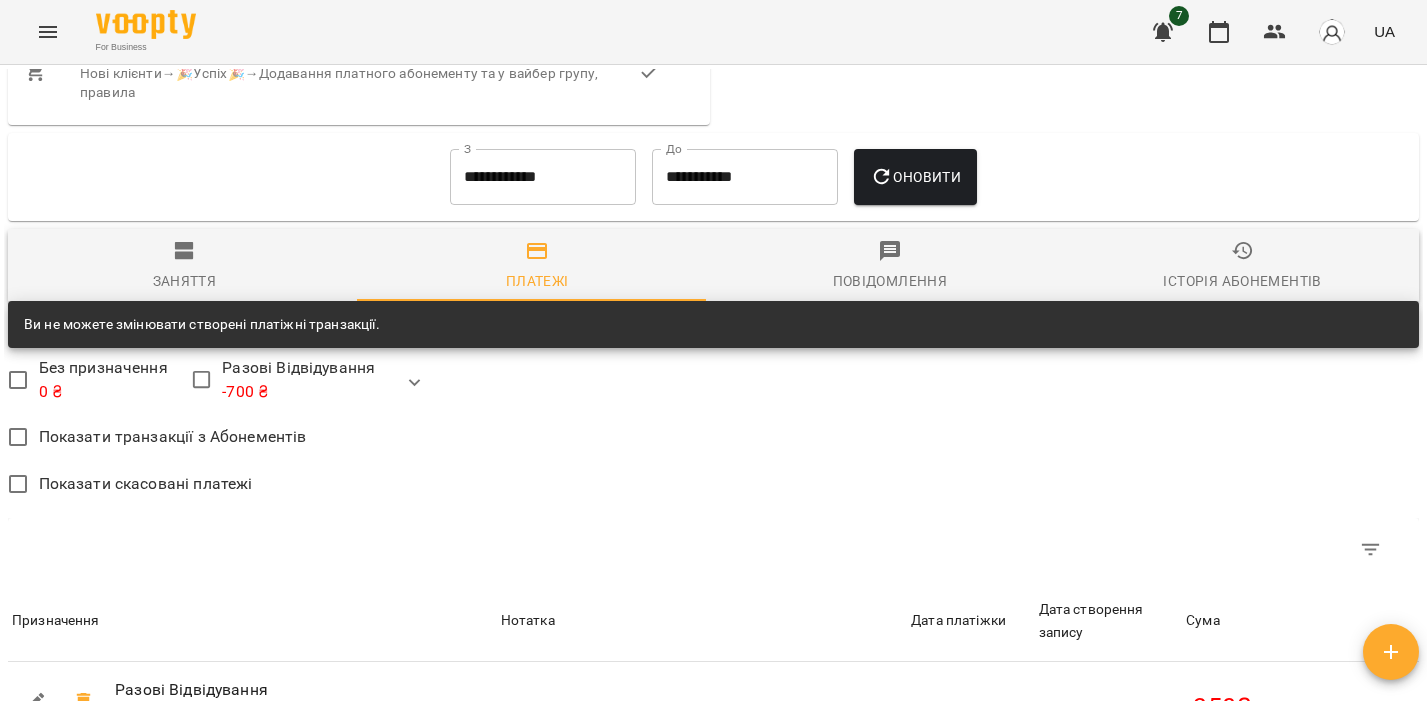 click on "Заняття" at bounding box center (185, 281) 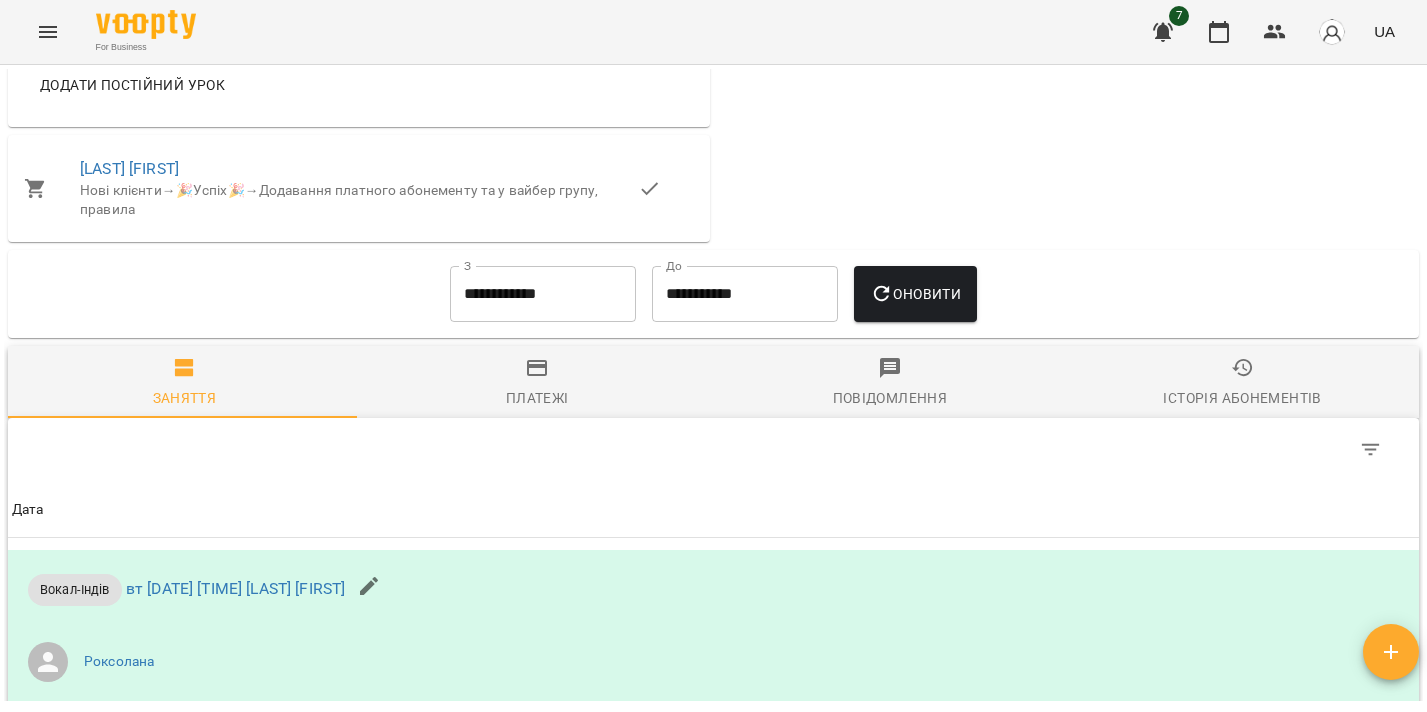 scroll, scrollTop: 1147, scrollLeft: 0, axis: vertical 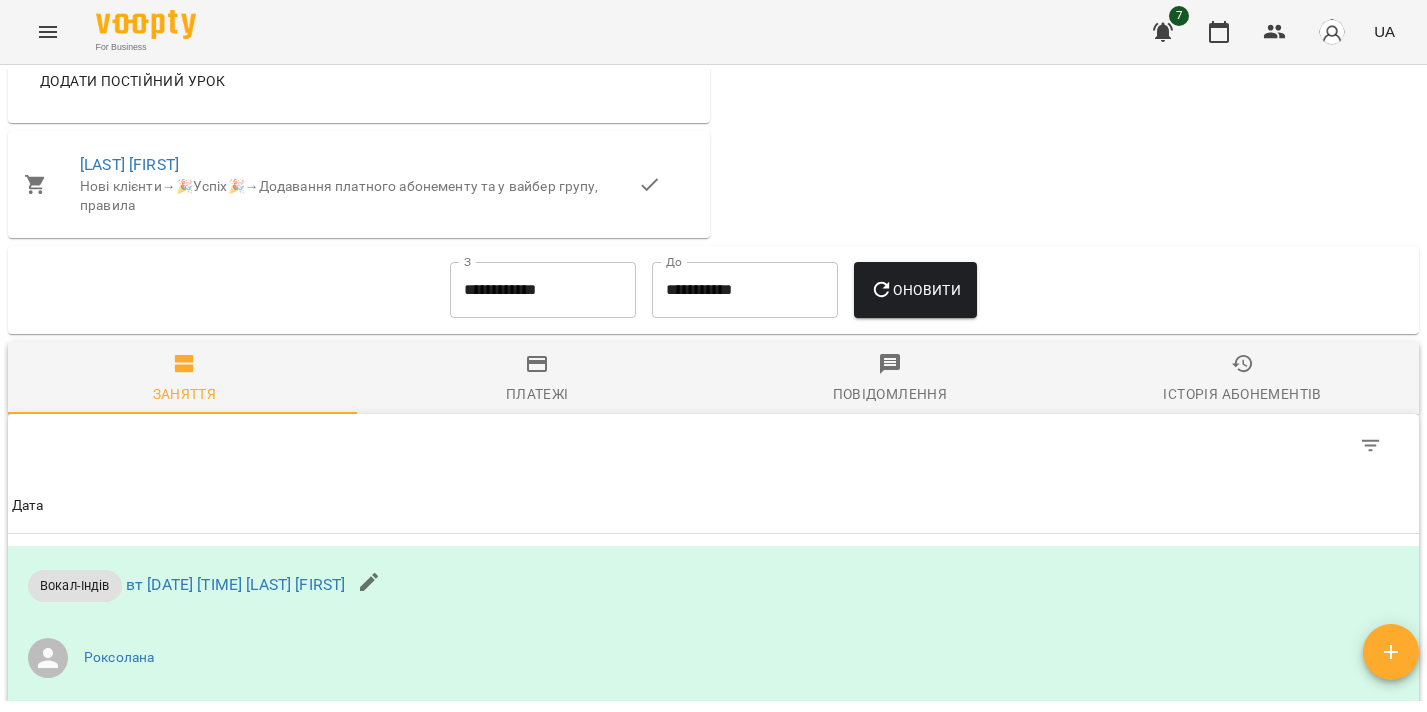 click on "**********" at bounding box center (543, 290) 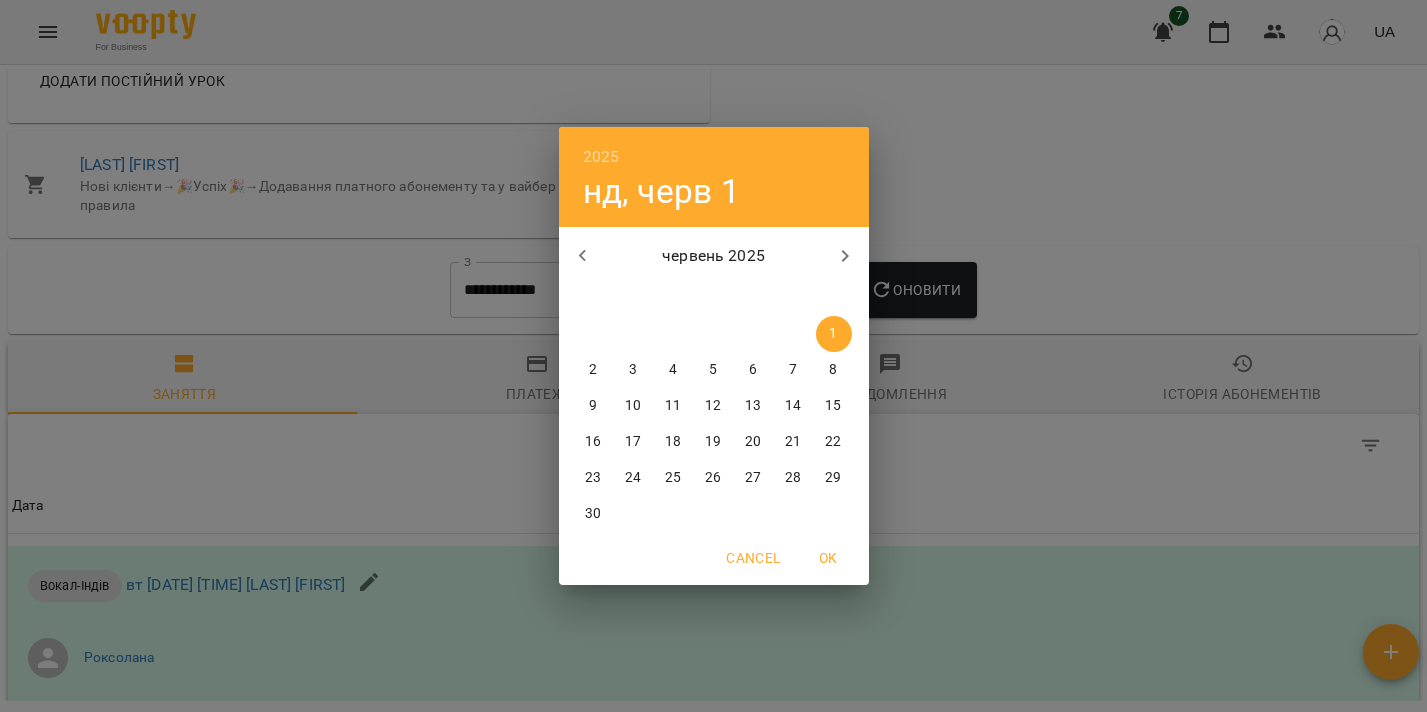 click 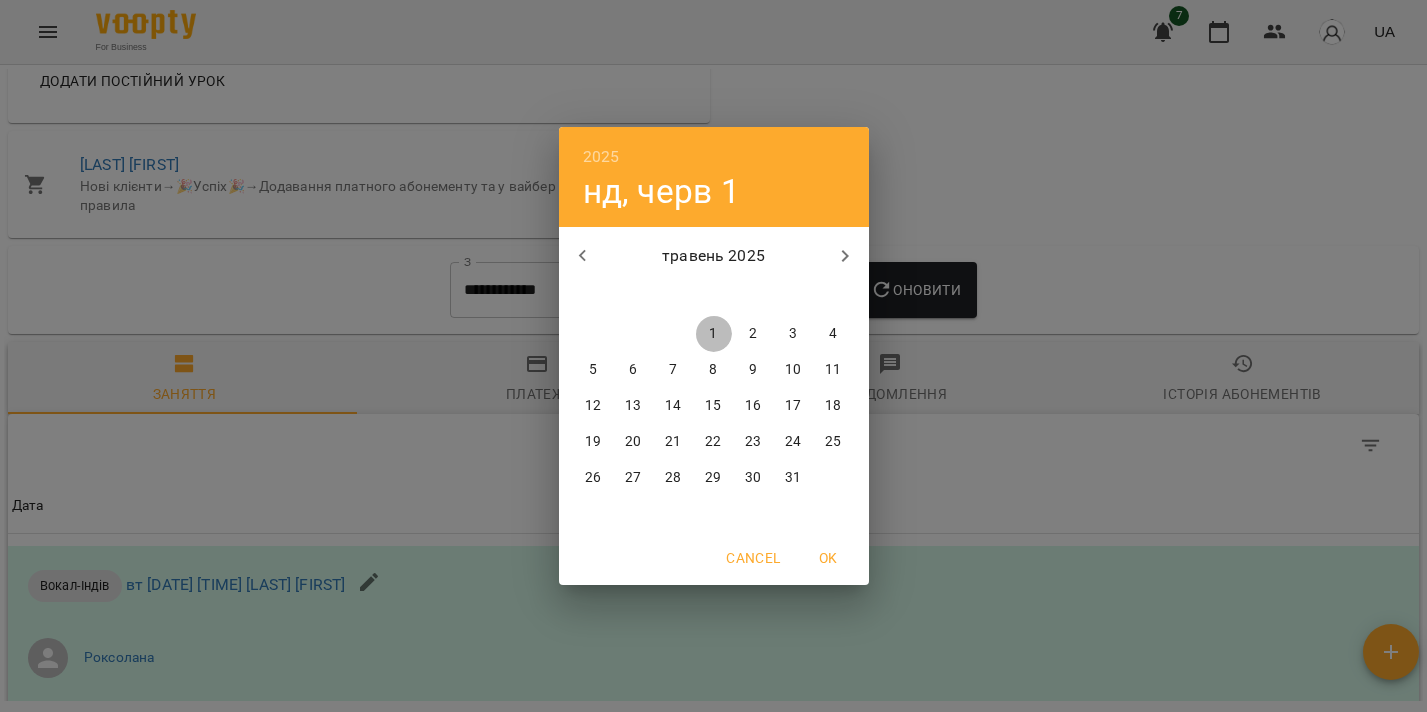 click on "1" at bounding box center (714, 334) 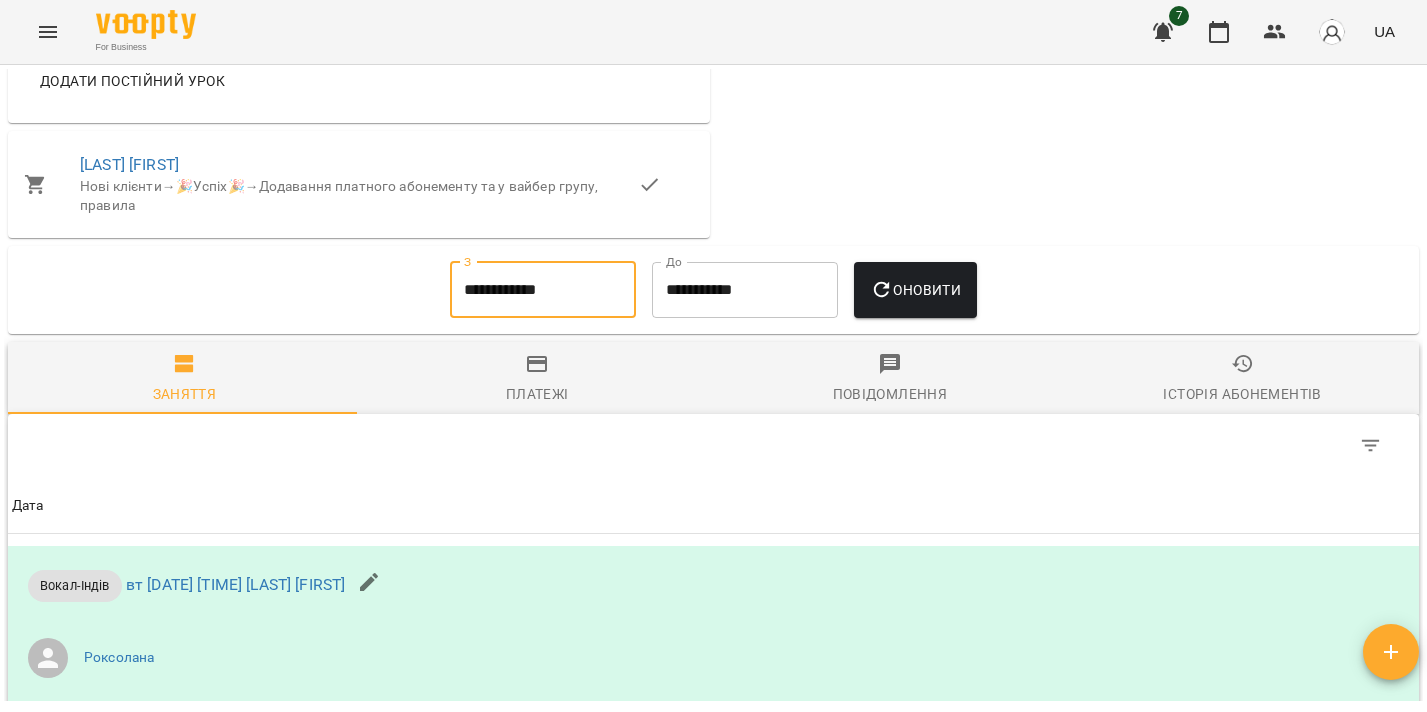 click on "Оновити" at bounding box center (915, 290) 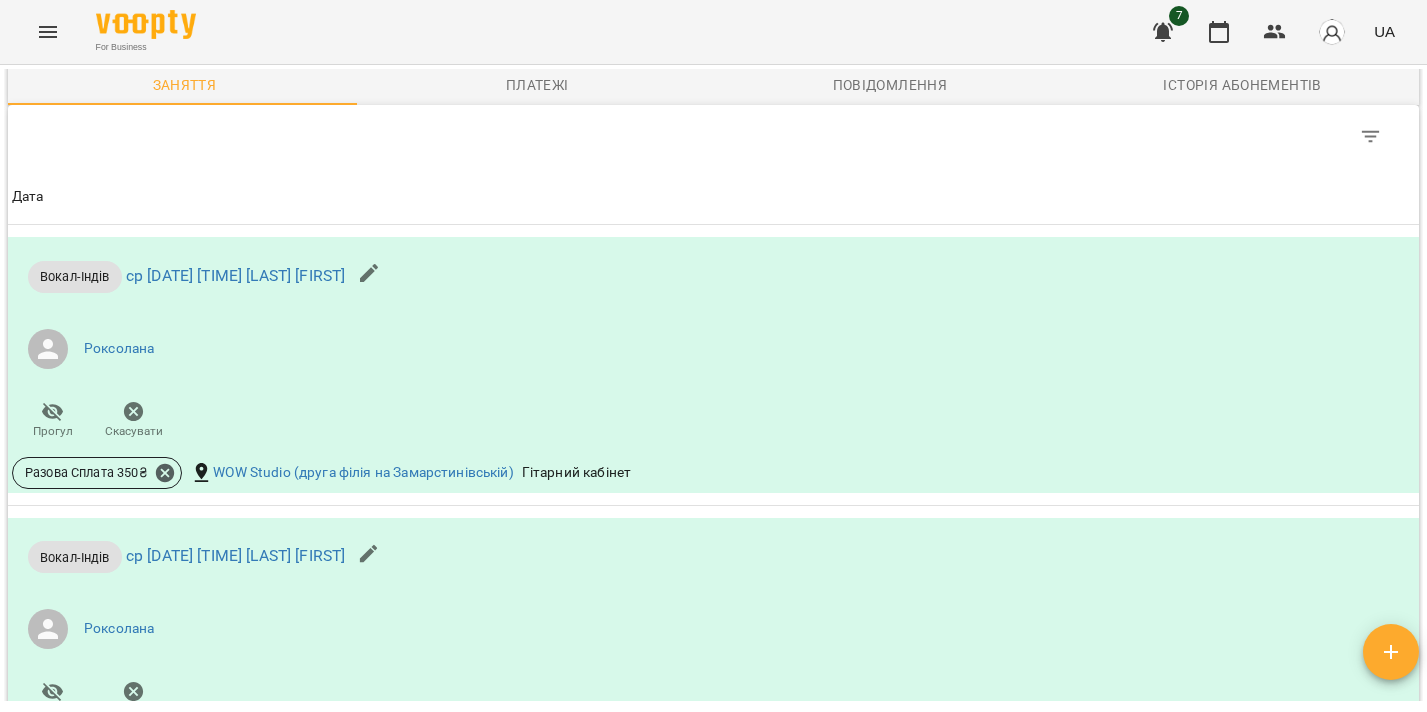 scroll, scrollTop: 1025, scrollLeft: 0, axis: vertical 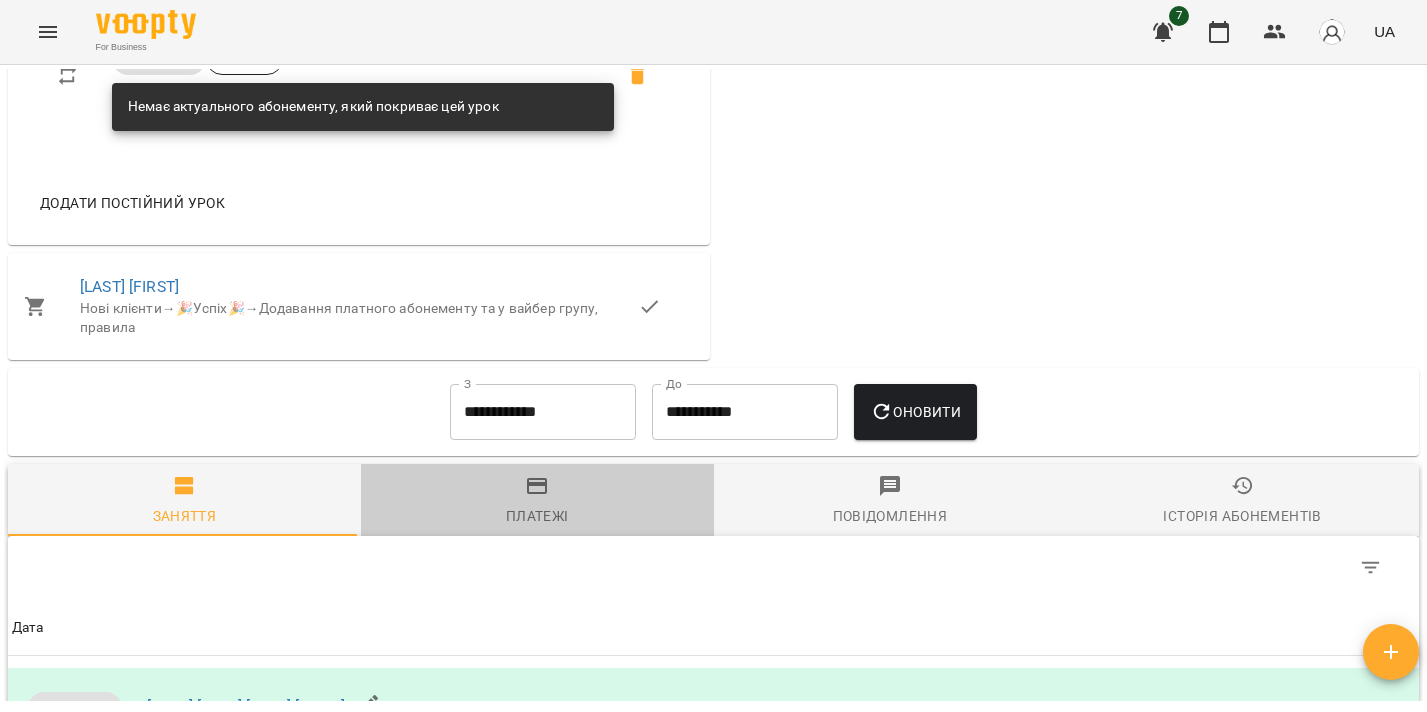click on "Платежі" at bounding box center (537, 501) 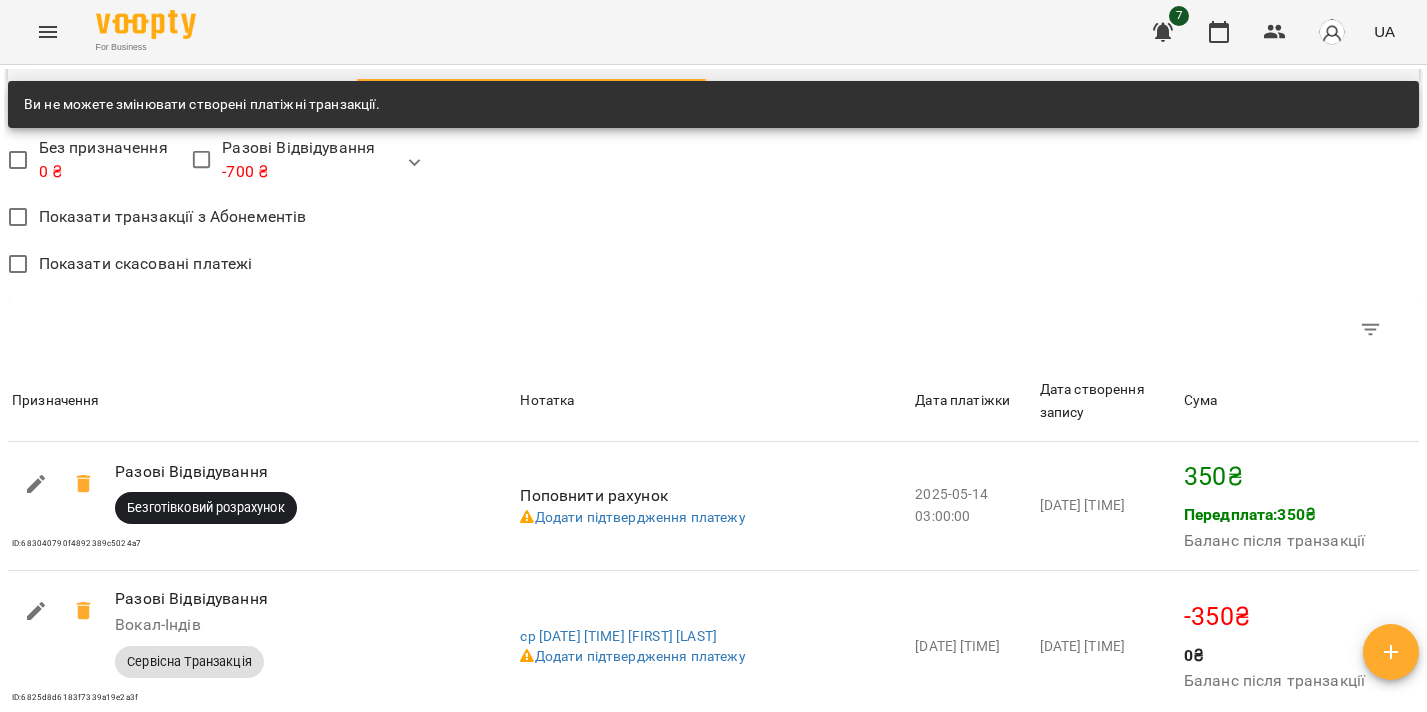 scroll, scrollTop: 1300, scrollLeft: 0, axis: vertical 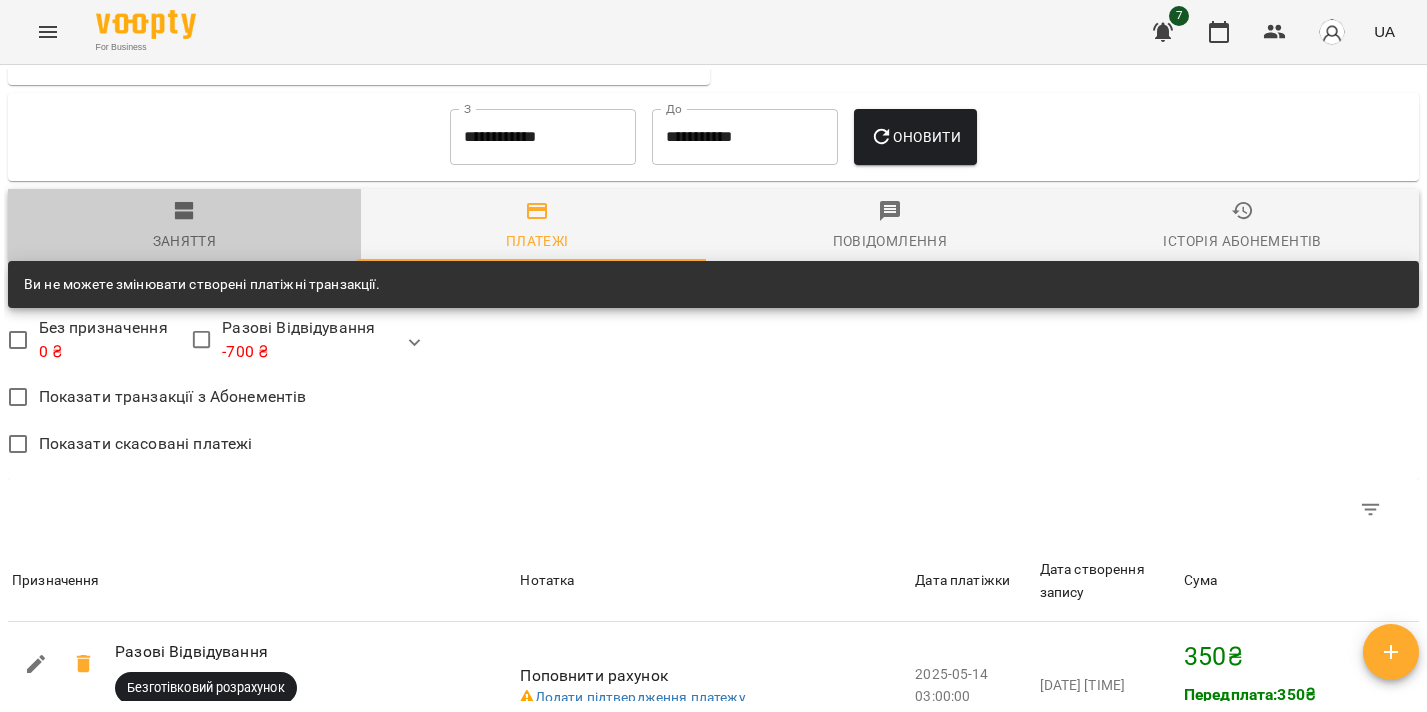 click on "Заняття" at bounding box center [184, 226] 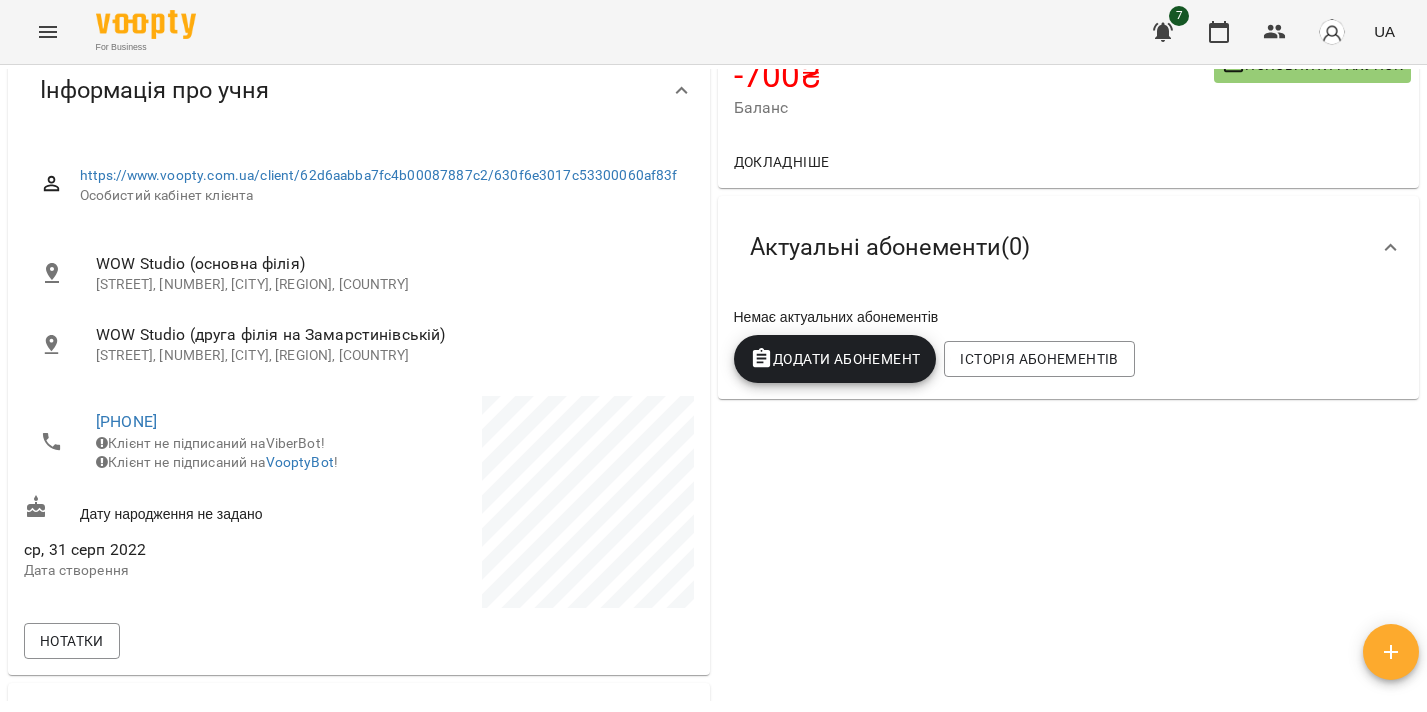 scroll, scrollTop: 0, scrollLeft: 0, axis: both 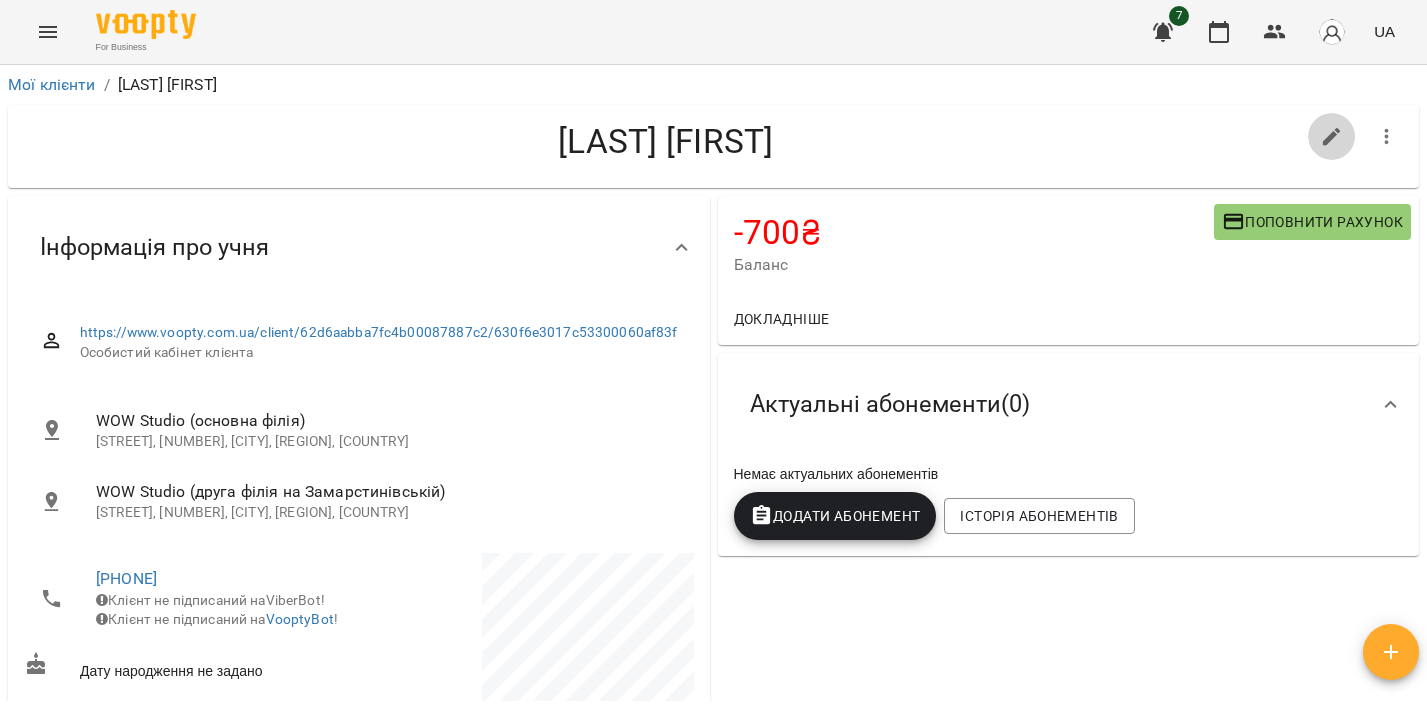 click at bounding box center (1332, 137) 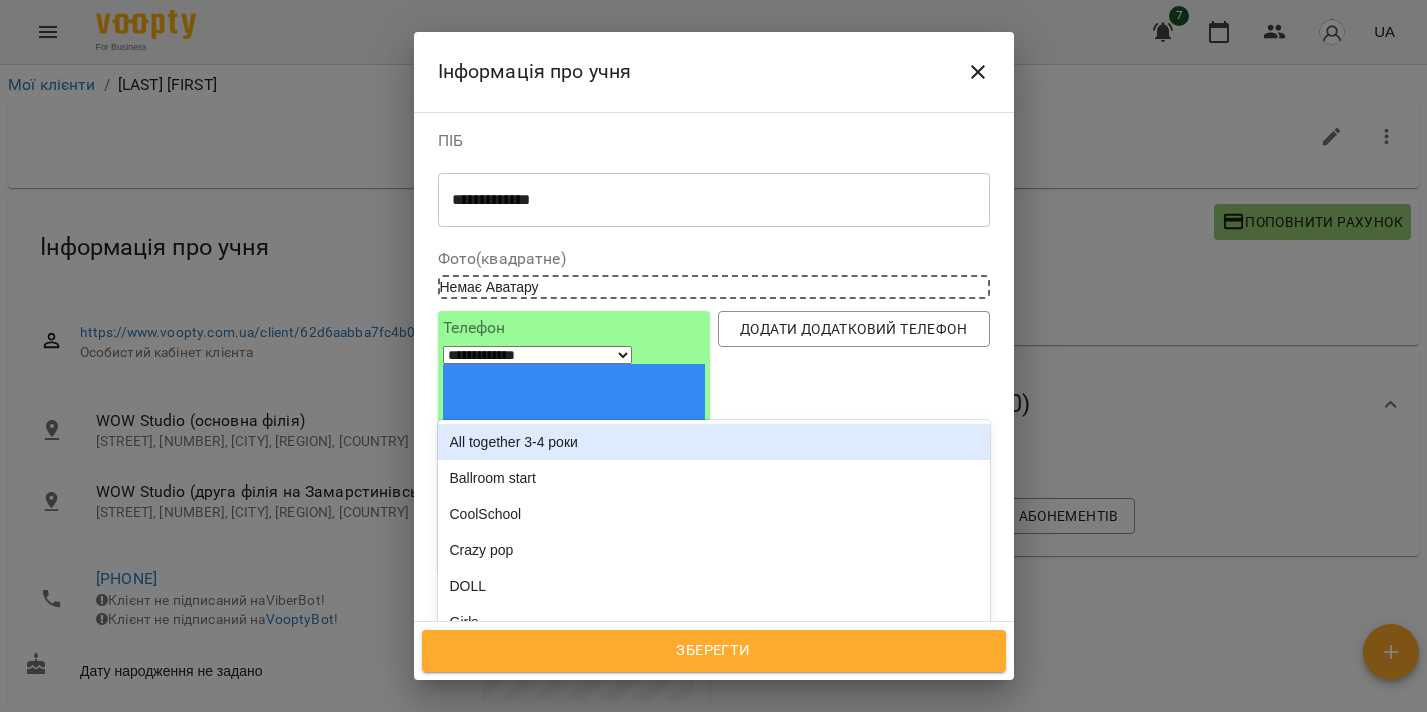 click on "Надрукуйте або оберіть..." at bounding box center [532, 747] 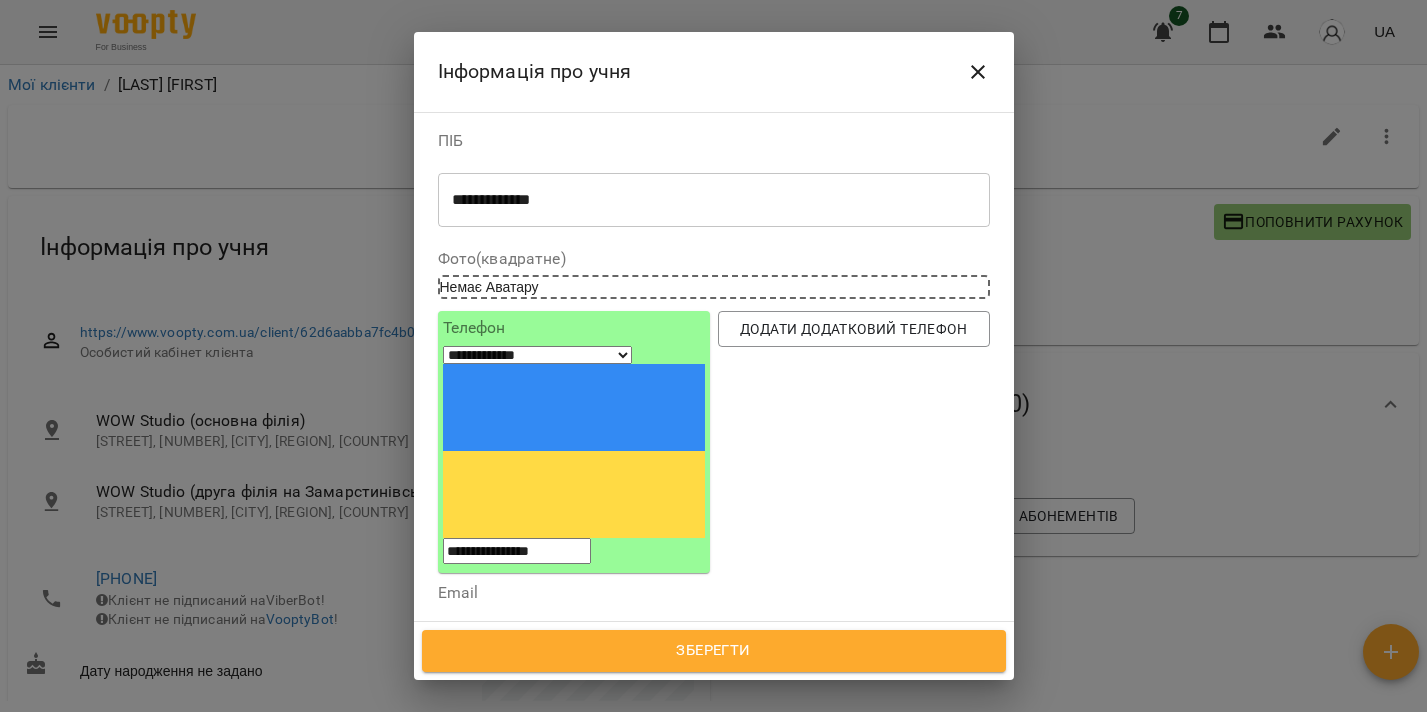 type on "****" 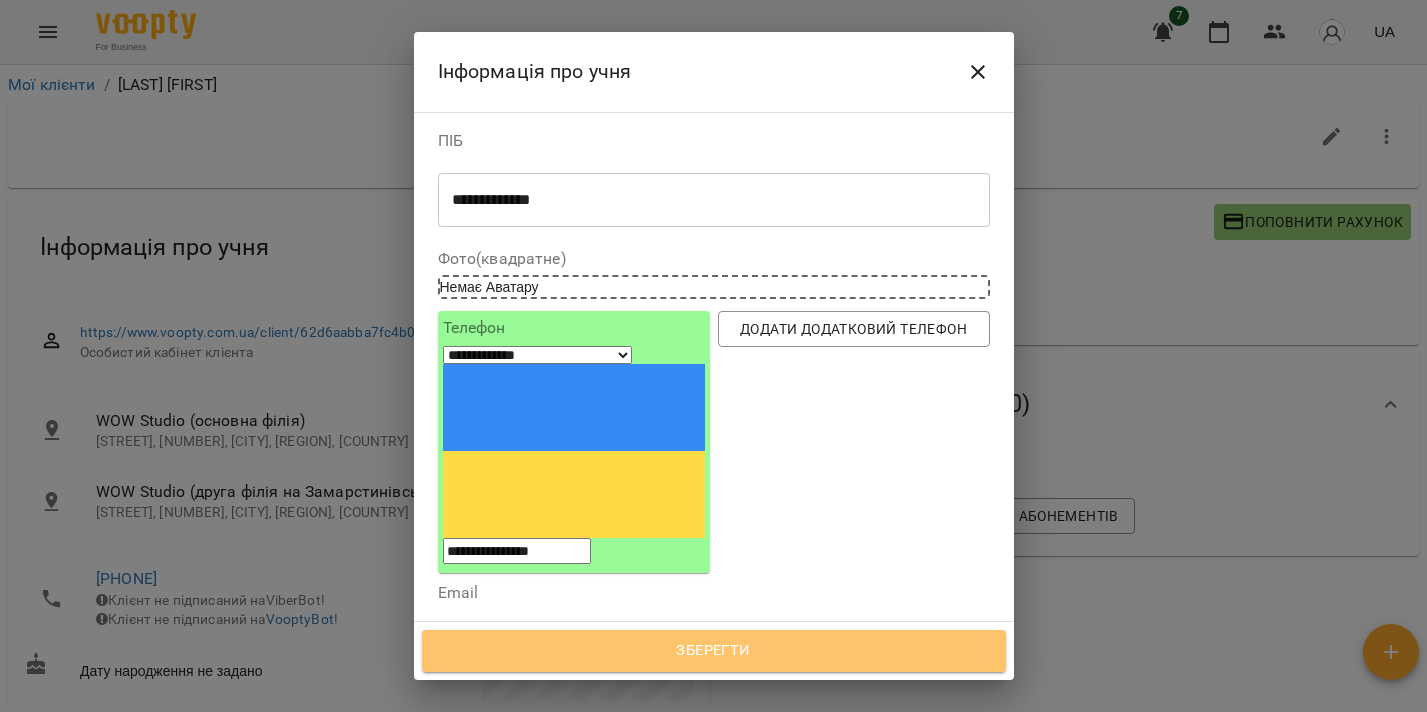 click on "Зберегти" at bounding box center (714, 651) 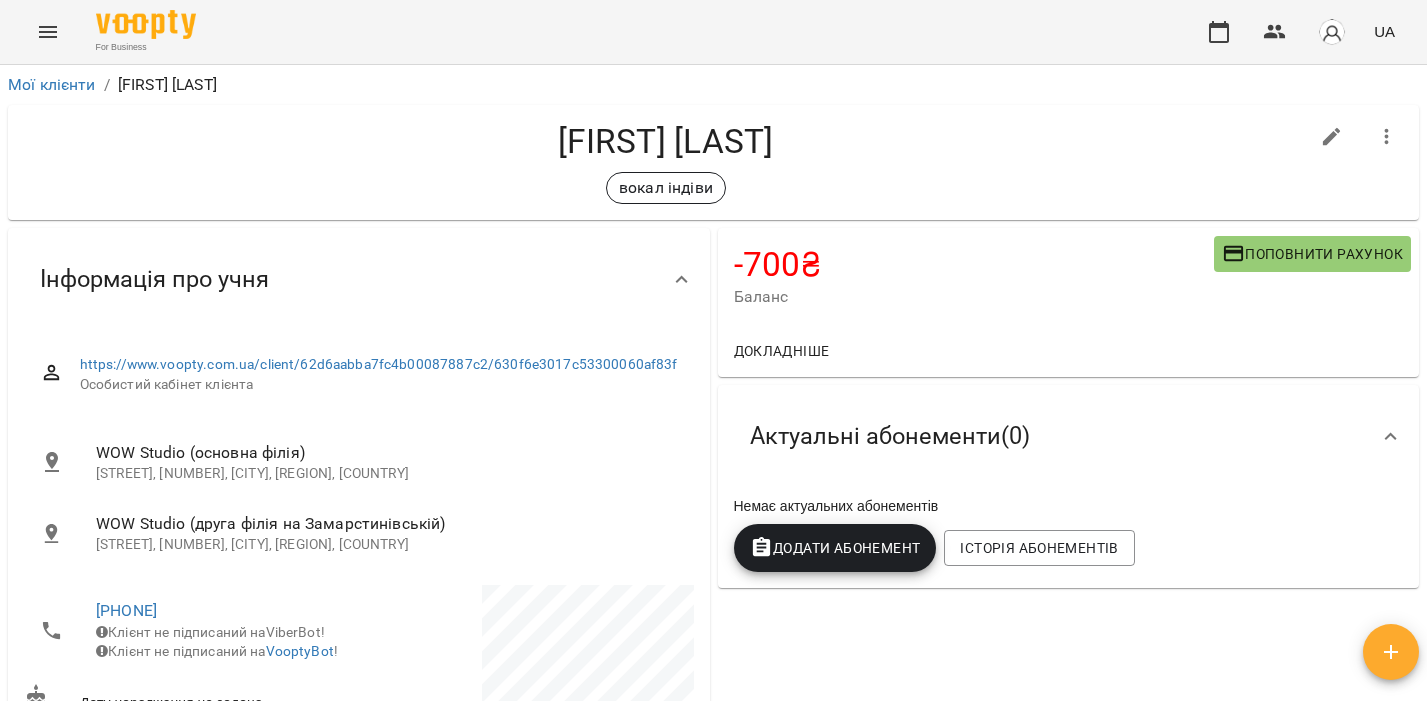 scroll, scrollTop: 0, scrollLeft: 0, axis: both 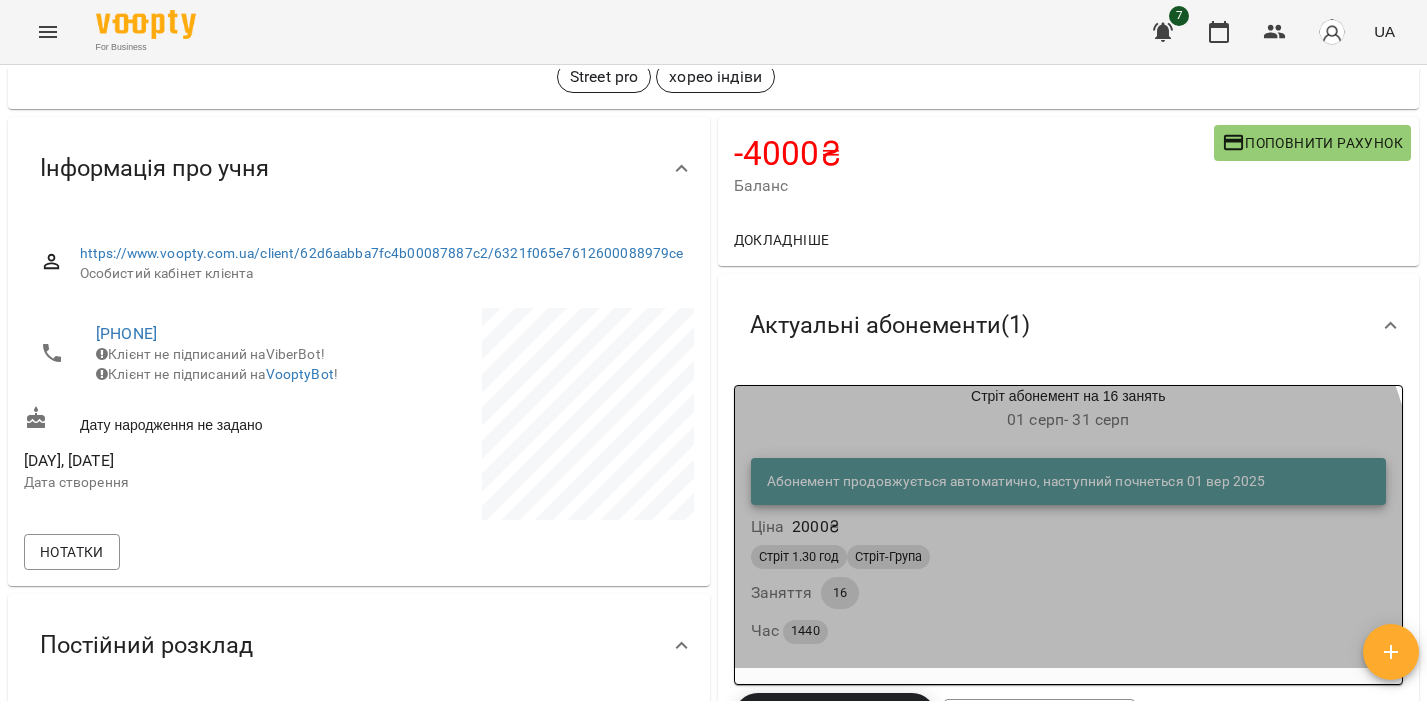 click on "Абонемент продовжується автоматично, наступний почнеться [DATE] Ціна [PRICE] ₴" at bounding box center (1069, 499) 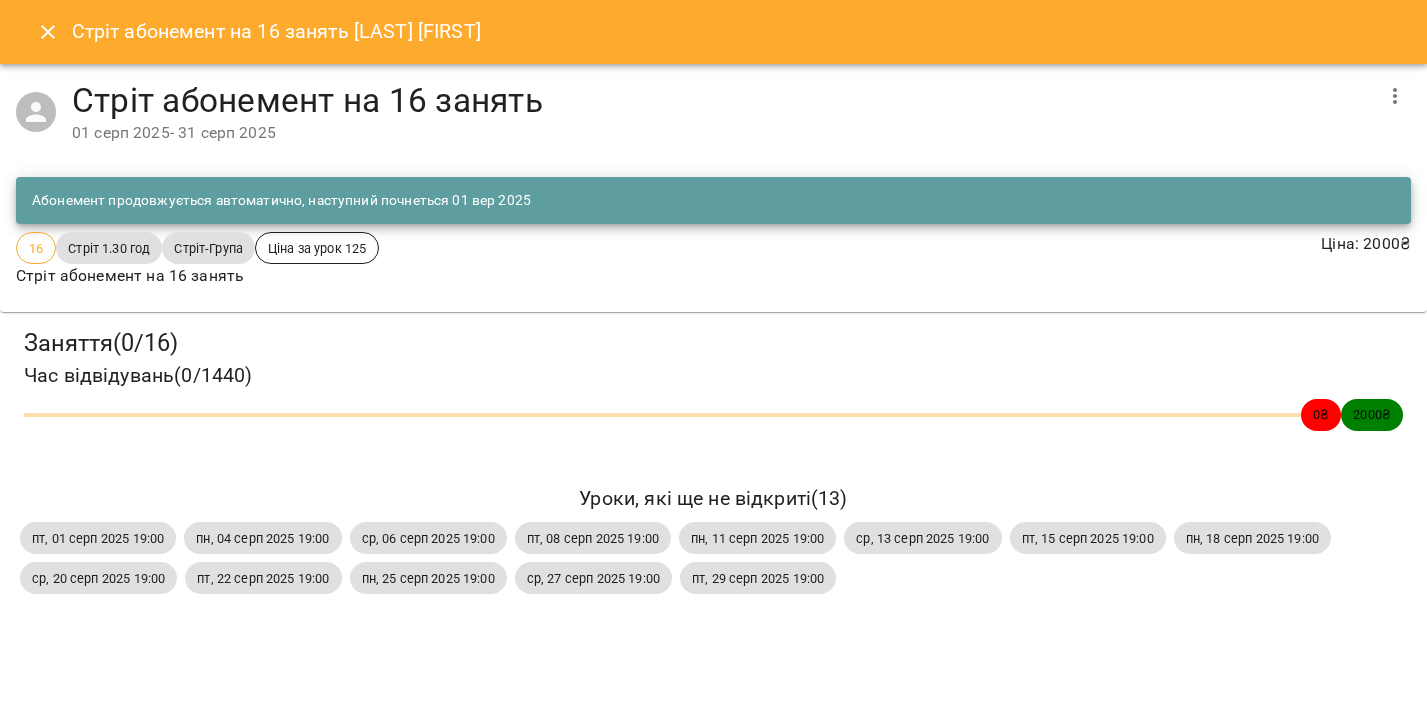 click at bounding box center (1395, 96) 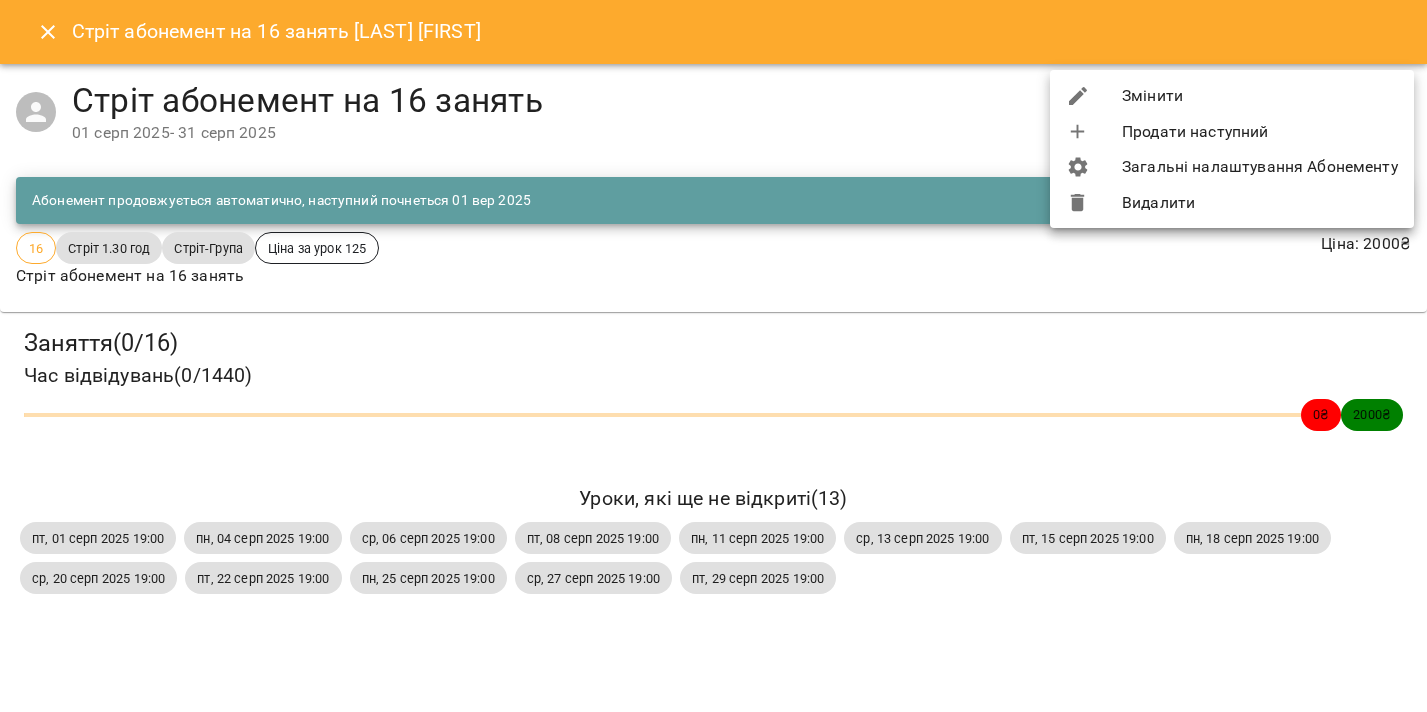 click on "Видалити" at bounding box center (1232, 203) 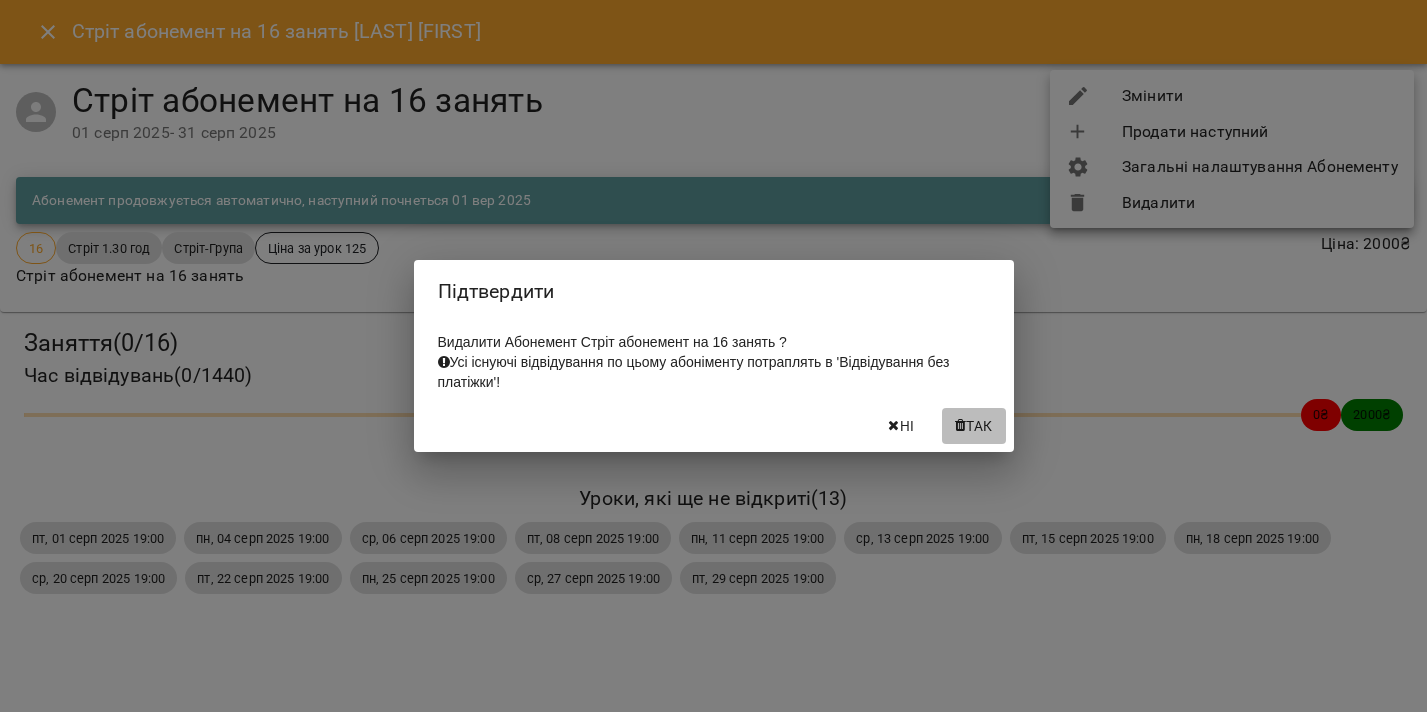 click on "Так" at bounding box center (979, 426) 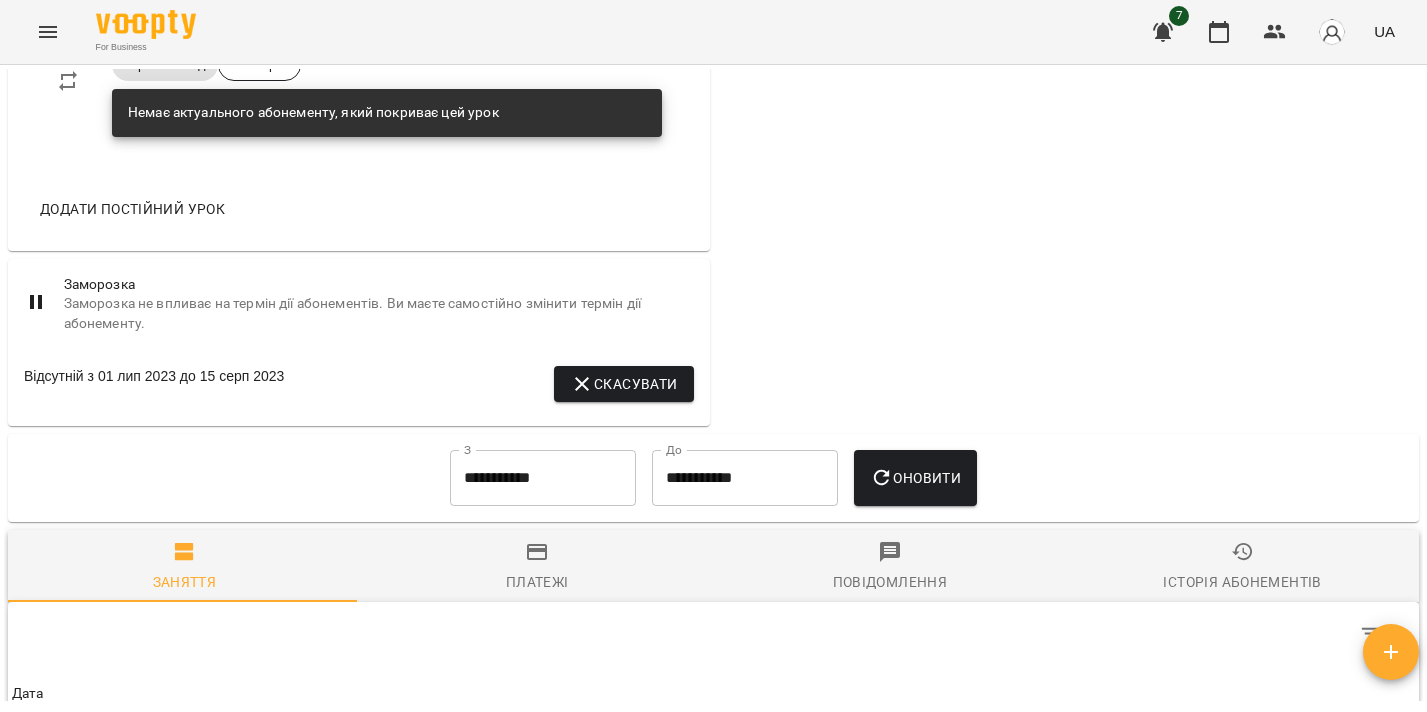 scroll, scrollTop: 1423, scrollLeft: 0, axis: vertical 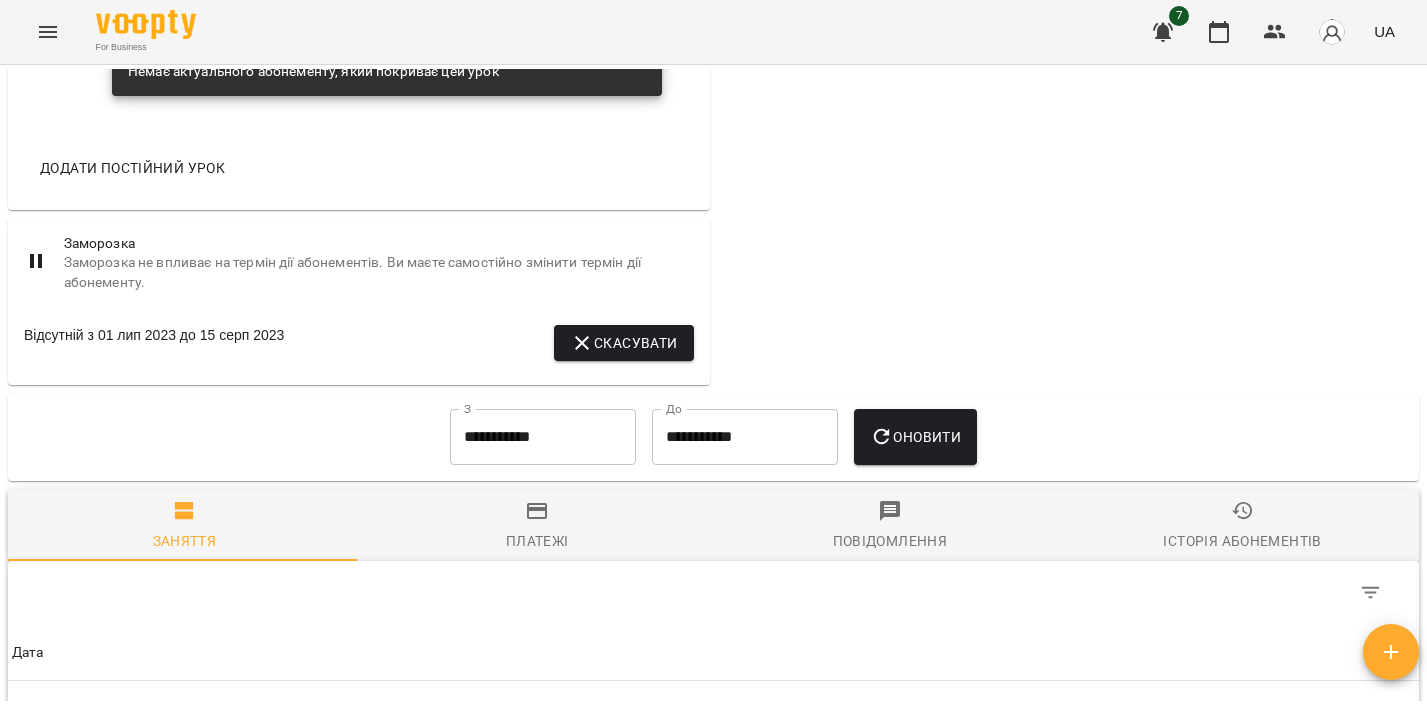 drag, startPoint x: 552, startPoint y: 511, endPoint x: 544, endPoint y: 466, distance: 45.705578 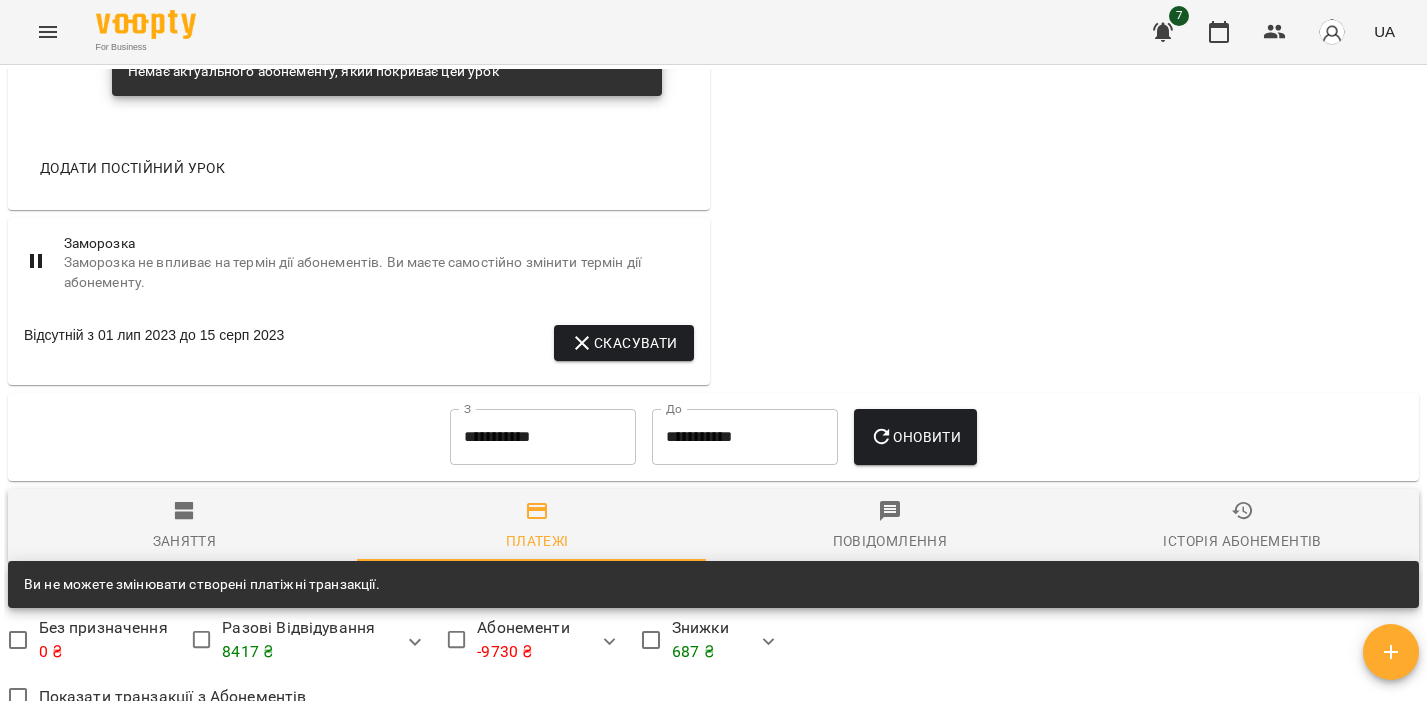 click on "**********" at bounding box center [543, 437] 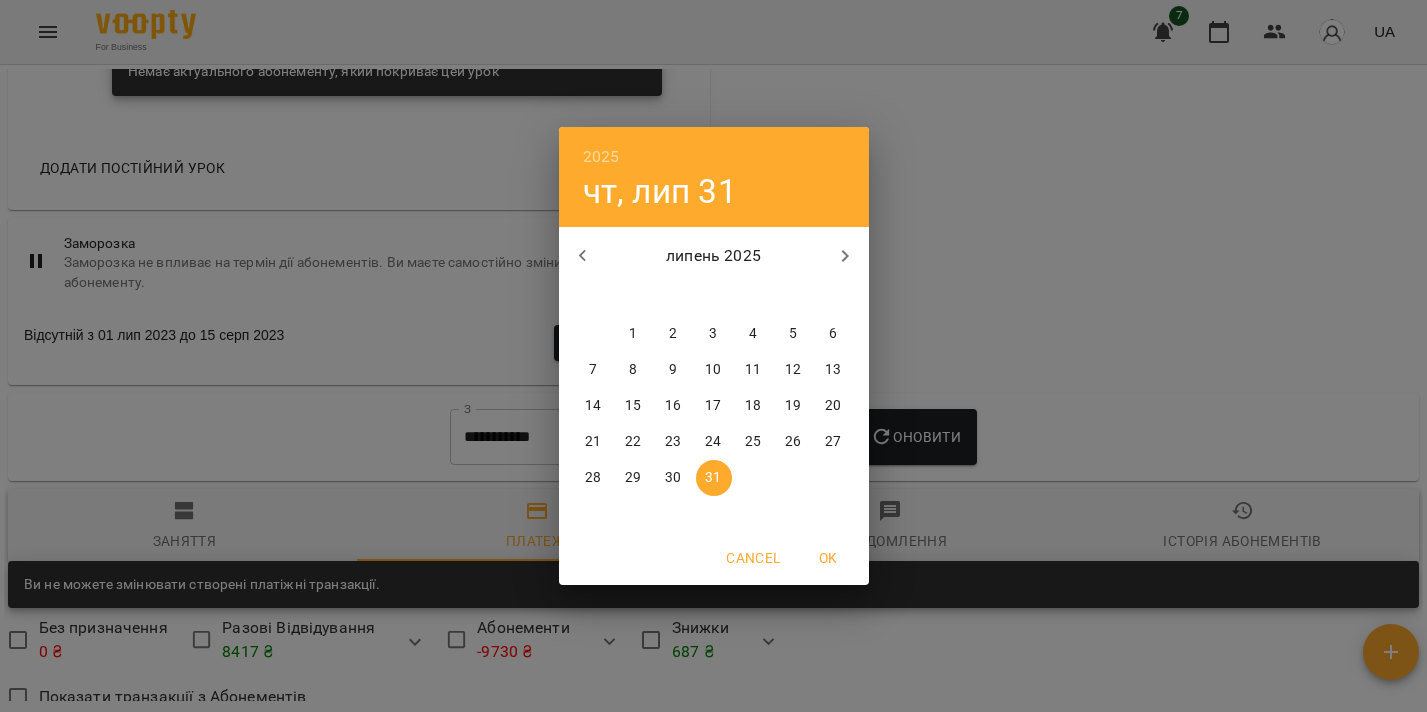 click 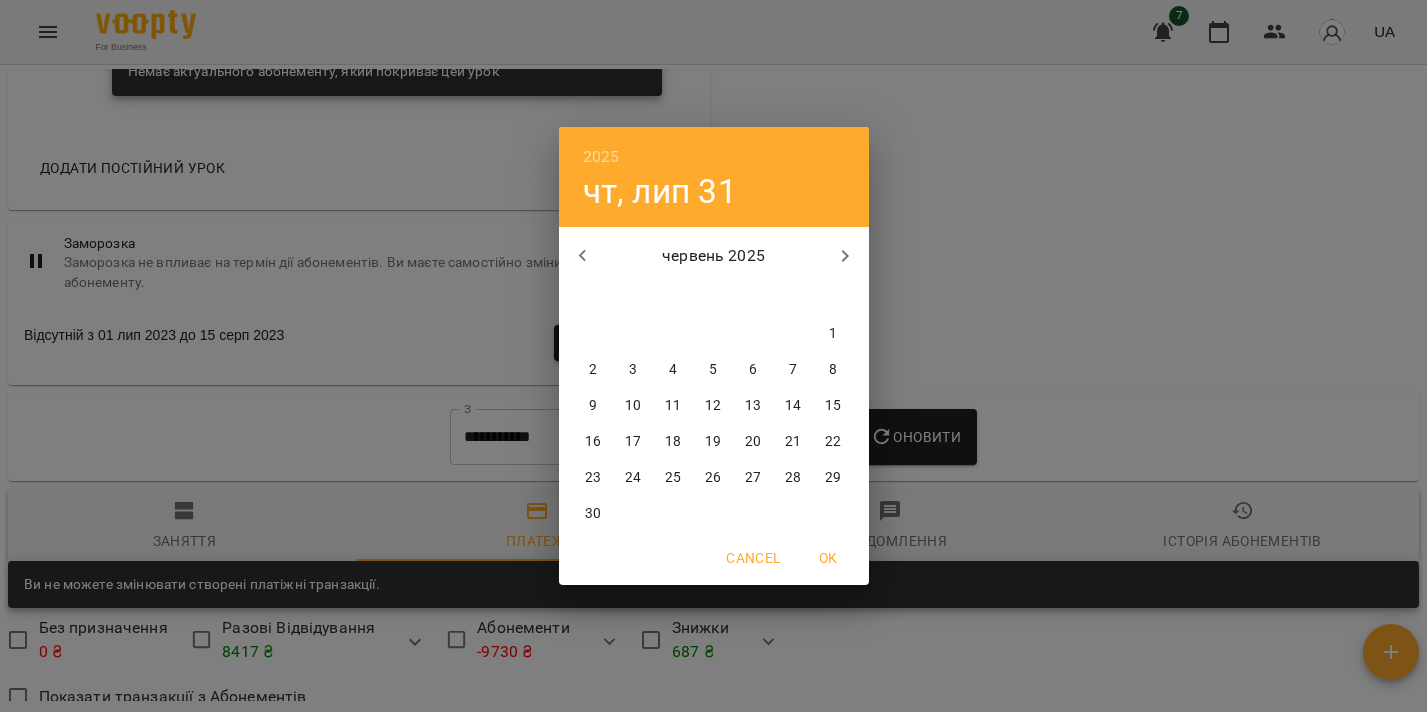 click on "1" at bounding box center [833, 334] 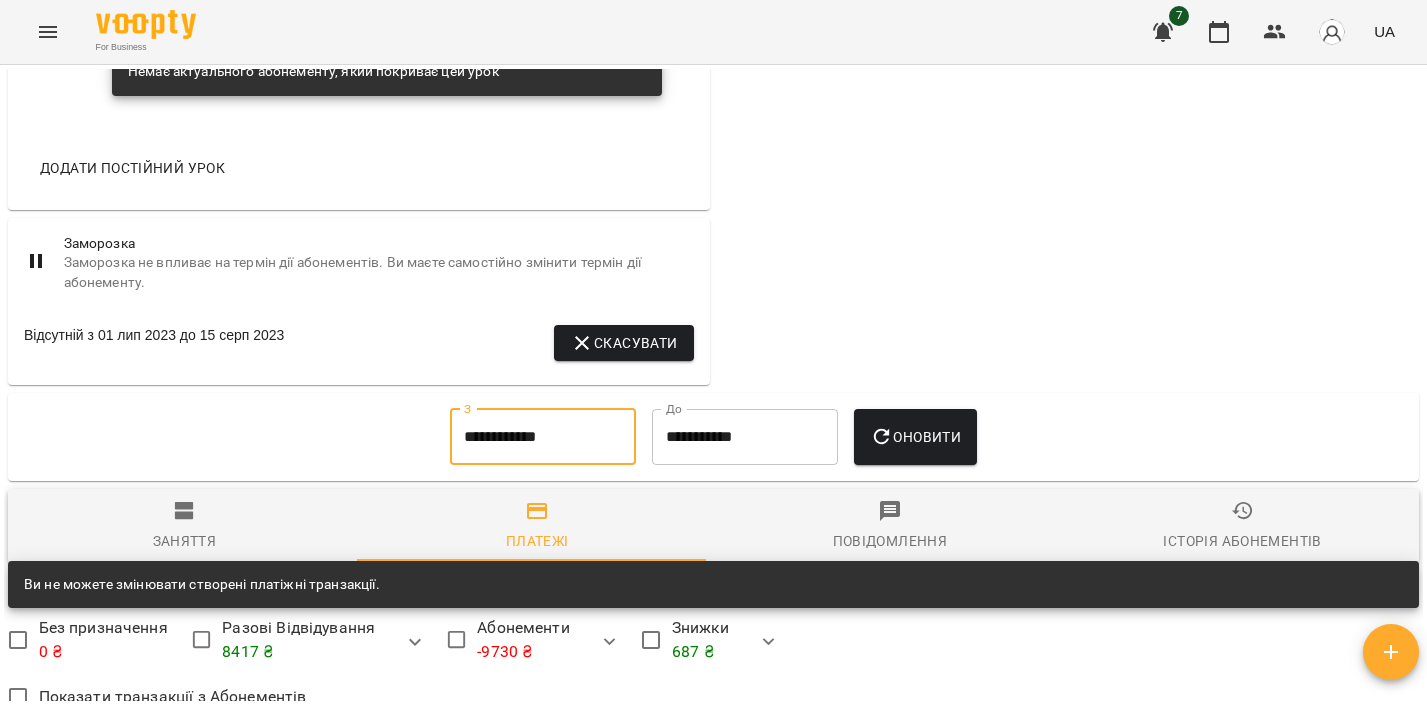 click on "Оновити" at bounding box center [915, 437] 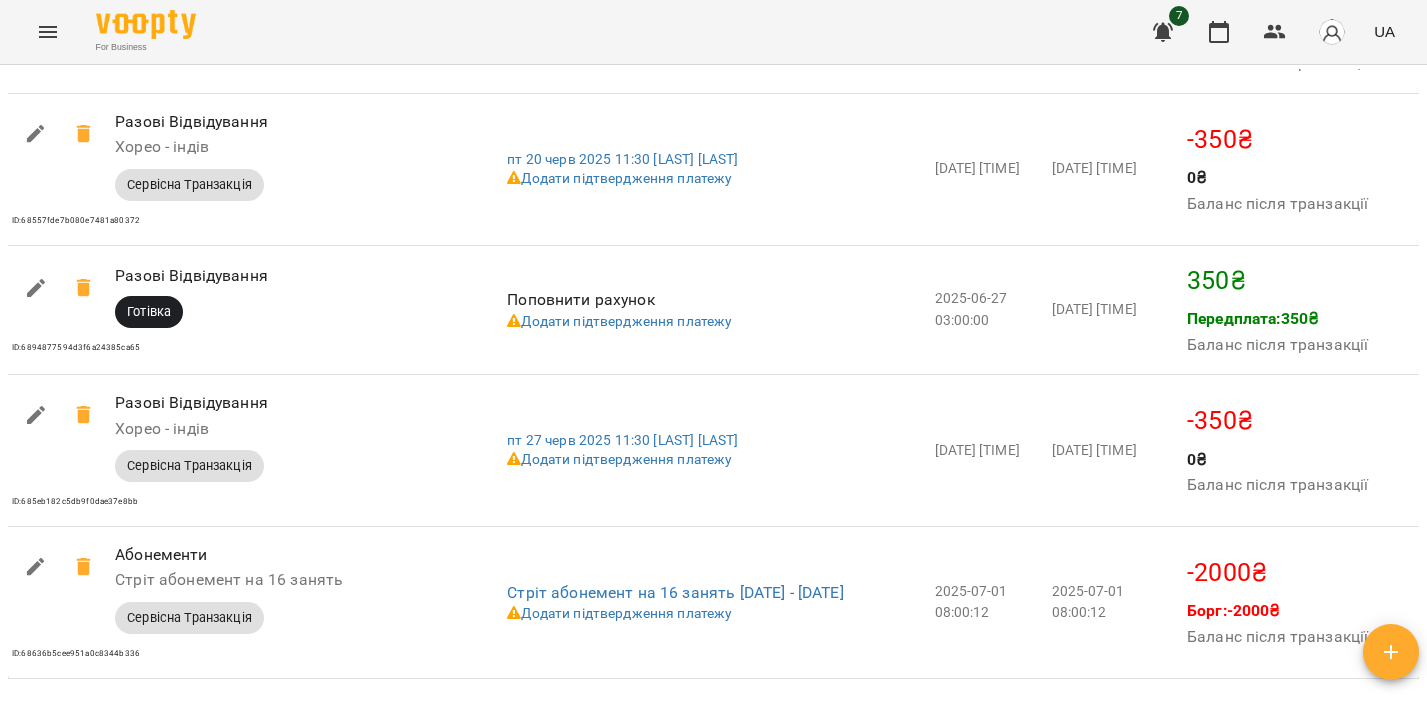 scroll, scrollTop: 3158, scrollLeft: 0, axis: vertical 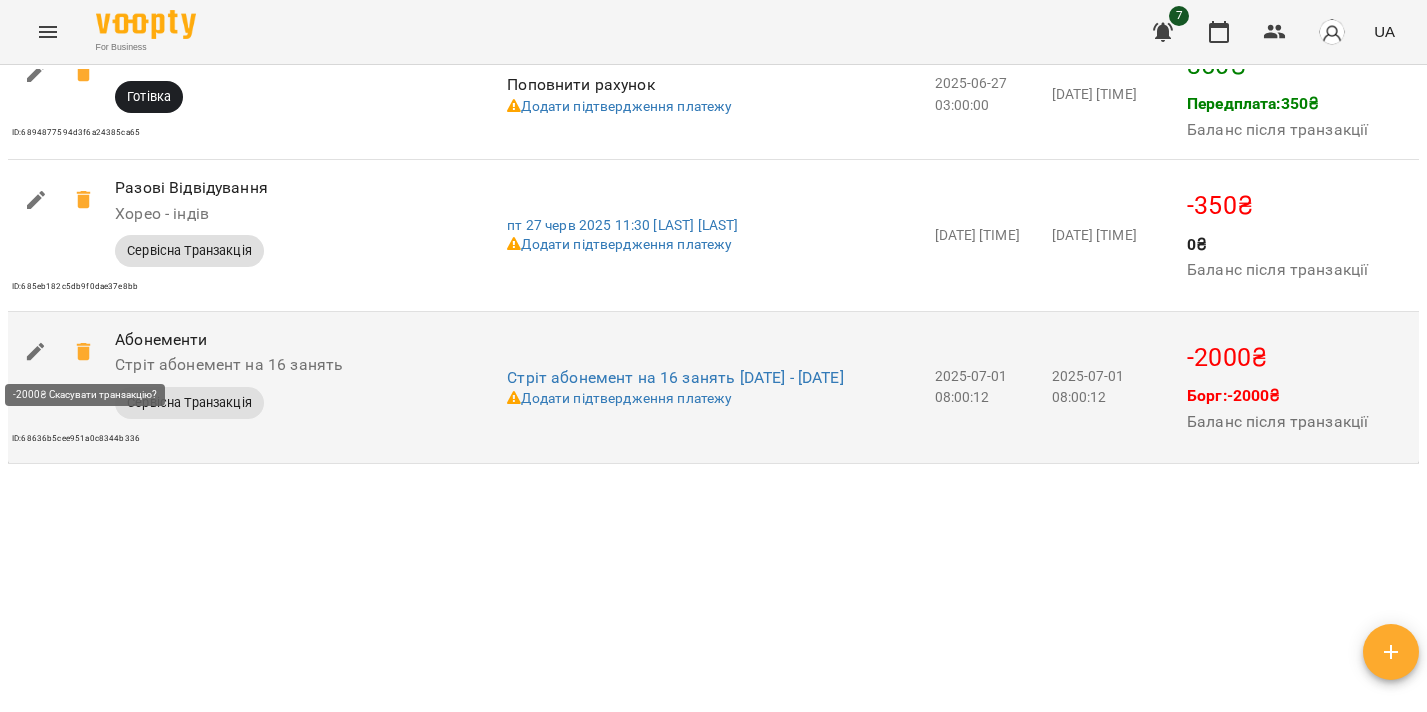 click 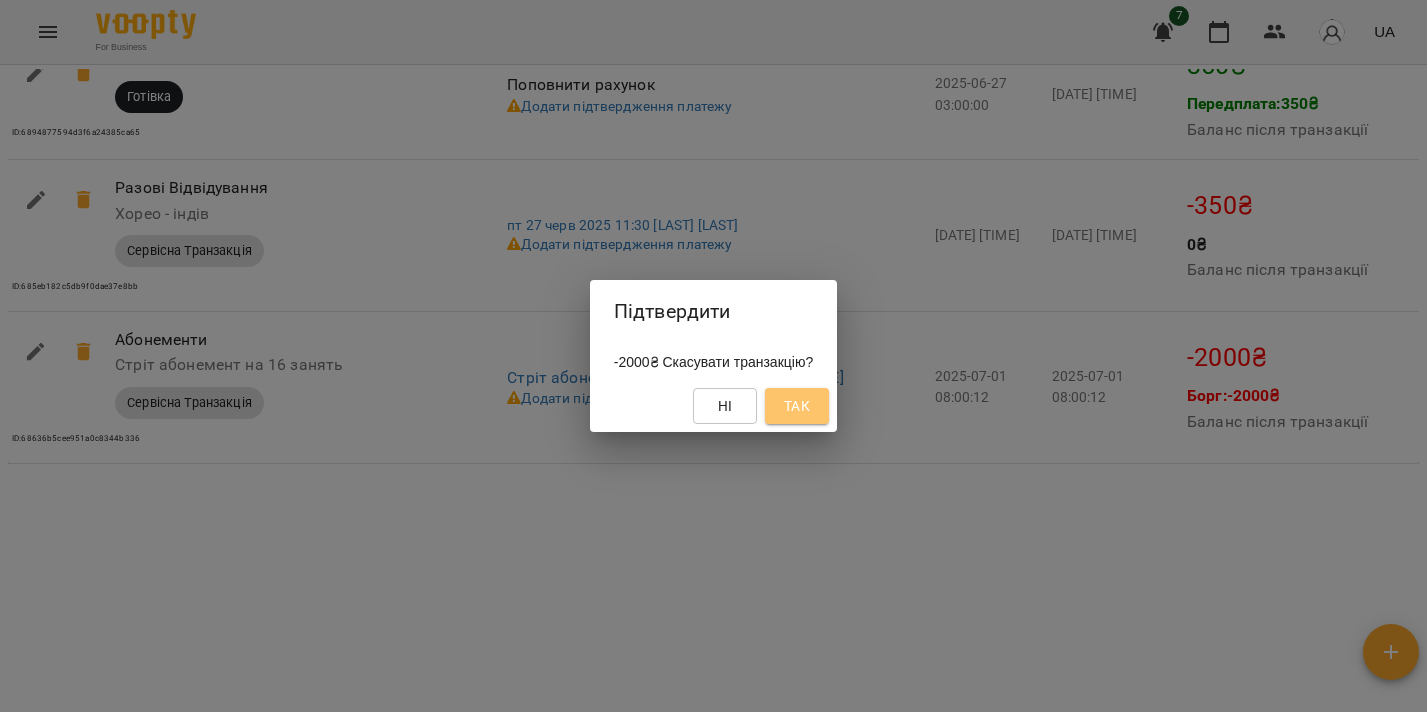 click on "Так" at bounding box center (797, 406) 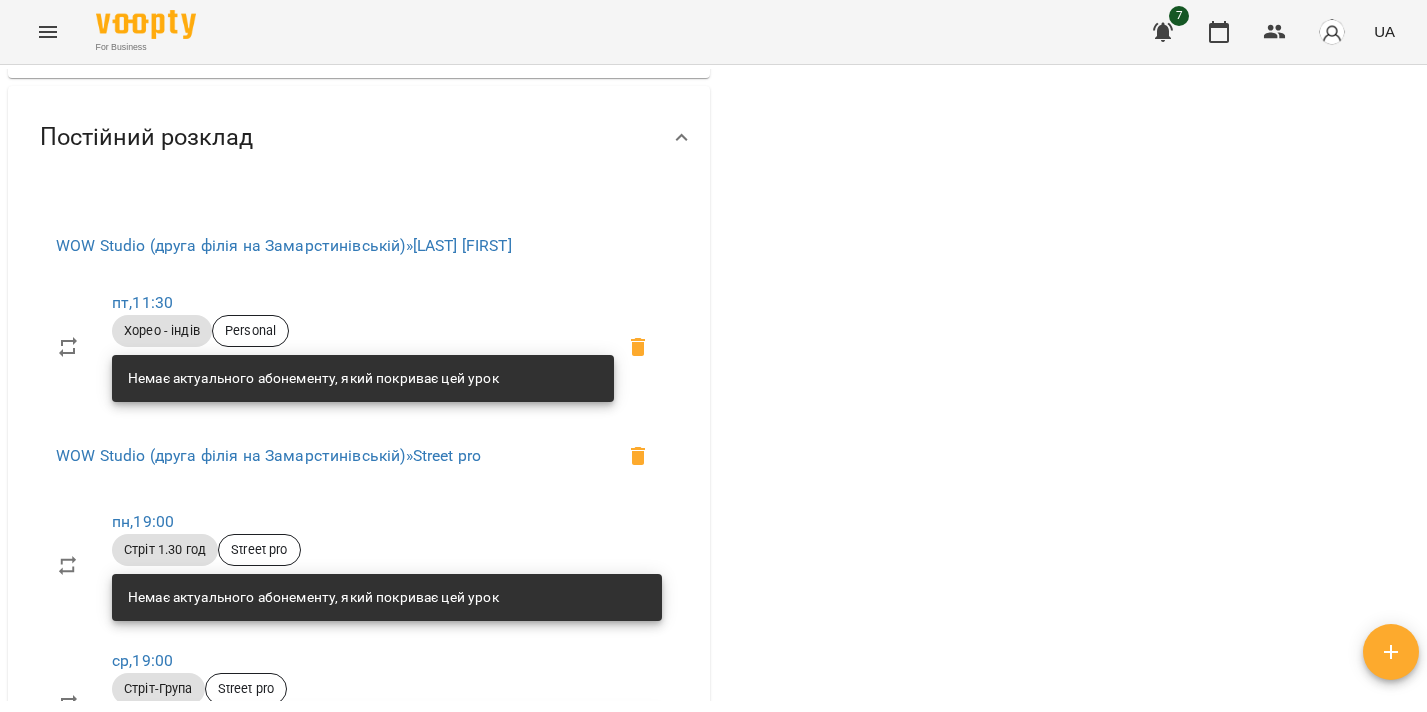 scroll, scrollTop: 0, scrollLeft: 0, axis: both 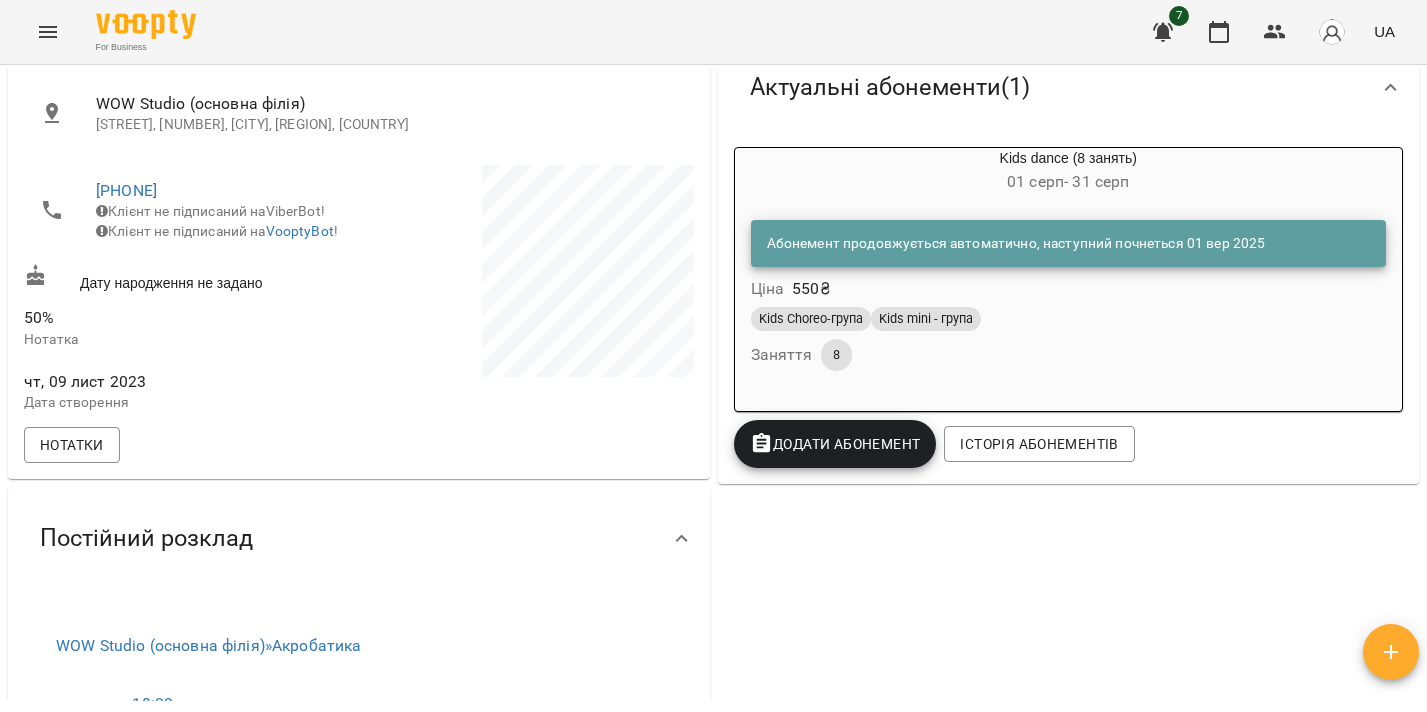 click on "Абонемент продовжується автоматично, наступний почнеться [DATE] Ціна 550 ₴ Kids Choreo-група Kids mini - група Заняття 8" at bounding box center (1069, 299) 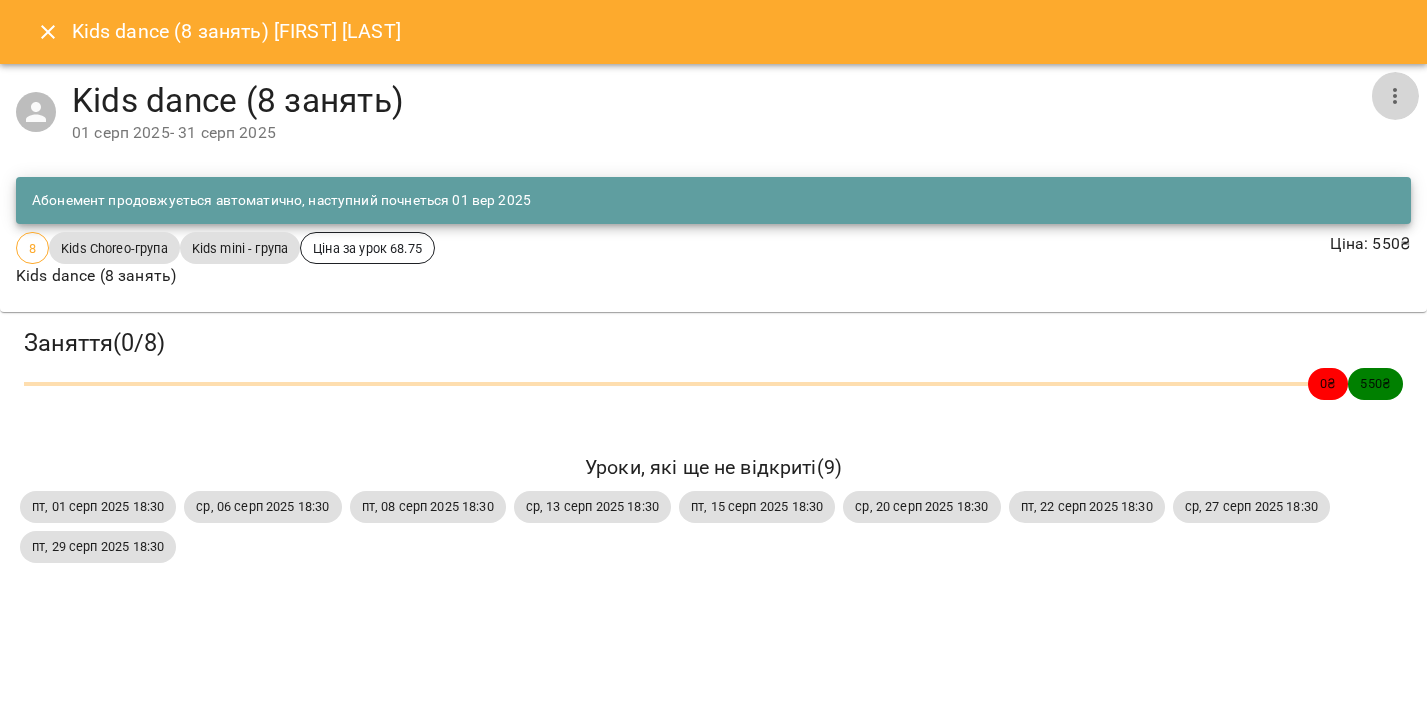 click 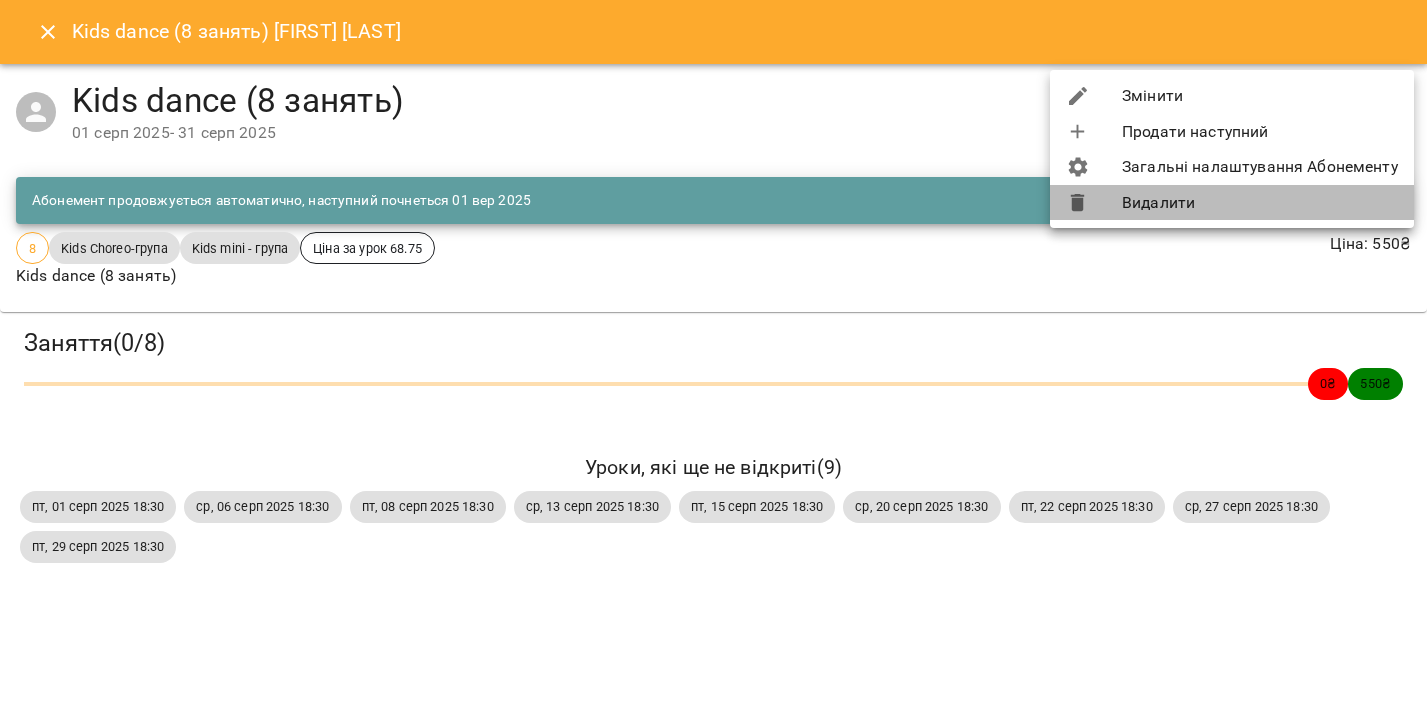 click on "Видалити" at bounding box center (1232, 203) 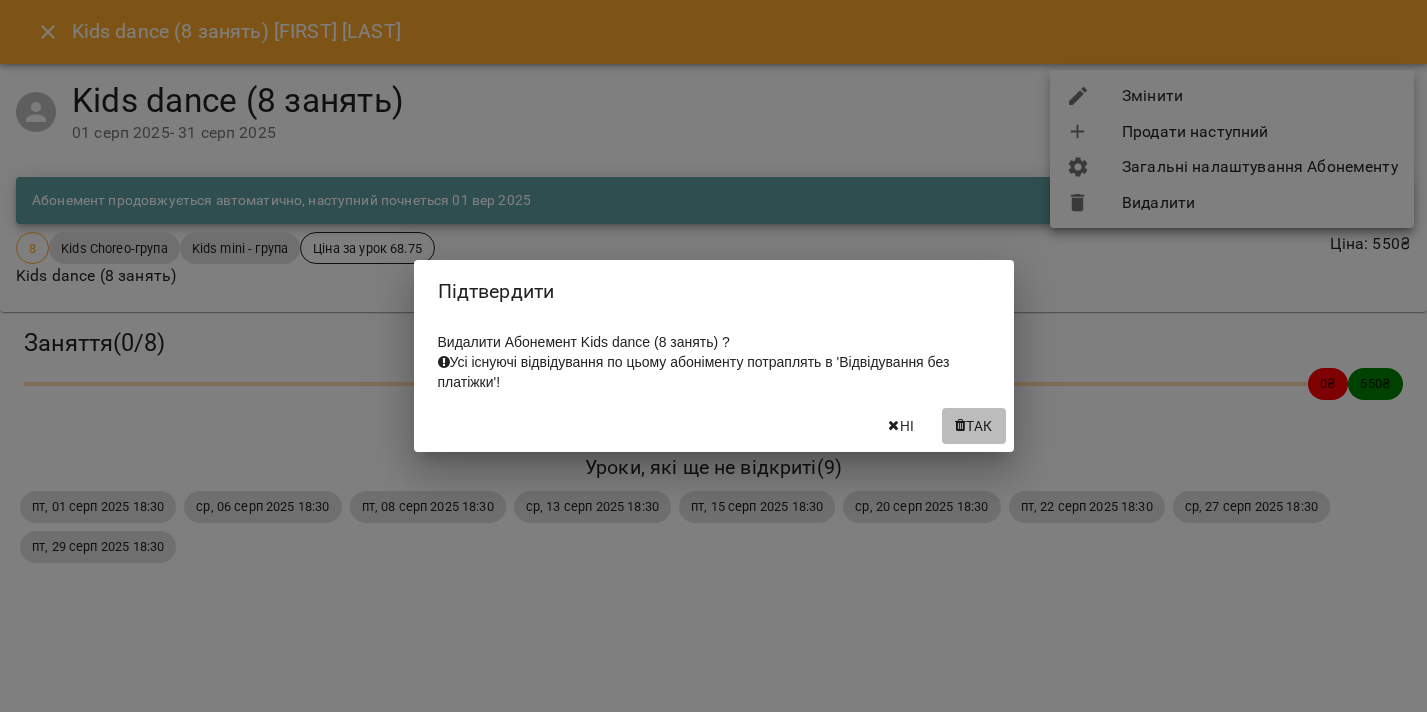 click on "Так" at bounding box center [979, 426] 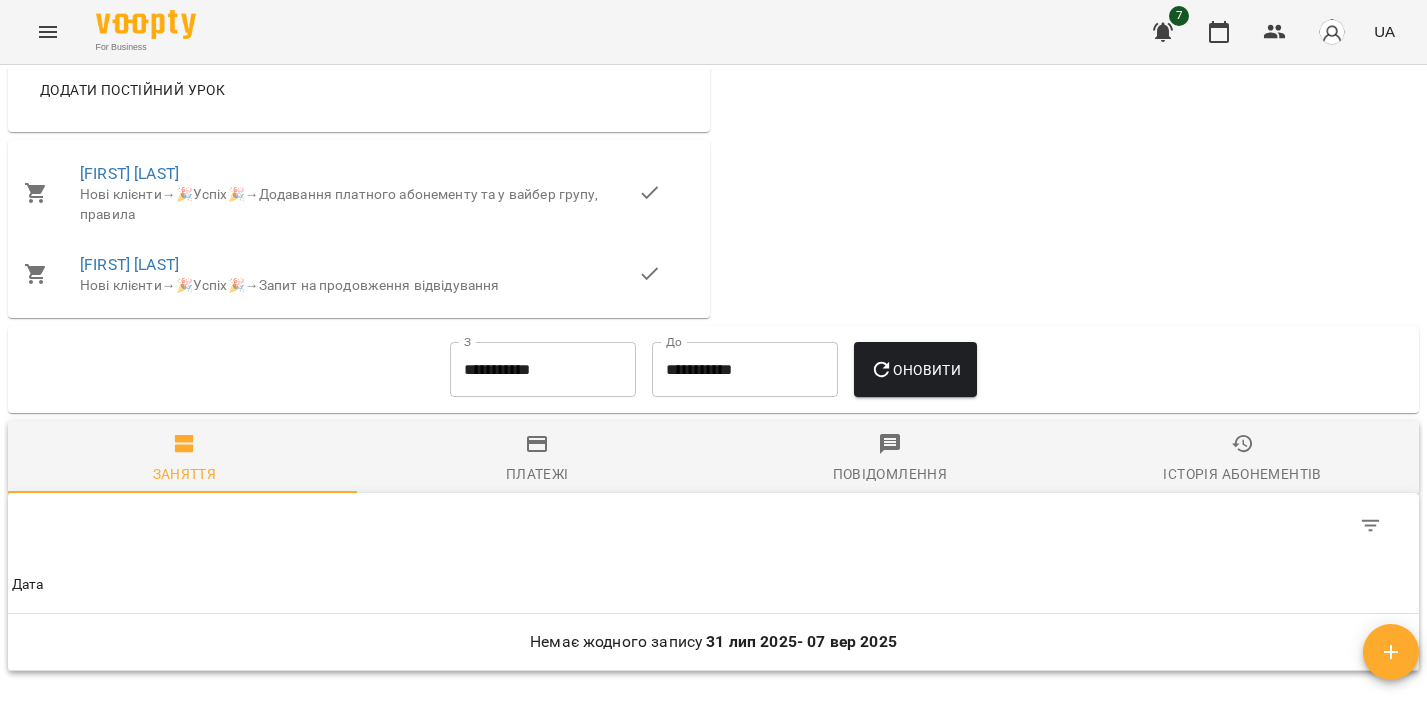 scroll, scrollTop: 2306, scrollLeft: 0, axis: vertical 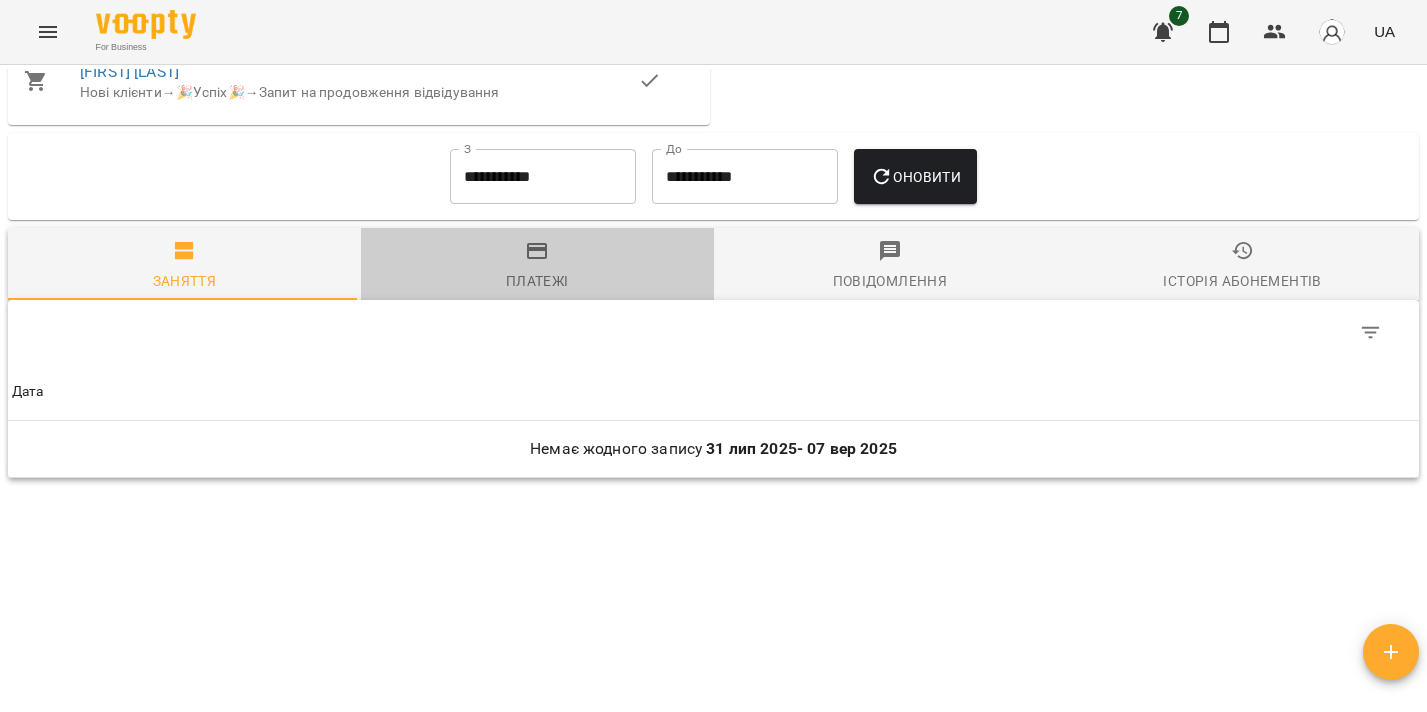 click on "Платежі" at bounding box center (537, 281) 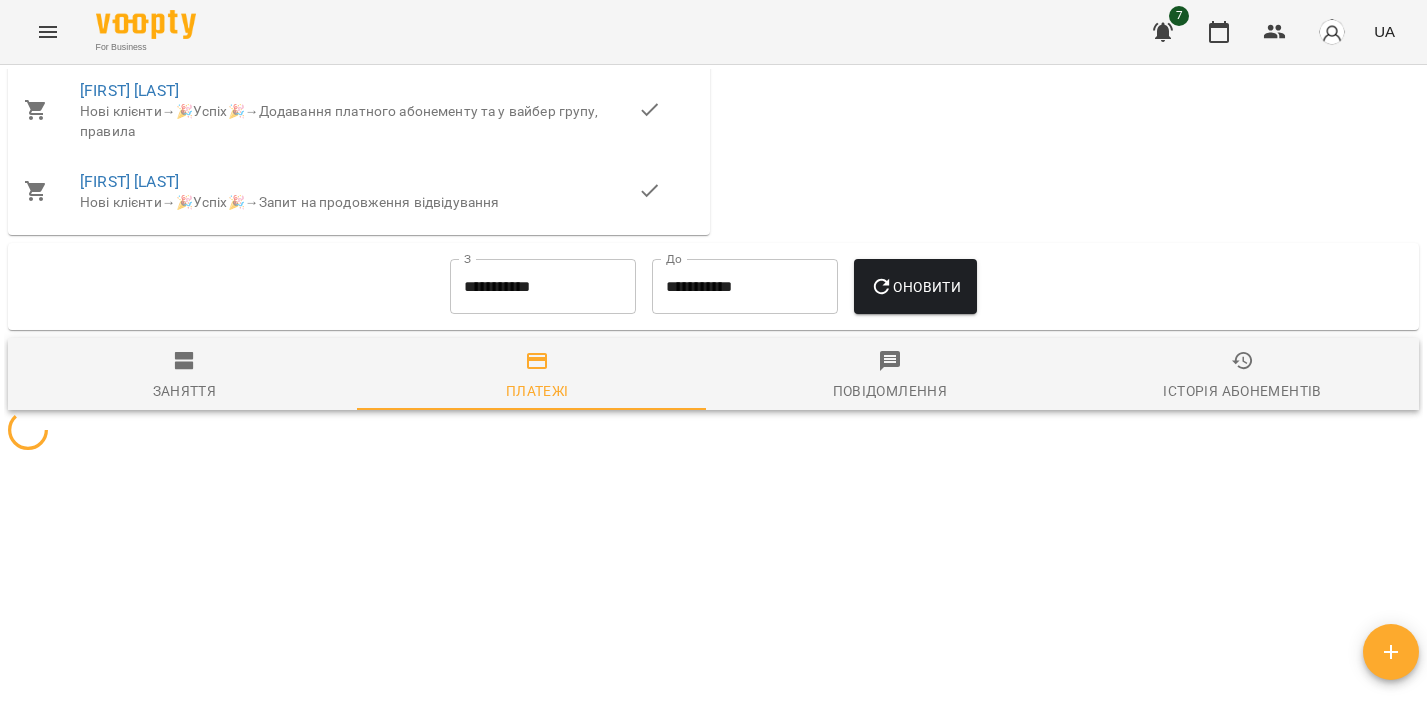 scroll, scrollTop: 2227, scrollLeft: 0, axis: vertical 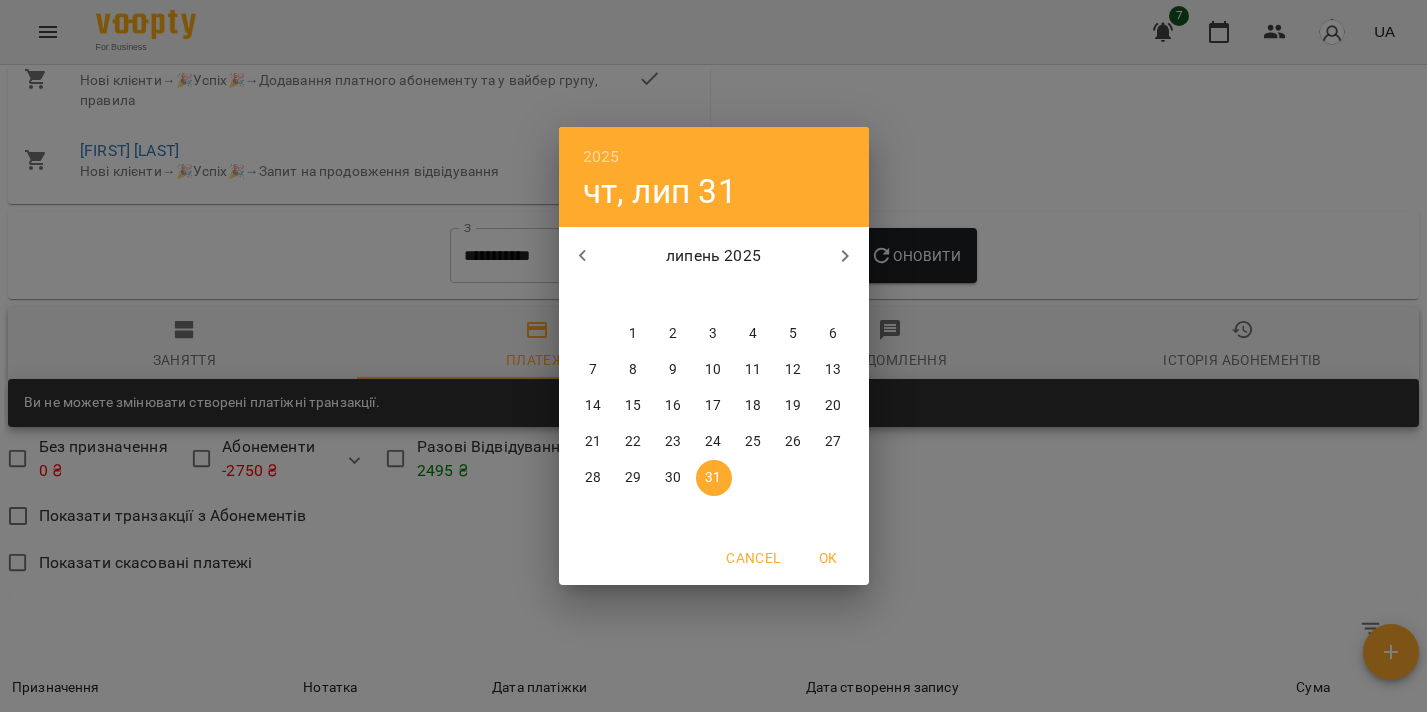 click 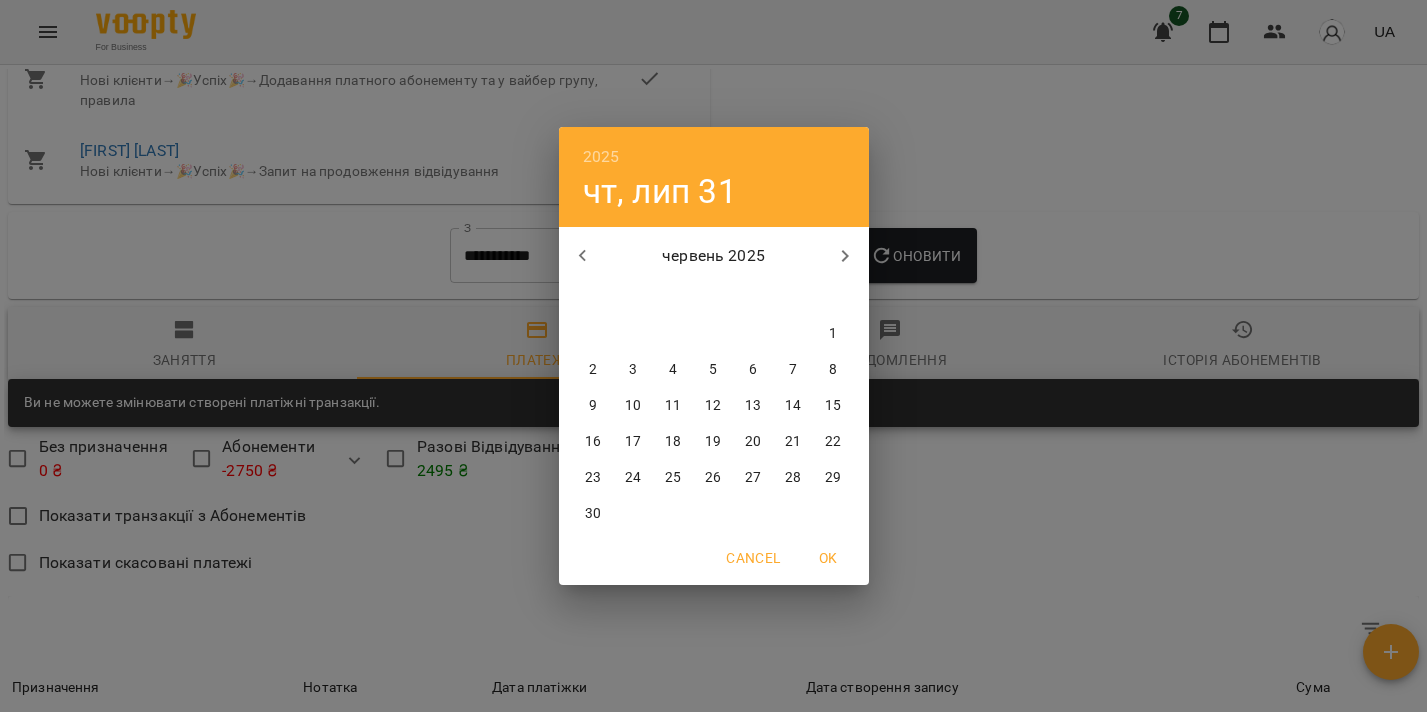 click on "1" at bounding box center [834, 334] 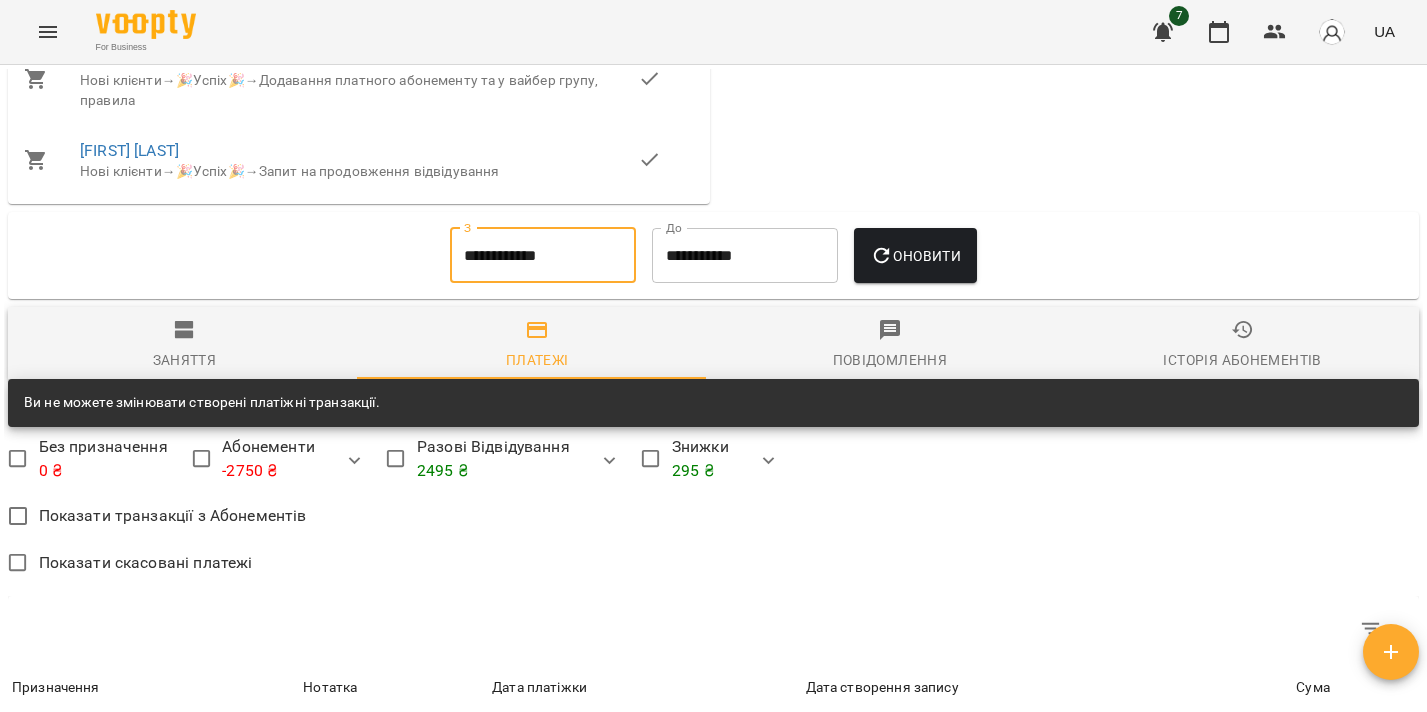 type on "**********" 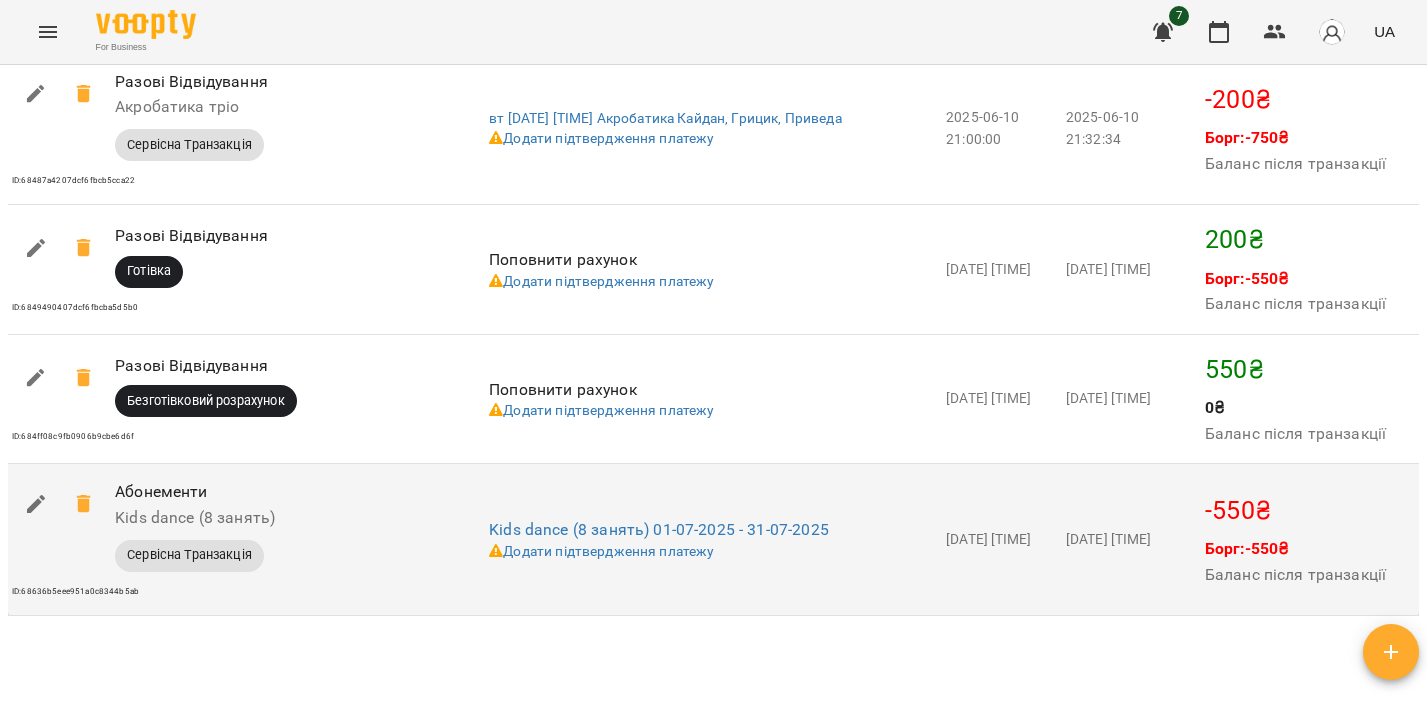 scroll, scrollTop: 3351, scrollLeft: 0, axis: vertical 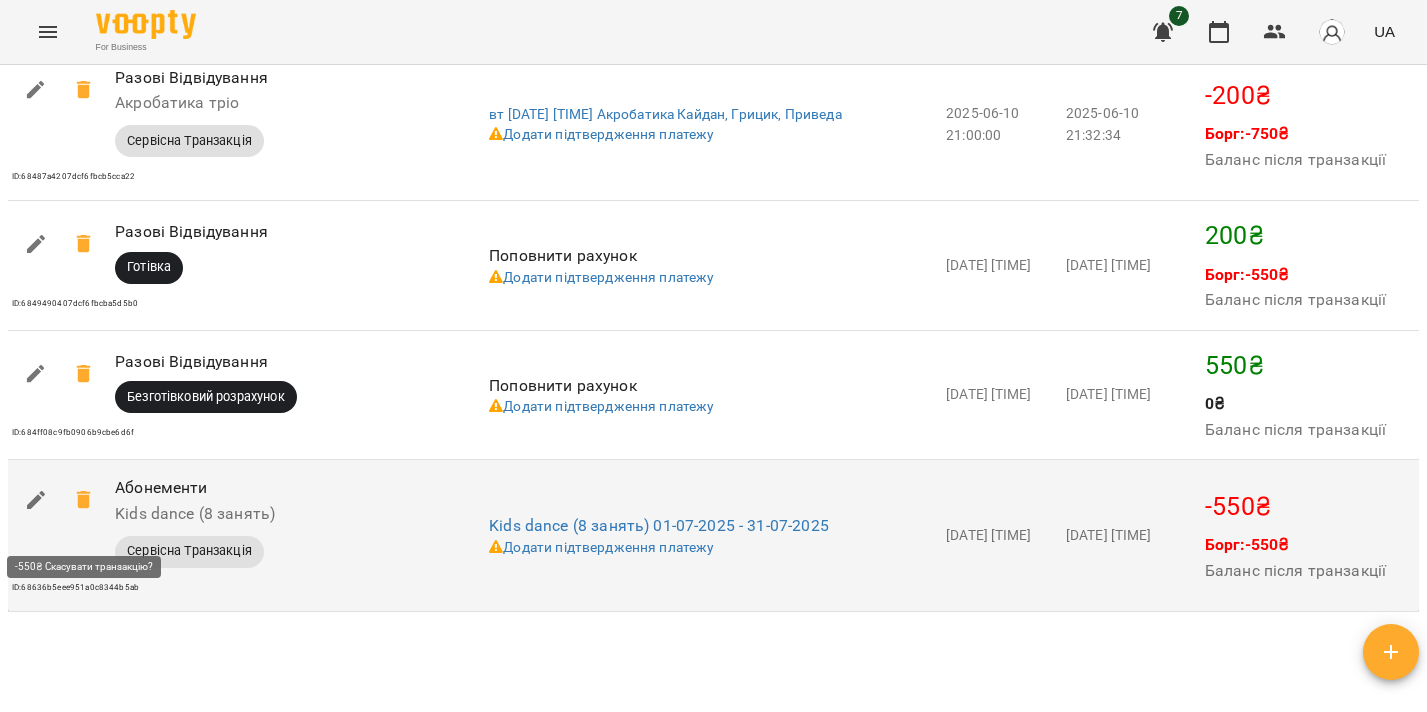click 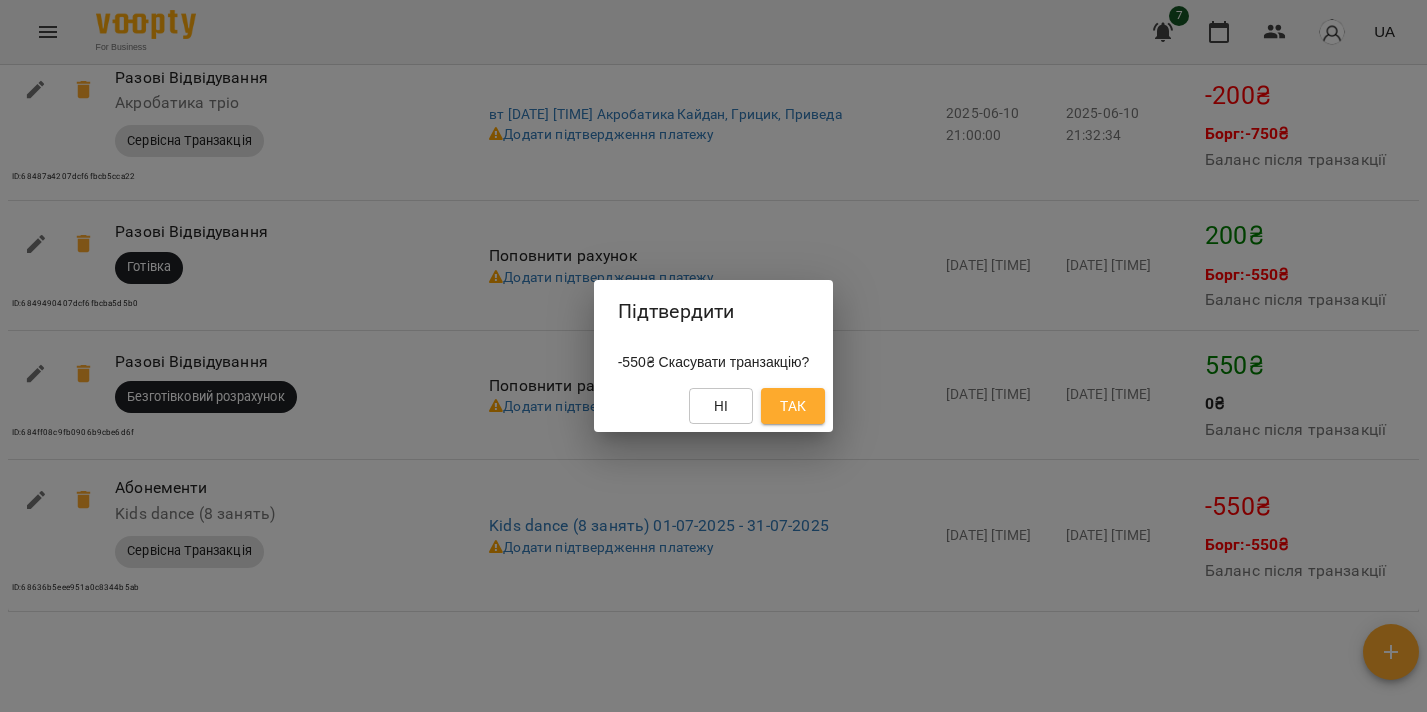 click on "Так" at bounding box center (793, 406) 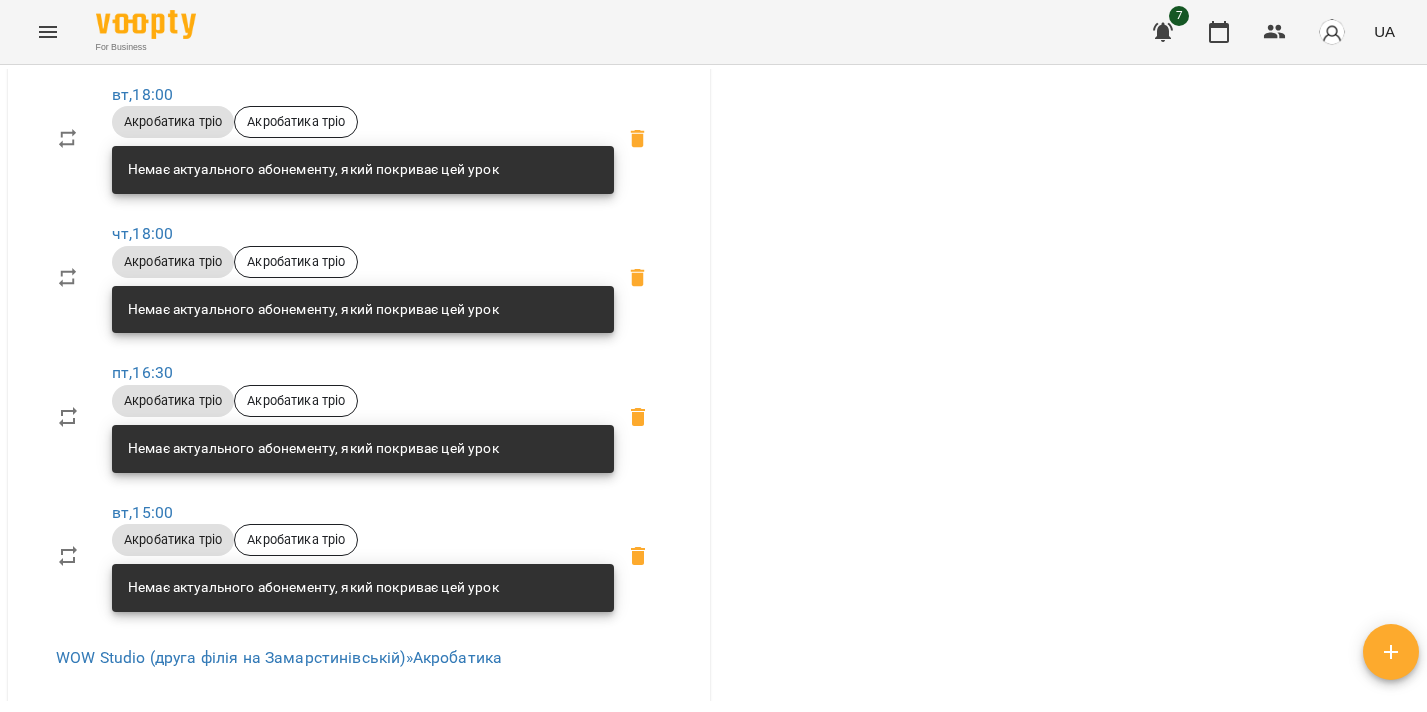 scroll, scrollTop: 0, scrollLeft: 0, axis: both 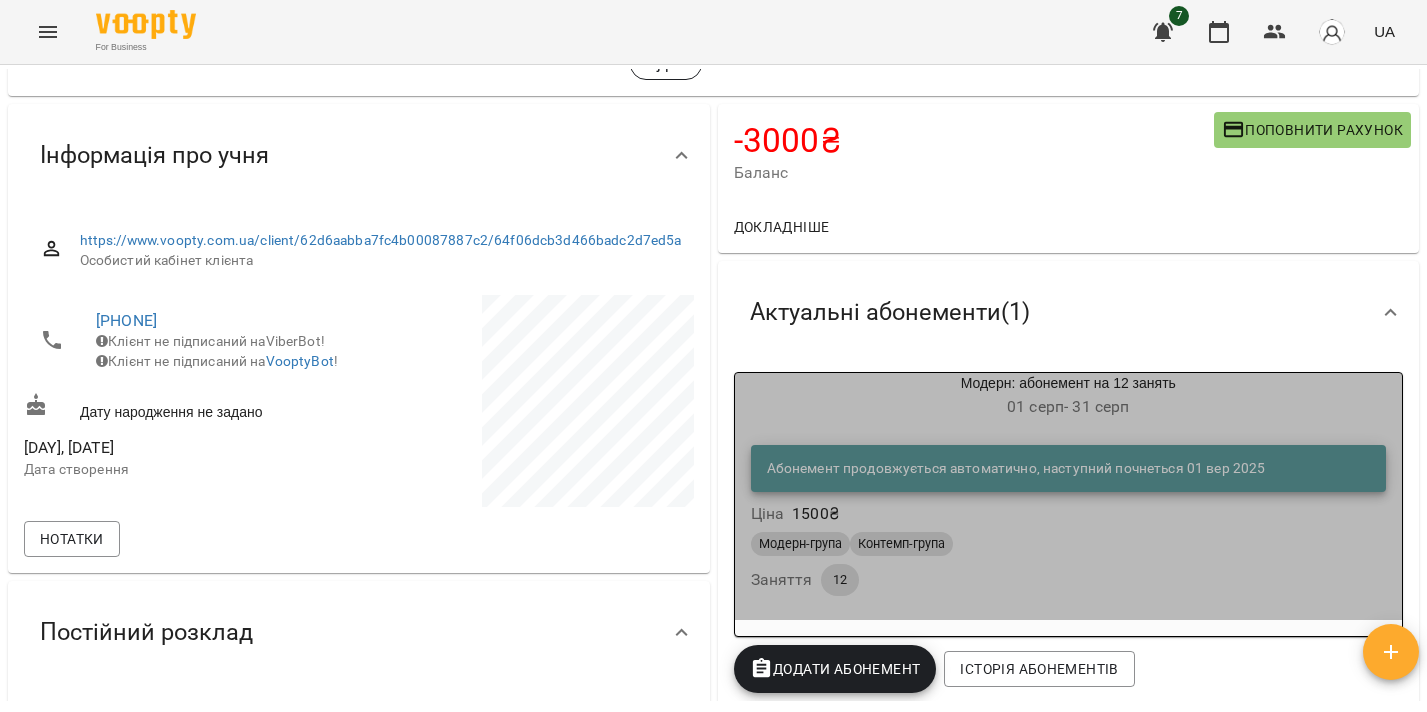 click on "Абонемент продовжується автоматично, наступний почнеться [DATE] Ціна 1500 ₴" at bounding box center (1069, 486) 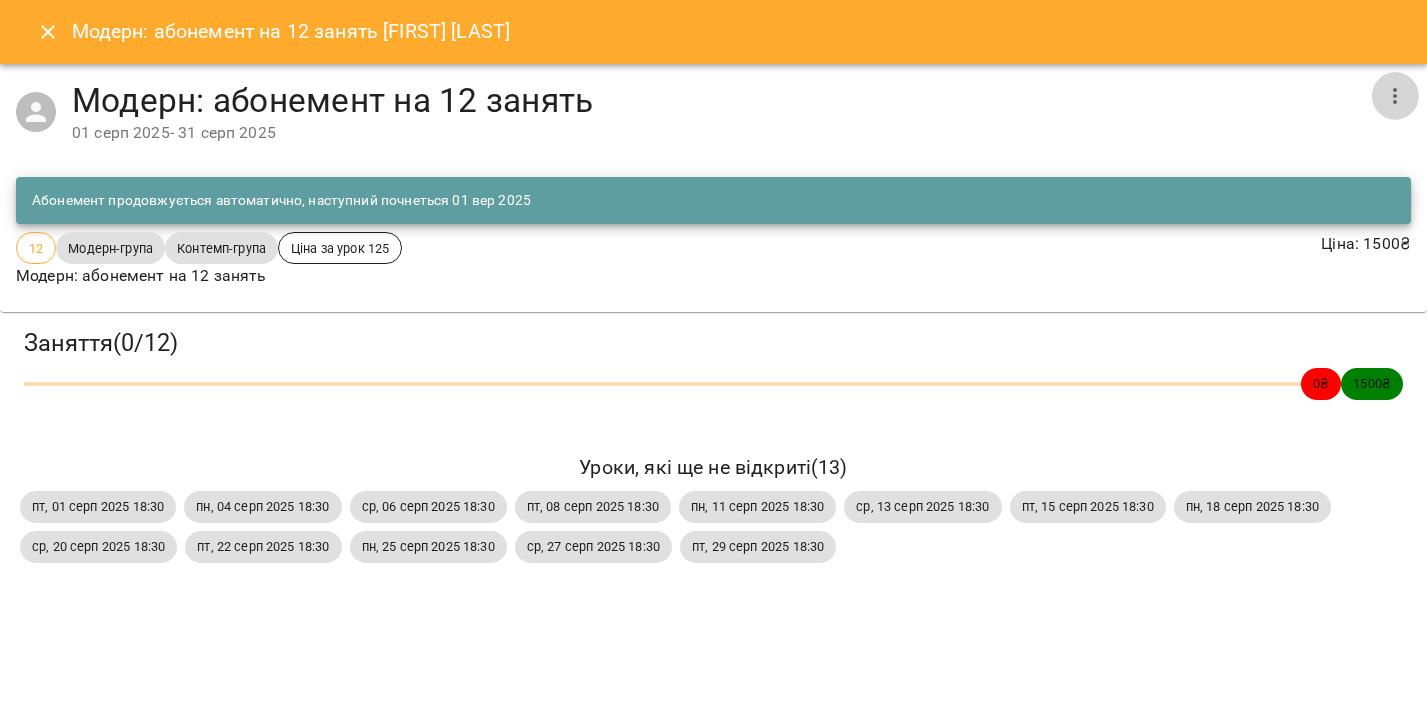 click at bounding box center (1395, 96) 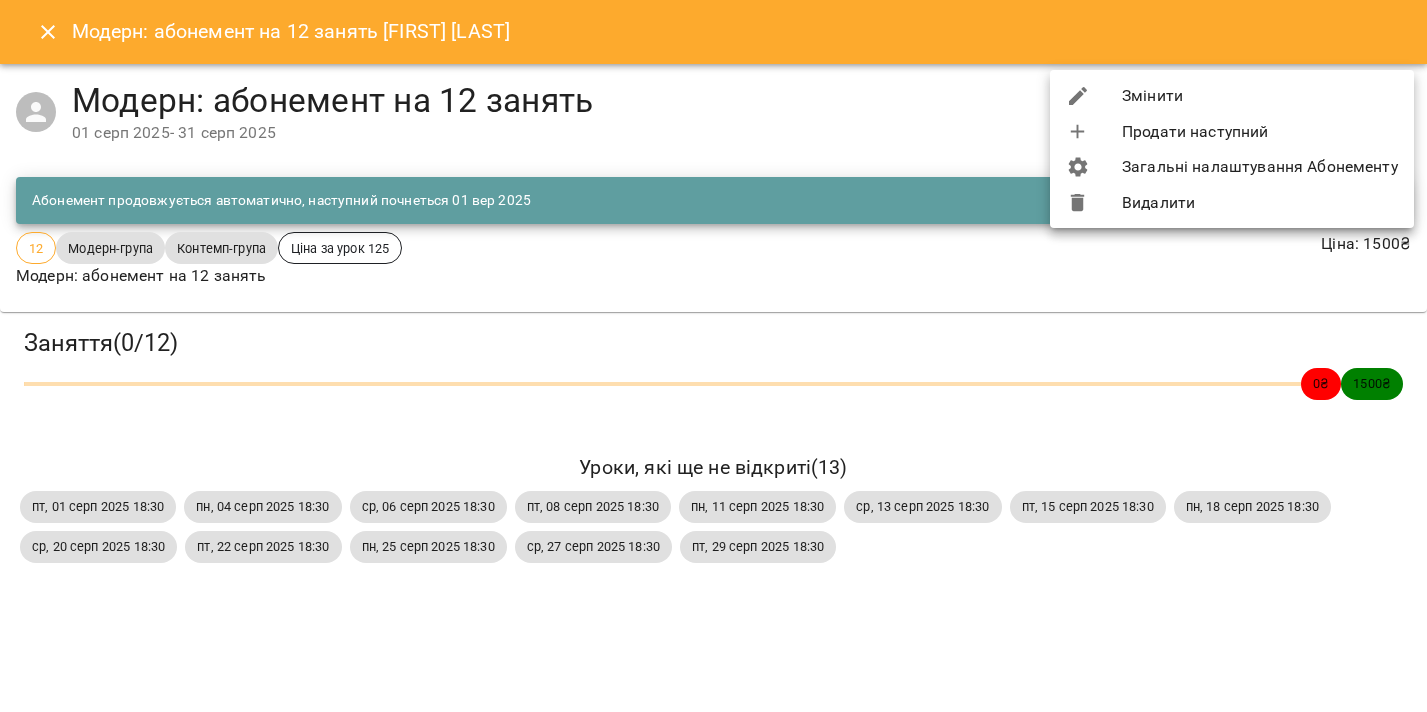click on "Видалити" at bounding box center (1232, 203) 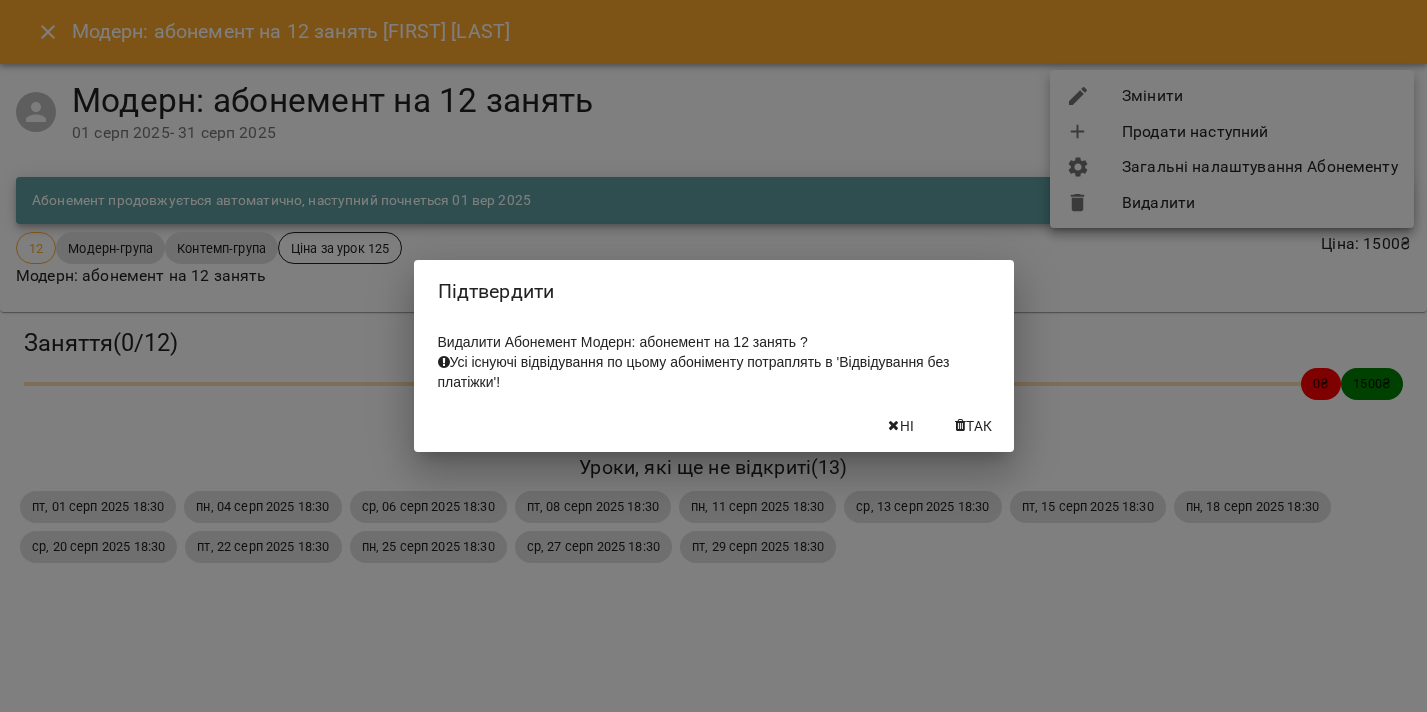 click on "Ні Так" at bounding box center (714, 426) 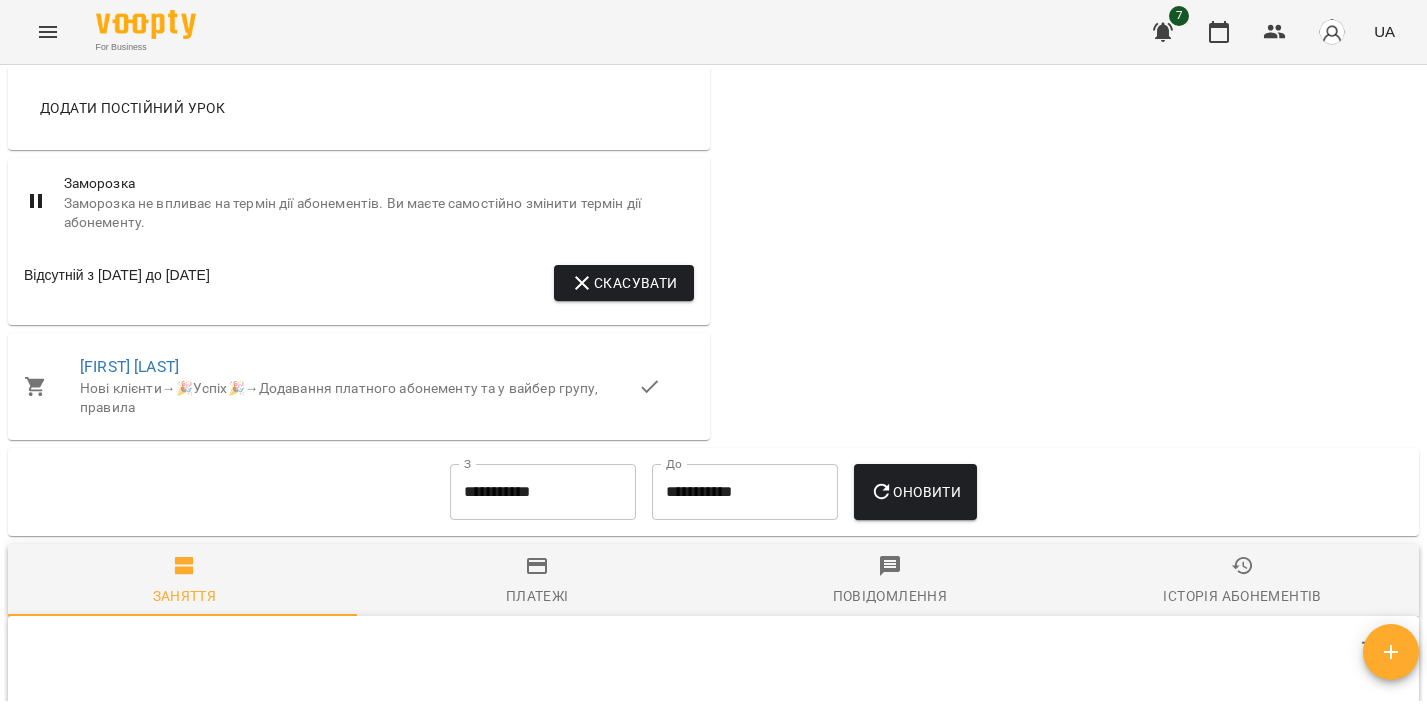 scroll, scrollTop: 1549, scrollLeft: 0, axis: vertical 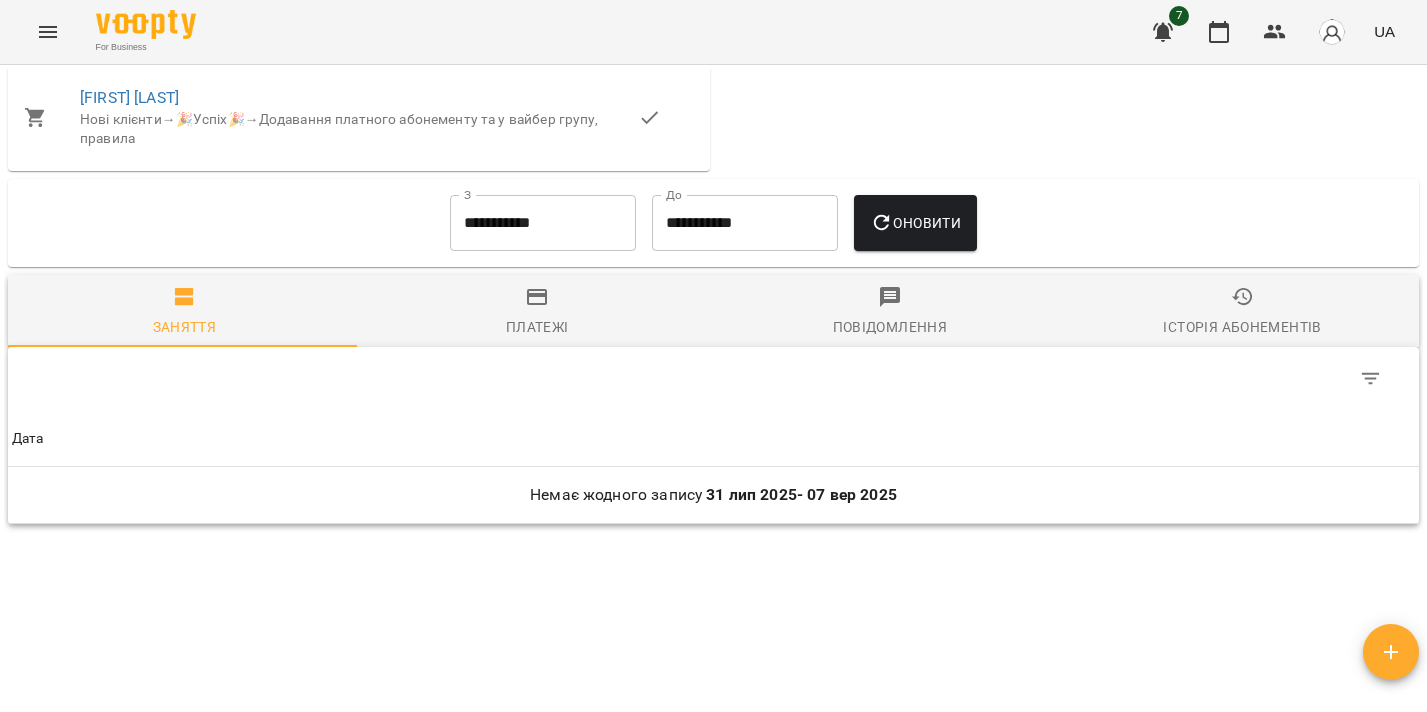 click on "Платежі" at bounding box center [537, 327] 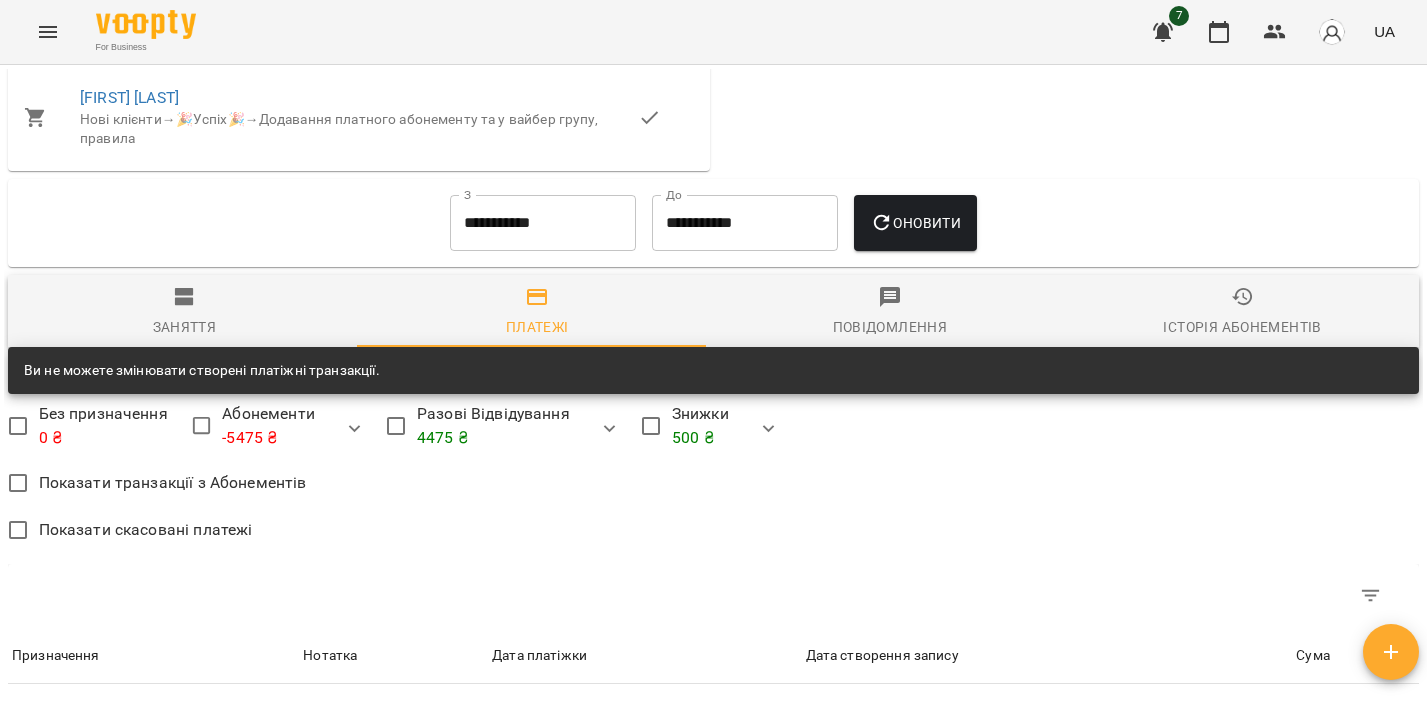 scroll, scrollTop: 1496, scrollLeft: 0, axis: vertical 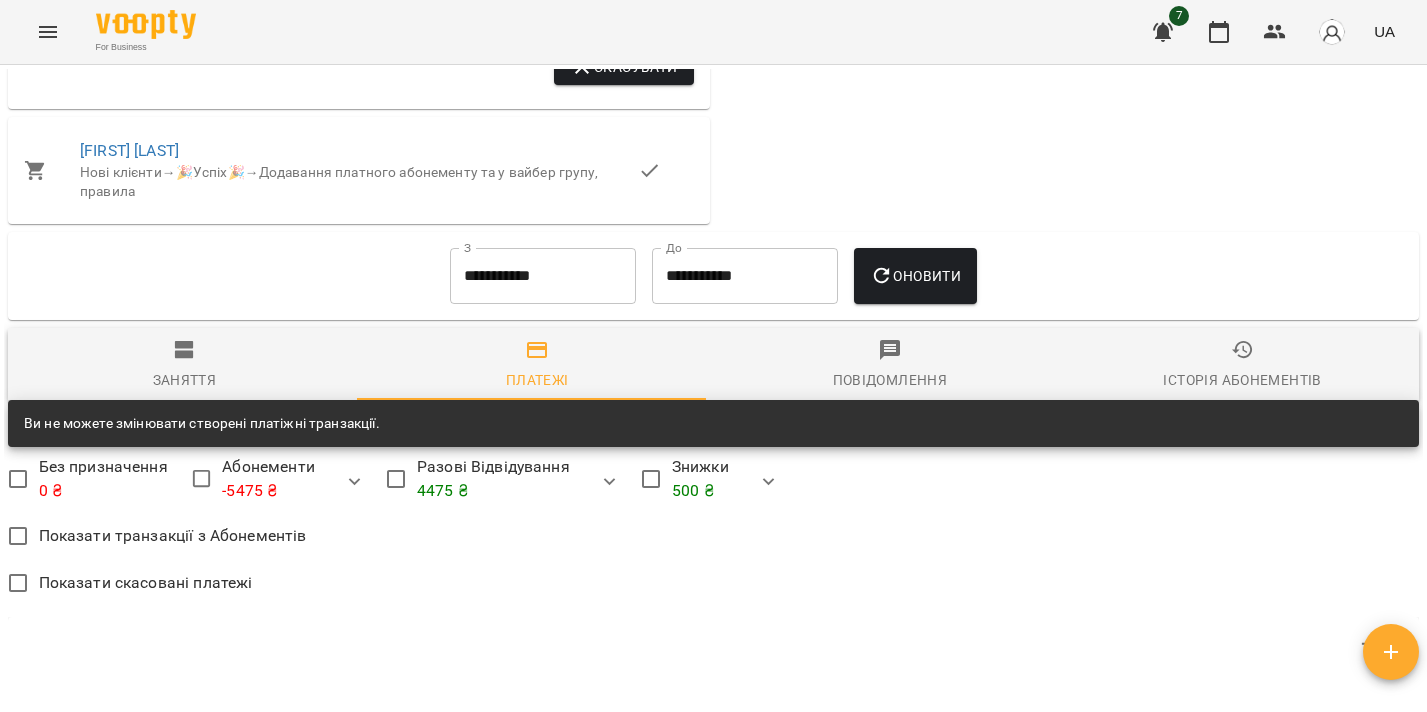click on "**********" at bounding box center (543, 276) 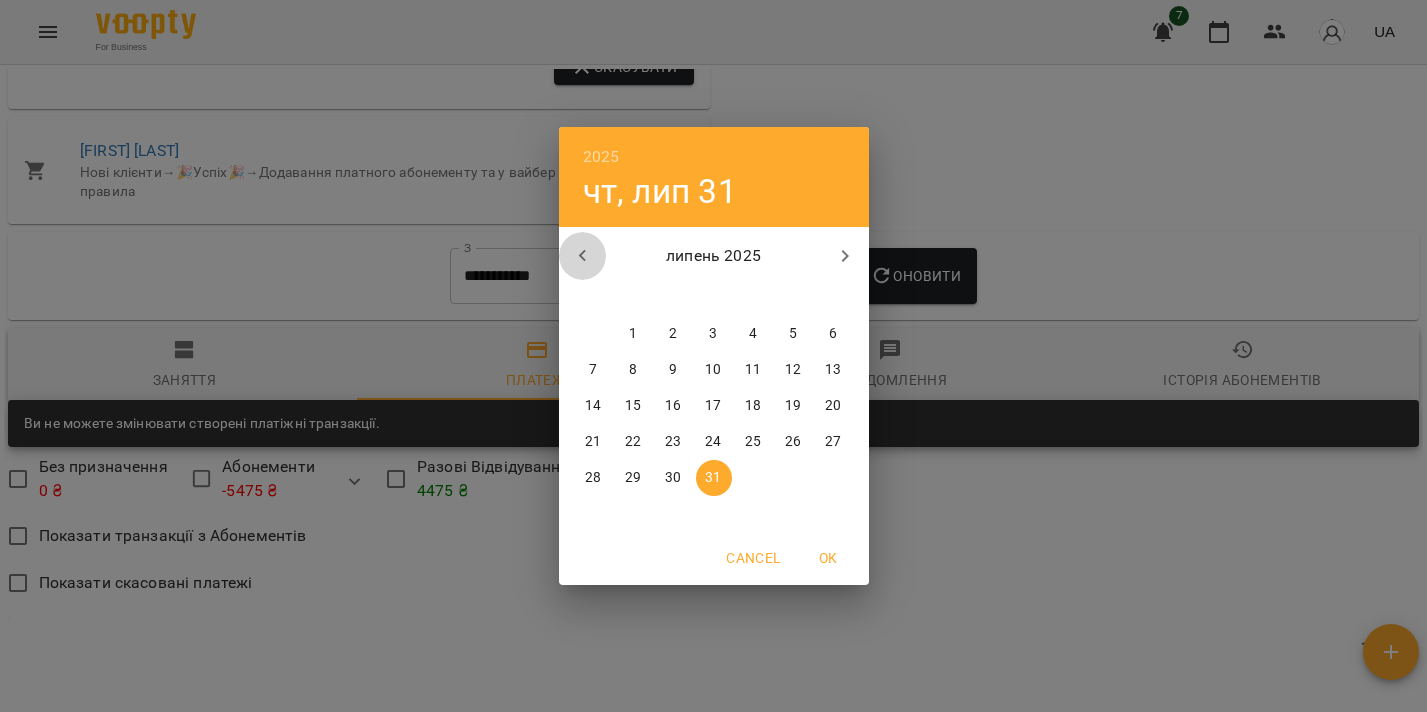 click 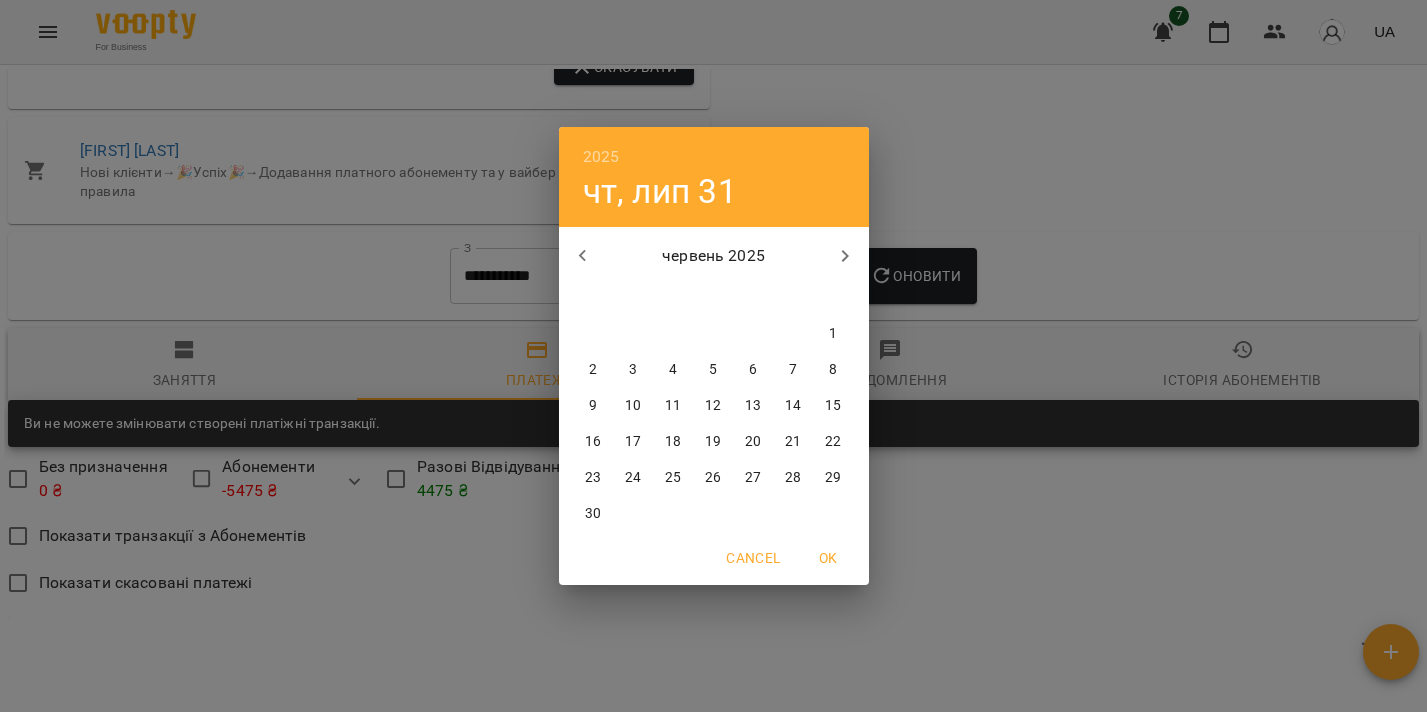 click on "1" at bounding box center (834, 334) 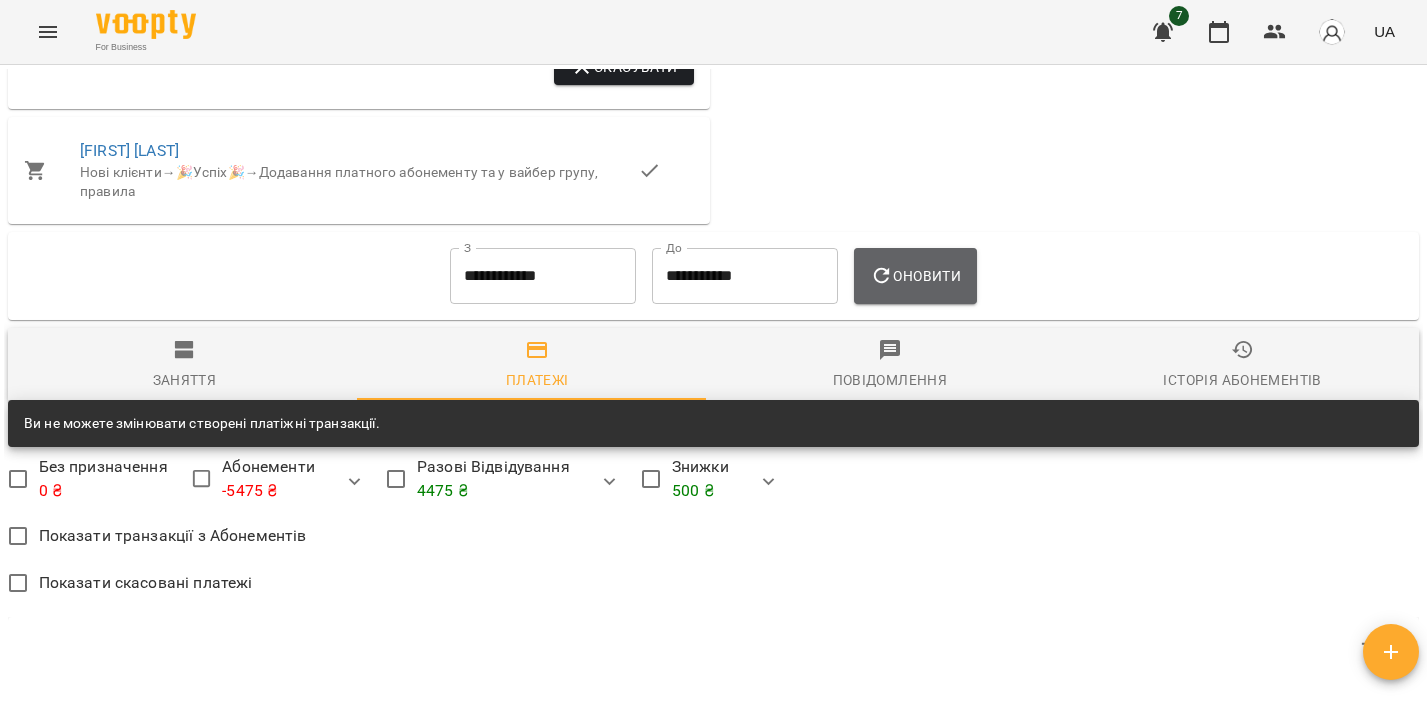 click 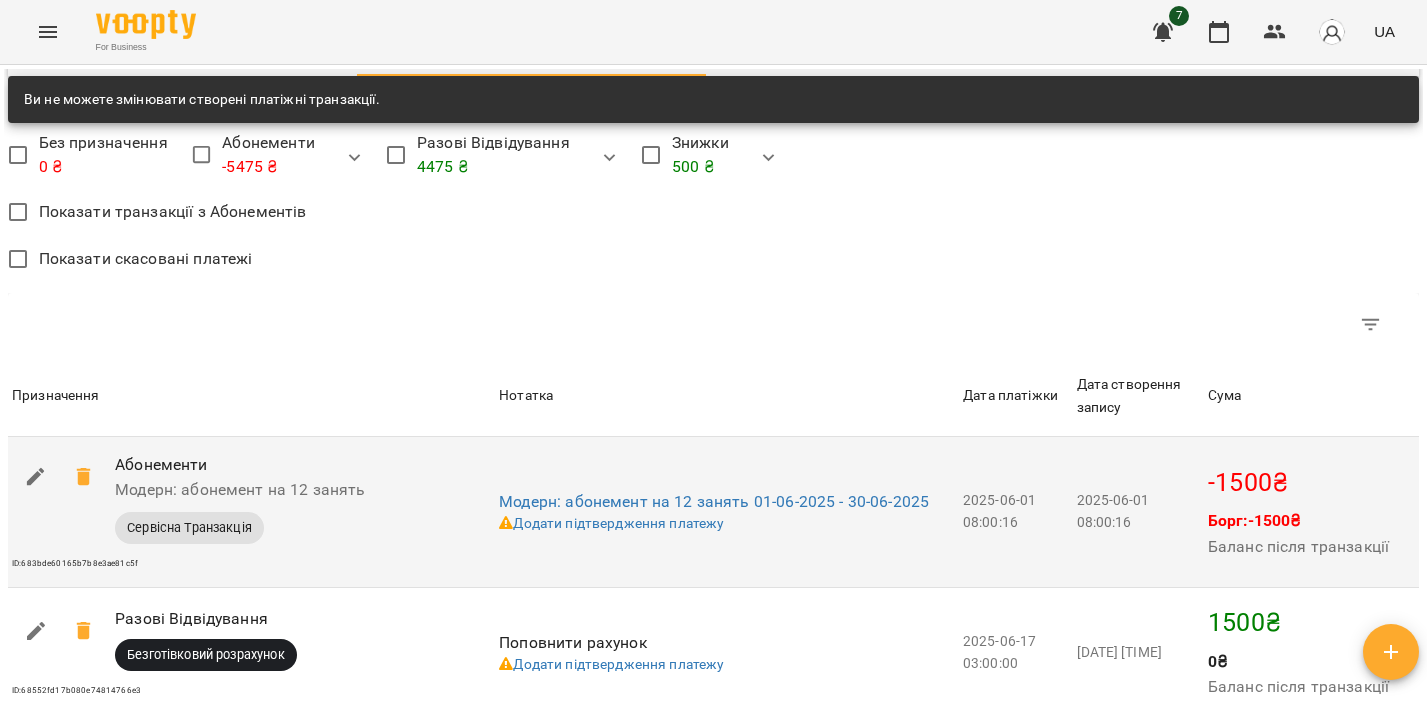 scroll, scrollTop: 2236, scrollLeft: 0, axis: vertical 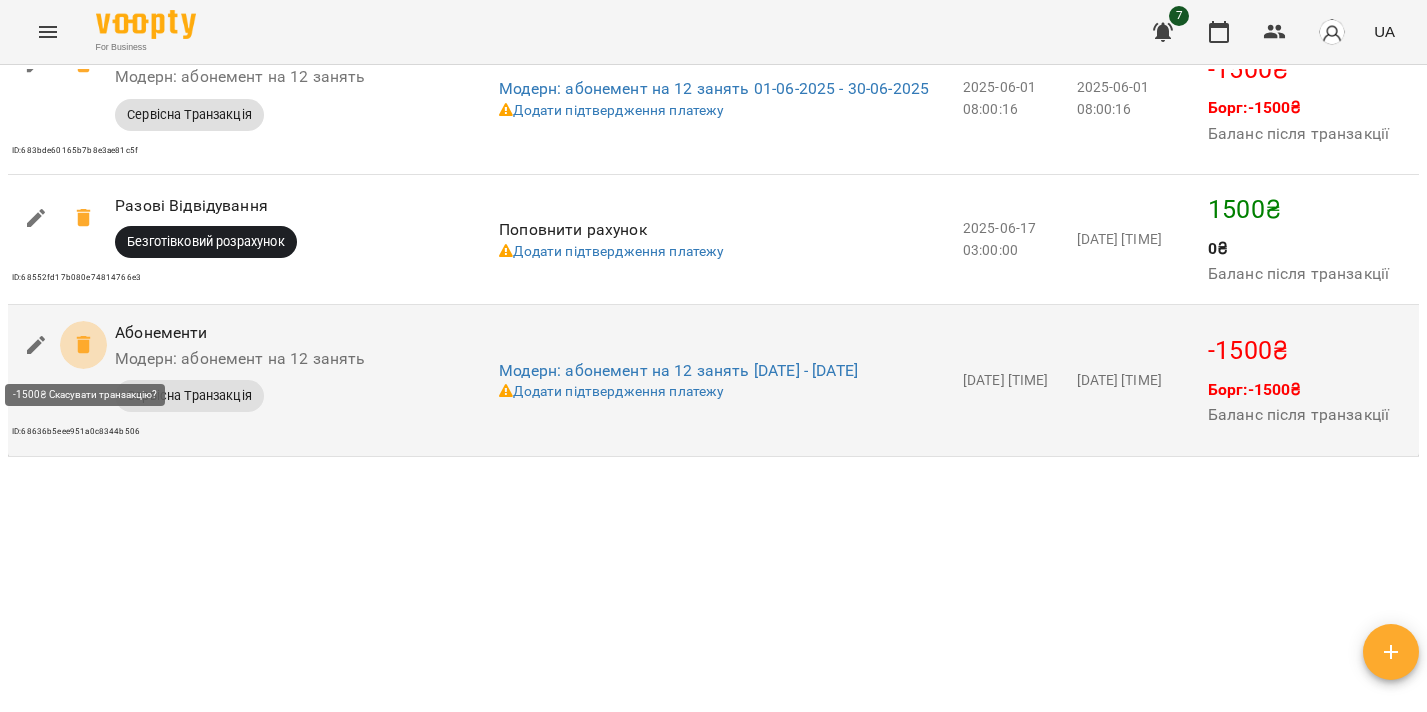 click 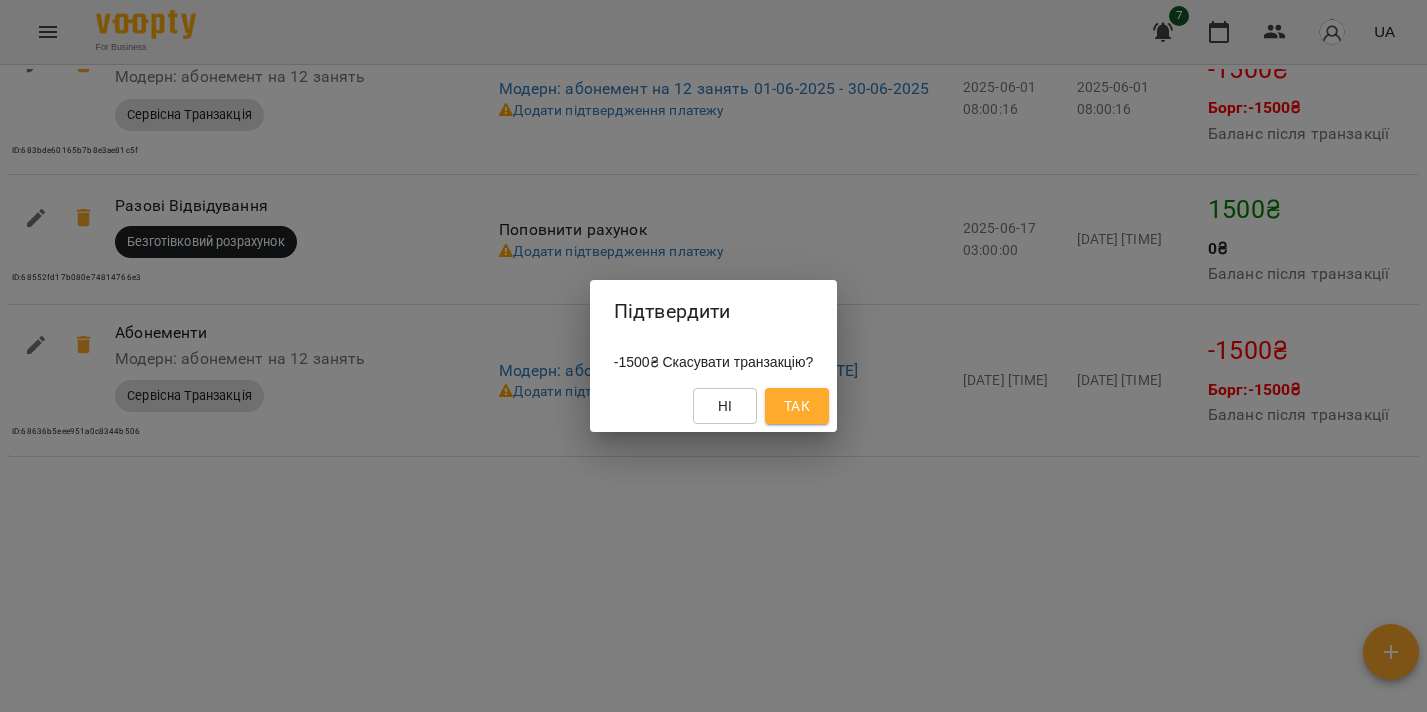 click on "Так" at bounding box center [797, 406] 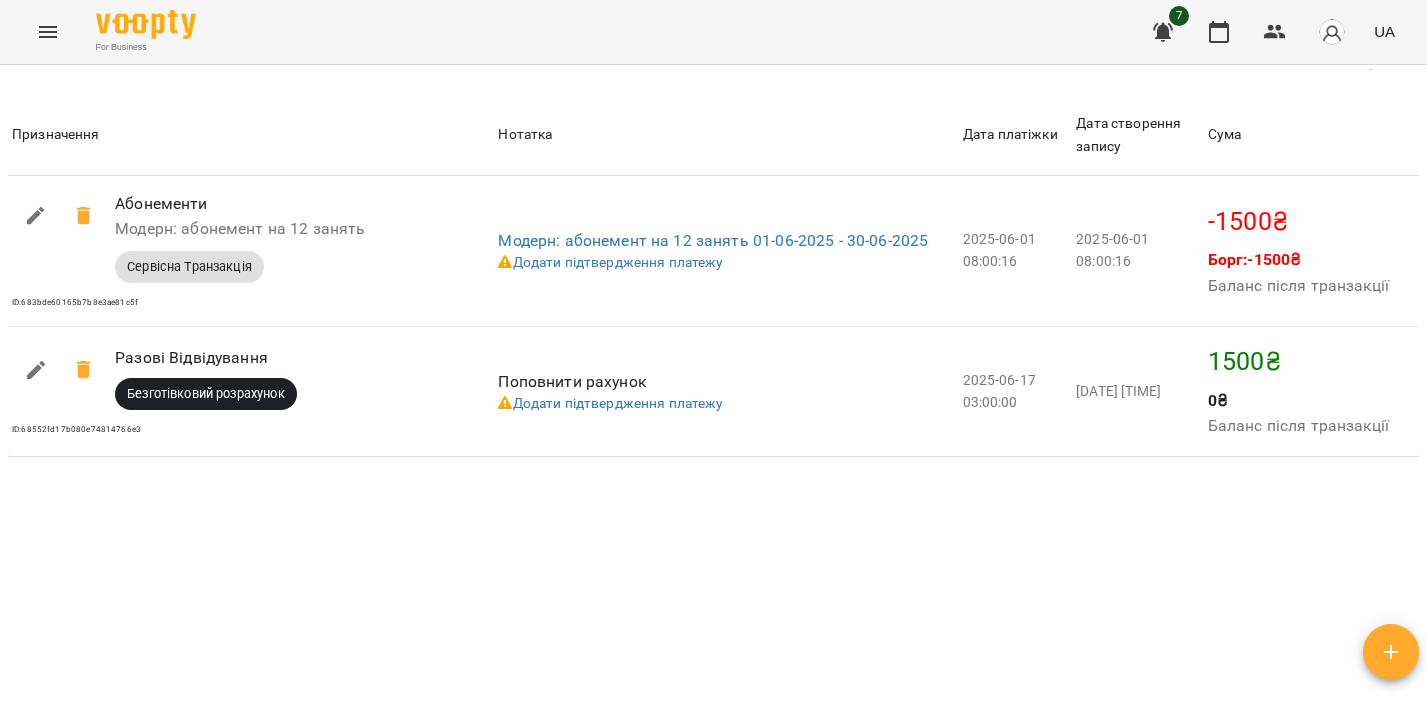 scroll, scrollTop: 0, scrollLeft: 0, axis: both 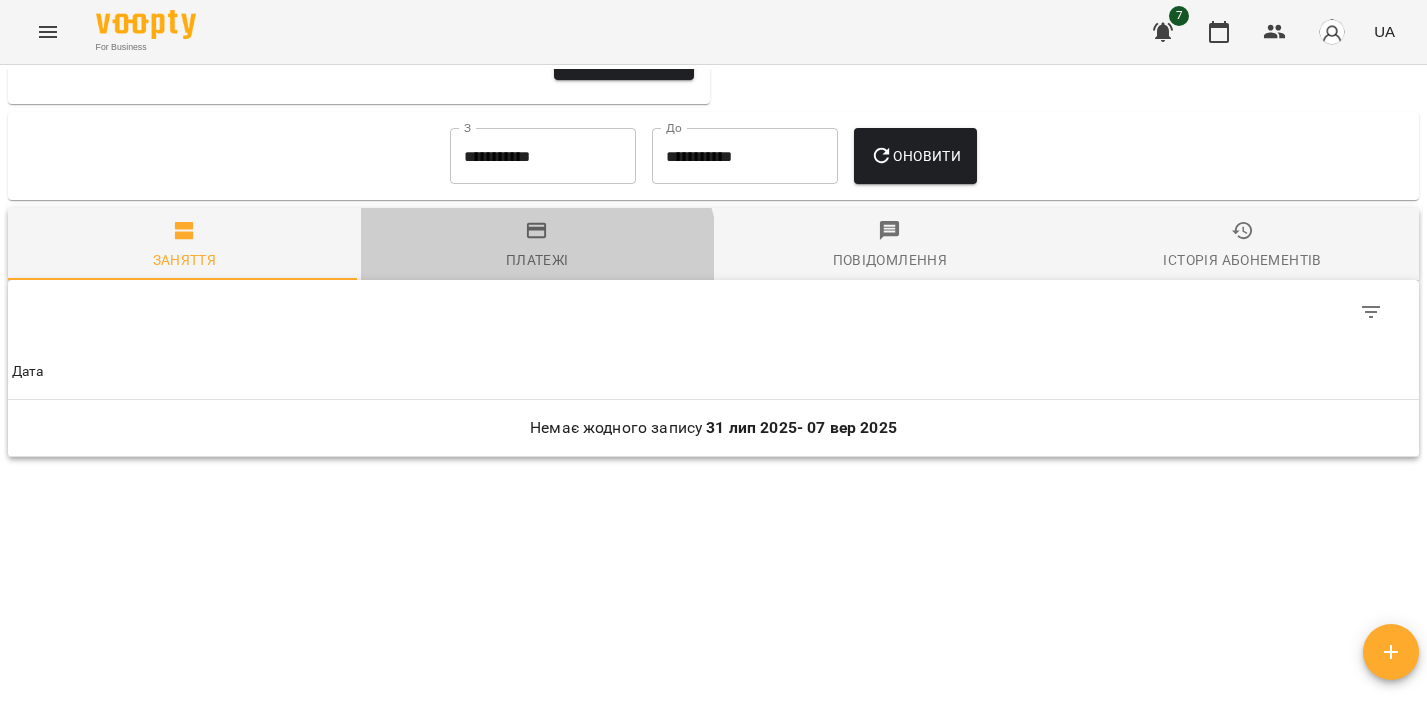 click on "Платежі" at bounding box center (537, 260) 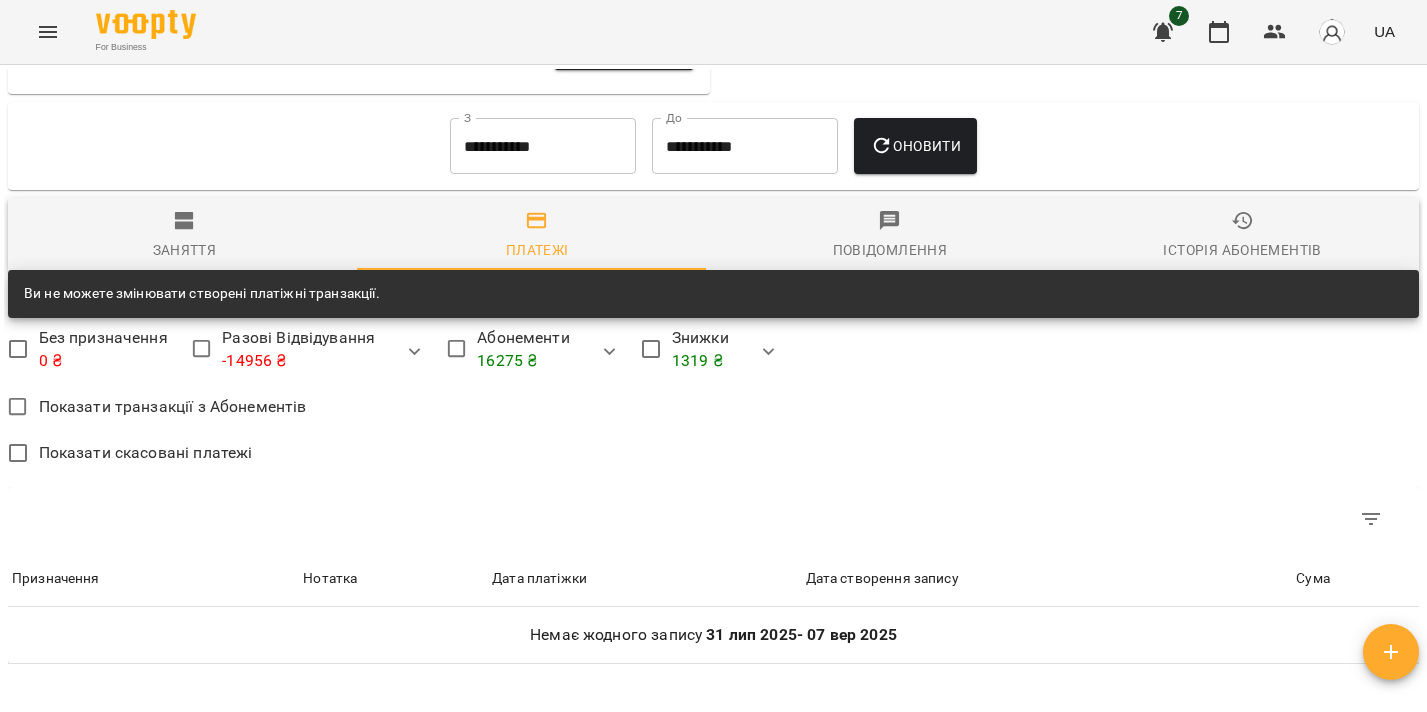 scroll, scrollTop: 1496, scrollLeft: 0, axis: vertical 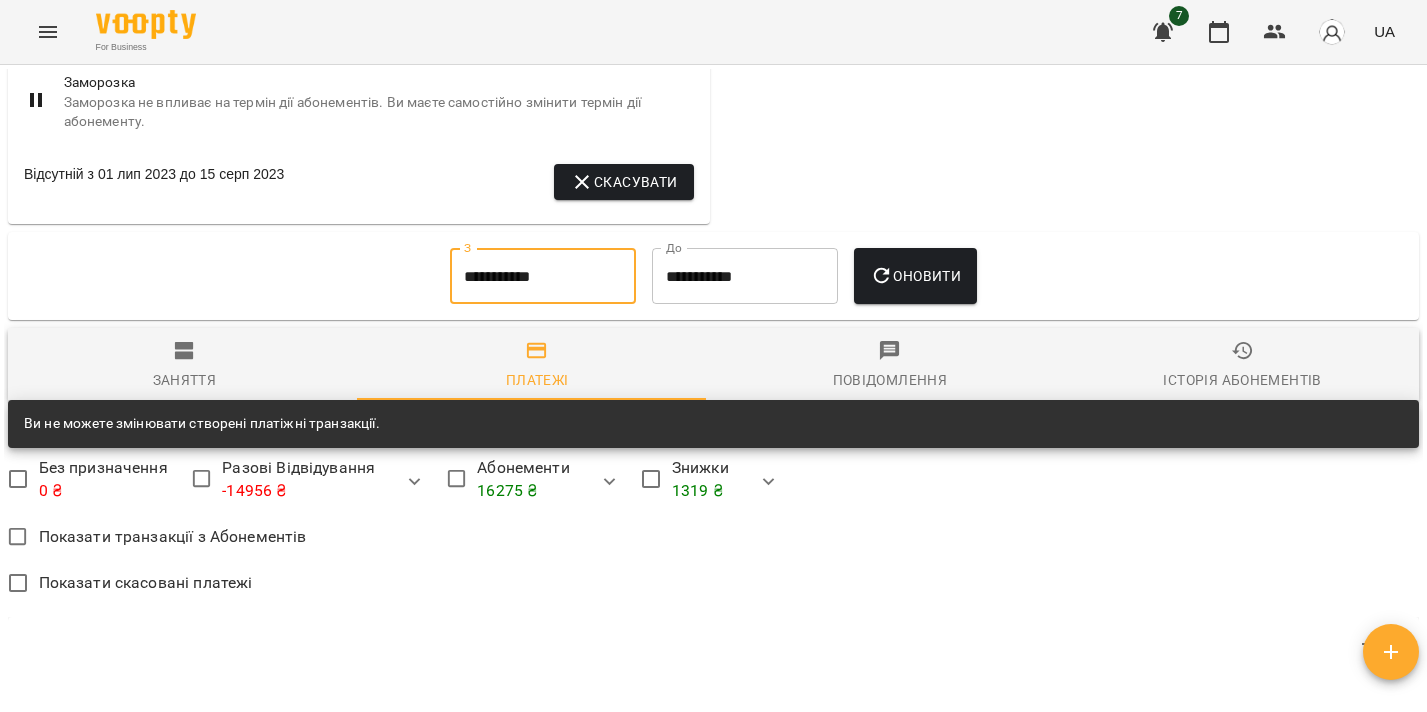 click on "**********" at bounding box center (543, 276) 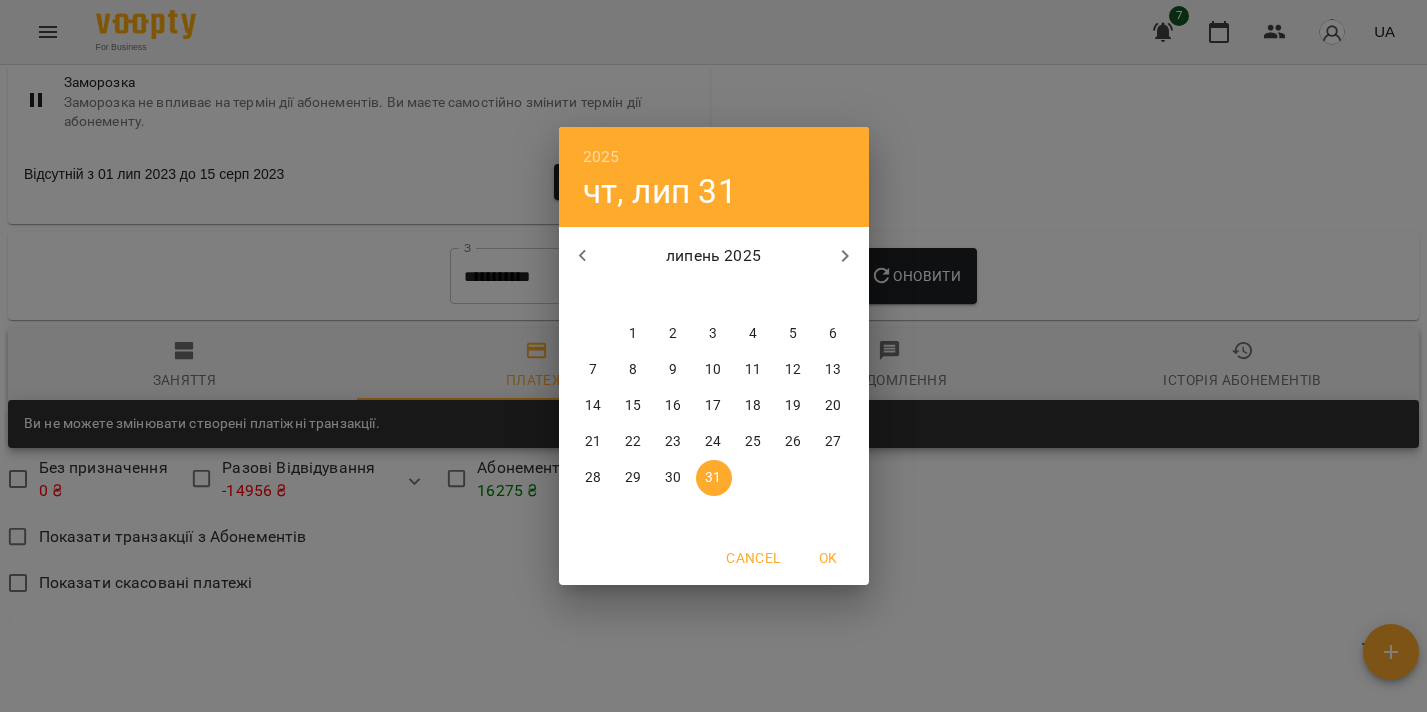 click 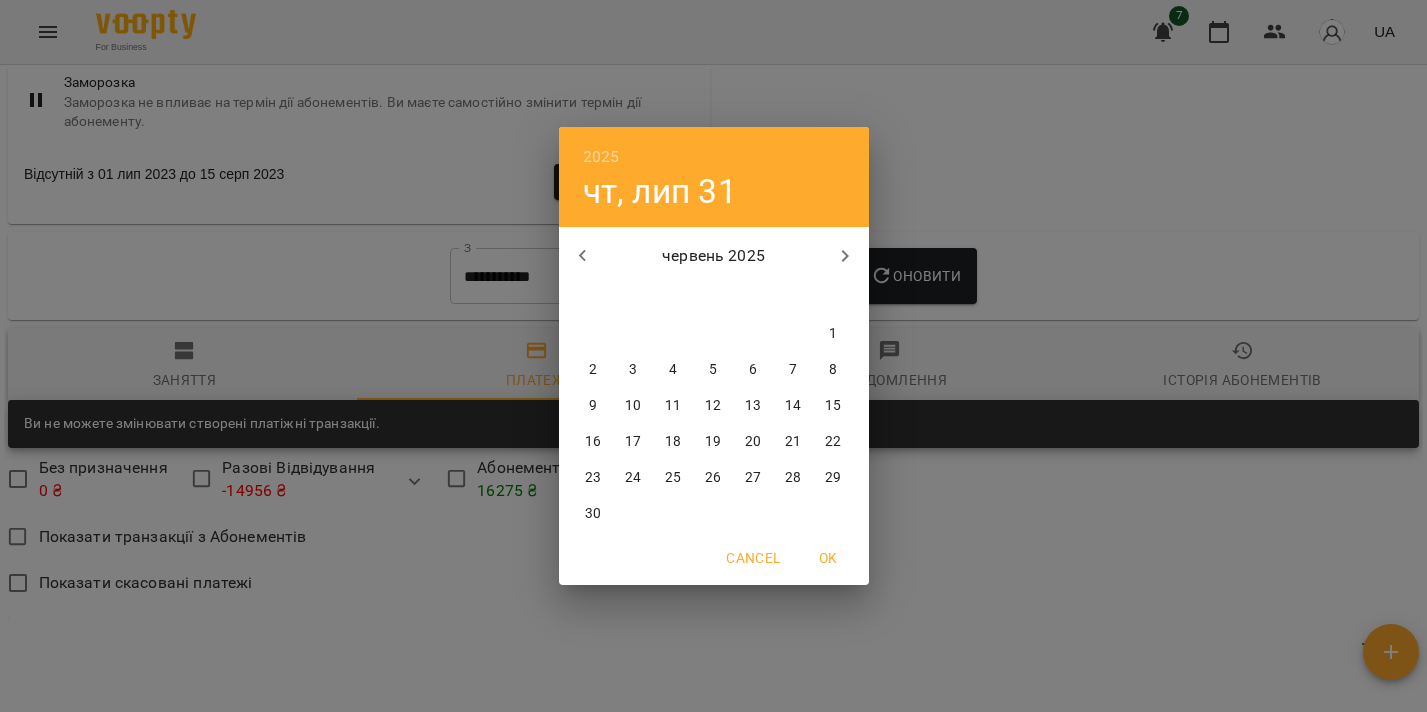 click on "1" at bounding box center [834, 334] 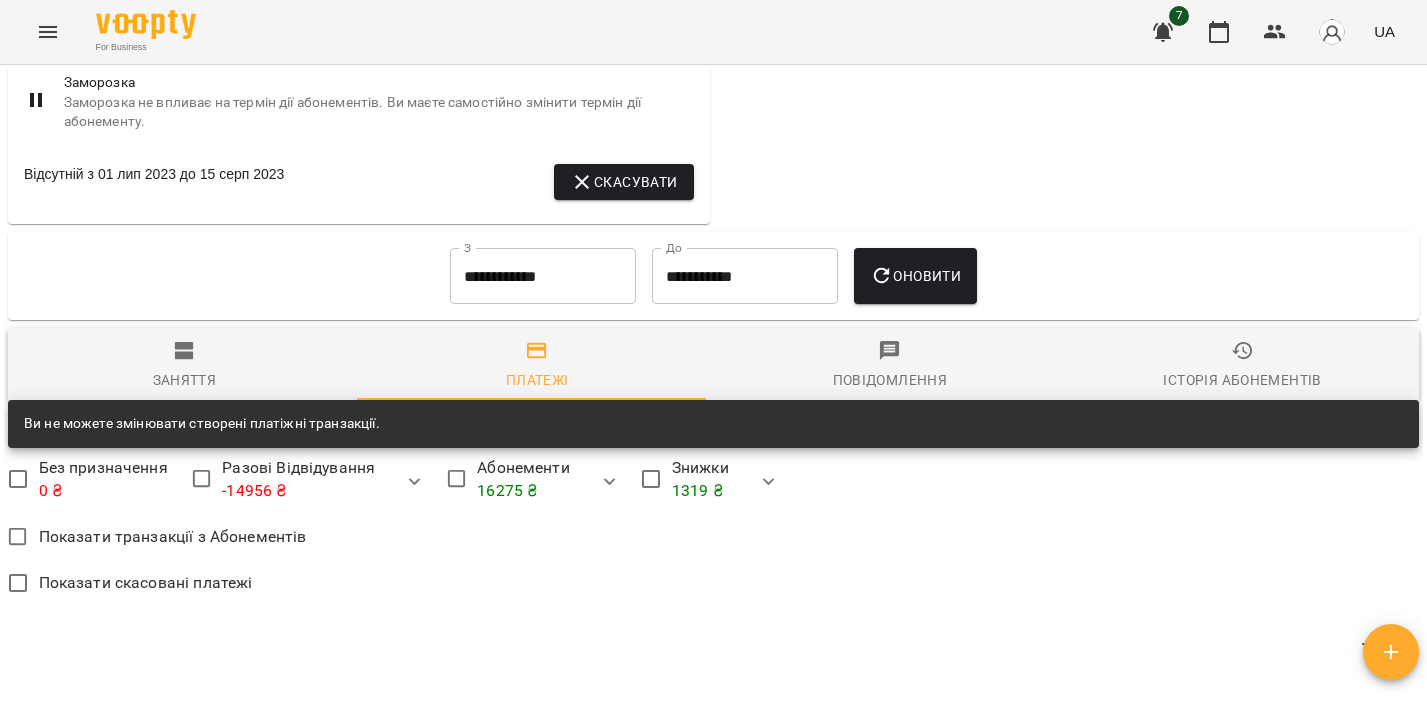 click on "Оновити" at bounding box center (915, 276) 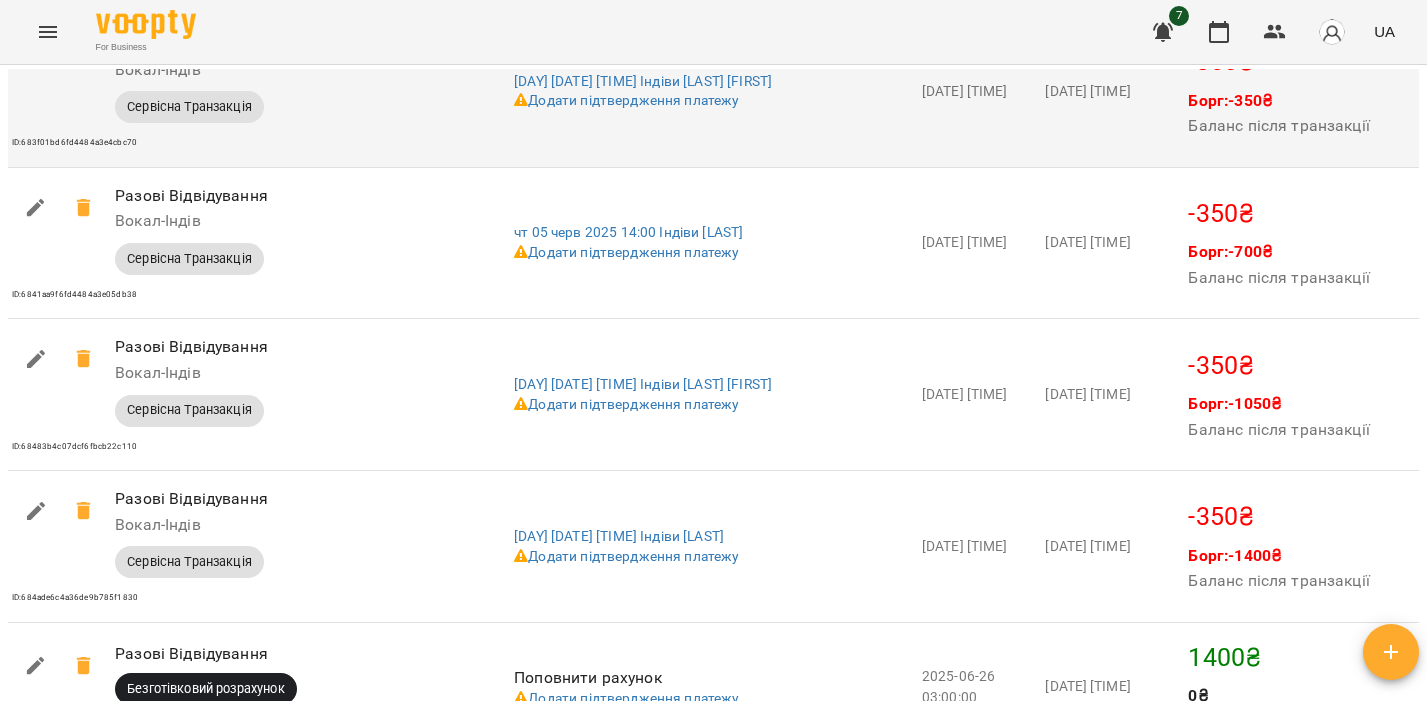 scroll, scrollTop: 2446, scrollLeft: 0, axis: vertical 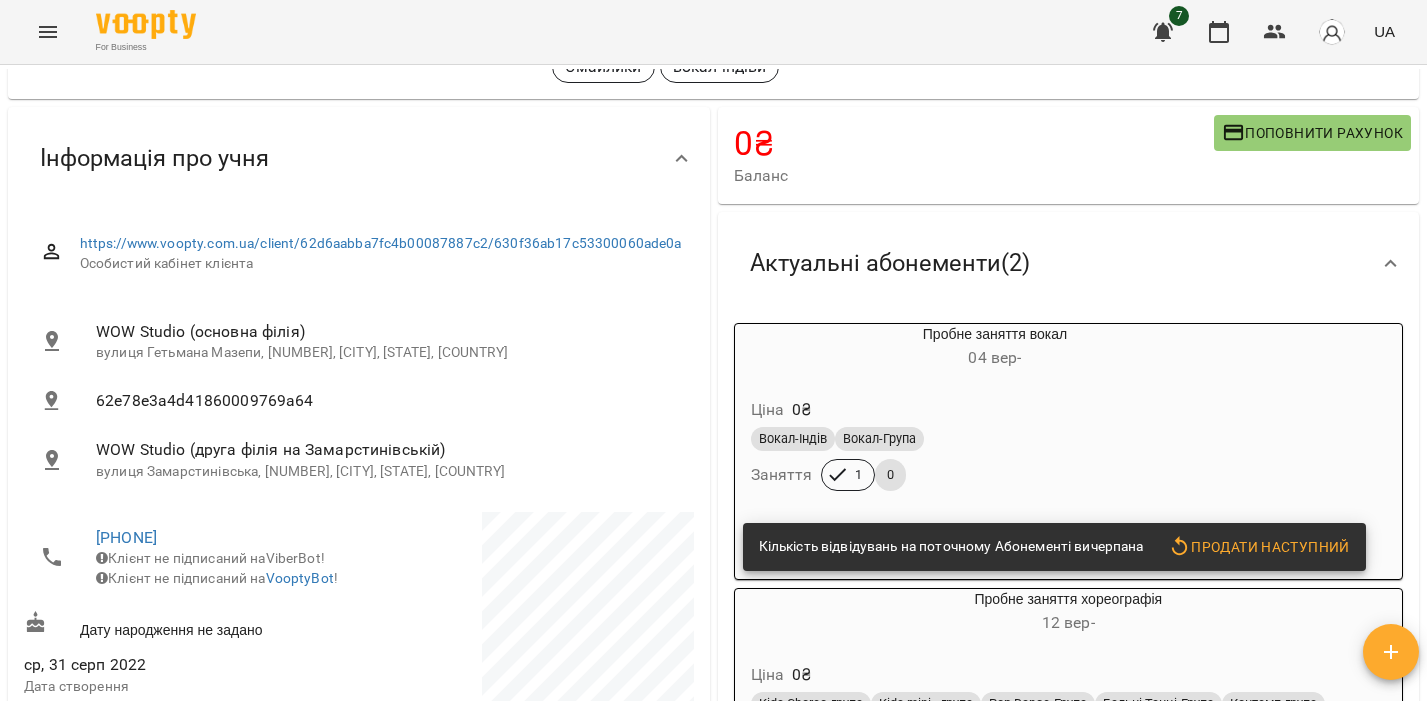 click on "Ціна 0 ₴" at bounding box center [995, 410] 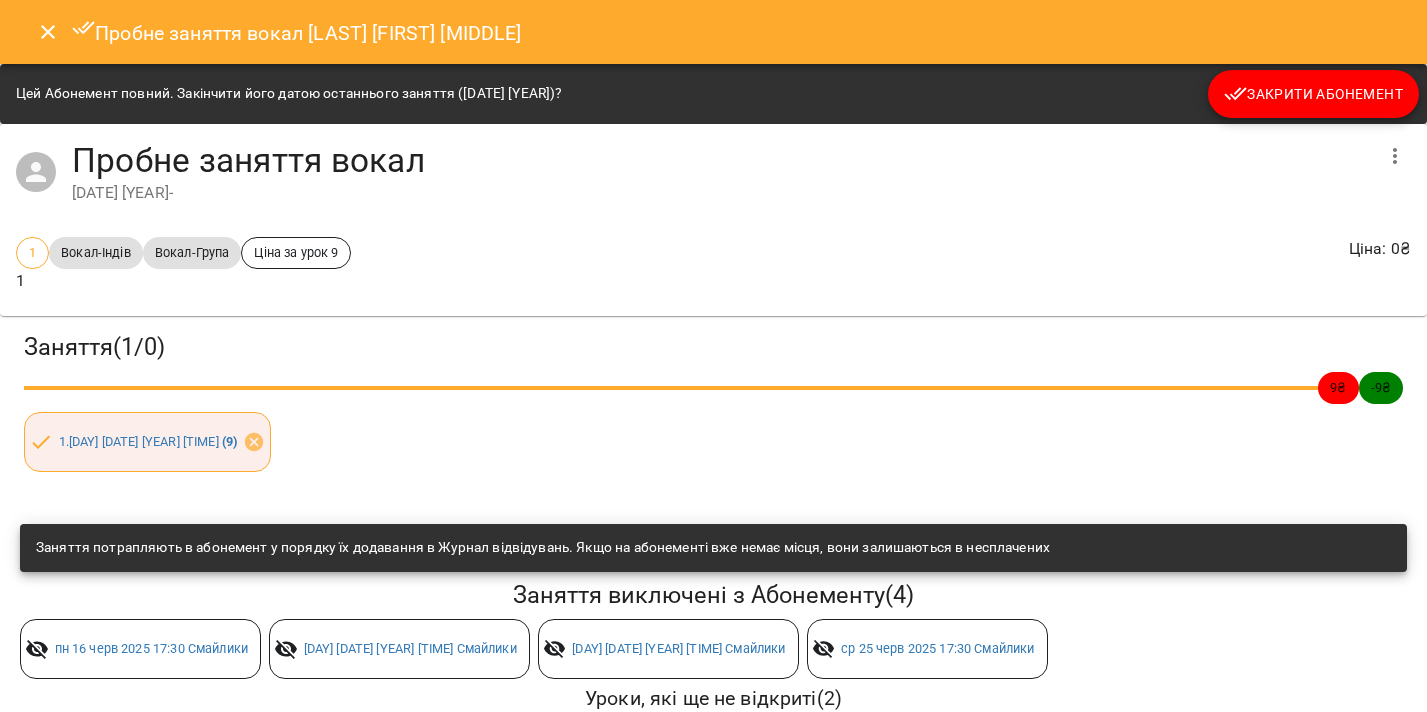 click on "Закрити Абонемент" at bounding box center [1313, 94] 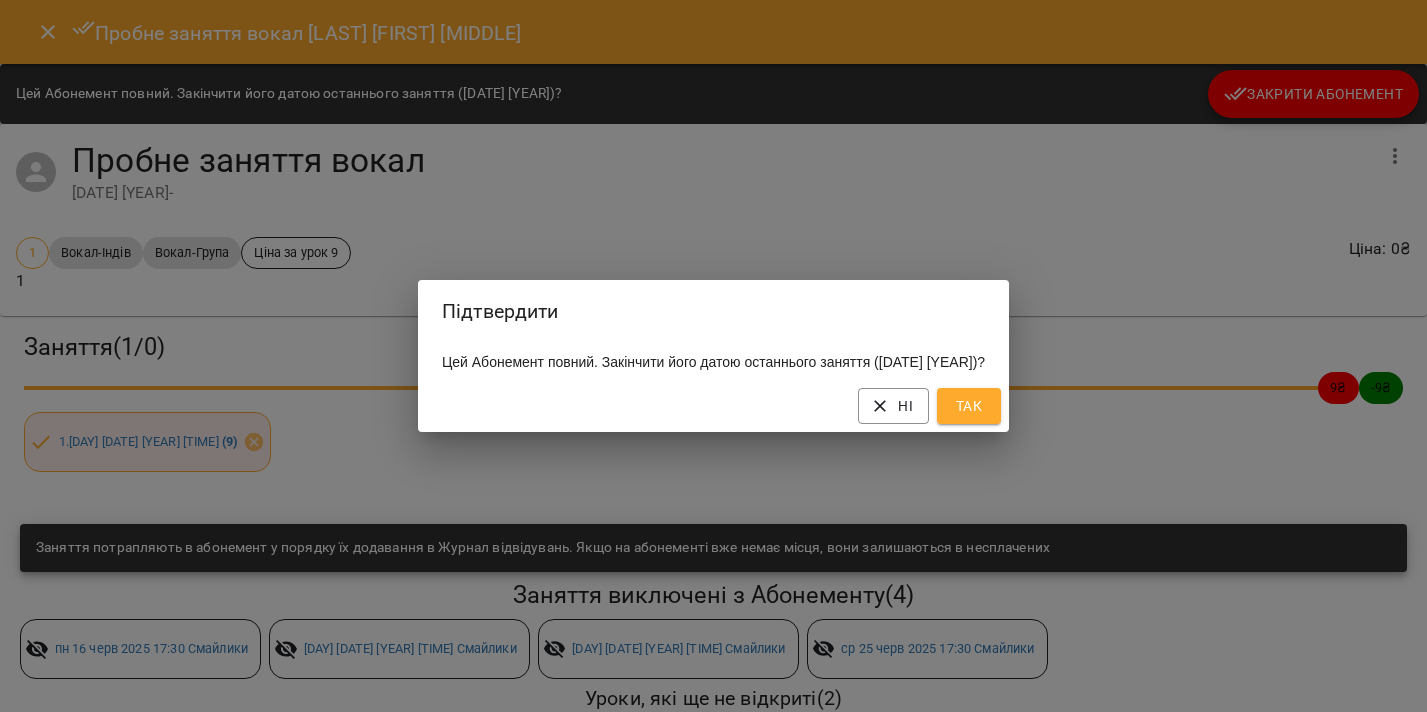 click on "Так" at bounding box center (969, 406) 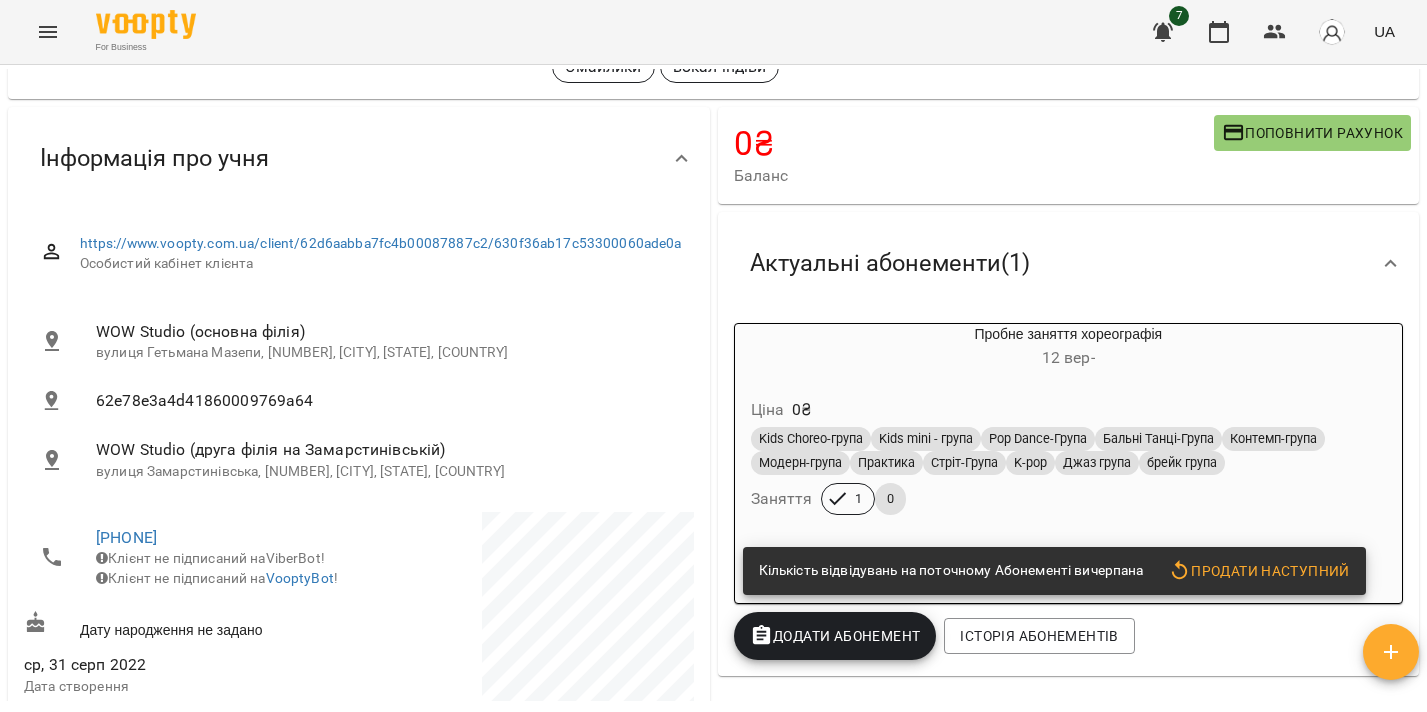 click on "[DATE]  -" at bounding box center [1069, 358] 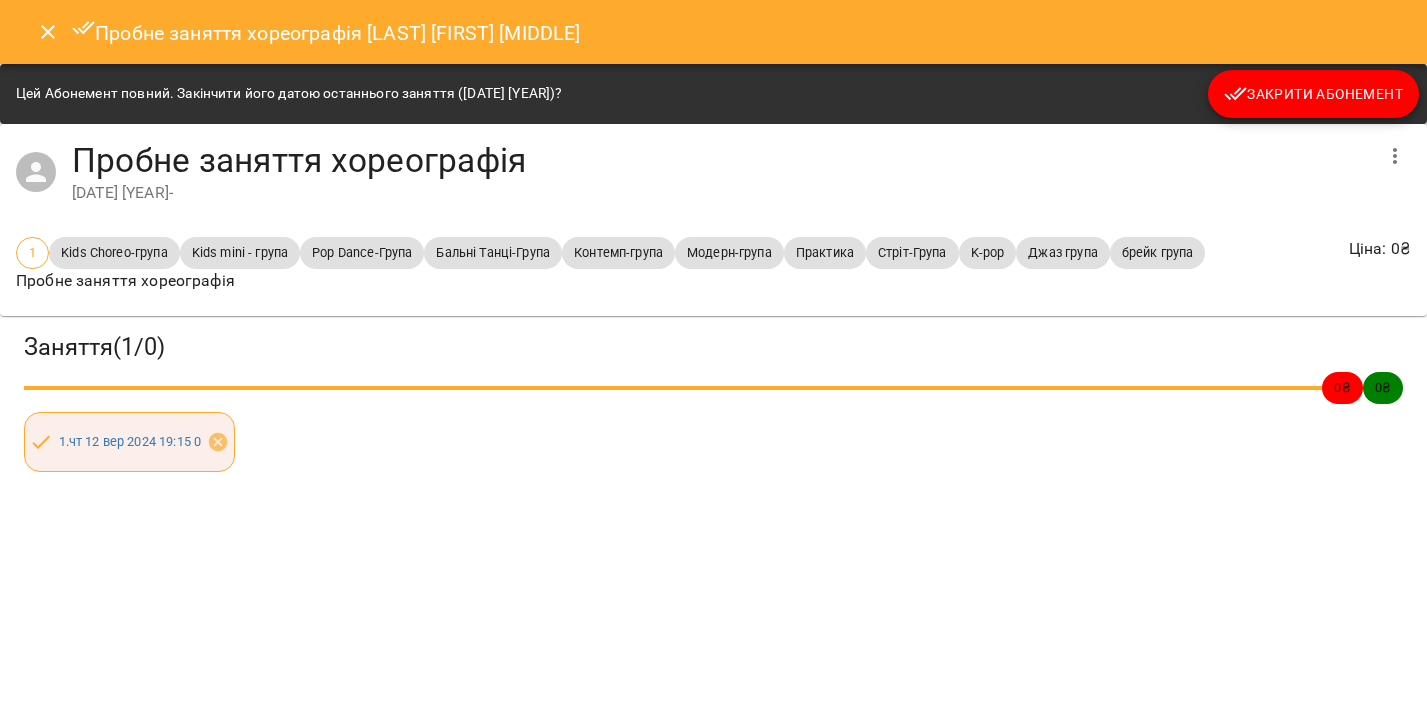 click on "Закрити Абонемент" at bounding box center [1313, 94] 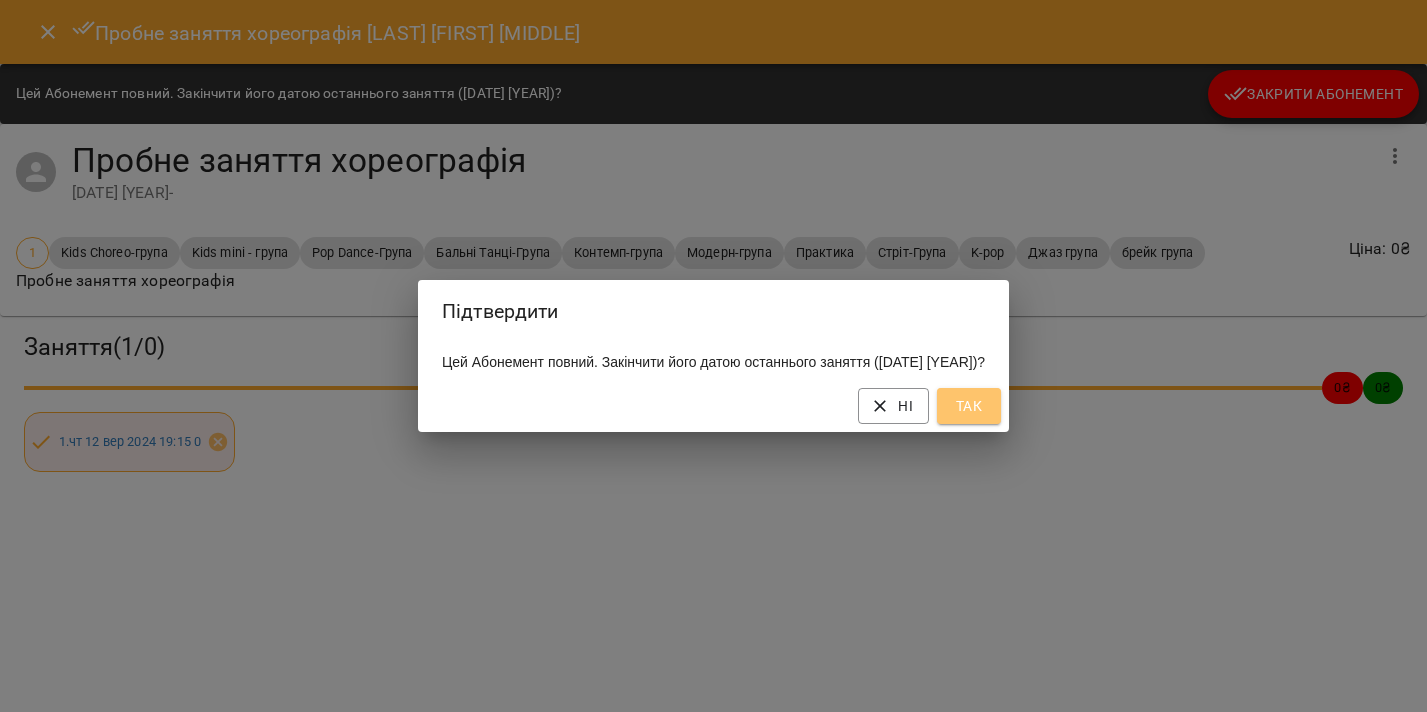 click on "Так" at bounding box center (969, 406) 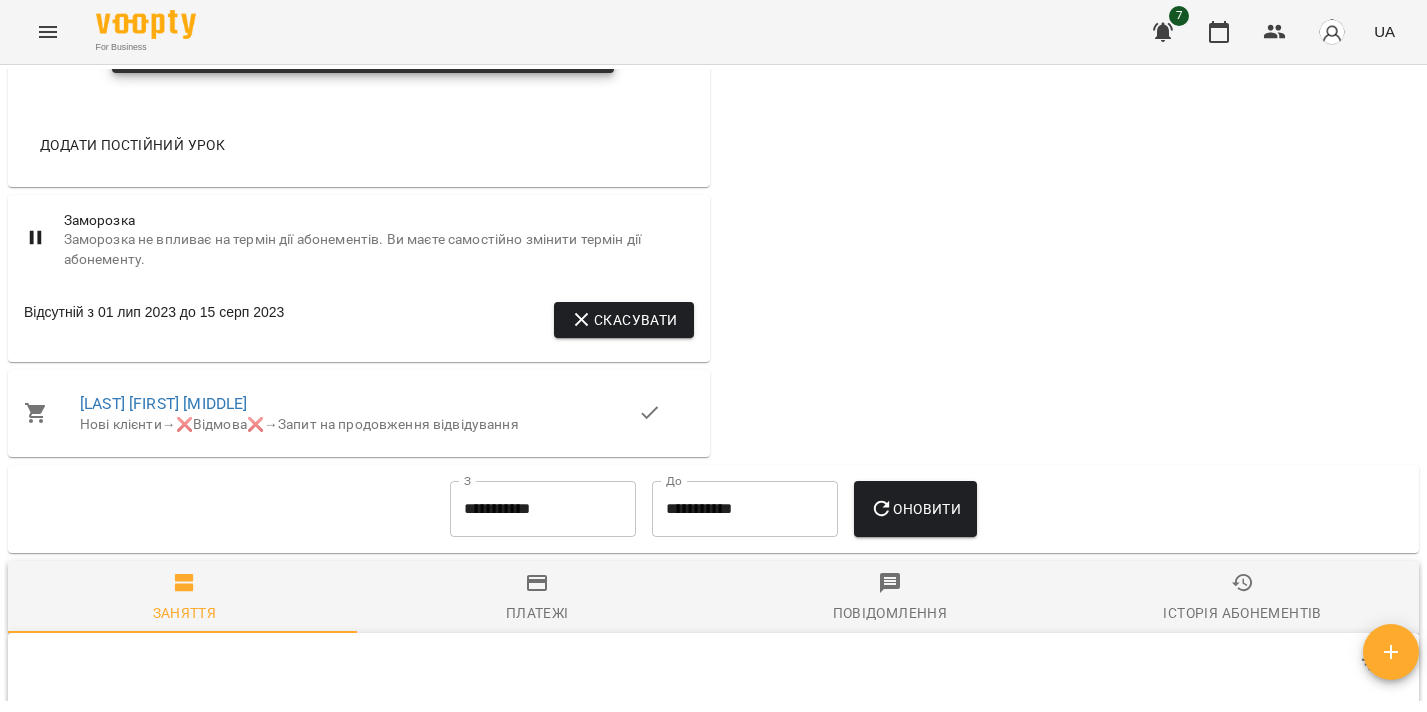 scroll, scrollTop: 1690, scrollLeft: 0, axis: vertical 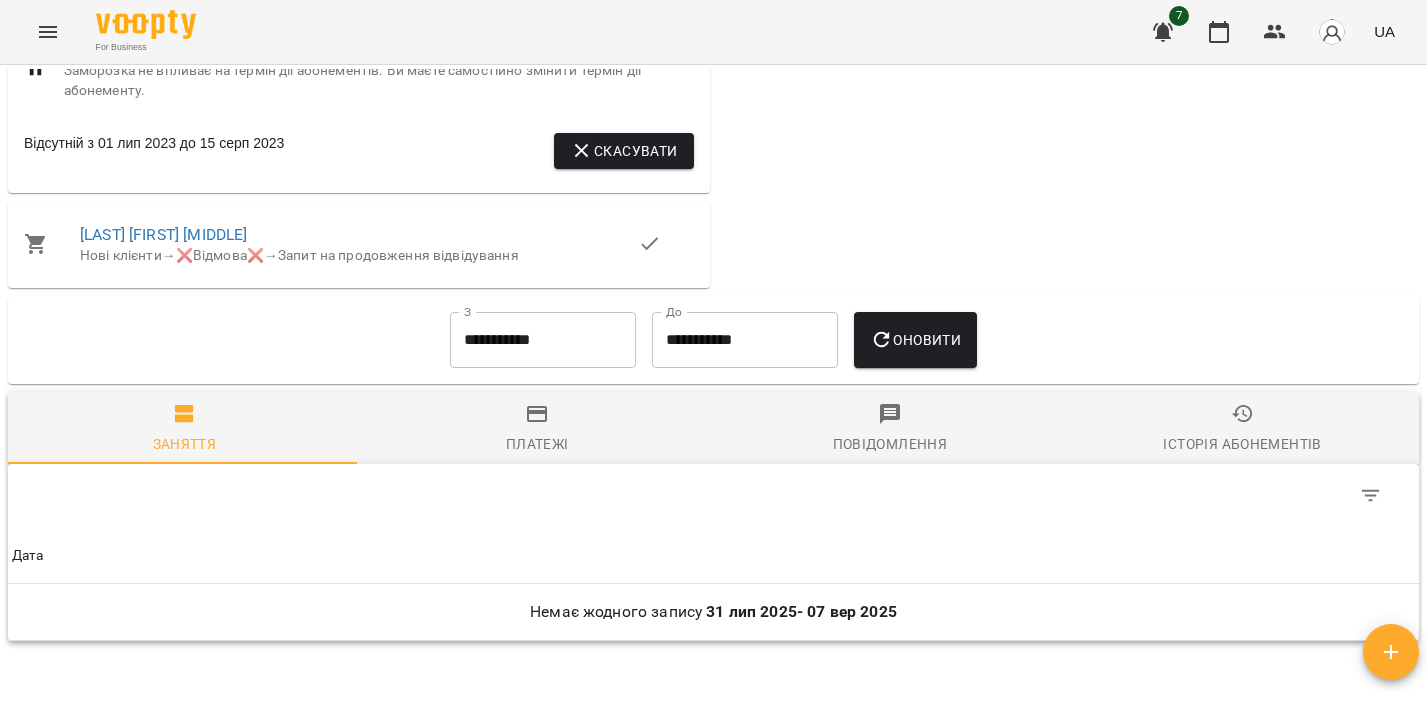 click on "Платежі" at bounding box center (537, 444) 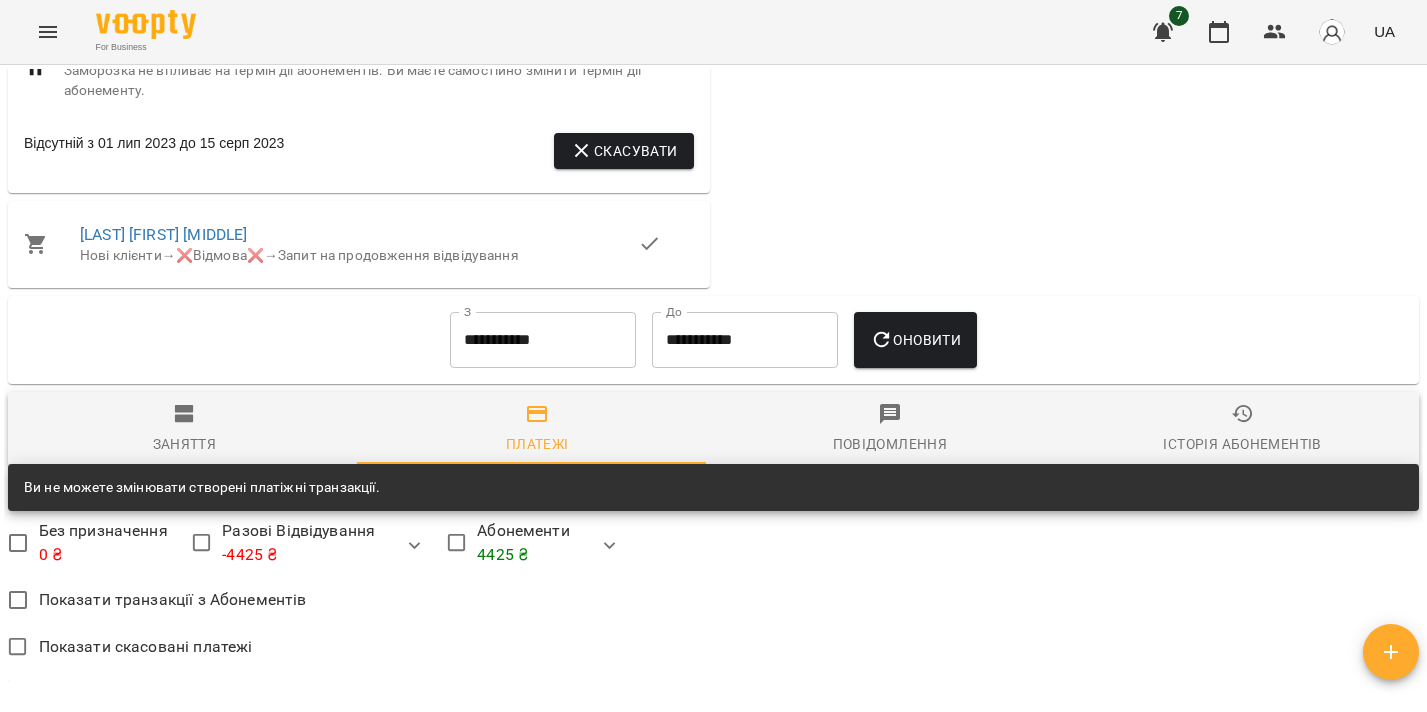 click on "**********" at bounding box center [543, 340] 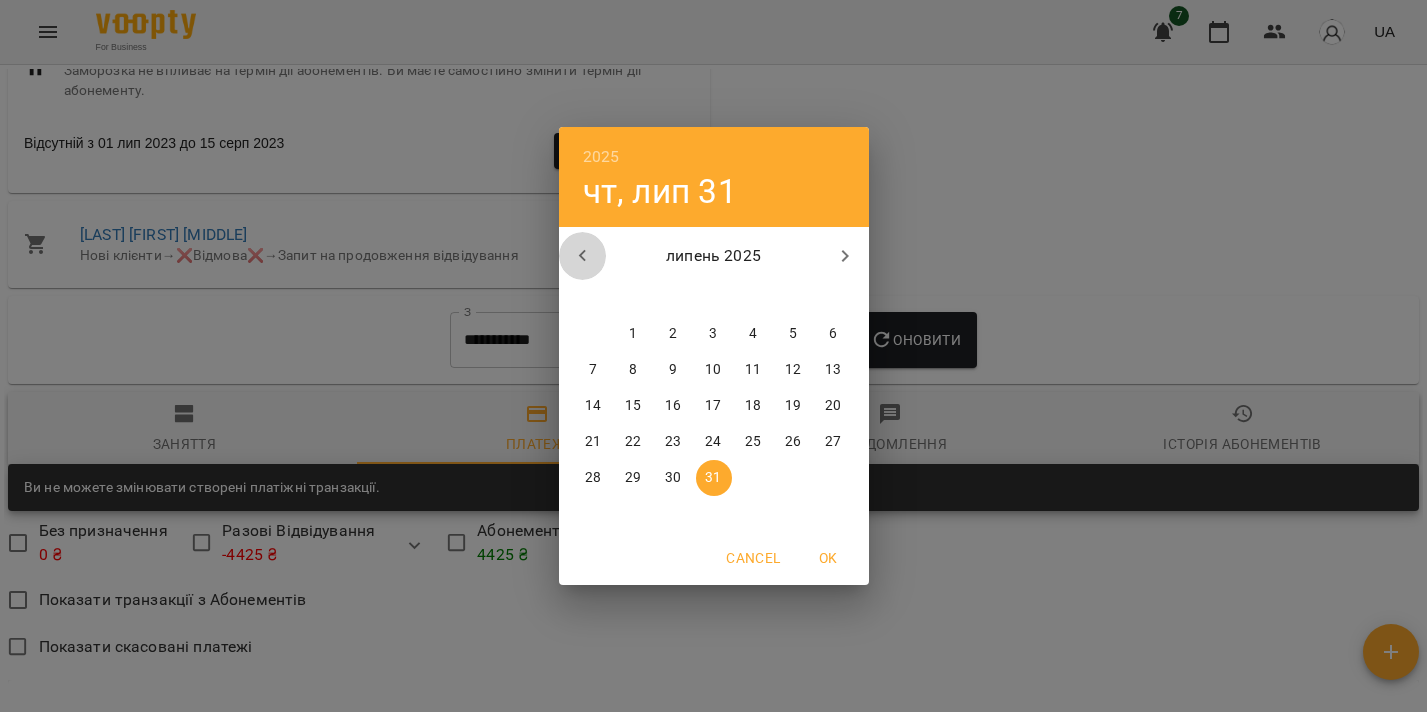 click at bounding box center (583, 256) 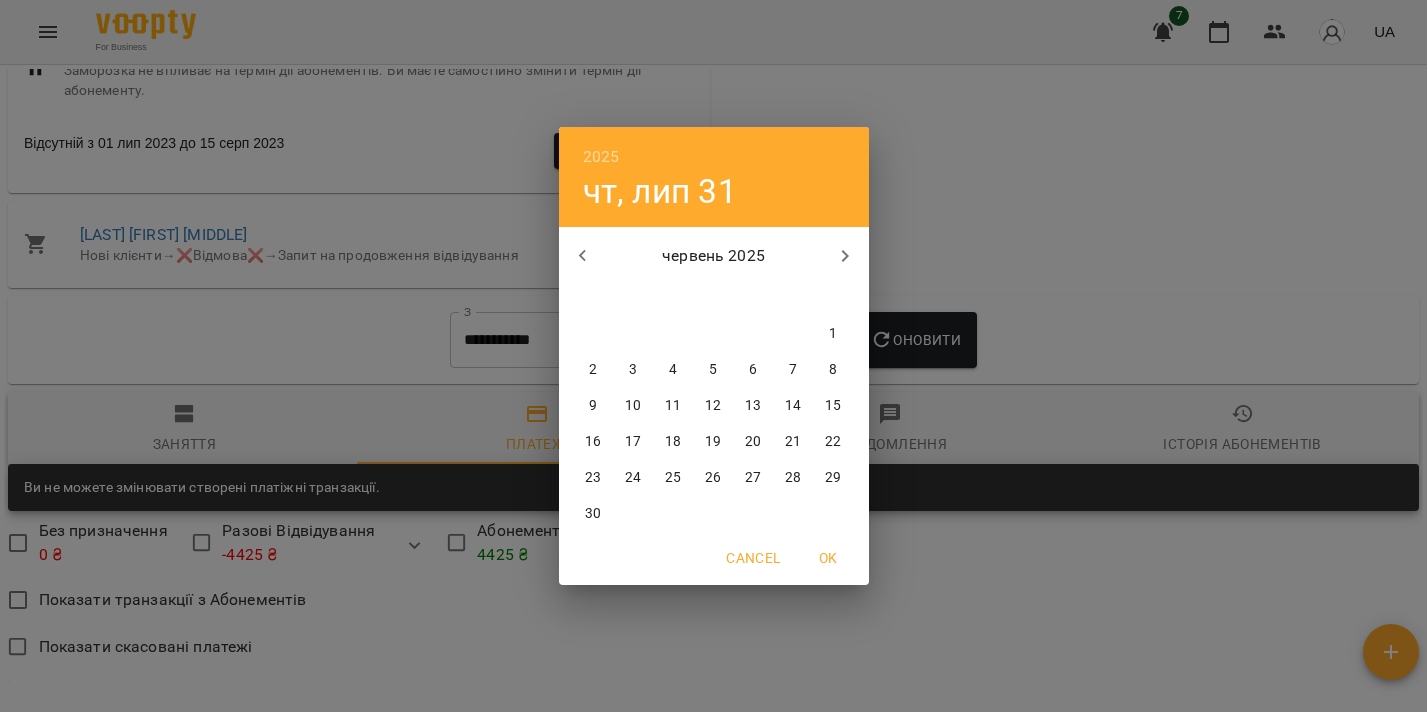 click on "8" at bounding box center (834, 370) 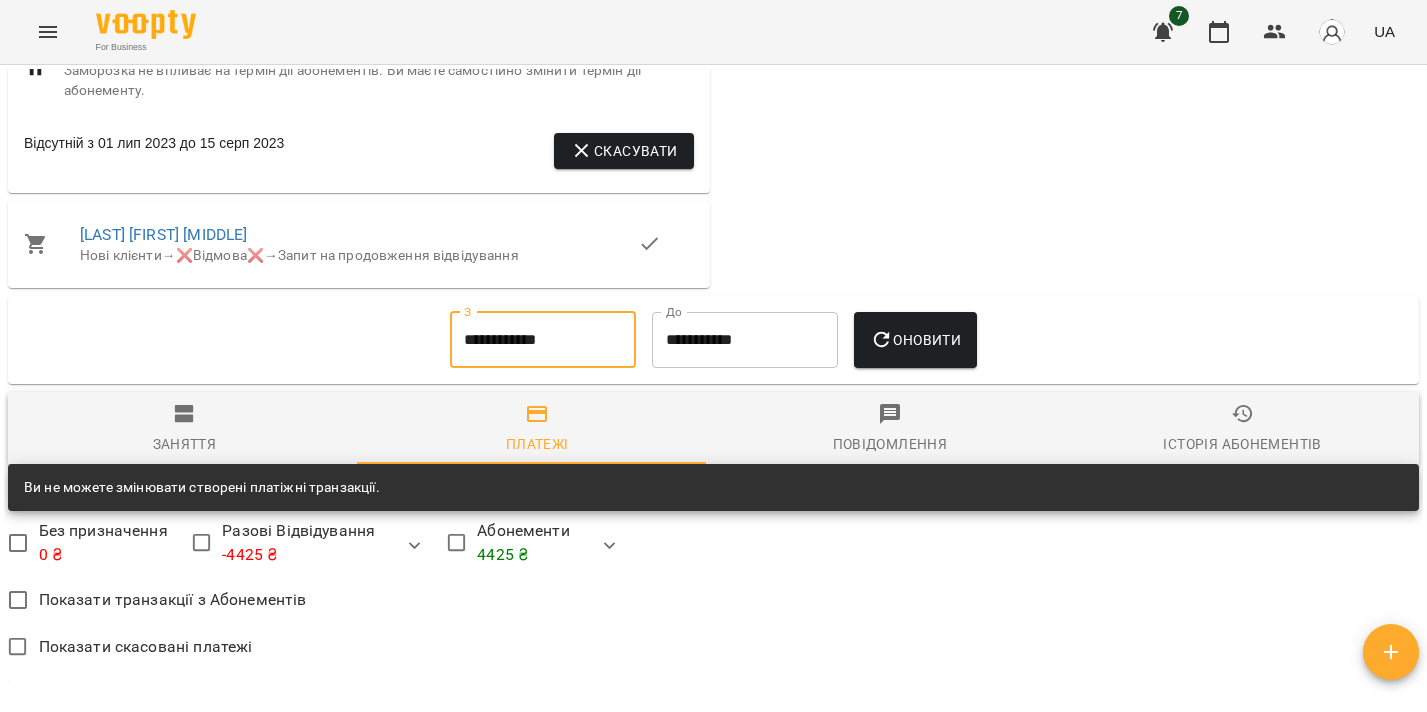 click on "**********" at bounding box center [543, 340] 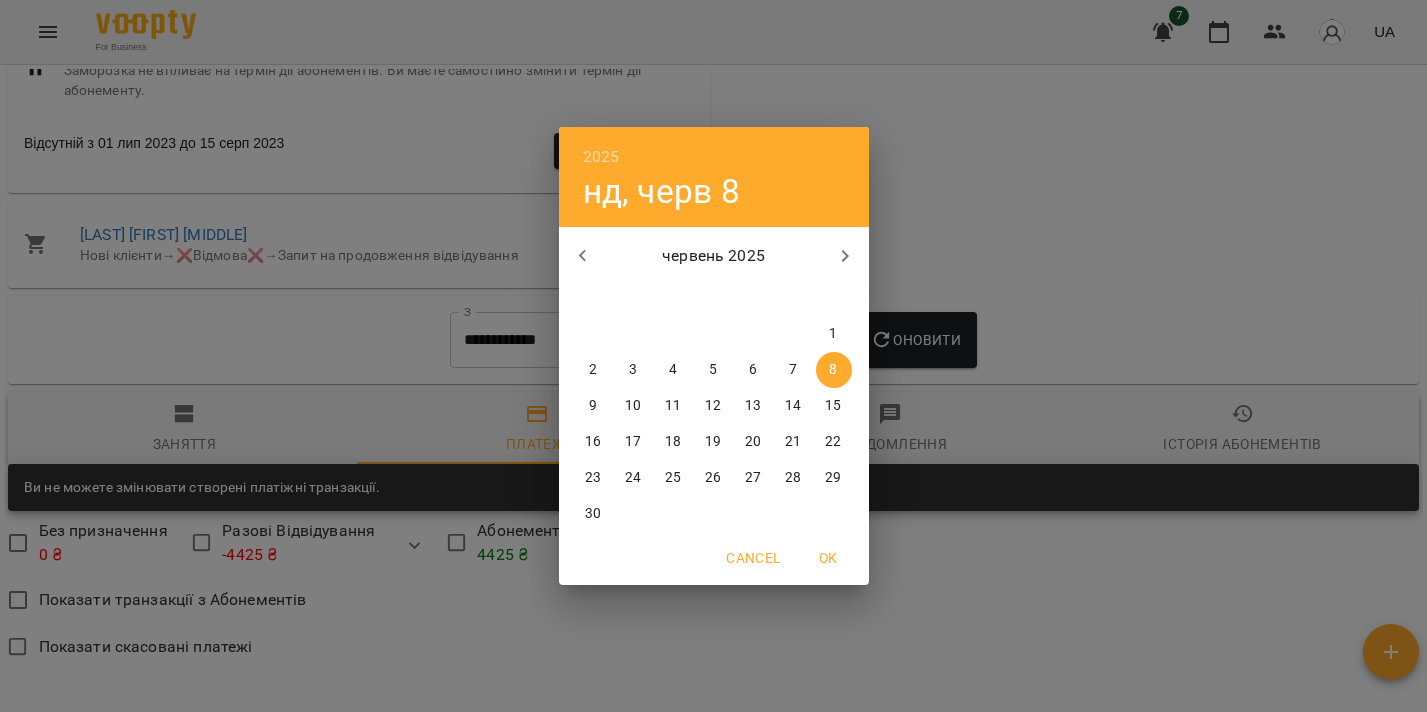 click on "1" at bounding box center [834, 334] 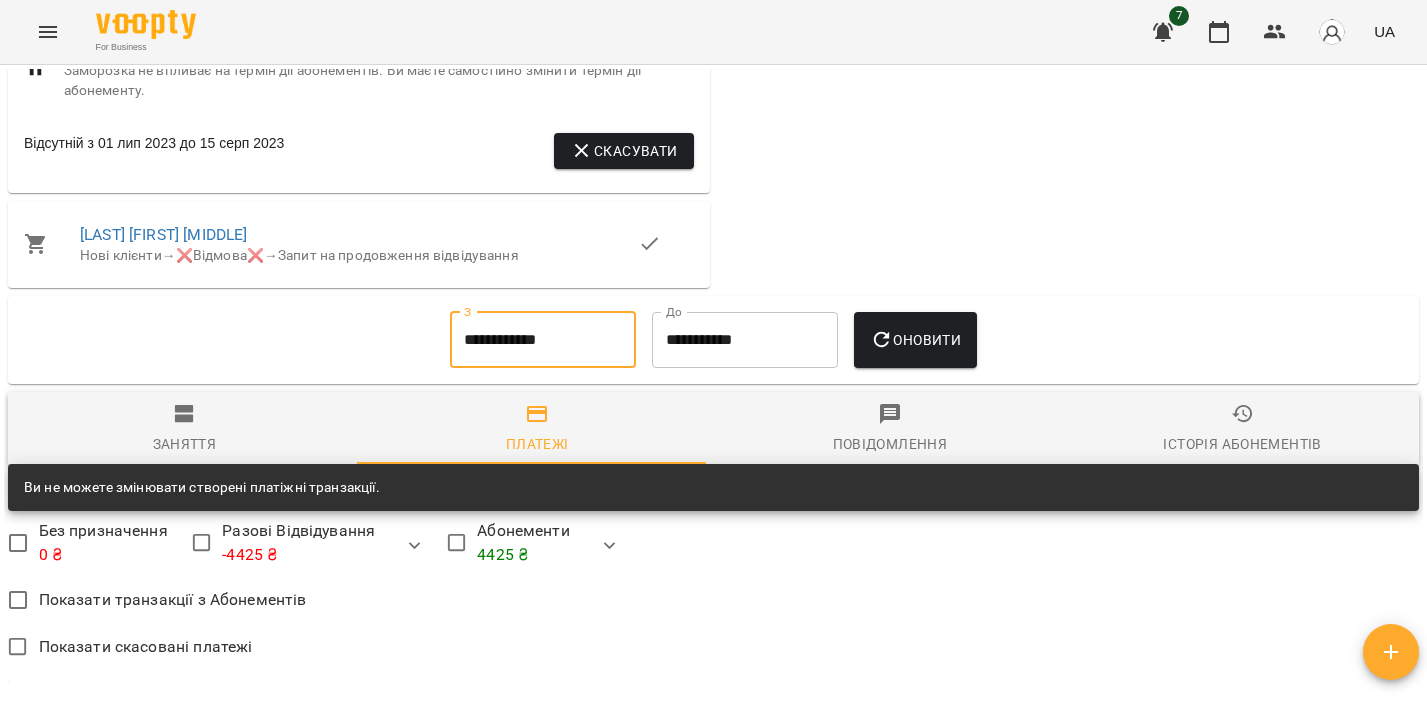click on "Оновити" at bounding box center (915, 340) 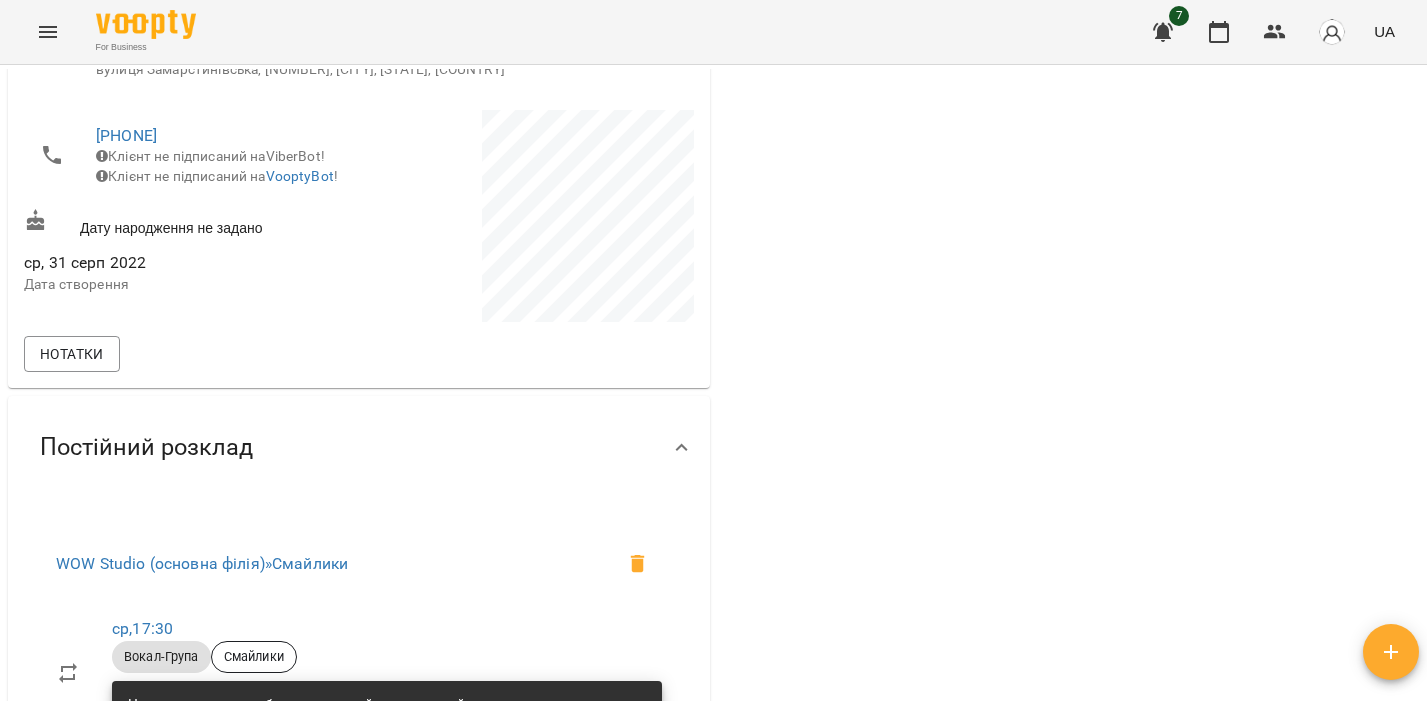 scroll, scrollTop: 0, scrollLeft: 0, axis: both 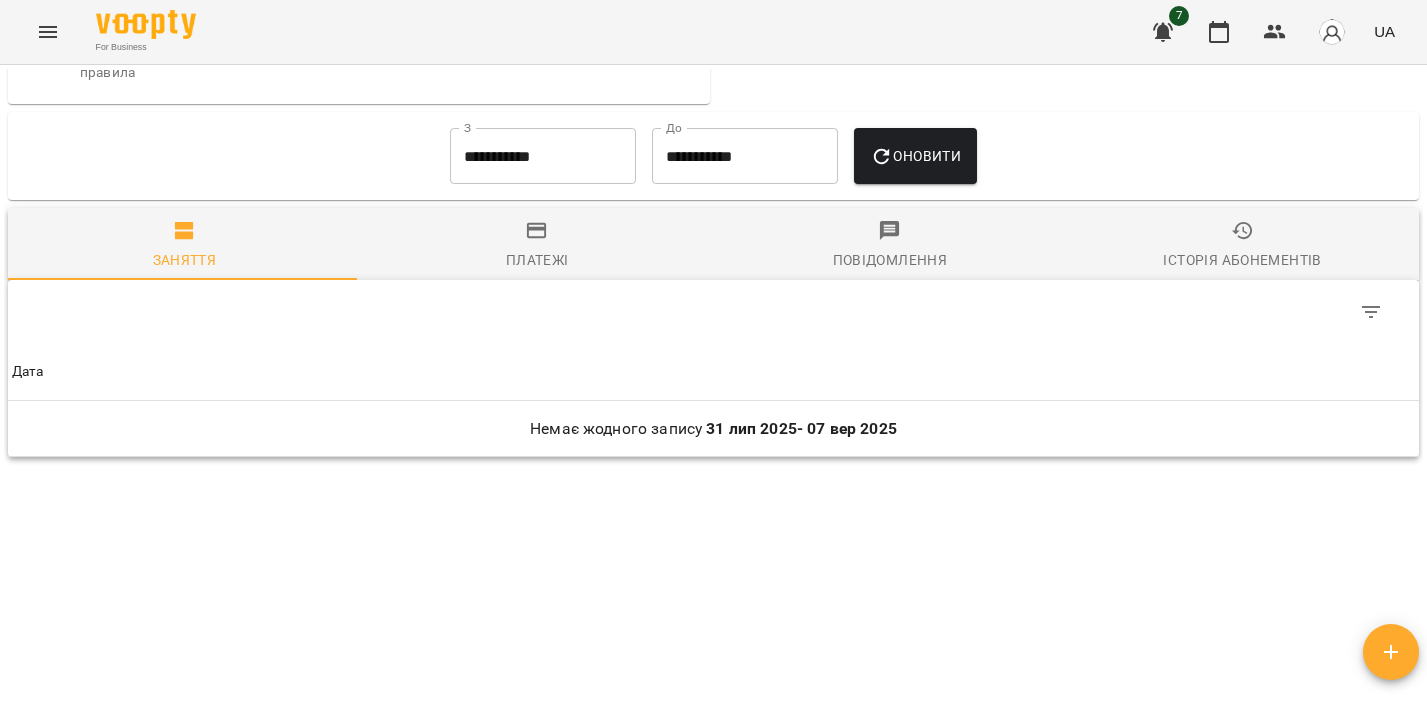 click on "Платежі" at bounding box center (537, 246) 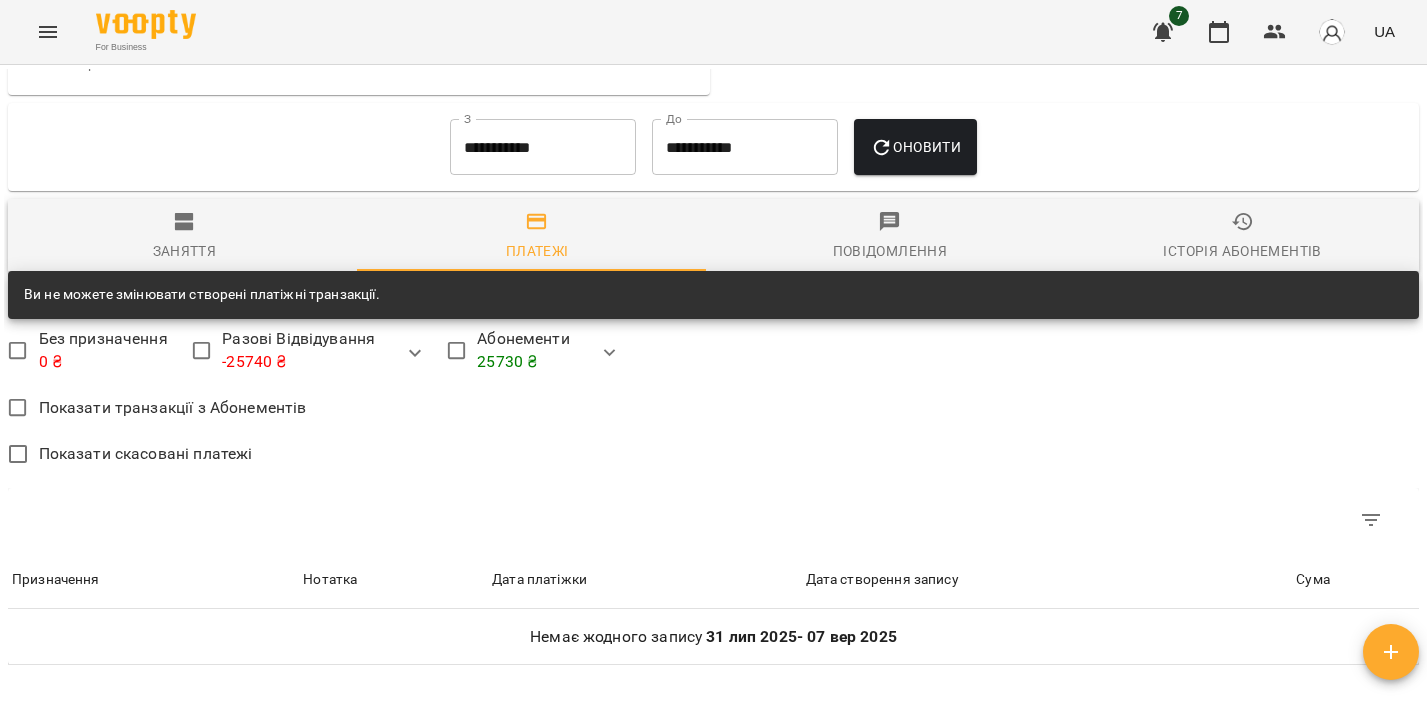 scroll, scrollTop: 2506, scrollLeft: 0, axis: vertical 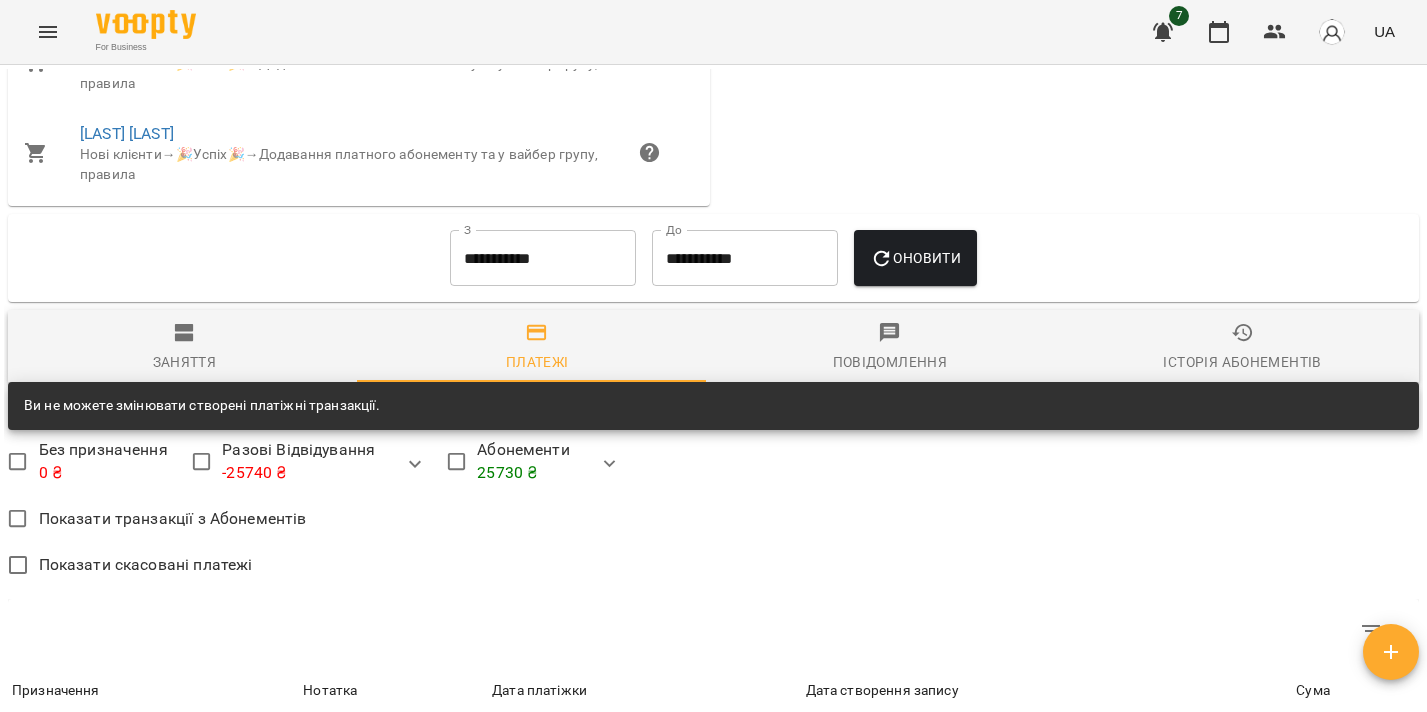 click on "**********" at bounding box center (543, 258) 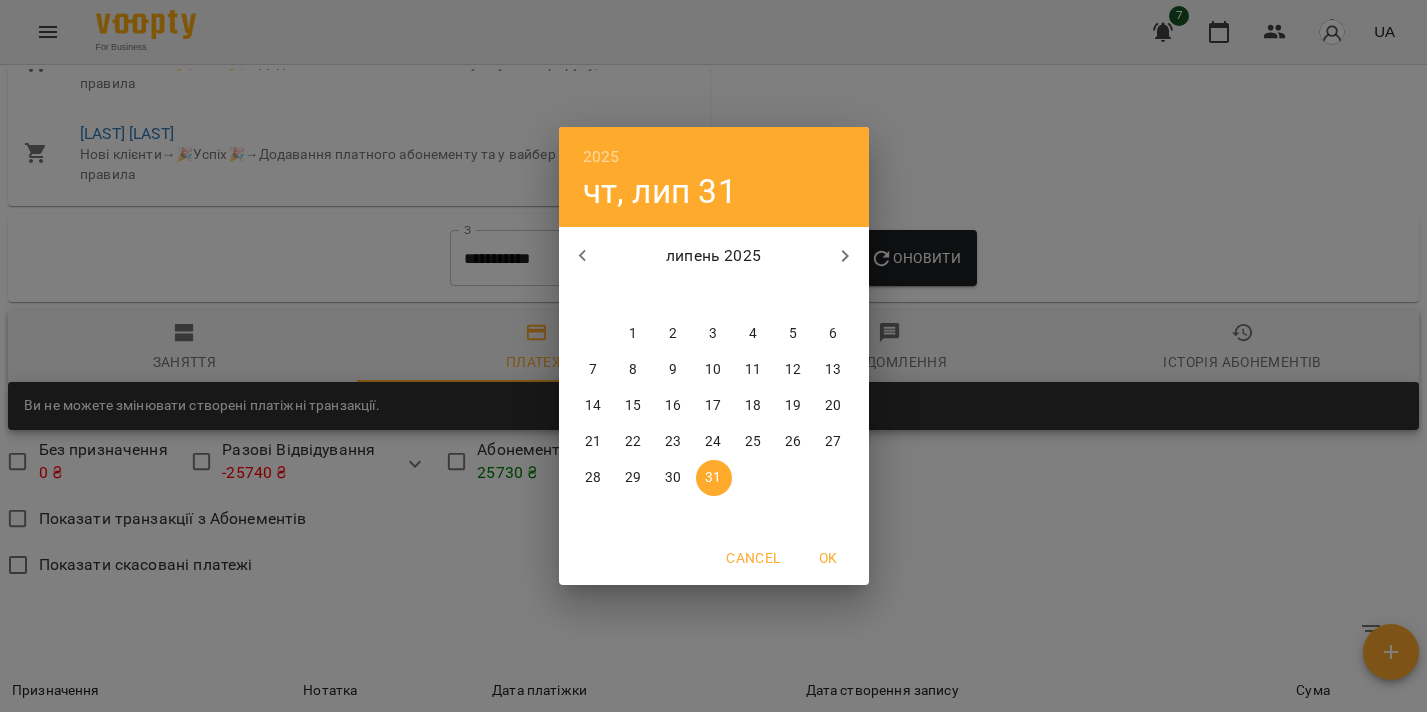 click on "1" at bounding box center (634, 334) 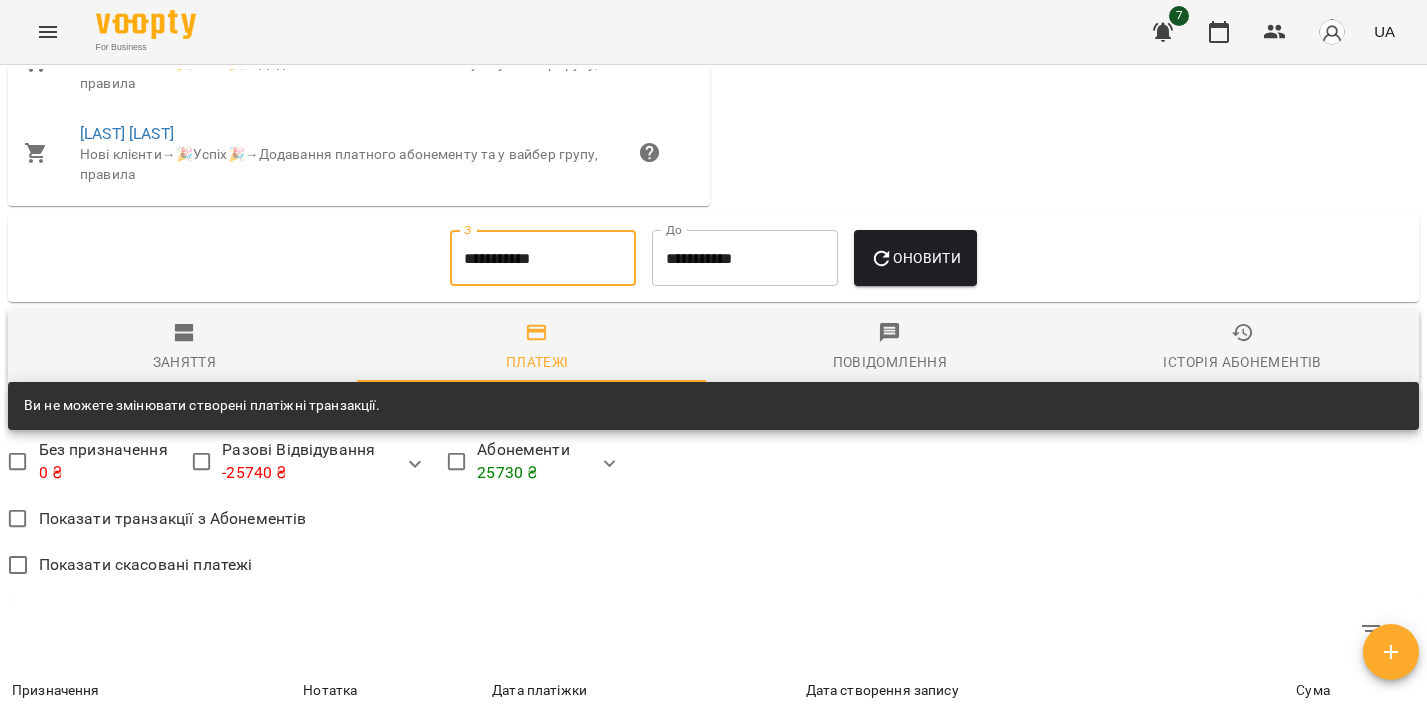 click on "Оновити" at bounding box center (915, 258) 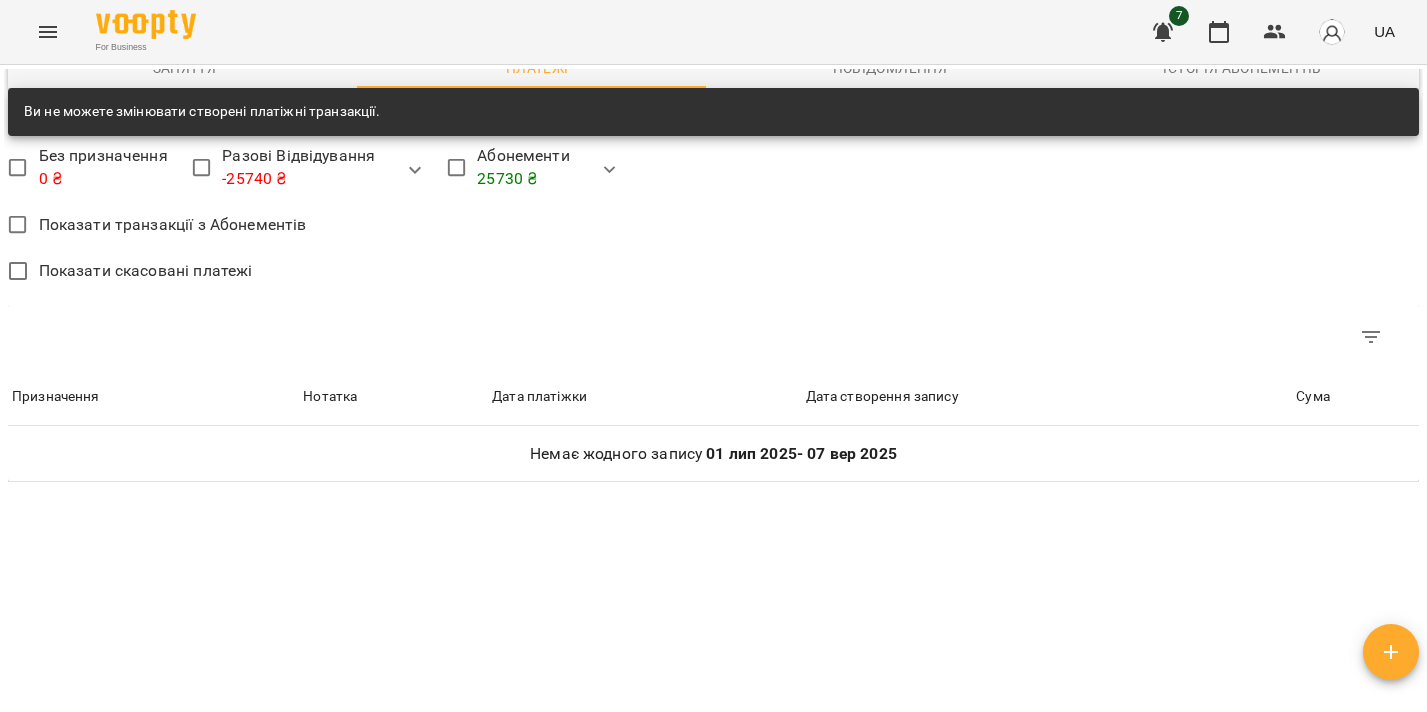 scroll, scrollTop: 2605, scrollLeft: 0, axis: vertical 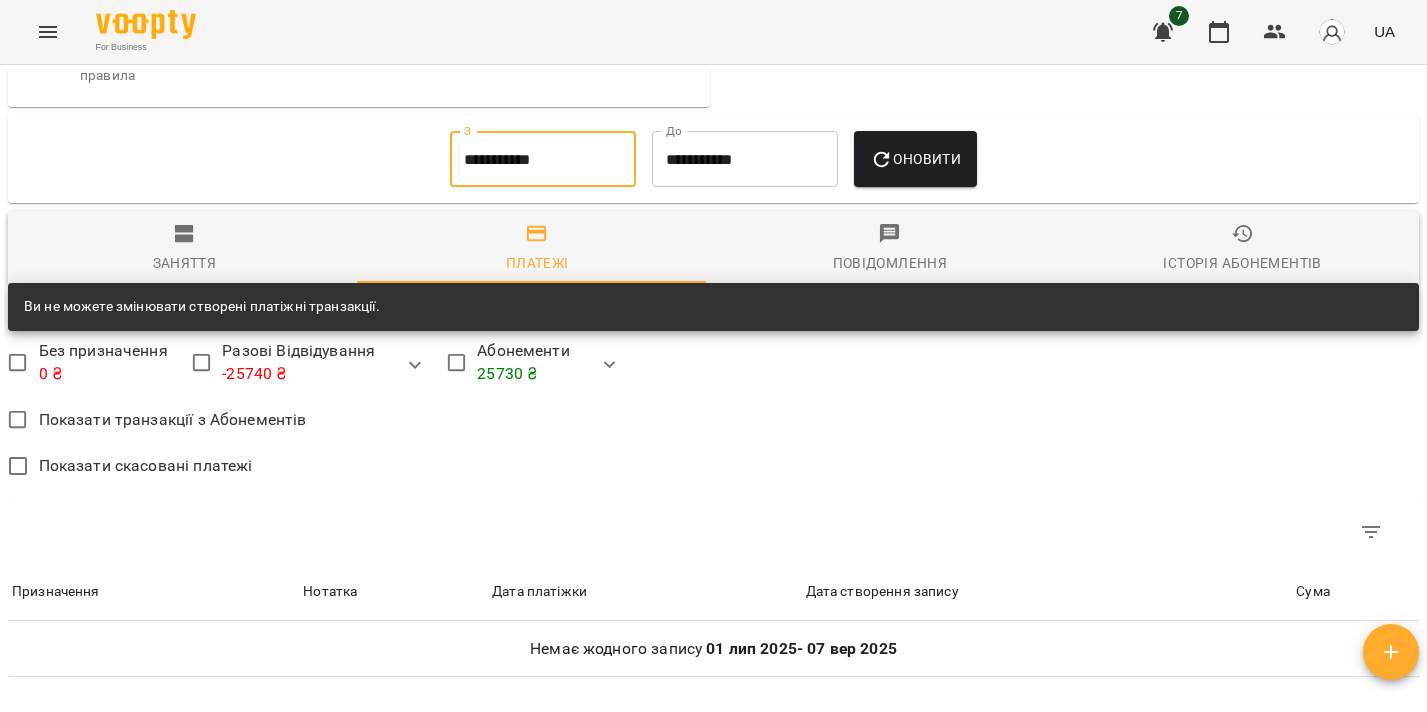 click on "**********" at bounding box center [543, 159] 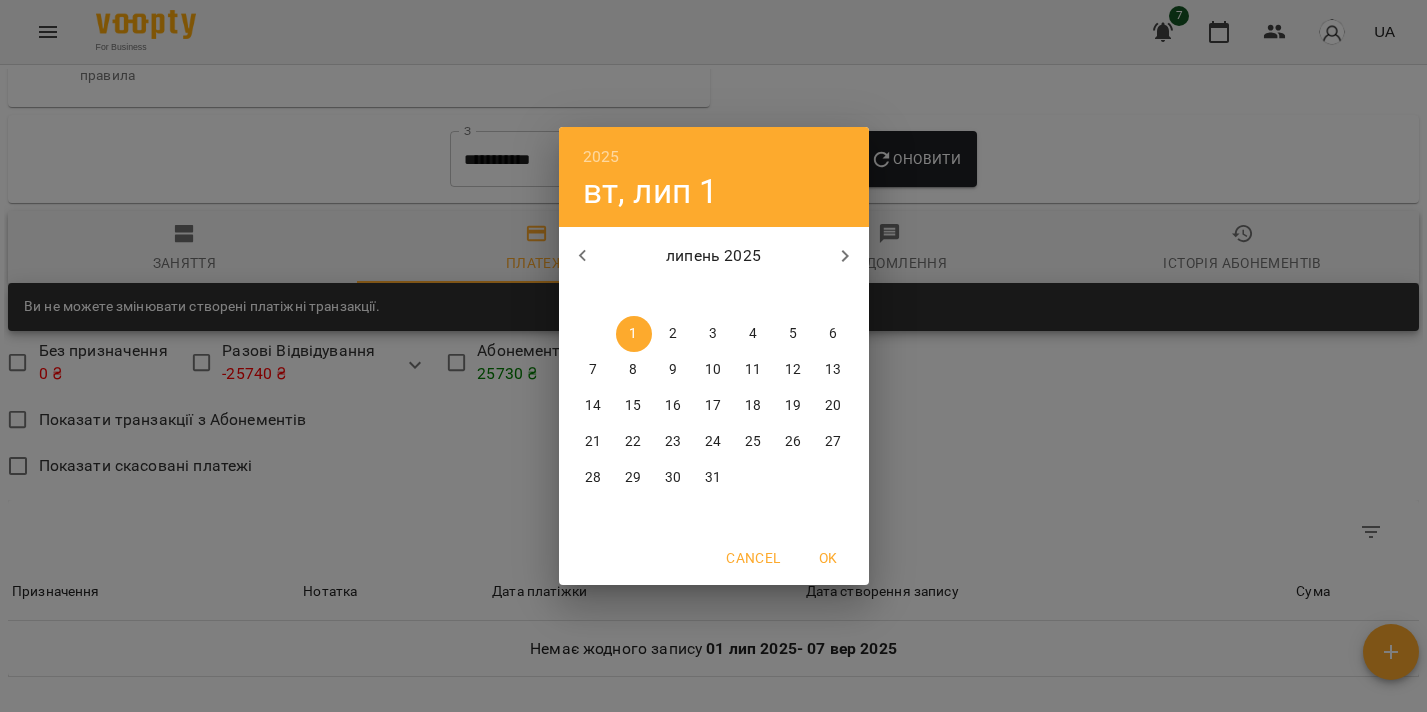 click at bounding box center (583, 256) 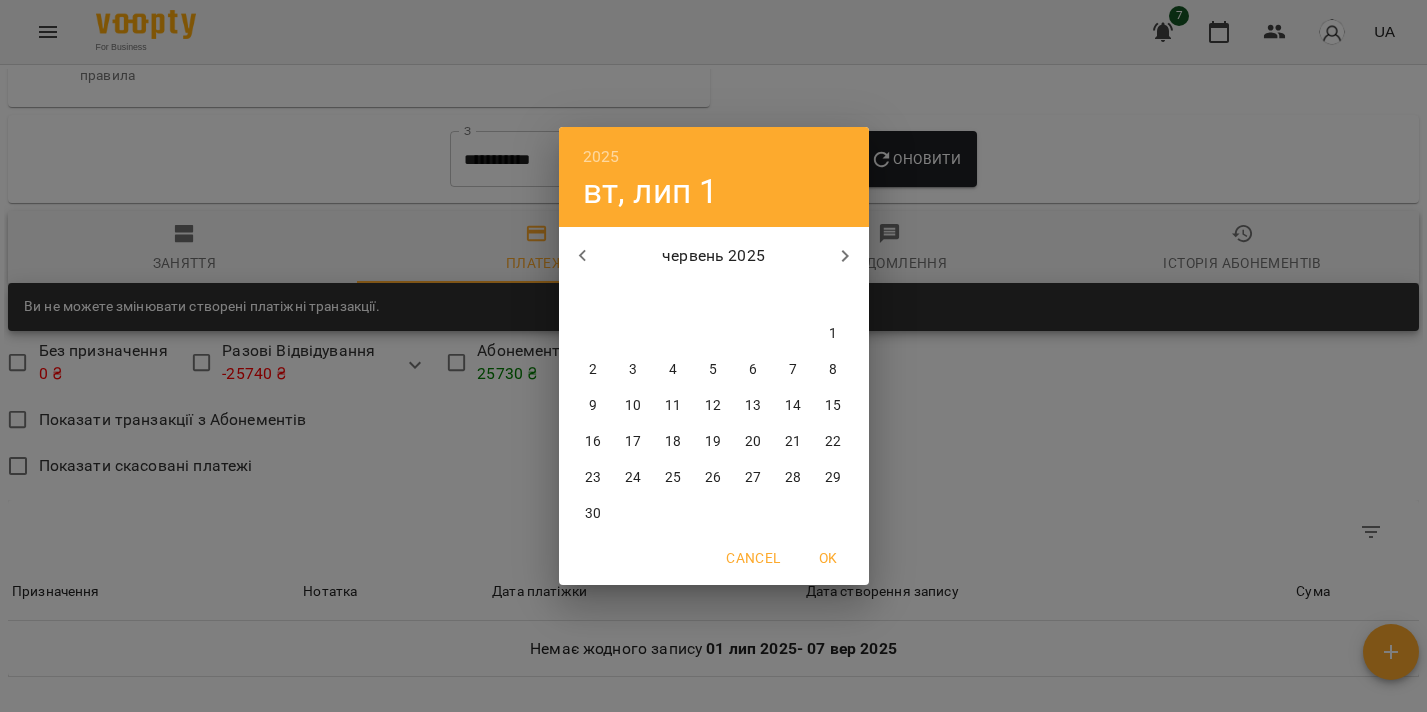 click on "1" at bounding box center (833, 334) 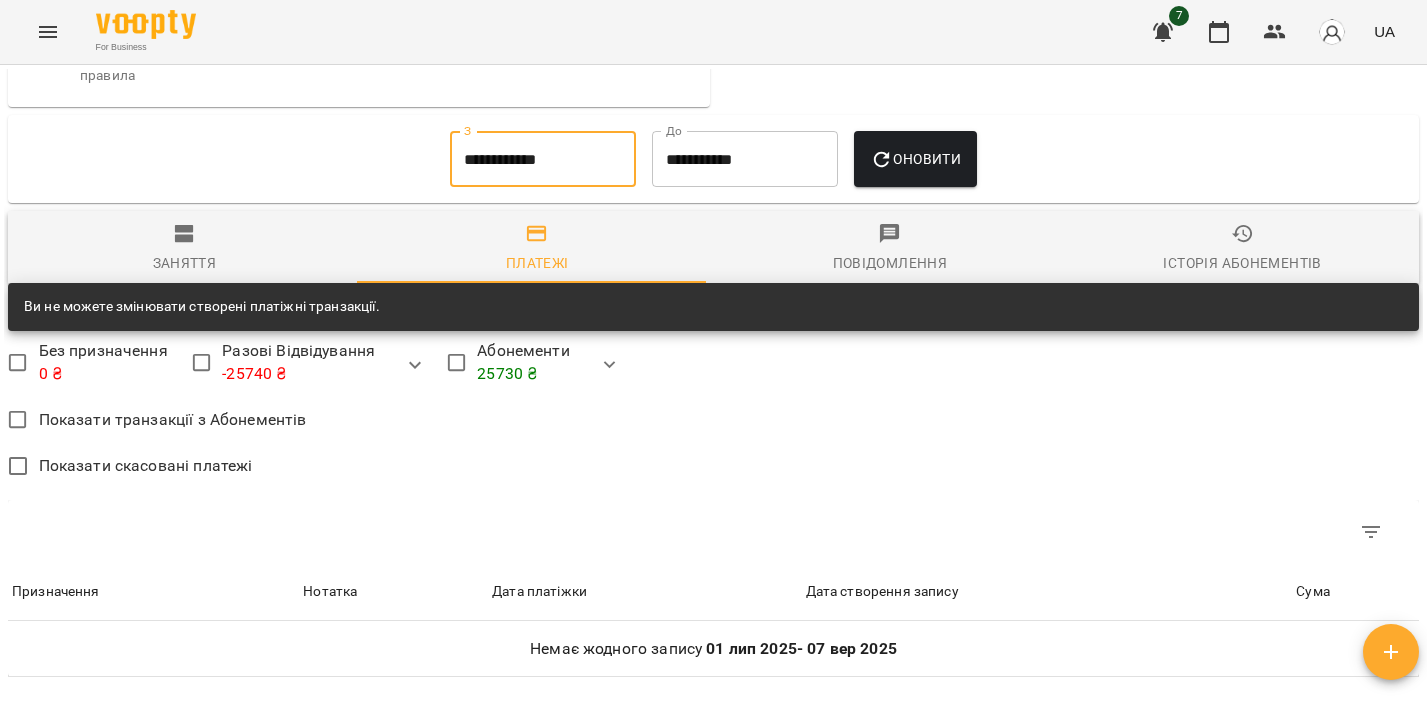 click on "Оновити" at bounding box center [915, 159] 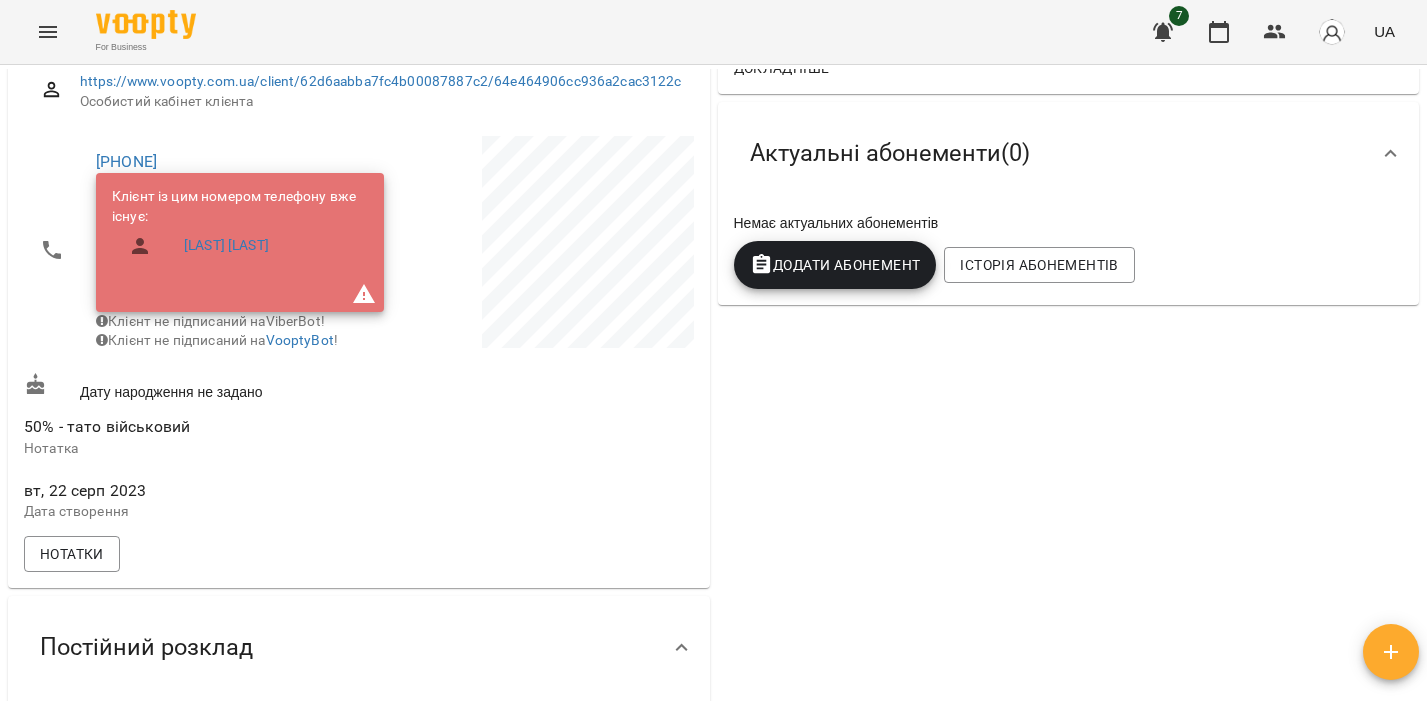 scroll, scrollTop: 0, scrollLeft: 0, axis: both 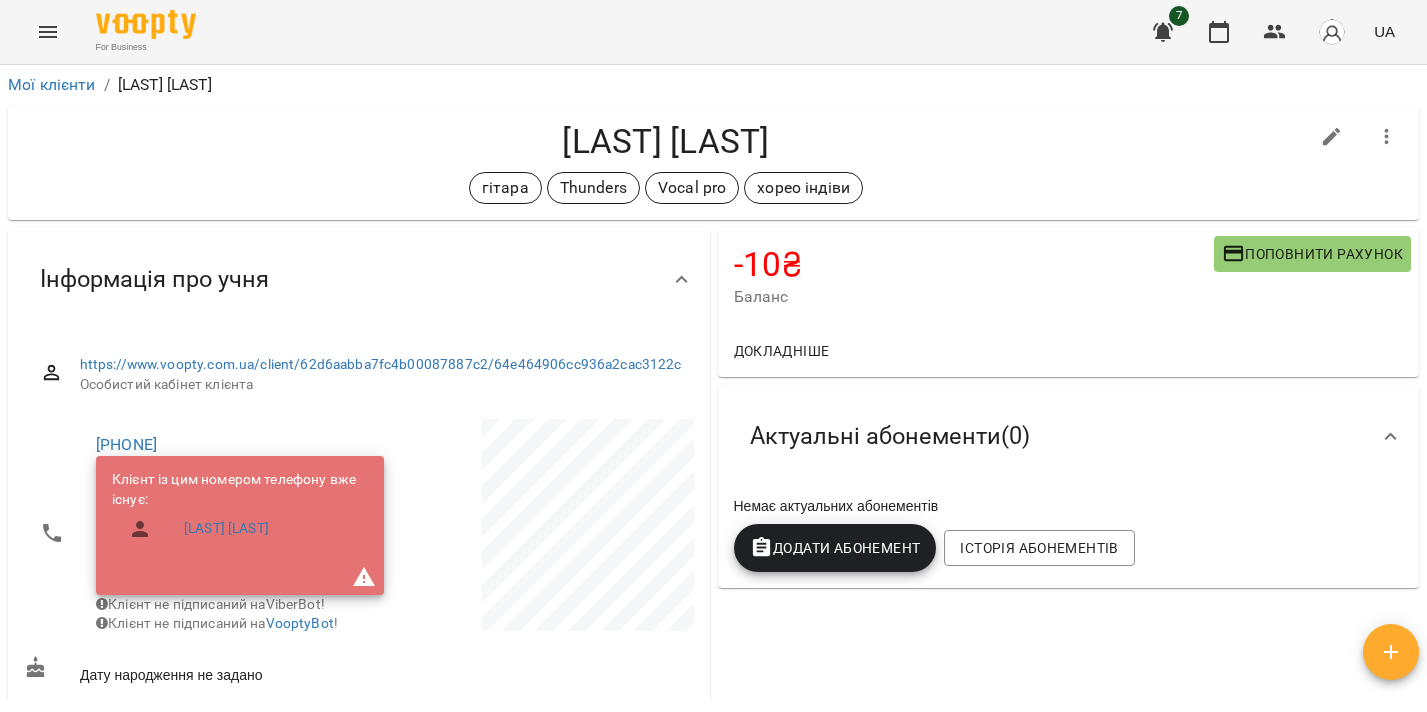 click on "Додати Абонемент" at bounding box center [835, 548] 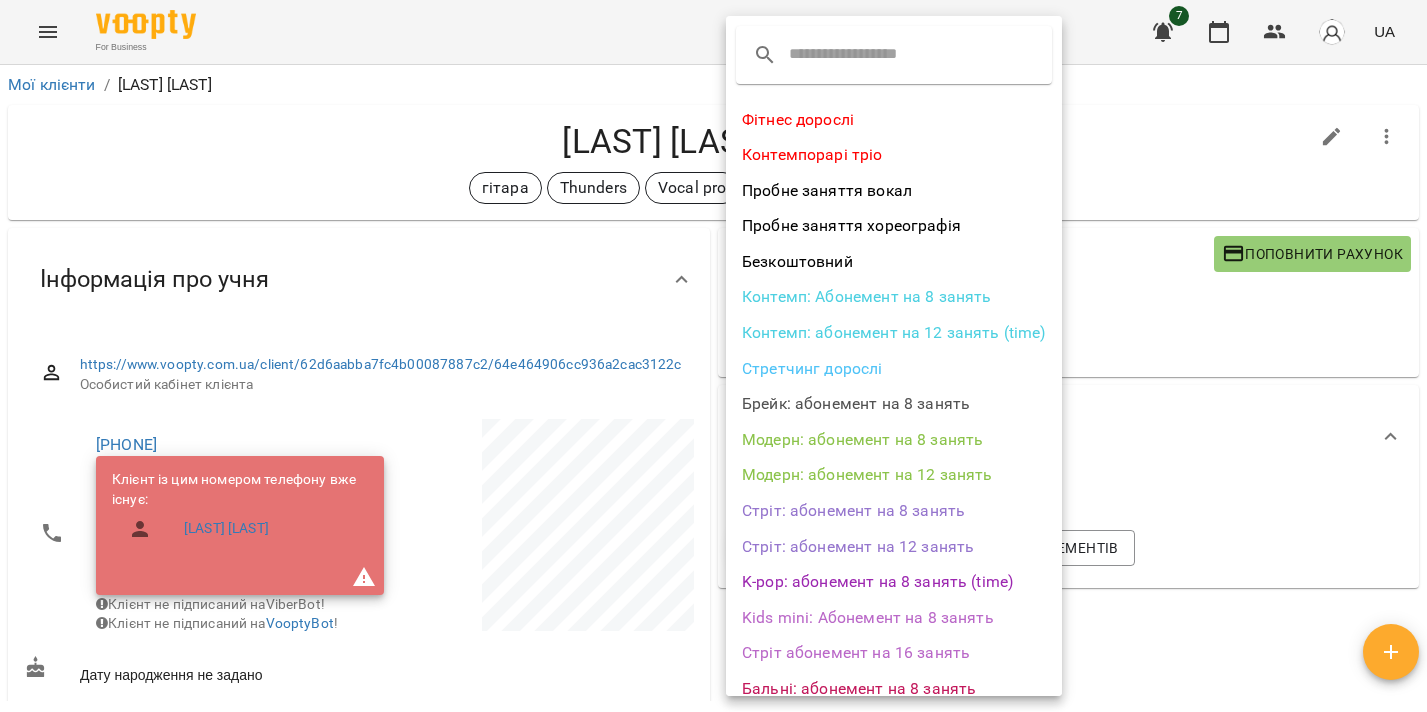click on "K-pop: абонемент на 8 занять (time)" at bounding box center [894, 582] 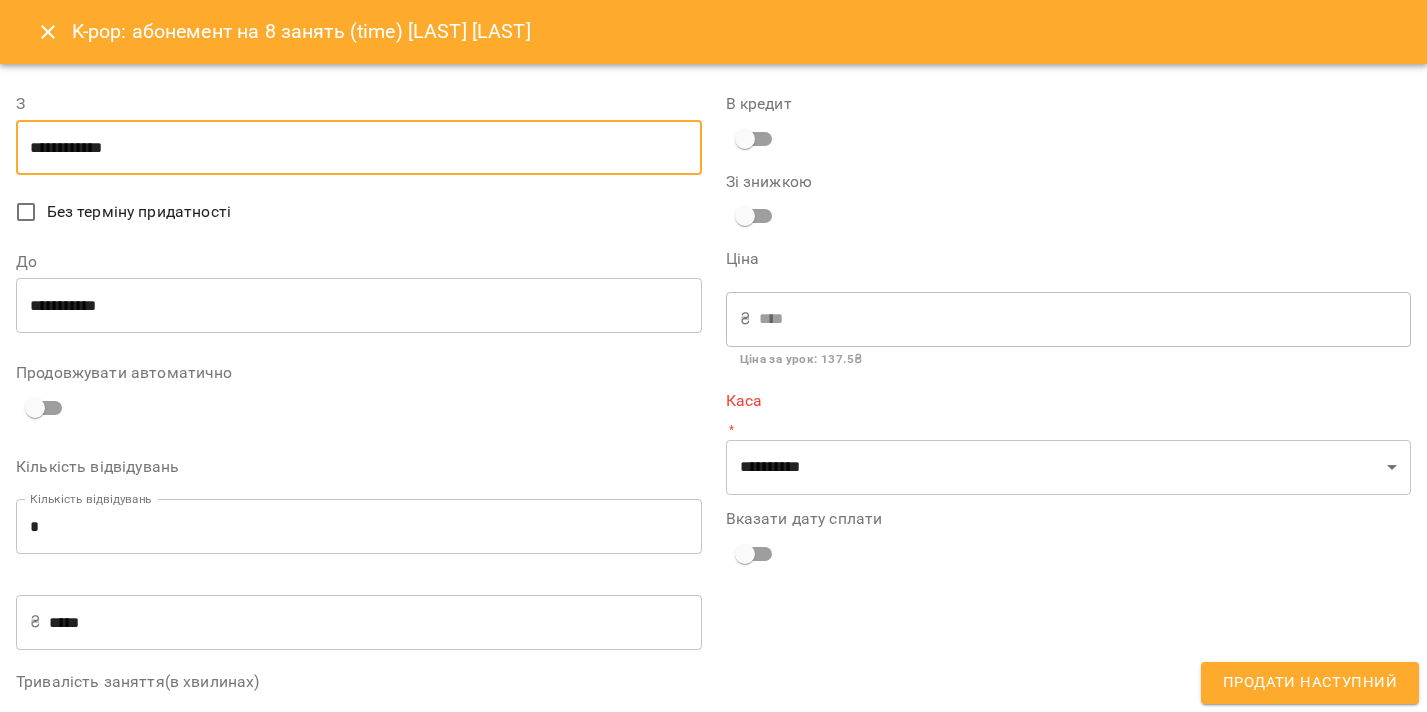 click on "**********" at bounding box center (359, 148) 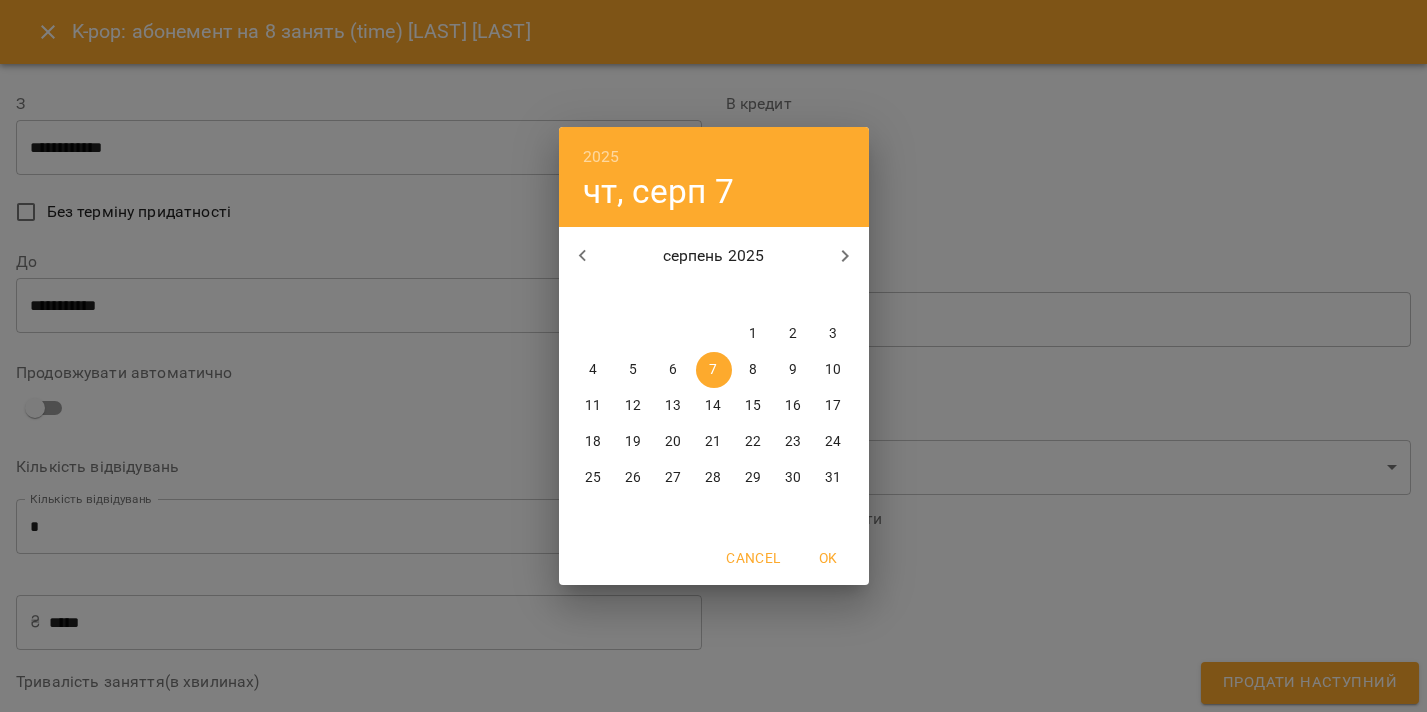 click at bounding box center [583, 256] 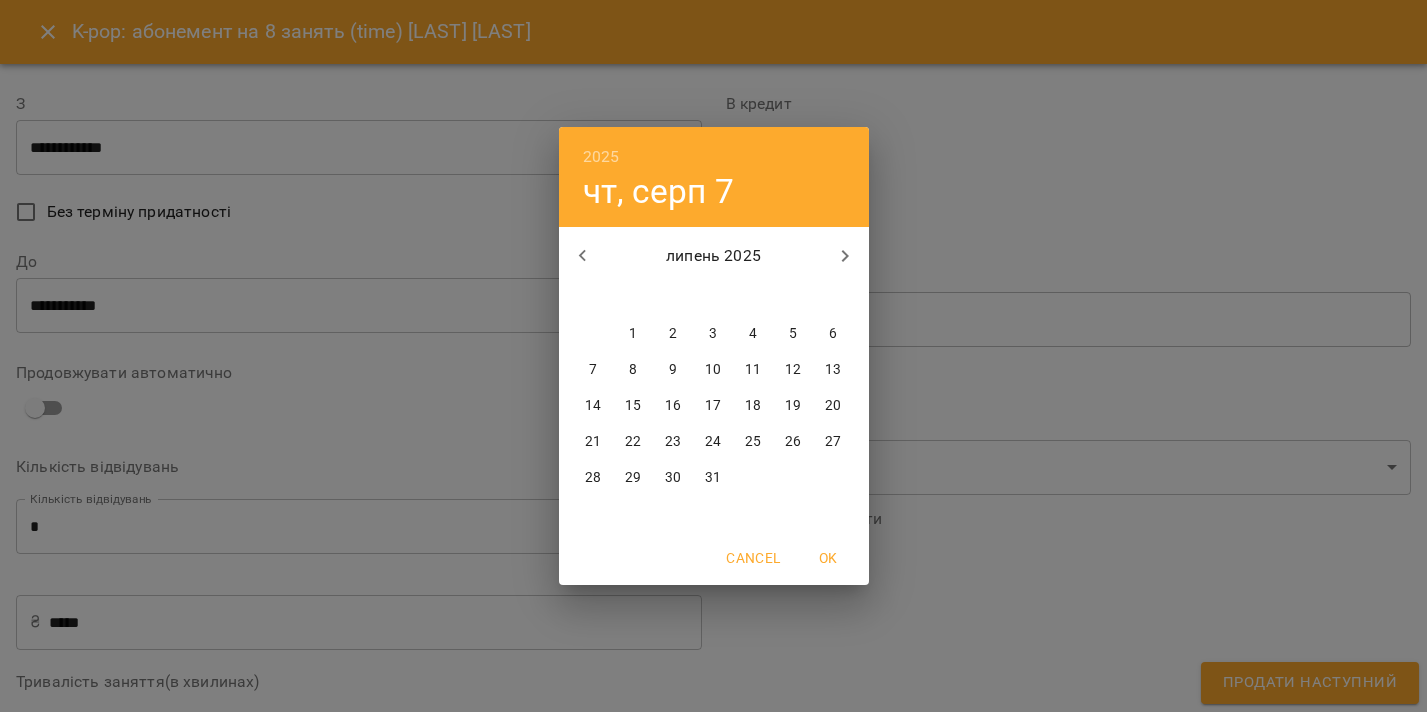 click on "1" at bounding box center [634, 334] 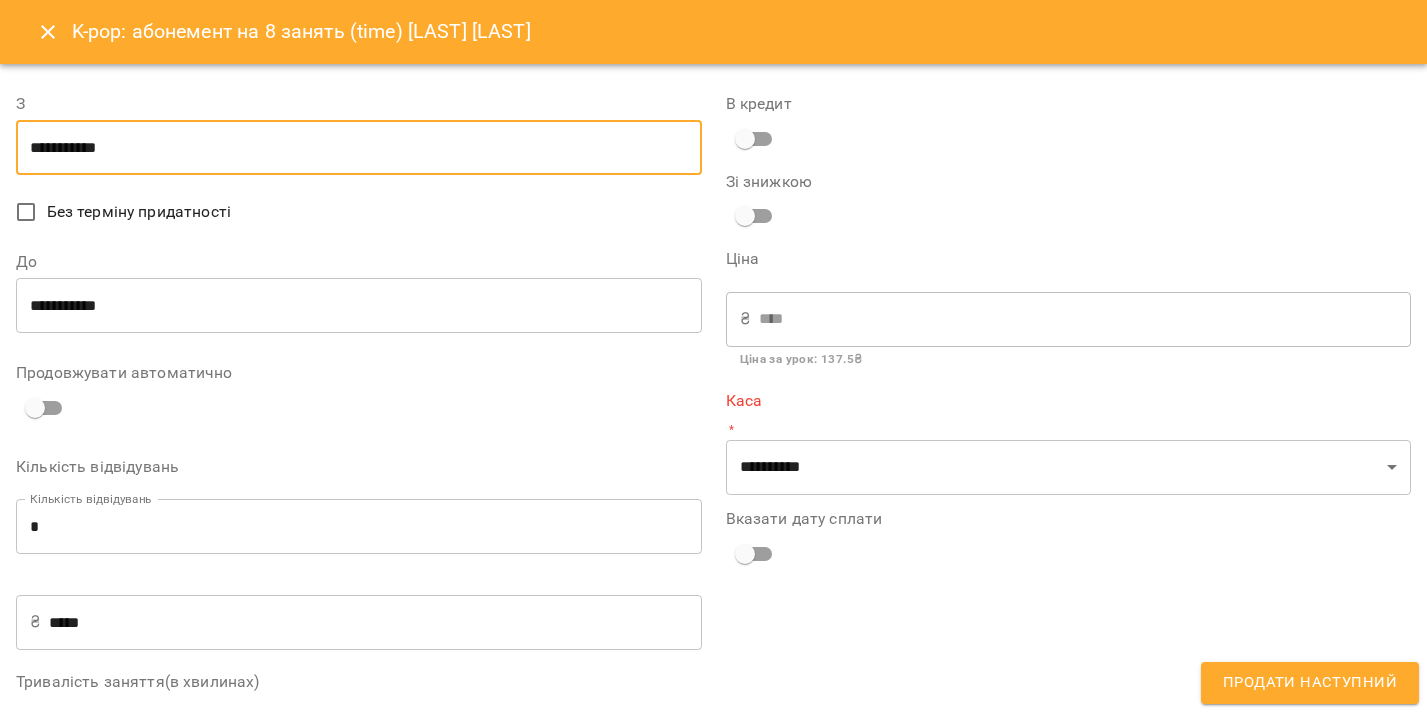 click on "**********" at bounding box center [359, 306] 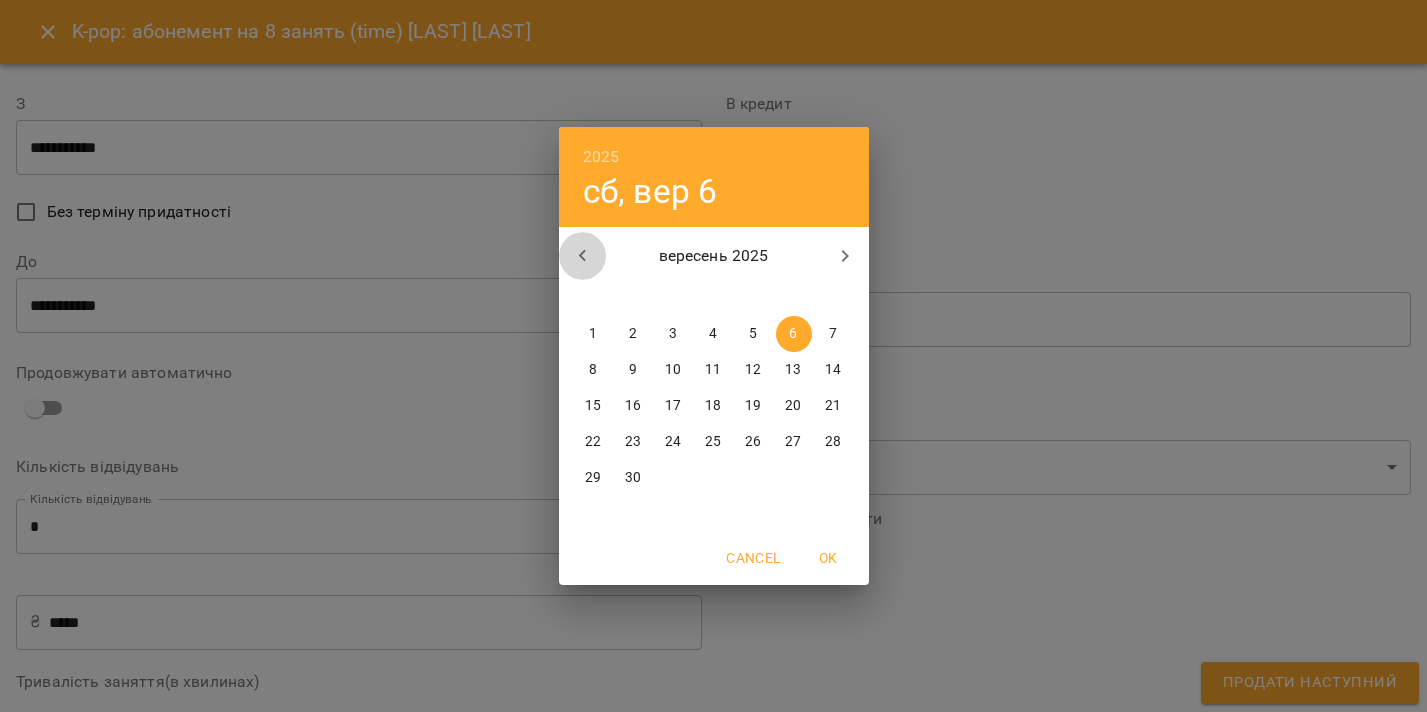 click 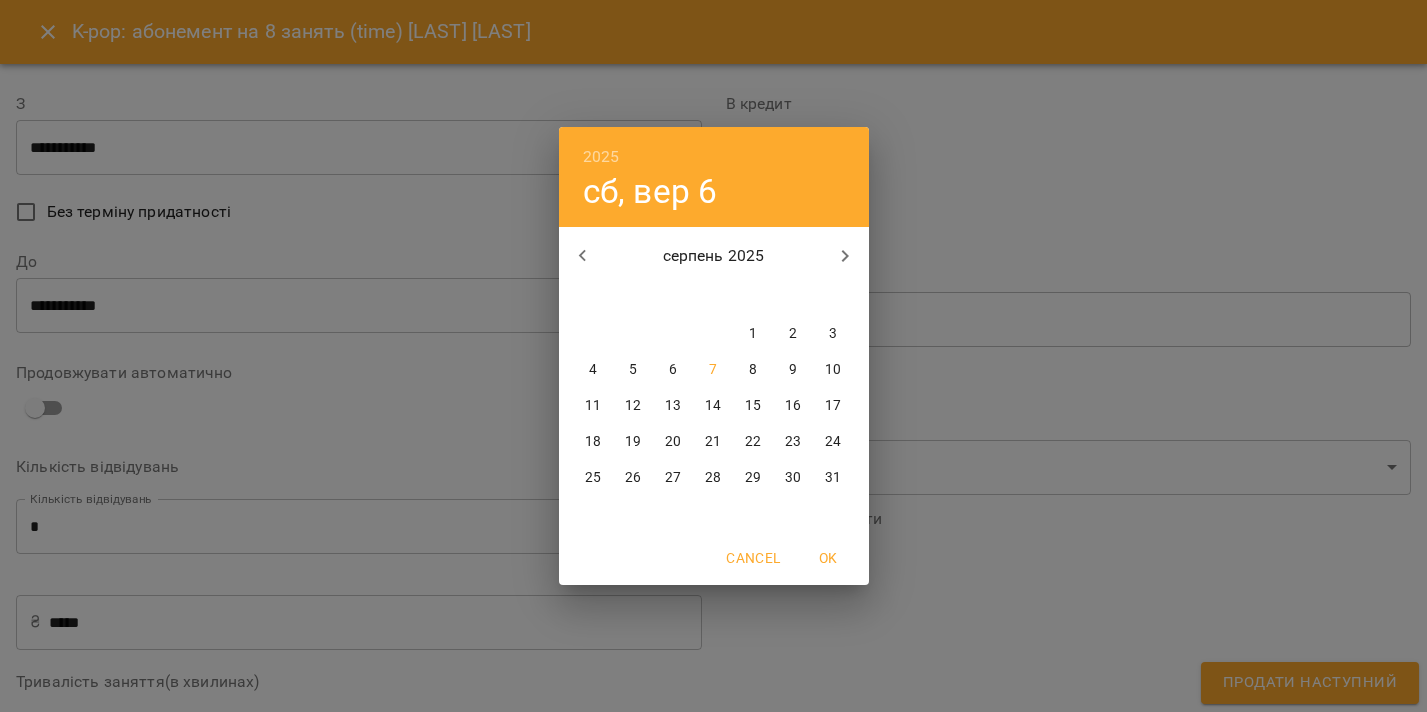click on "31" at bounding box center [834, 478] 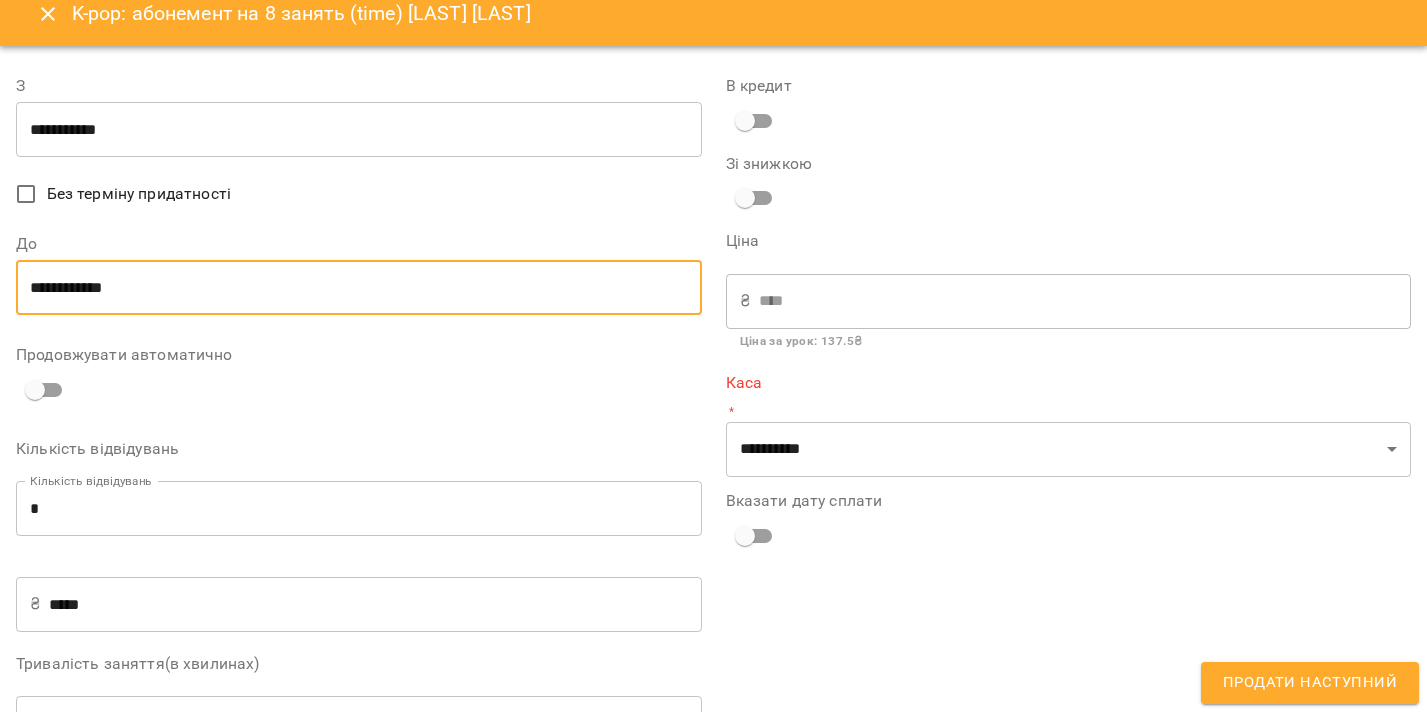 scroll, scrollTop: 69, scrollLeft: 0, axis: vertical 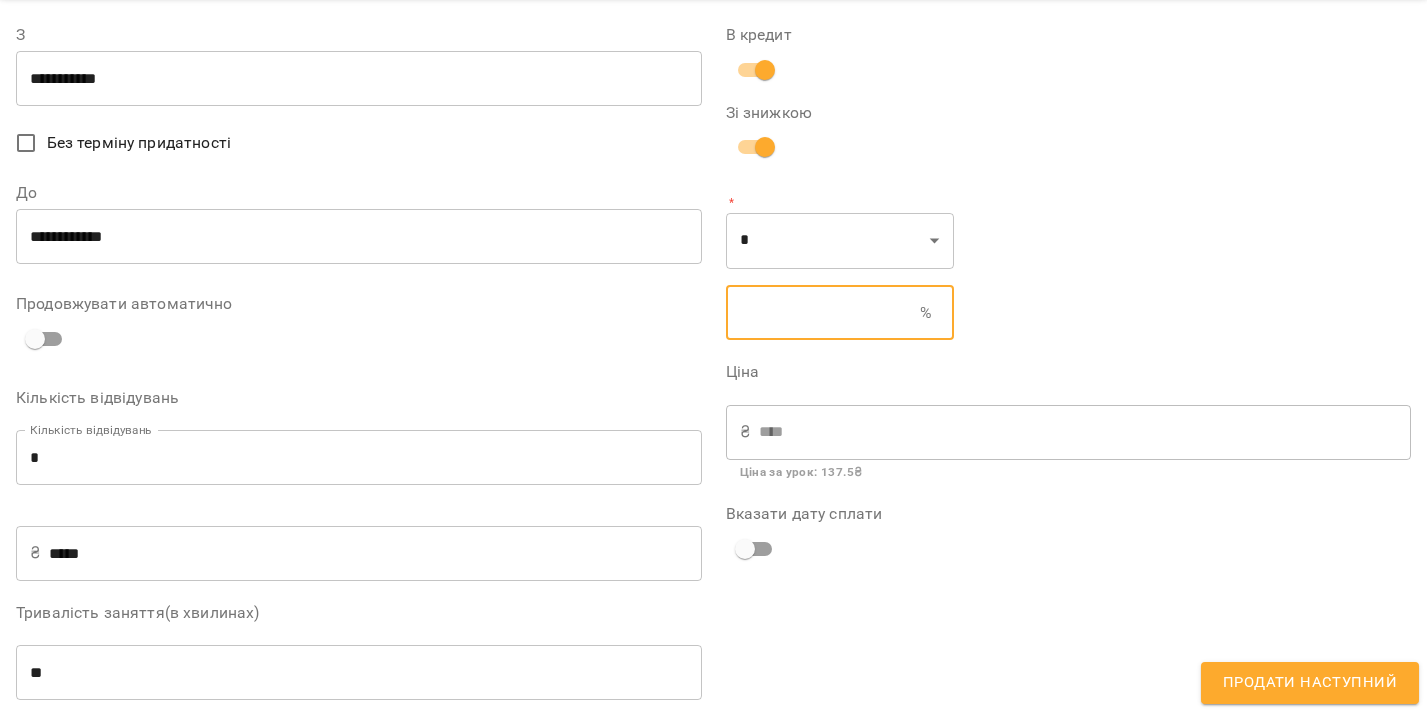 click at bounding box center [823, 313] 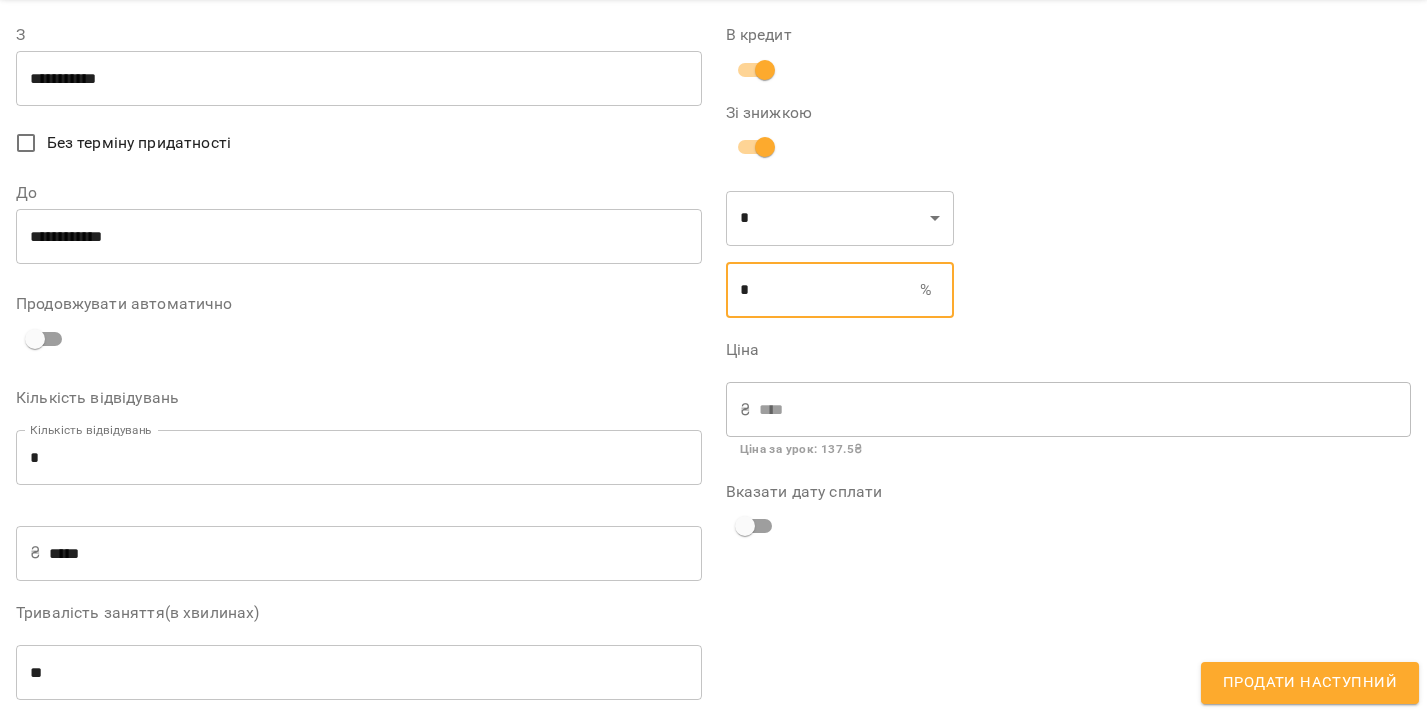 type on "***" 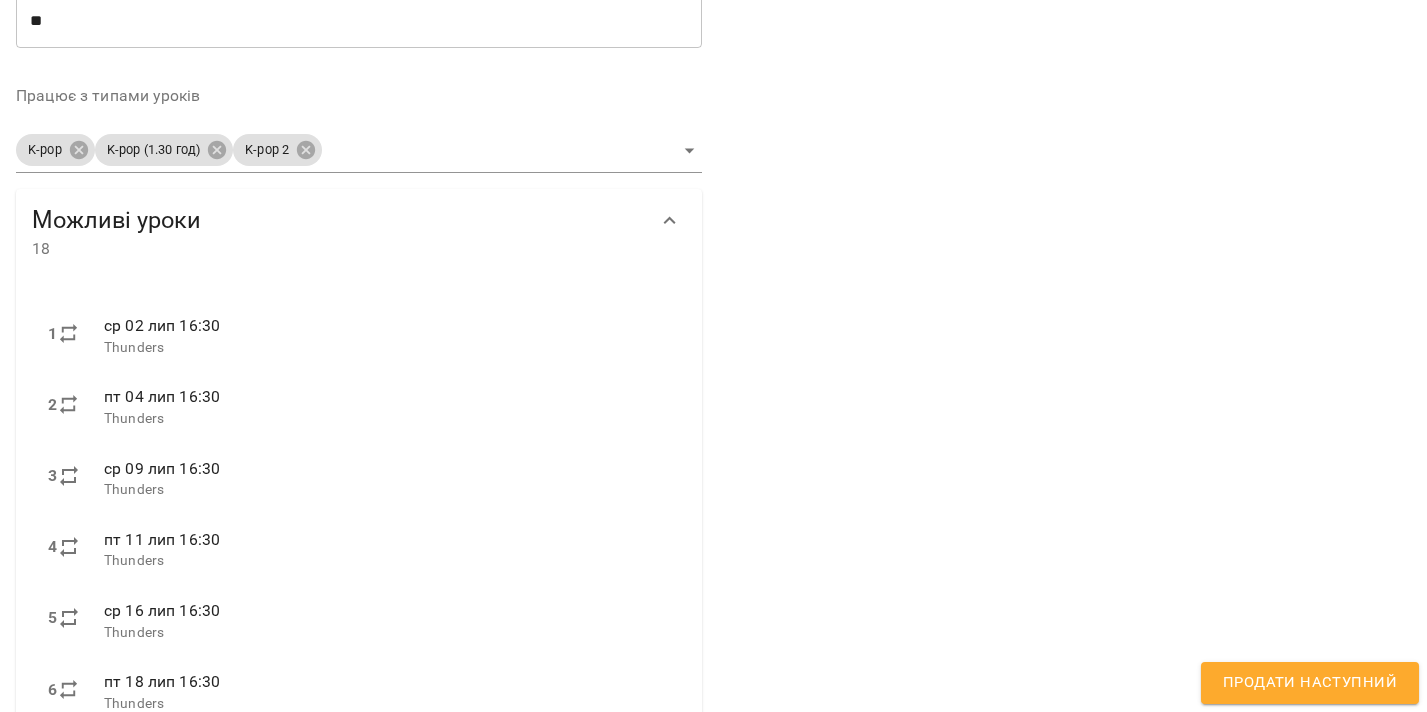 scroll, scrollTop: 1367, scrollLeft: 0, axis: vertical 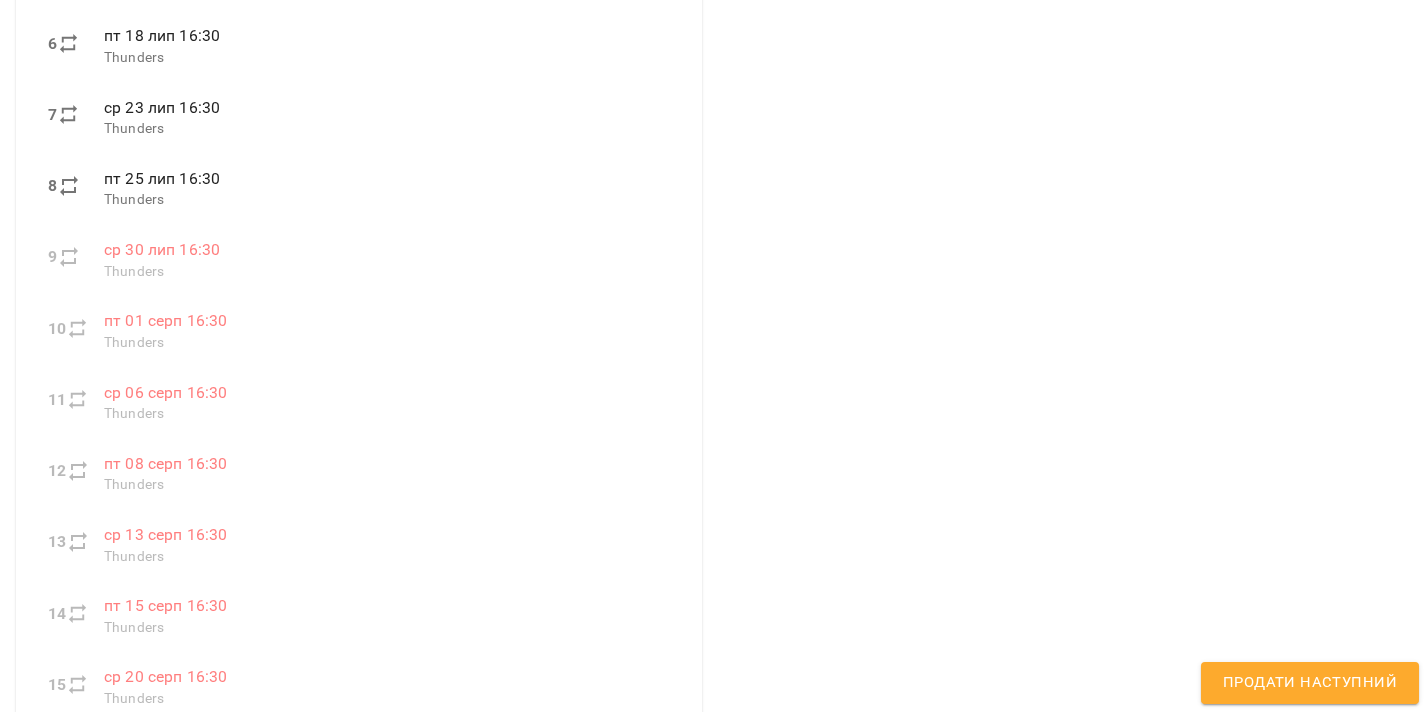 type on "**" 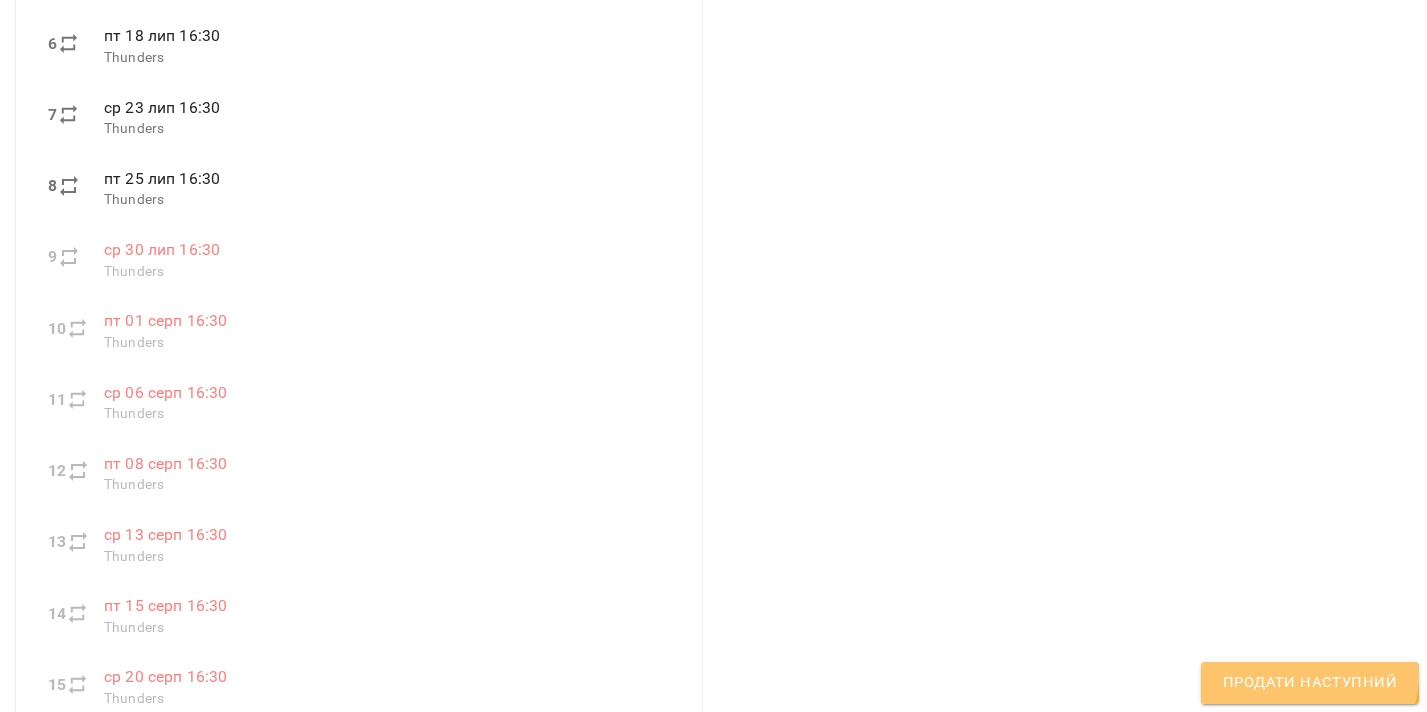 click on "Продати наступний" at bounding box center (1310, 683) 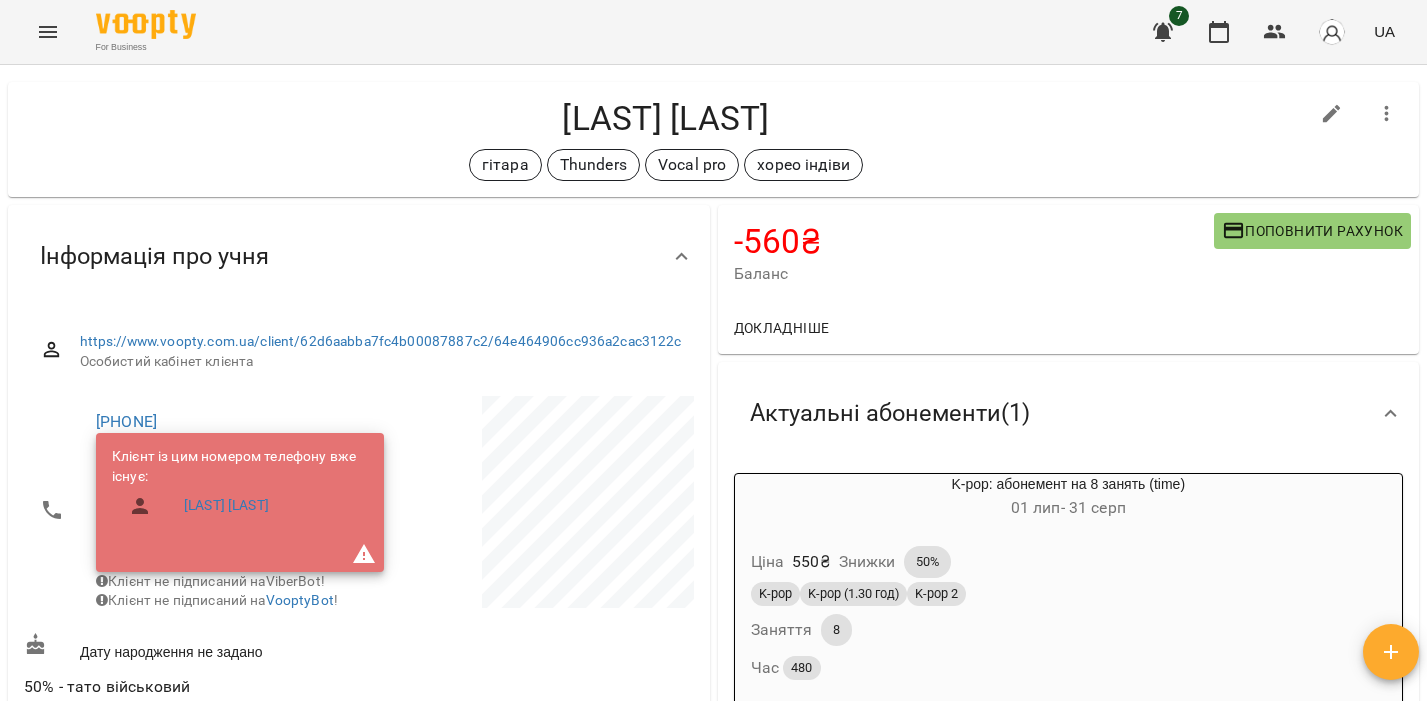 scroll, scrollTop: 49, scrollLeft: 0, axis: vertical 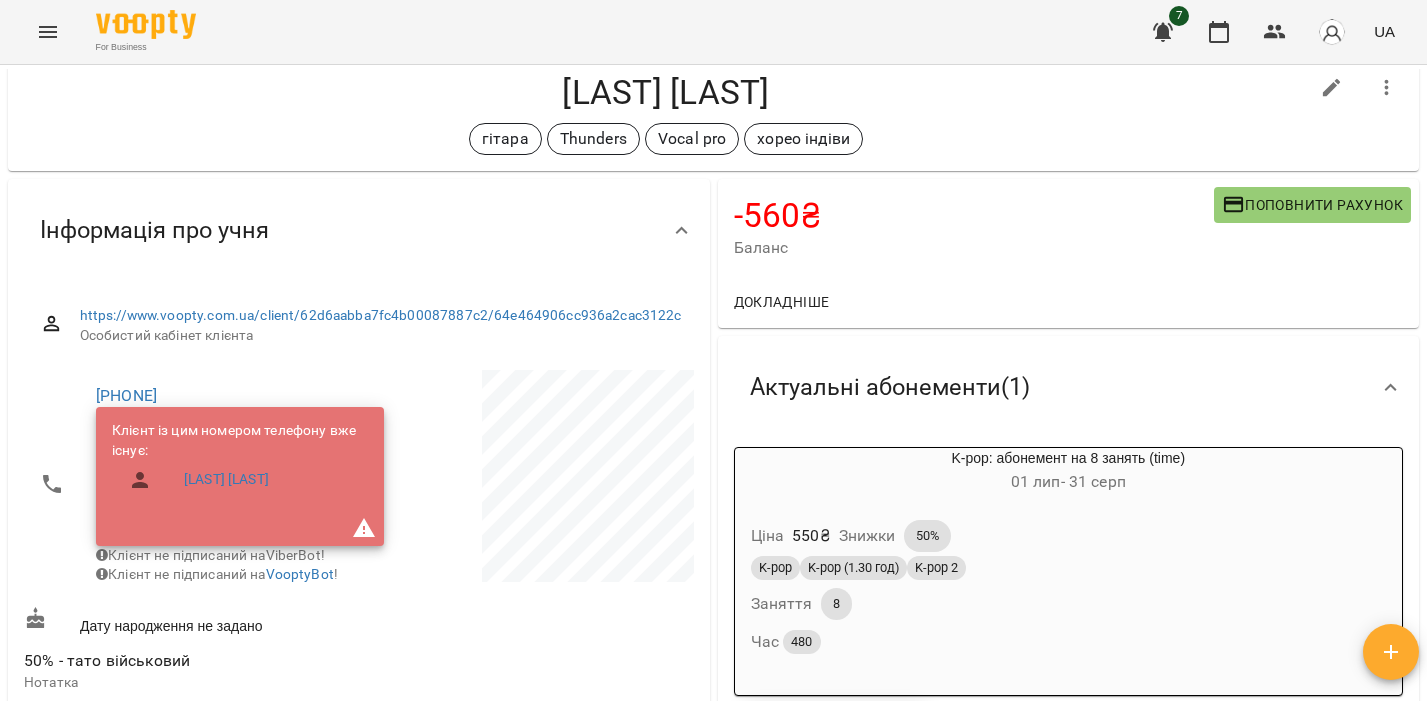 click on "Ціна 550 ₴ Знижки 50%" at bounding box center [1069, 536] 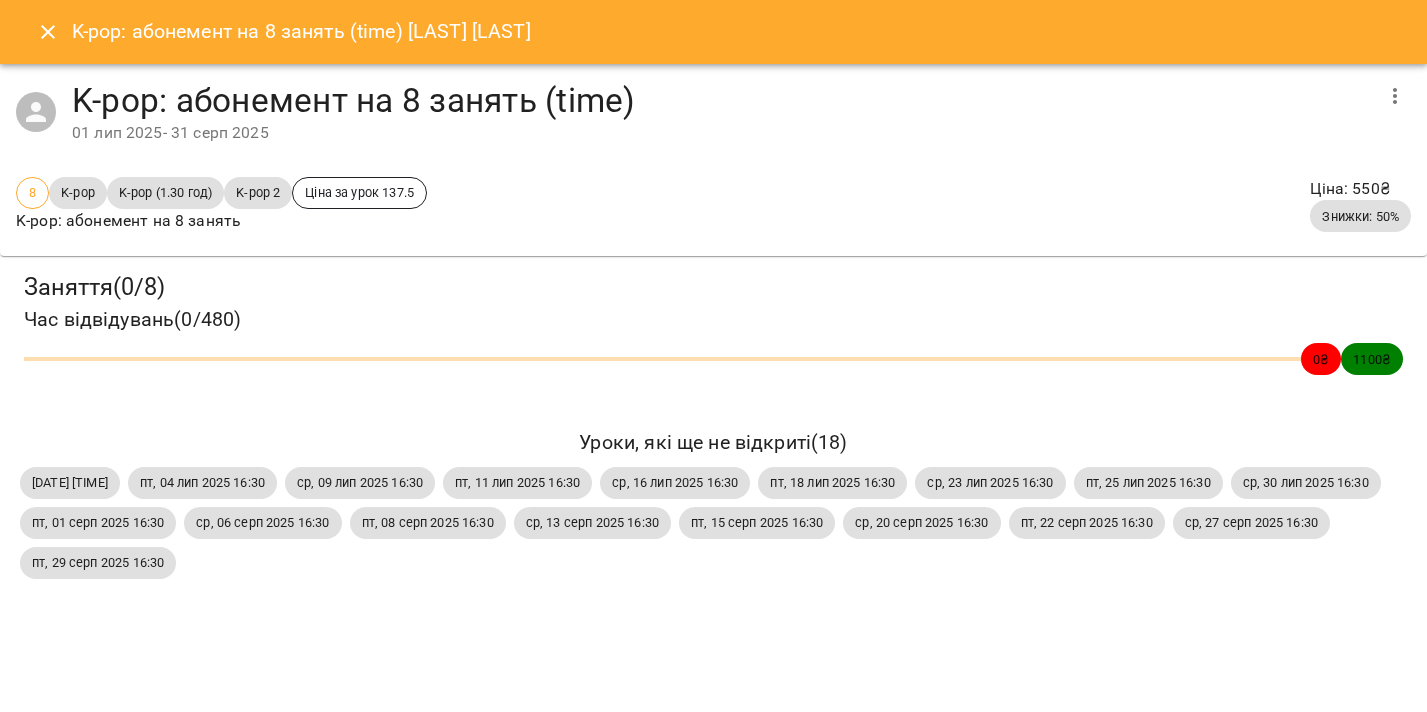 click at bounding box center (1395, 96) 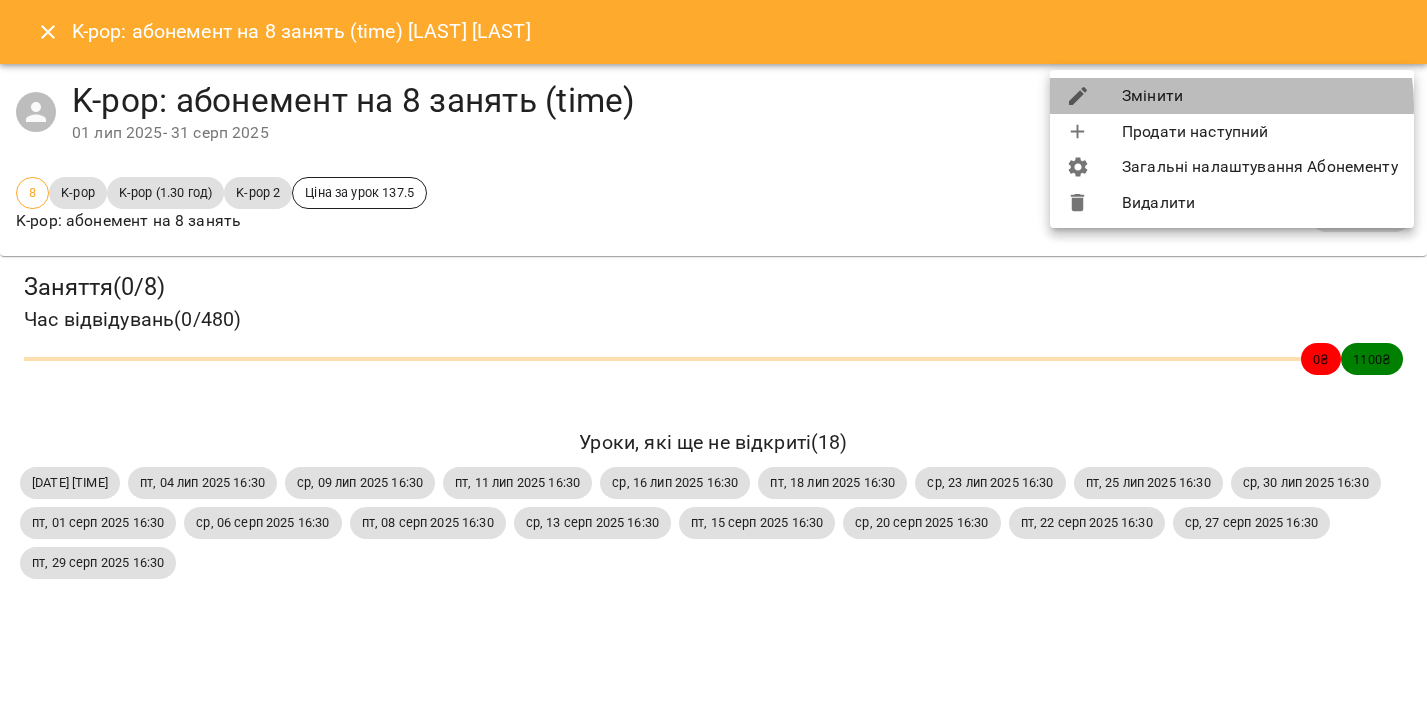 click on "Змінити" at bounding box center [1232, 96] 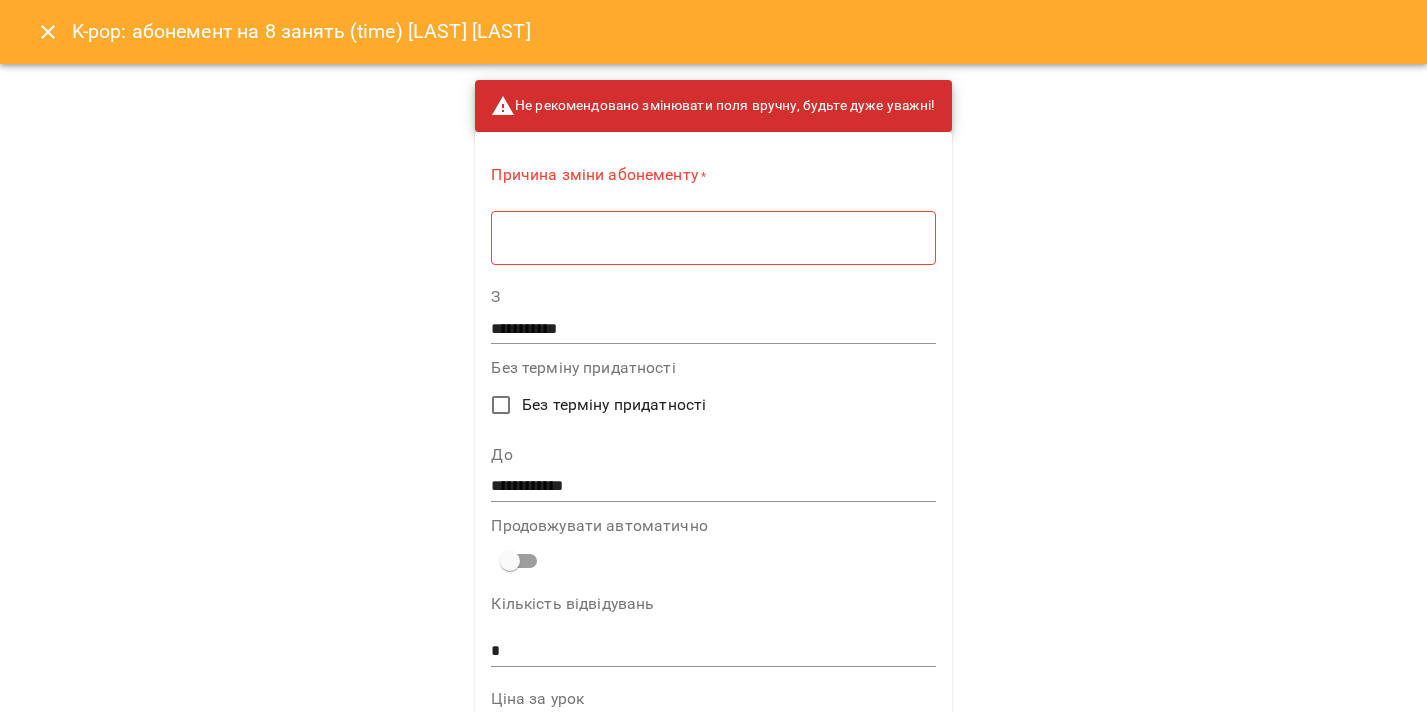 scroll, scrollTop: 101, scrollLeft: 0, axis: vertical 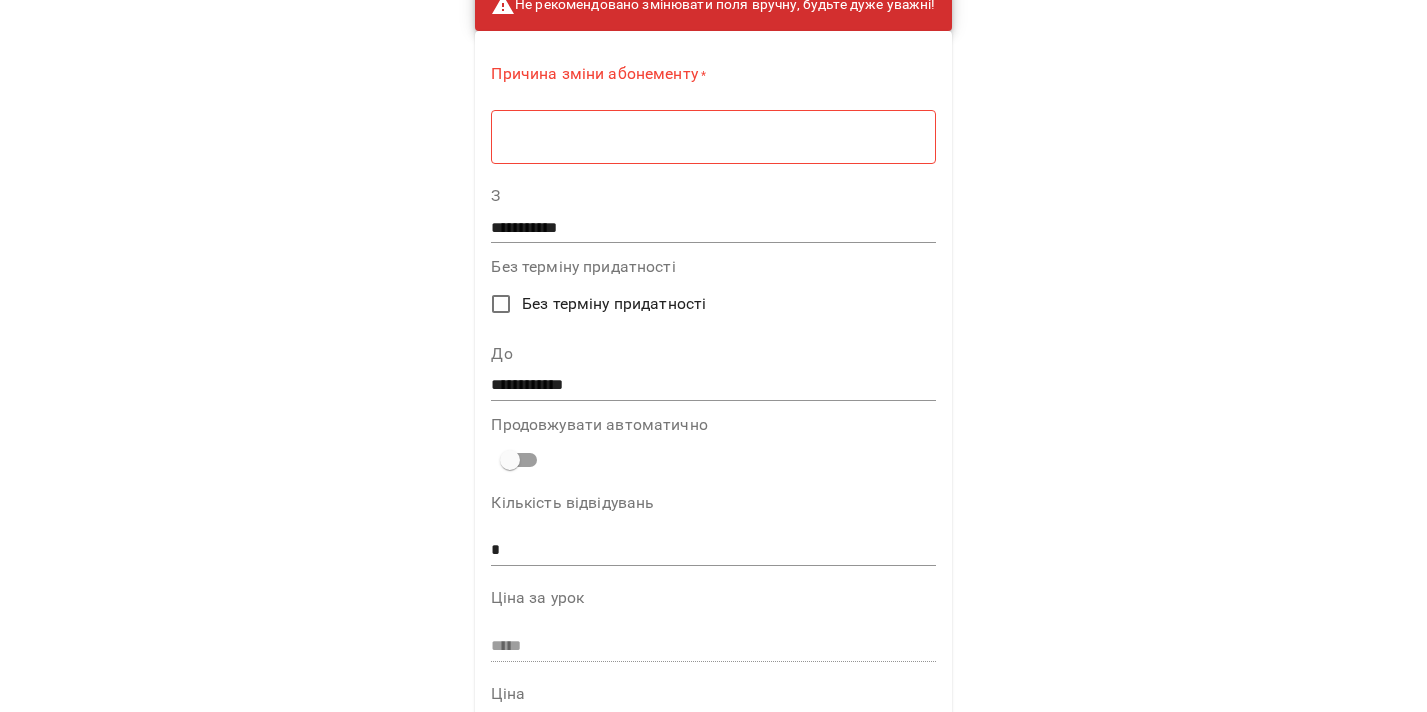 click on "**********" at bounding box center (713, 385) 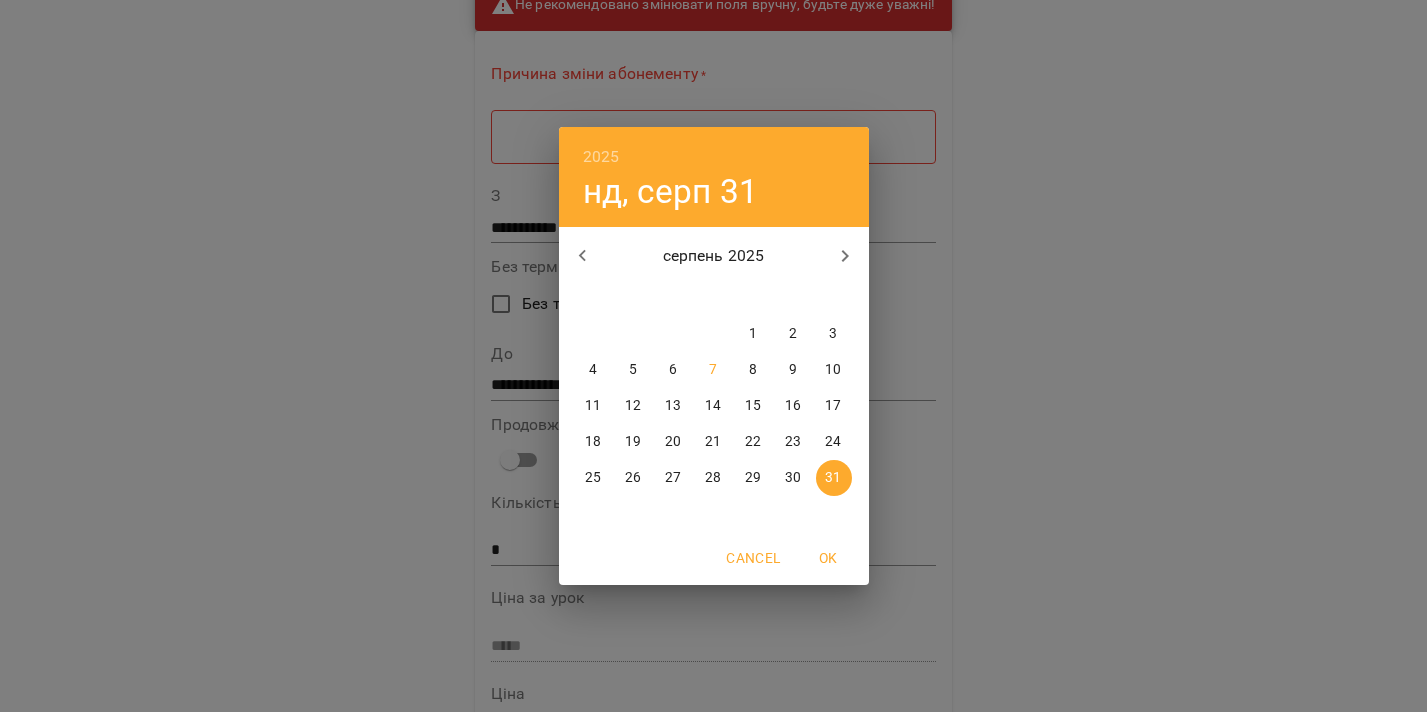 click on "серпень 2025 пн вт ср чт пт сб нд" at bounding box center (714, 266) 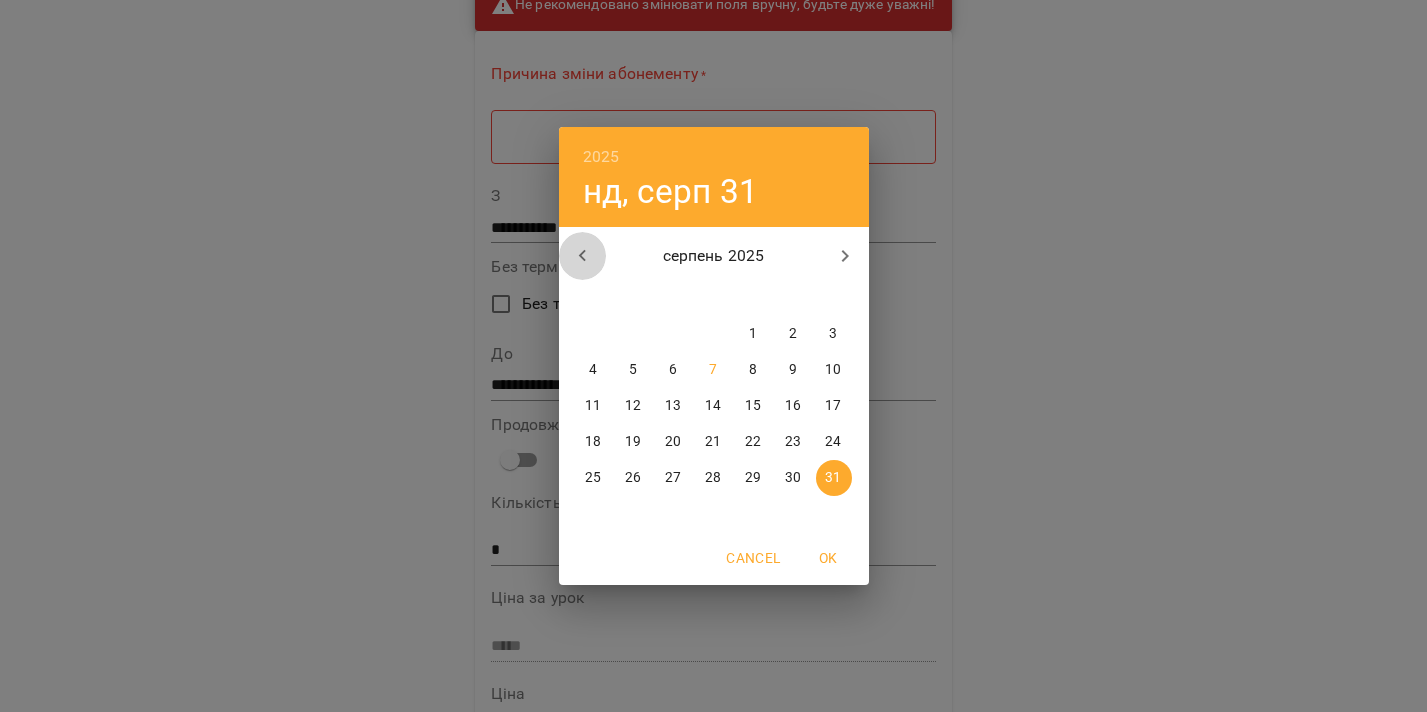 click at bounding box center [583, 256] 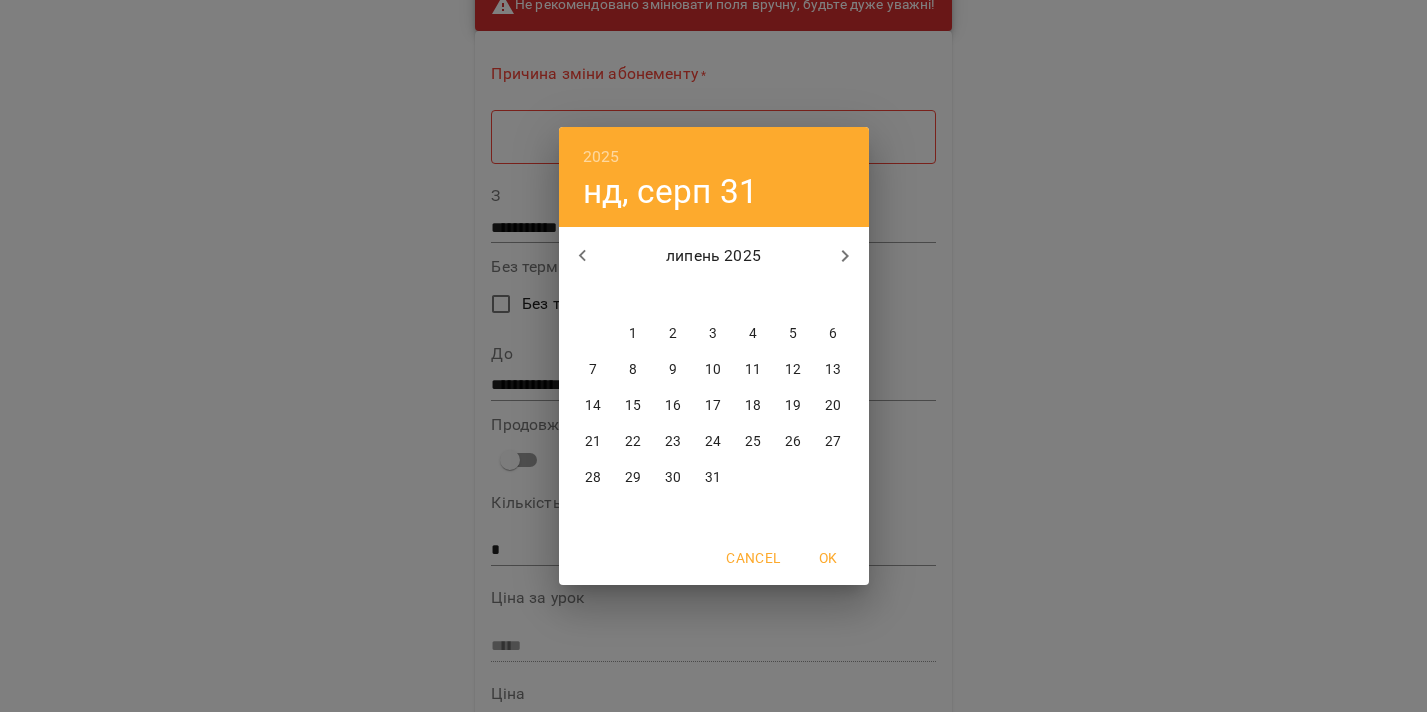 click on "31" at bounding box center [713, 478] 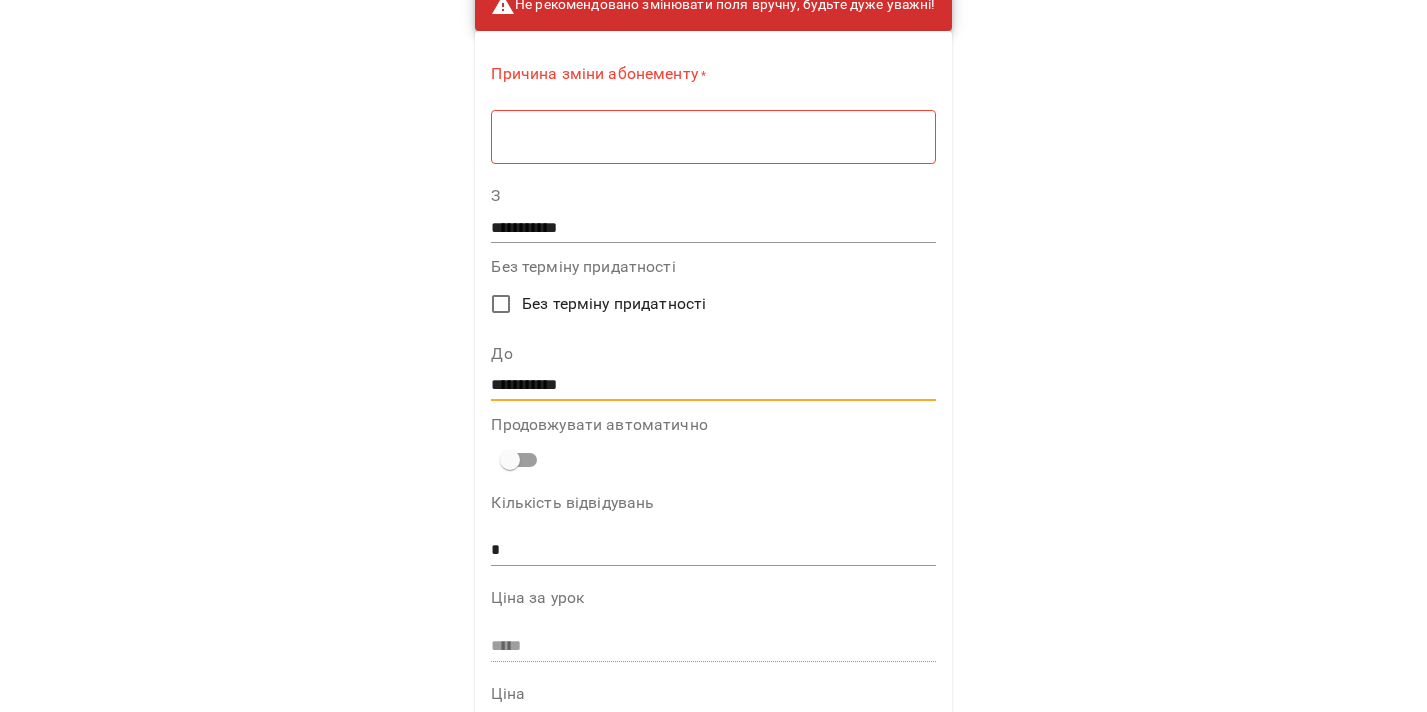 click on "Причина зміни абонементу   * * ​" at bounding box center [713, 118] 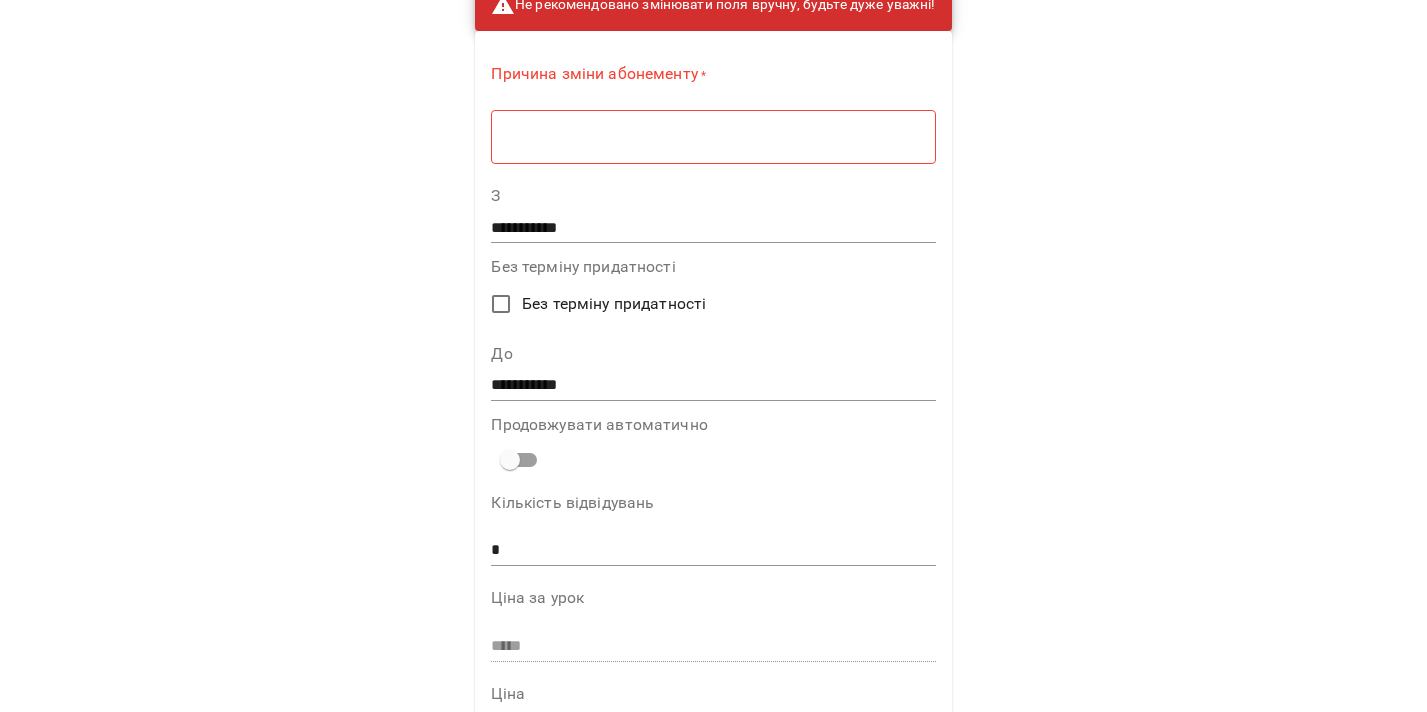 click on "* ​" at bounding box center [713, 136] 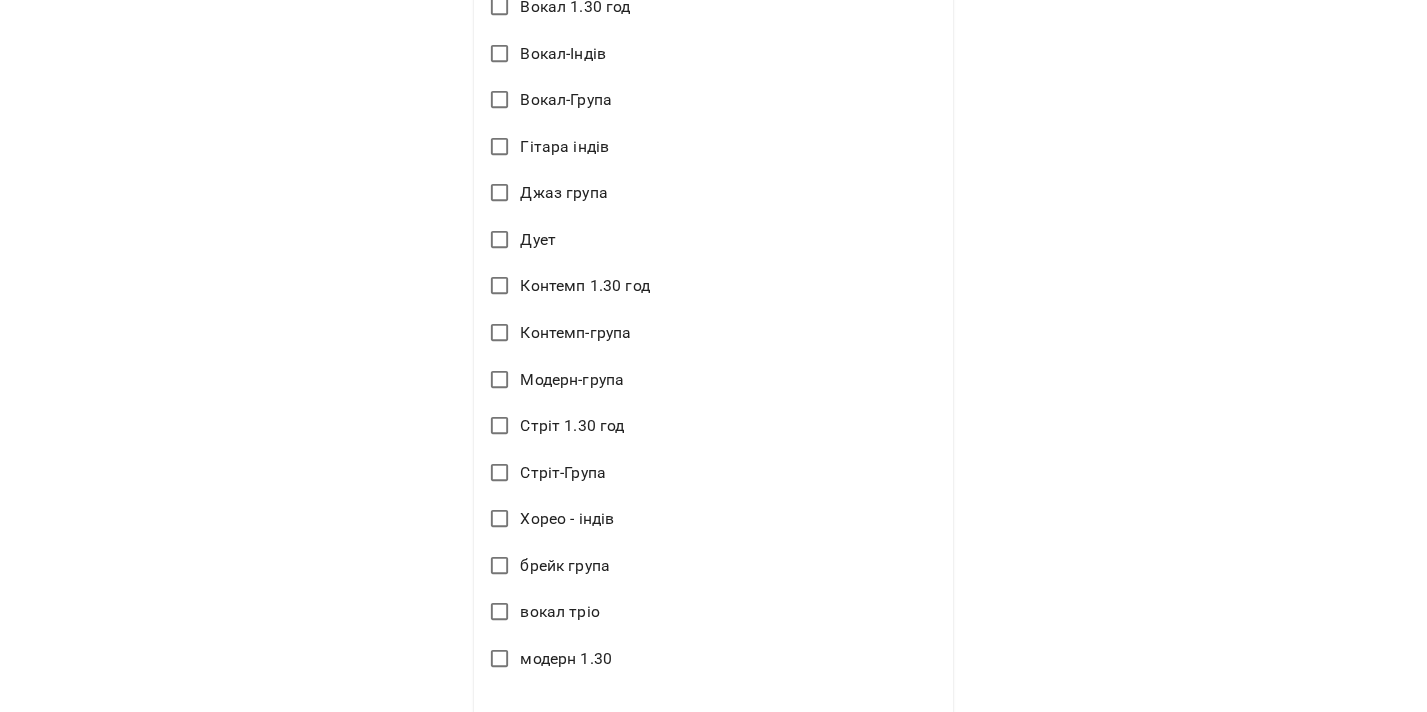 scroll, scrollTop: 1622, scrollLeft: 0, axis: vertical 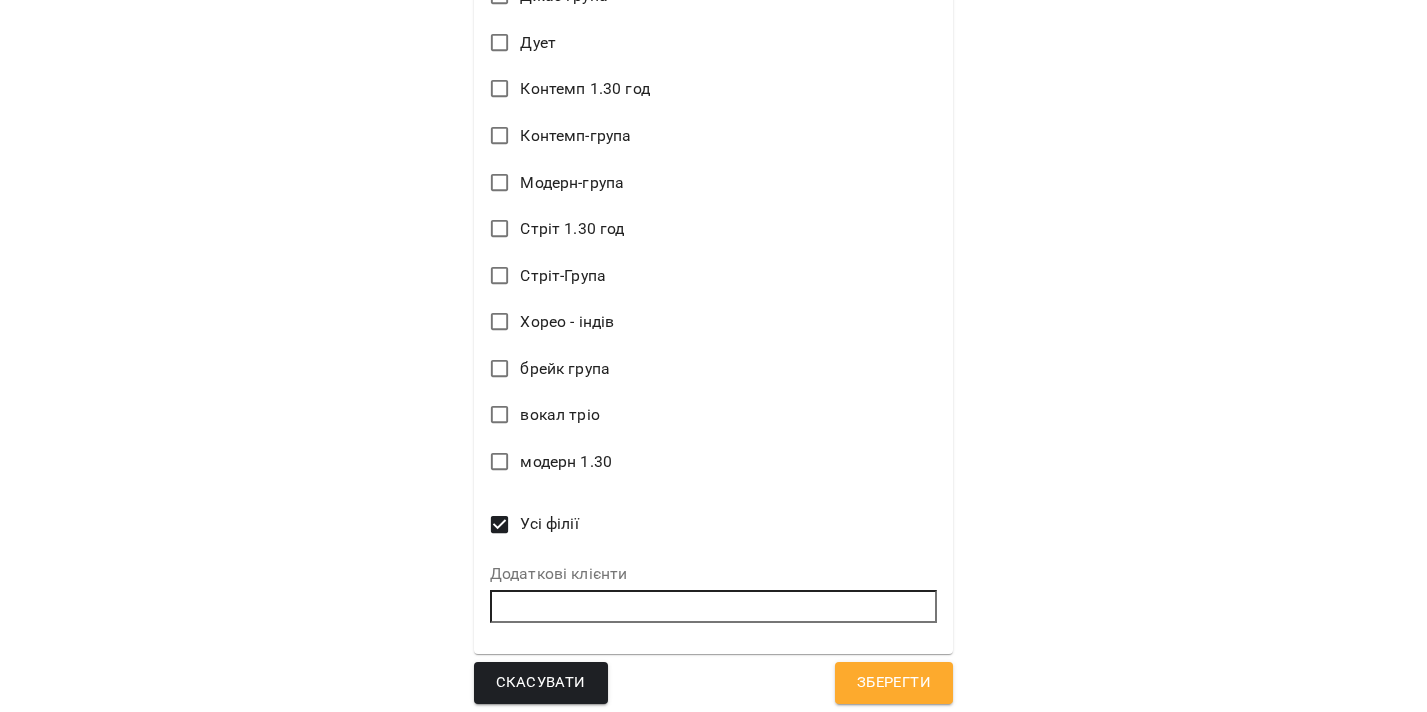 type 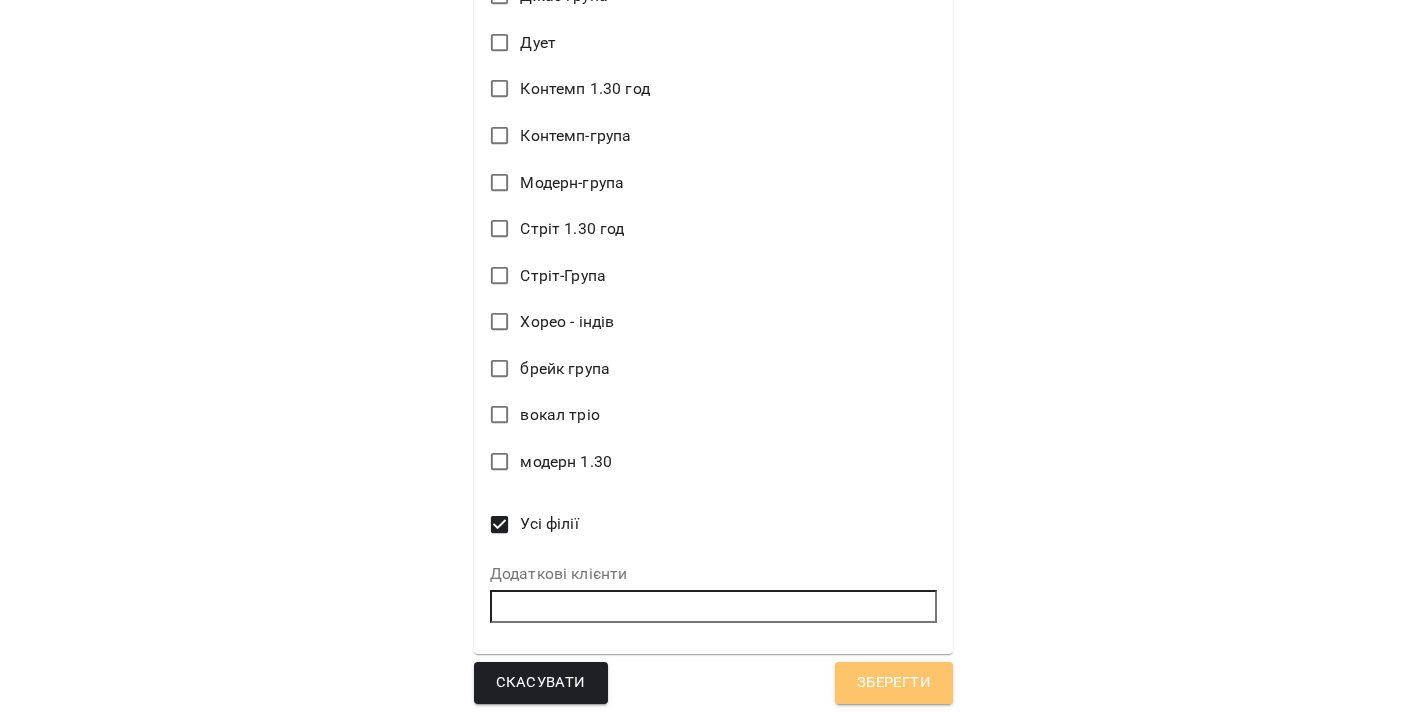 click on "Зберегти" at bounding box center (894, 683) 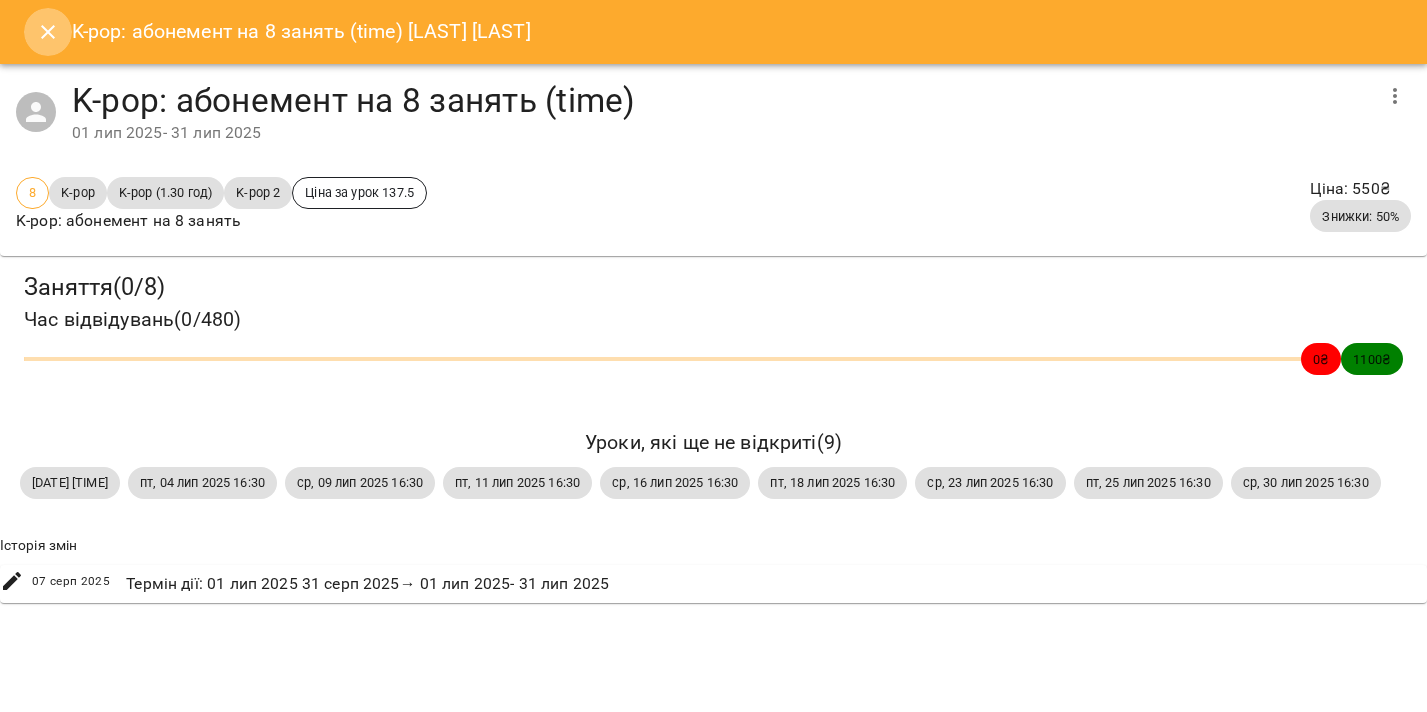 click 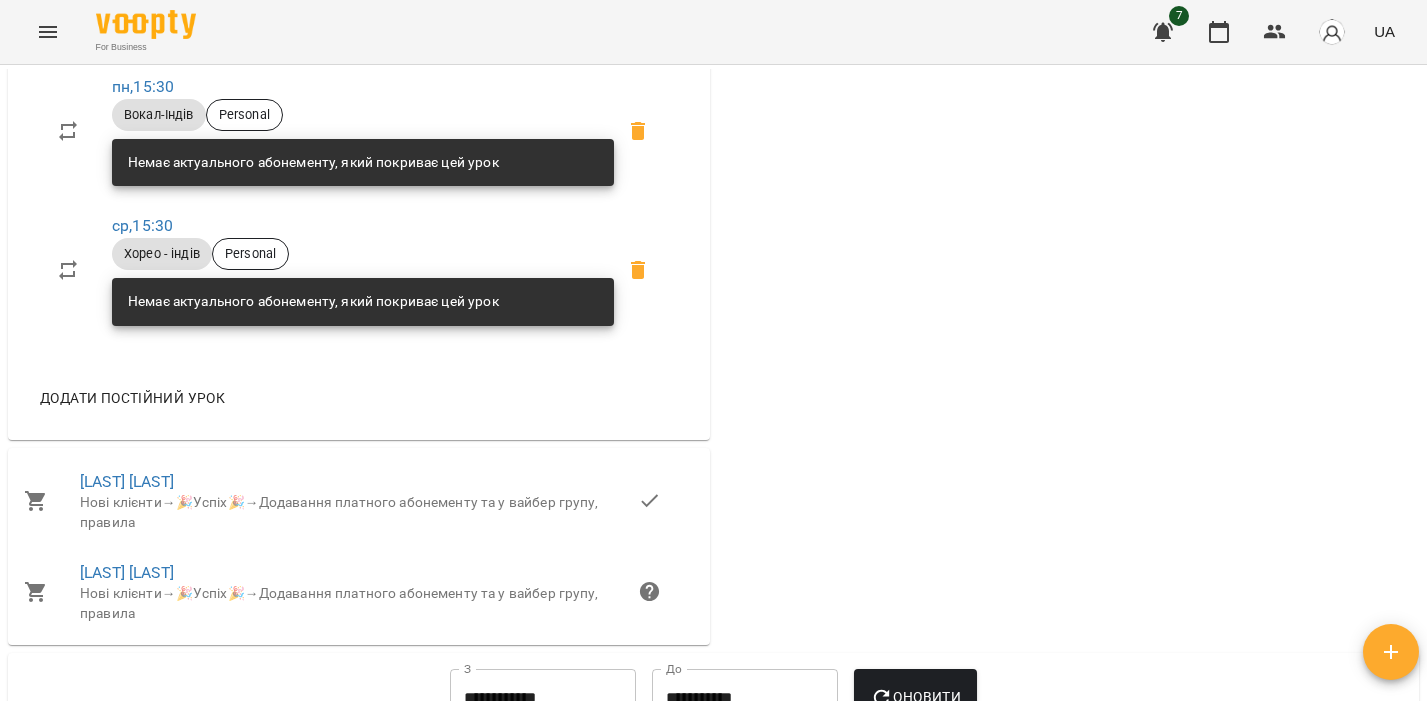 scroll, scrollTop: 2751, scrollLeft: 0, axis: vertical 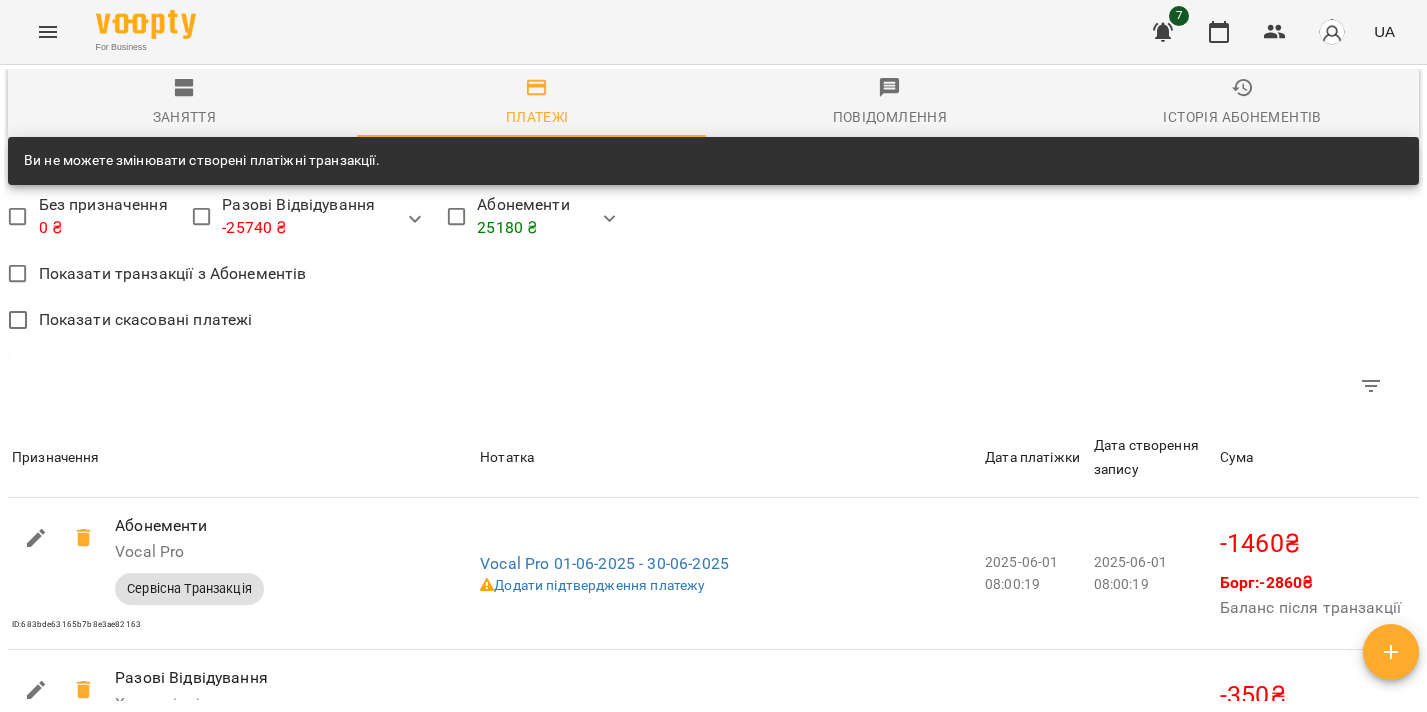 click on "Платежі" at bounding box center (537, 103) 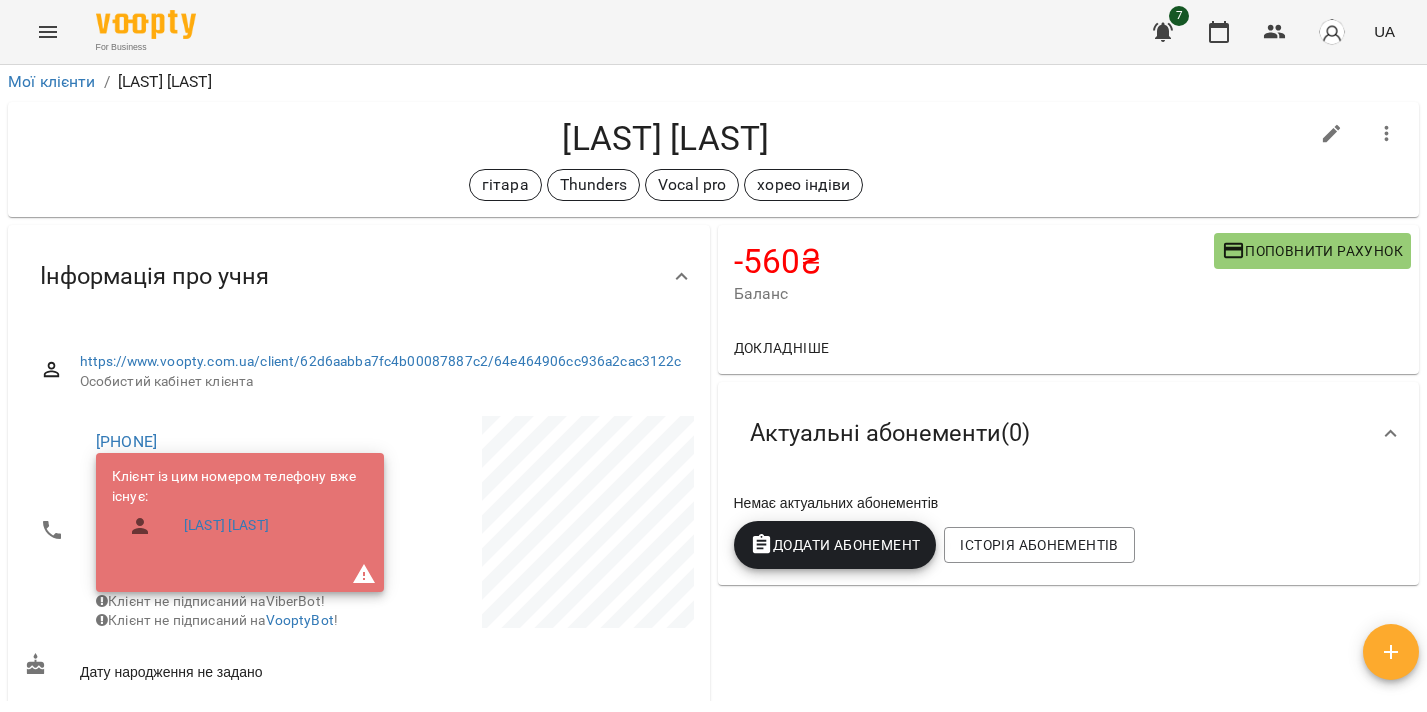 scroll, scrollTop: 0, scrollLeft: 0, axis: both 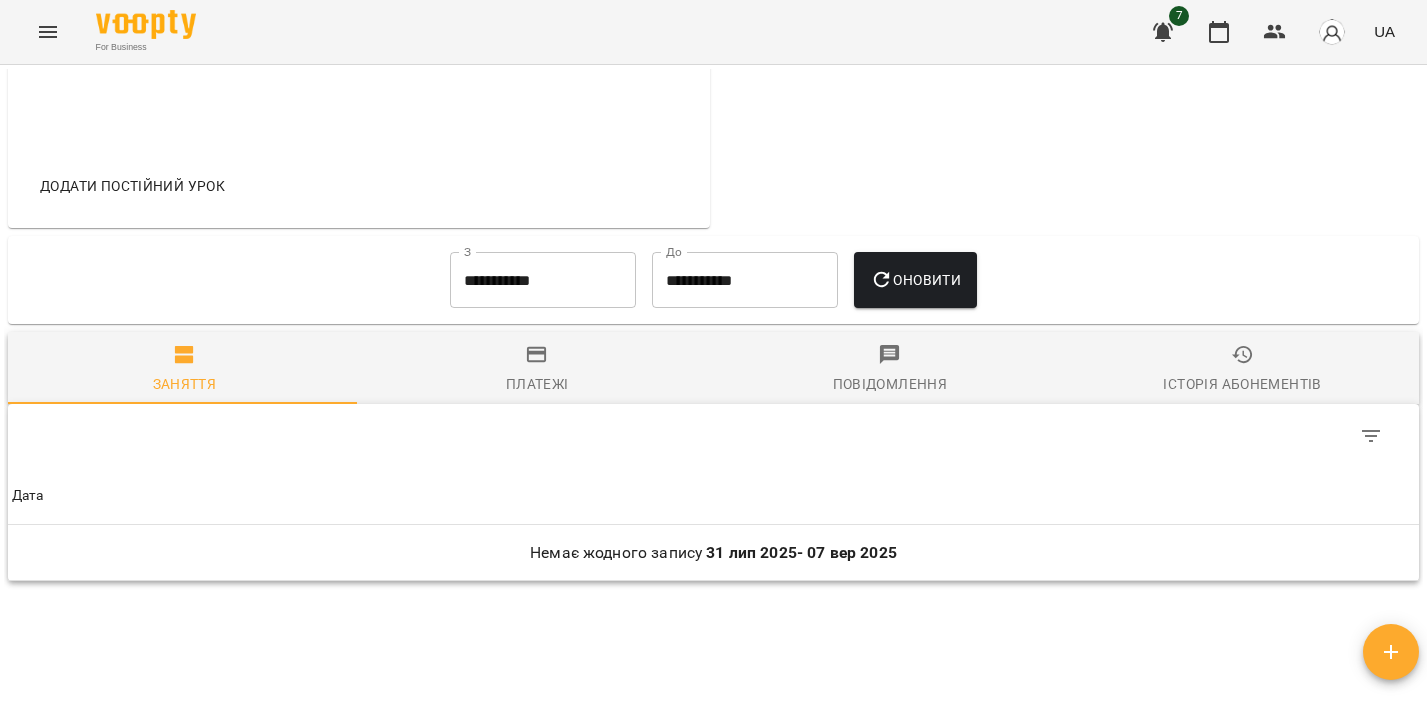 click on "**********" at bounding box center (543, 280) 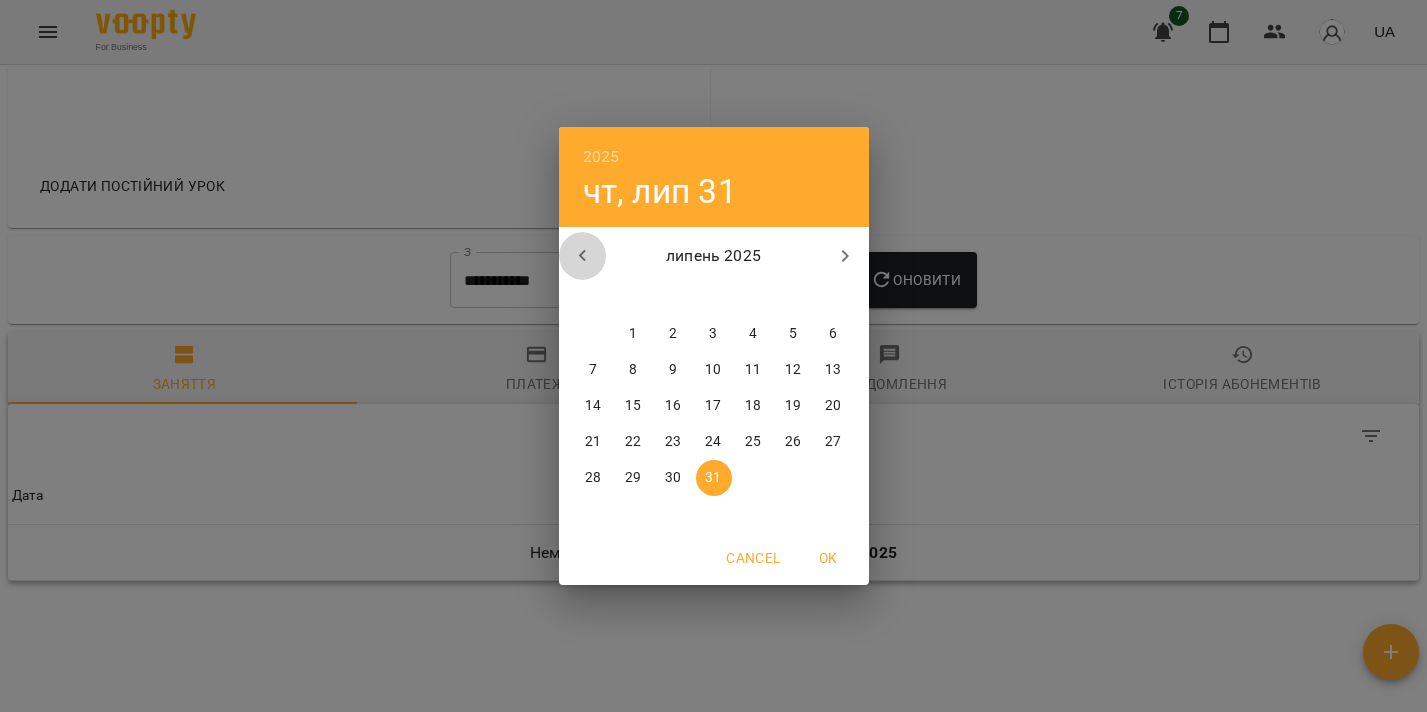 click at bounding box center [583, 256] 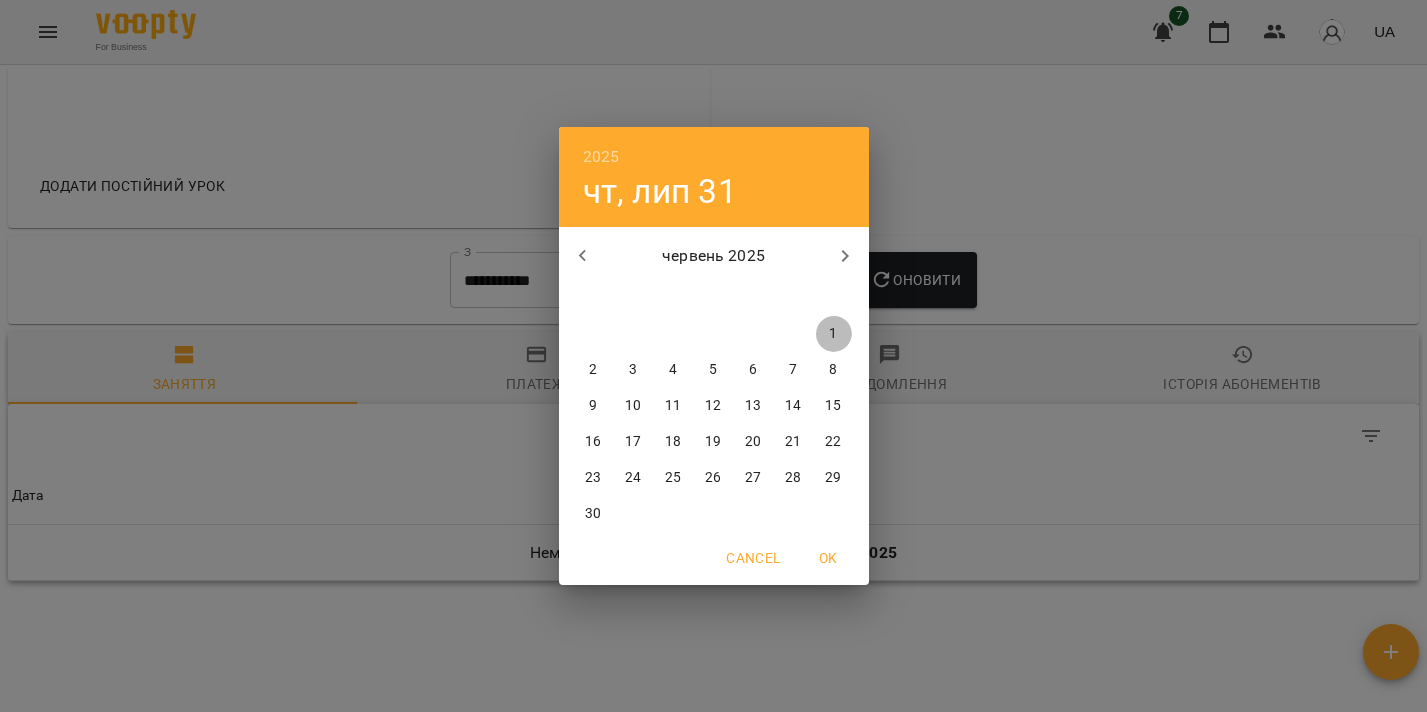 click on "1" at bounding box center [833, 334] 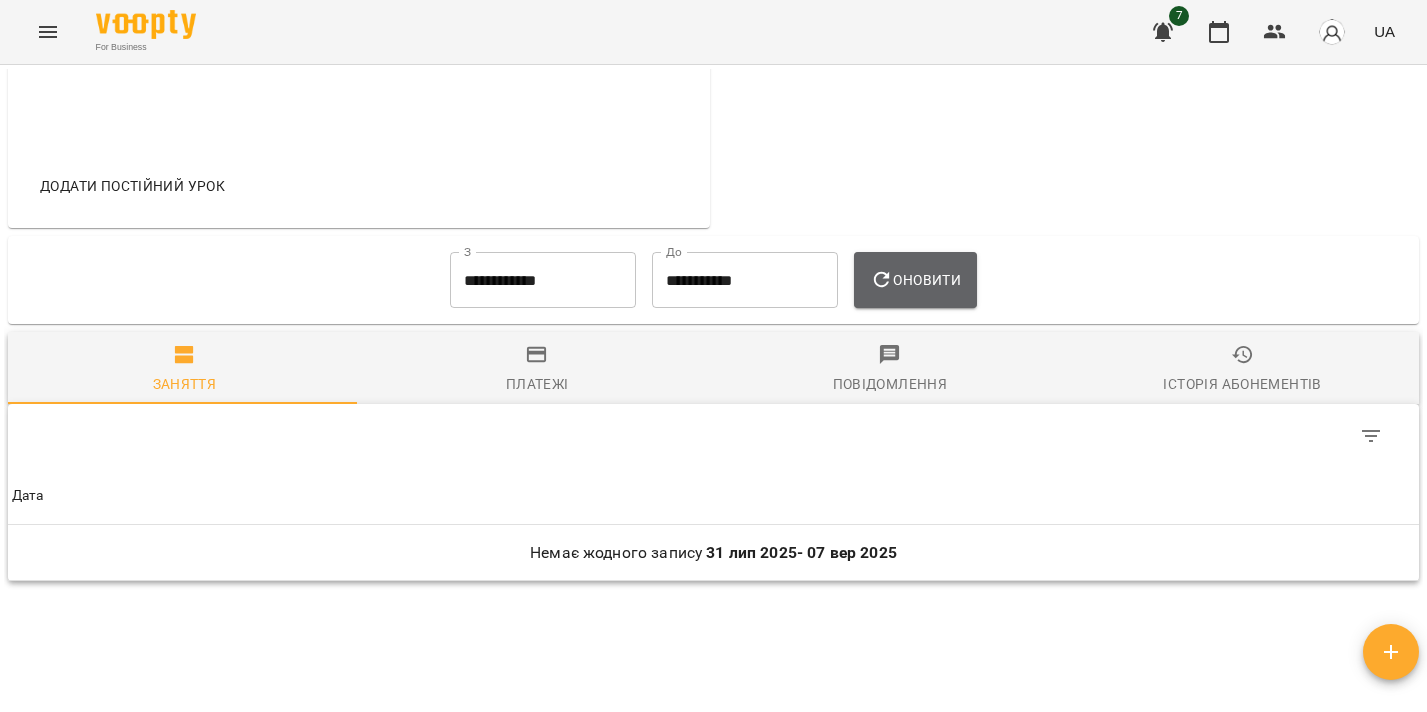 click 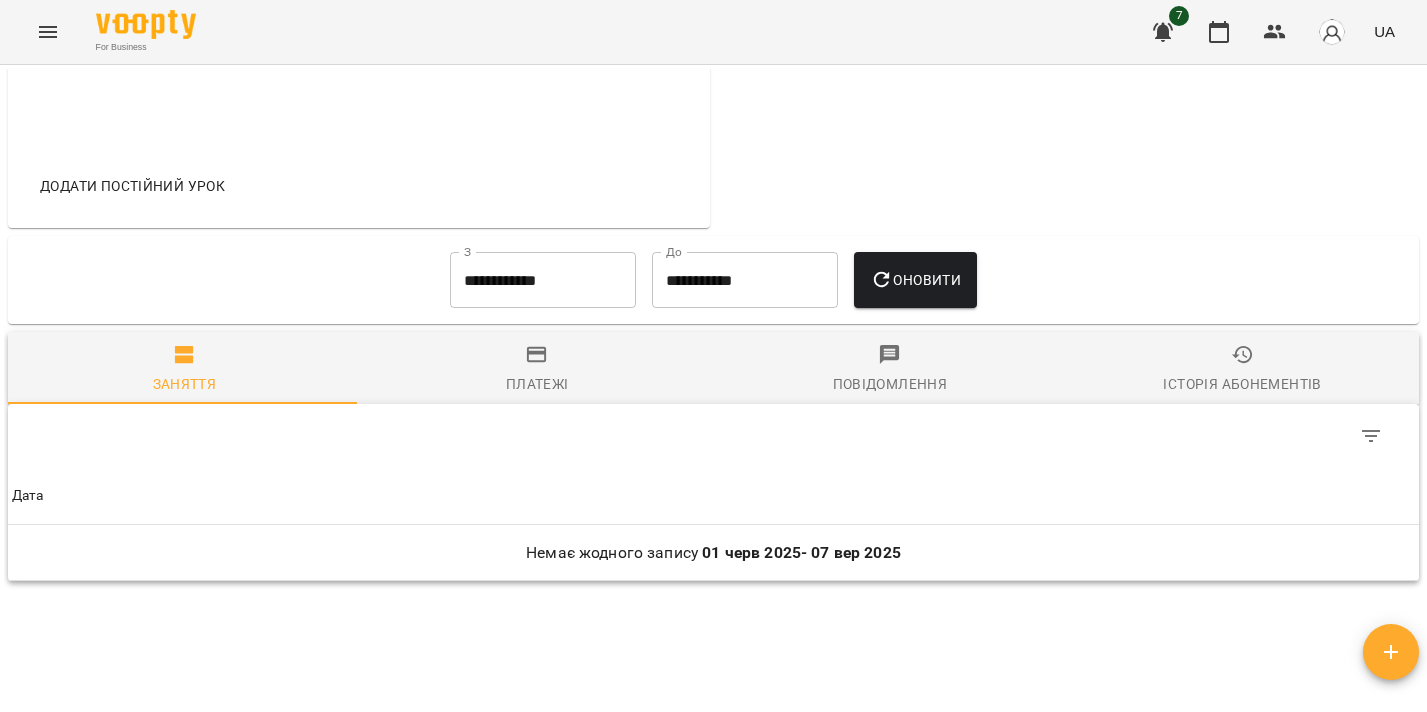 click on "Платежі" at bounding box center (537, 370) 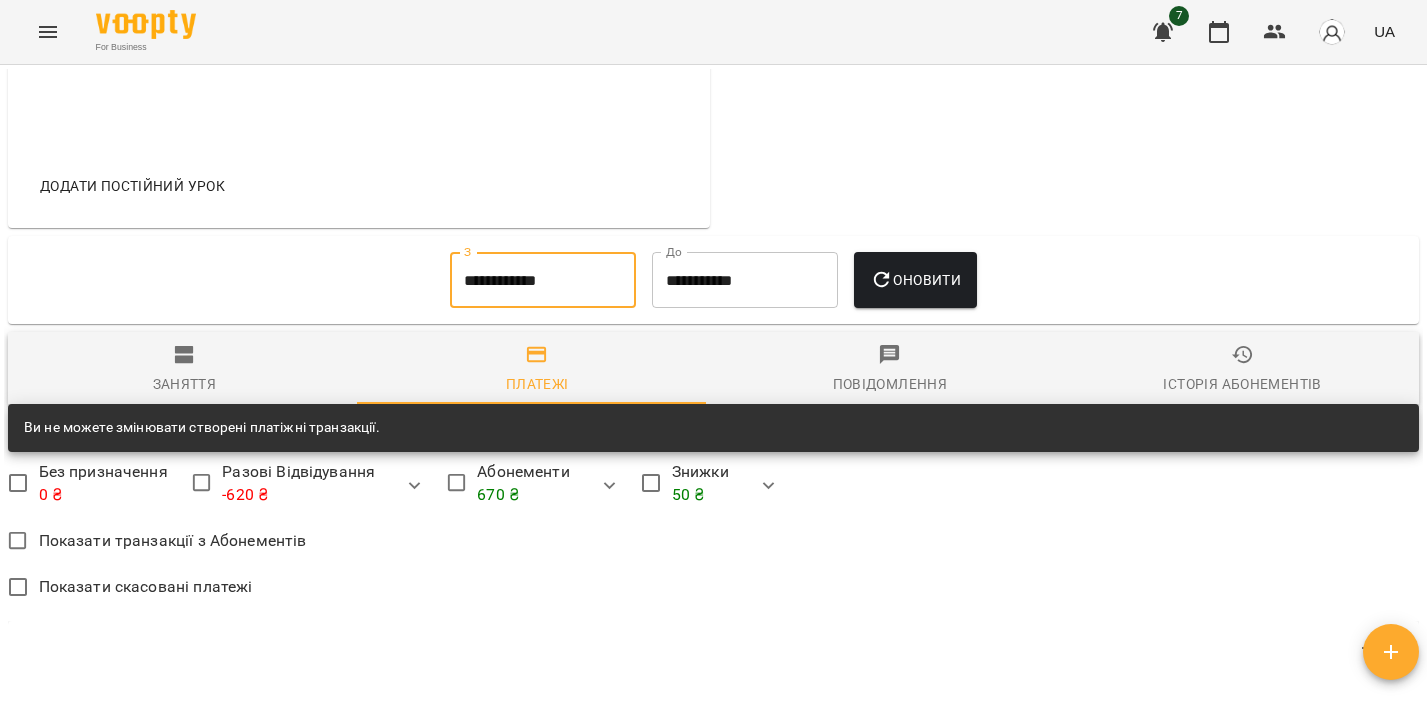 click on "**********" at bounding box center (543, 280) 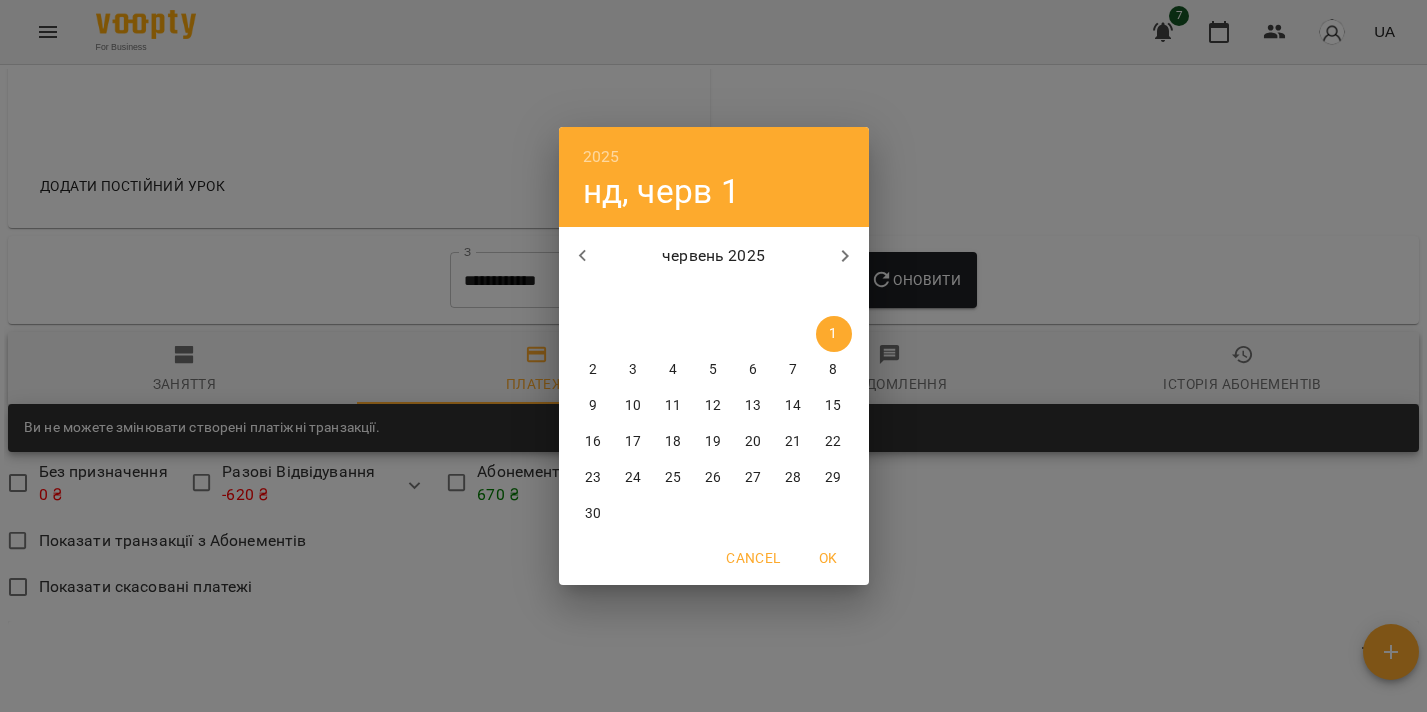 click at bounding box center [583, 256] 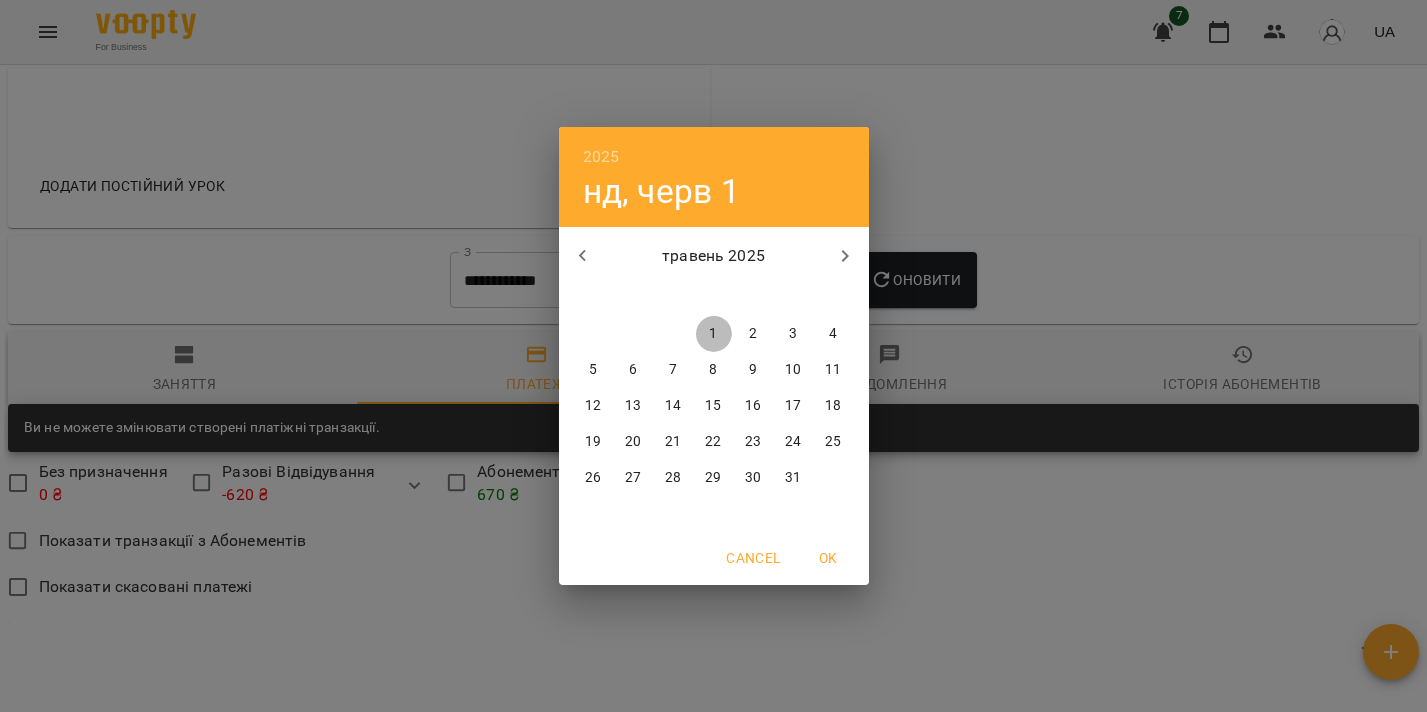 click on "1" at bounding box center [714, 334] 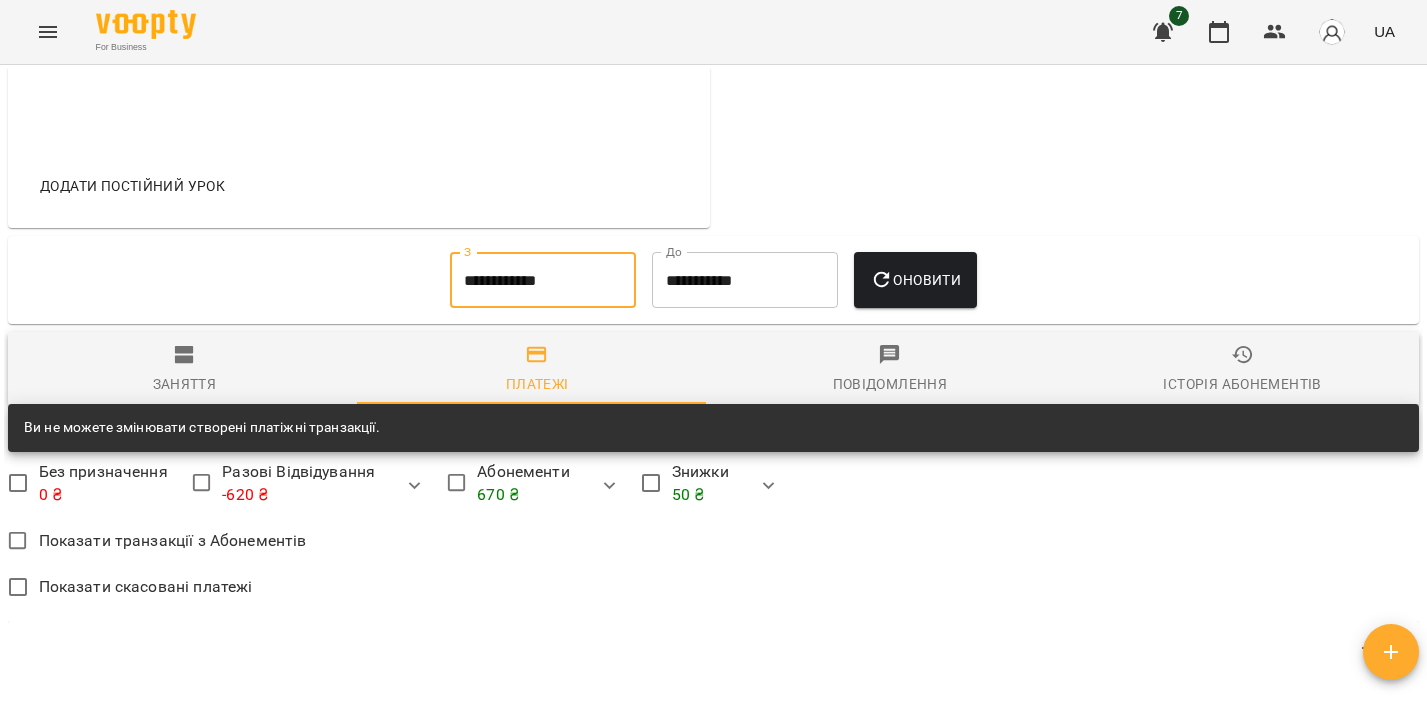 click on "Оновити" at bounding box center (915, 280) 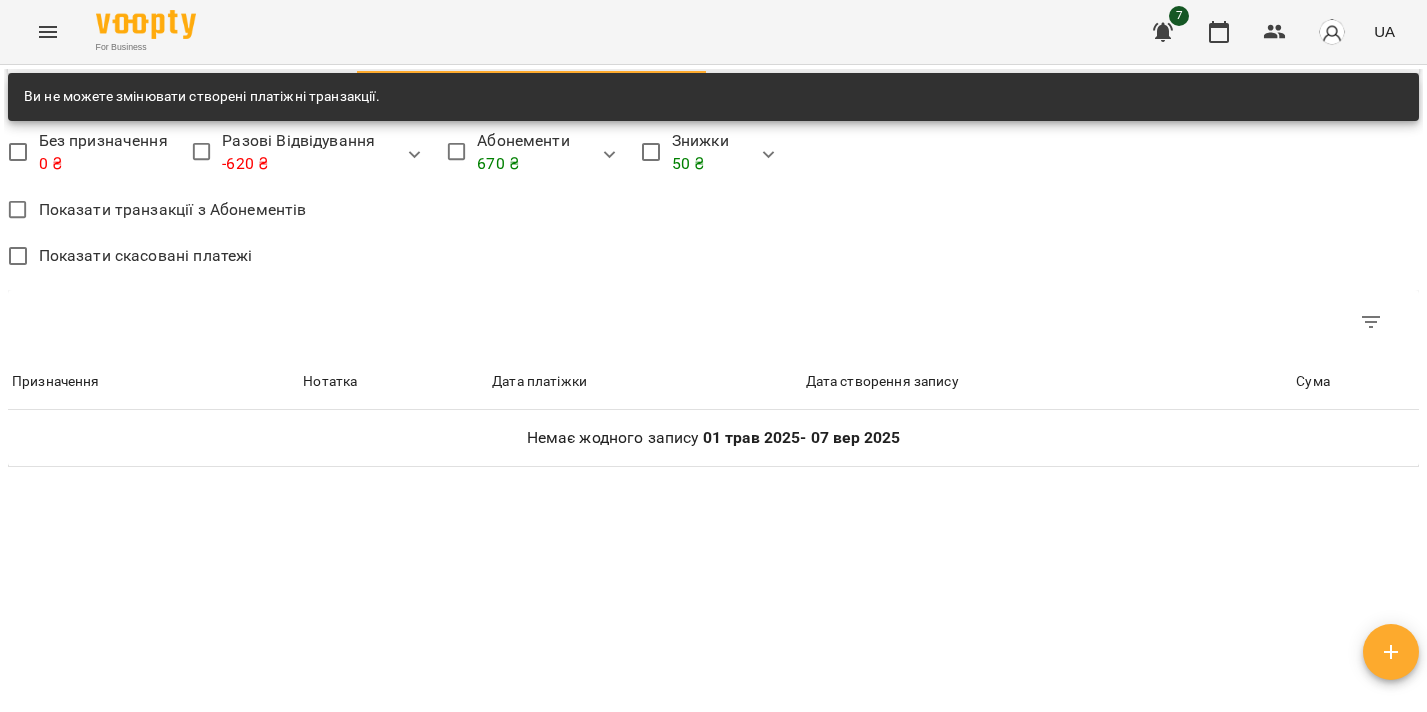 scroll, scrollTop: 967, scrollLeft: 0, axis: vertical 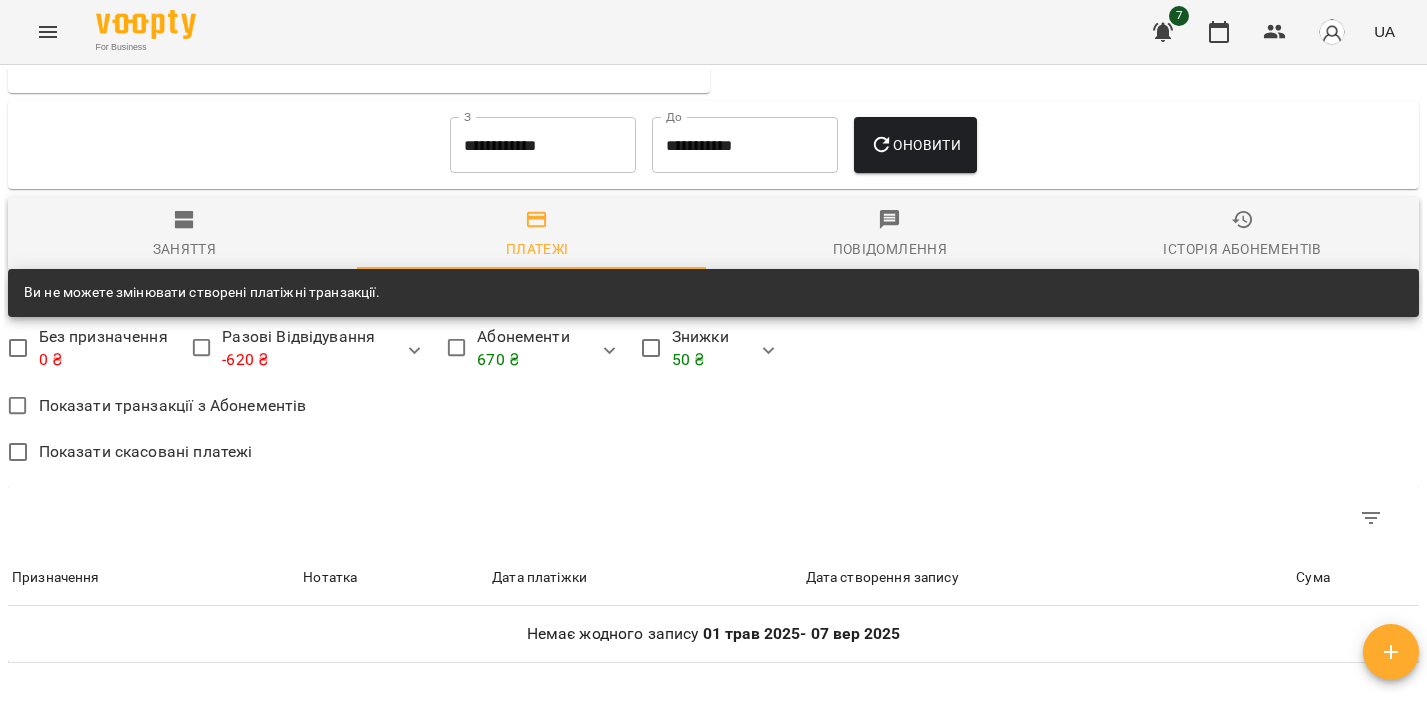 click on "**********" at bounding box center (543, 145) 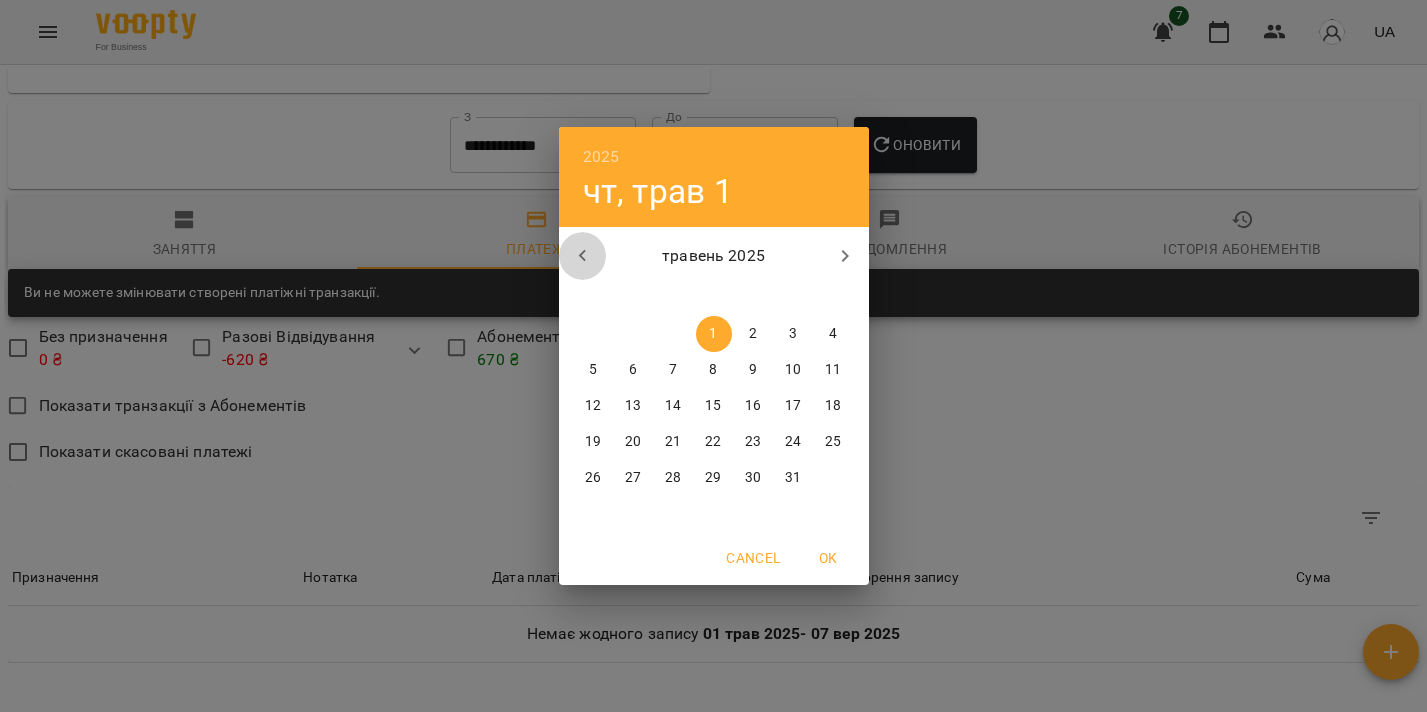 click at bounding box center (583, 256) 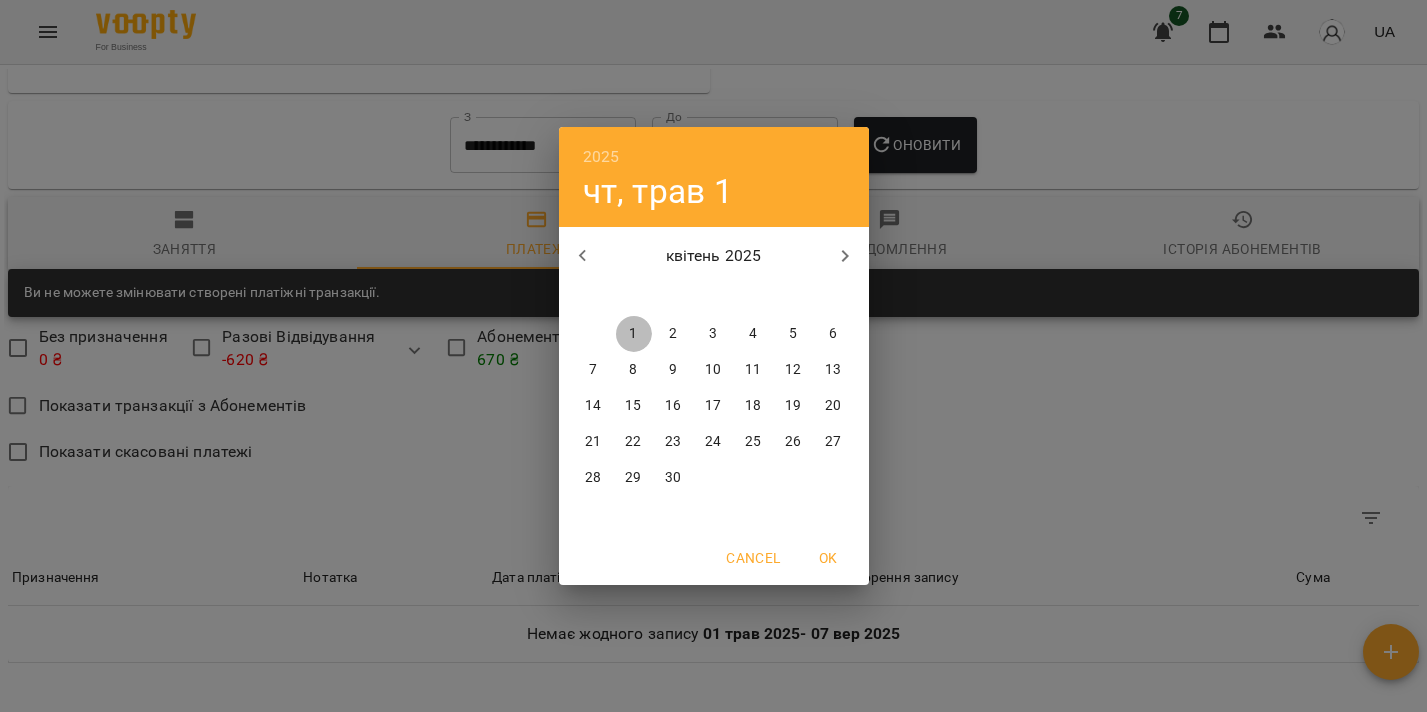 click on "1" at bounding box center [634, 334] 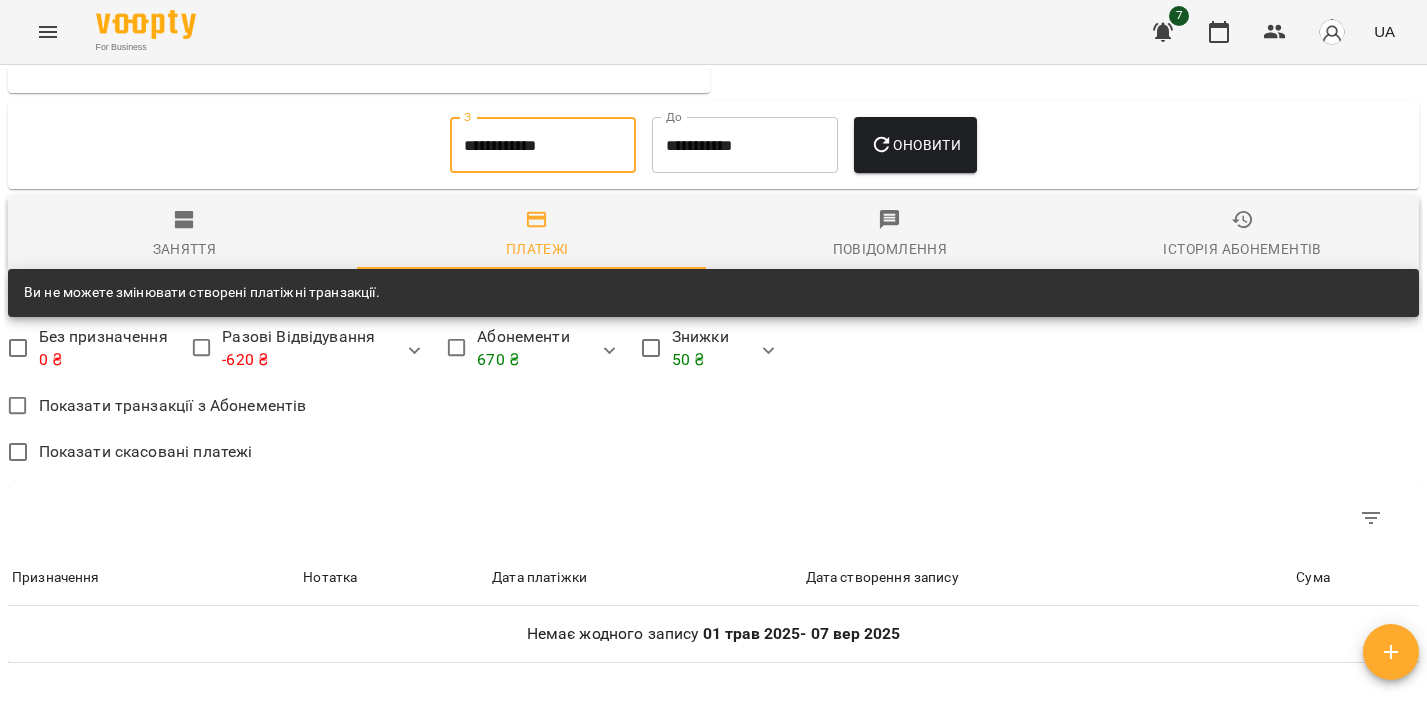 click on "Оновити" at bounding box center (915, 145) 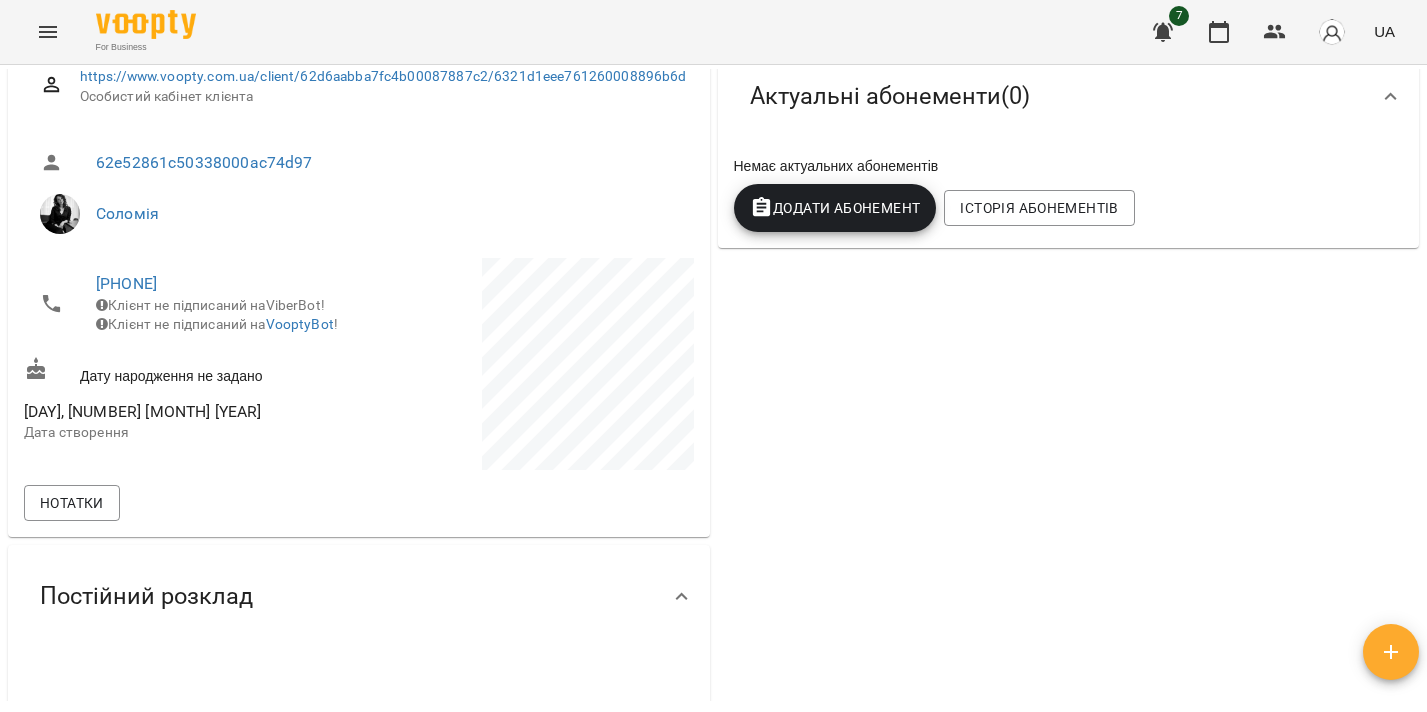 scroll, scrollTop: 0, scrollLeft: 0, axis: both 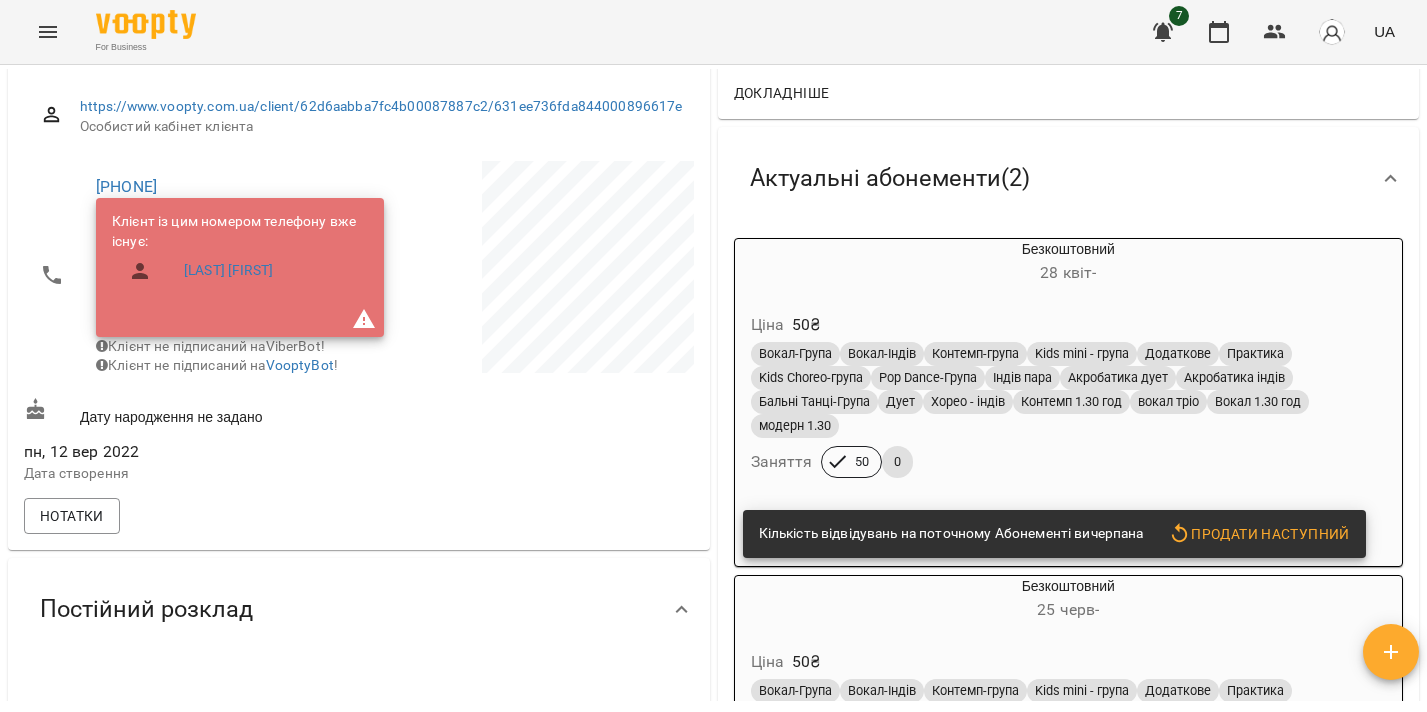 click on "Ціна 50 ₴" at bounding box center (1069, 325) 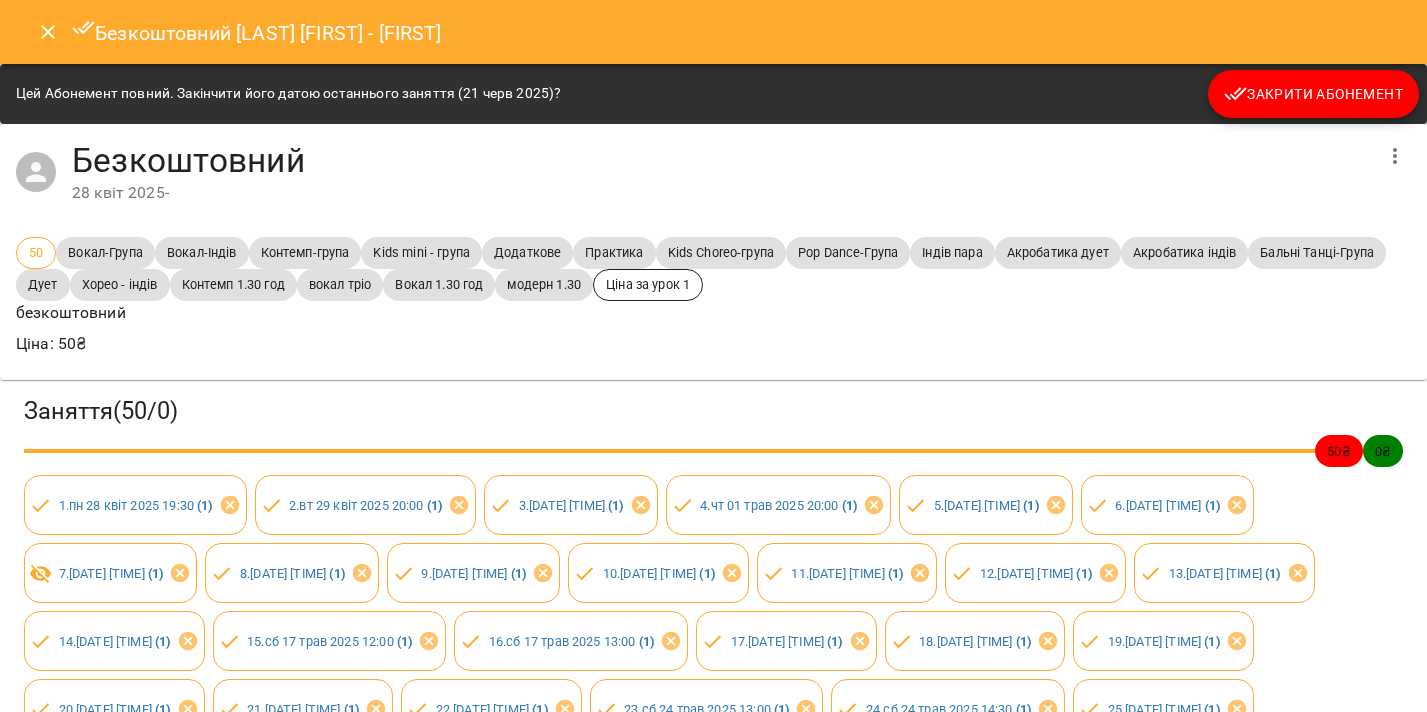 click on "Закрити Абонемент" at bounding box center [1313, 94] 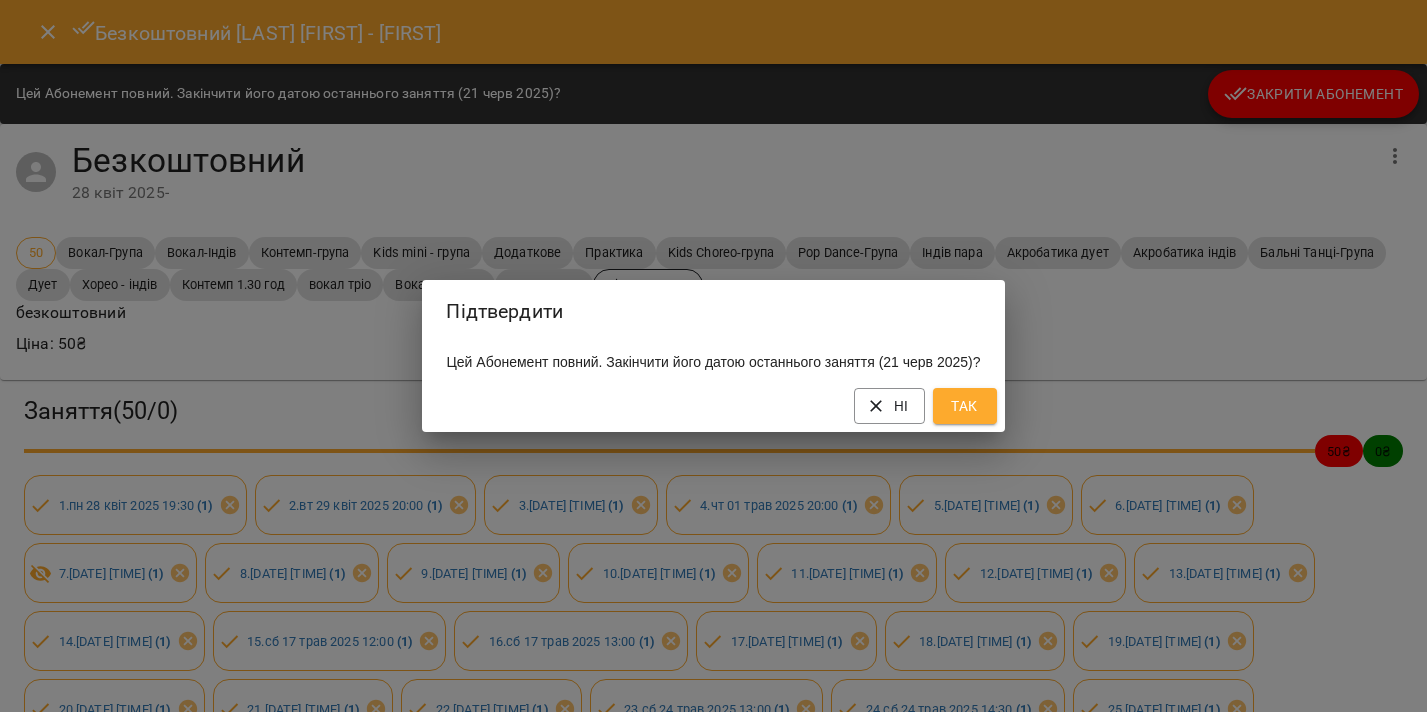 click on "Так" at bounding box center (965, 406) 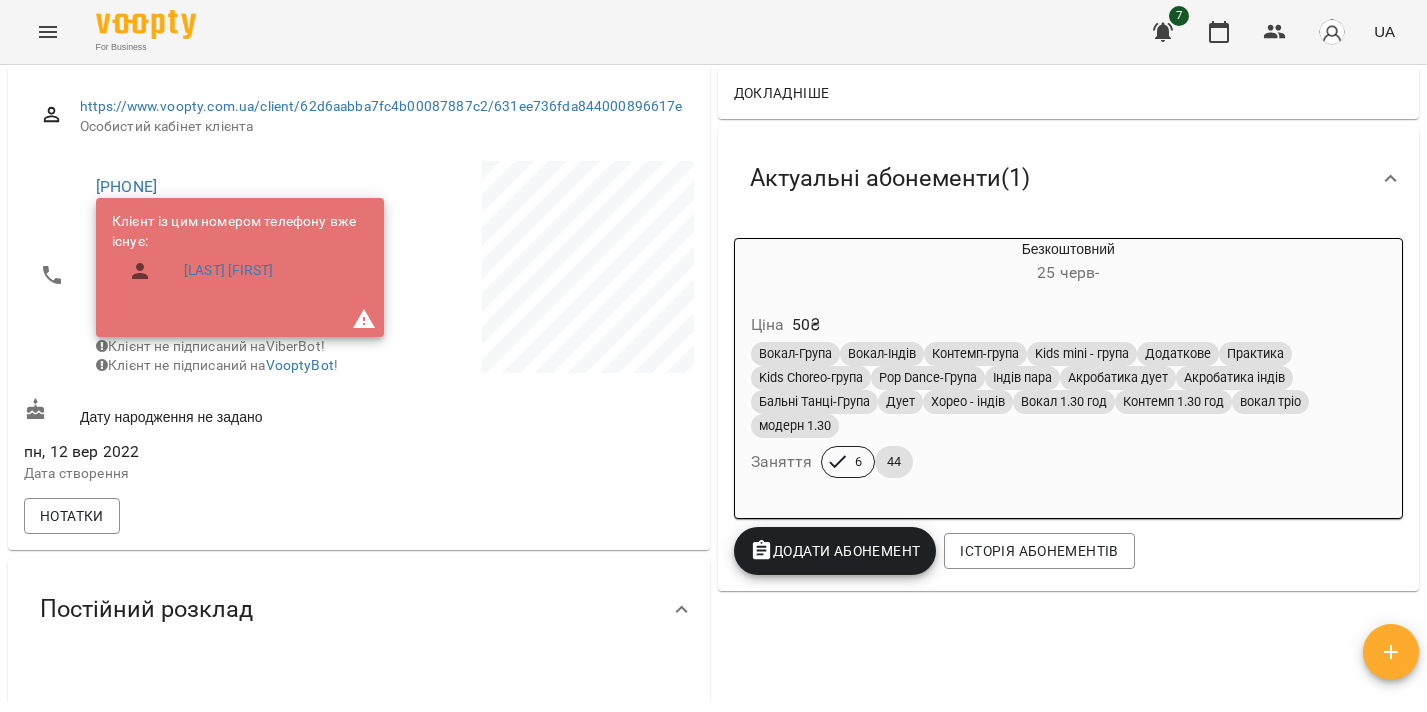scroll, scrollTop: 0, scrollLeft: 0, axis: both 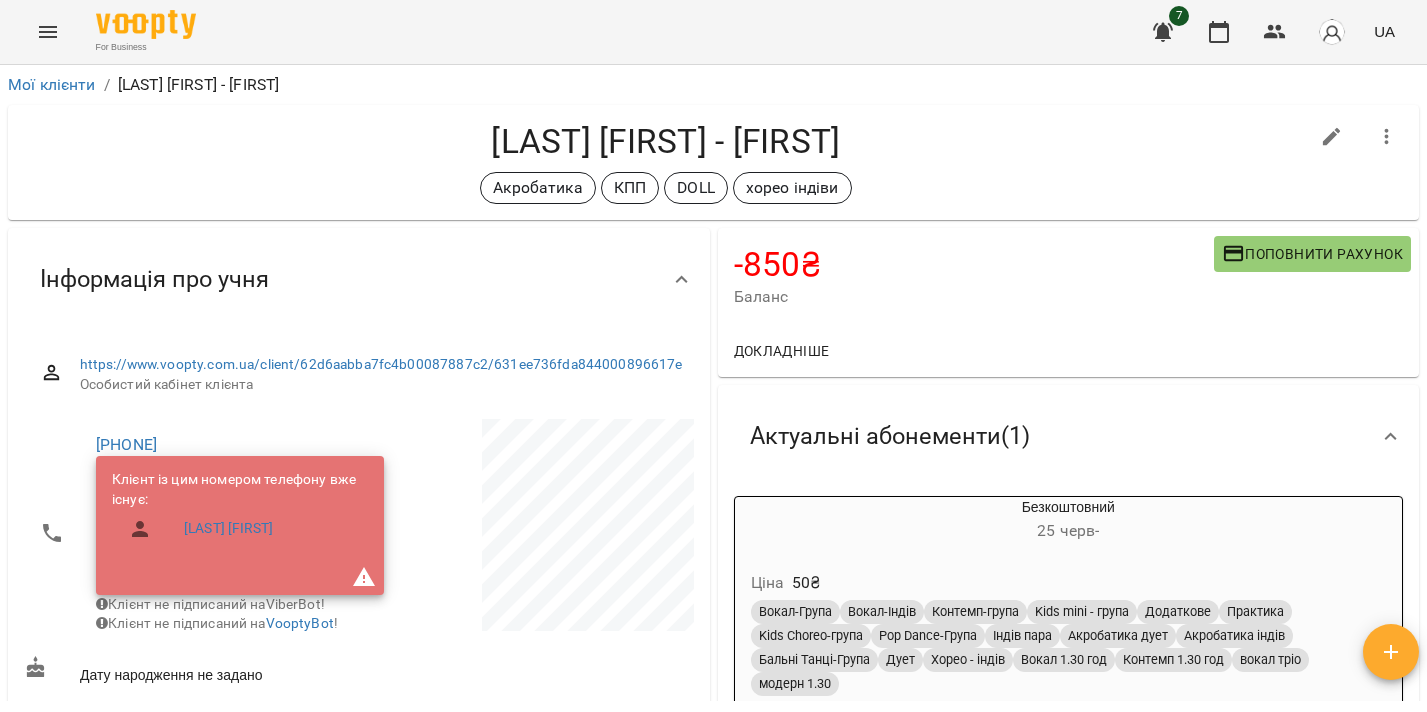 click on "Поповнити рахунок" at bounding box center (1312, 254) 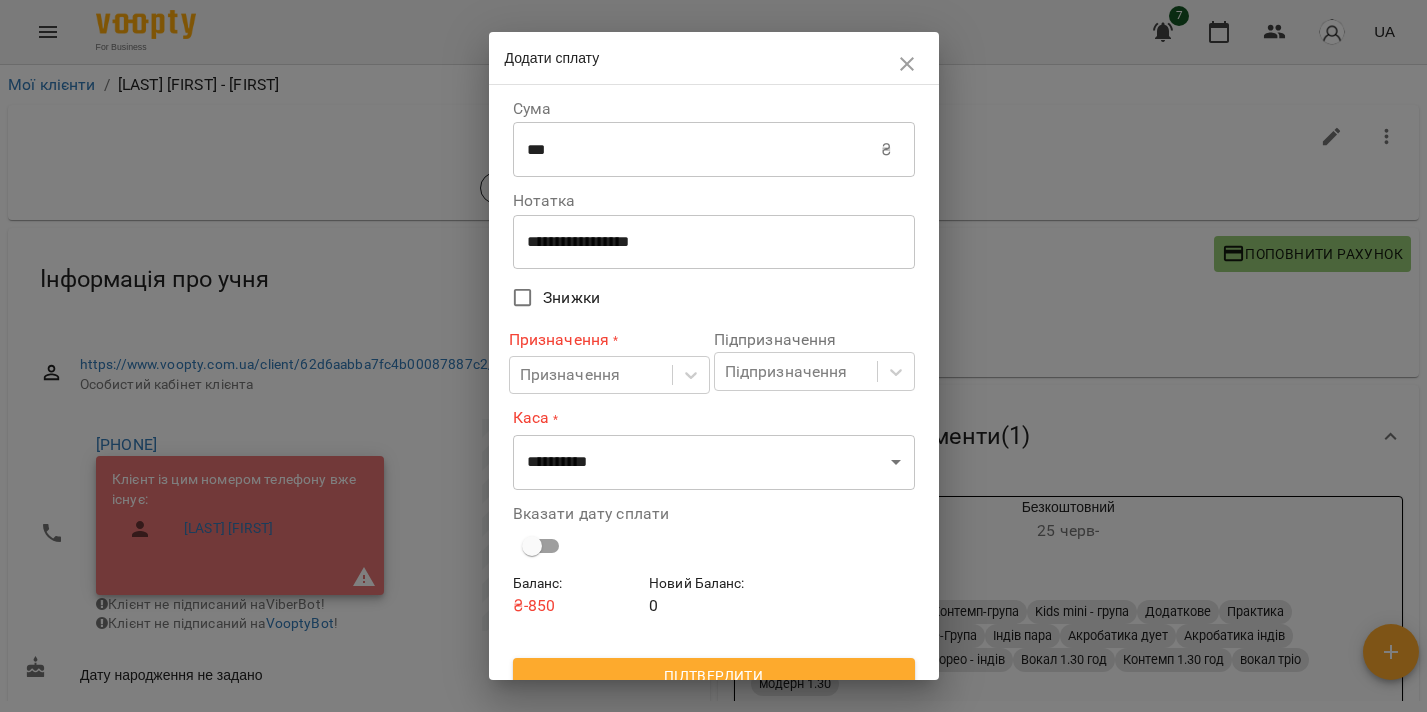 click on "Знижки" at bounding box center (571, 298) 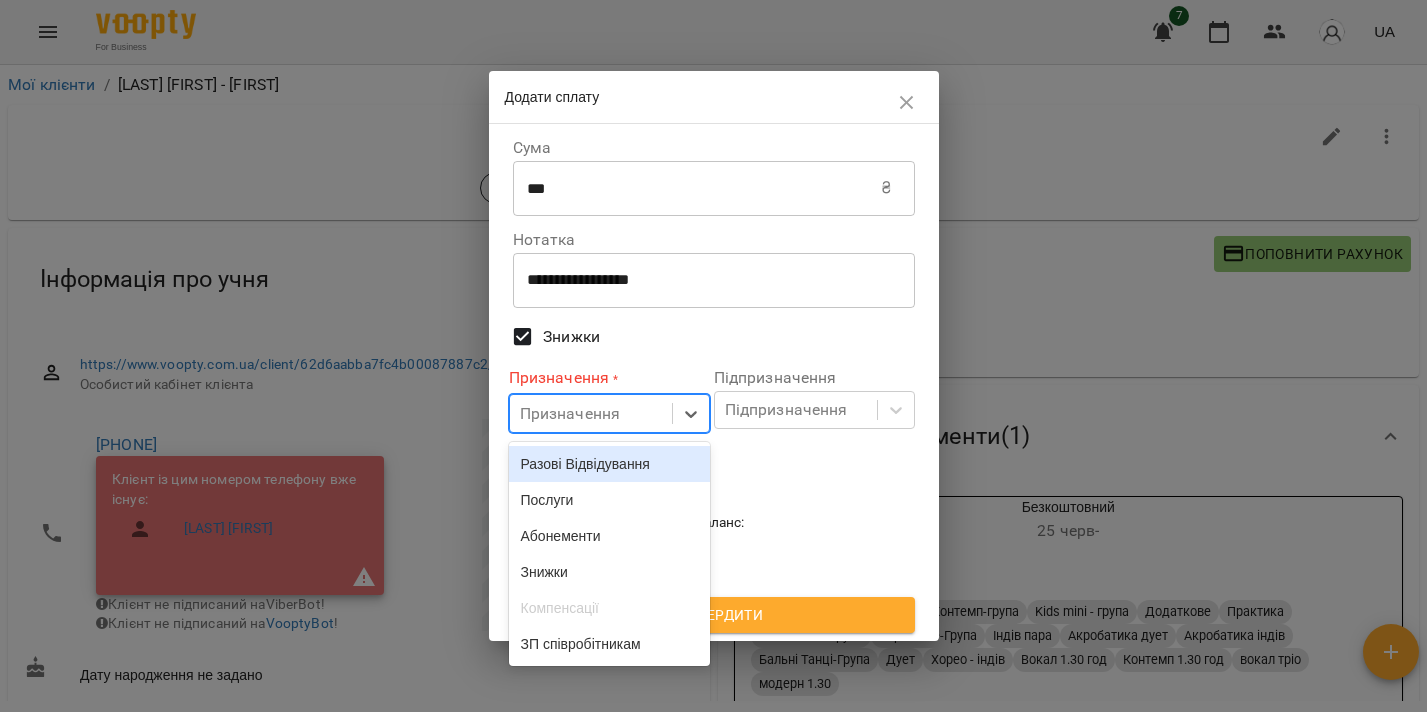 drag, startPoint x: 661, startPoint y: 424, endPoint x: 650, endPoint y: 457, distance: 34.785053 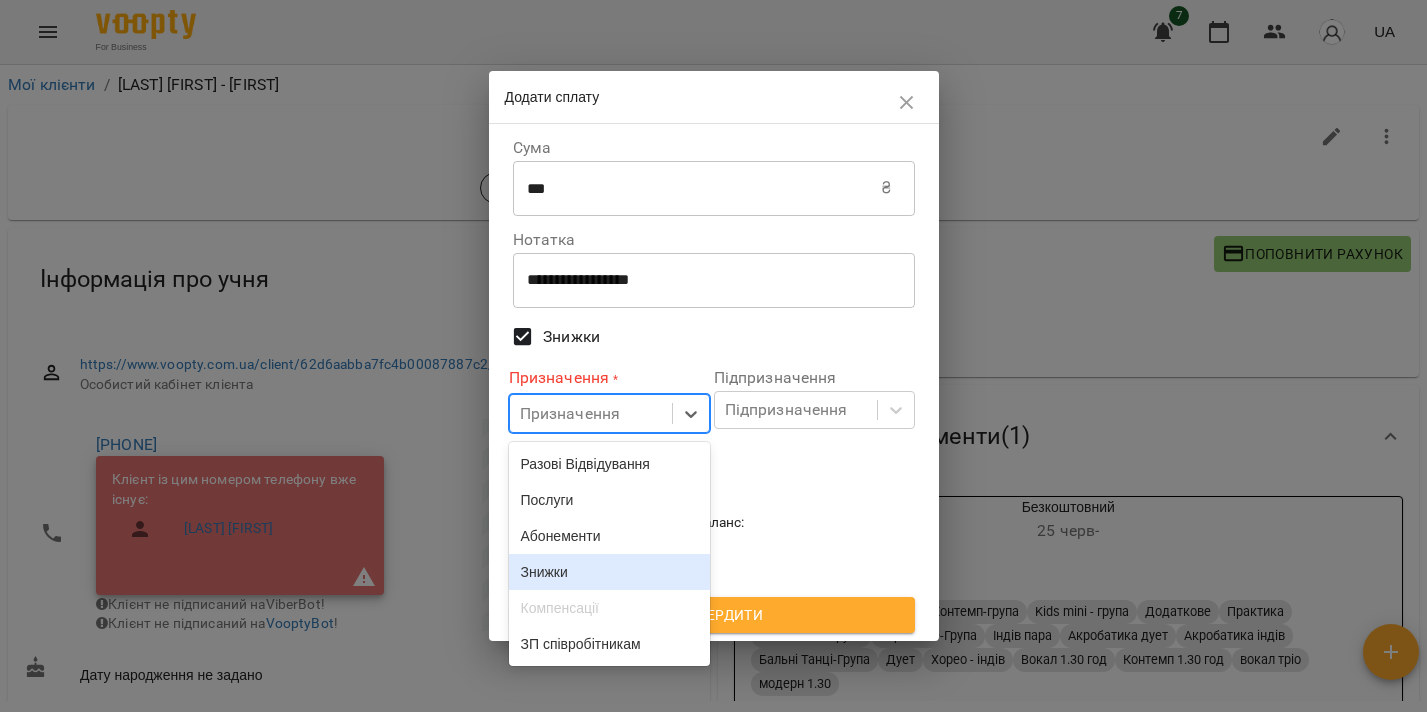 click on "Знижки" at bounding box center [609, 572] 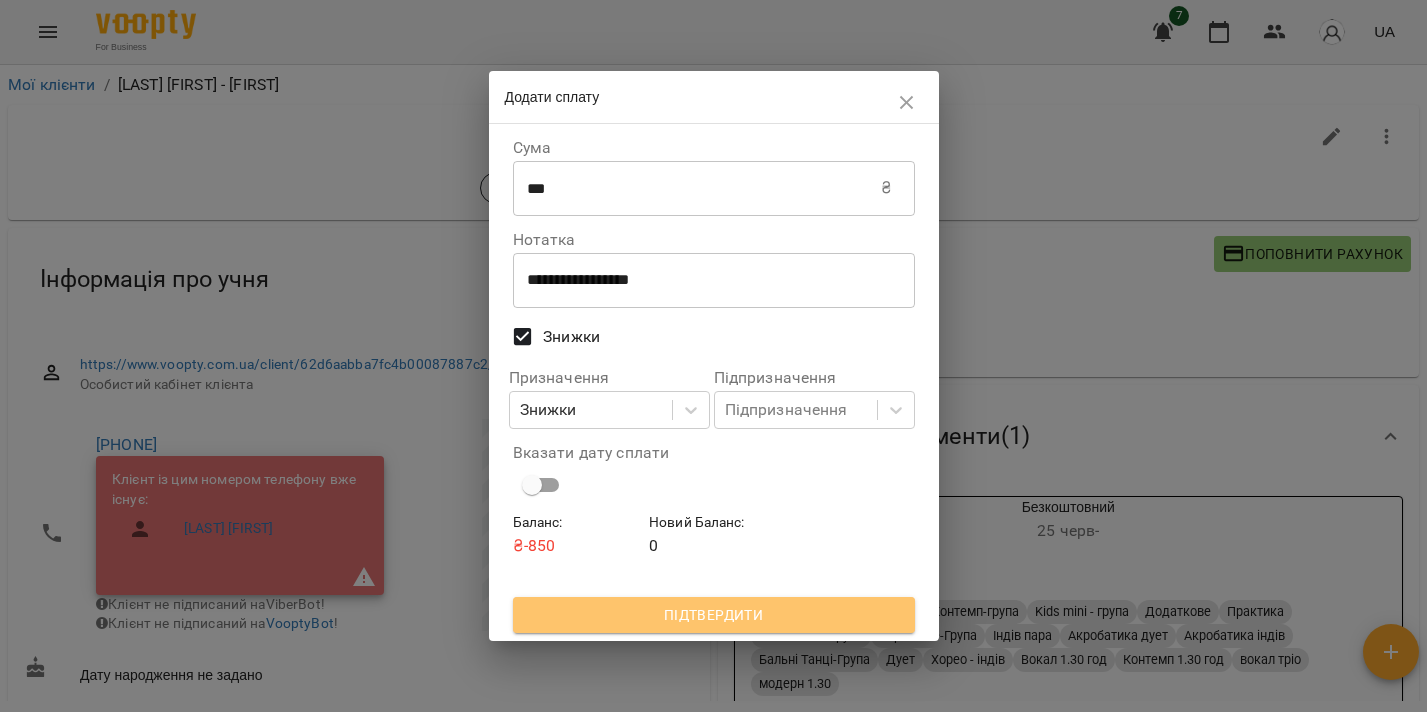 click on "Підтвердити" at bounding box center [714, 615] 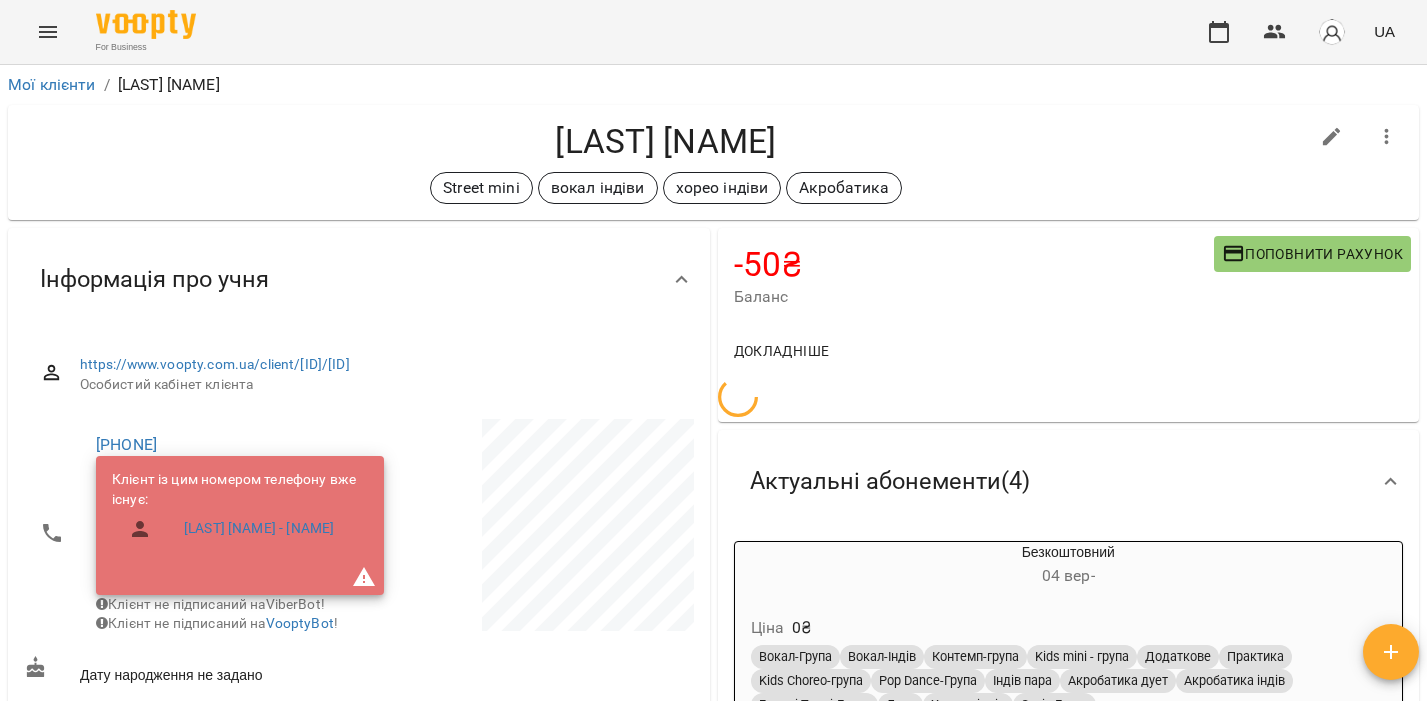scroll, scrollTop: 0, scrollLeft: 0, axis: both 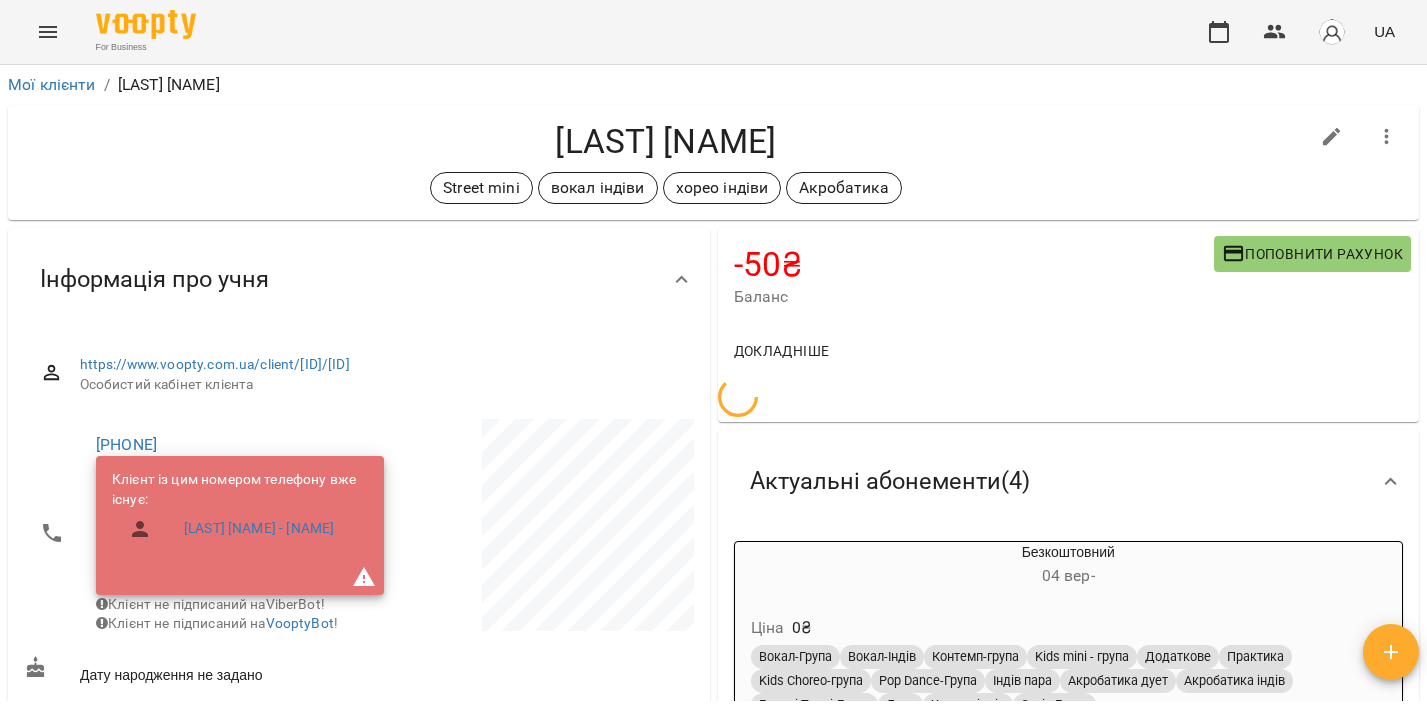 click on "Поповнити рахунок" at bounding box center [1312, 254] 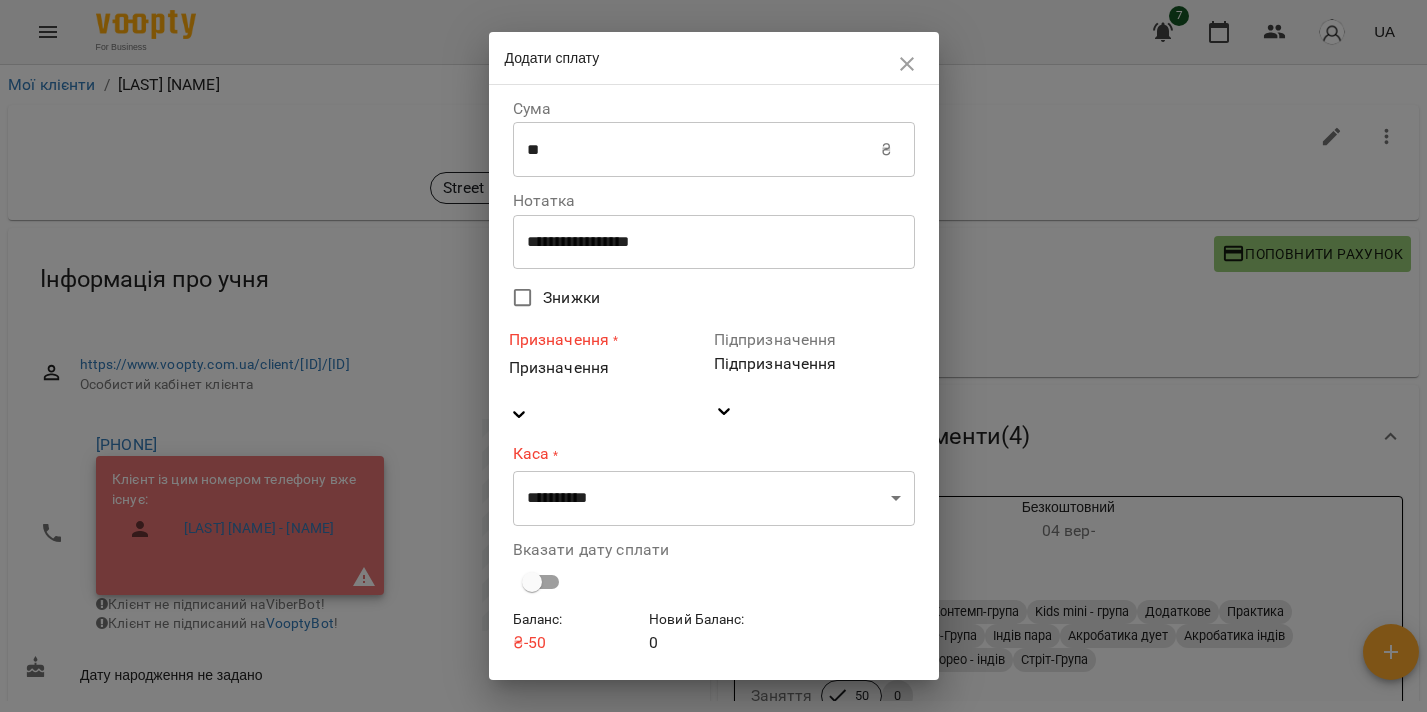 click on "Знижки" at bounding box center (700, 298) 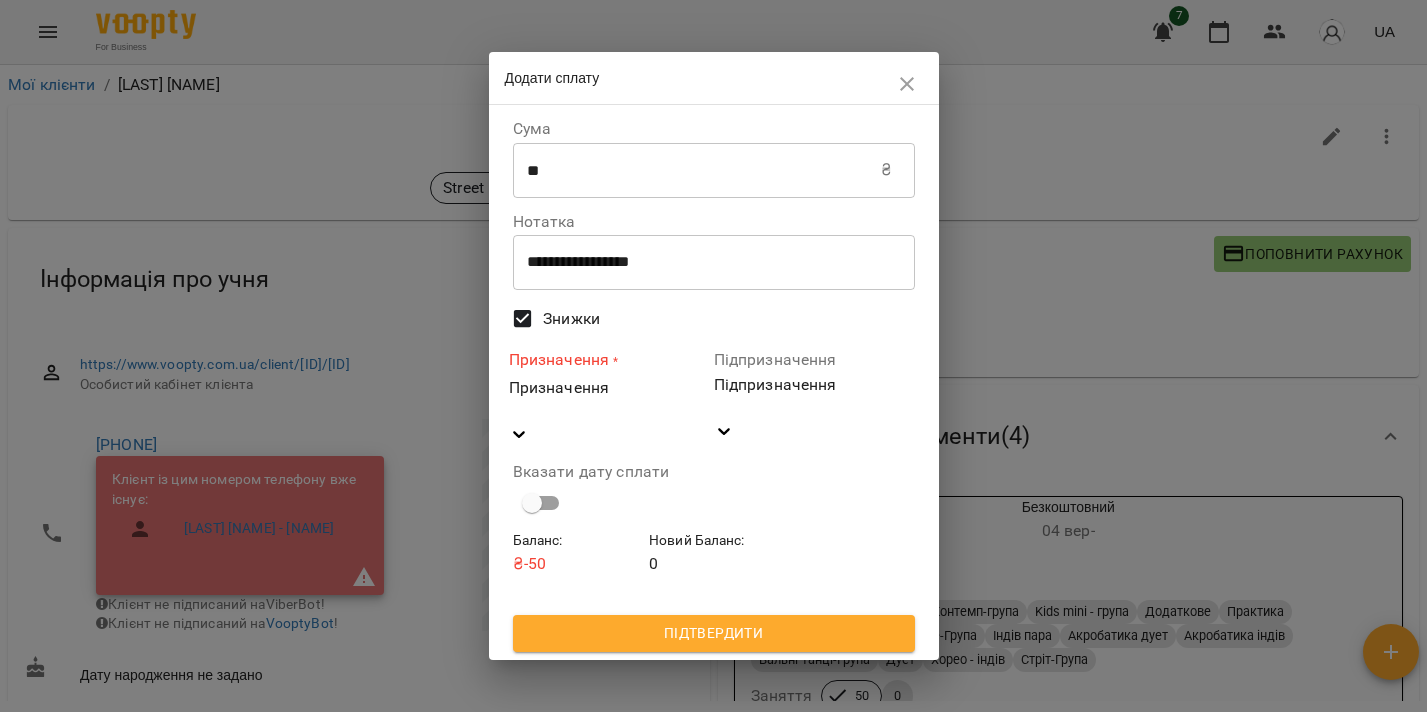 click on "Призначення" at bounding box center [609, 400] 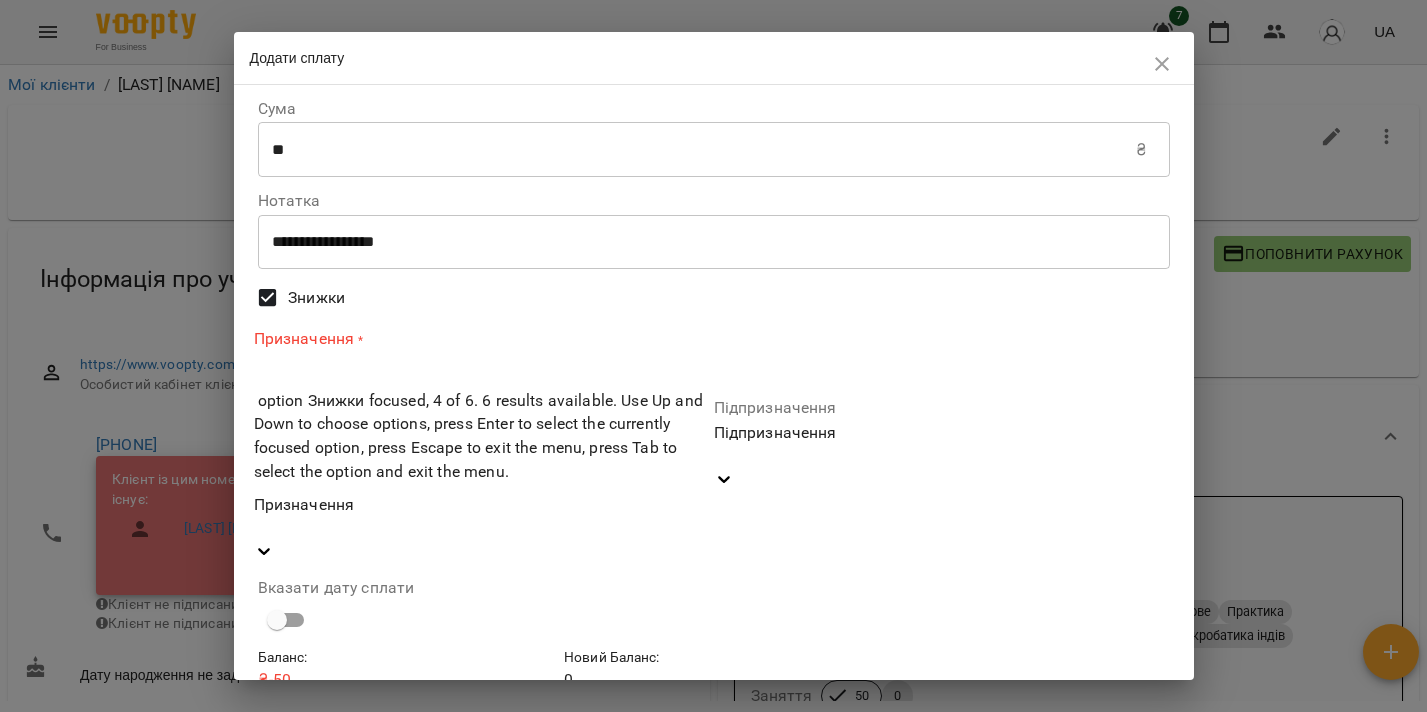 click on "Знижки" at bounding box center [713, 847] 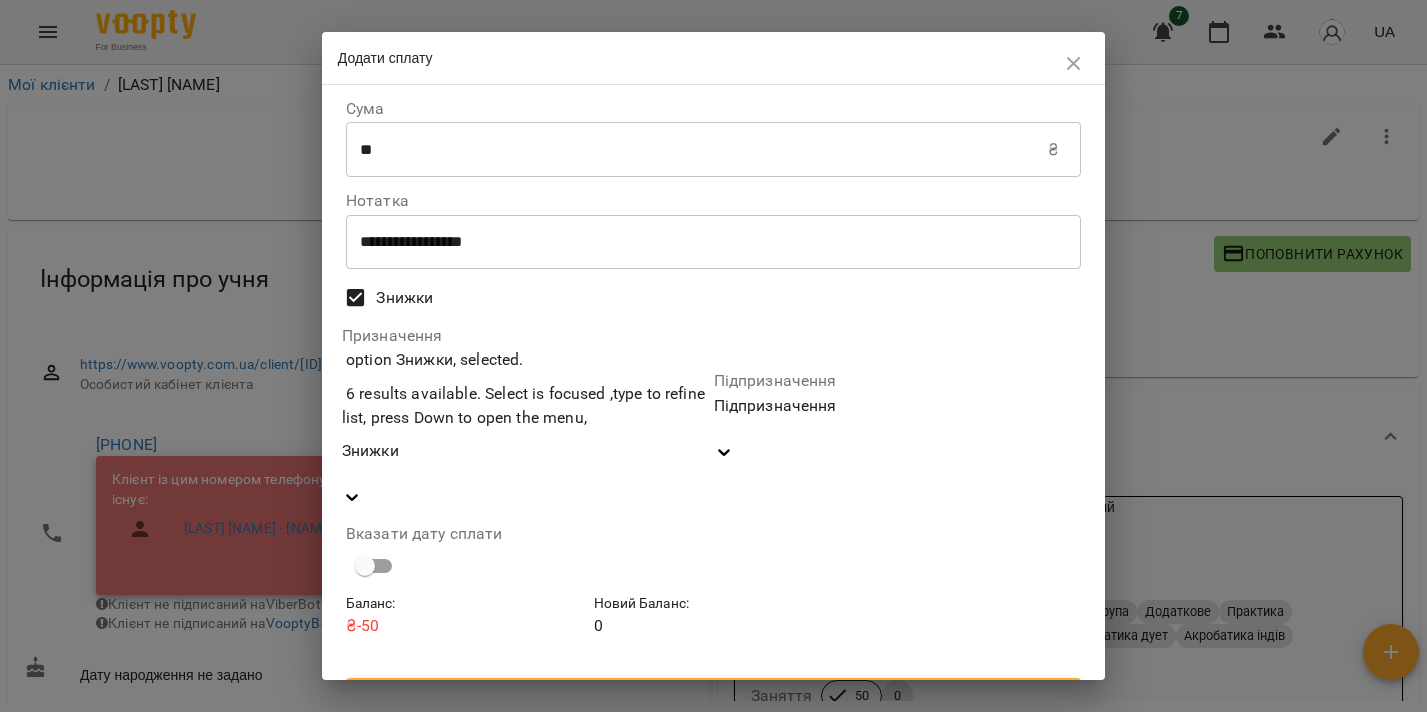 click on "Підтвердити" at bounding box center (713, 696) 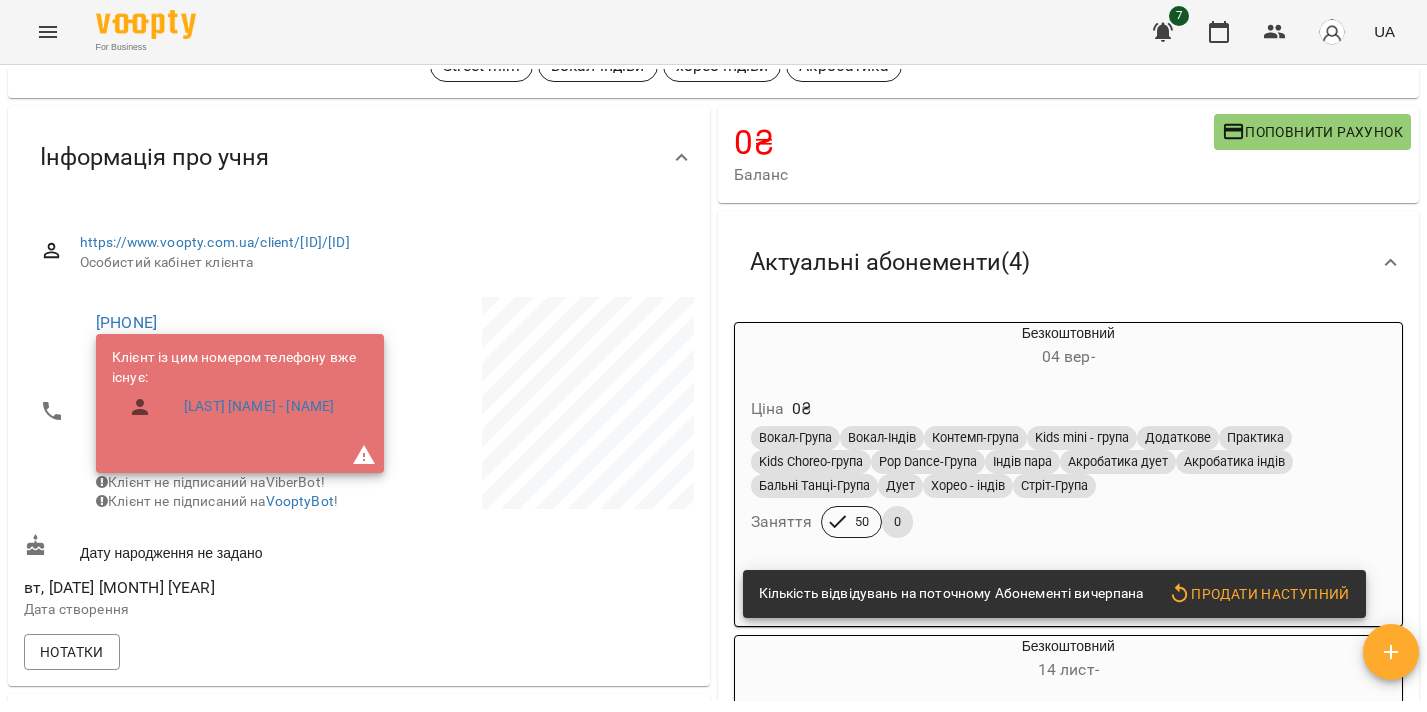 scroll, scrollTop: 289, scrollLeft: 0, axis: vertical 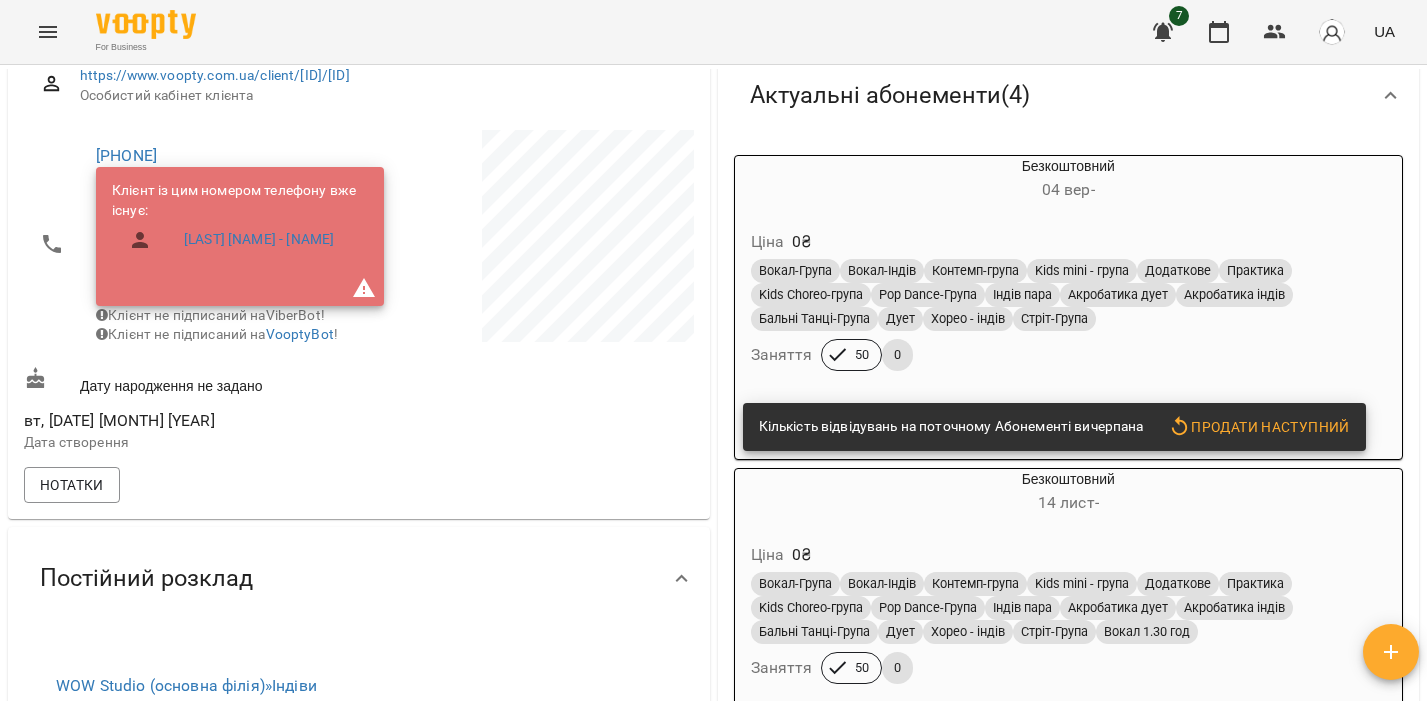 click on "Акробатика дует" at bounding box center (1118, 295) 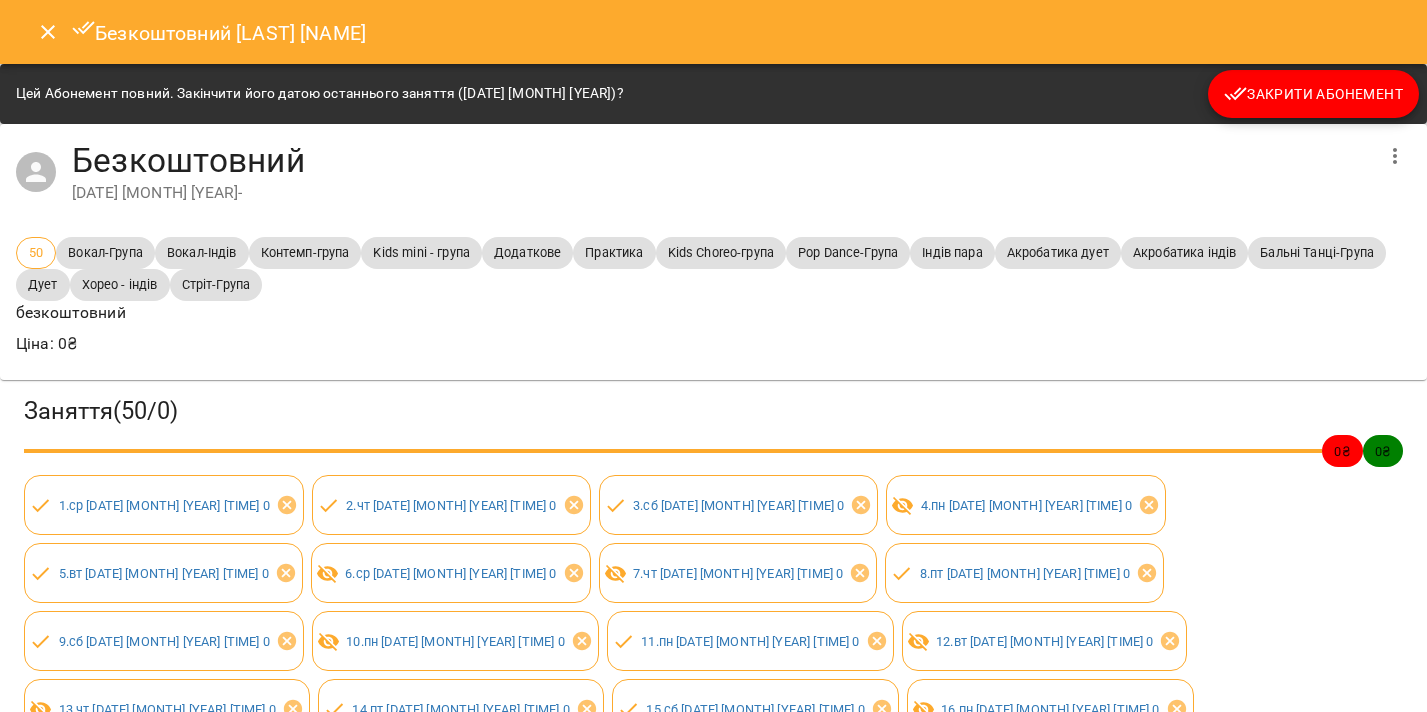 click on "Закрити Абонемент" at bounding box center (1313, 94) 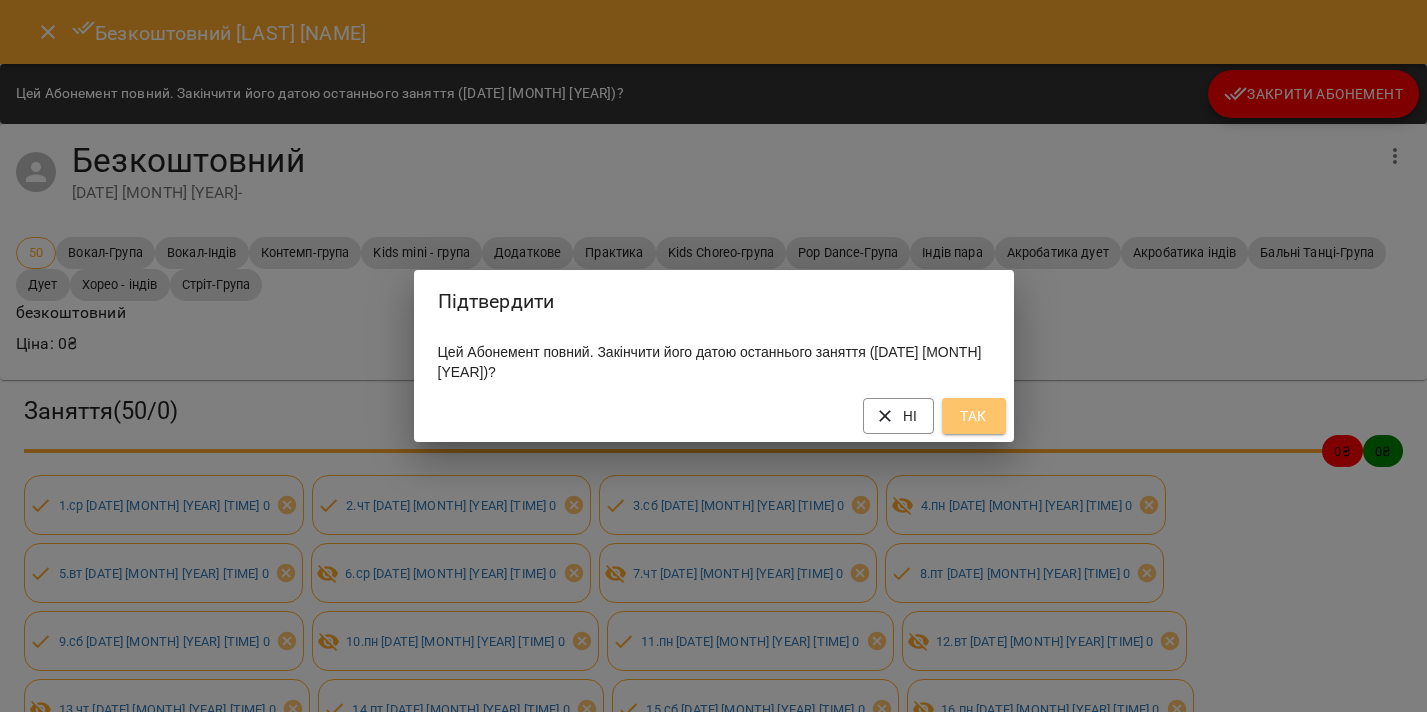 click on "Так" at bounding box center (974, 416) 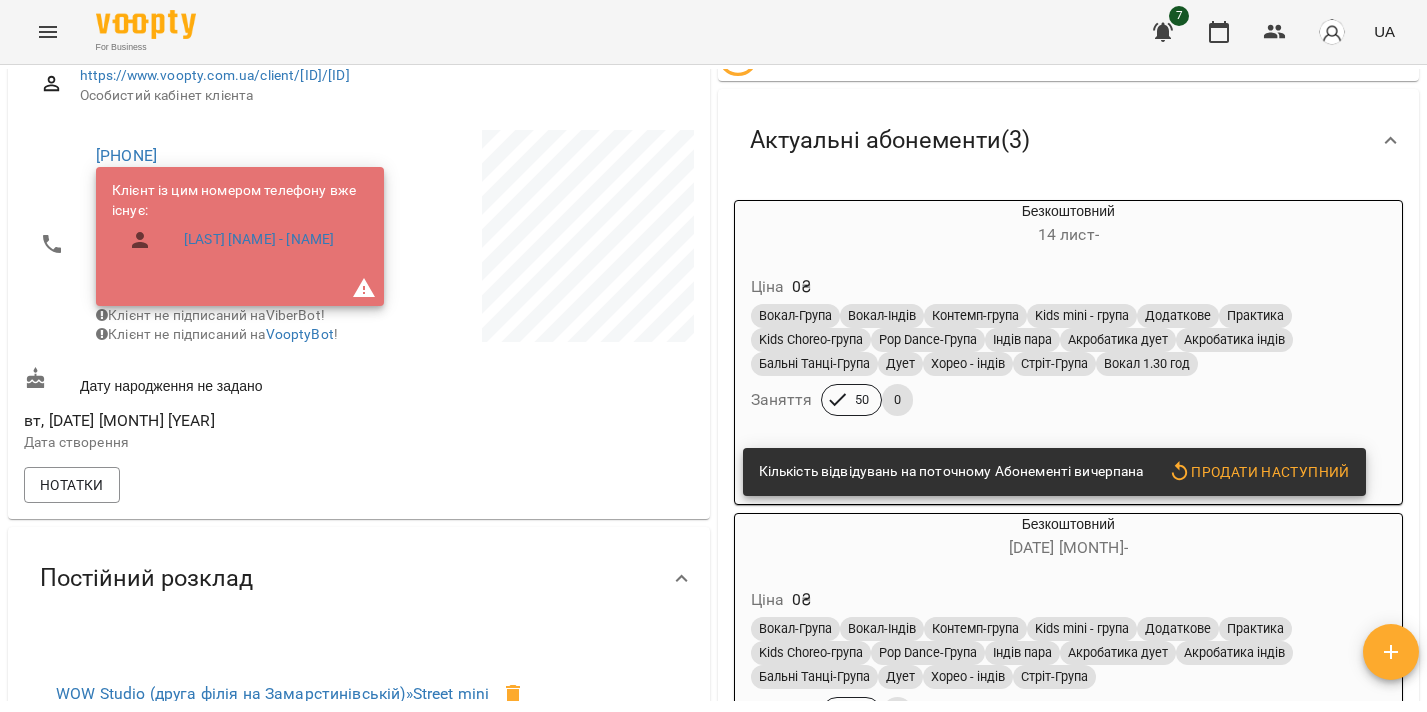 click on "Ціна 0 ₴ Вокал-Група Вокал-Індів Контемп-група Kids mini - група Додаткове Практика Kids Choreo-група Pop Dance-Група Індів пара Акробатика дует Акробатика індів Бальні Танці-Група Дует Хорео - індів Стріт-Група Вокал 1.30 год Заняття 50 0" at bounding box center [1069, 349] 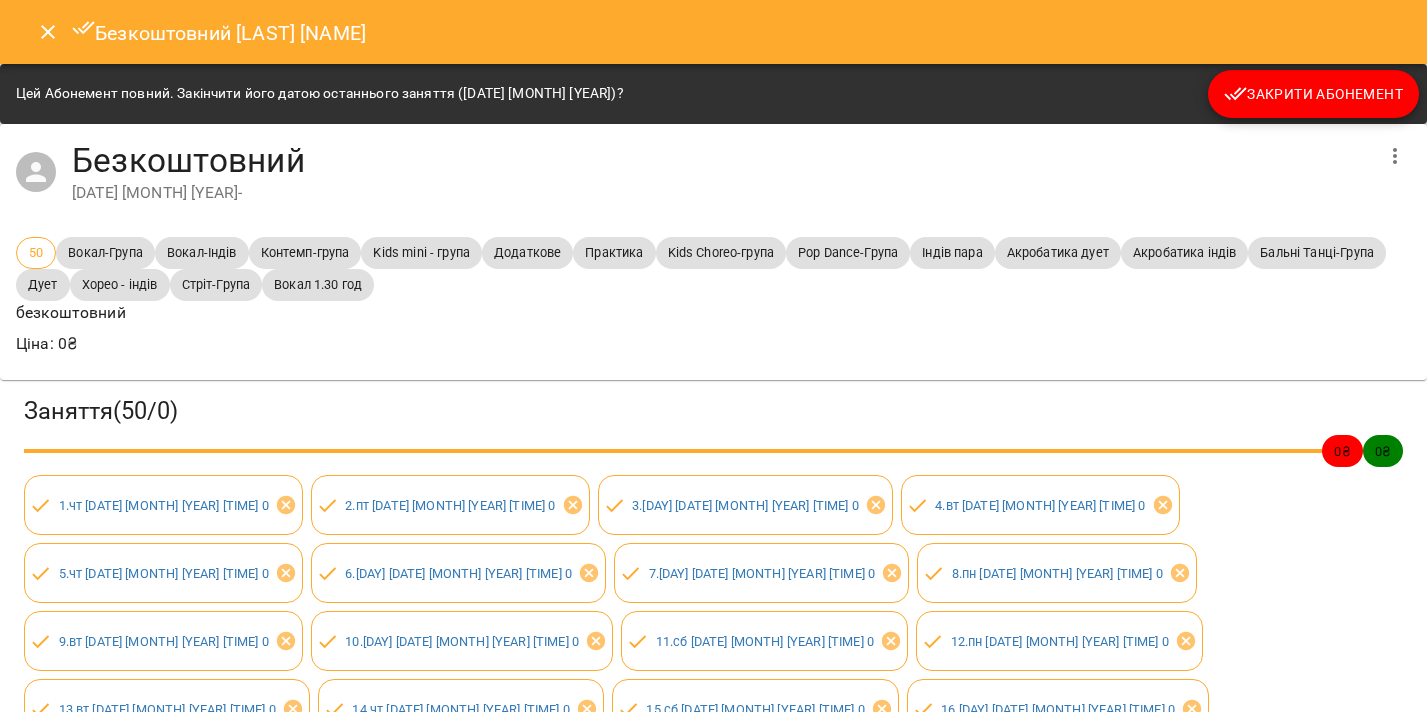 click on "Закрити Абонемент" at bounding box center [1313, 94] 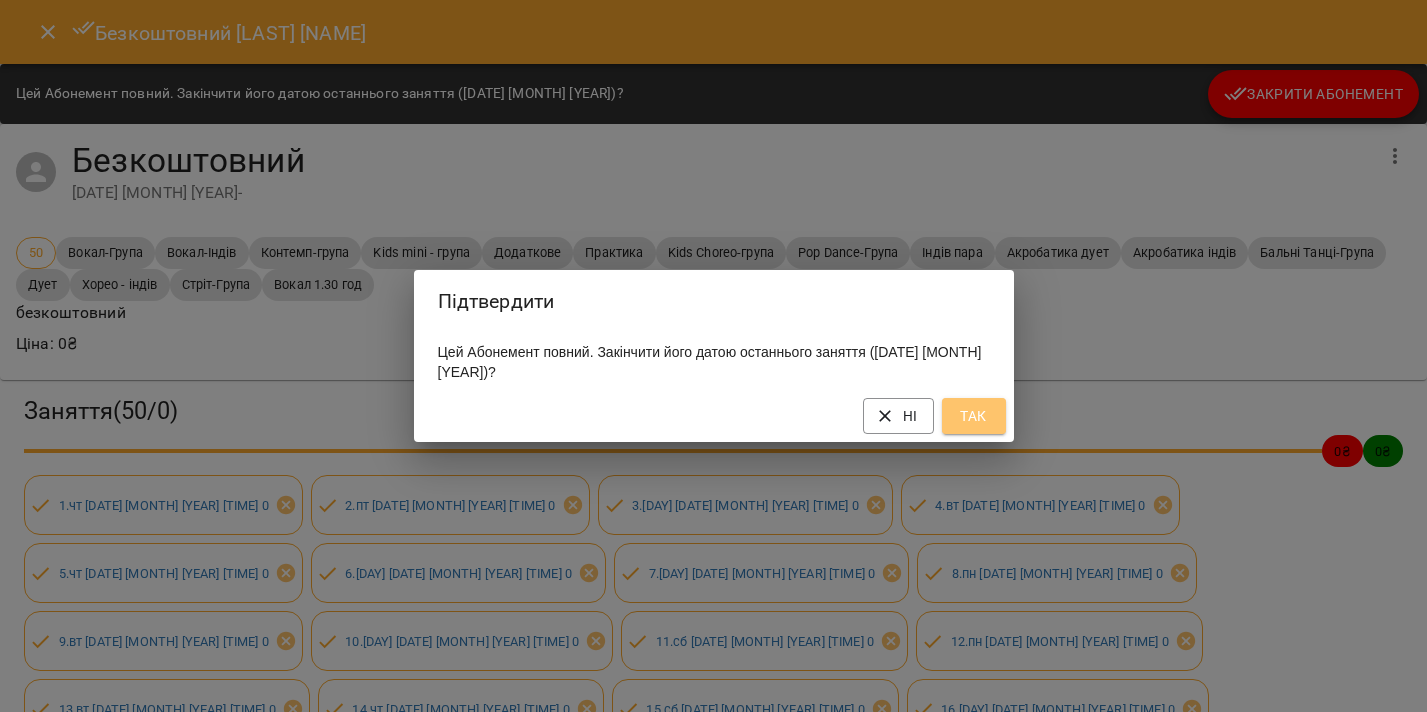 click on "Так" at bounding box center [974, 416] 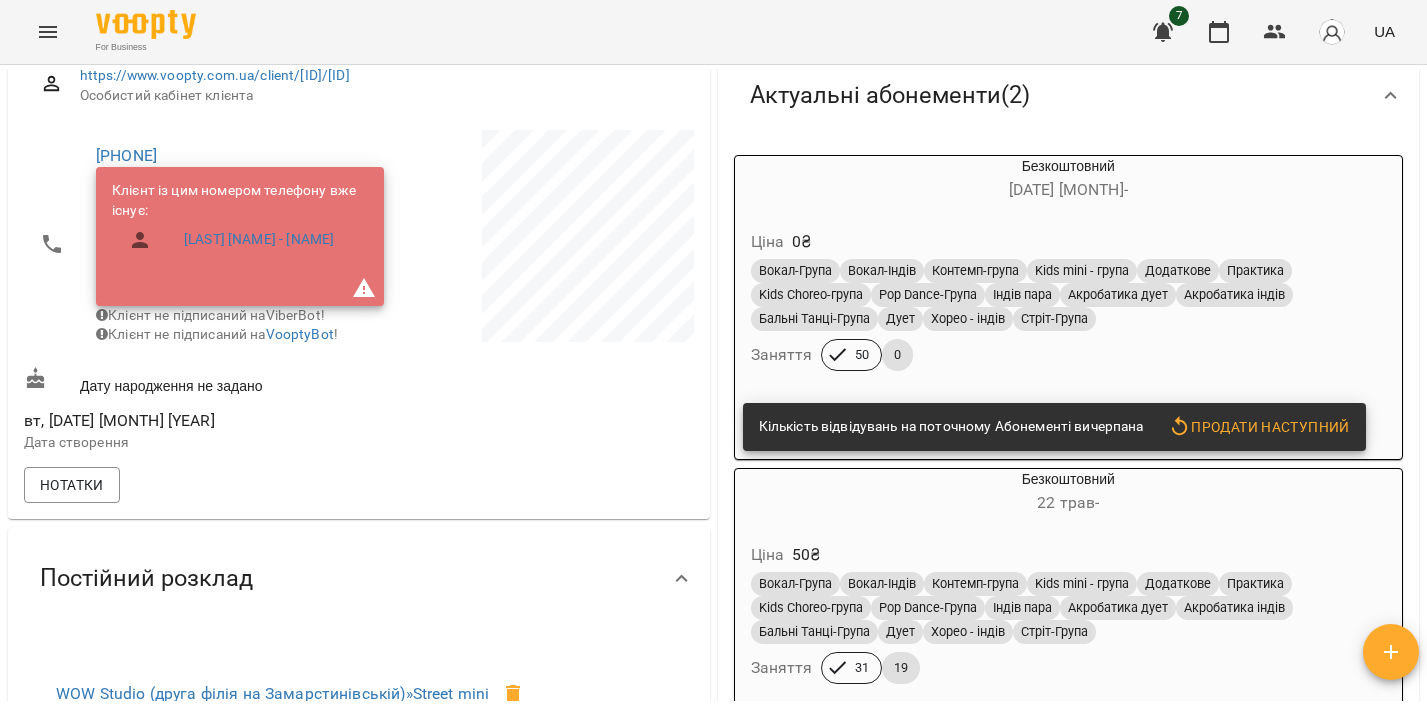 click on "Ціна 0 ₴" at bounding box center [1069, 242] 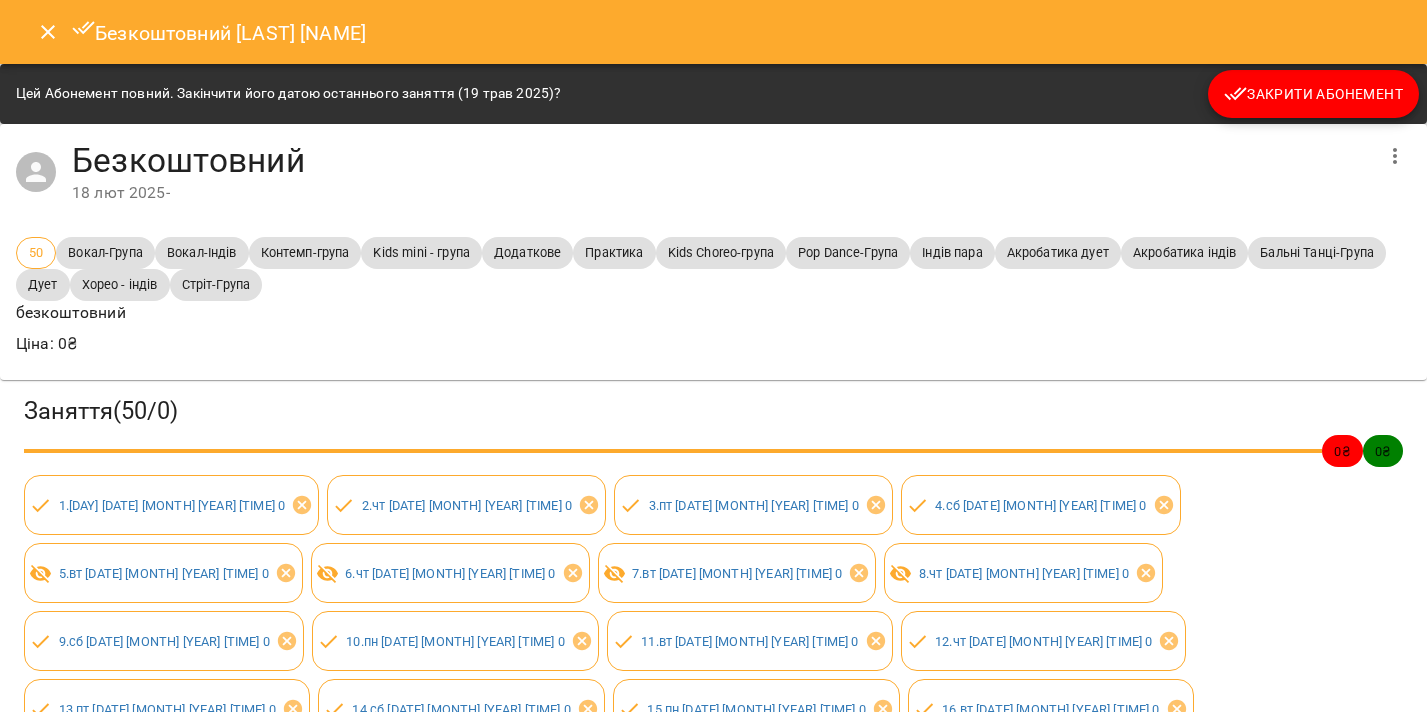 click on "Закрити Абонемент" at bounding box center [1313, 94] 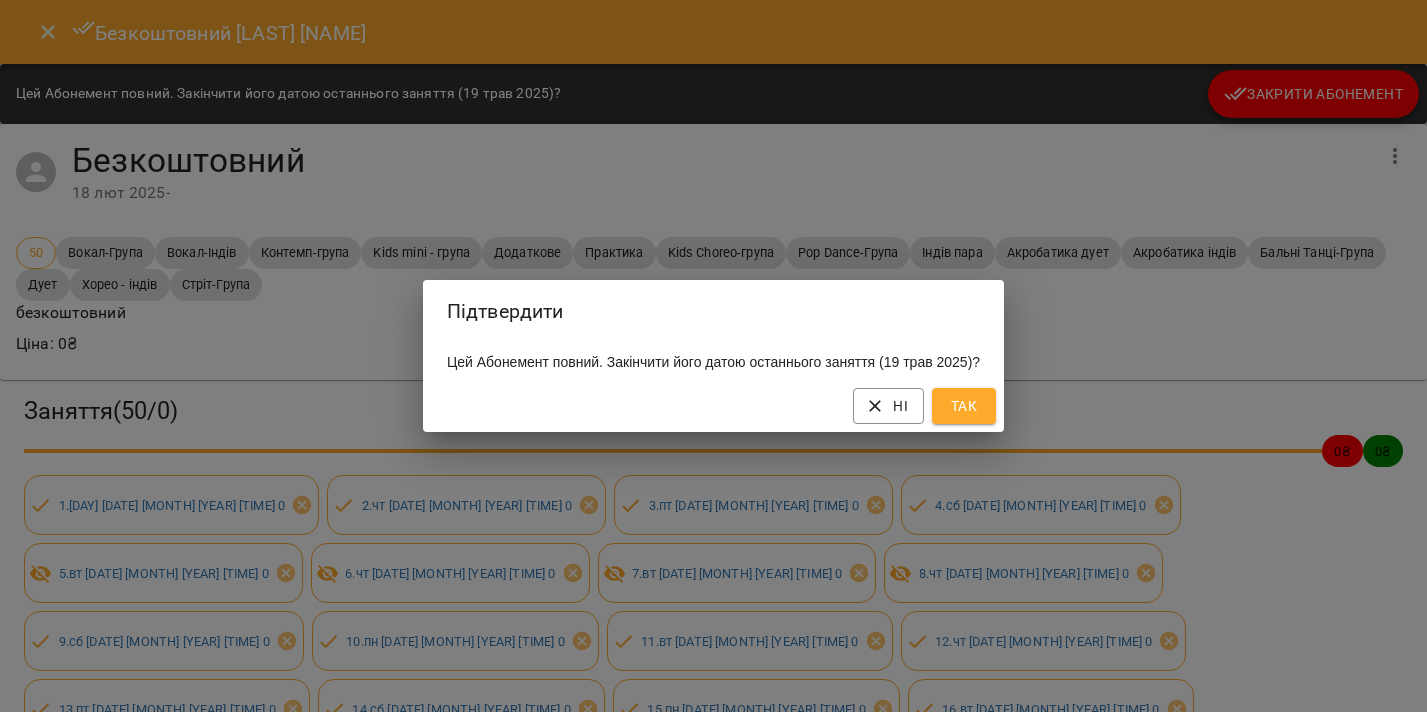 click on "Так" at bounding box center [964, 406] 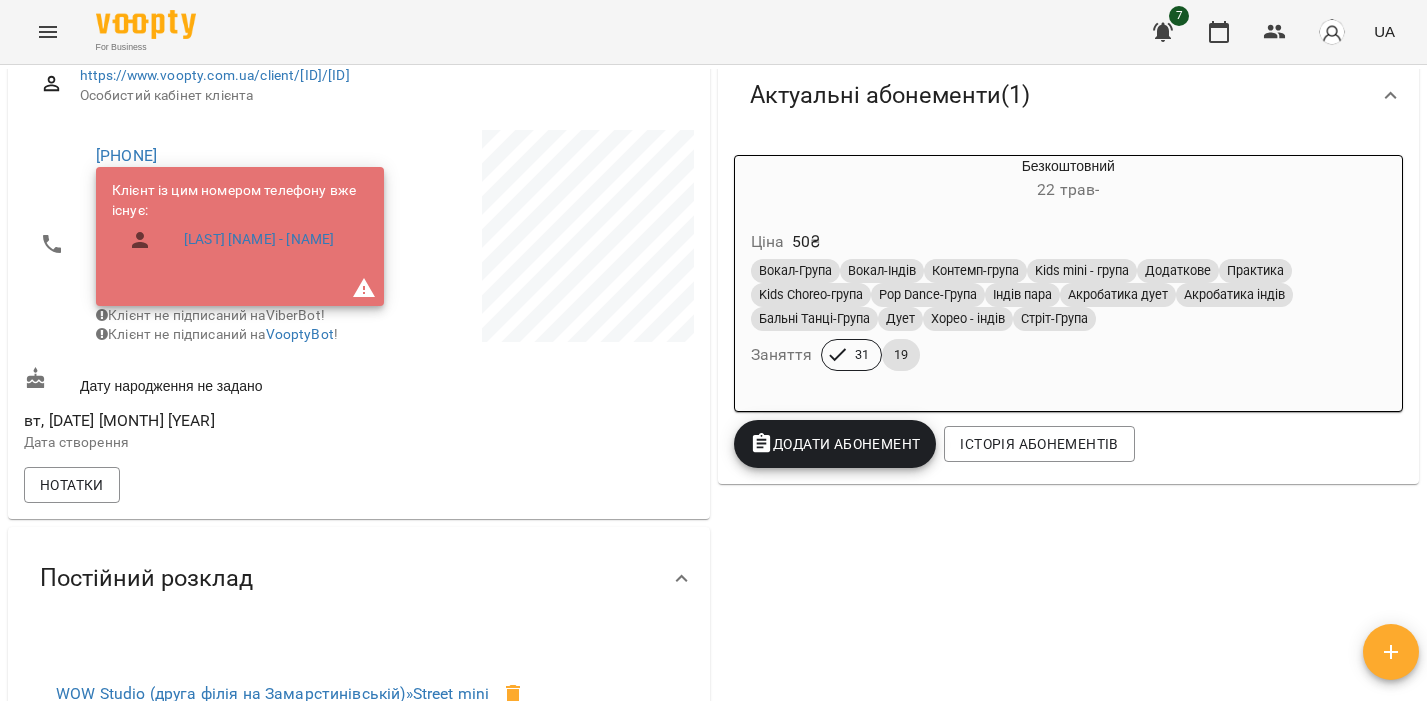 scroll, scrollTop: 0, scrollLeft: 0, axis: both 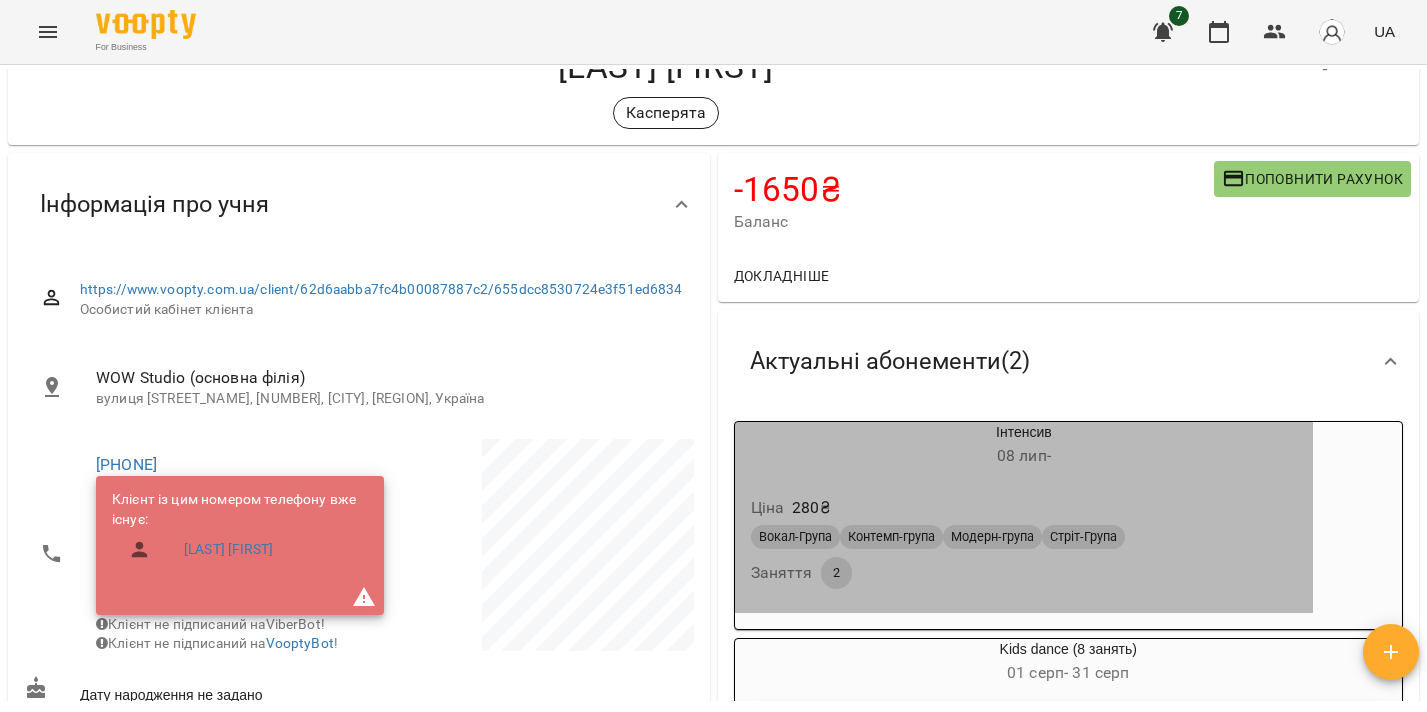 click on "08 лип  -" at bounding box center (1024, 456) 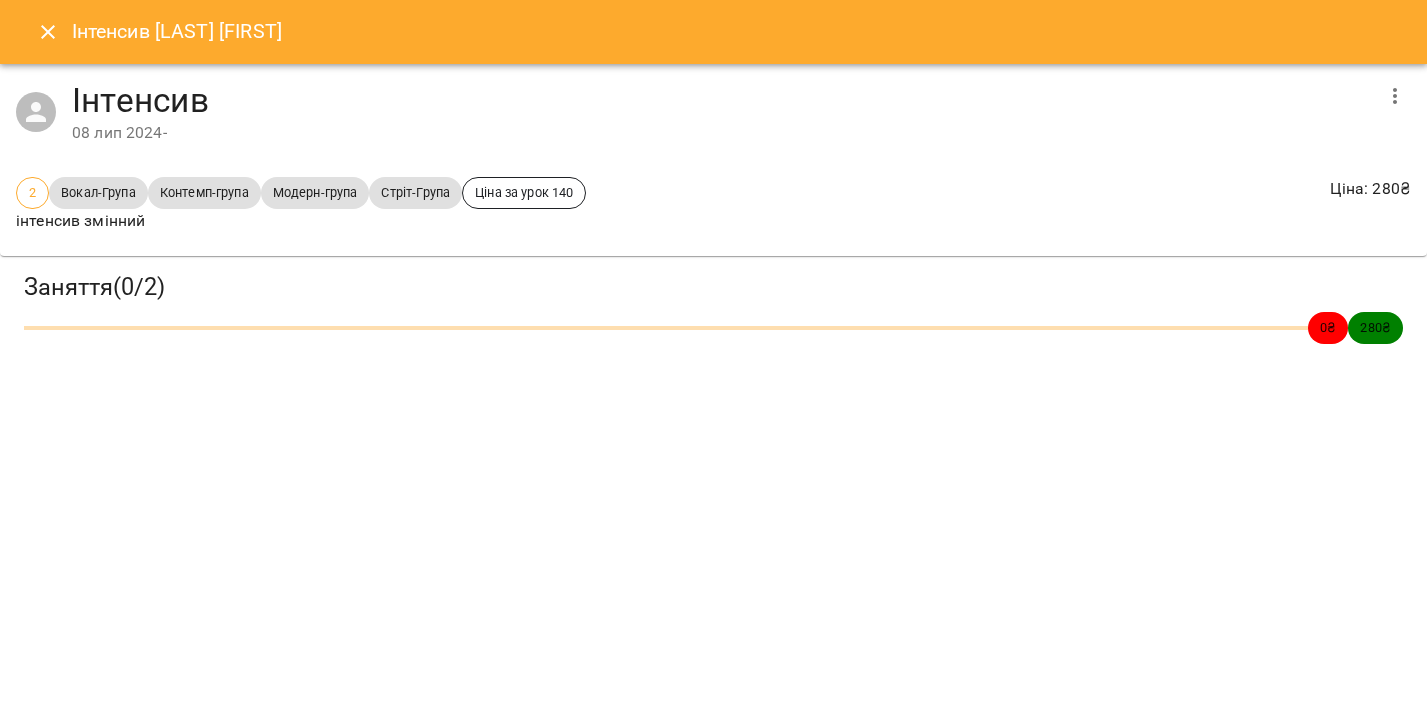 click at bounding box center [1395, 96] 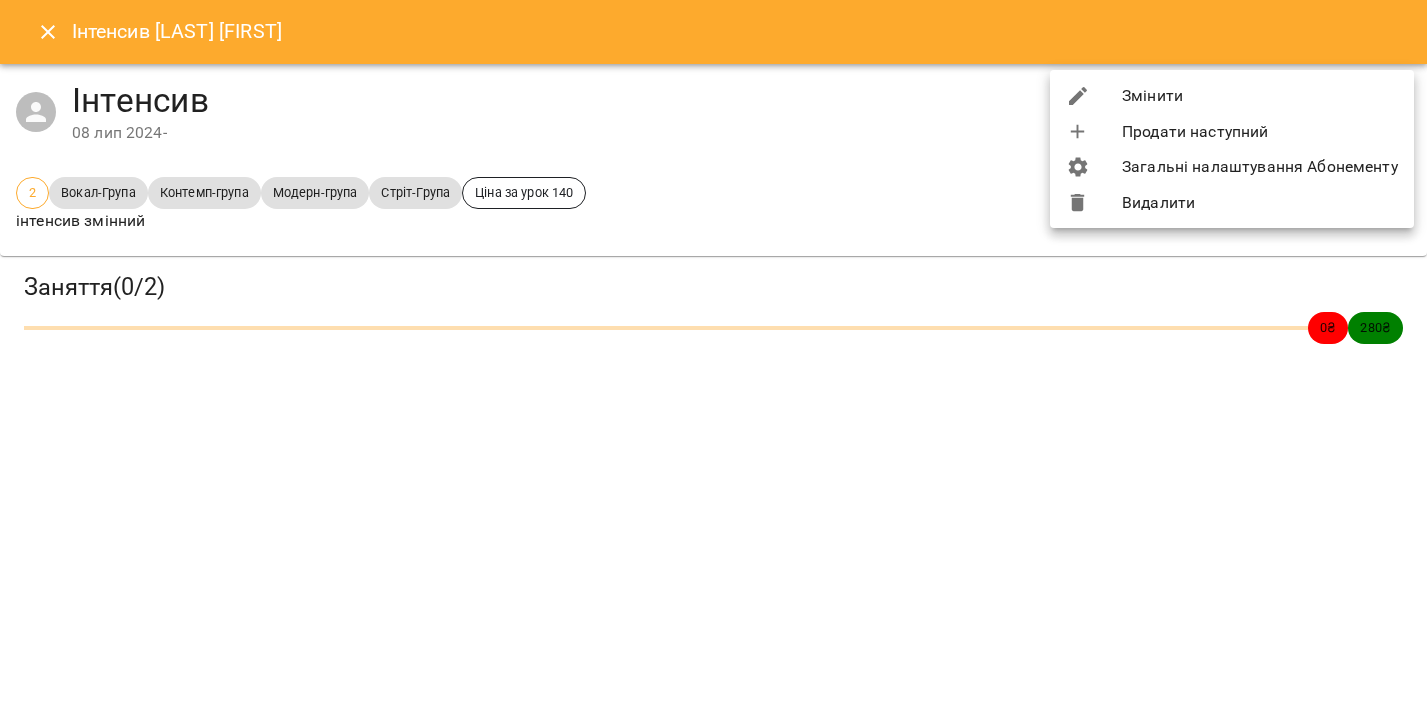 click on "Змінити" at bounding box center (1232, 96) 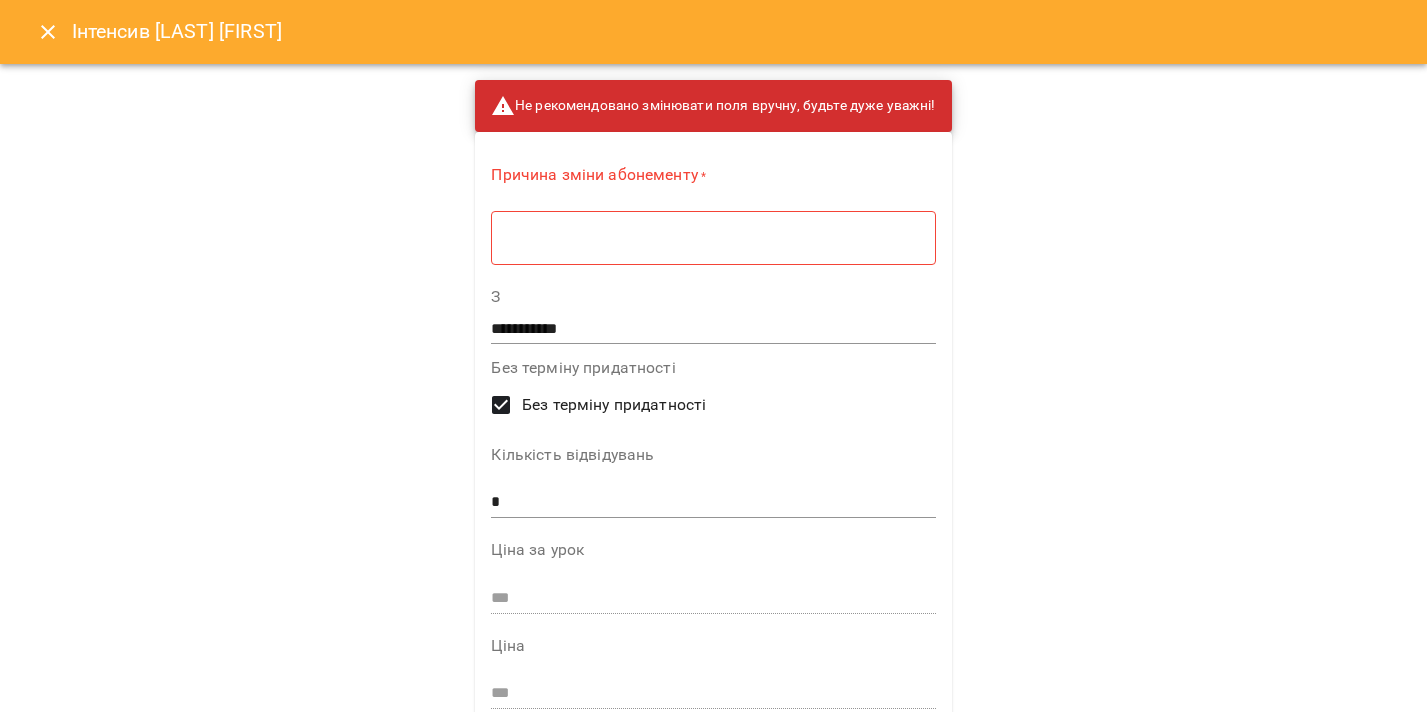 click on "Без терміну придатності" at bounding box center [614, 405] 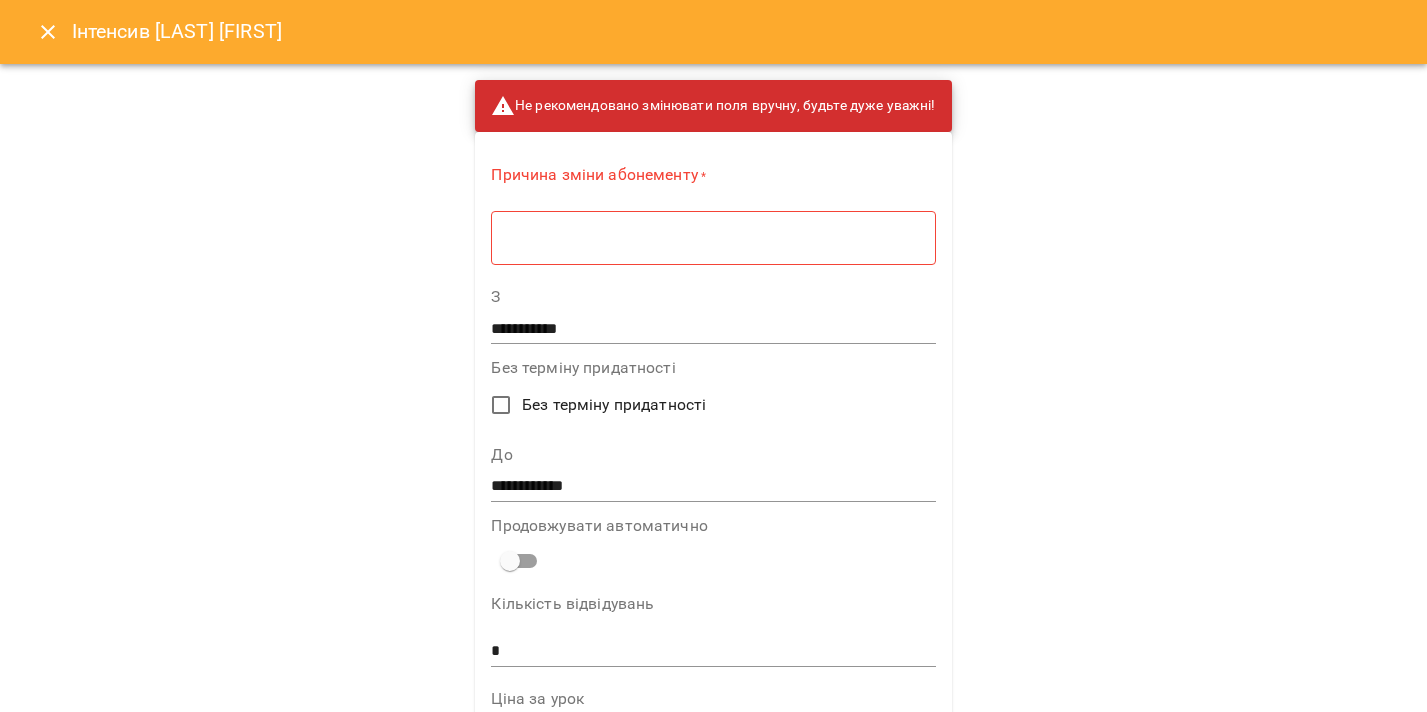 click on "**********" at bounding box center [713, 486] 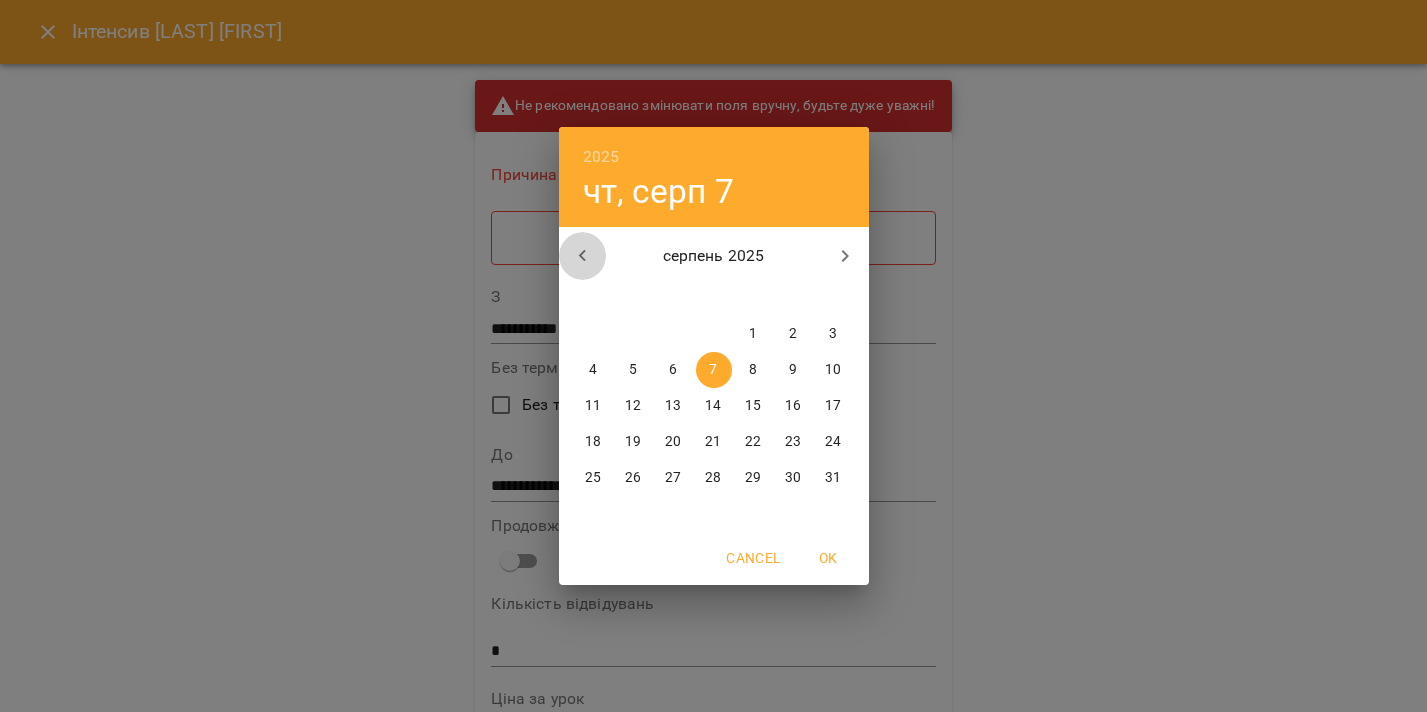 click at bounding box center (583, 256) 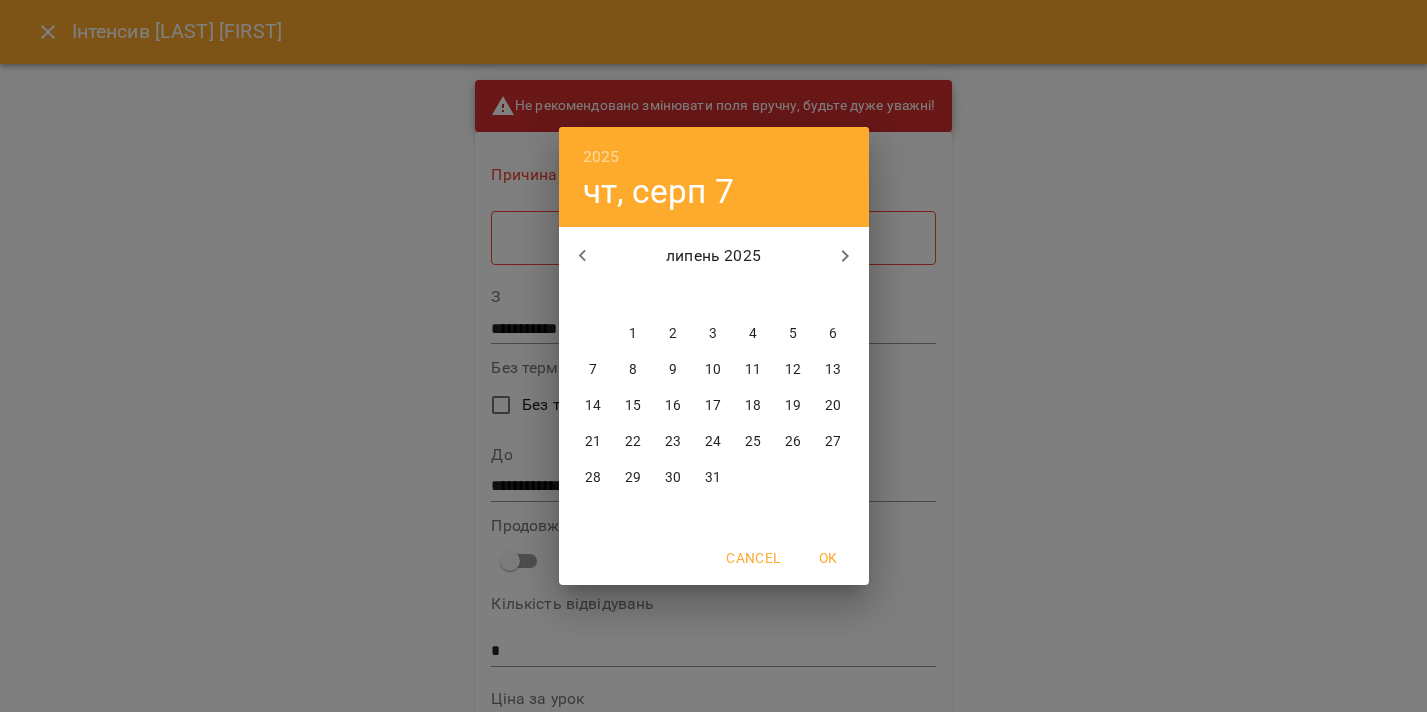 click on "31" at bounding box center [713, 478] 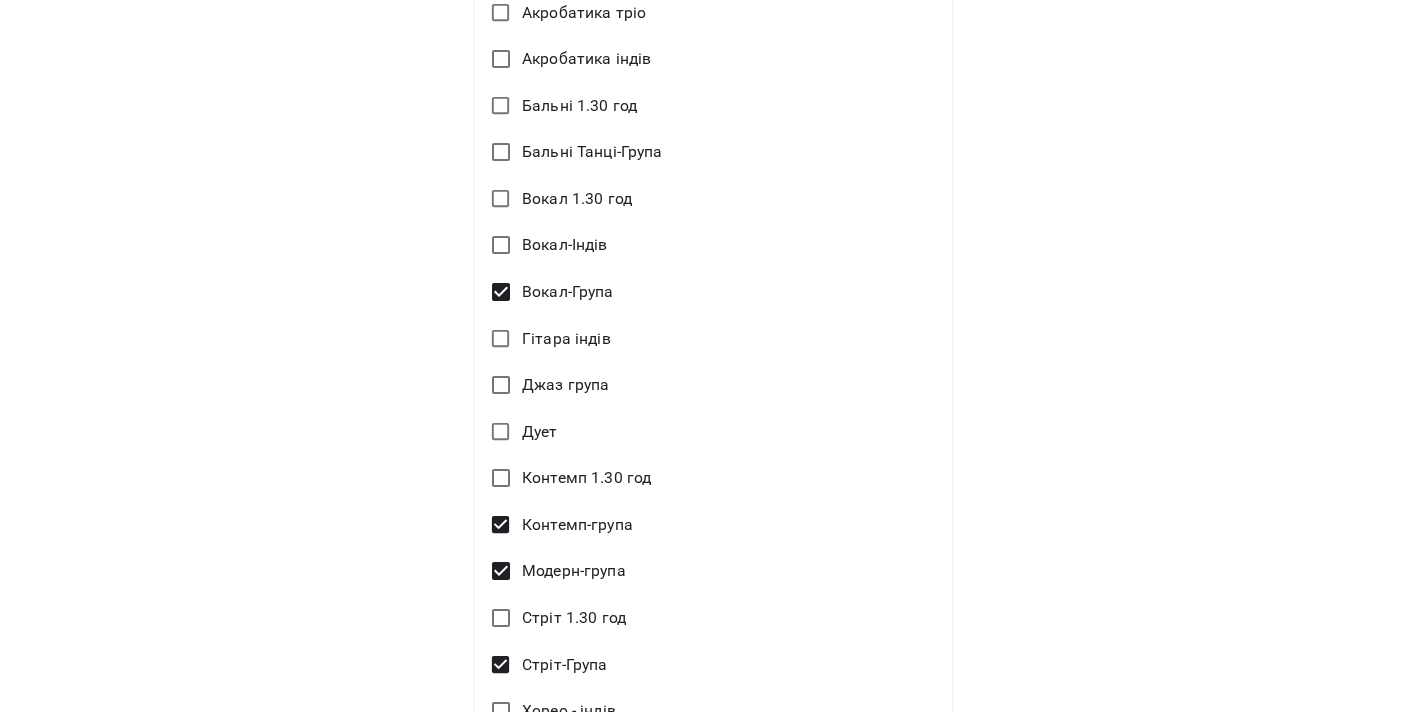 scroll, scrollTop: 1629, scrollLeft: 0, axis: vertical 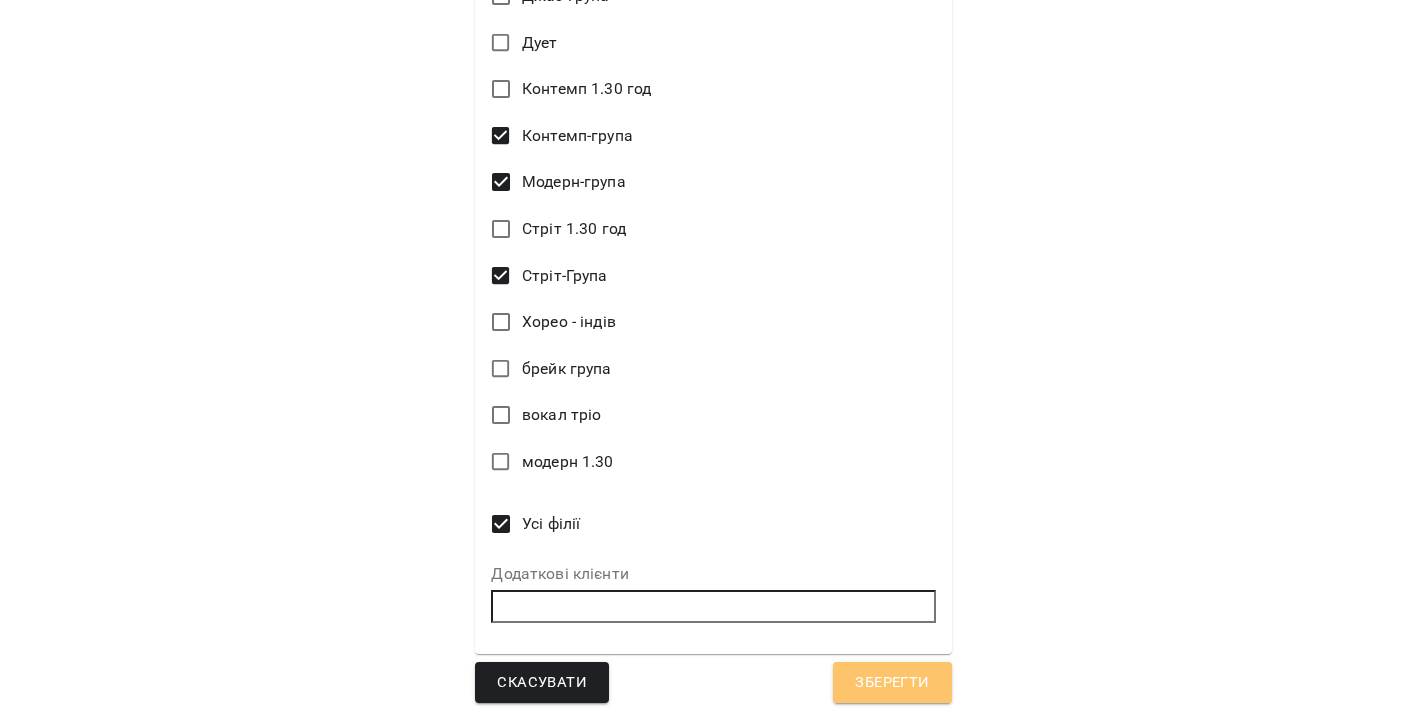 click on "Зберегти" at bounding box center (892, 683) 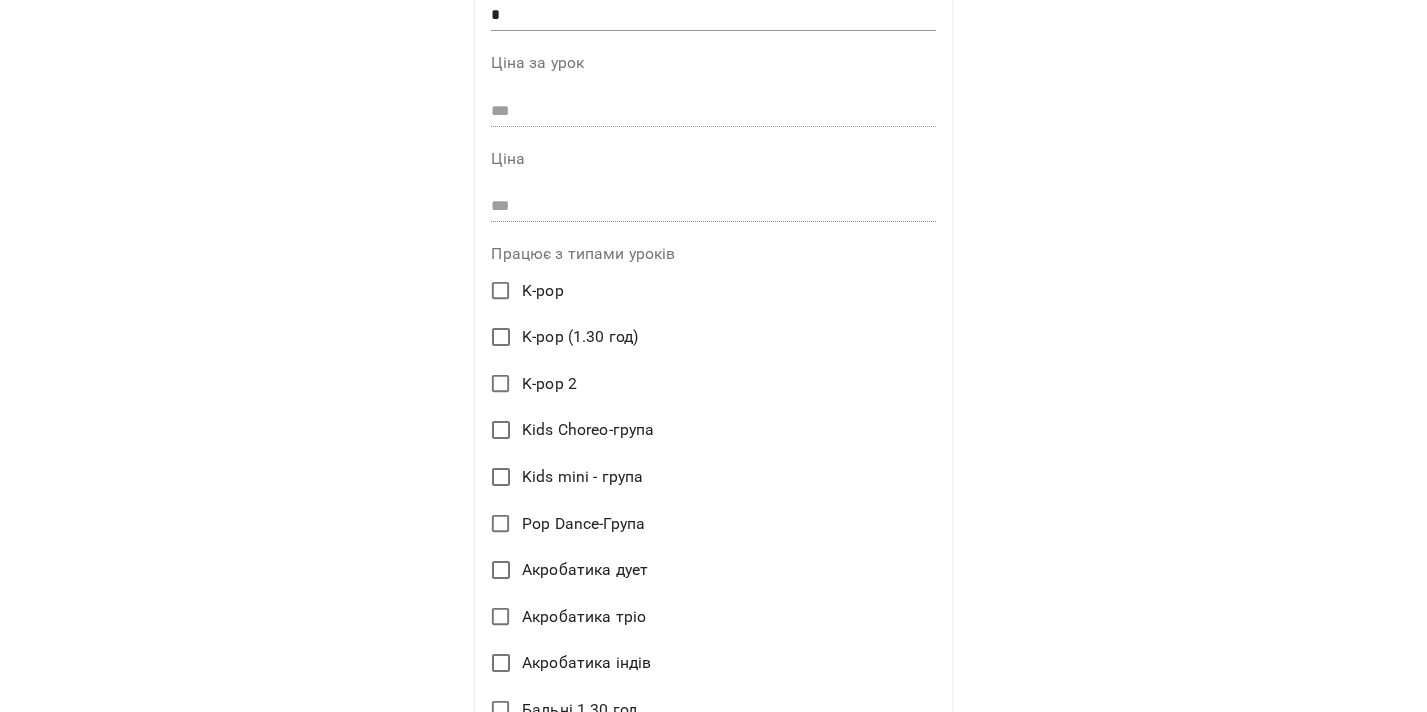 scroll, scrollTop: 0, scrollLeft: 0, axis: both 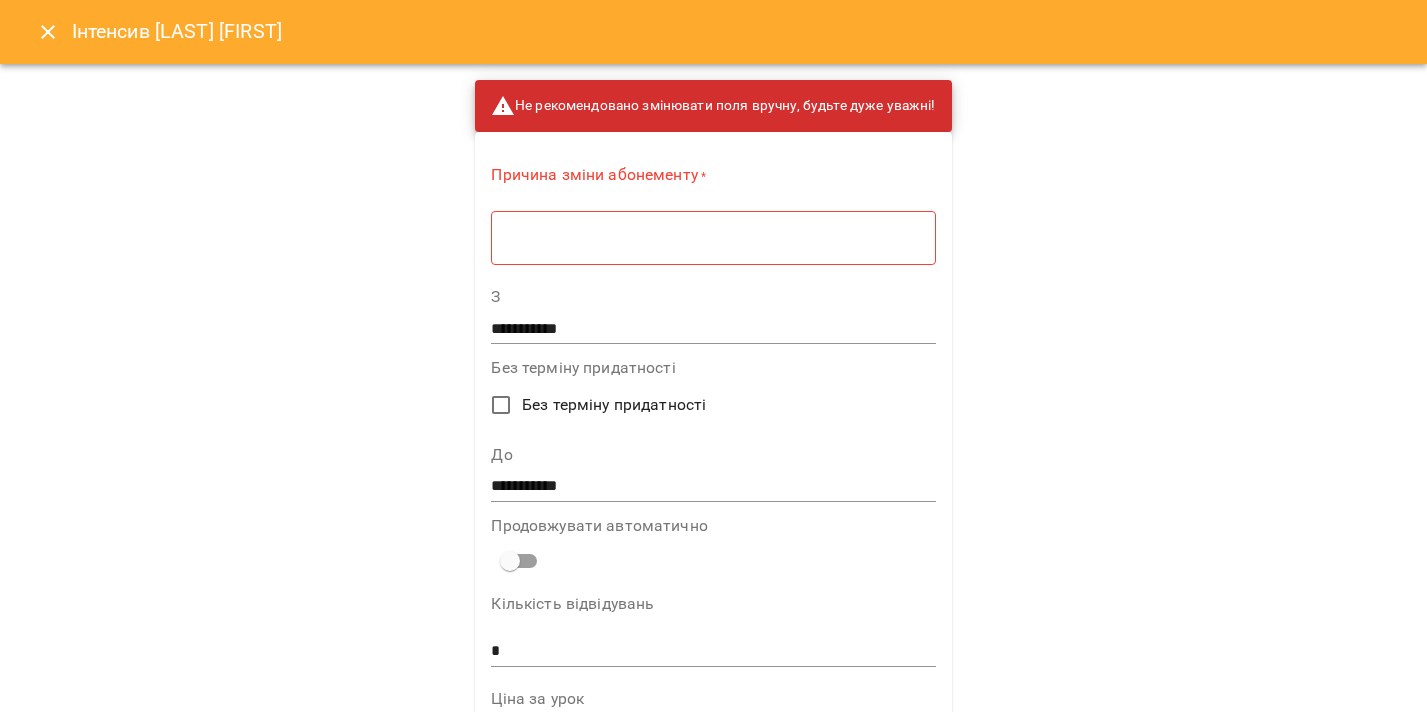 drag, startPoint x: 598, startPoint y: 195, endPoint x: 603, endPoint y: 212, distance: 17.720045 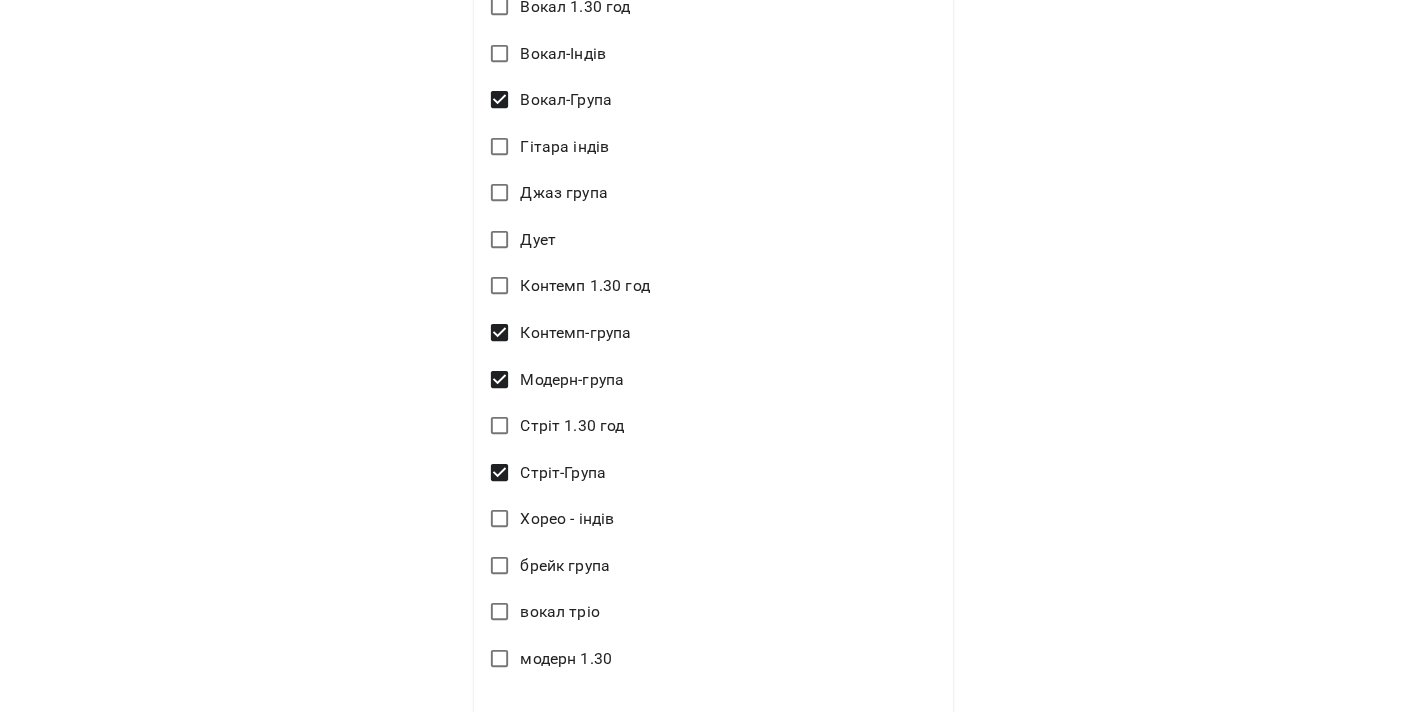 scroll, scrollTop: 1622, scrollLeft: 0, axis: vertical 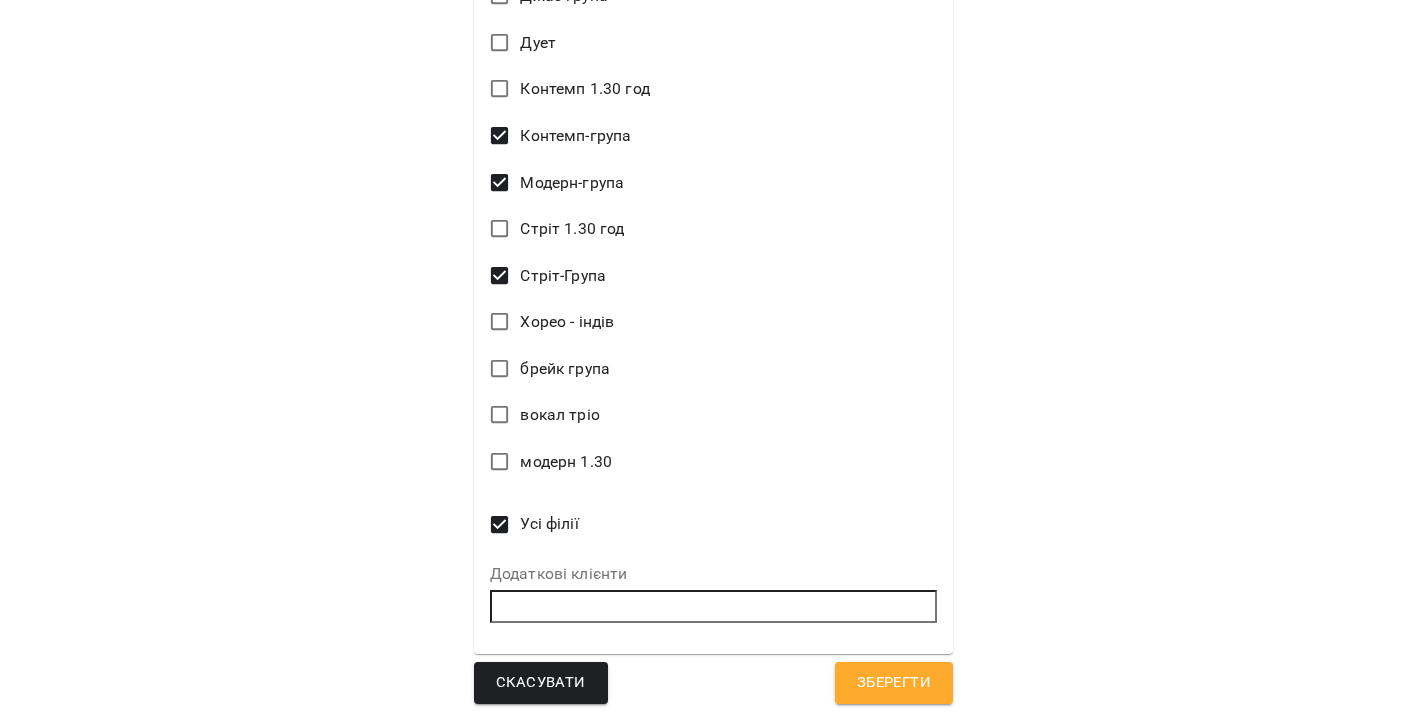 type 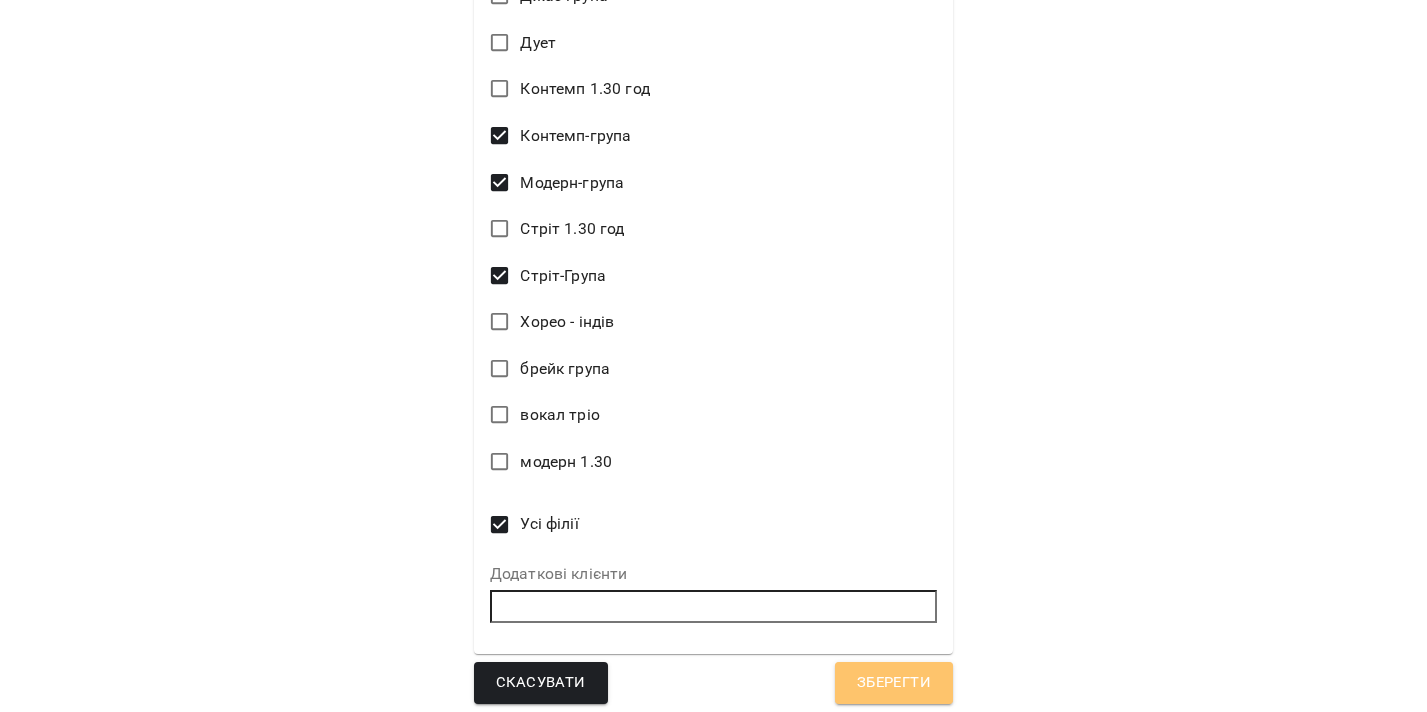 click on "Зберегти" at bounding box center (894, 683) 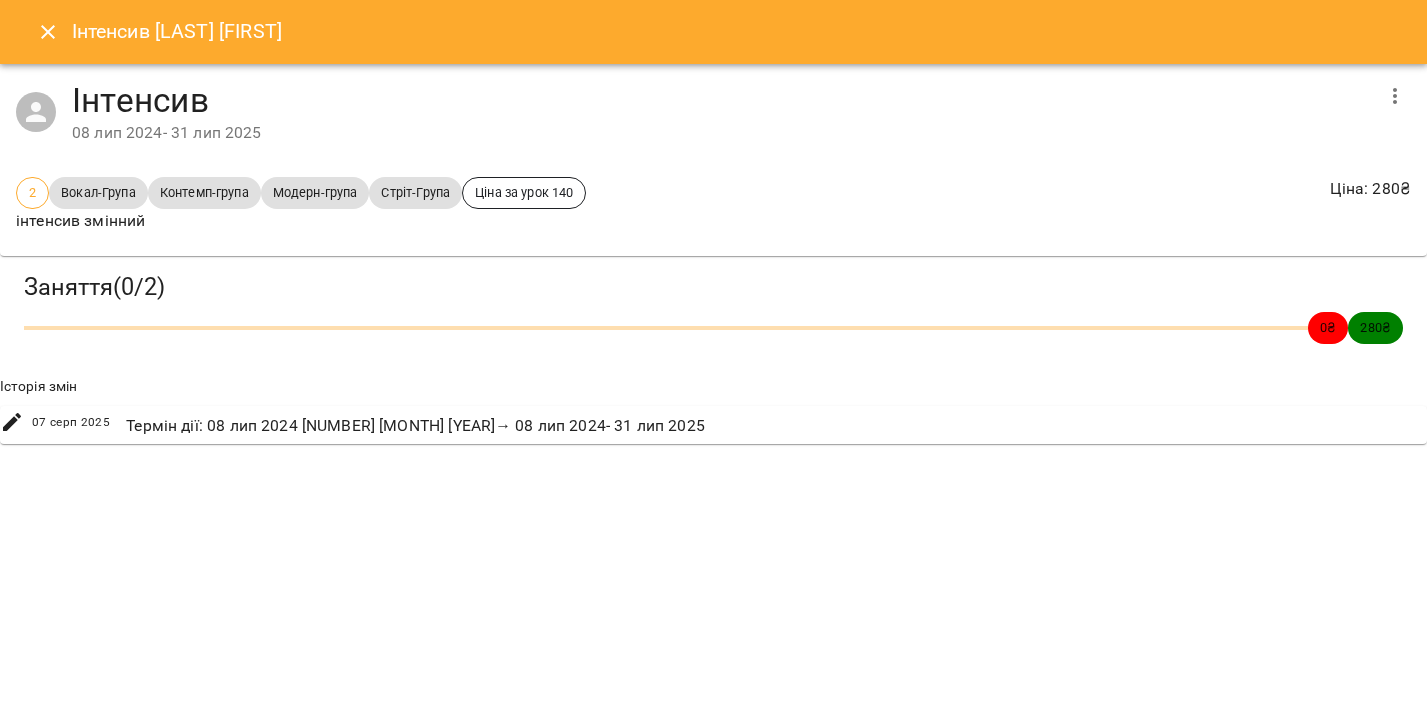 click at bounding box center (48, 32) 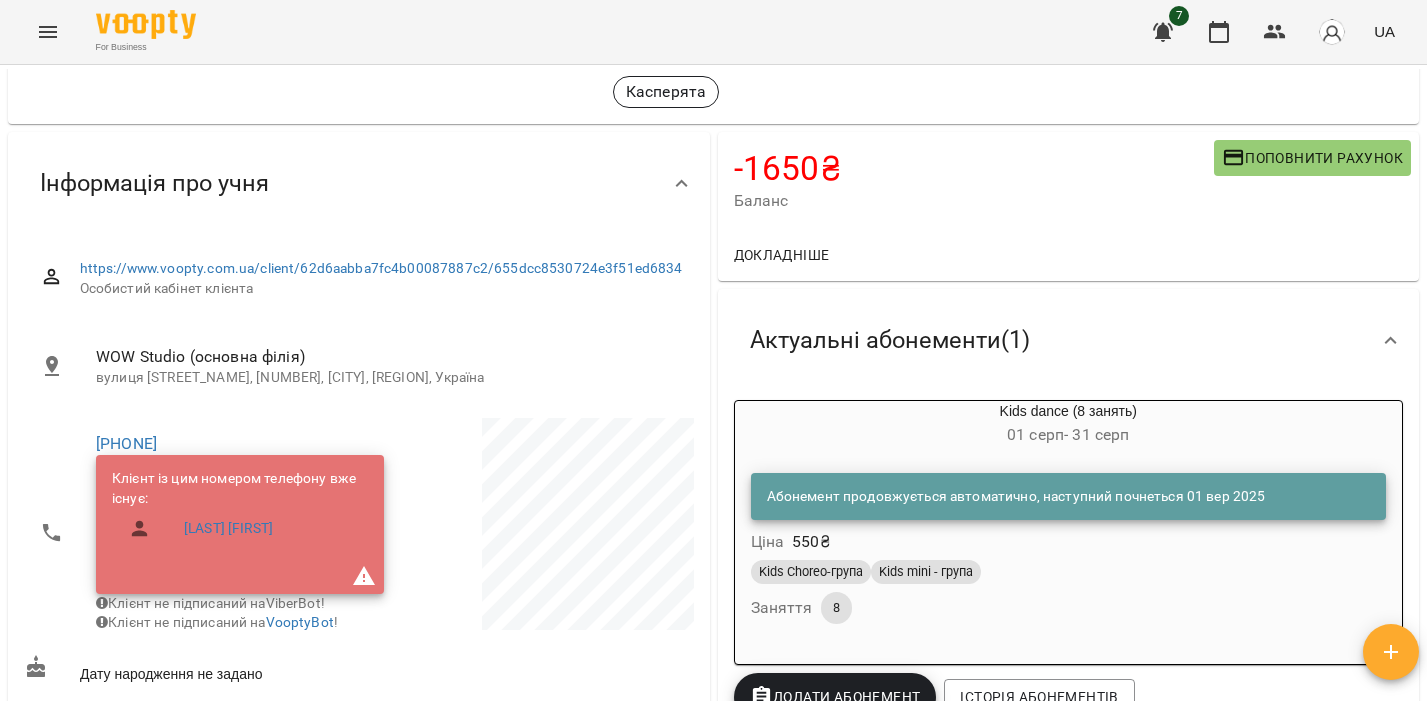 scroll, scrollTop: 162, scrollLeft: 0, axis: vertical 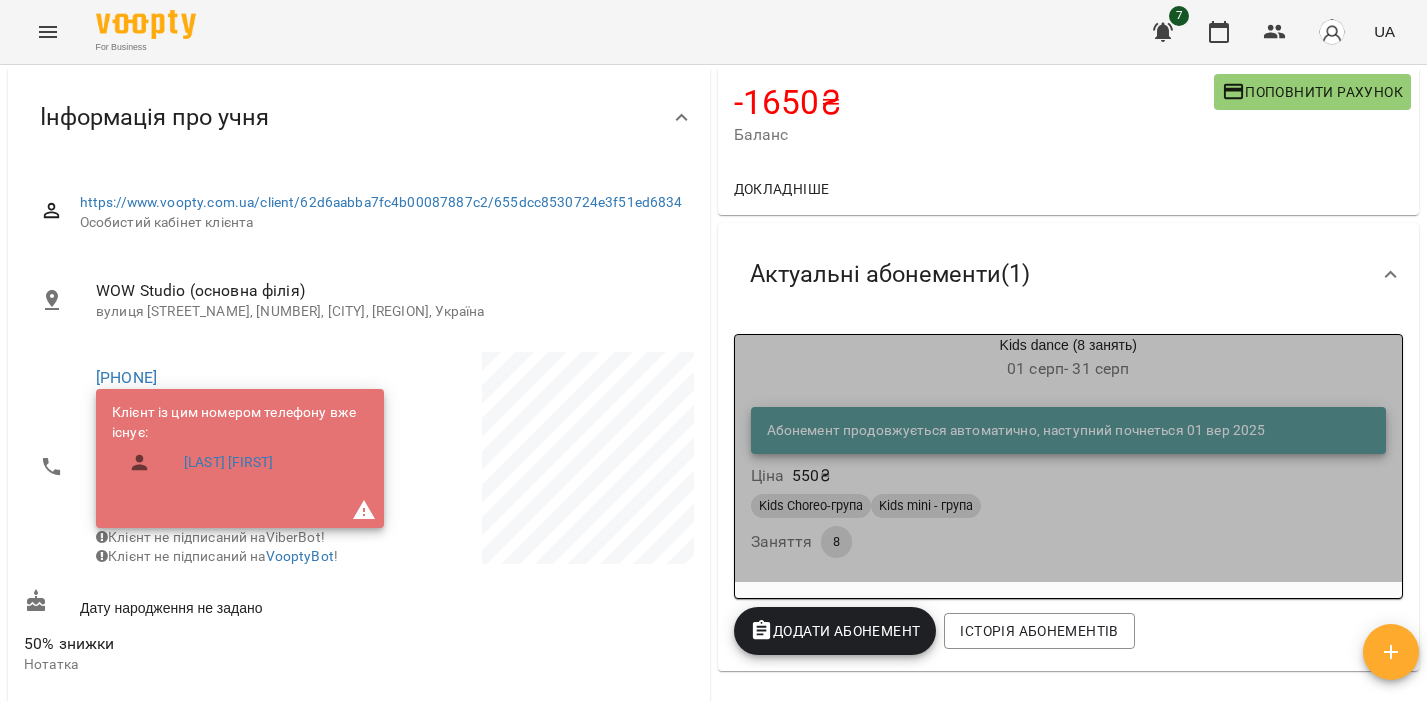 click on "Абонемент продовжується автоматично, наступний почнеться 01 вер 2025 Ціна 550 ₴" at bounding box center (1069, 448) 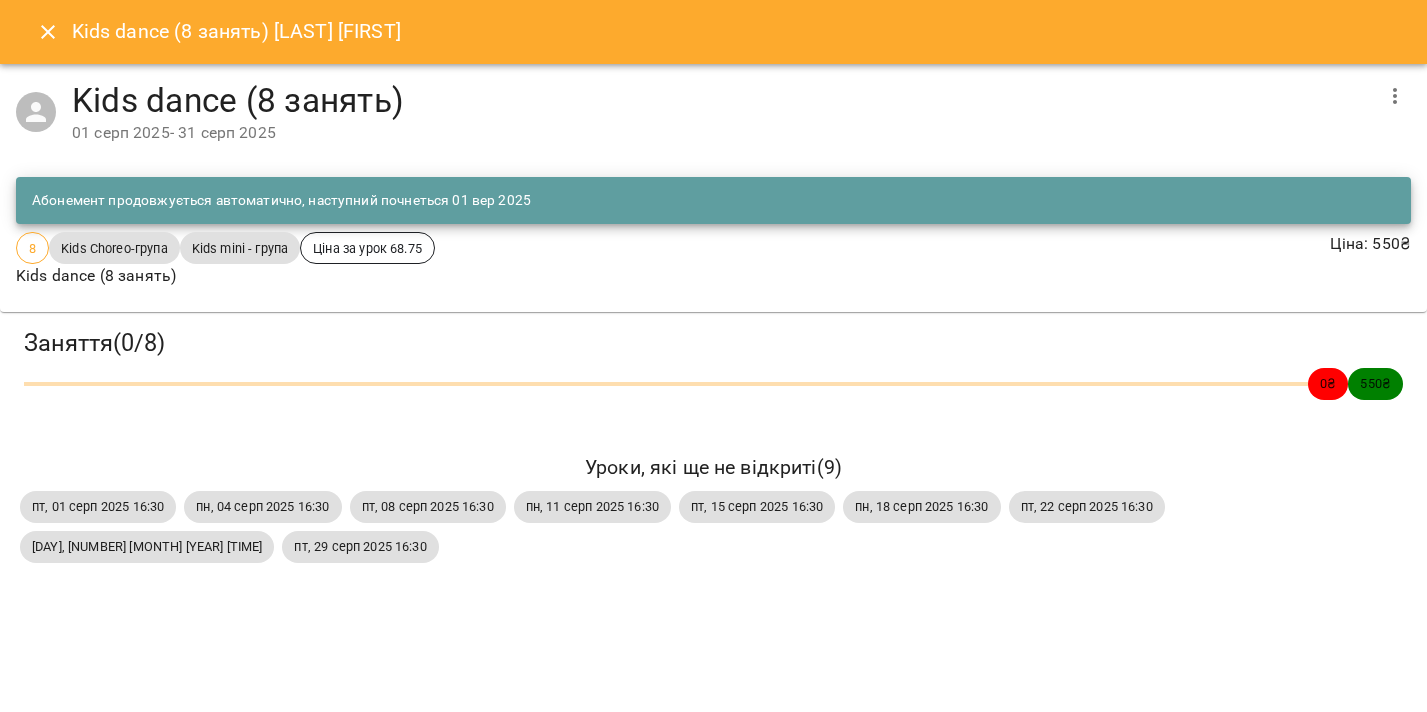 click 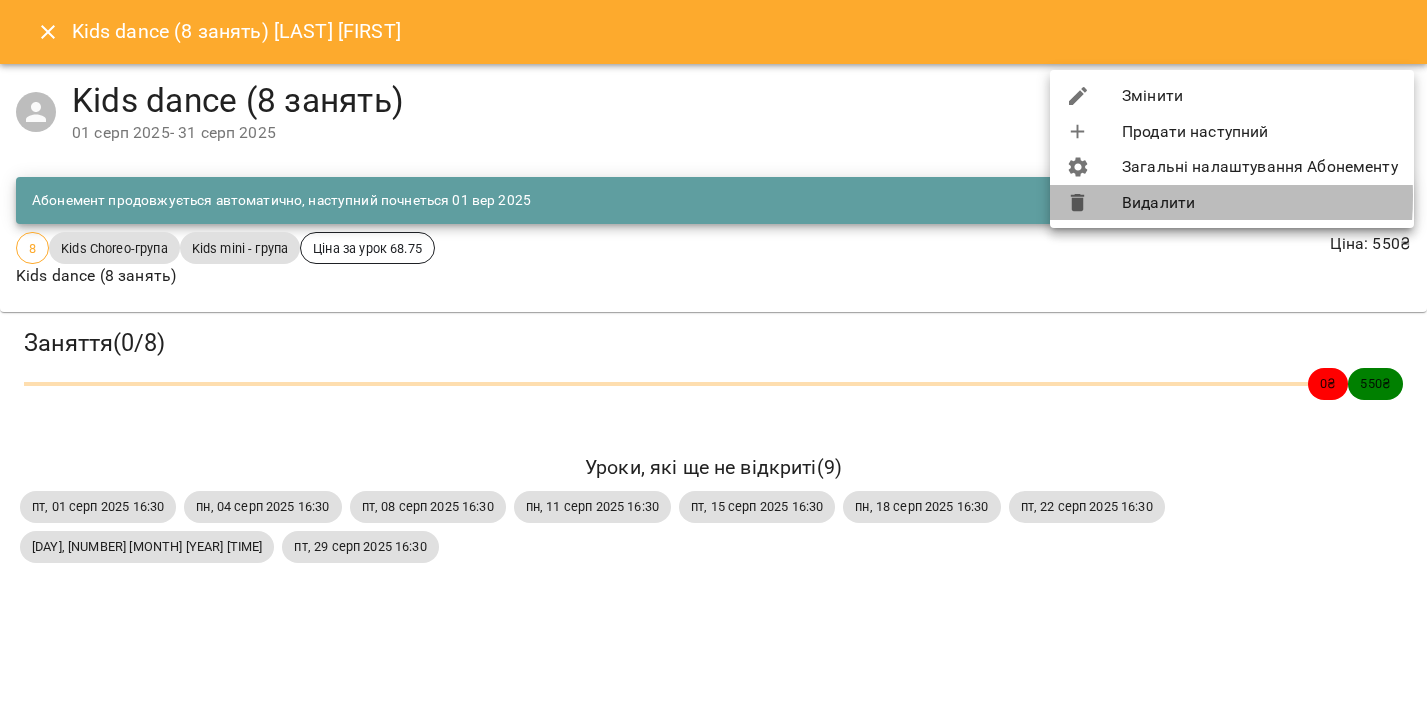 click 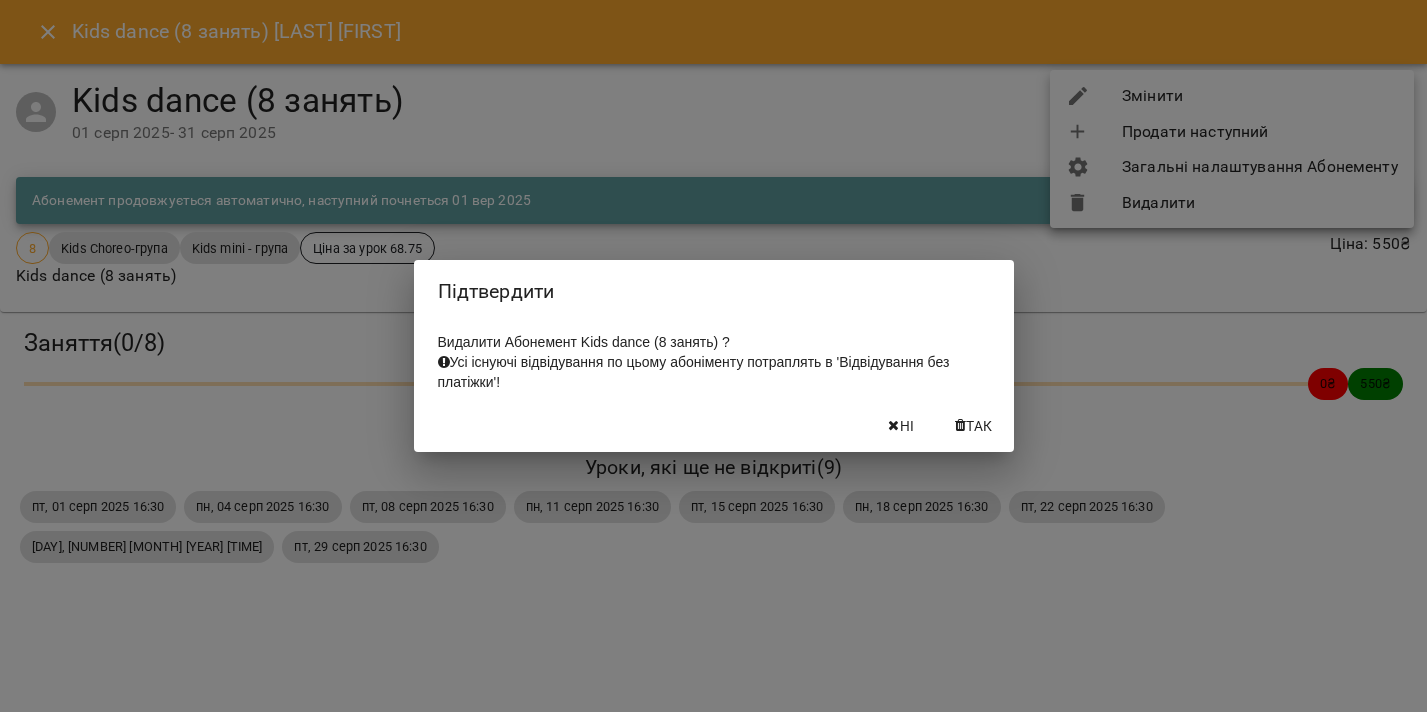 click on "Так" at bounding box center (979, 426) 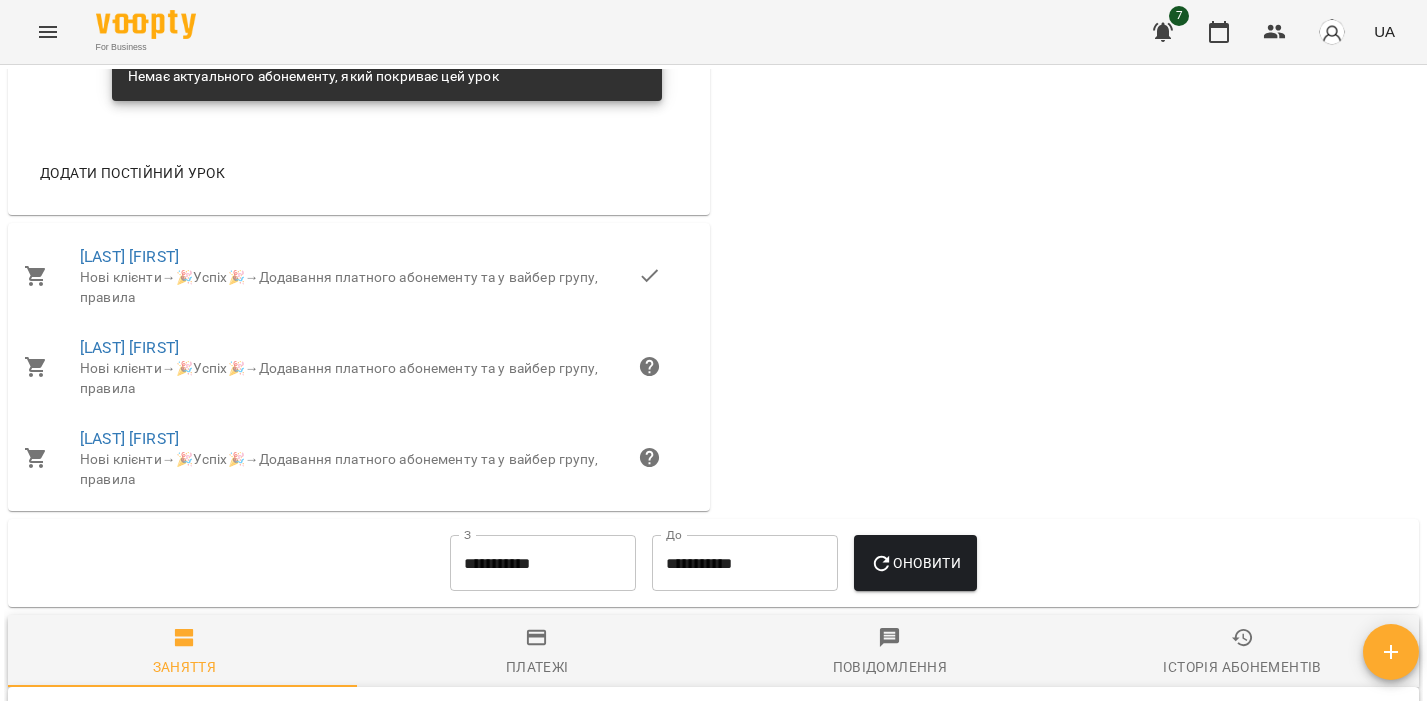 scroll, scrollTop: 1780, scrollLeft: 0, axis: vertical 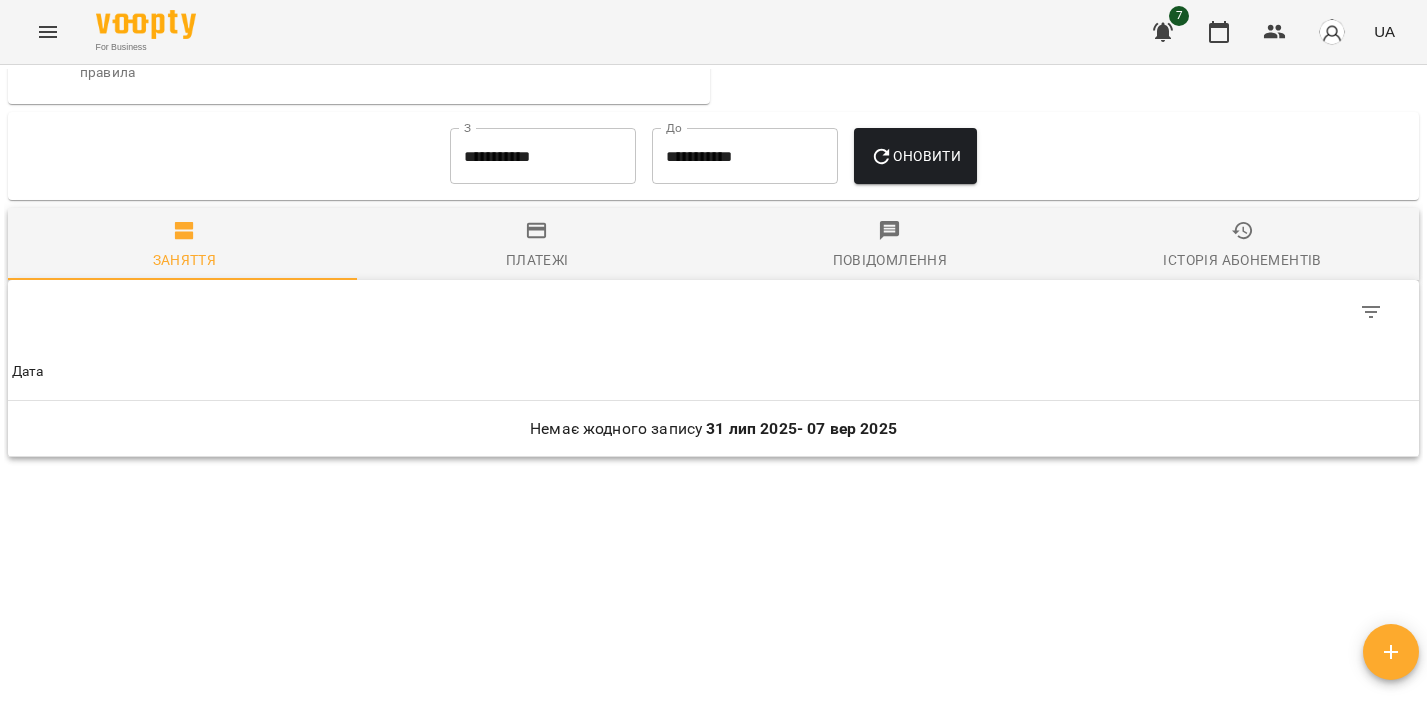 click on "Платежі" at bounding box center (537, 260) 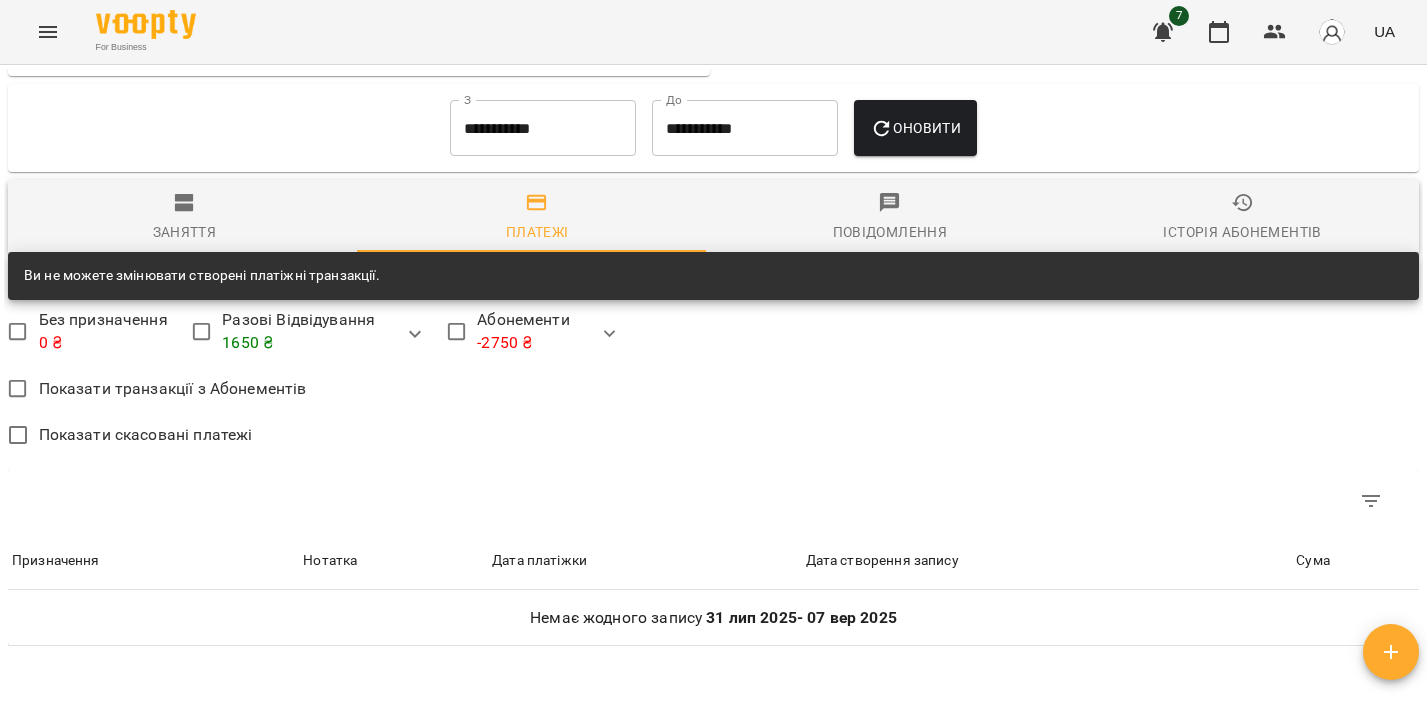 scroll, scrollTop: 1656, scrollLeft: 0, axis: vertical 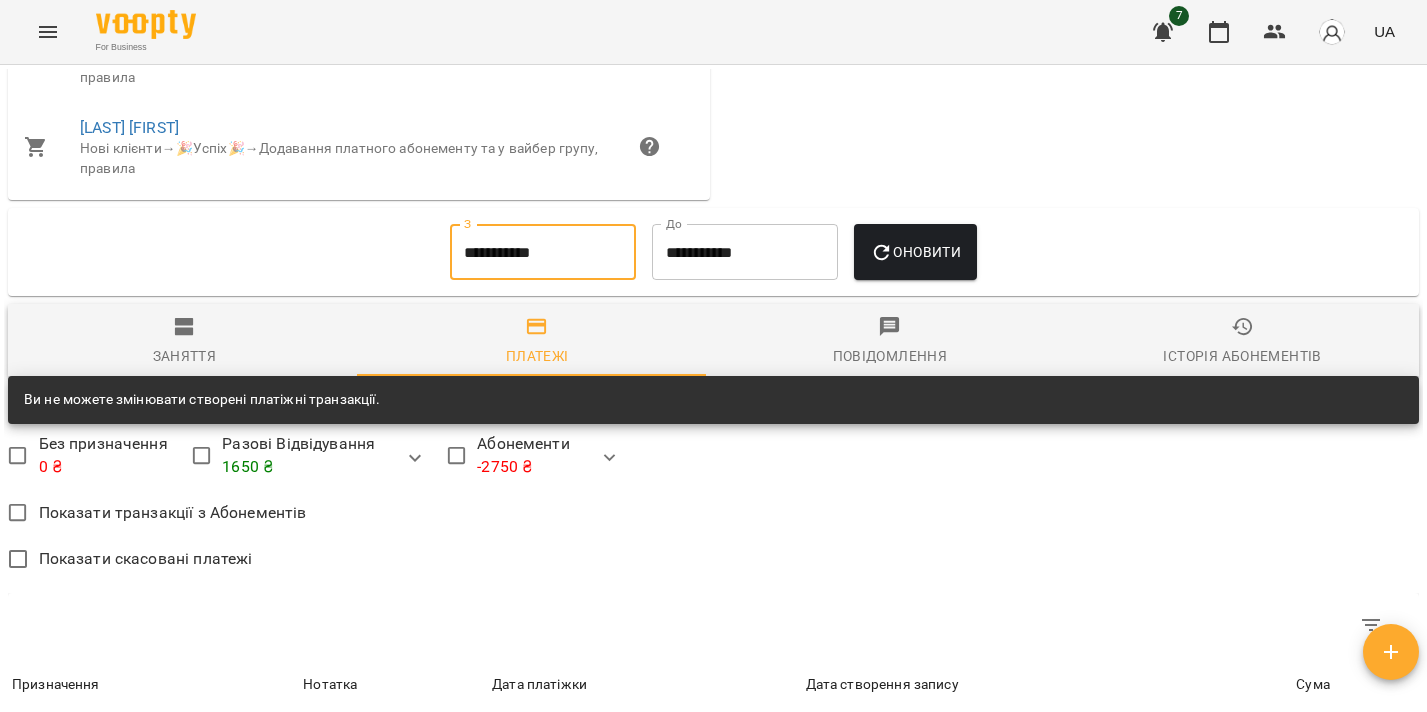 click on "**********" at bounding box center (543, 252) 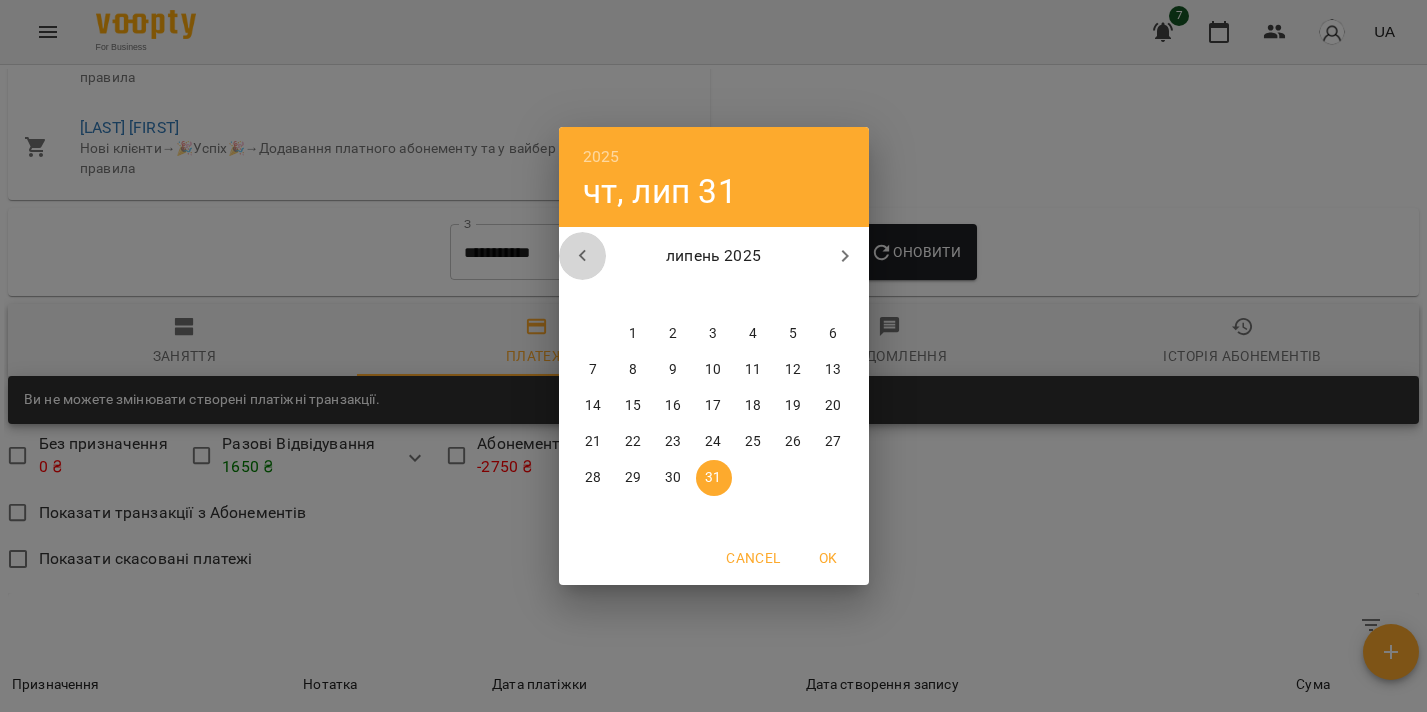 click 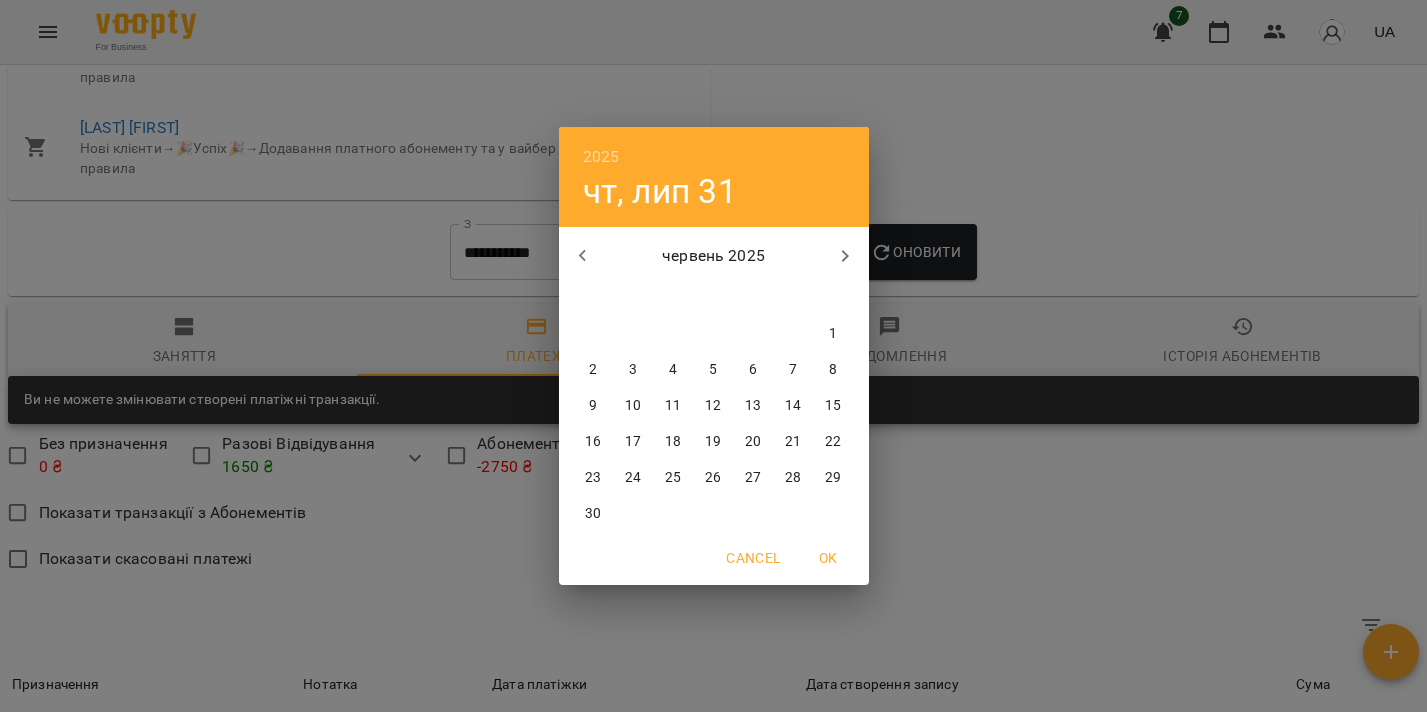 click on "1" at bounding box center [833, 334] 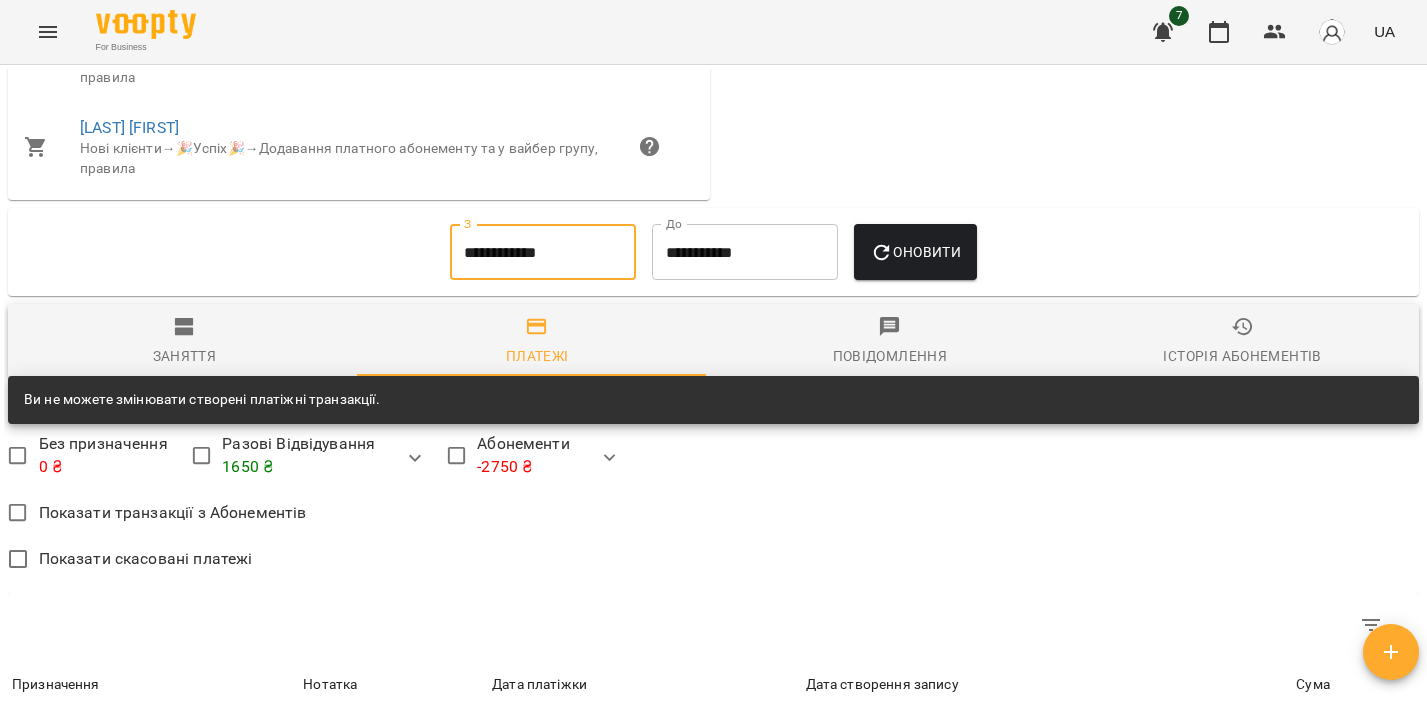 click 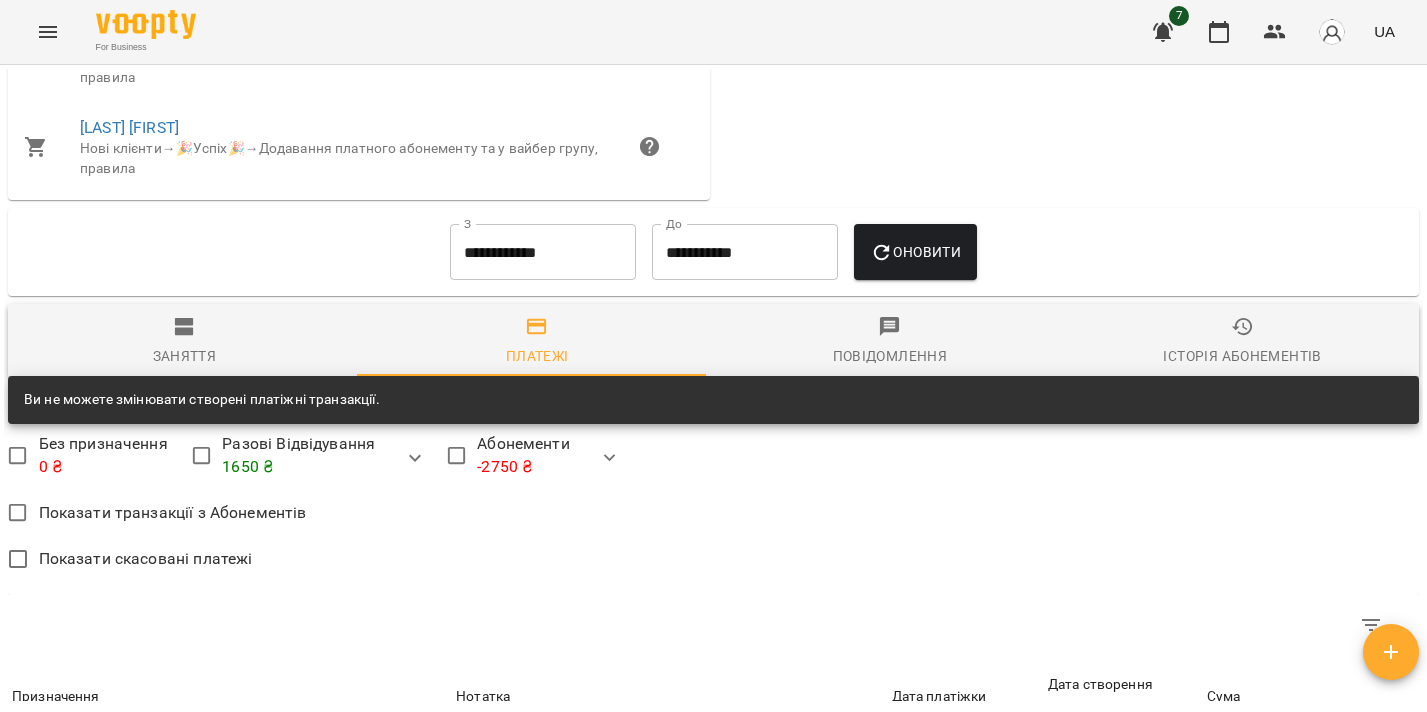 scroll, scrollTop: 2268, scrollLeft: 0, axis: vertical 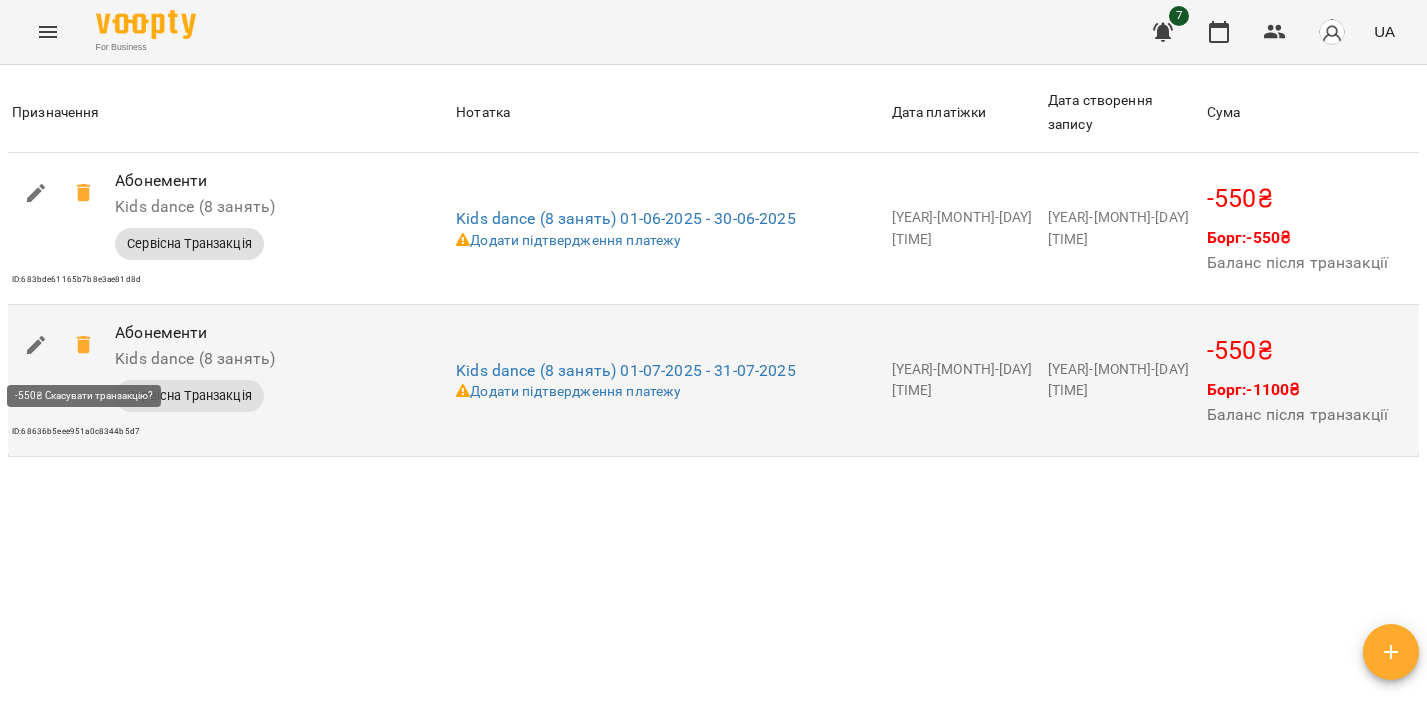 click 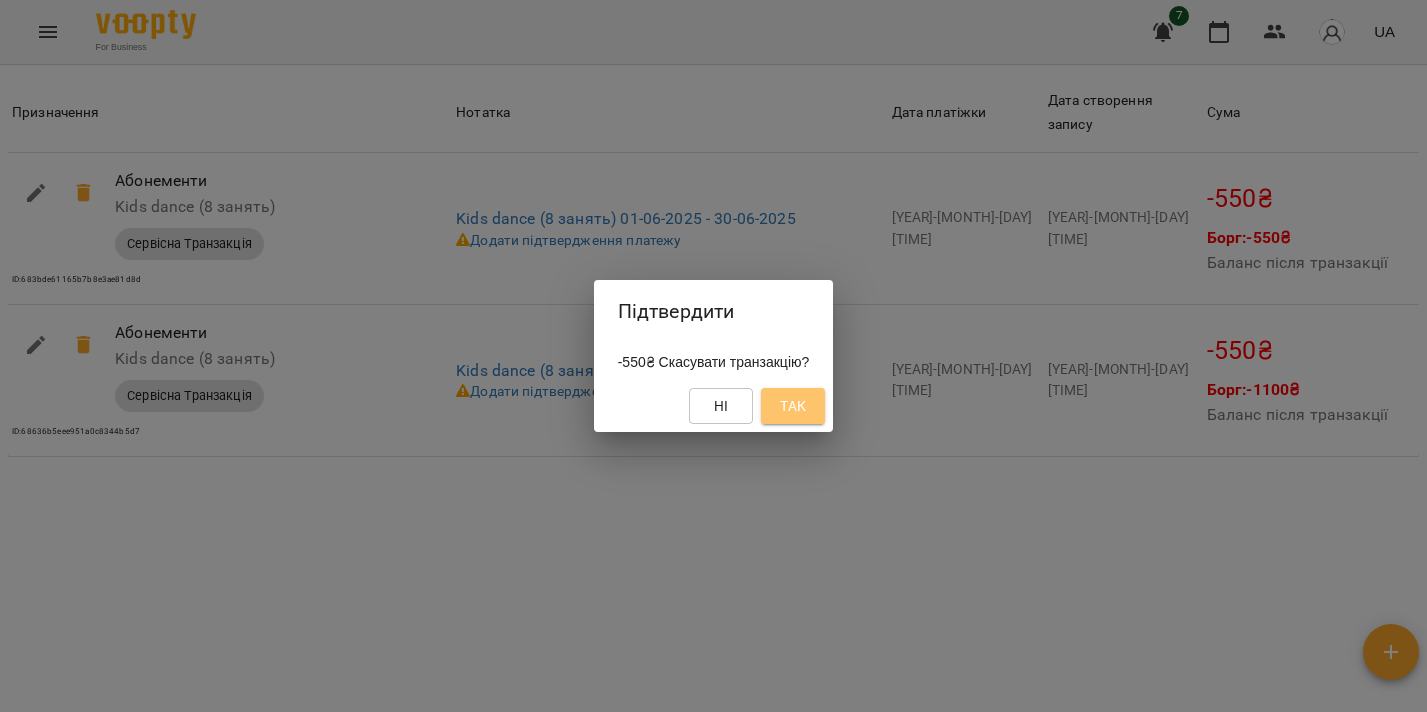 click on "Так" at bounding box center [793, 406] 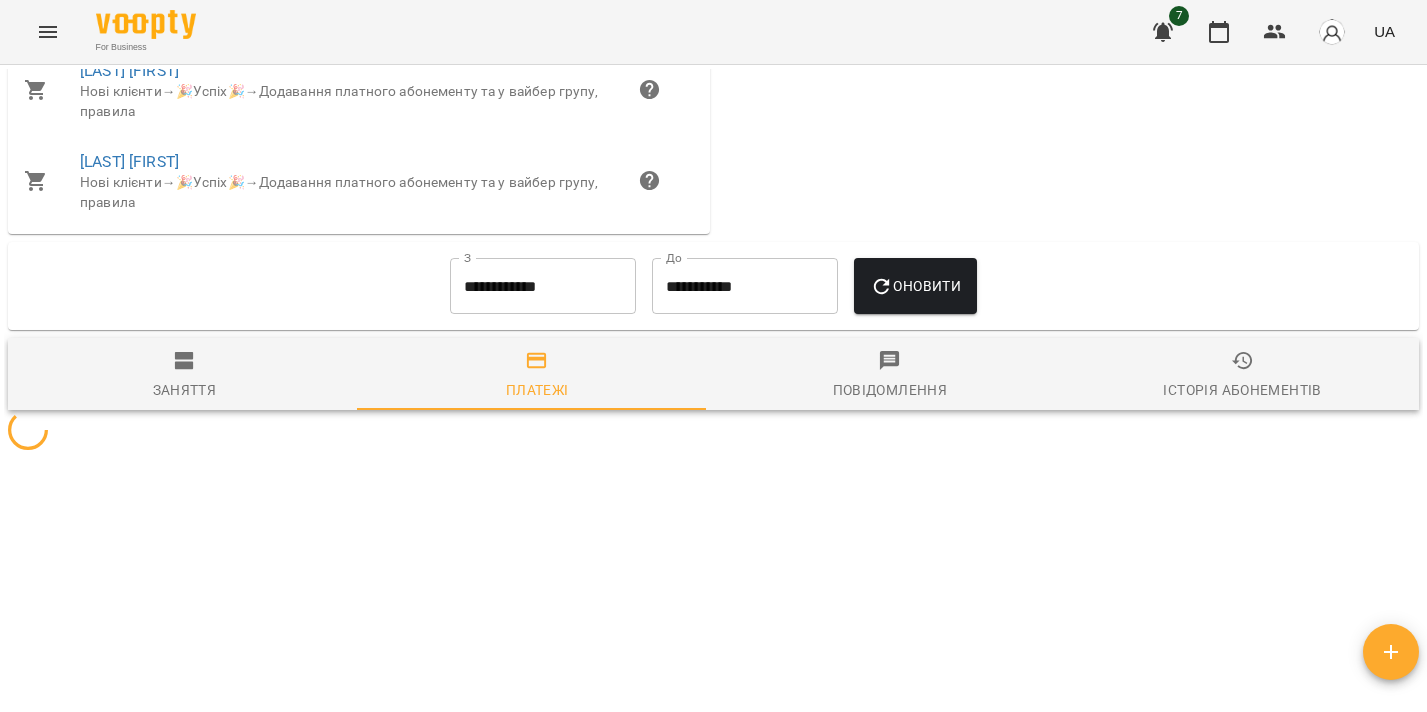 scroll, scrollTop: 1656, scrollLeft: 0, axis: vertical 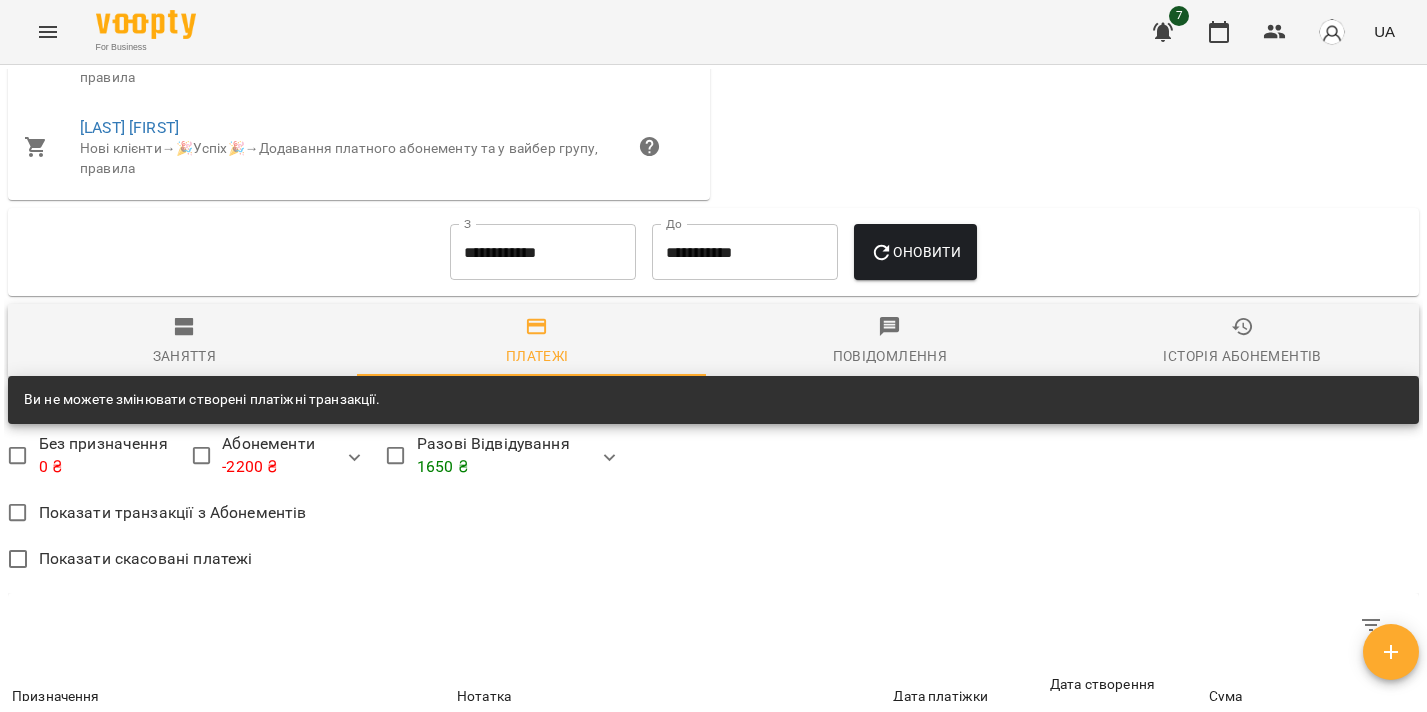 click on "Заняття" at bounding box center [184, 342] 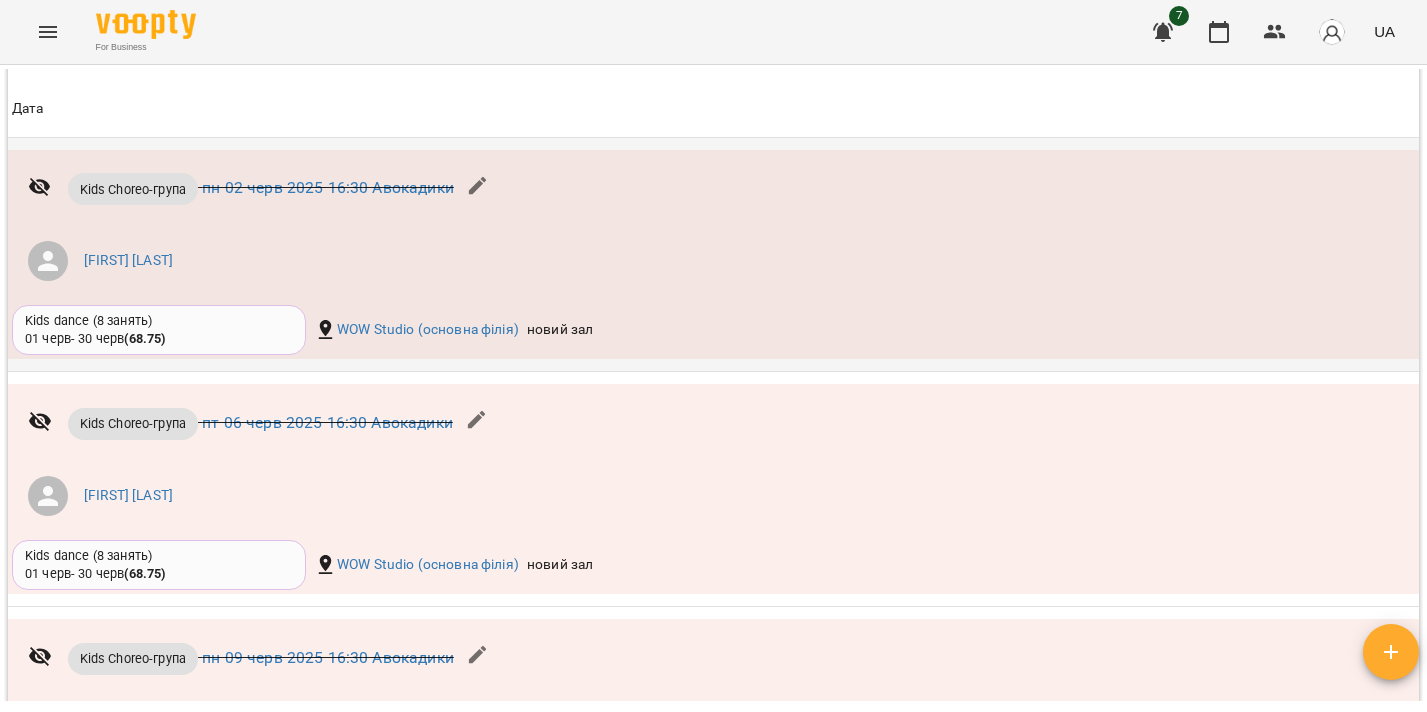 scroll, scrollTop: 1583, scrollLeft: 0, axis: vertical 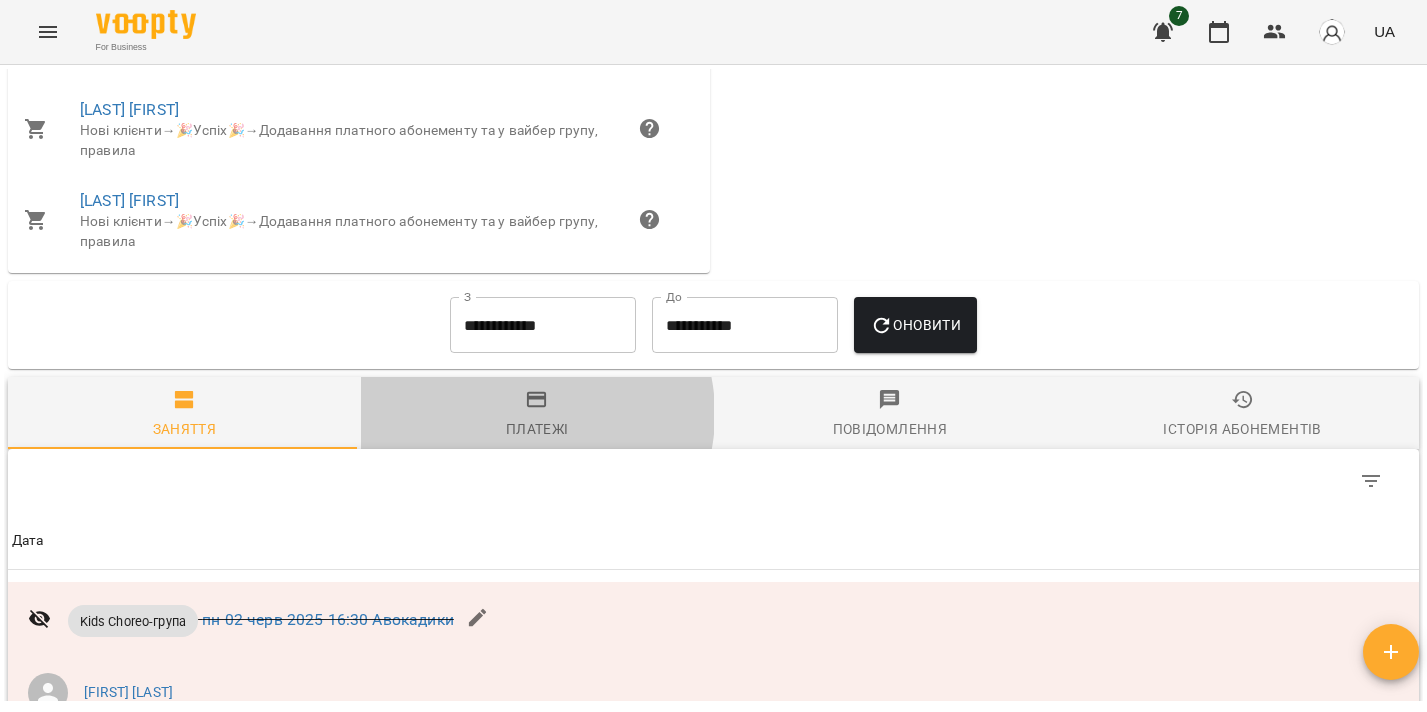 click on "Платежі" at bounding box center (537, 415) 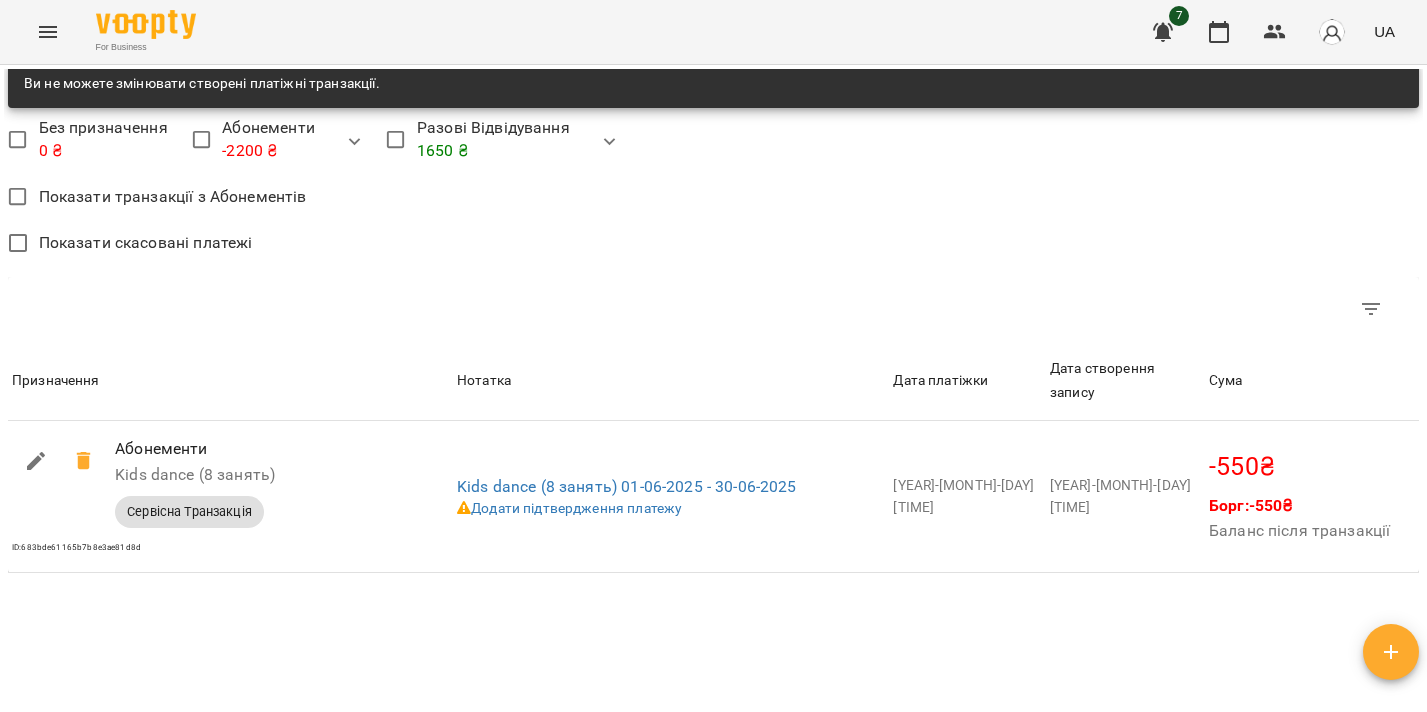 scroll, scrollTop: 2118, scrollLeft: 0, axis: vertical 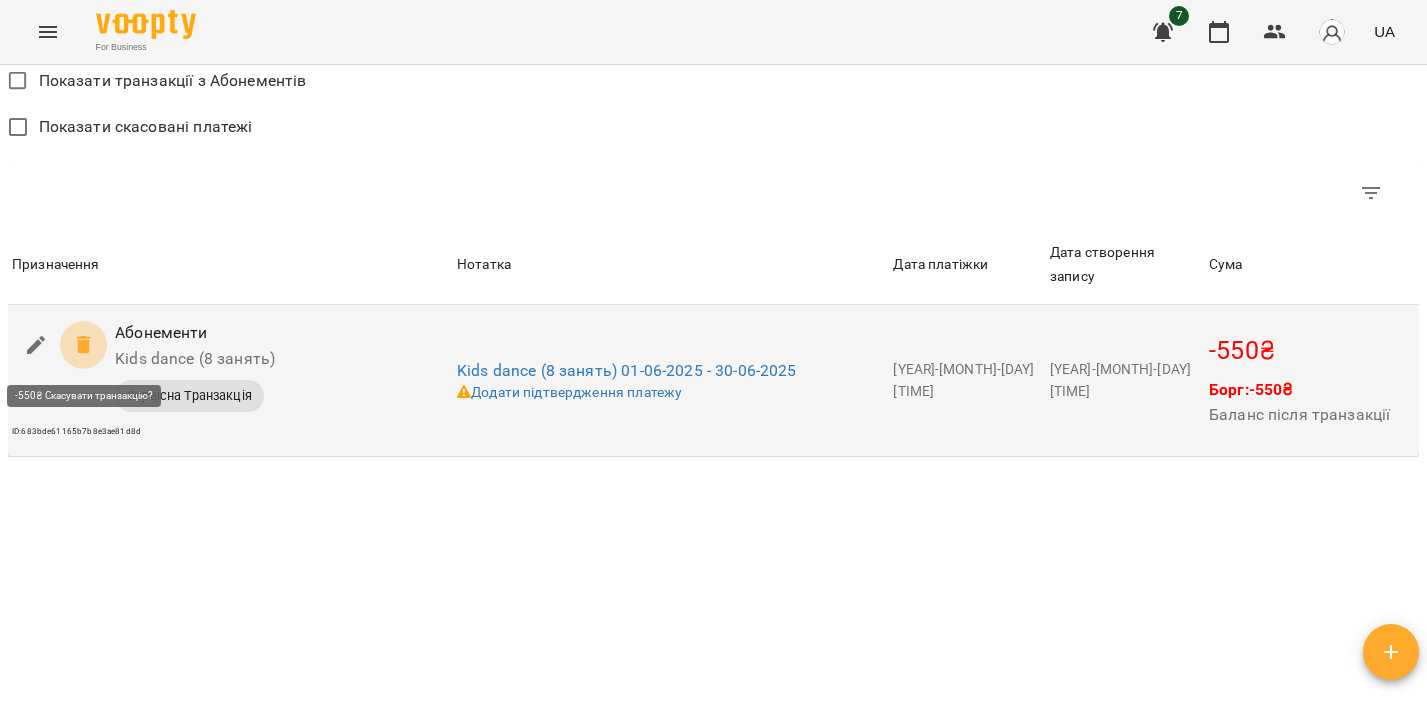 click 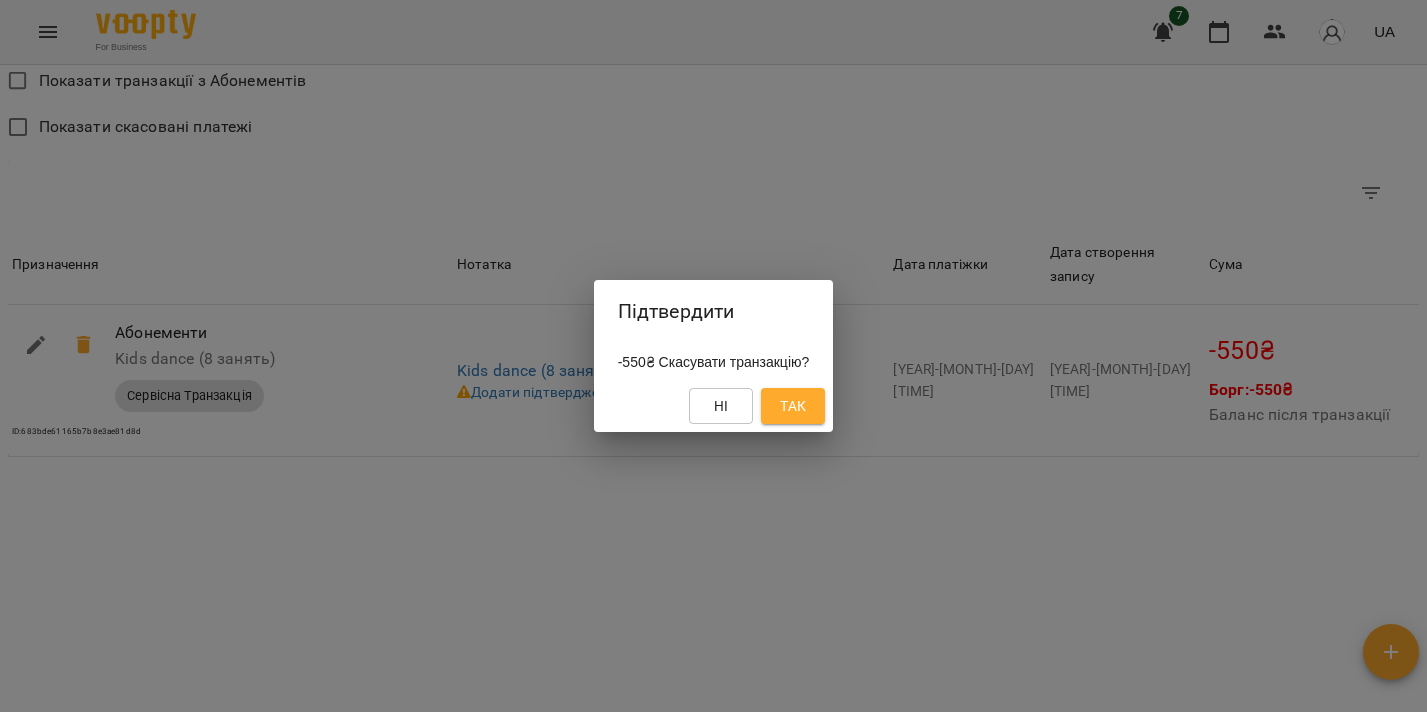 click on "Так" at bounding box center (793, 406) 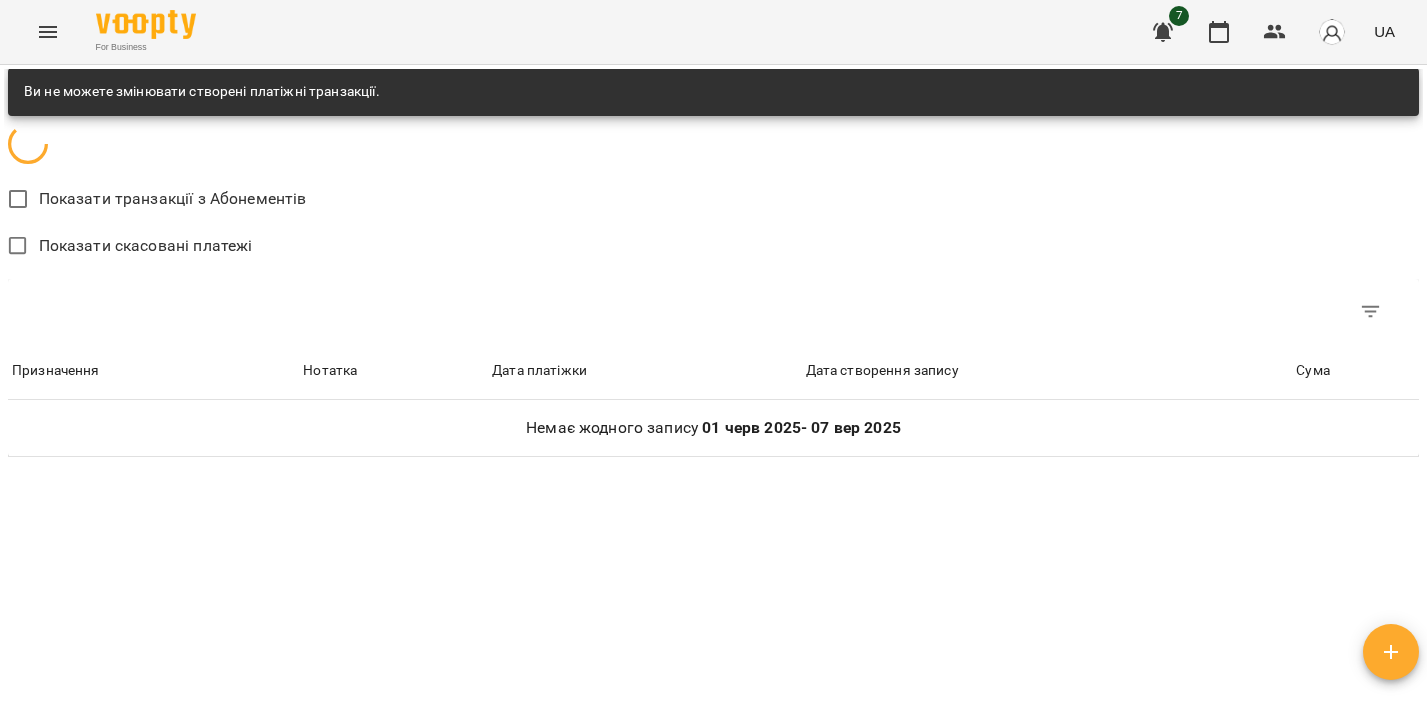 scroll, scrollTop: 1656, scrollLeft: 0, axis: vertical 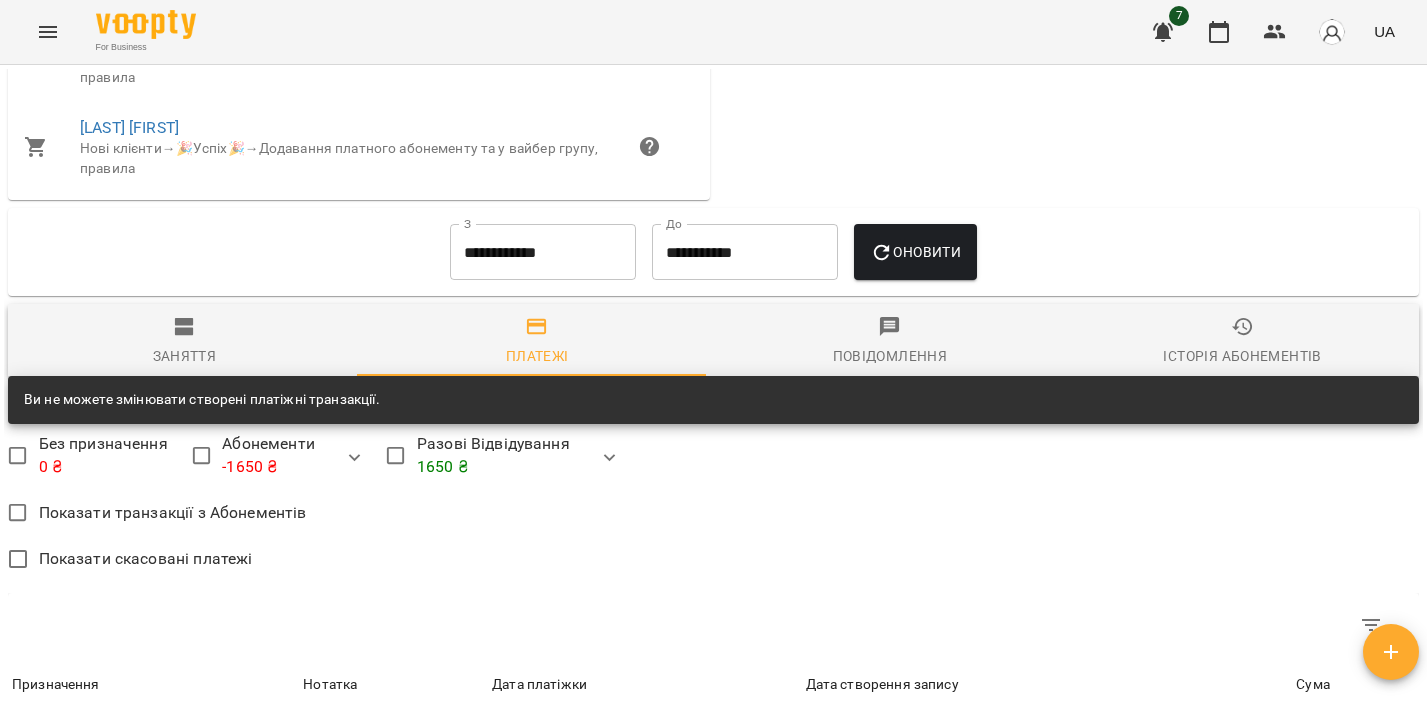 click on "Заняття Платежі Повідомлення Історія абонементів Ви не можете змінювати створені платіжні транзакції. Без призначення 0   ₴ Абонементи -1650   ₴ Разові Відвідування 1650   ₴ Показати транзакції з Абонементів Показати скасовані платежі Призначення Нотатка Дата платіжки Дата створення запису Сума Немає жодного запису   01 черв 2025  -   07 вер 2025" at bounding box center (713, 537) 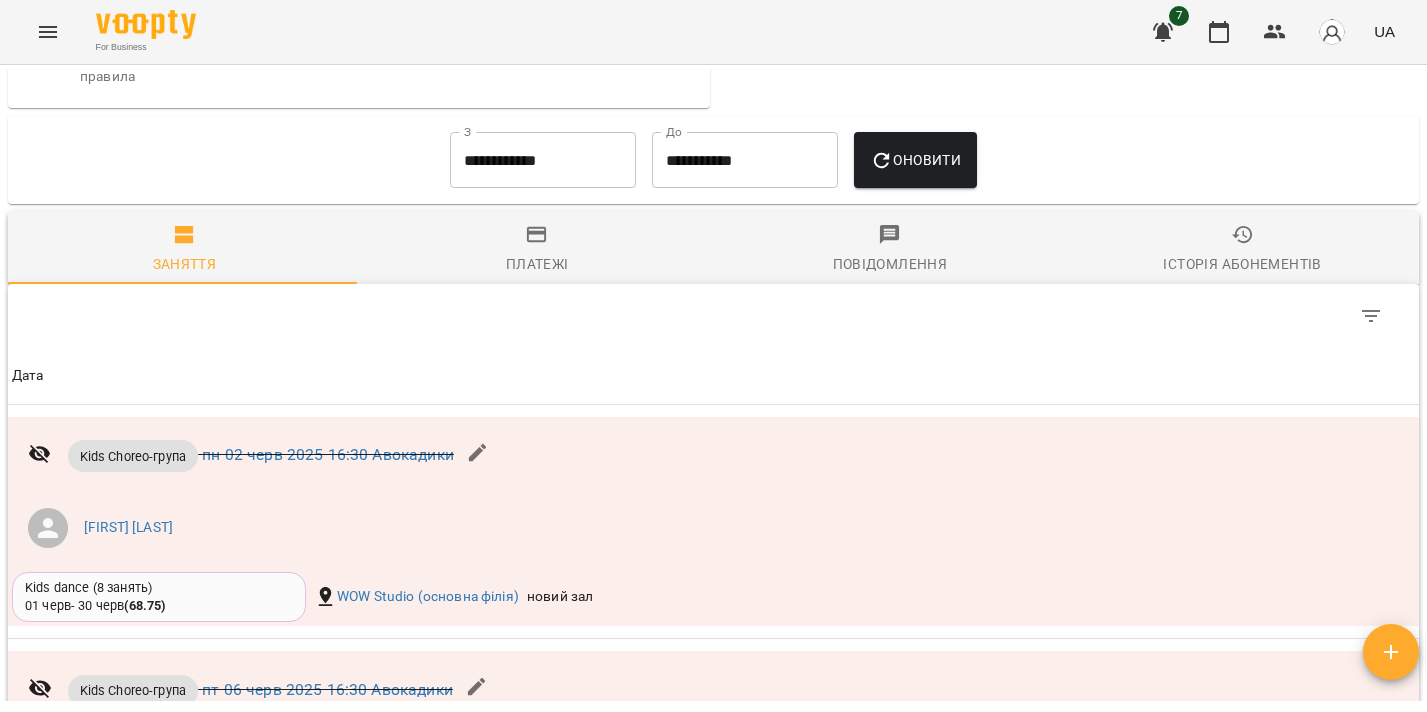 scroll, scrollTop: 1544, scrollLeft: 0, axis: vertical 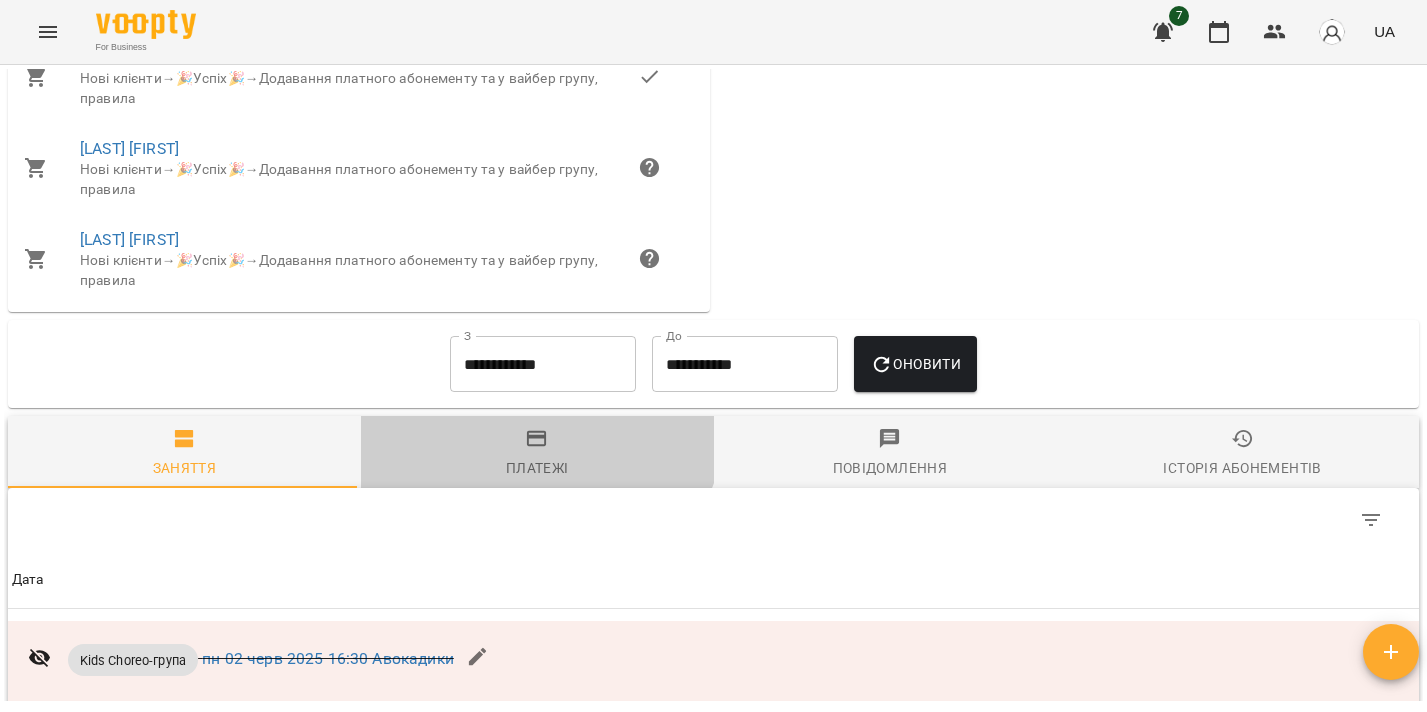 click on "Платежі" at bounding box center (537, 452) 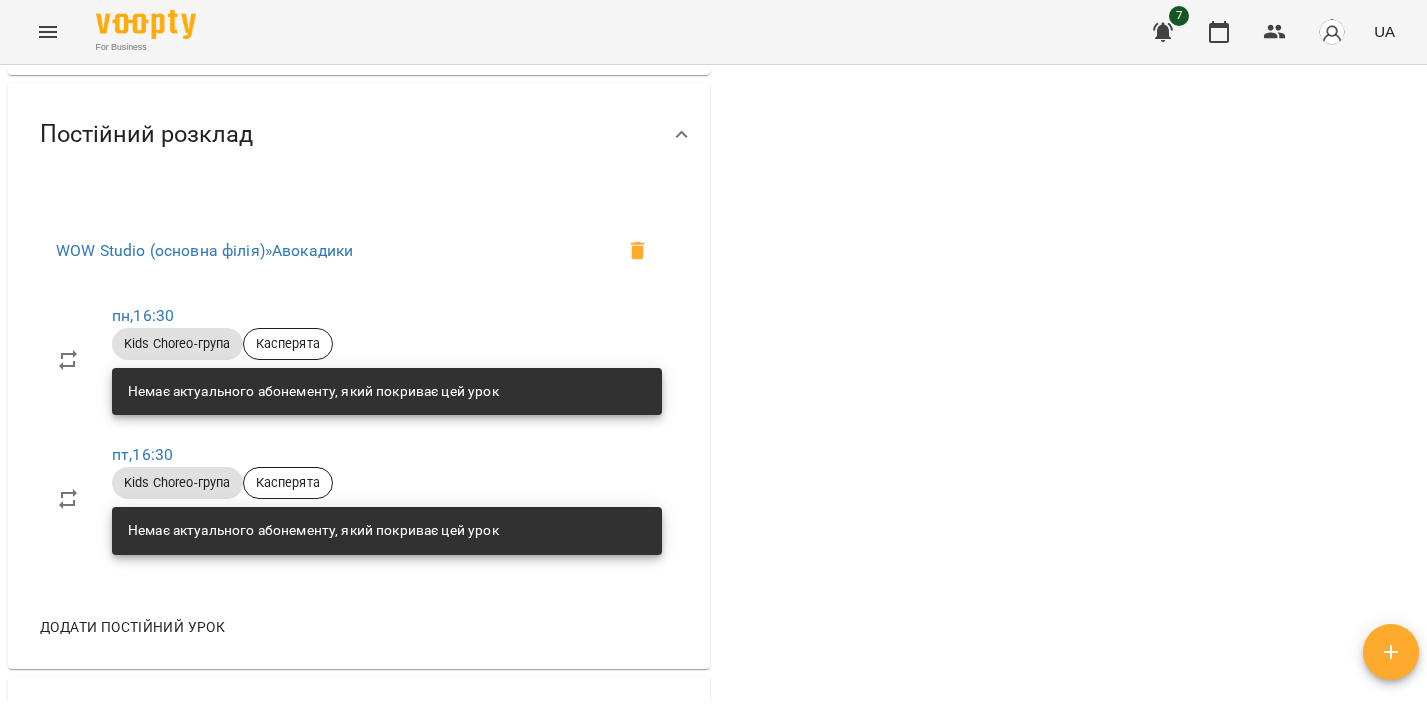 scroll, scrollTop: 0, scrollLeft: 0, axis: both 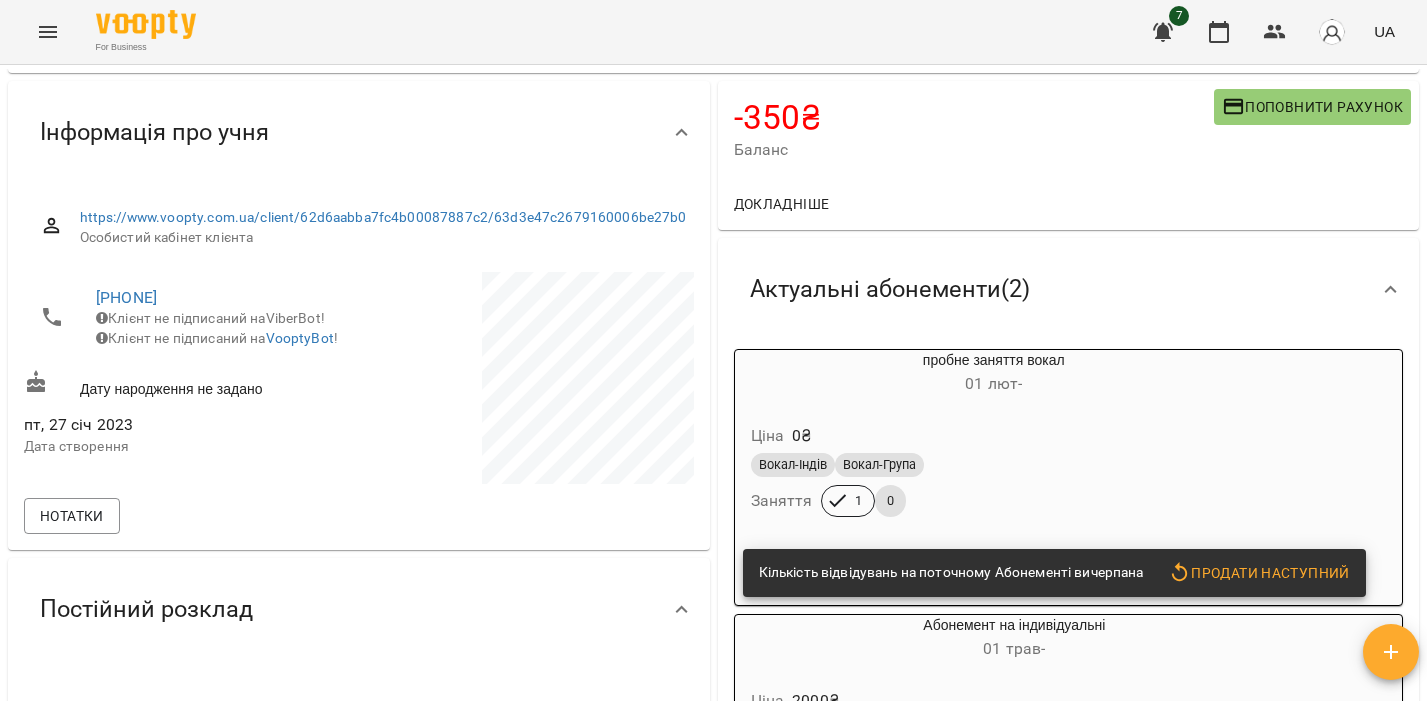 click on "Вокал-Індів Вокал-Група" at bounding box center [994, 465] 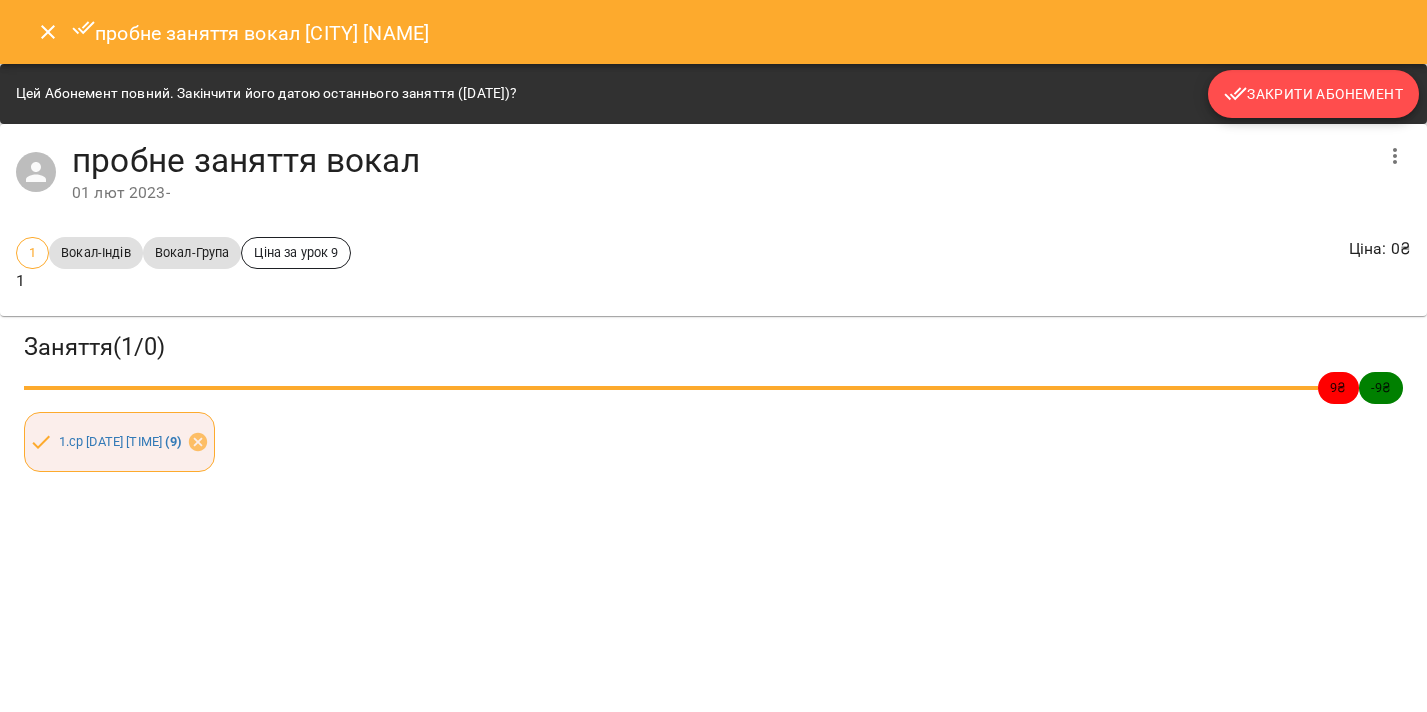click on "Закрити Абонемент" at bounding box center [1313, 94] 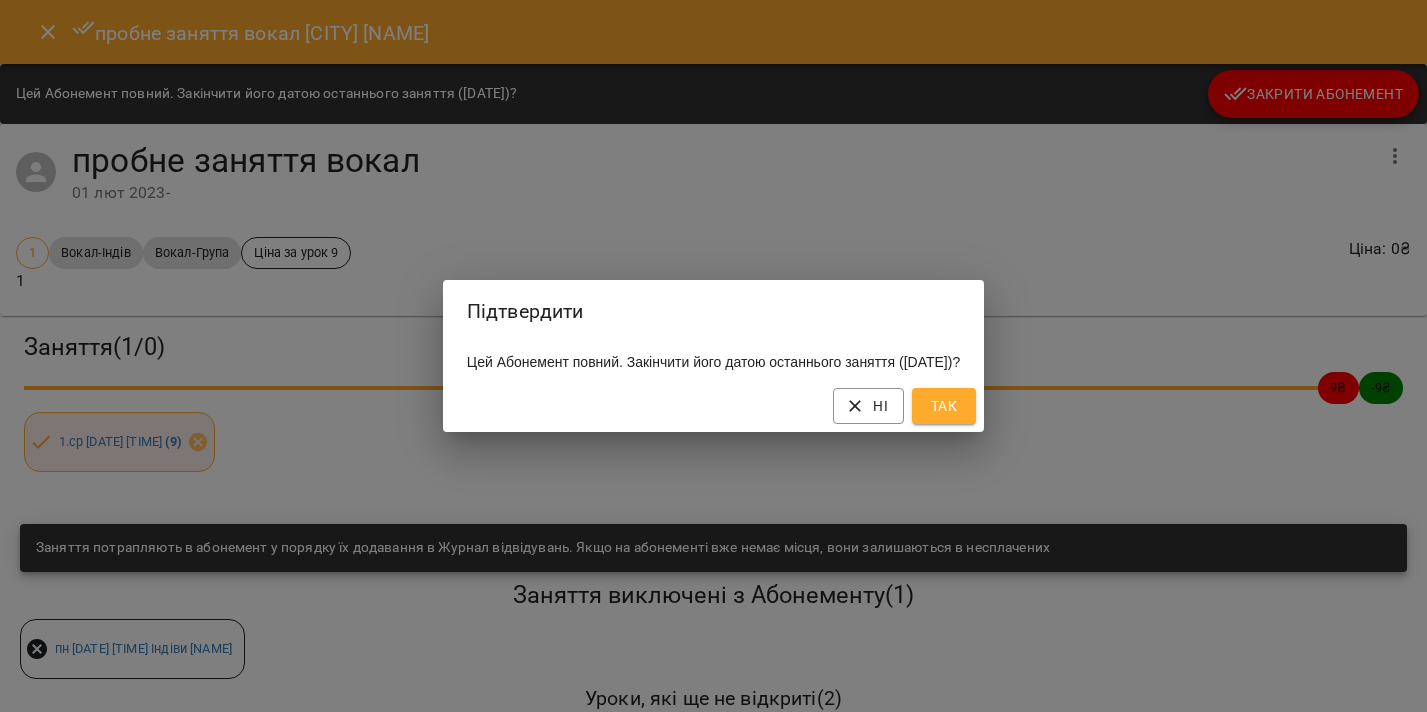 click on "Так" at bounding box center (944, 406) 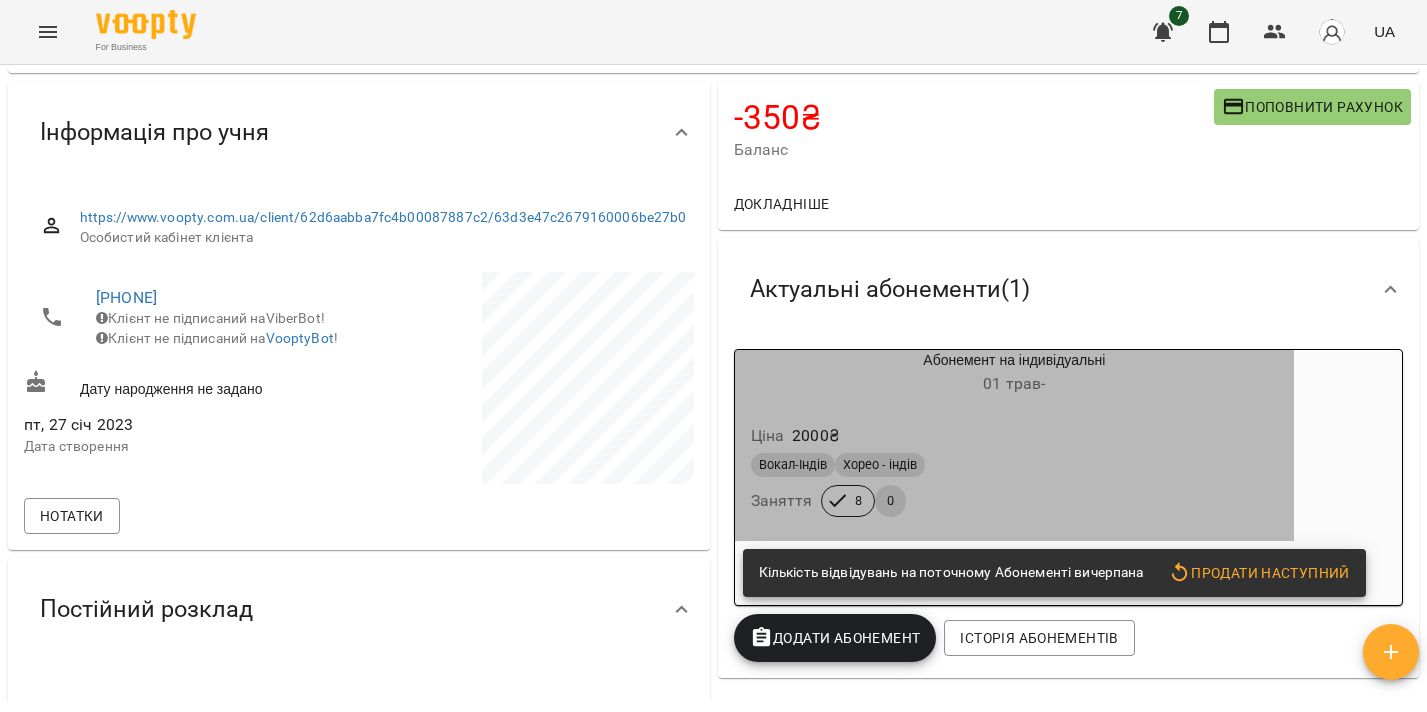 click on "Ціна 2000 ₴" at bounding box center [1015, 436] 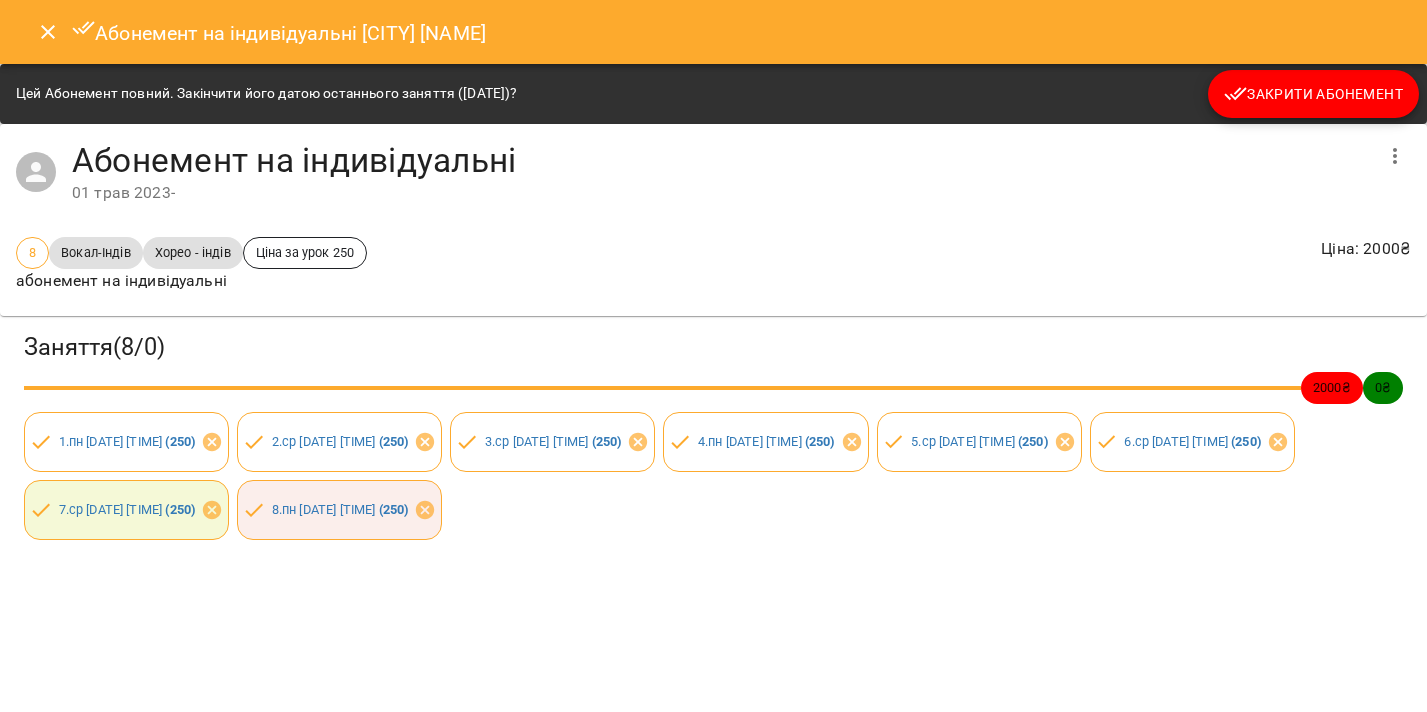 click on "Закрити Абонемент" at bounding box center (1313, 94) 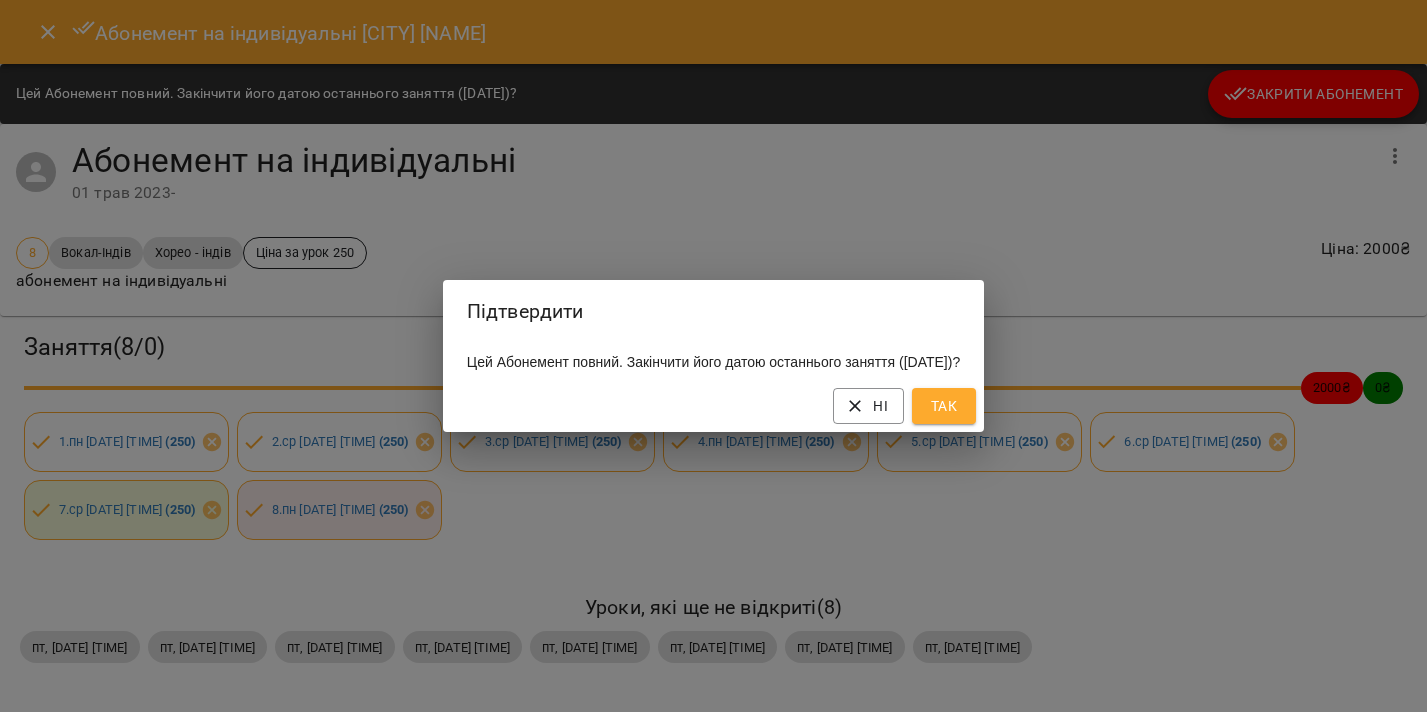click on "Так" at bounding box center [944, 406] 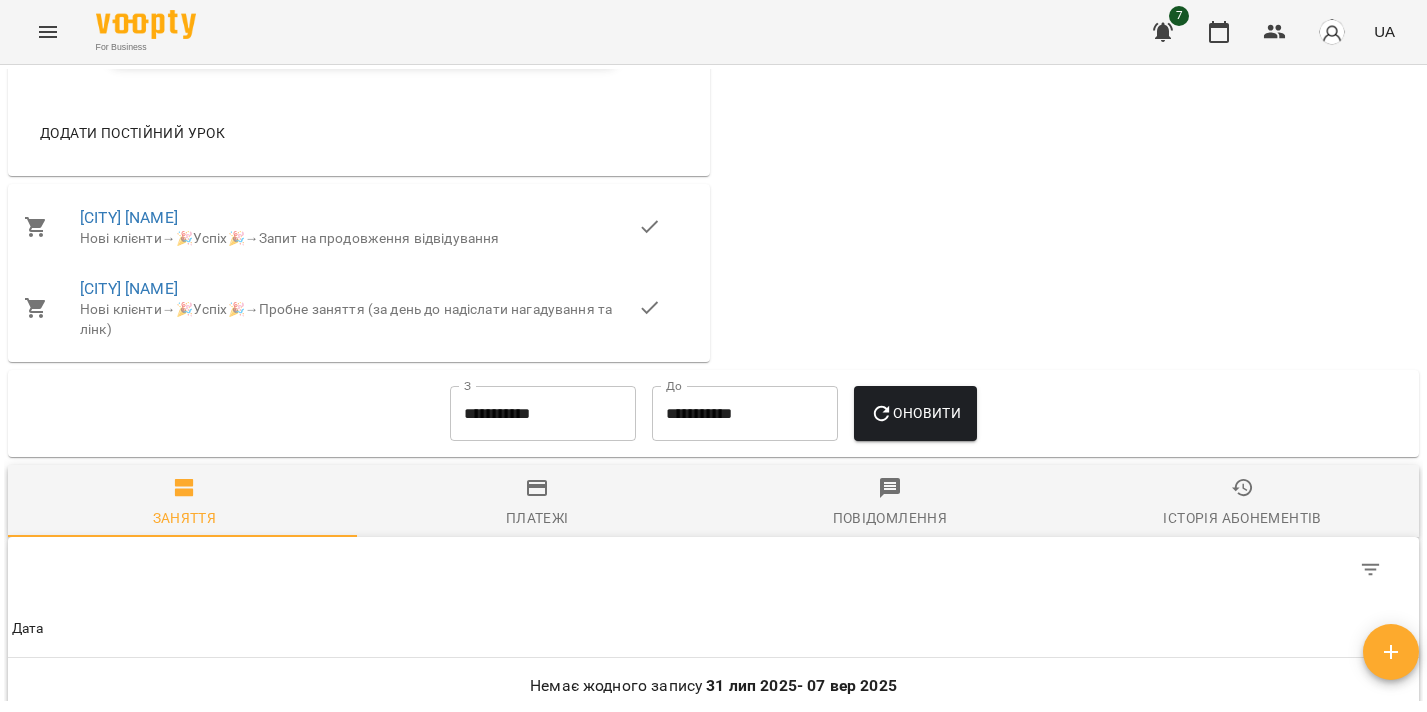 scroll, scrollTop: 1230, scrollLeft: 0, axis: vertical 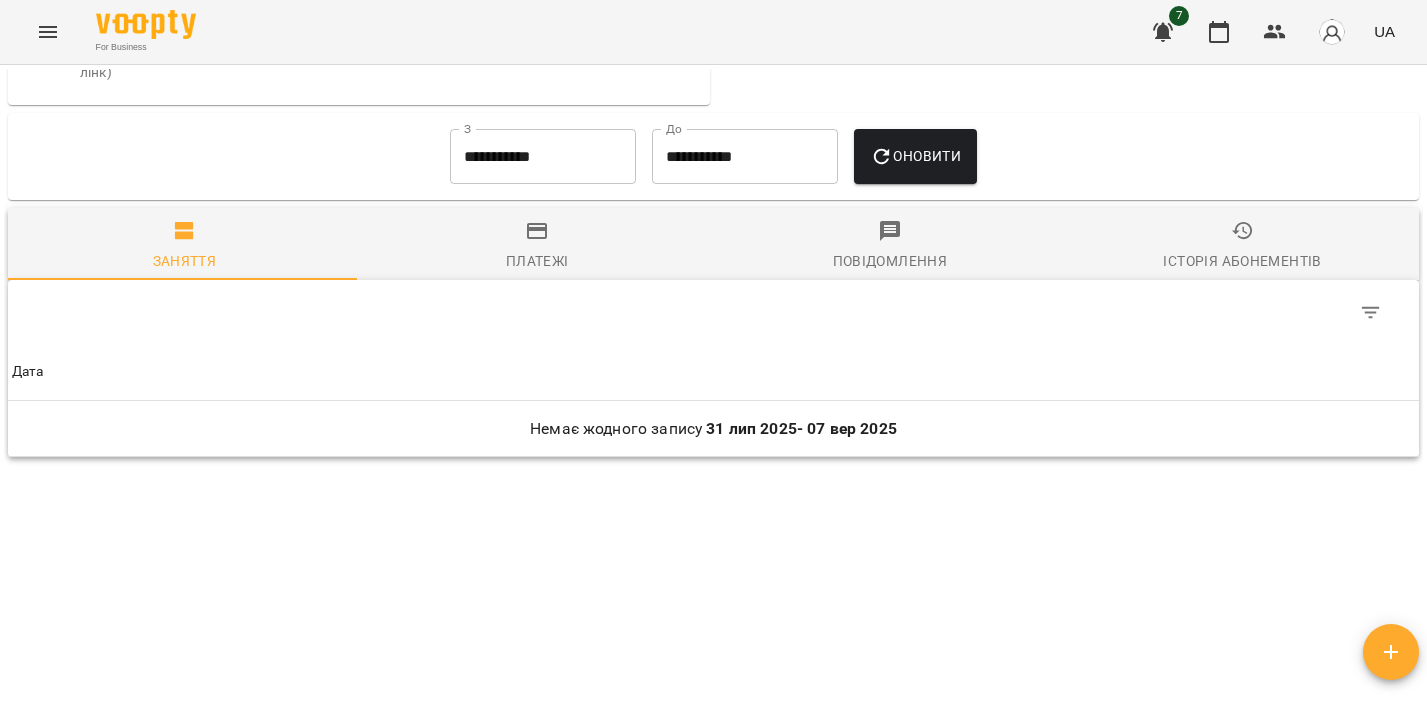 click on "**********" at bounding box center [543, 157] 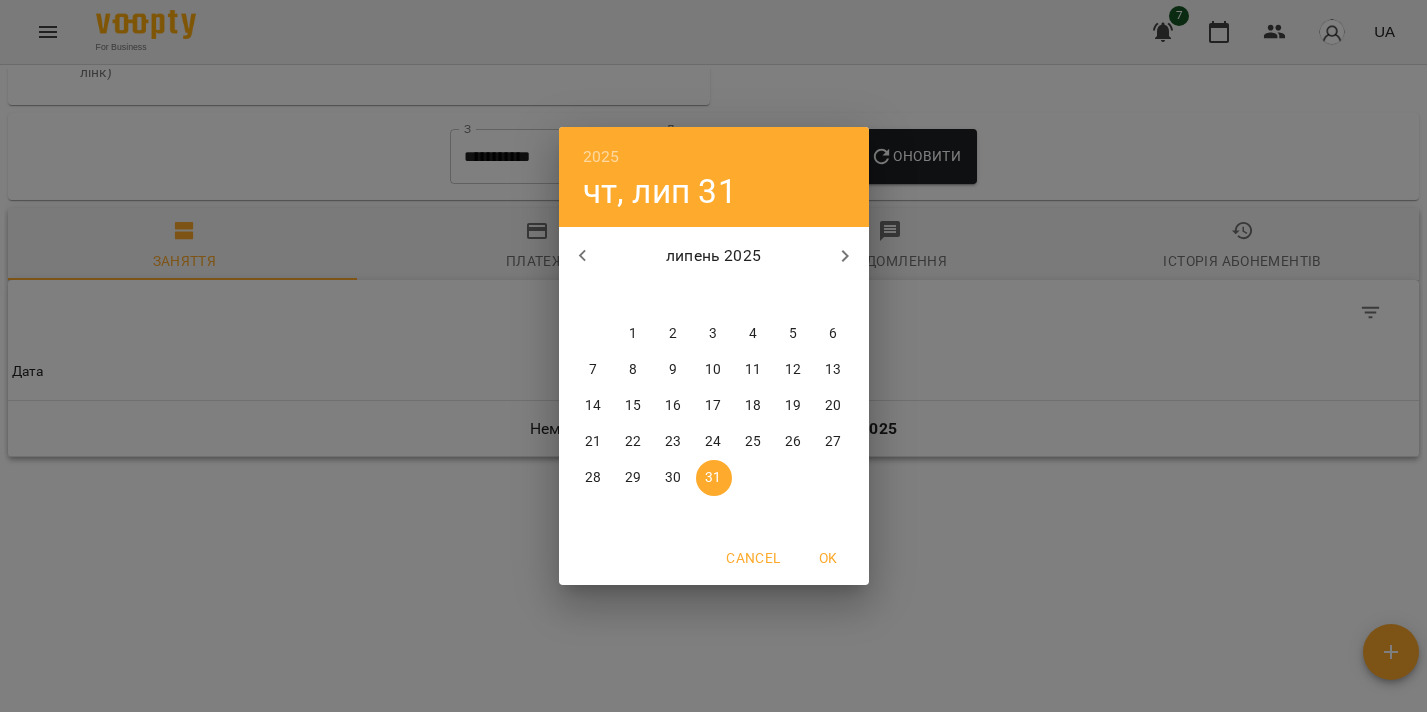 click on "липень 2025" at bounding box center [714, 256] 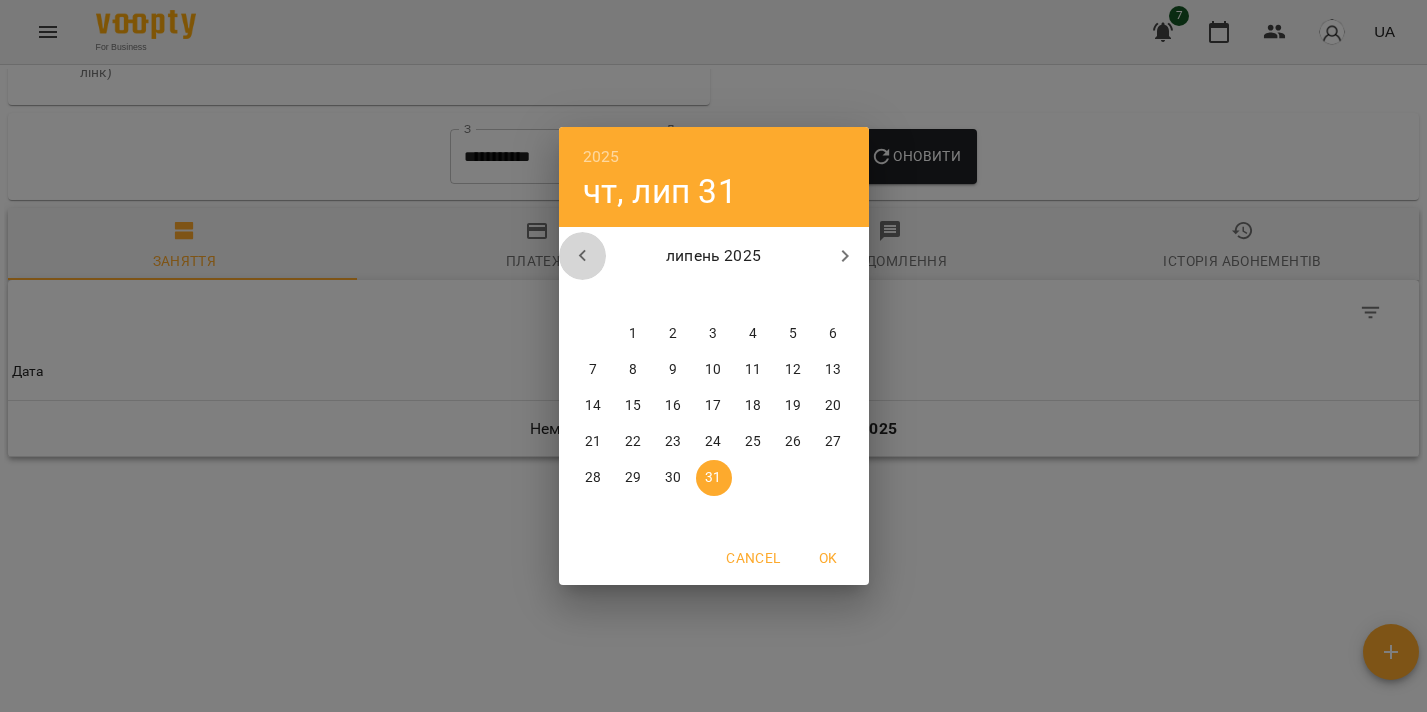 click at bounding box center [583, 256] 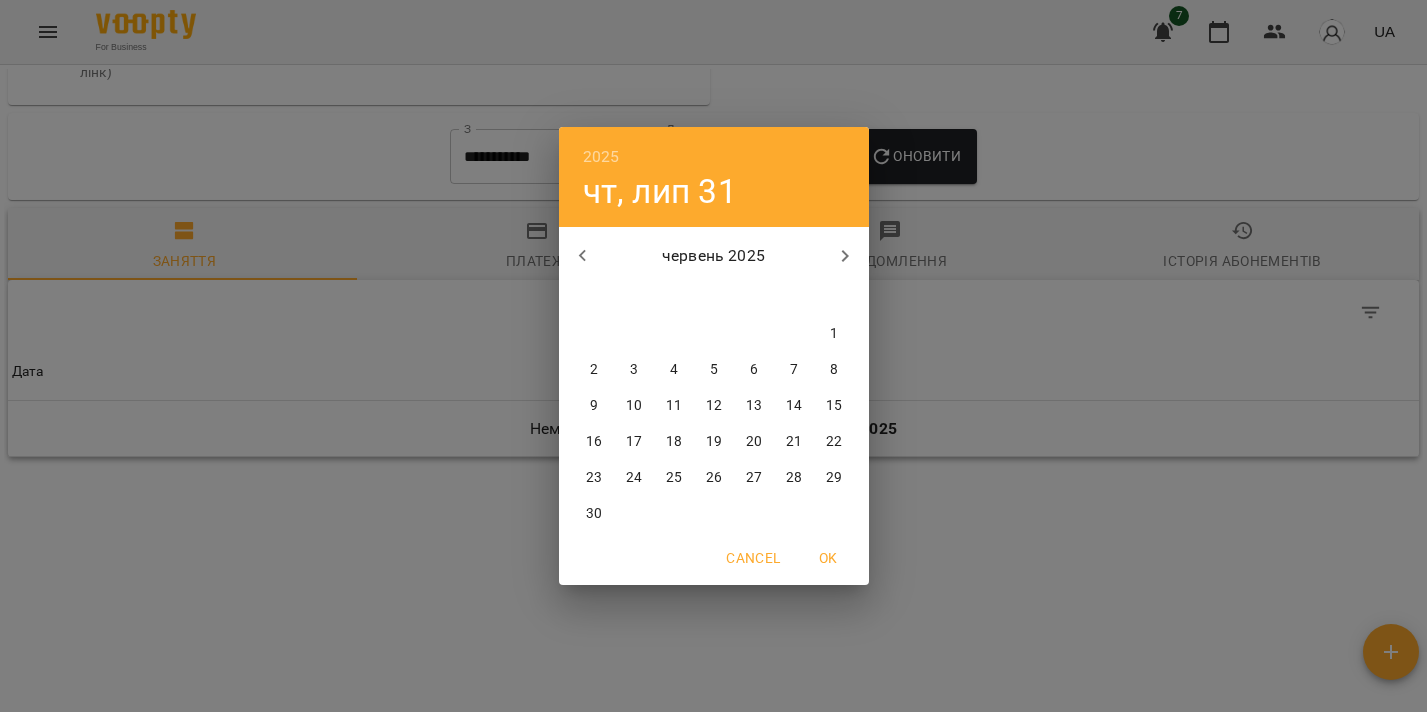 click at bounding box center (583, 256) 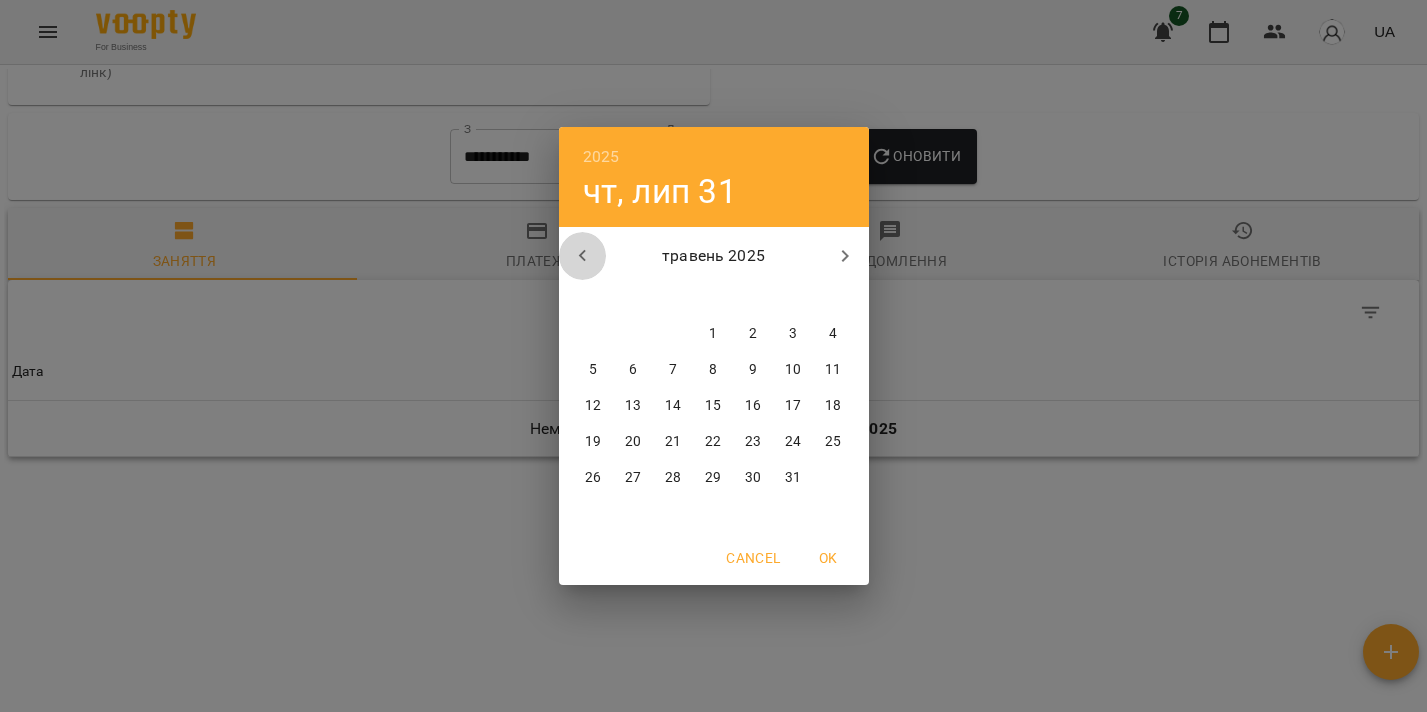 click at bounding box center [583, 256] 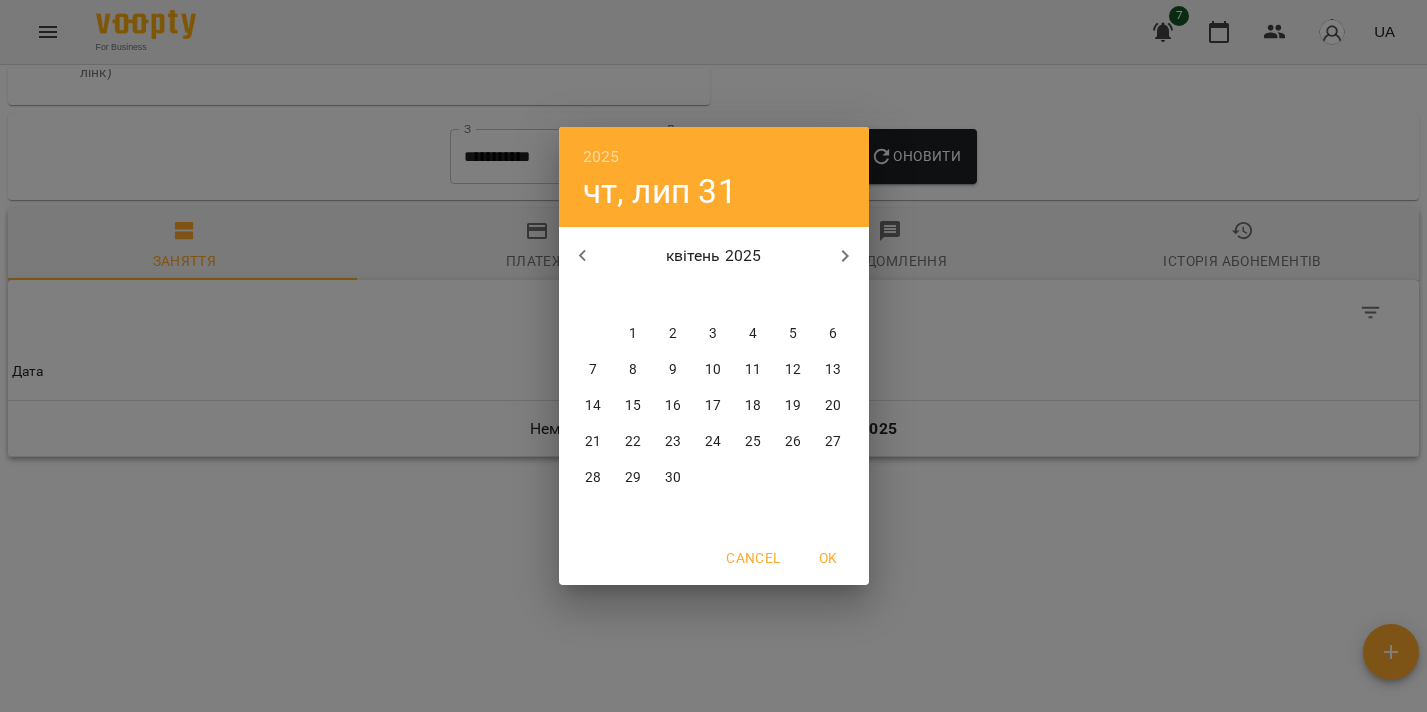 click at bounding box center [583, 256] 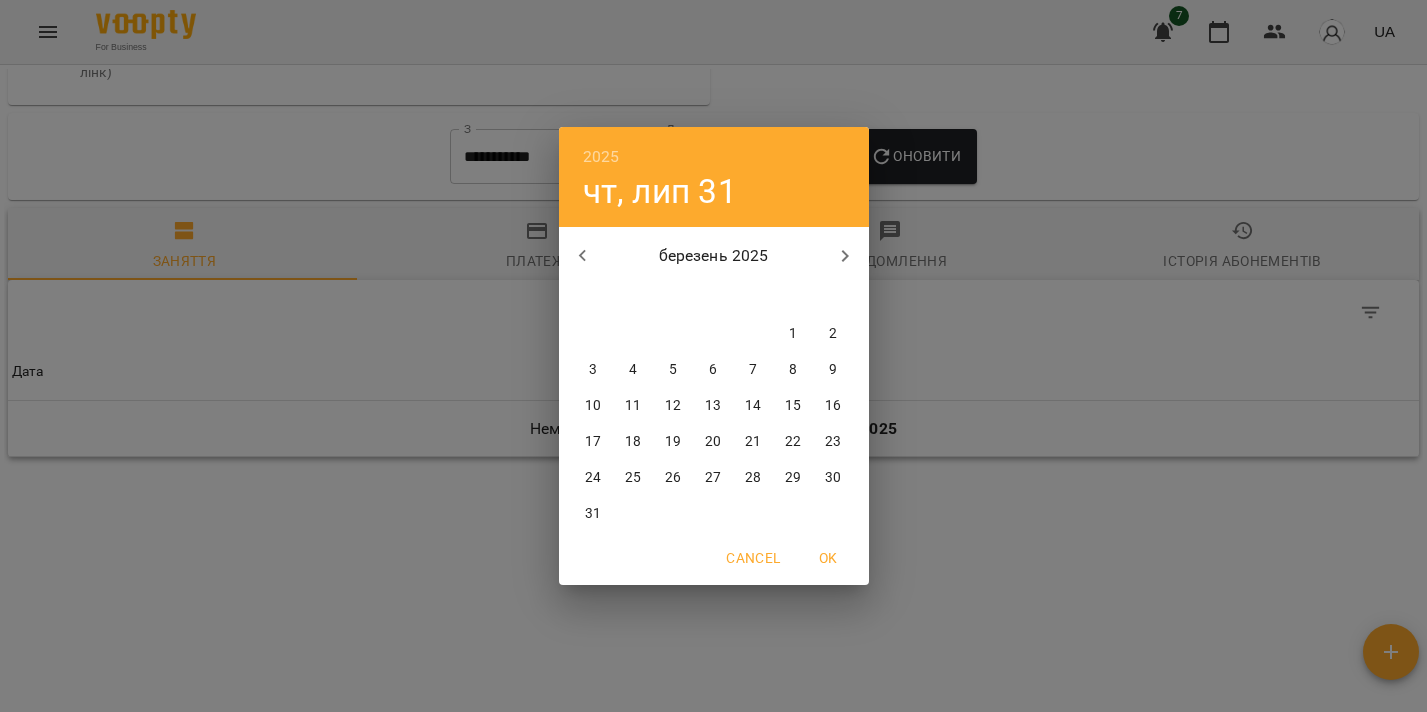 click at bounding box center [583, 256] 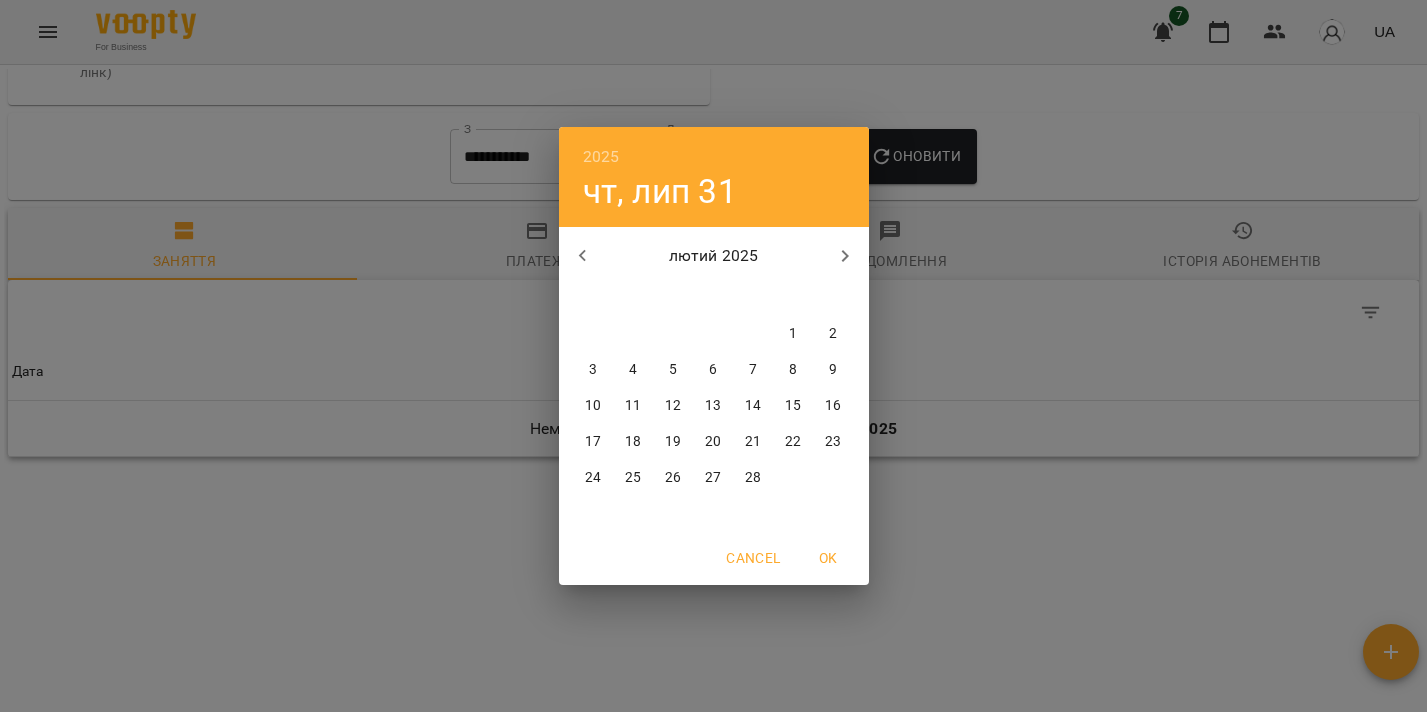 click at bounding box center [583, 256] 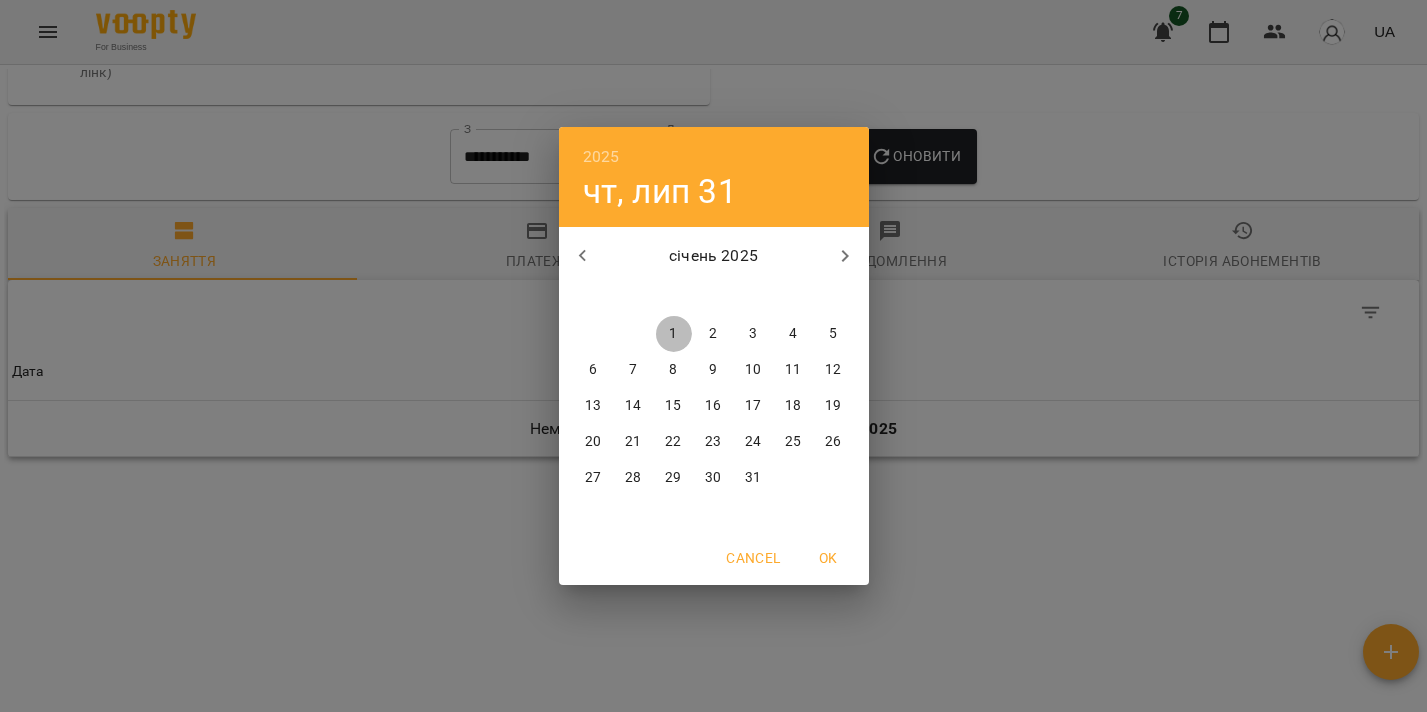 drag, startPoint x: 668, startPoint y: 332, endPoint x: 786, endPoint y: 277, distance: 130.18832 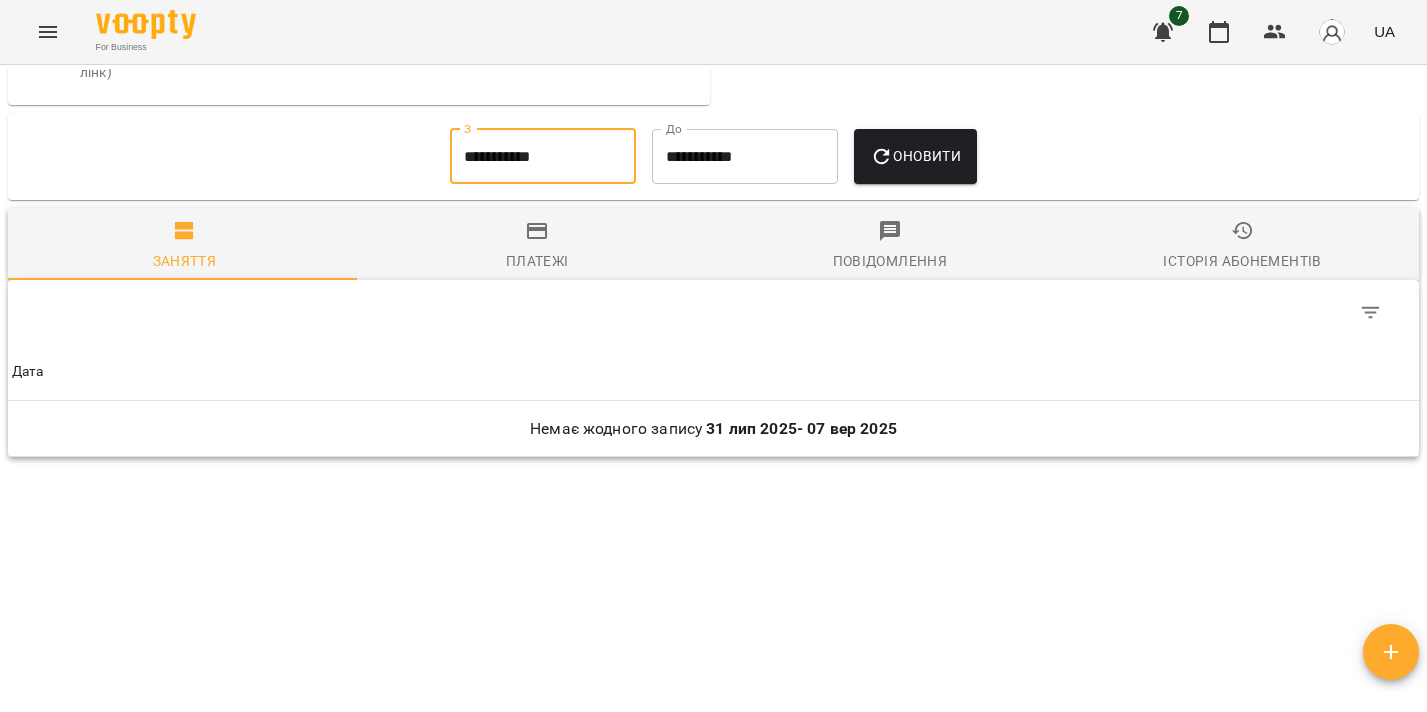 click 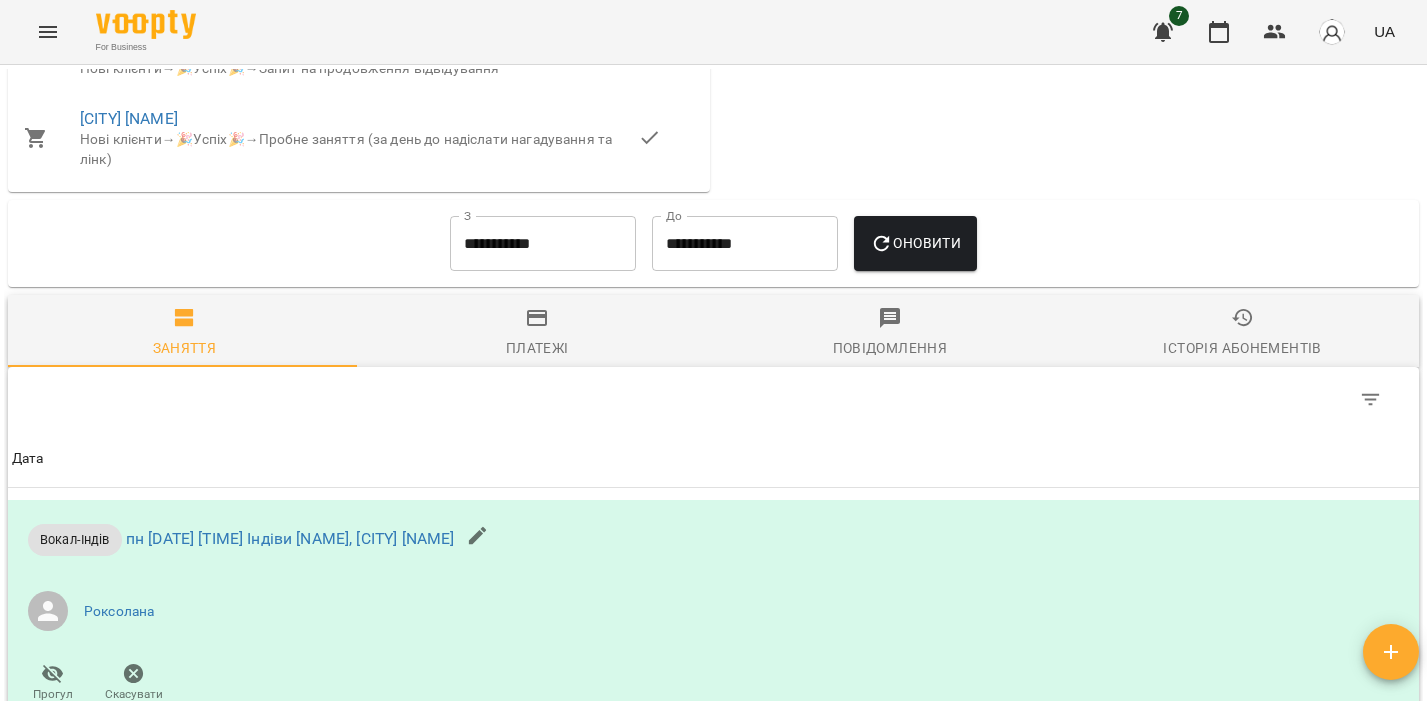 scroll, scrollTop: 1201, scrollLeft: 0, axis: vertical 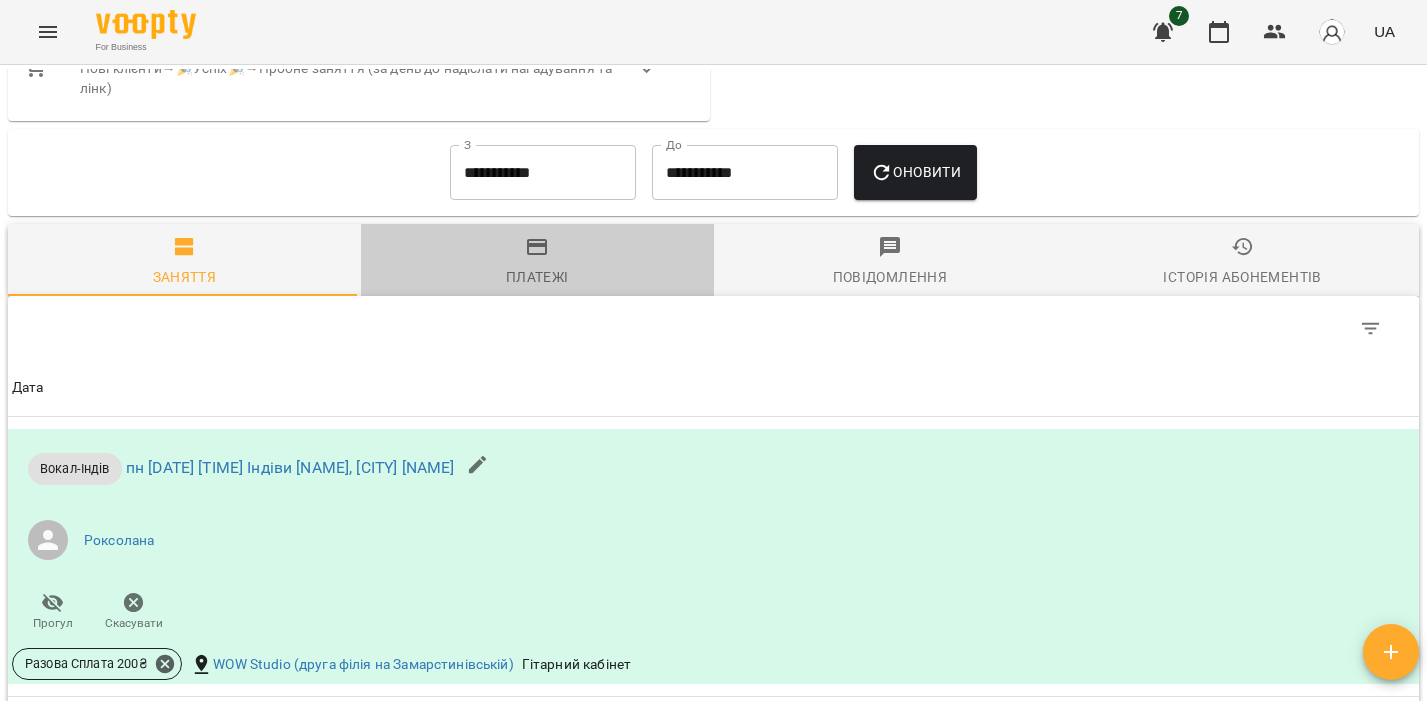 click on "Платежі" at bounding box center [537, 262] 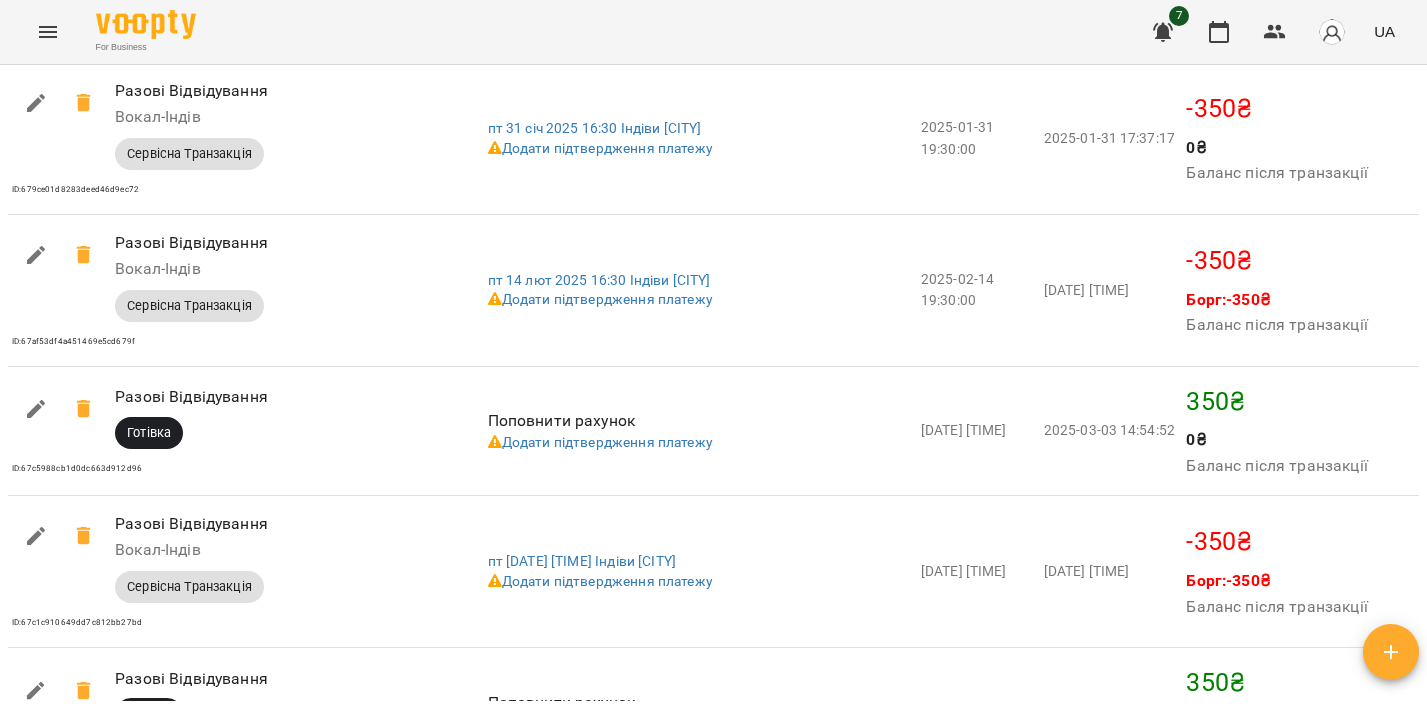 scroll, scrollTop: 1223, scrollLeft: 0, axis: vertical 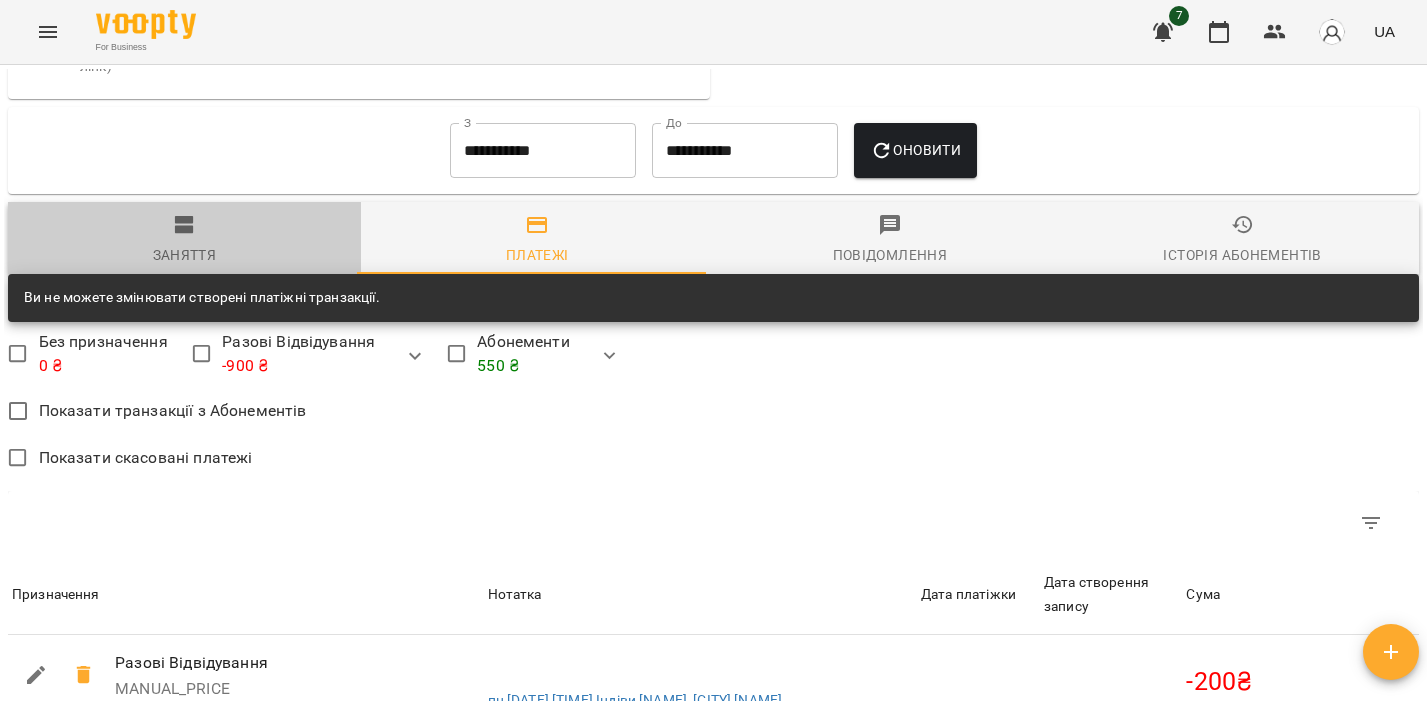 click on "Заняття" at bounding box center [184, 238] 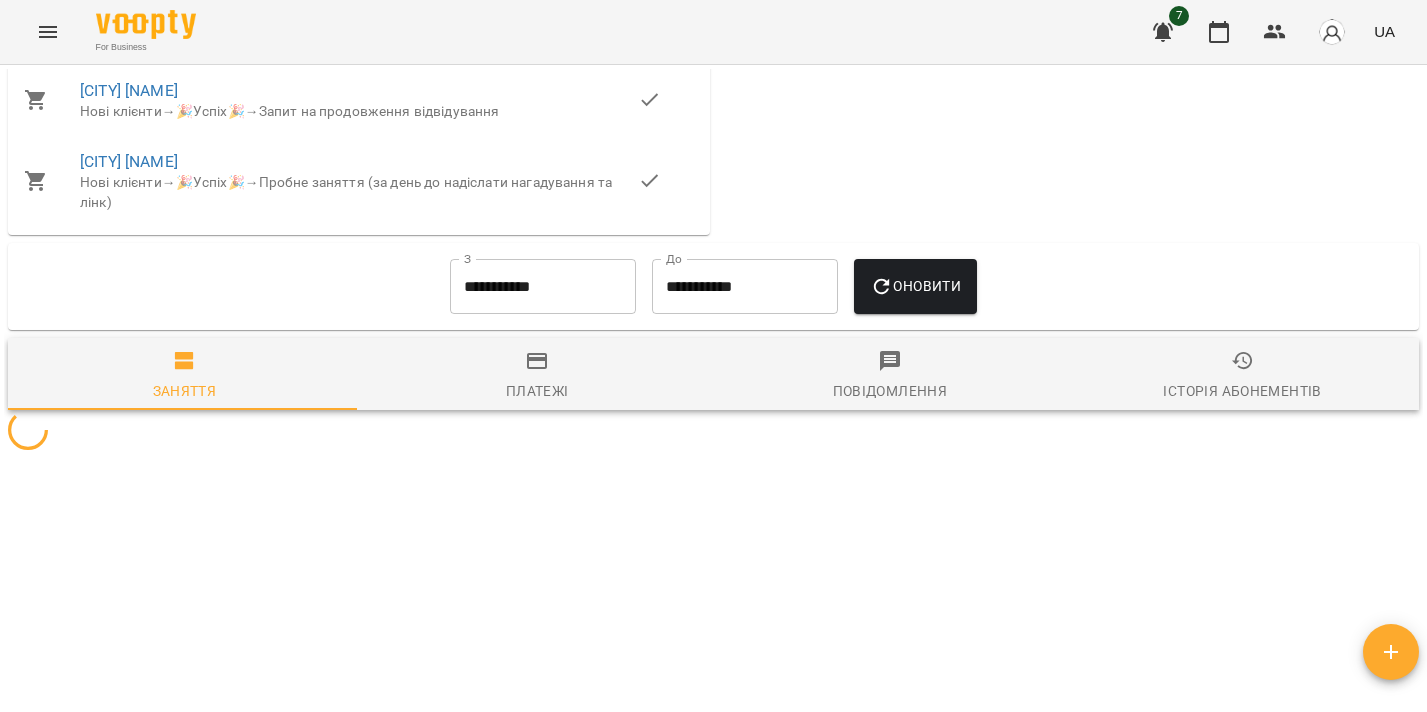 scroll, scrollTop: 1100, scrollLeft: 0, axis: vertical 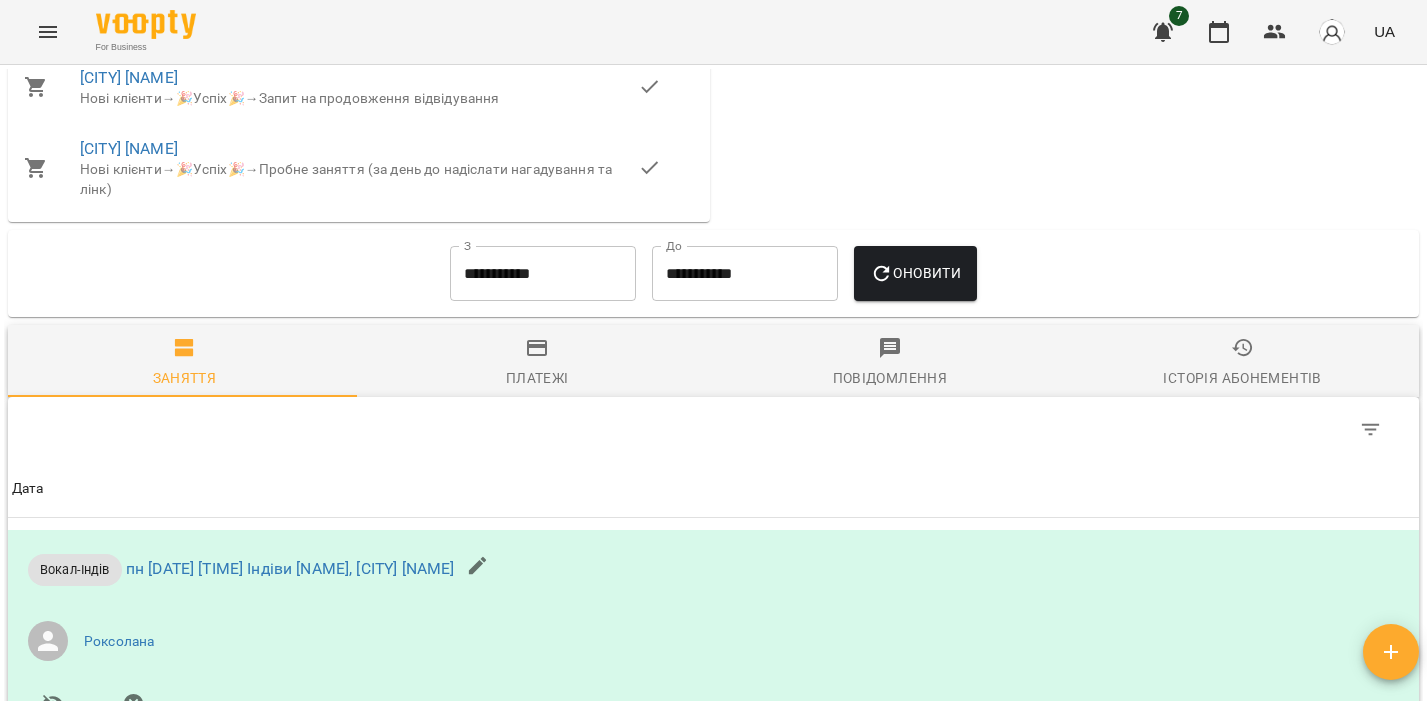 click on "**********" at bounding box center [745, 274] 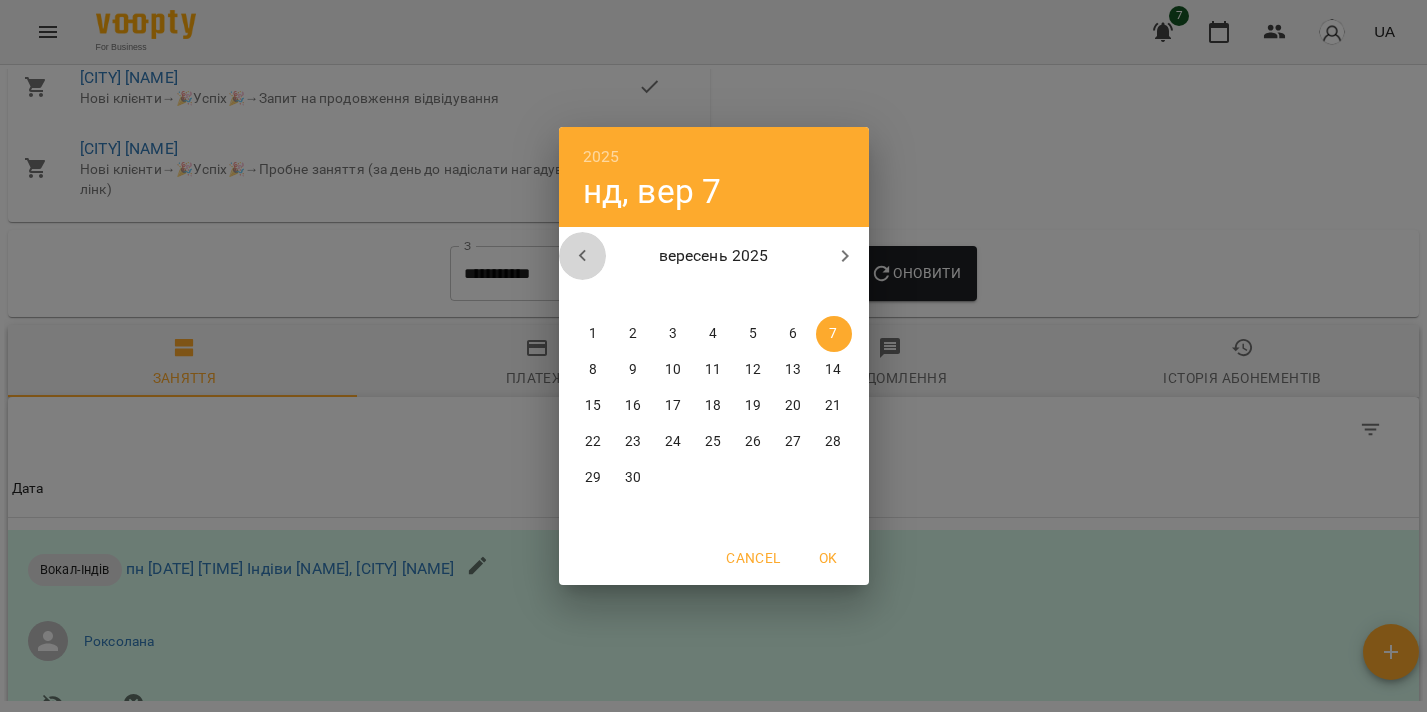 click 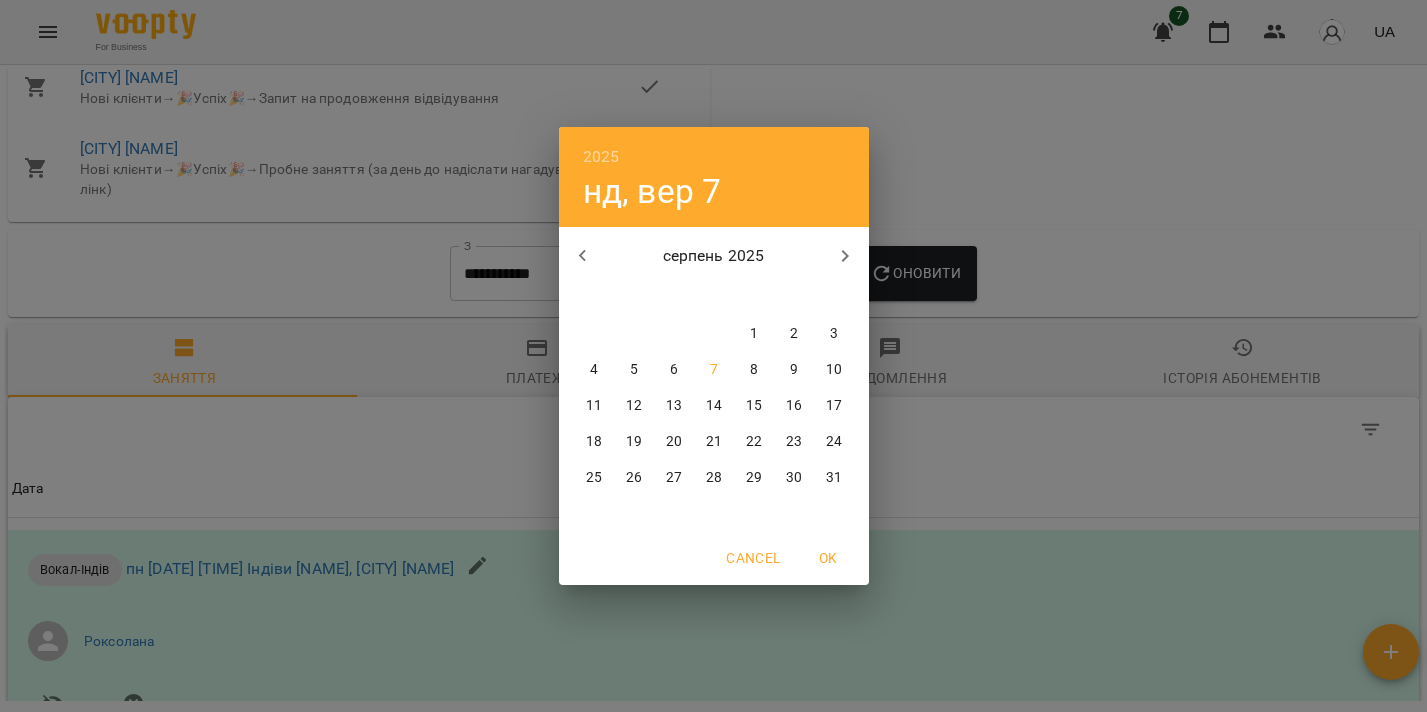 click 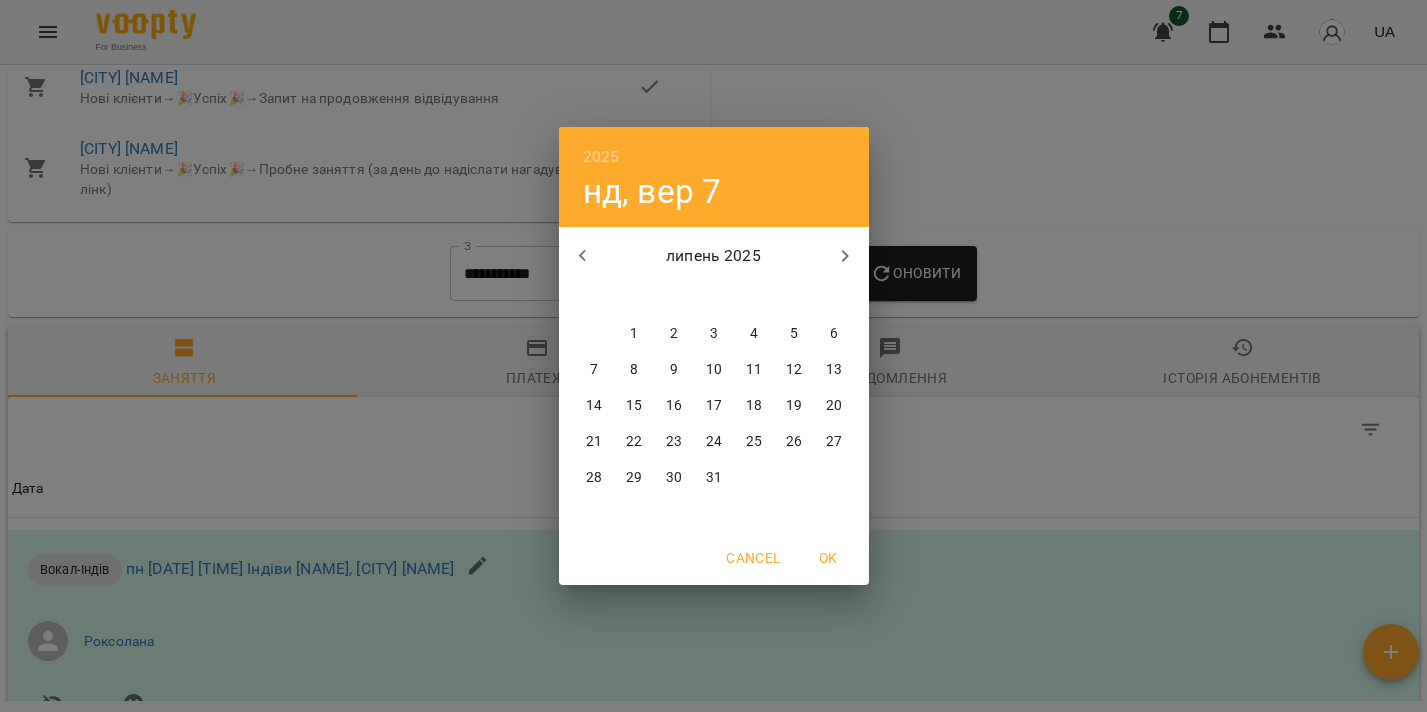 click 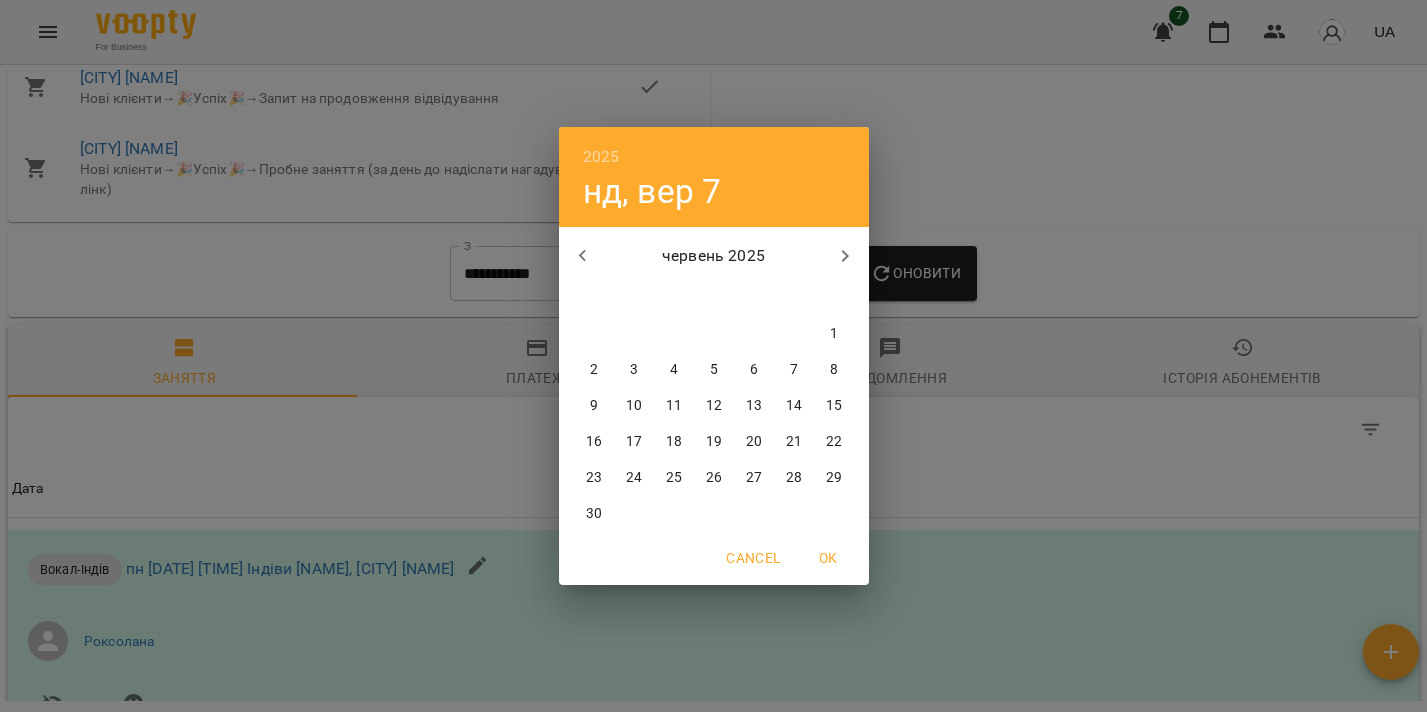 click 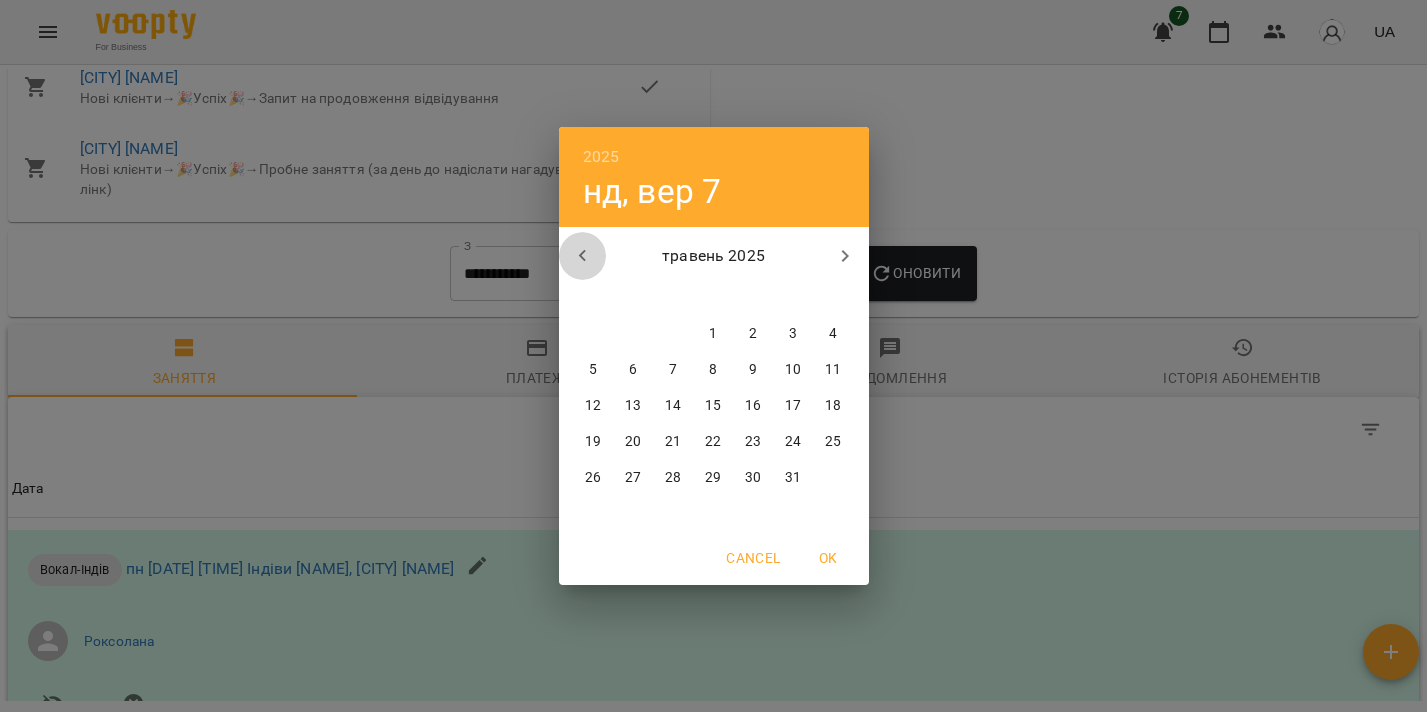 click 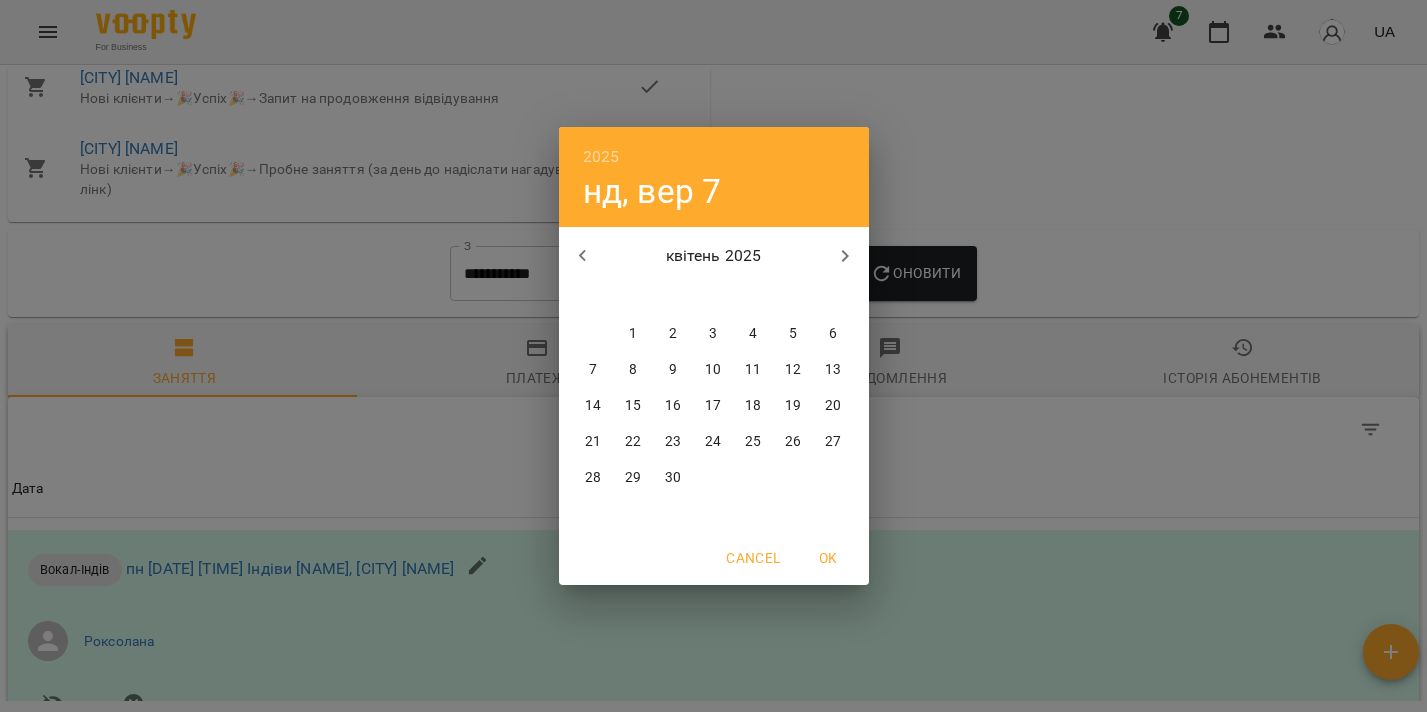 click 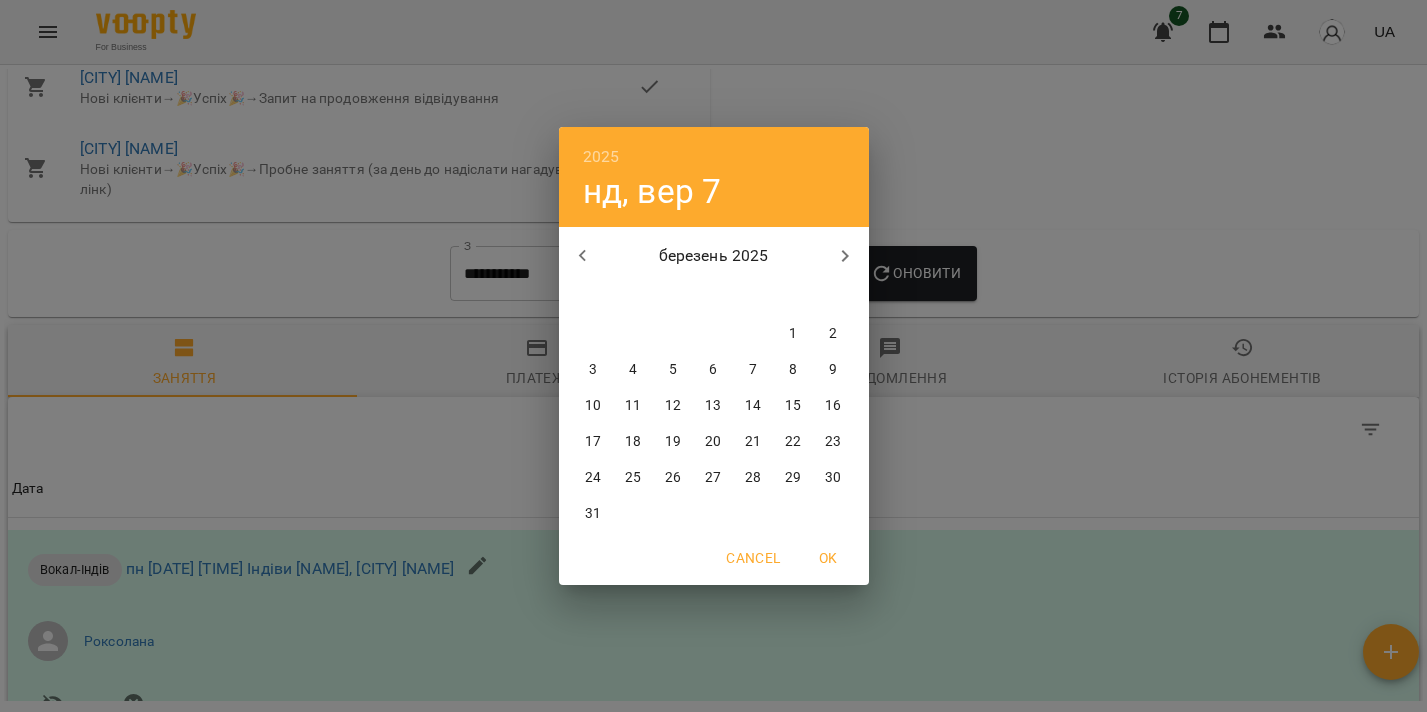 click on "31" at bounding box center [593, 514] 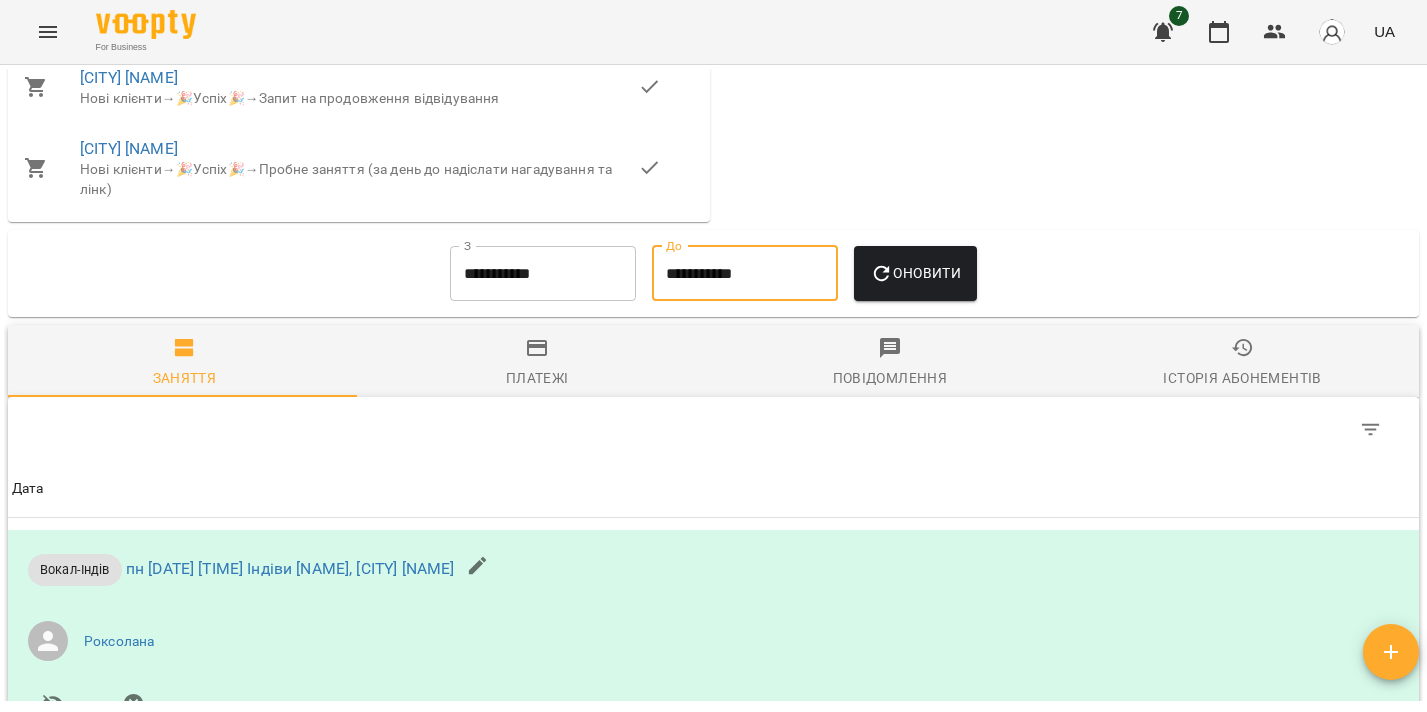 click on "Оновити" at bounding box center [915, 273] 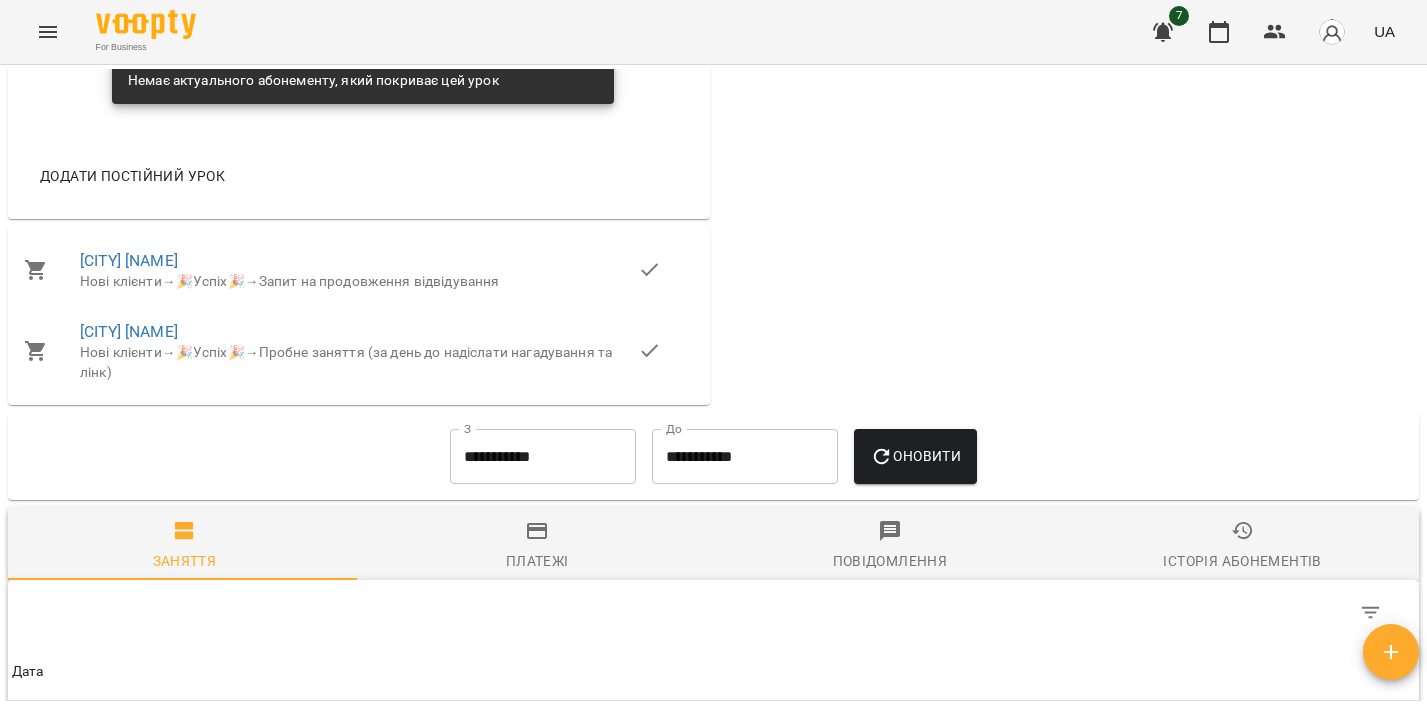 scroll, scrollTop: 926, scrollLeft: 0, axis: vertical 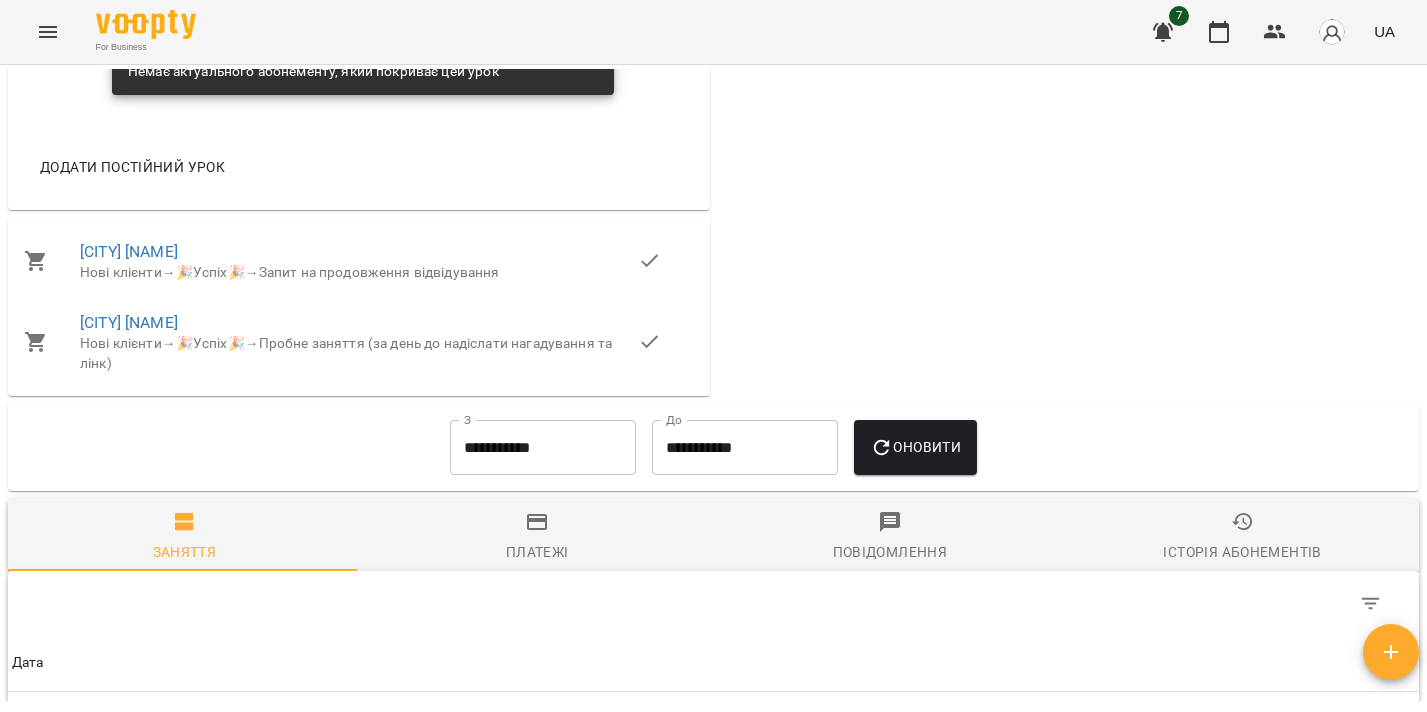 click on "Платежі" at bounding box center [537, 552] 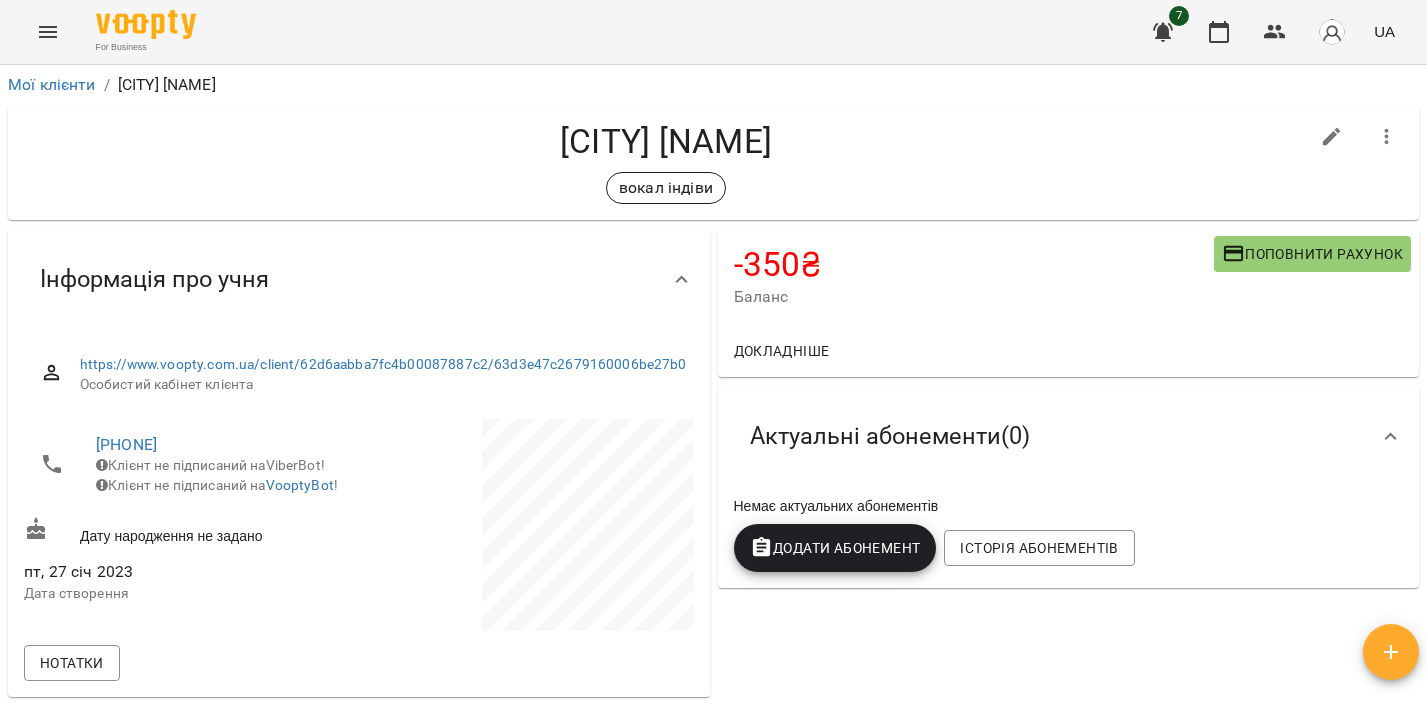 scroll, scrollTop: 0, scrollLeft: 0, axis: both 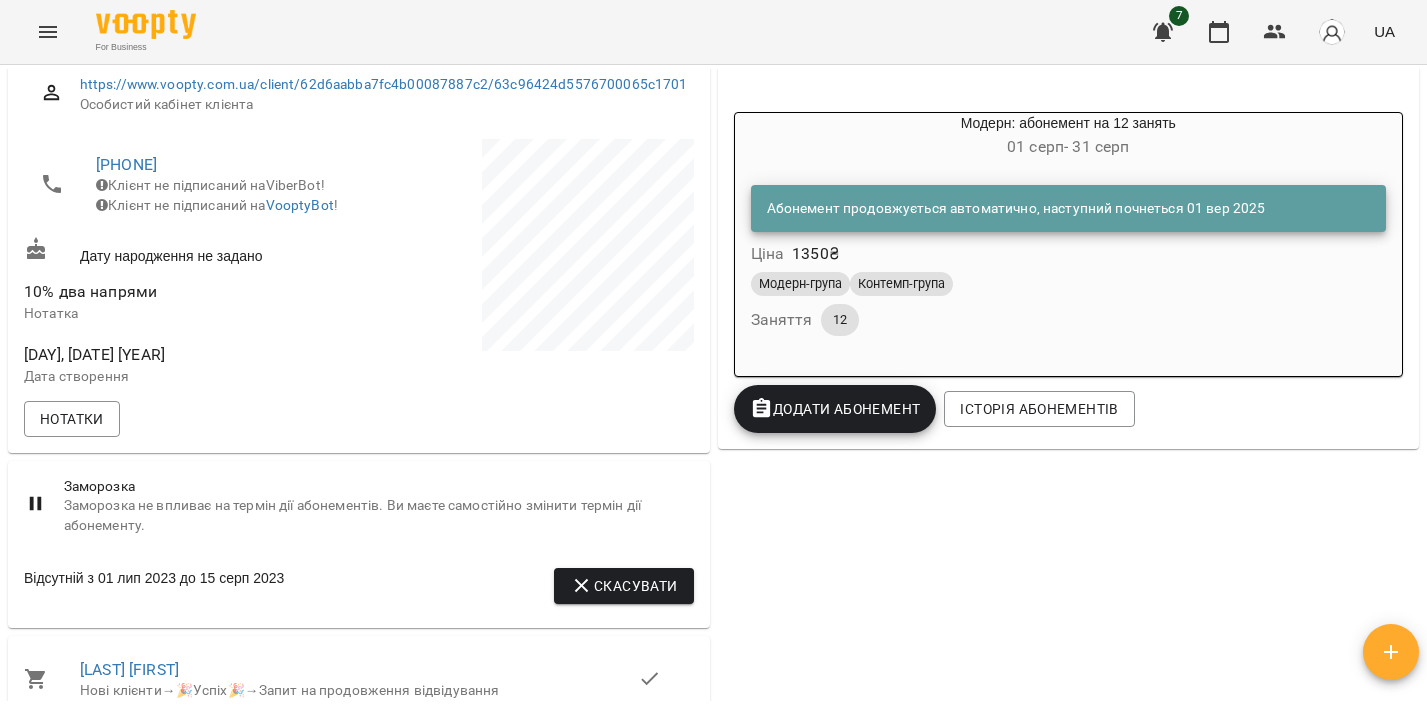 click on "Модерн-група Контемп-група Заняття 12" at bounding box center (1069, 304) 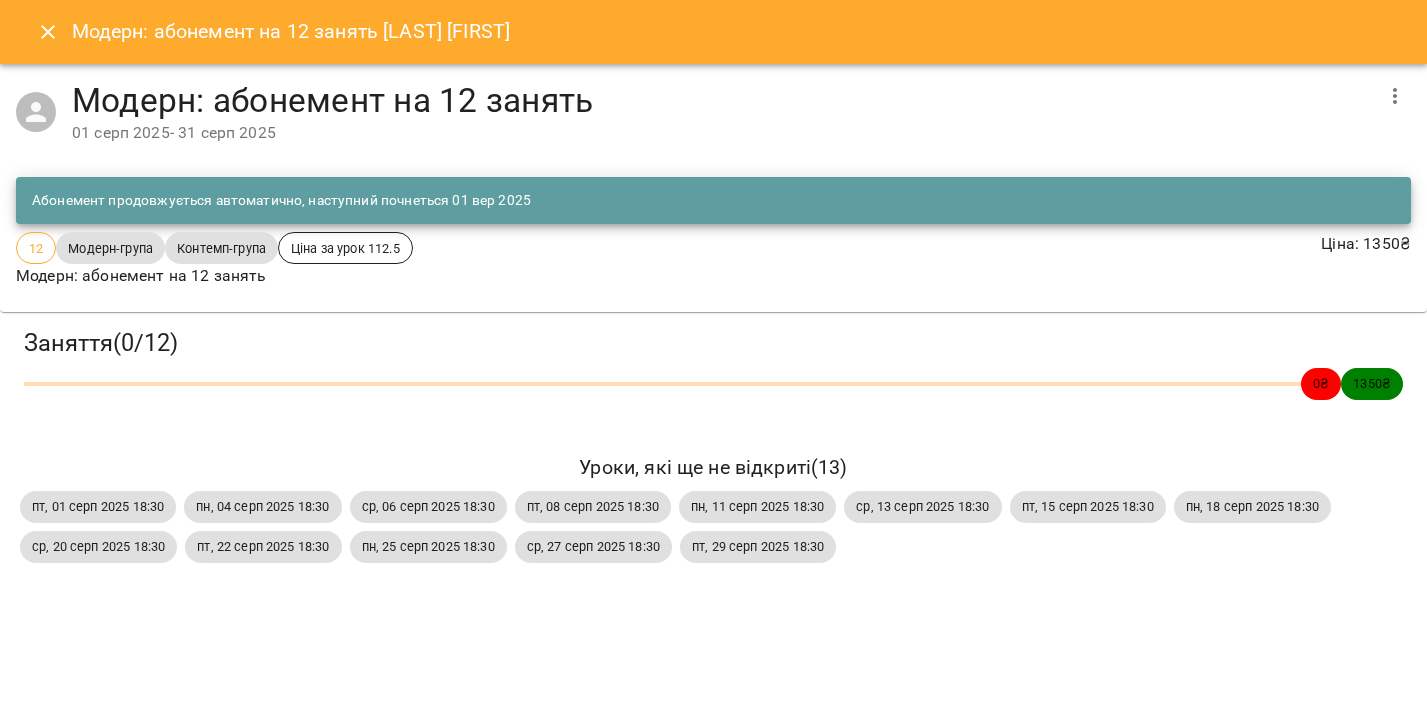 click 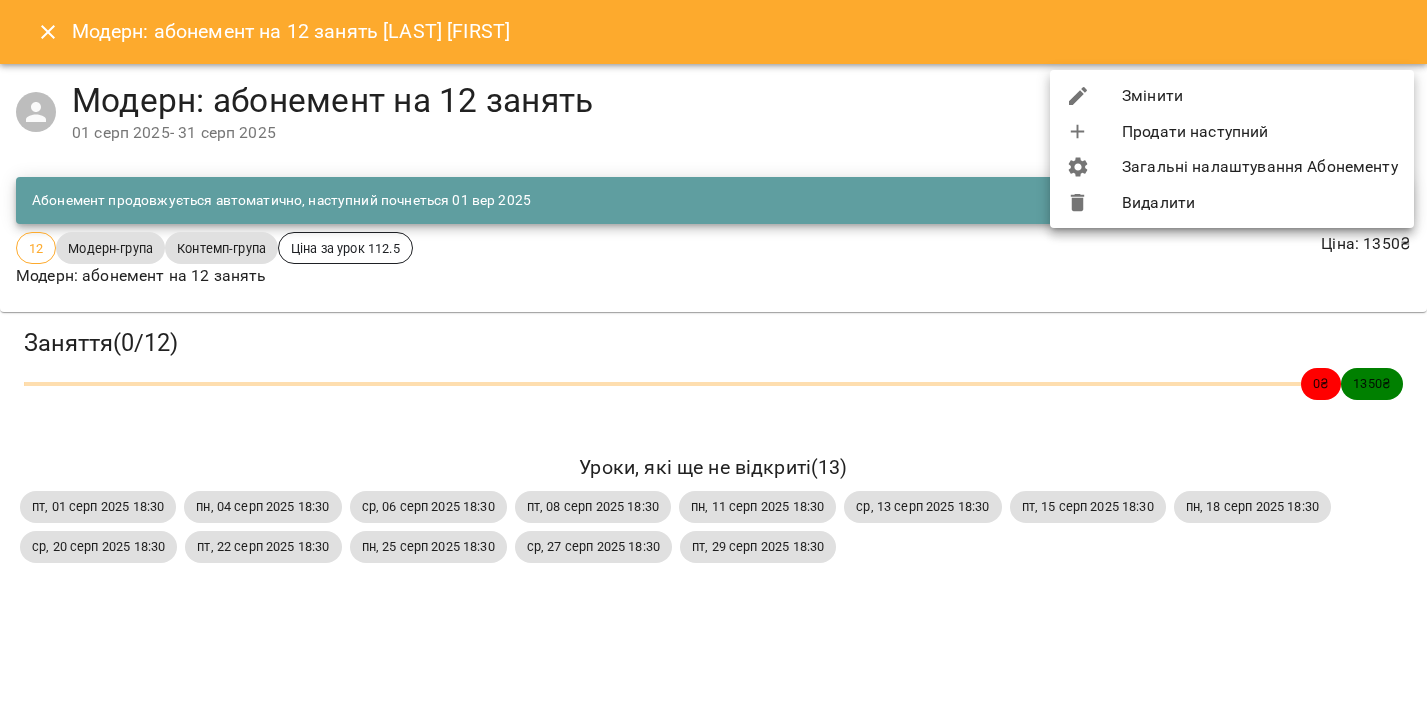 click on "Видалити" at bounding box center [1232, 203] 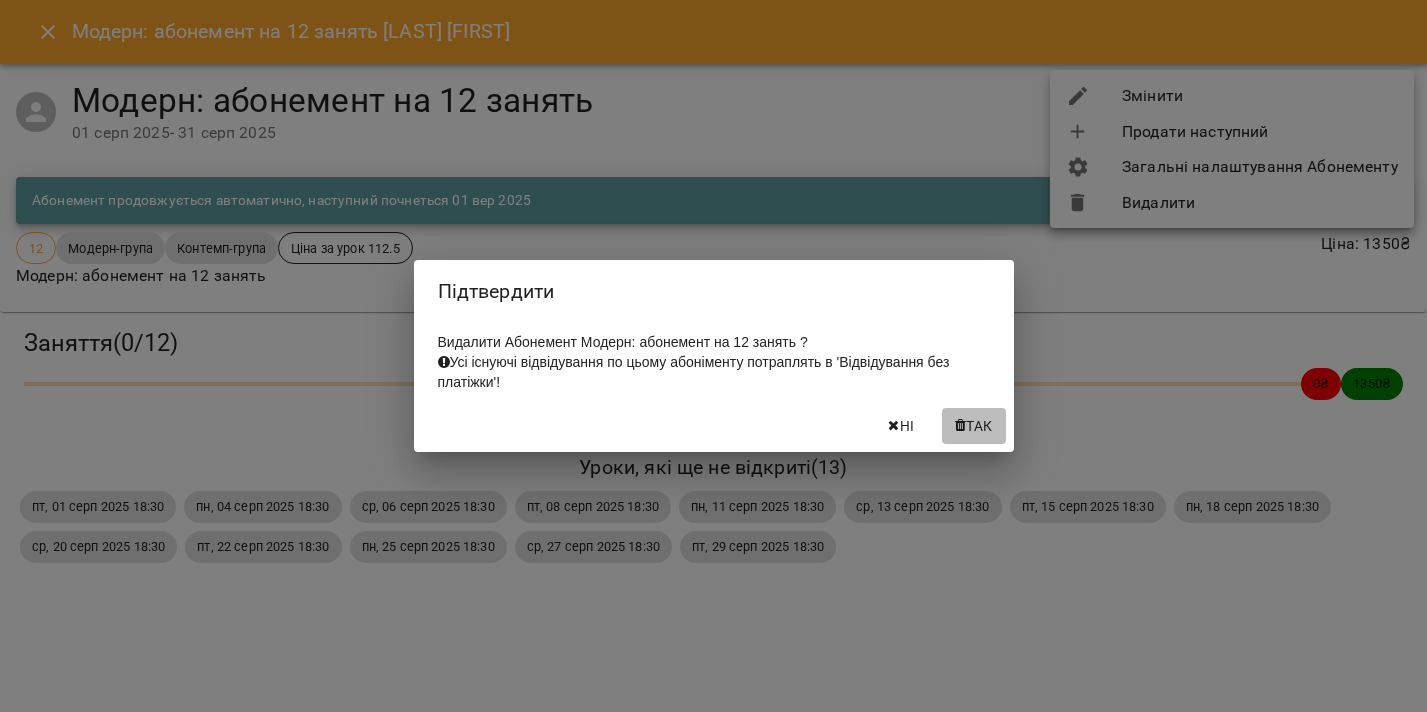 click on "Так" at bounding box center [979, 426] 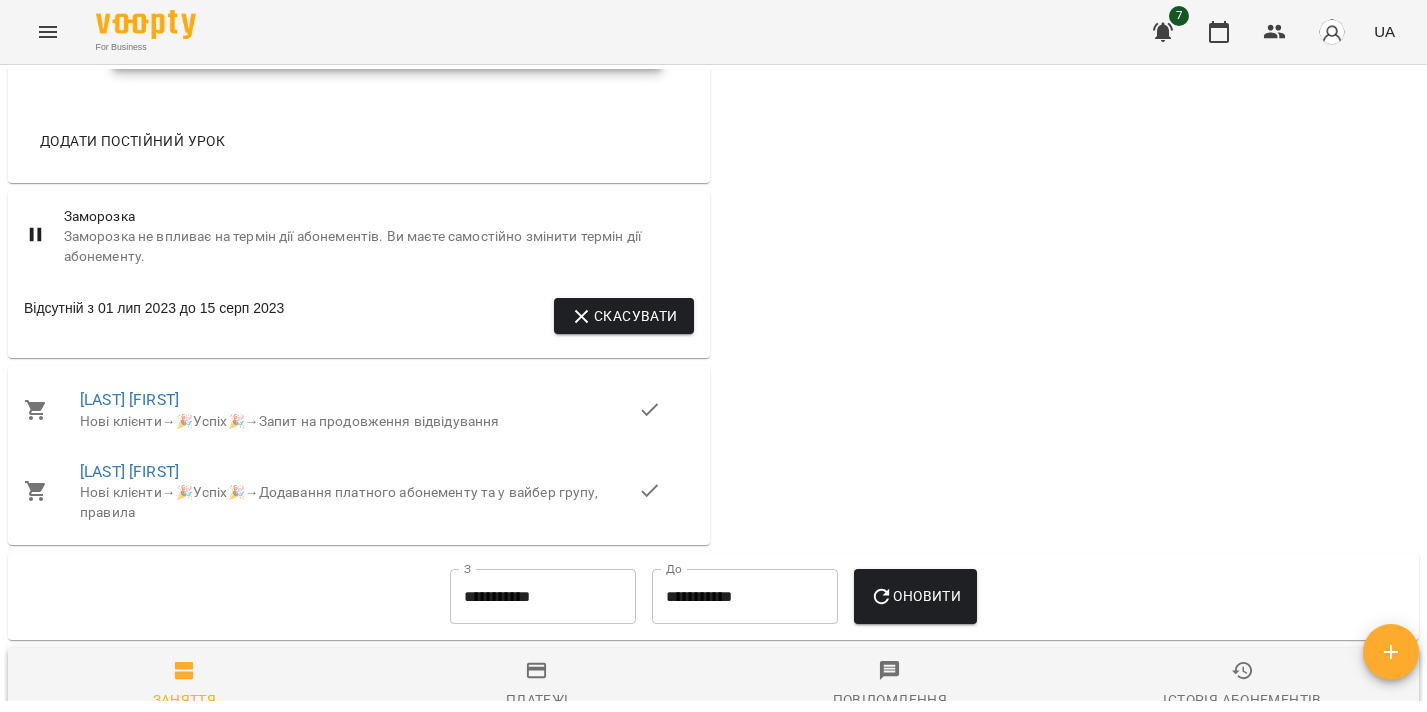 scroll, scrollTop: 1813, scrollLeft: 0, axis: vertical 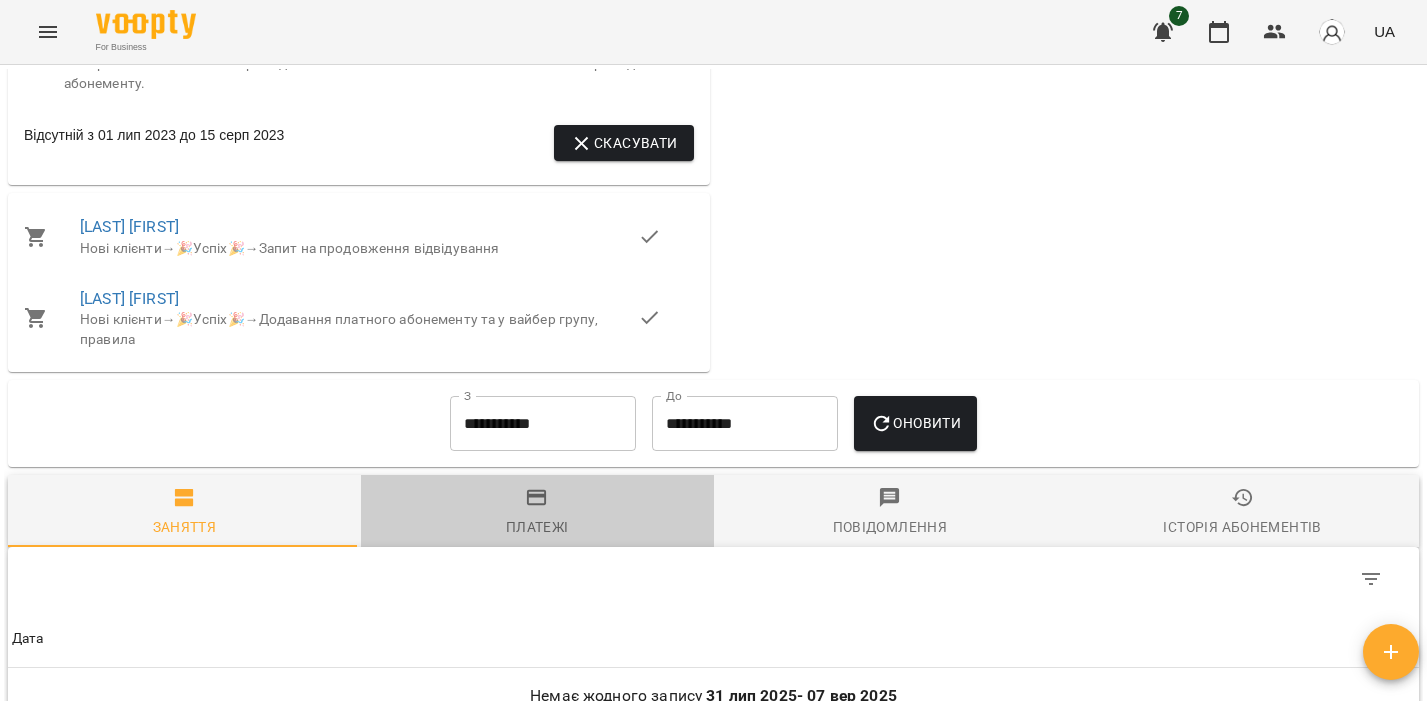 drag, startPoint x: 539, startPoint y: 544, endPoint x: 535, endPoint y: 519, distance: 25.317978 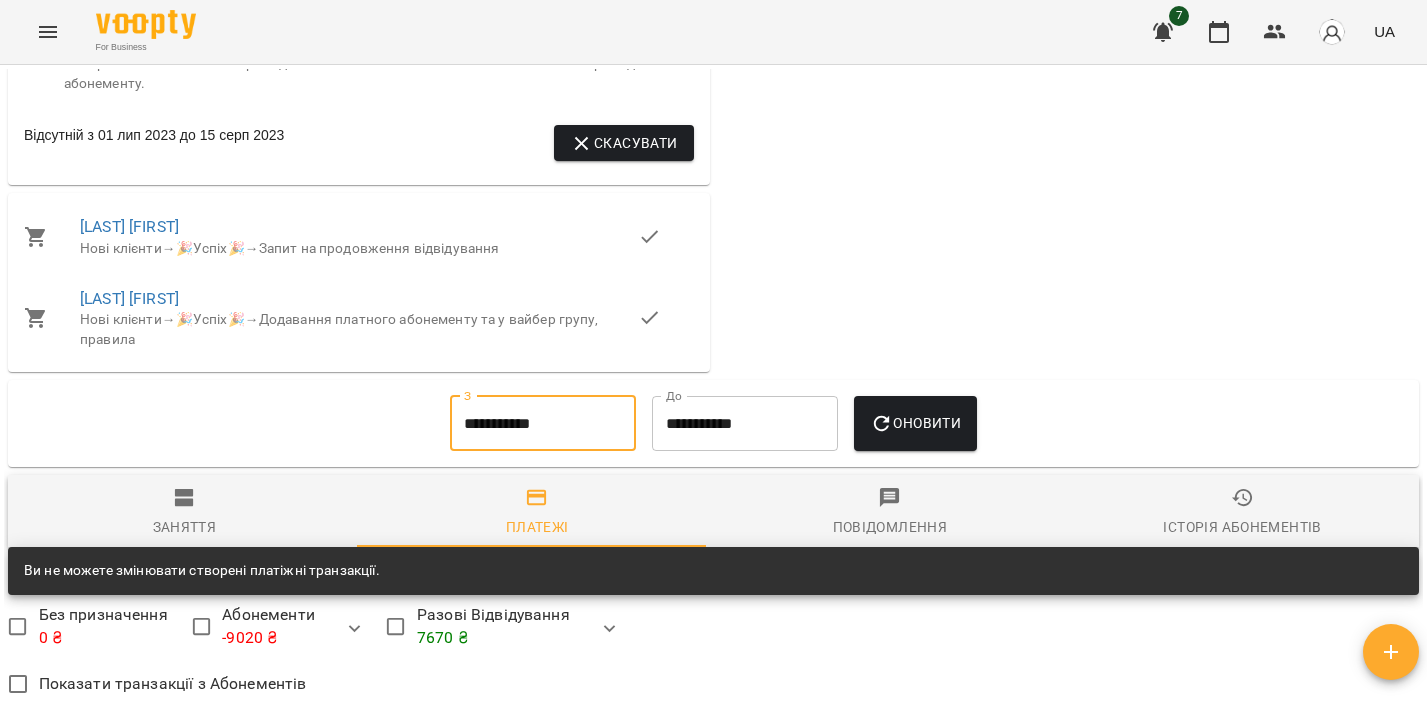 click on "**********" at bounding box center [543, 424] 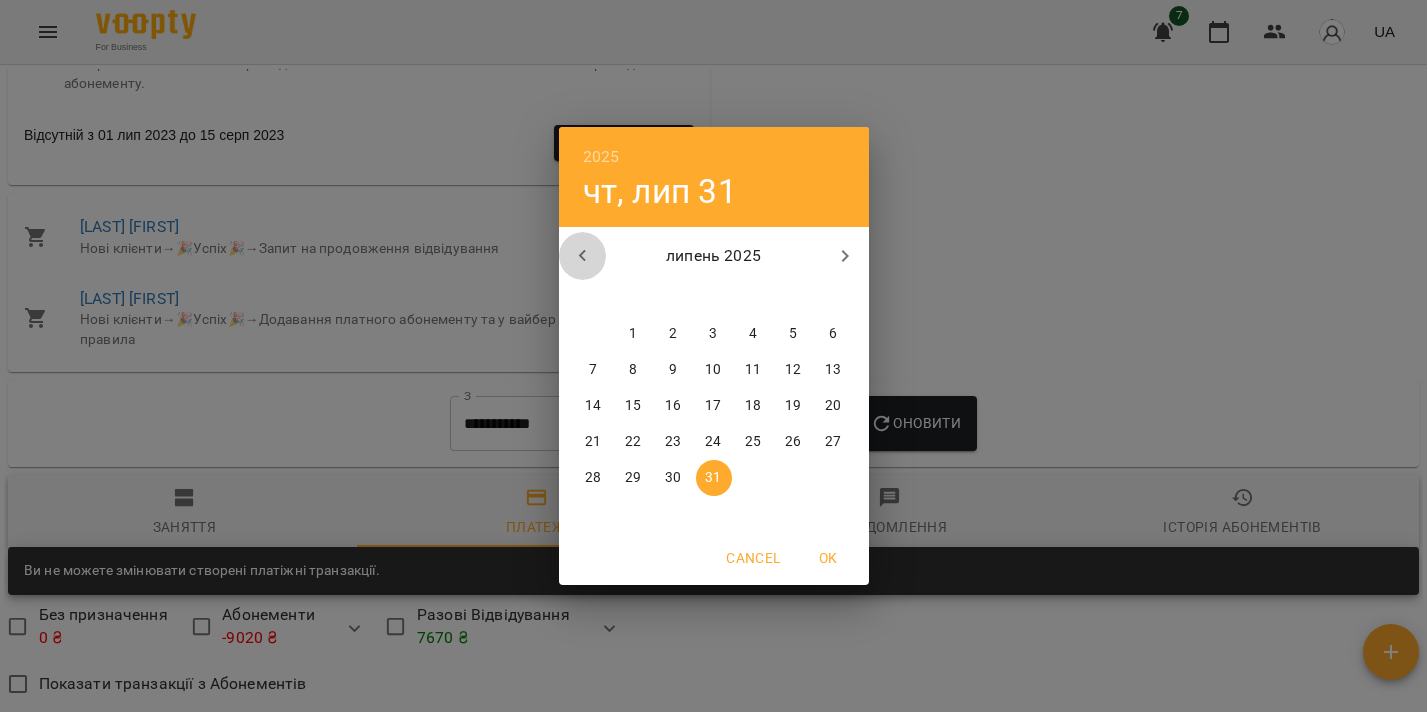 click 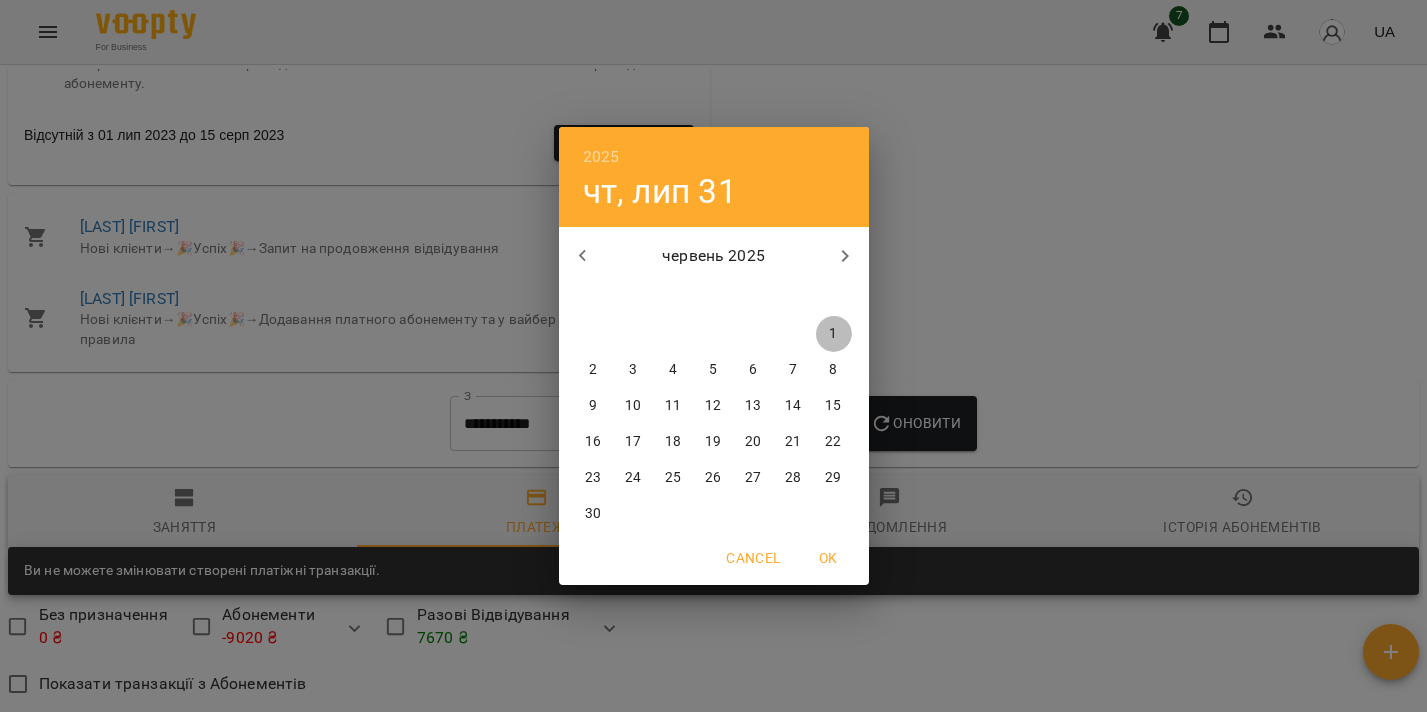click on "1" at bounding box center (834, 334) 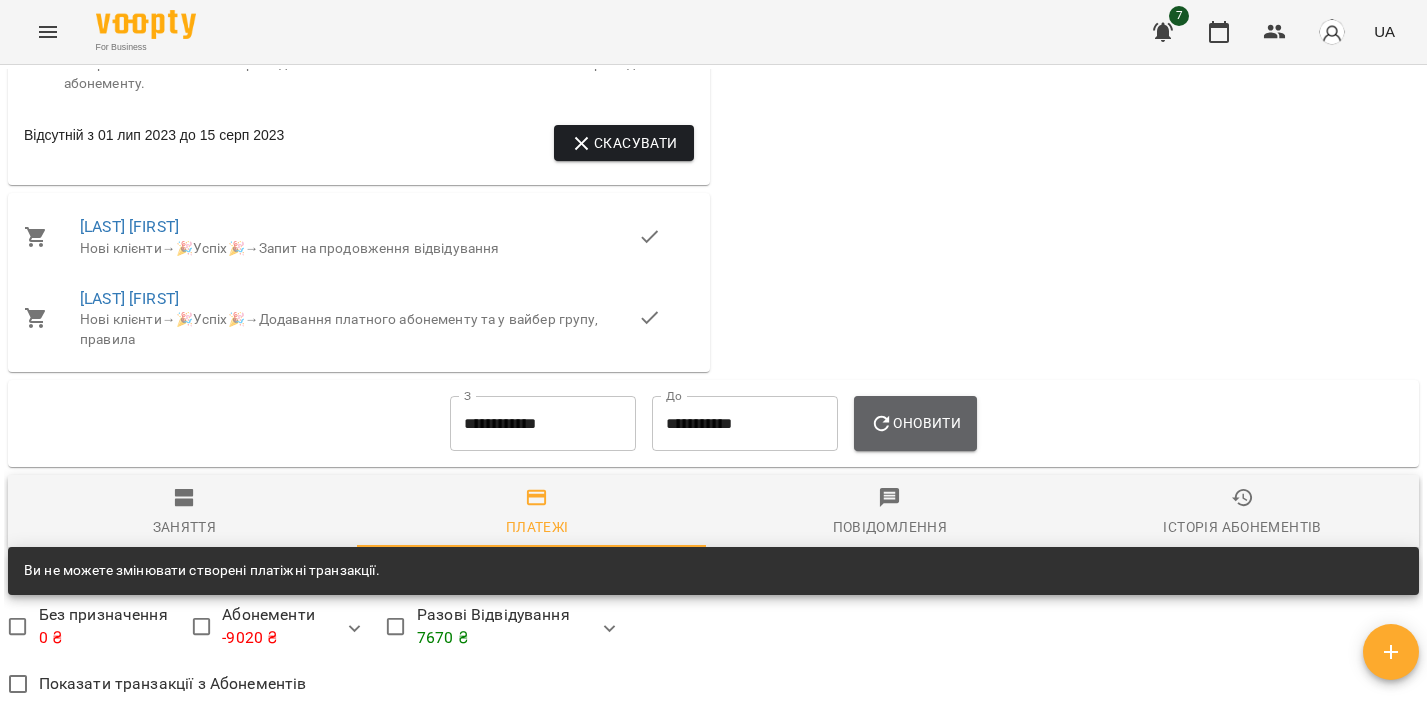 click on "Оновити" at bounding box center [915, 423] 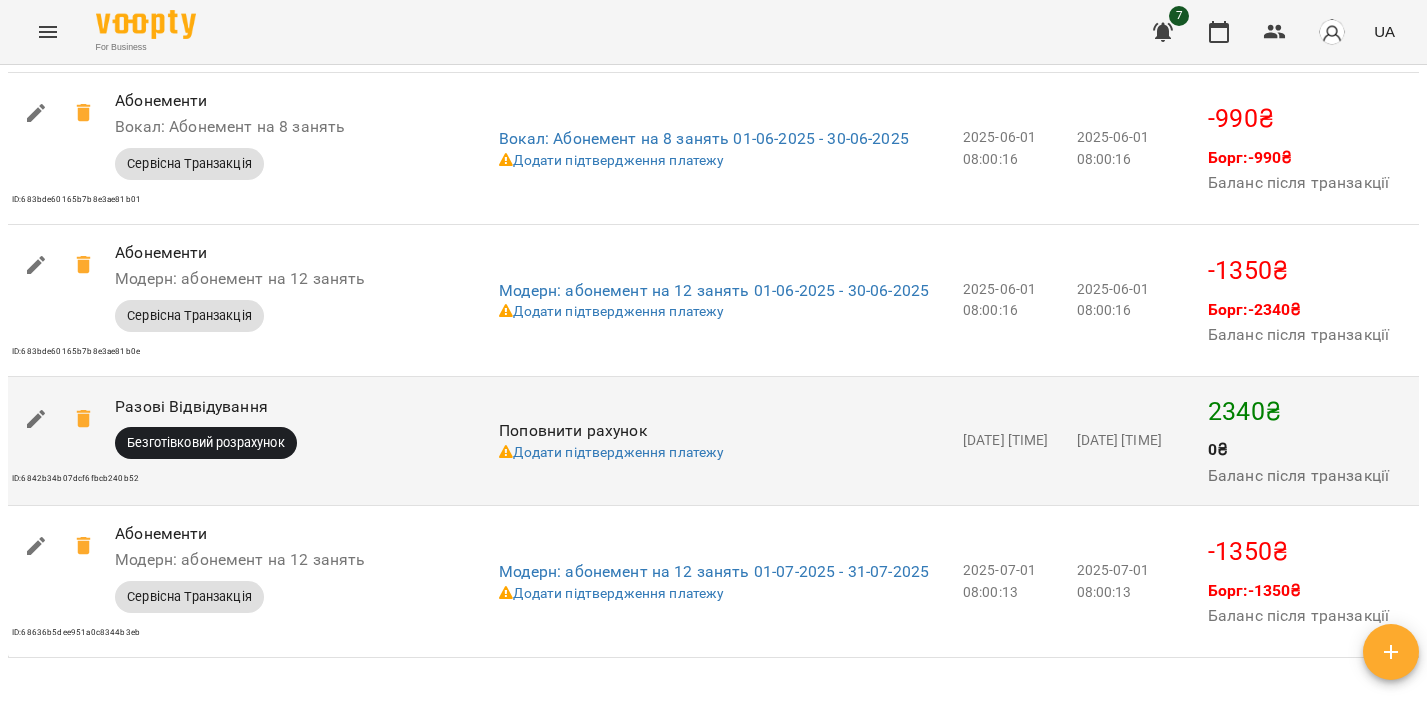 scroll, scrollTop: 2775, scrollLeft: 0, axis: vertical 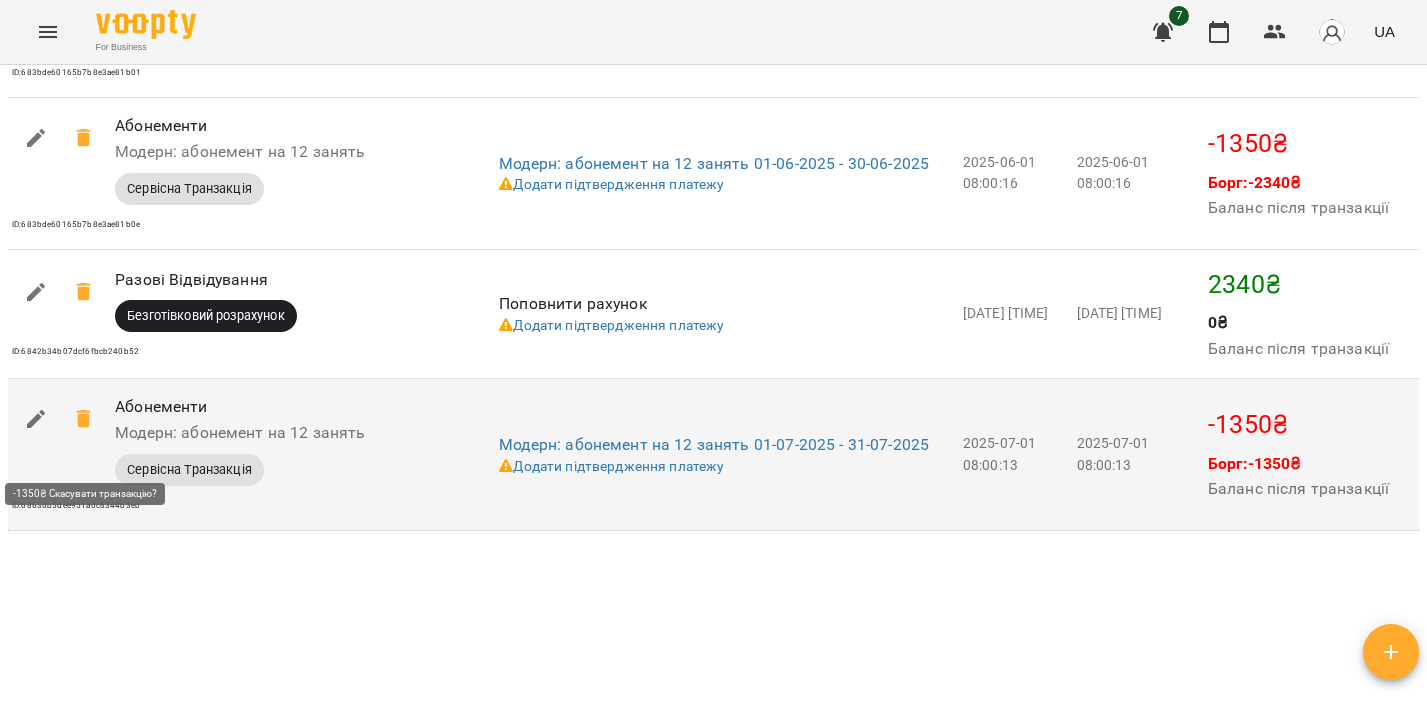 click 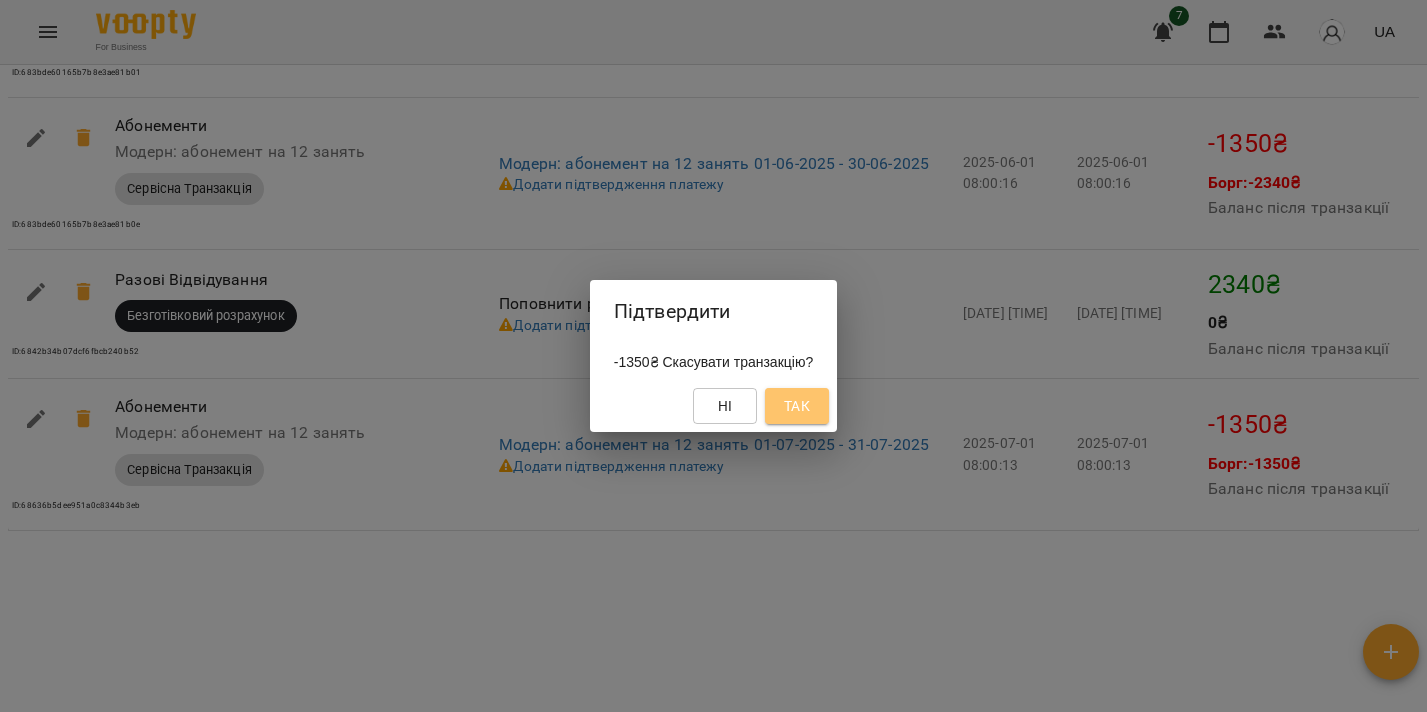 click on "Так" at bounding box center [797, 406] 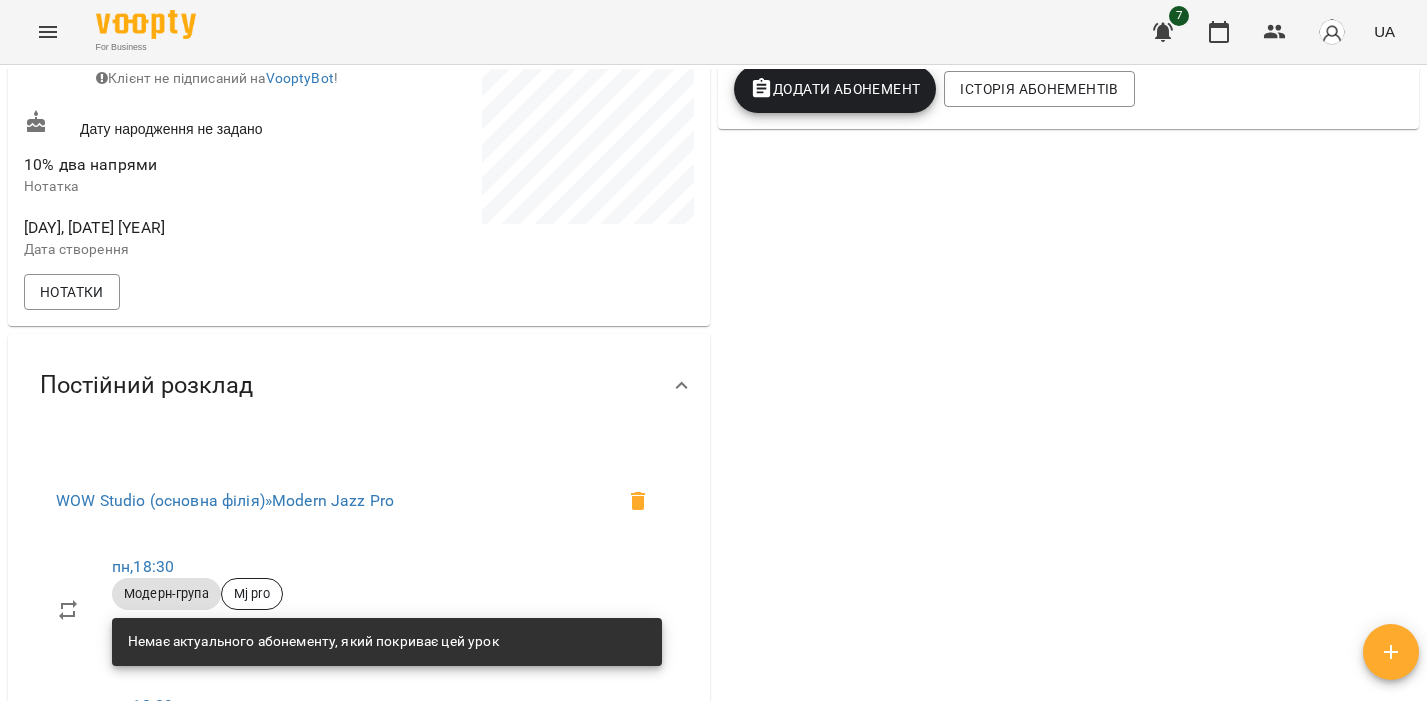 scroll, scrollTop: 0, scrollLeft: 0, axis: both 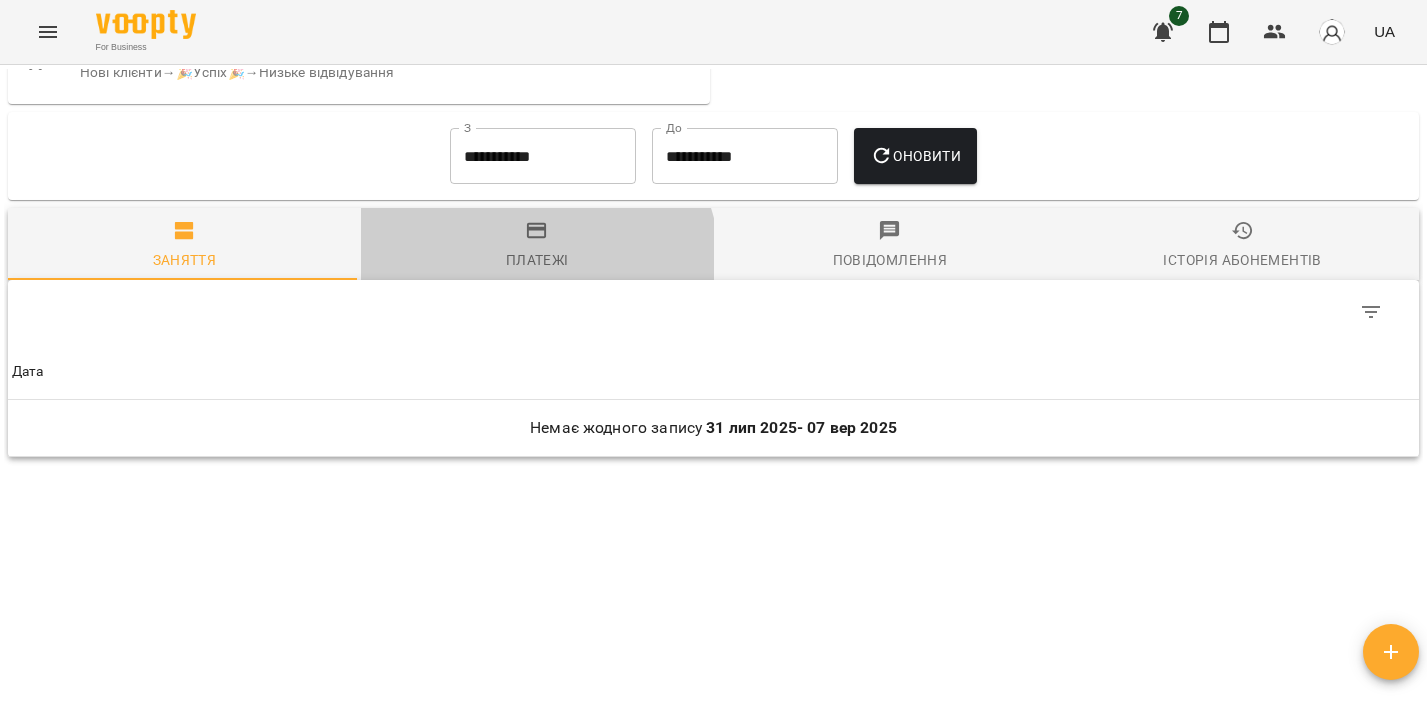 click on "Платежі" at bounding box center (537, 260) 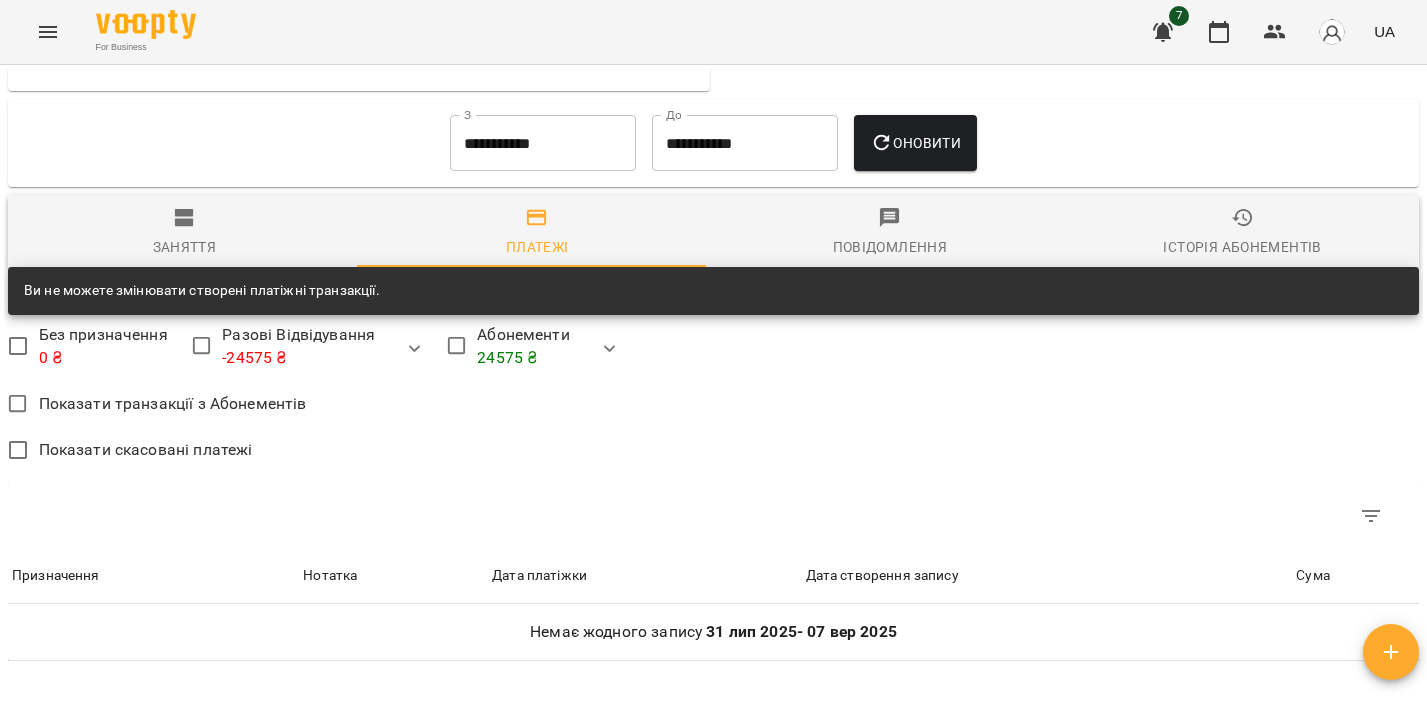 scroll, scrollTop: 1949, scrollLeft: 0, axis: vertical 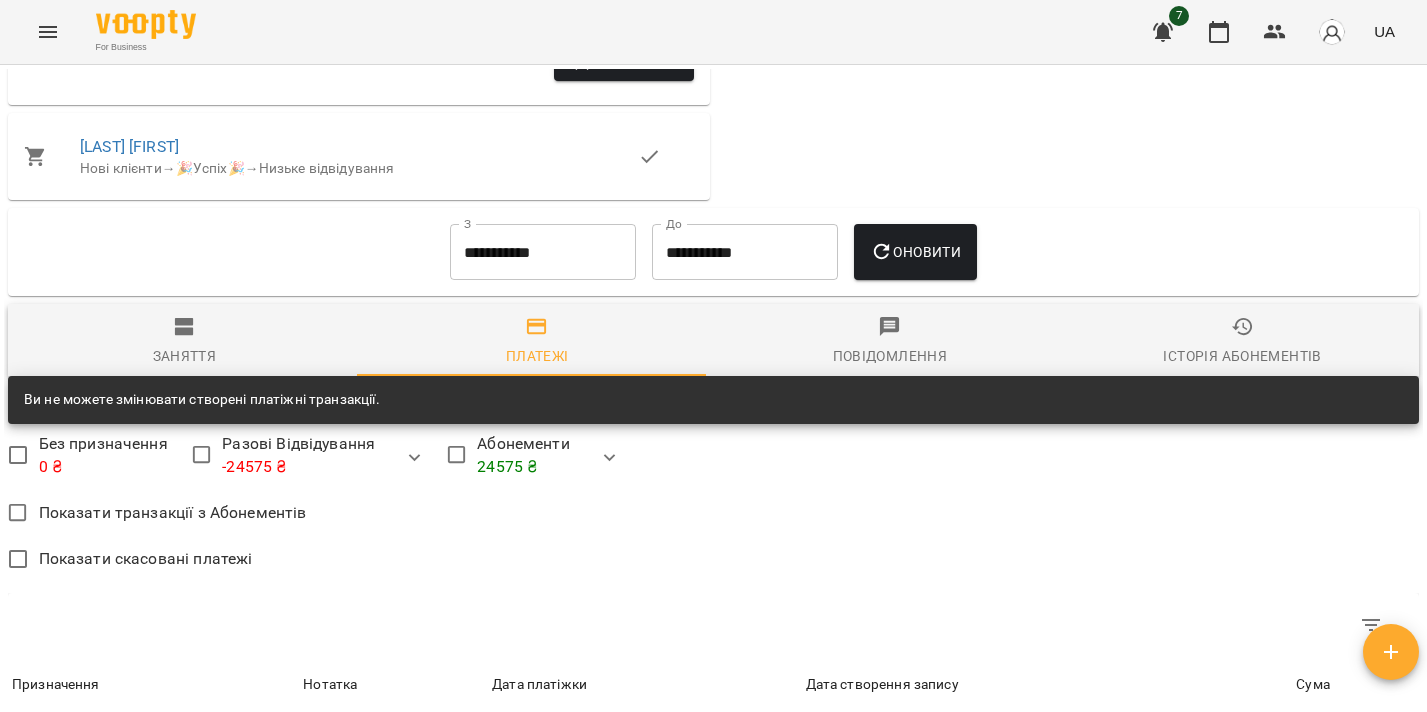 click on "**********" at bounding box center (543, 252) 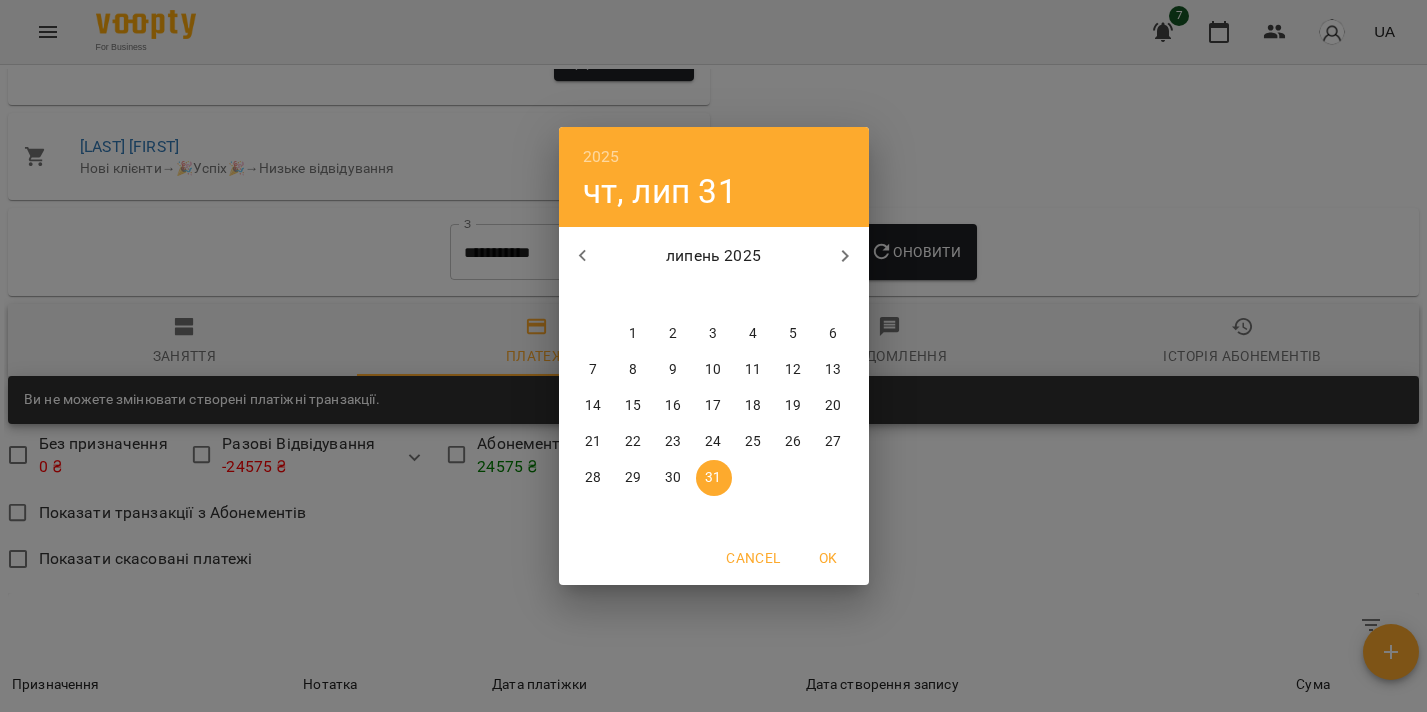 click at bounding box center (583, 256) 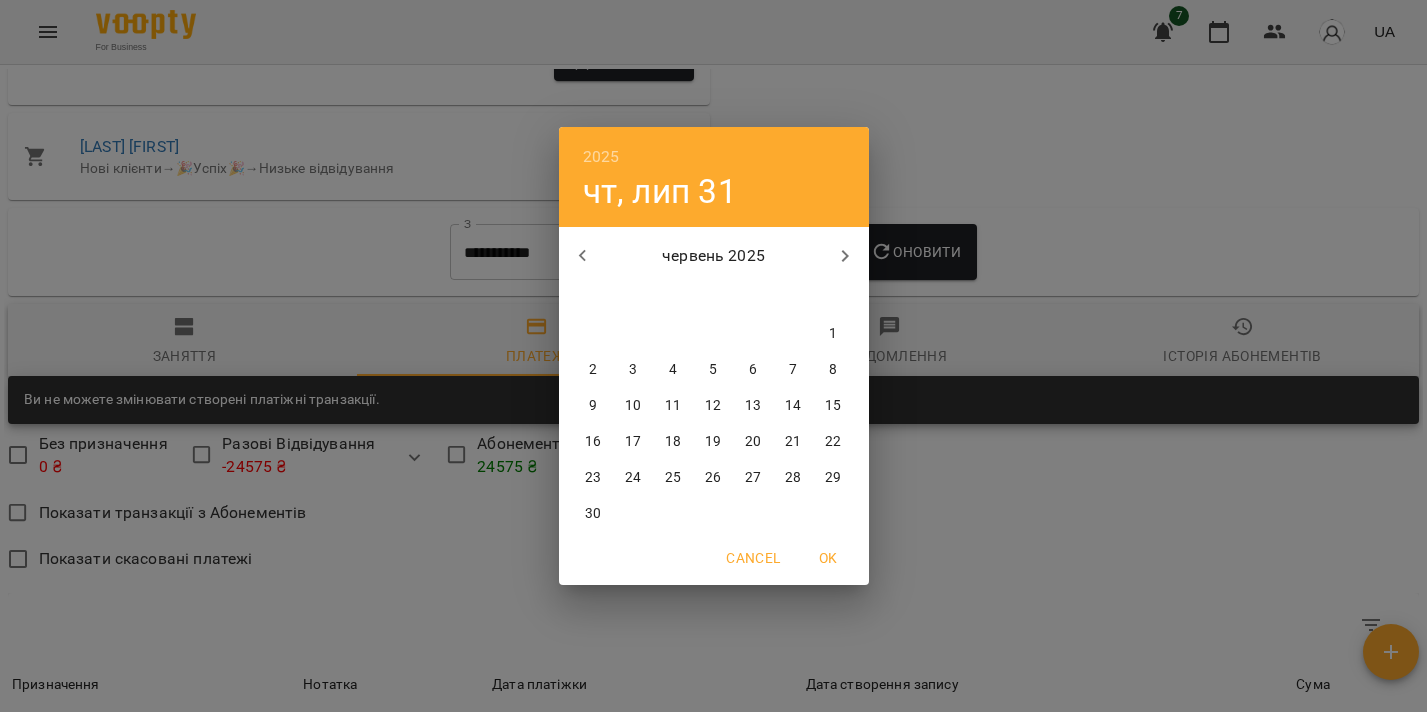 click on "1" at bounding box center (833, 334) 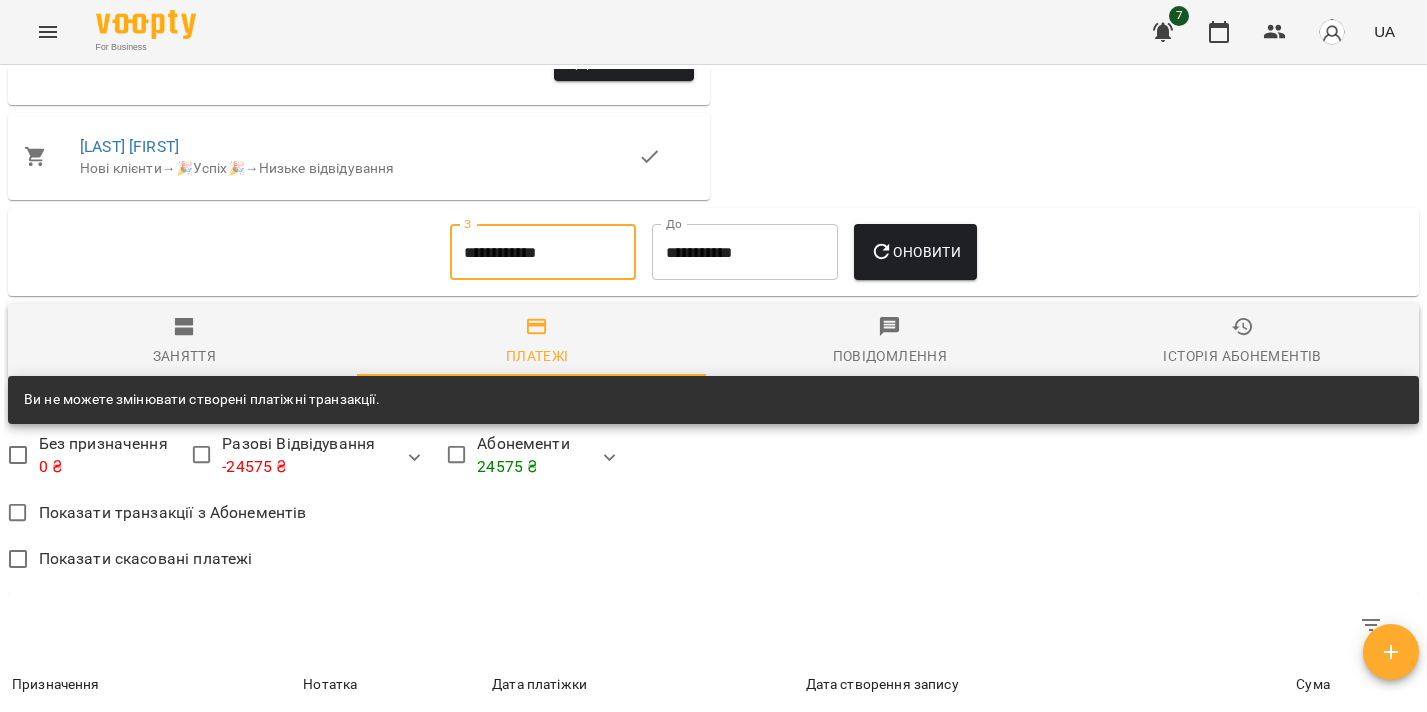 click 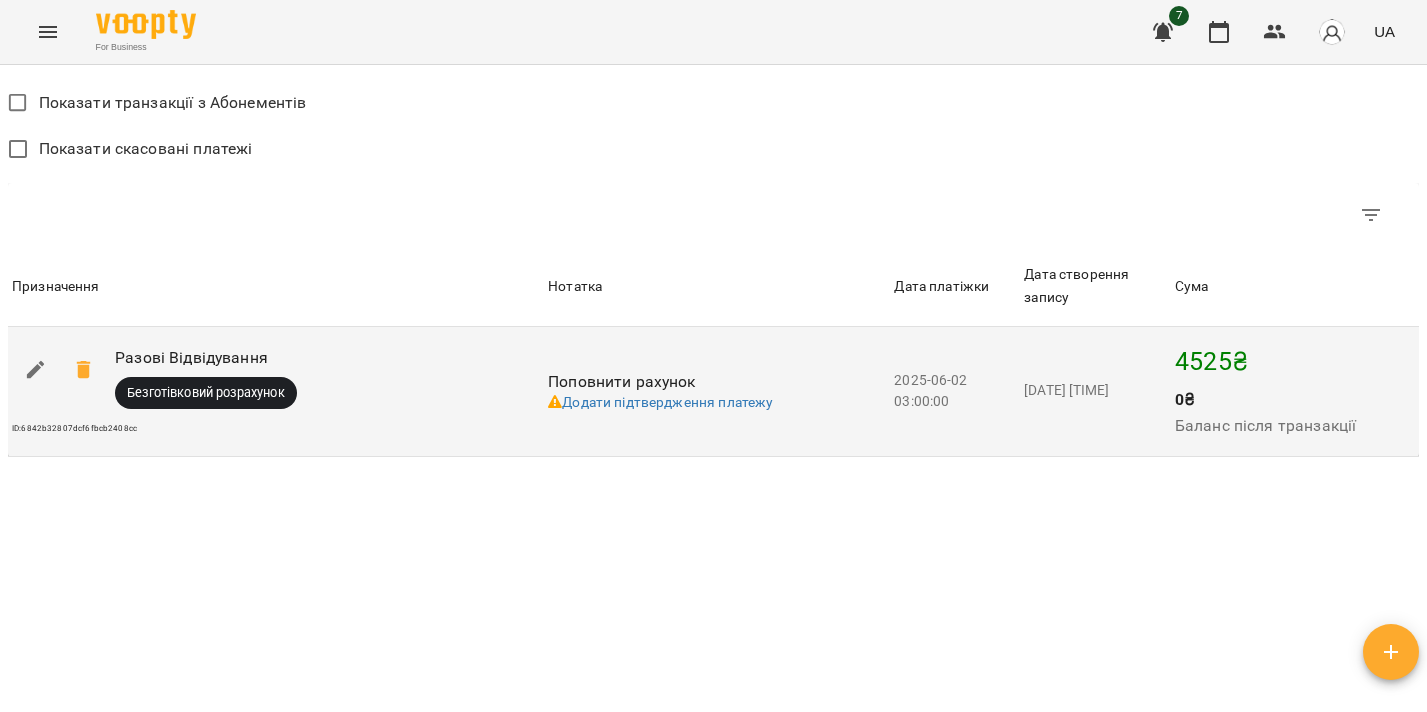 scroll, scrollTop: 2136, scrollLeft: 0, axis: vertical 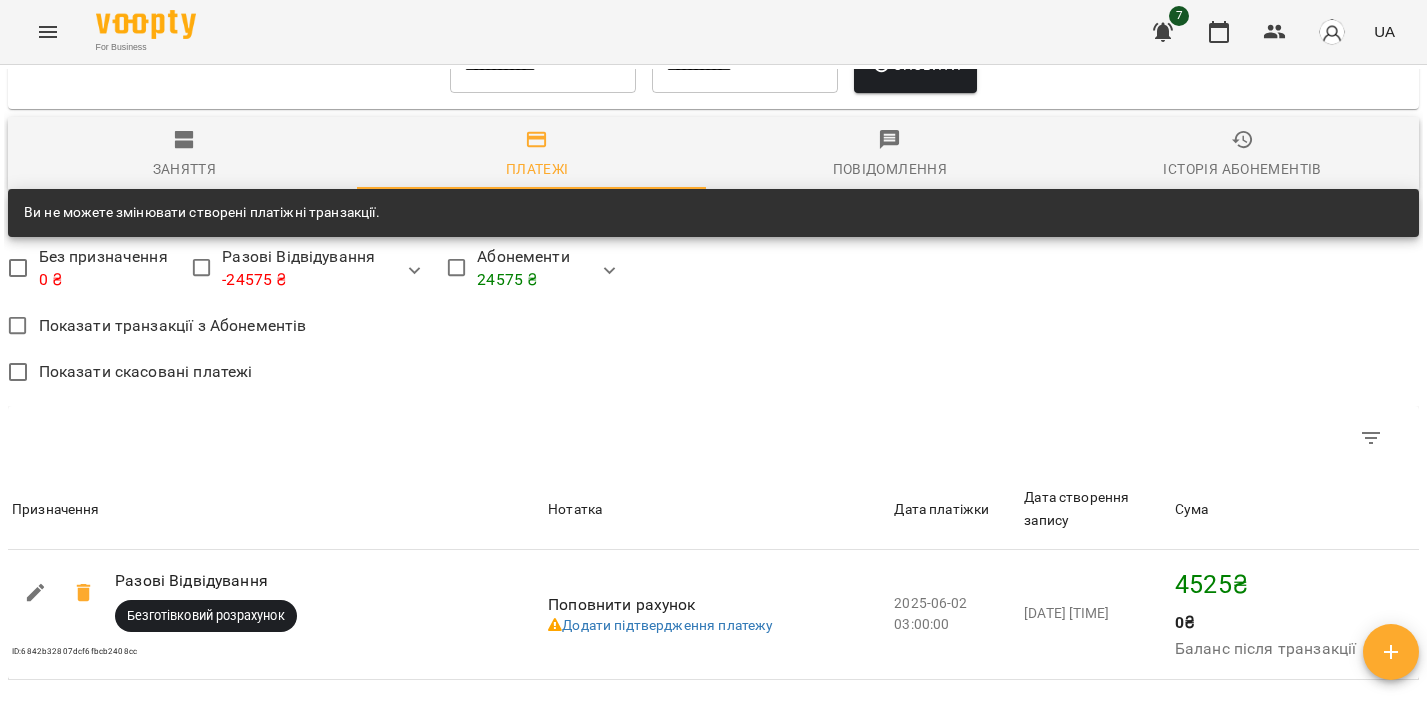 click on "Заняття" at bounding box center (184, 153) 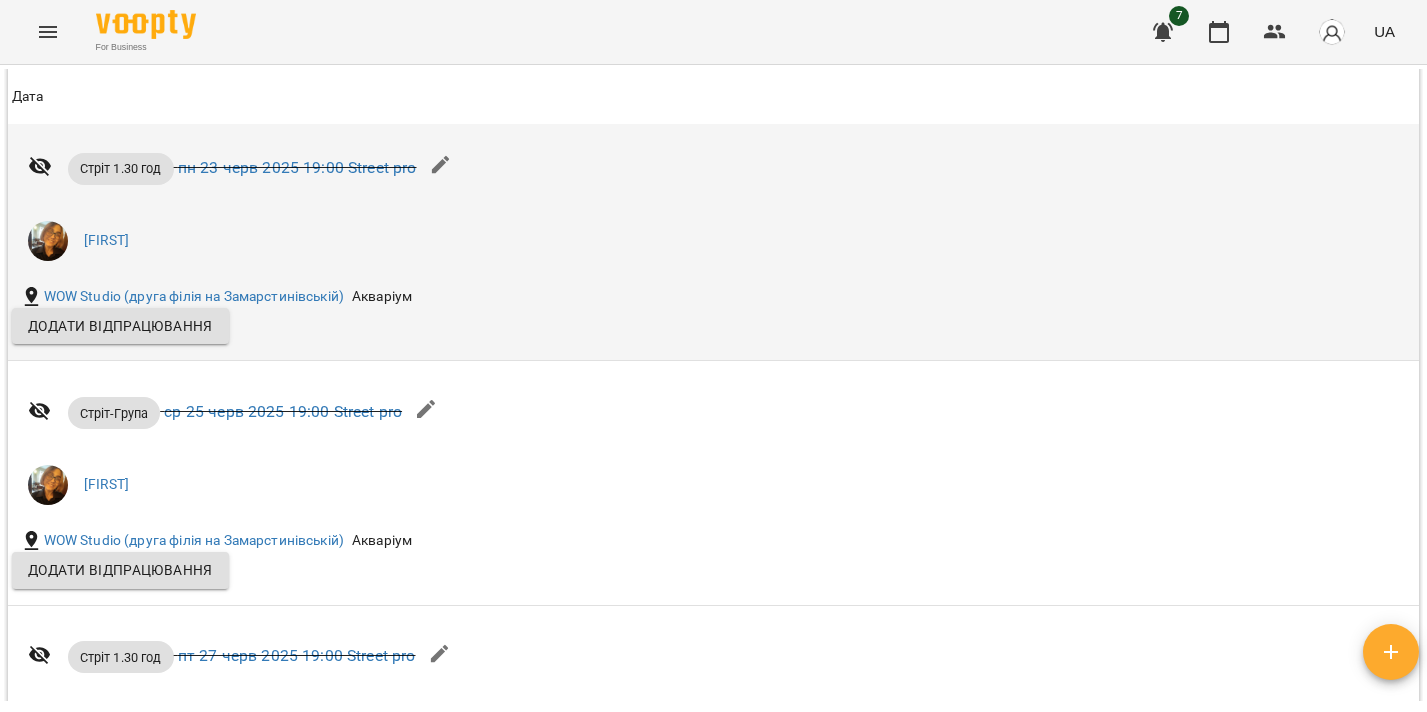 scroll, scrollTop: 5196, scrollLeft: 0, axis: vertical 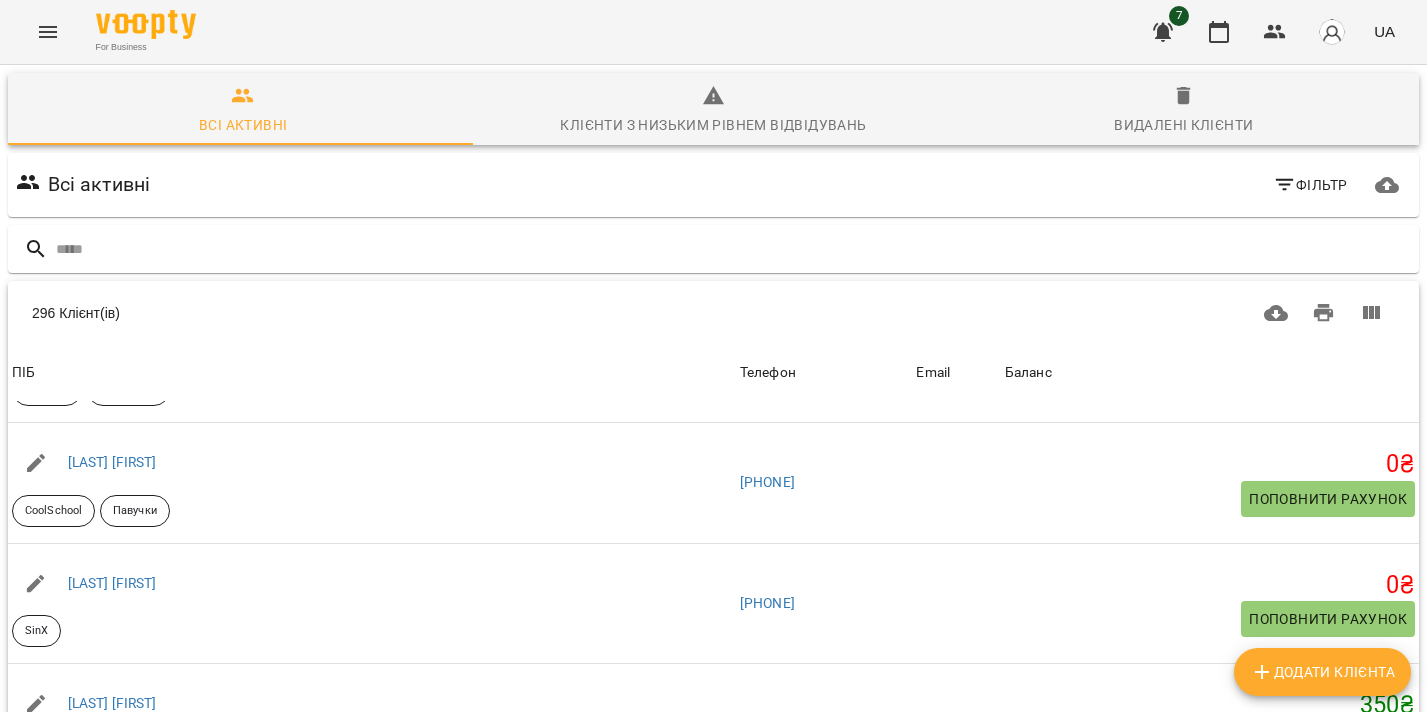 click 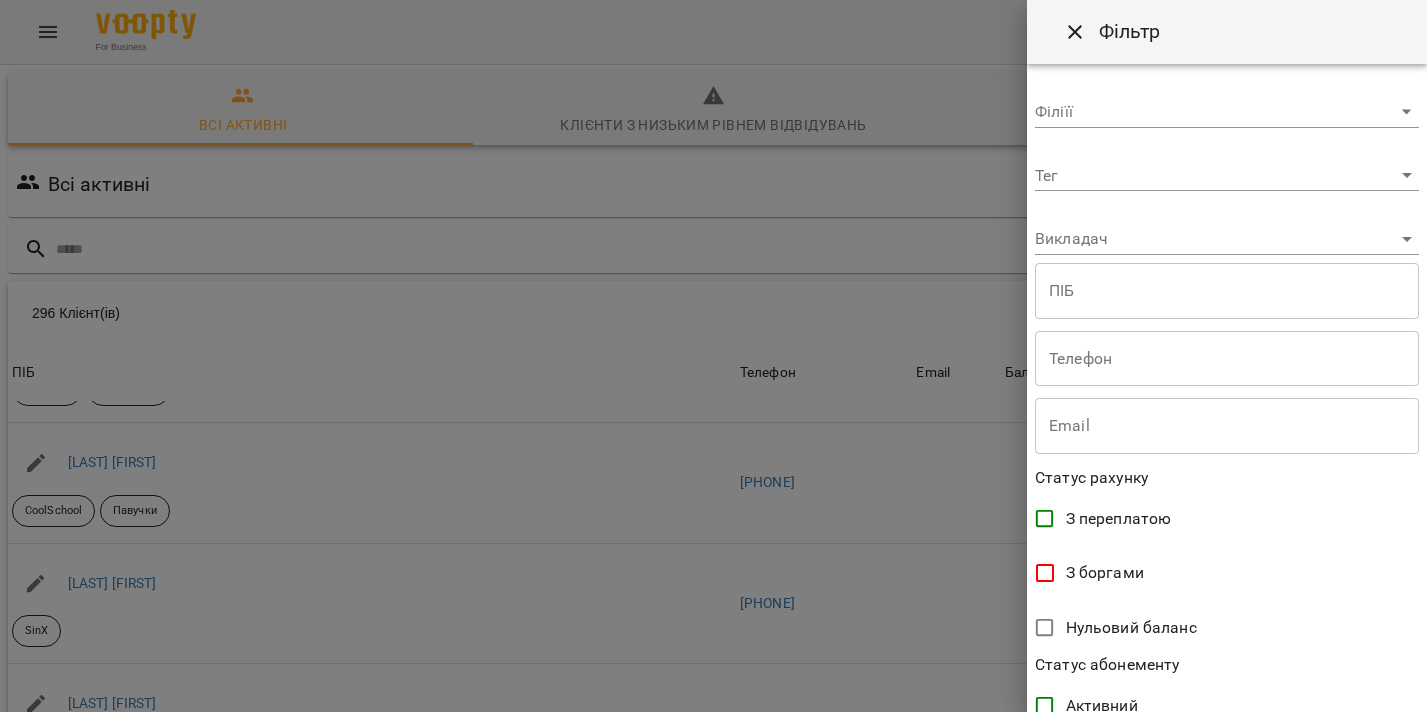 click on "З боргами" at bounding box center [1105, 573] 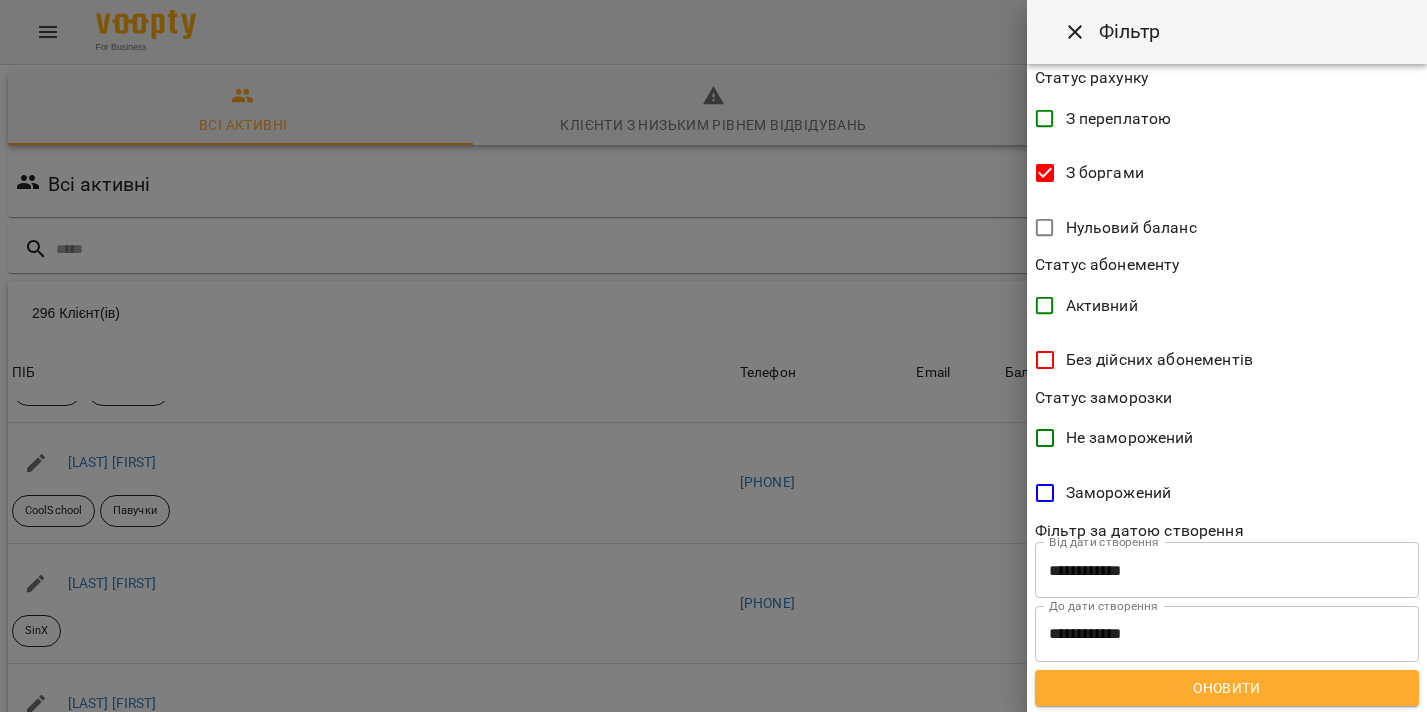 scroll, scrollTop: 399, scrollLeft: 0, axis: vertical 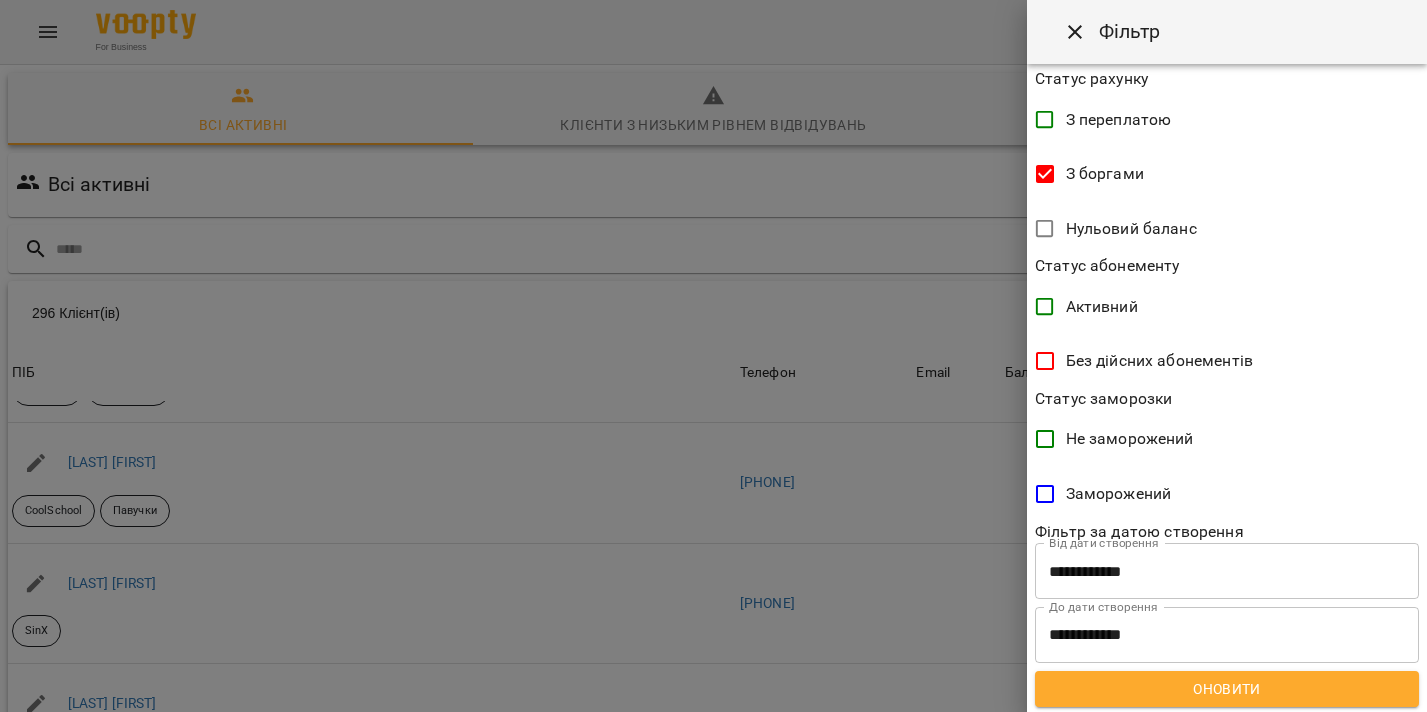 click on "Оновити" at bounding box center (1227, 689) 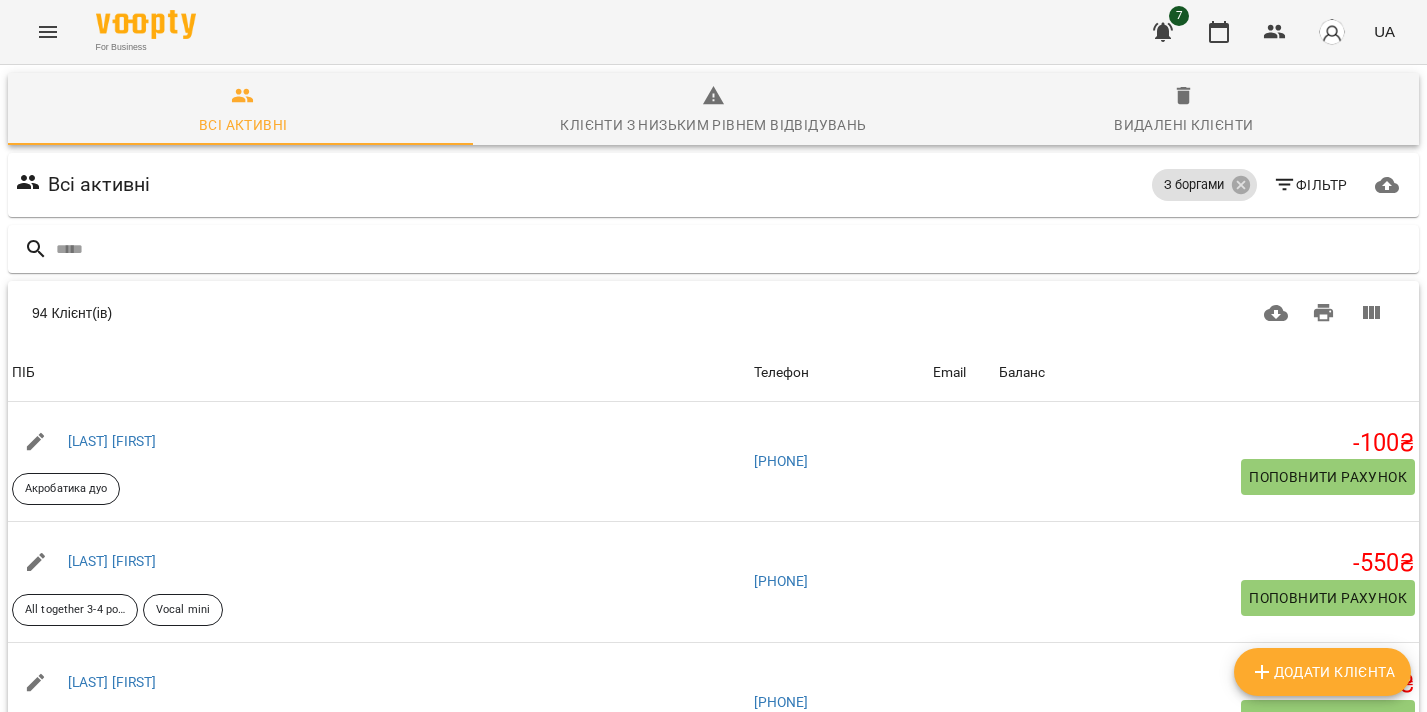 scroll, scrollTop: 139, scrollLeft: 0, axis: vertical 